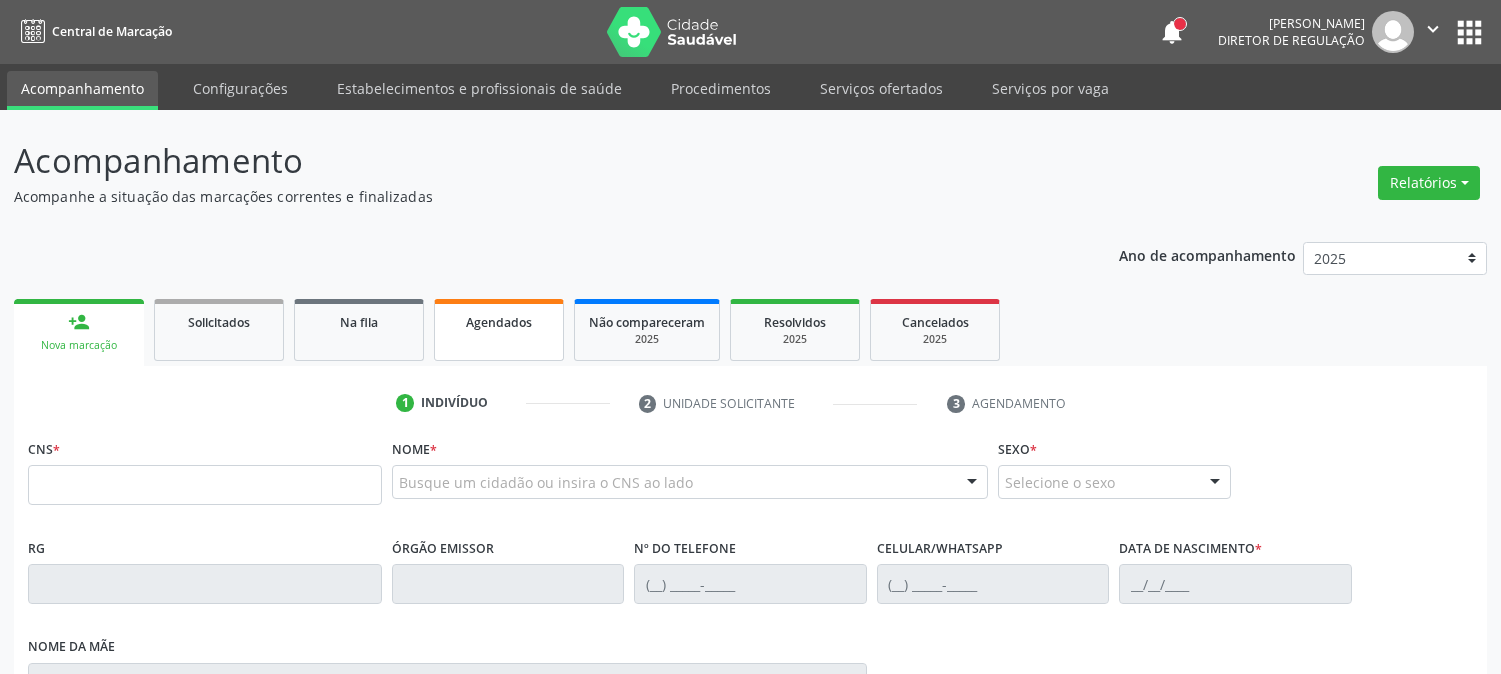 scroll, scrollTop: 0, scrollLeft: 0, axis: both 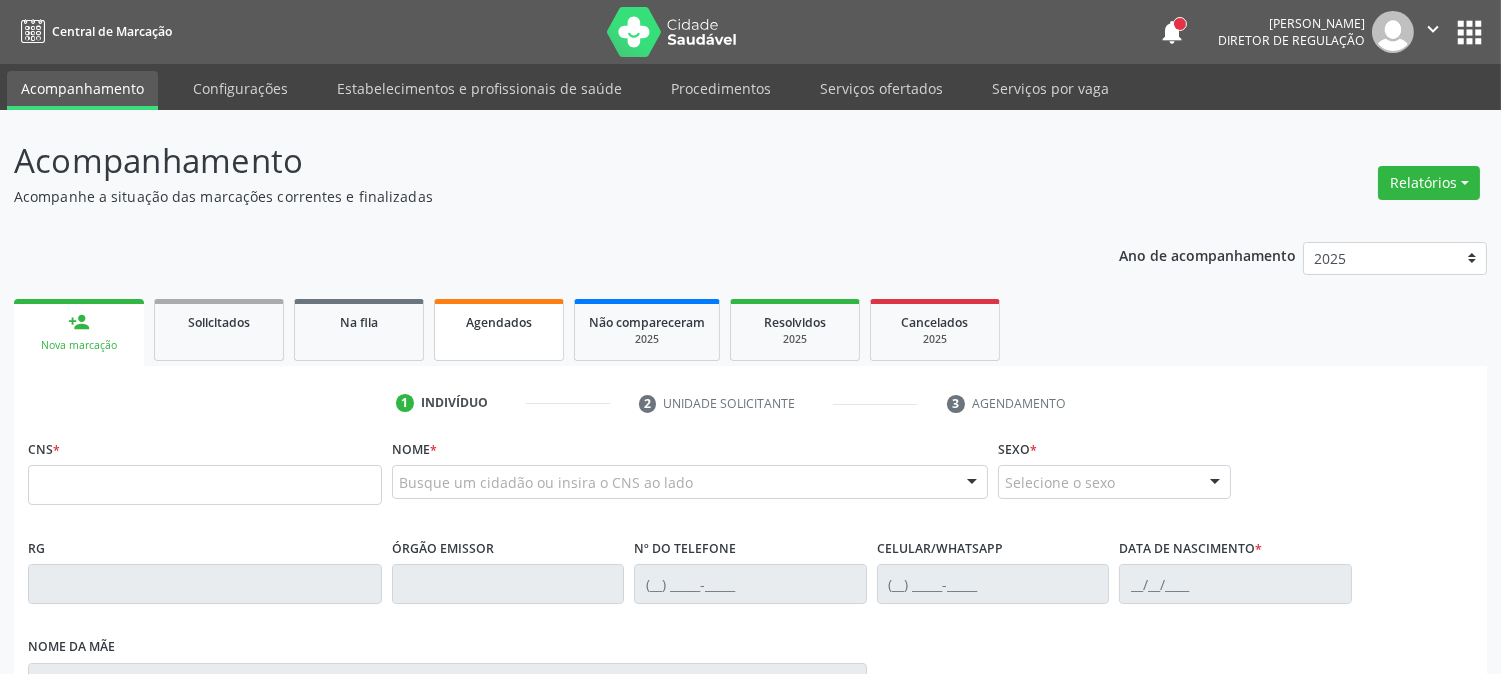 click on "Agendados" at bounding box center [499, 330] 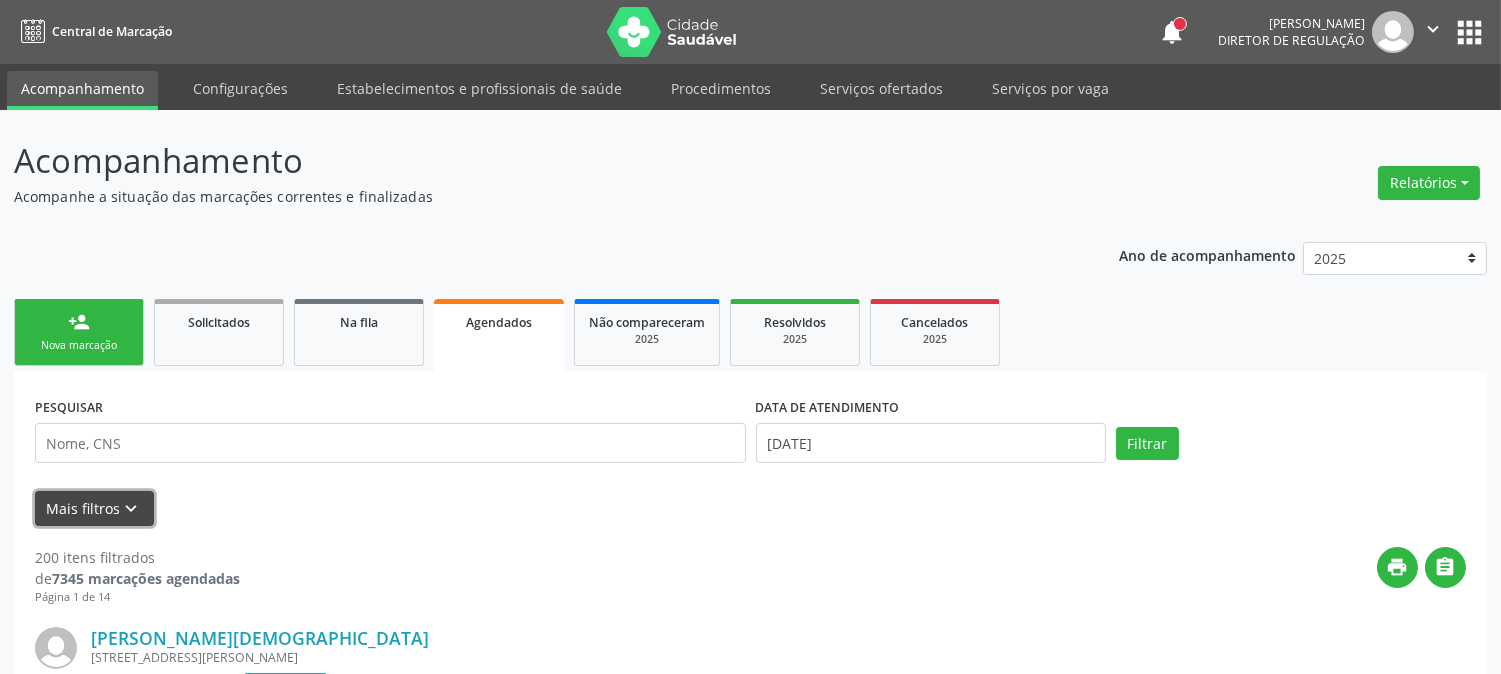click on "Mais filtros
keyboard_arrow_down" at bounding box center [94, 508] 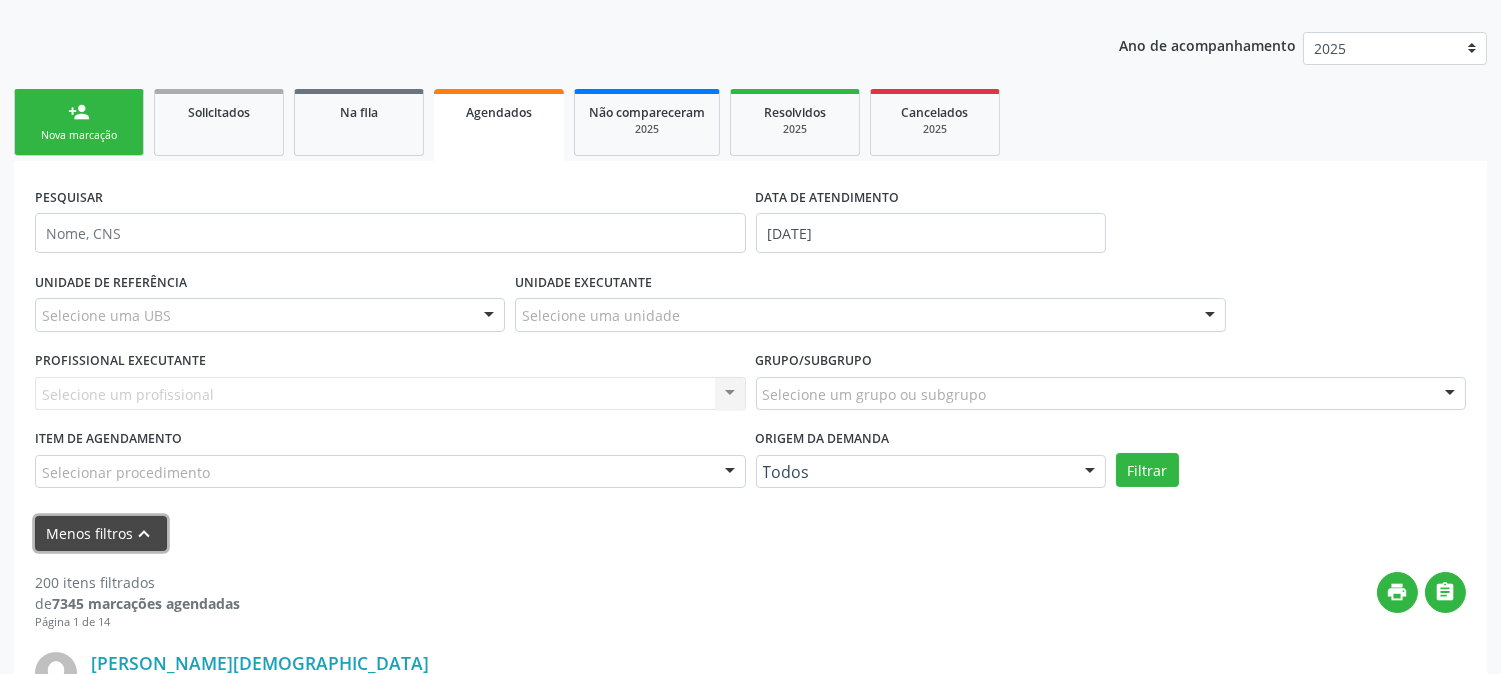 scroll, scrollTop: 222, scrollLeft: 0, axis: vertical 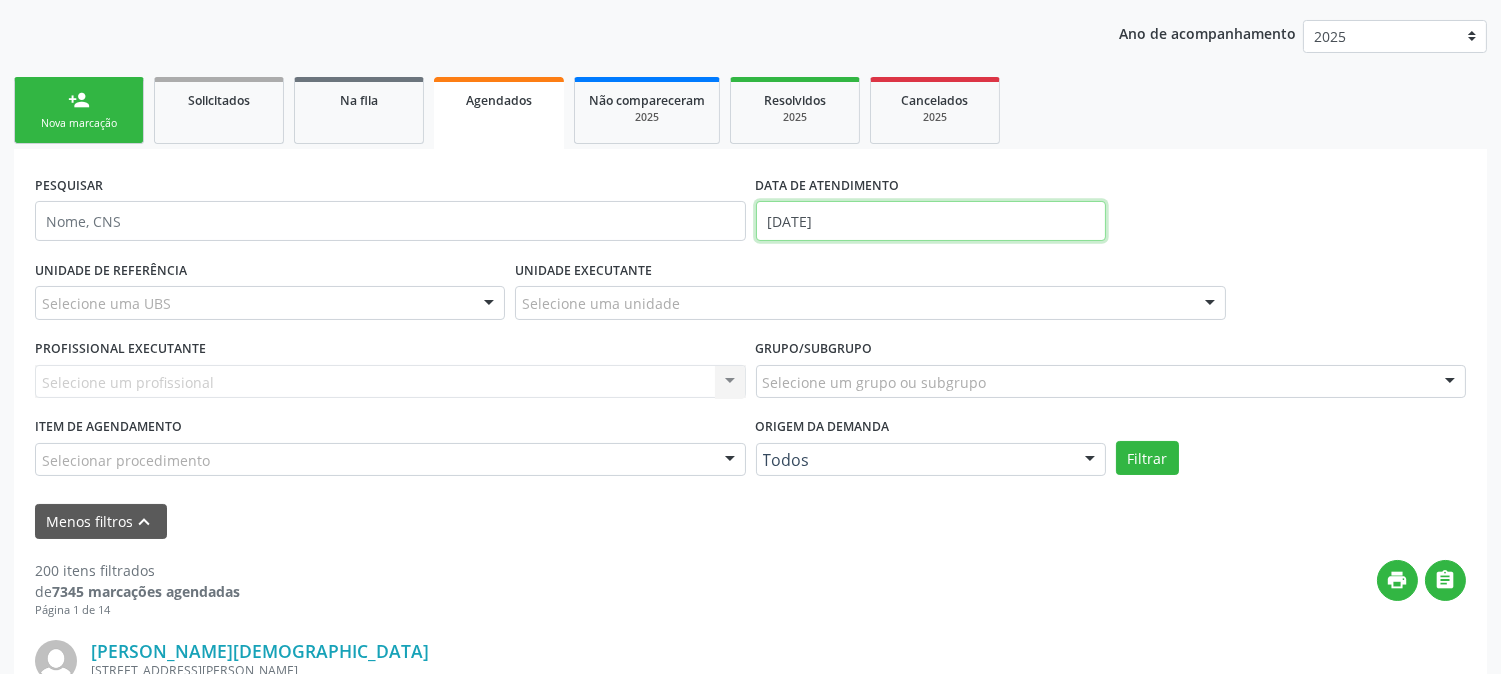 click on "10/07/2025" at bounding box center (931, 221) 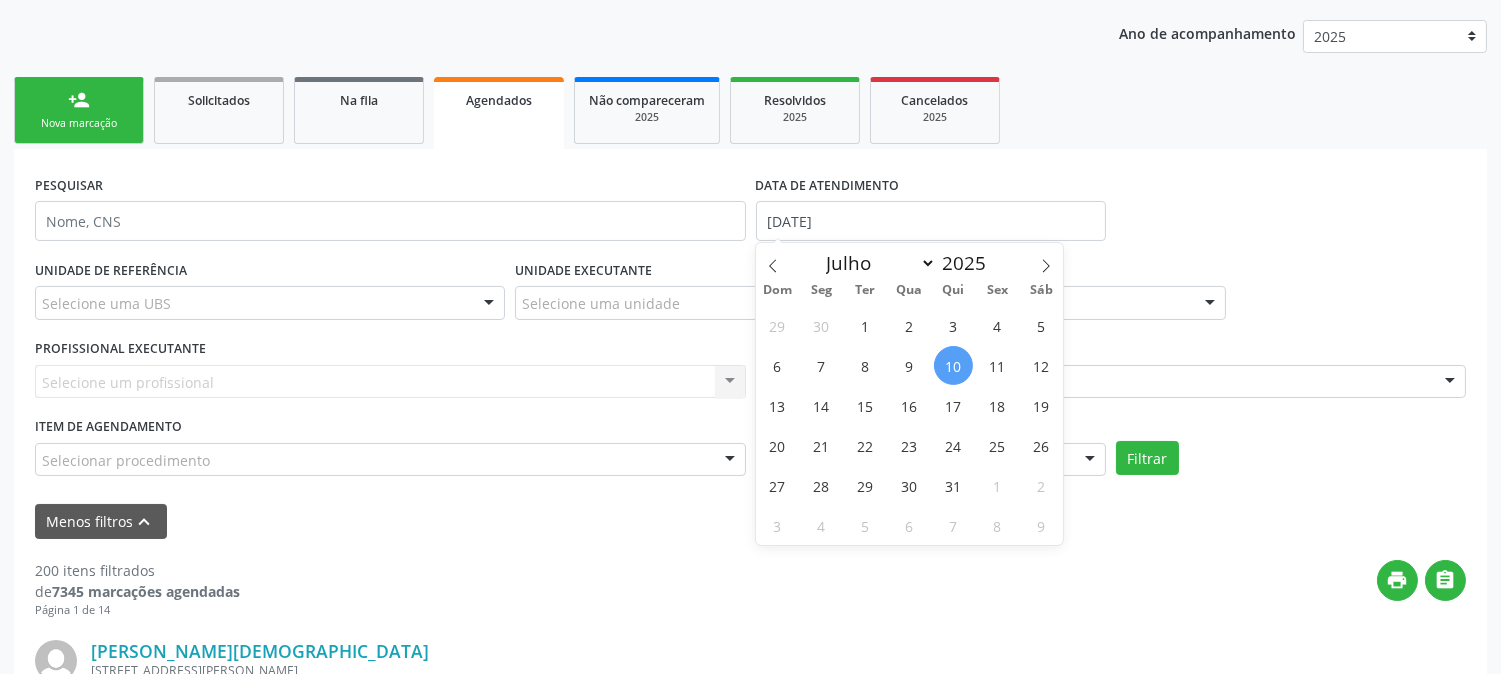 click on "Selecione uma unidade" at bounding box center (870, 303) 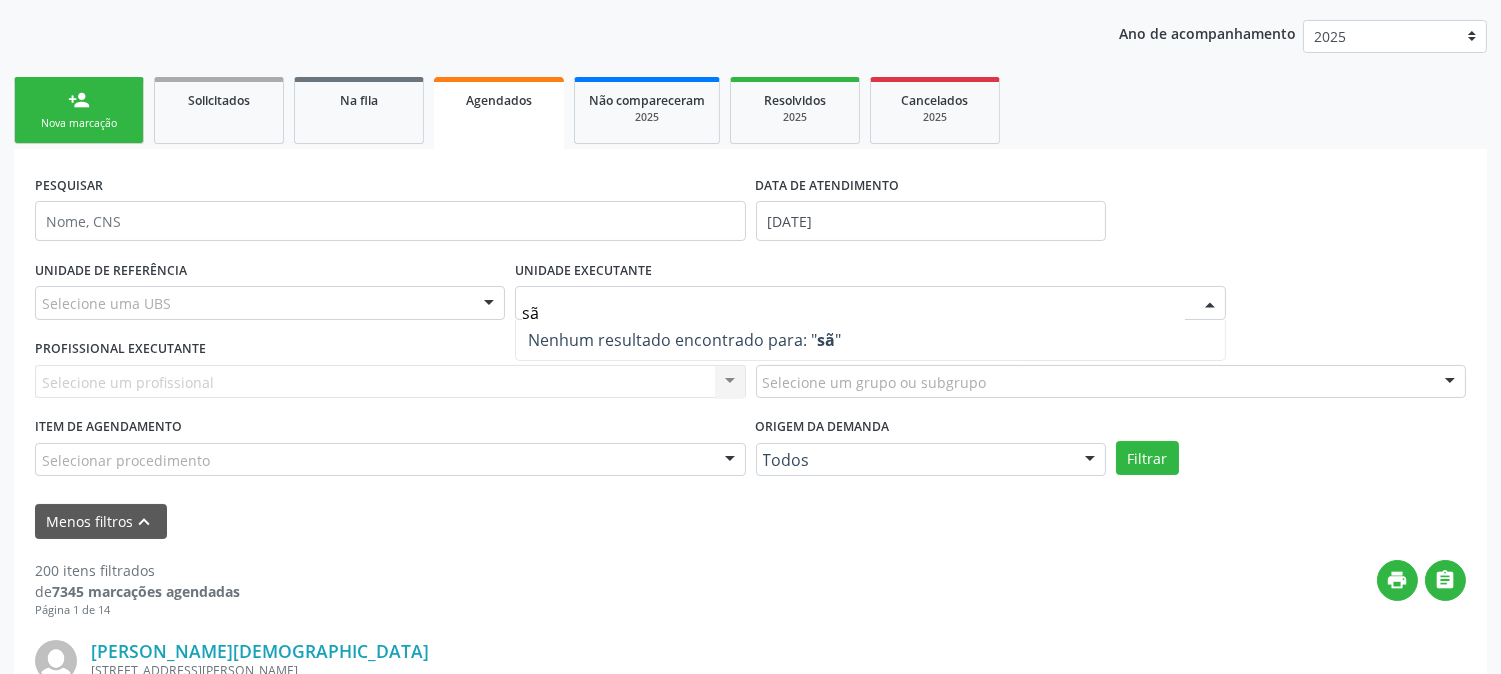 type on "s" 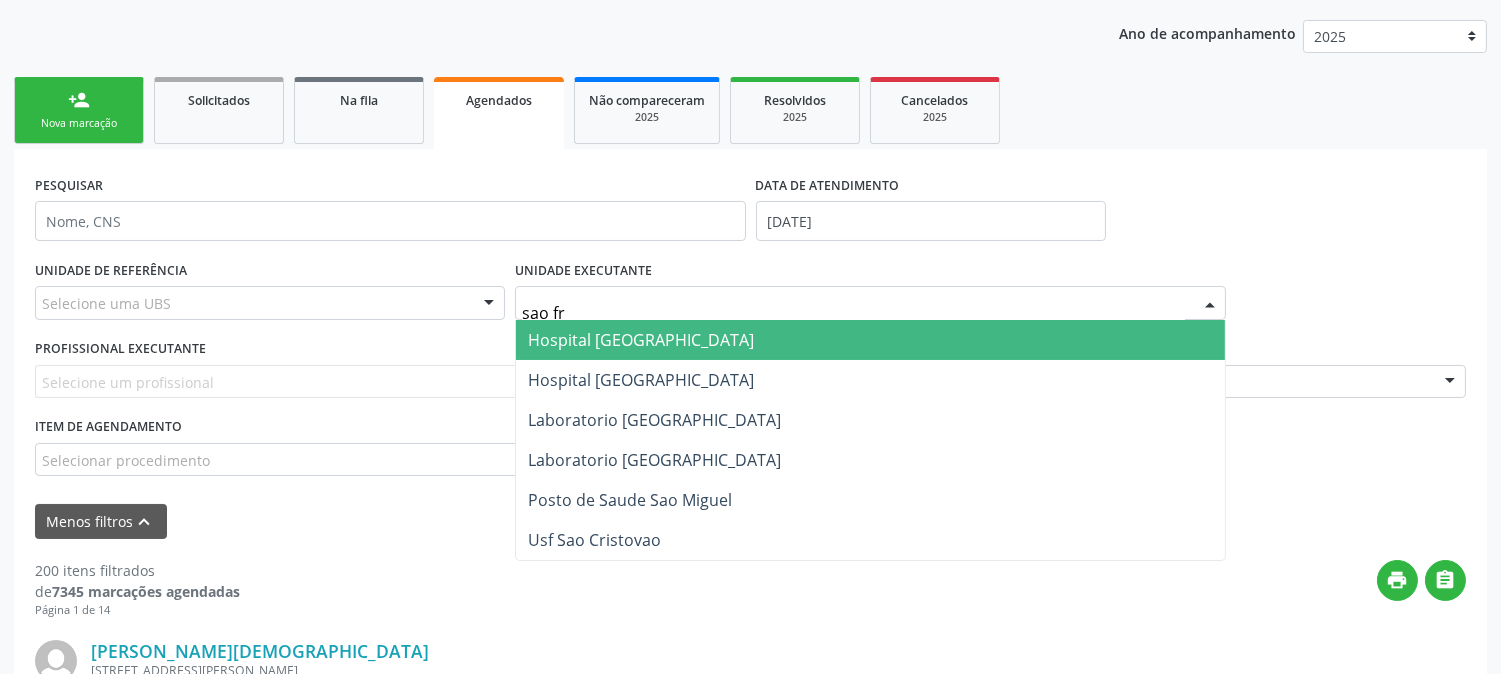 type on "sao fra" 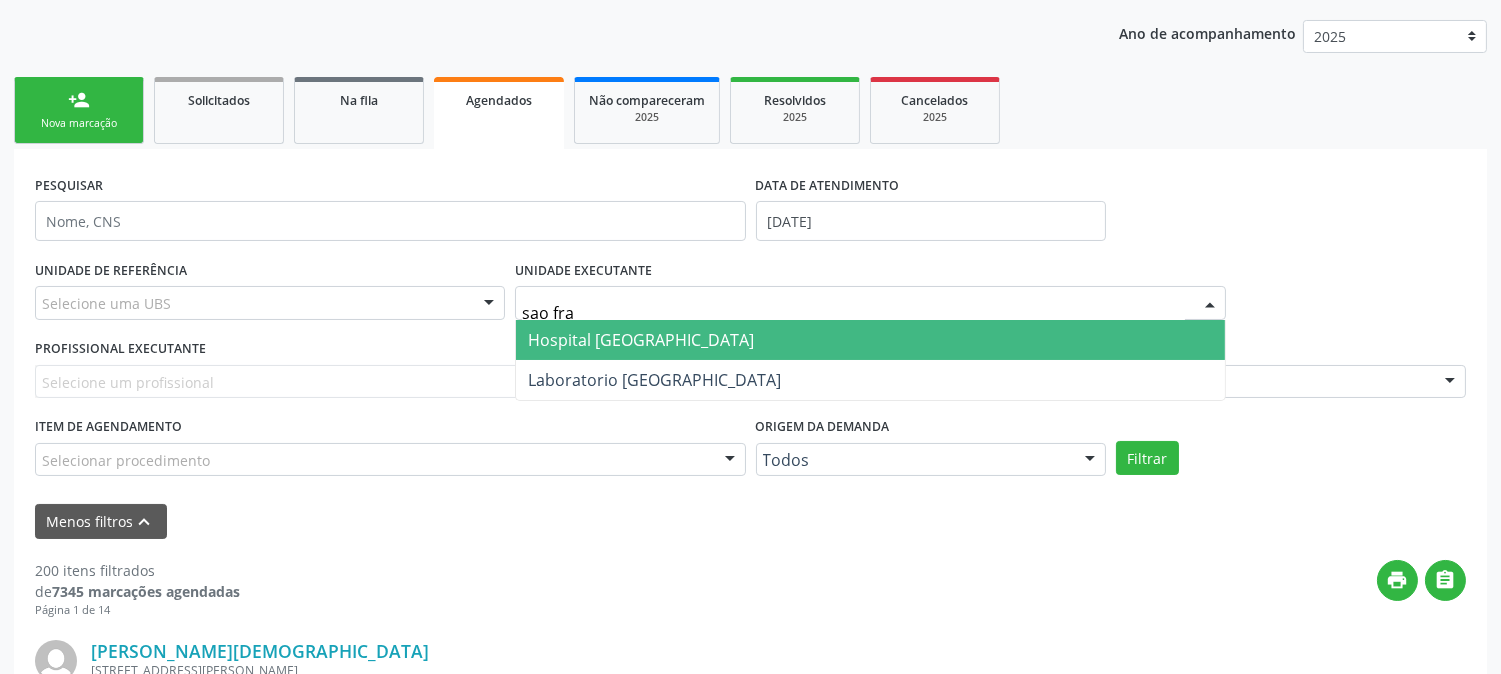 click on "Hospital [GEOGRAPHIC_DATA]" at bounding box center (641, 340) 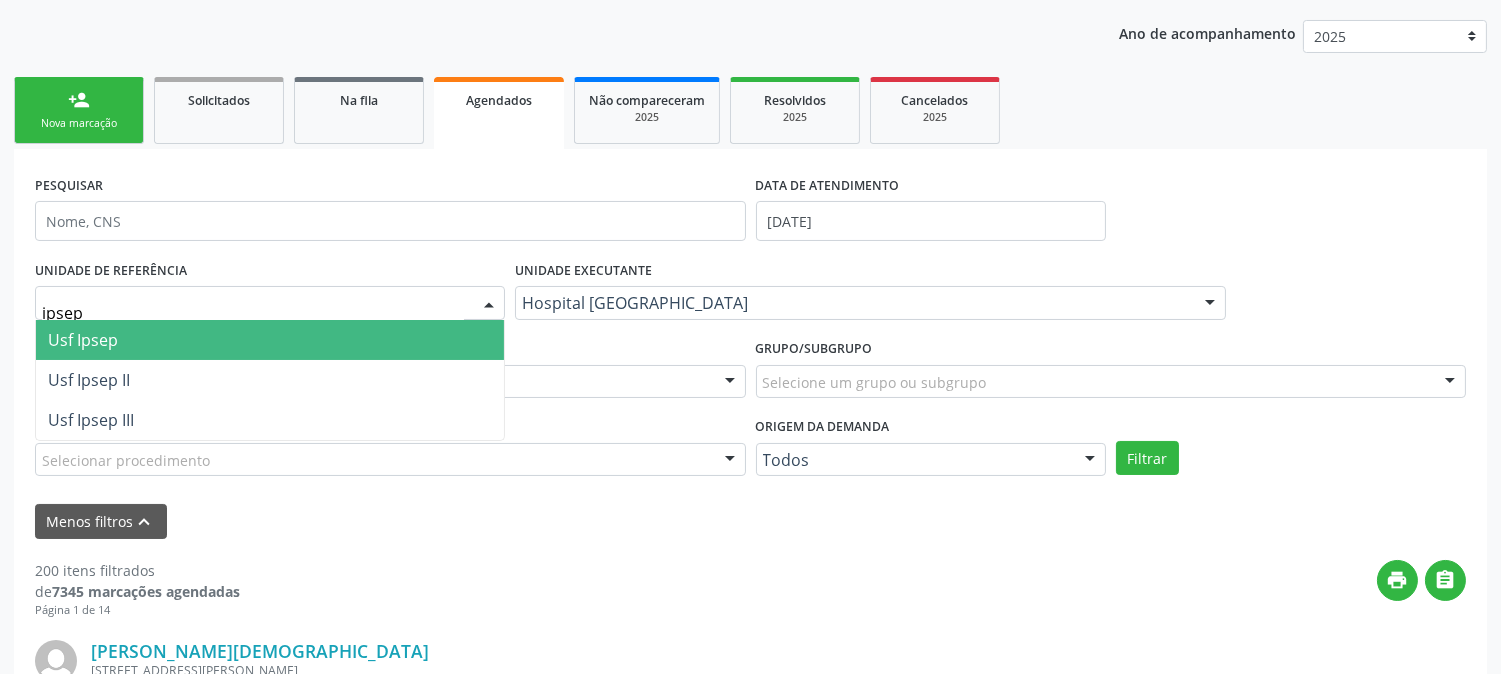 click on "Usf Ipsep" at bounding box center (83, 340) 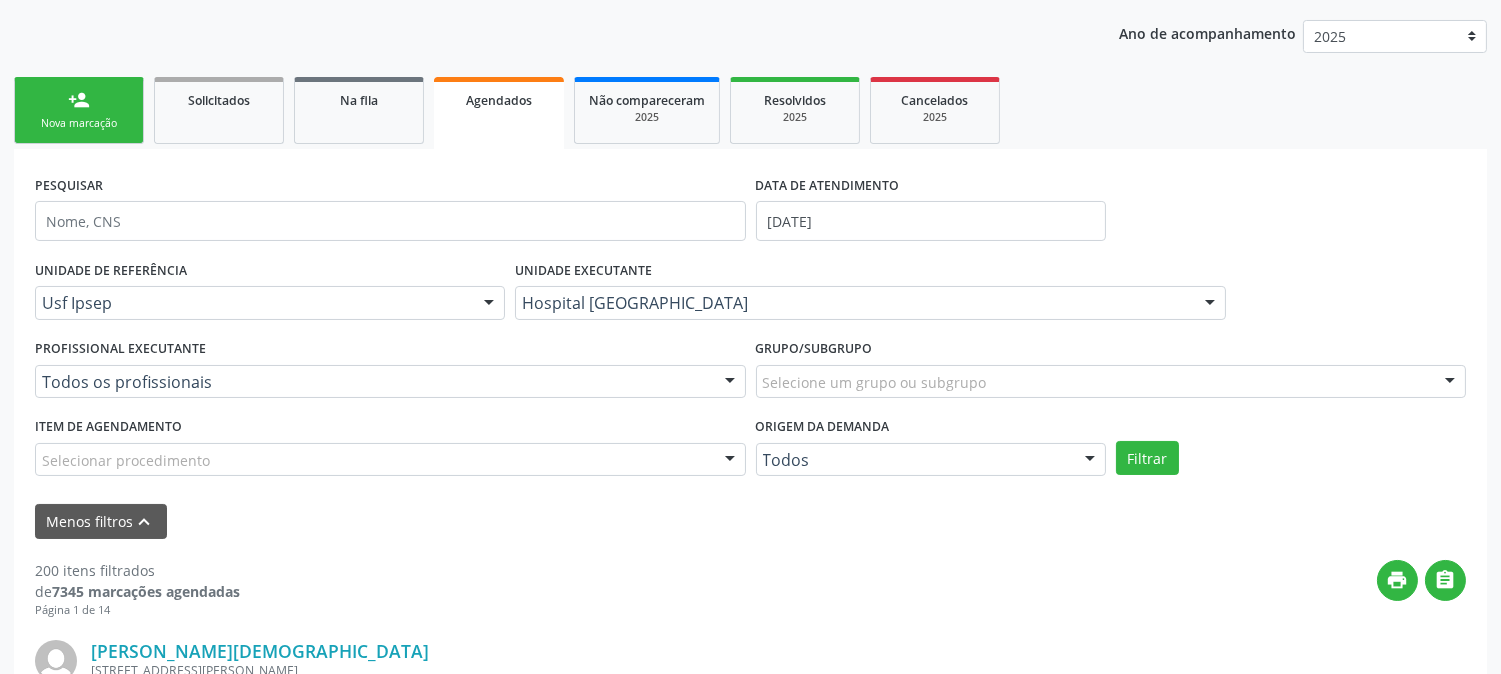 click on "UNIDADE DE REFERÊNCIA
Usf Ipsep         Todas as UBS   Usf do Mutirao   Usf Cohab   Usf Caicarinha da Penha Tauapiranga   Posto de Saude Bernardo Vieira   Usf Borborema   Usf Bom Jesus I   Usf Ipsep   Usf Sao Cristovao   Usf Santa Rita Bernardo Vieira   Usf Cagep   Usf Caxixola   Usf Bom Jesus II   Usf Malhada Cortada   Usf Alto da Conceicao   Usf Varzea Aabb   Usf Ipsep II   Usf Cohab II   Usf Varzinha   Usf Ipa Faz Nova   Usf Centro I   Usf Vila Bela   Usf Centro II   Usf Luanda Jardim   Usf Ipsep III   Posto de Saude Logradouro   Posto de Saude Poco da Cerca   Posto de Saude de Juazeirinho   Central Regional de Rede de Frio Xi Geres   Hospital Eduardo Campos   Rede de Atencao Ao Covid 19 Leitos de Retaguarda Municipal   Posto de Saude Malhada da Areia   Posto de Saude Malhada do Jua   Vigilancia Epidemiologica   Central de Regulacao Medica das Urgencias Serra Talhada Pe   Usb Base Samu Serra Talhada   Usa Base Samu Serra Talhada   3 Grupamento de Bombeiros" at bounding box center [750, 372] 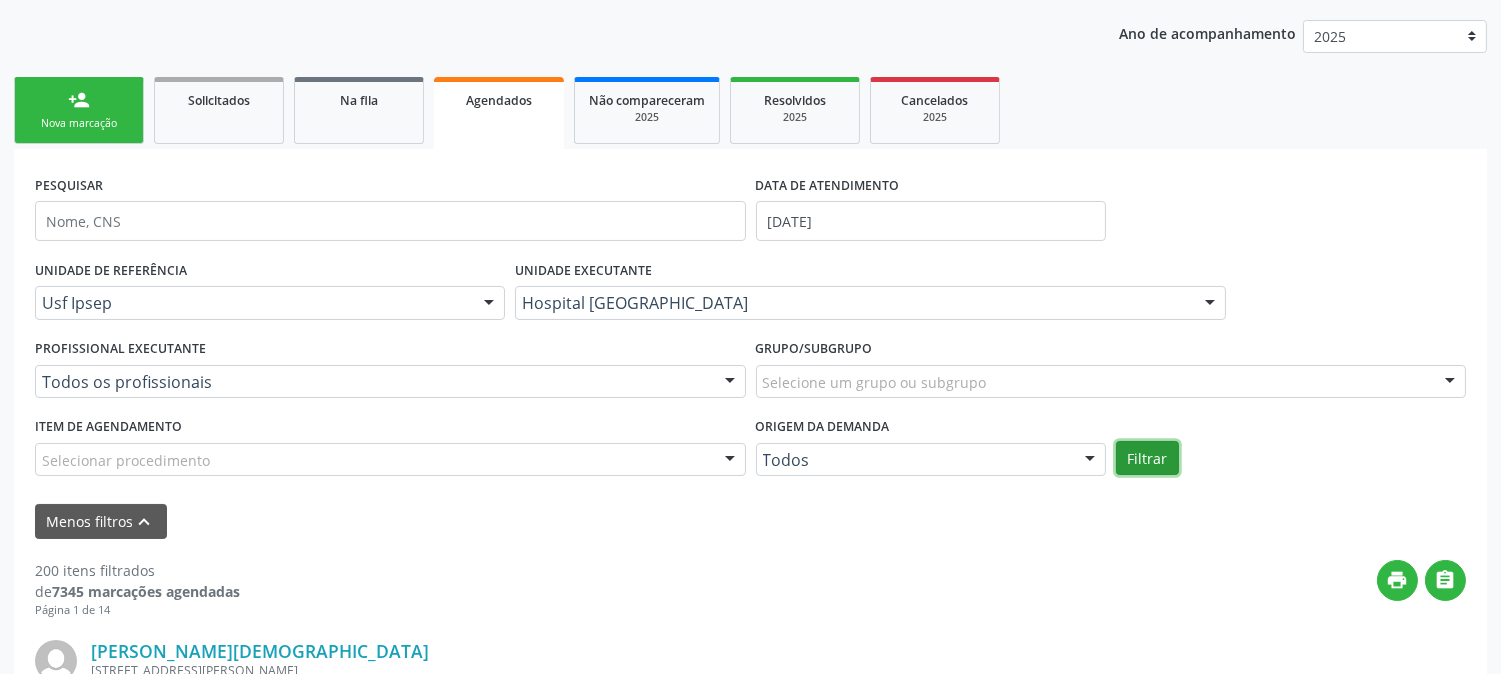 click on "Filtrar" at bounding box center (1147, 458) 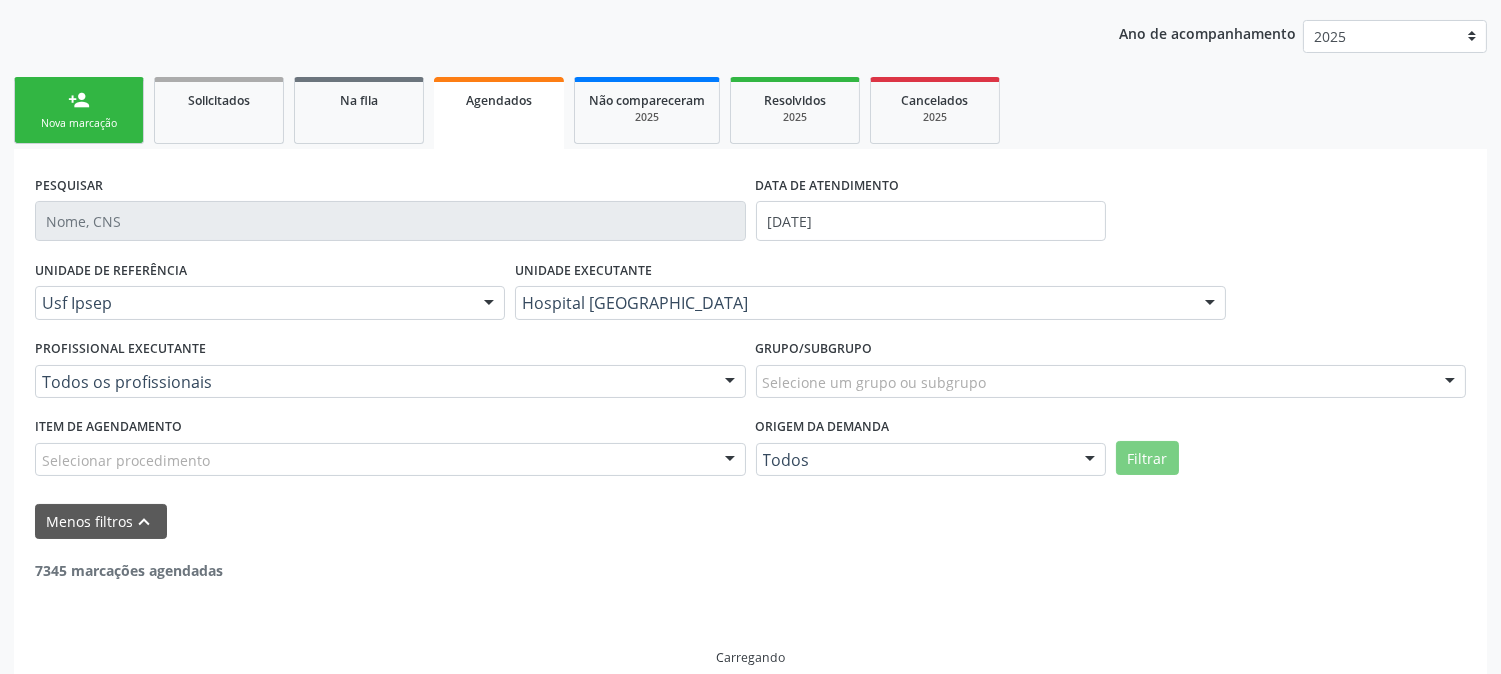 scroll, scrollTop: 184, scrollLeft: 0, axis: vertical 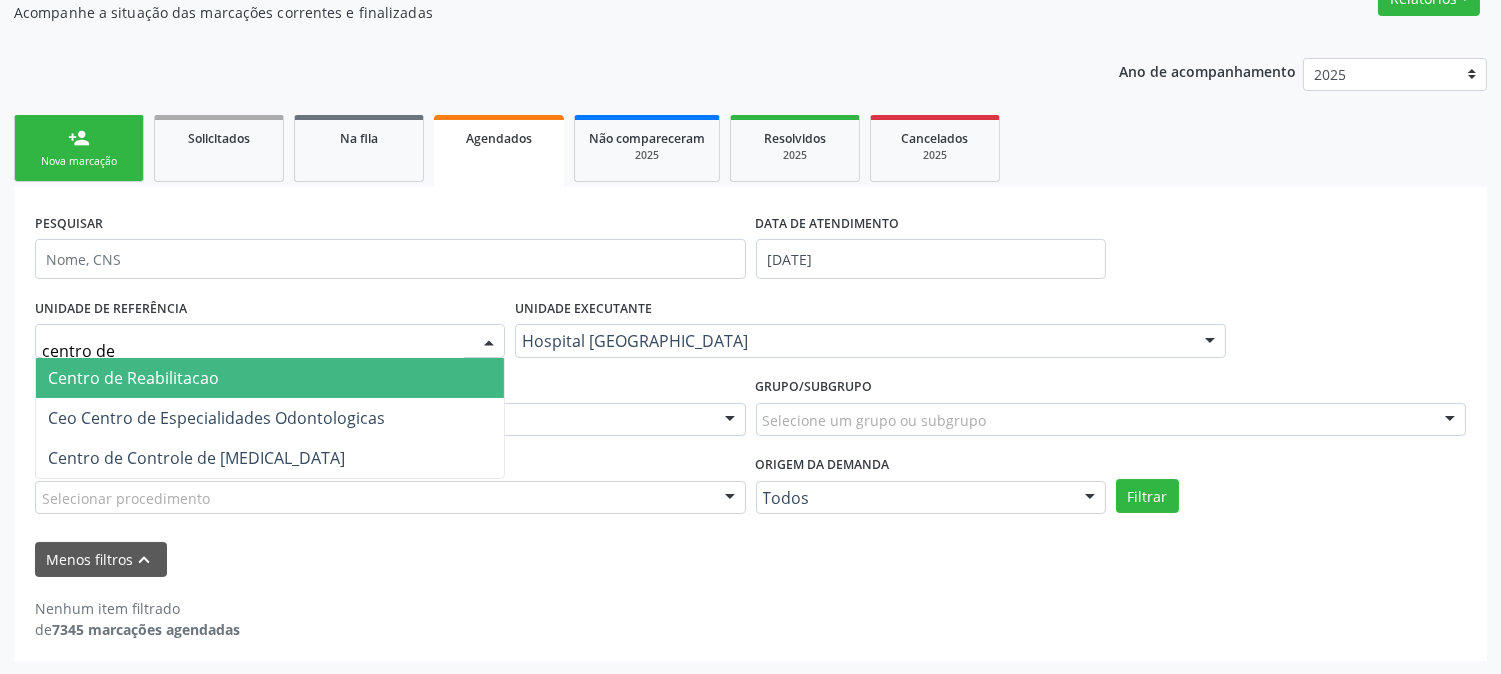 type on "centro de r" 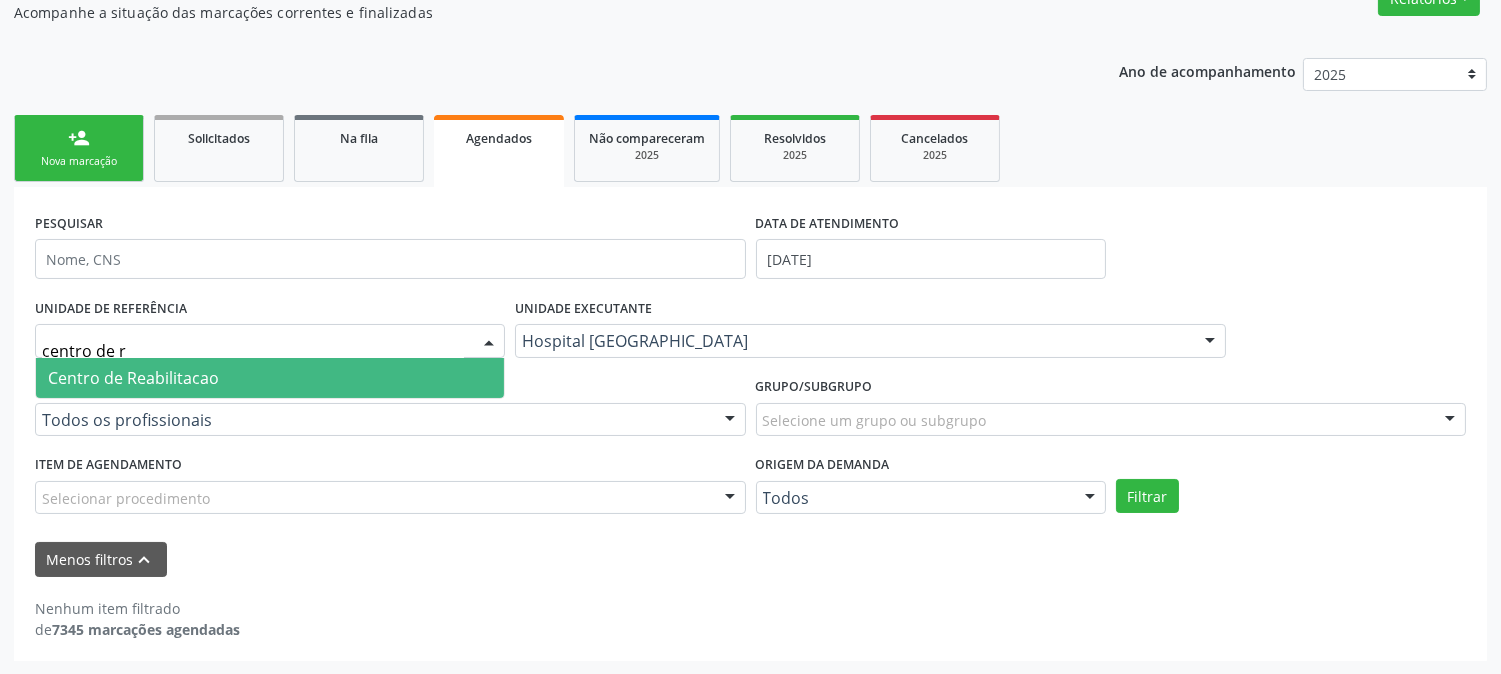 click on "Centro de Reabilitacao" at bounding box center (133, 378) 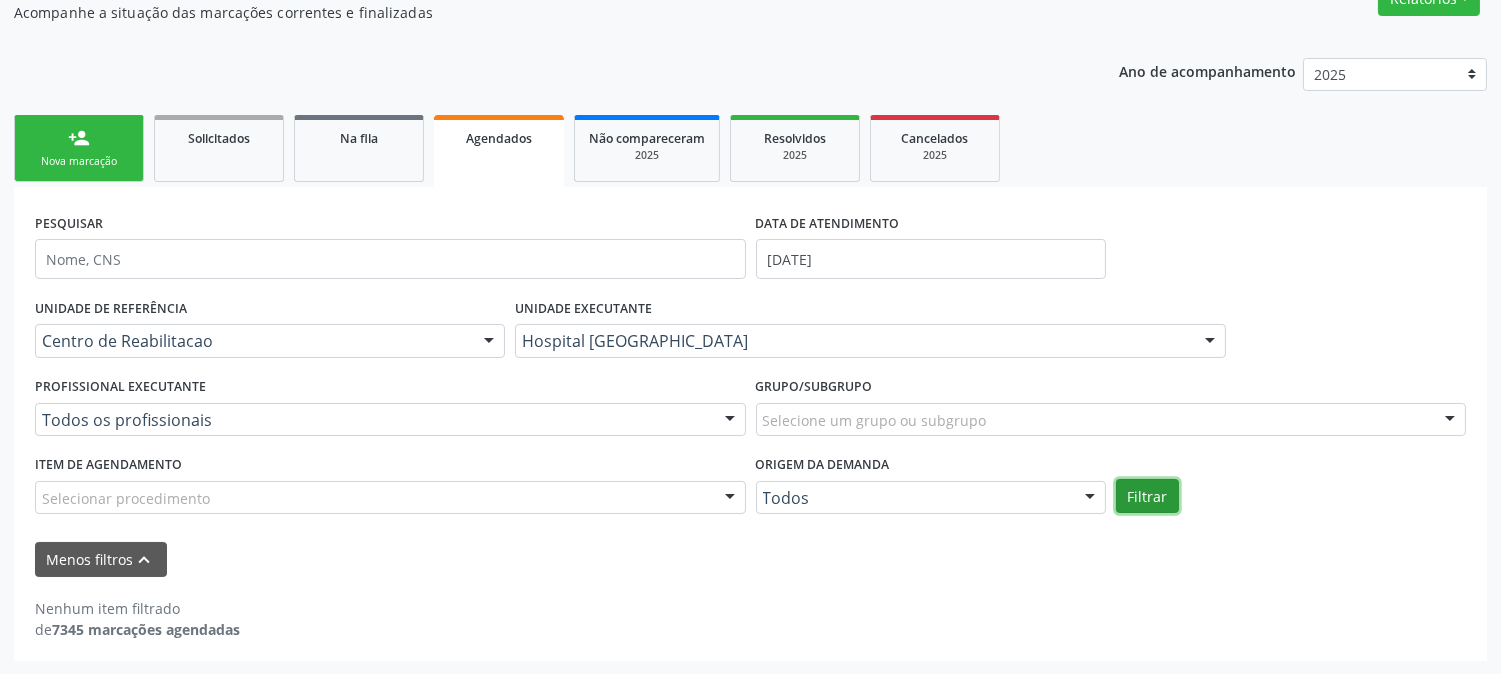 click on "Filtrar" at bounding box center (1147, 496) 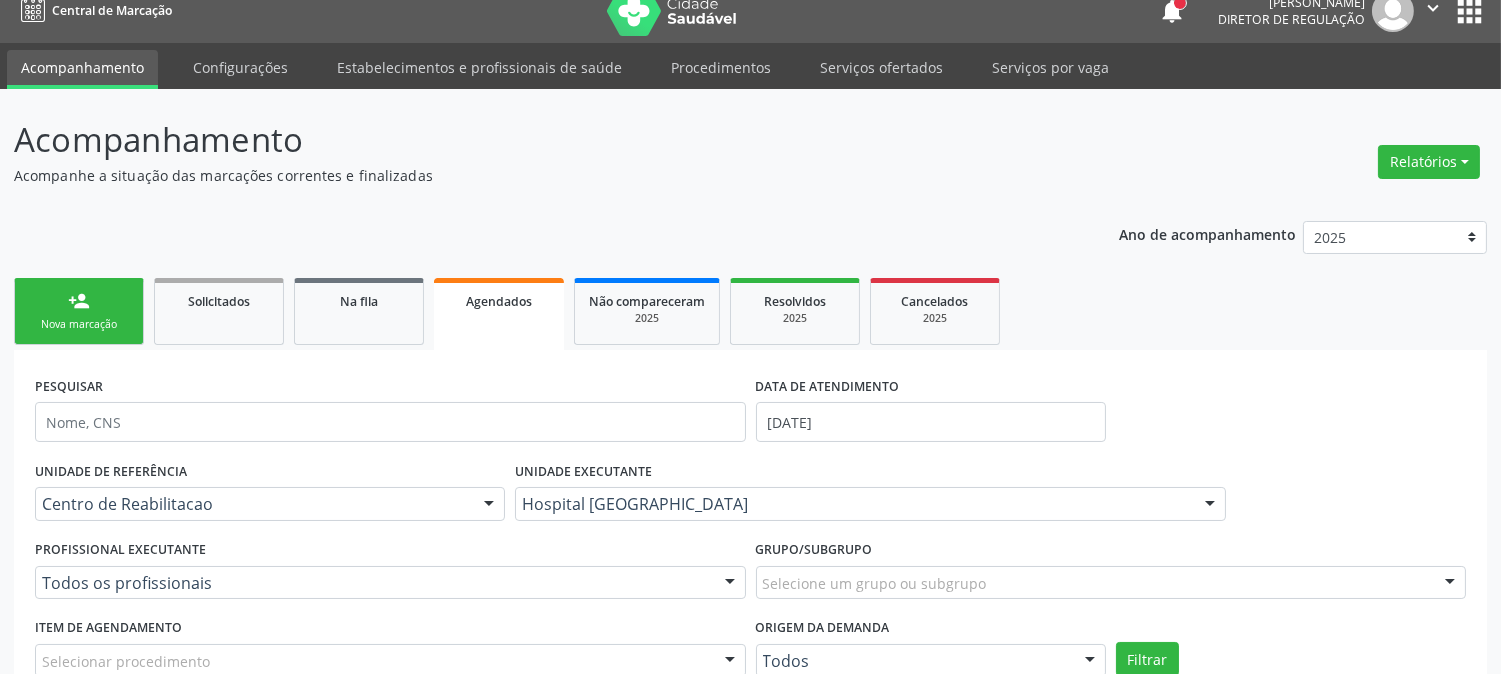 scroll, scrollTop: 0, scrollLeft: 0, axis: both 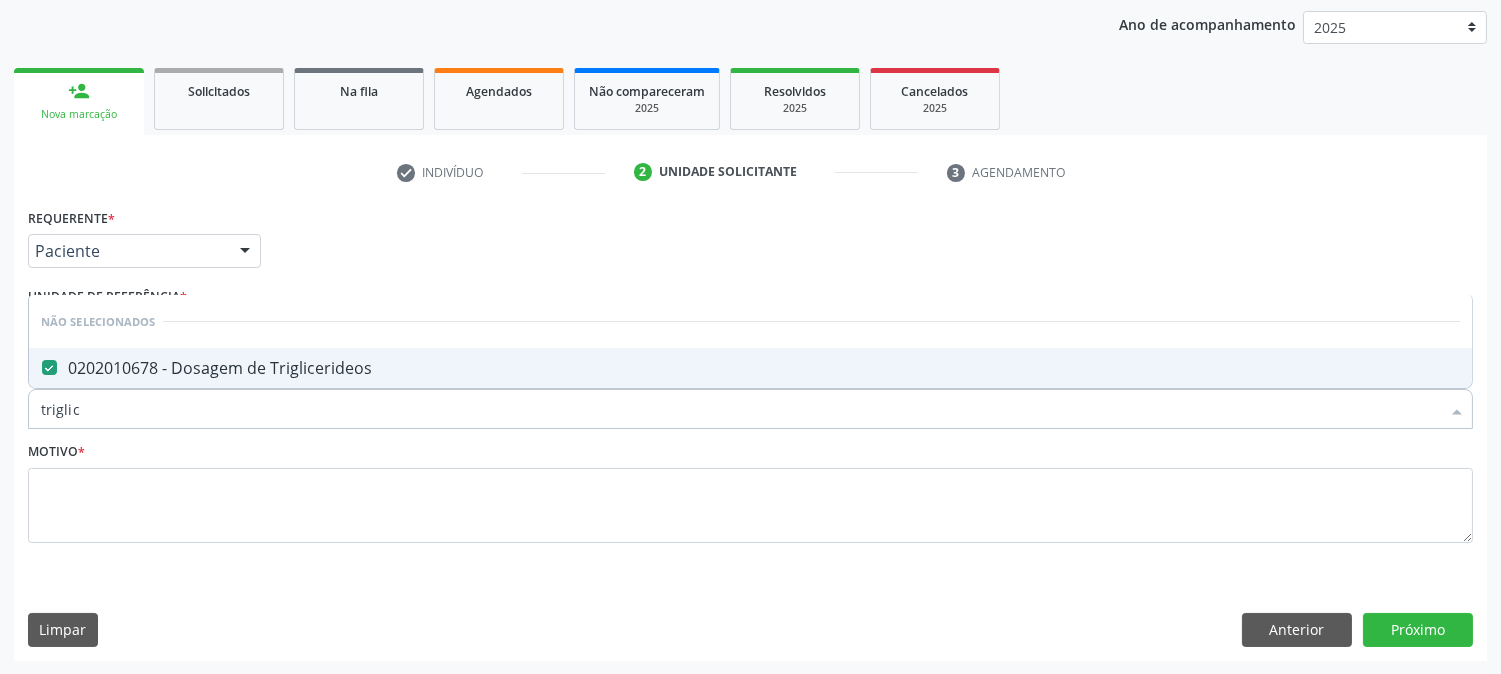 click on "triglic" at bounding box center (740, 409) 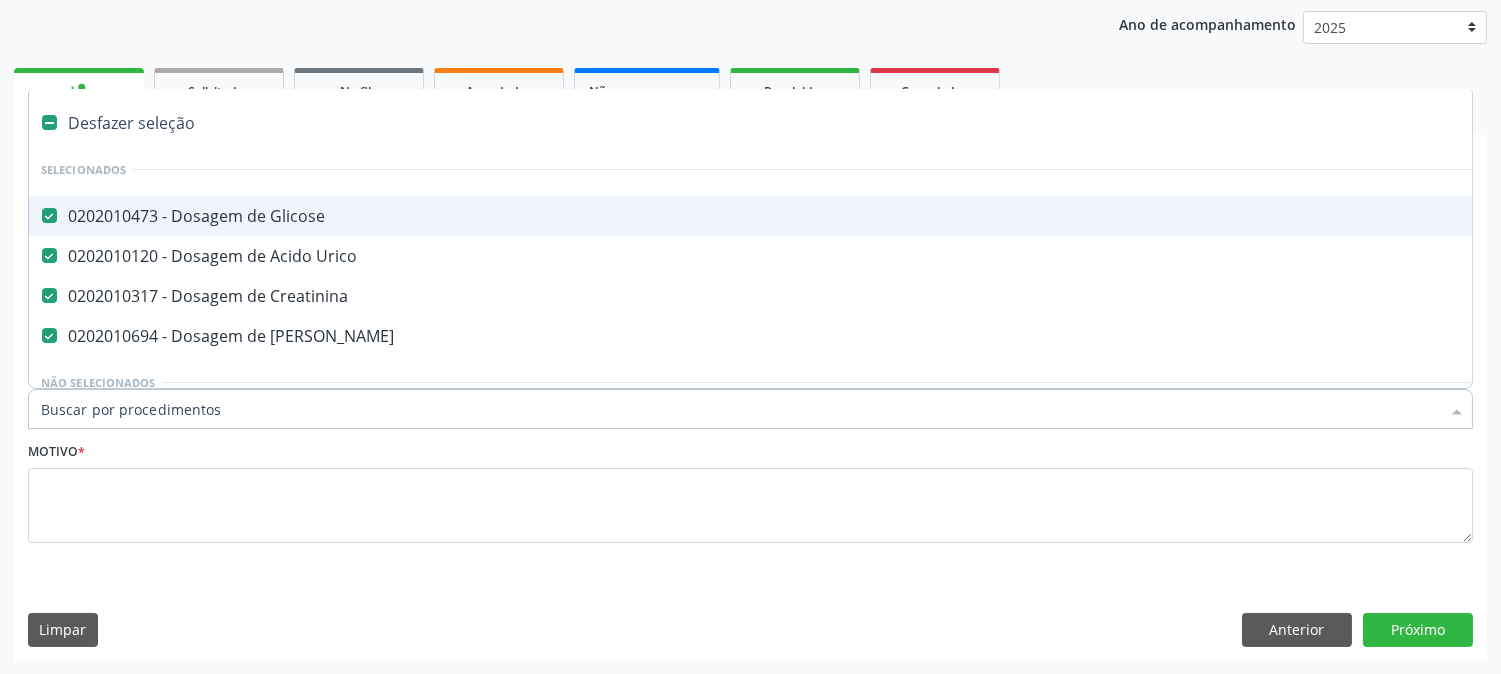 type on "g" 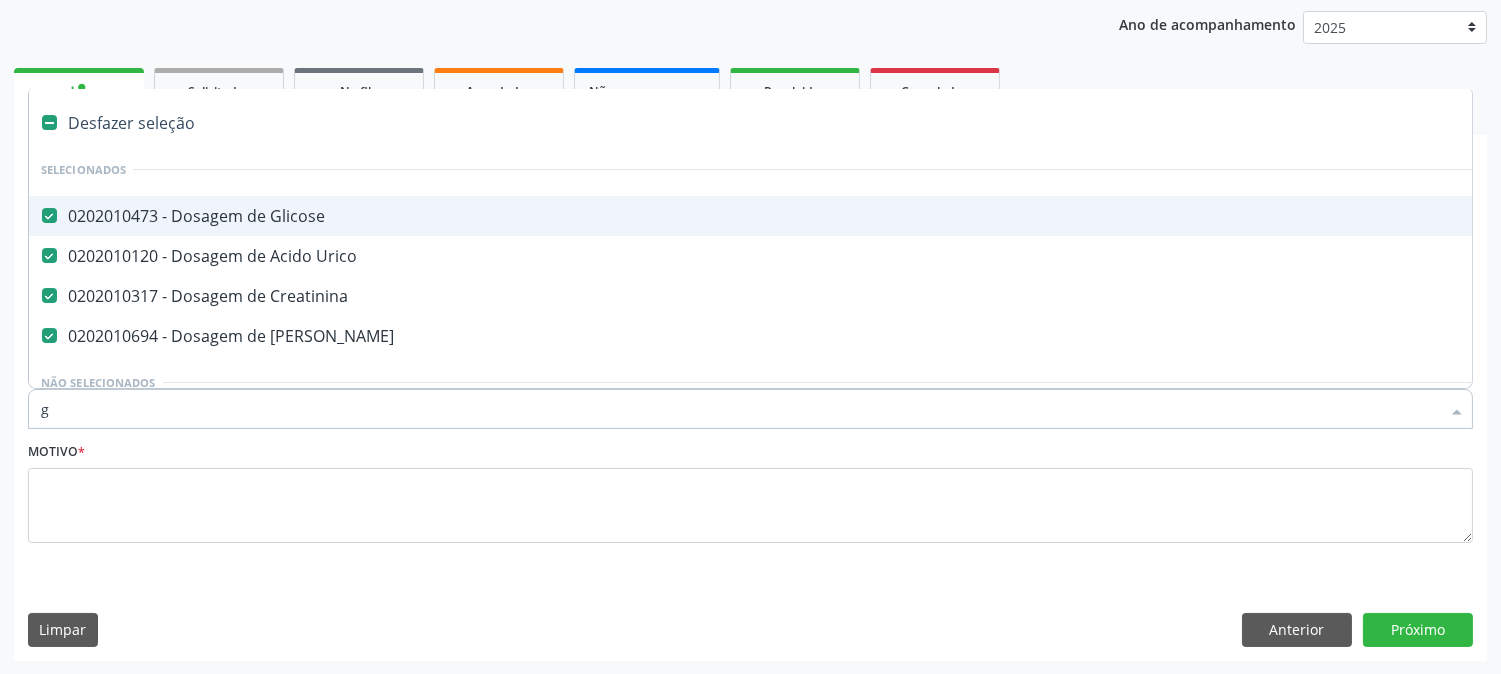 checkbox on "true" 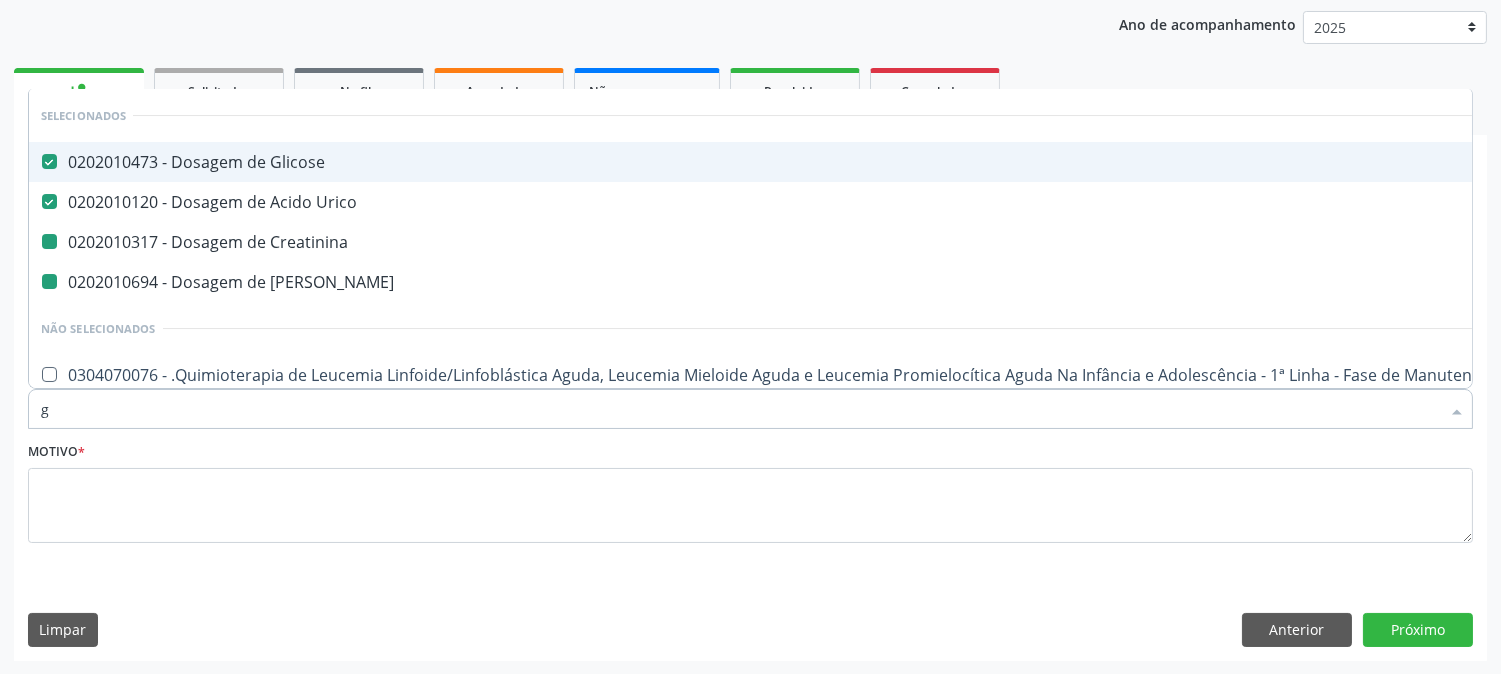 type on "gl" 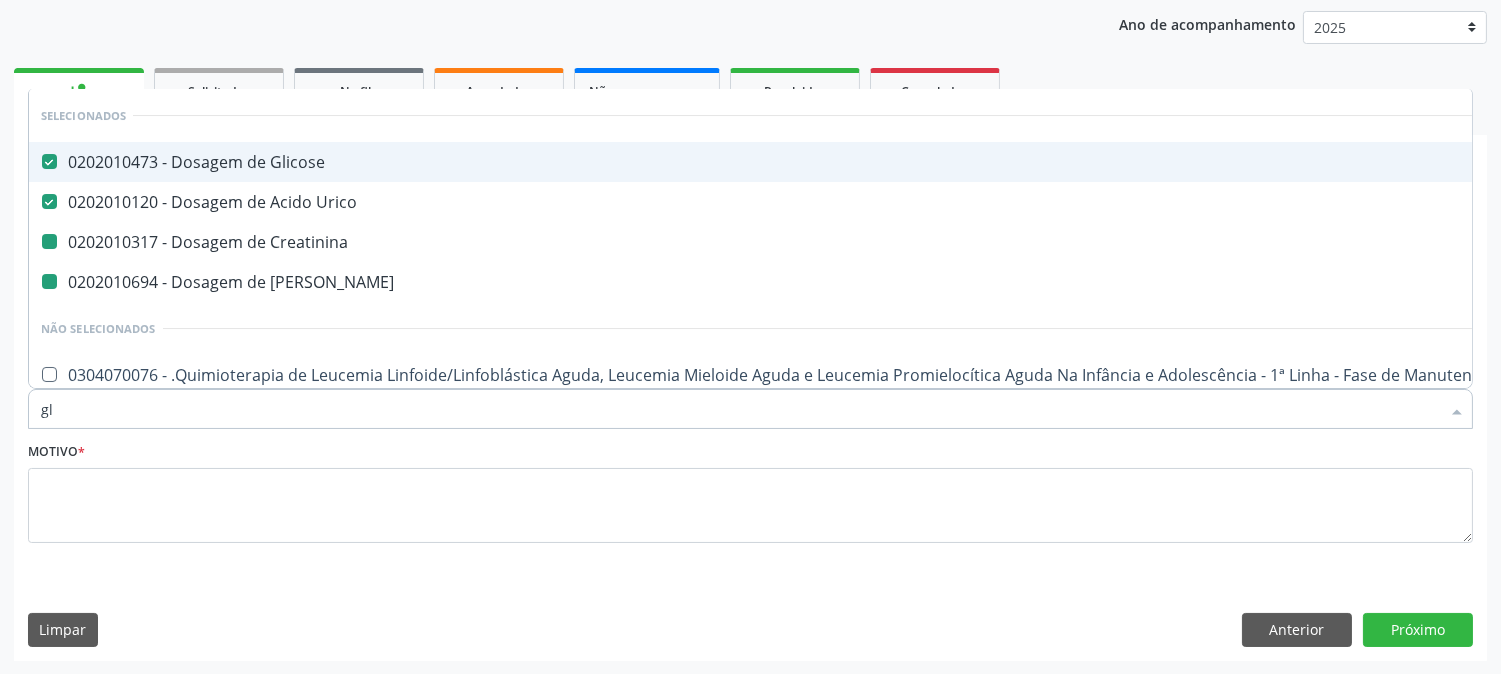 checkbox on "false" 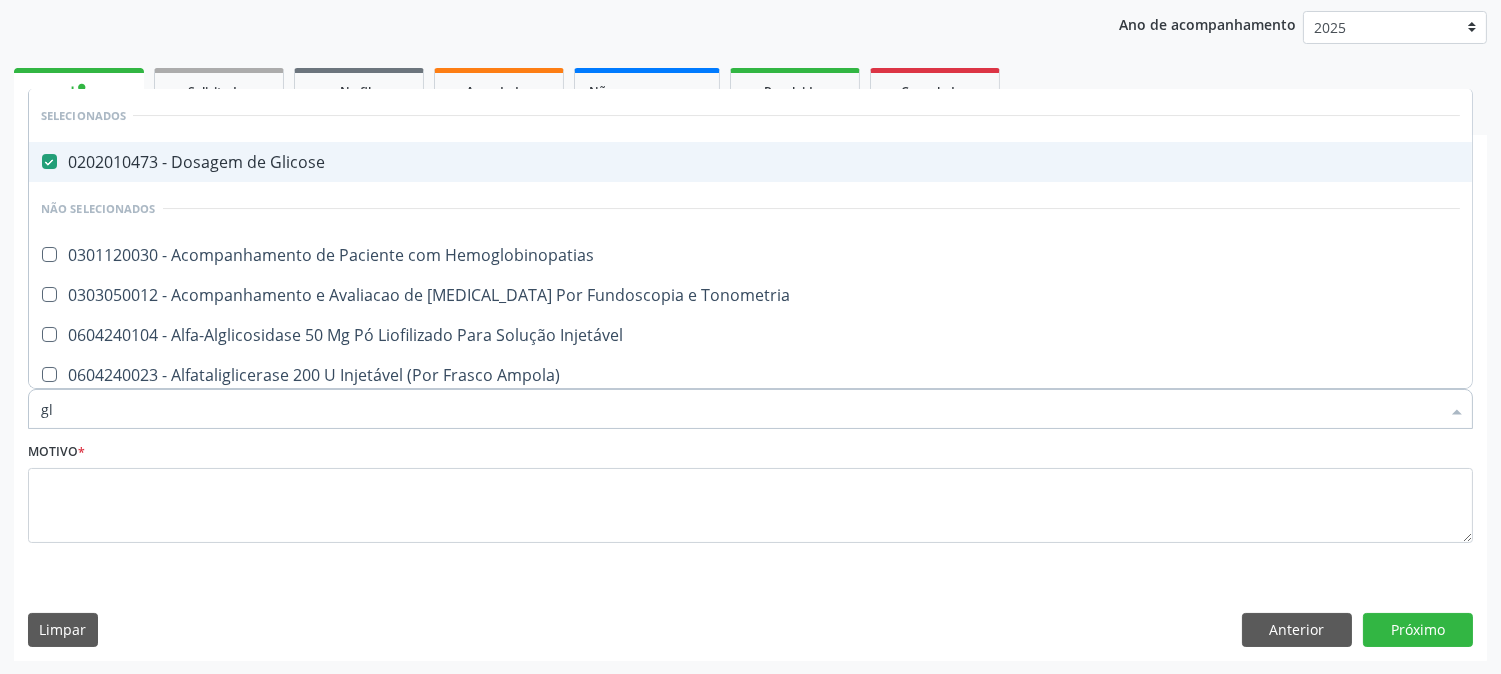 type on "gli" 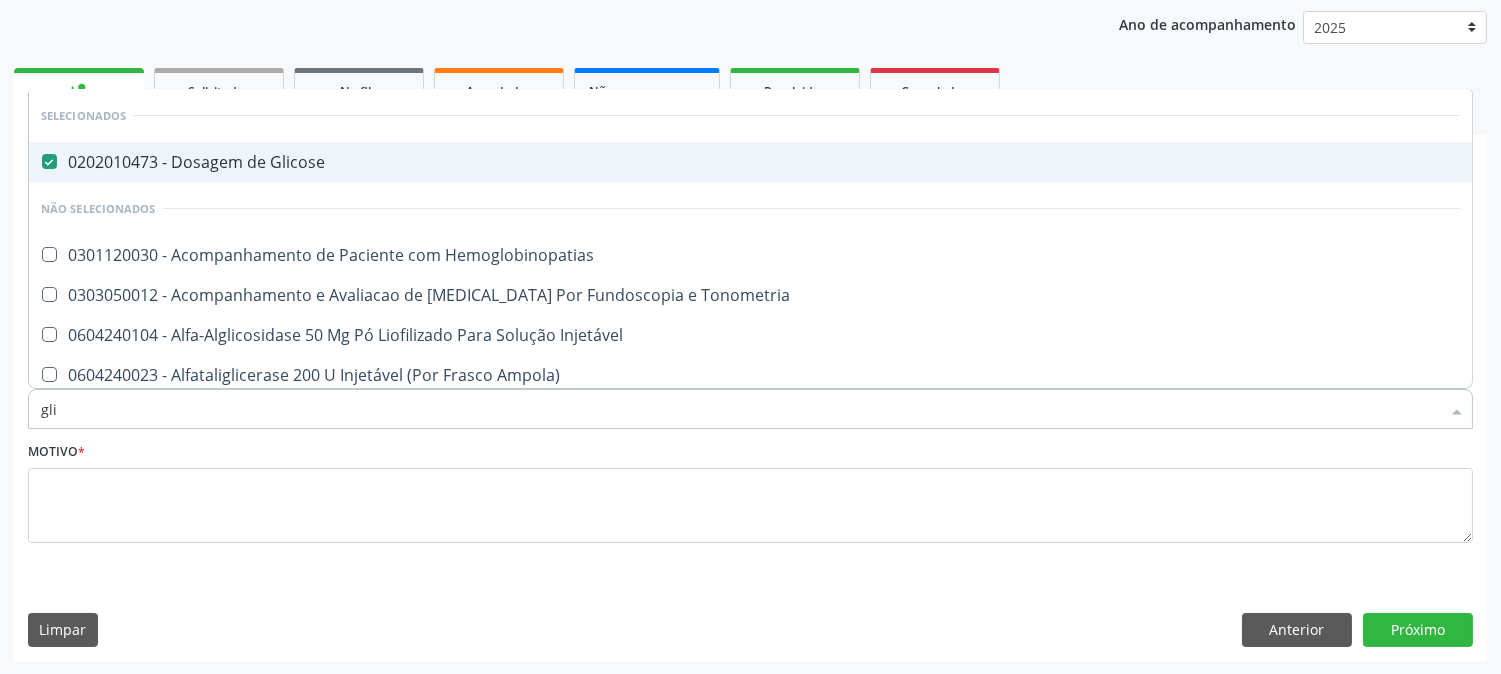 checkbox on "true" 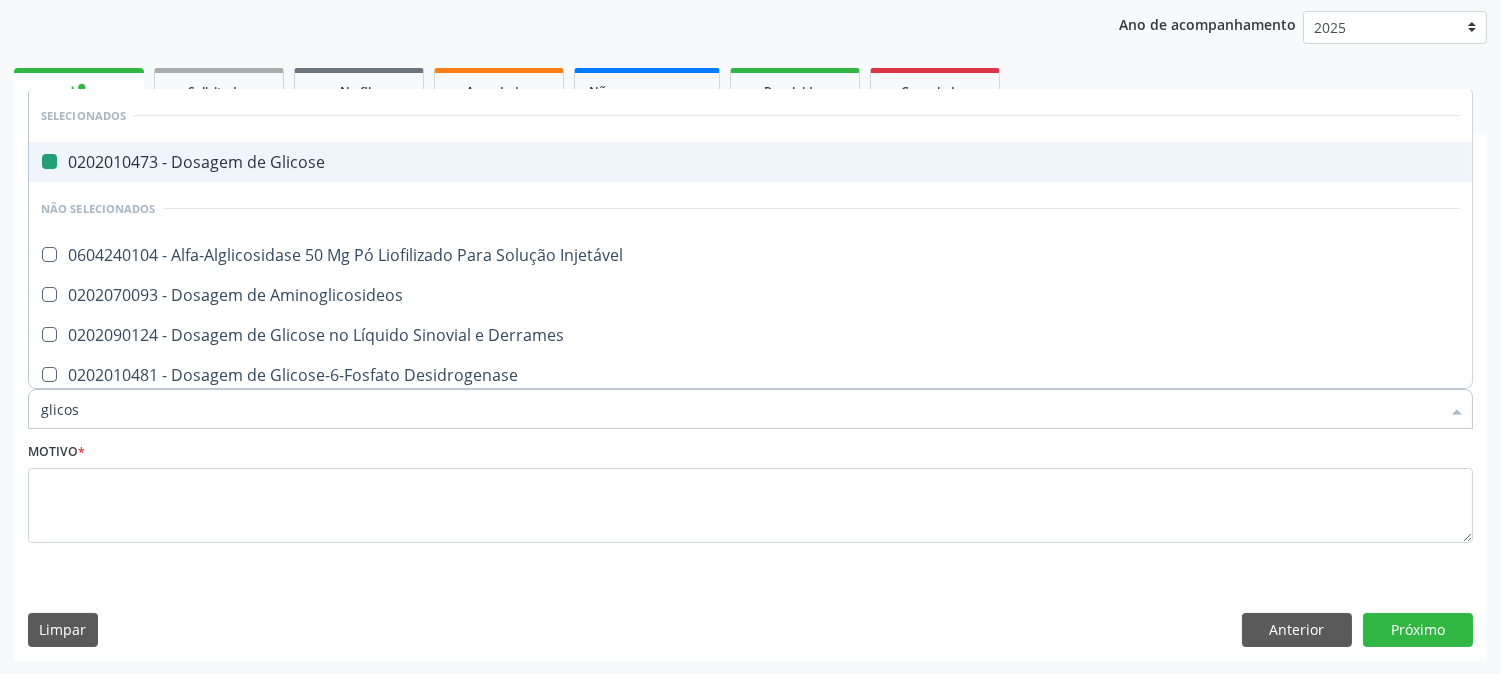type on "glicosi" 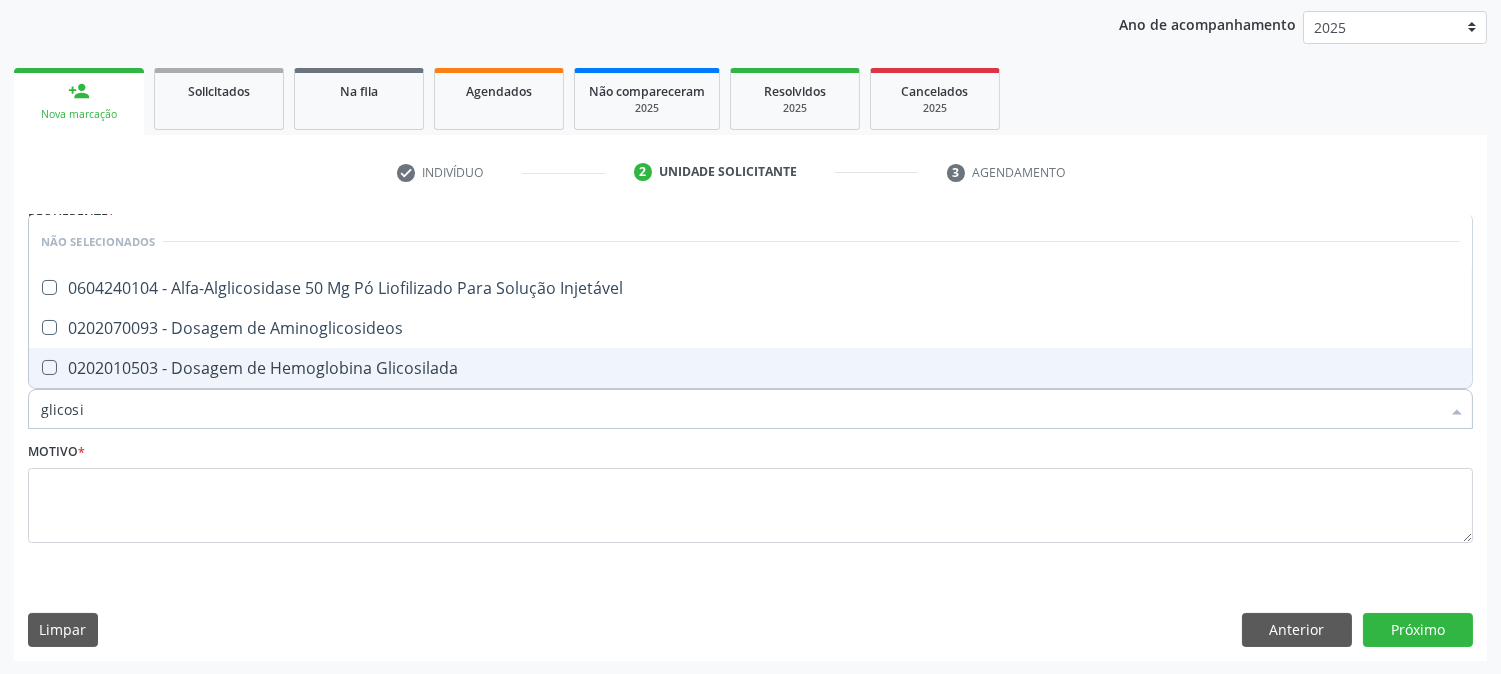 click on "0202010503 - Dosagem de Hemoglobina Glicosilada" at bounding box center (750, 368) 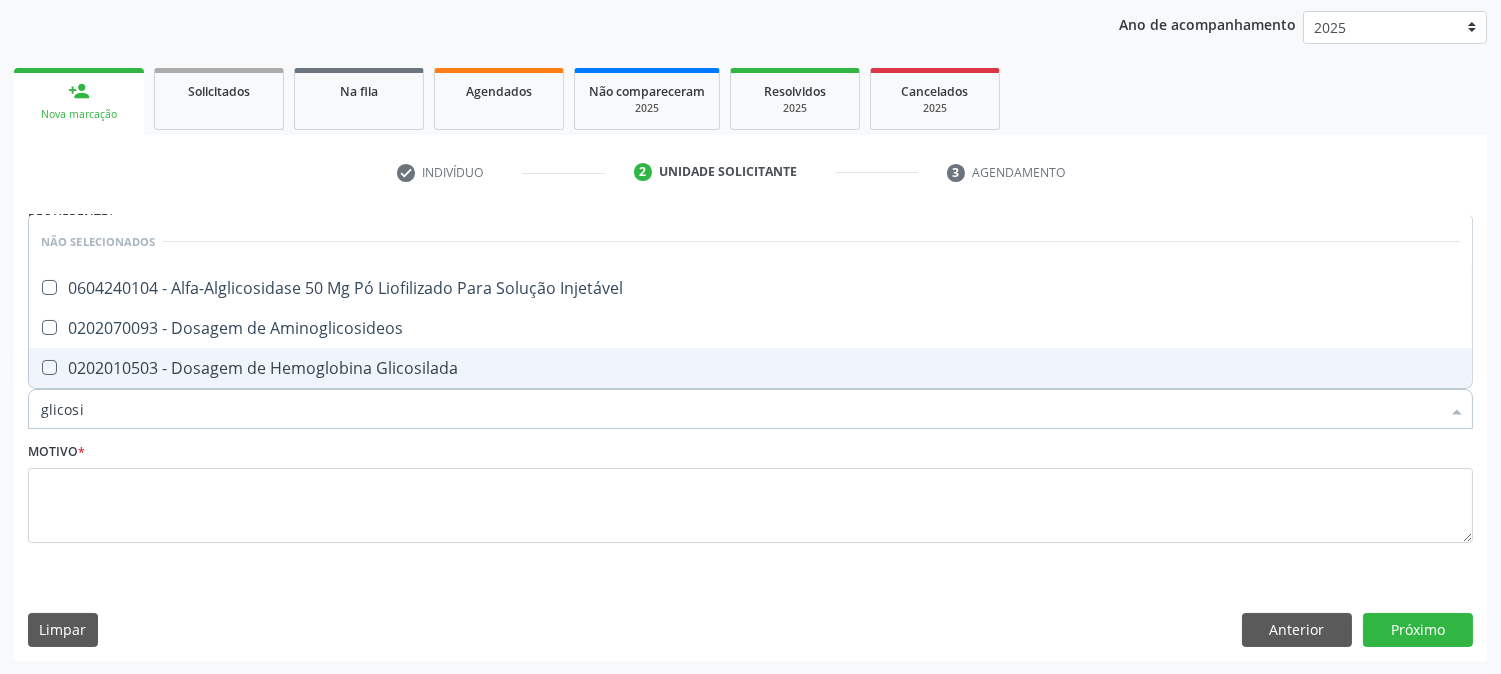 checkbox on "true" 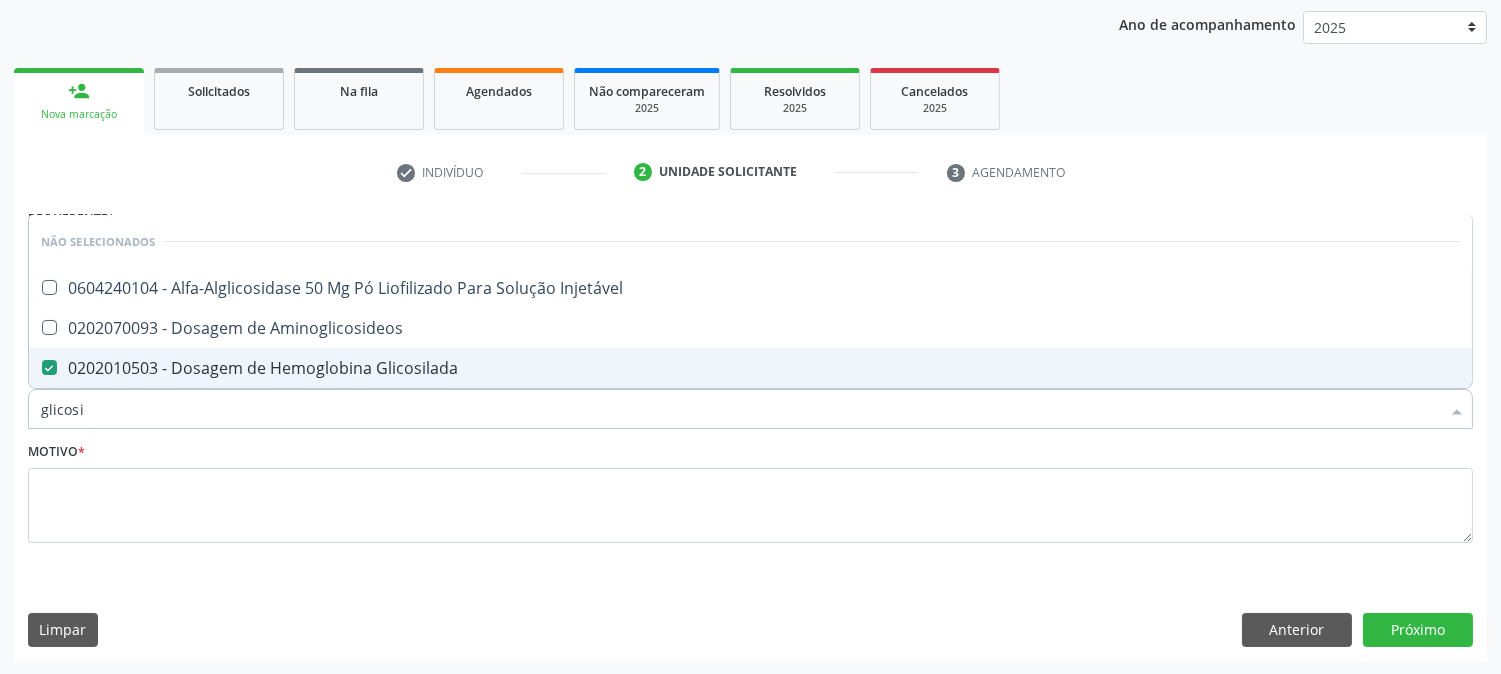 click on "glicosi" at bounding box center (740, 409) 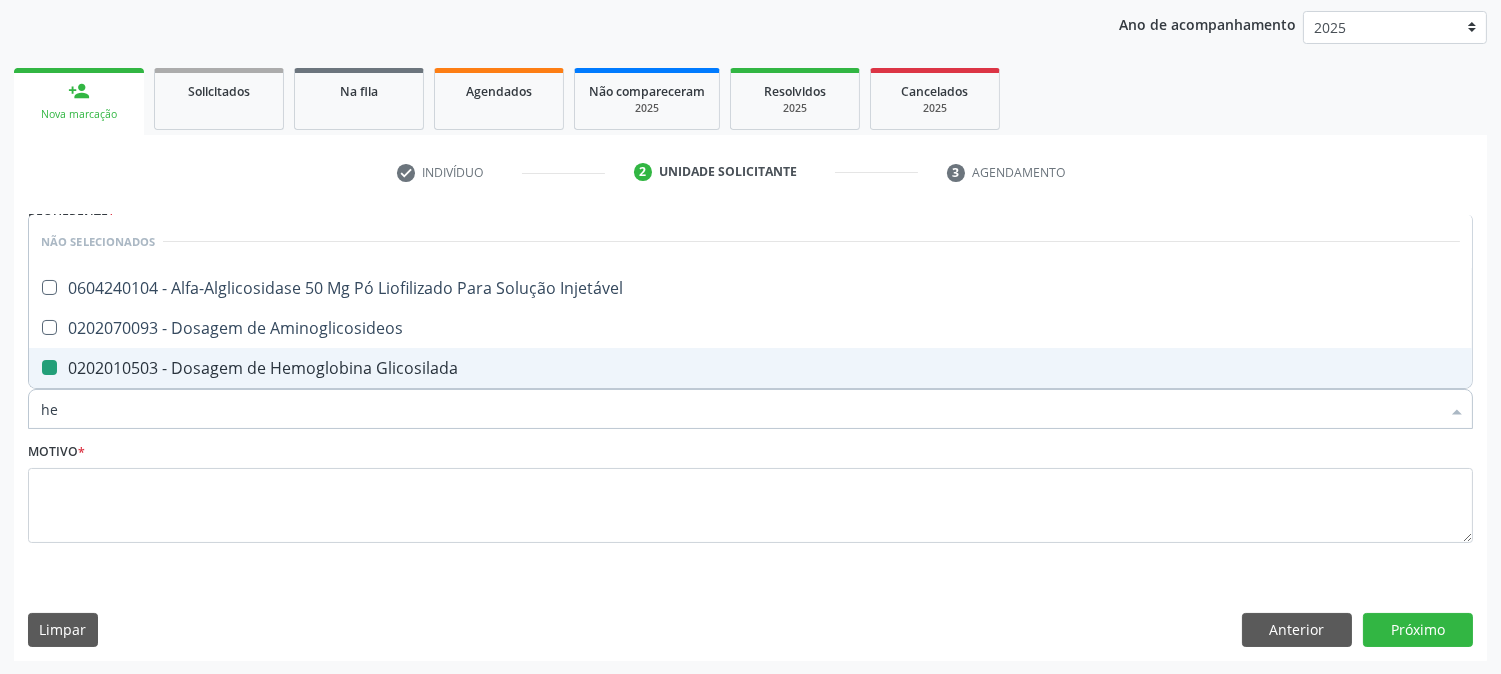 type on "hem" 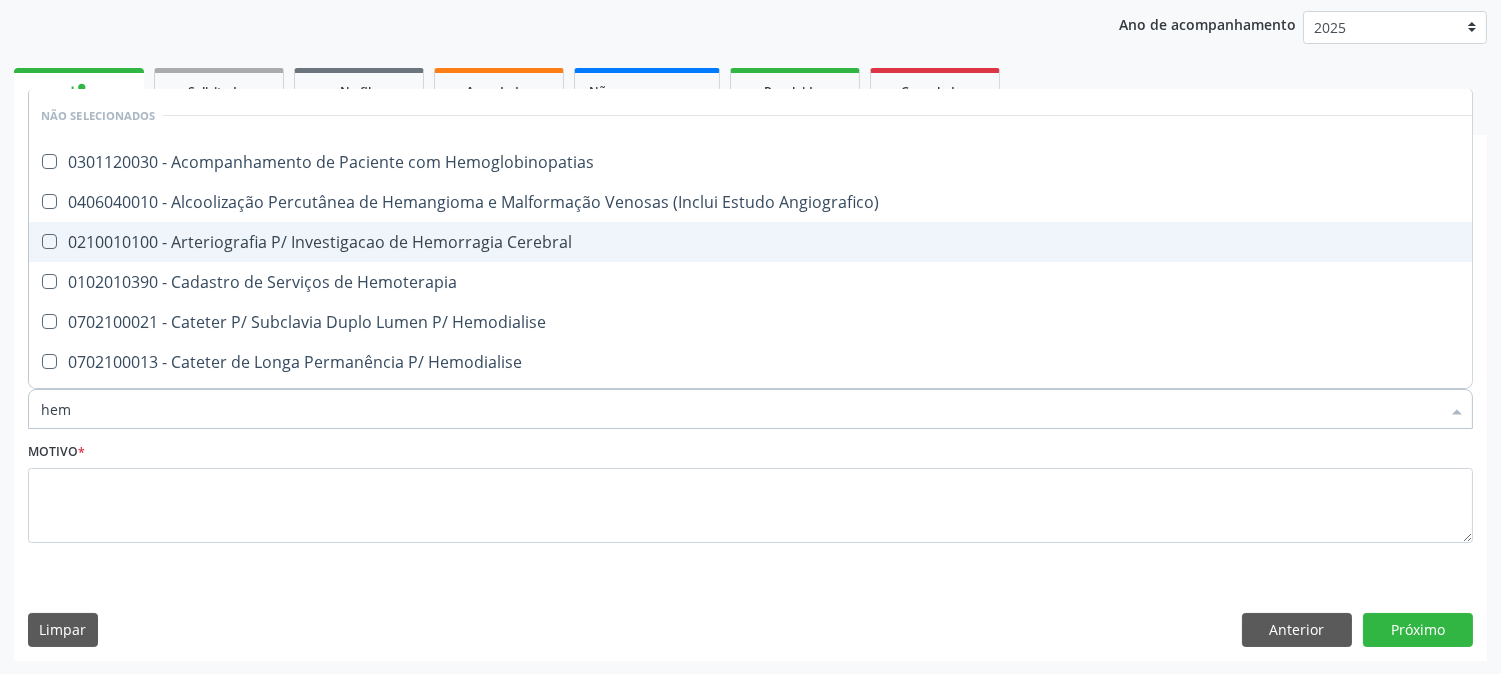 type on "hemo" 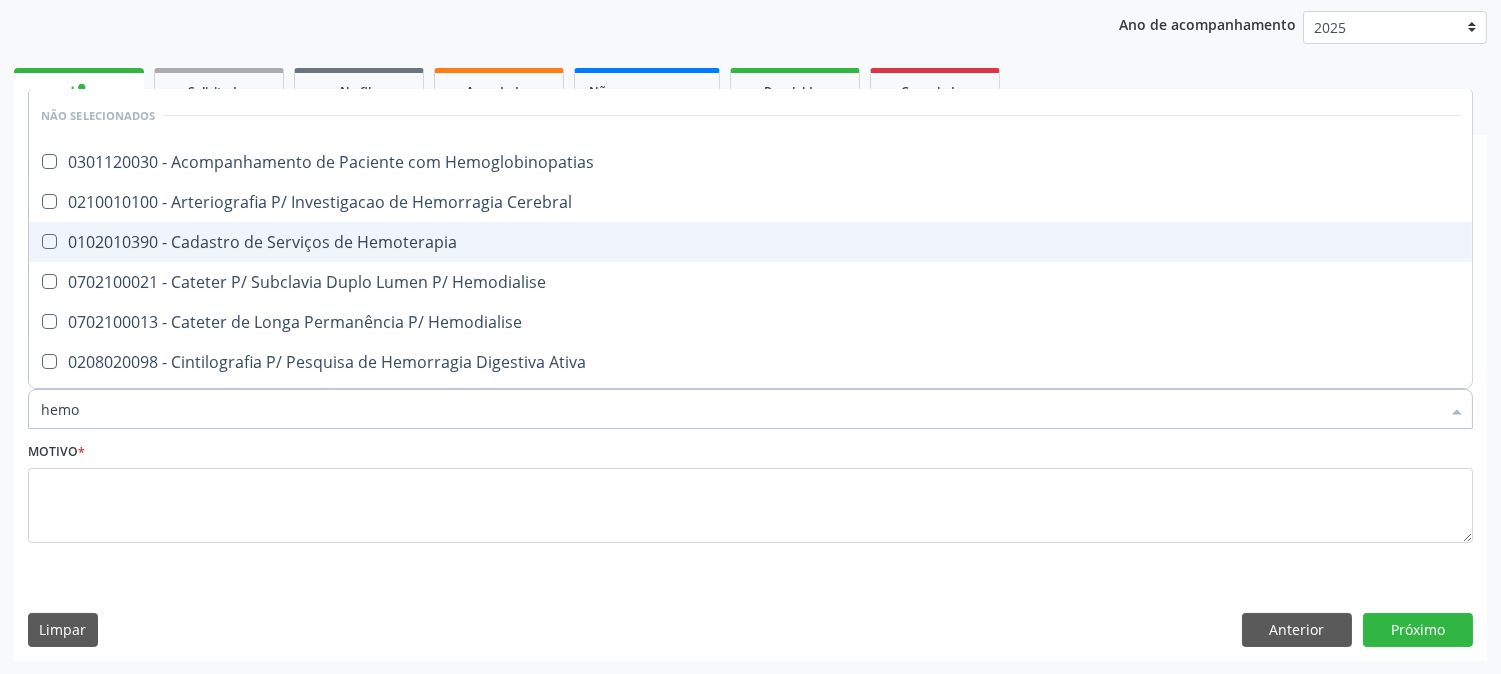 type on "hemog" 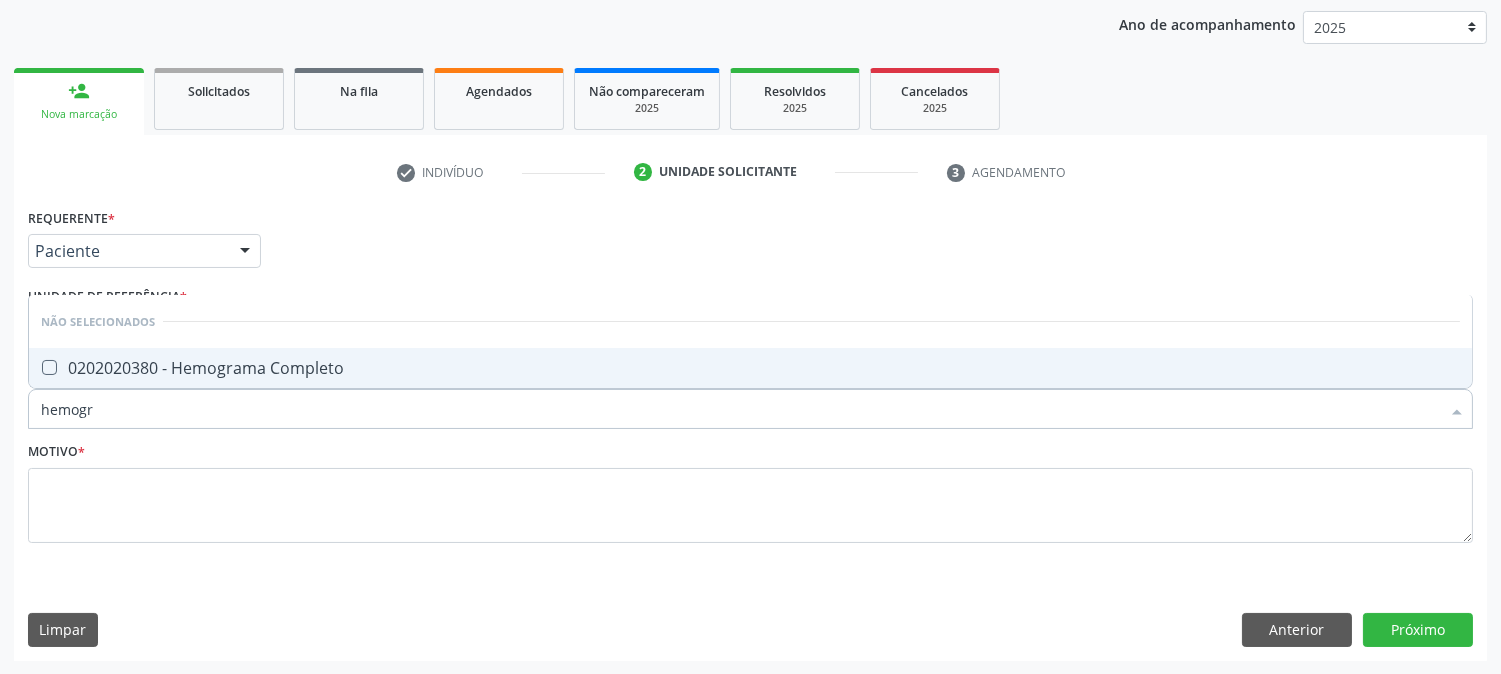type on "hemogra" 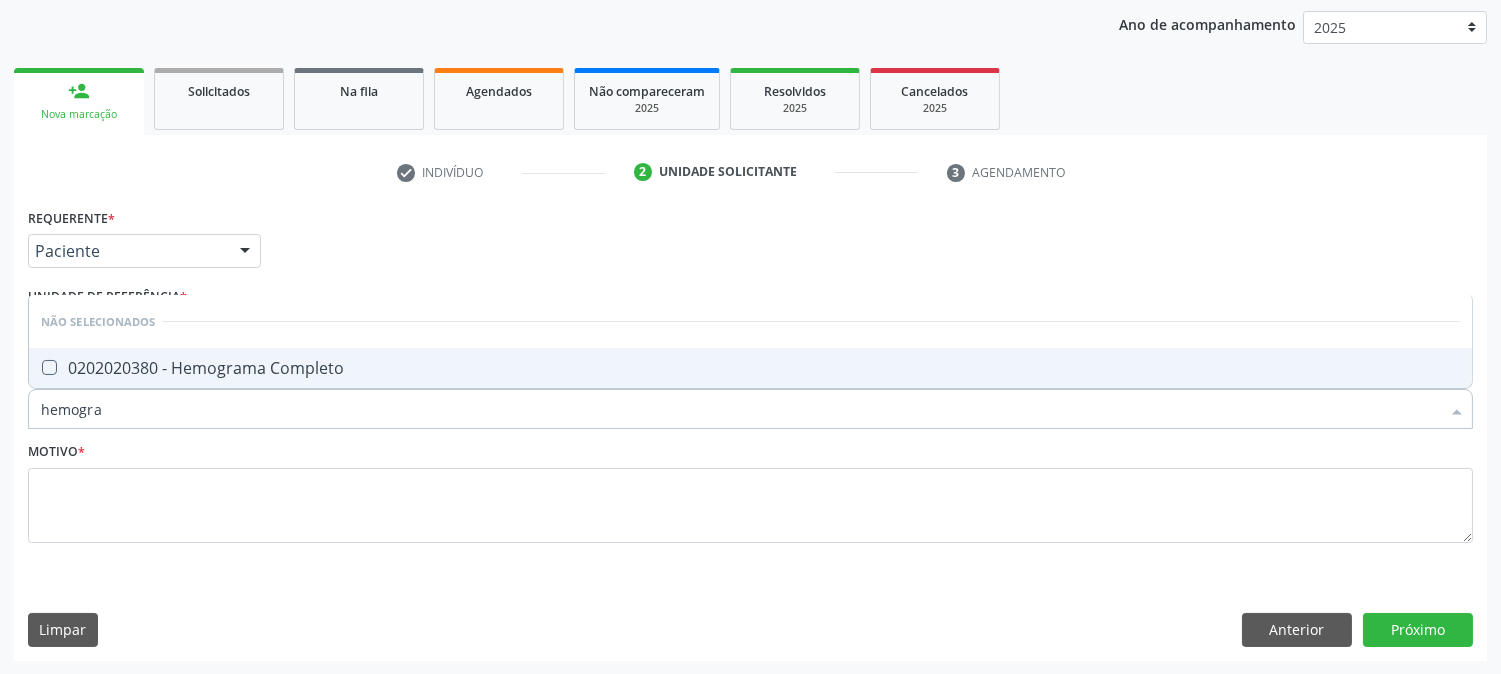 click on "0202020380 - Hemograma Completo" at bounding box center [750, 368] 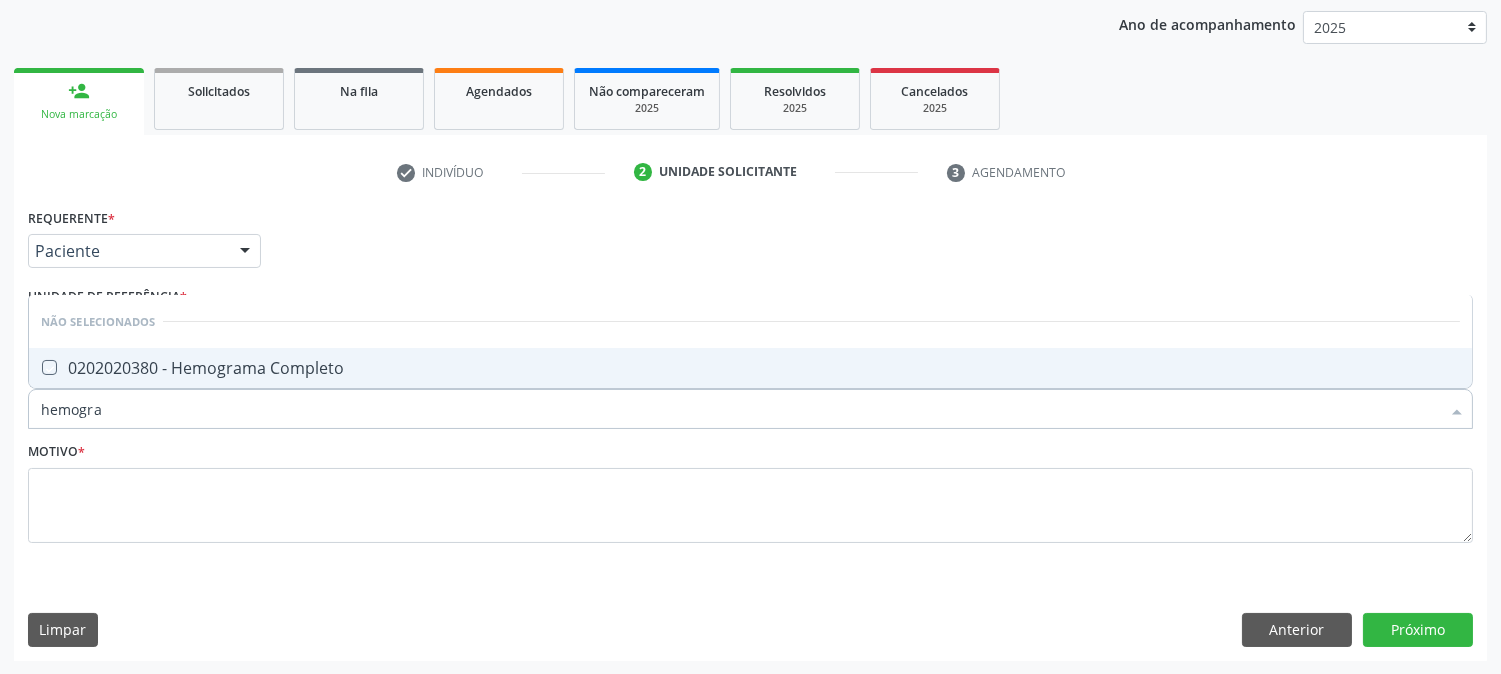 checkbox on "true" 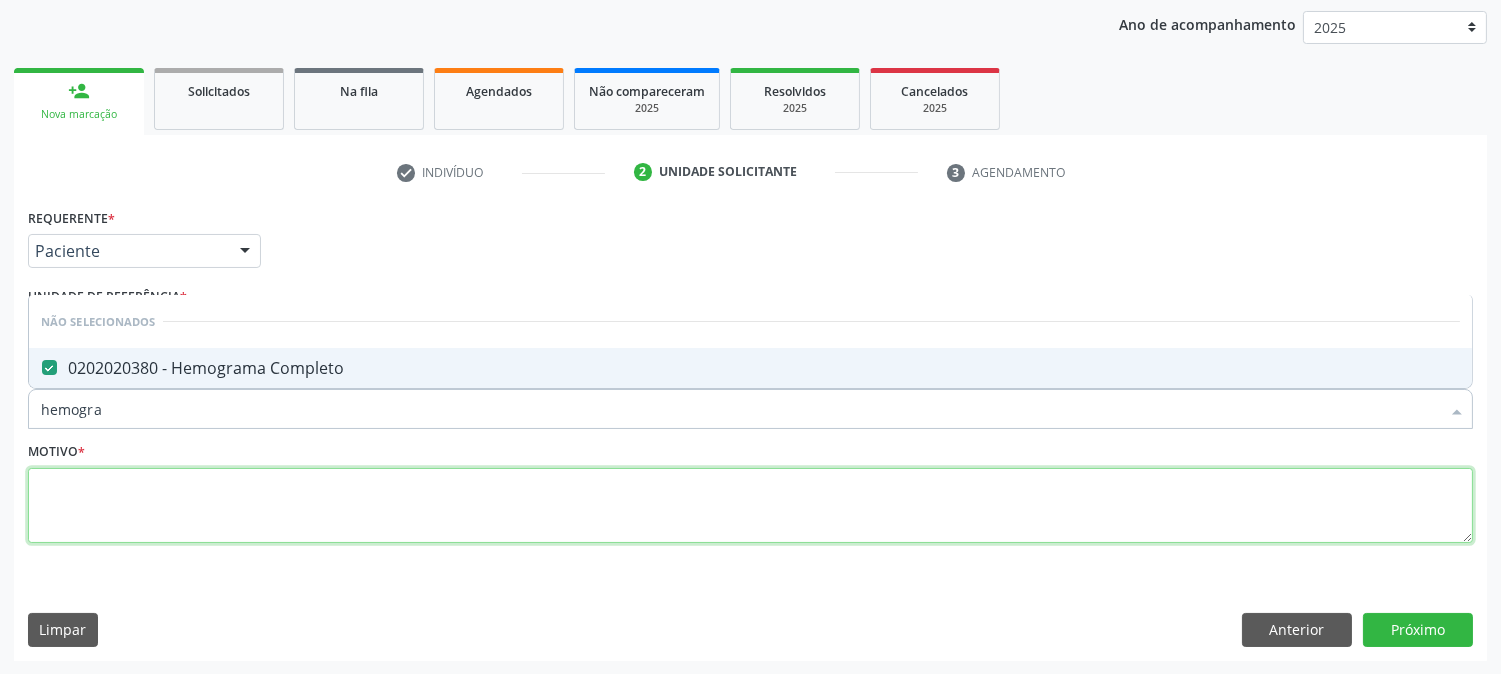click at bounding box center (750, 506) 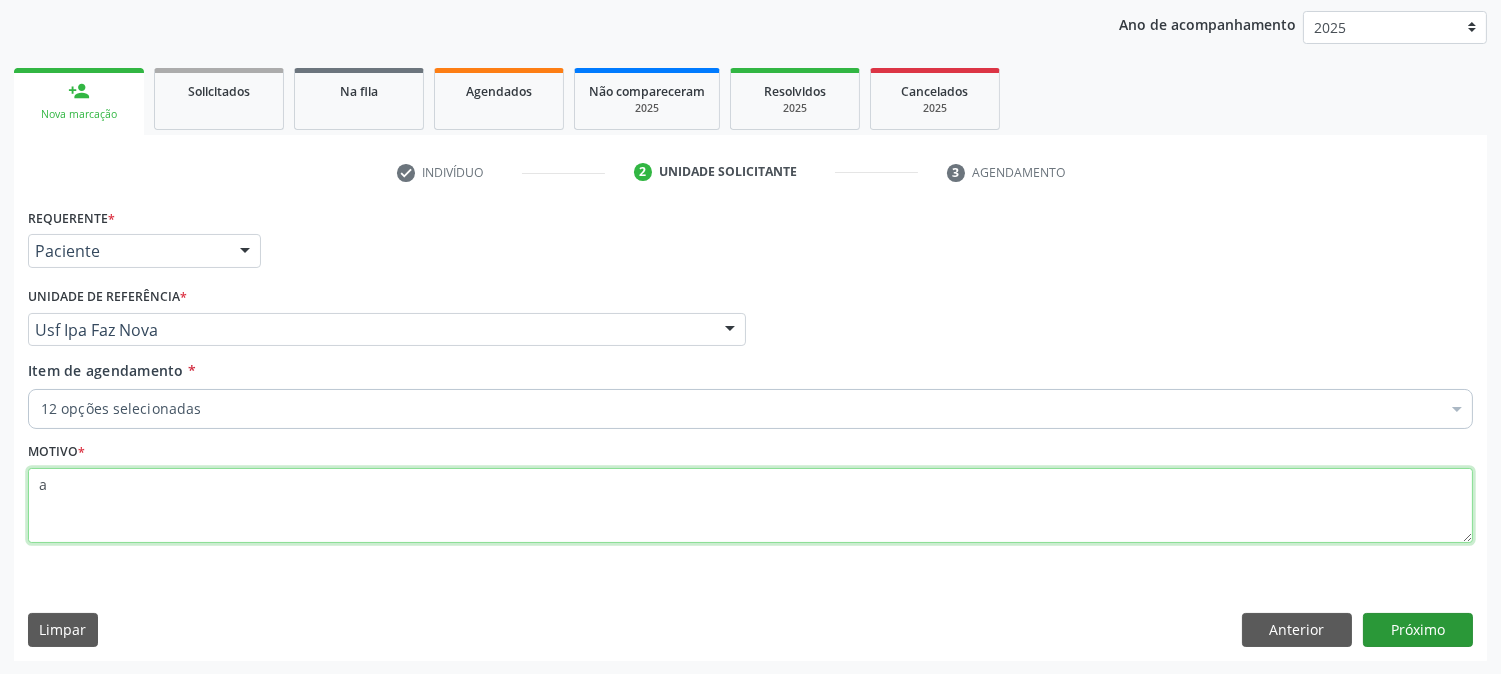 type on "a" 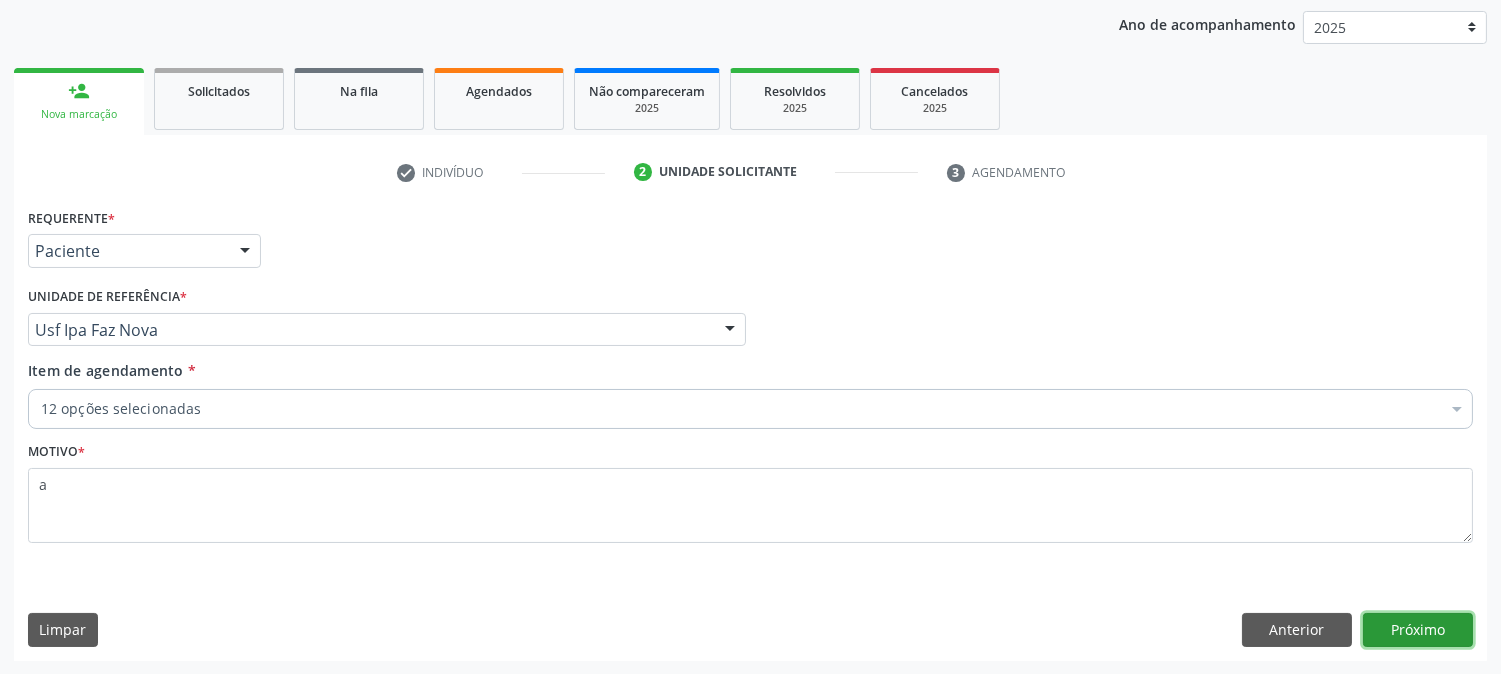 click on "Próximo" at bounding box center [1418, 630] 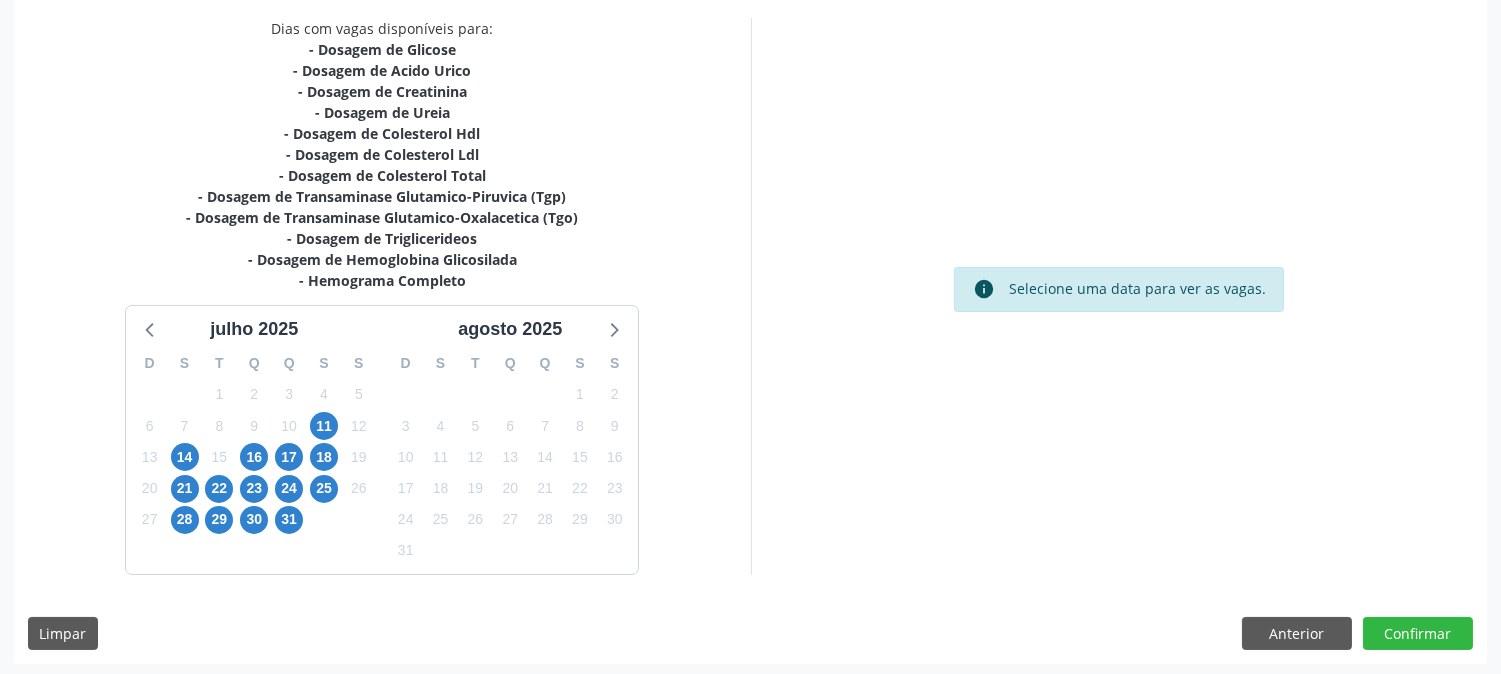 scroll, scrollTop: 426, scrollLeft: 0, axis: vertical 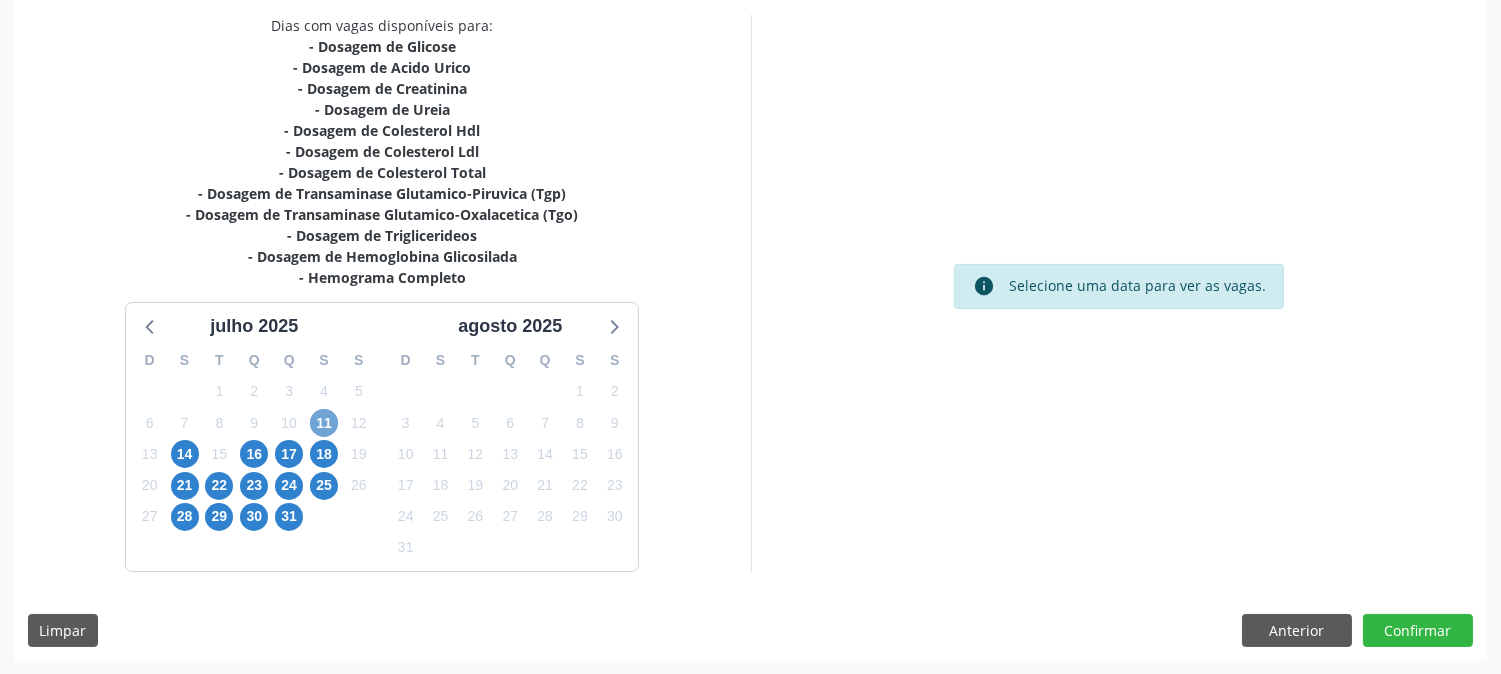 click on "11" at bounding box center (324, 423) 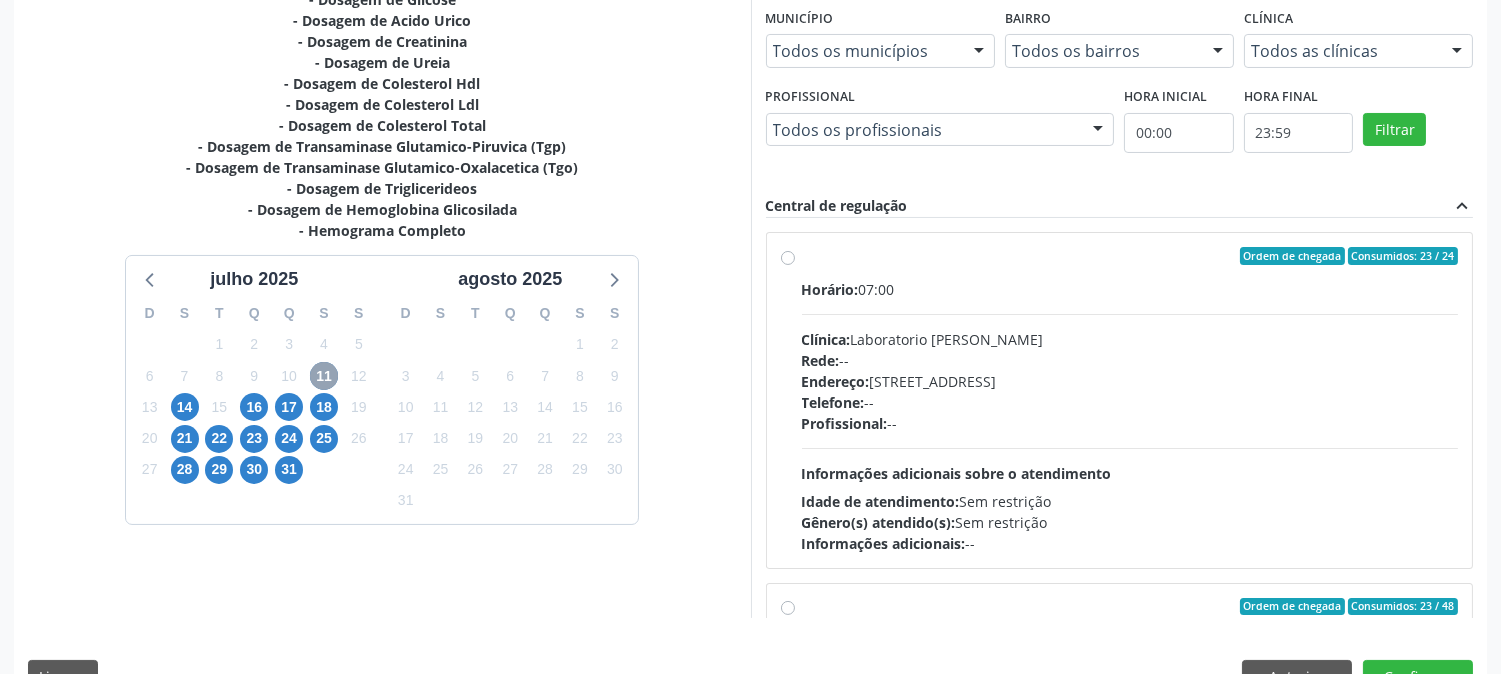 scroll, scrollTop: 520, scrollLeft: 0, axis: vertical 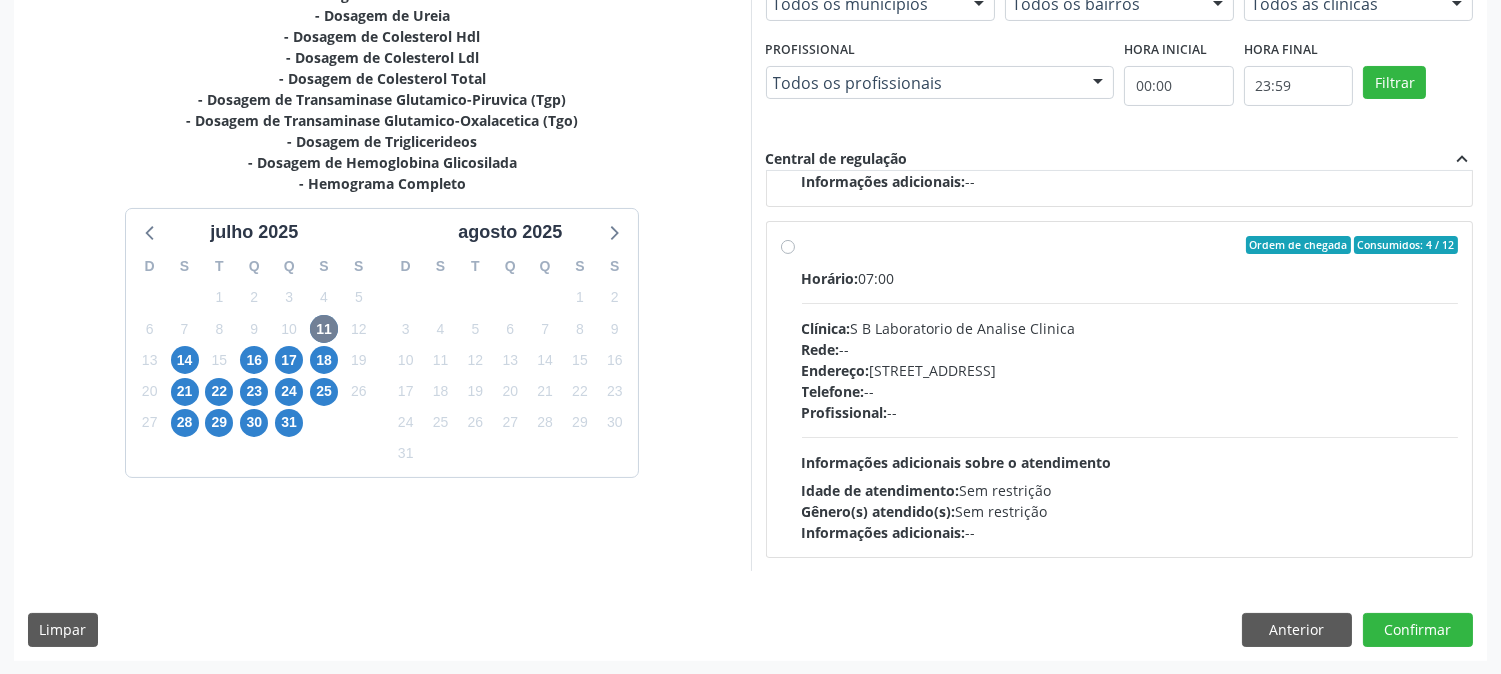 click on "Idade de atendimento:
Sem restrição" at bounding box center [1130, 490] 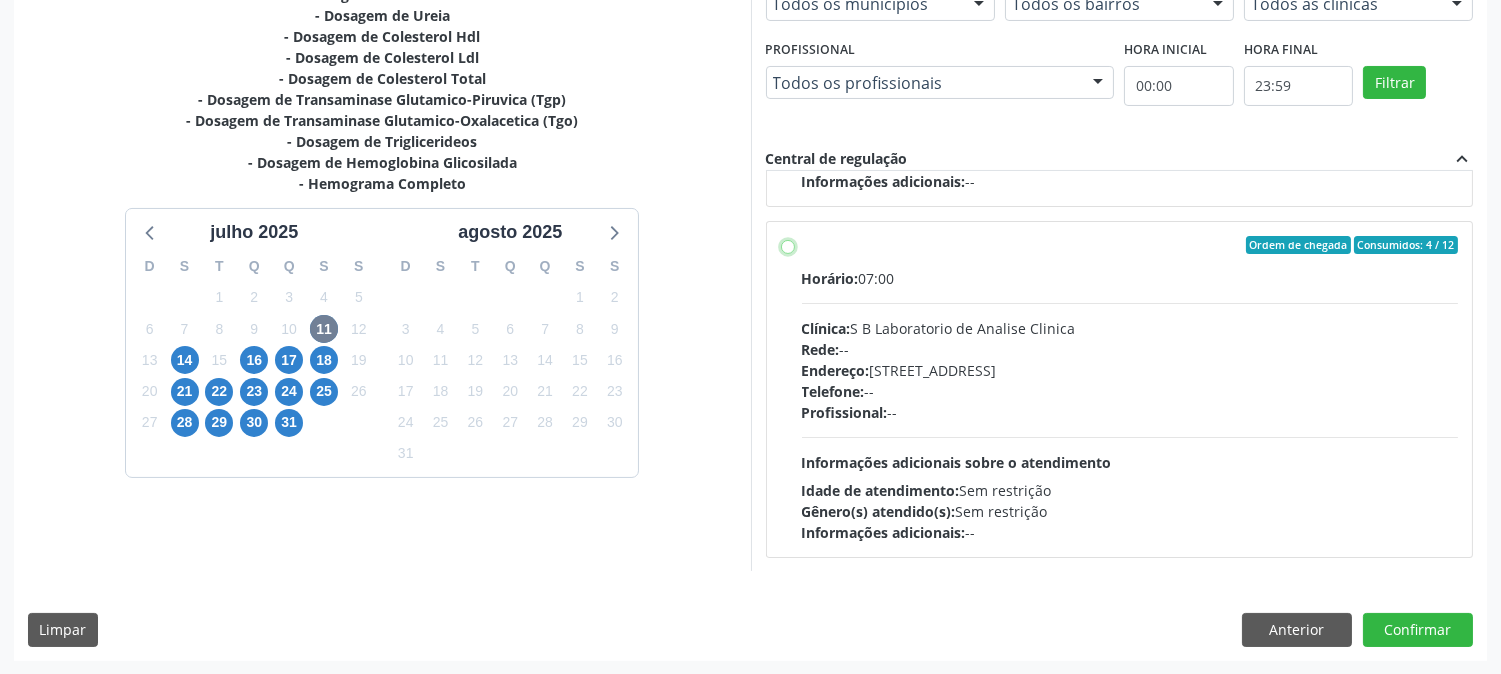 click on "Ordem de chegada
Consumidos: 4 / 12
Horário:   07:00
Clínica:  S B Laboratorio de Analise Clinica
Rede:
--
Endereço:   Casa, nº 679, Centro, Serra Talhada - PE
Telefone:   --
Profissional:
--
Informações adicionais sobre o atendimento
Idade de atendimento:
Sem restrição
Gênero(s) atendido(s):
Sem restrição
Informações adicionais:
--" at bounding box center (788, 245) 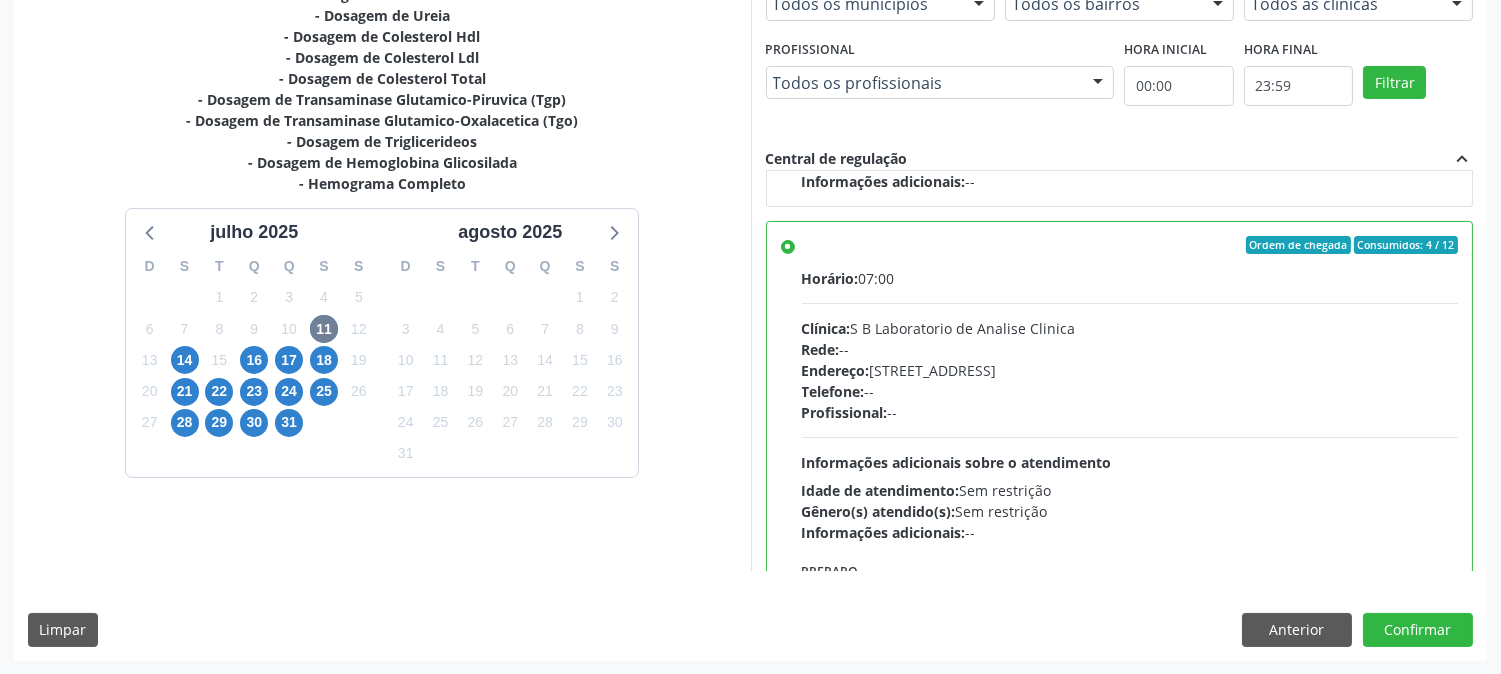 click on "Dias com vagas disponíveis para:
- Dosagem de Glicose
- Dosagem de Acido Urico
- Dosagem de Creatinina
- Dosagem de Ureia
- Dosagem de Colesterol Hdl
- Dosagem de Colesterol Ldl
- Dosagem de Colesterol Total
- Dosagem de Transaminase Glutamico-Piruvica (Tgp)
- Dosagem de Transaminase Glutamico-Oxalacetica (Tgo)
- Dosagem de Triglicerideos
- Dosagem de Hemoglobina Glicosilada
- Hemograma Completo
julho 2025 D S T Q Q S S 29 30 1 2 3 4 5 6 7 8 9 10 11 12 13 14 15 16 17 18 19 20 21 22 23 24 25 26 27 28 29 30 31 1 2 3 4 5 6 7 8 9 agosto 2025 D S T Q Q S S 27 28 29 30 31 1 2 3 4 5 6 7 8 9 10 11 12 13 14 15 16 17 18 19 20 21 22 23 24 25 26 27 28 29 30 31 1 2 3 4 5 6
Vagas para o dia
11/07/2025
Município
Todos os municípios         Todos os municípios   Serra Talhada - PE       "" at bounding box center [750, 290] 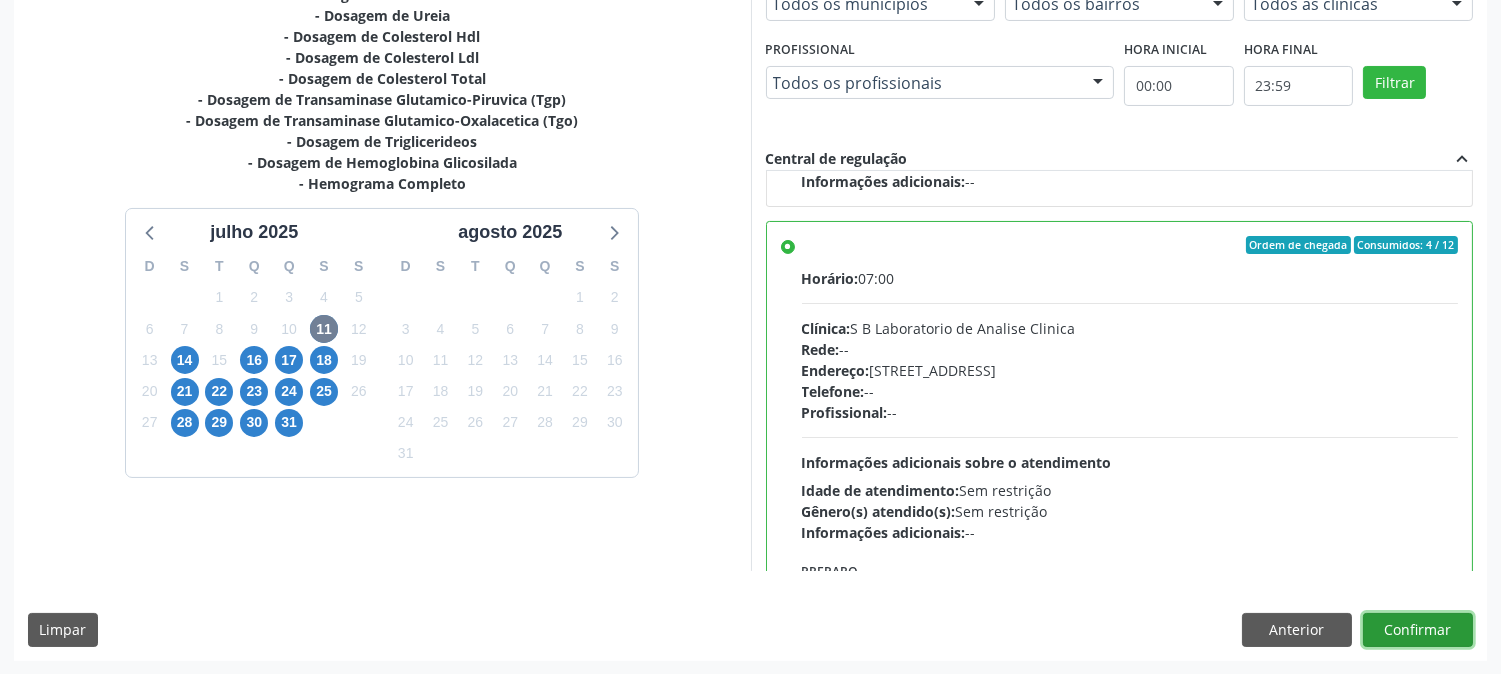 click on "Confirmar" at bounding box center (1418, 630) 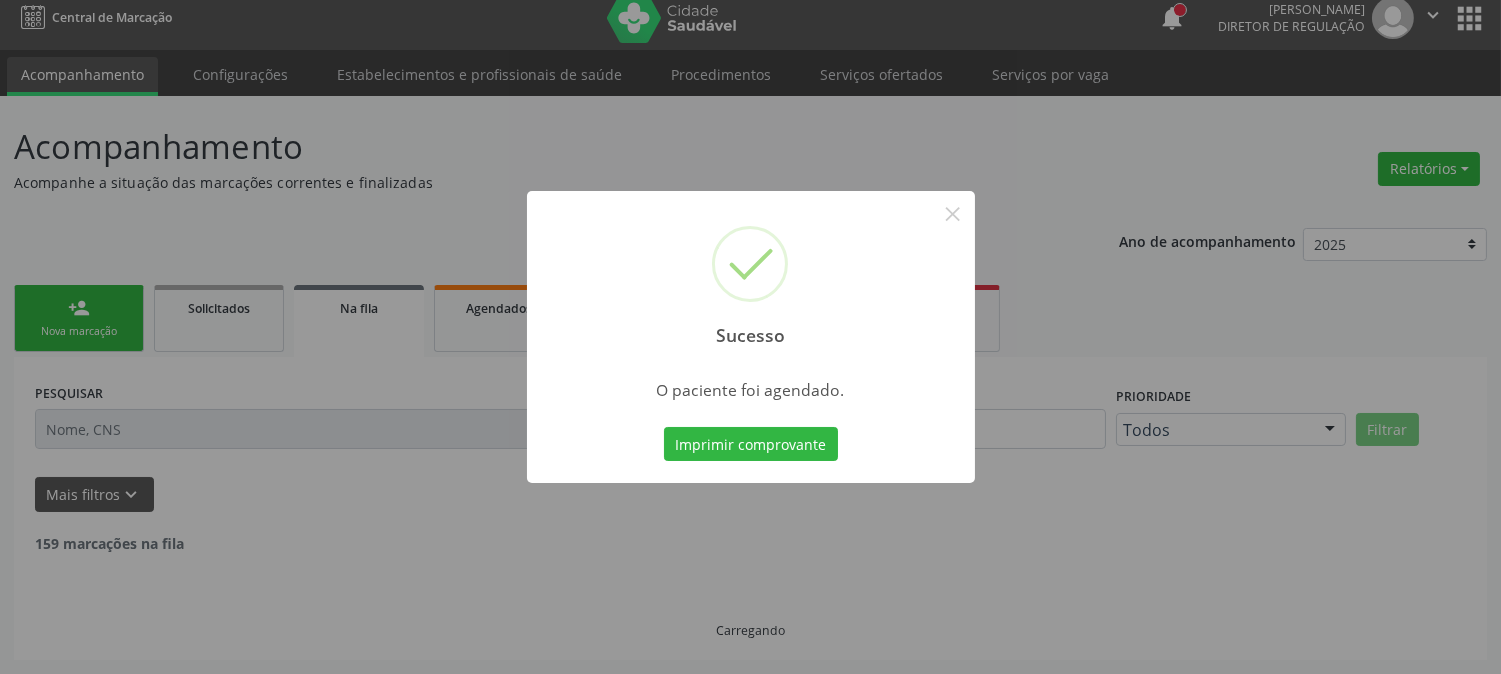 scroll, scrollTop: 0, scrollLeft: 0, axis: both 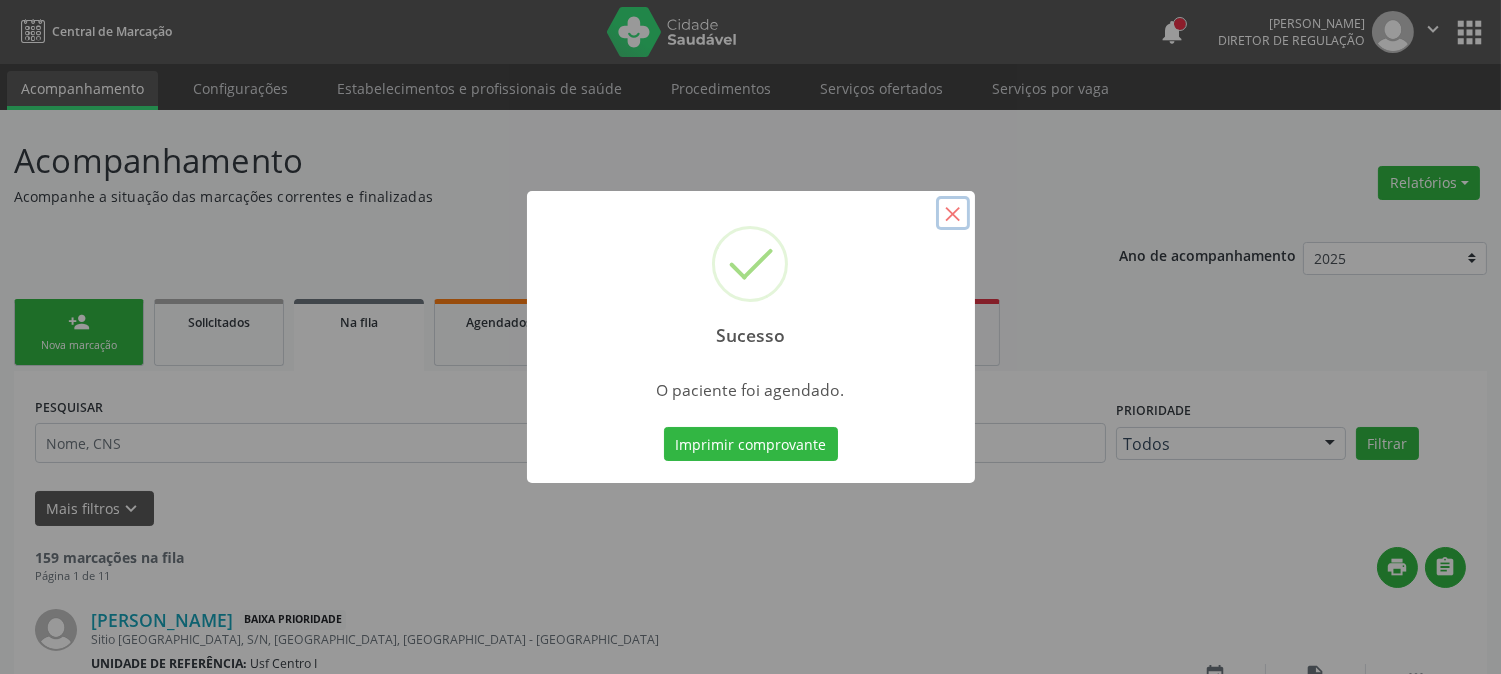 click on "×" at bounding box center (953, 213) 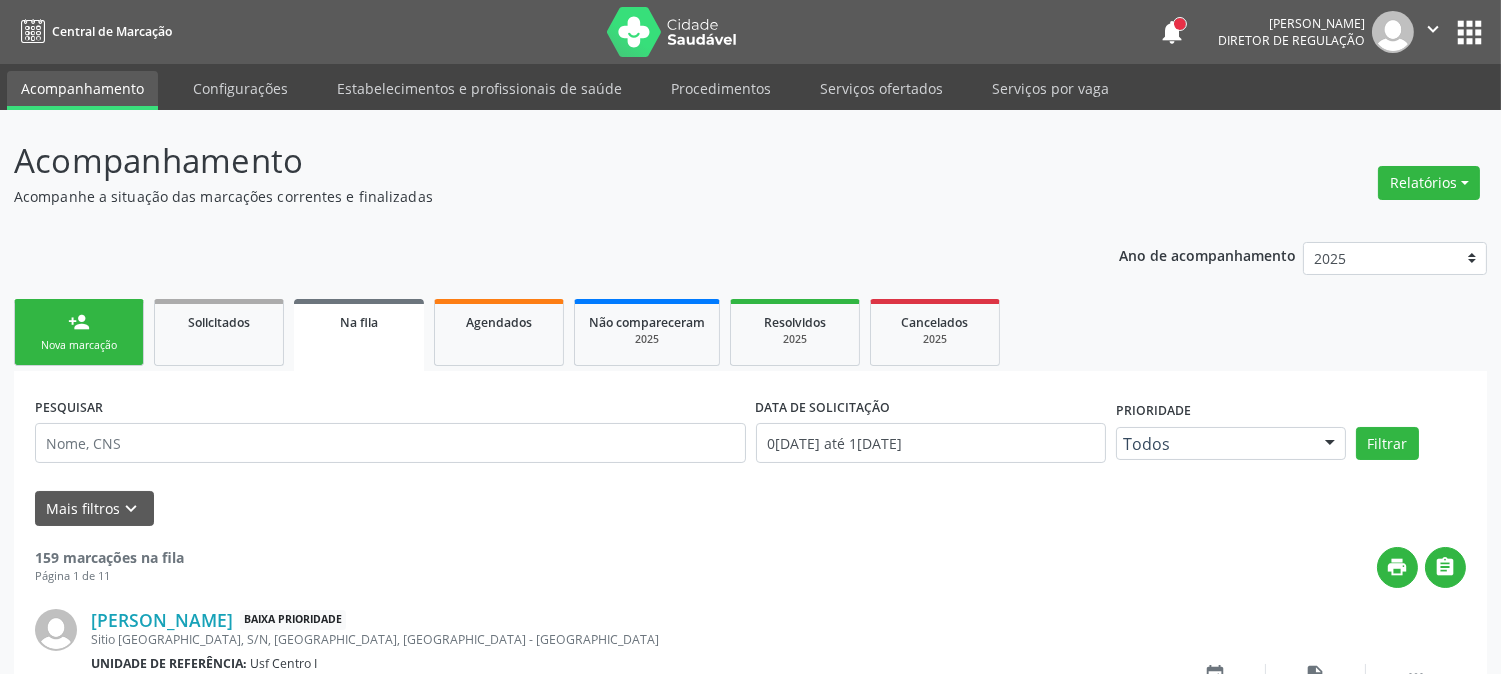 click on "Nova marcação" at bounding box center [79, 345] 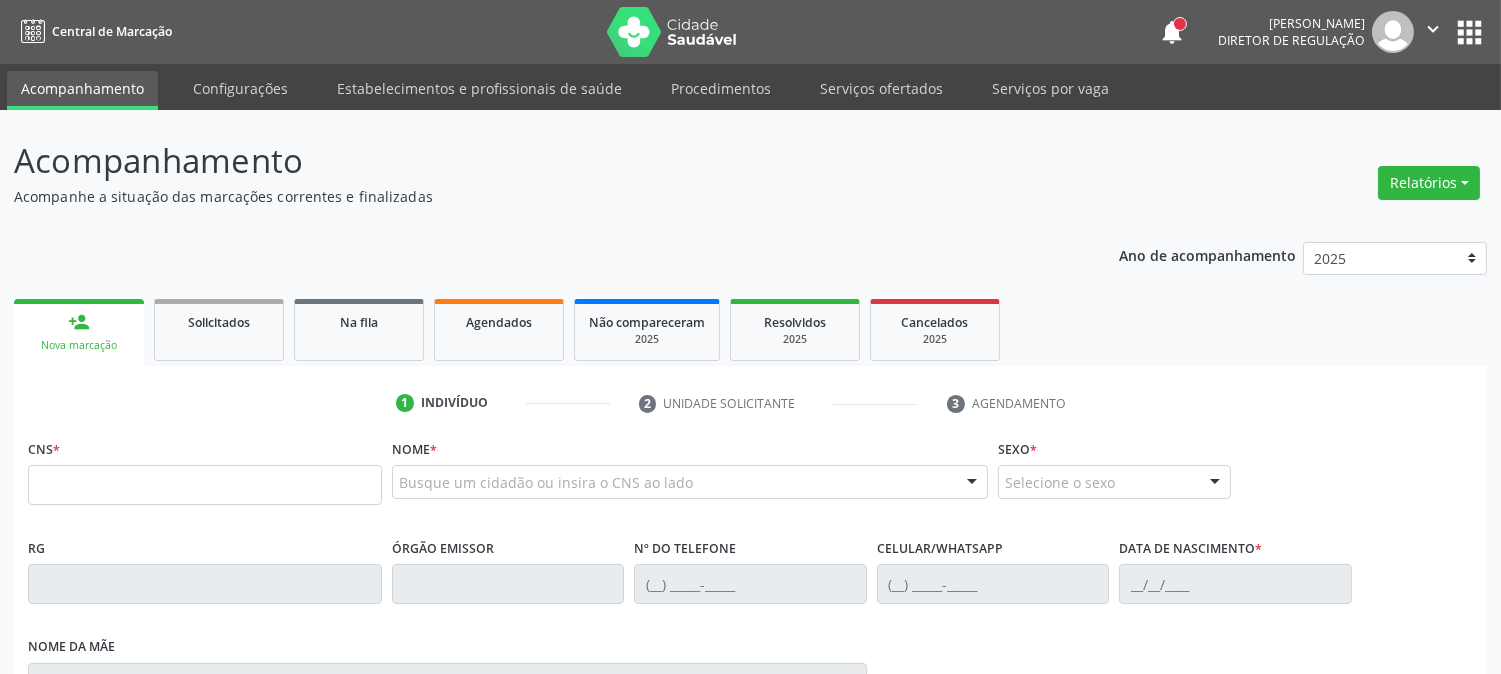 click on "CNS
*" at bounding box center (205, 469) 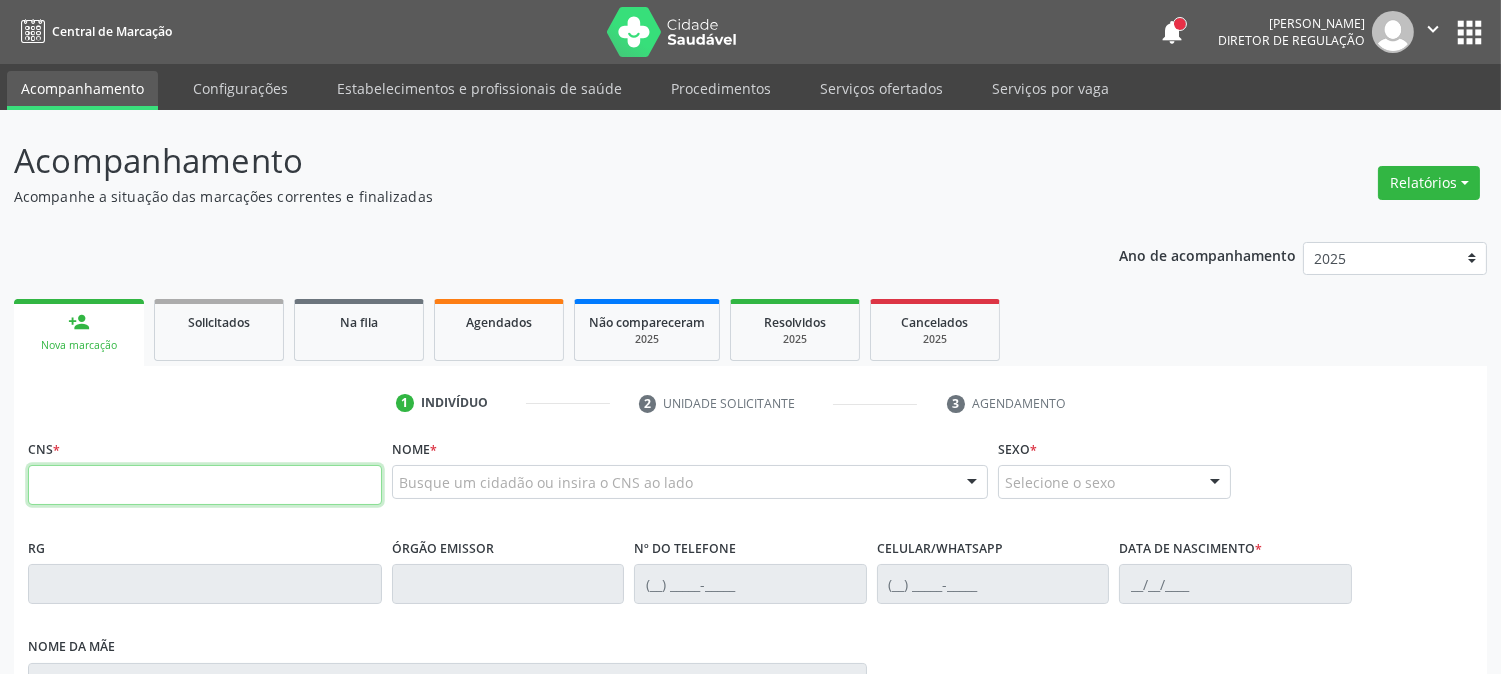 click at bounding box center (205, 485) 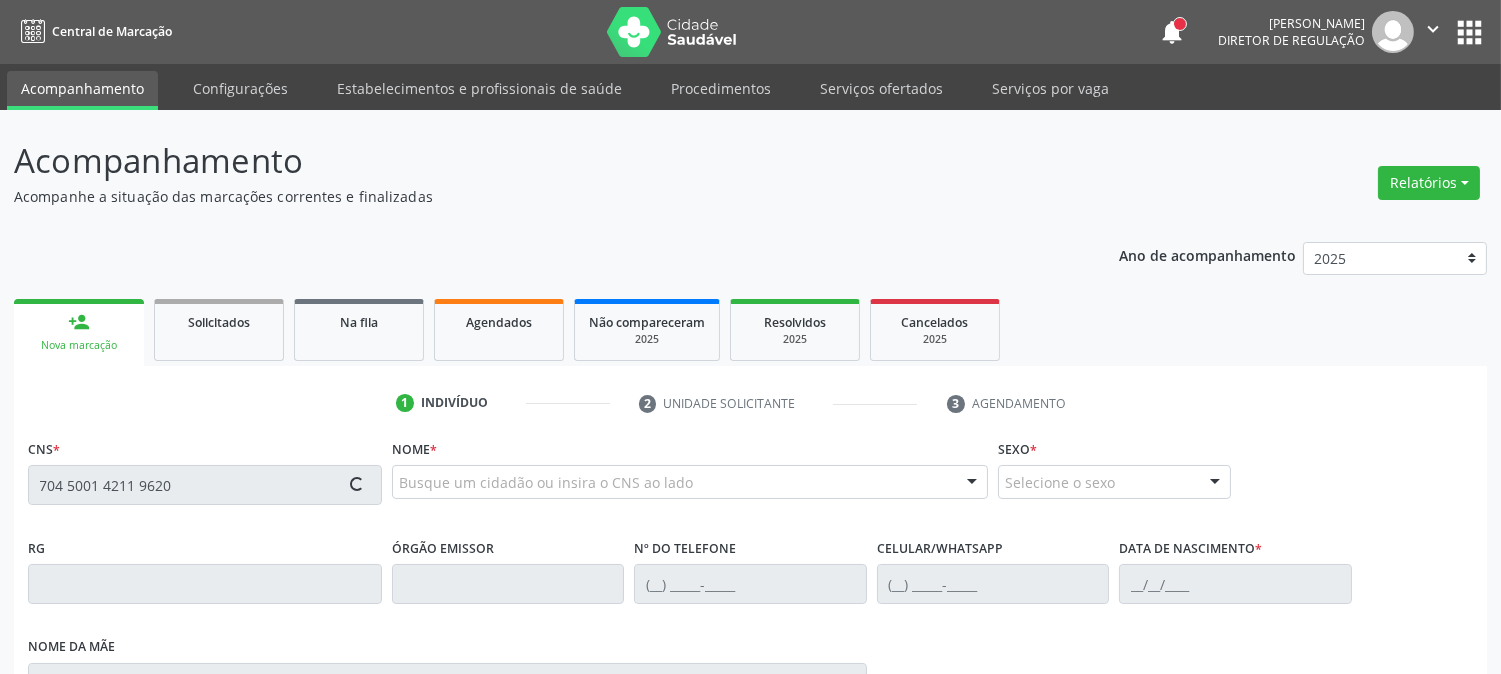 type on "704 5001 4211 9620" 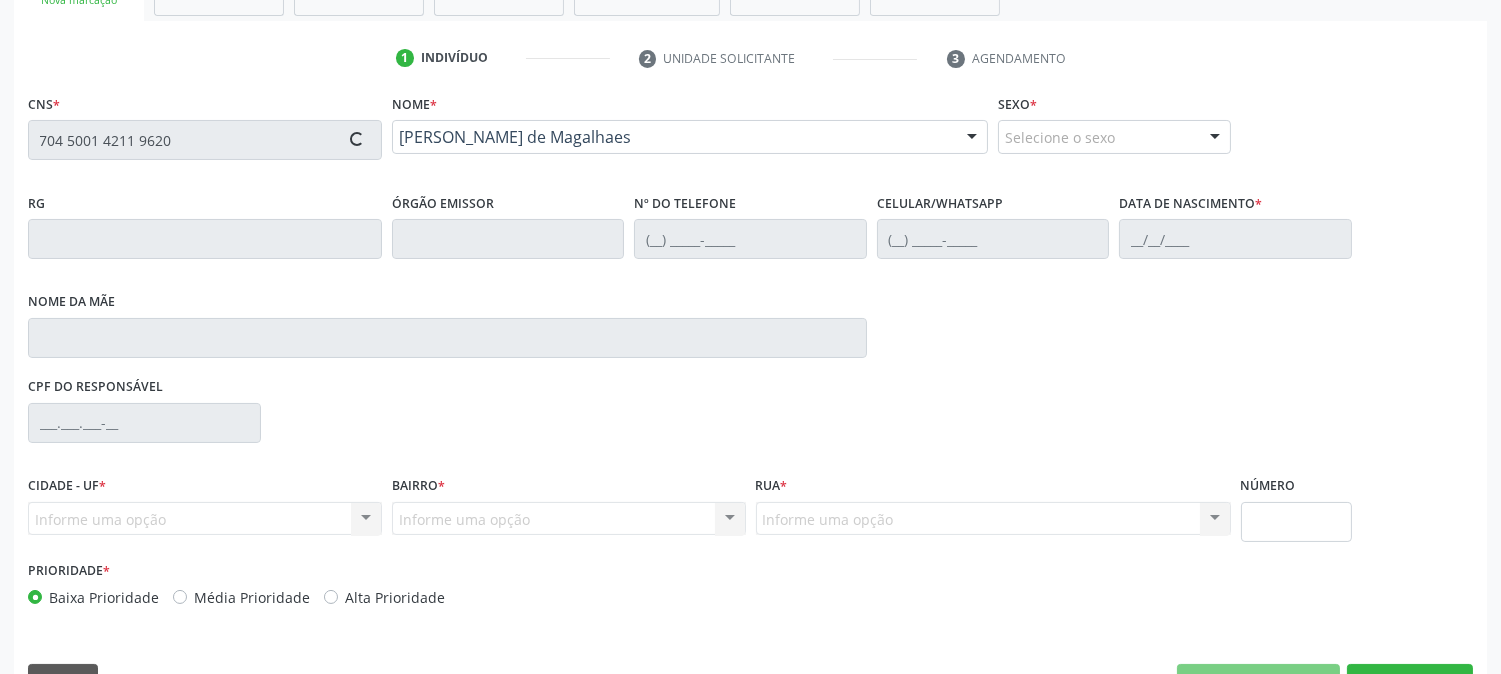 scroll, scrollTop: 395, scrollLeft: 0, axis: vertical 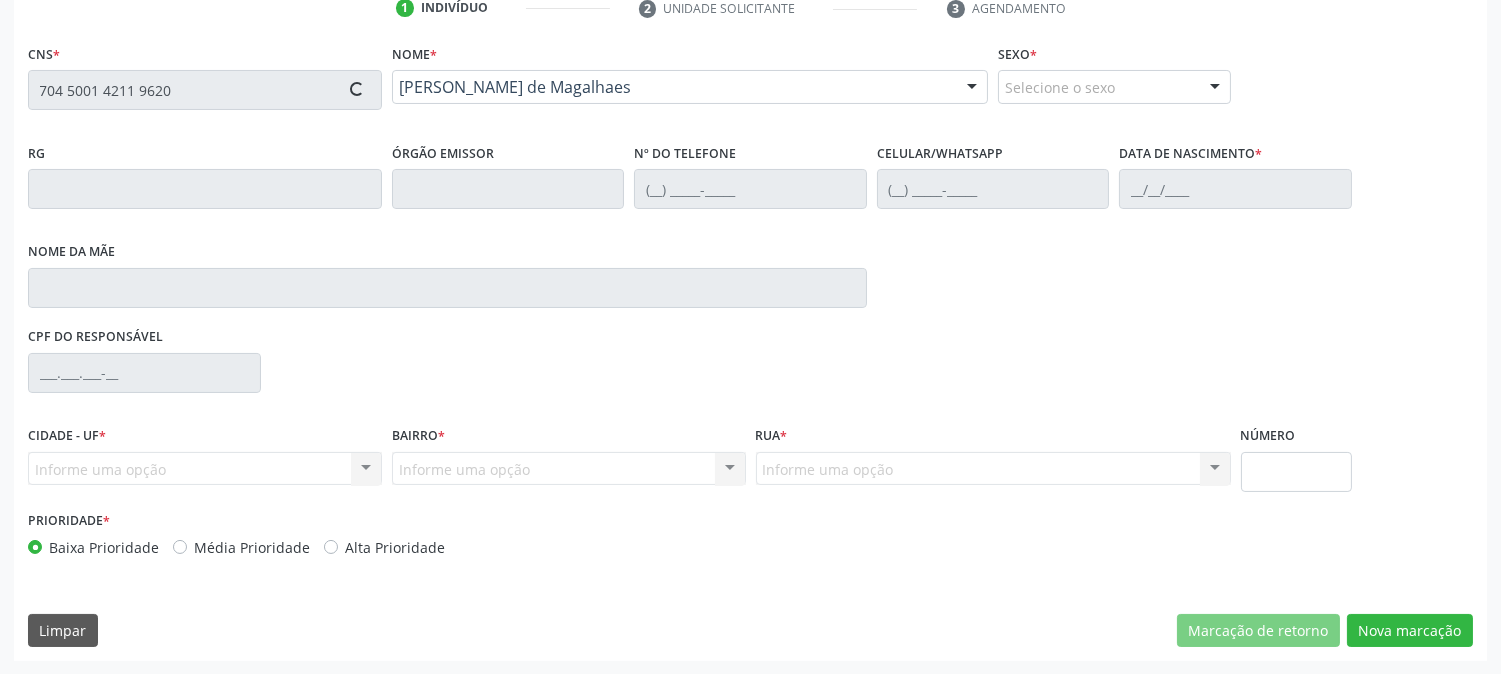 type on "[PHONE_NUMBER]" 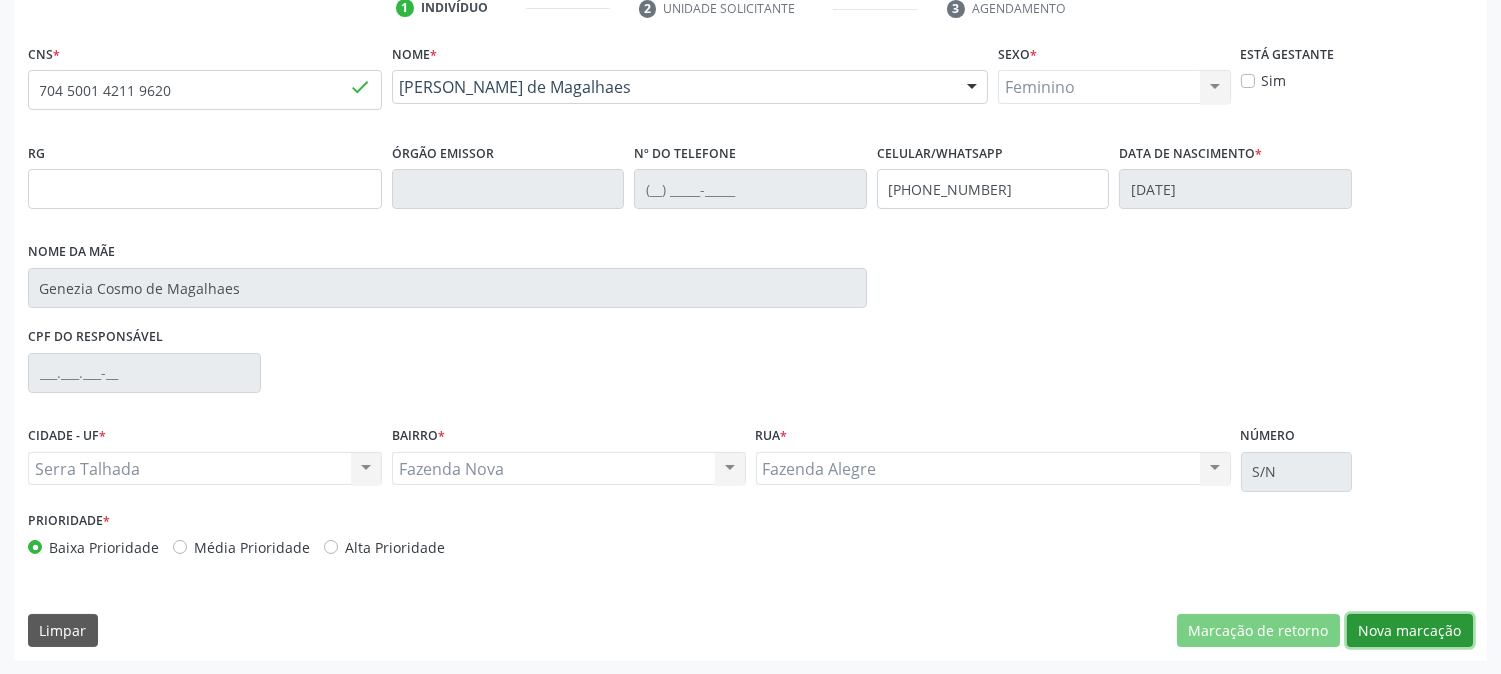 click on "Nova marcação" at bounding box center [1410, 631] 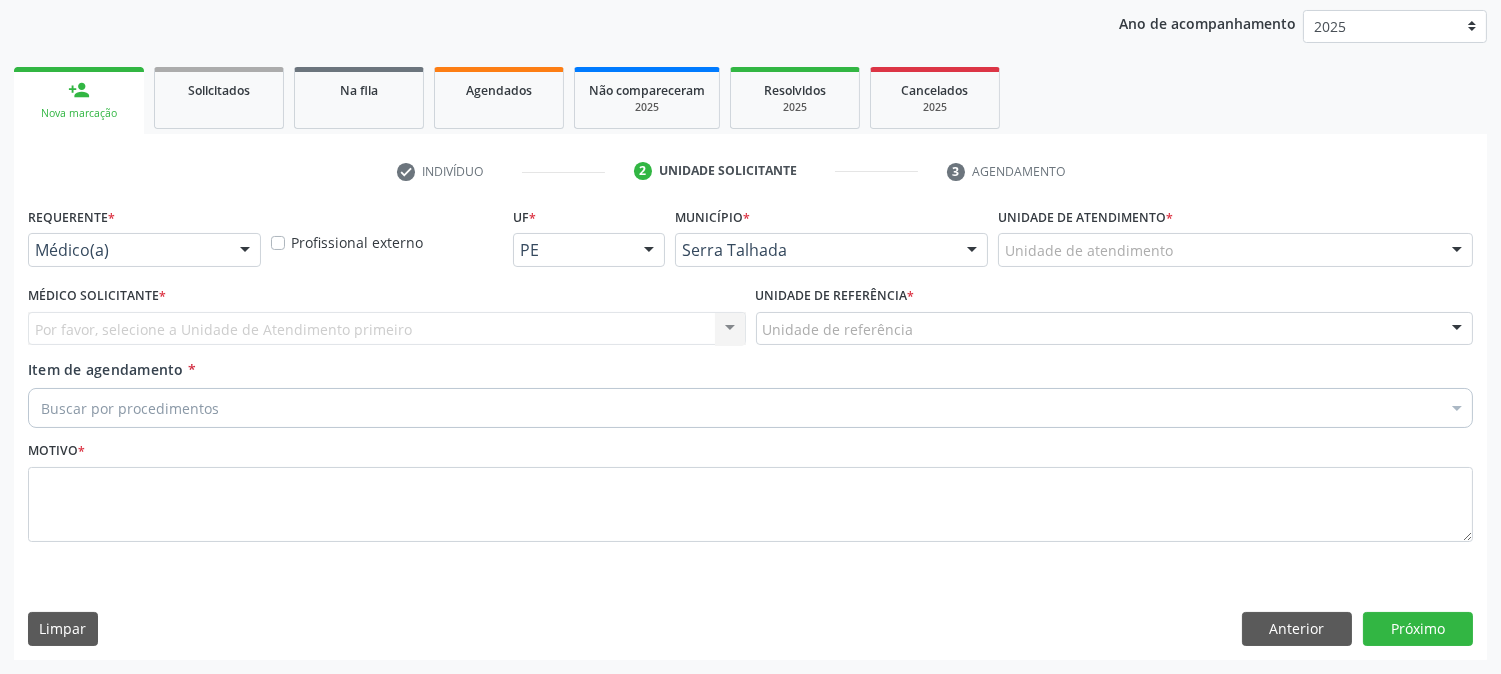 scroll, scrollTop: 231, scrollLeft: 0, axis: vertical 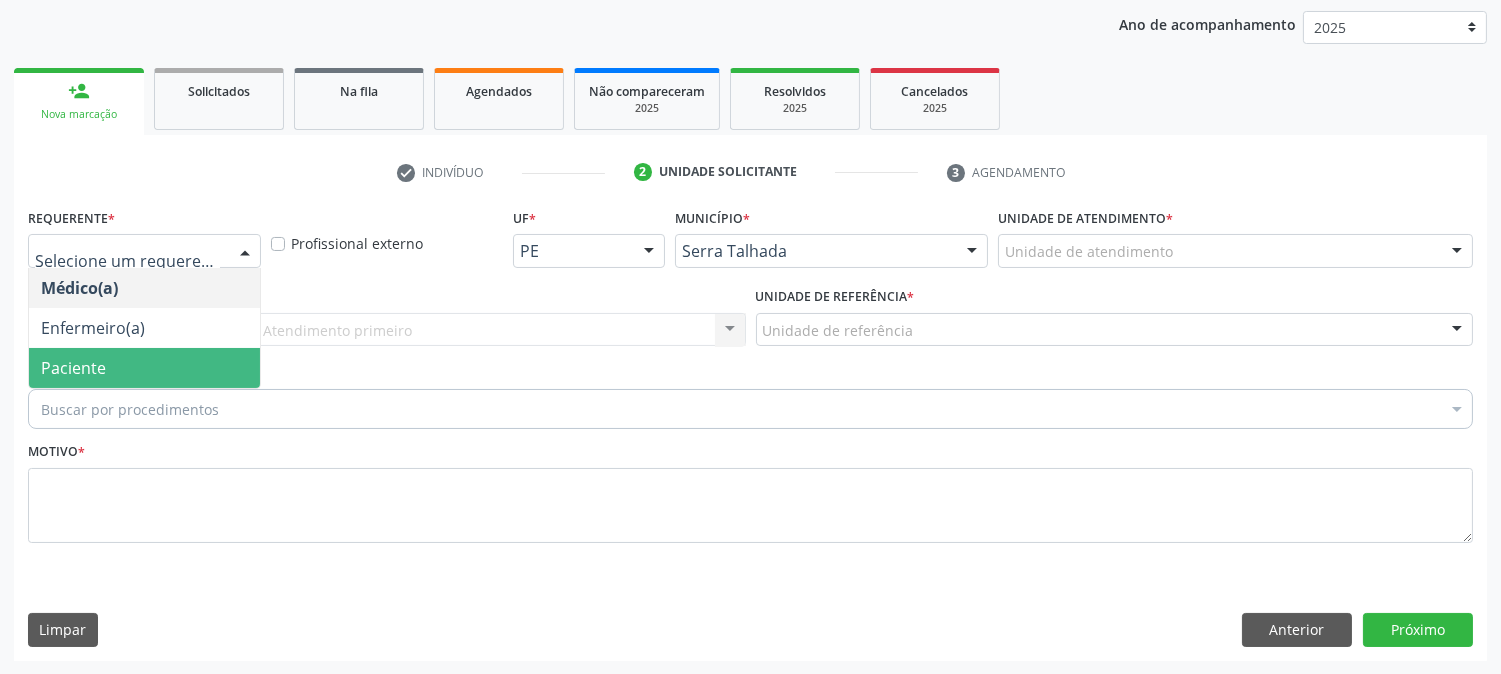 click on "Paciente" at bounding box center (144, 368) 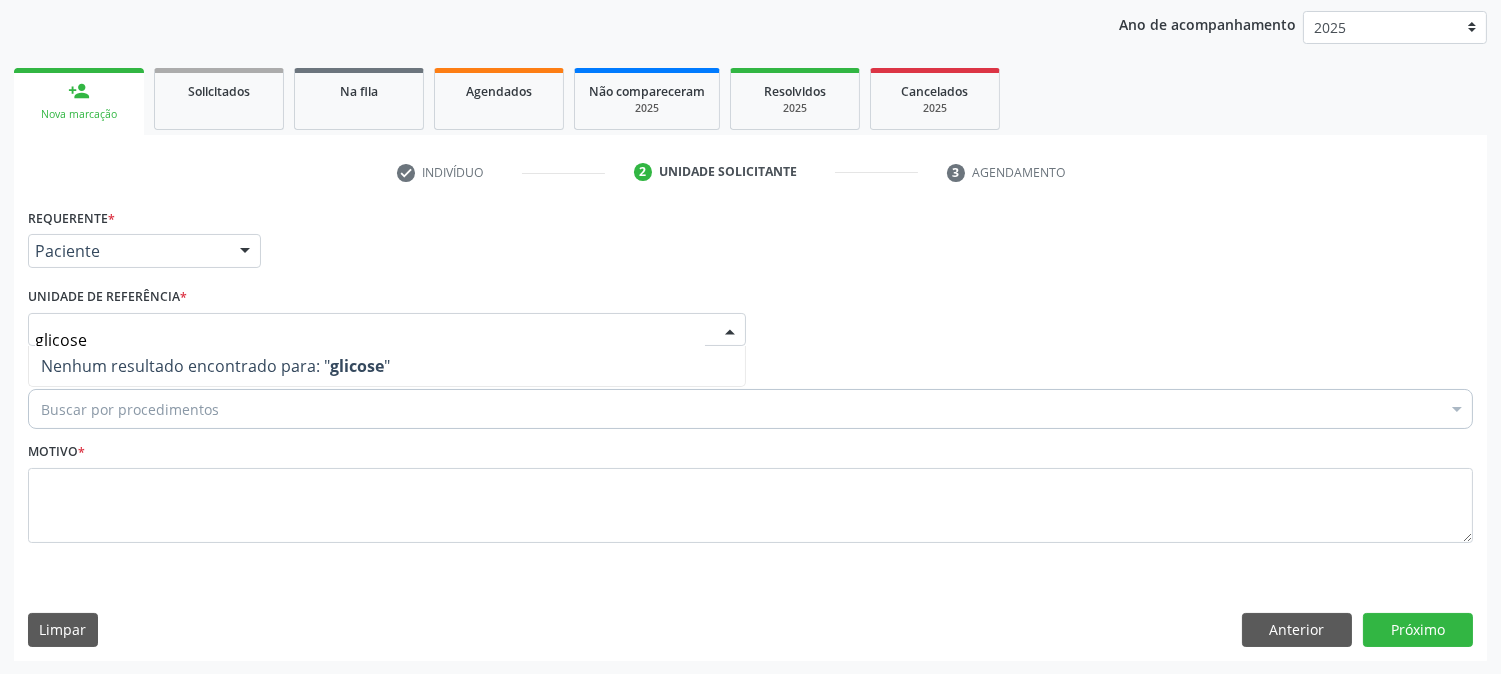 click on "glicose" at bounding box center [370, 340] 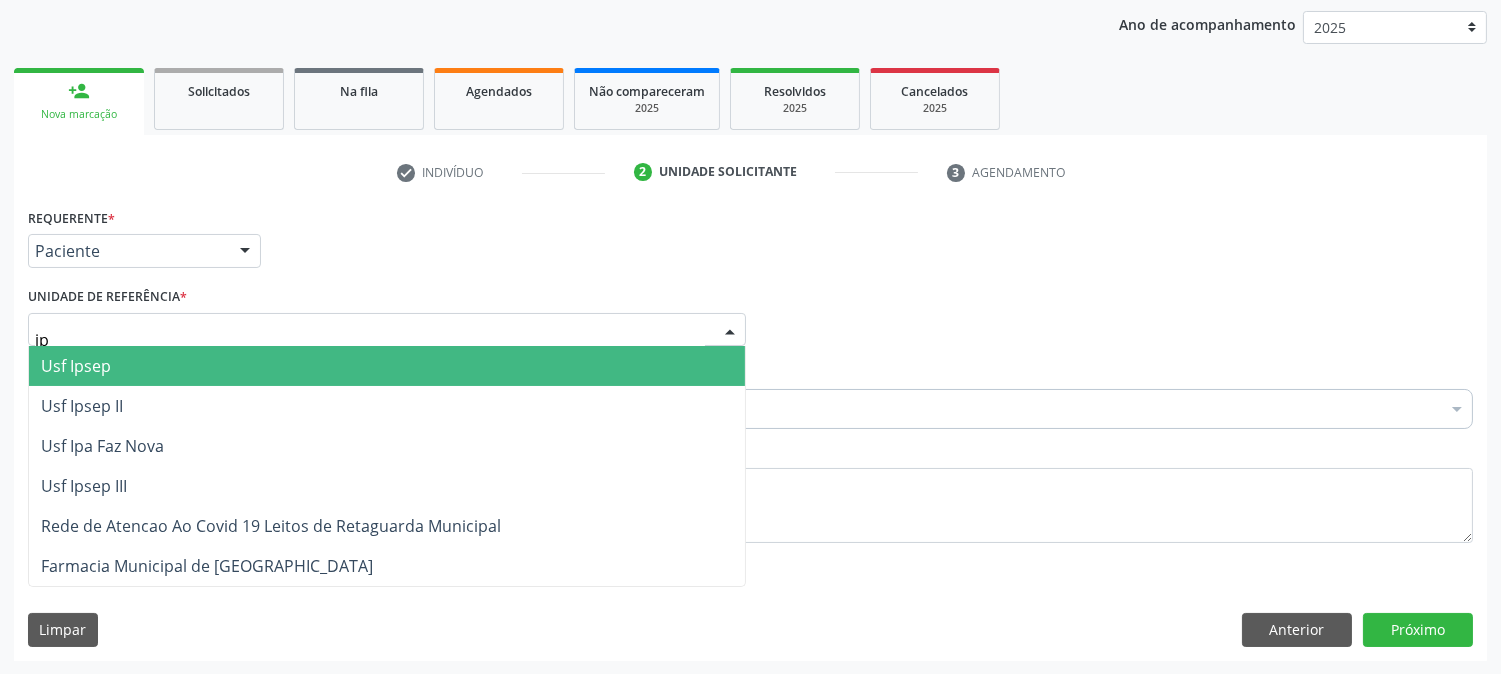 type on "ipa" 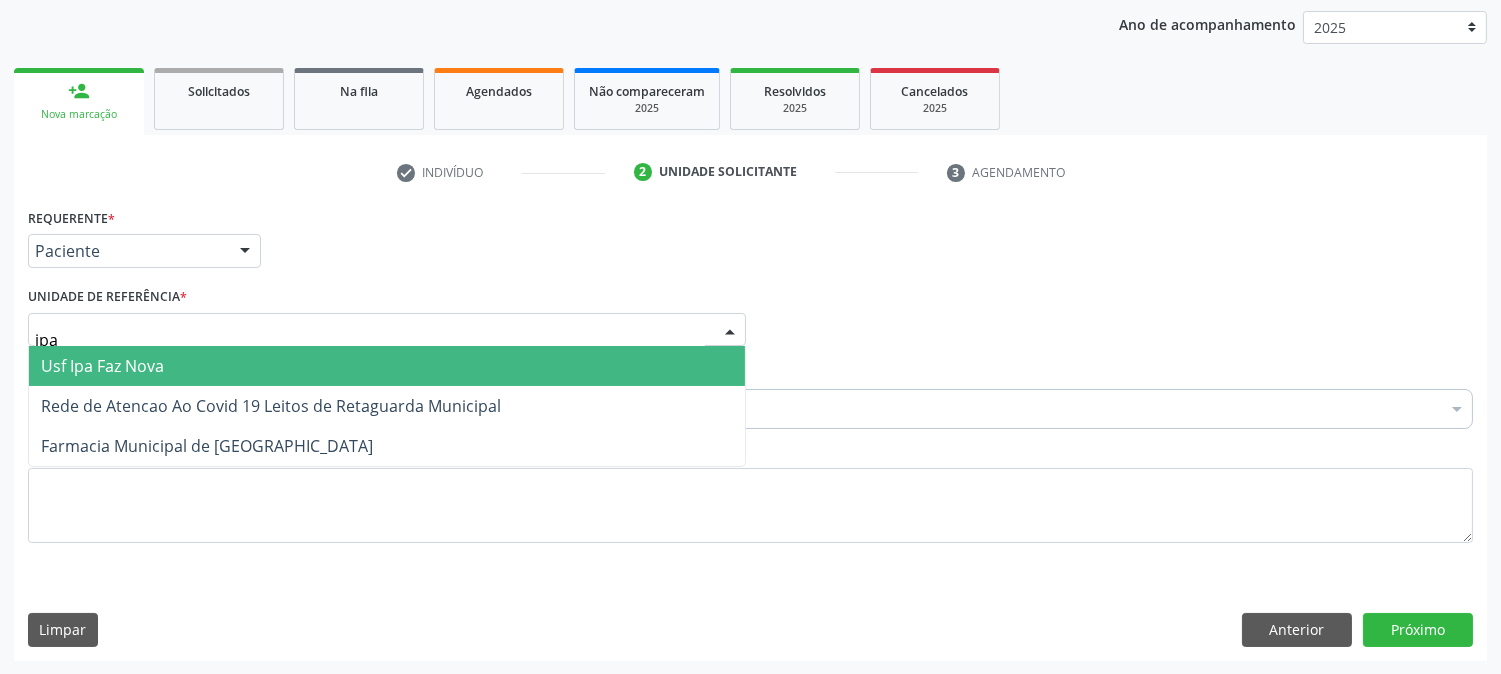 click on "Usf Ipa Faz Nova" at bounding box center [387, 366] 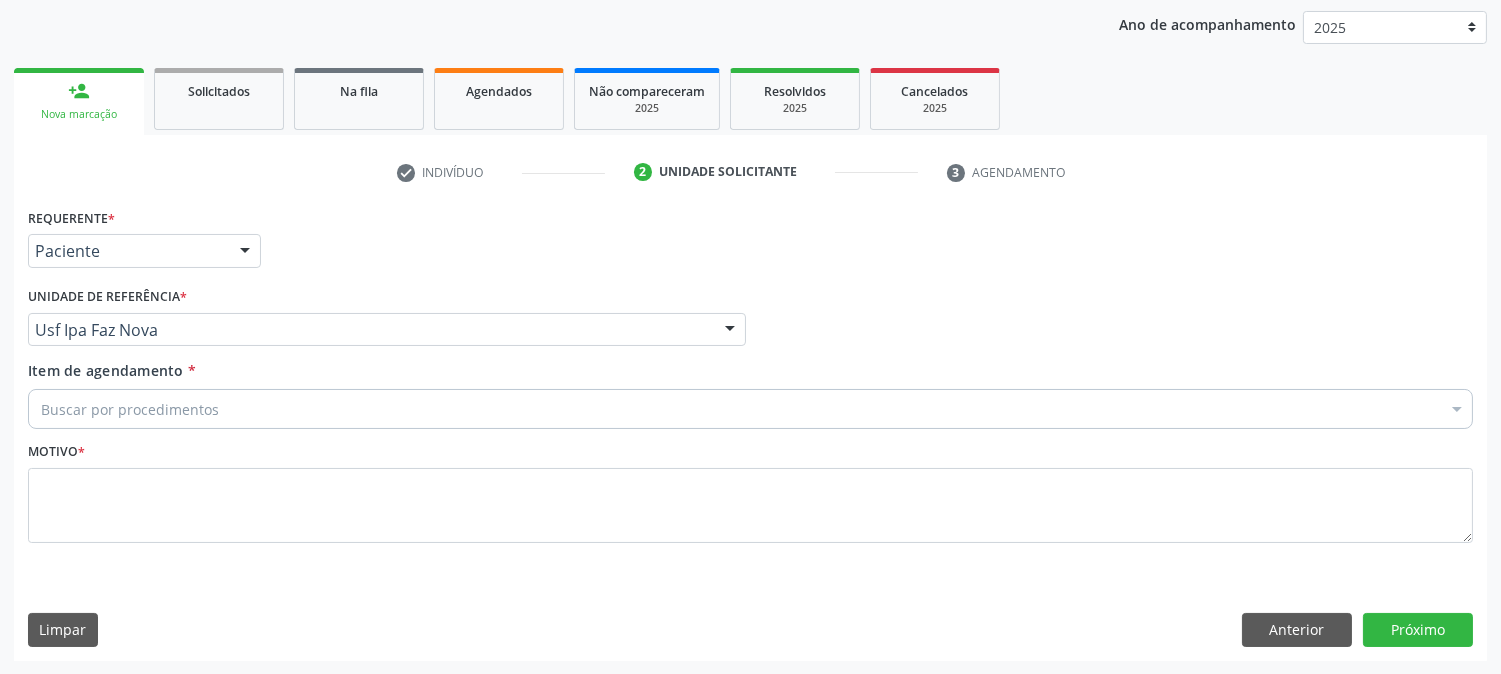 click on "Motivo
*" at bounding box center [750, 490] 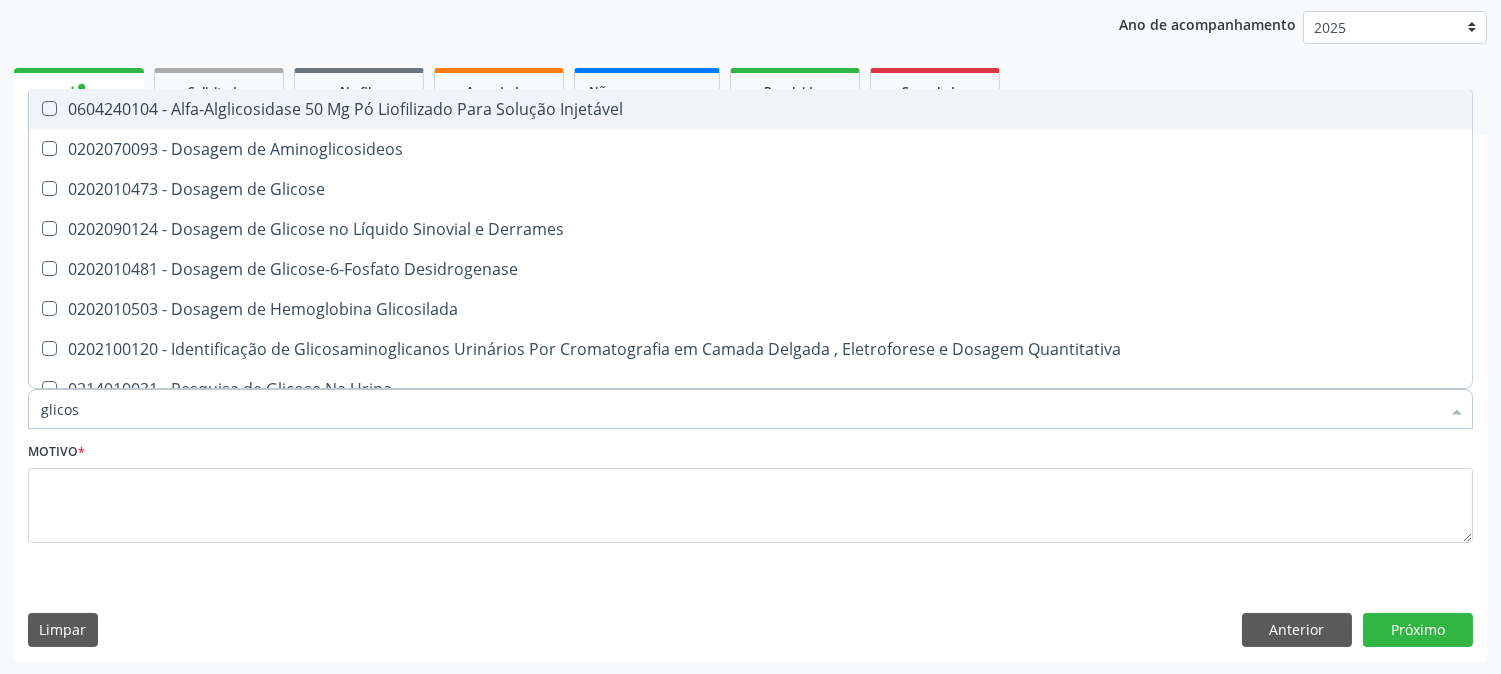 type on "glicose" 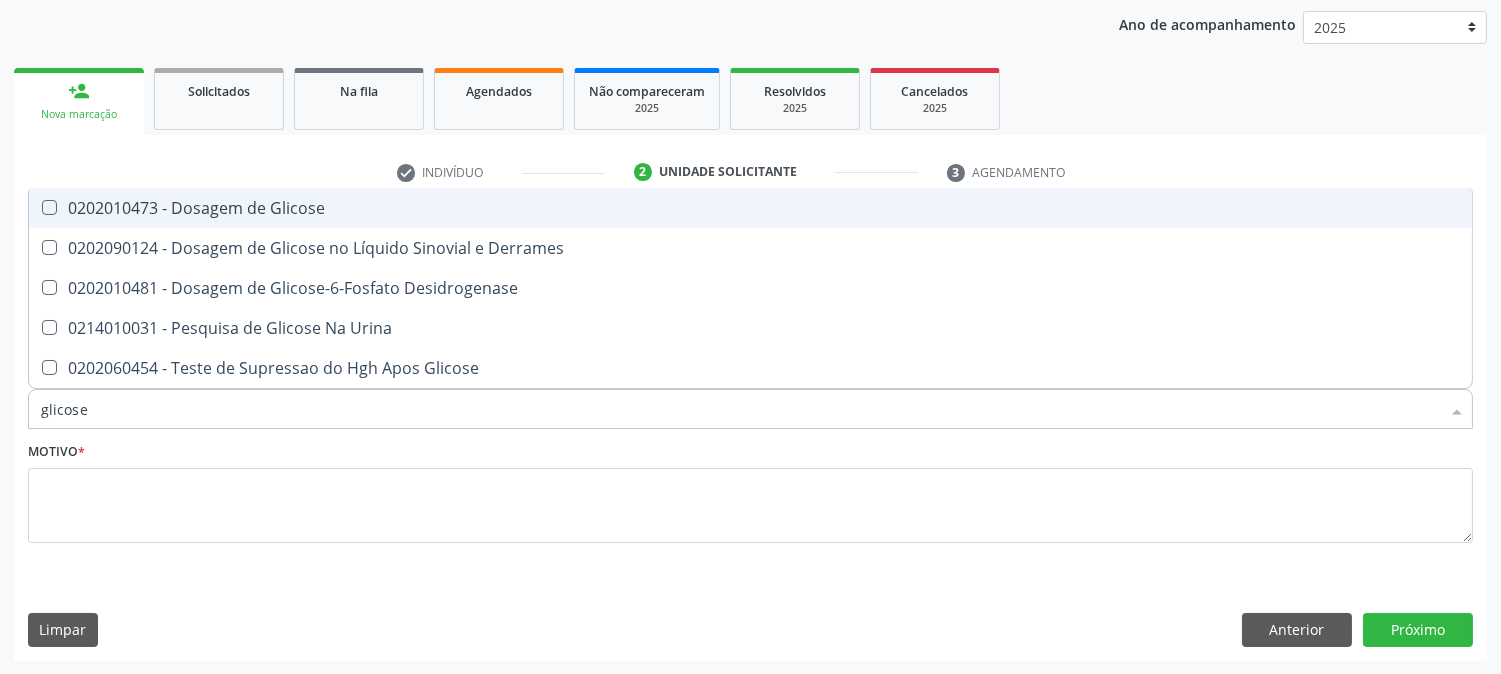 click on "0202010473 - Dosagem de Glicose" at bounding box center (750, 208) 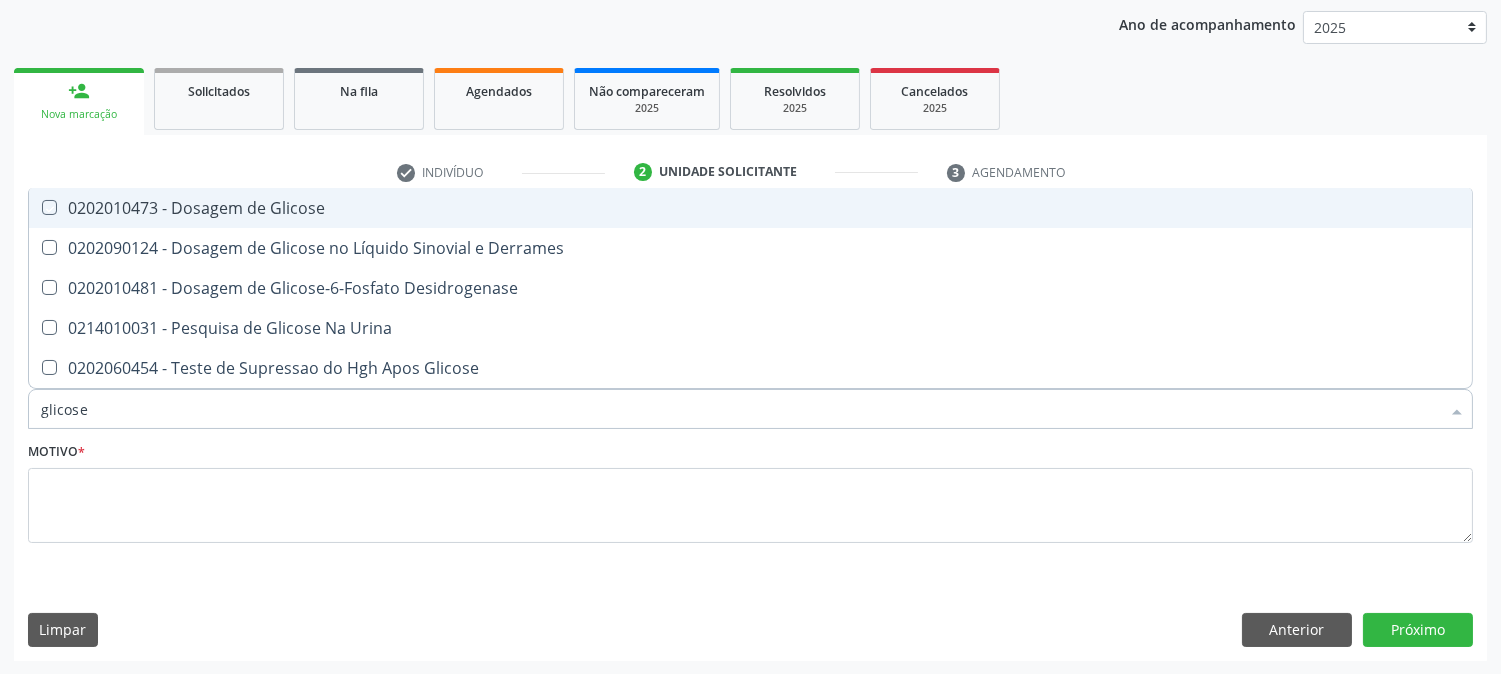 checkbox on "true" 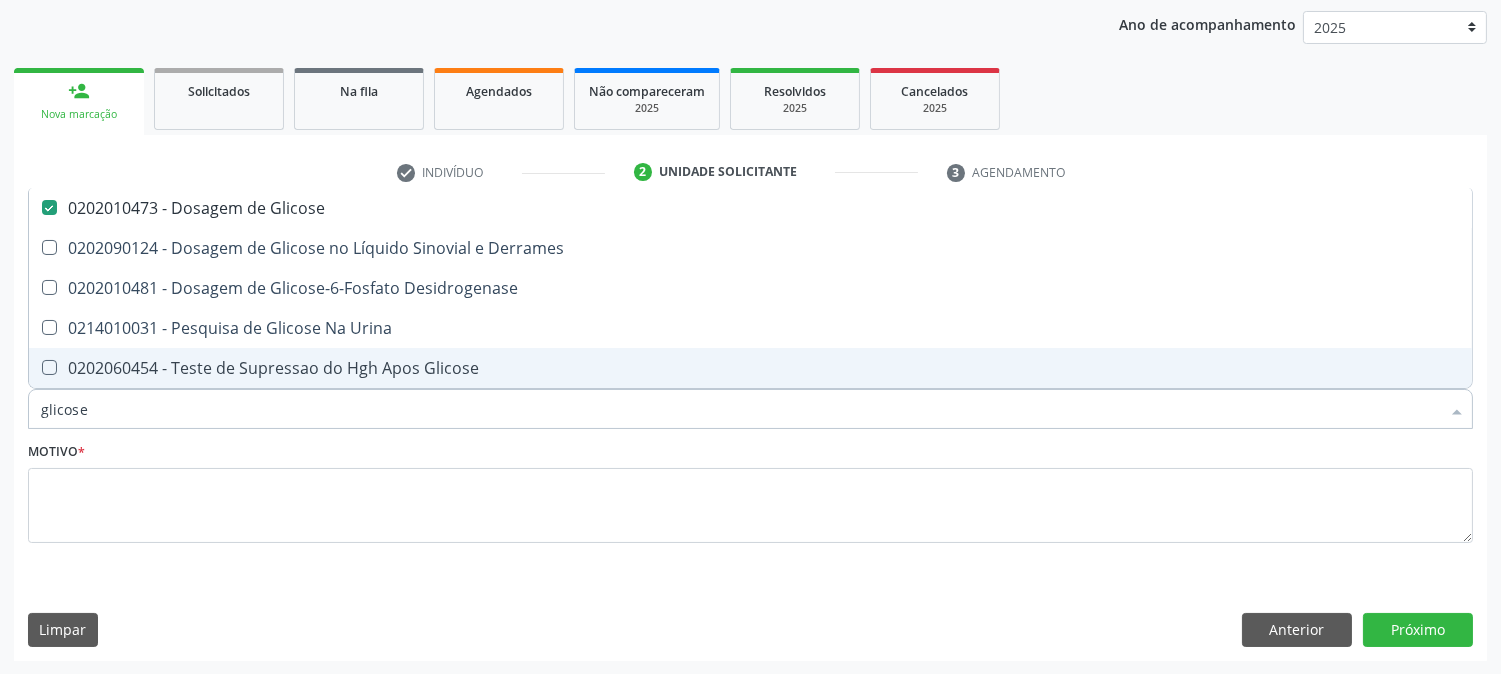 click on "glicose" at bounding box center [740, 409] 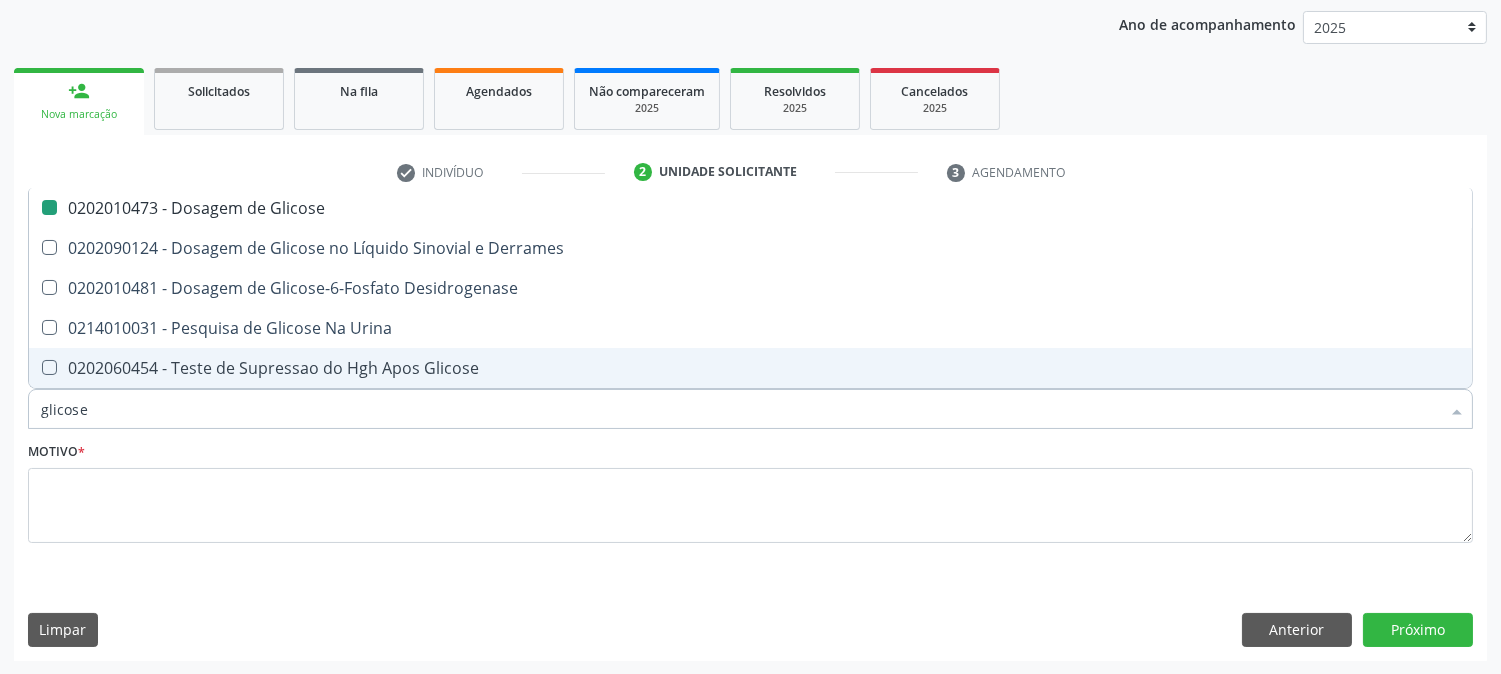 type on "a" 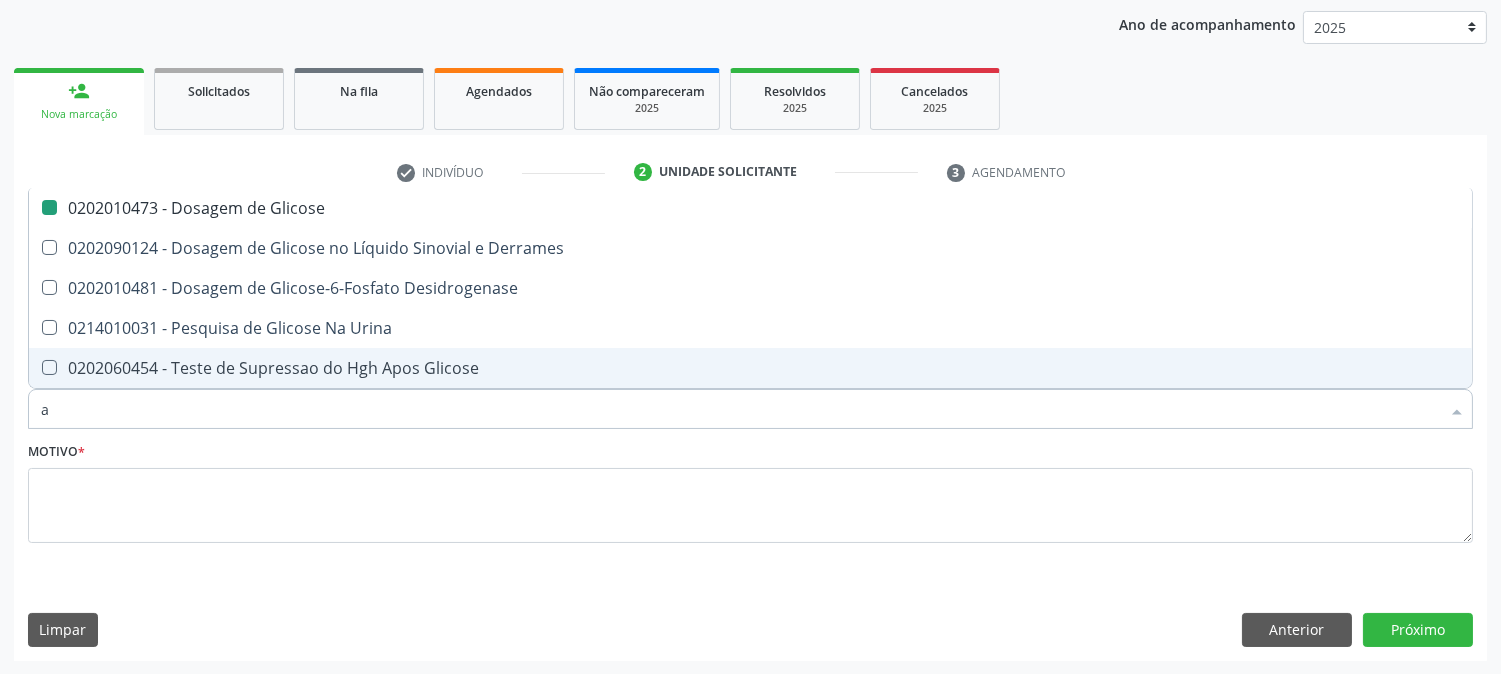 checkbox on "false" 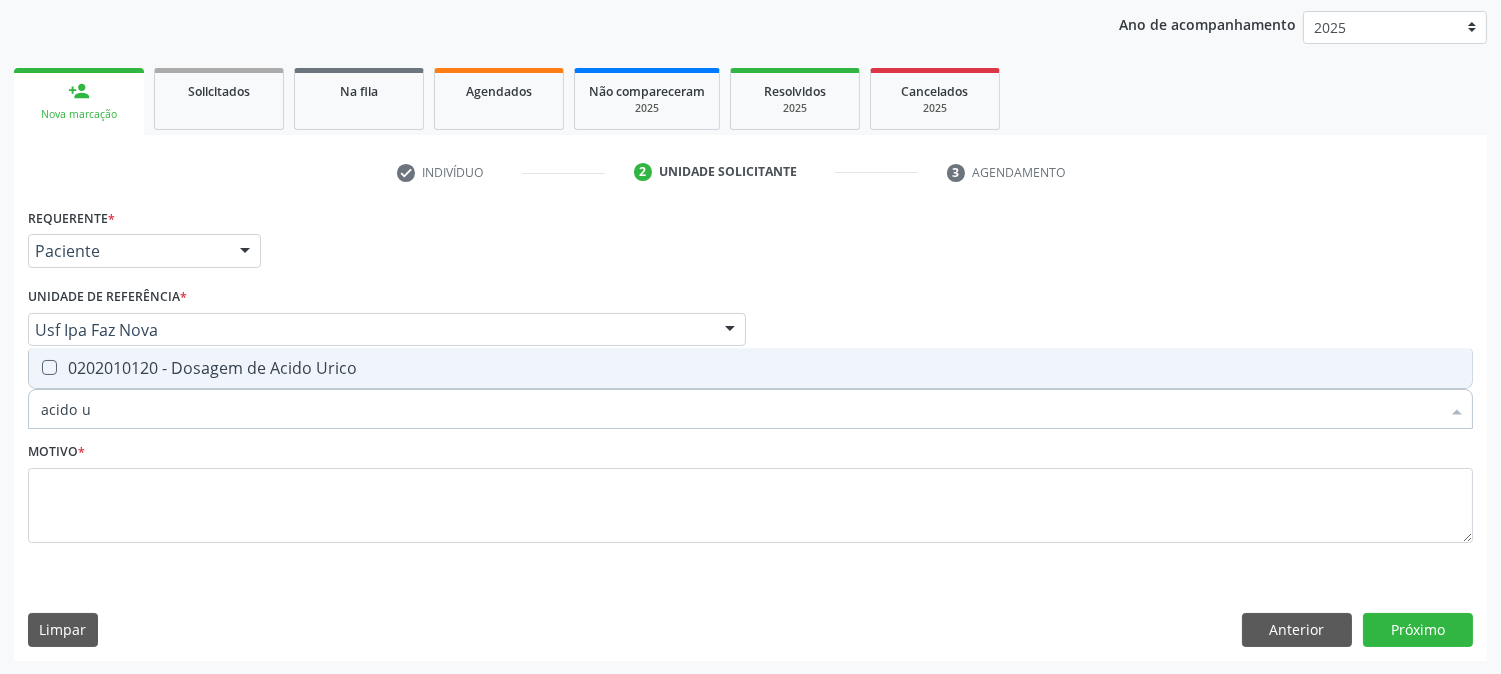 type on "acido ur" 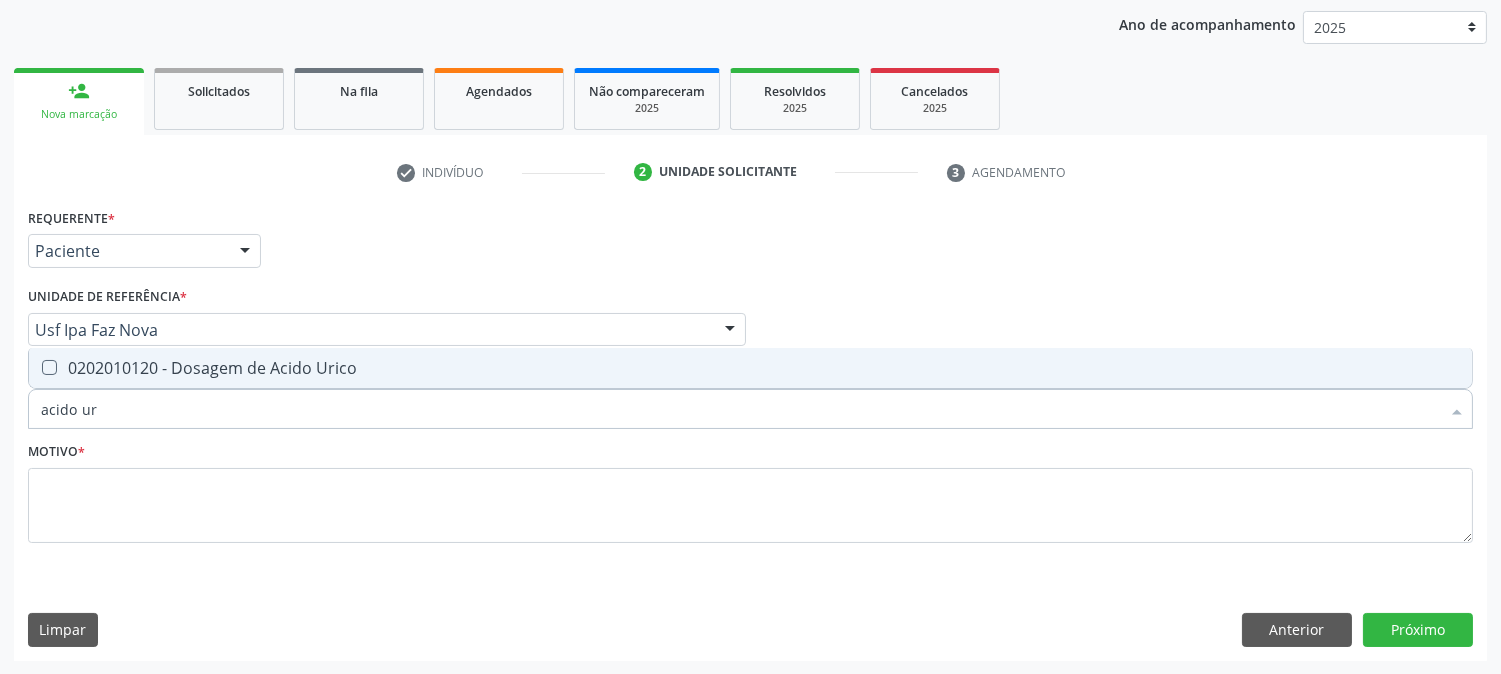 click on "0202010120 - Dosagem de Acido Urico" at bounding box center (750, 368) 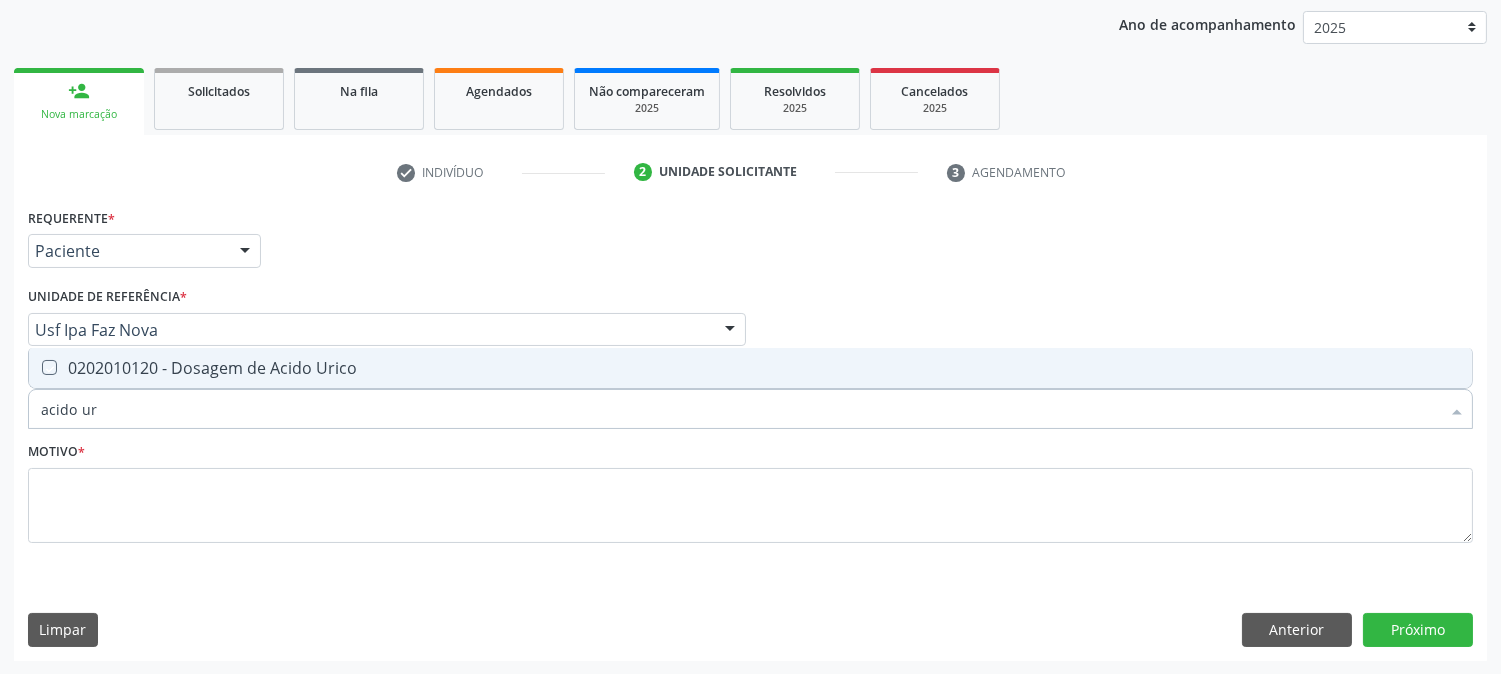 checkbox on "true" 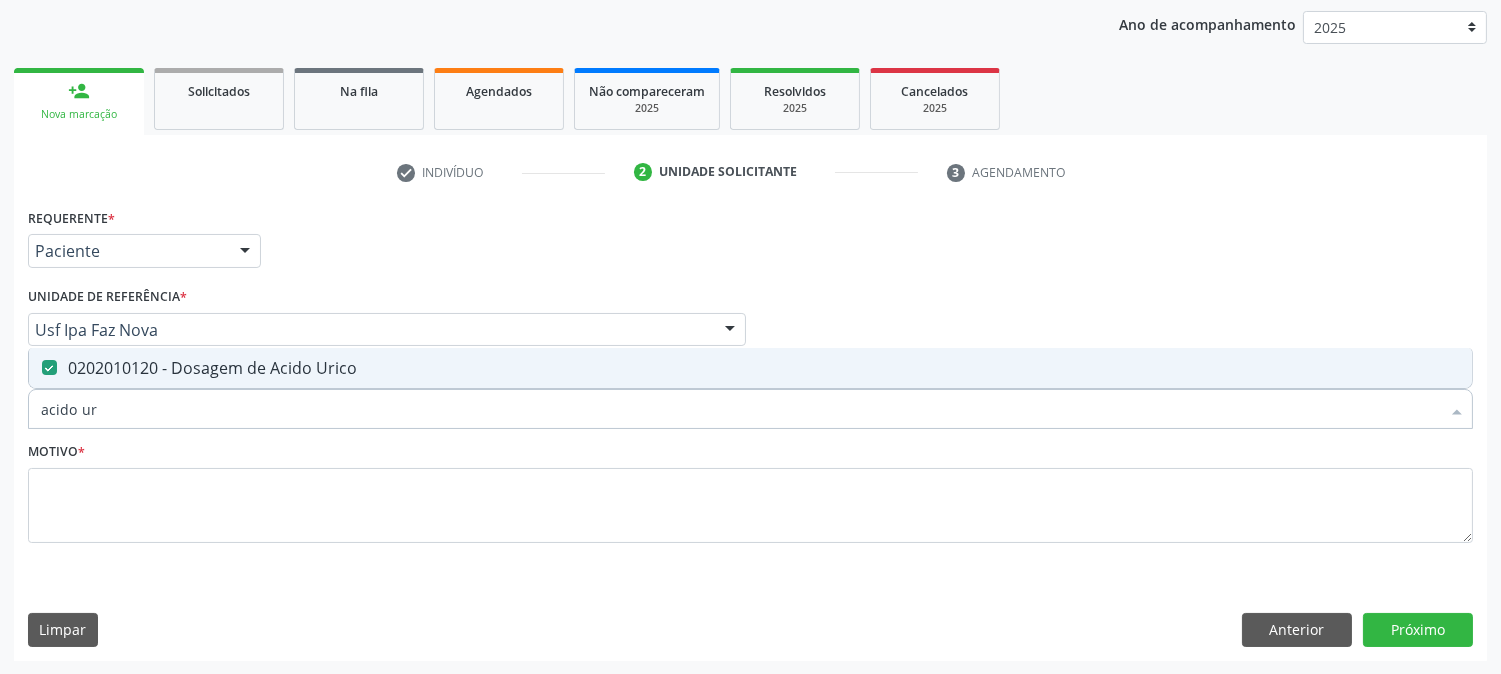 type on "acido ur" 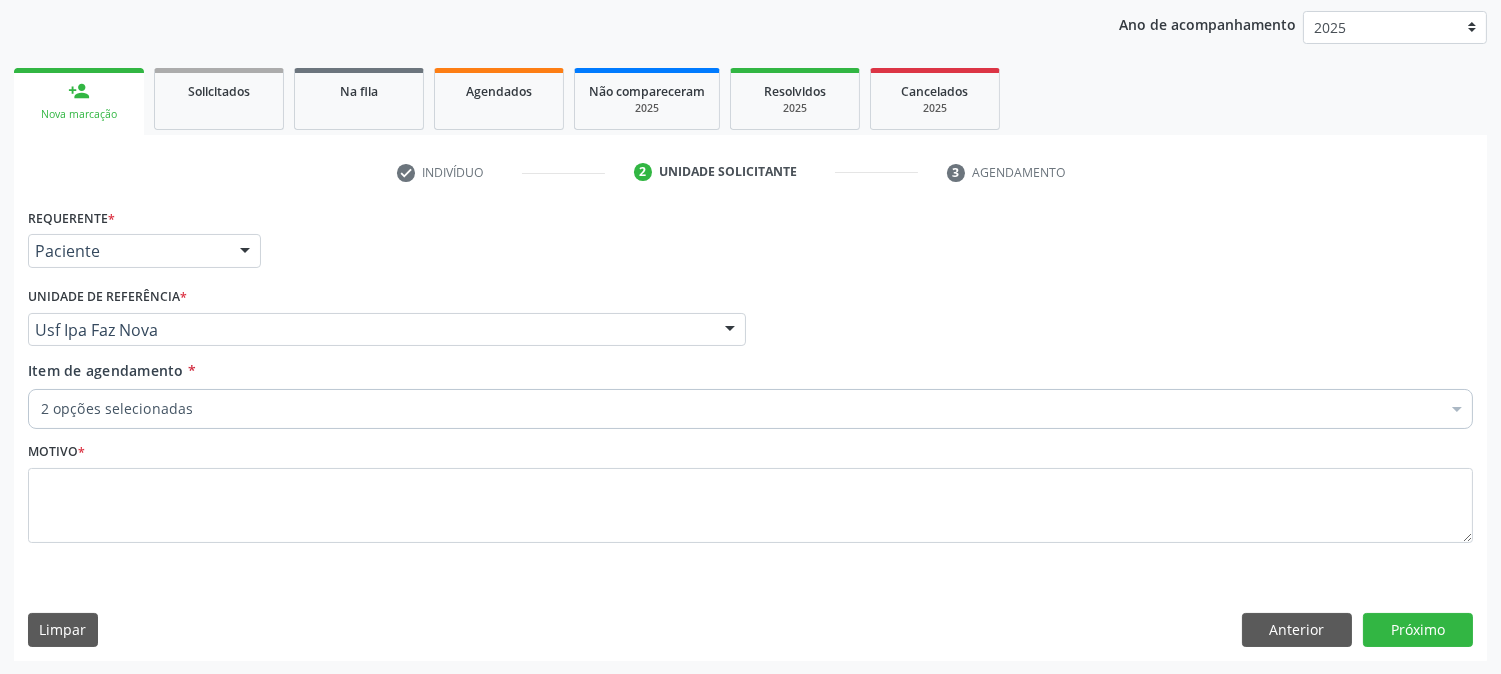 click on "2 opções selecionadas" at bounding box center [750, 409] 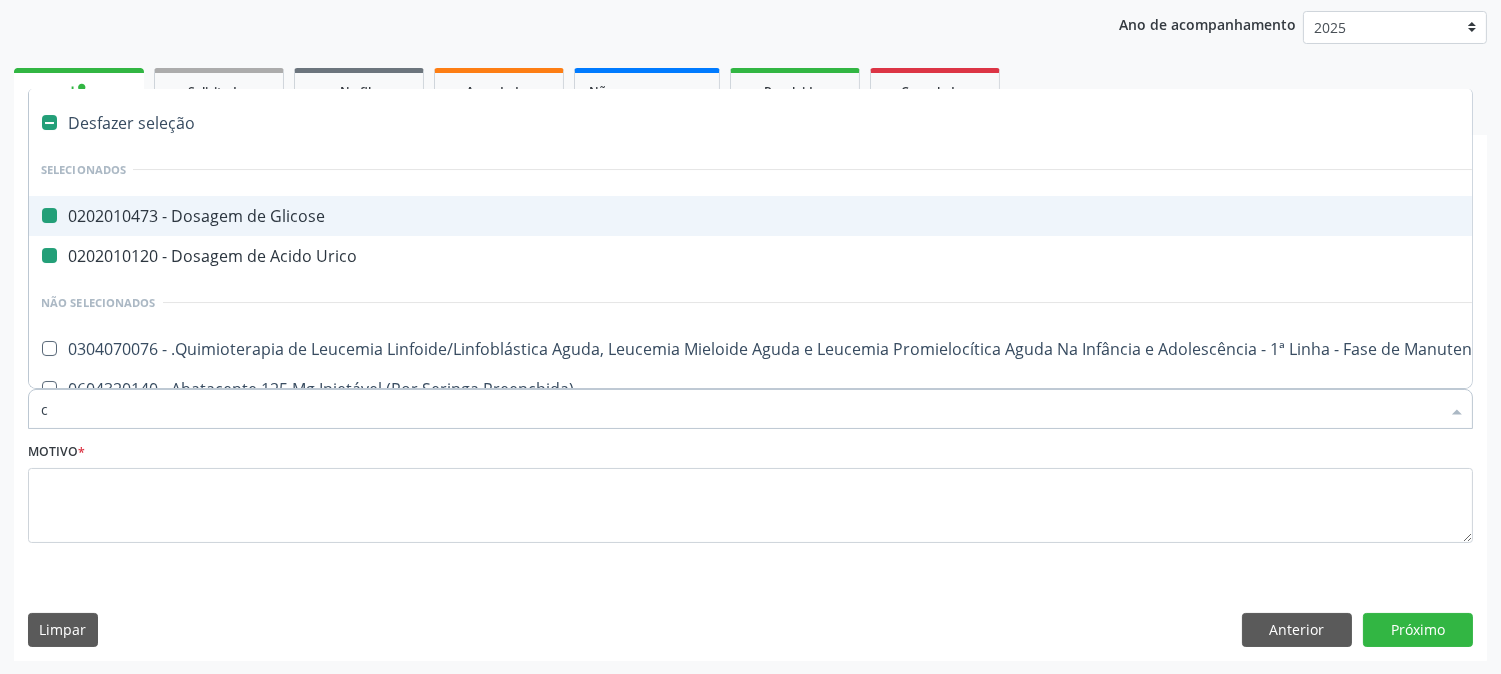 type on "cr" 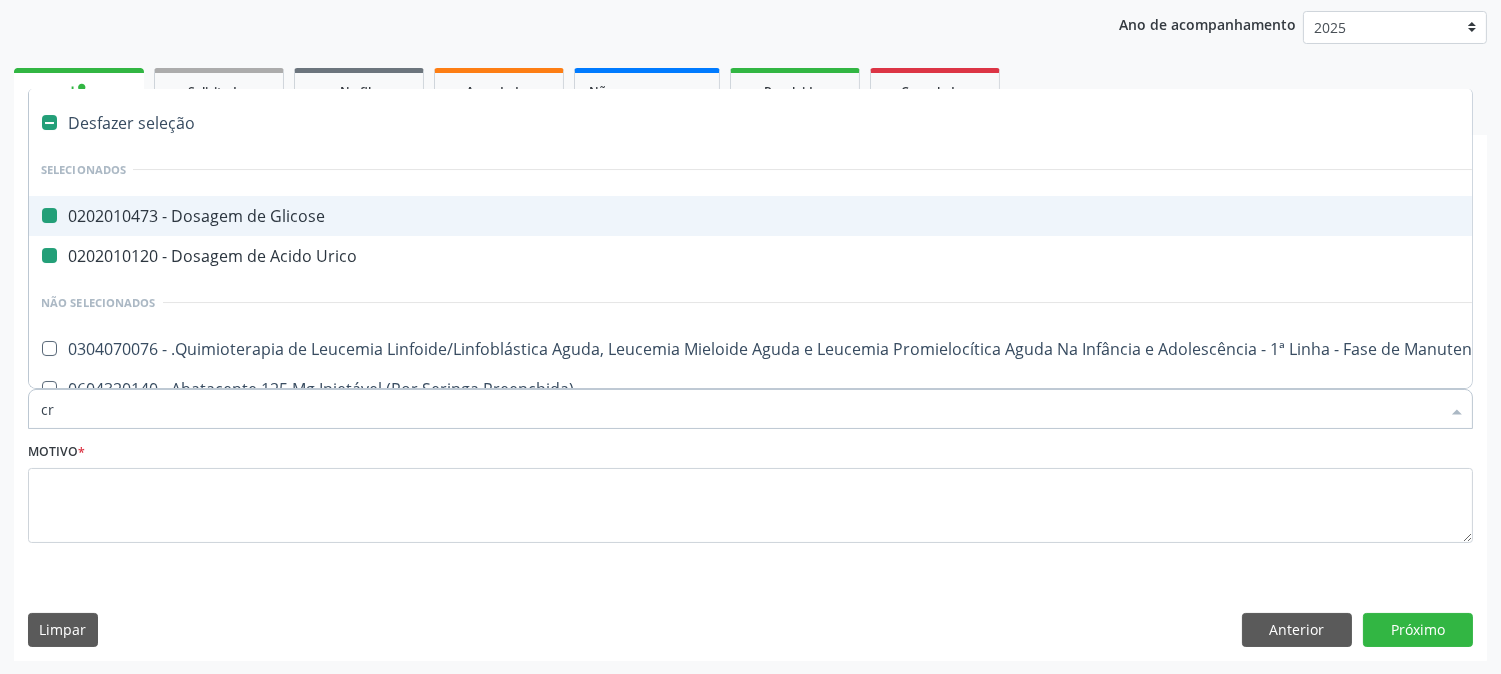 checkbox on "false" 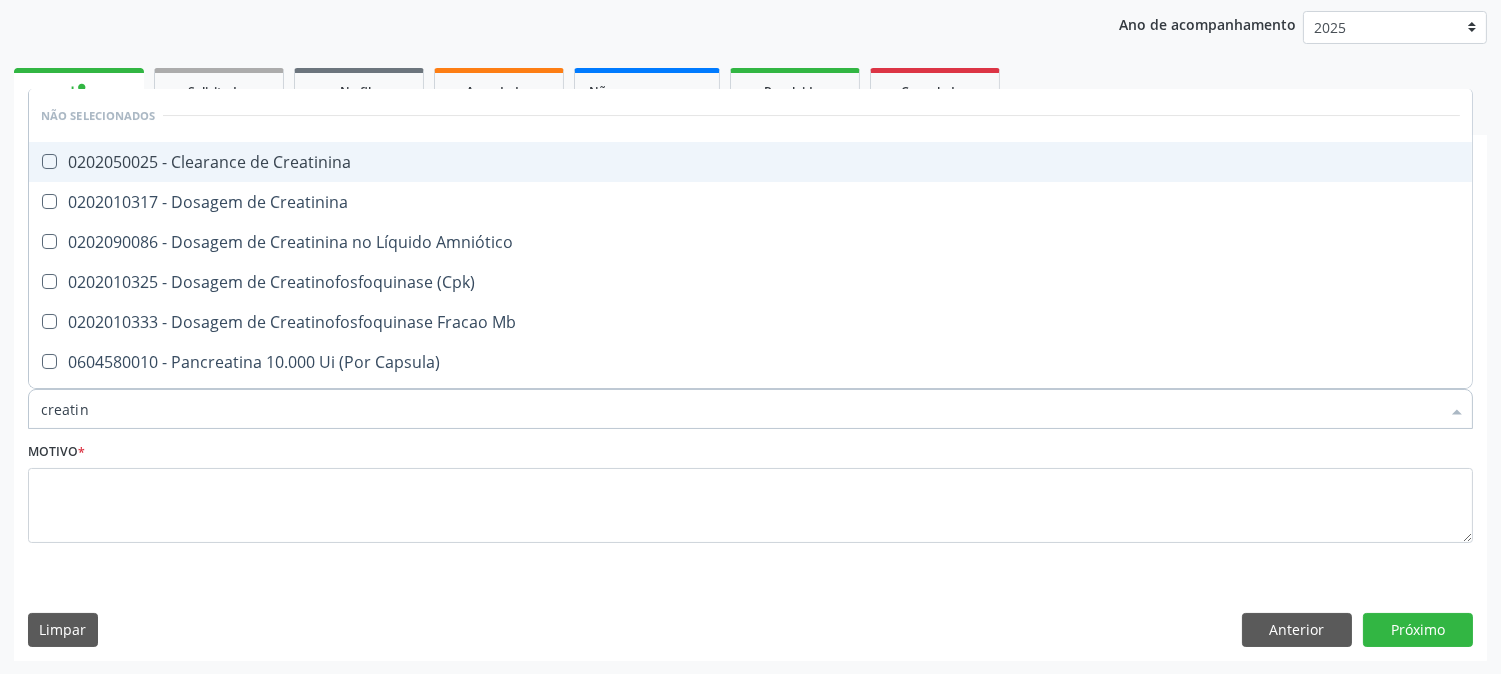 type on "creatini" 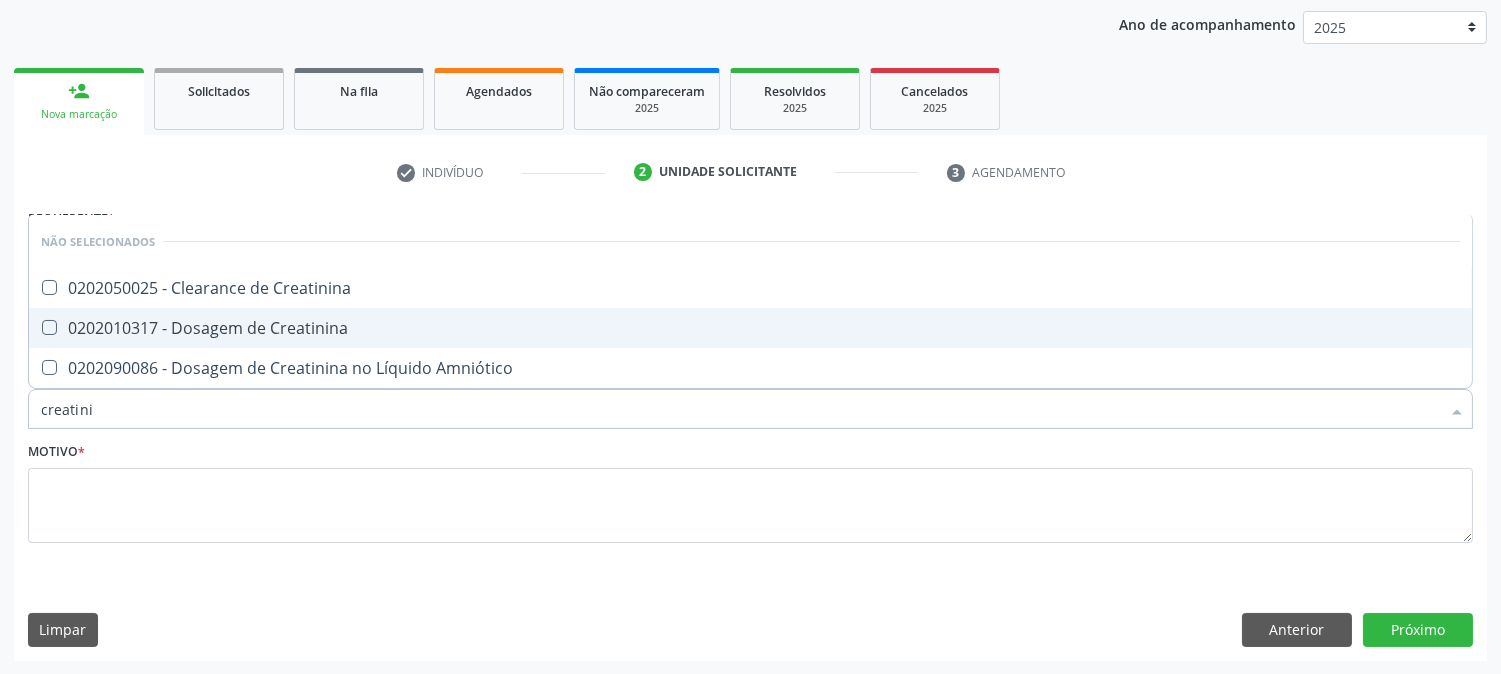 click on "0202010317 - Dosagem de Creatinina" at bounding box center (750, 328) 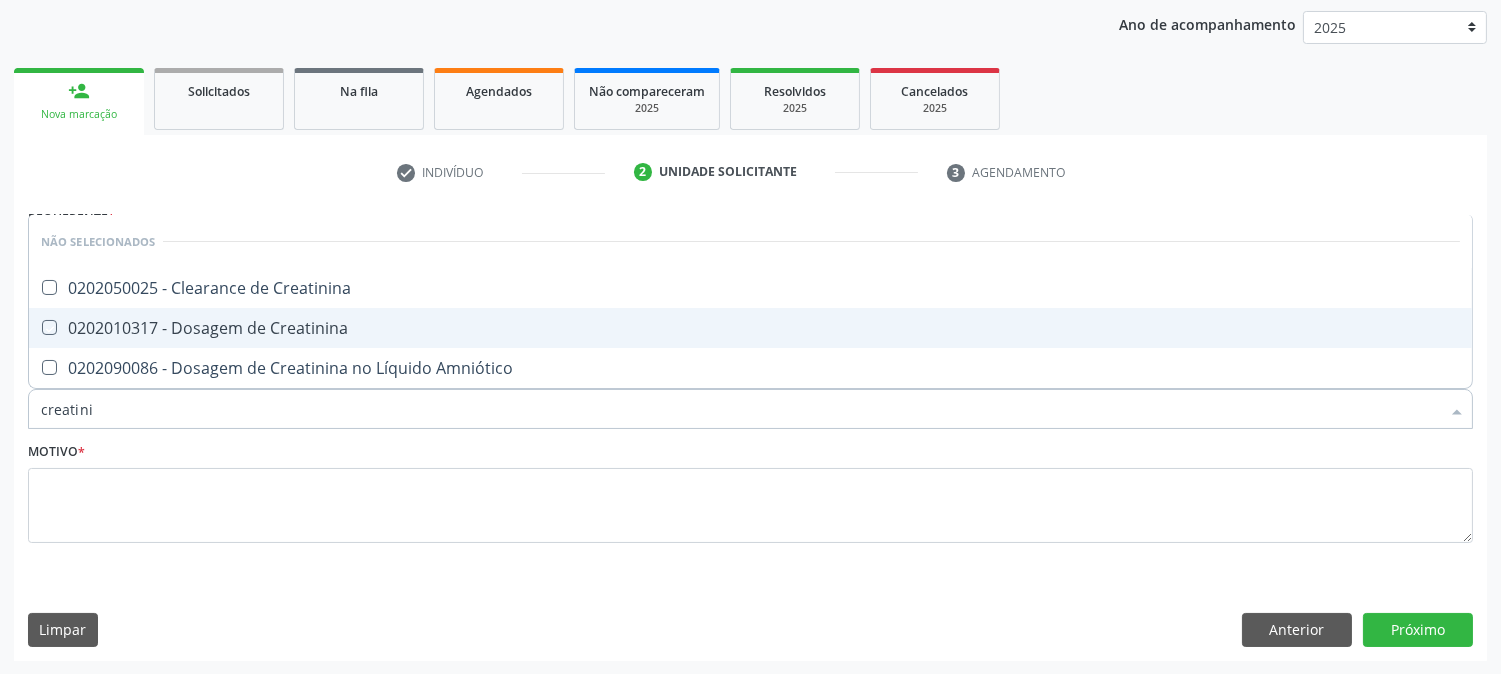 checkbox on "true" 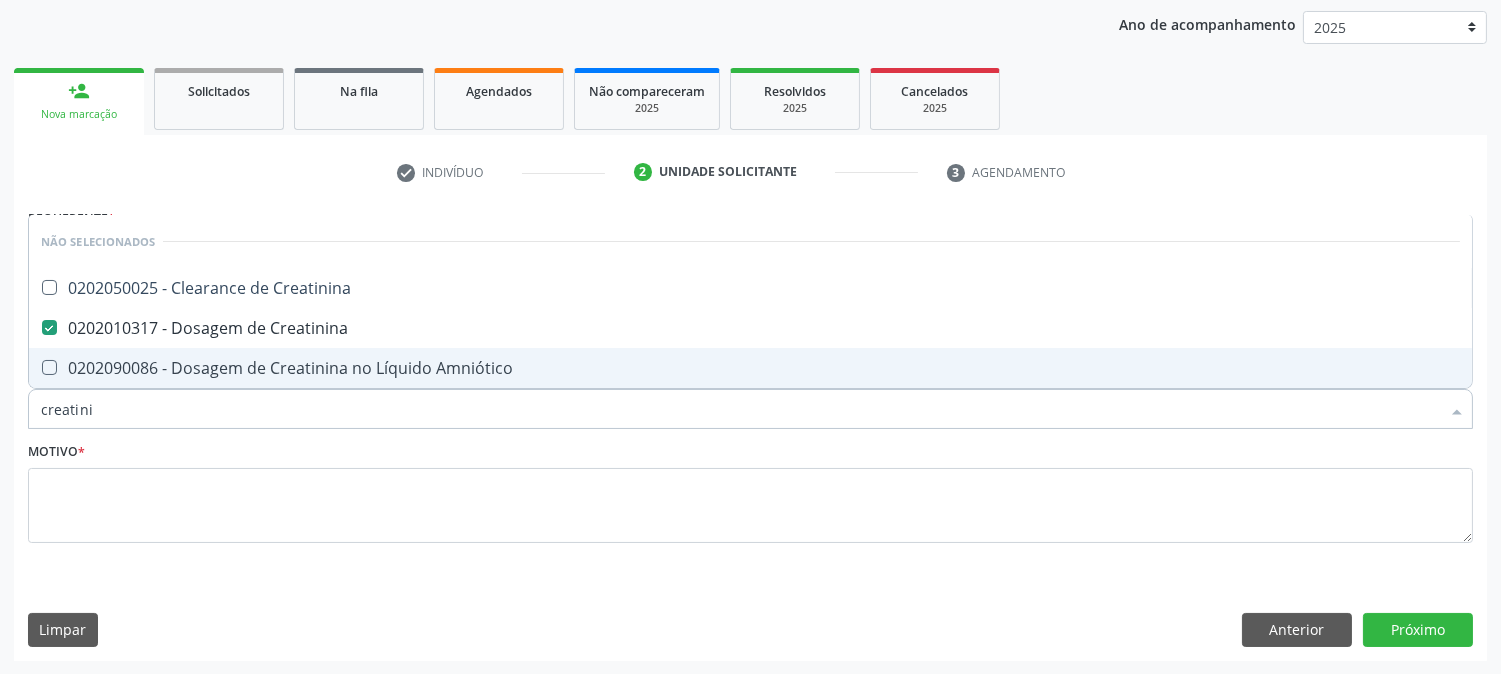 click on "creatini" at bounding box center (740, 409) 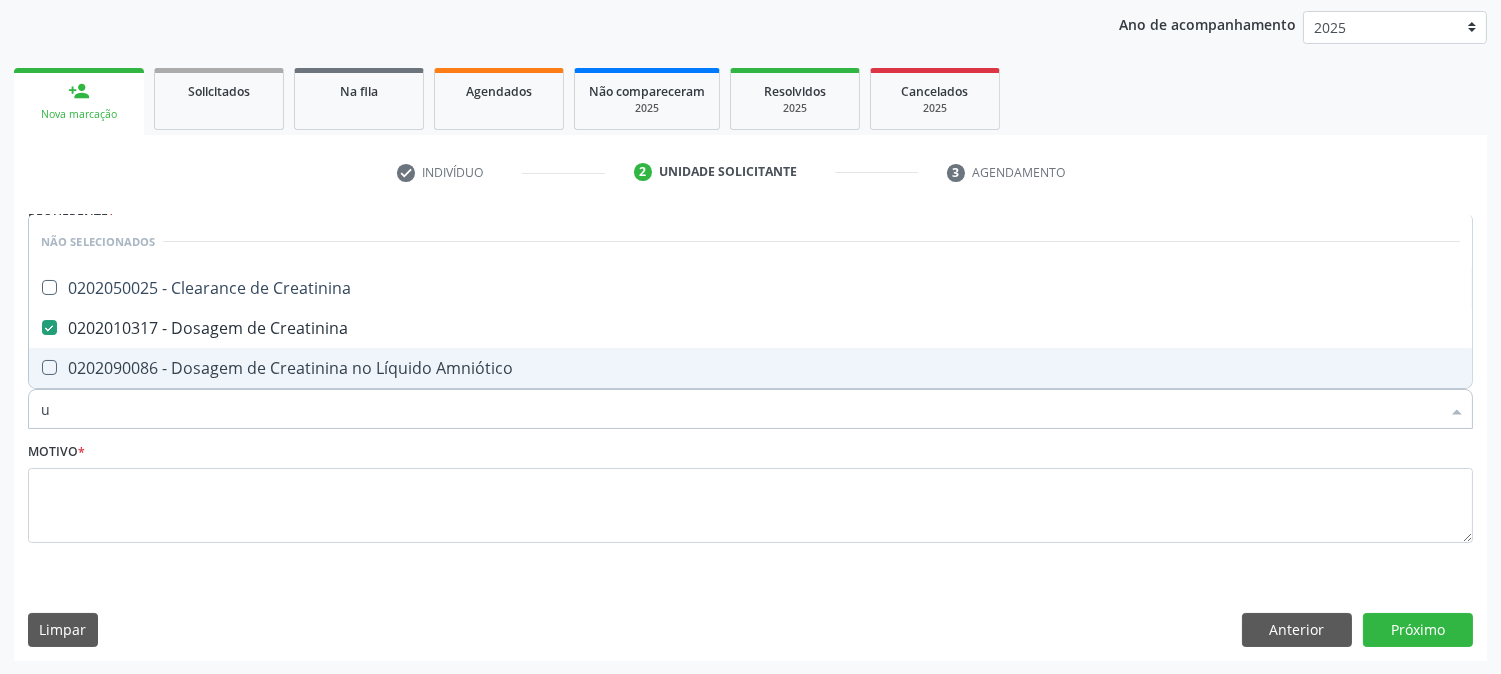 type on "ur" 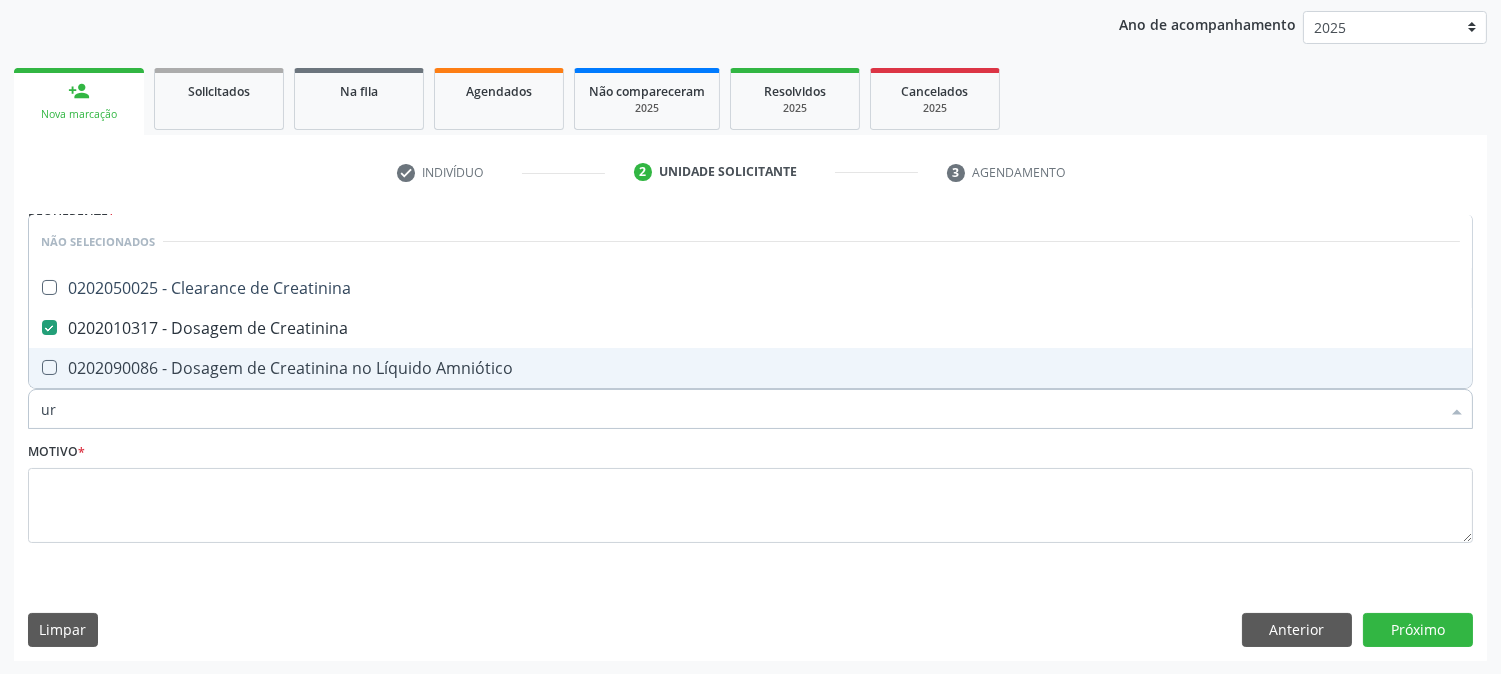 checkbox on "true" 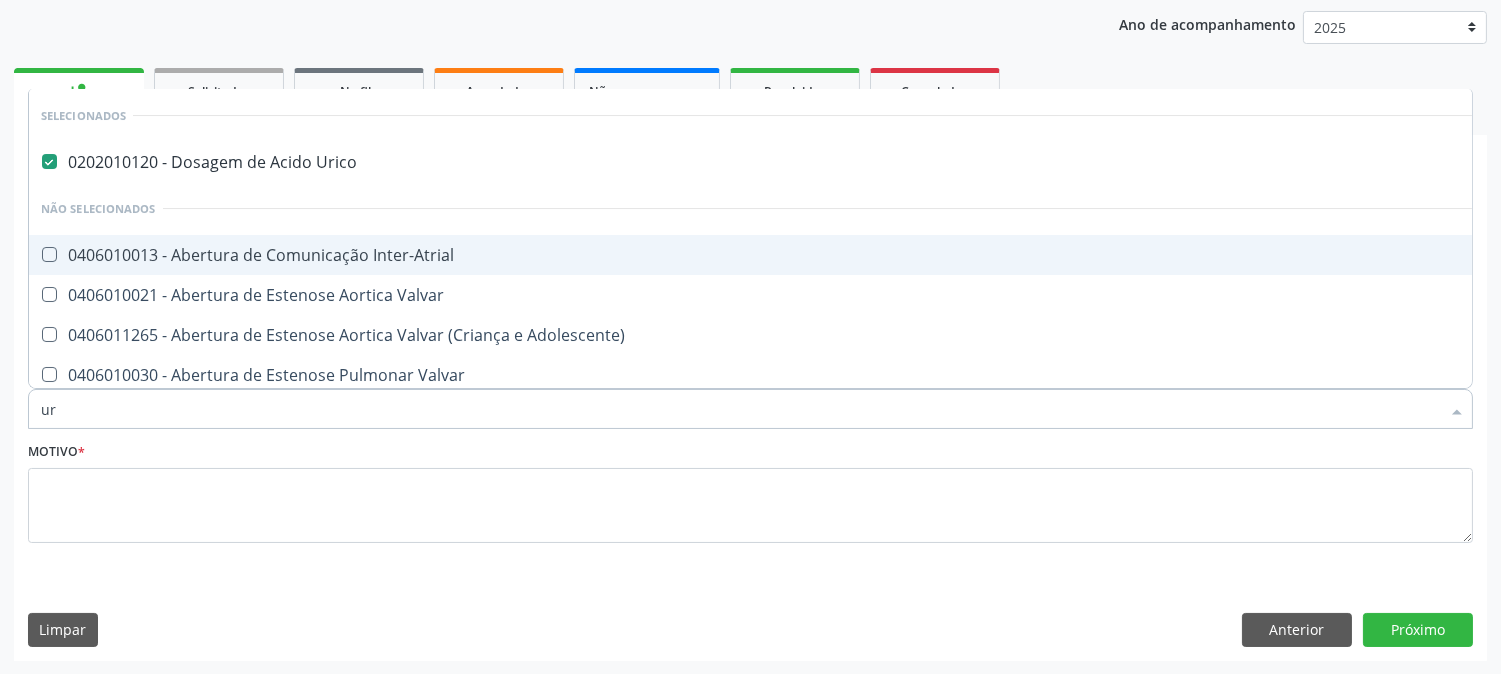 type on "ure" 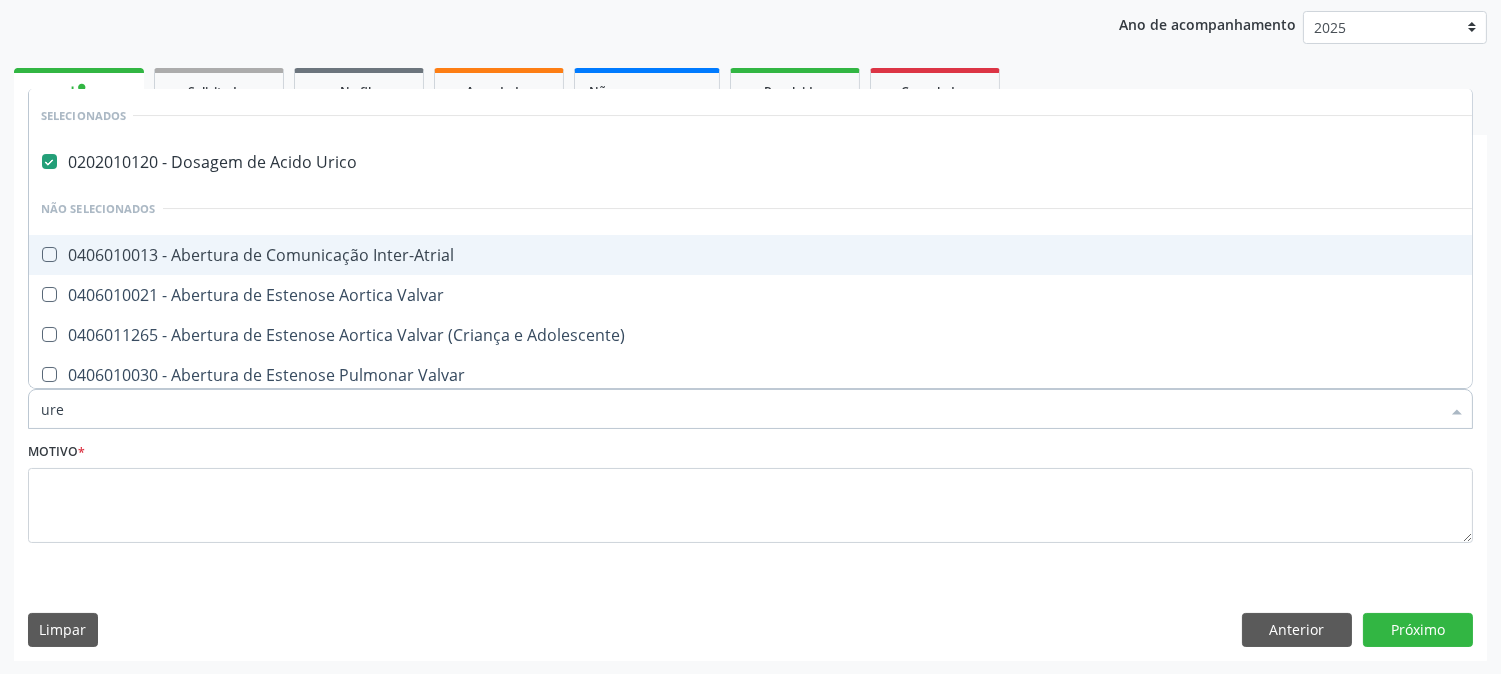 checkbox on "false" 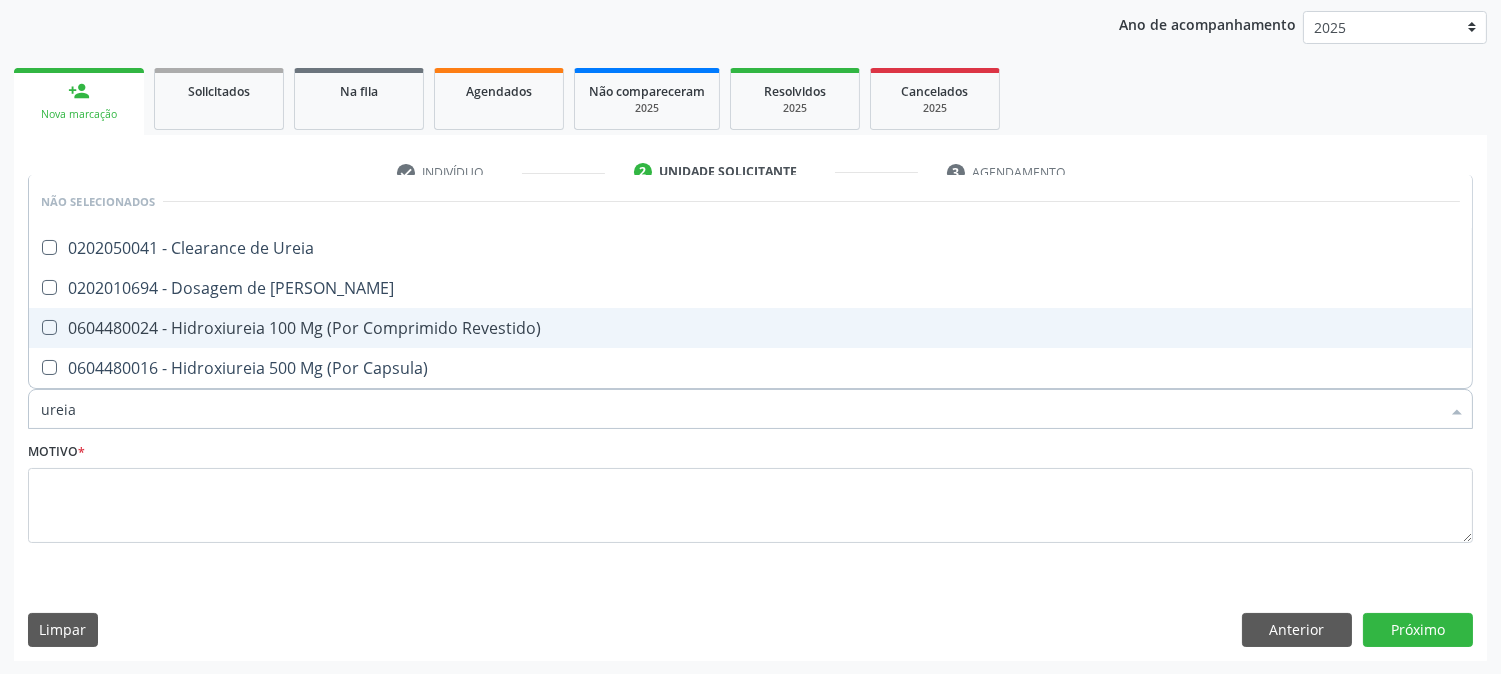 type on "ureia" 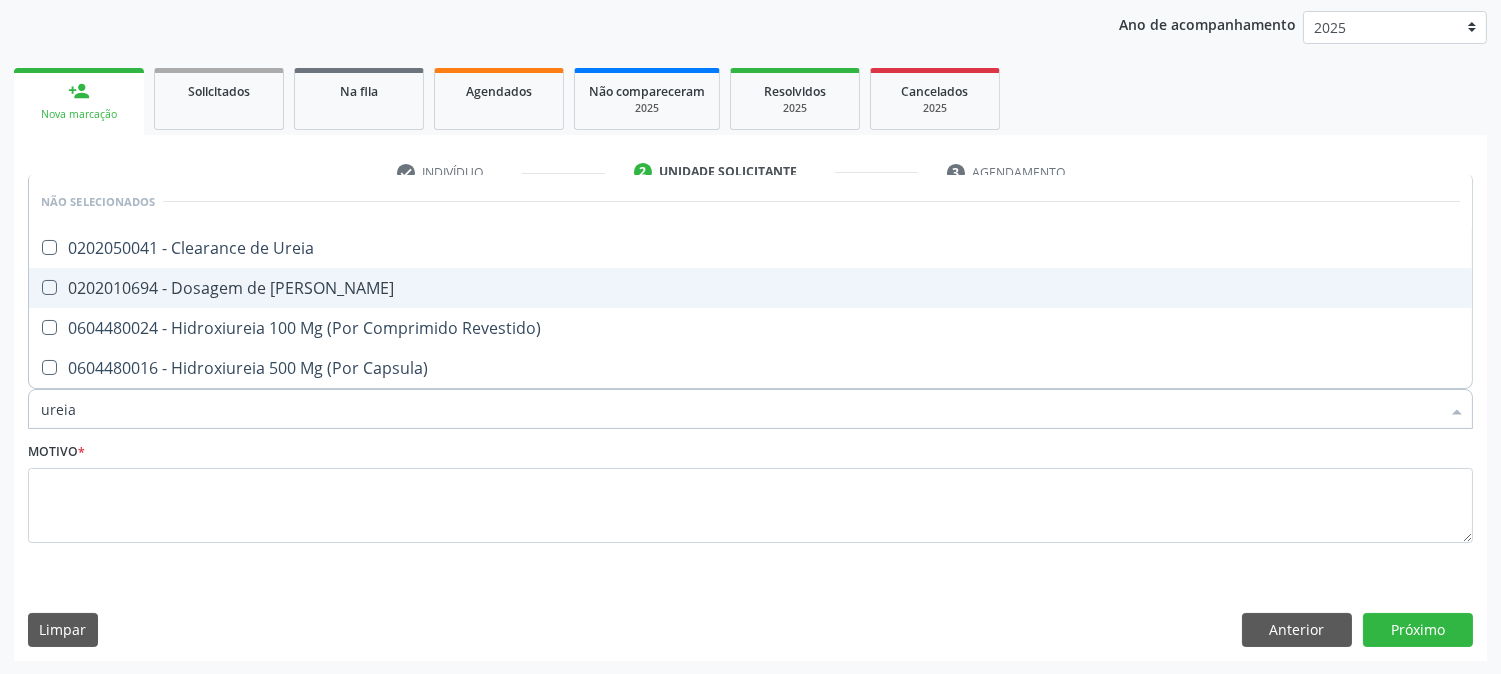 click on "0202010694 - Dosagem de [PERSON_NAME]" at bounding box center [750, 288] 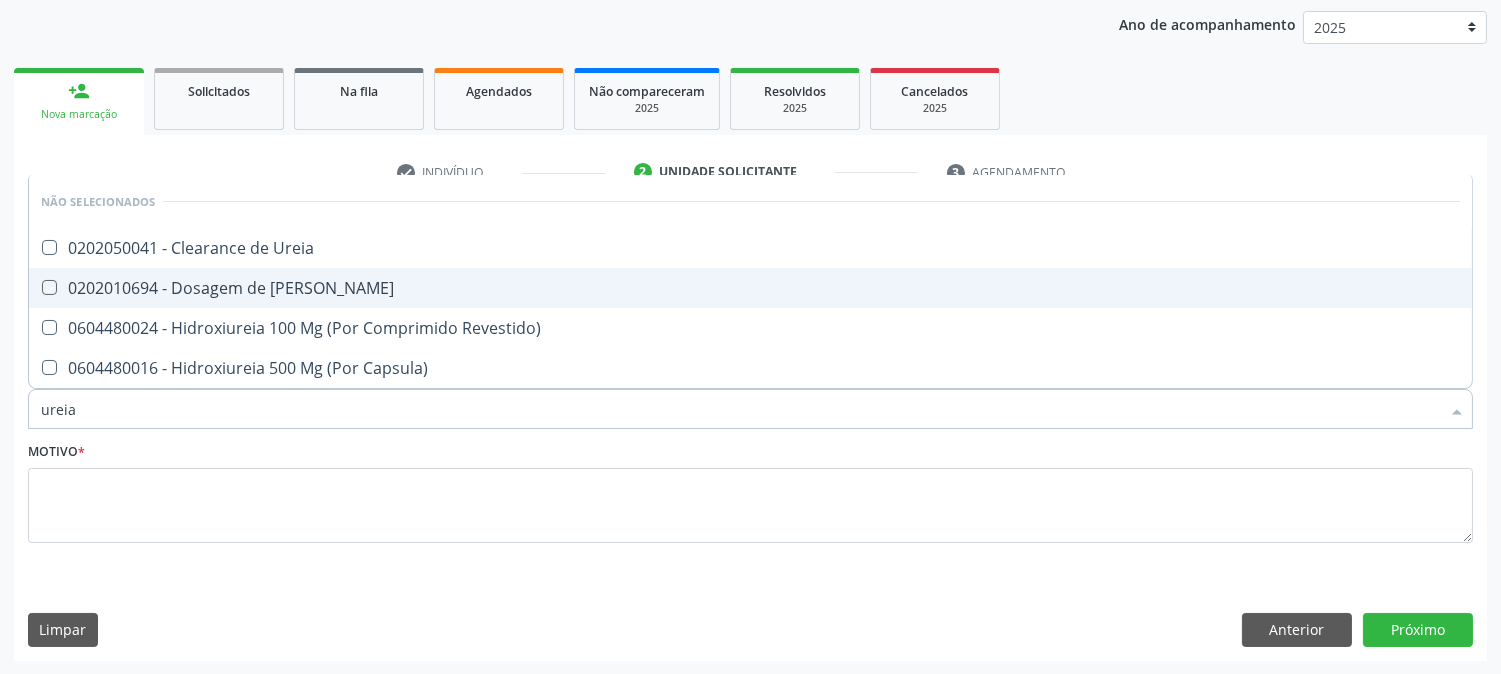 checkbox on "true" 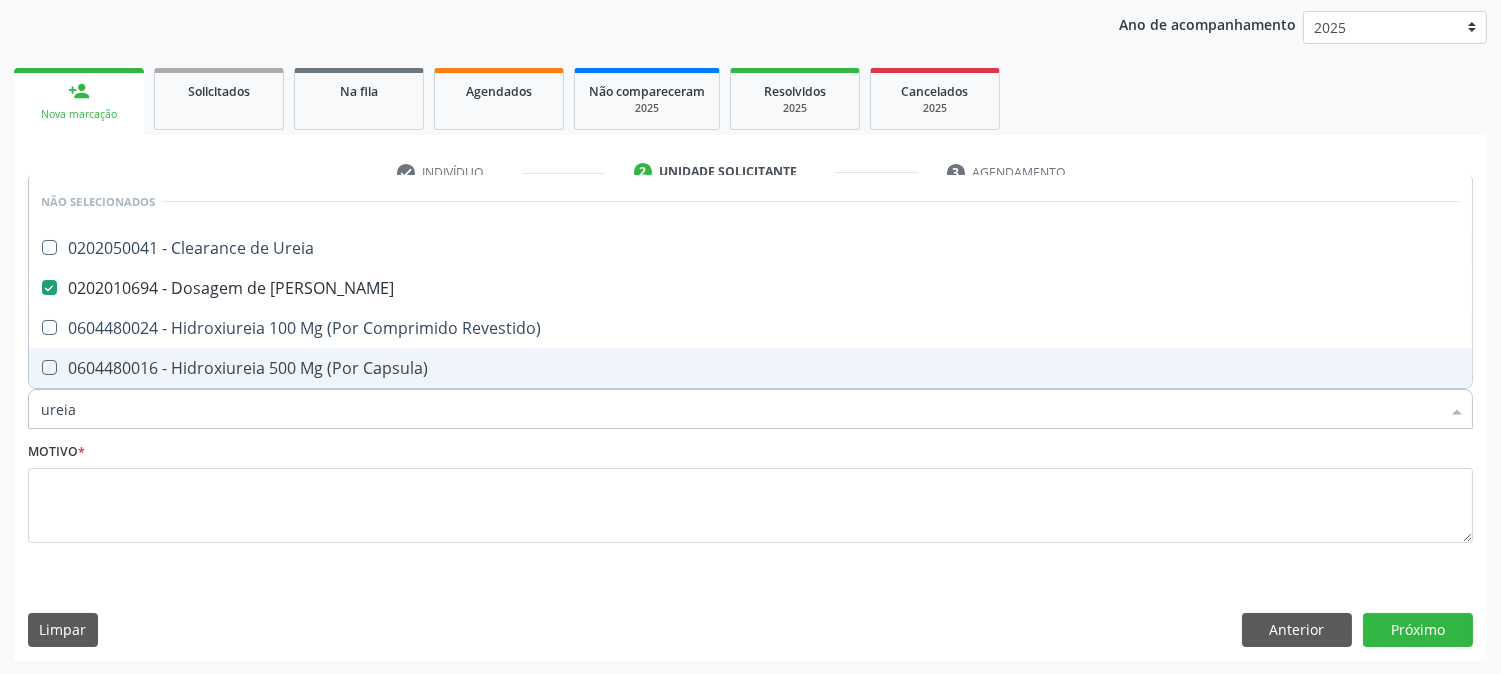 click on "ureia" at bounding box center (740, 409) 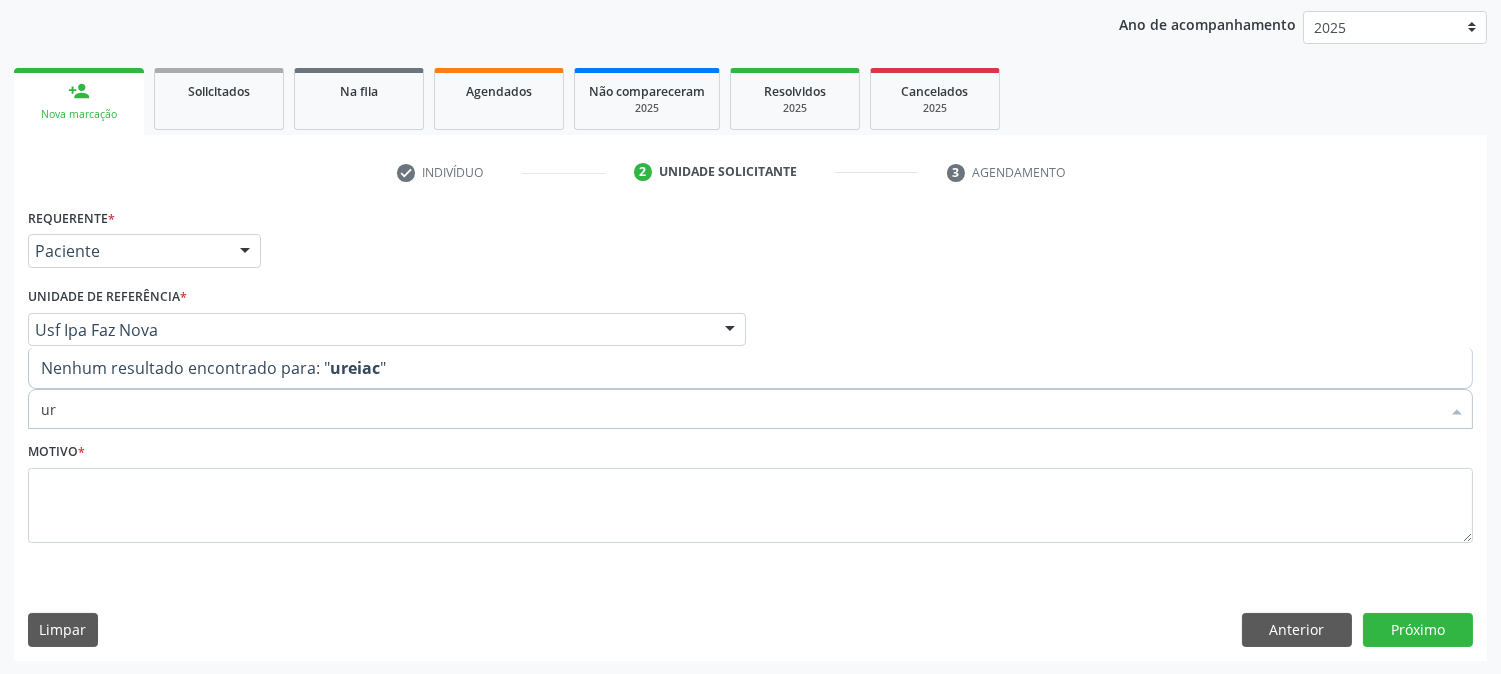 type on "u" 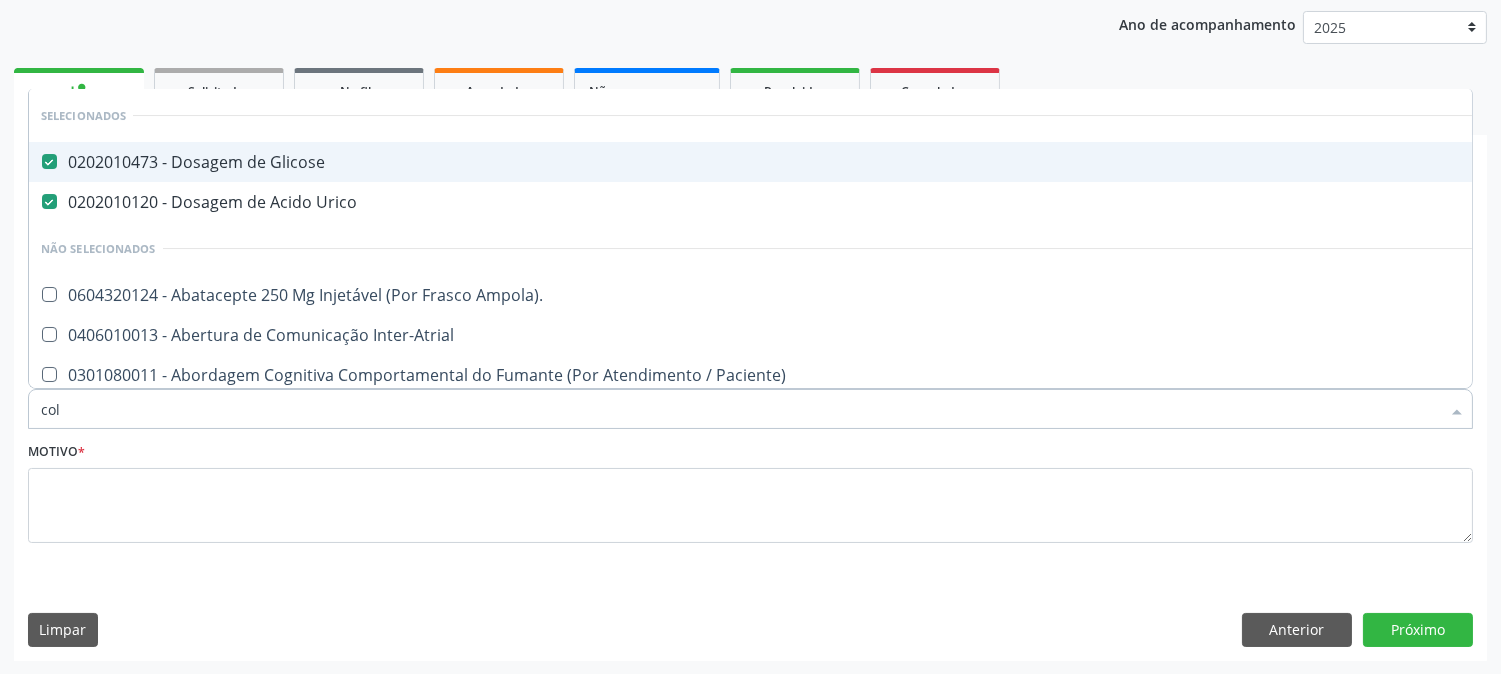 type on "cole" 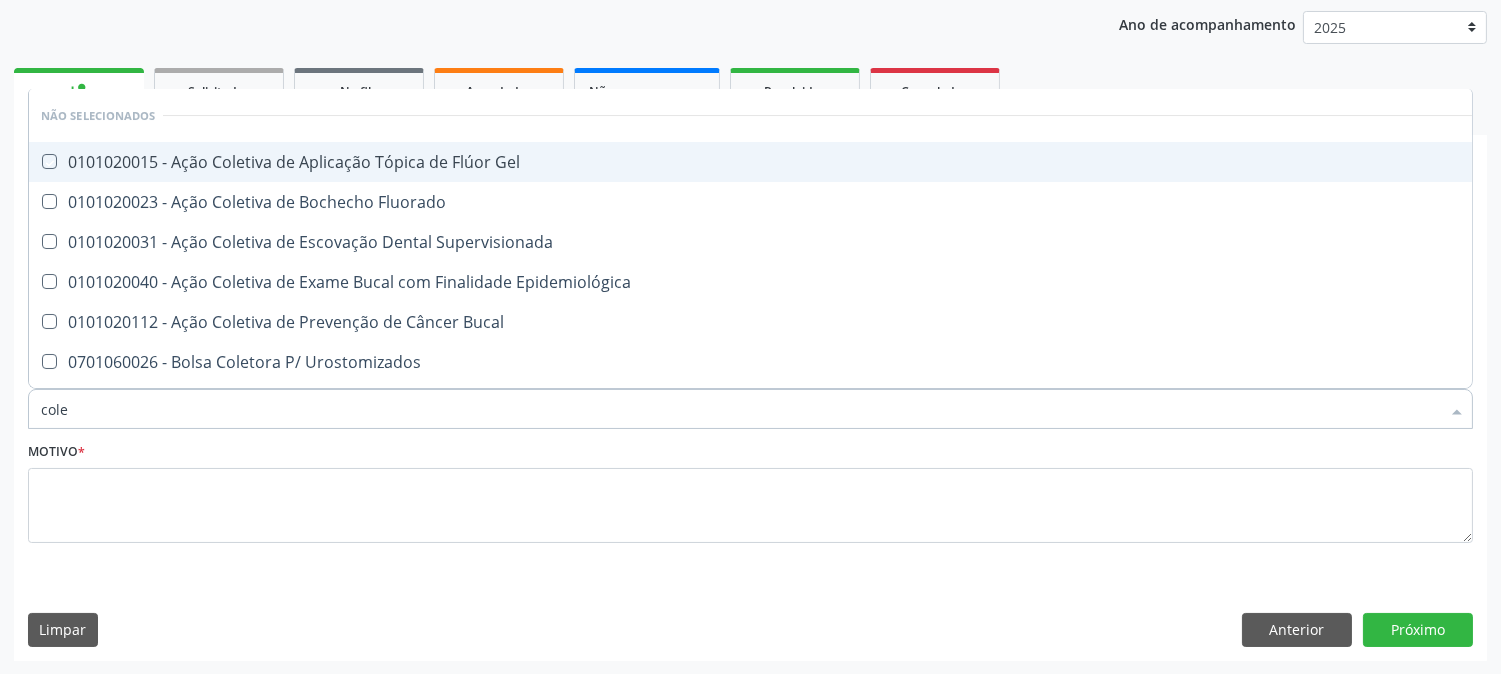 checkbox on "false" 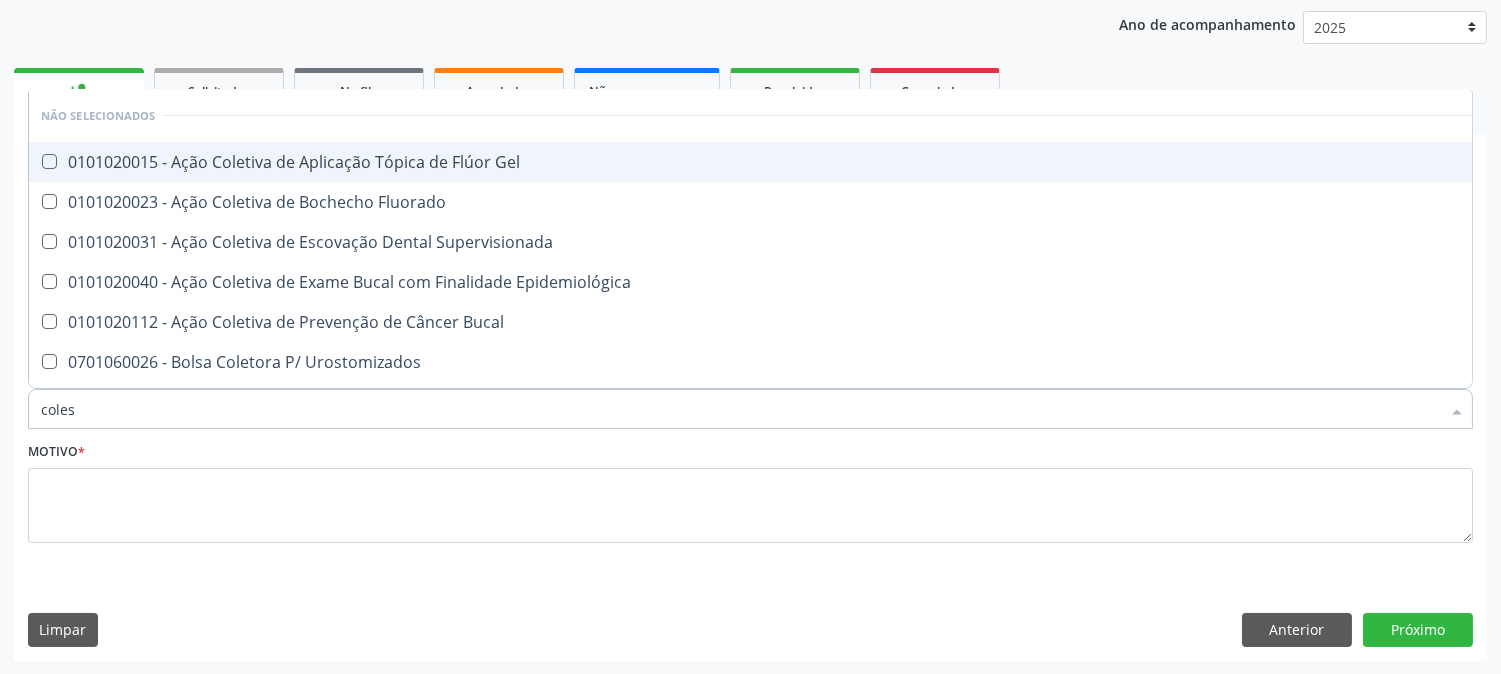 type on "colest" 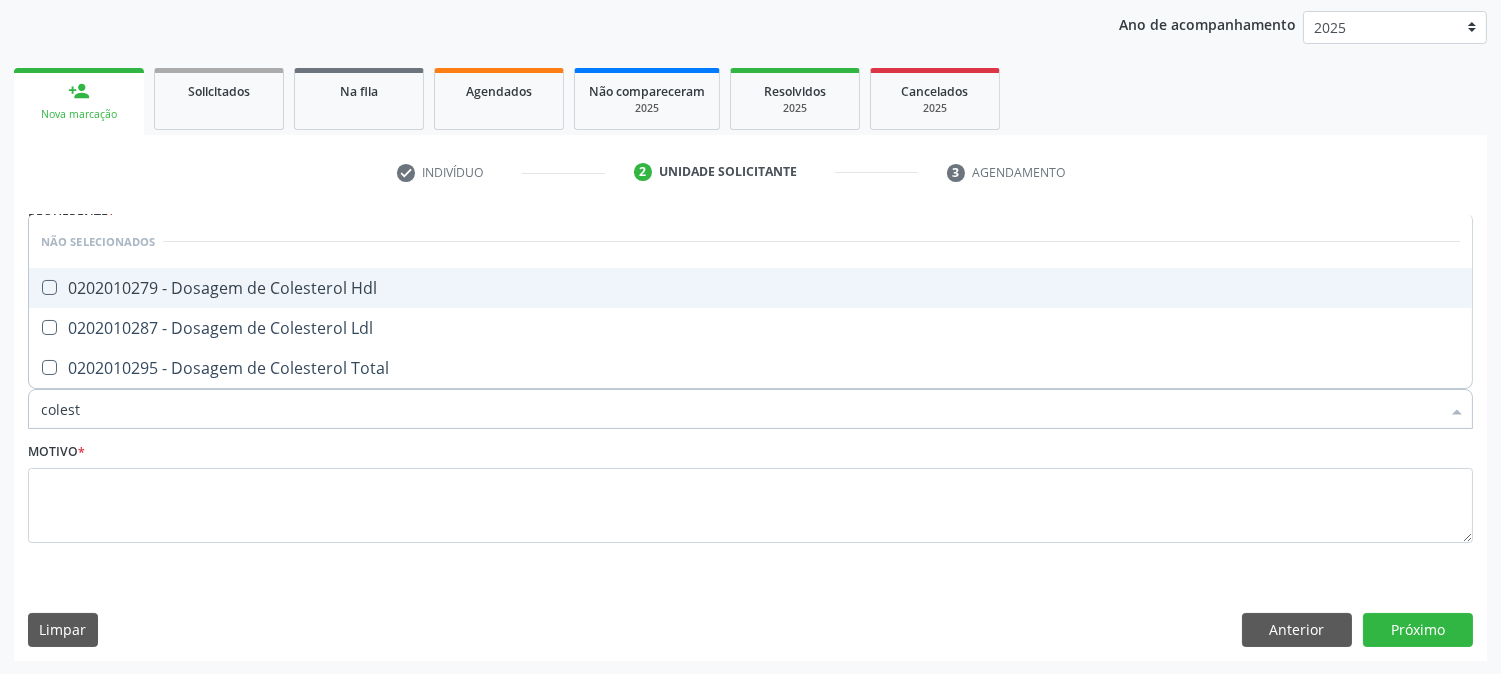click on "0202010279 - Dosagem de Colesterol Hdl" at bounding box center (750, 288) 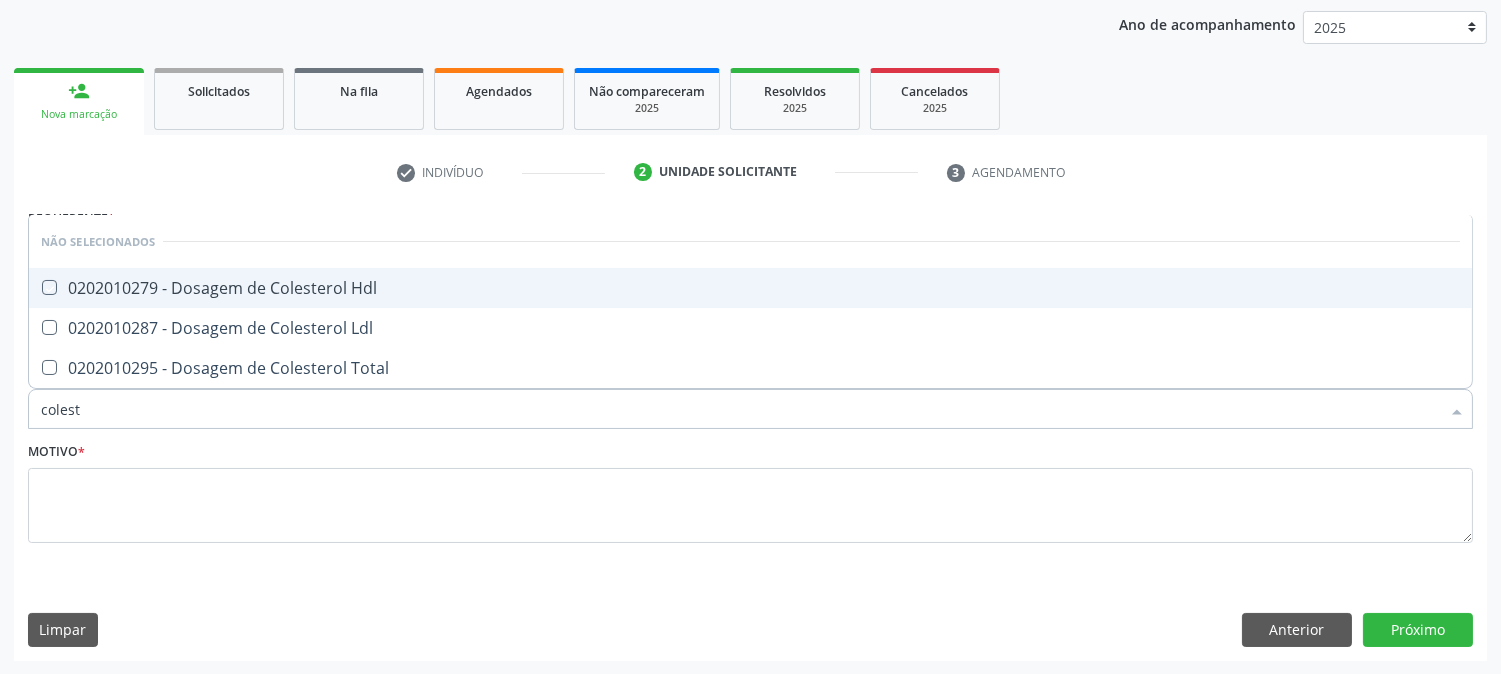 checkbox on "true" 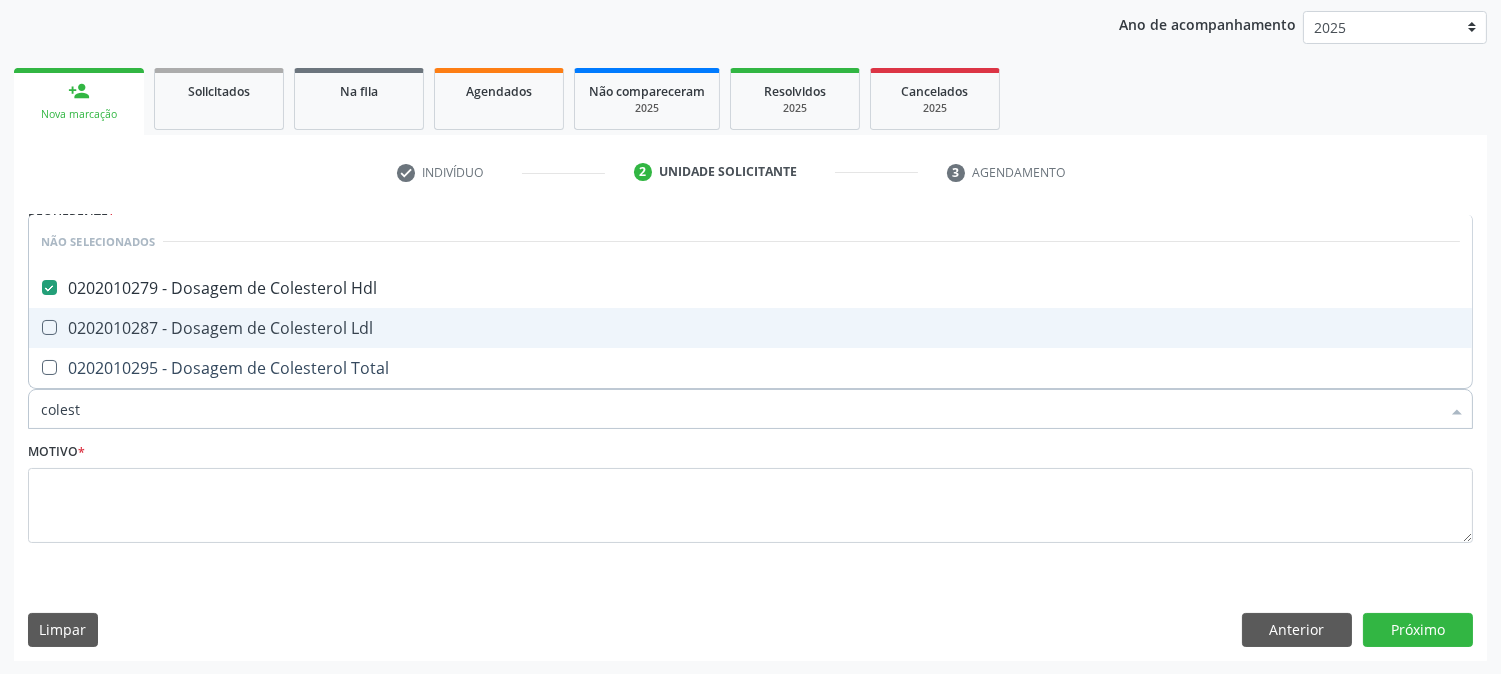 click on "0202010287 - Dosagem de Colesterol Ldl" at bounding box center [750, 328] 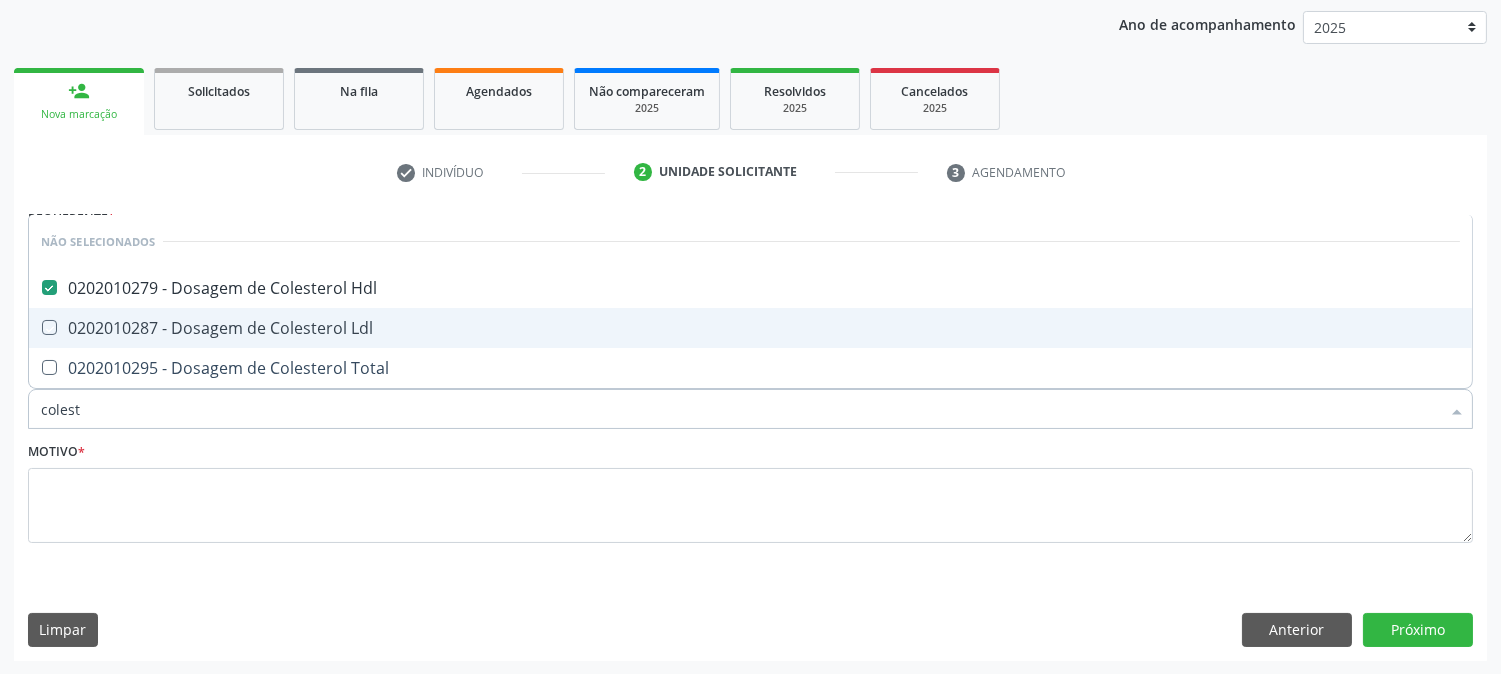 checkbox on "true" 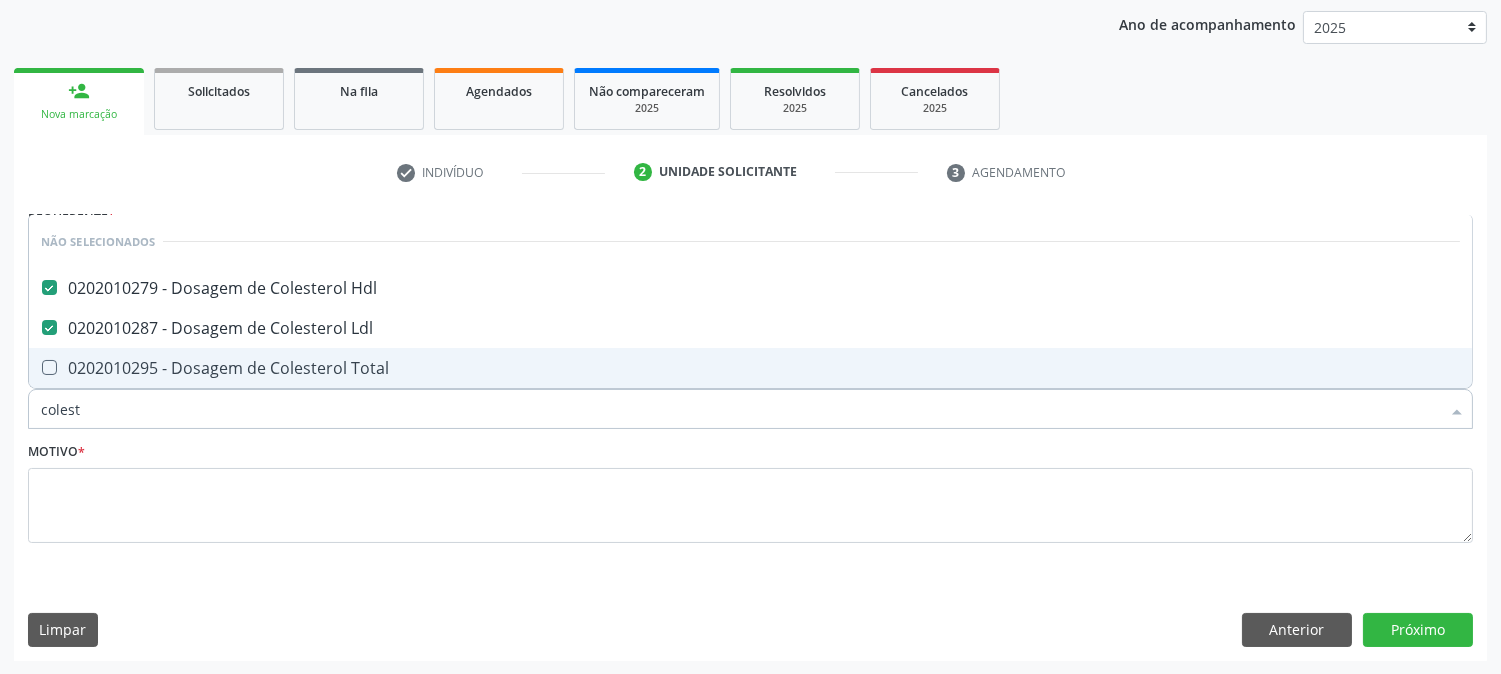 click on "0202010295 - Dosagem de Colesterol Total" at bounding box center [750, 368] 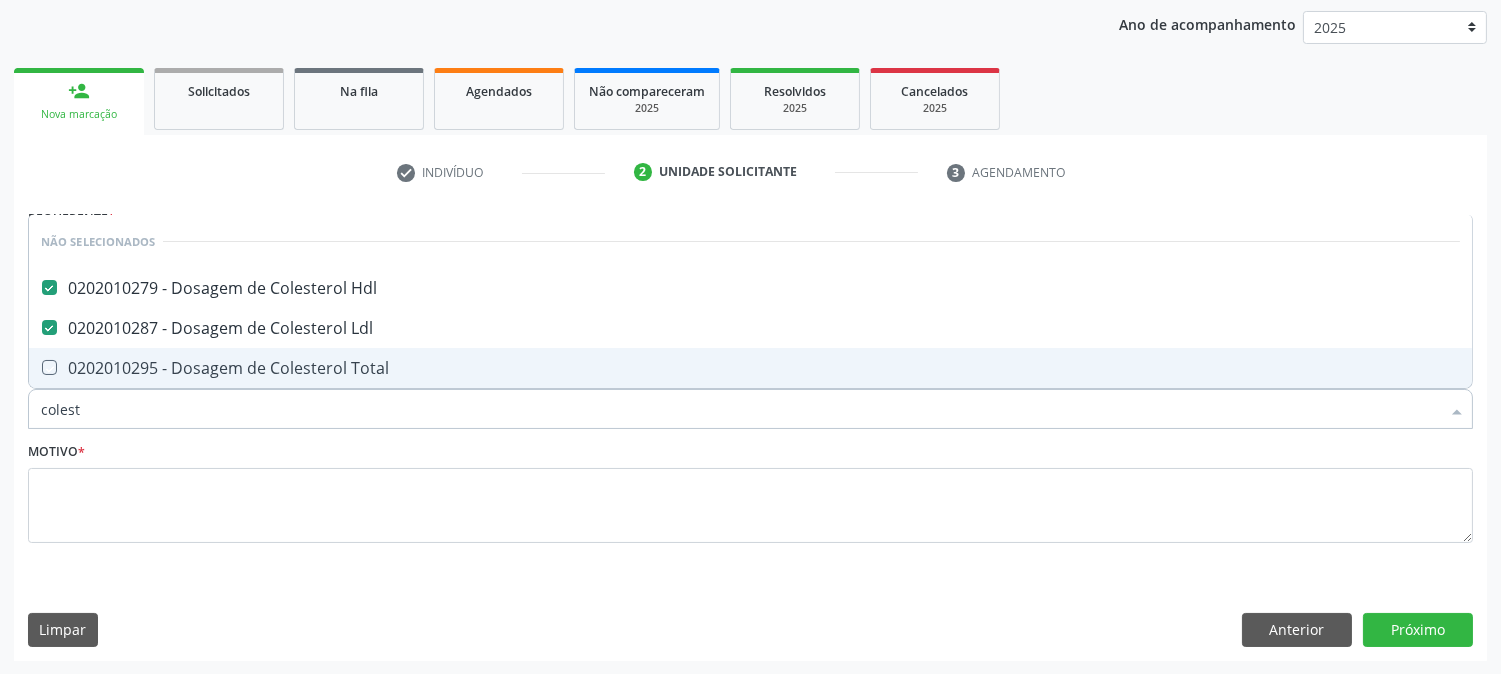 checkbox on "true" 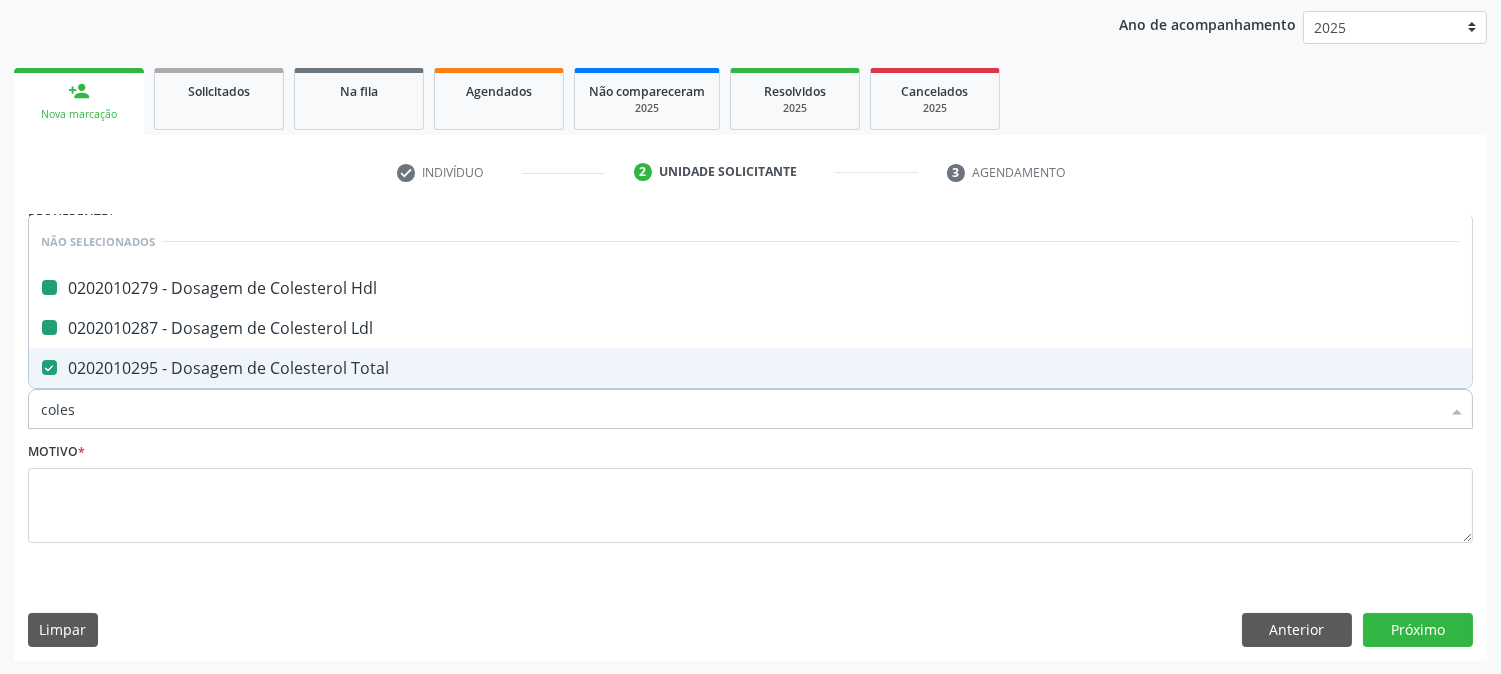 type on "cole" 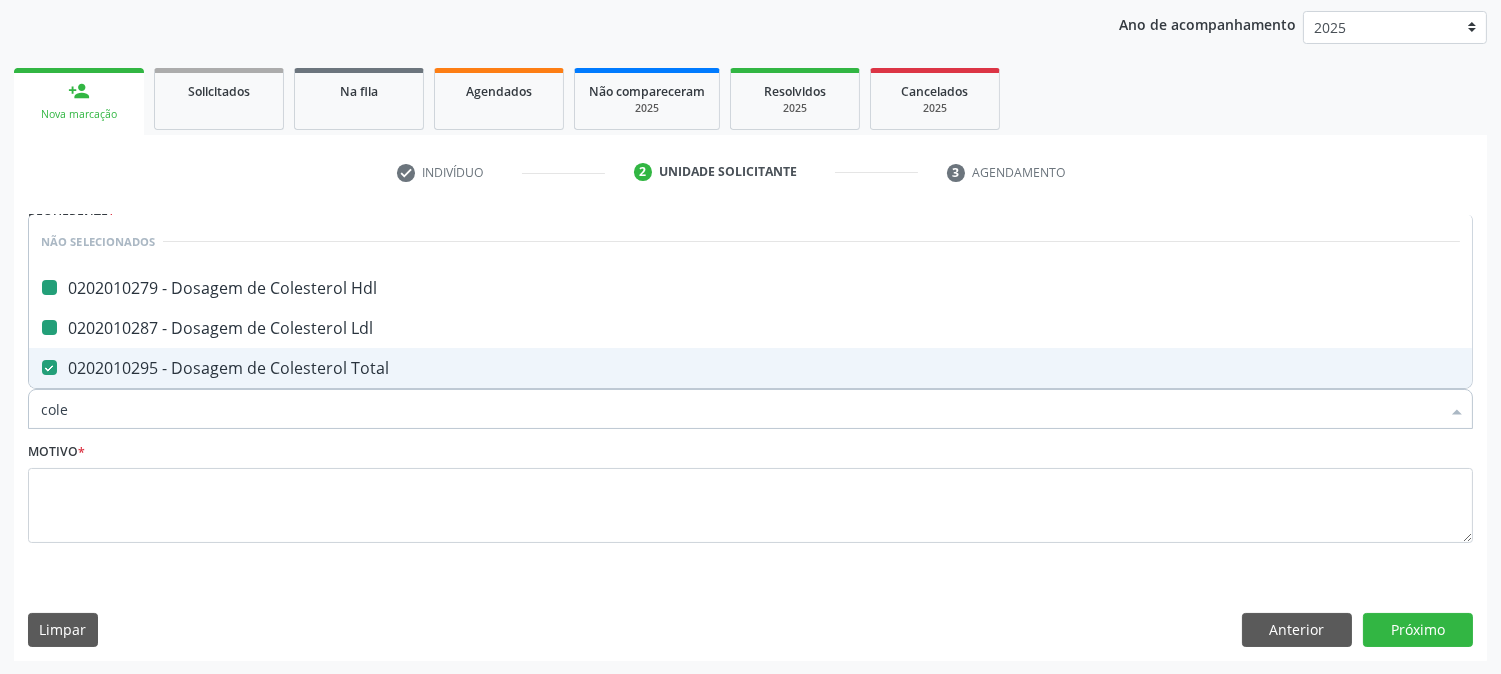 checkbox on "false" 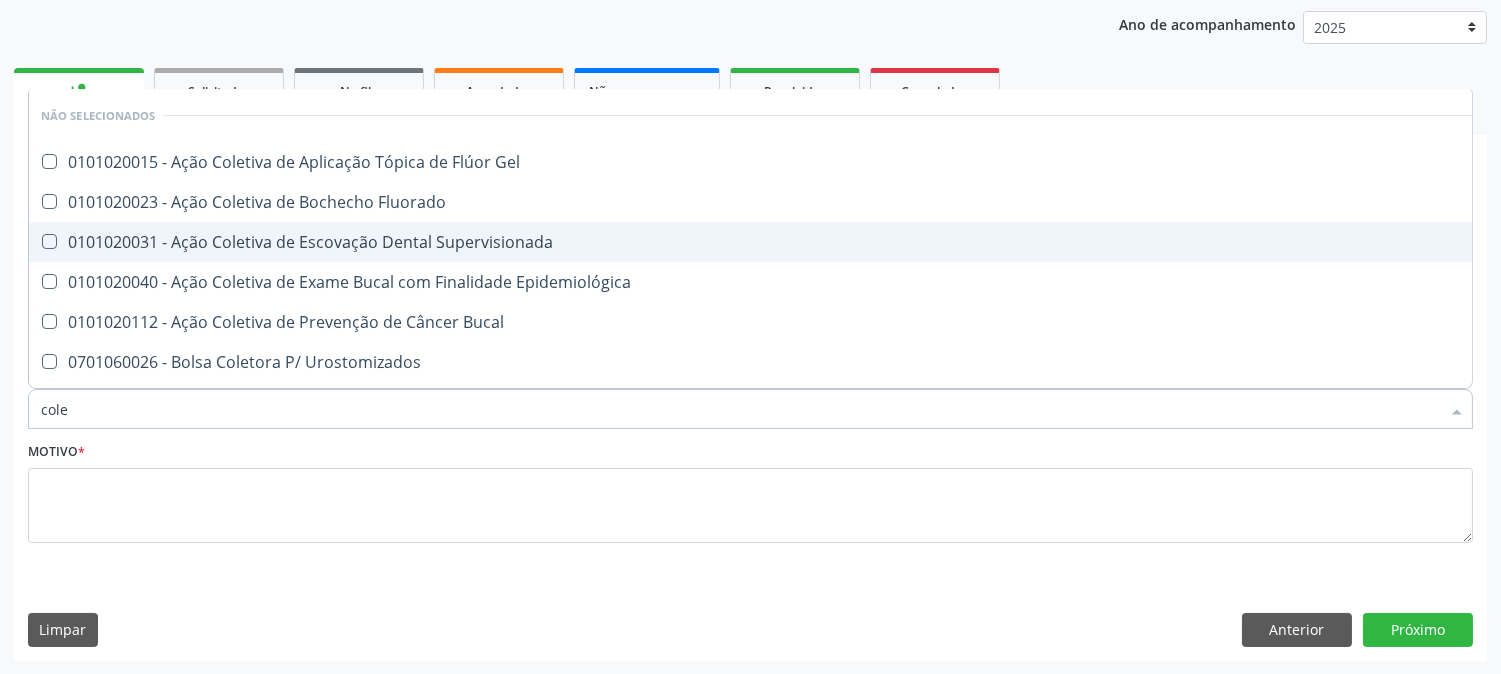 type on "col" 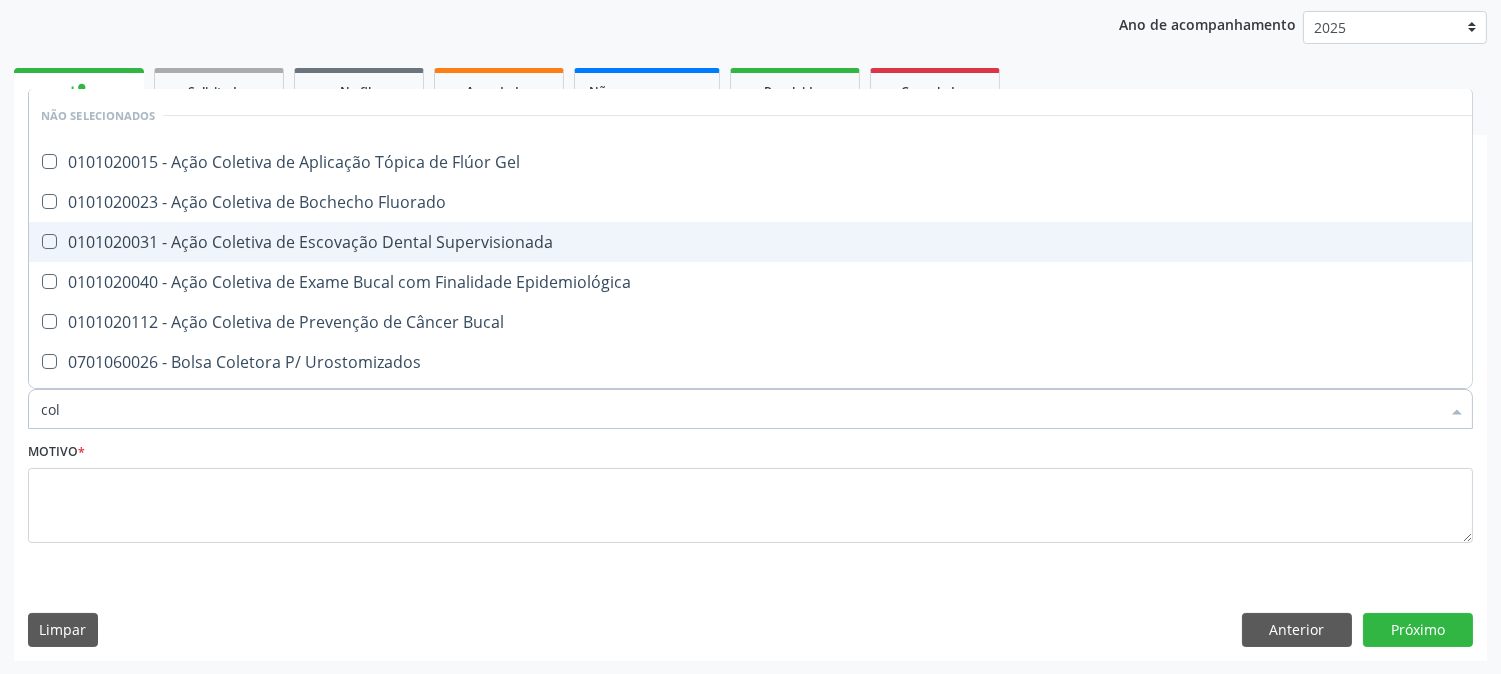 checkbox on "false" 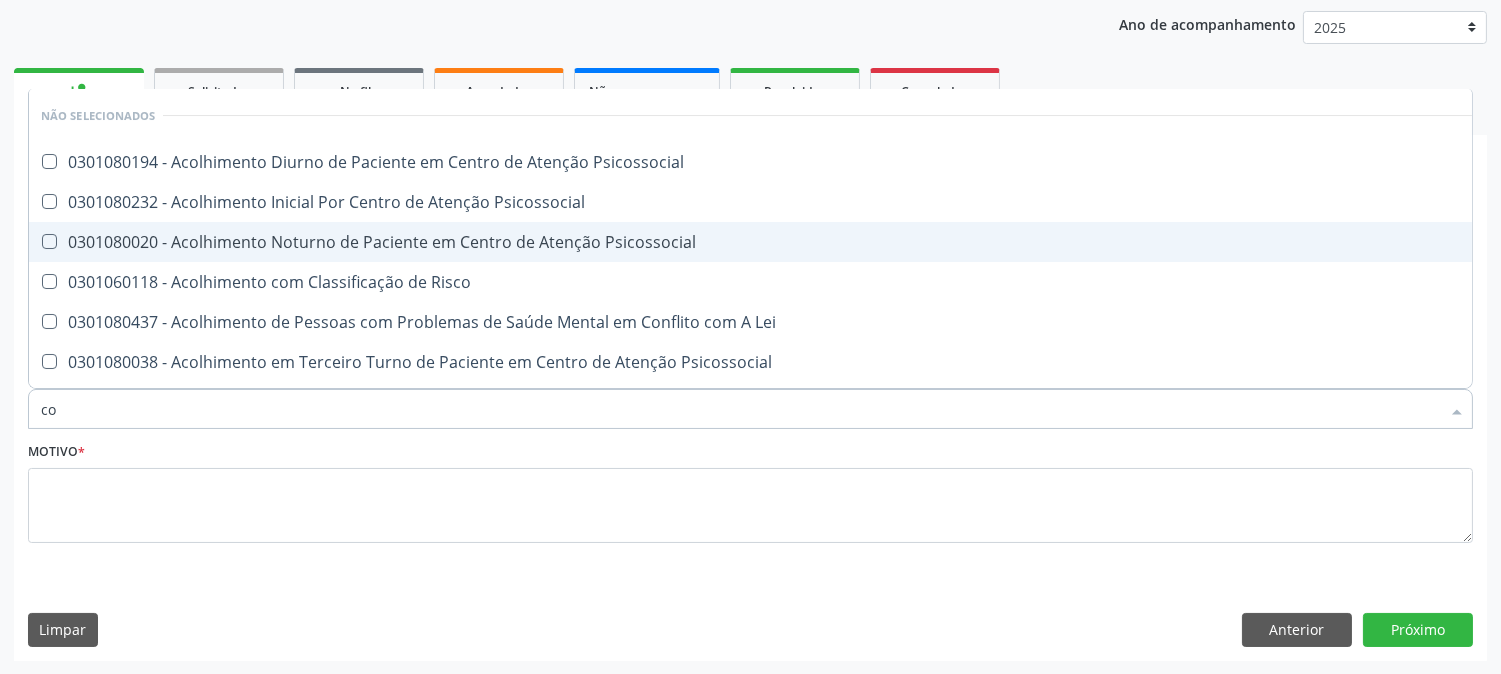 type on "c" 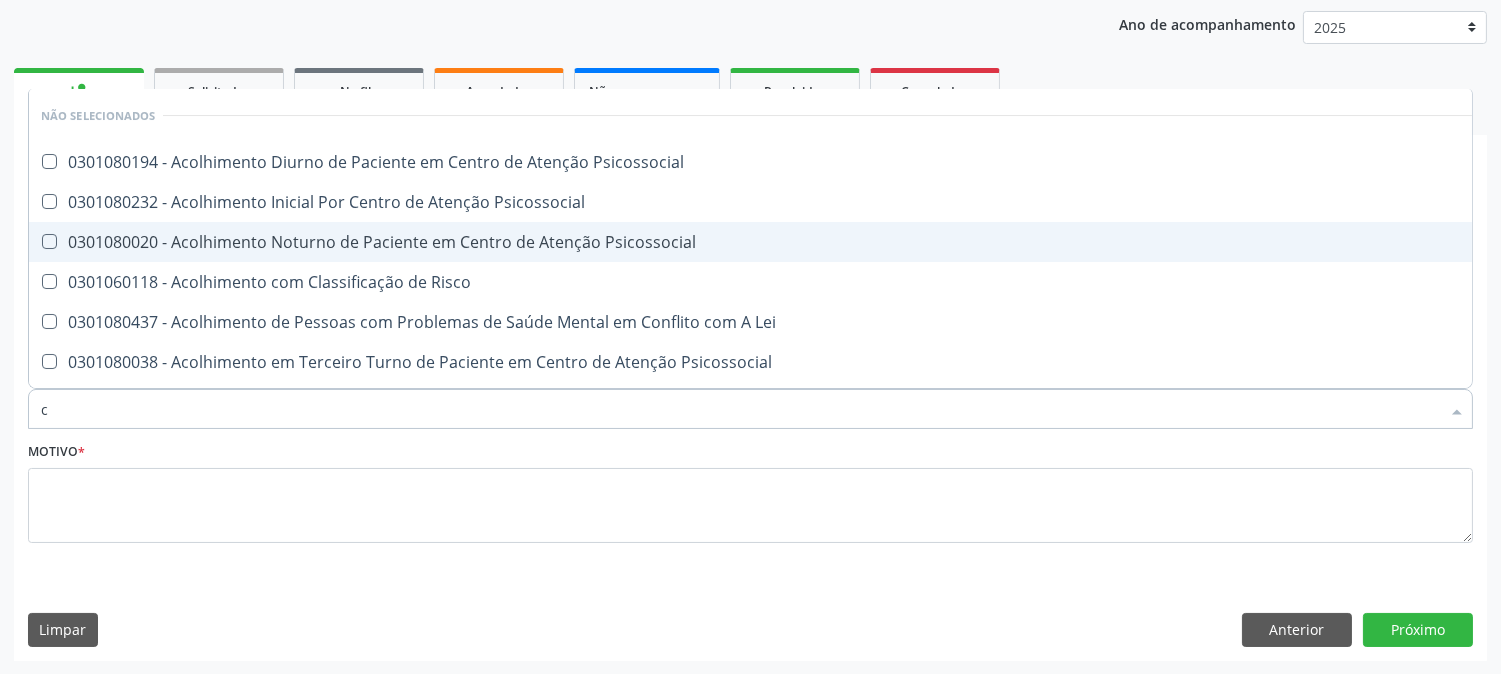 type 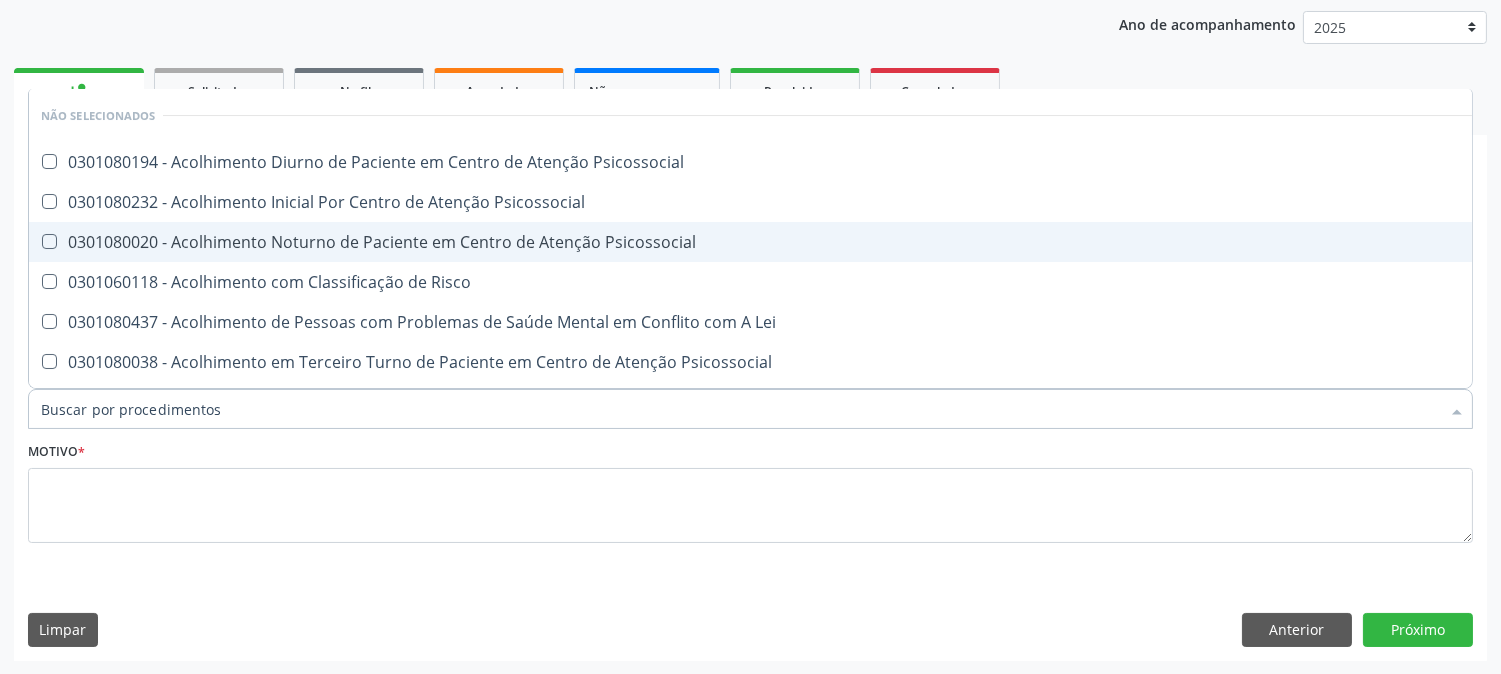 checkbox on "true" 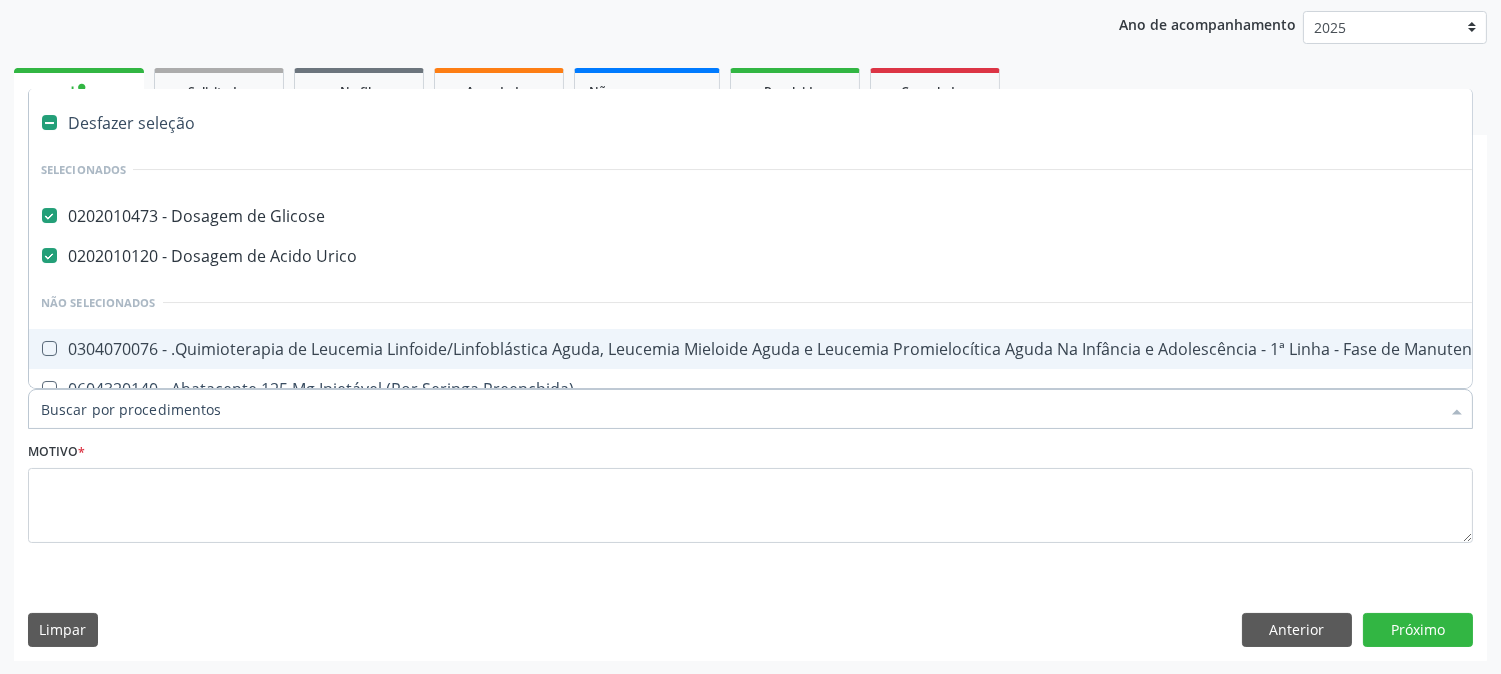 type on "t" 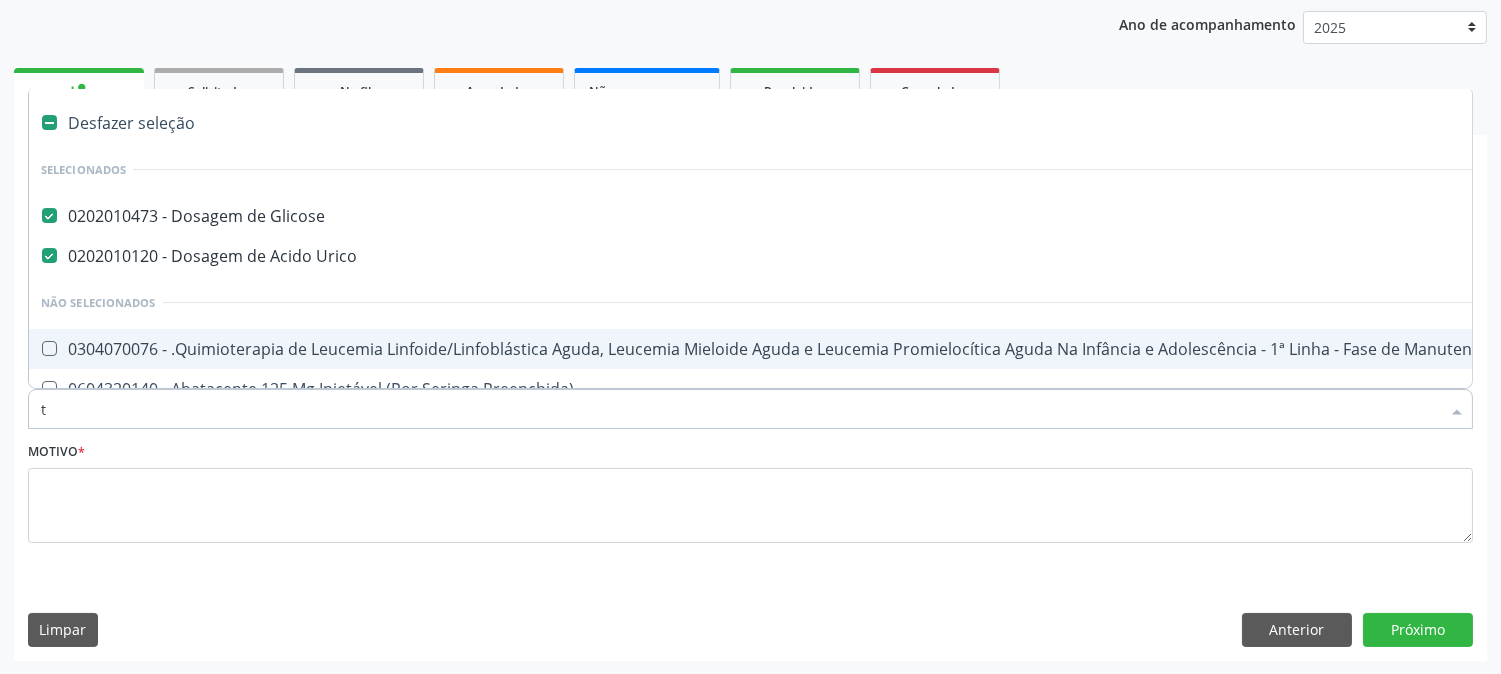checkbox on "false" 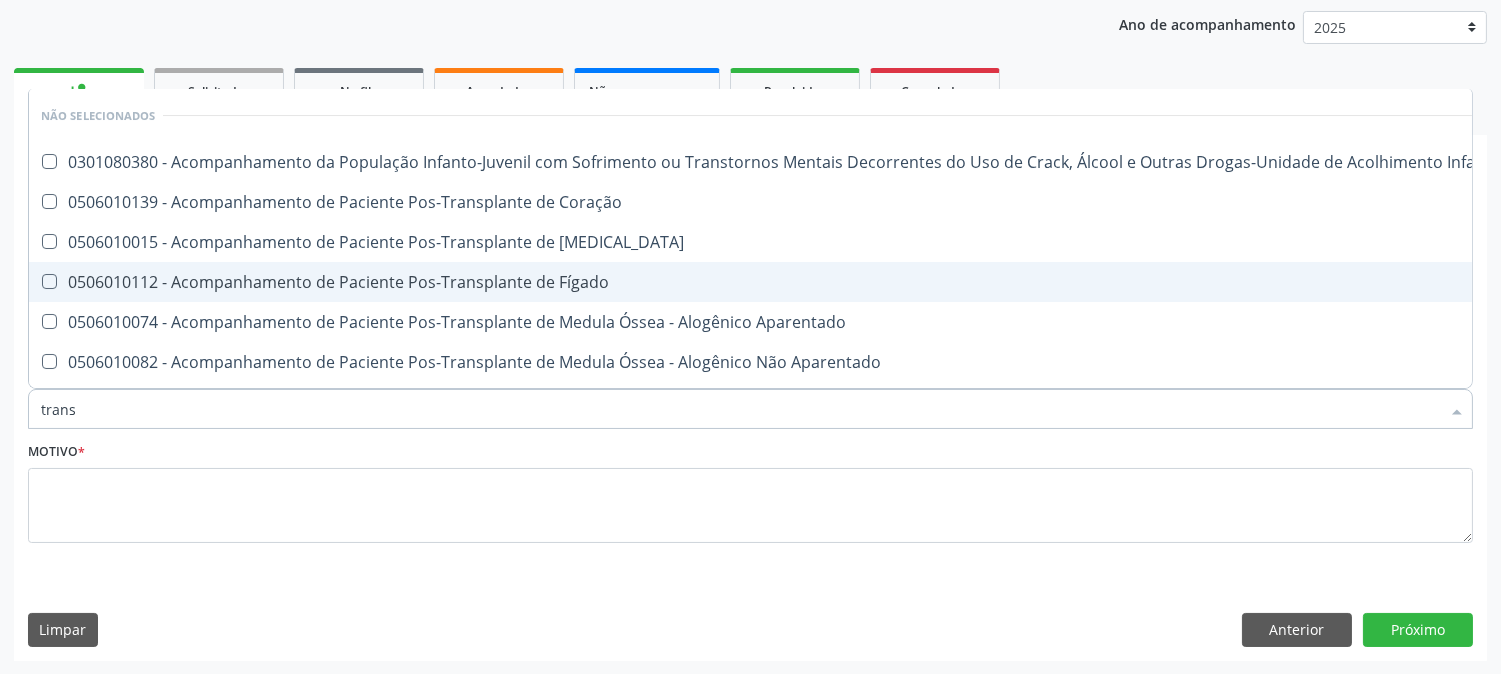 type on "transa" 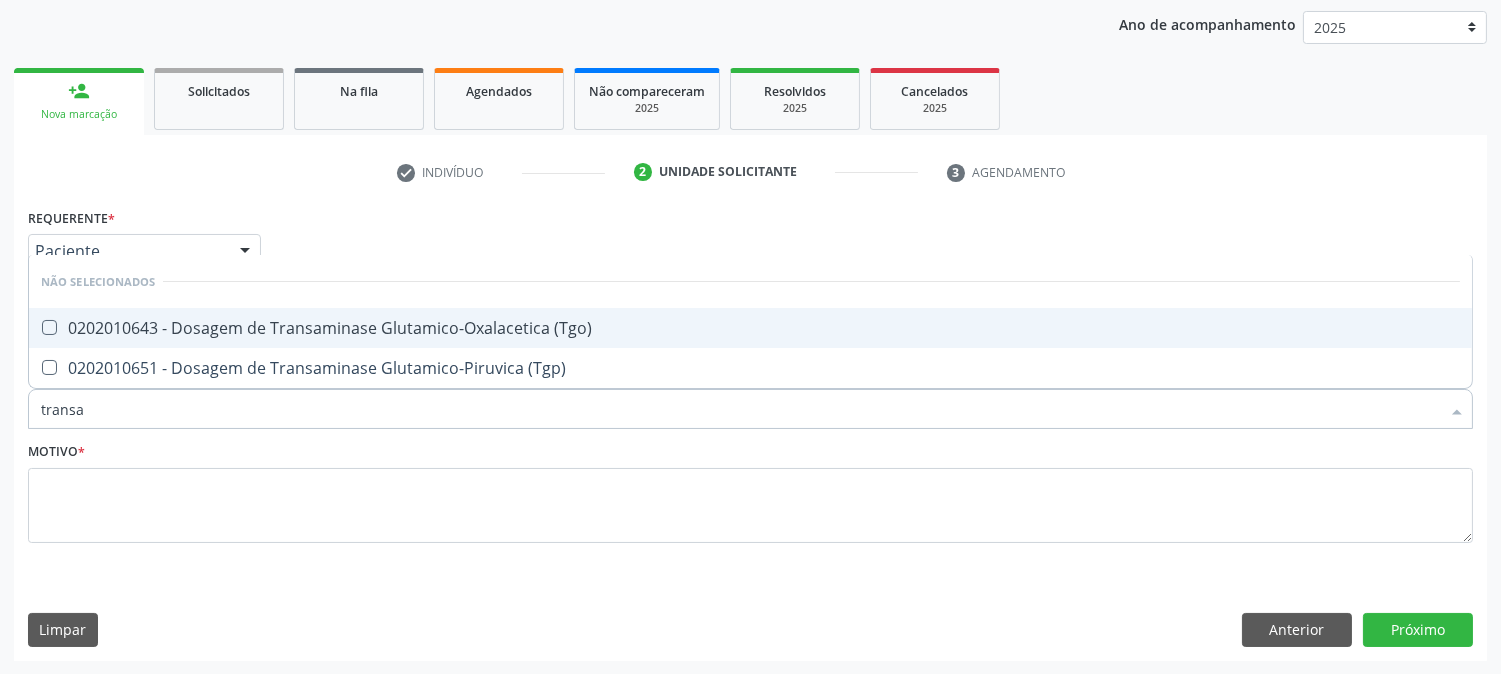 click on "0202010643 - Dosagem de Transaminase Glutamico-Oxalacetica (Tgo)" at bounding box center (750, 328) 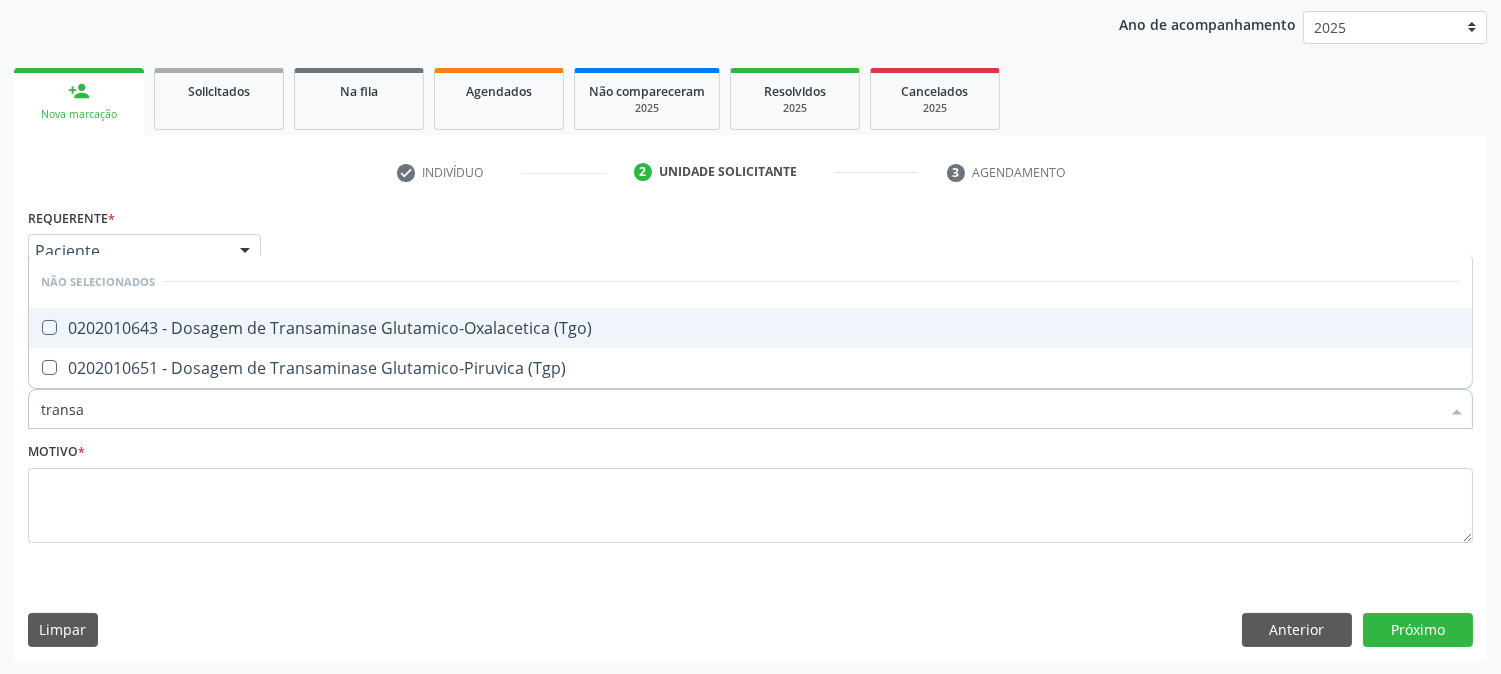 checkbox on "true" 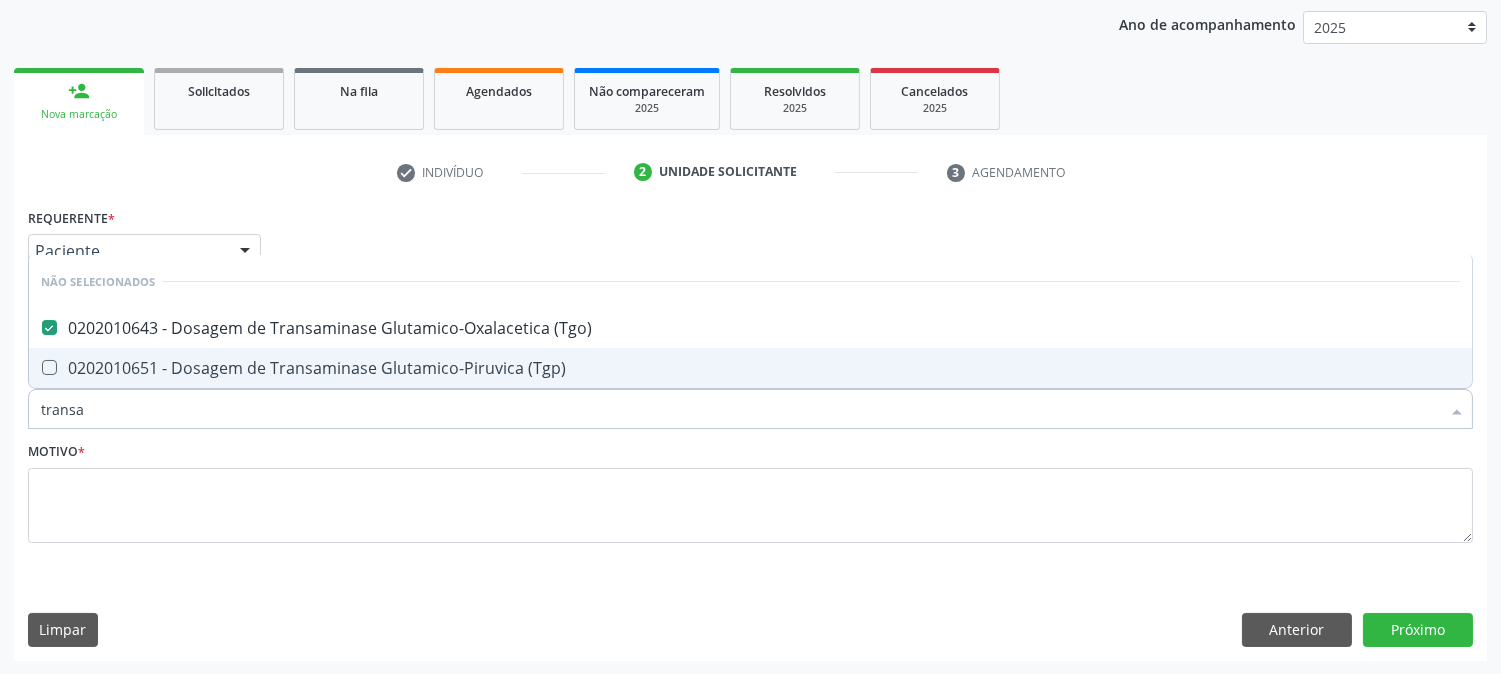 click on "0202010651 - Dosagem de Transaminase Glutamico-Piruvica (Tgp)" at bounding box center (750, 368) 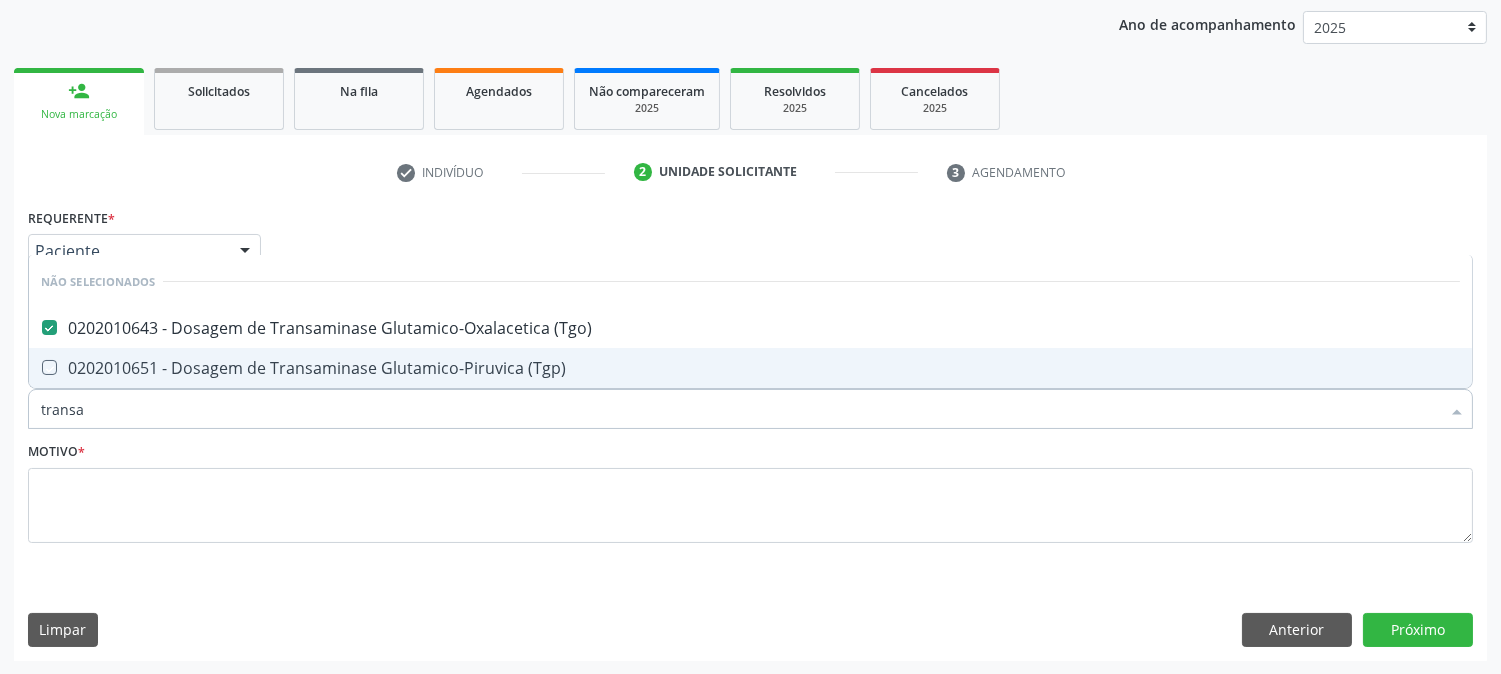 checkbox on "true" 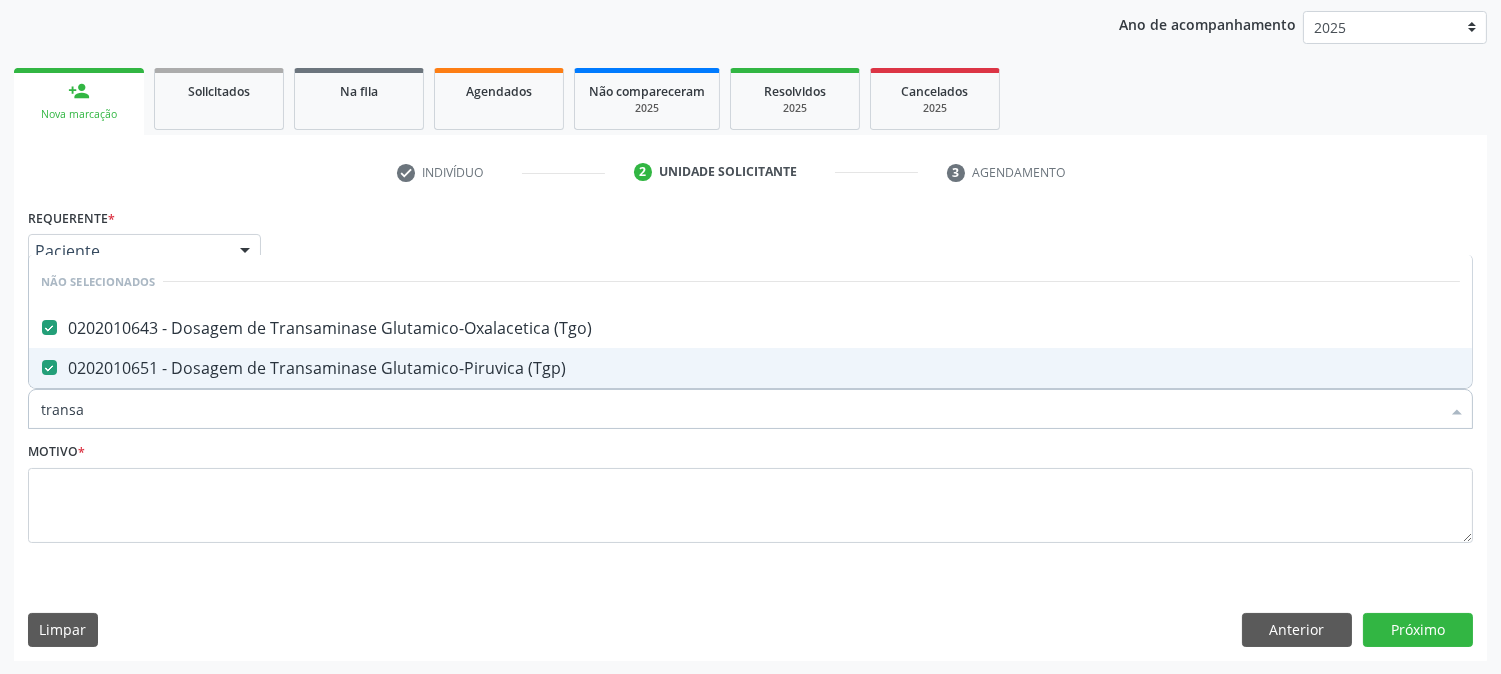 click on "transa" at bounding box center [740, 409] 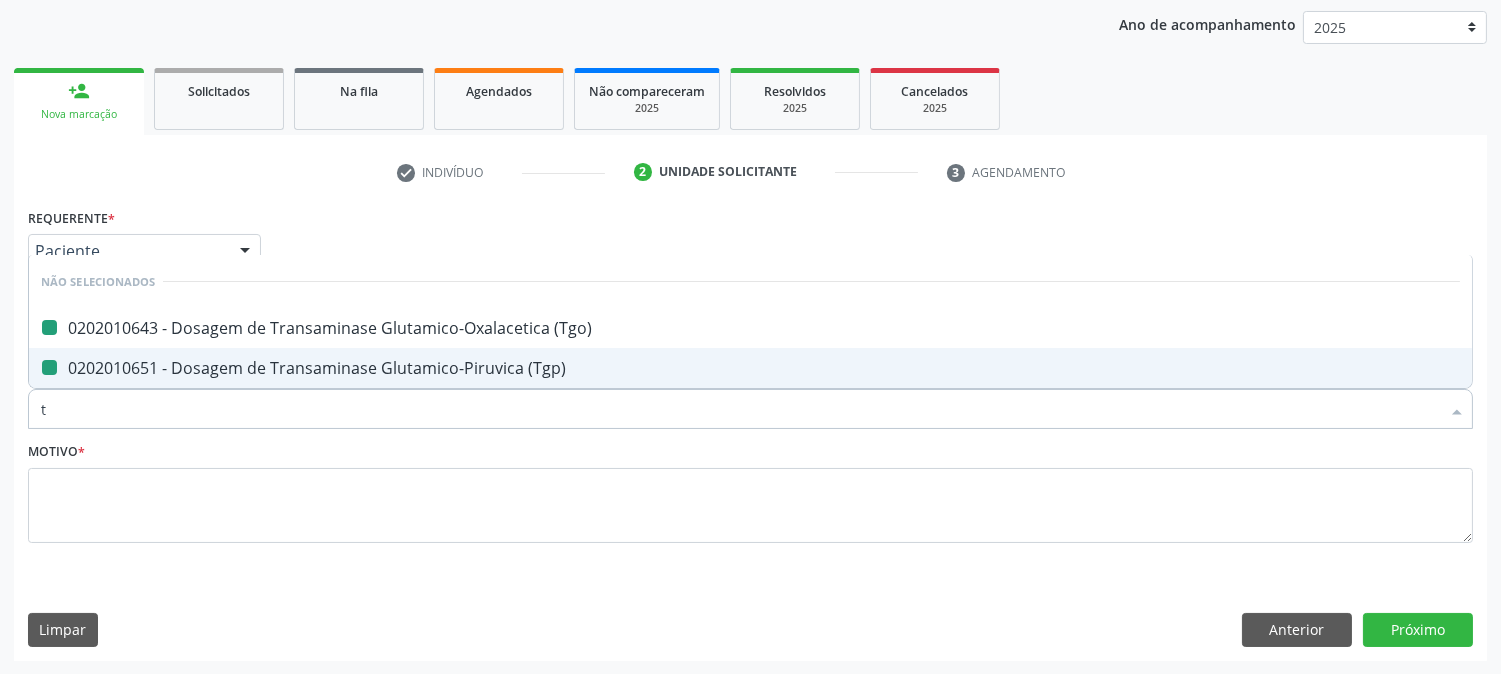 type on "tr" 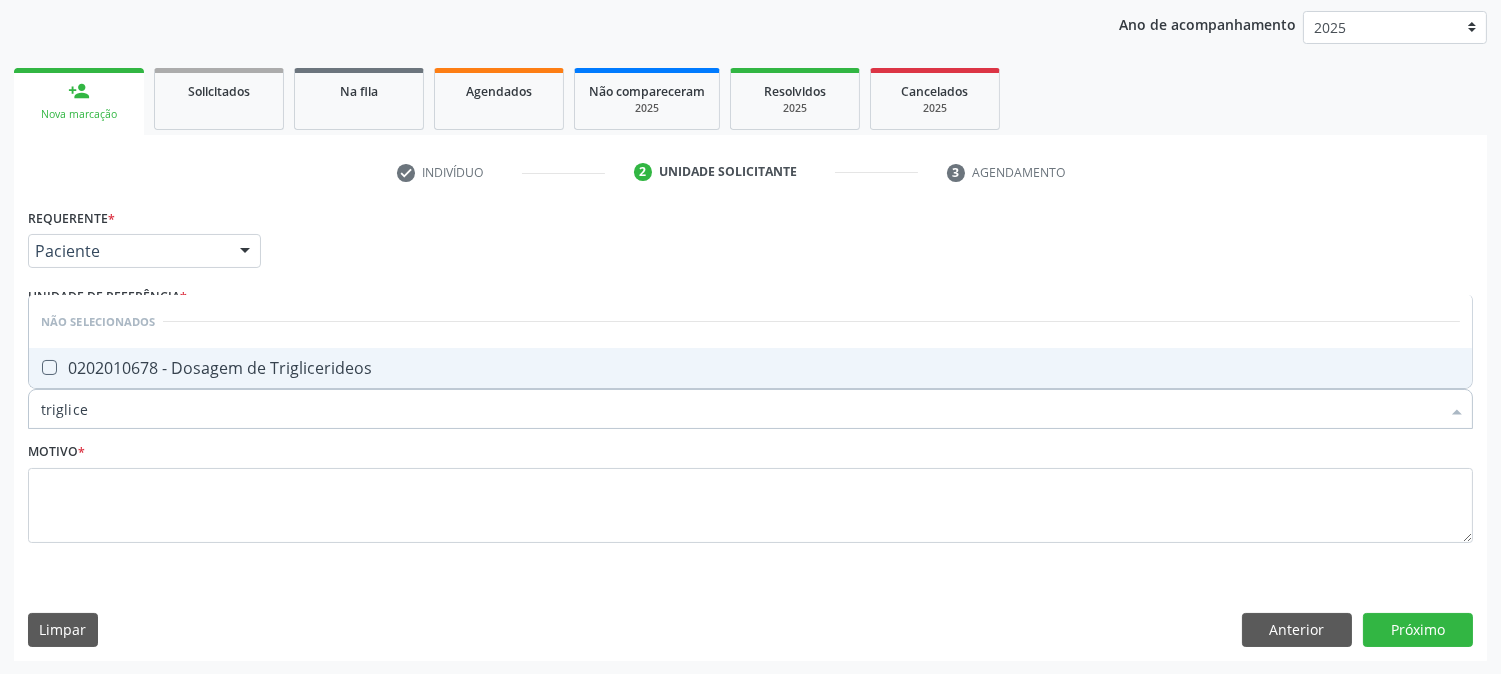 type on "triglicer" 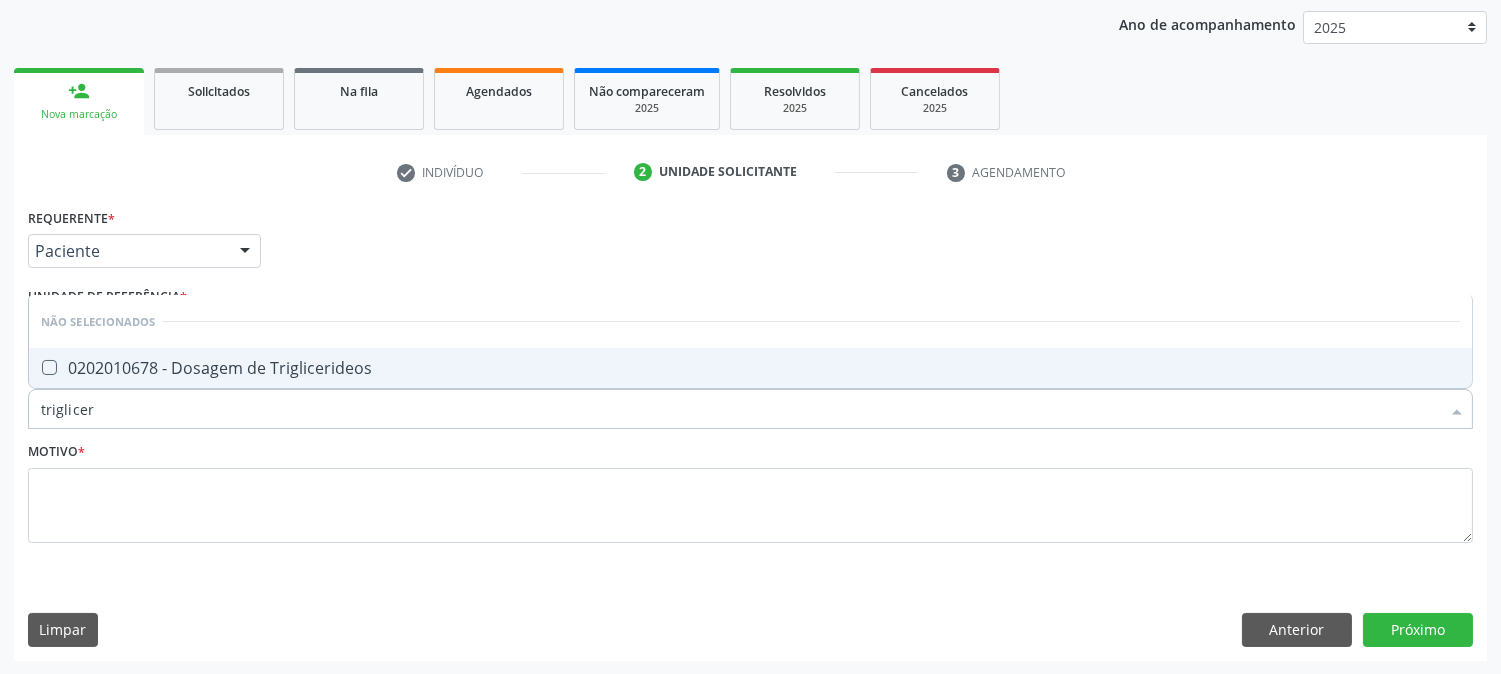click on "0202010678 - Dosagem de Triglicerideos" at bounding box center (750, 368) 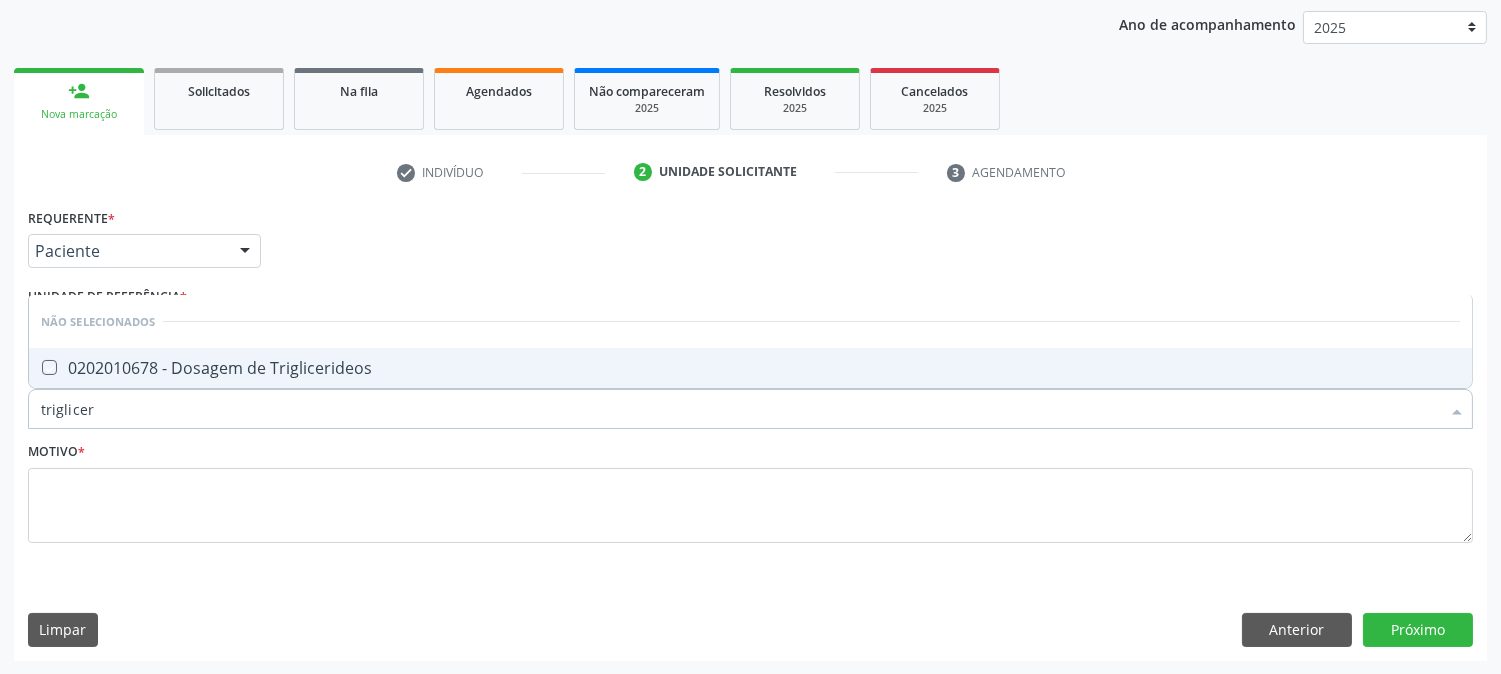 checkbox on "true" 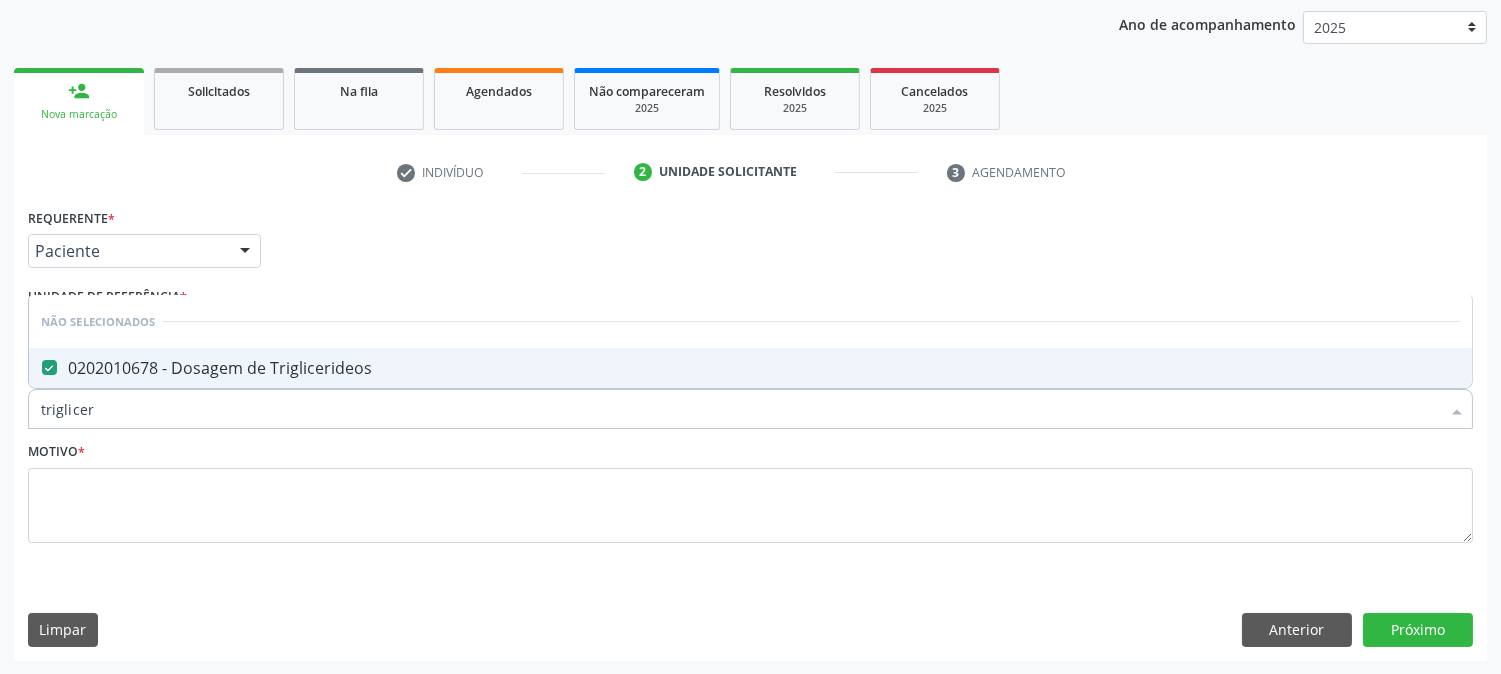 click on "Item de agendamento
*
triglicer
Desfazer seleção
Não selecionados
0202010678 - Dosagem de Triglicerideos
Nenhum resultado encontrado para: " triglicer  "
Não há nenhuma opção para ser exibida." at bounding box center (750, 398) 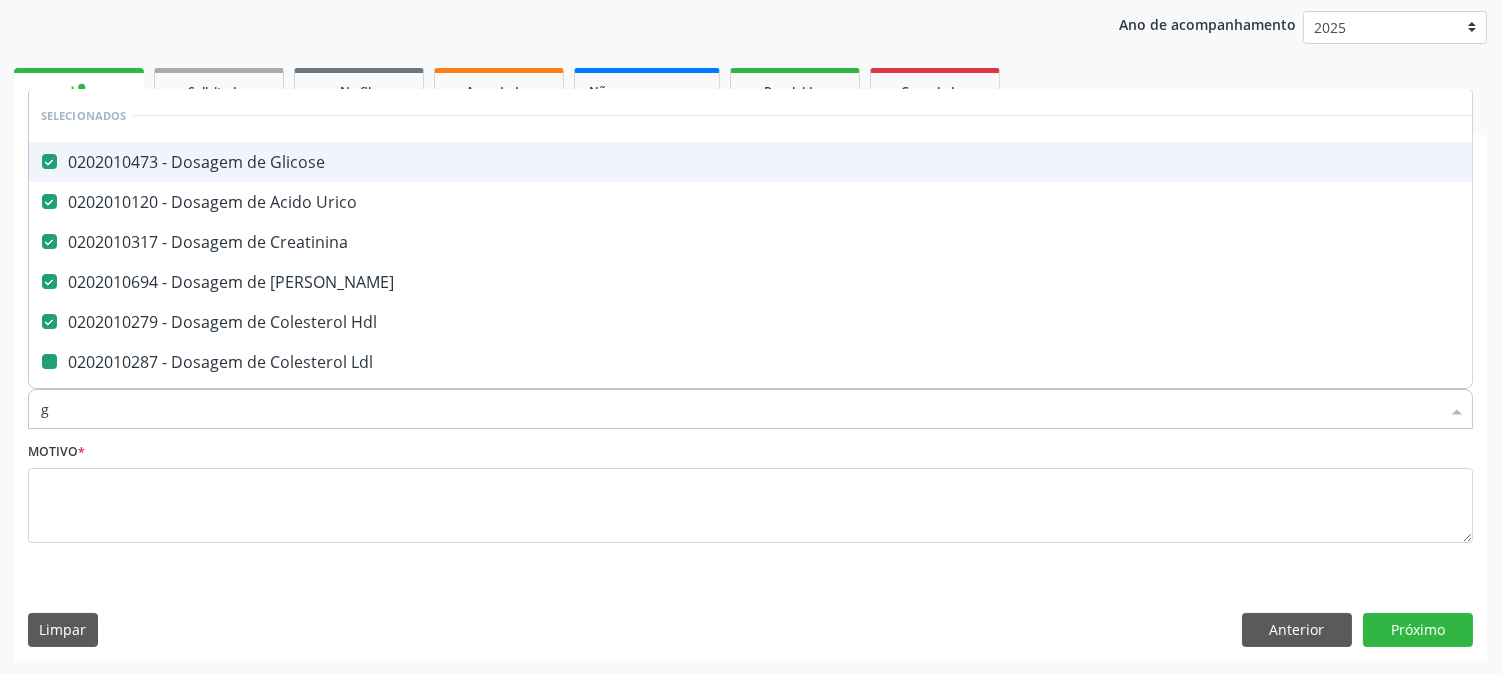 type on "gl" 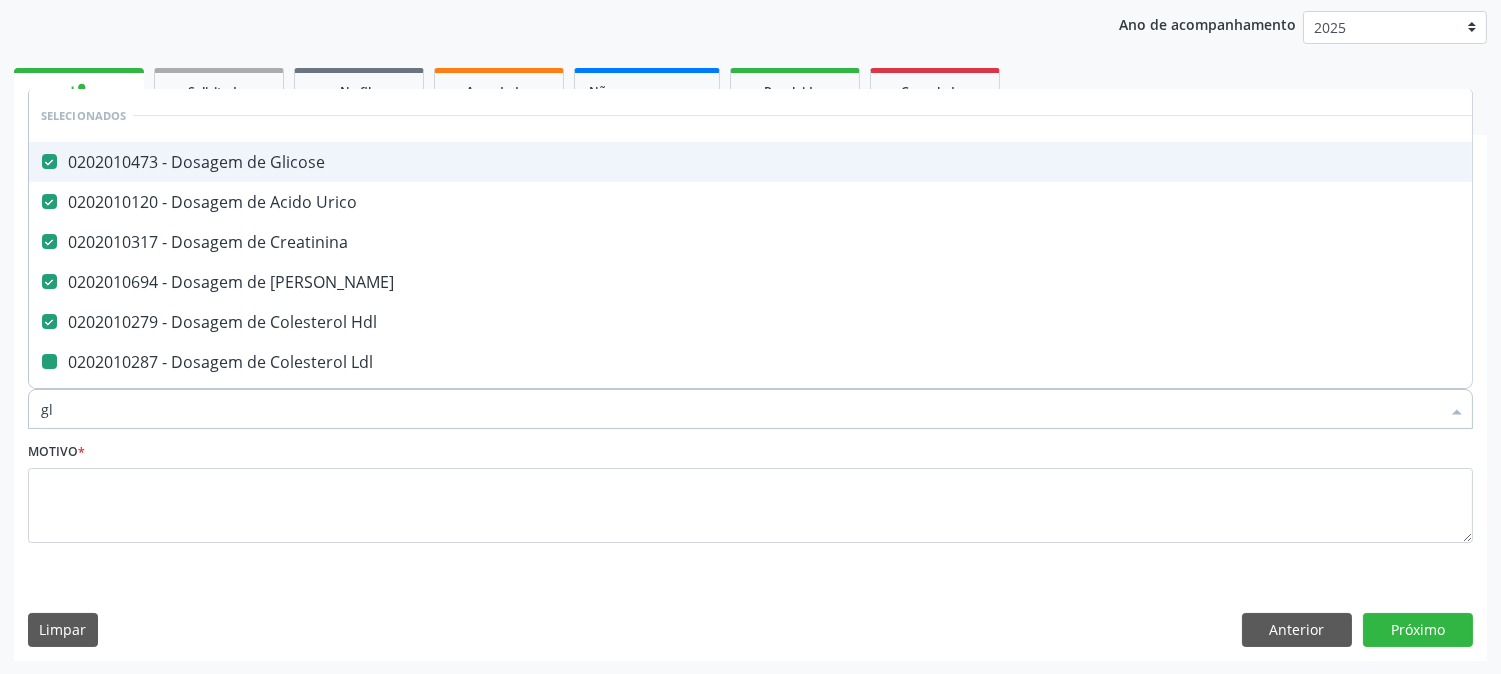 checkbox on "false" 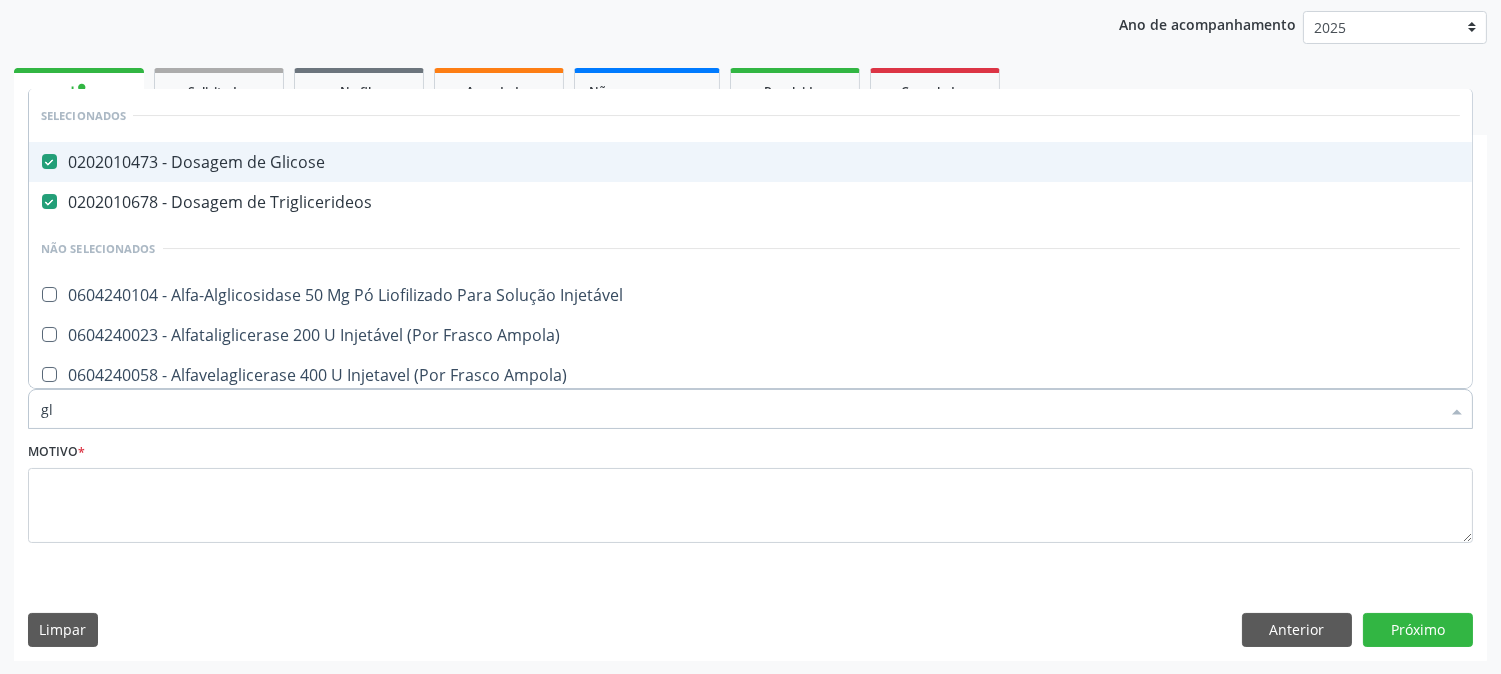 type on "gli" 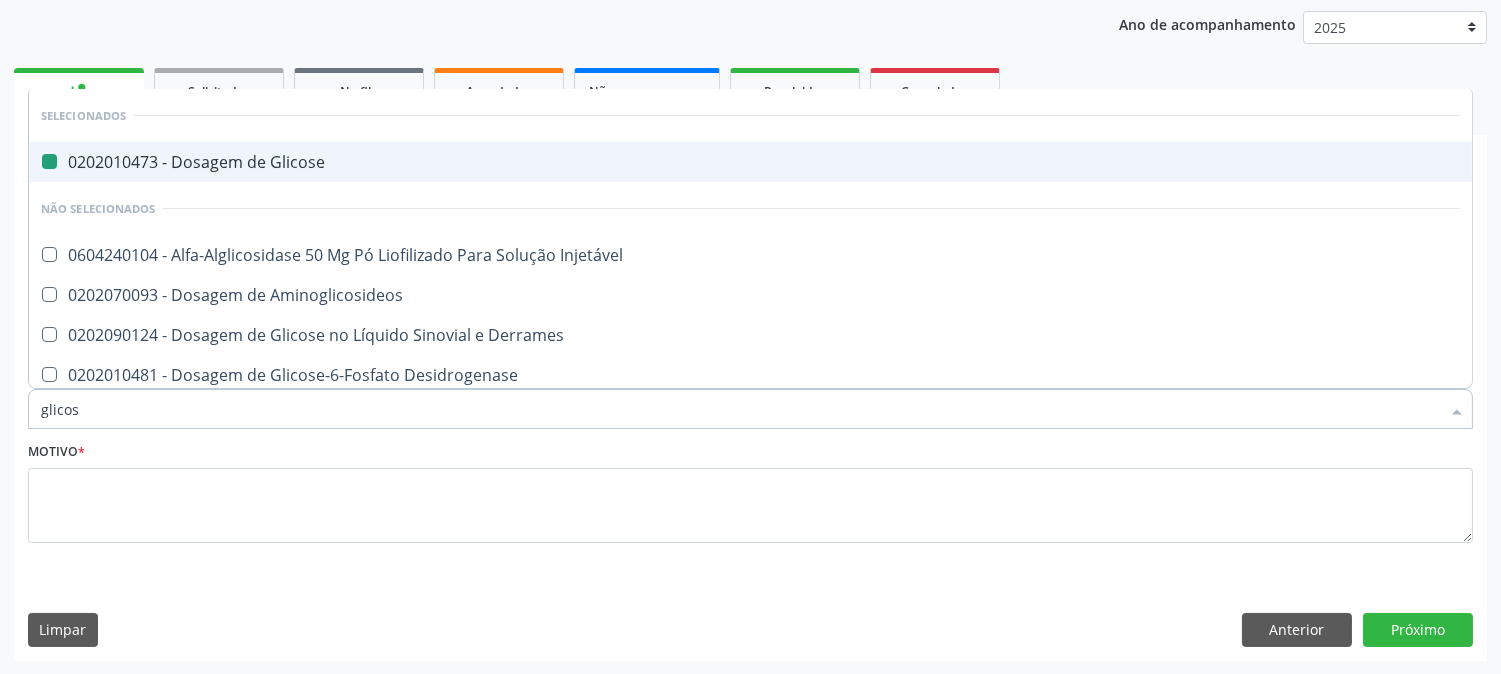 type on "glicosi" 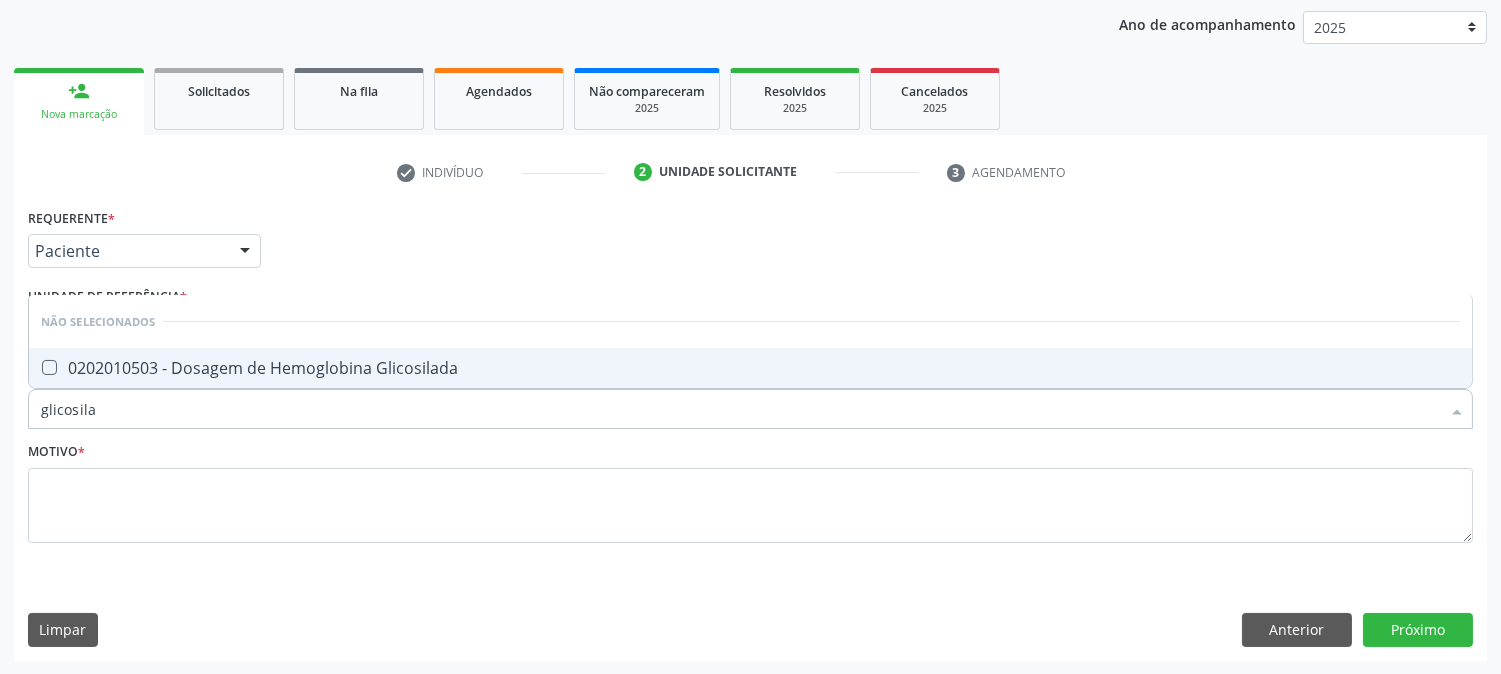 type on "glicosilad" 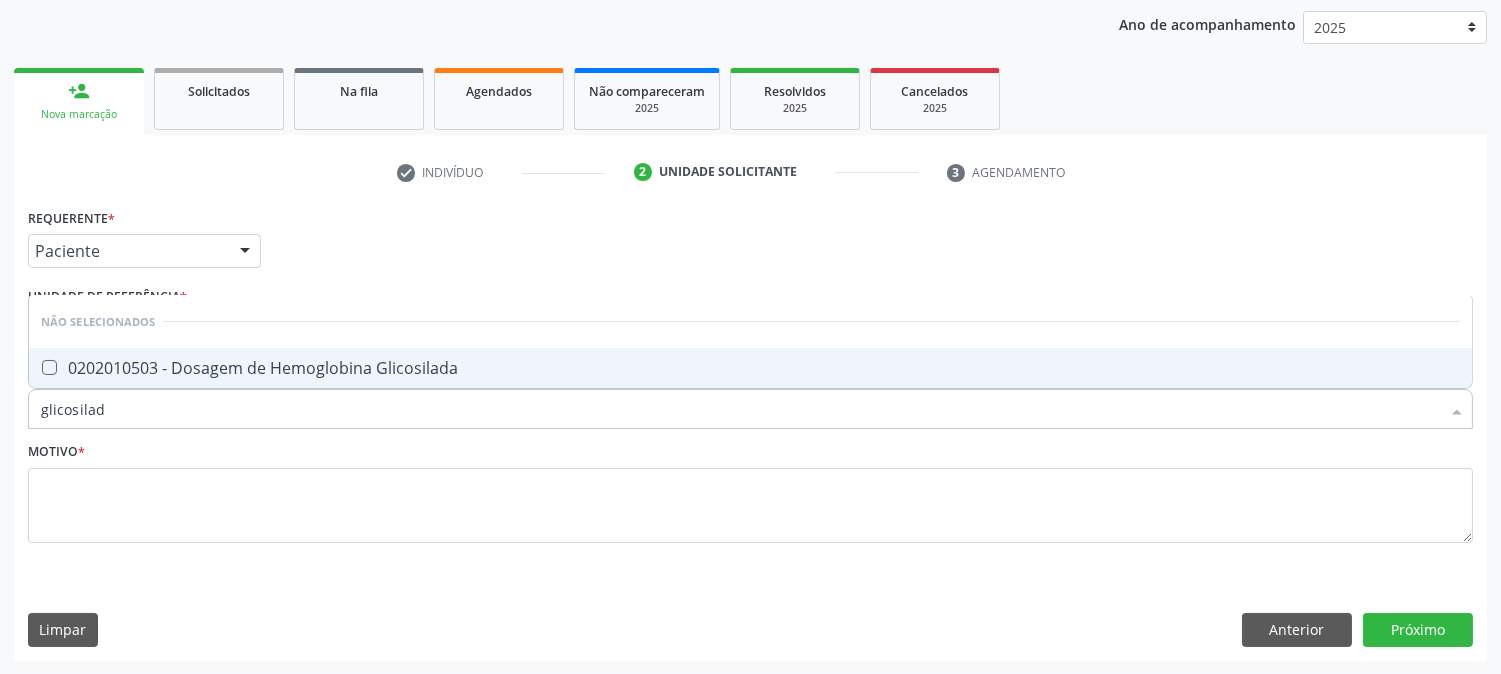click on "glicosilad" at bounding box center [740, 409] 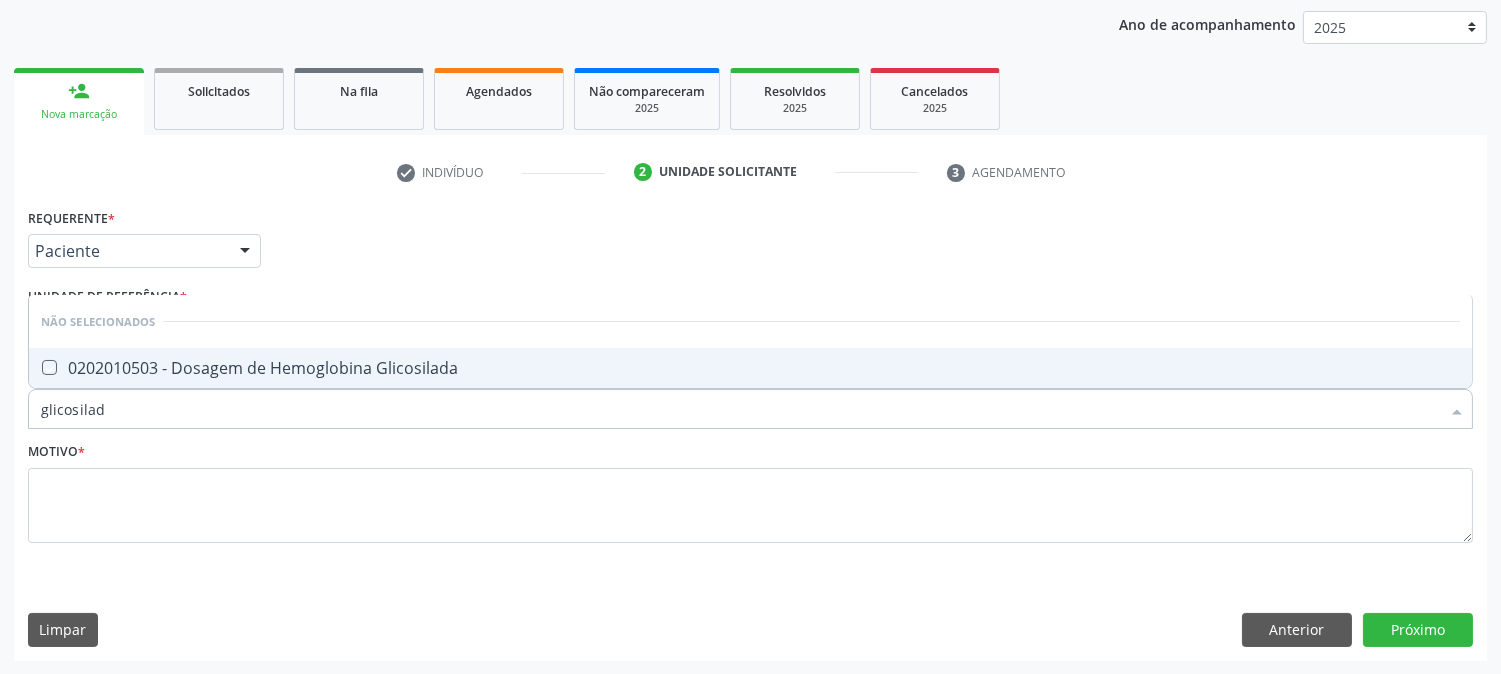 checkbox on "true" 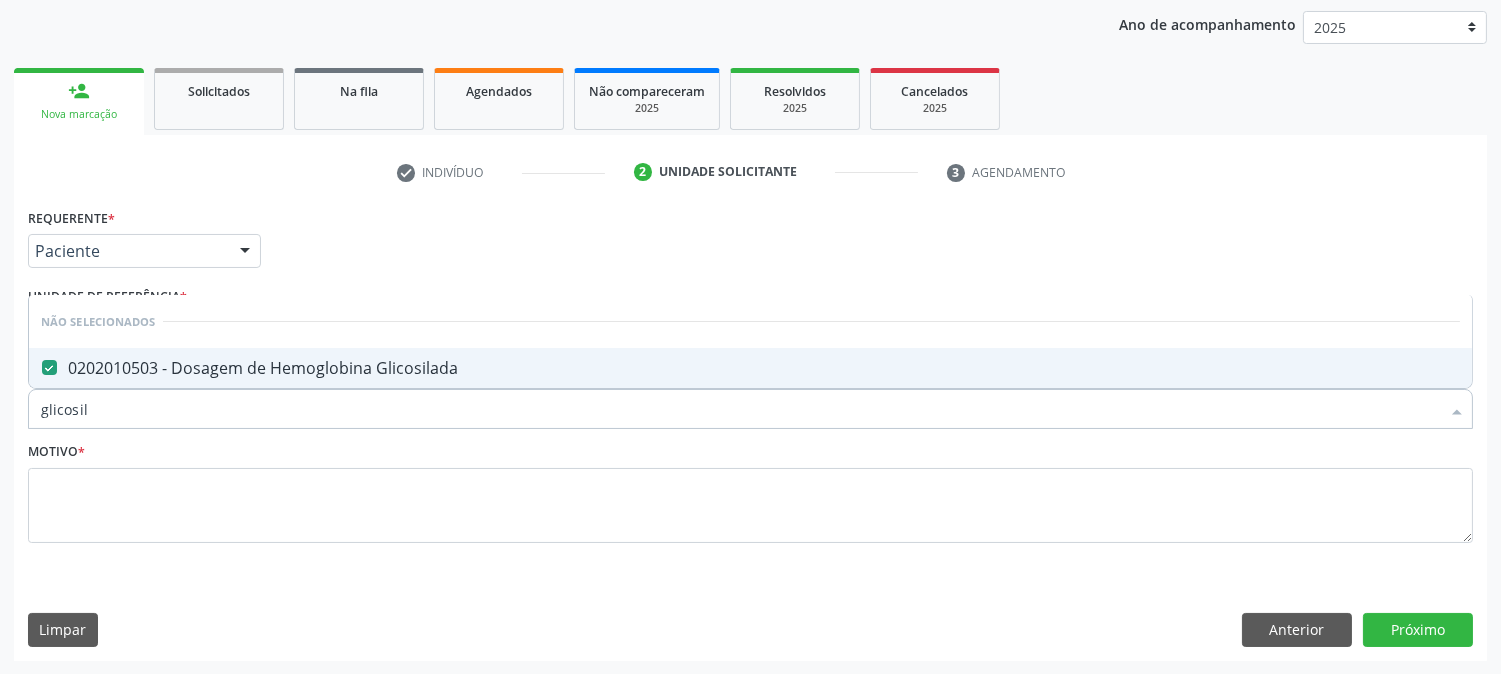 type on "glicosi" 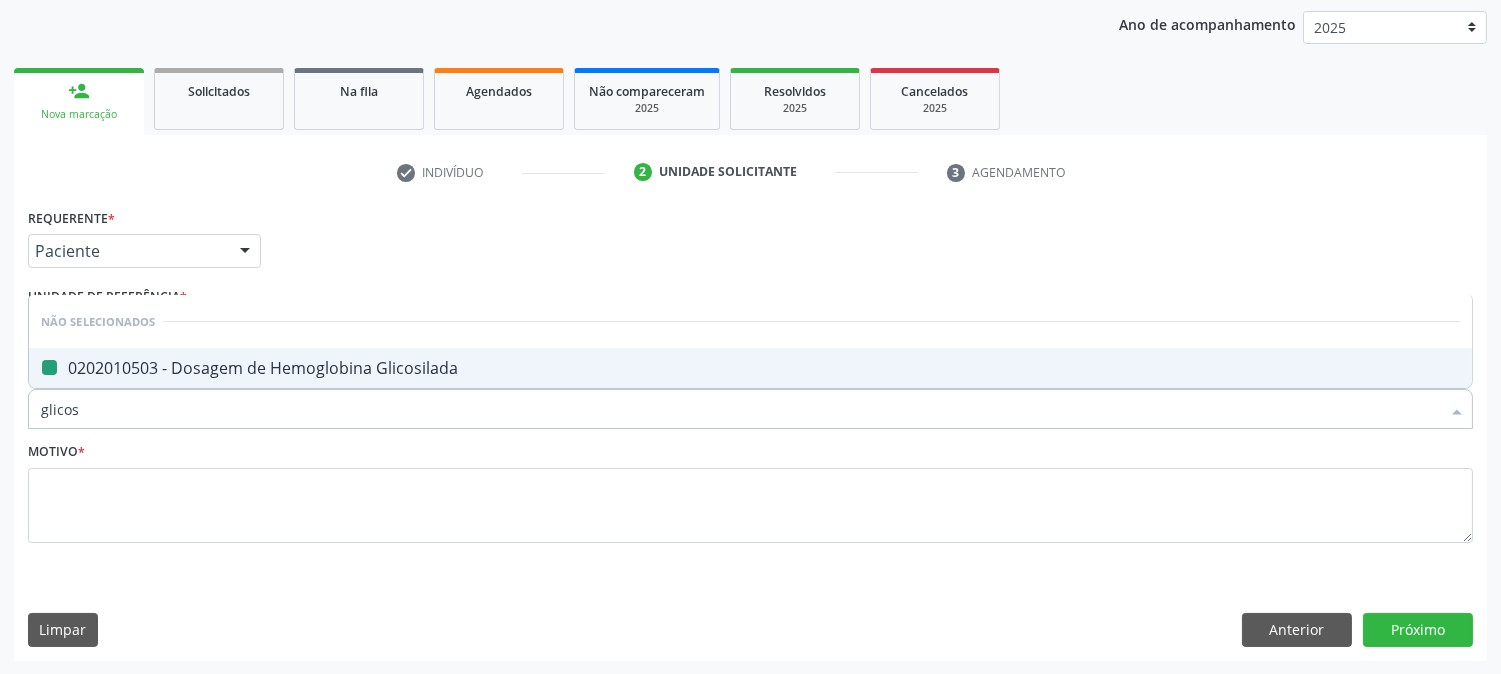 type on "glico" 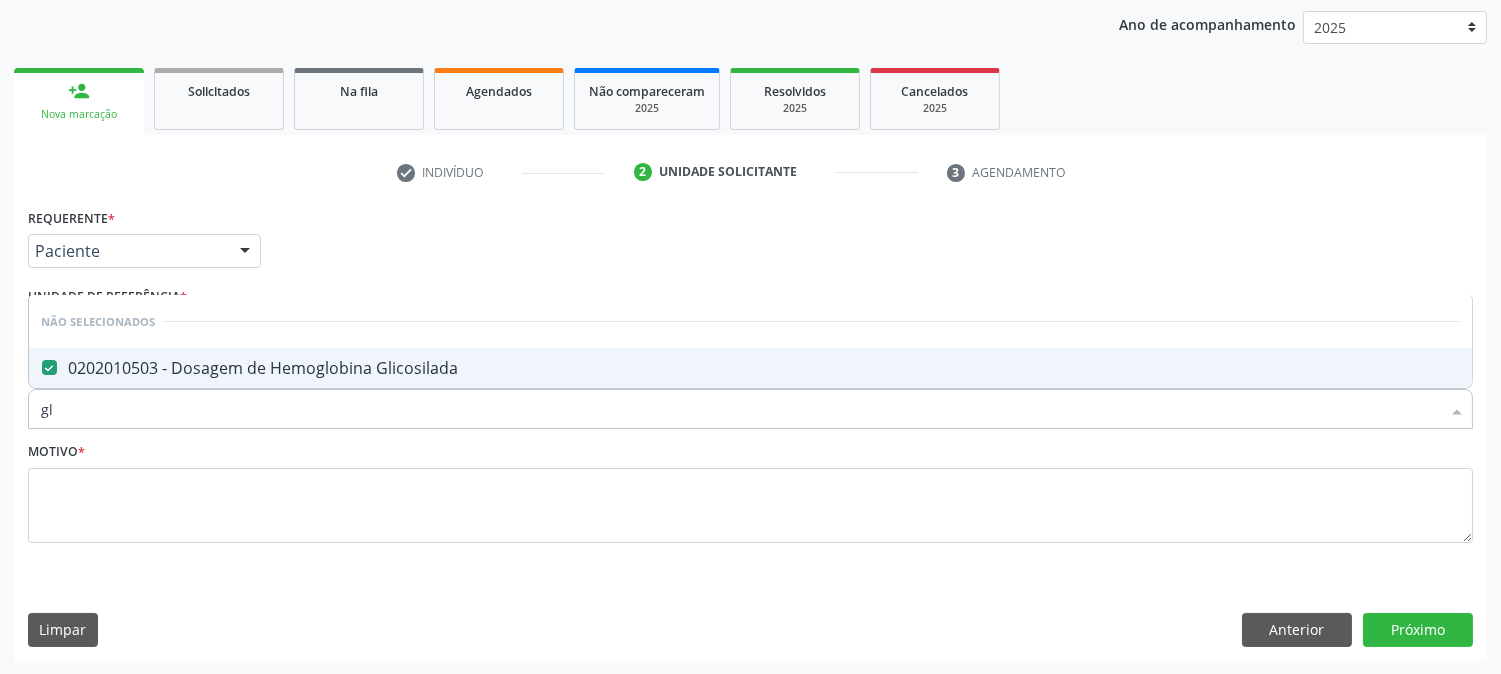 type on "g" 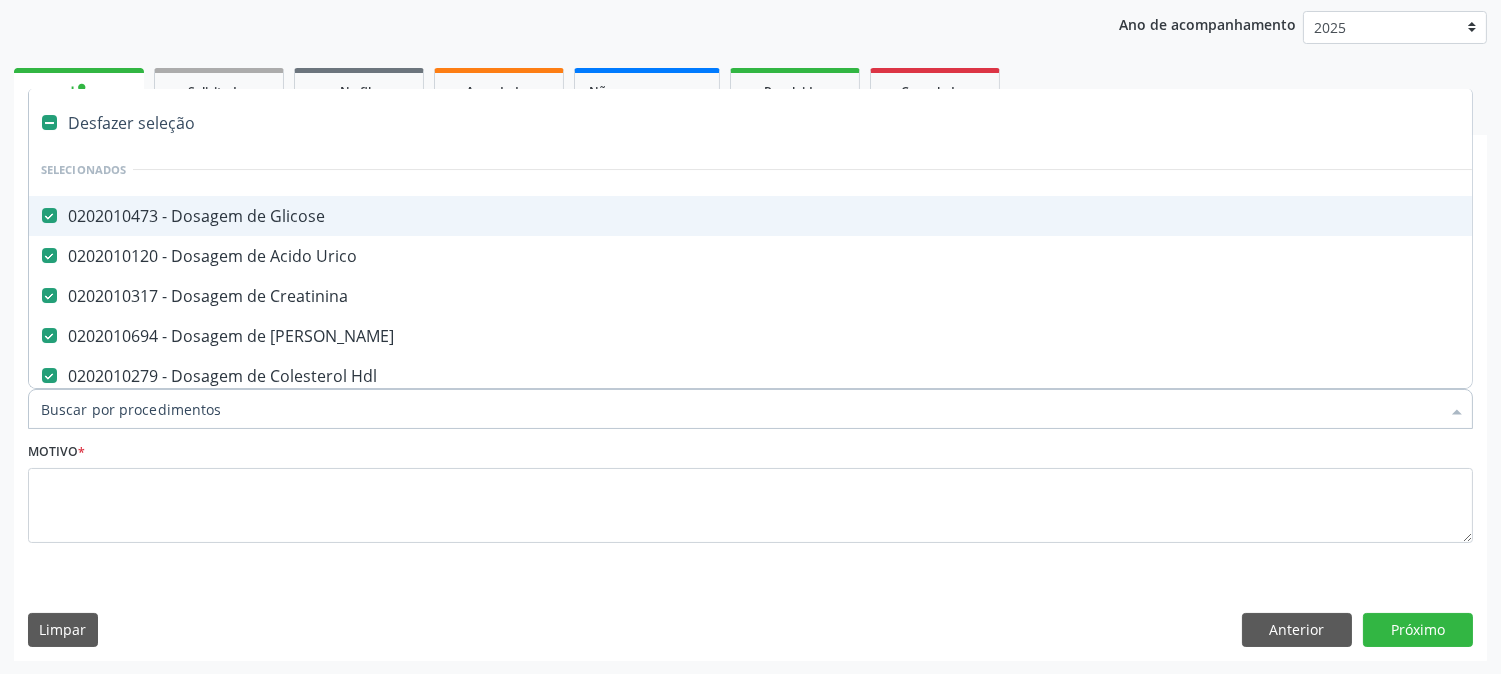 type on "t" 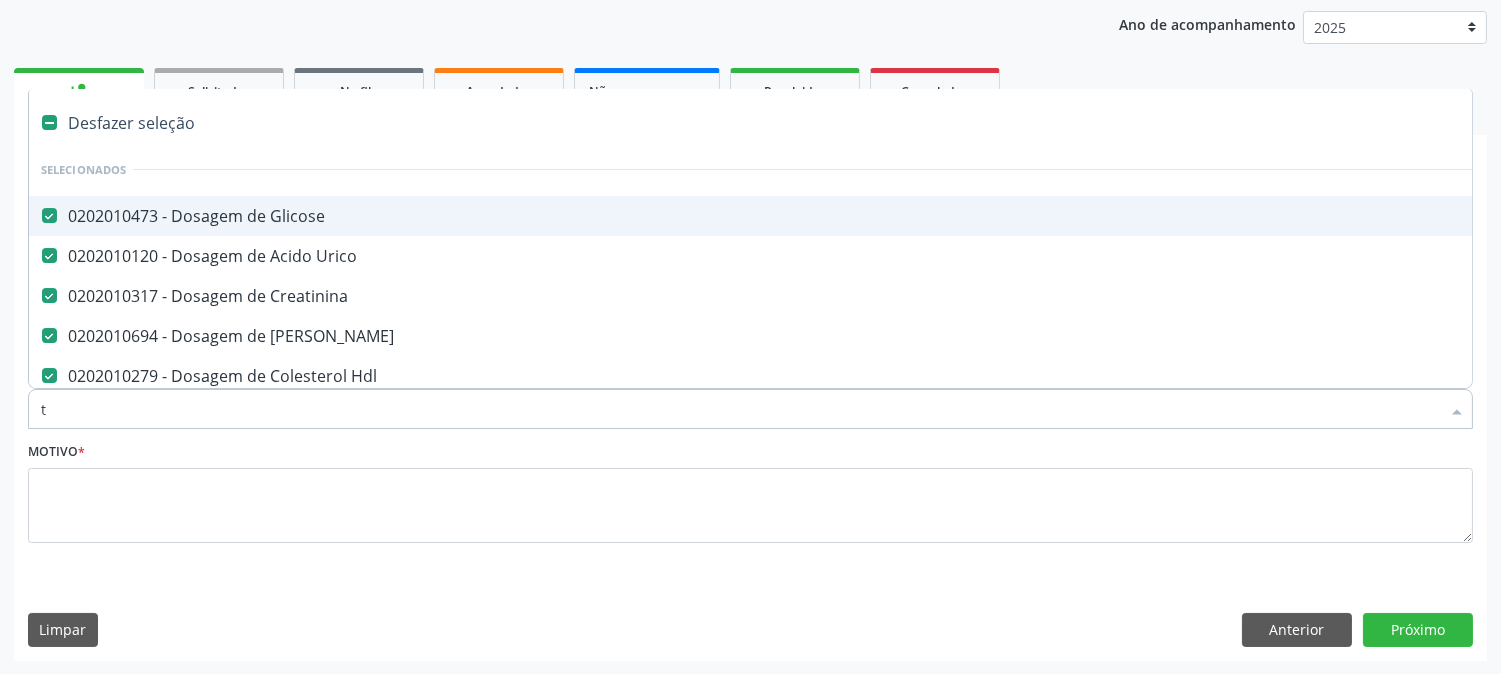 checkbox on "false" 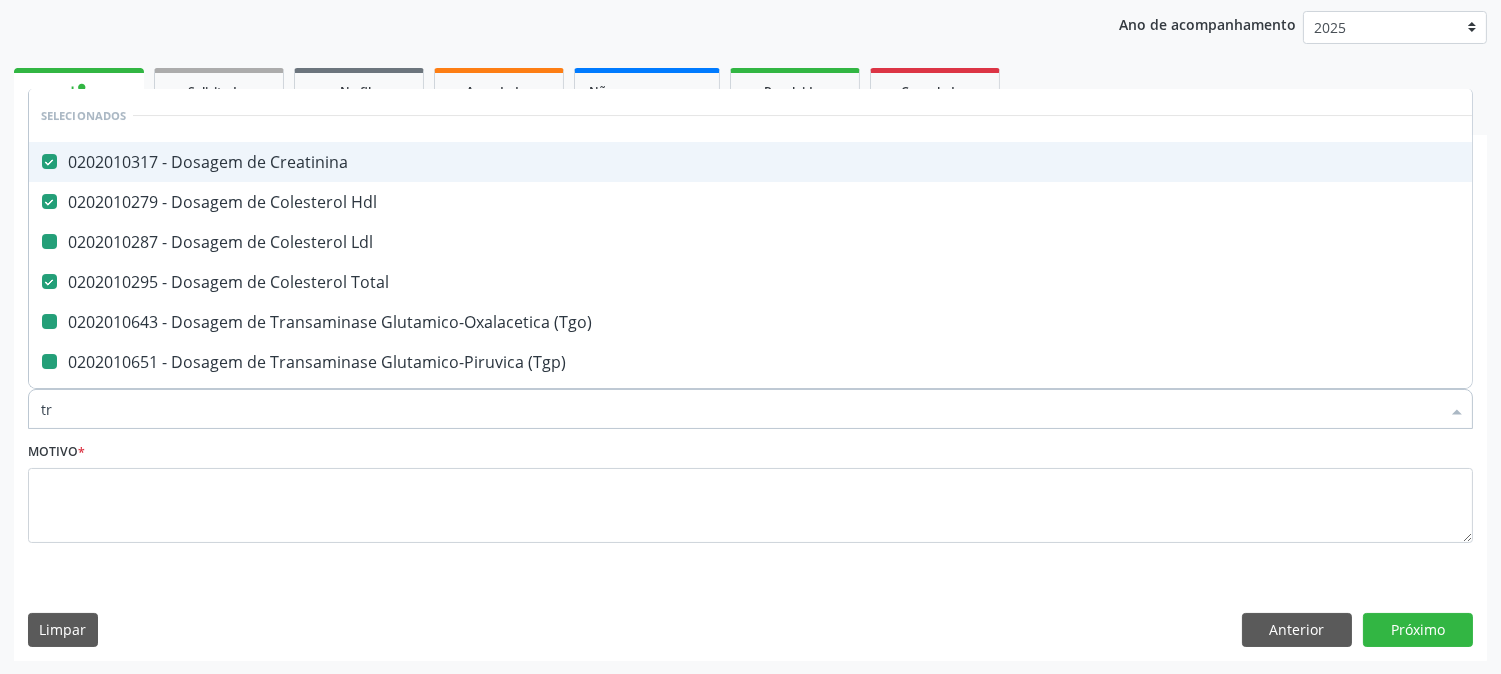 type on "tri" 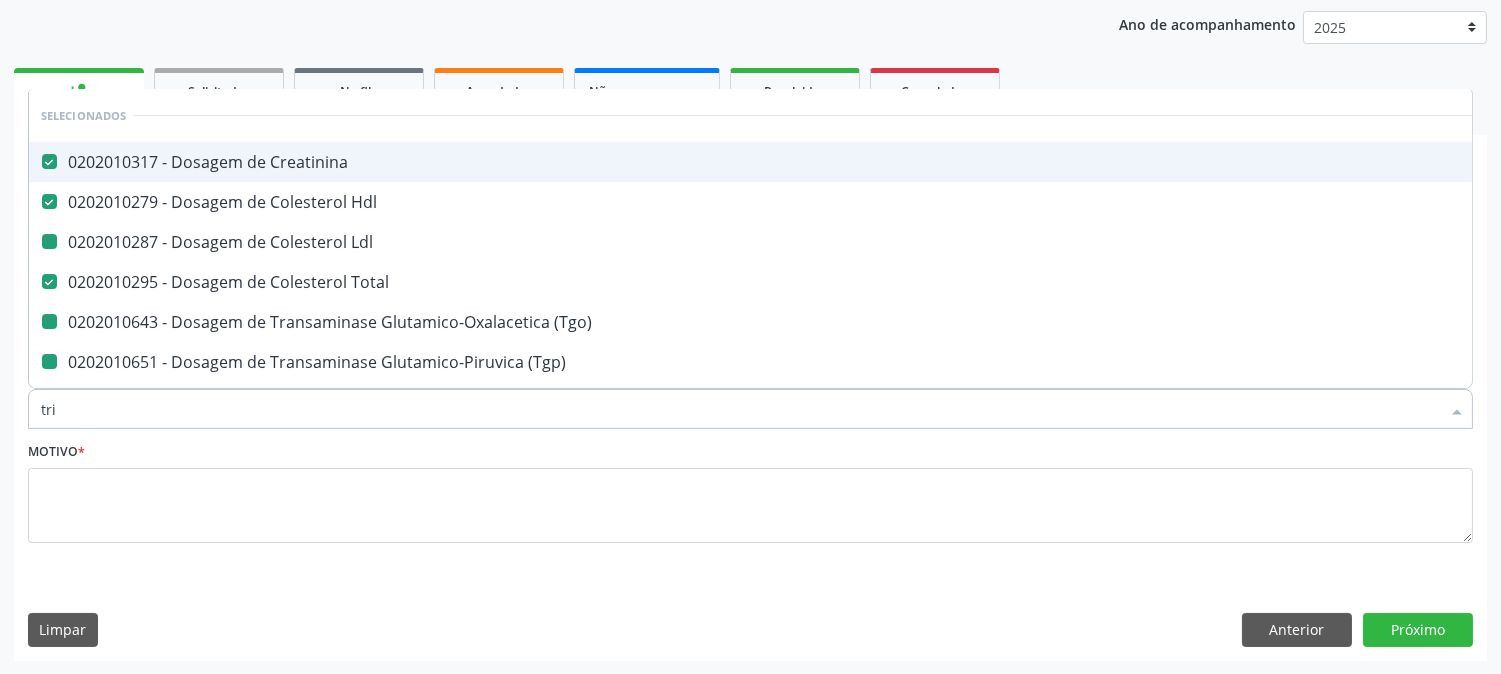 checkbox on "false" 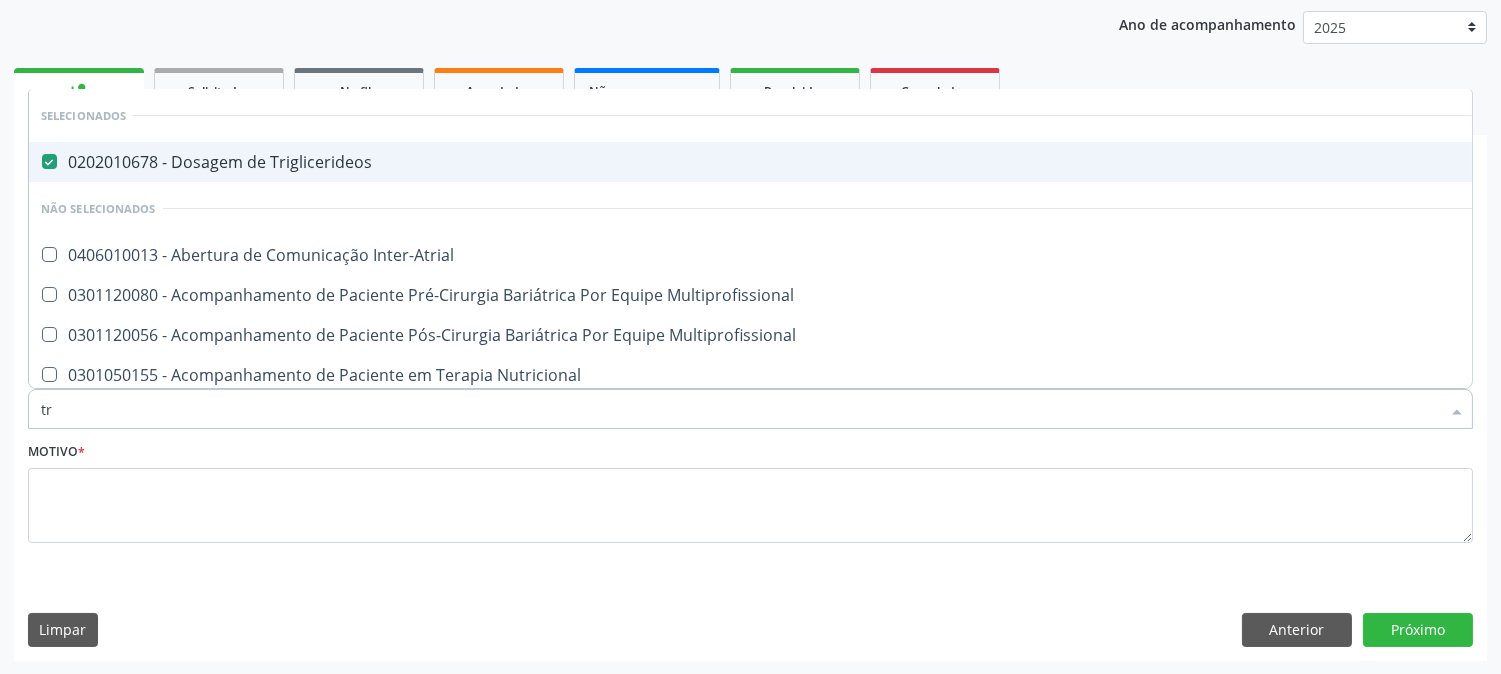 type on "t" 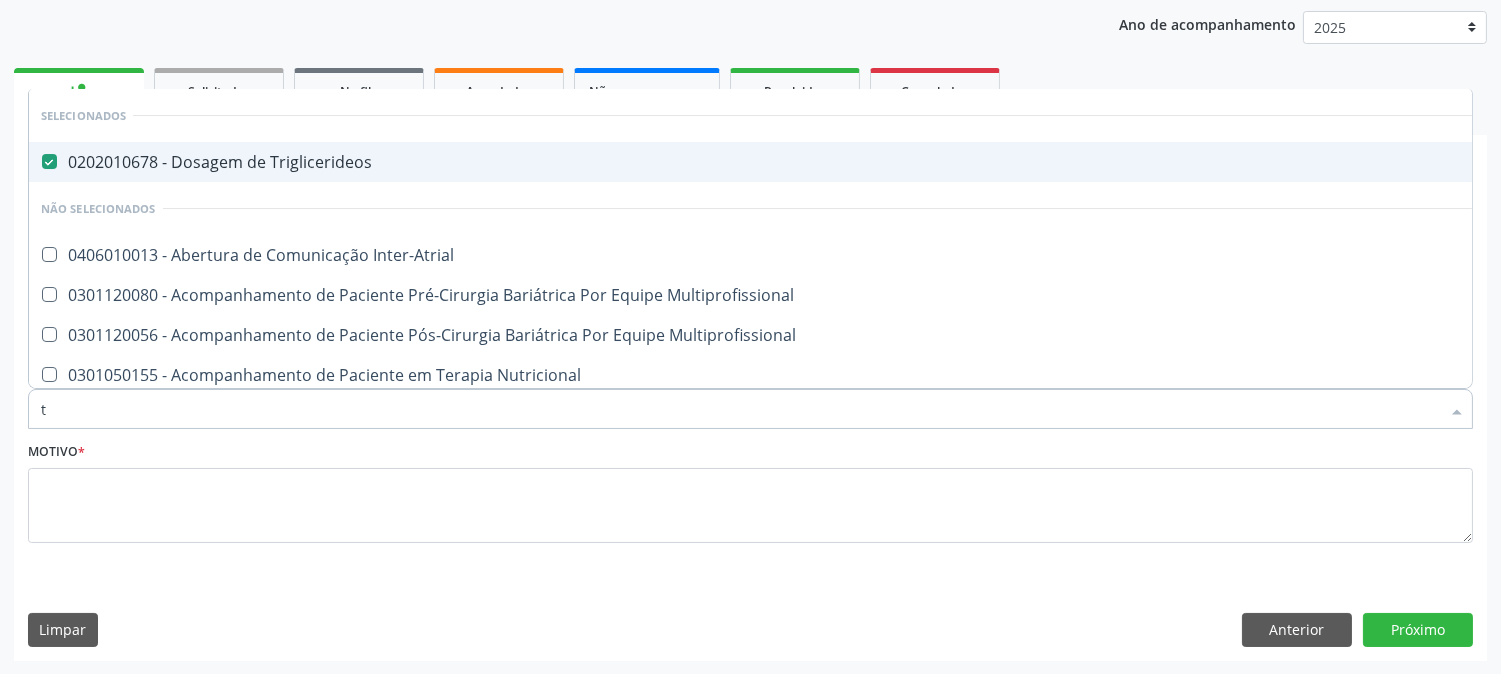 type 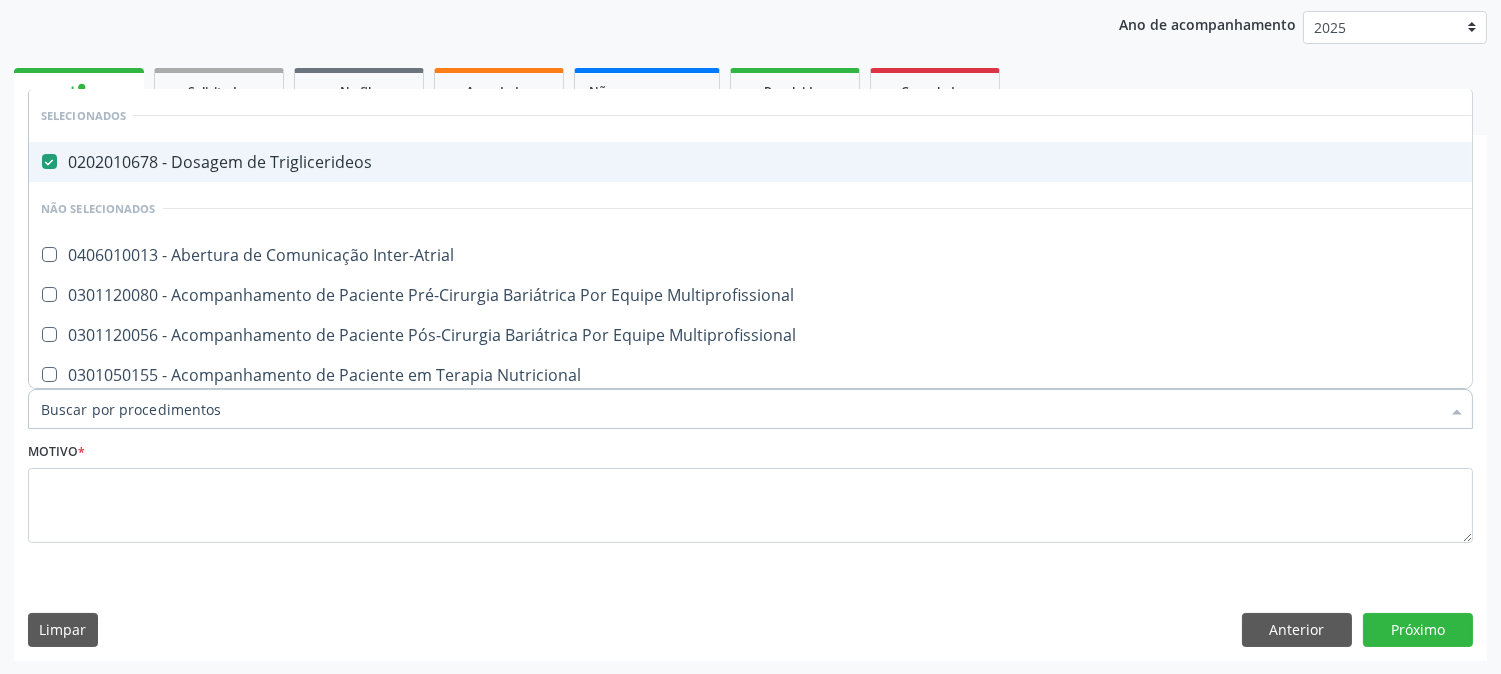 checkbox on "true" 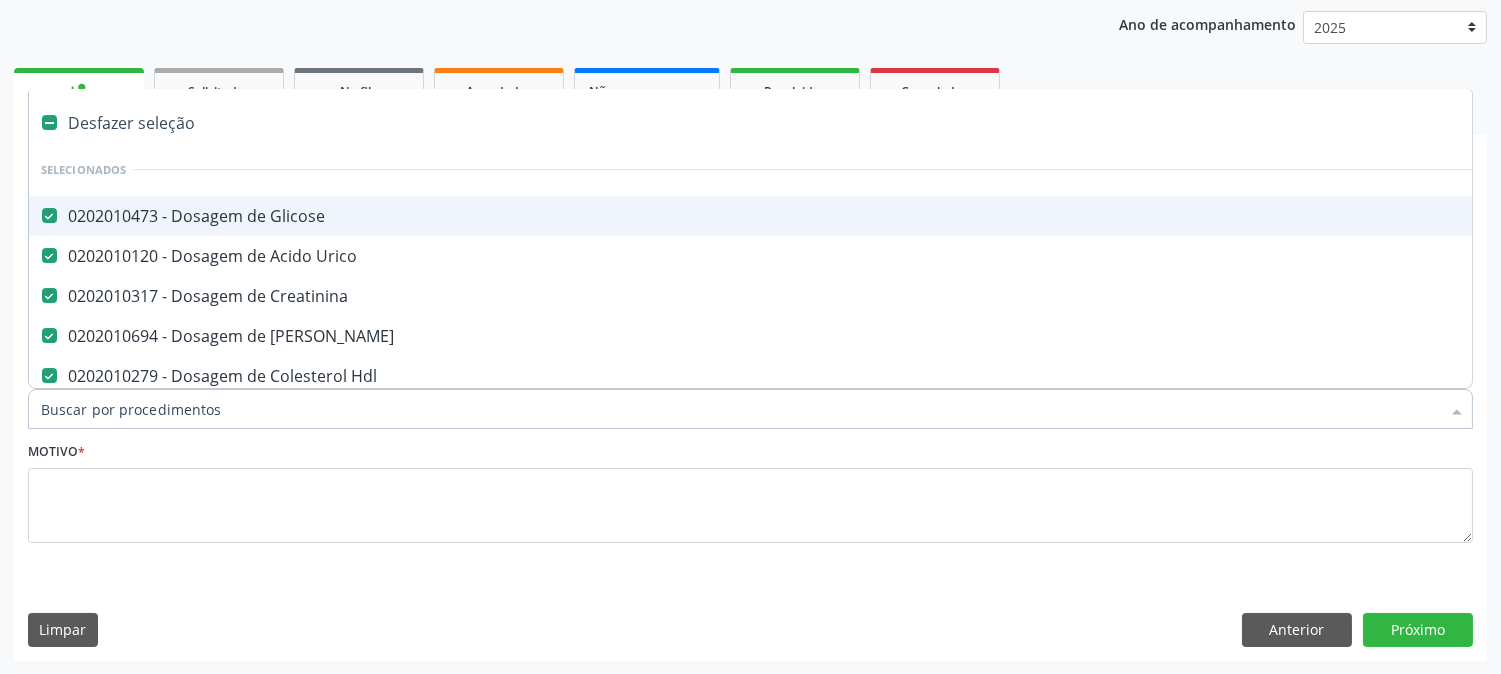 type on "g" 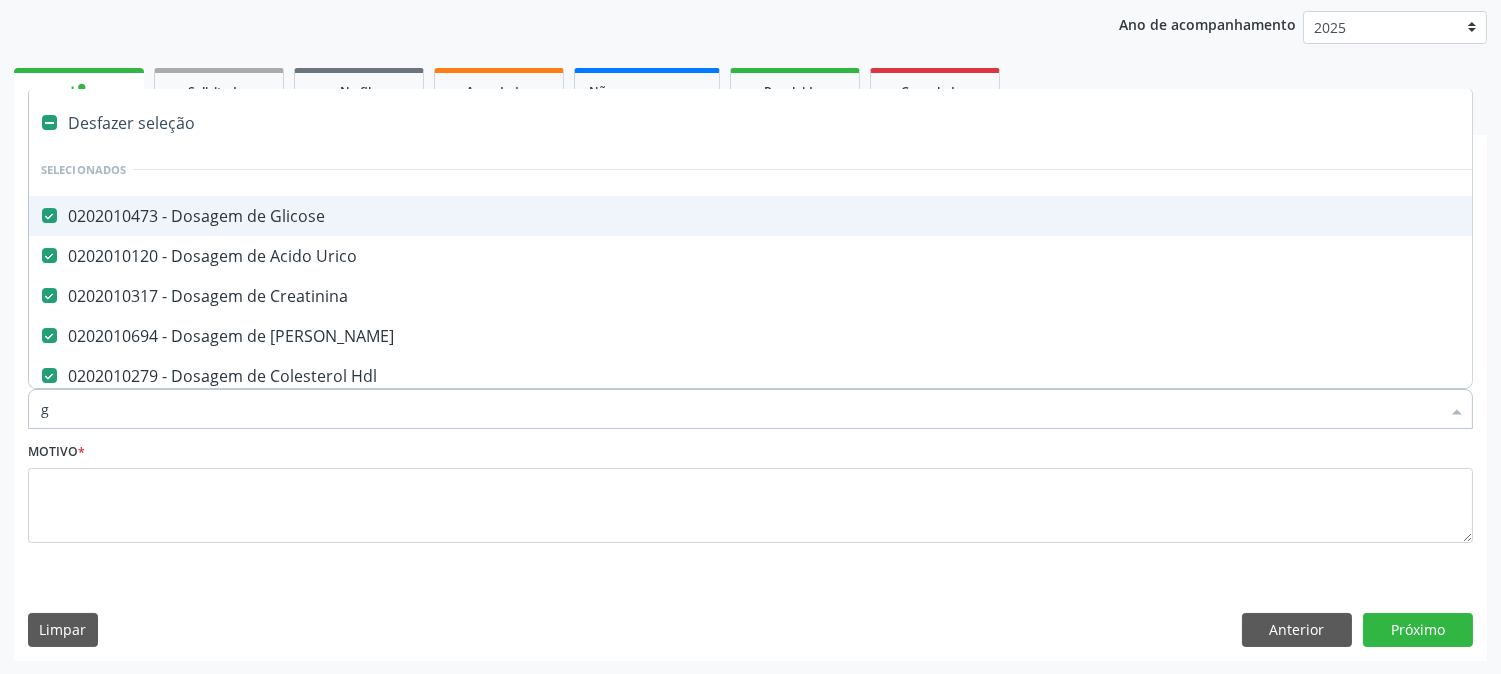 checkbox on "true" 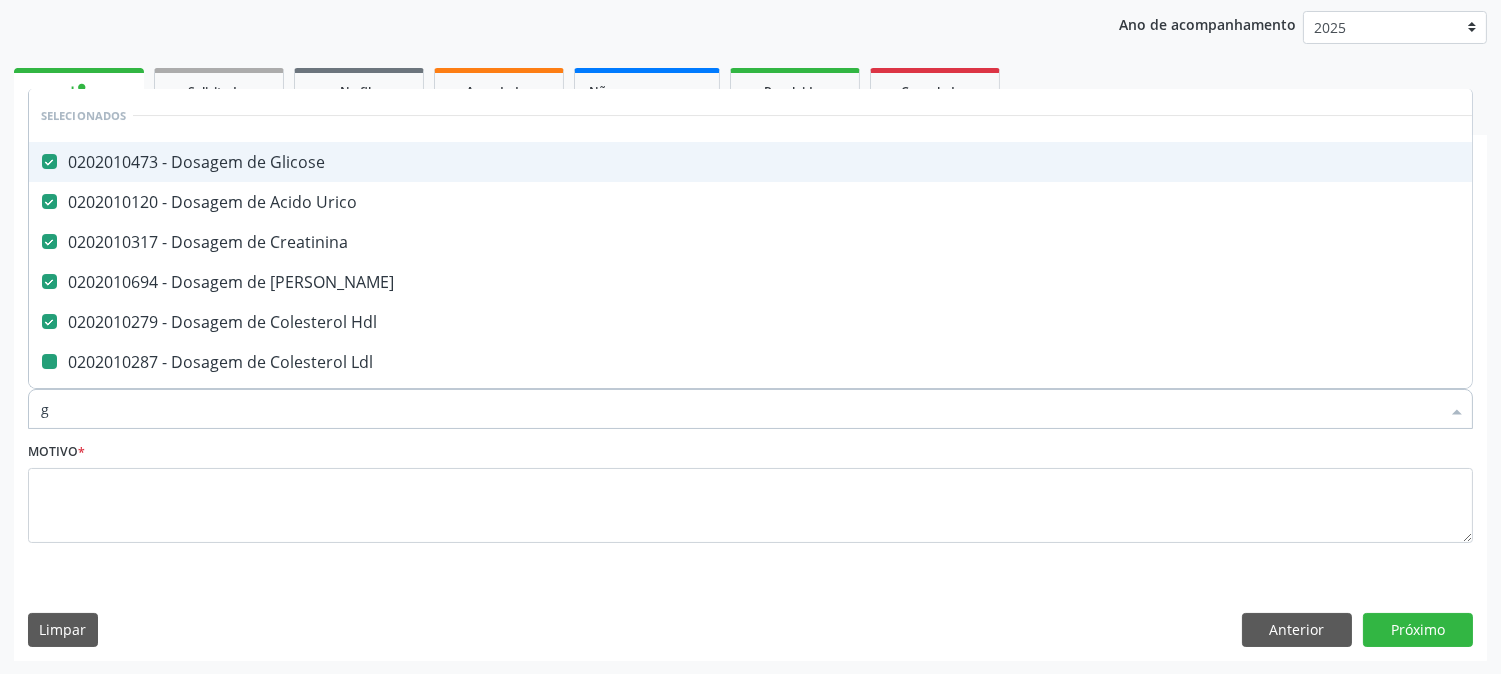 type on "gl" 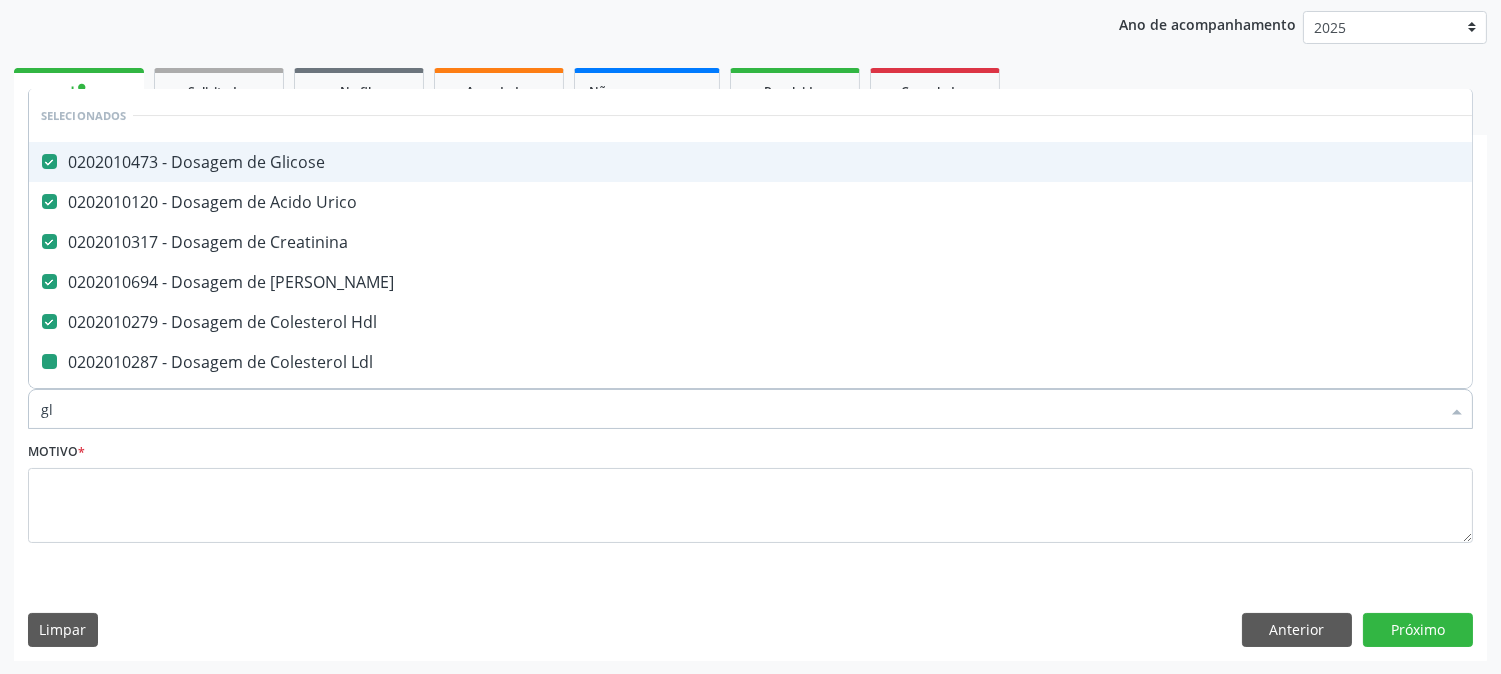checkbox on "false" 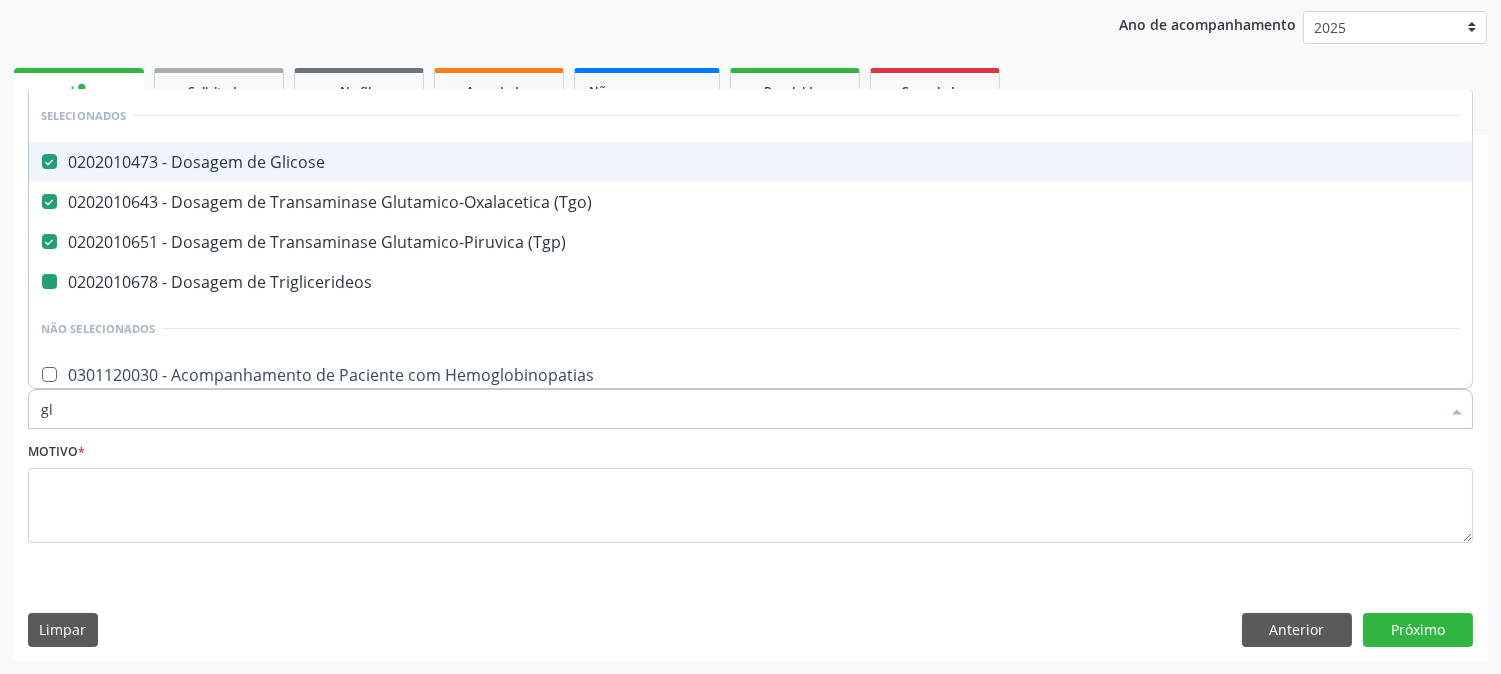 type on "gli" 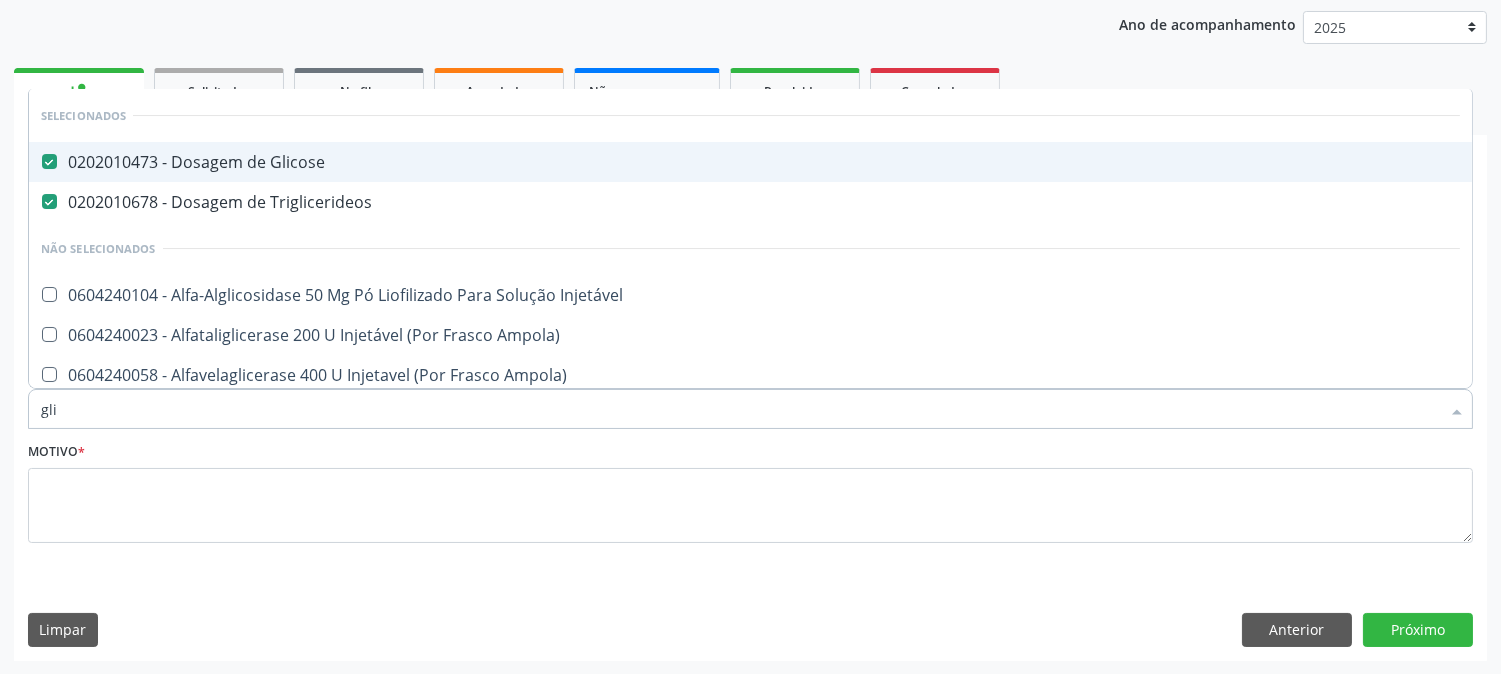 type on "glic" 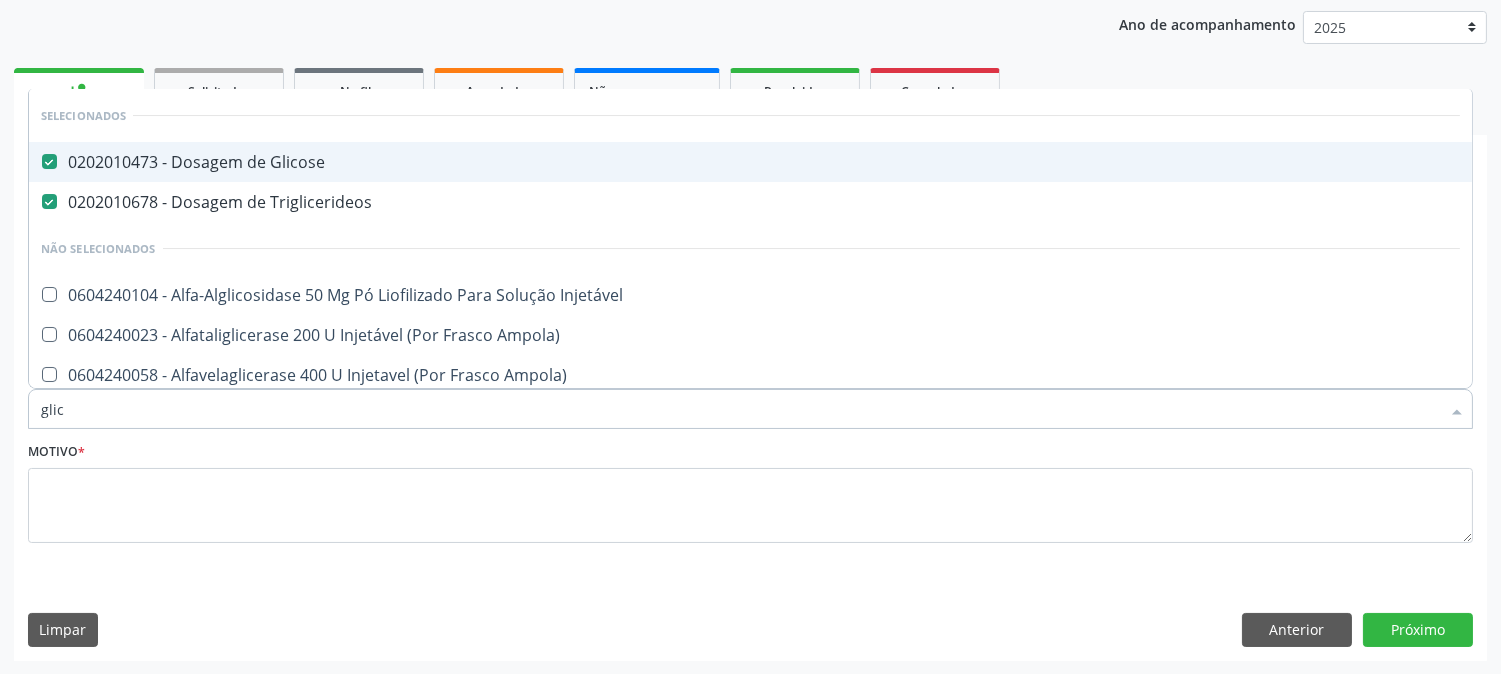 type on "glico" 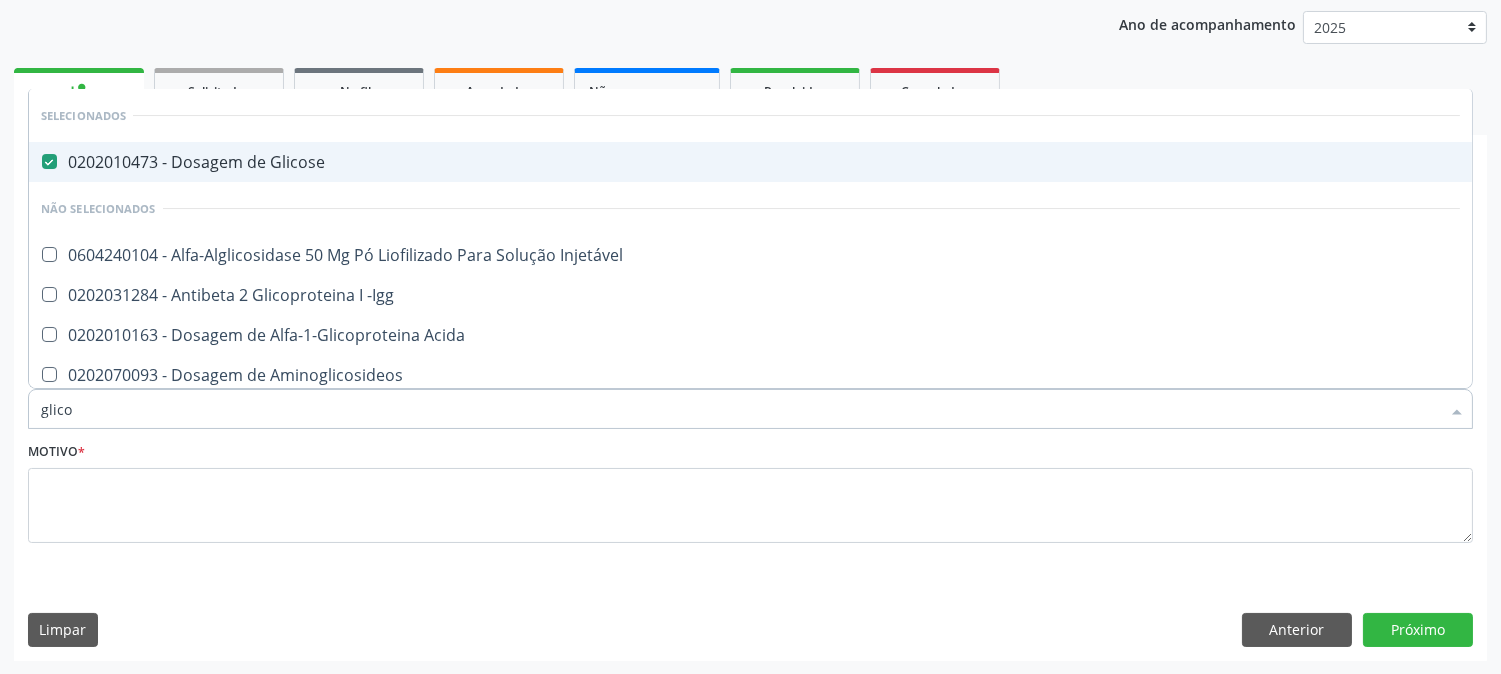 type on "glicos" 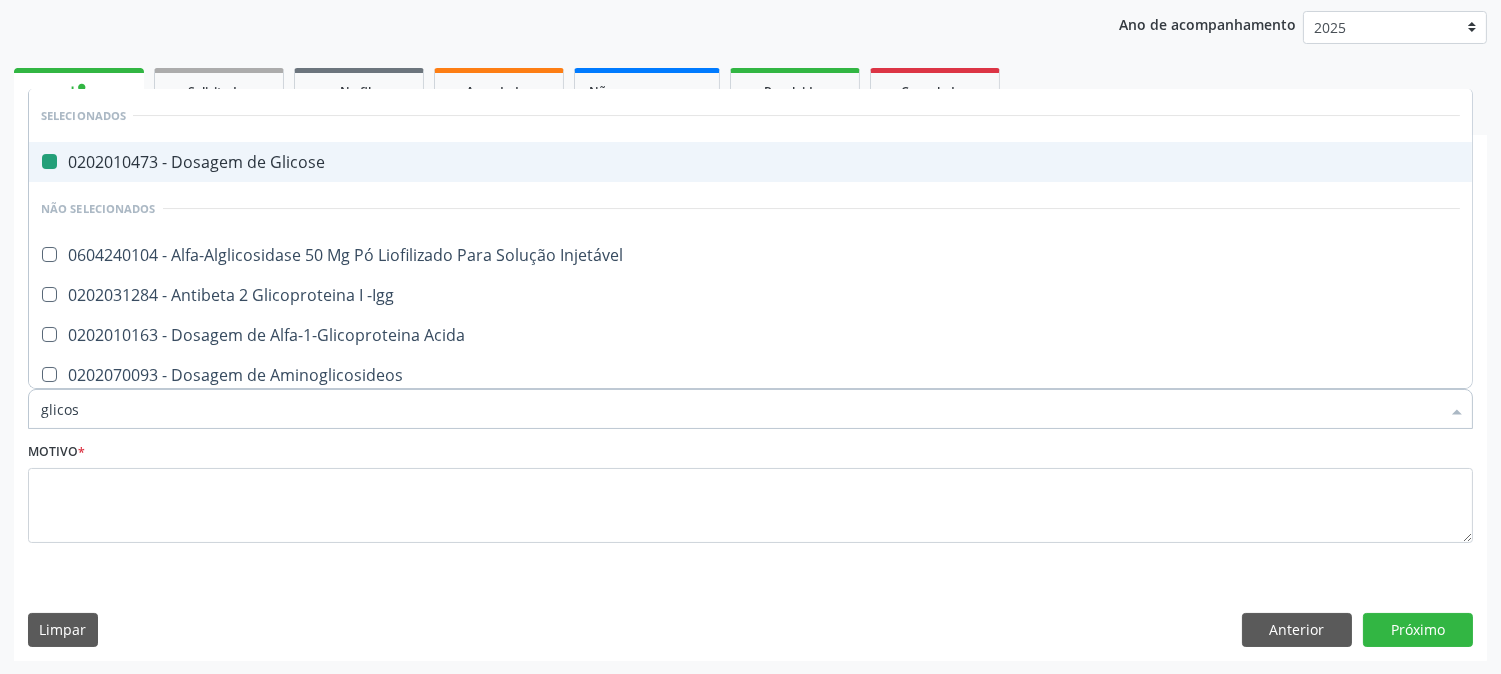 type on "glicosi" 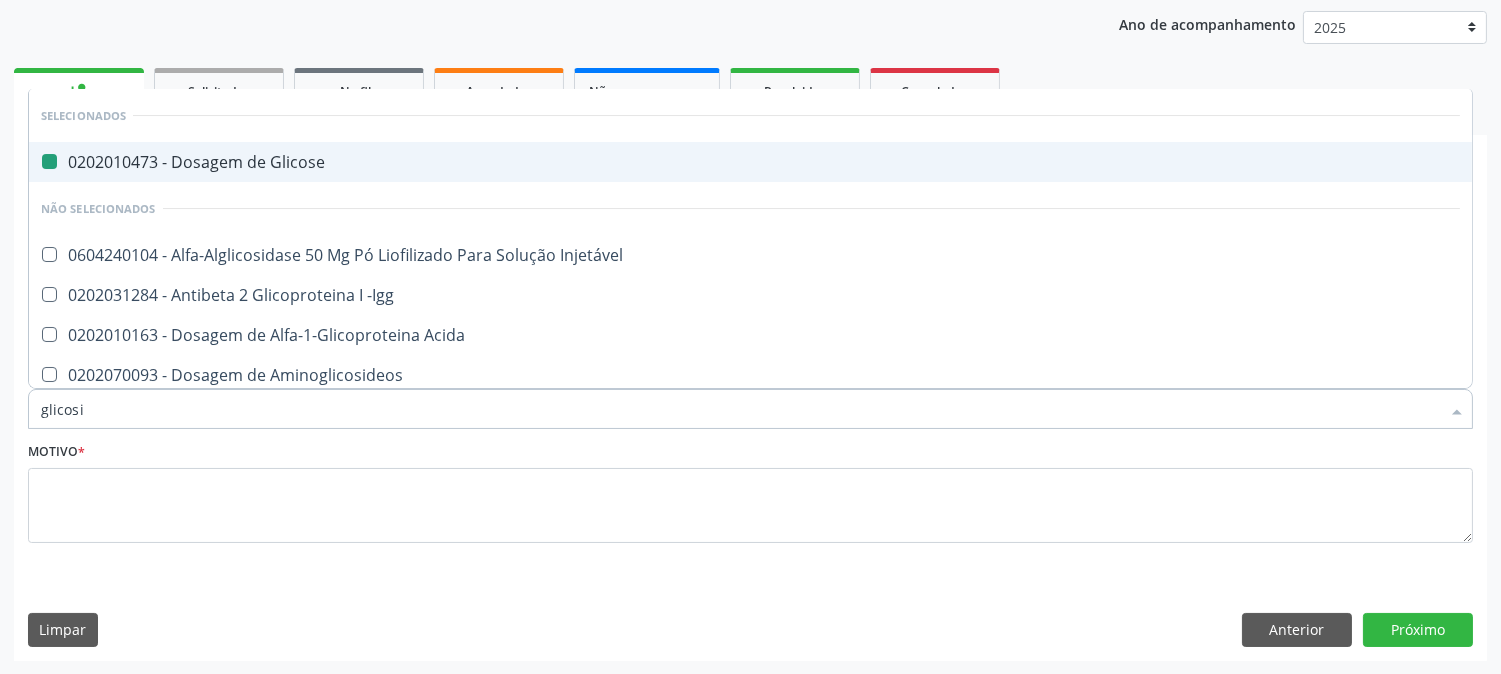 checkbox on "false" 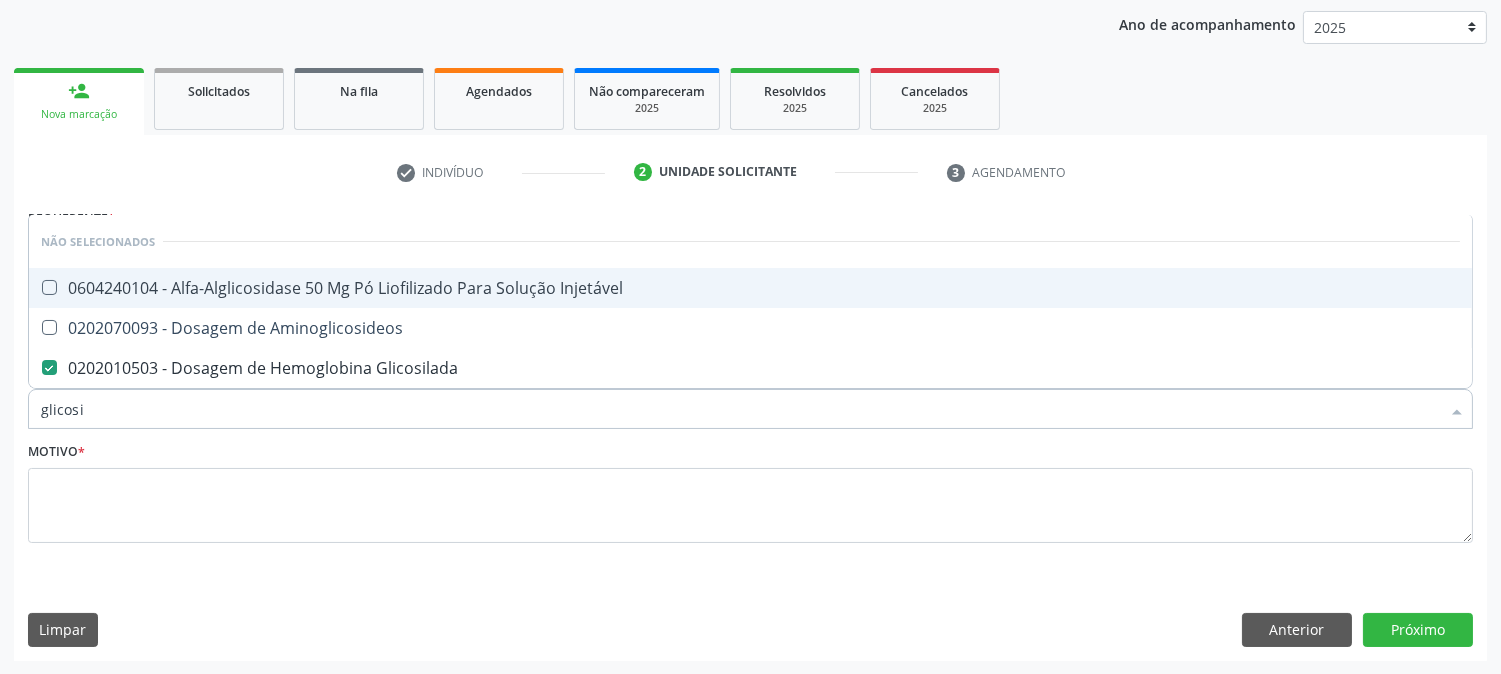 type on "glicosil" 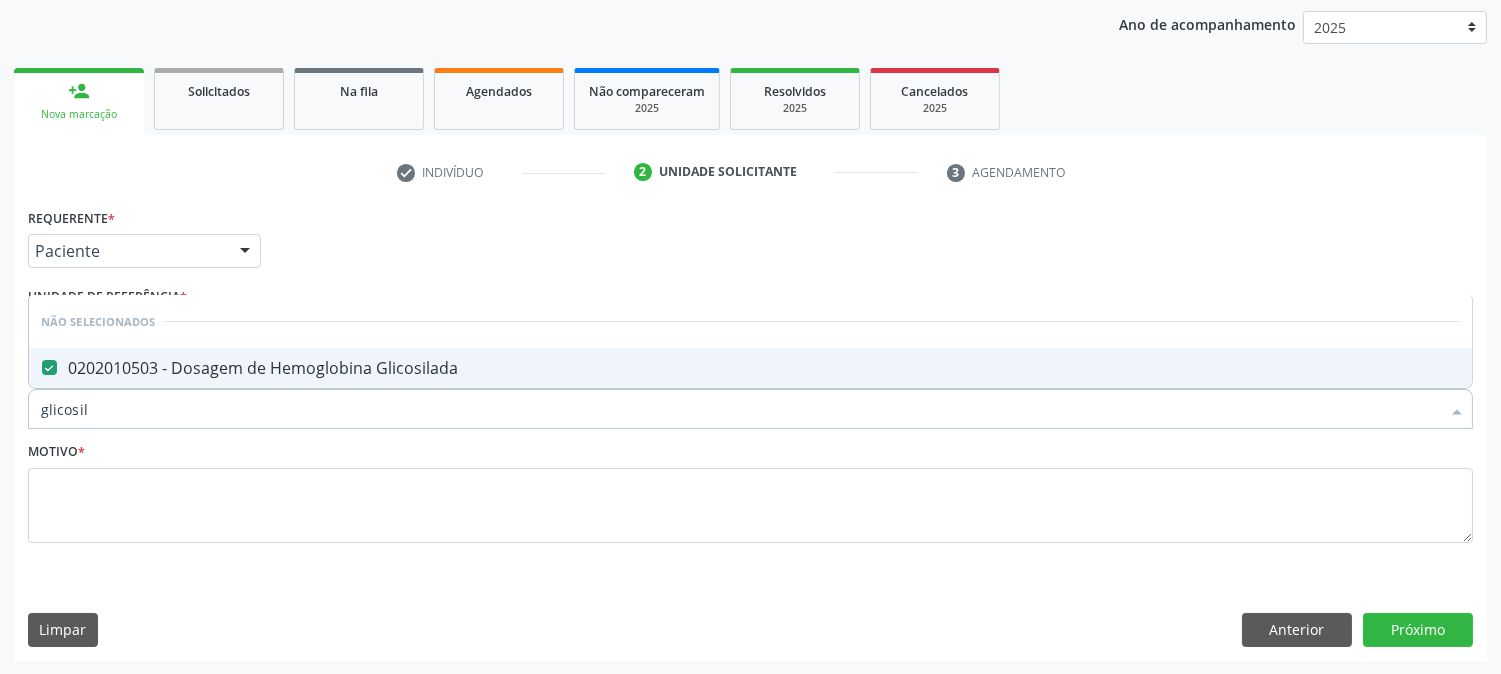 type on "glicosi" 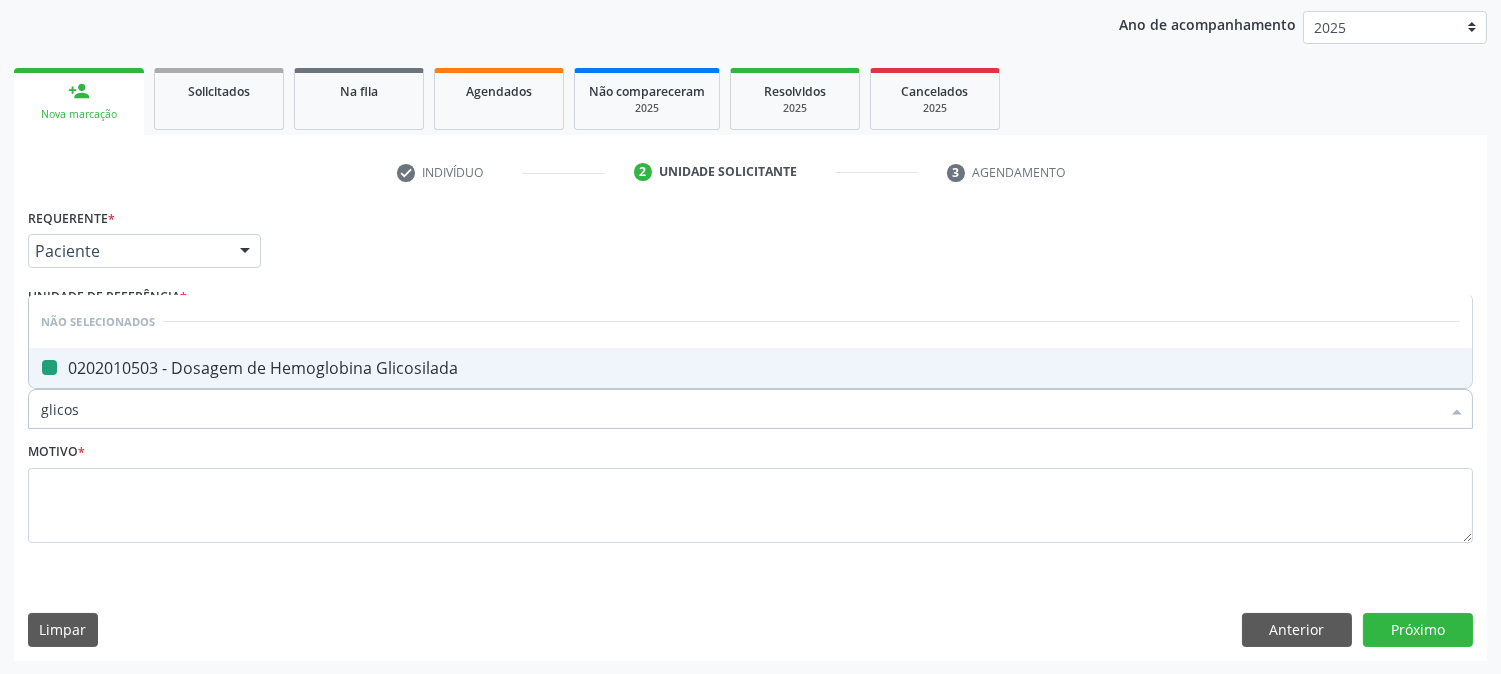 type on "glico" 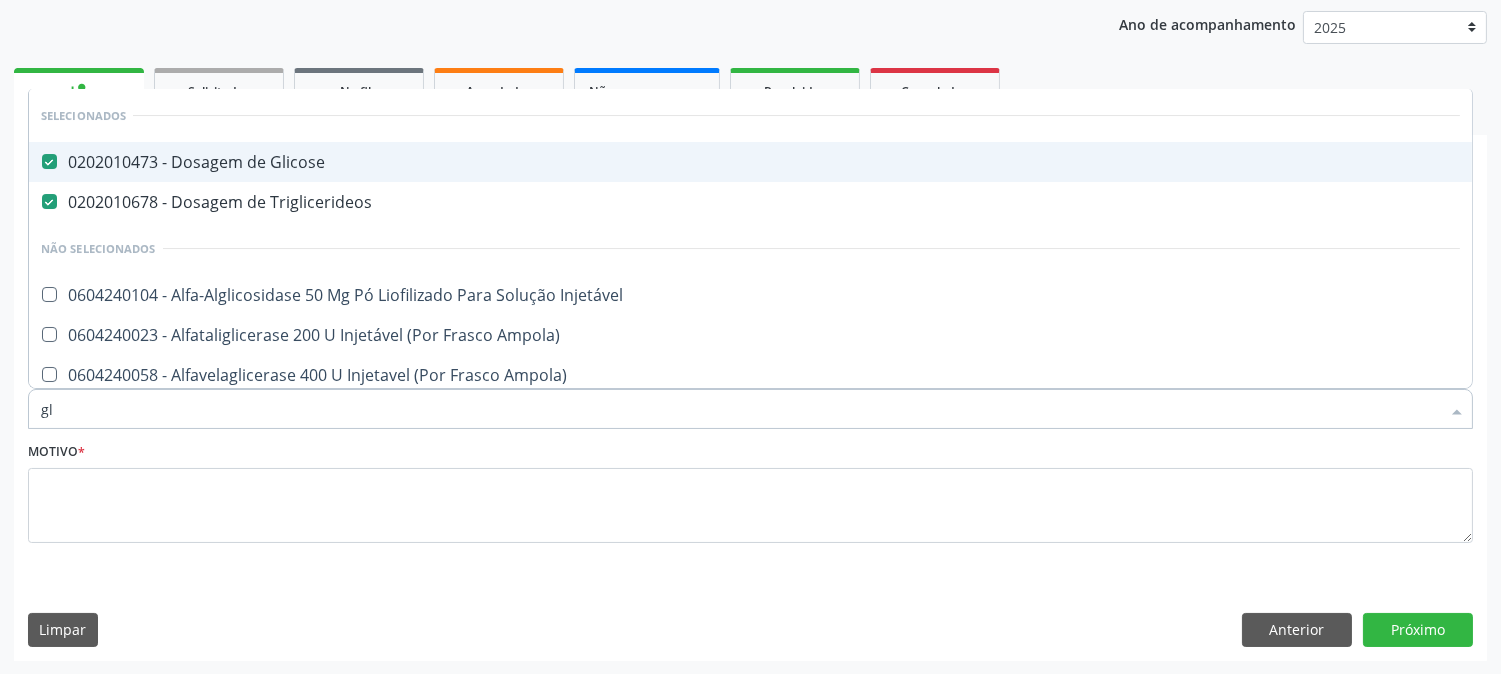 type on "g" 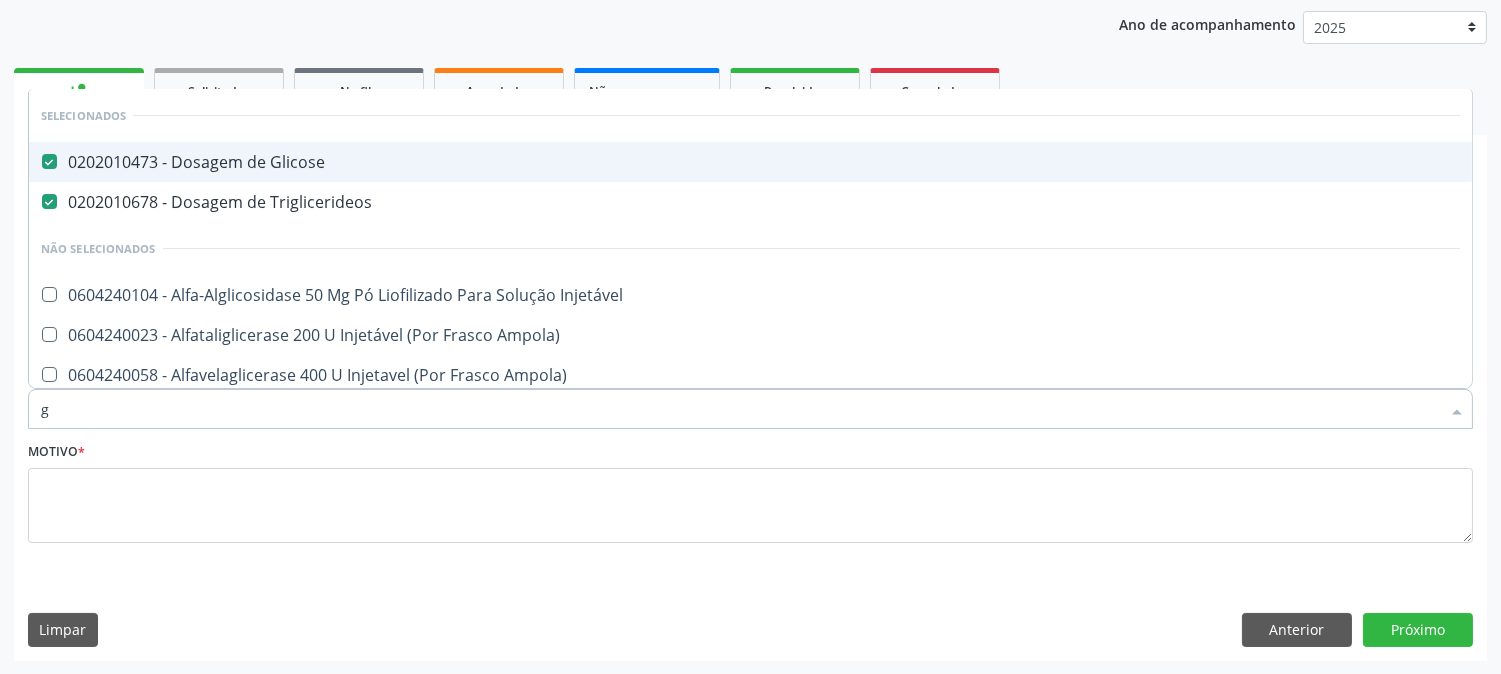 type 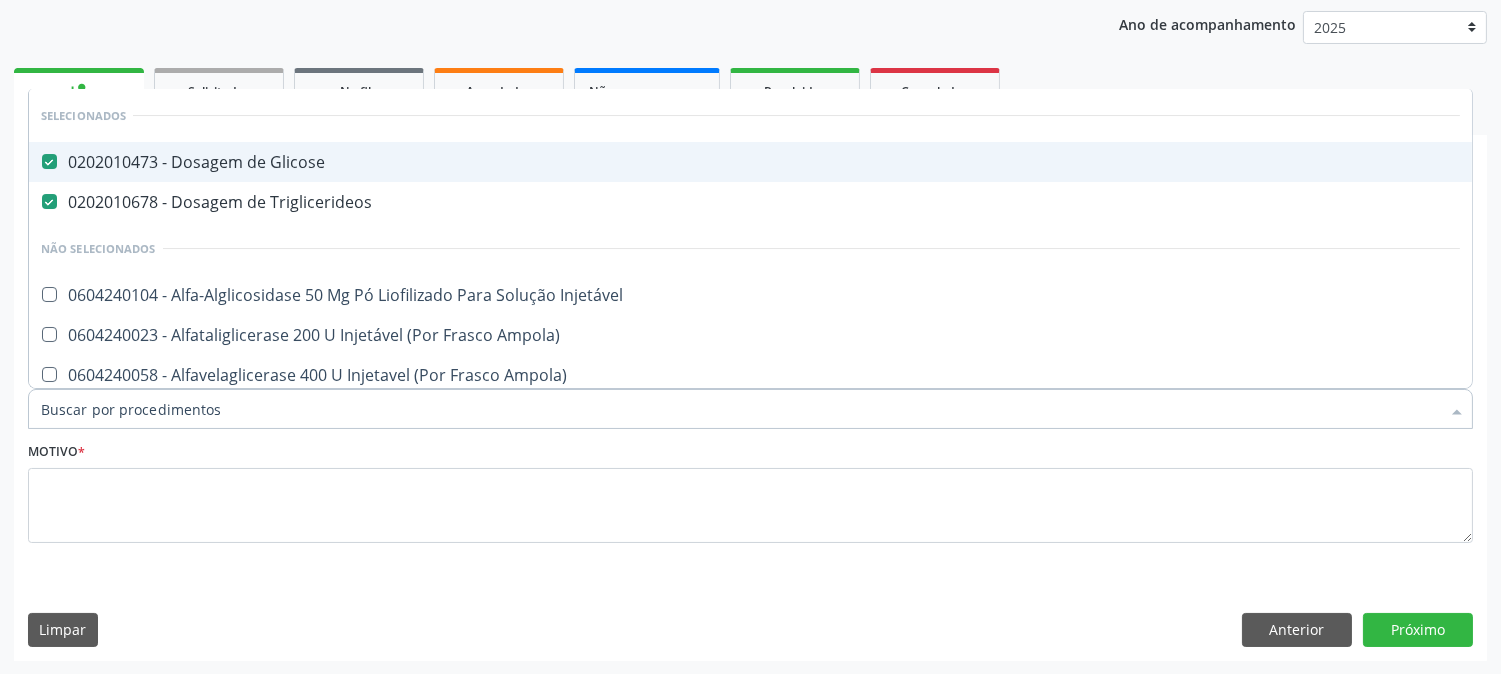 checkbox on "true" 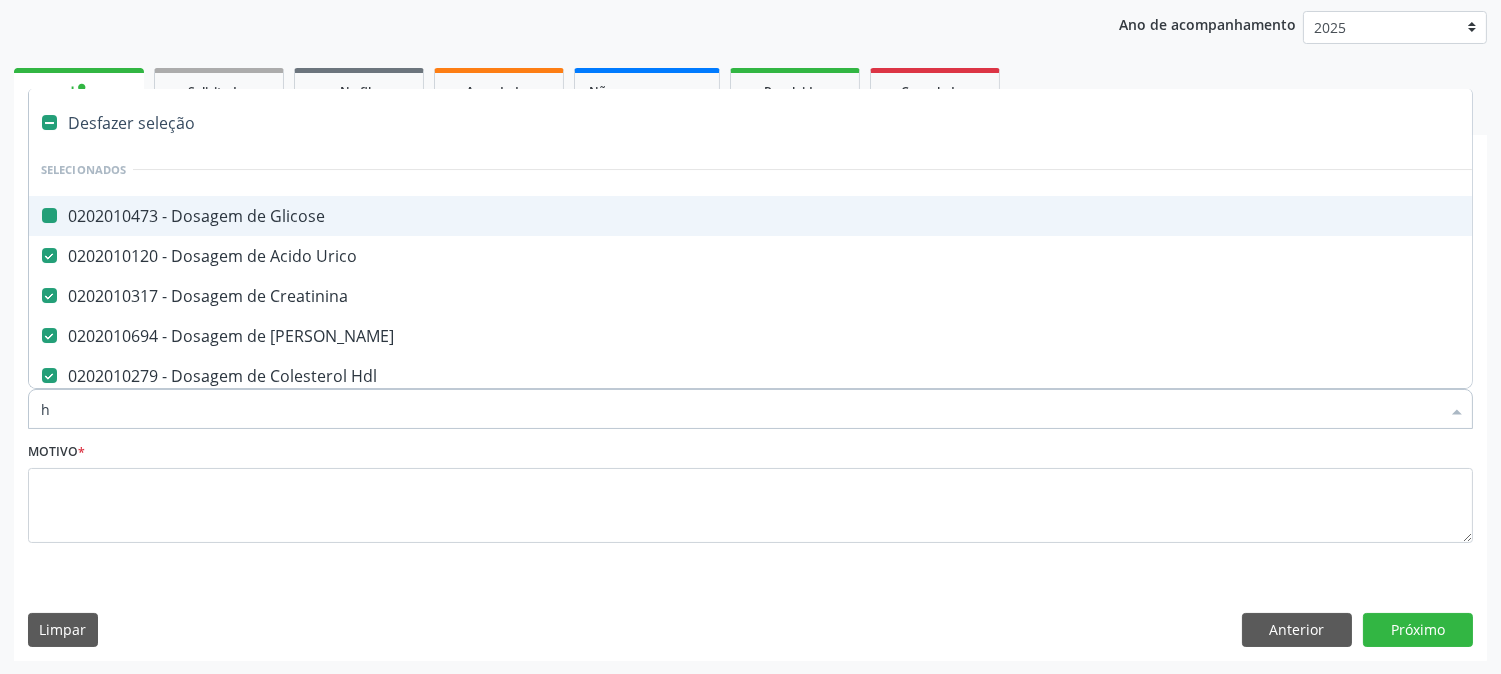 type on "he" 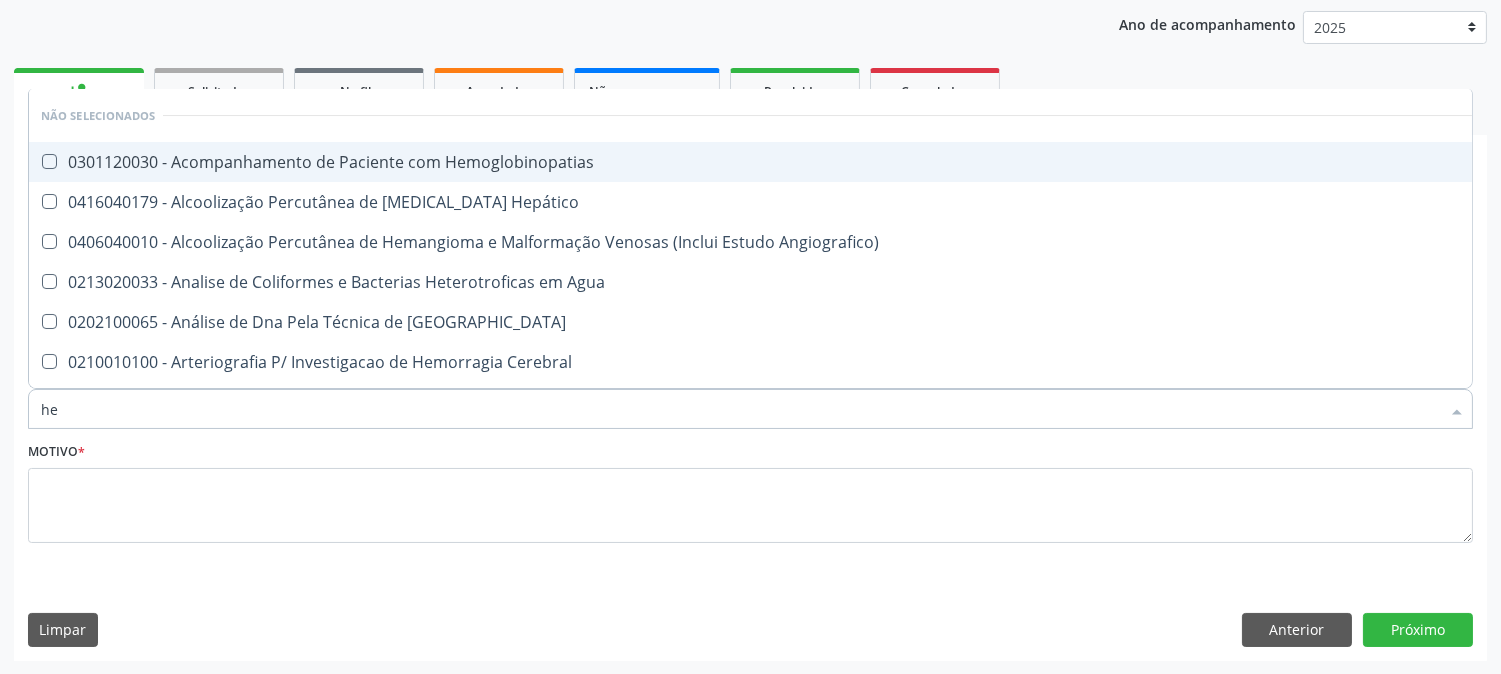type on "hem" 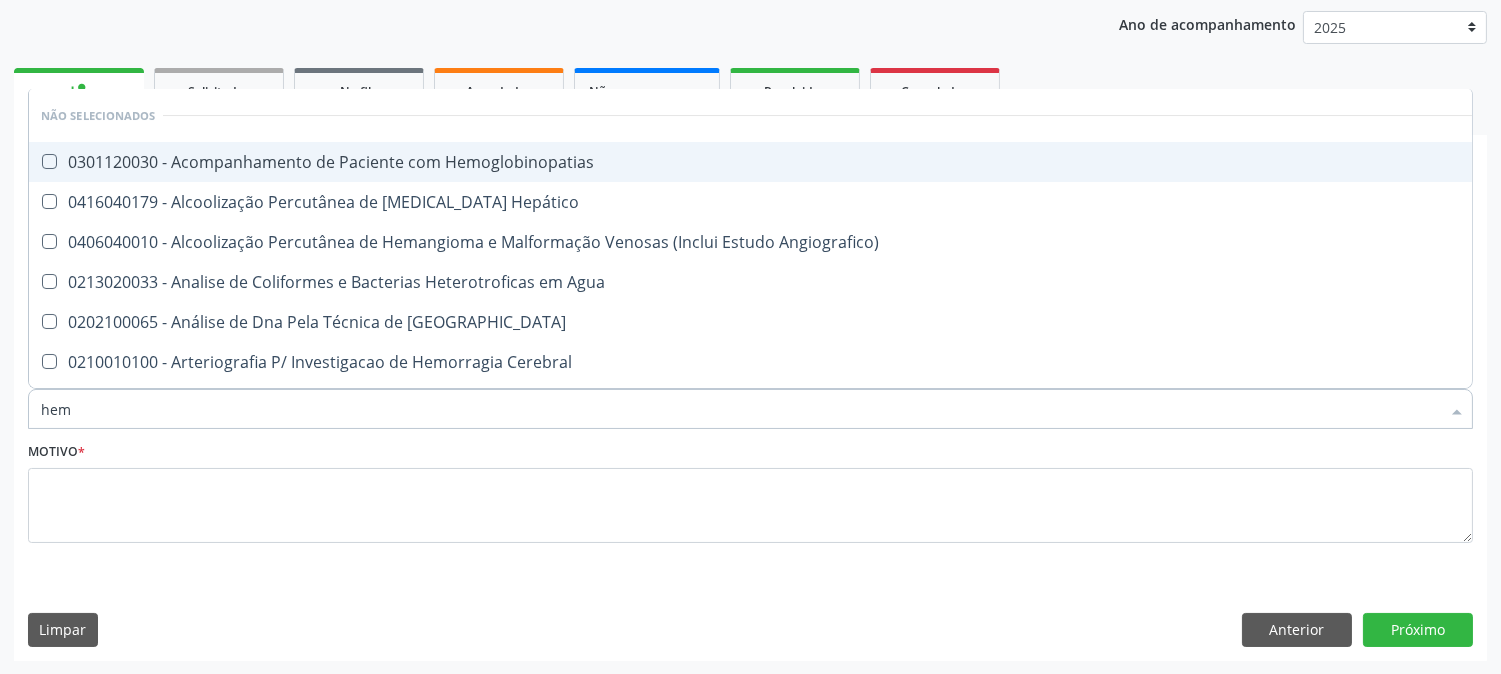 checkbox on "true" 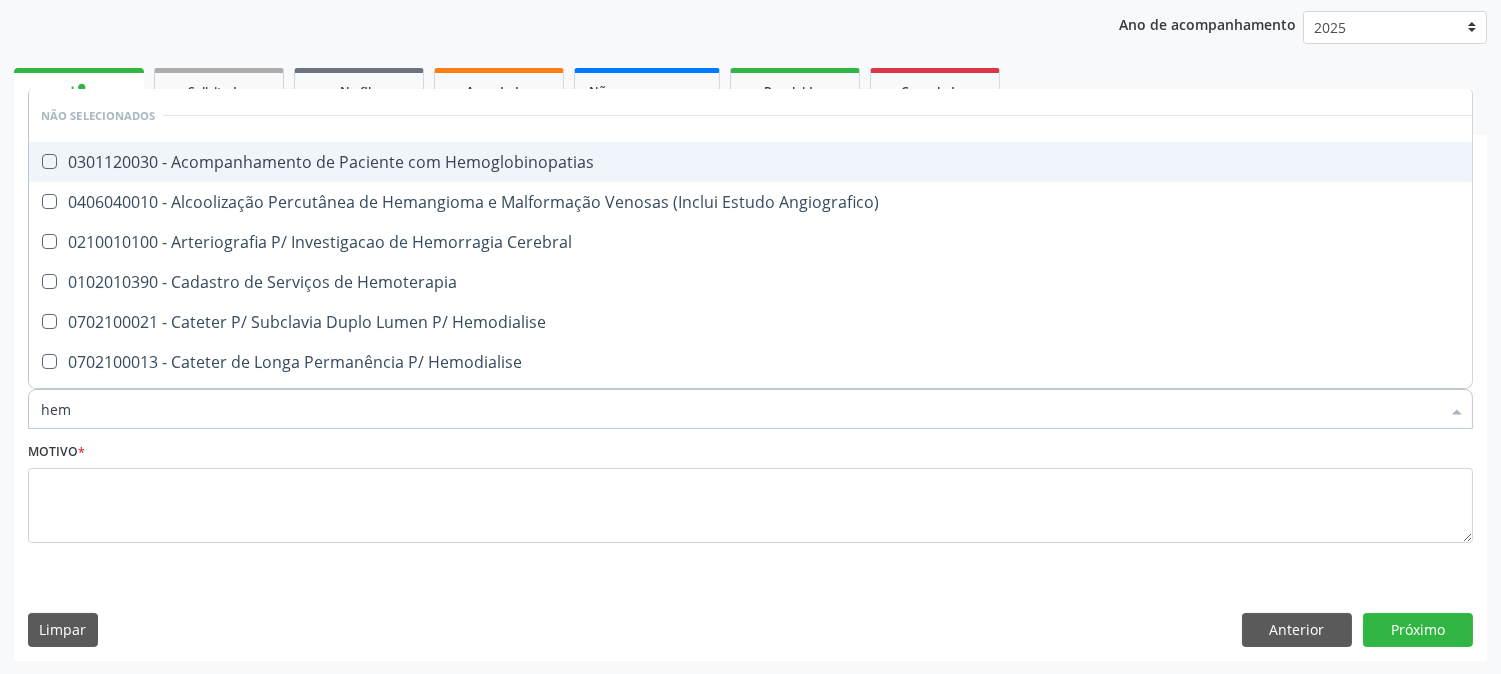 type on "hemo" 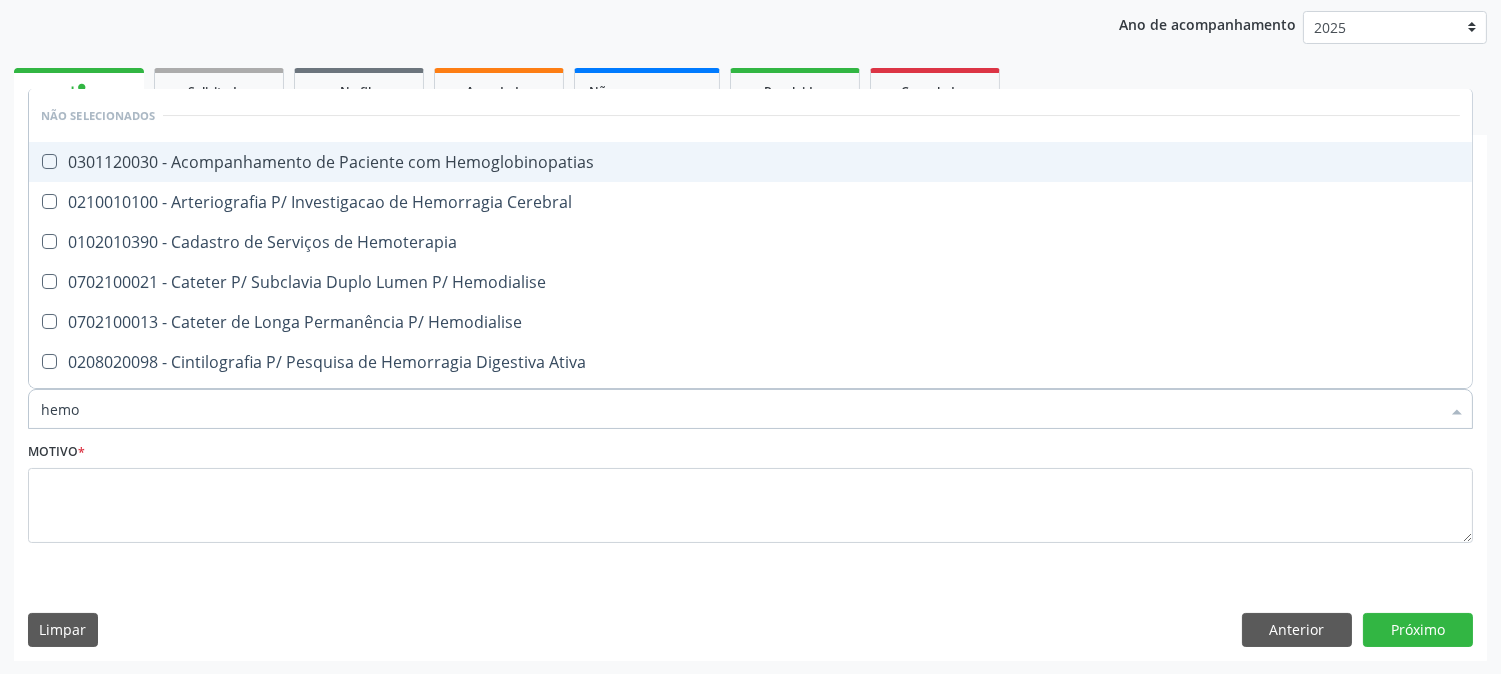type on "hemog" 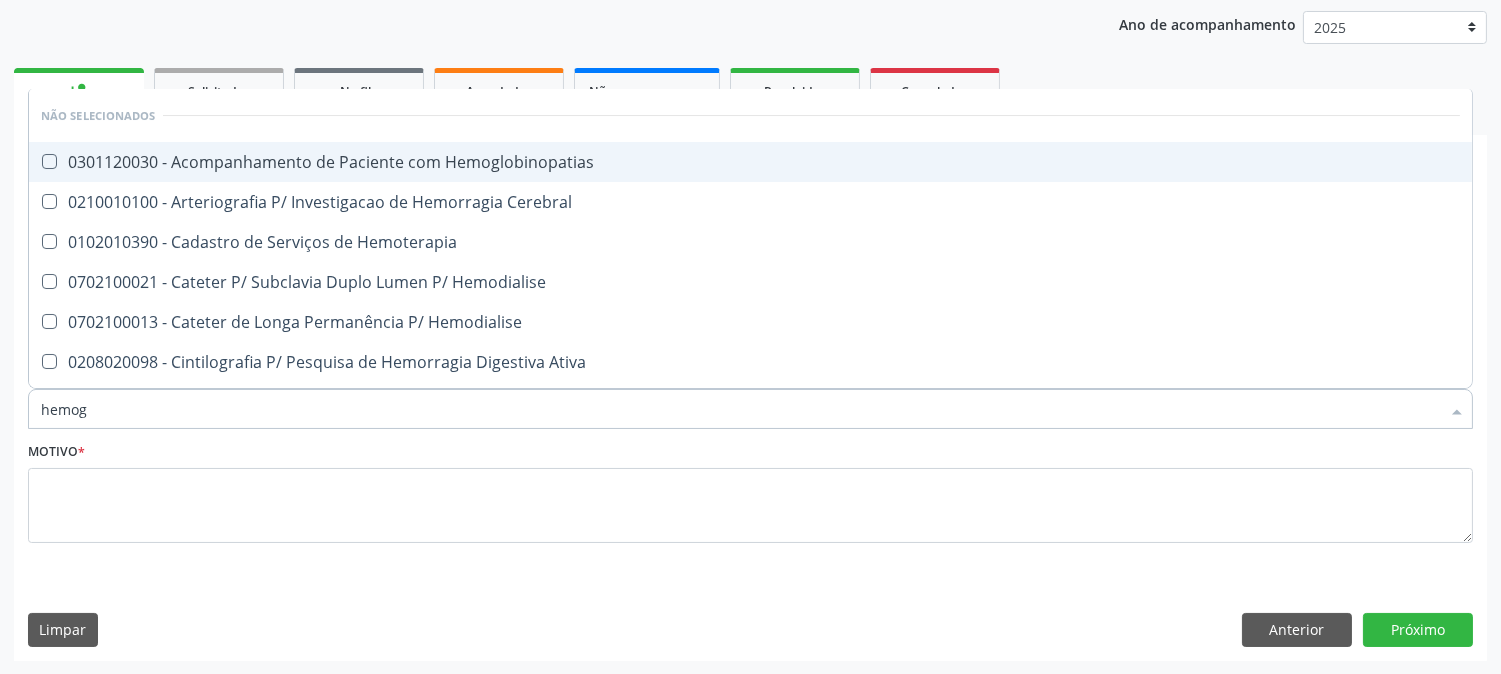 checkbox on "true" 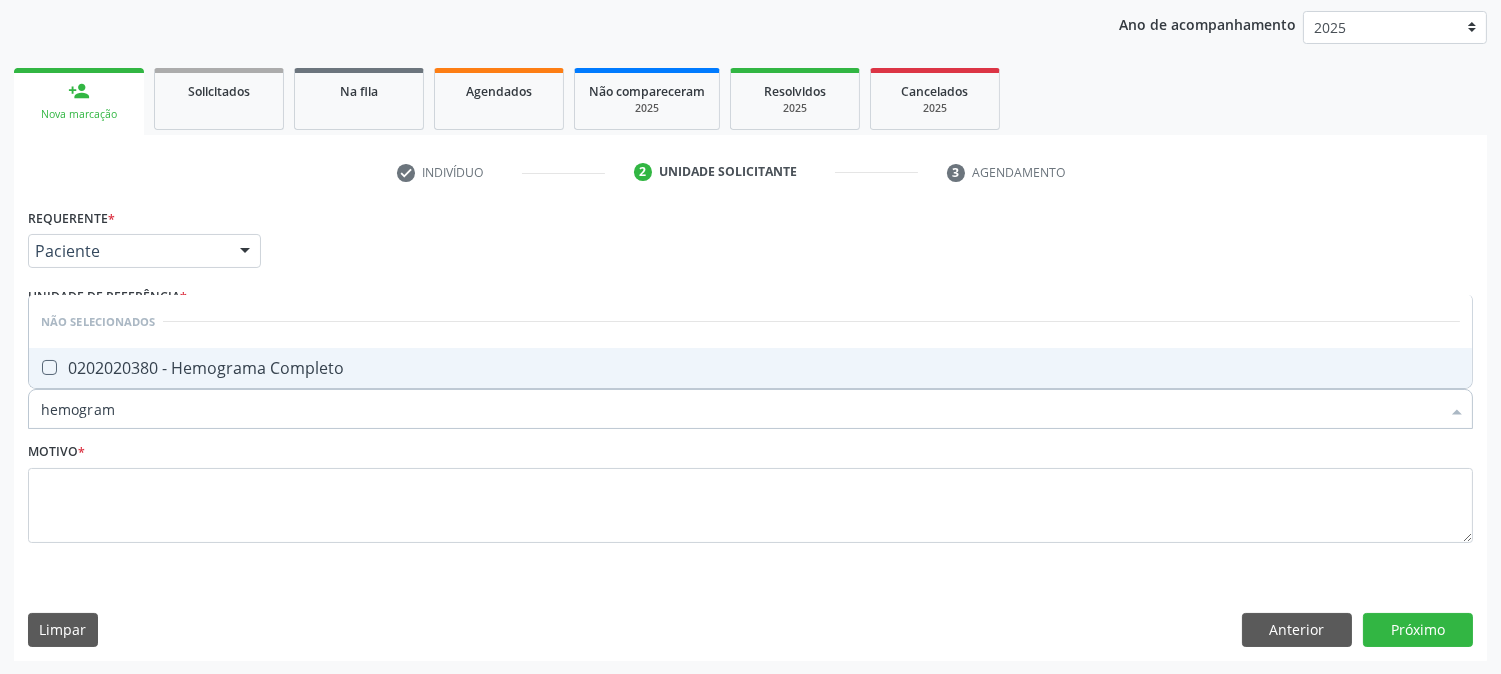 type on "hemograma" 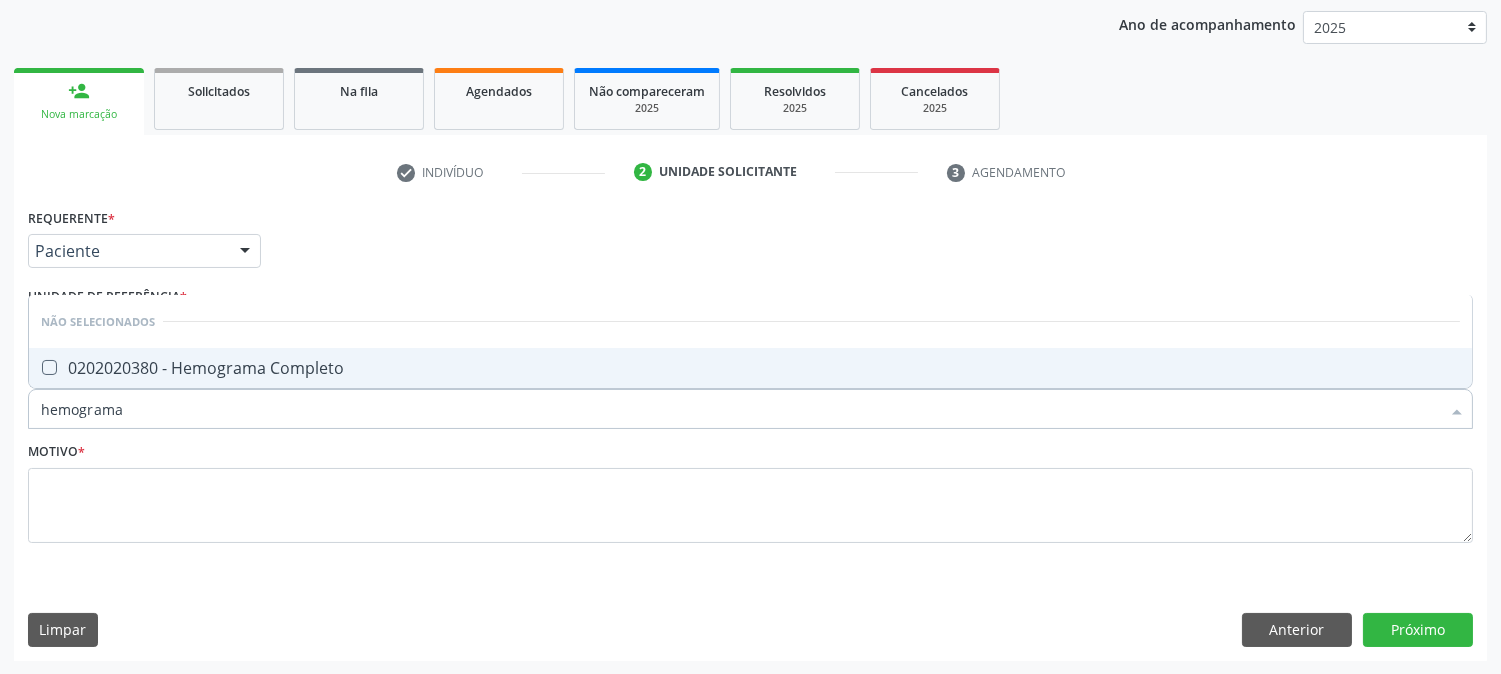 click on "0202020380 - Hemograma Completo" at bounding box center (750, 368) 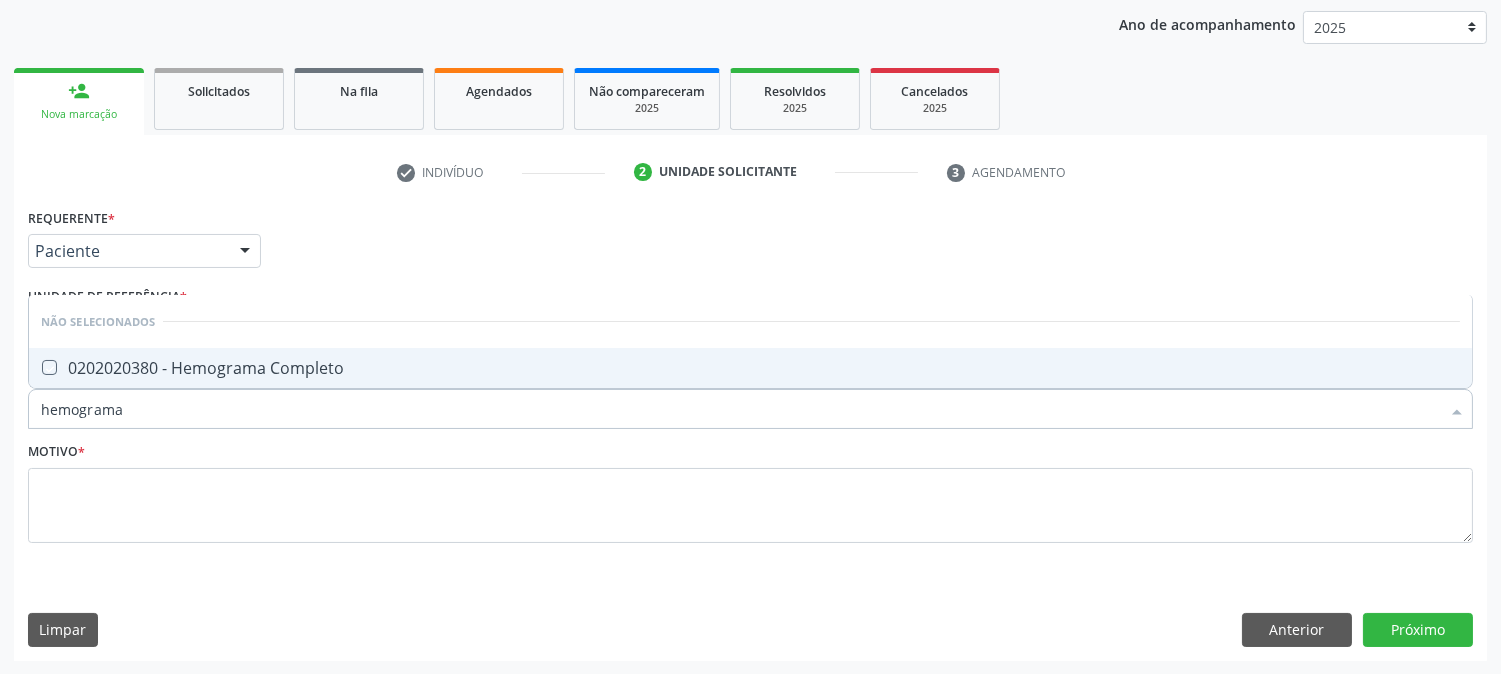 checkbox on "true" 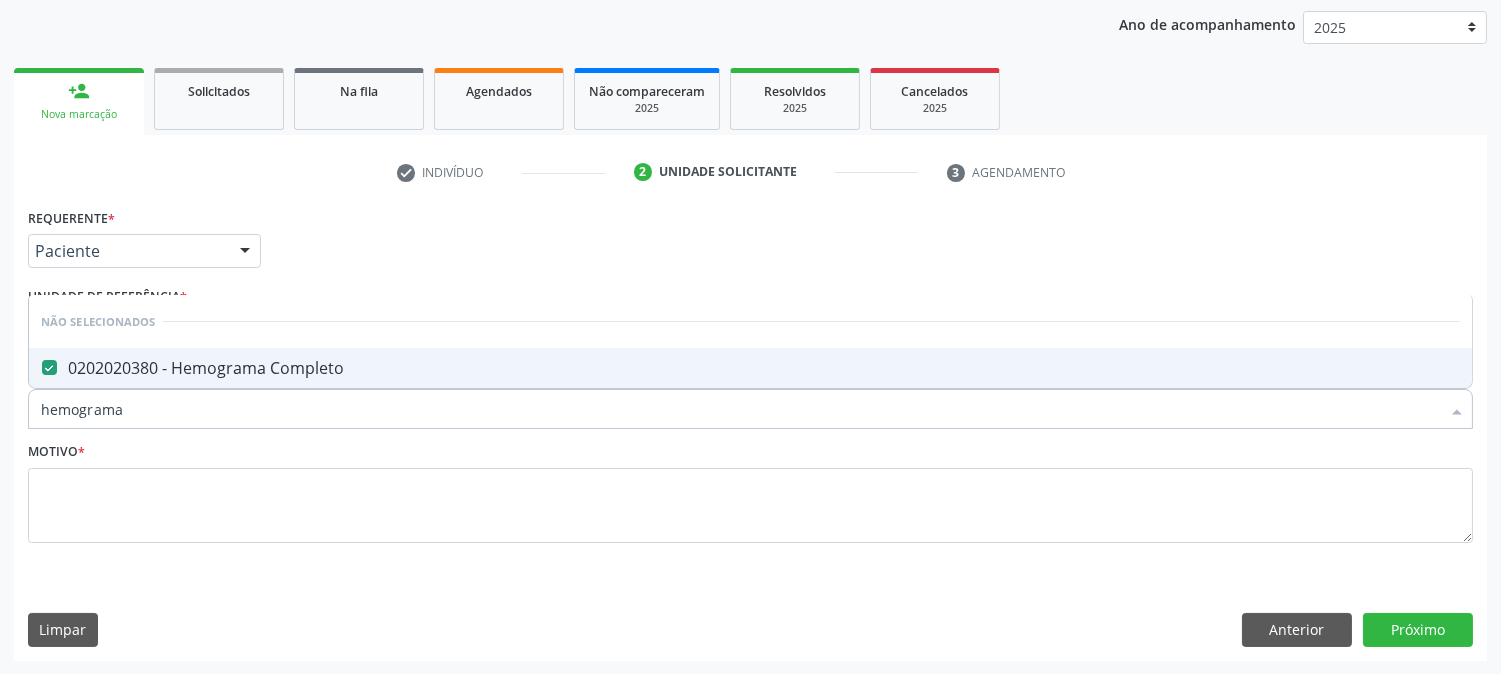 click on "hemograma" at bounding box center [740, 409] 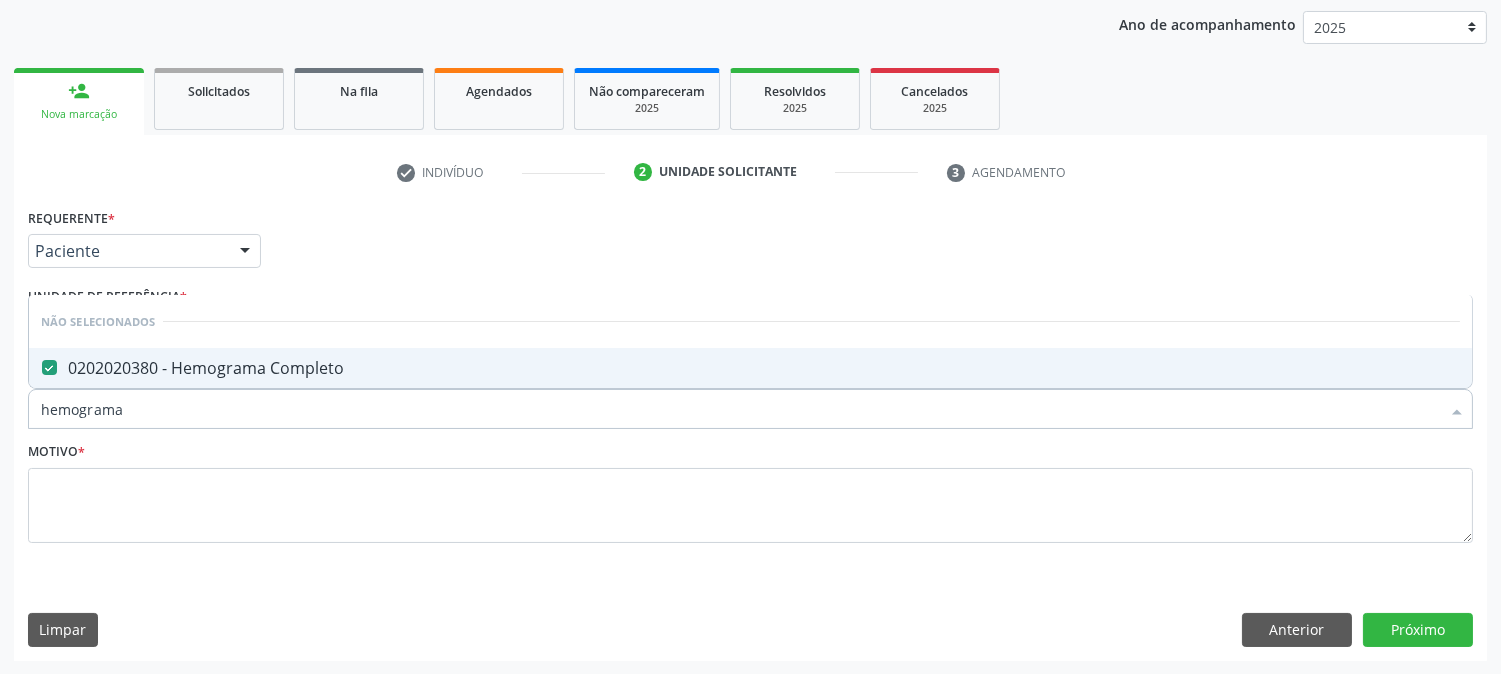 type 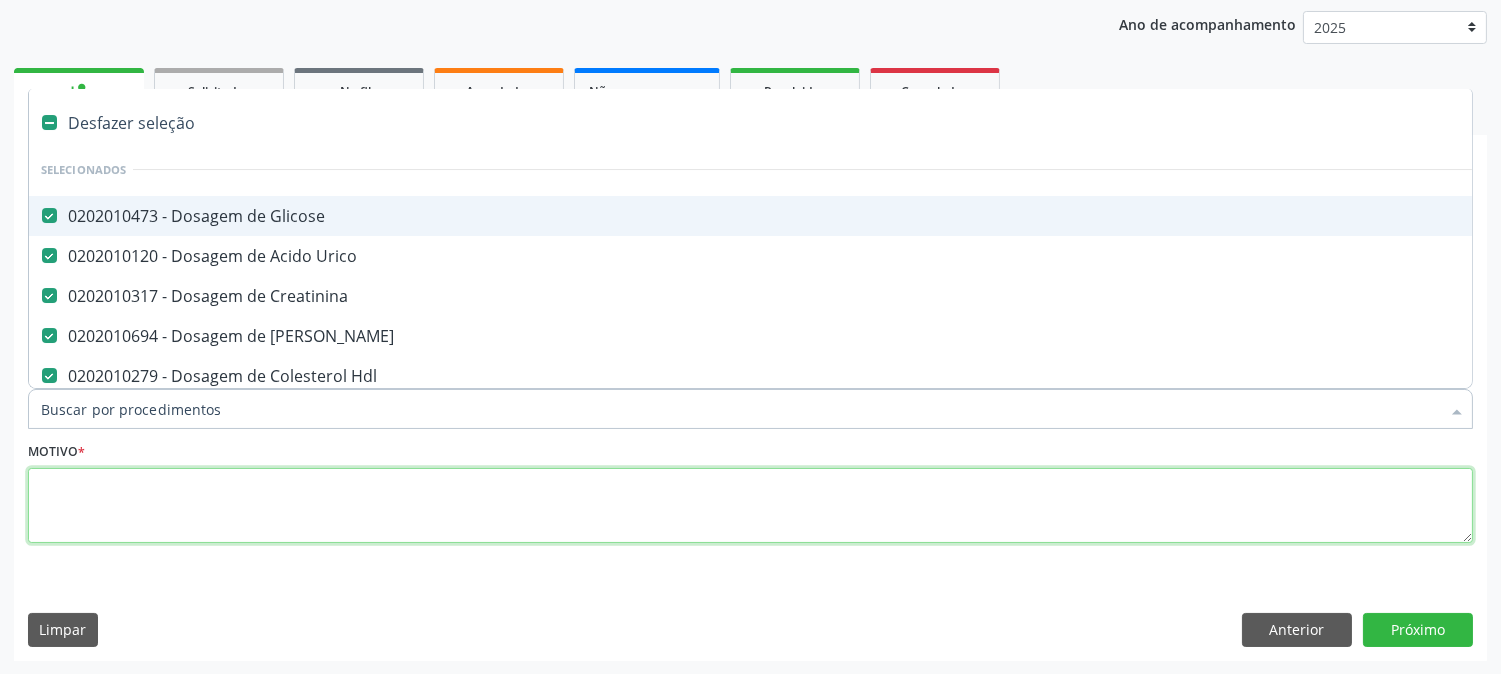 click at bounding box center (750, 506) 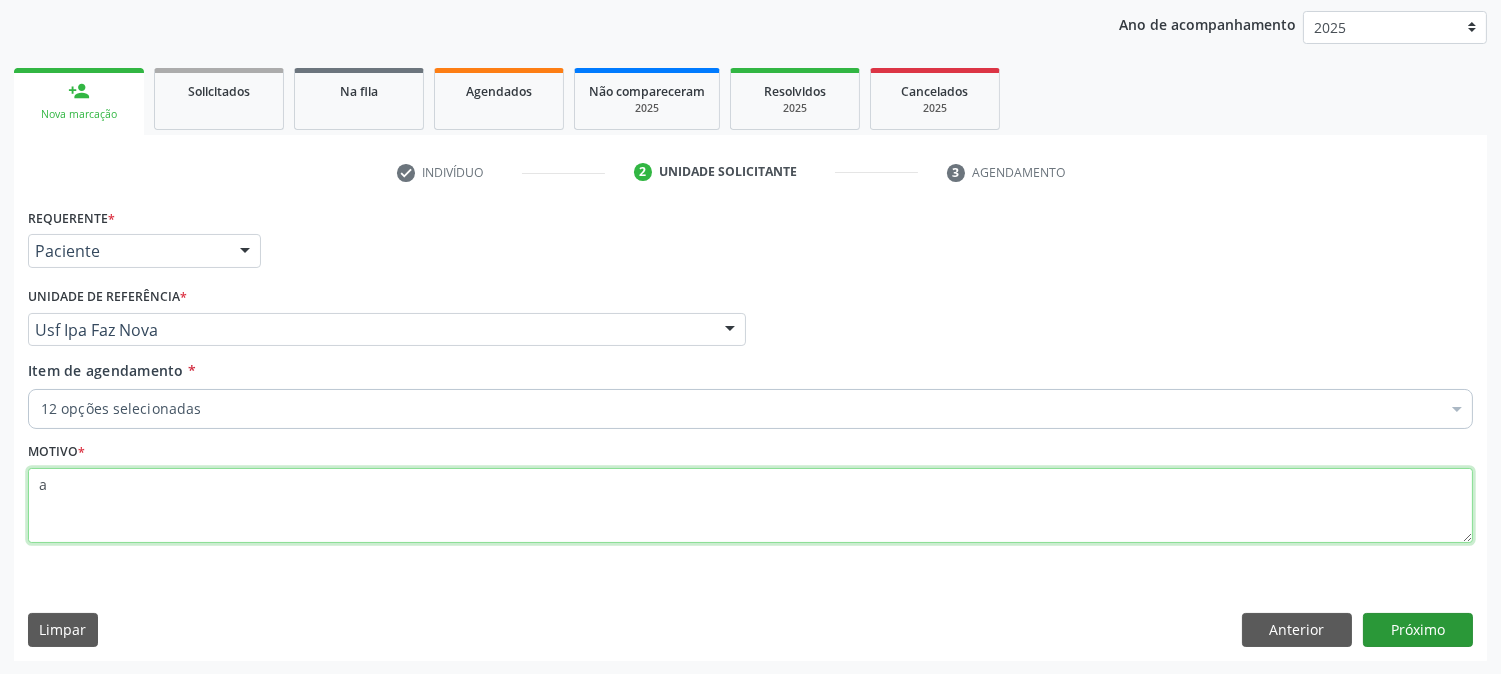 type on "a" 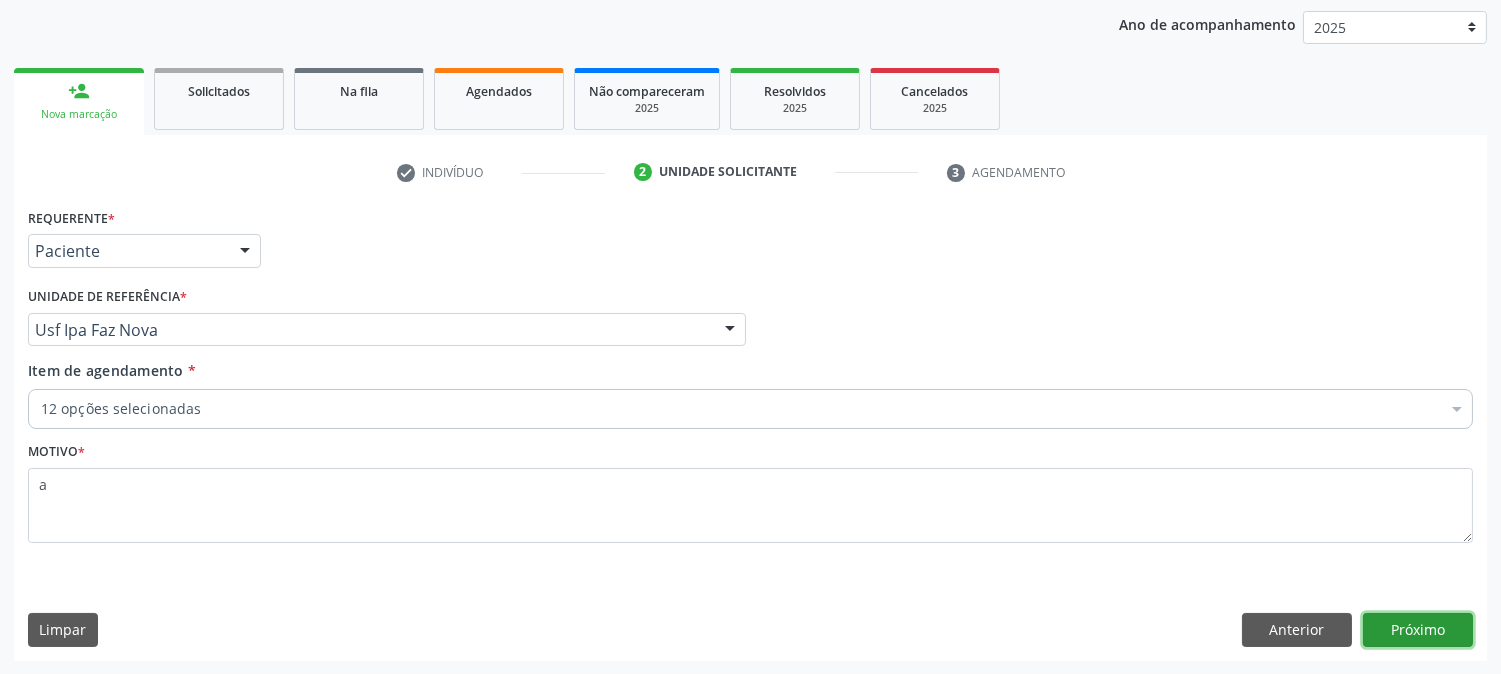 click on "Próximo" at bounding box center (1418, 630) 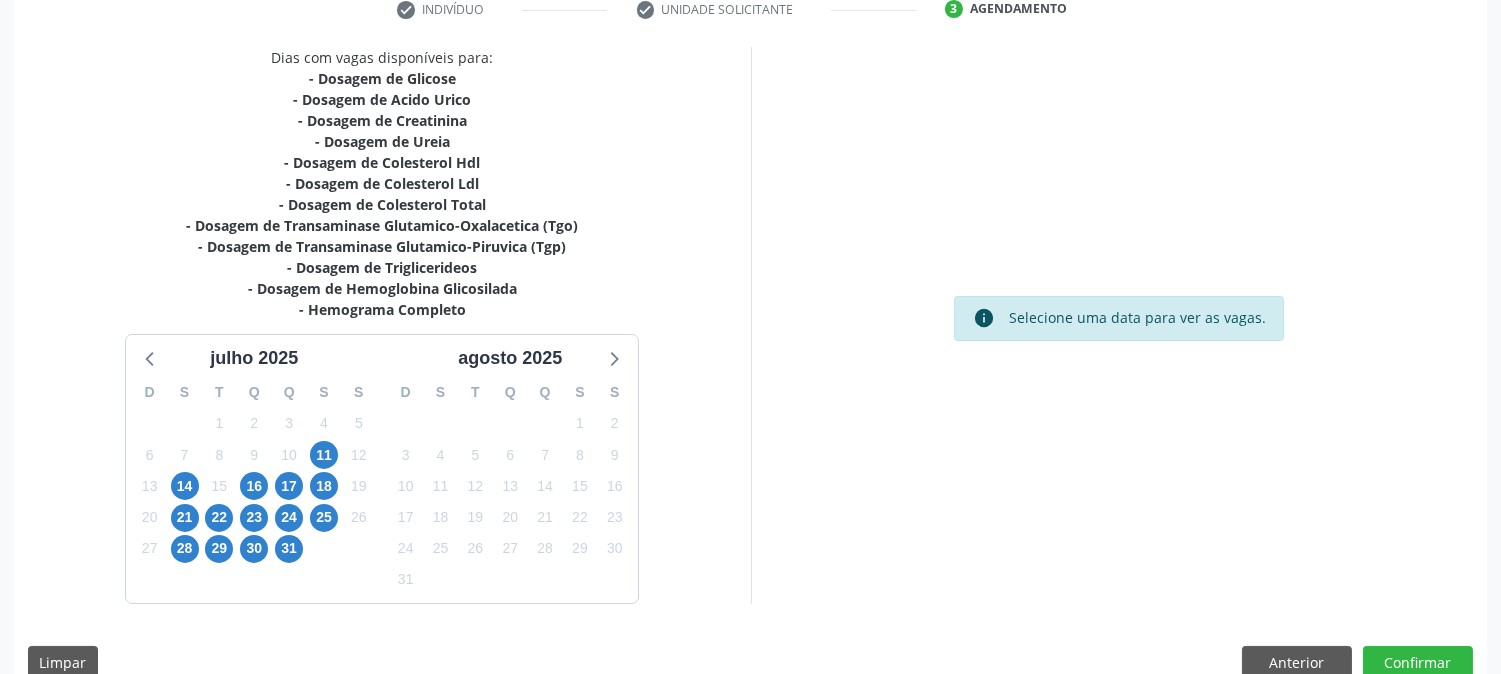 scroll, scrollTop: 426, scrollLeft: 0, axis: vertical 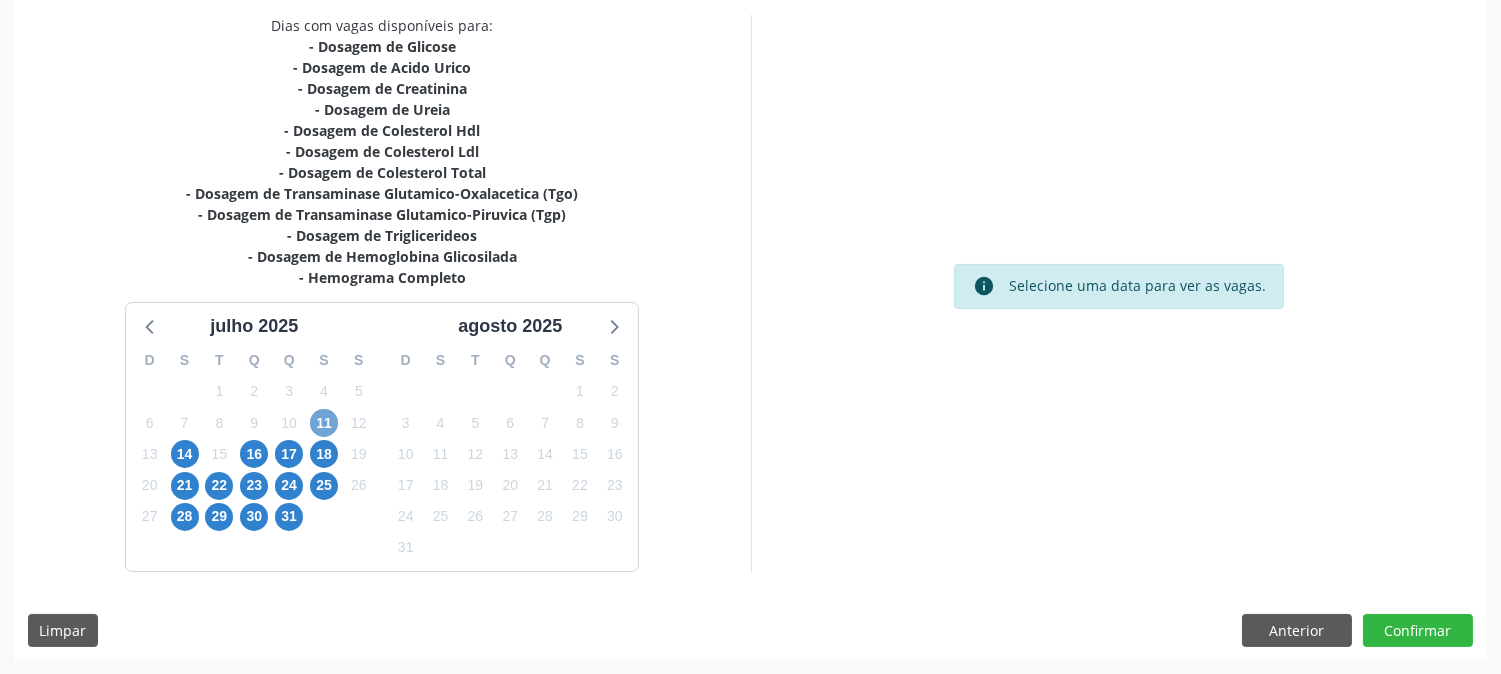 click on "11" at bounding box center [324, 423] 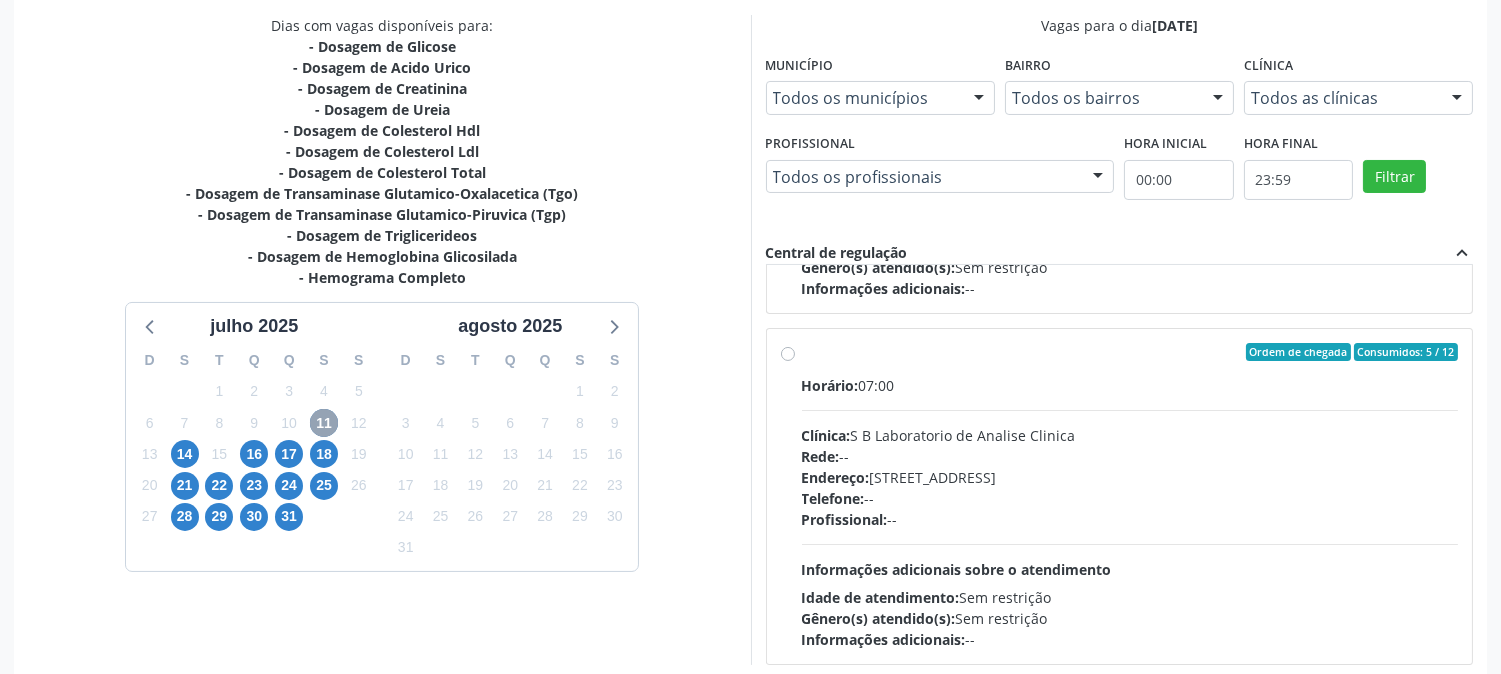 scroll, scrollTop: 665, scrollLeft: 0, axis: vertical 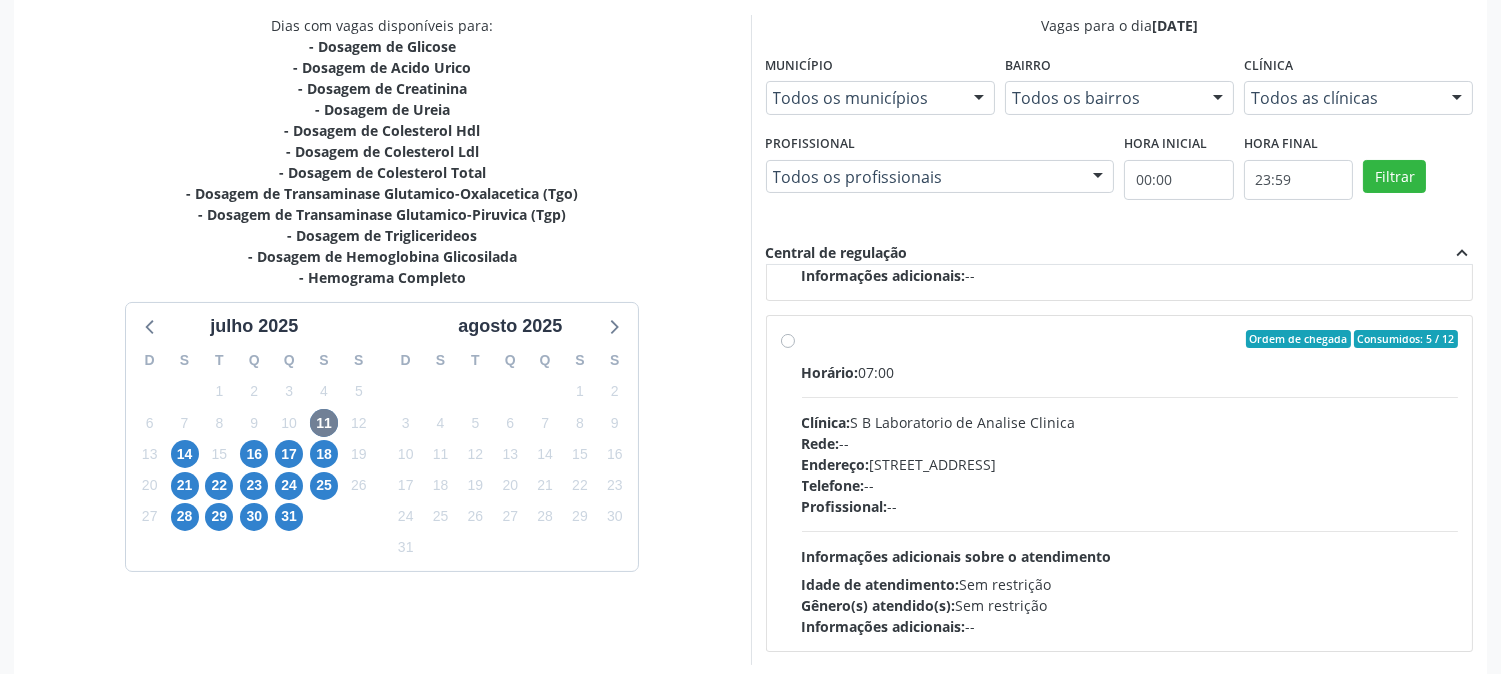 click on "Endereço:   Casa, nº 679, Centro, Serra Talhada - PE" at bounding box center [1130, 464] 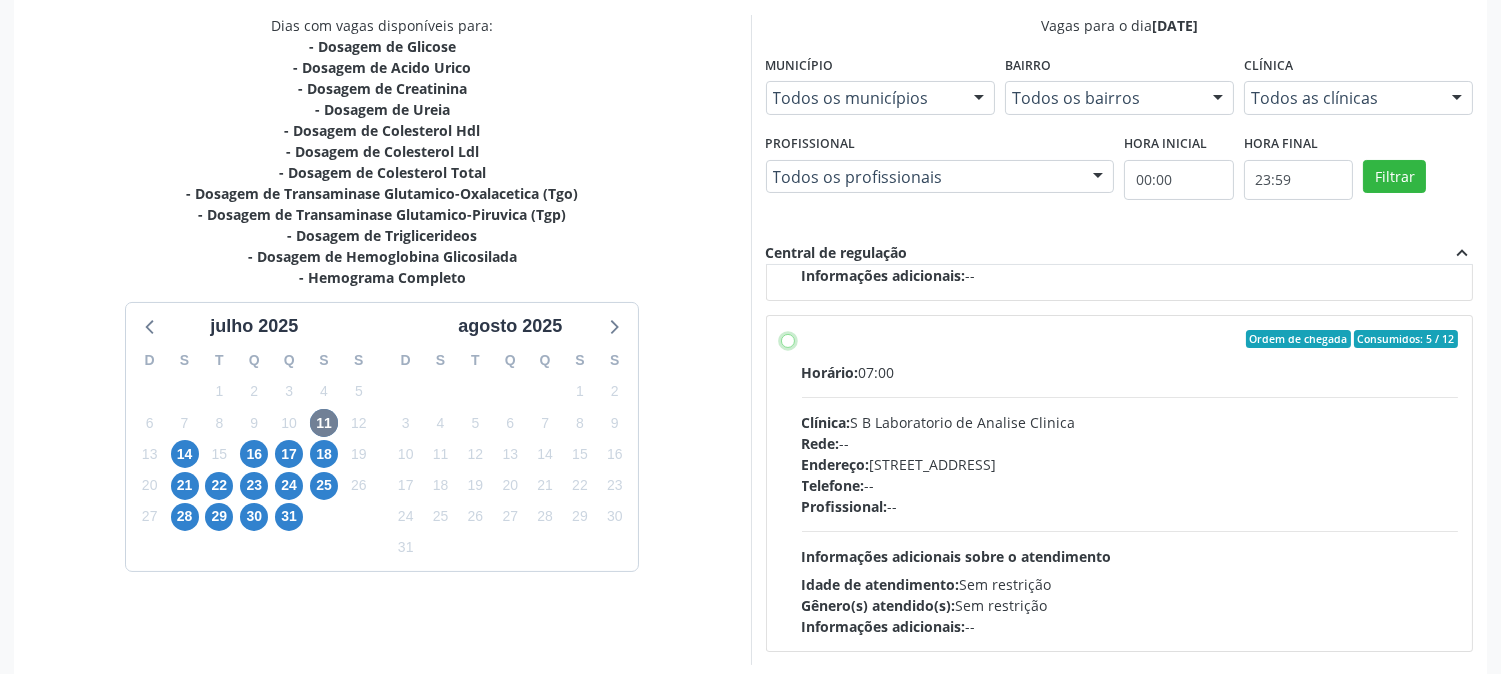 click on "Ordem de chegada
Consumidos: 5 / 12
Horário:   07:00
Clínica:  S B Laboratorio de Analise Clinica
Rede:
--
Endereço:   Casa, nº 679, Centro, Serra Talhada - PE
Telefone:   --
Profissional:
--
Informações adicionais sobre o atendimento
Idade de atendimento:
Sem restrição
Gênero(s) atendido(s):
Sem restrição
Informações adicionais:
--" at bounding box center [788, 339] 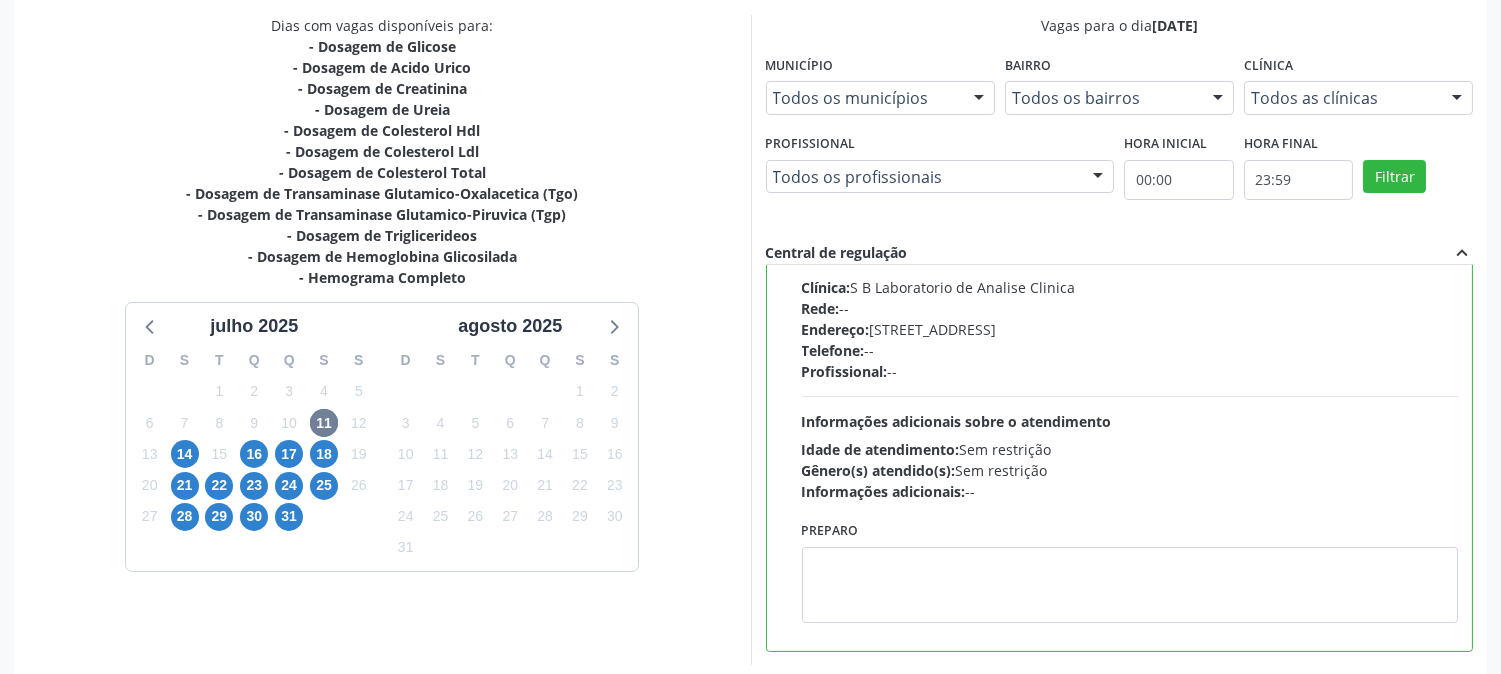 scroll, scrollTop: 801, scrollLeft: 0, axis: vertical 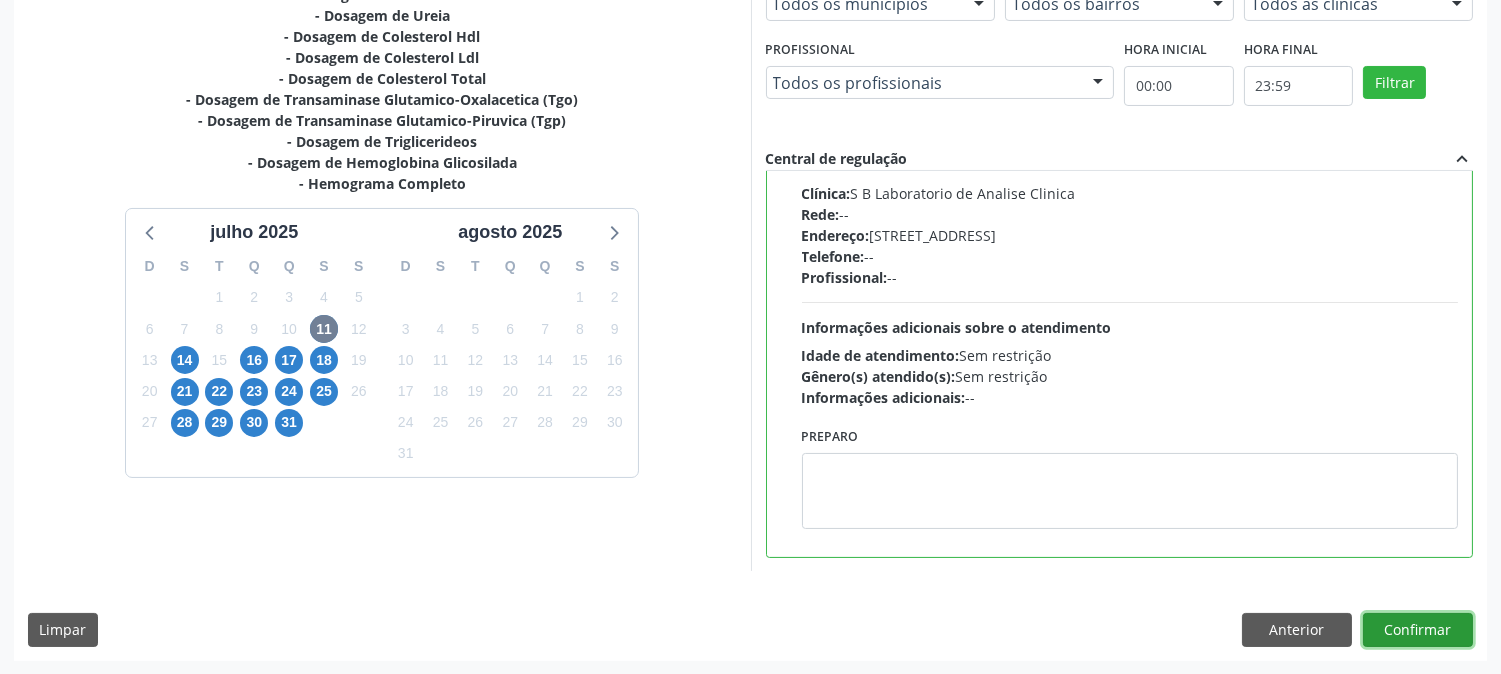 click on "Confirmar" at bounding box center [1418, 630] 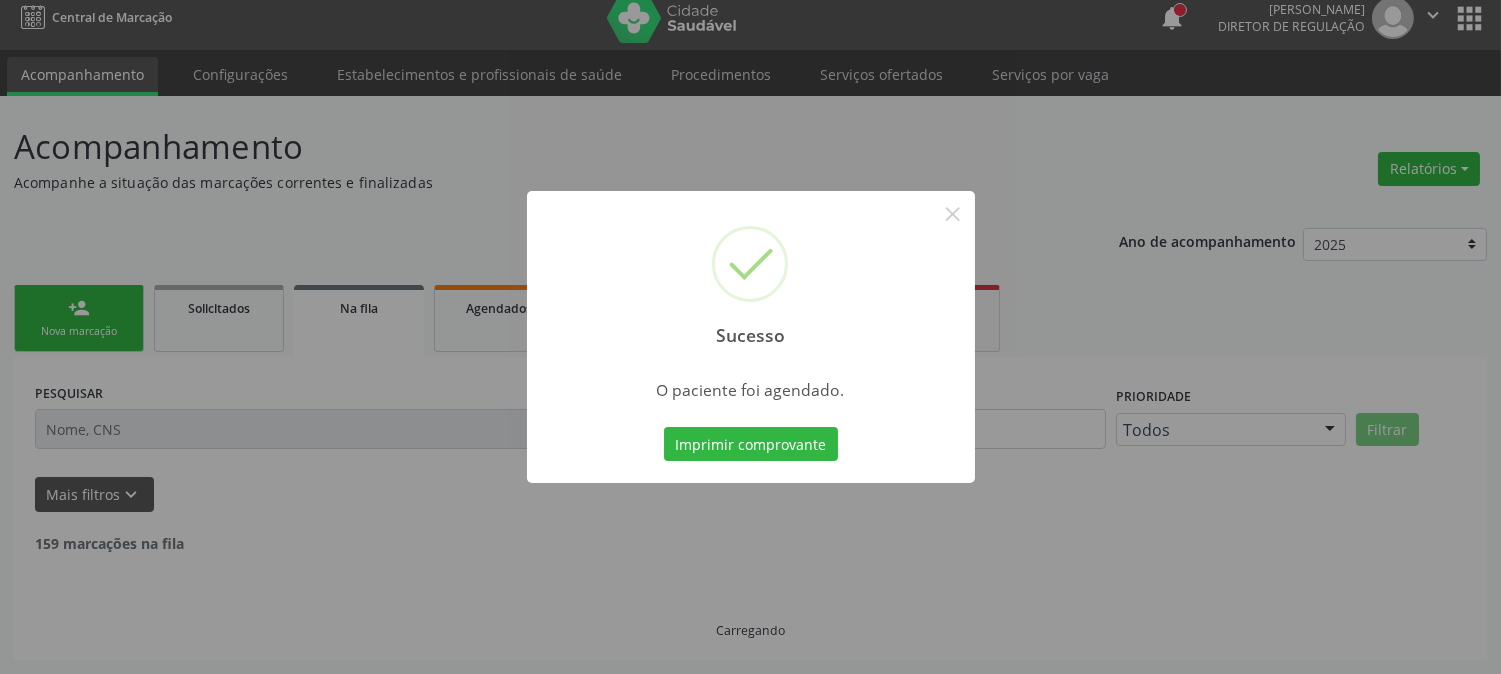 scroll, scrollTop: 0, scrollLeft: 0, axis: both 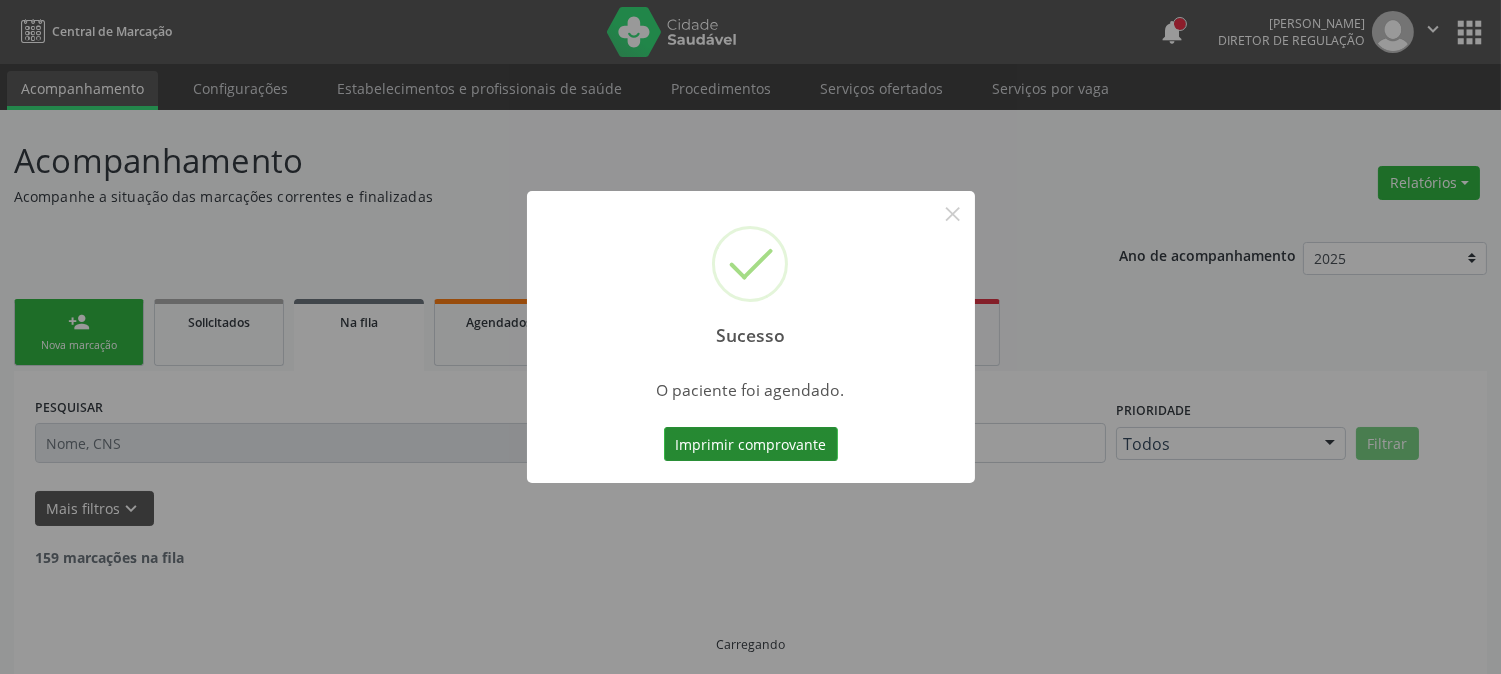 click on "Imprimir comprovante" at bounding box center (751, 444) 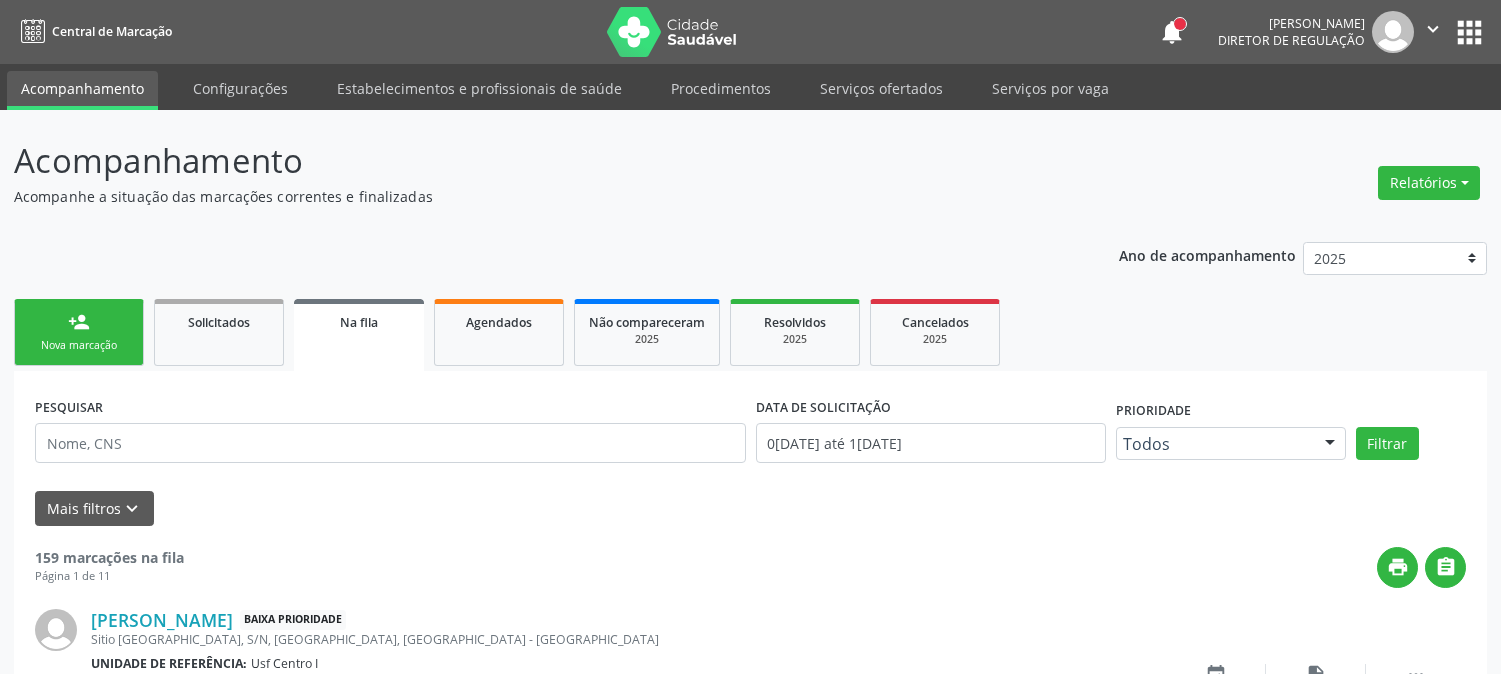 scroll, scrollTop: 0, scrollLeft: 0, axis: both 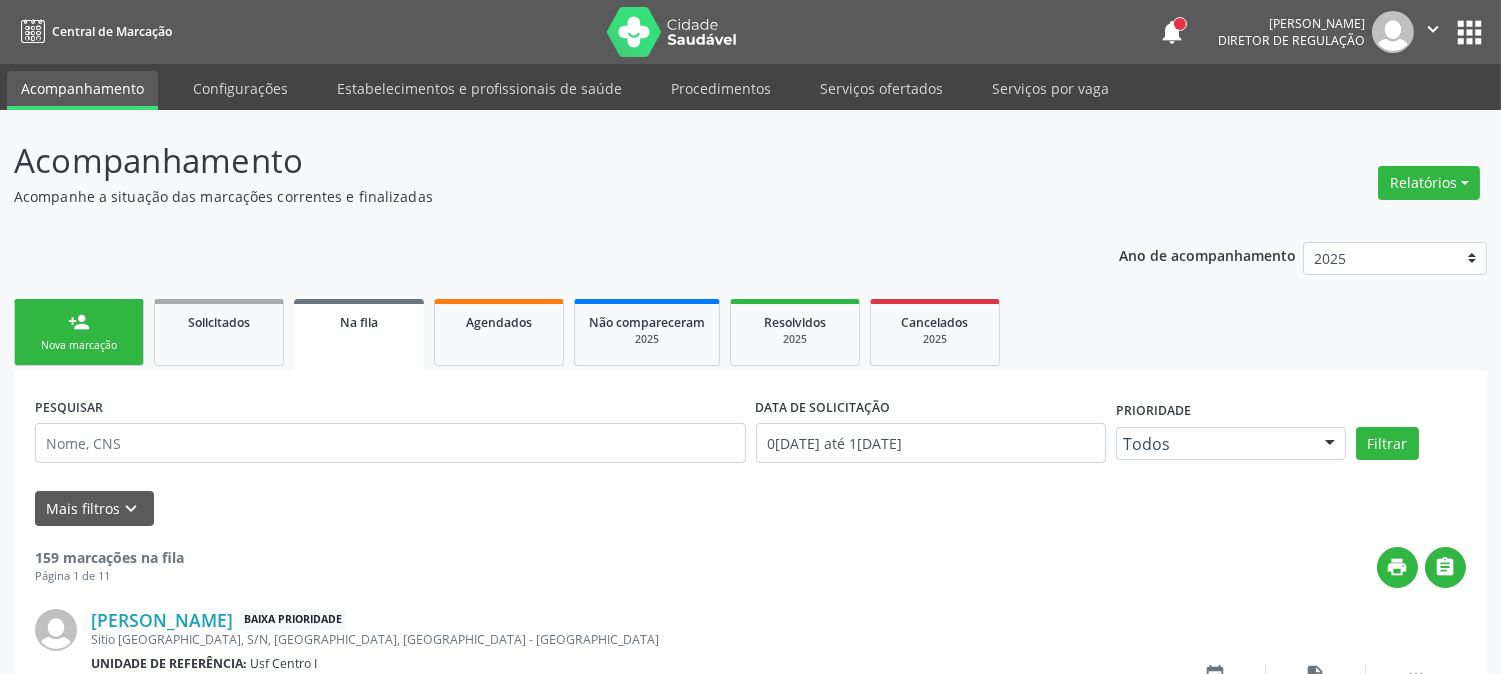 click on "Nova marcação" at bounding box center [79, 345] 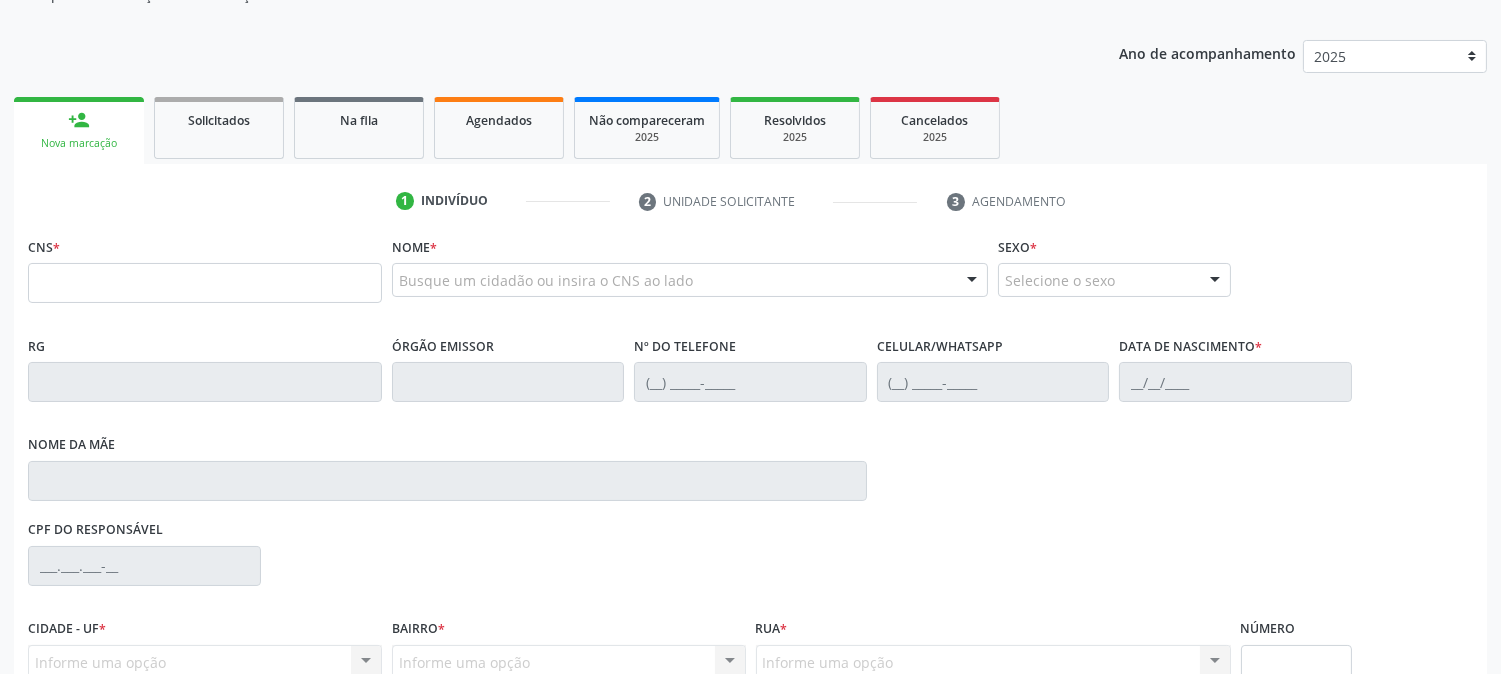 scroll, scrollTop: 222, scrollLeft: 0, axis: vertical 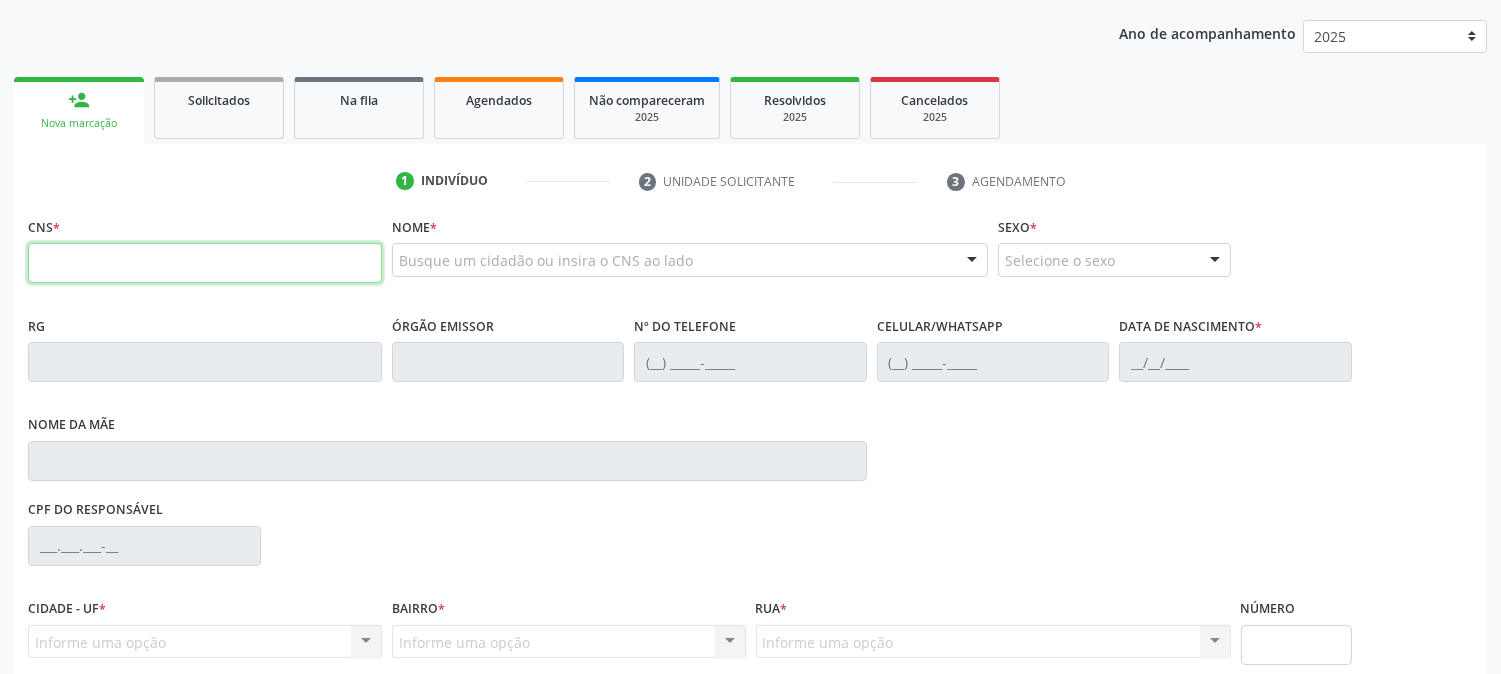 click at bounding box center [205, 263] 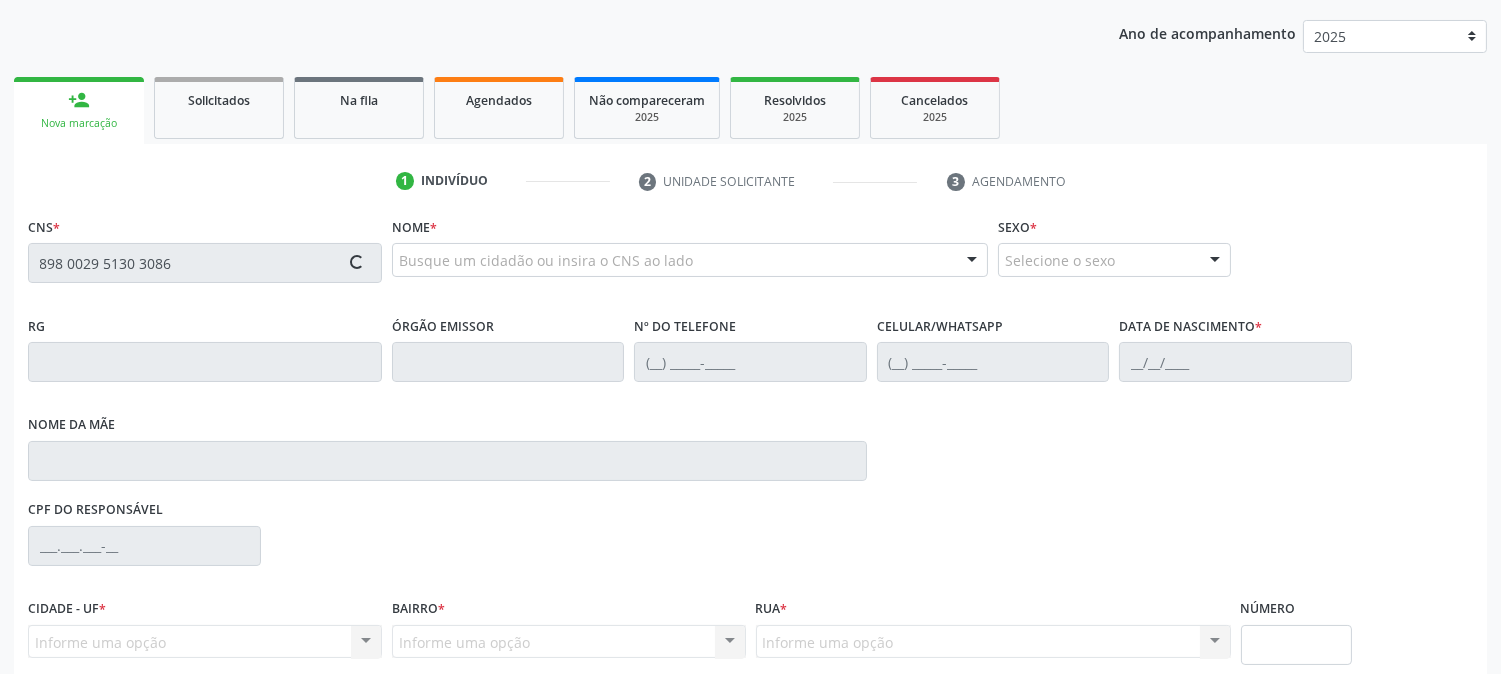 type on "898 0029 5130 3086" 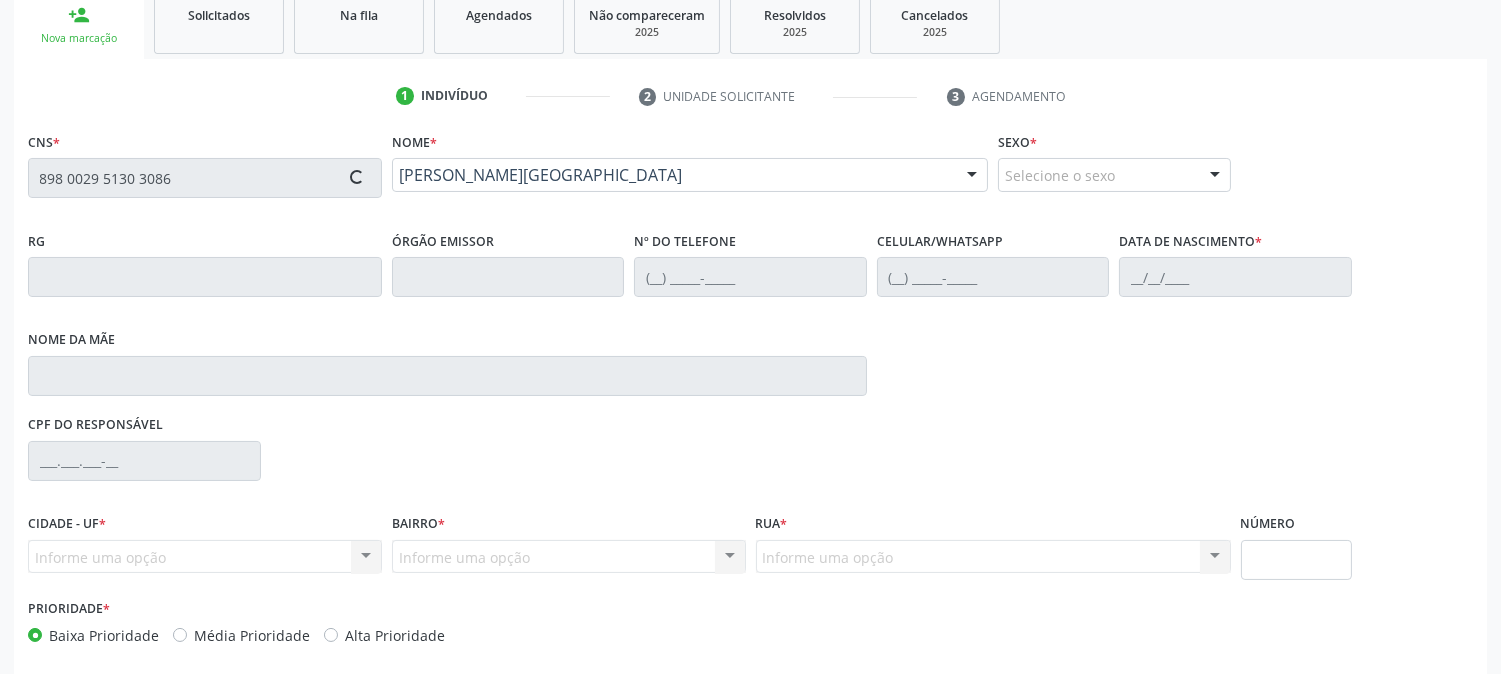 scroll, scrollTop: 395, scrollLeft: 0, axis: vertical 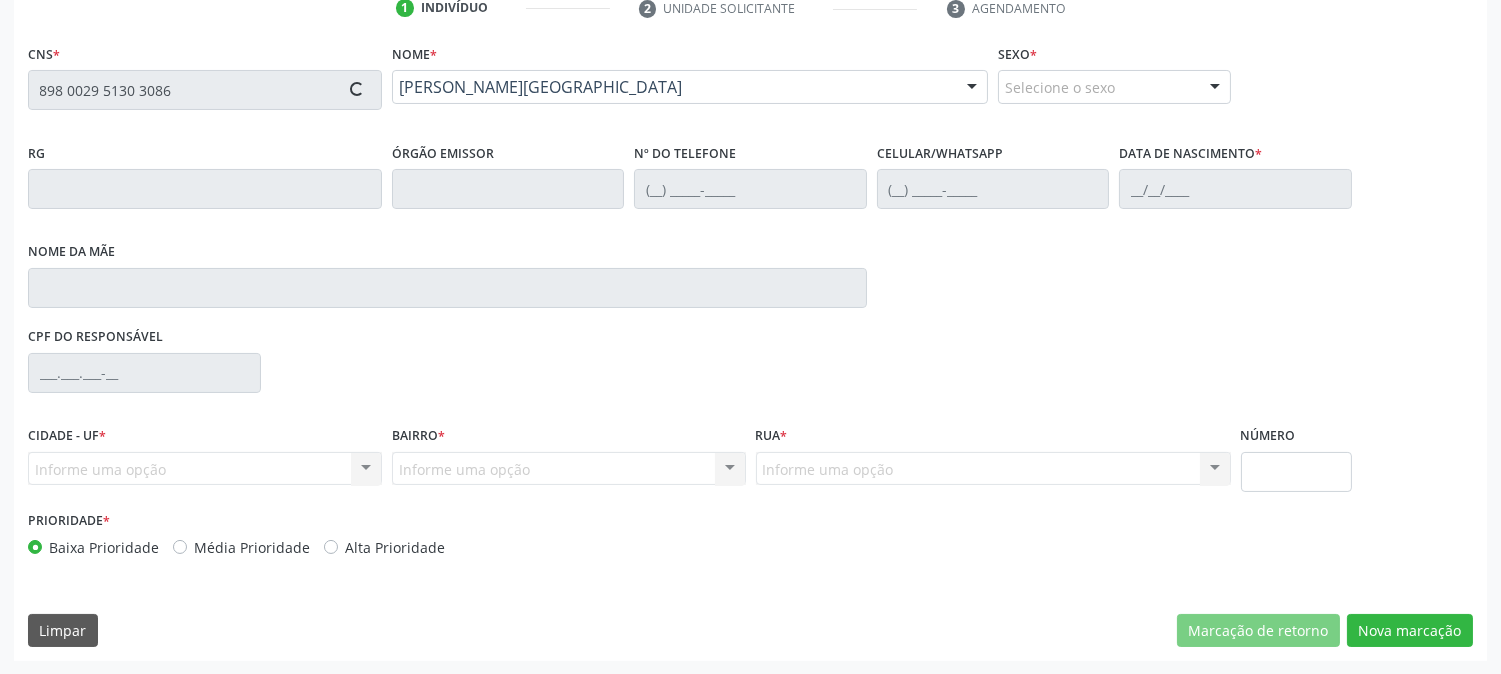 type on "(87) 98823-2663" 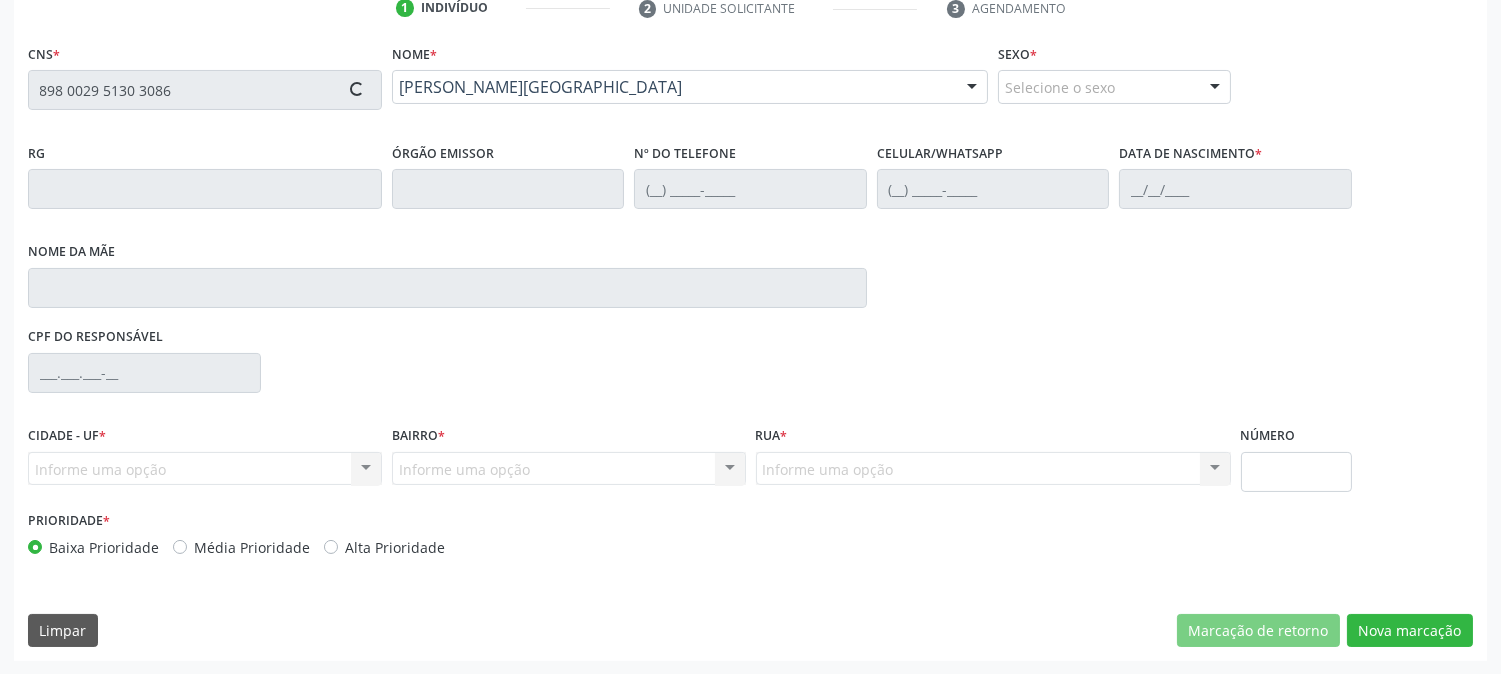 type on "29/07/2011" 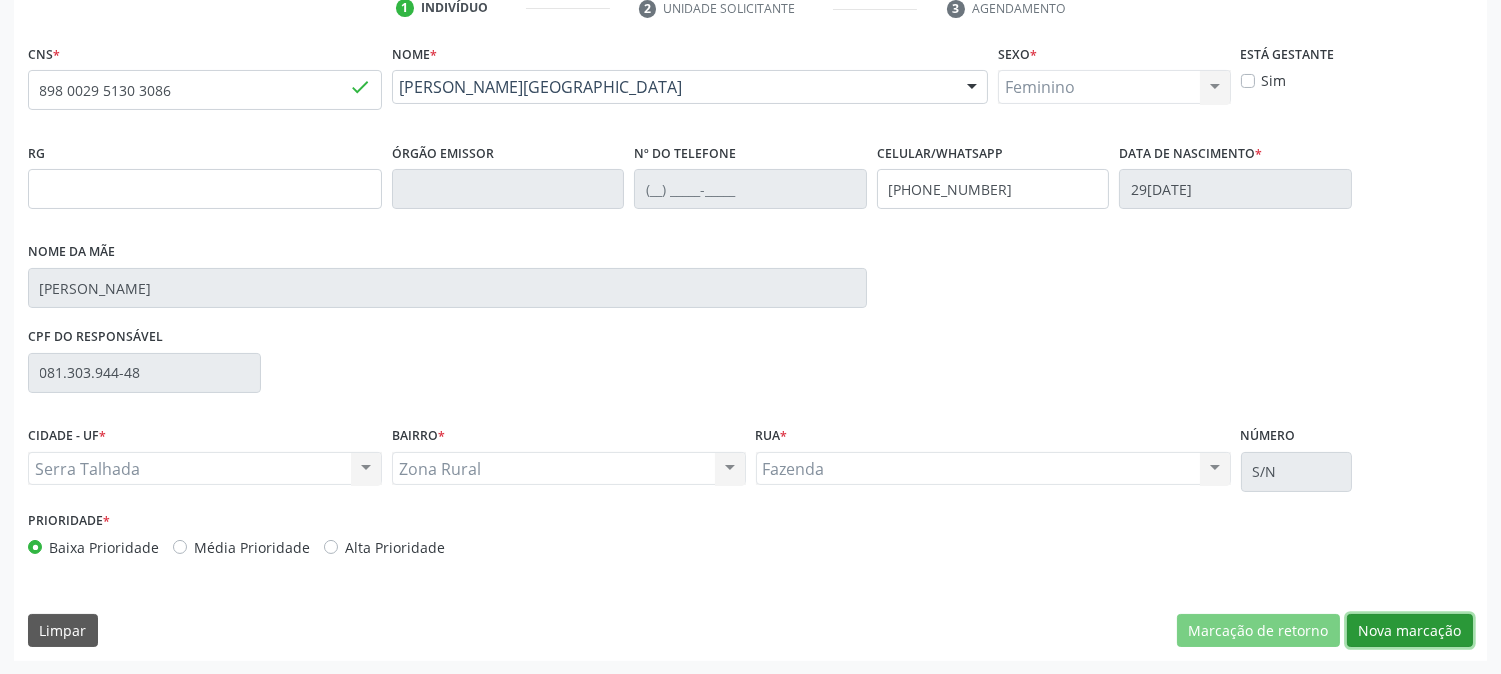 click on "Nova marcação" at bounding box center [1410, 631] 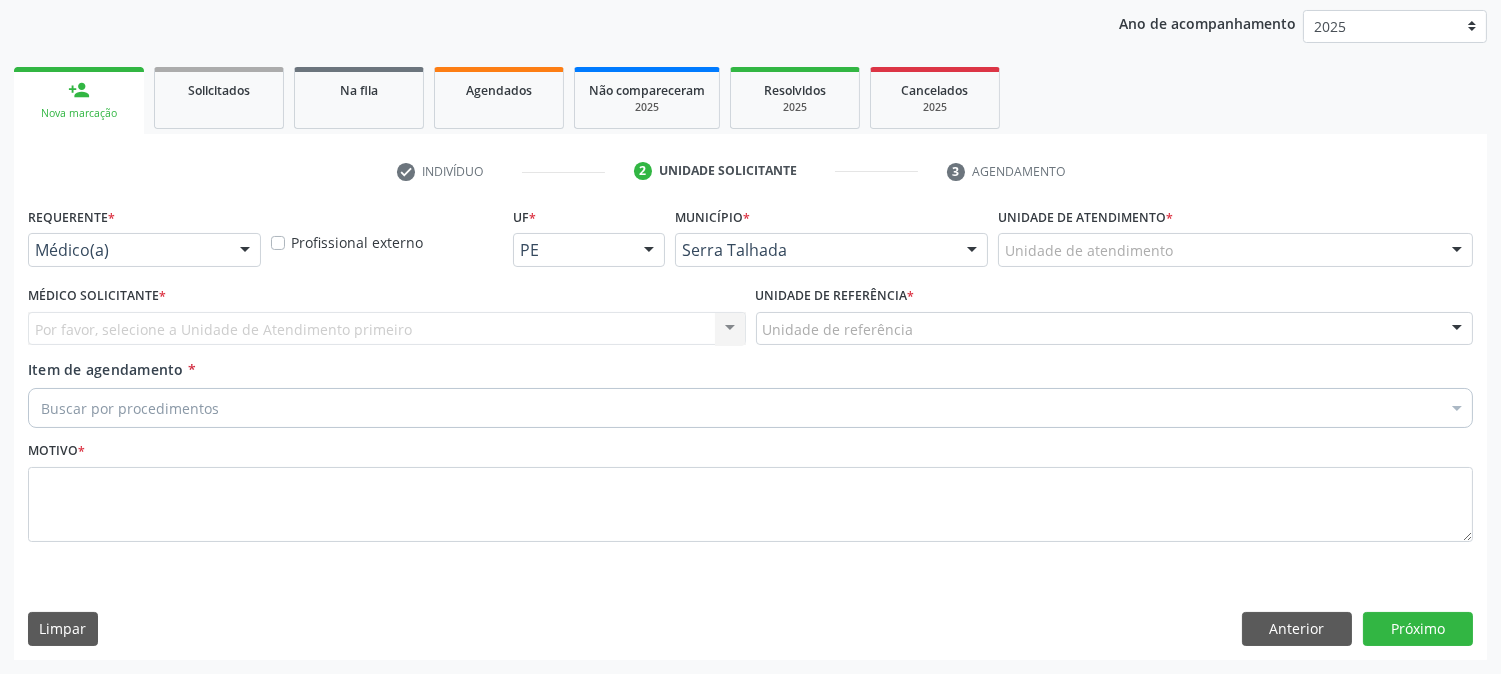 scroll, scrollTop: 231, scrollLeft: 0, axis: vertical 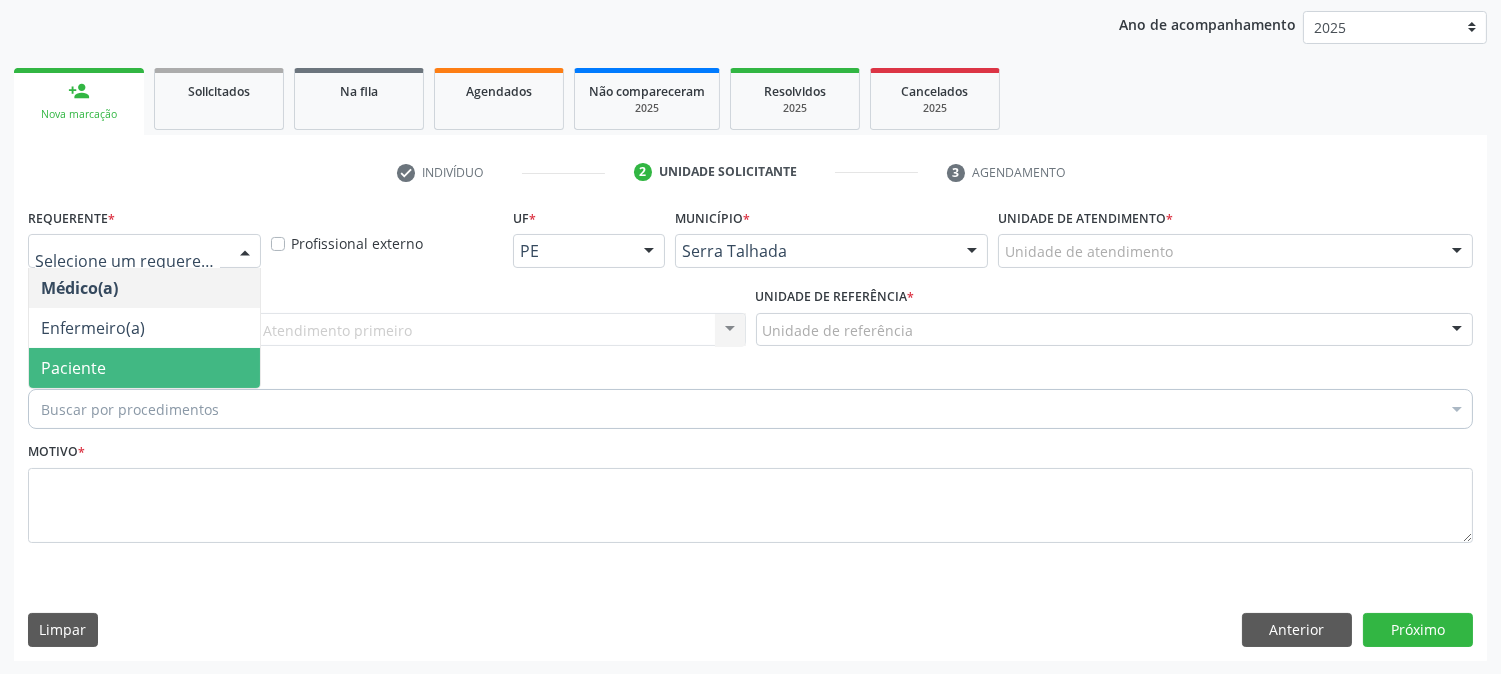 click on "Paciente" at bounding box center (144, 368) 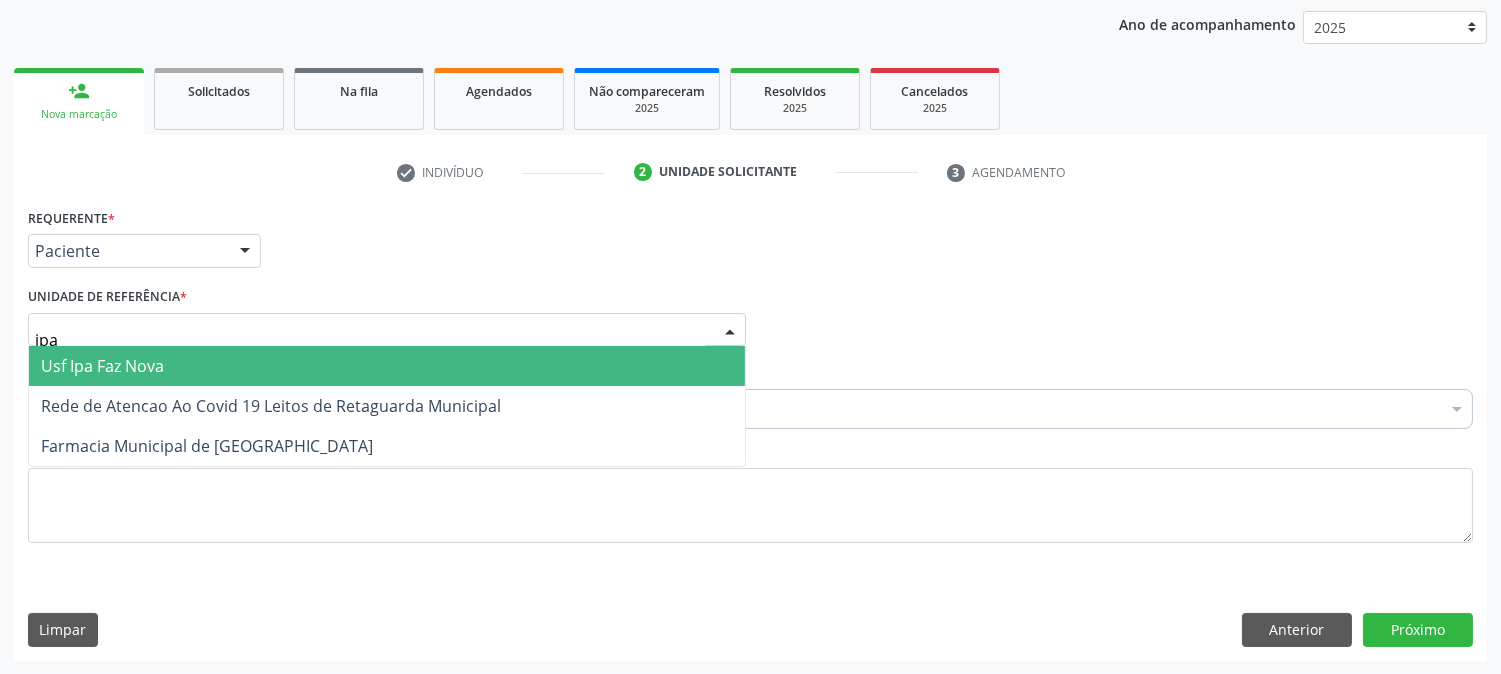 type on "ipa" 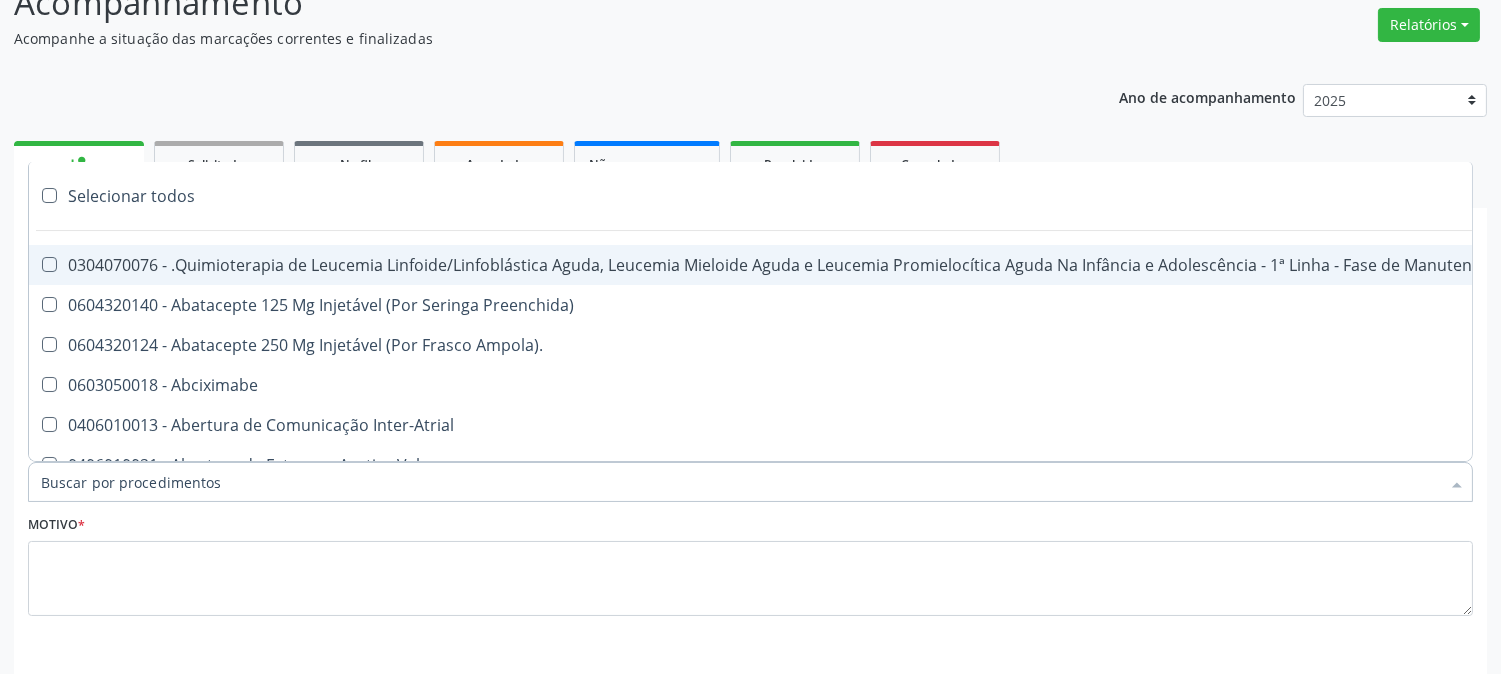 scroll, scrollTop: 120, scrollLeft: 0, axis: vertical 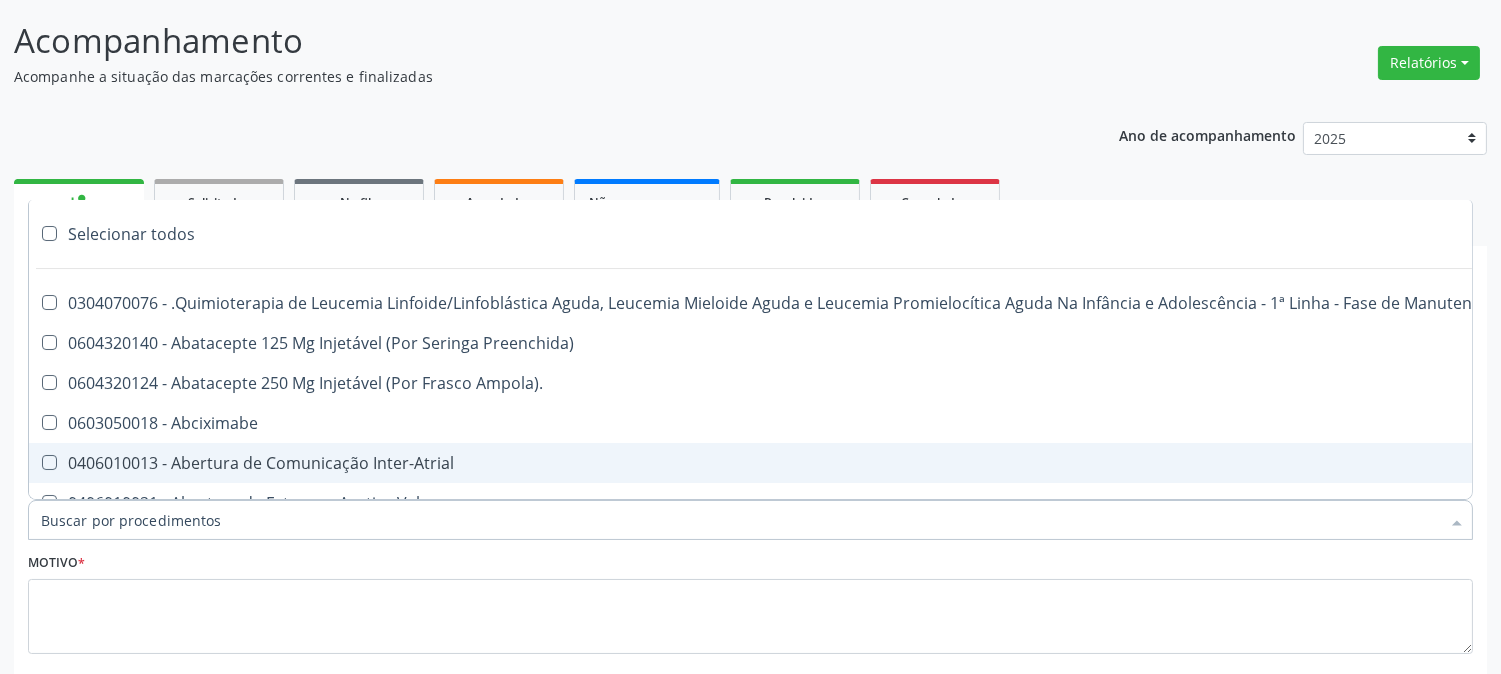 click on "Motivo
*" at bounding box center (750, 601) 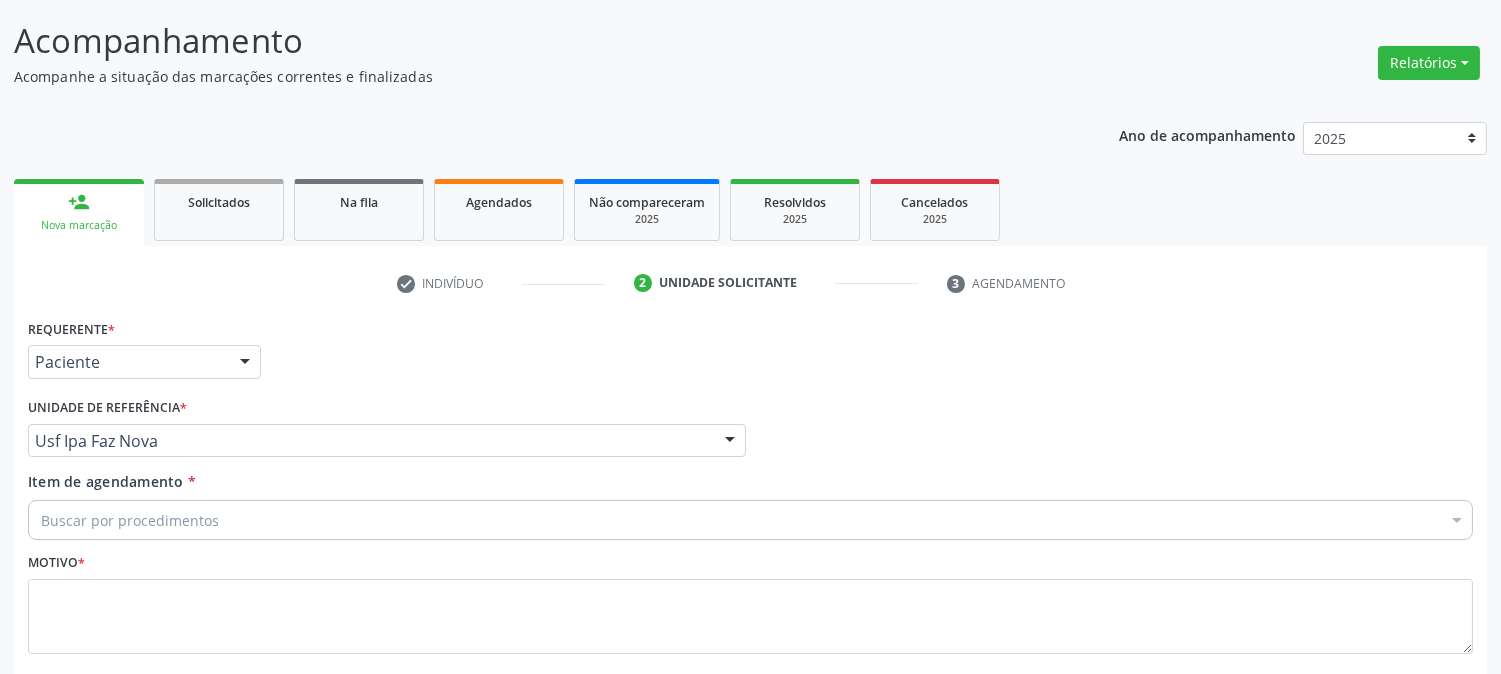 click on "Buscar por procedimentos" at bounding box center [750, 520] 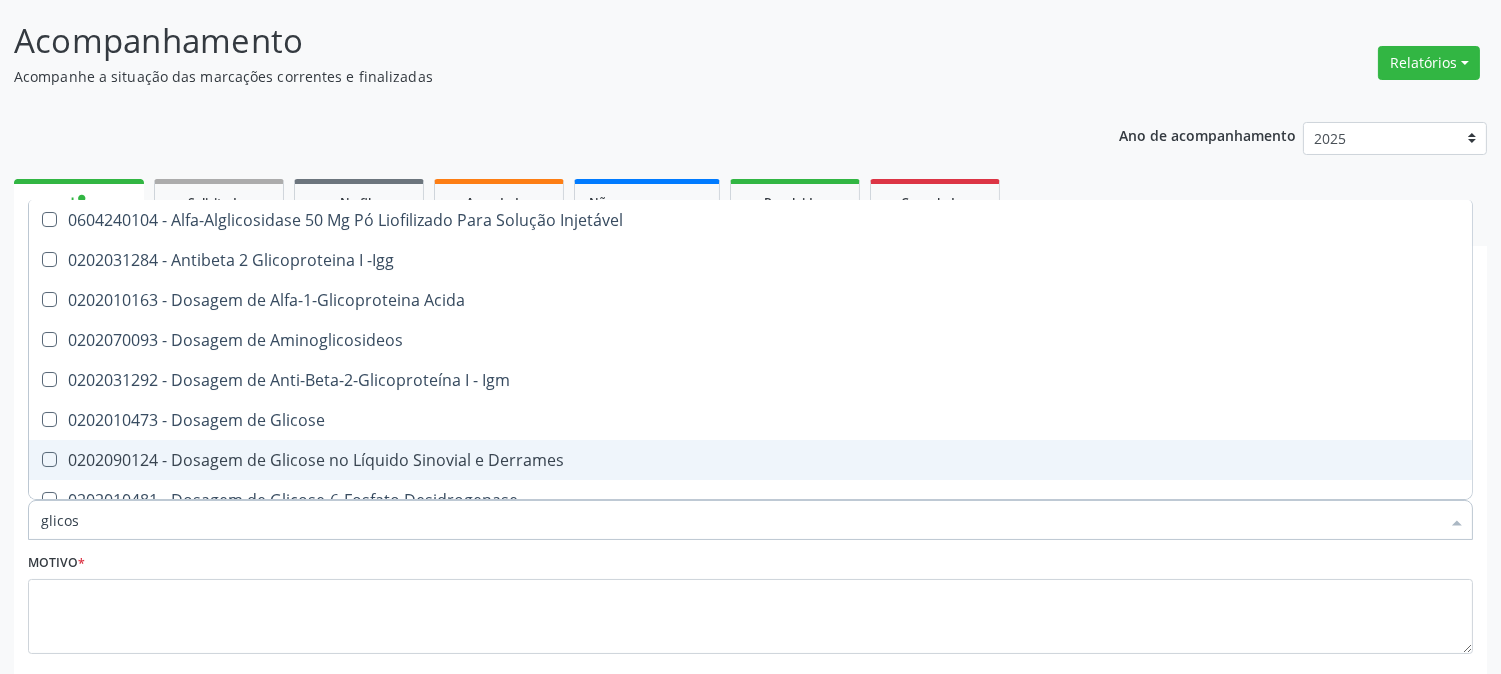 type on "glicose" 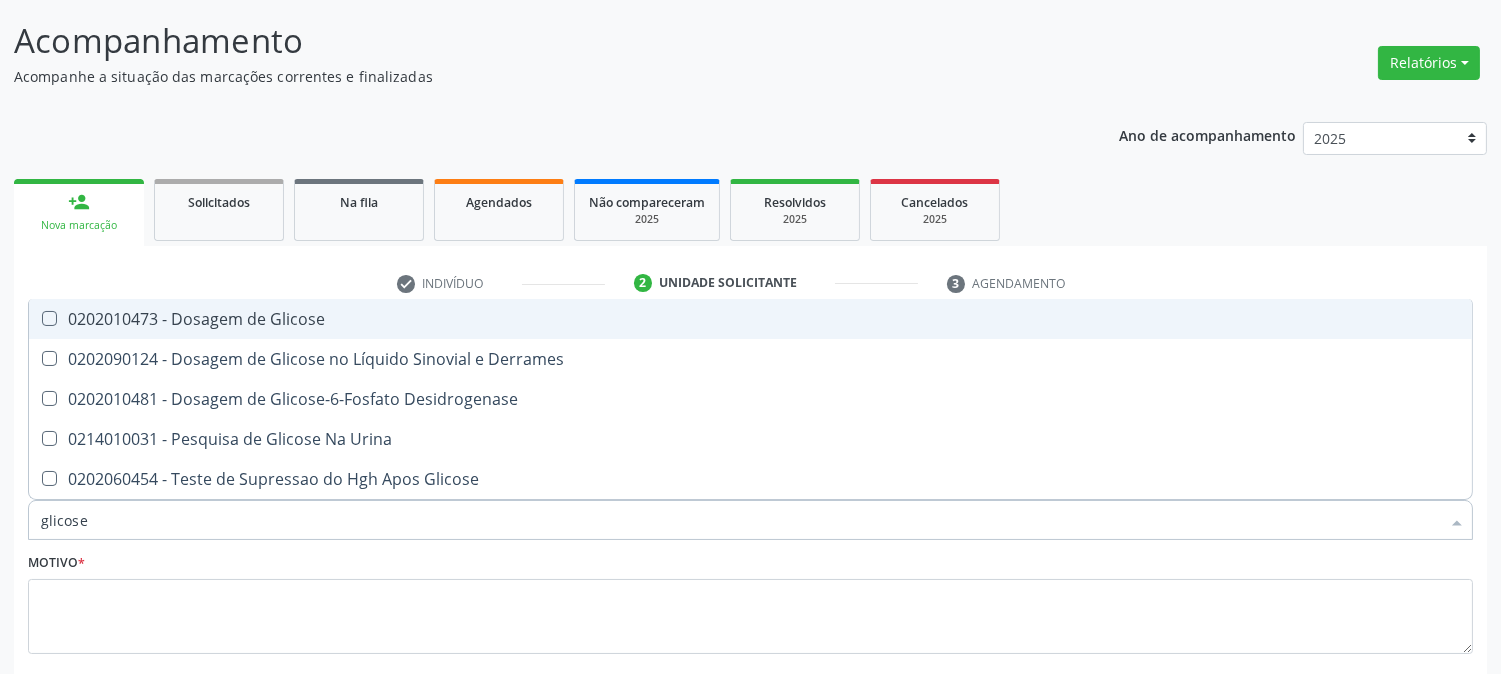 click on "0202010473 - Dosagem de Glicose" at bounding box center [750, 319] 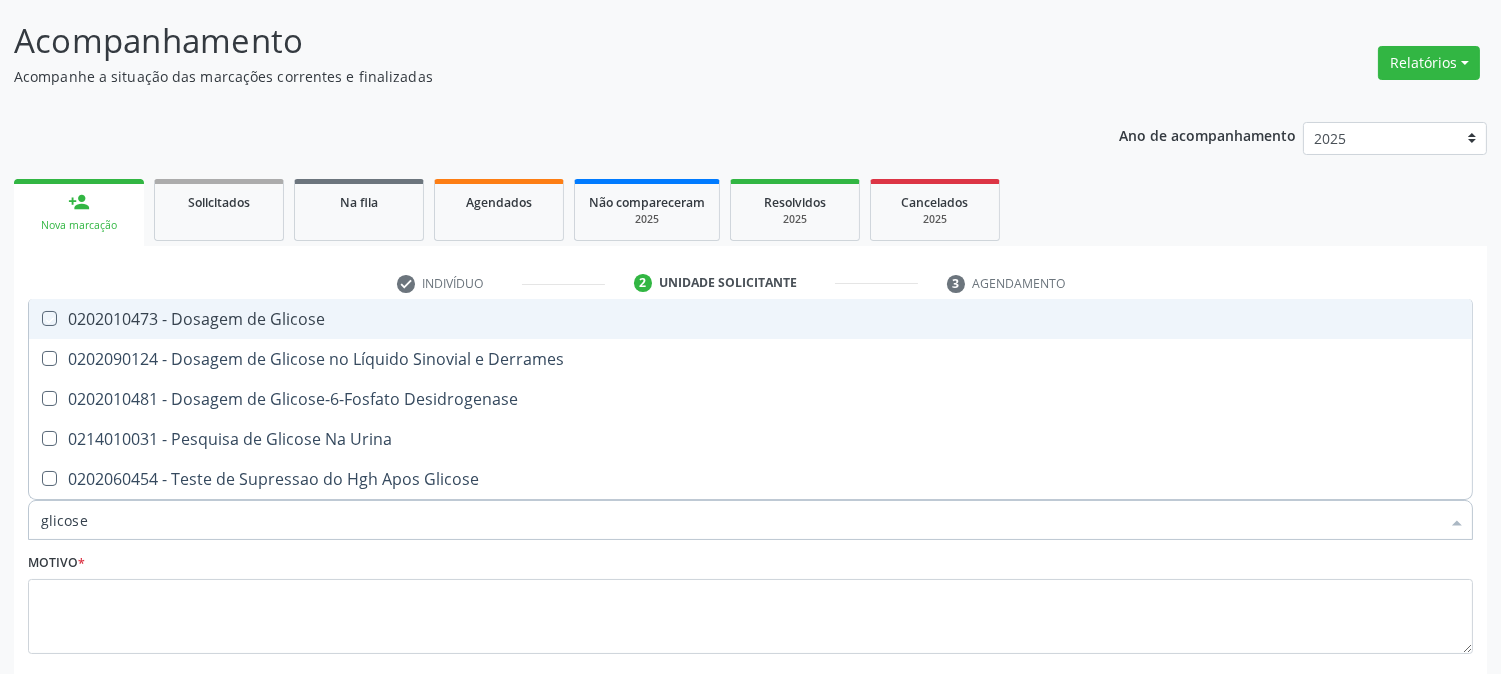 checkbox on "true" 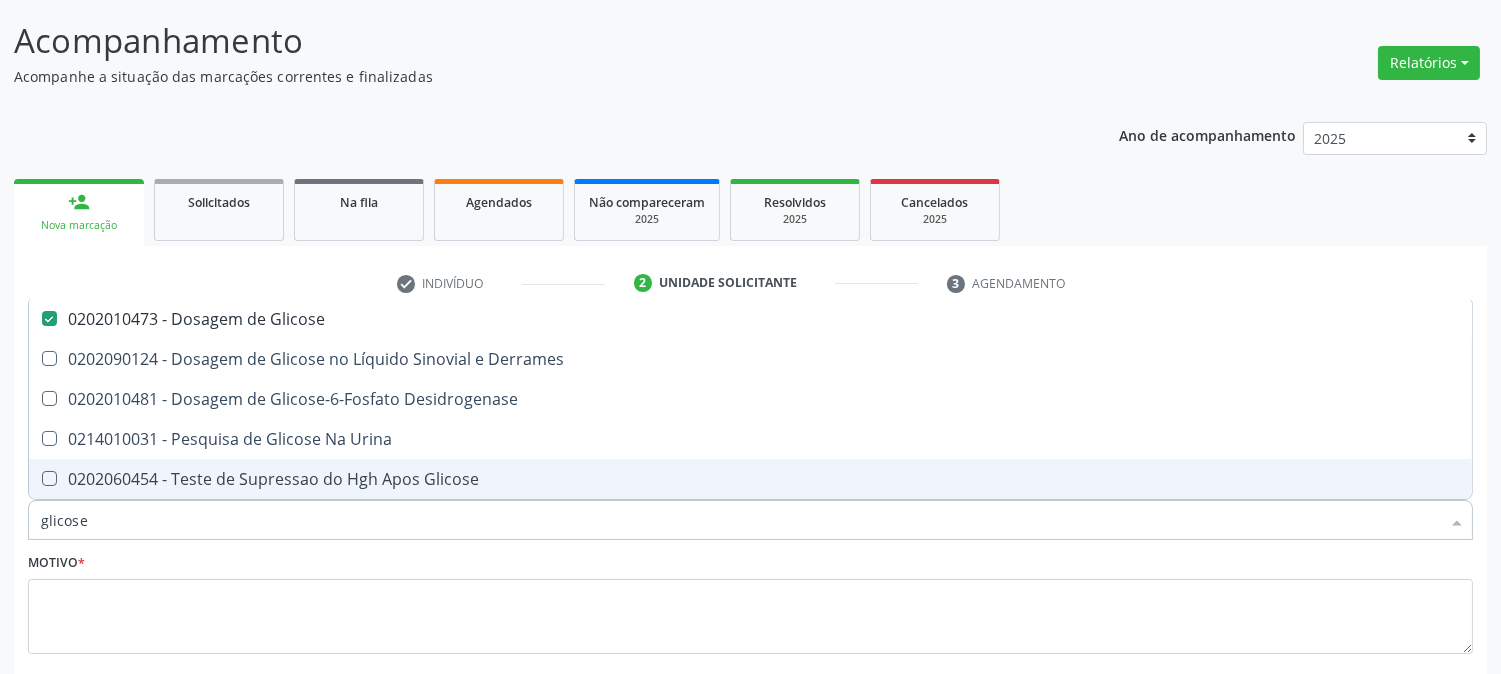 click on "glicose" at bounding box center [740, 520] 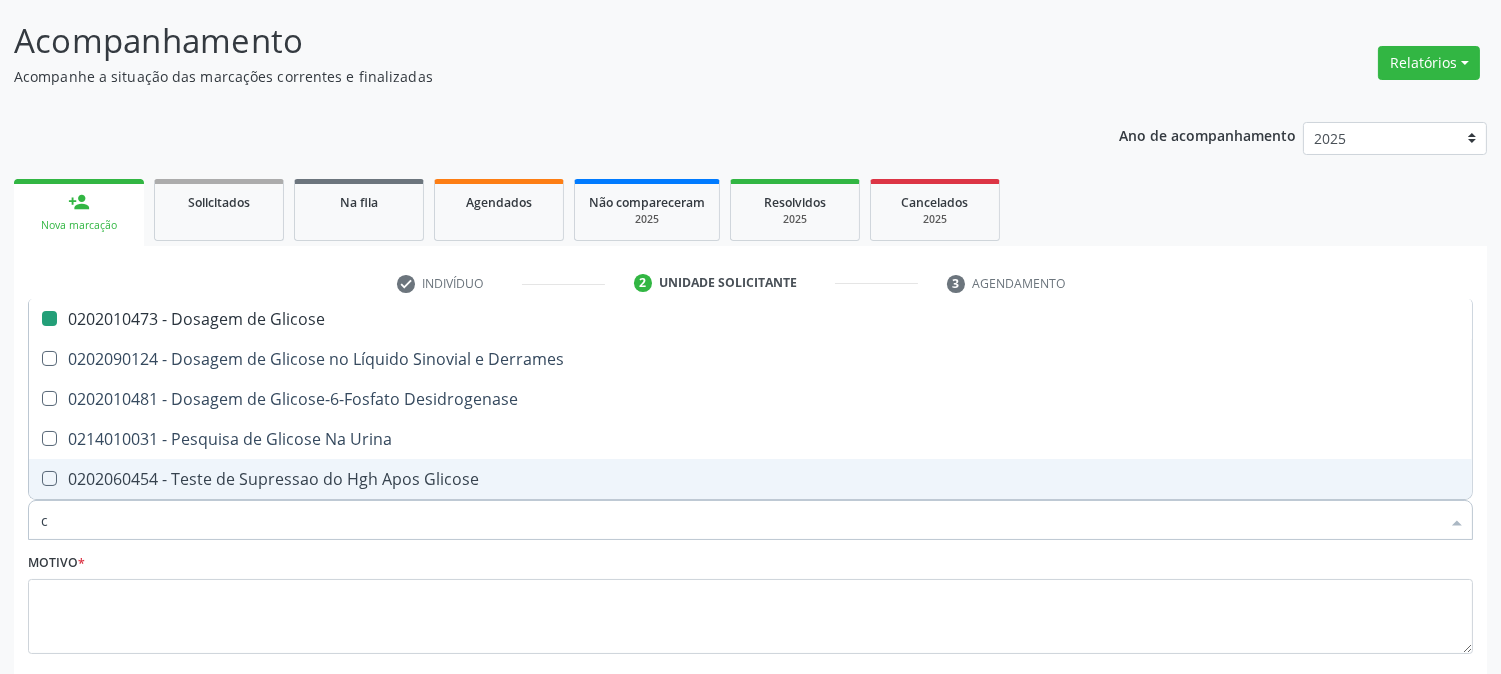 type on "cr" 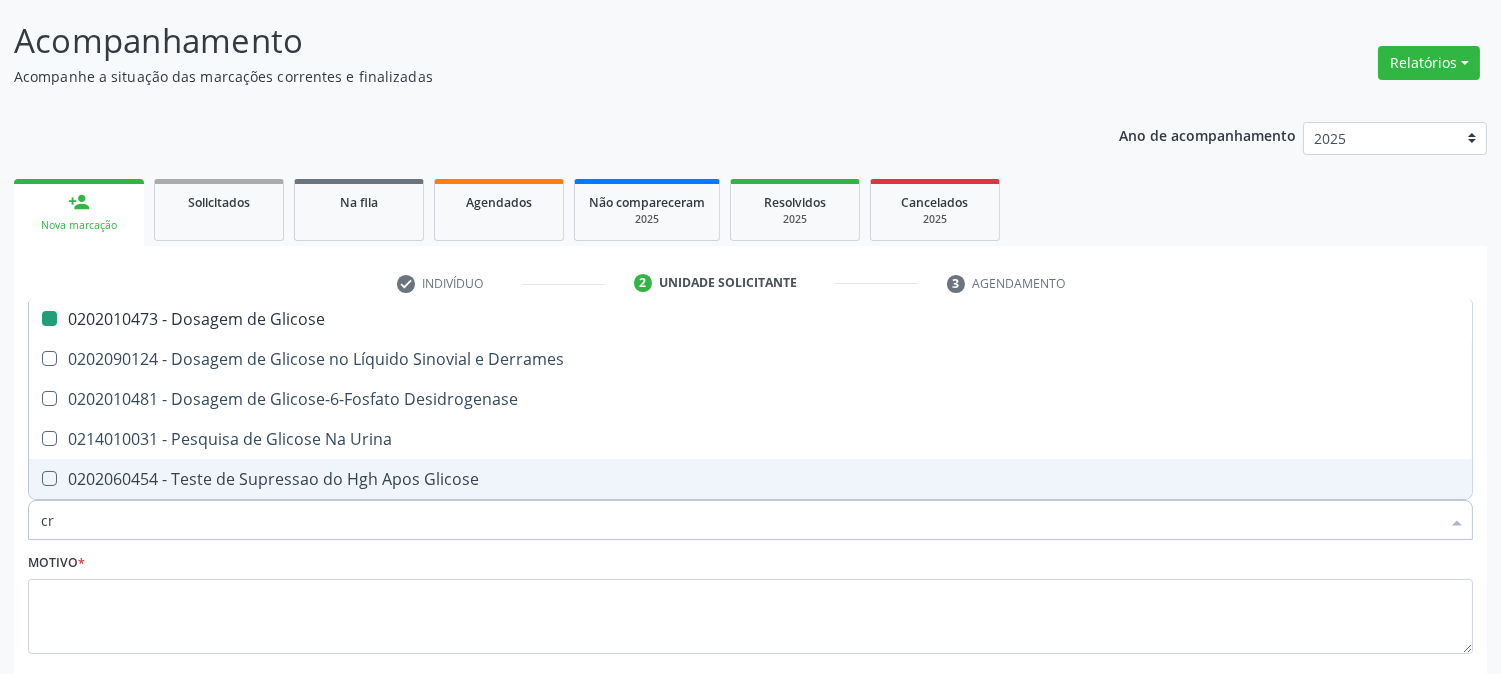 checkbox on "false" 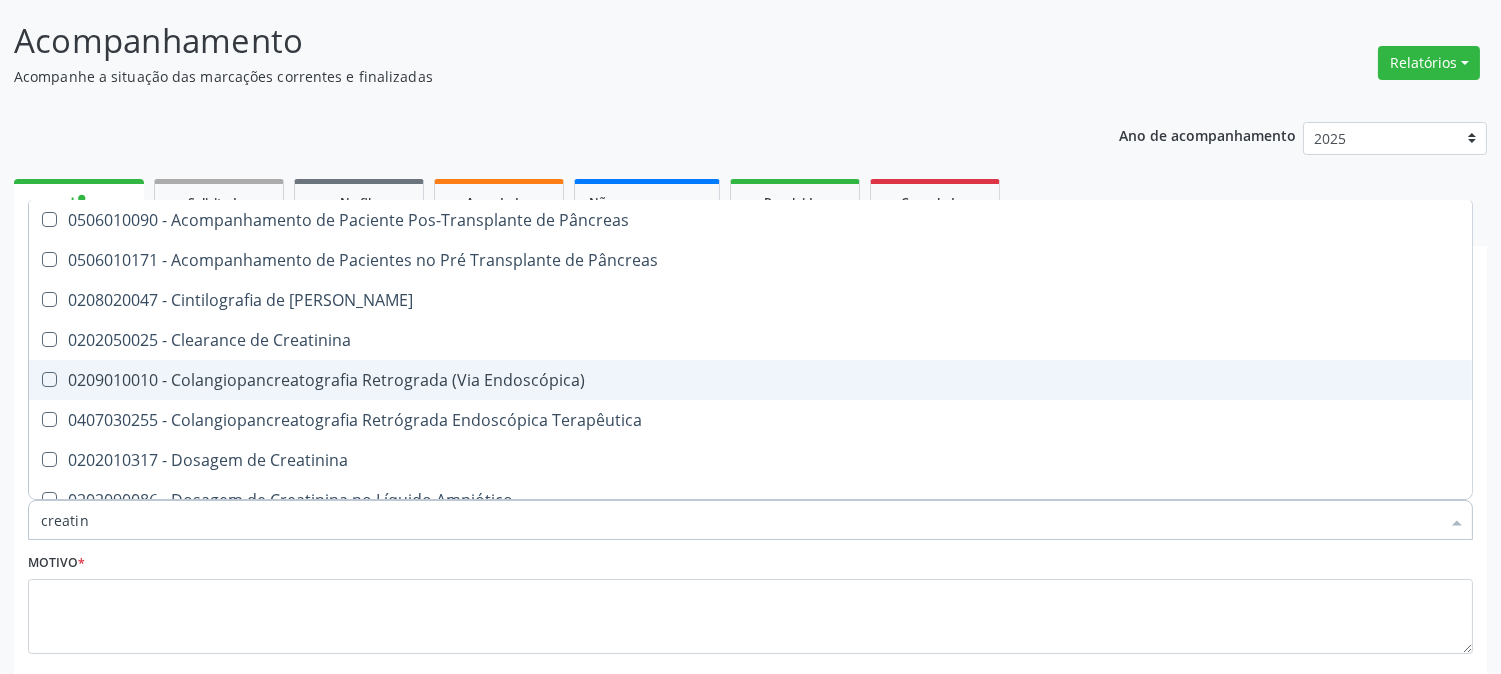 type on "creatini" 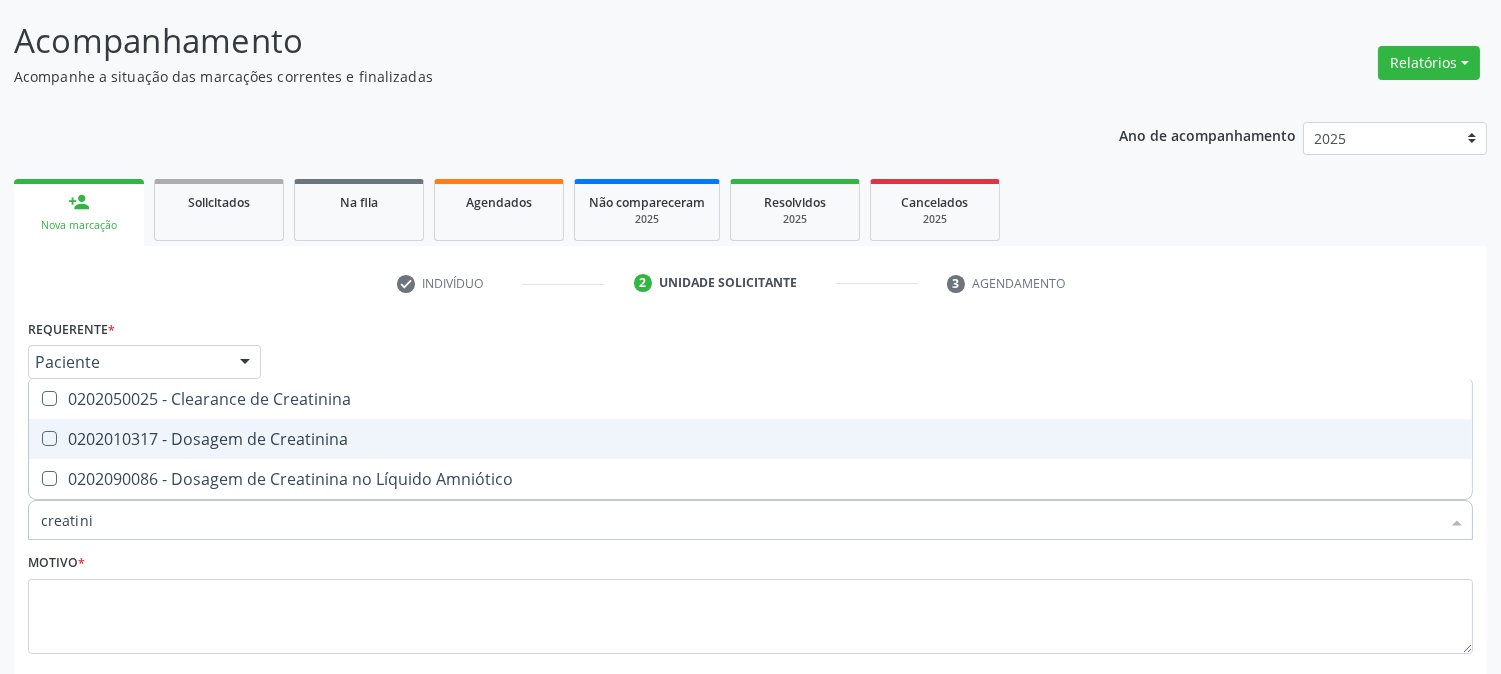 click on "0202010317 - Dosagem de Creatinina" at bounding box center [750, 439] 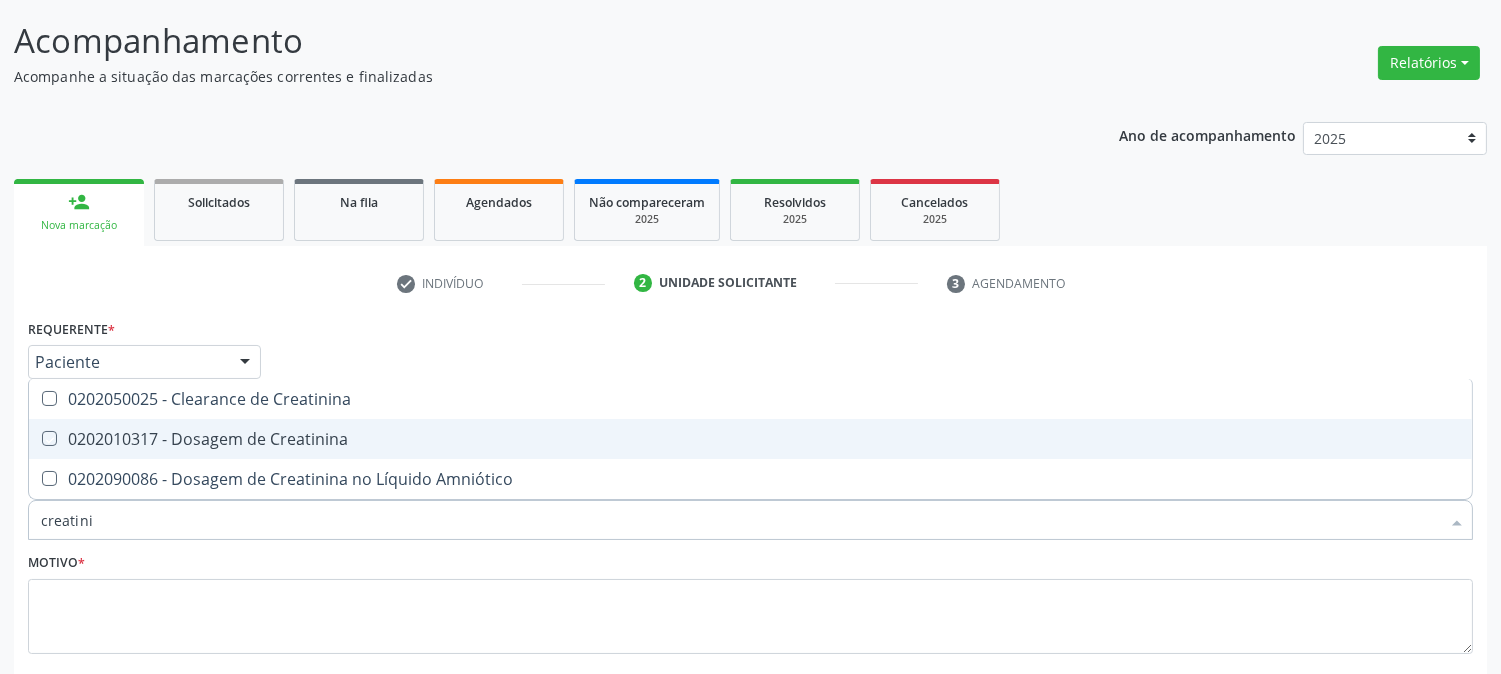 checkbox on "true" 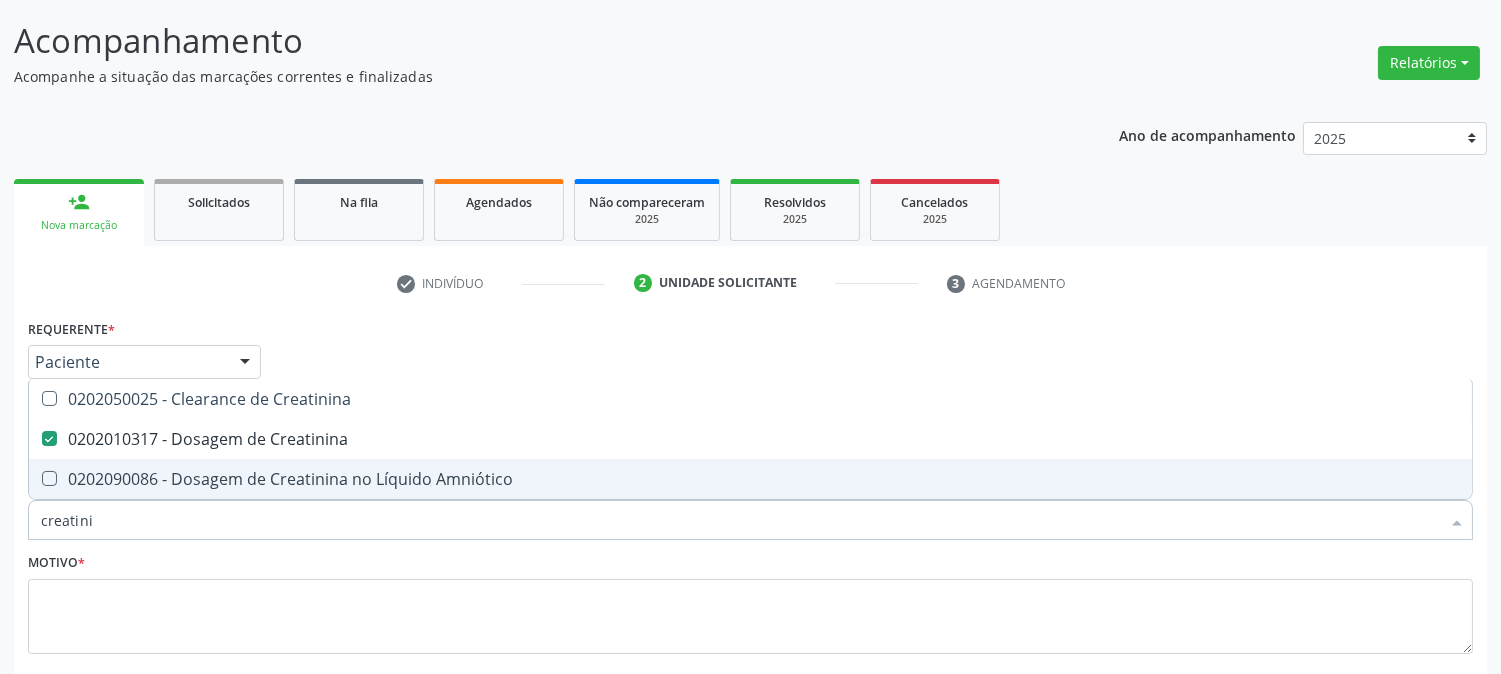 click on "creatini" at bounding box center [740, 520] 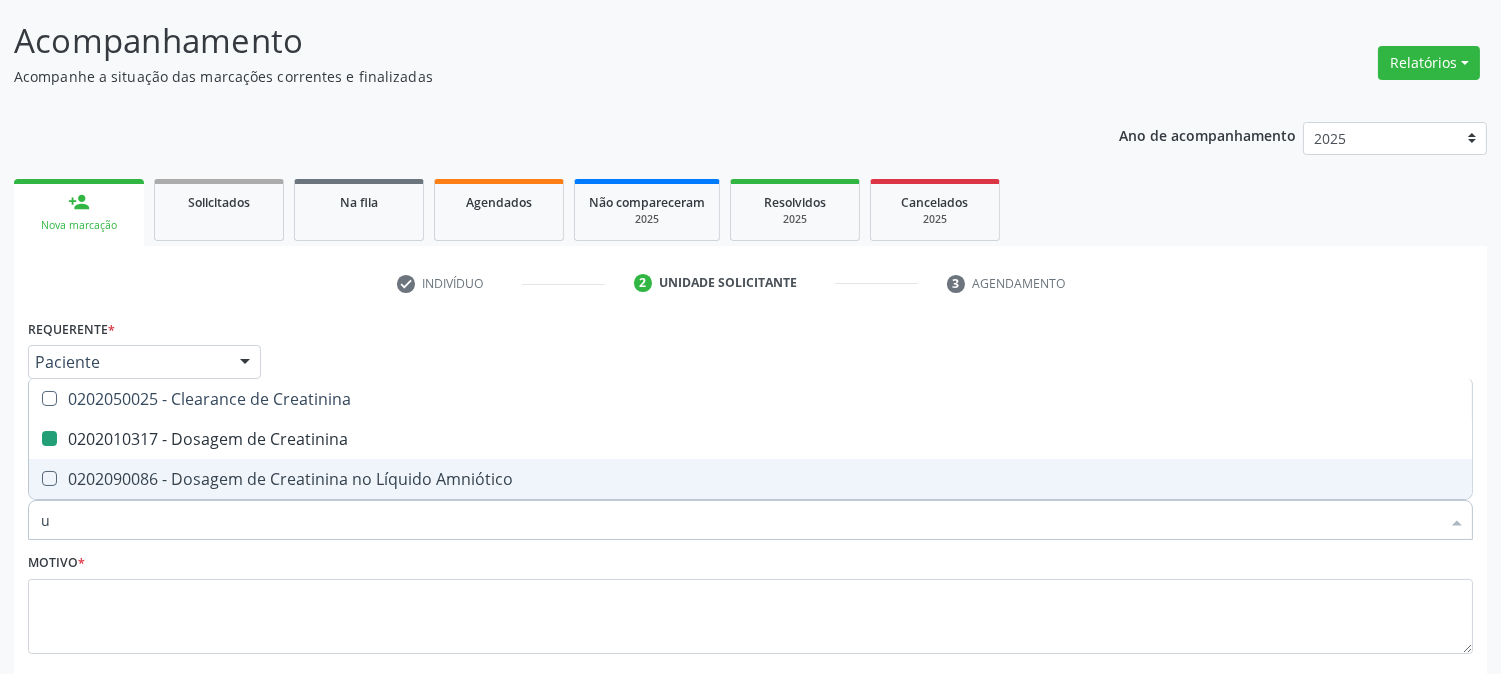 type on "ur" 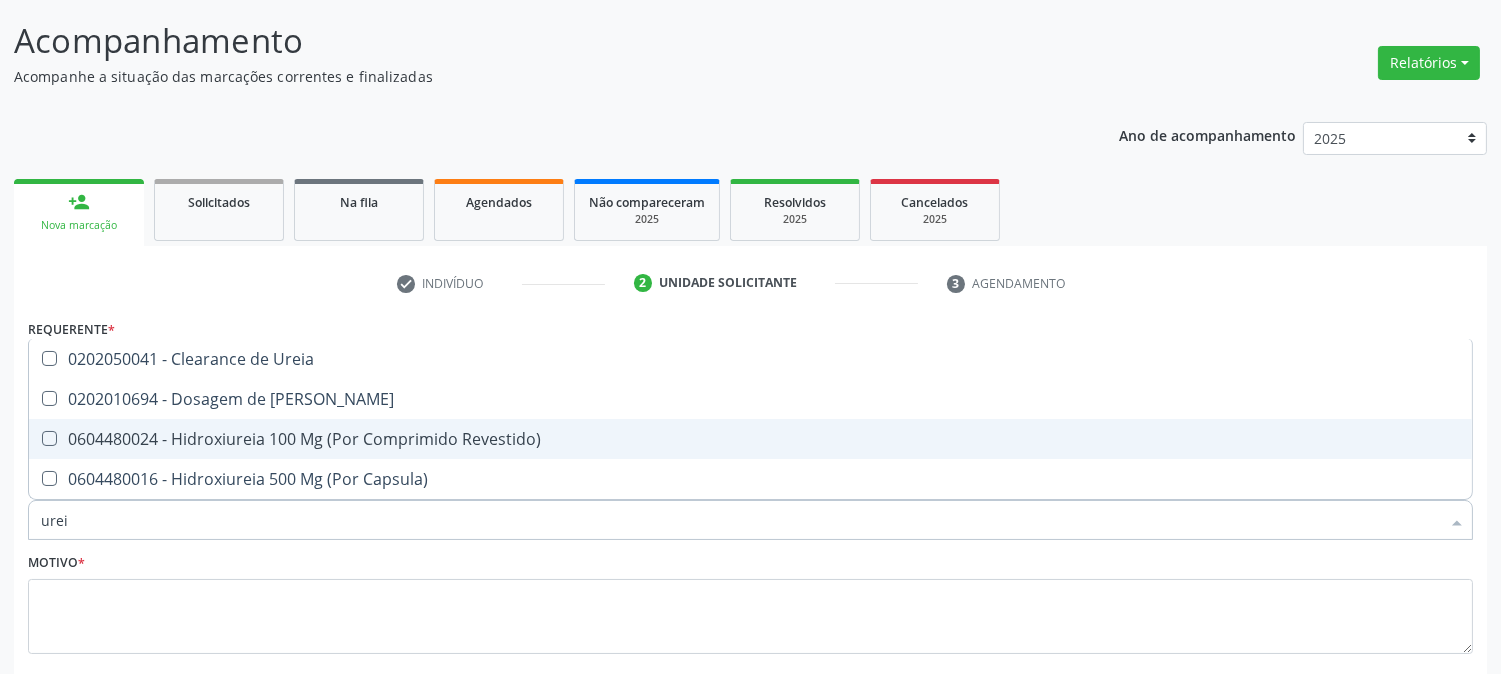 type on "ureia" 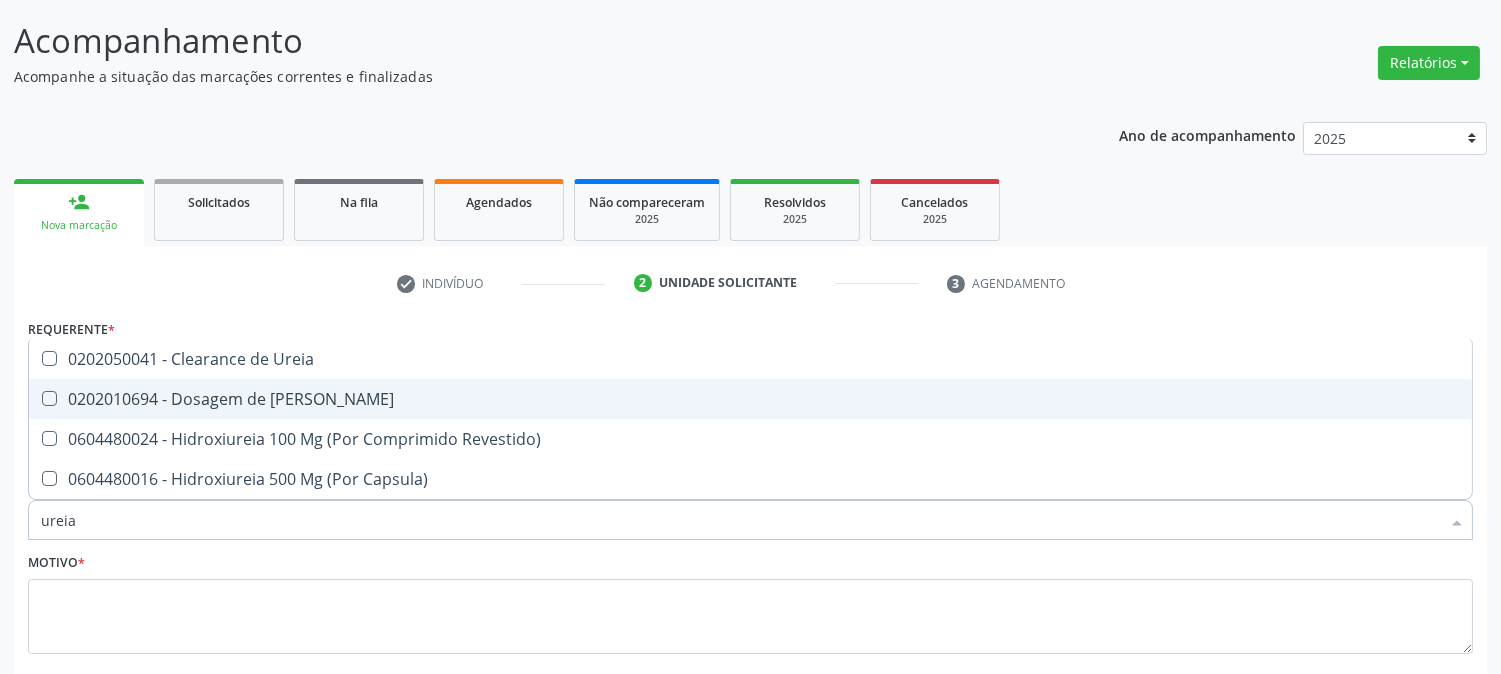 click on "0202010694 - Dosagem de [PERSON_NAME]" at bounding box center [750, 399] 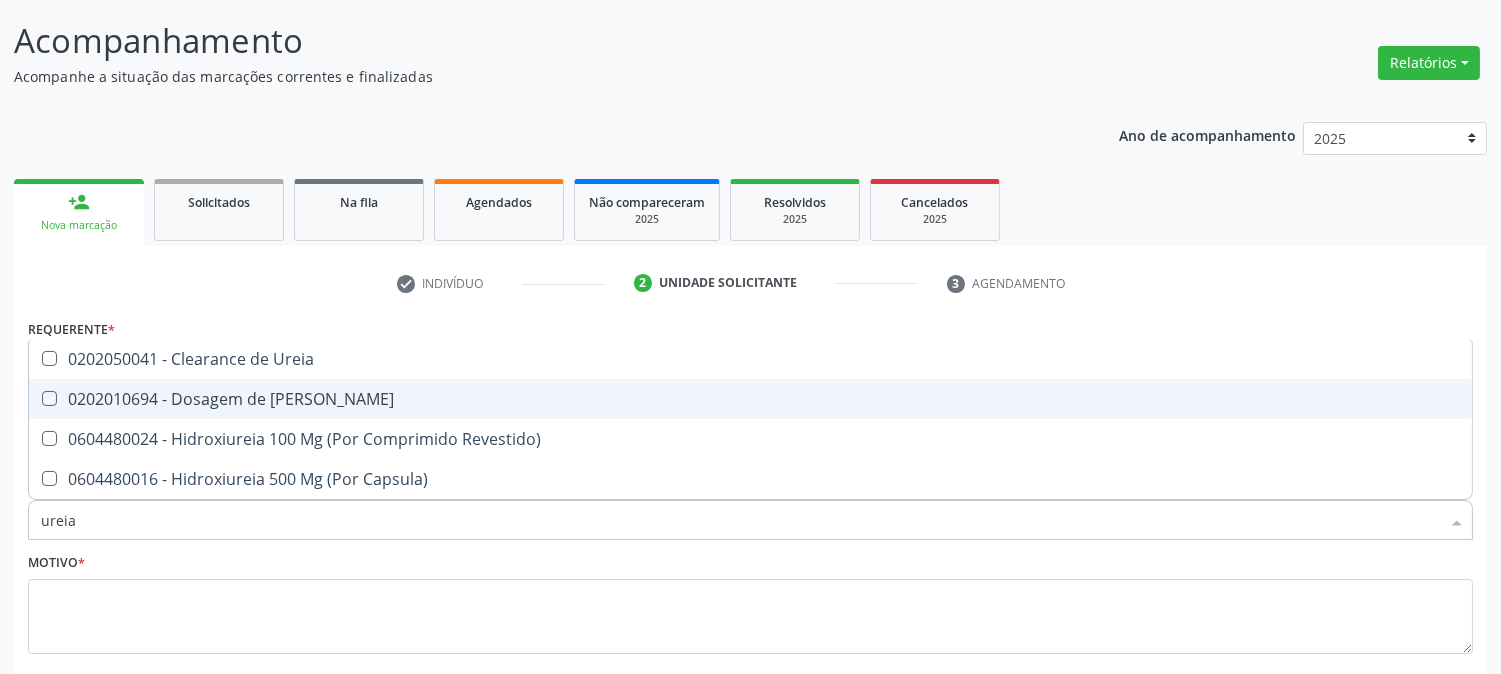 checkbox on "true" 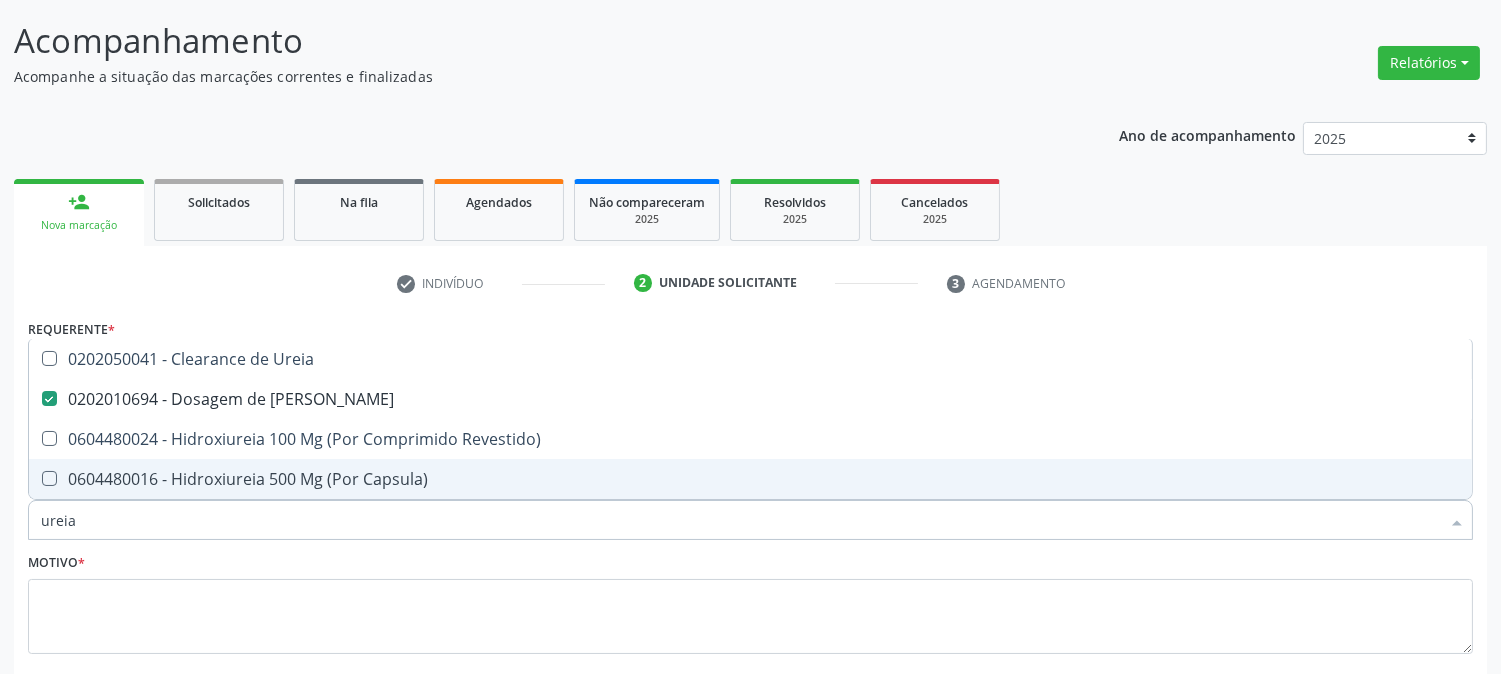 click on "ureia" at bounding box center [740, 520] 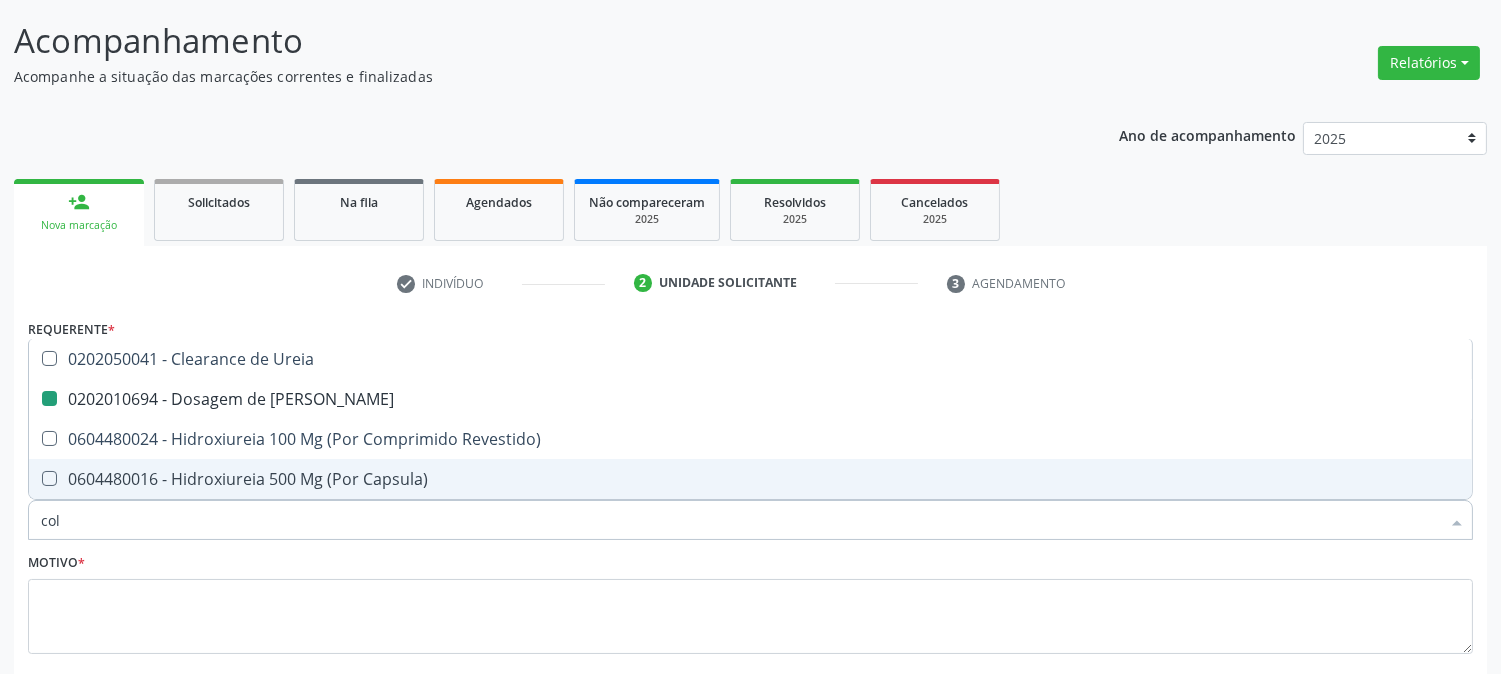 type on "cole" 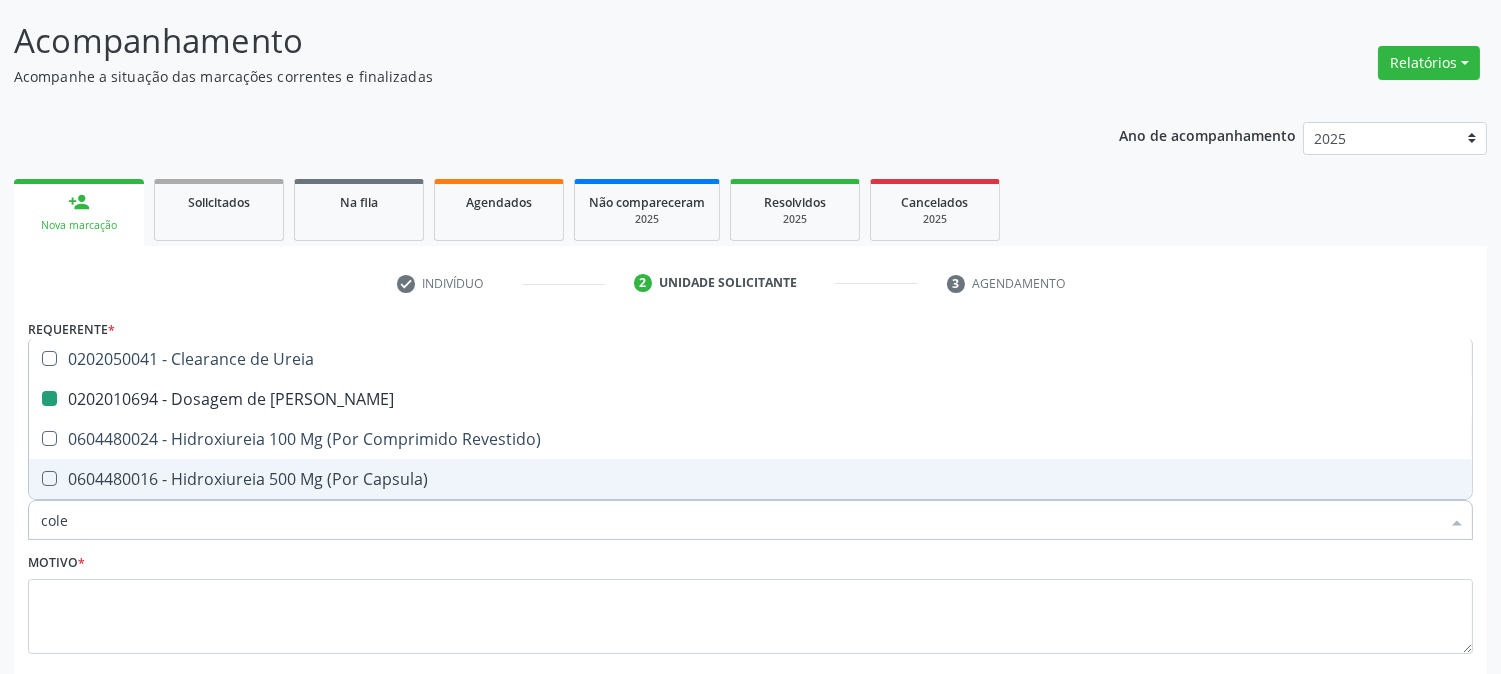 checkbox on "false" 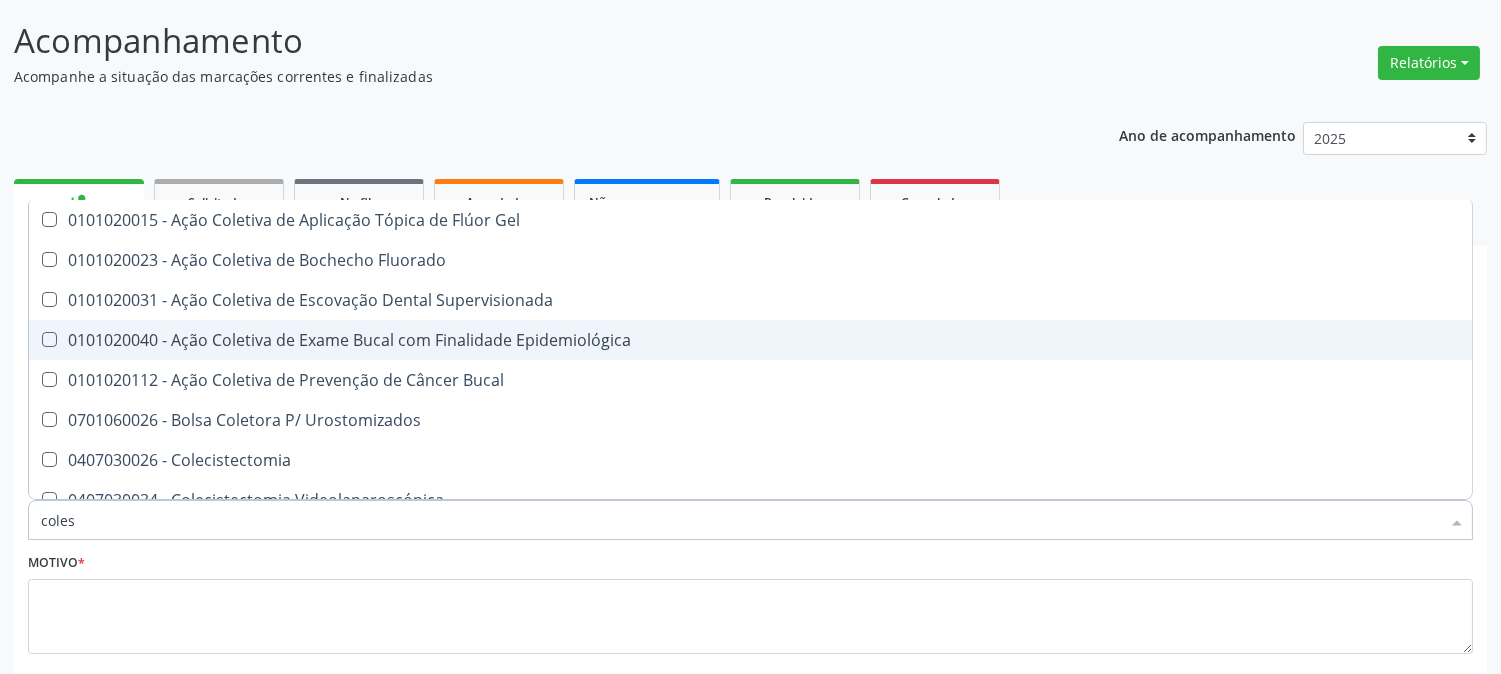 type on "colest" 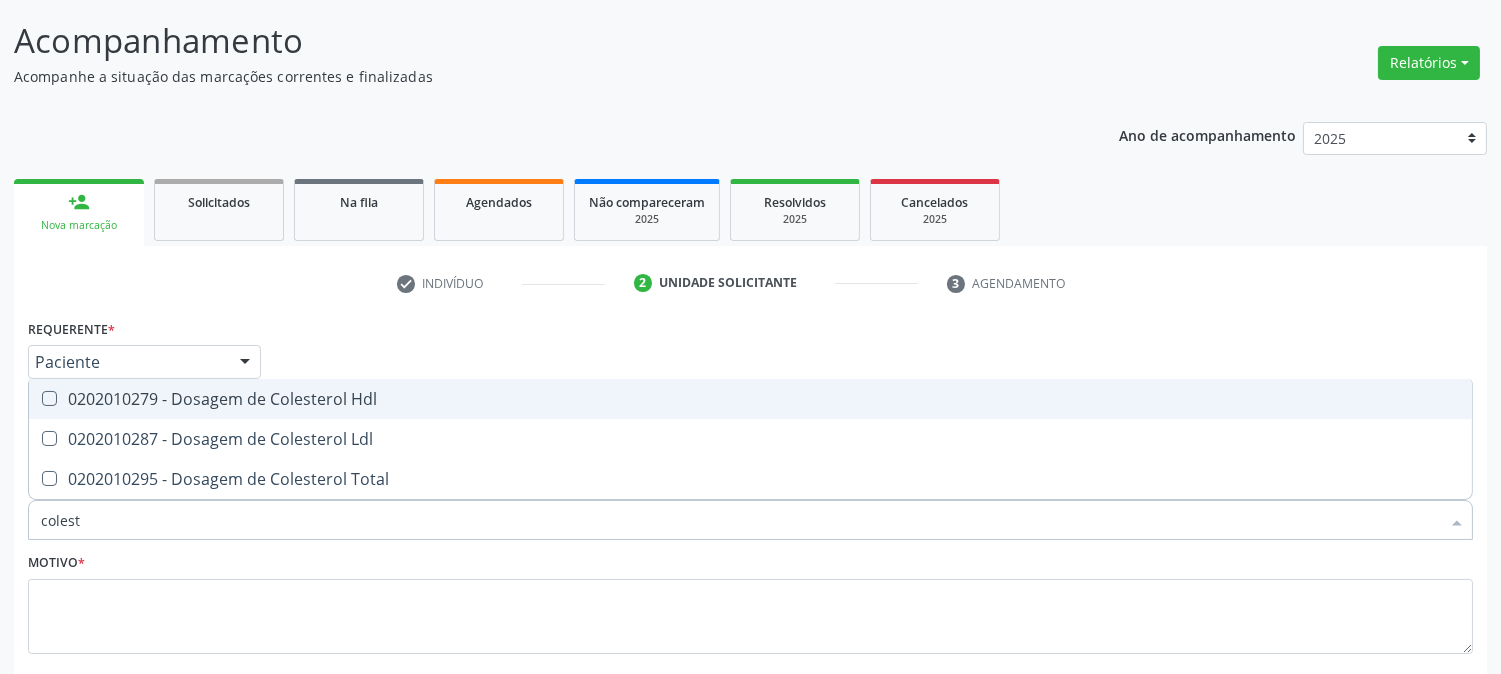 click on "0202010279 - Dosagem de Colesterol Hdl" at bounding box center (750, 399) 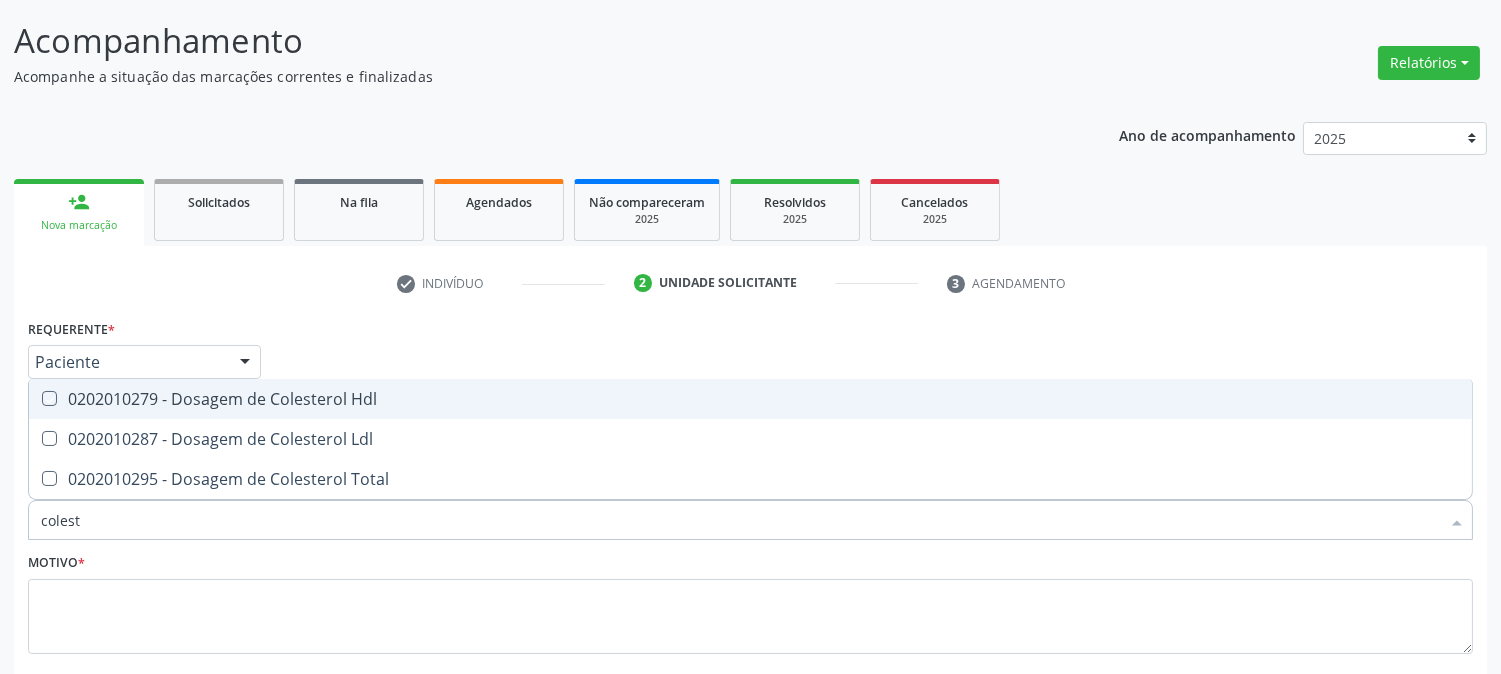 checkbox on "true" 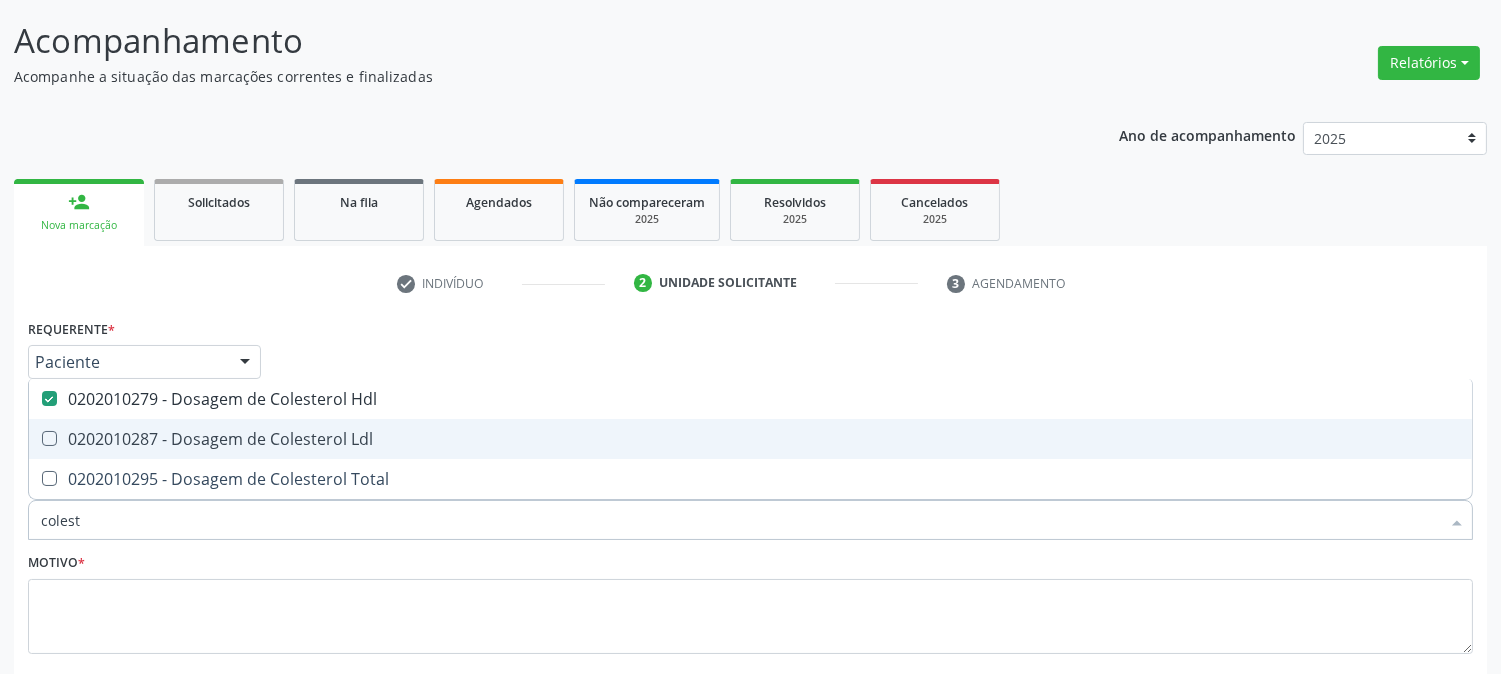 click on "0202010287 - Dosagem de Colesterol Ldl" at bounding box center (750, 439) 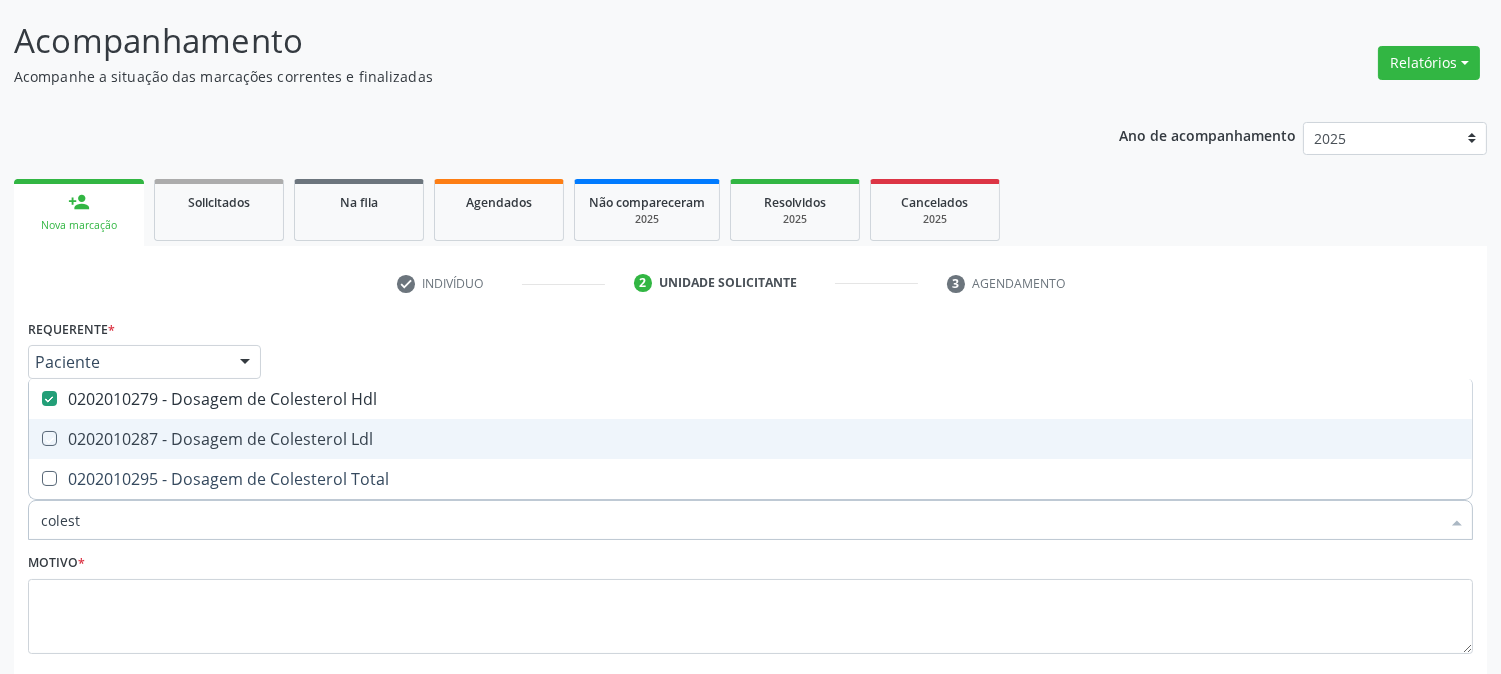 checkbox on "true" 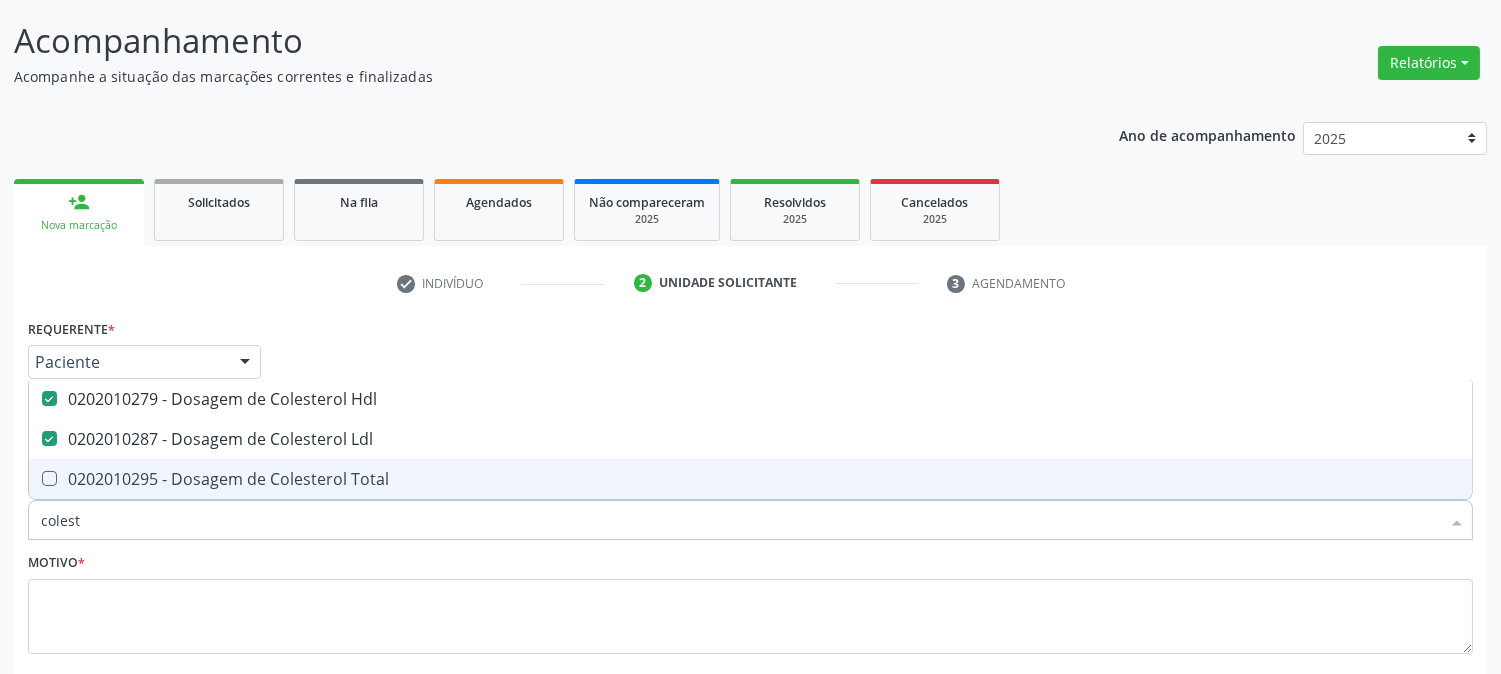 click on "0202010295 - Dosagem de Colesterol Total" at bounding box center (750, 479) 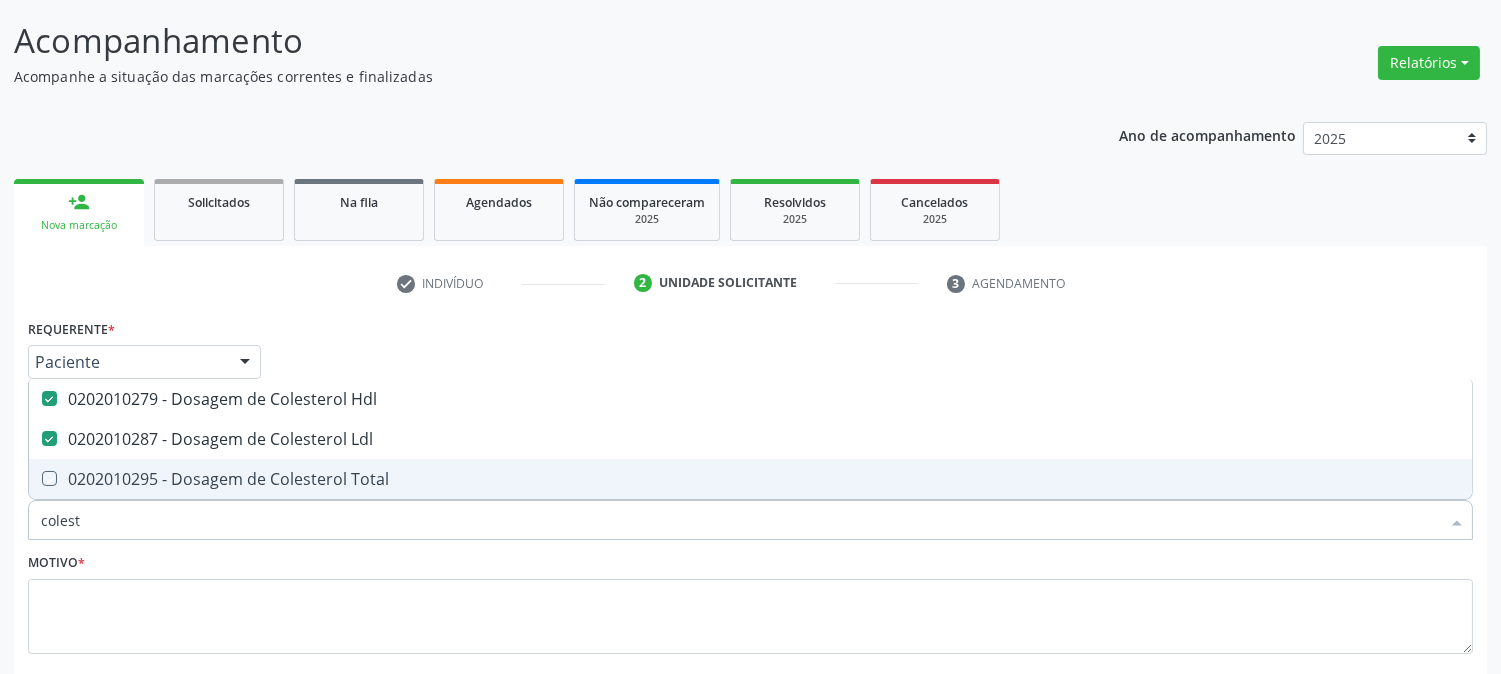 checkbox on "true" 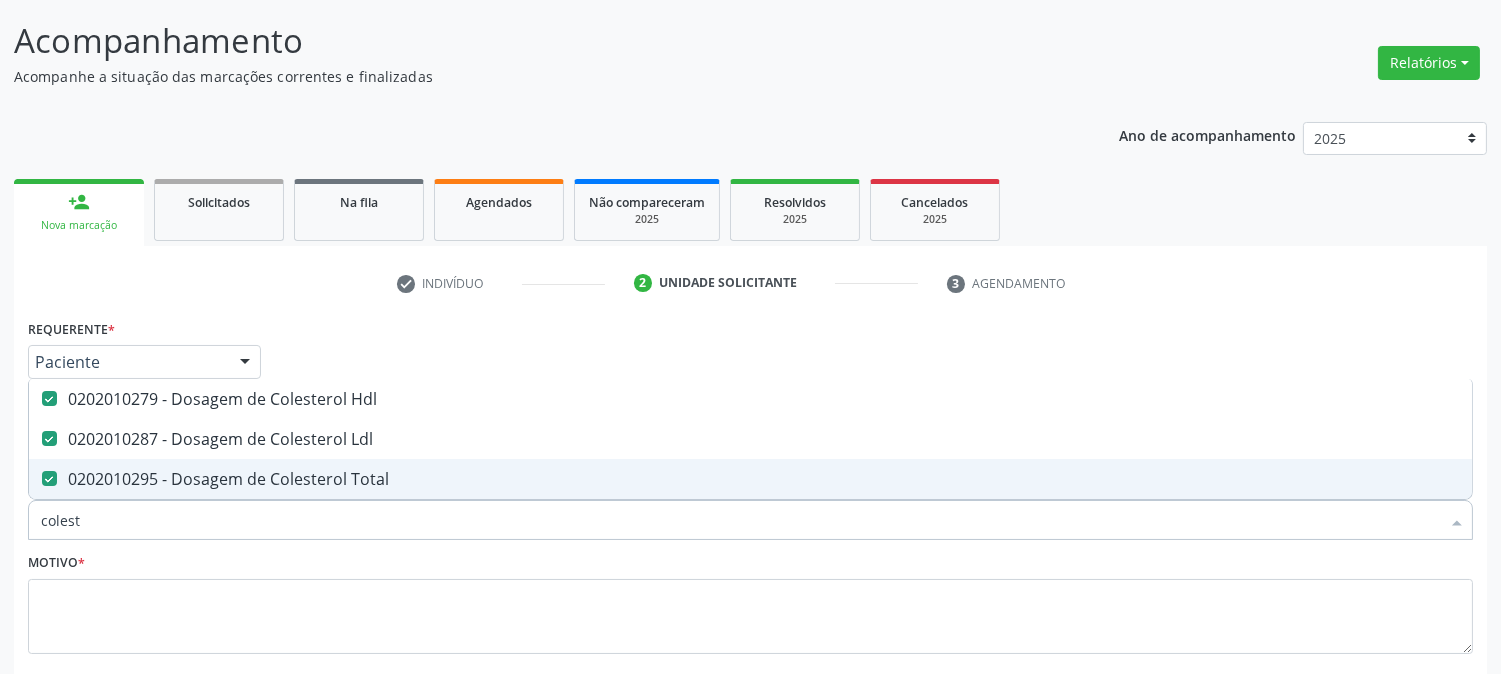 click on "colest" at bounding box center (740, 520) 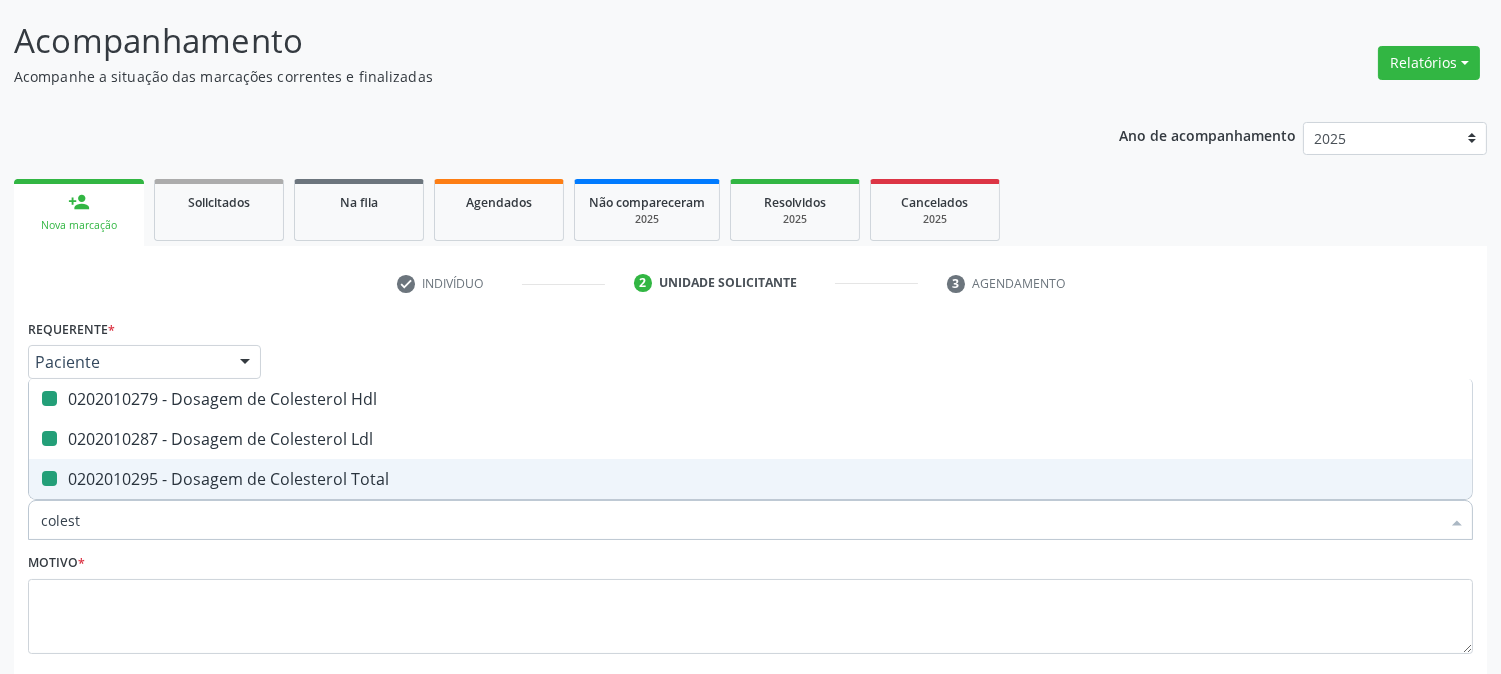 type 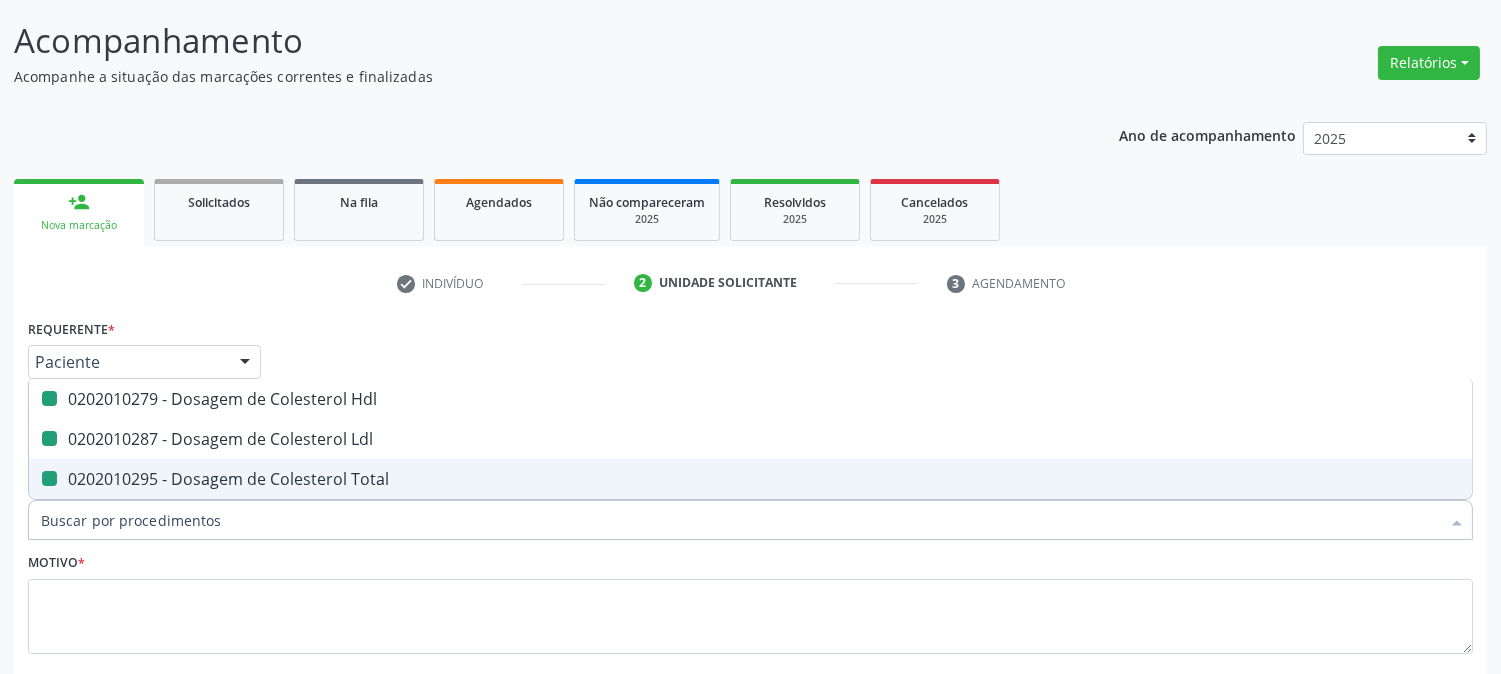 checkbox on "false" 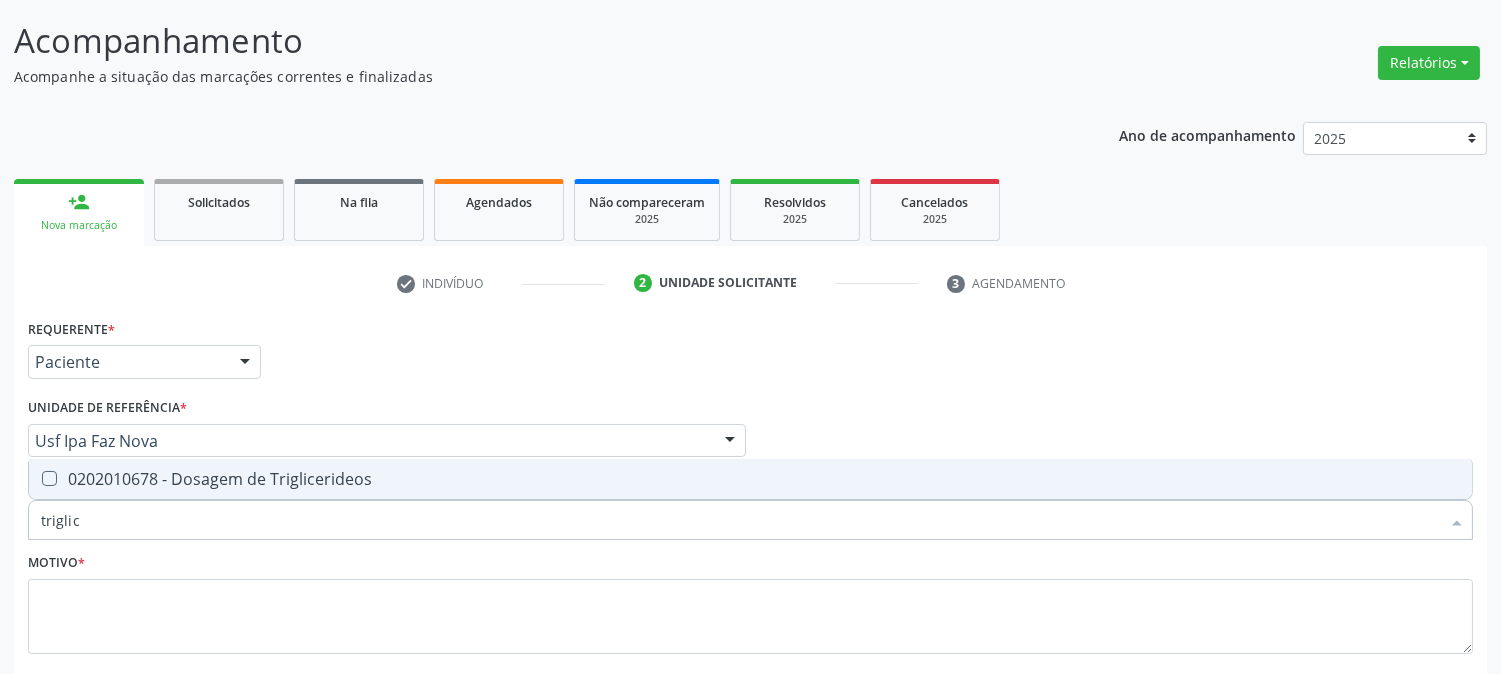 type on "triglice" 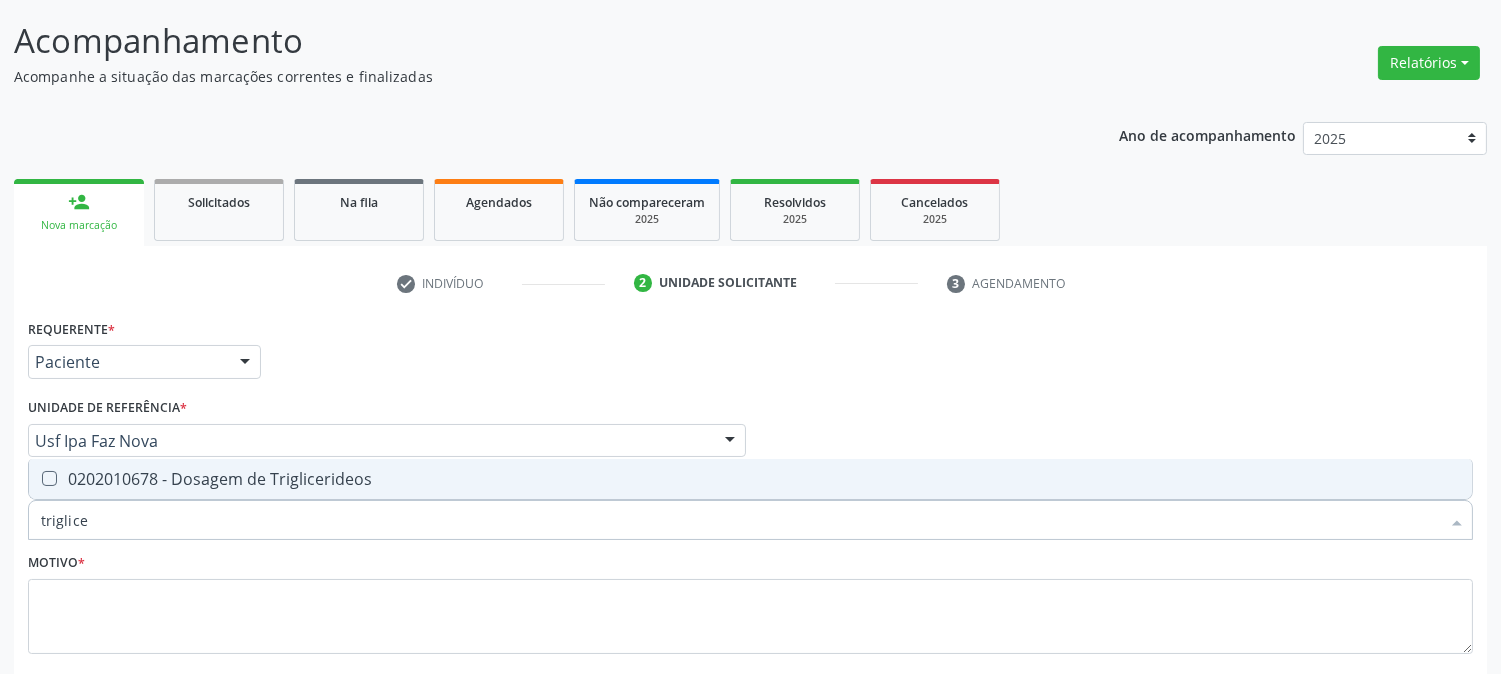 click on "triglice" at bounding box center [740, 520] 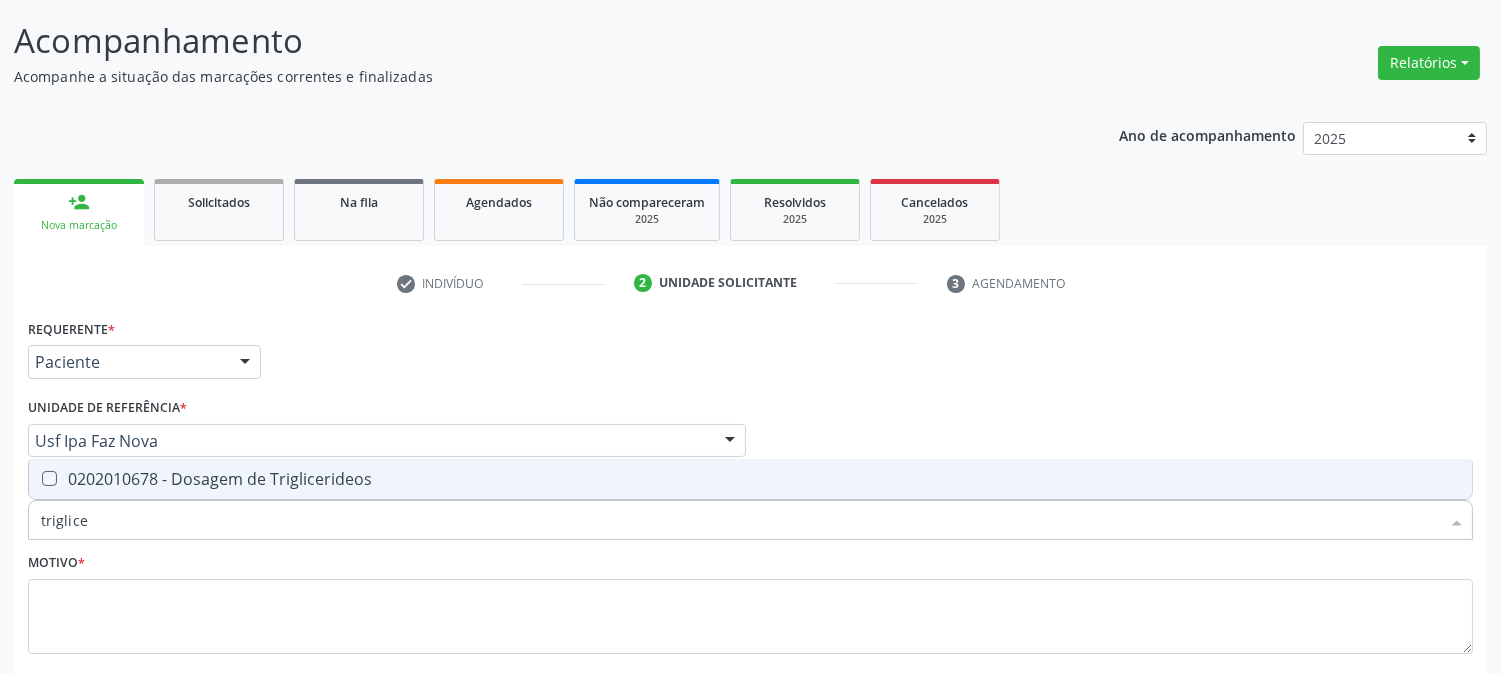 checkbox on "true" 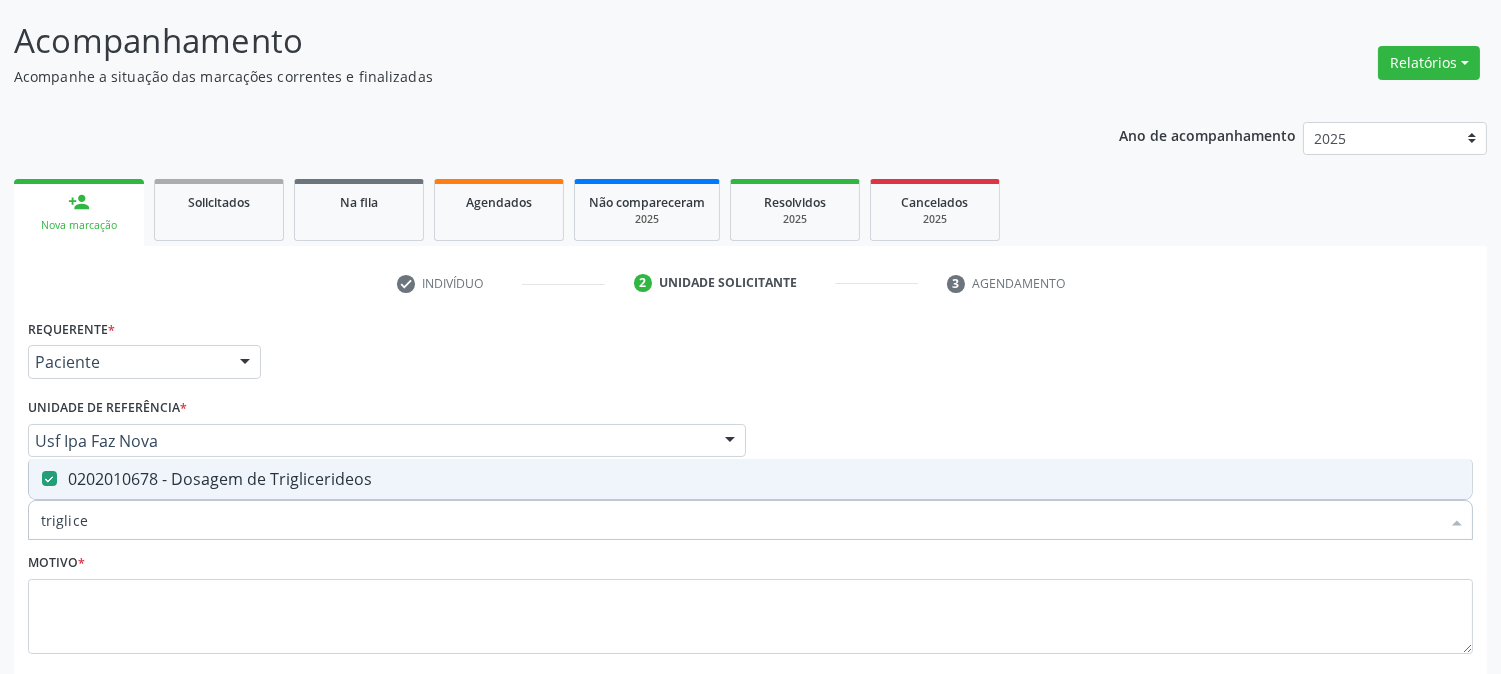 click on "triglice" at bounding box center (740, 520) 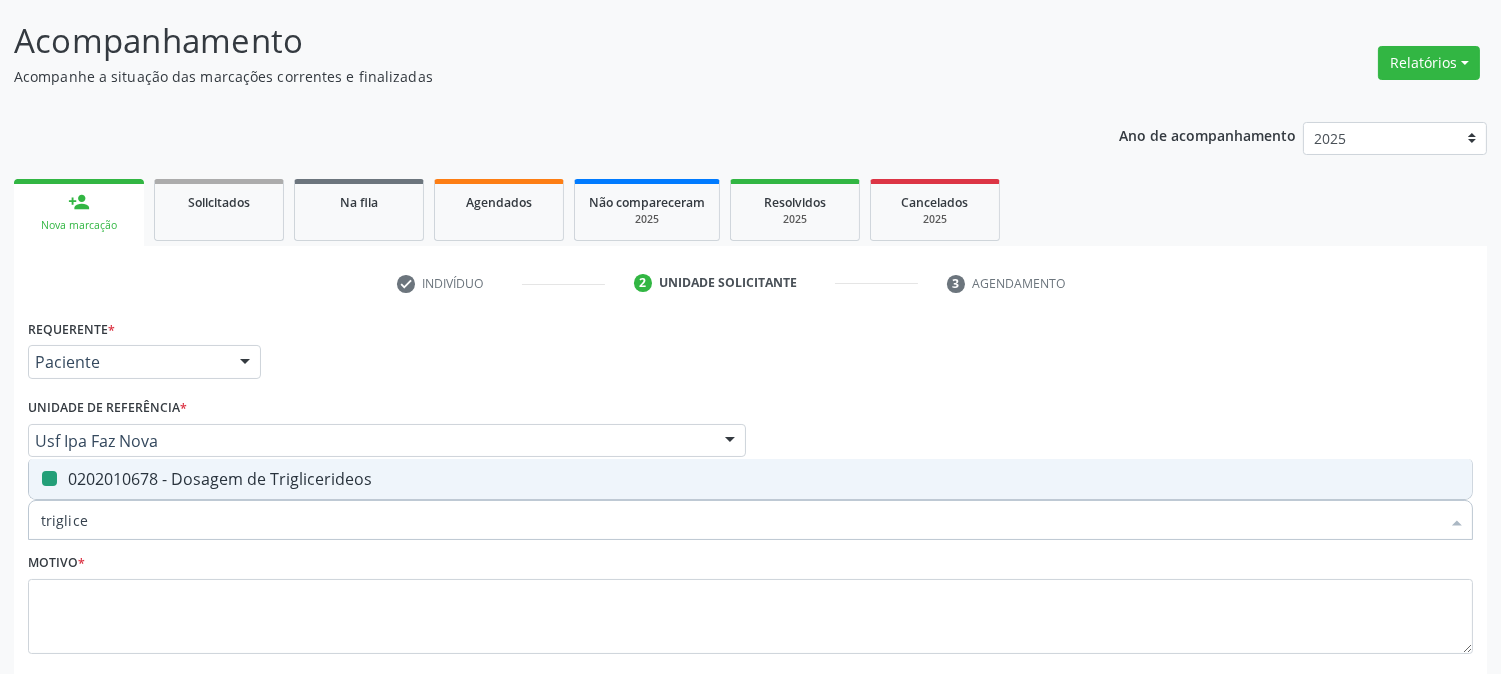 type on "g" 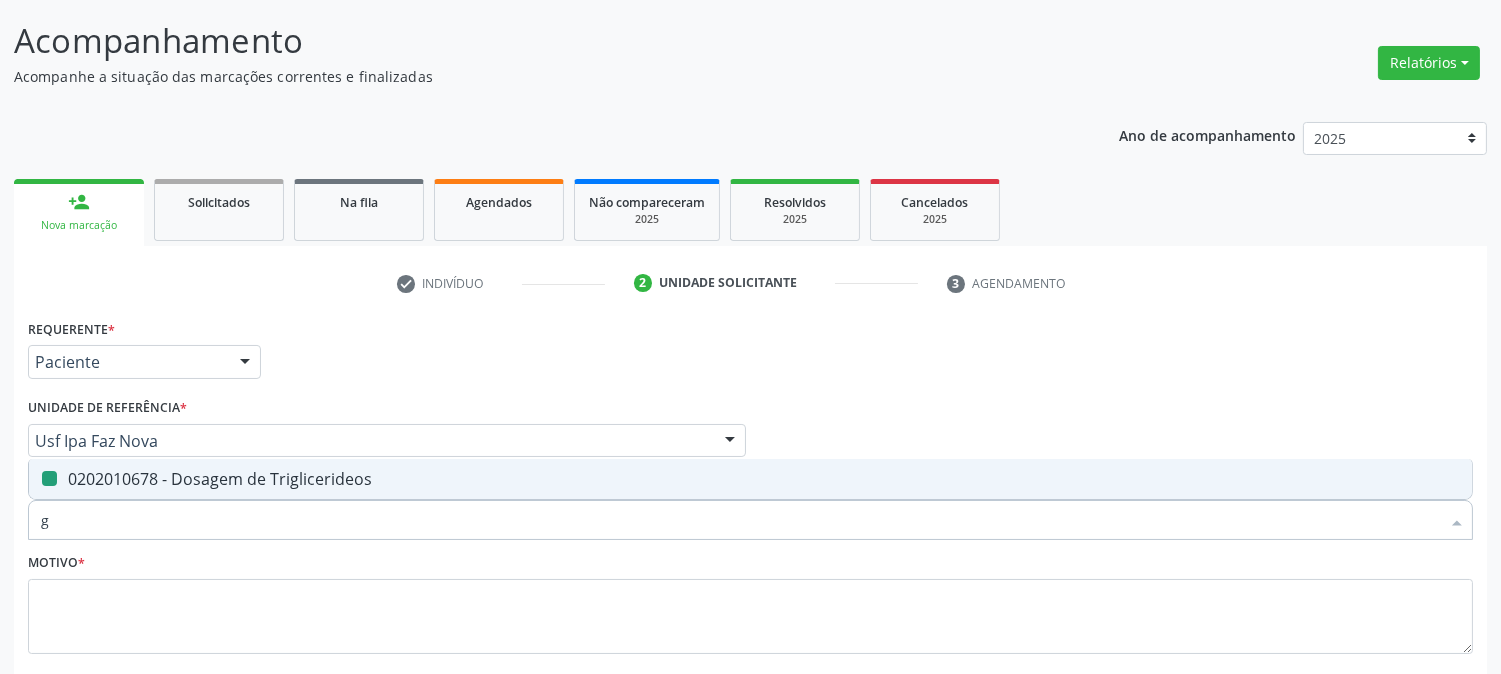 checkbox on "false" 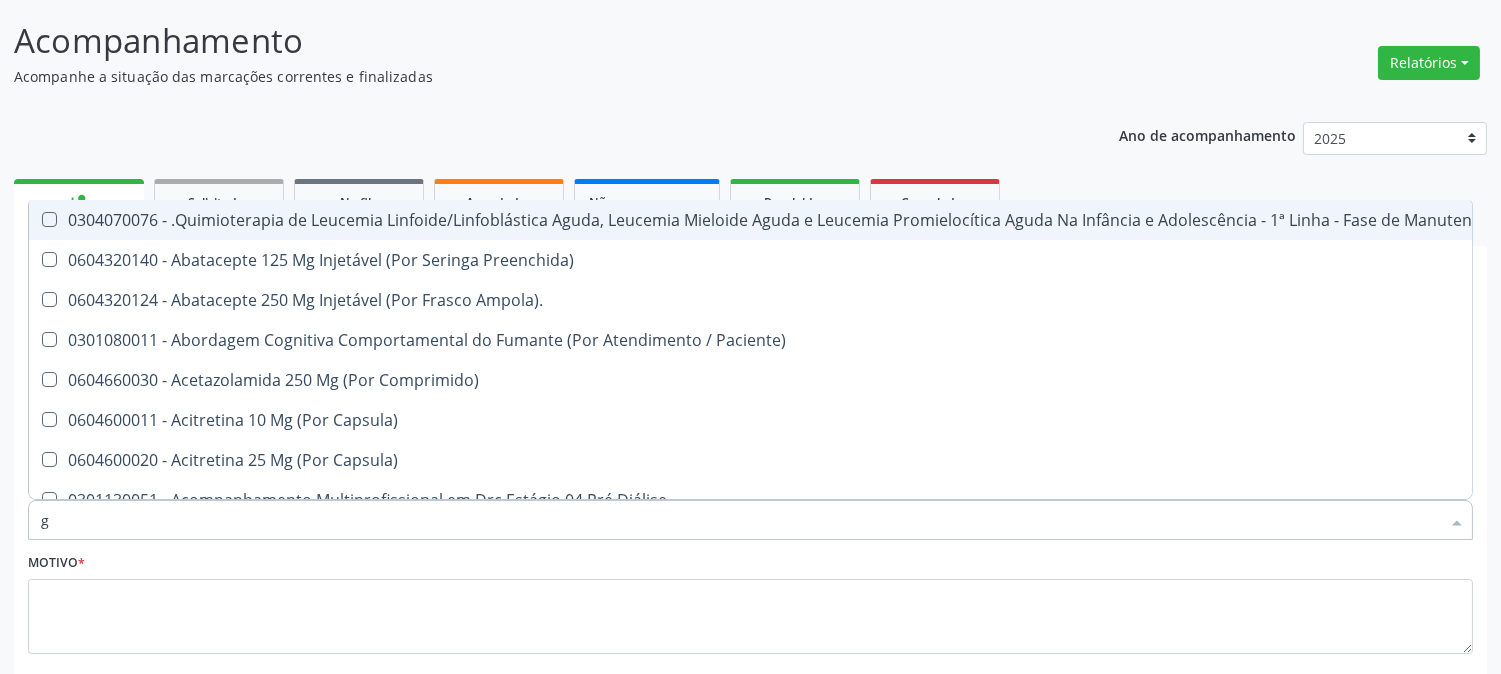type on "gl" 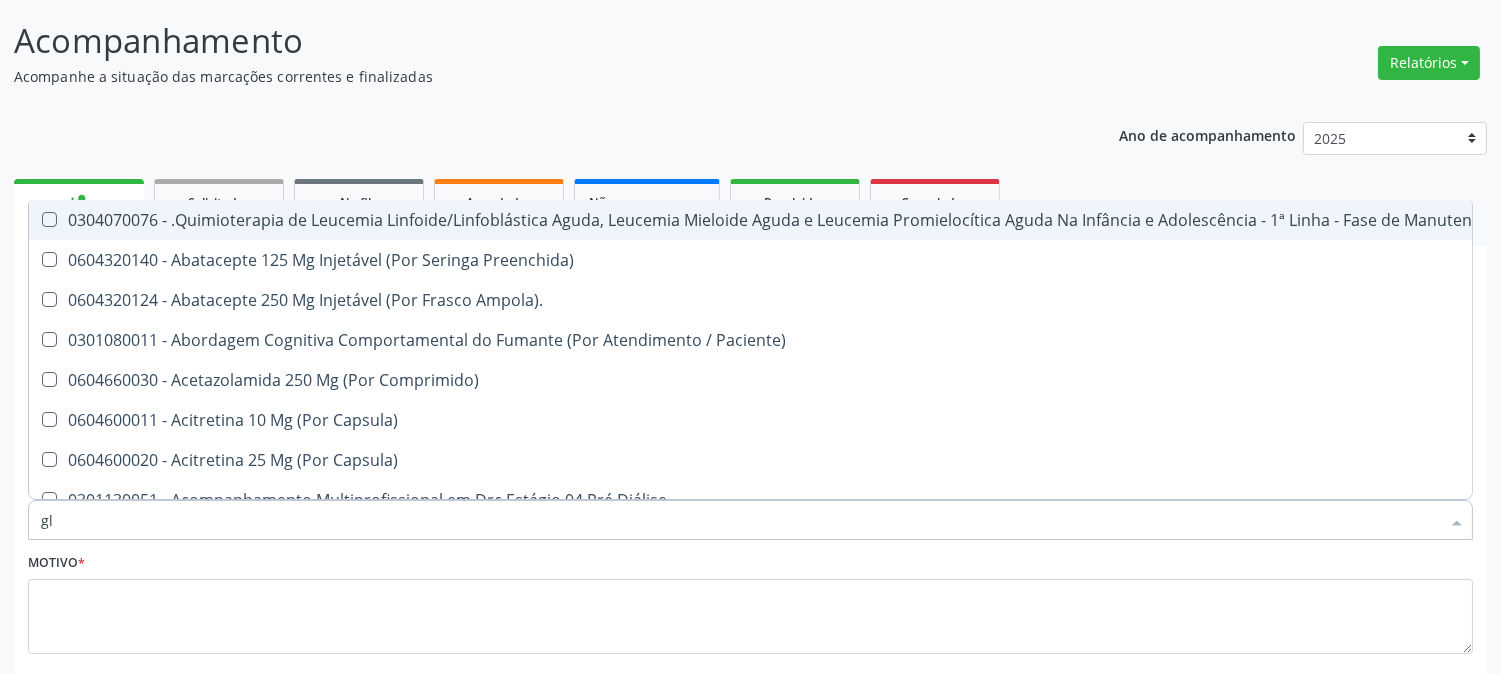 checkbox on "true" 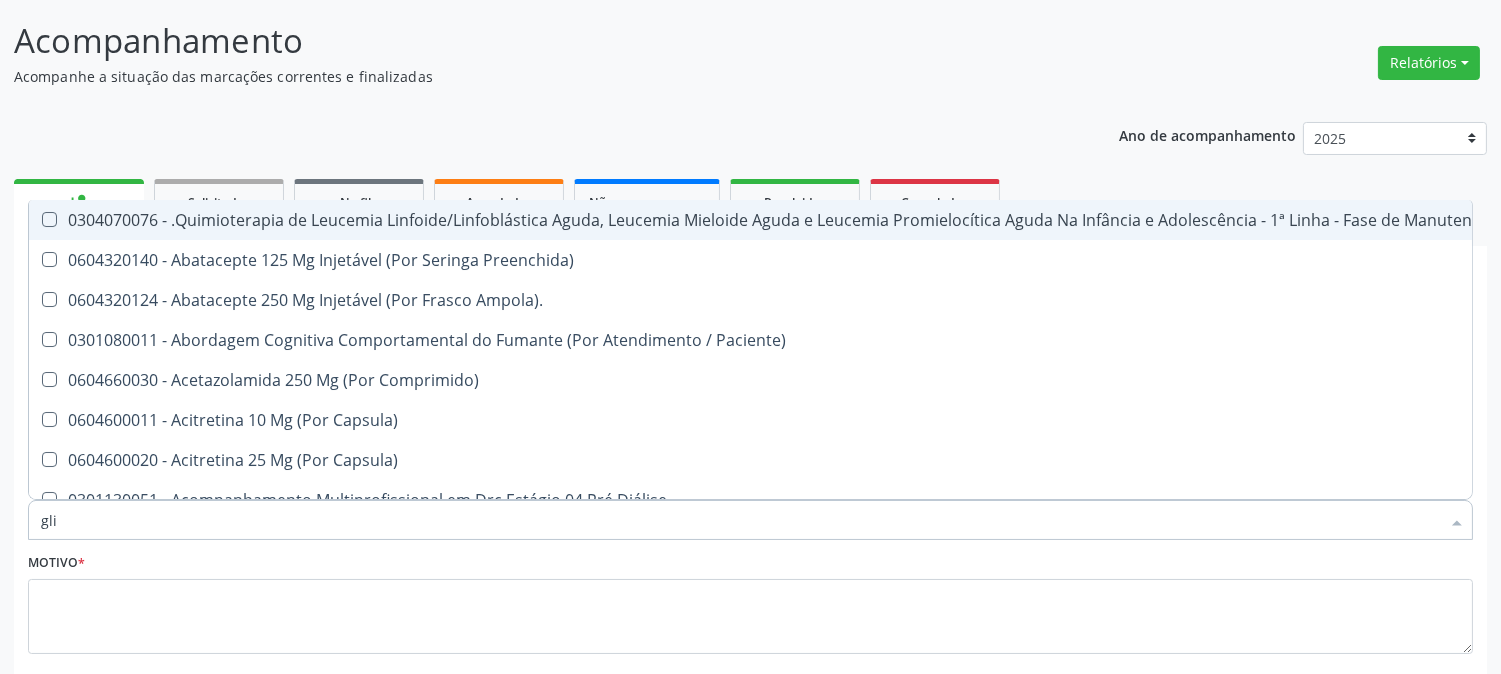 checkbox on "true" 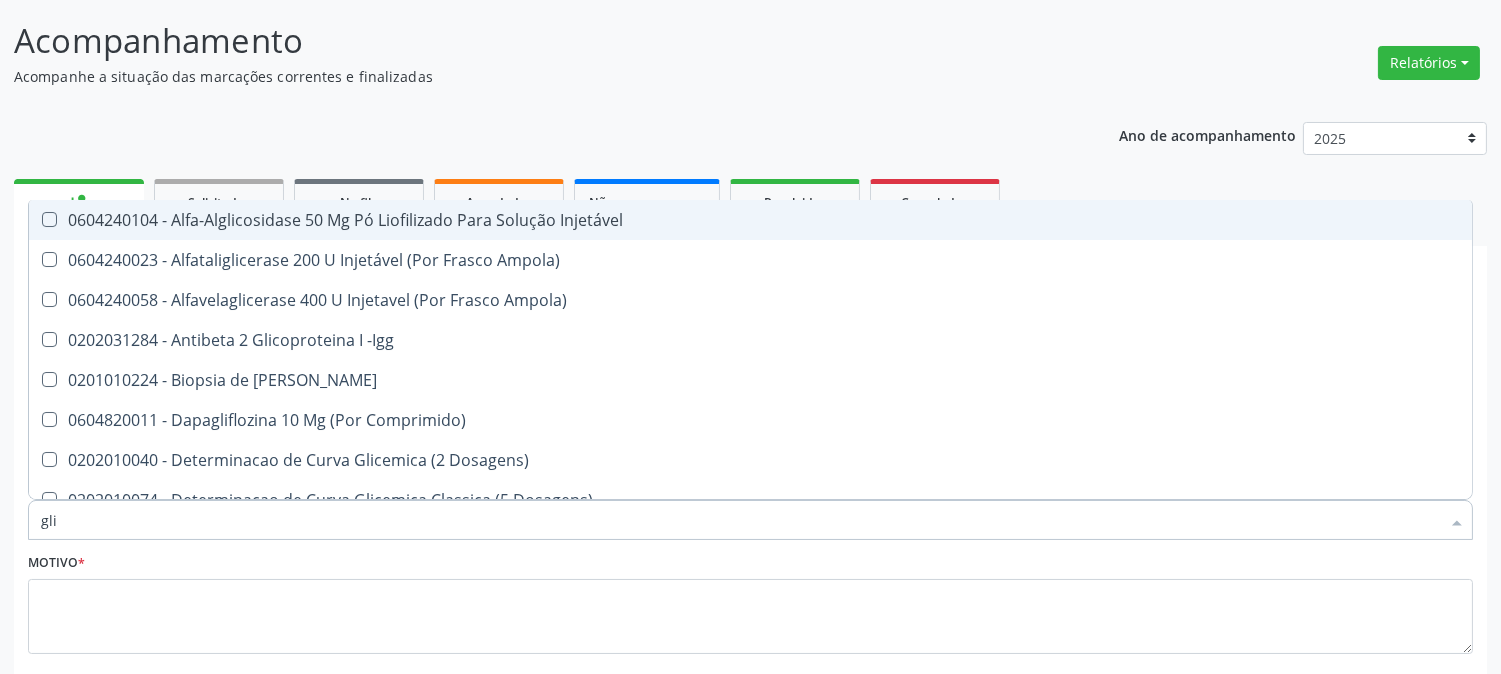 type on "glic" 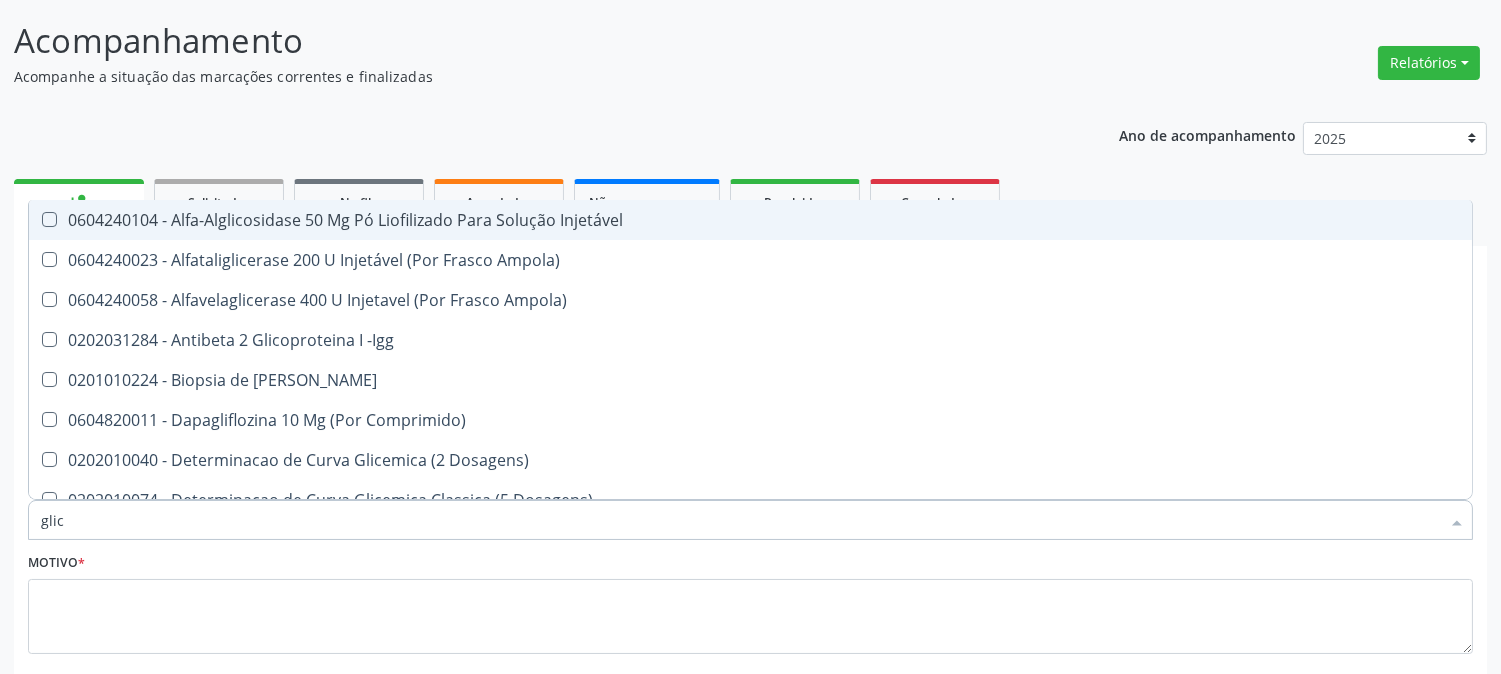 checkbox on "true" 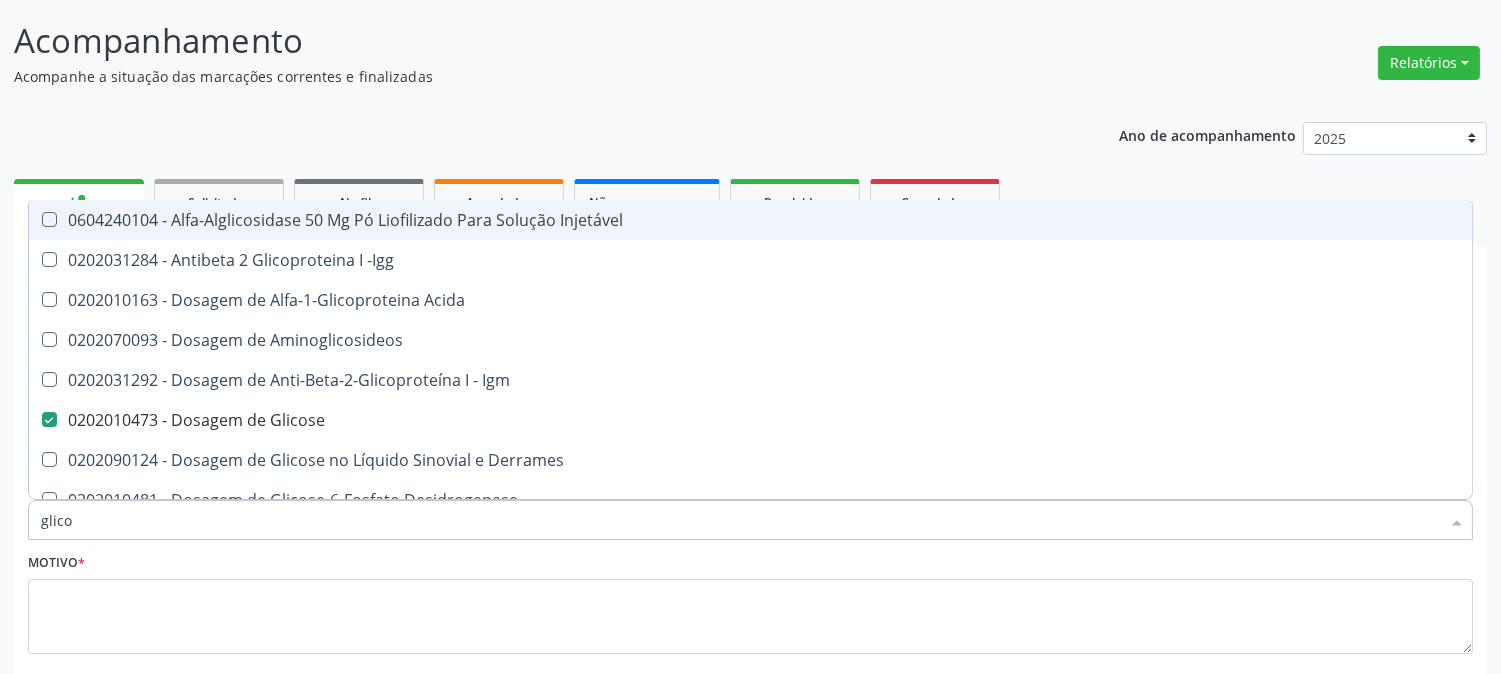 type on "glicos" 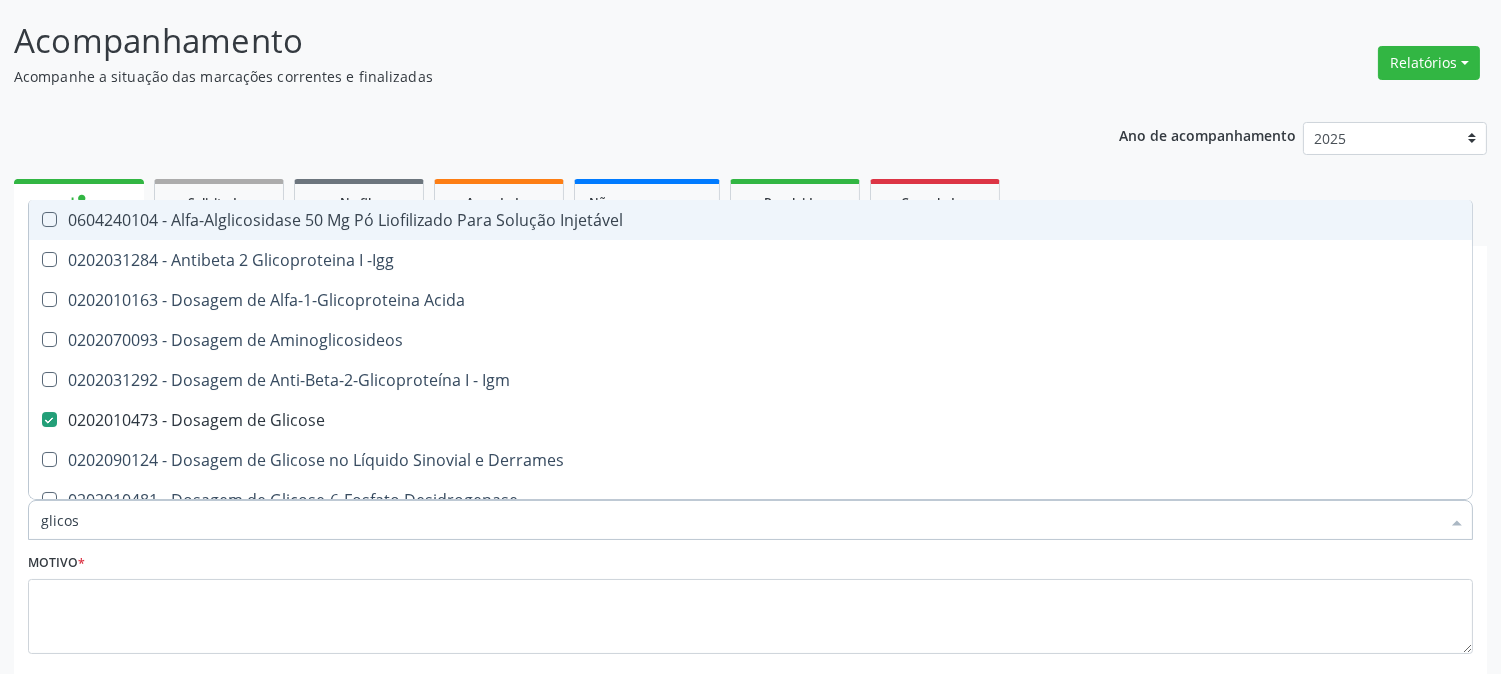 checkbox on "true" 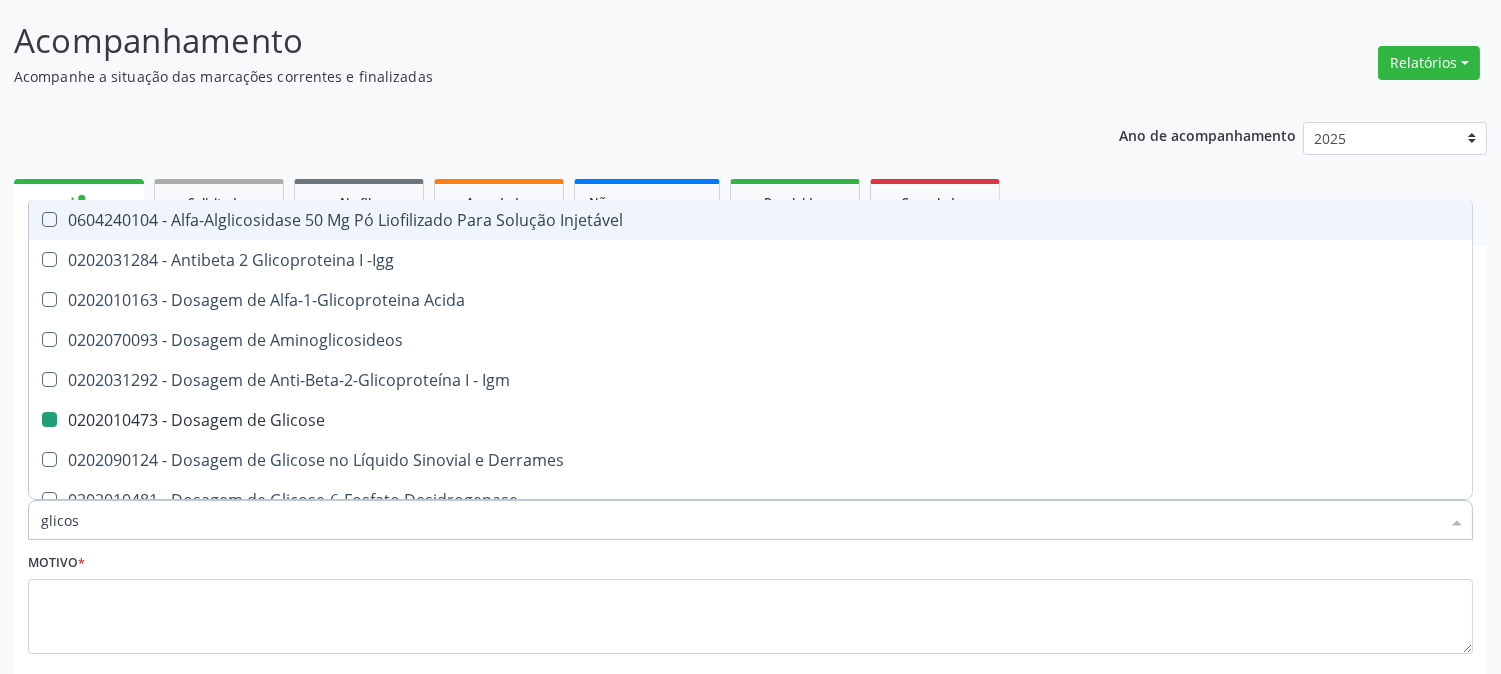 type on "glicosi" 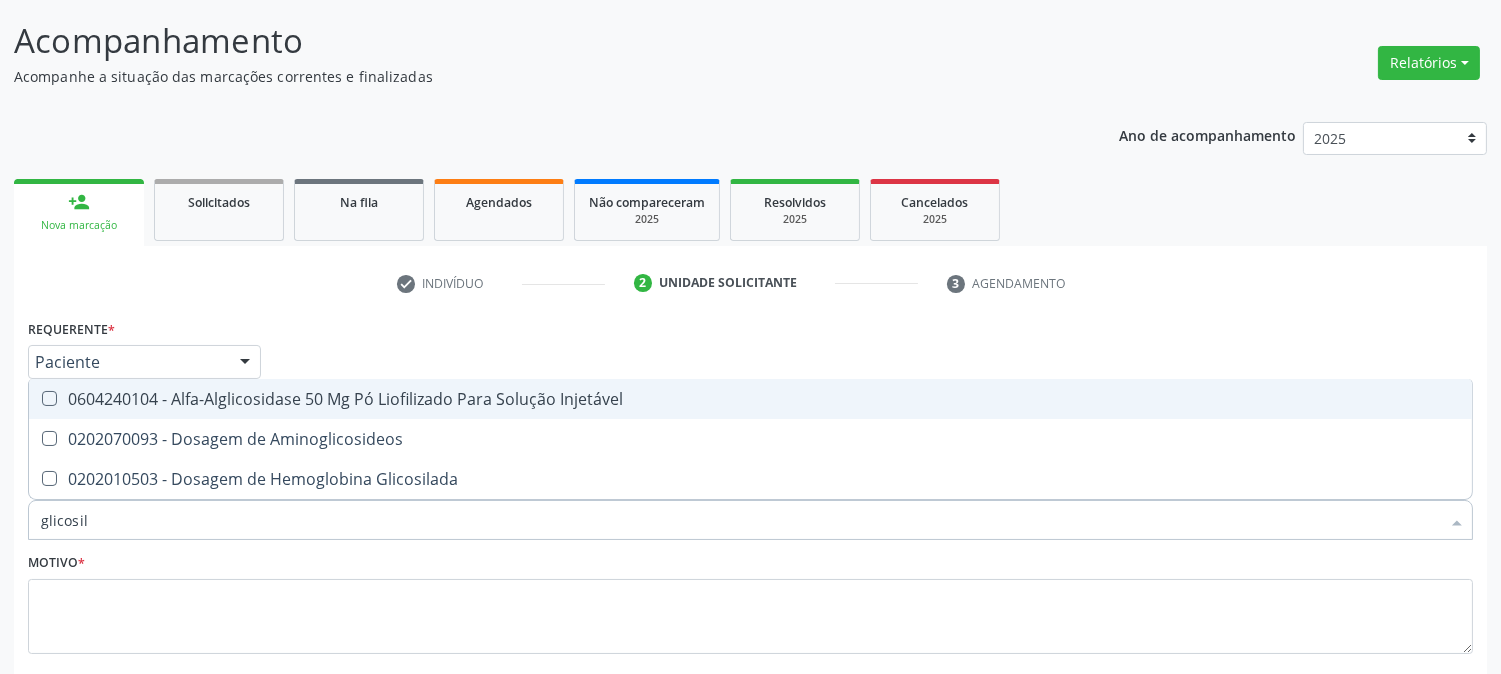 type on "glicosila" 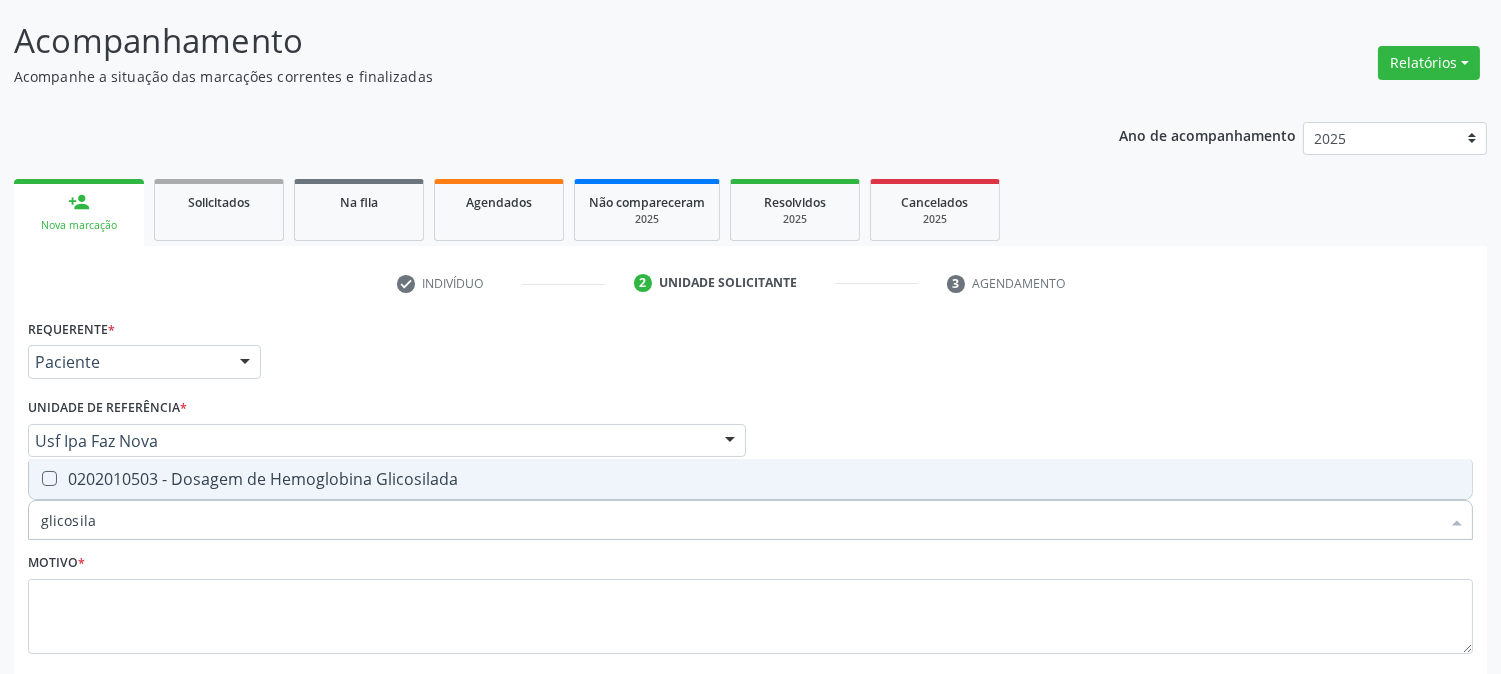 click on "0202010503 - Dosagem de Hemoglobina Glicosilada" at bounding box center (750, 479) 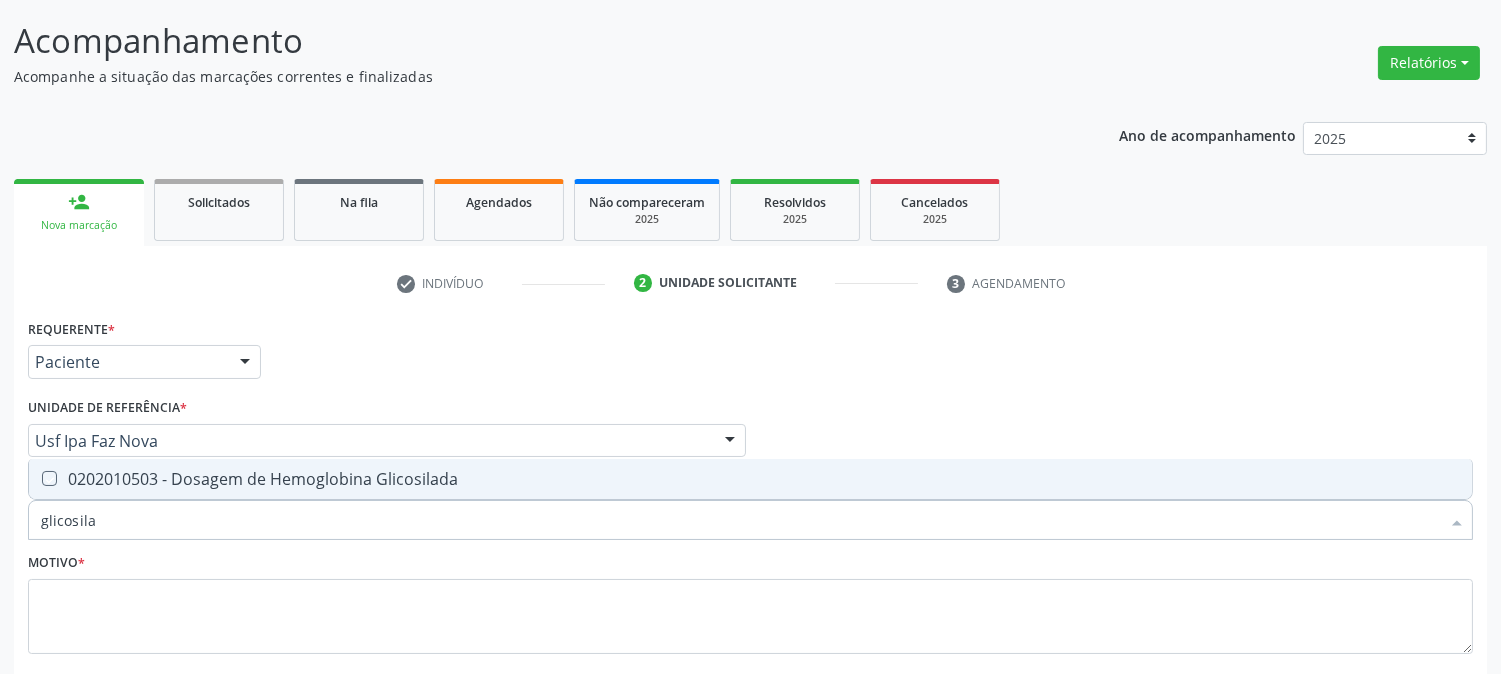 checkbox on "true" 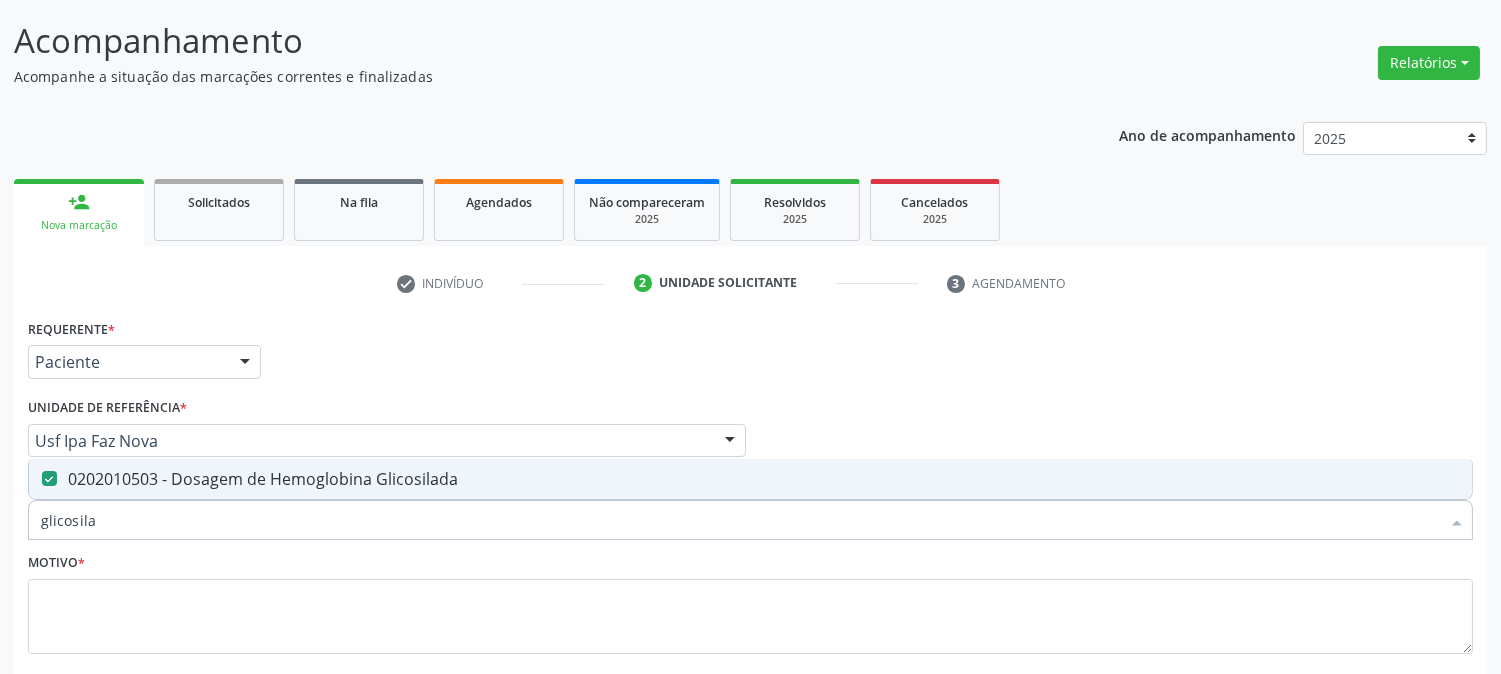 click on "glicosila" at bounding box center [740, 520] 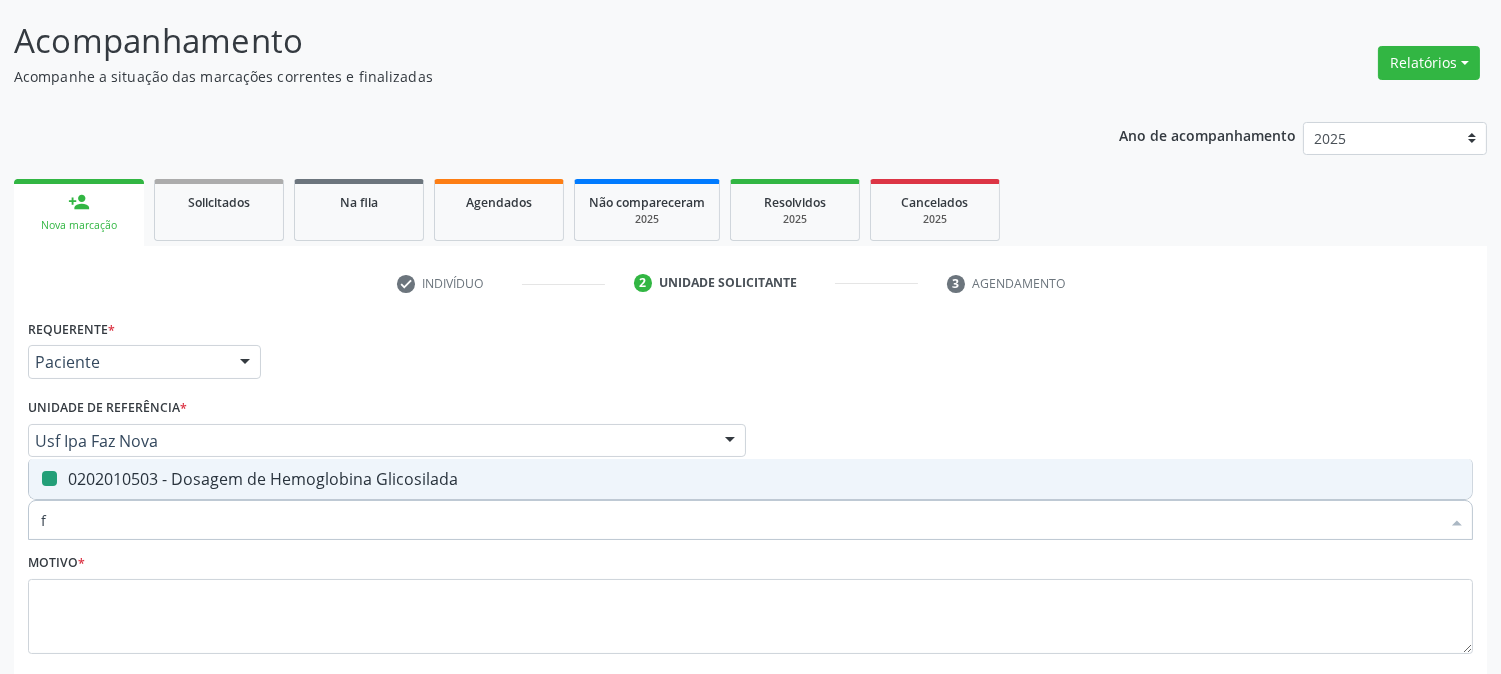 type on "fe" 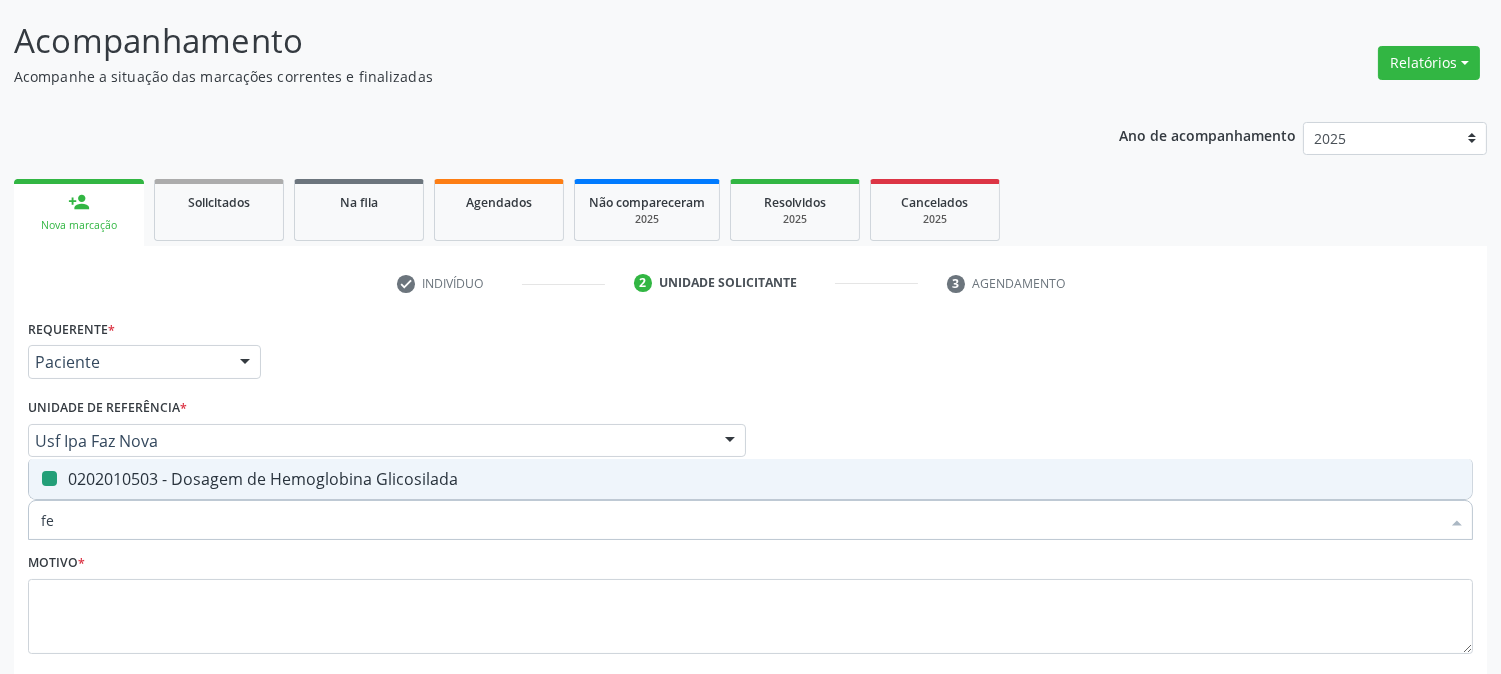 checkbox on "false" 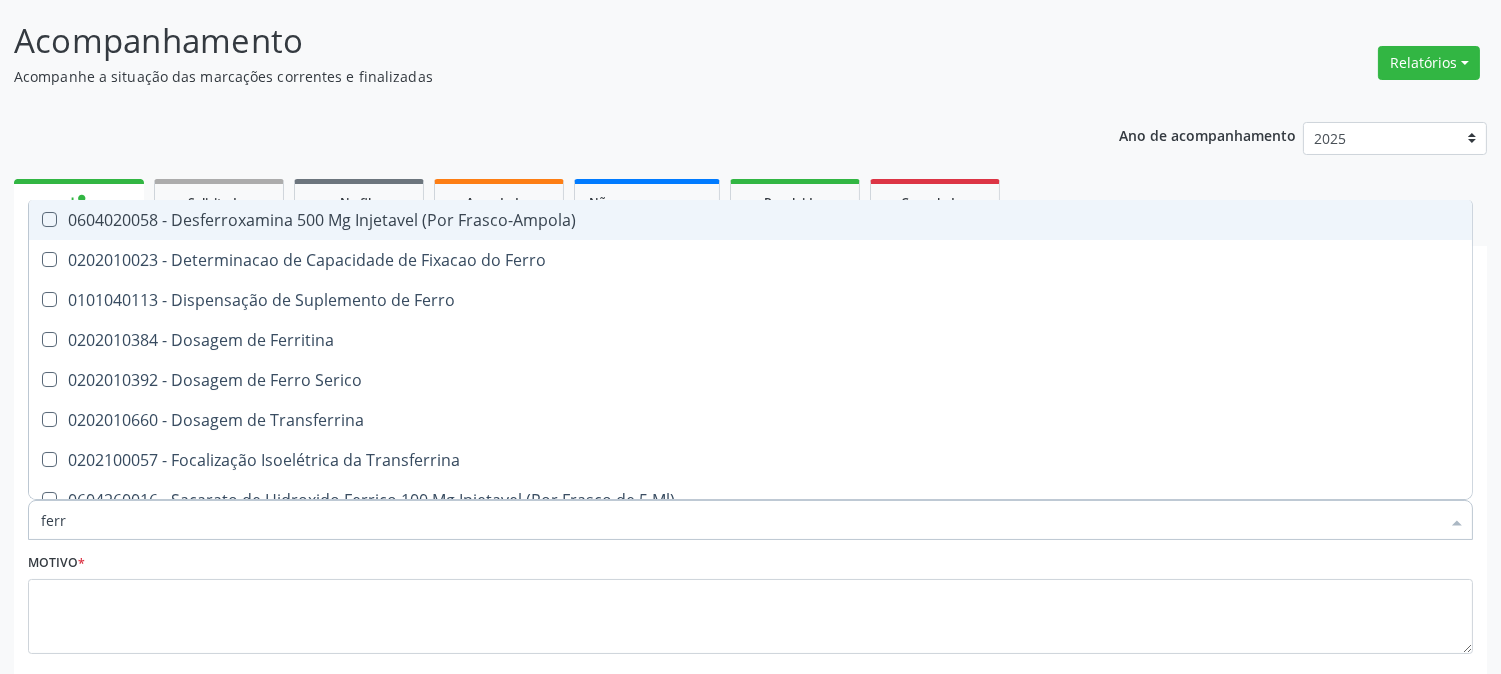 type on "ferro" 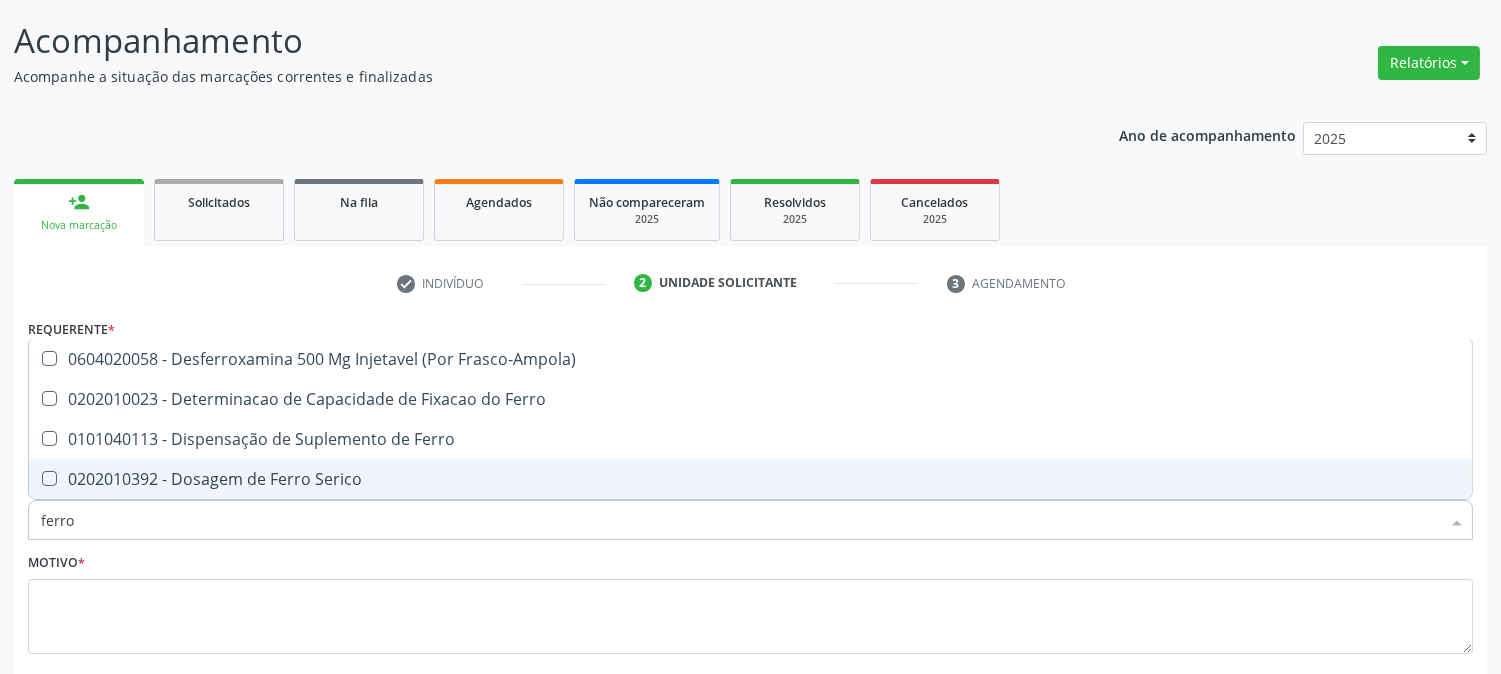click on "0202010392 - Dosagem de Ferro Serico" at bounding box center (750, 479) 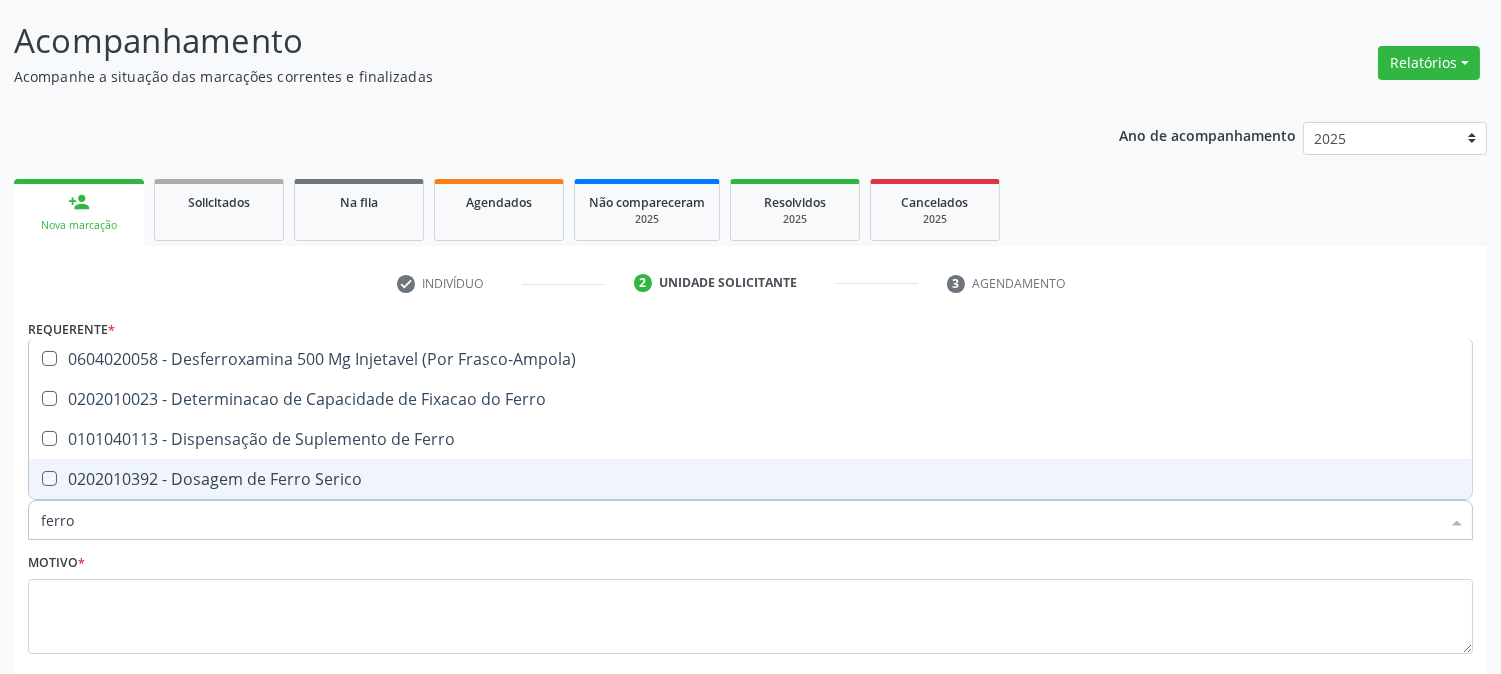checkbox on "true" 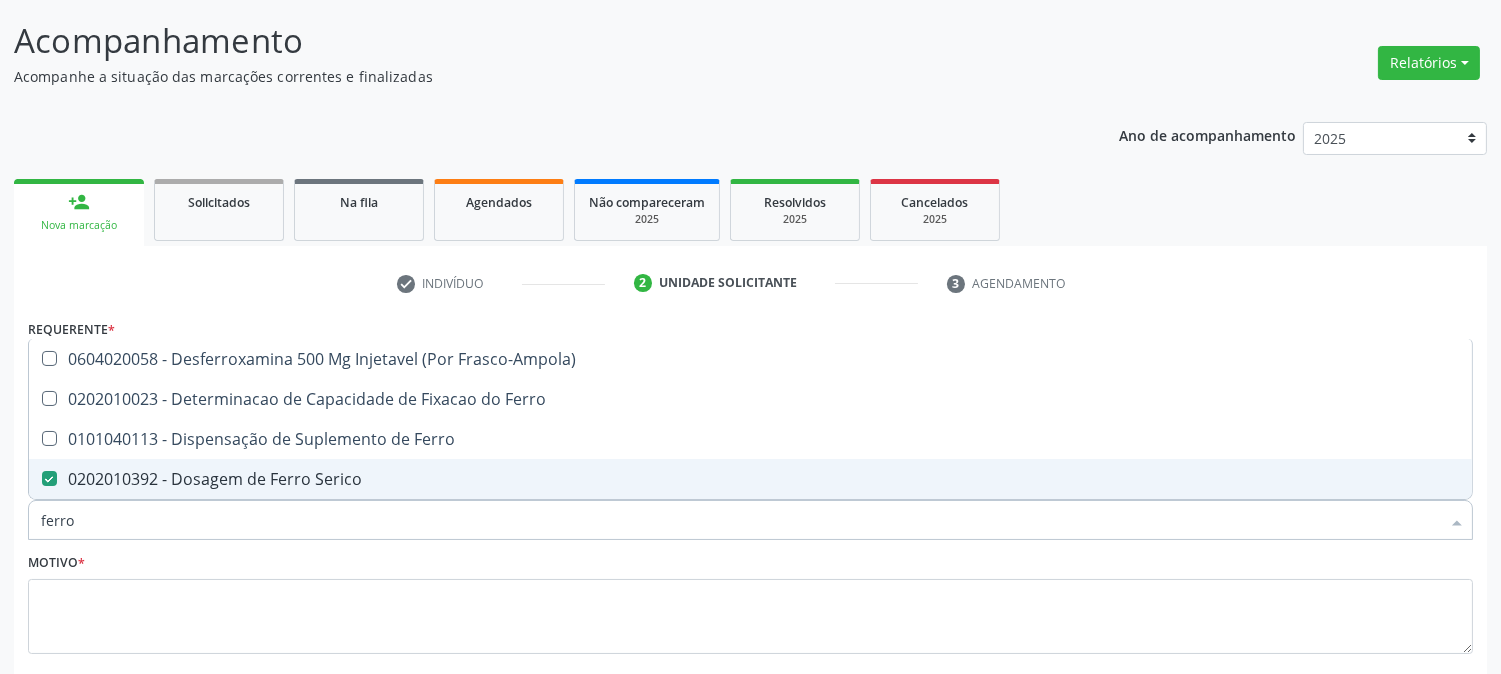 click on "ferro" at bounding box center (740, 520) 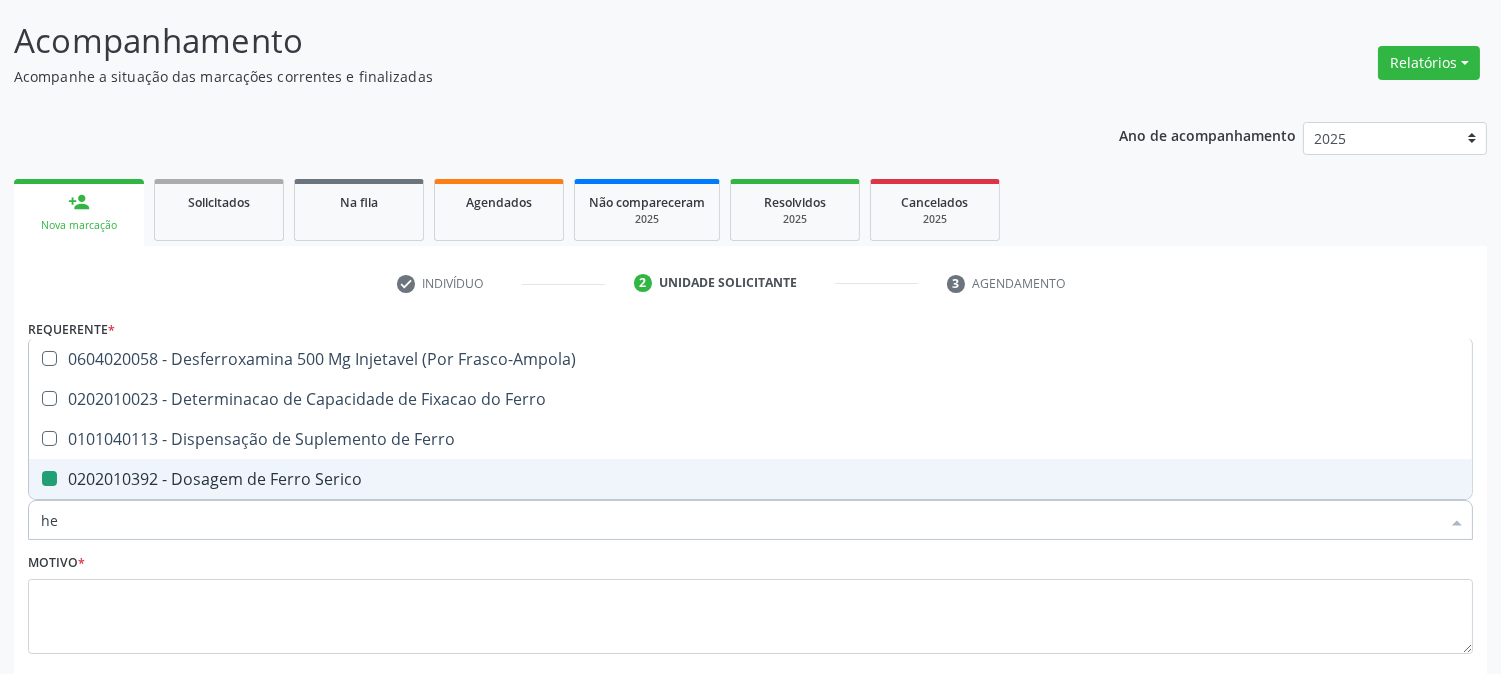 type on "hem" 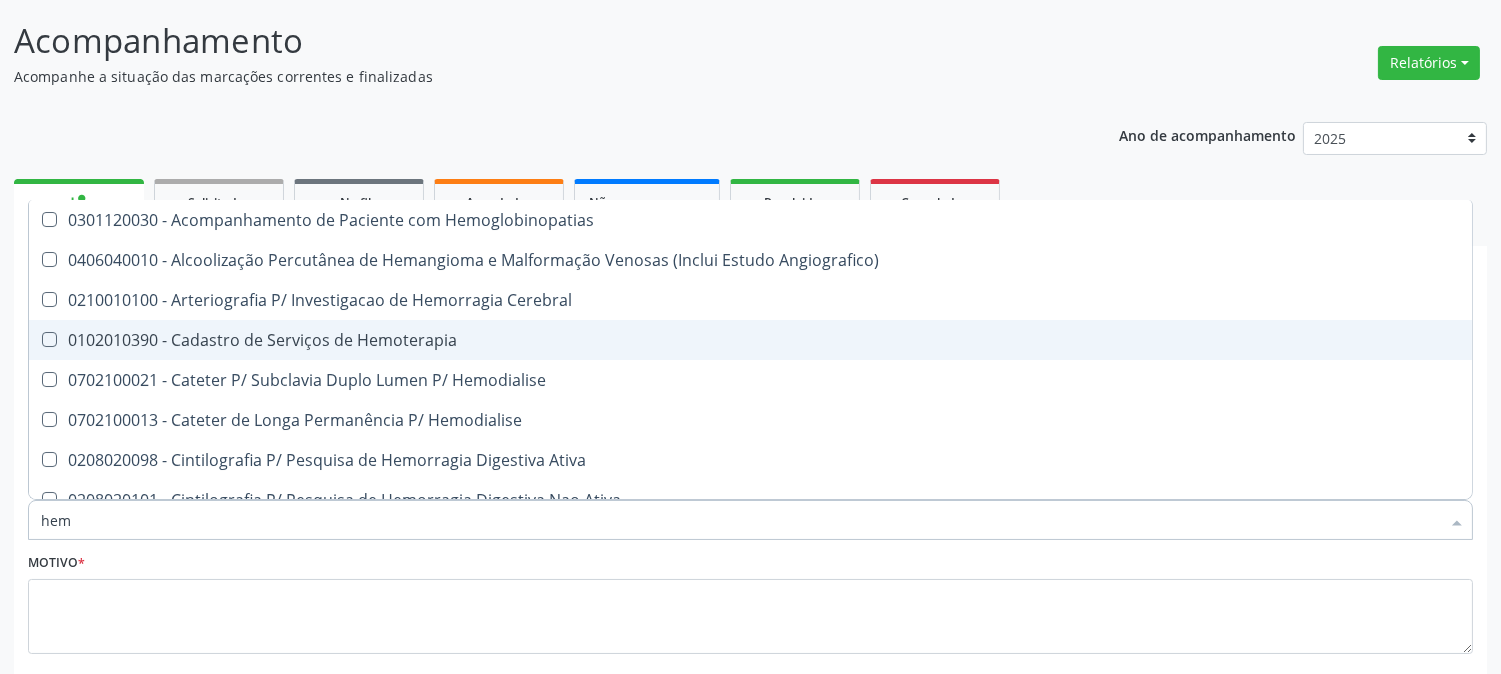 type on "hemo" 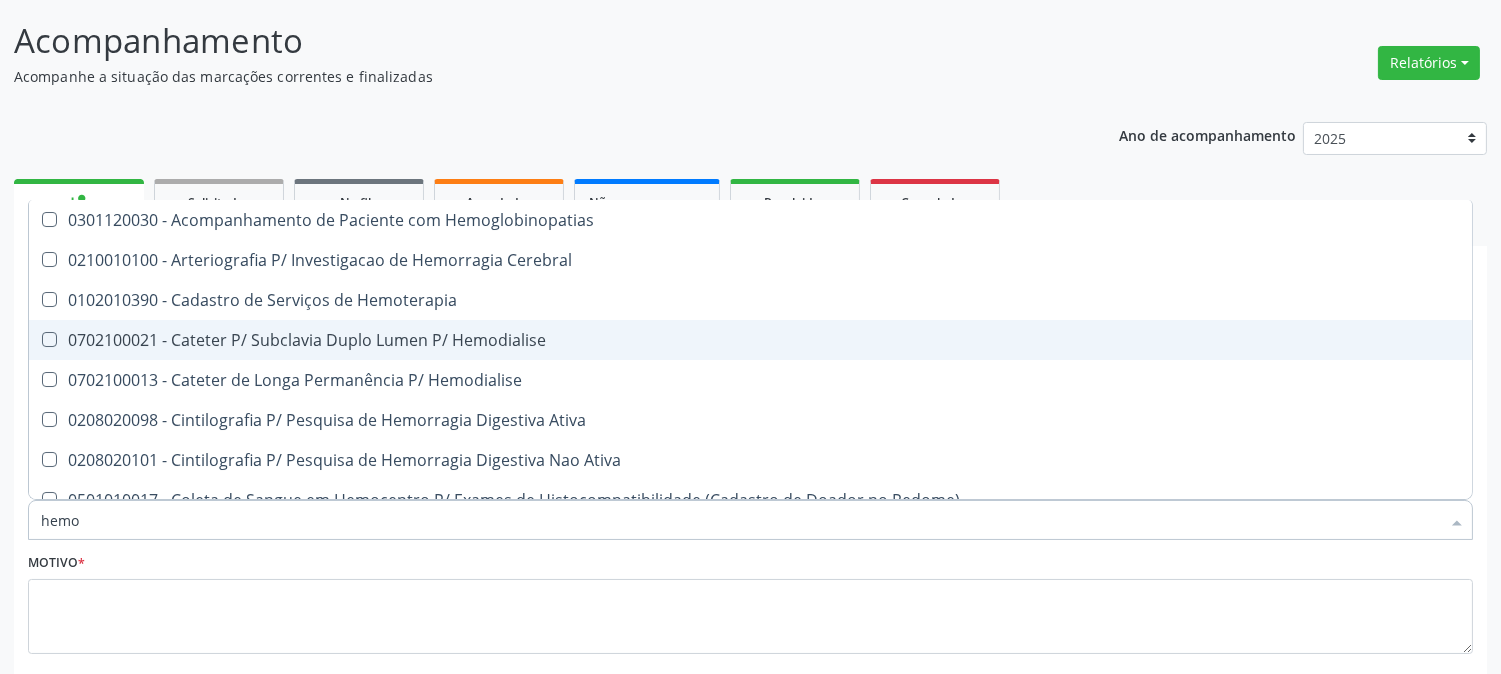 type on "hemog" 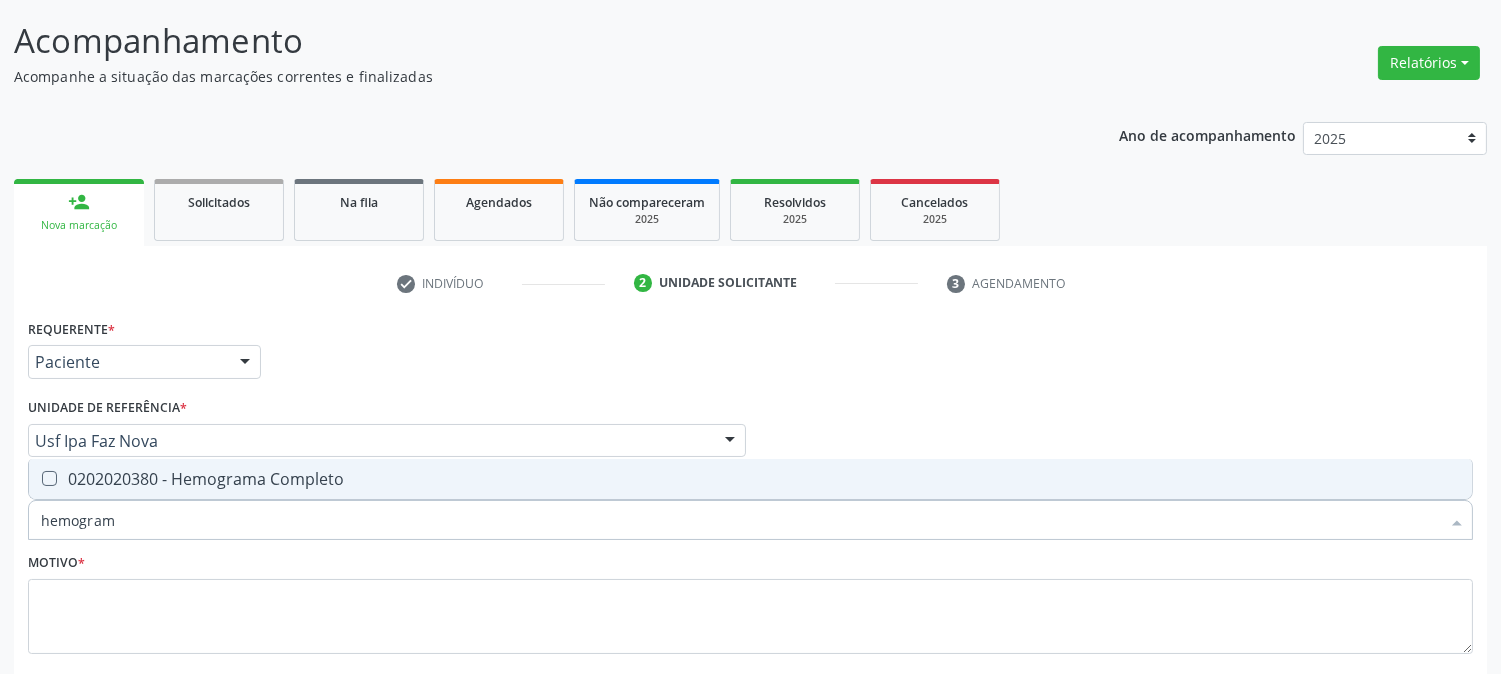 type on "hemograma" 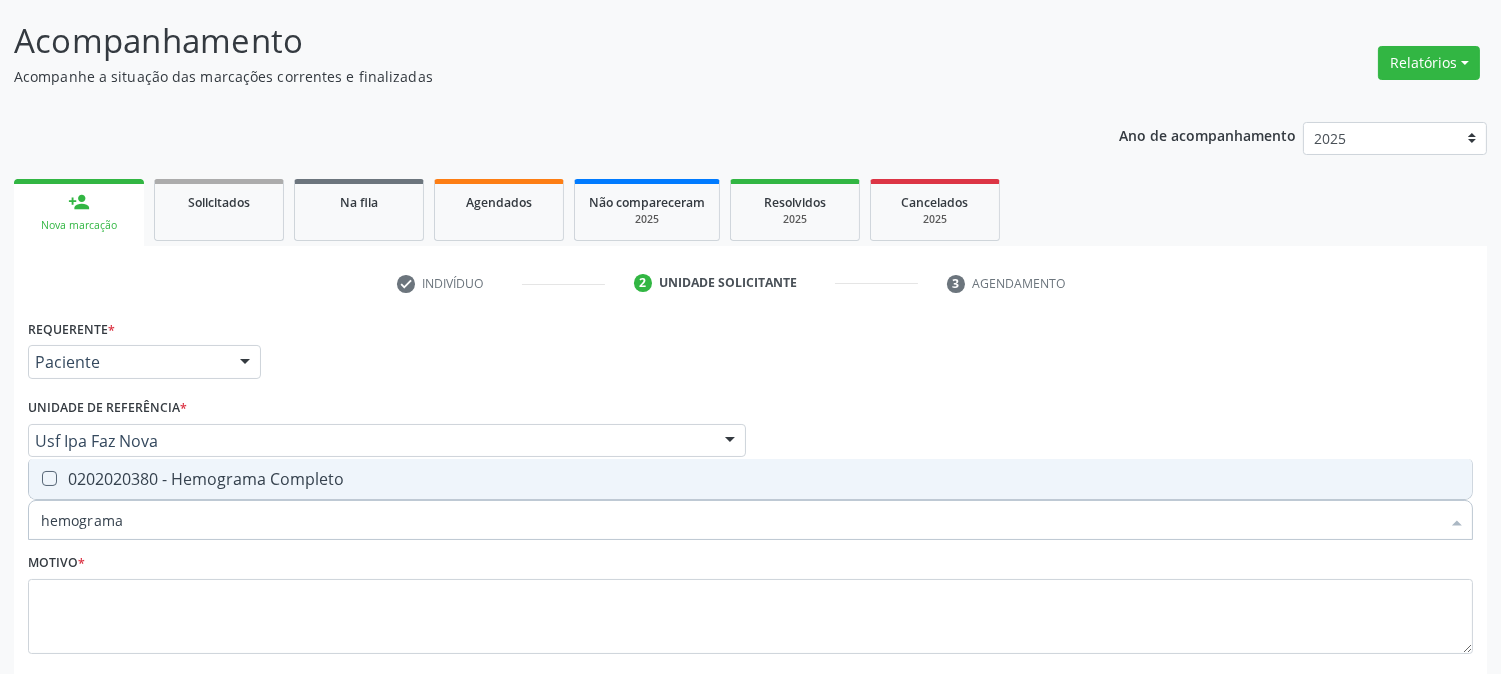 click on "0202020380 - Hemograma Completo" at bounding box center (750, 479) 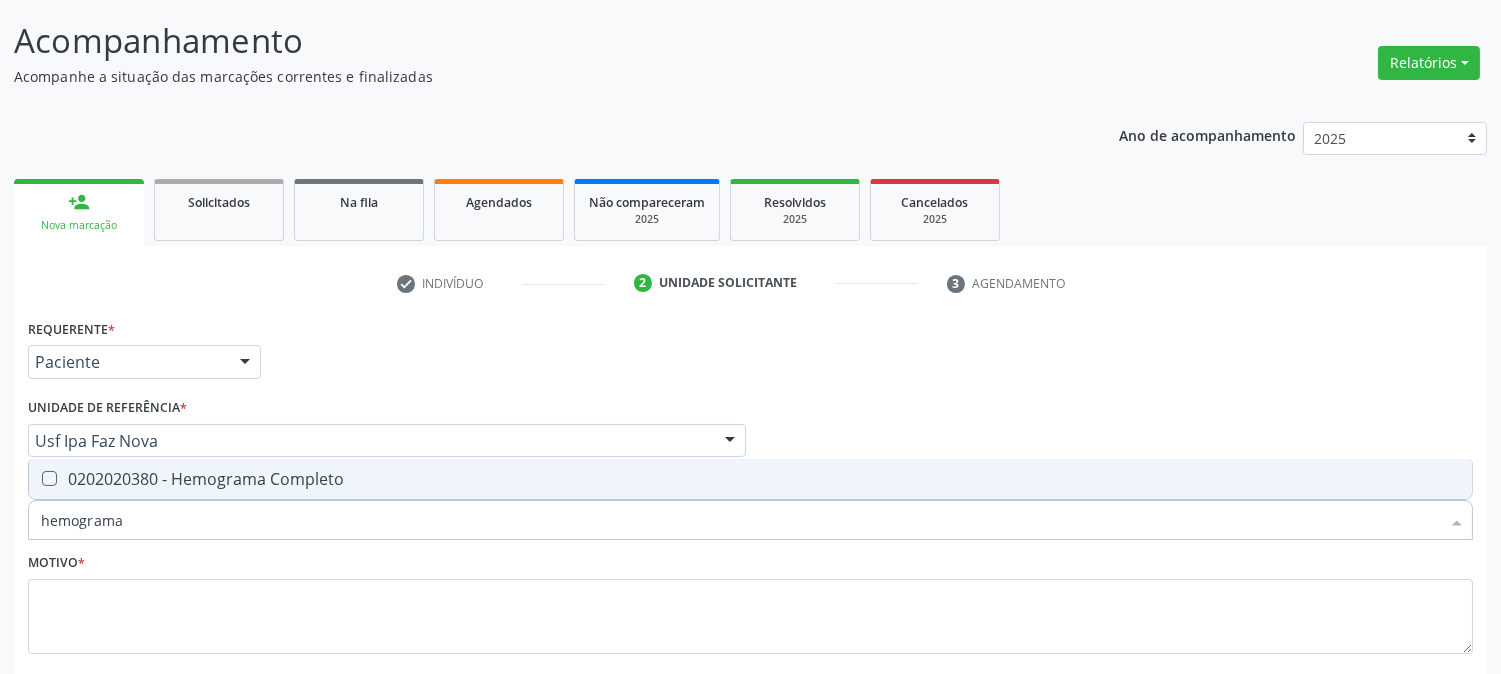 checkbox on "true" 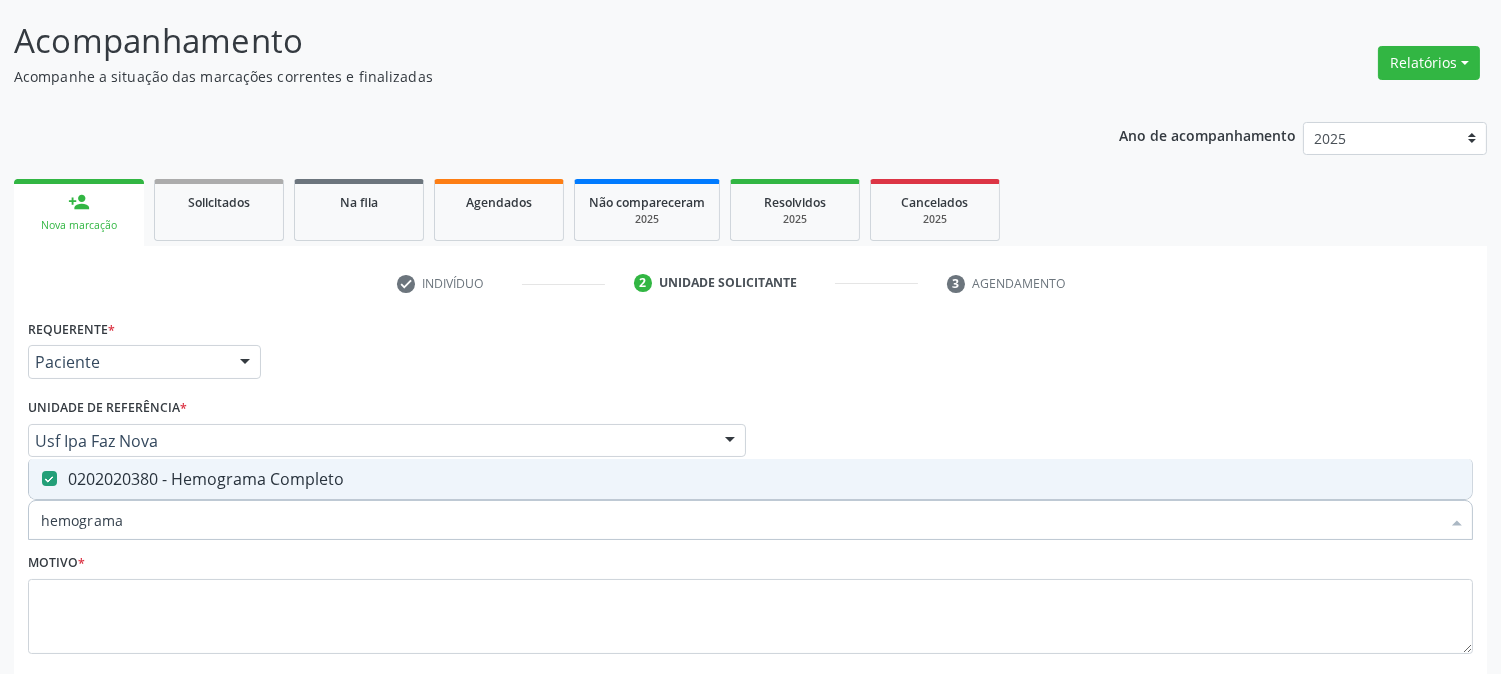 click on "hemograma" at bounding box center (740, 520) 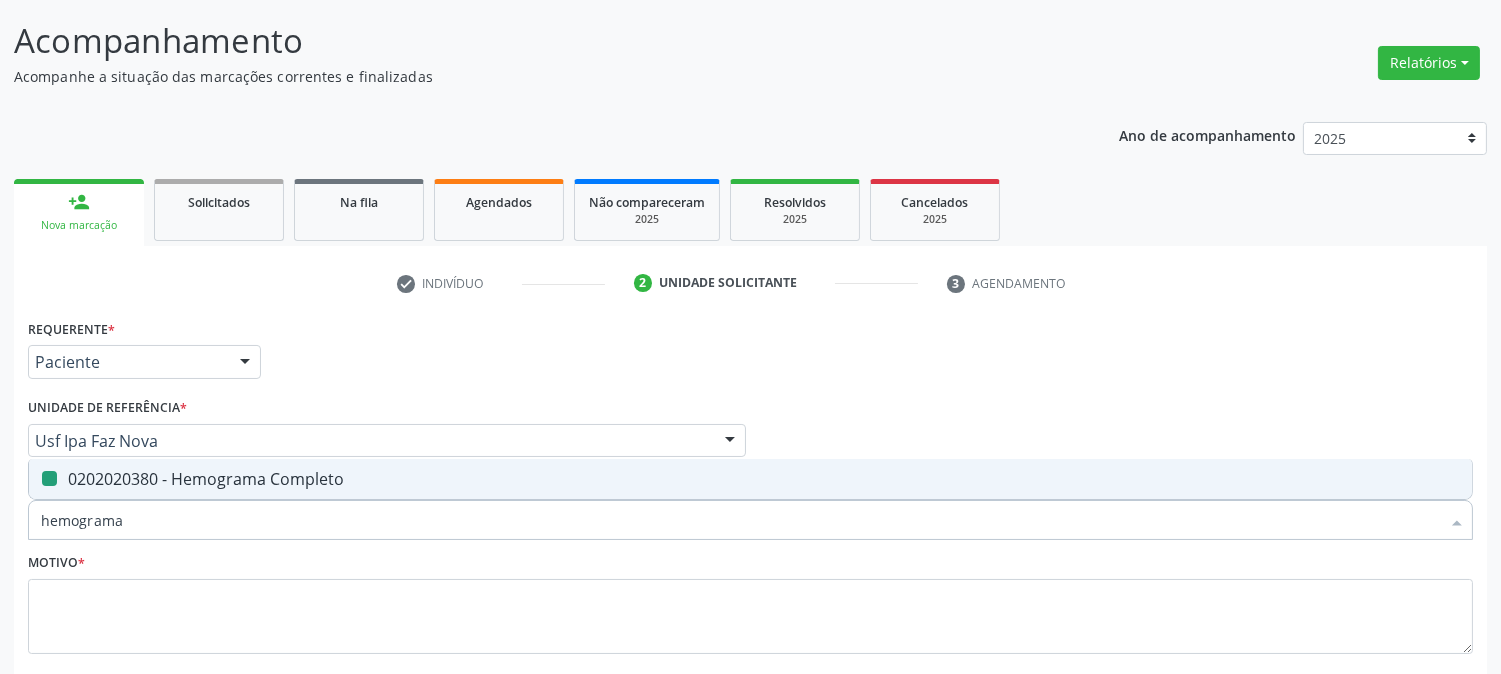 type on "t" 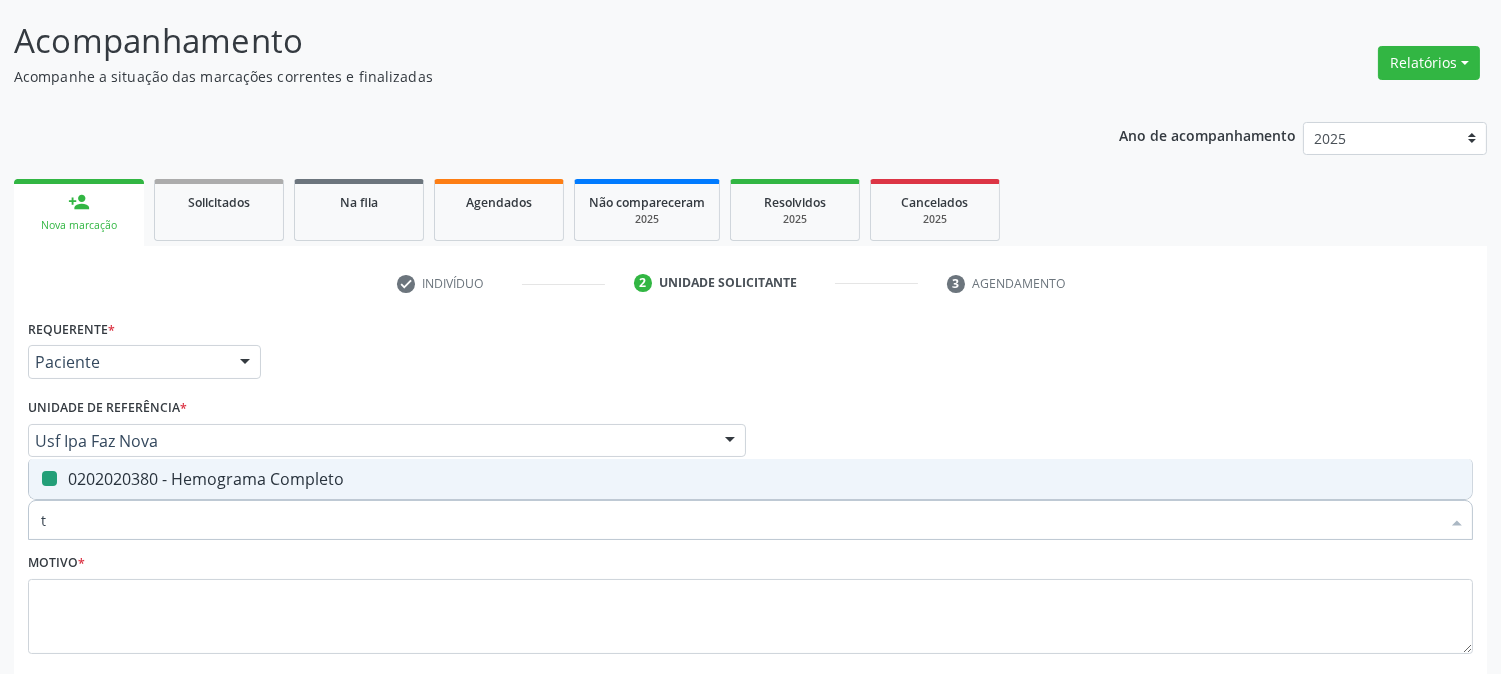 checkbox on "false" 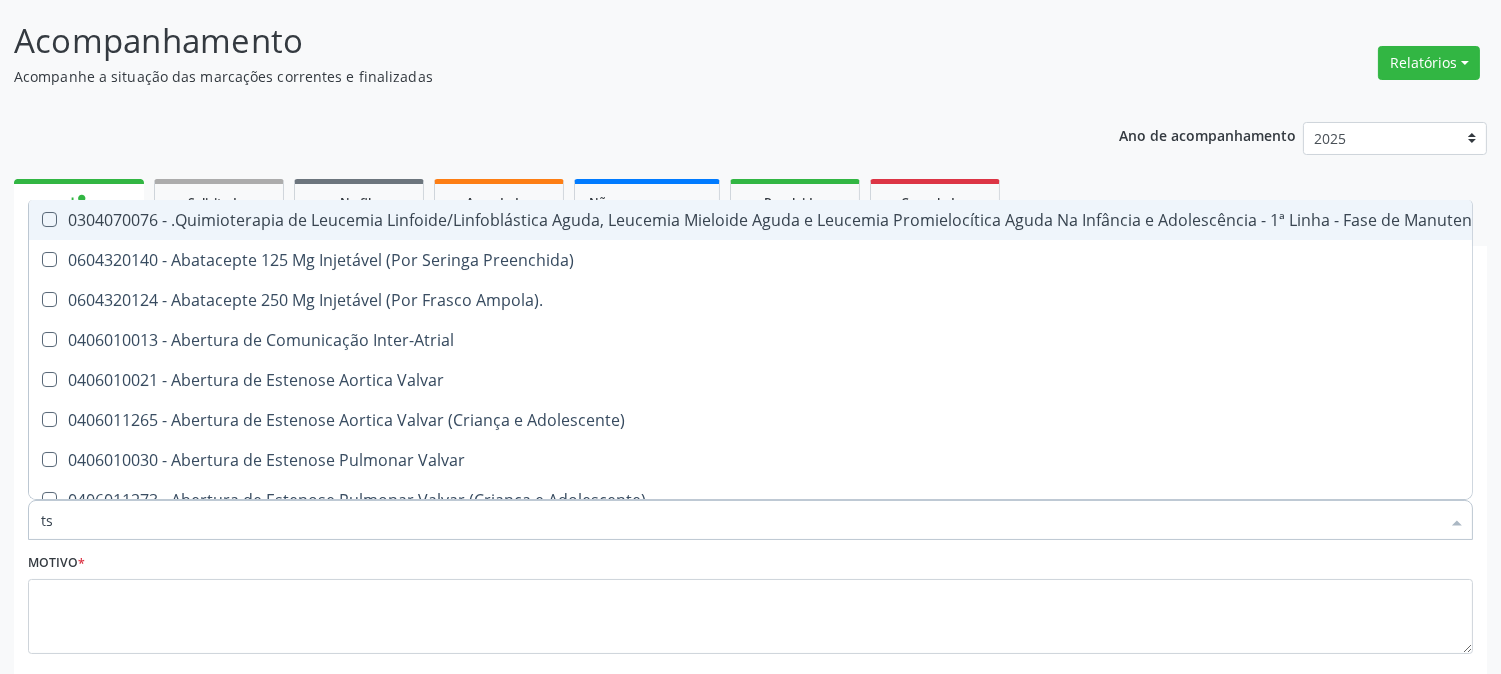 type on "tsh" 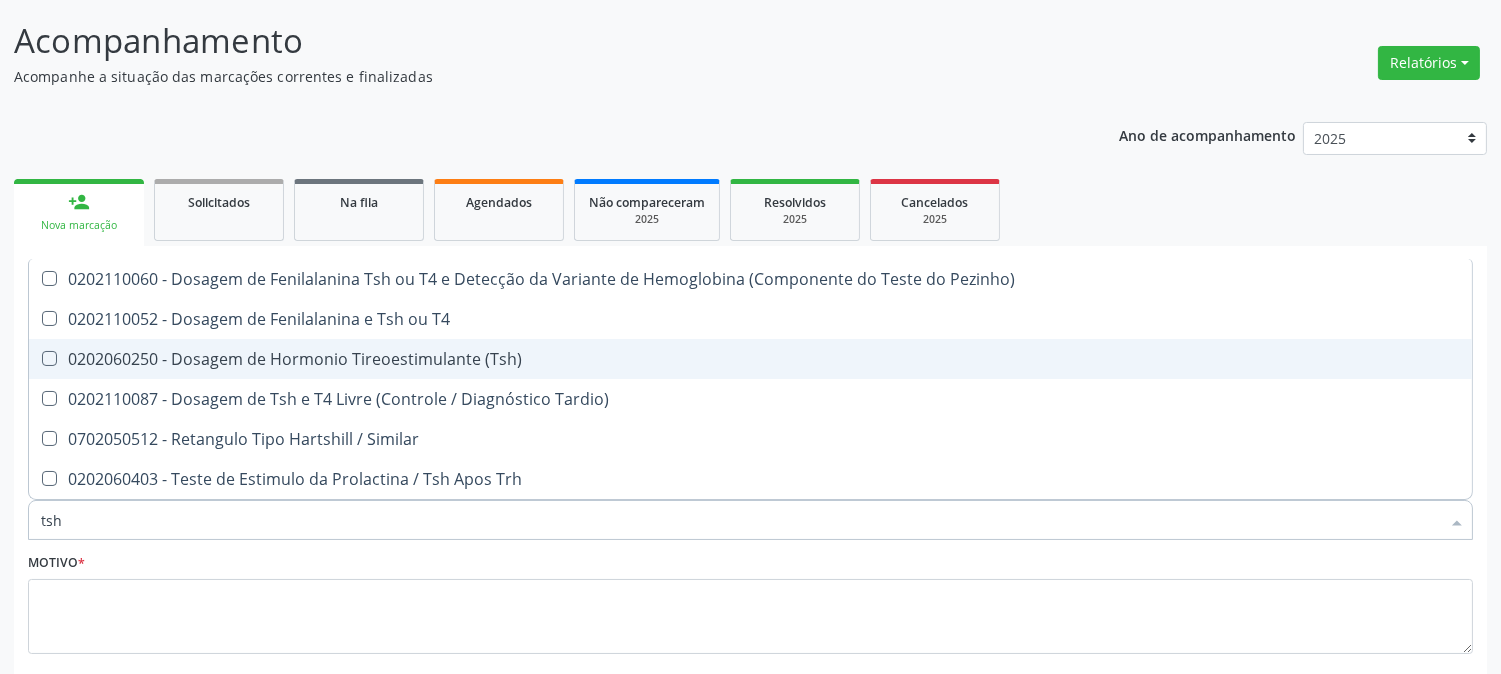 click on "0202060250 - Dosagem de Hormonio Tireoestimulante (Tsh)" at bounding box center [750, 359] 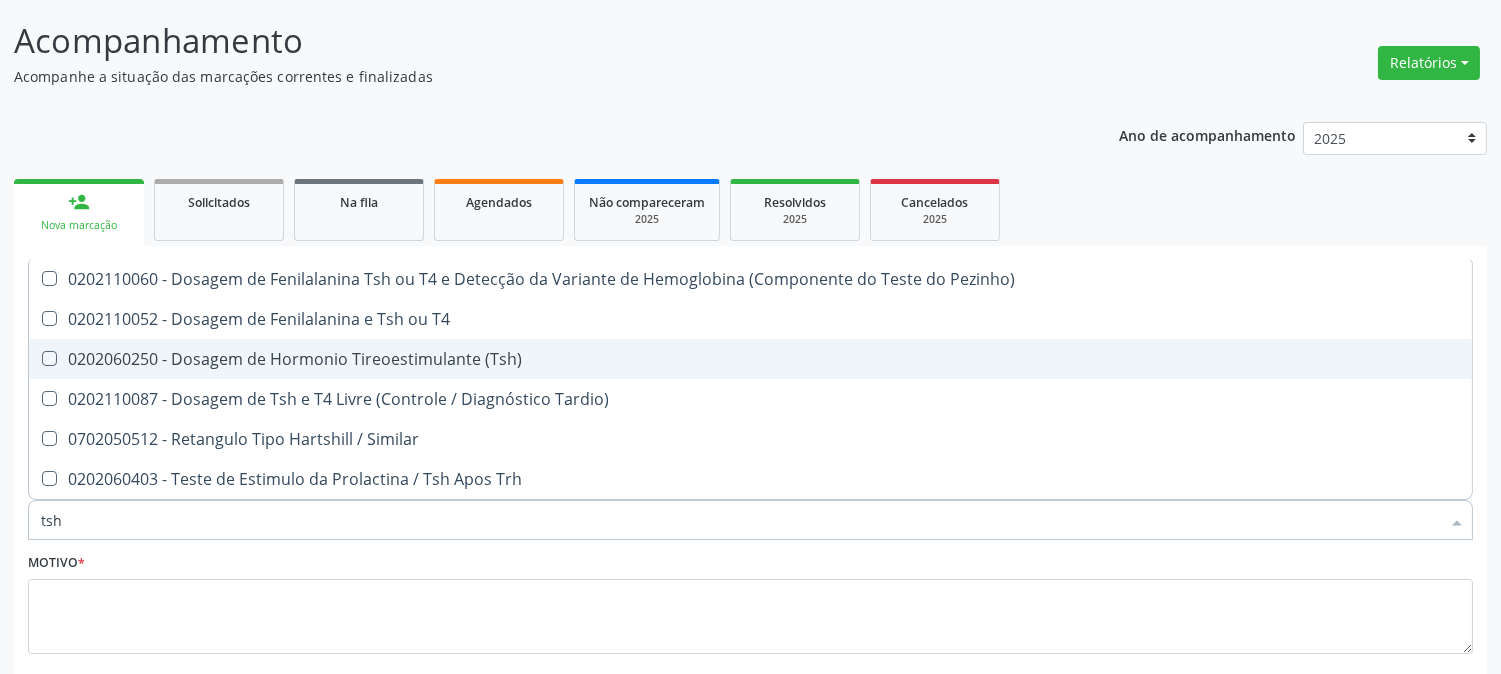 checkbox on "true" 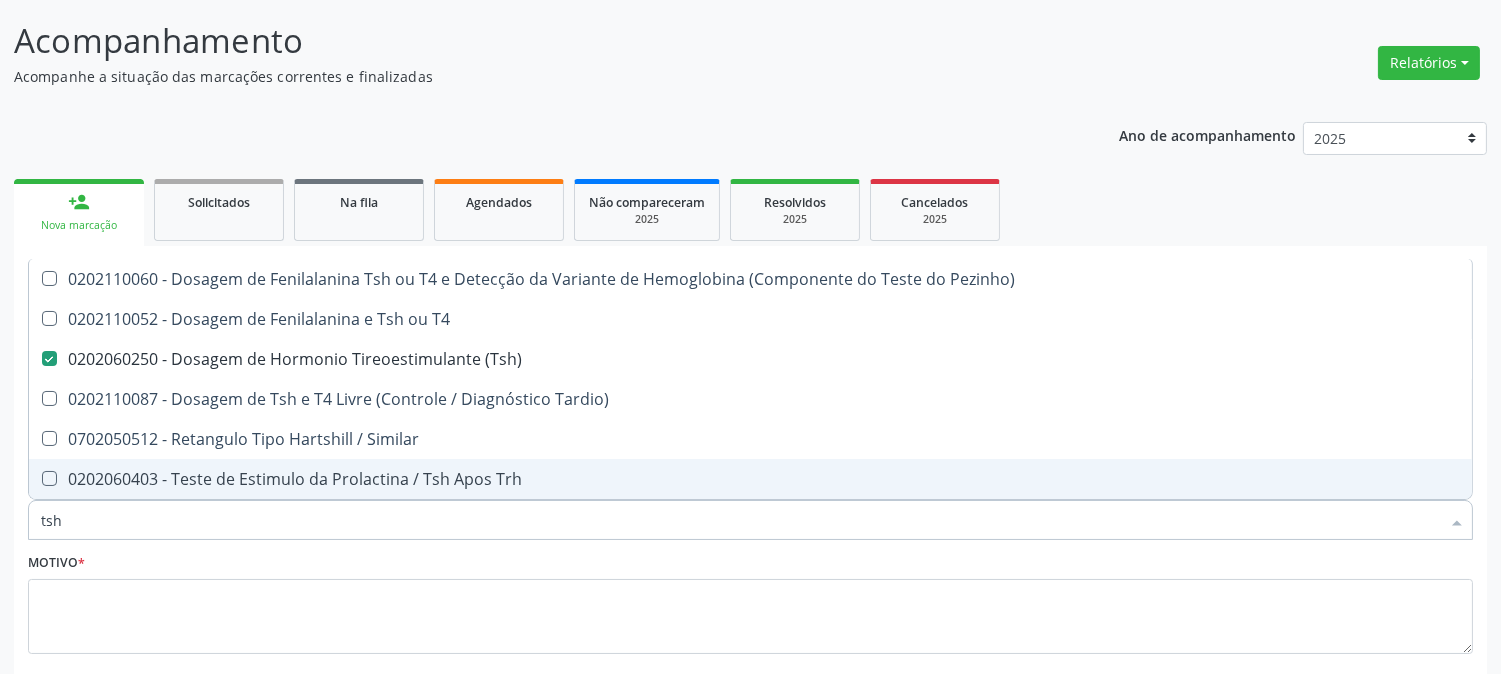 click on "tsh" at bounding box center (740, 520) 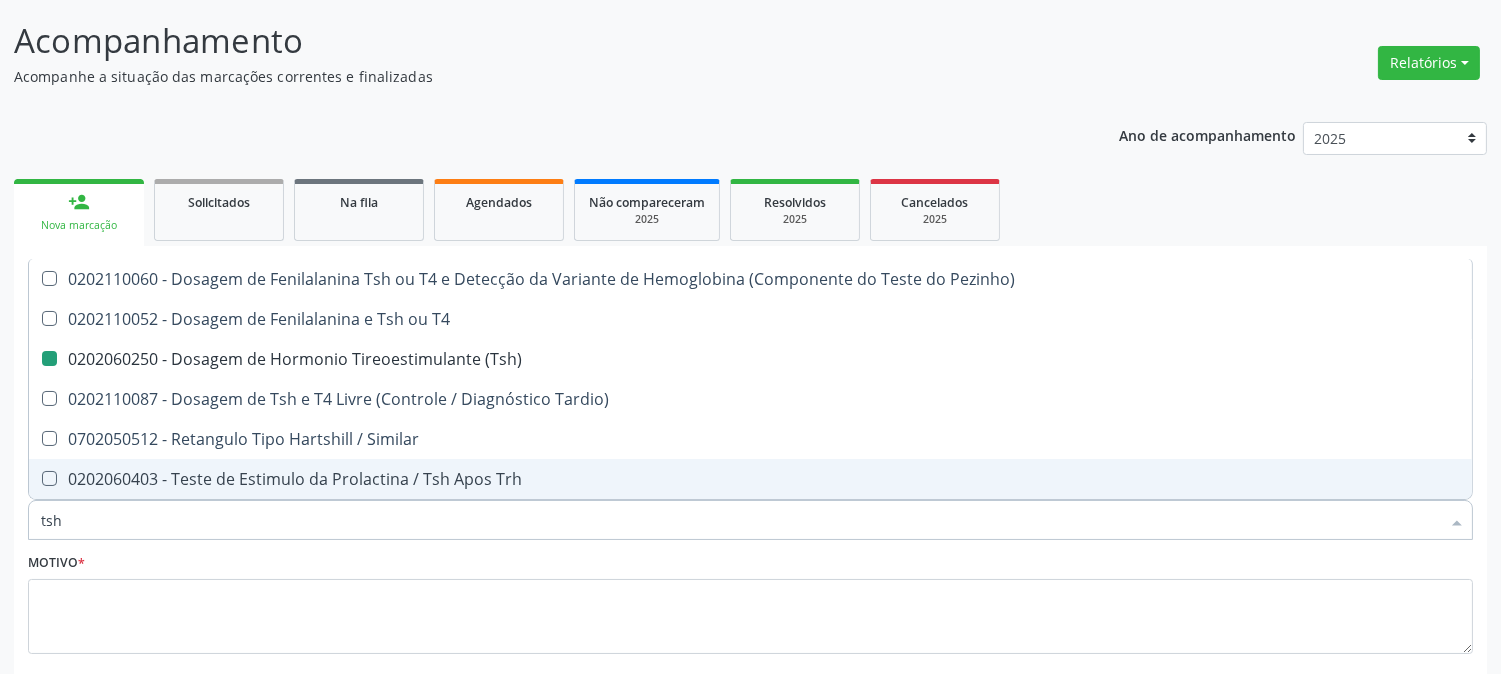 type on "t" 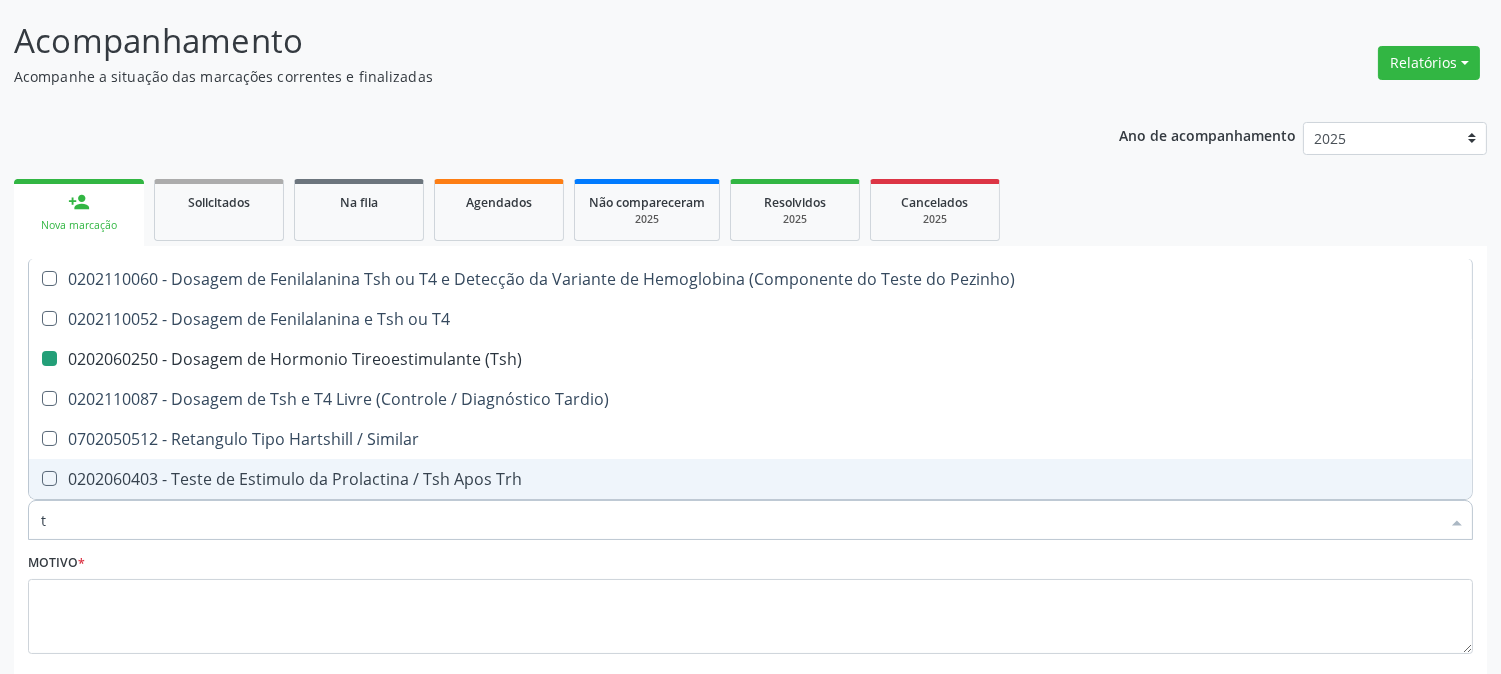 checkbox on "false" 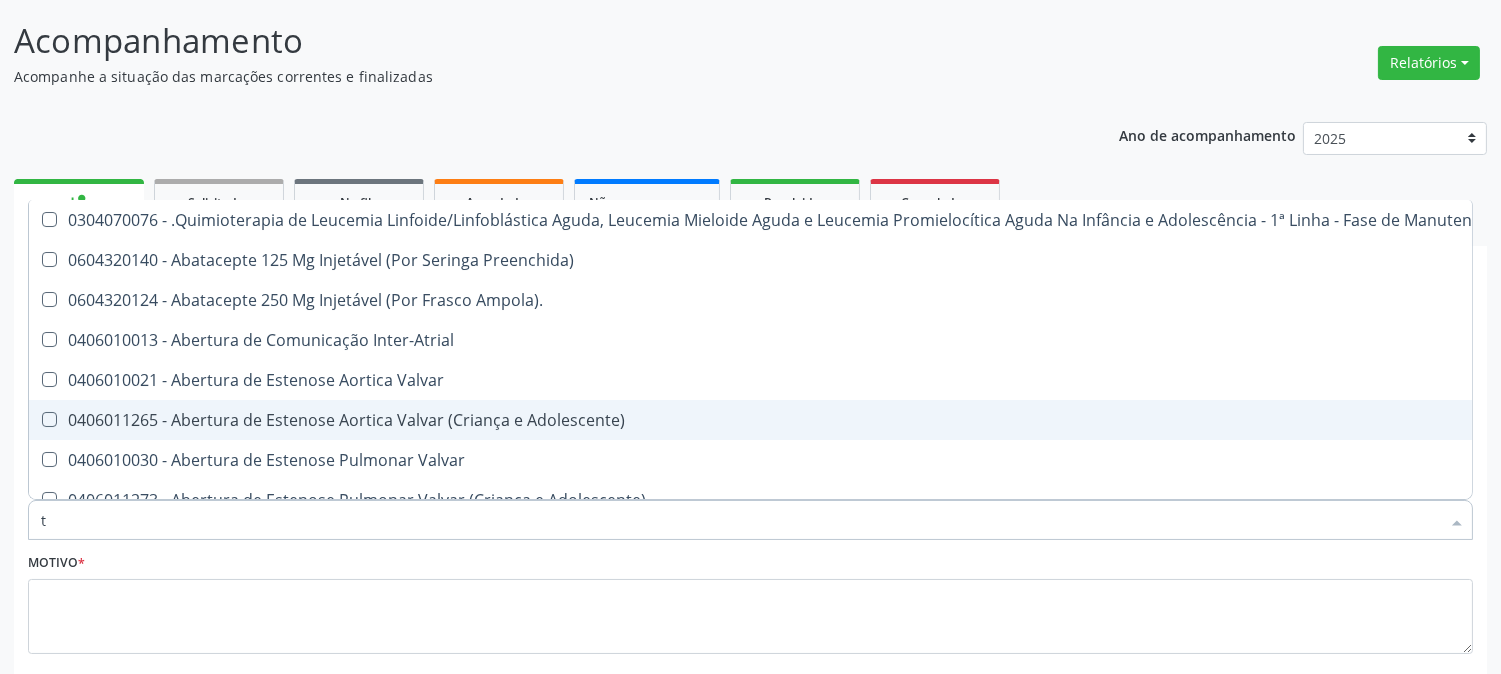 type on "t4" 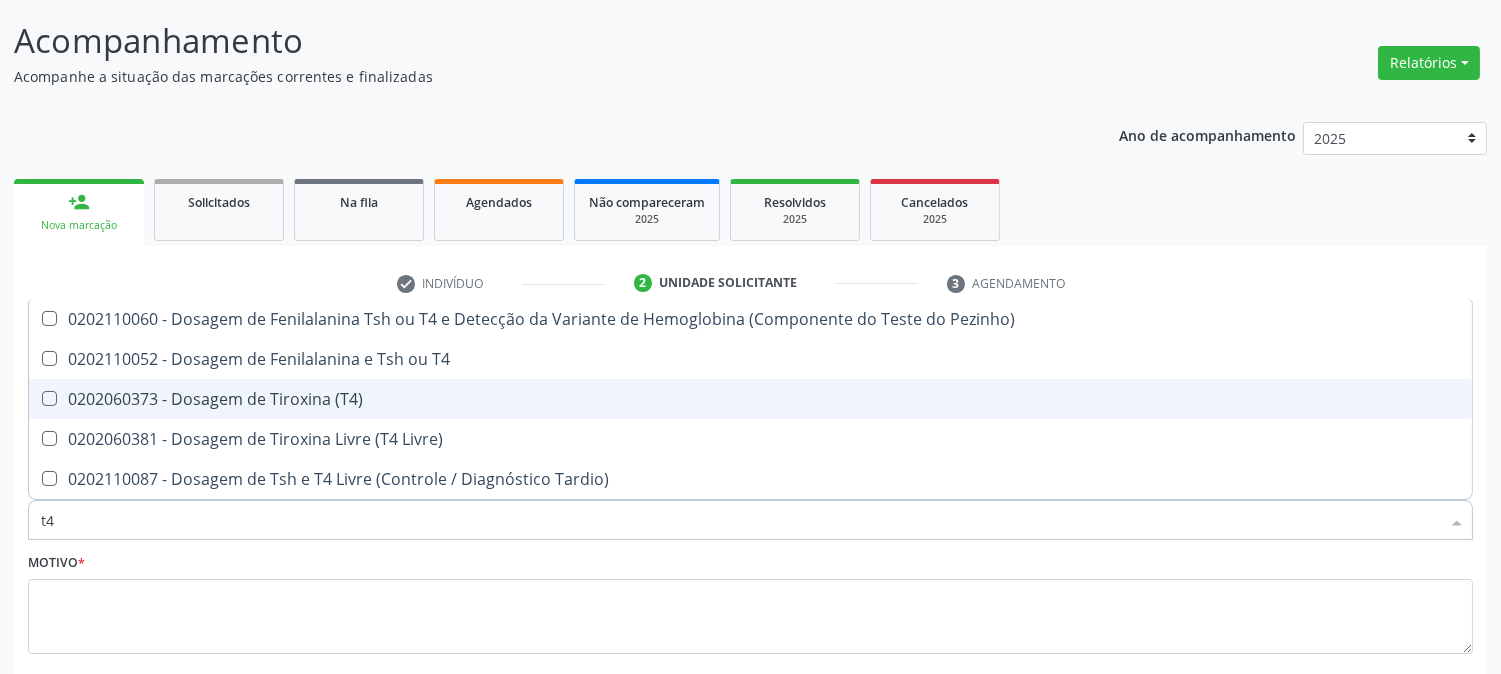click on "0202060373 - Dosagem de Tiroxina (T4)" at bounding box center (750, 399) 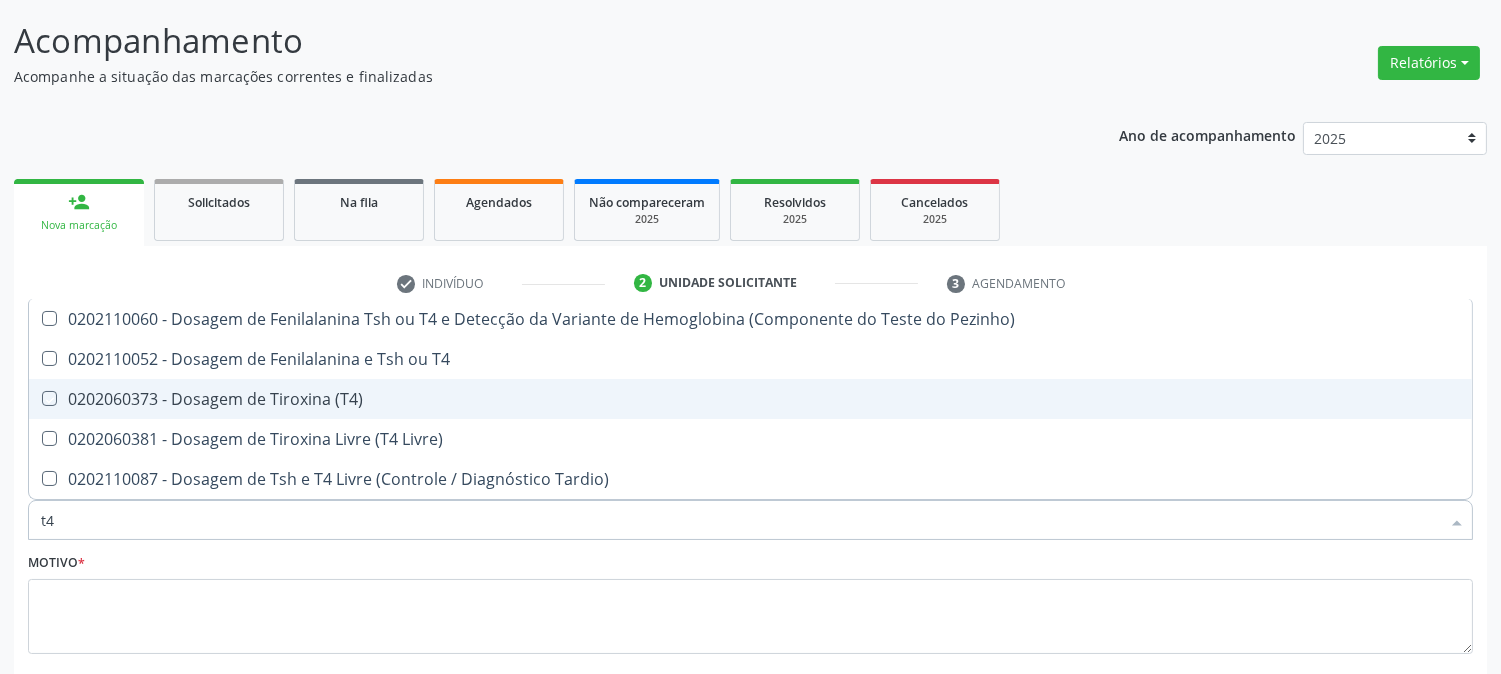 checkbox on "true" 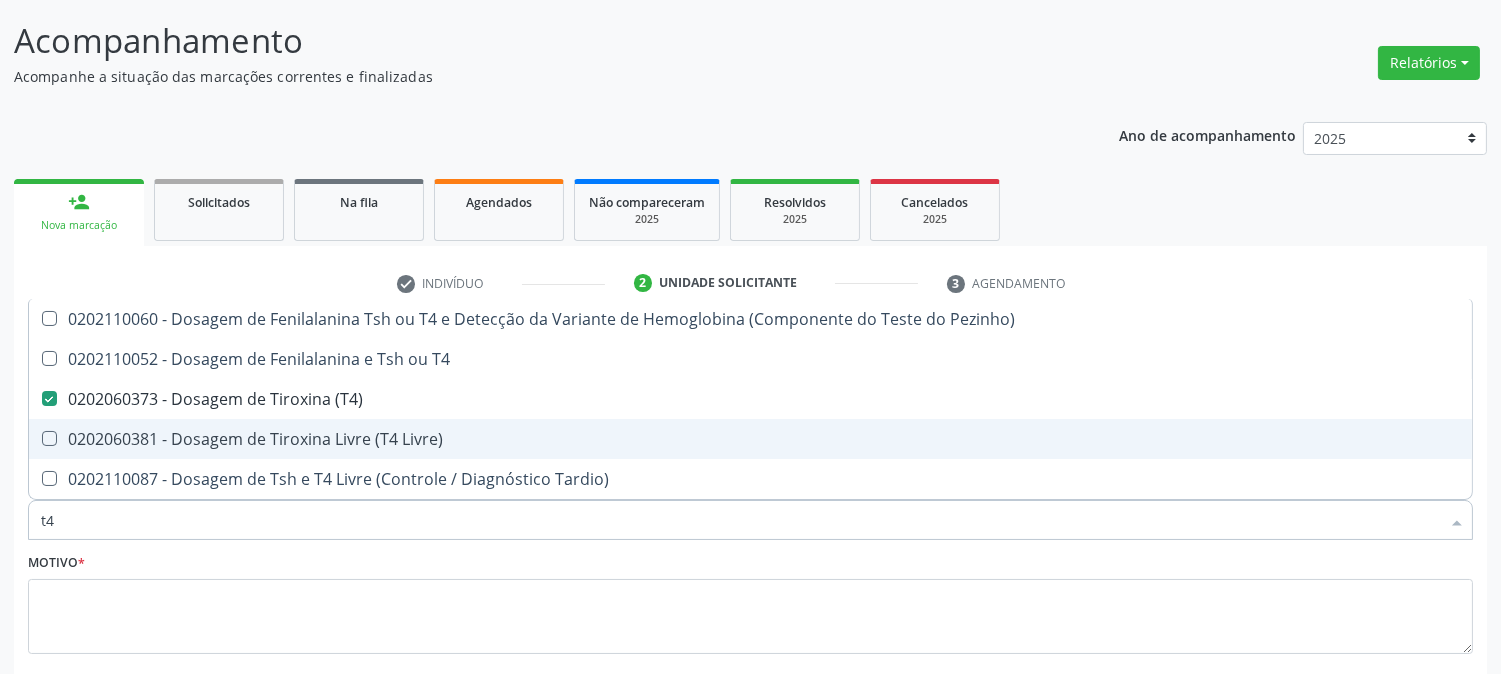 click on "0202060381 - Dosagem de Tiroxina Livre (T4 Livre)" at bounding box center [750, 439] 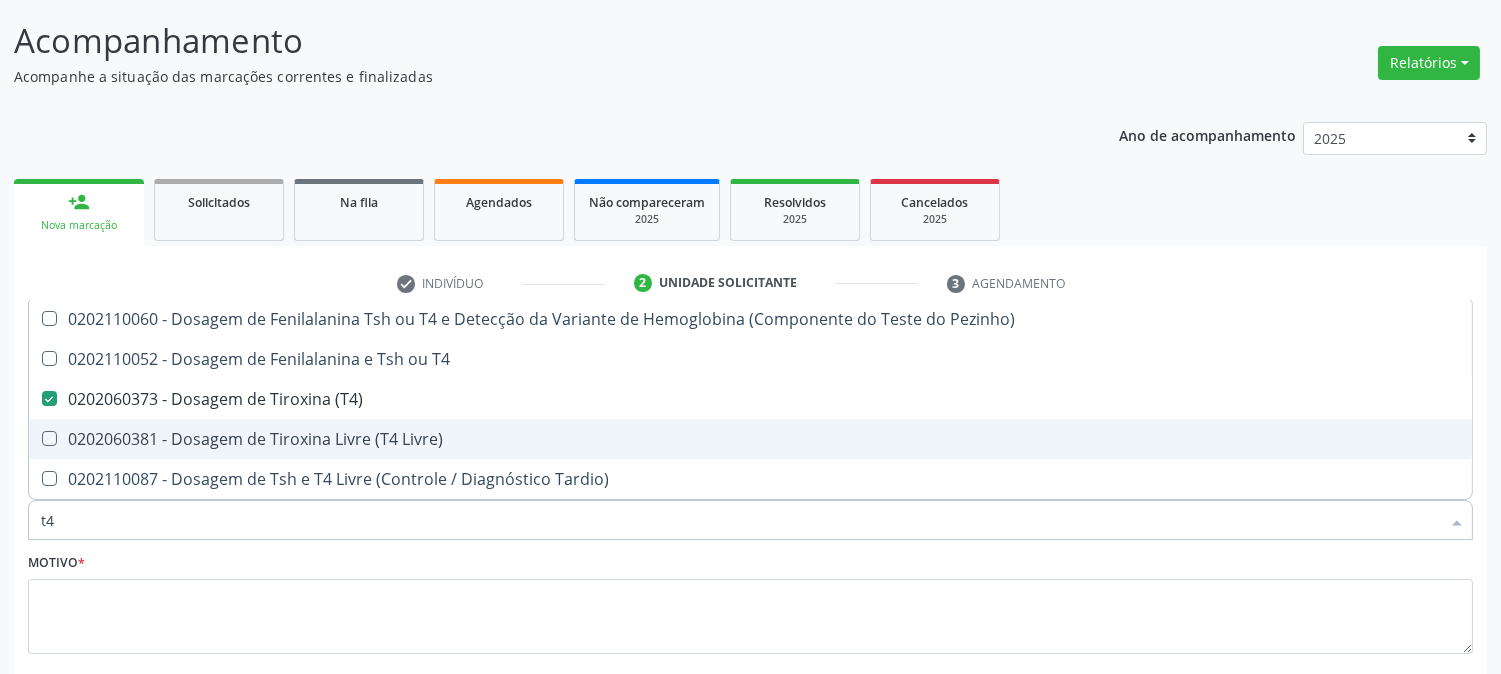 checkbox on "true" 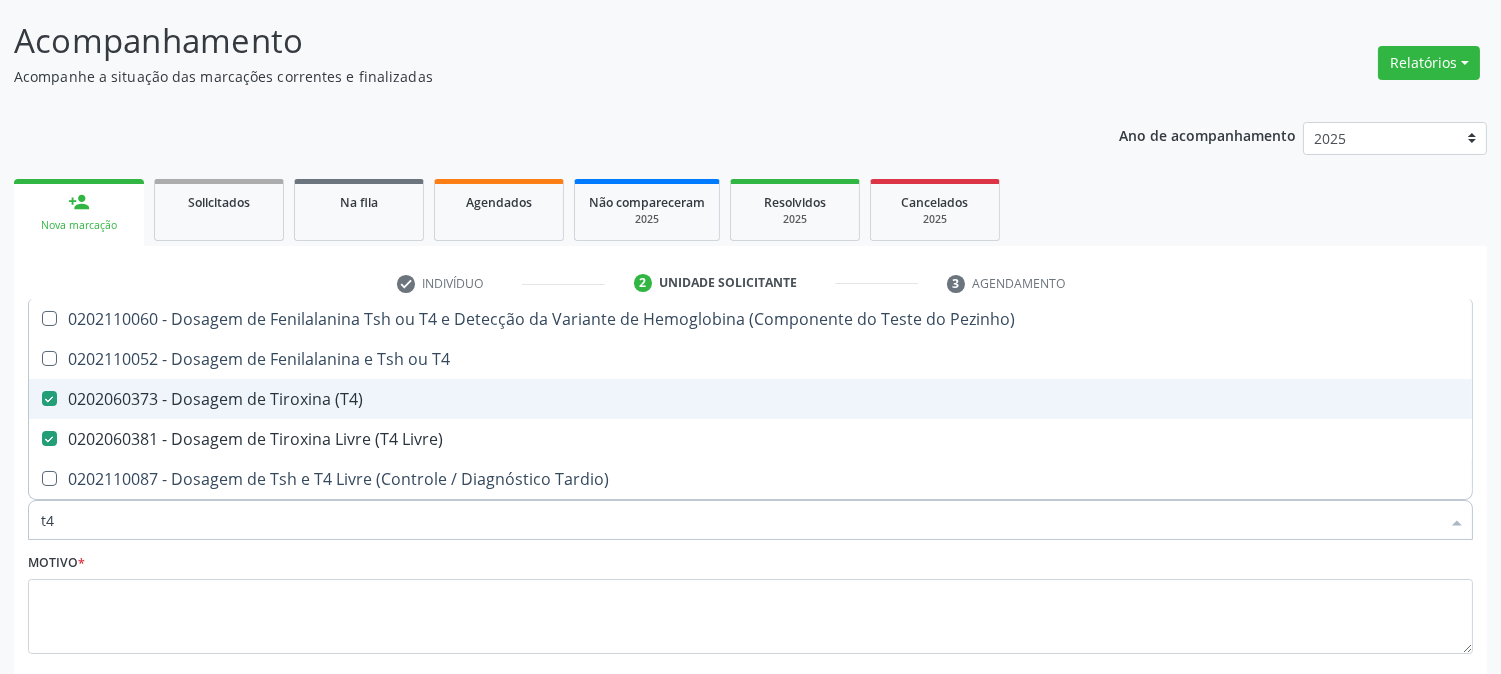 click on "0202060373 - Dosagem de Tiroxina (T4)" at bounding box center (750, 399) 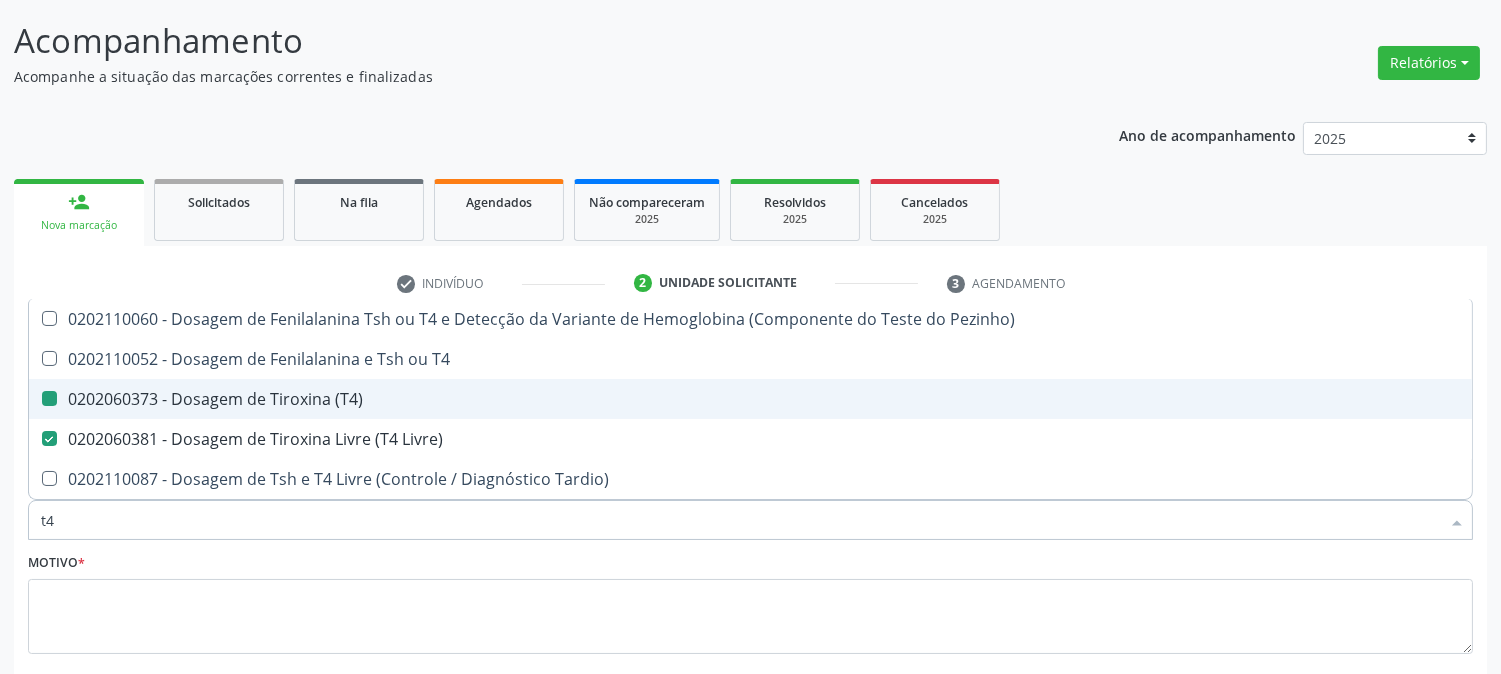 checkbox on "false" 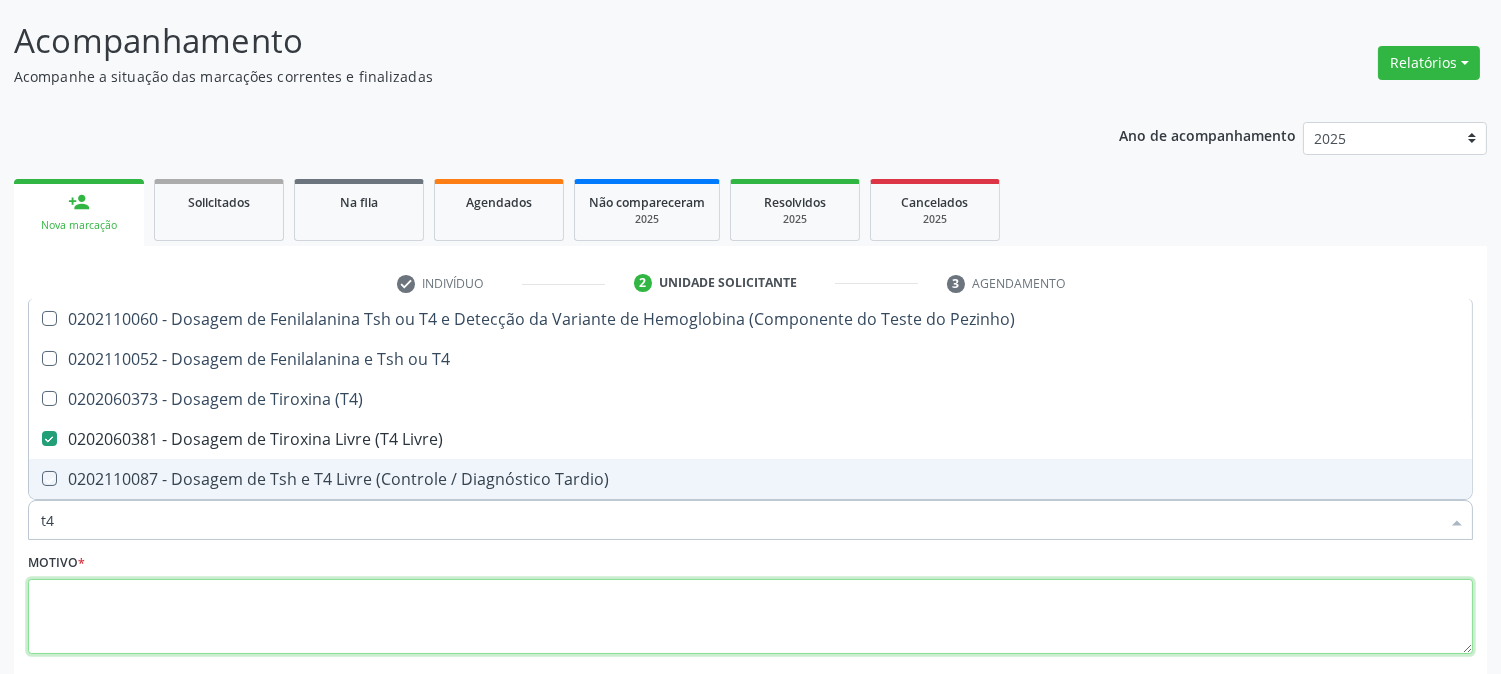 click at bounding box center (750, 617) 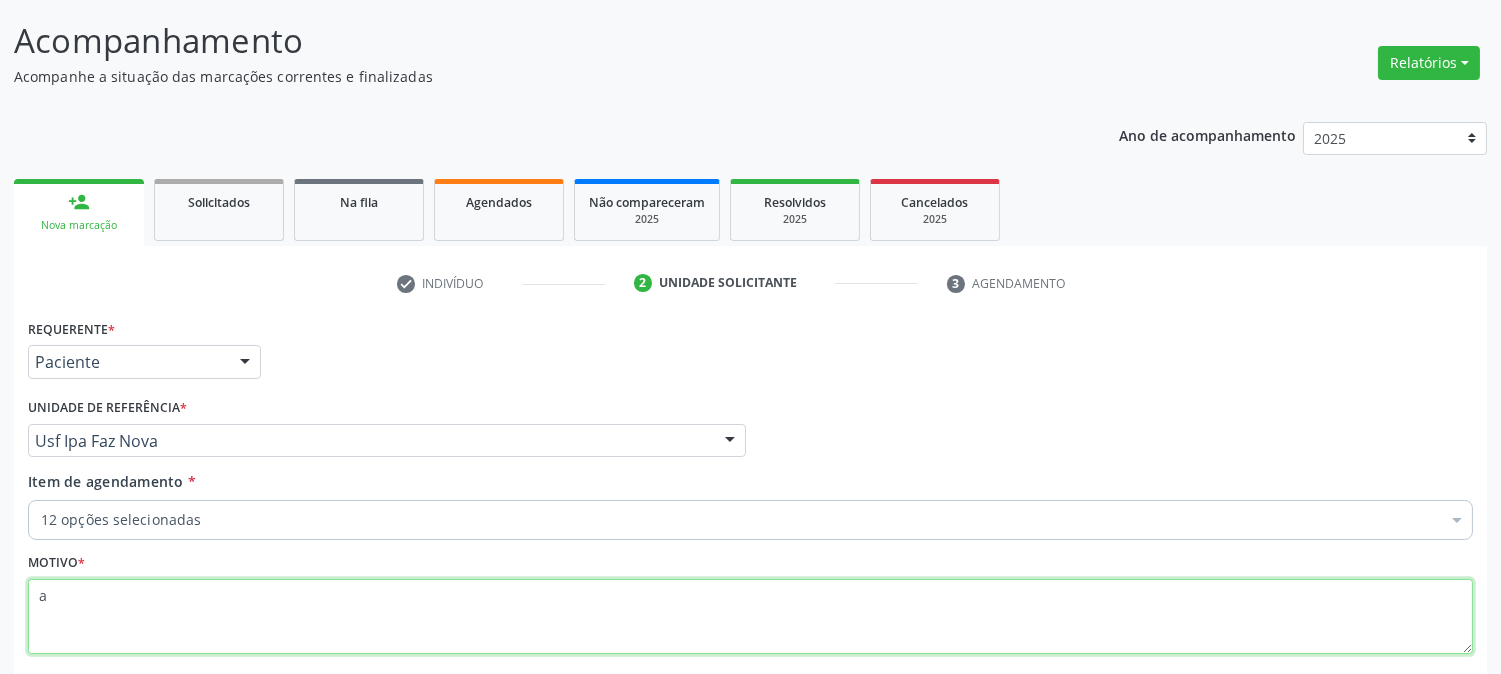 scroll, scrollTop: 231, scrollLeft: 0, axis: vertical 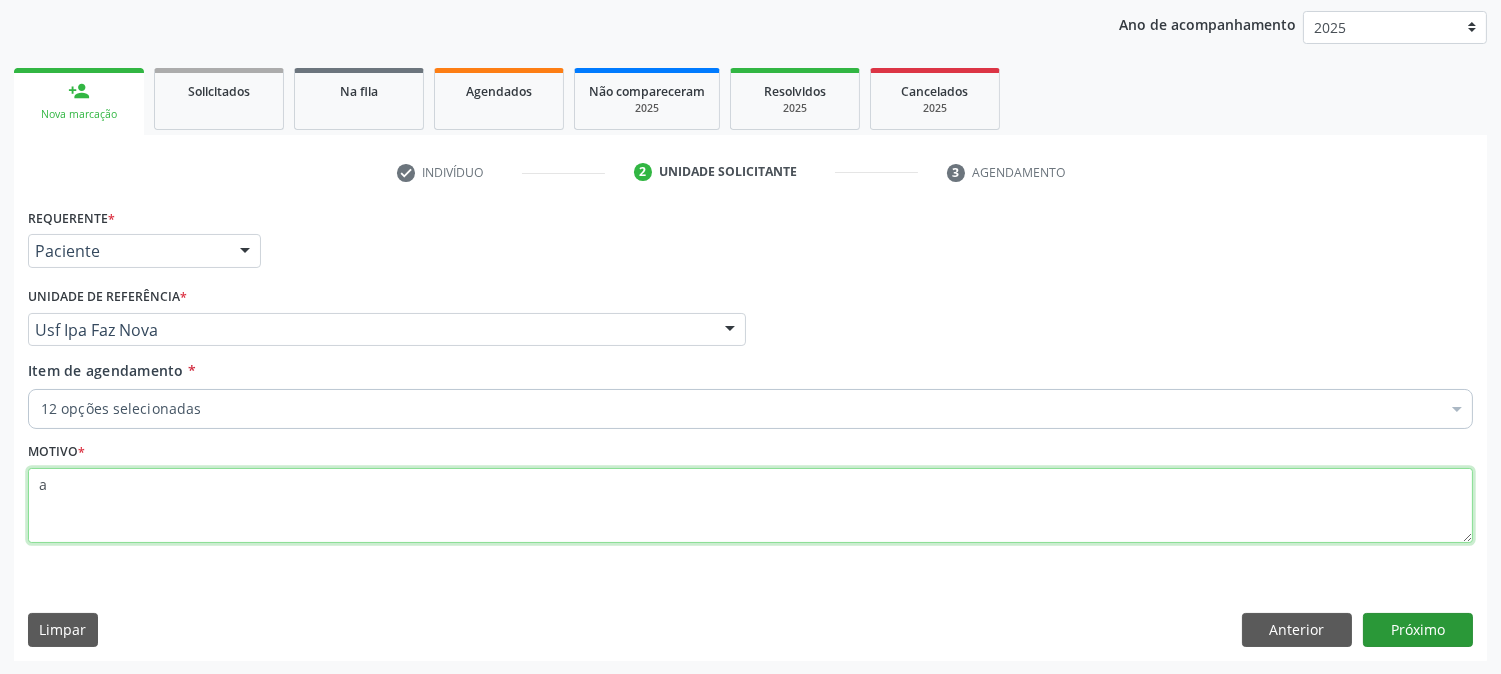 type on "a" 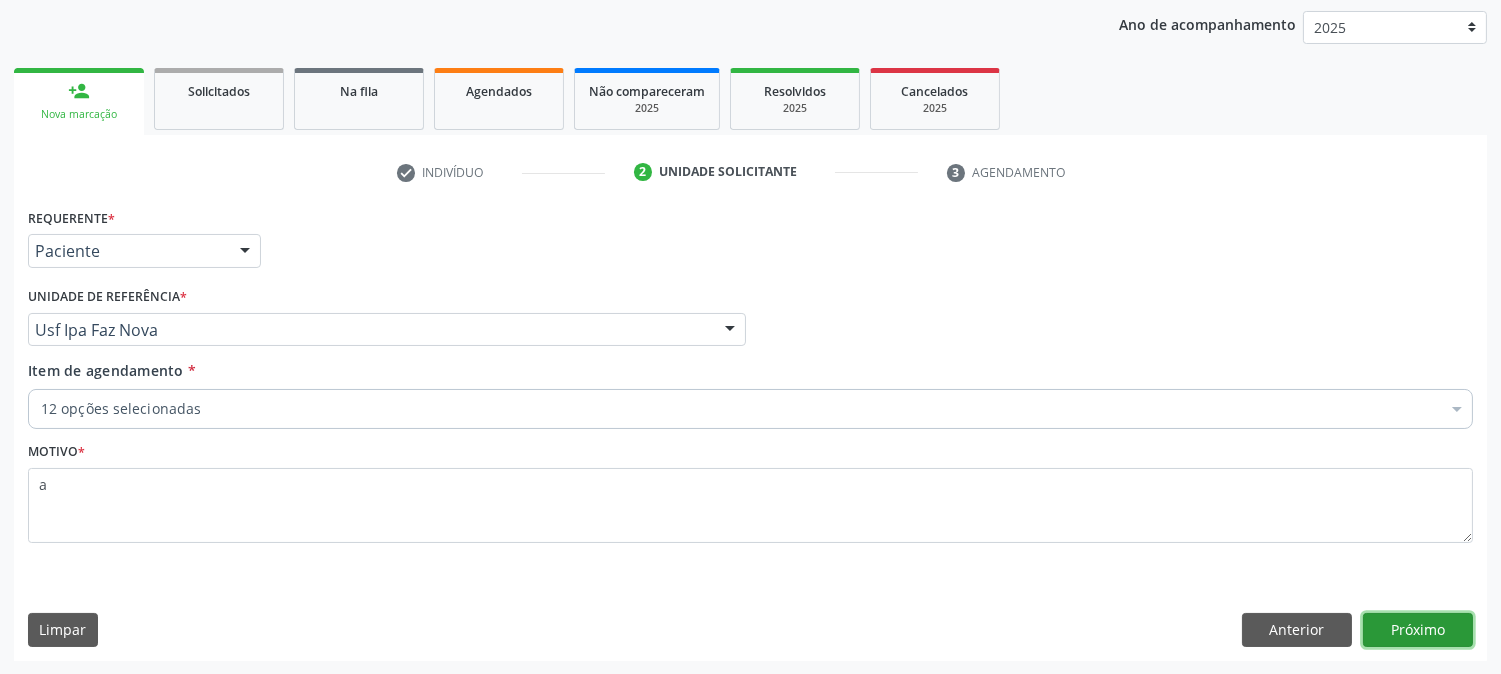 click on "Próximo" at bounding box center [1418, 630] 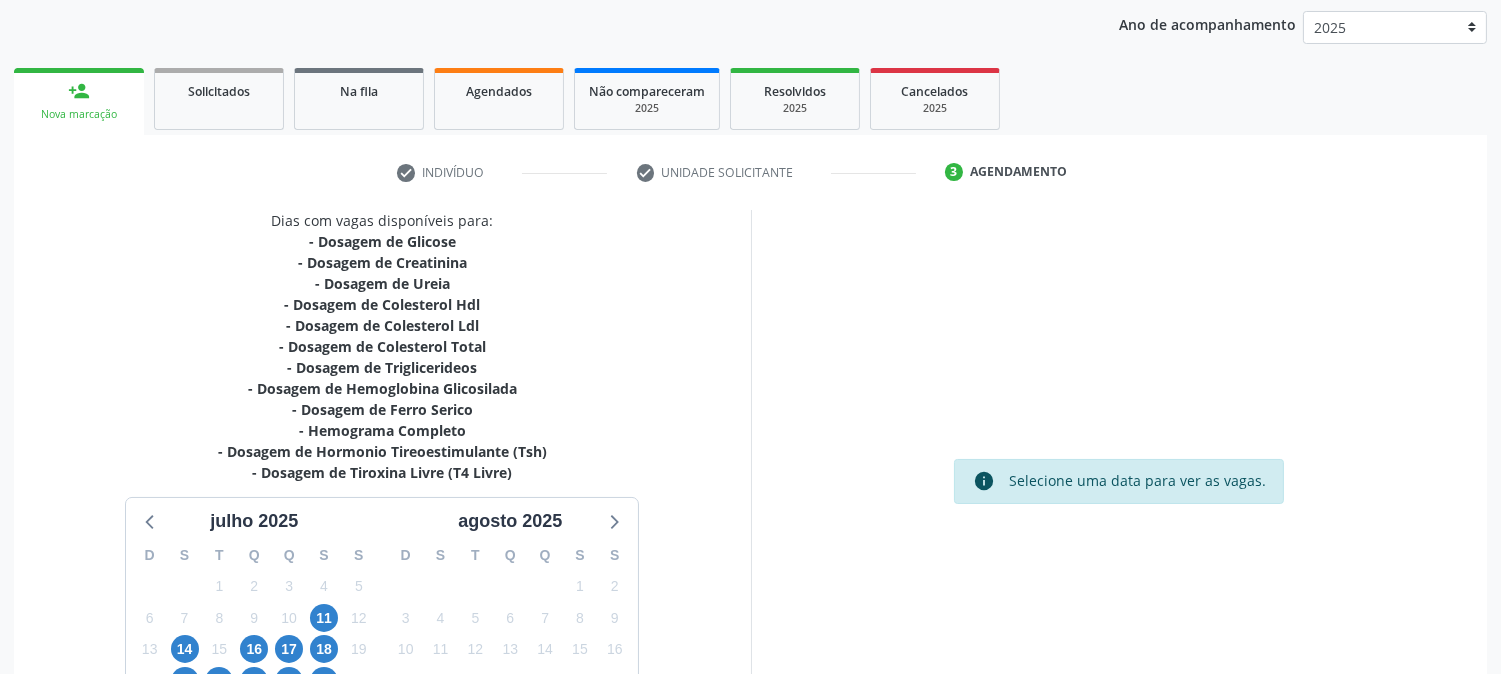 scroll, scrollTop: 426, scrollLeft: 0, axis: vertical 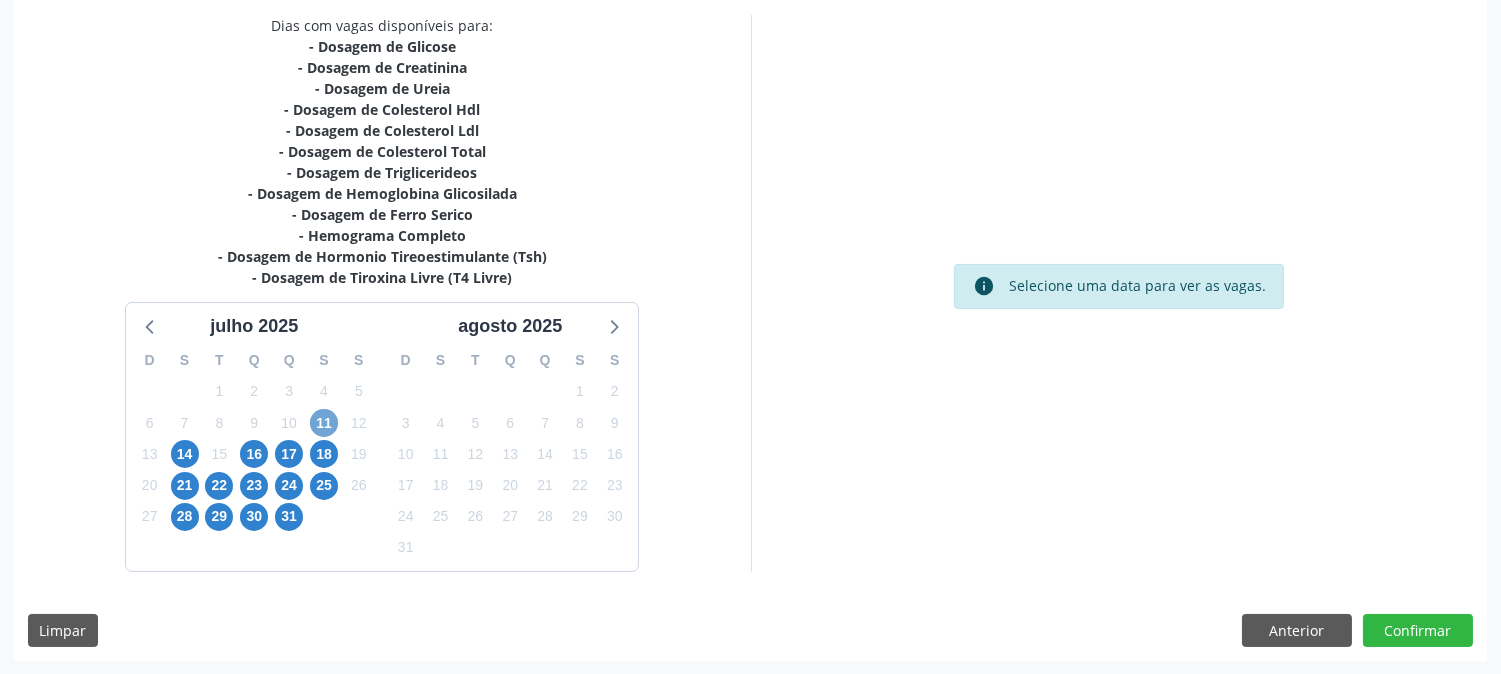 click on "11" at bounding box center (324, 423) 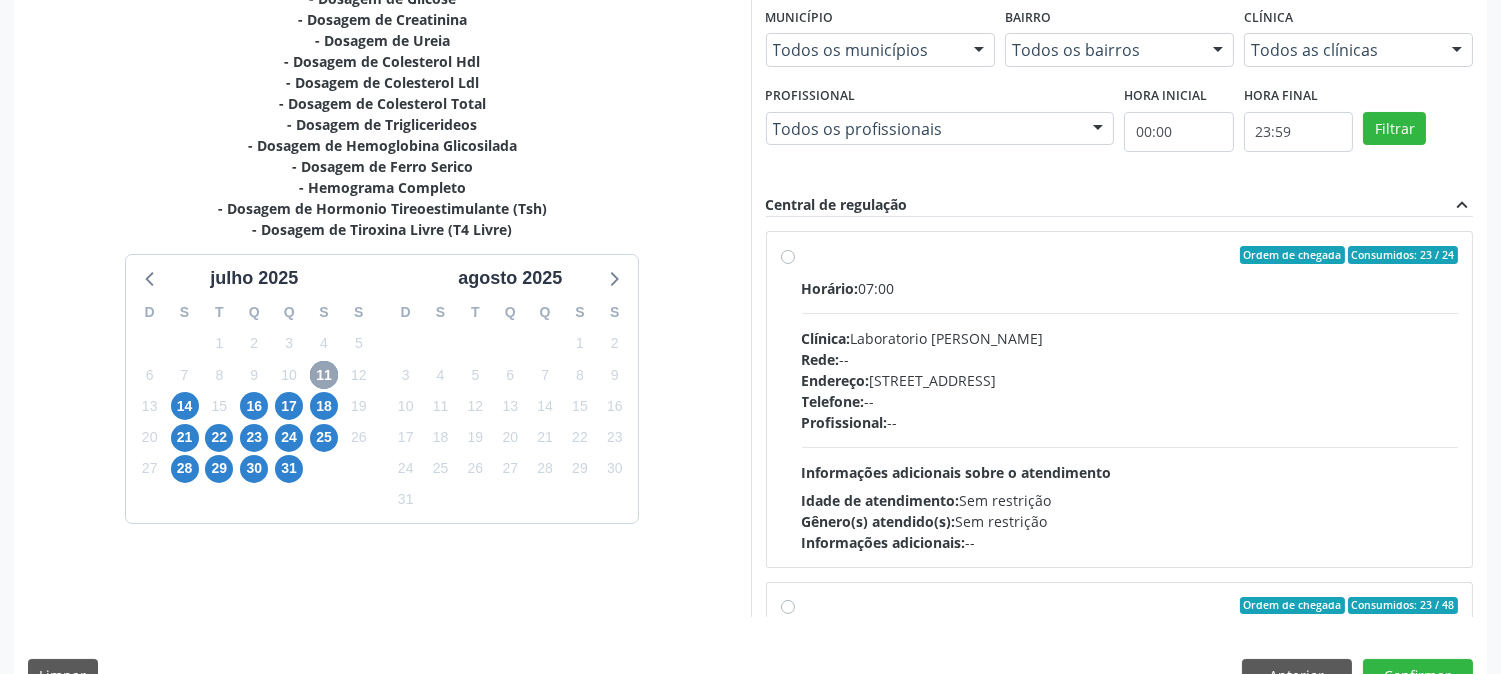 scroll, scrollTop: 520, scrollLeft: 0, axis: vertical 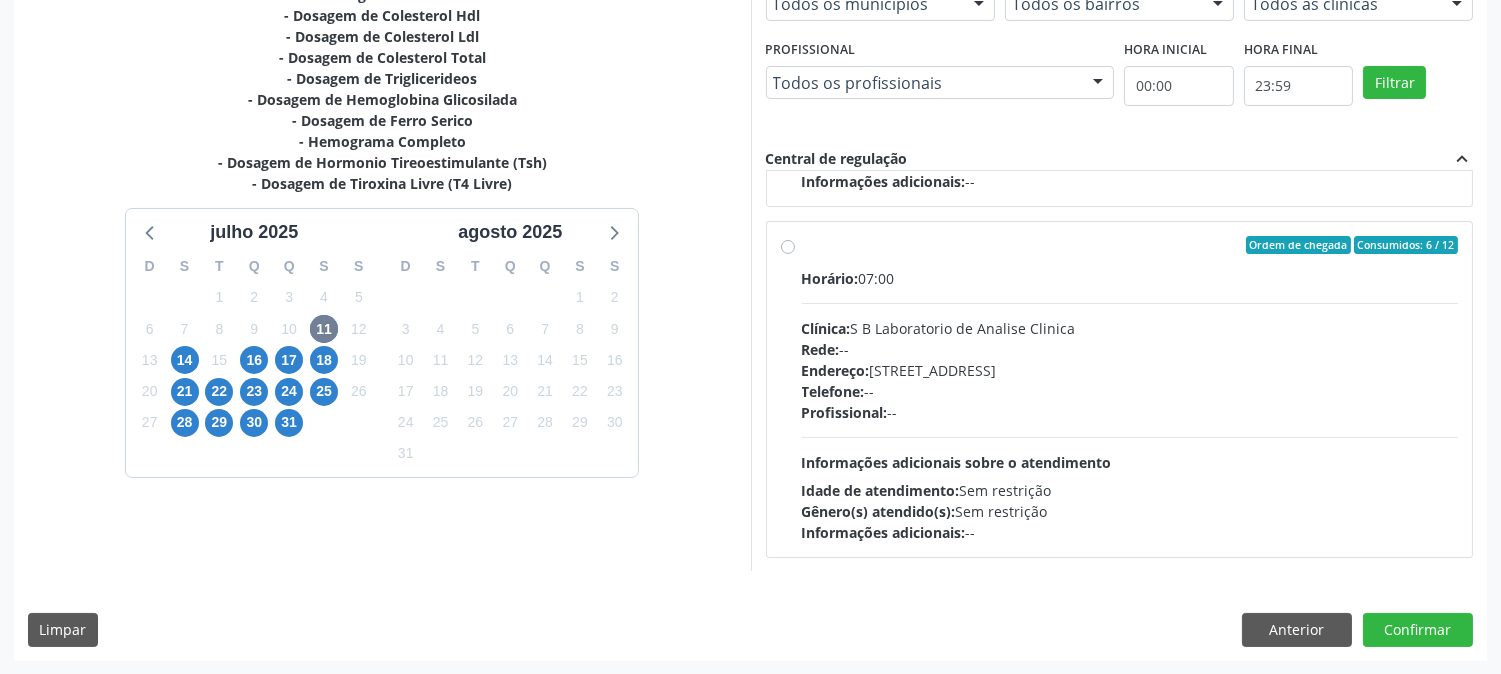 click on "Horário:   07:00
Clínica:  S B Laboratorio de Analise Clinica
Rede:
--
Endereço:   Casa, nº 679, Centro, Serra Talhada - PE
Telefone:   --
Profissional:
--
Informações adicionais sobre o atendimento
Idade de atendimento:
Sem restrição
Gênero(s) atendido(s):
Sem restrição
Informações adicionais:
--" at bounding box center [1130, 405] 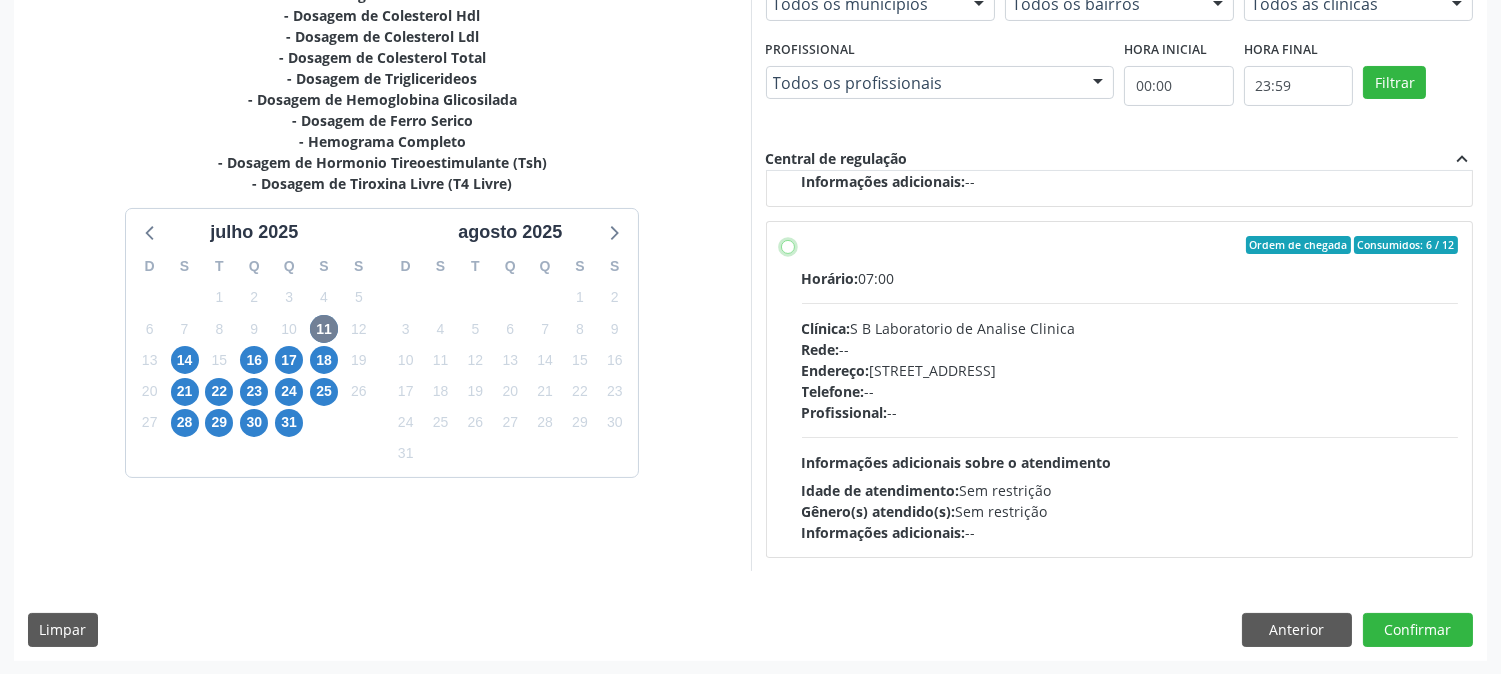 click on "Ordem de chegada
Consumidos: 6 / 12
Horário:   07:00
Clínica:  S B Laboratorio de Analise Clinica
Rede:
--
Endereço:   Casa, nº 679, Centro, Serra Talhada - PE
Telefone:   --
Profissional:
--
Informações adicionais sobre o atendimento
Idade de atendimento:
Sem restrição
Gênero(s) atendido(s):
Sem restrição
Informações adicionais:
--" at bounding box center (788, 245) 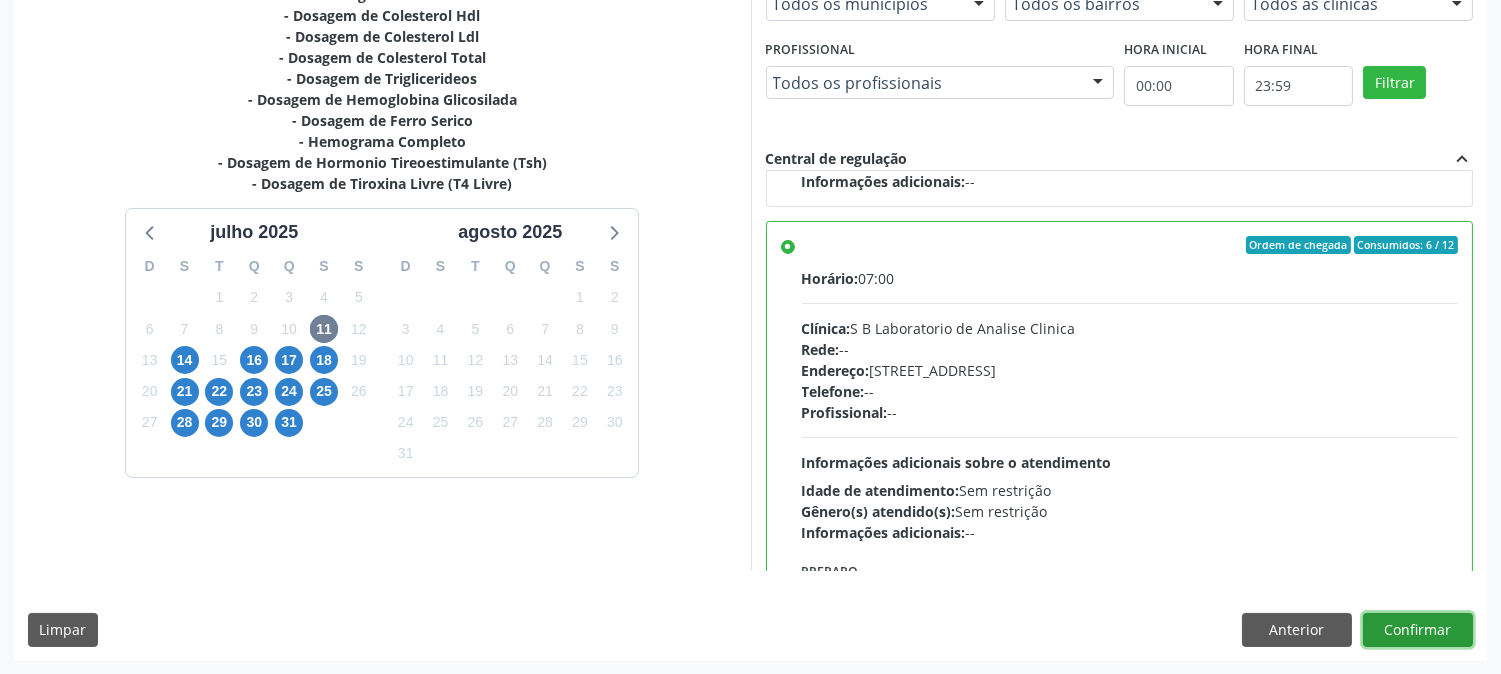 click on "Confirmar" at bounding box center (1418, 630) 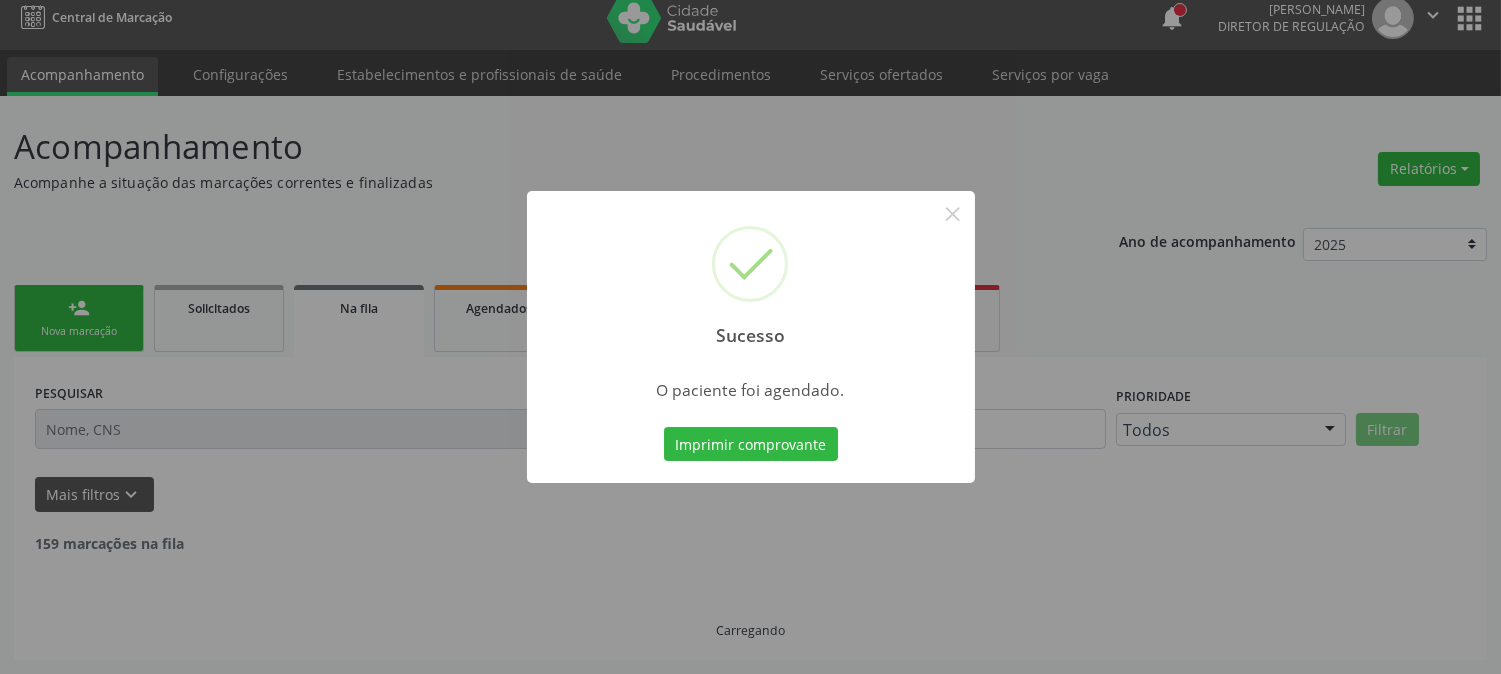 scroll, scrollTop: 0, scrollLeft: 0, axis: both 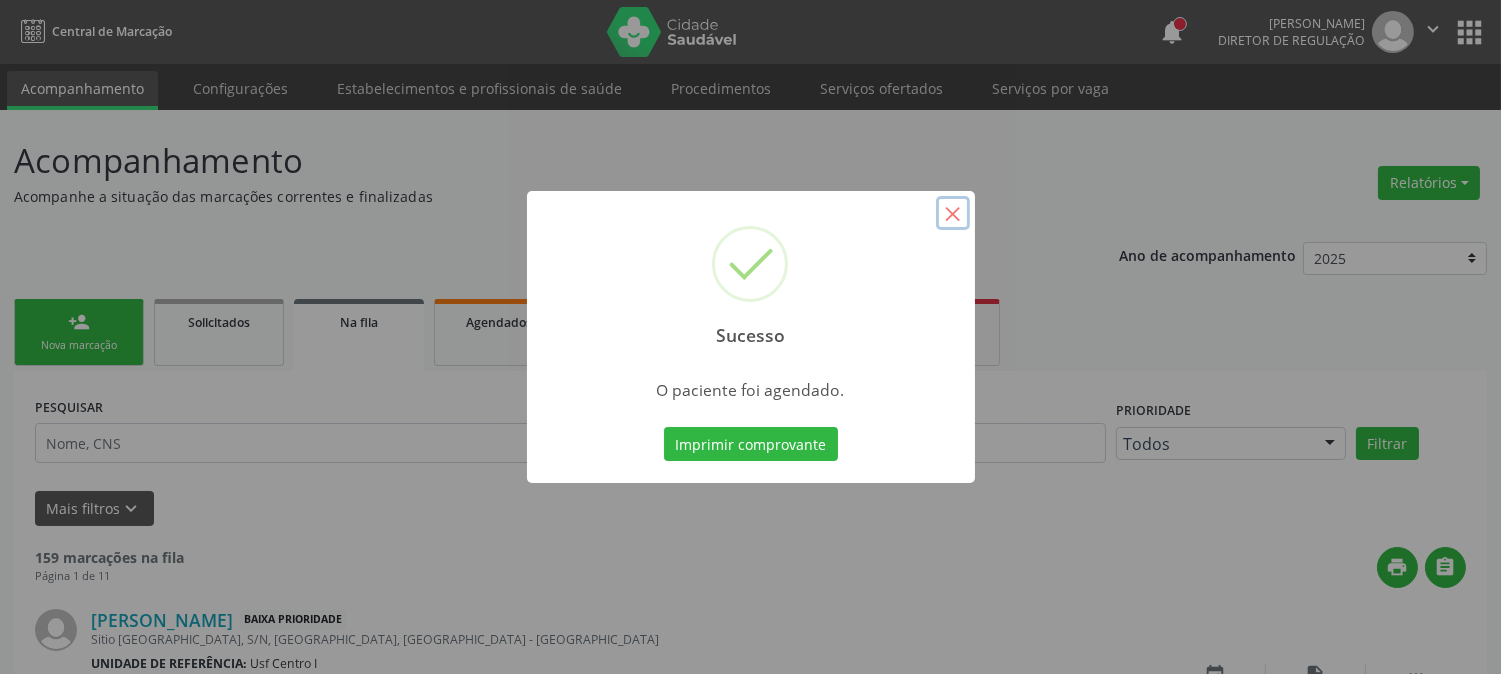 click on "×" at bounding box center (953, 213) 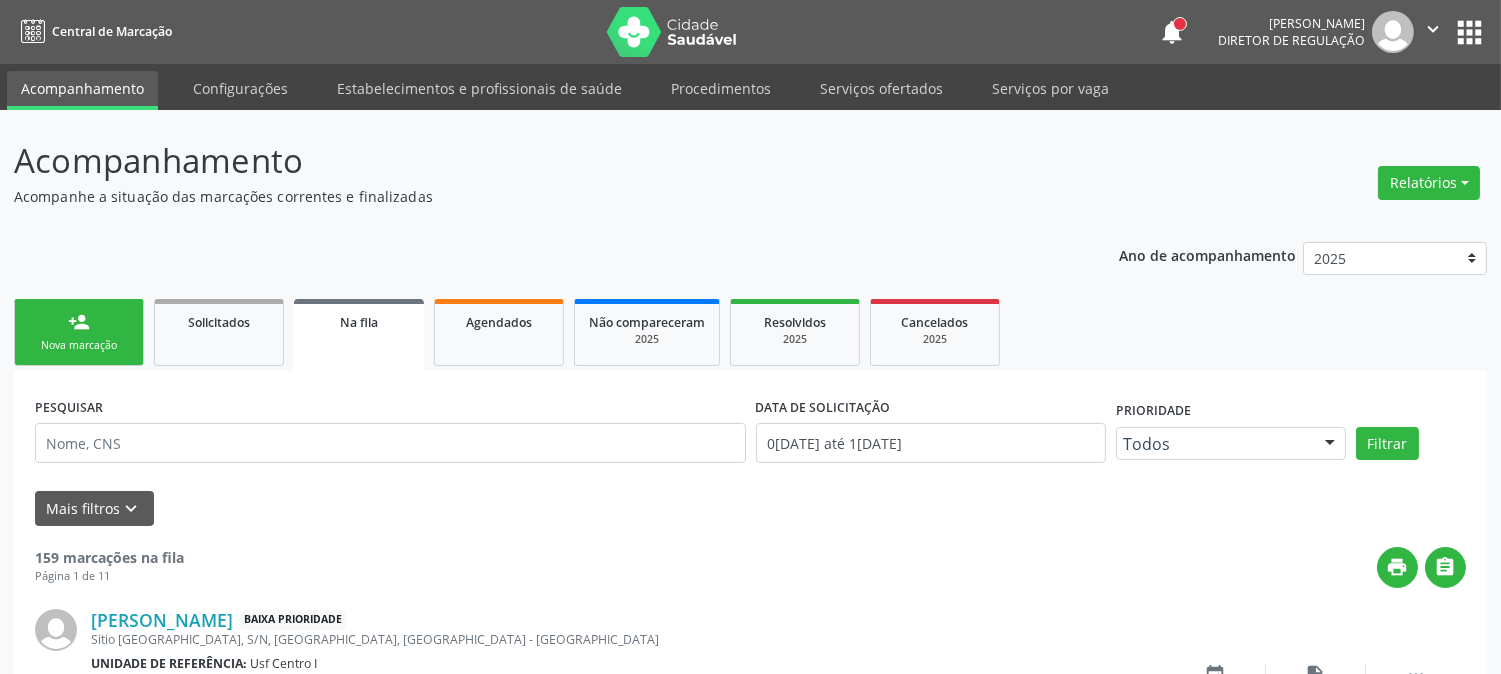 click on "person_add
Nova marcação" at bounding box center (79, 332) 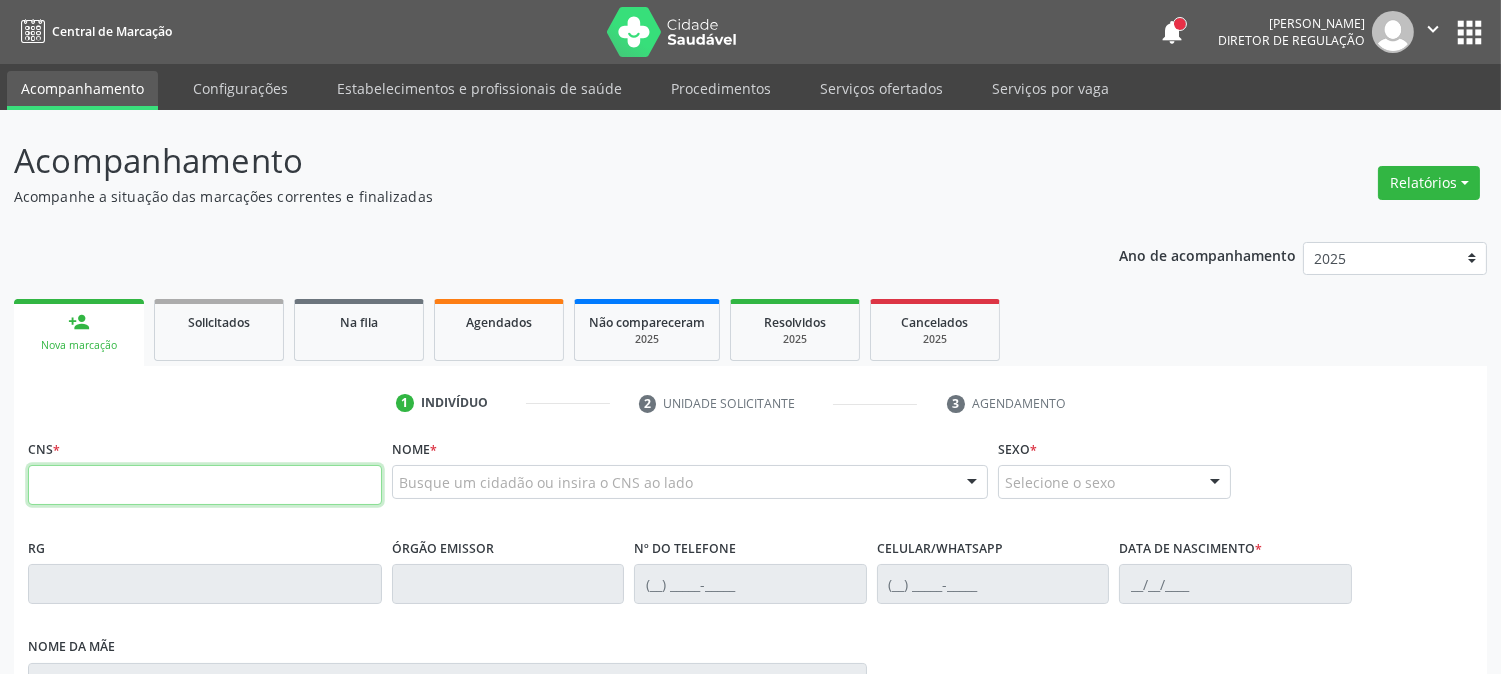 click at bounding box center (205, 485) 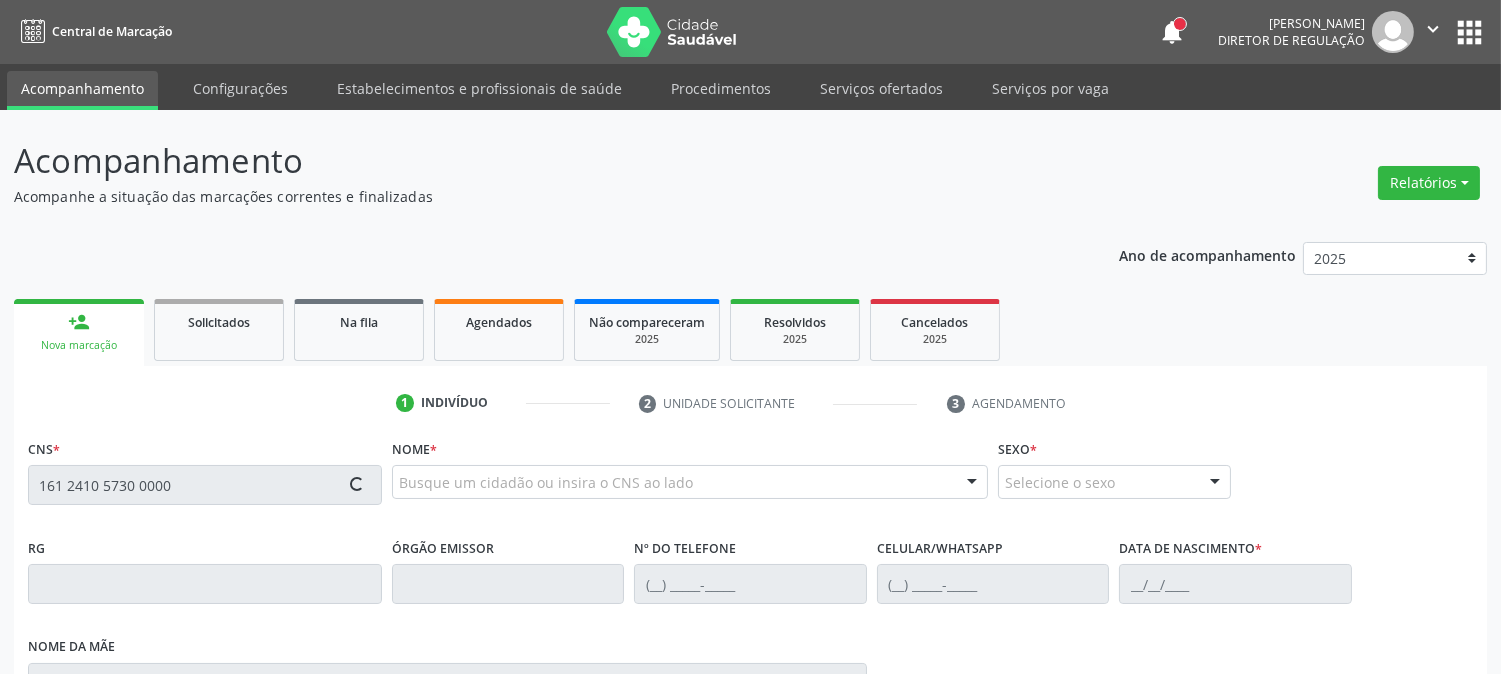 type on "161 2410 5730 0000" 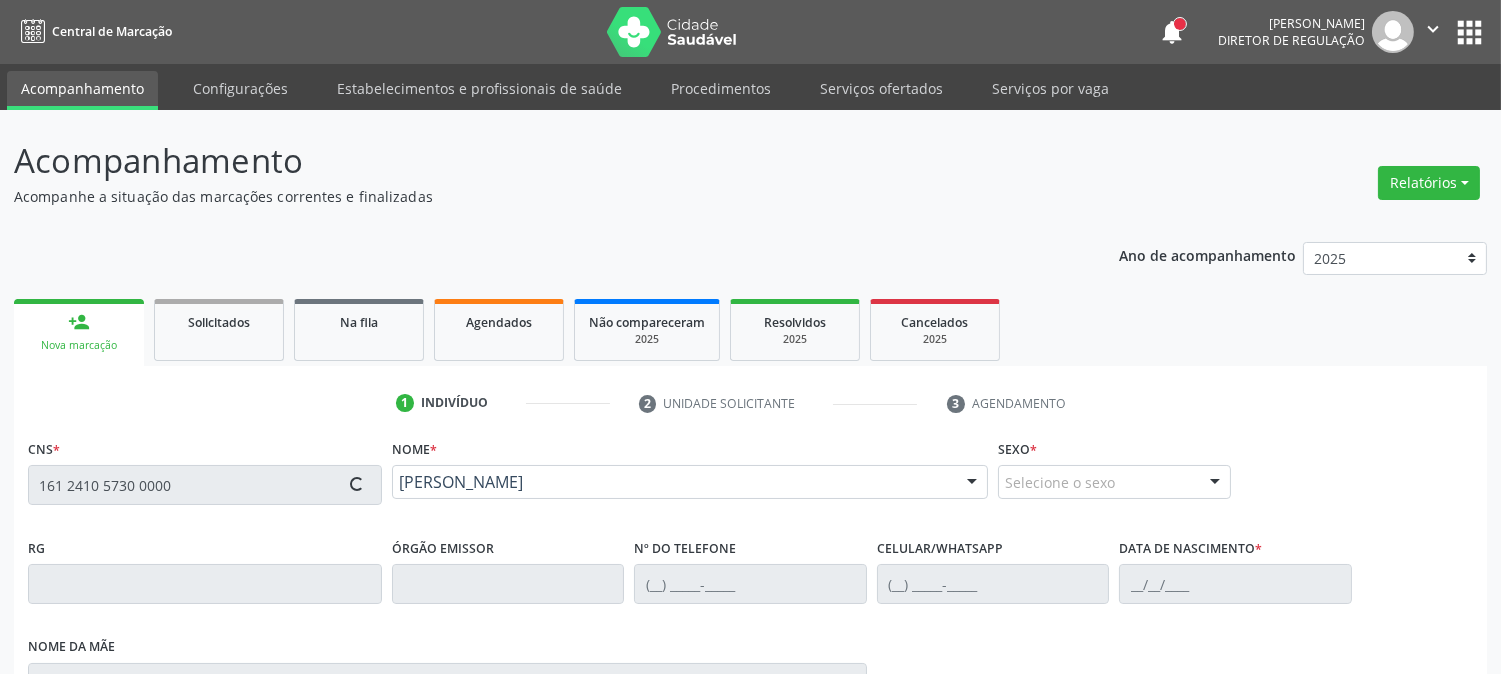 type on "(87) 99658-1359" 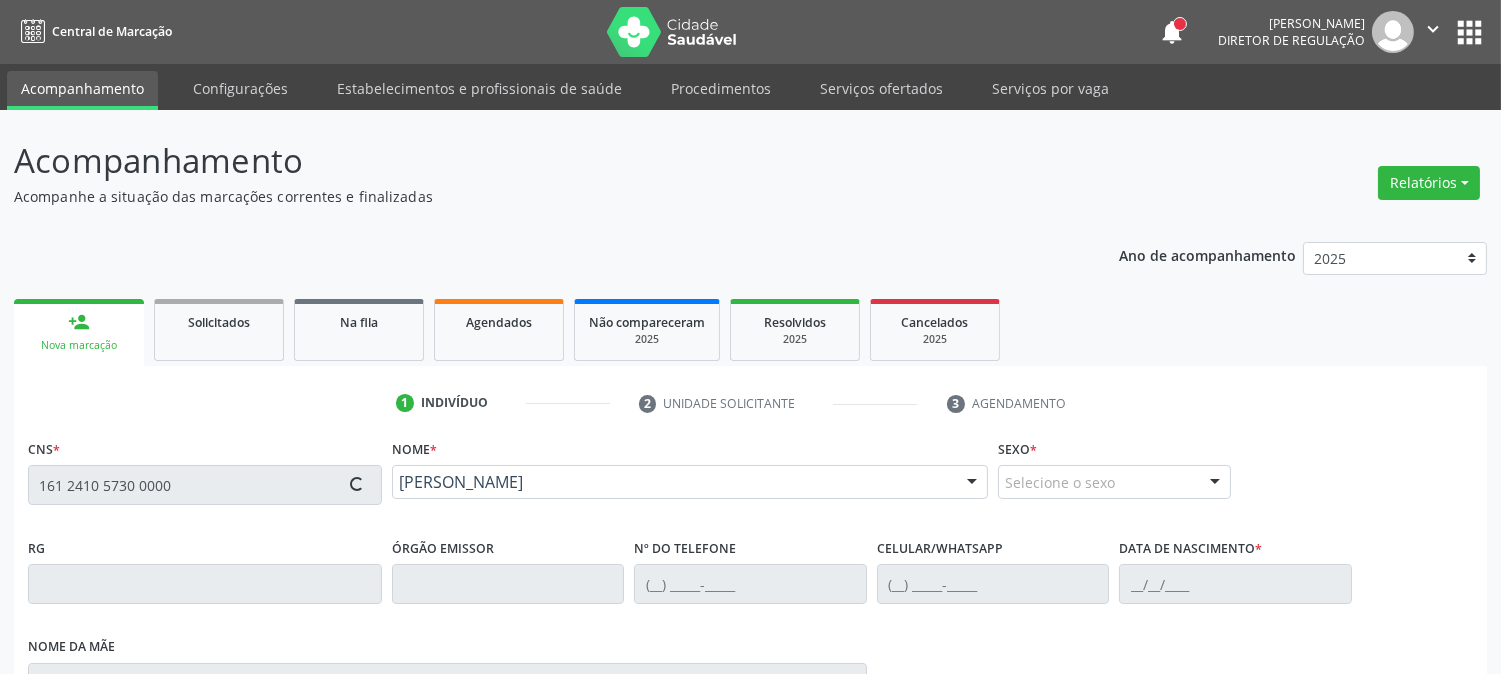 type on "08/09/1974" 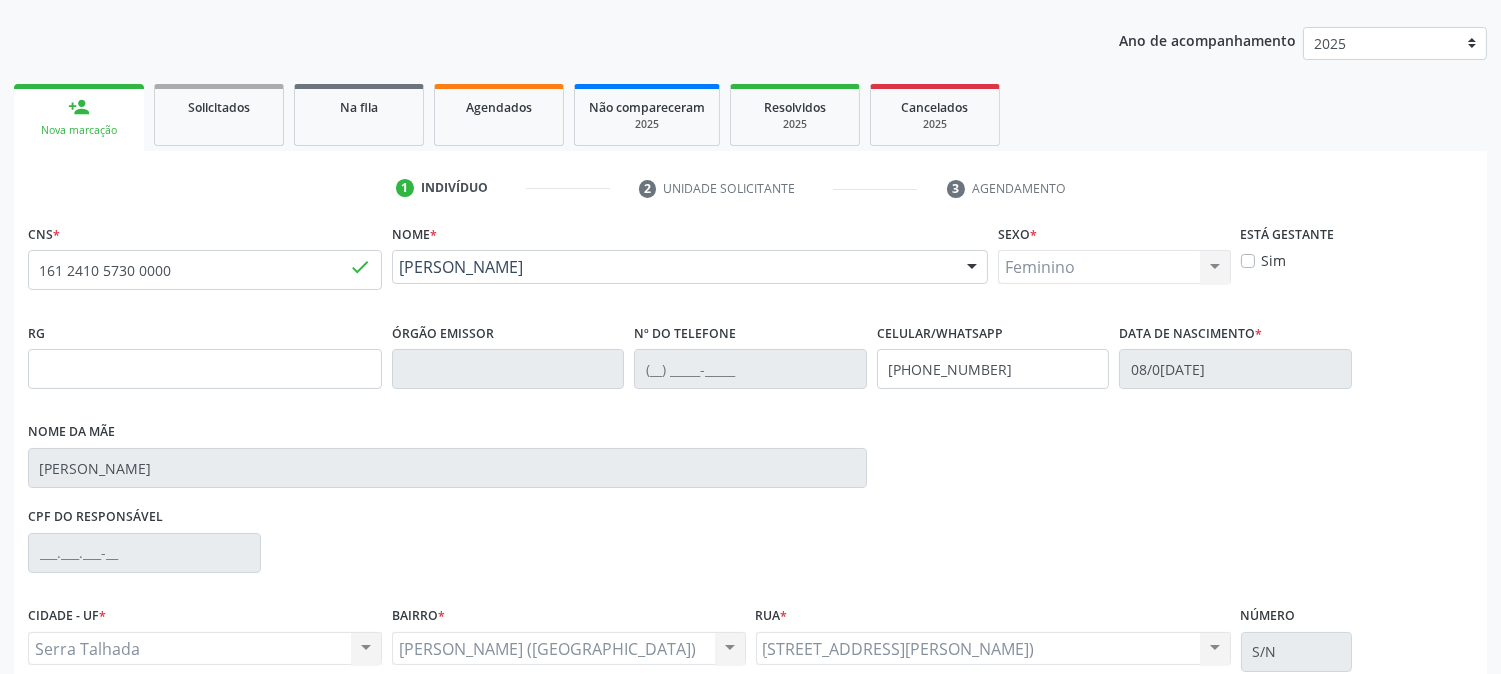 scroll, scrollTop: 395, scrollLeft: 0, axis: vertical 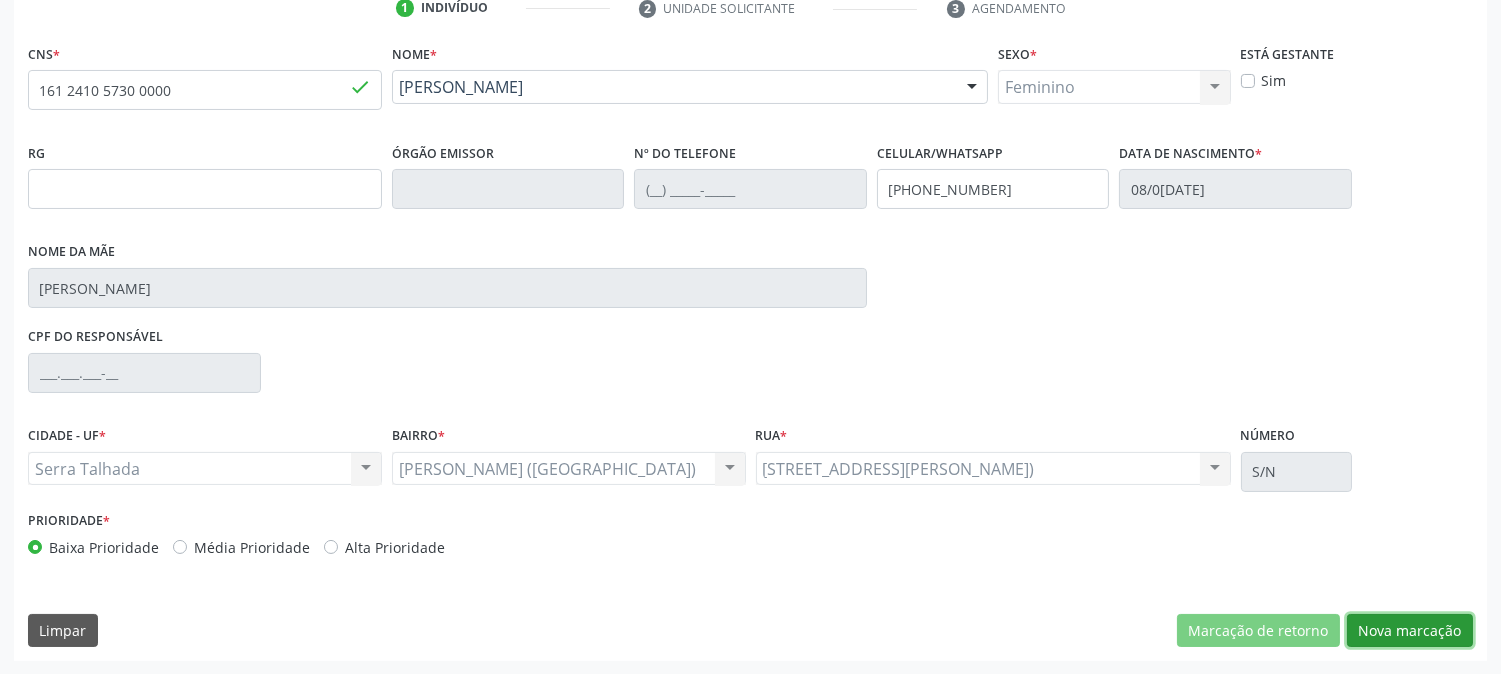 click on "Nova marcação" at bounding box center (1410, 631) 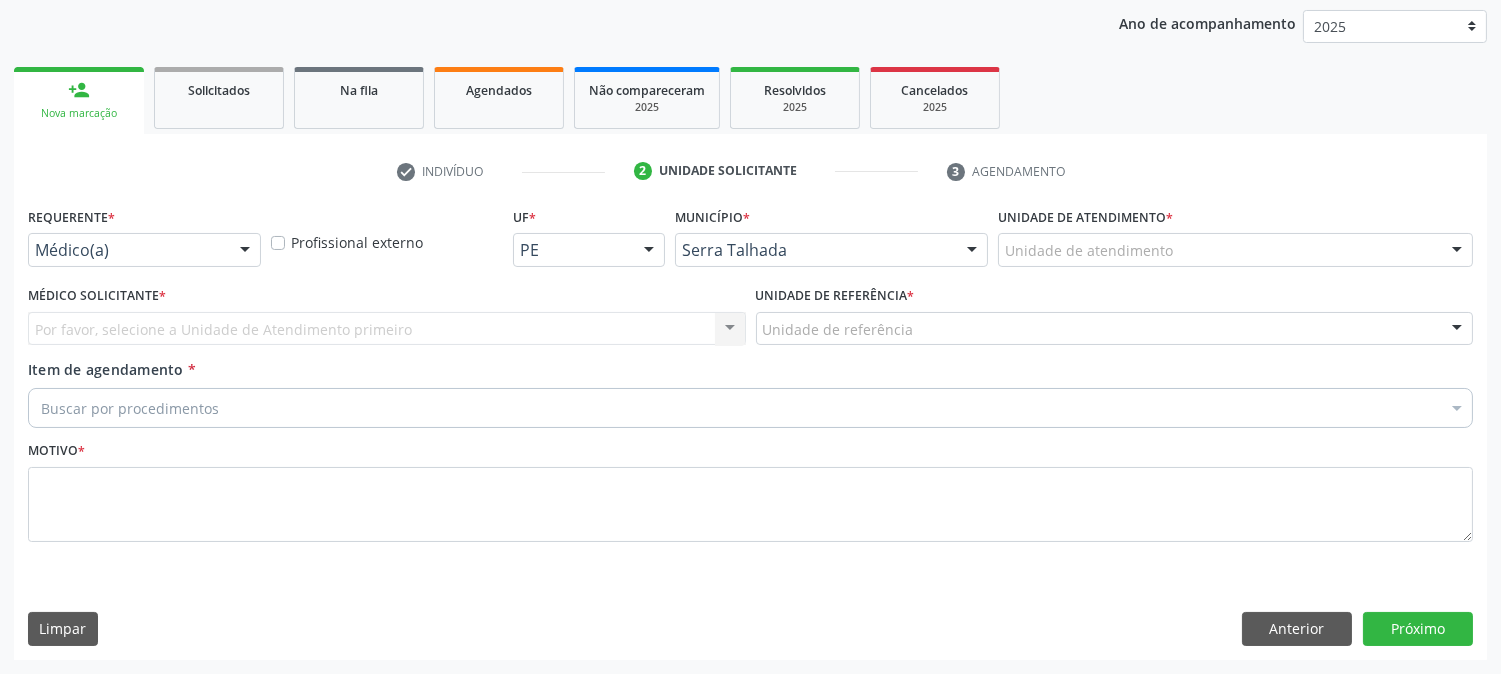 scroll, scrollTop: 231, scrollLeft: 0, axis: vertical 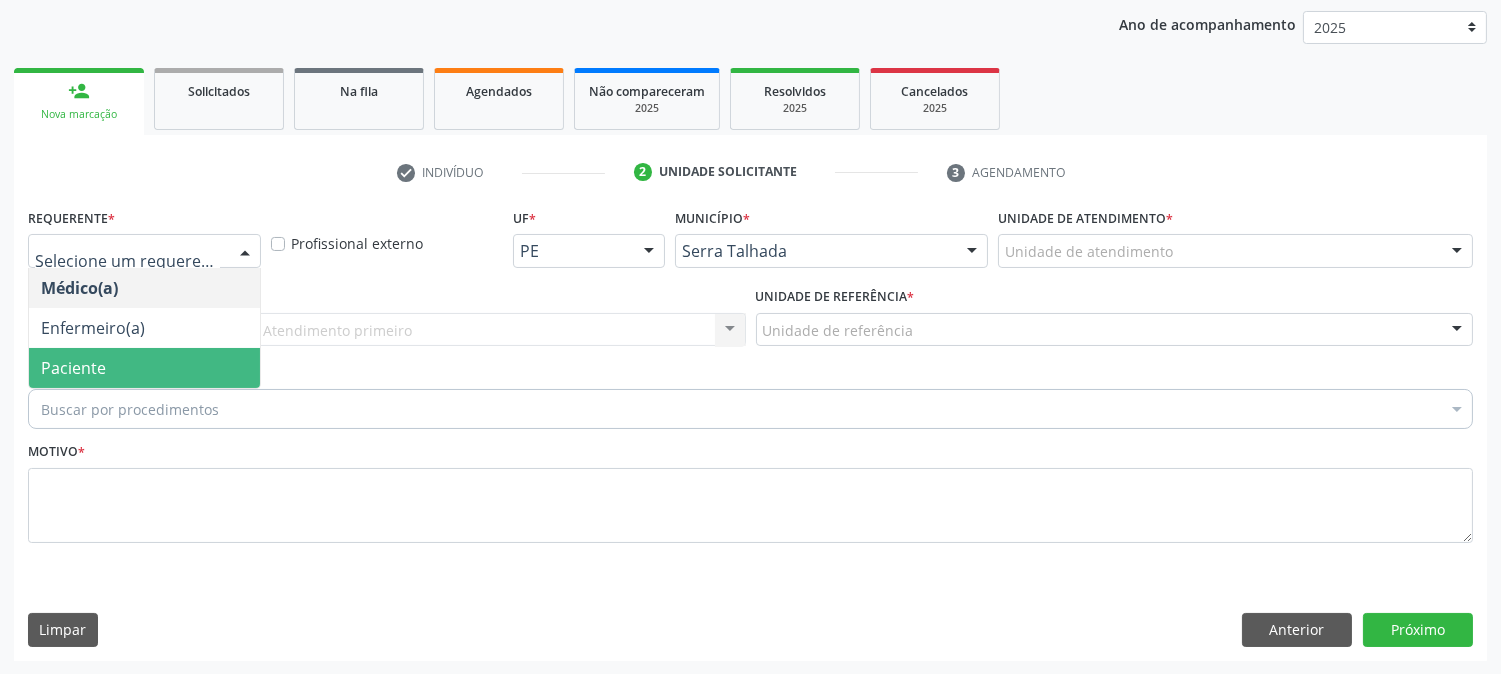 click on "Paciente" at bounding box center [144, 368] 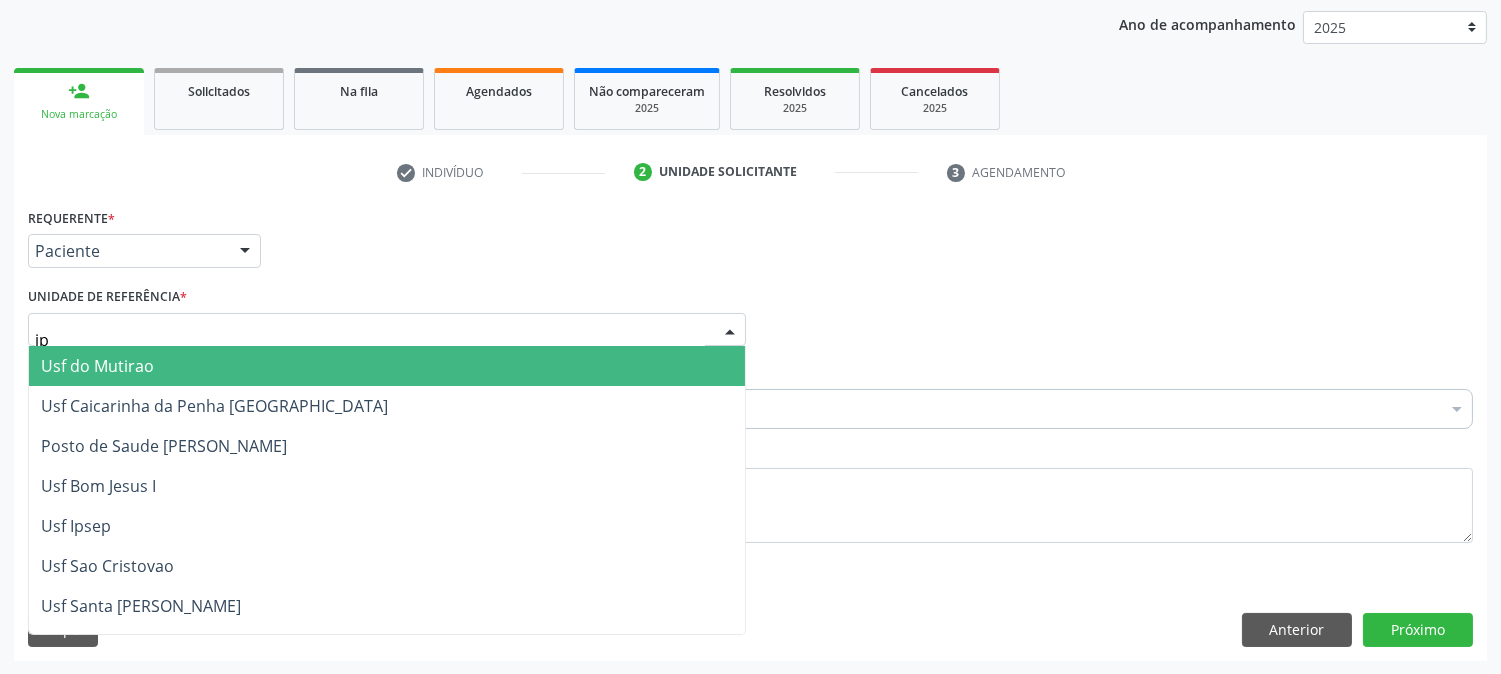 type on "ipa" 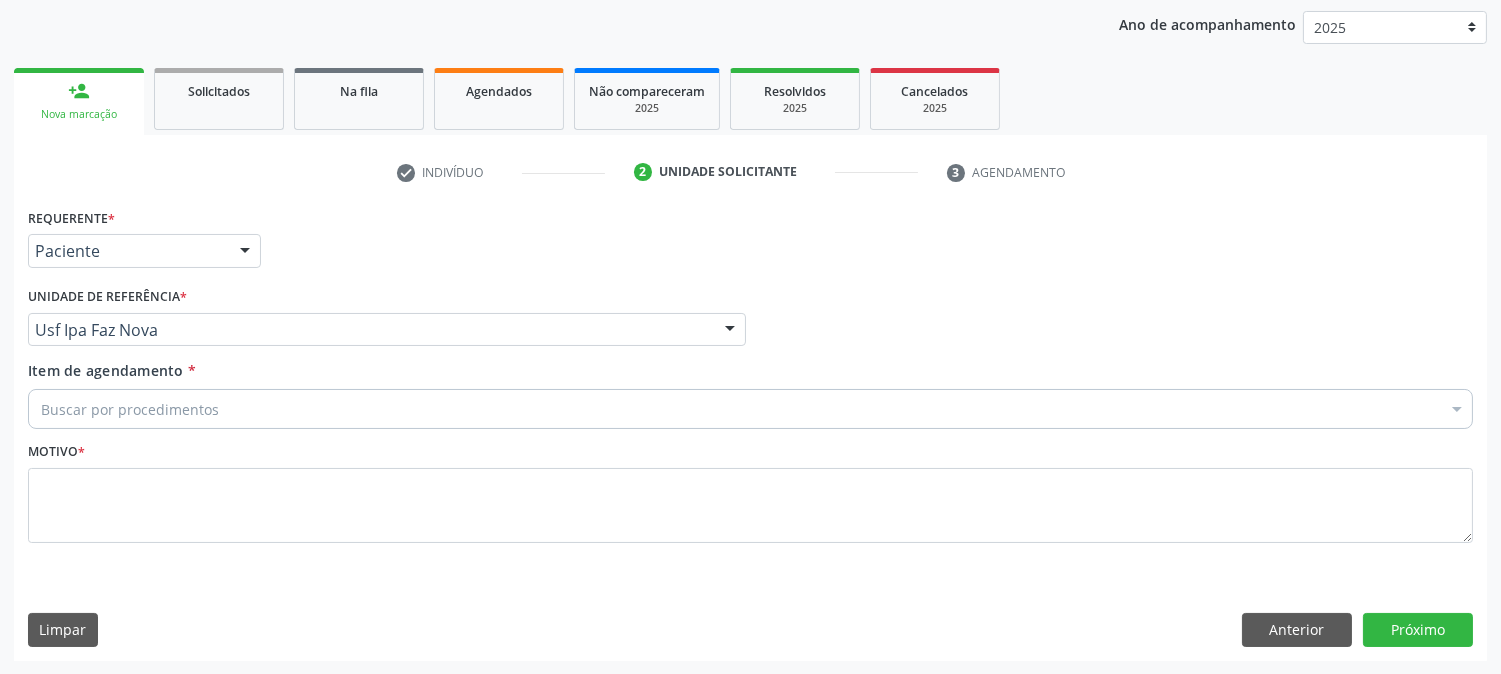click on "Buscar por procedimentos" at bounding box center [750, 409] 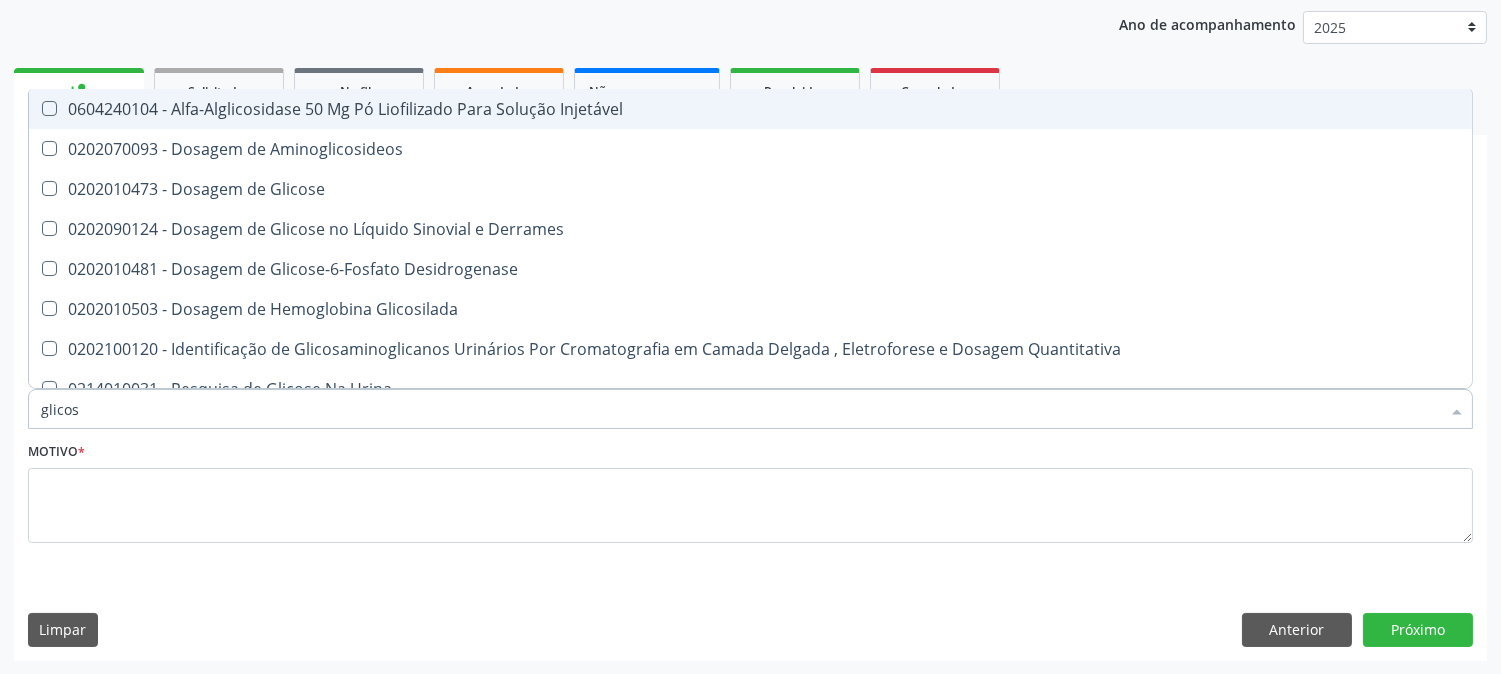 type on "glicose" 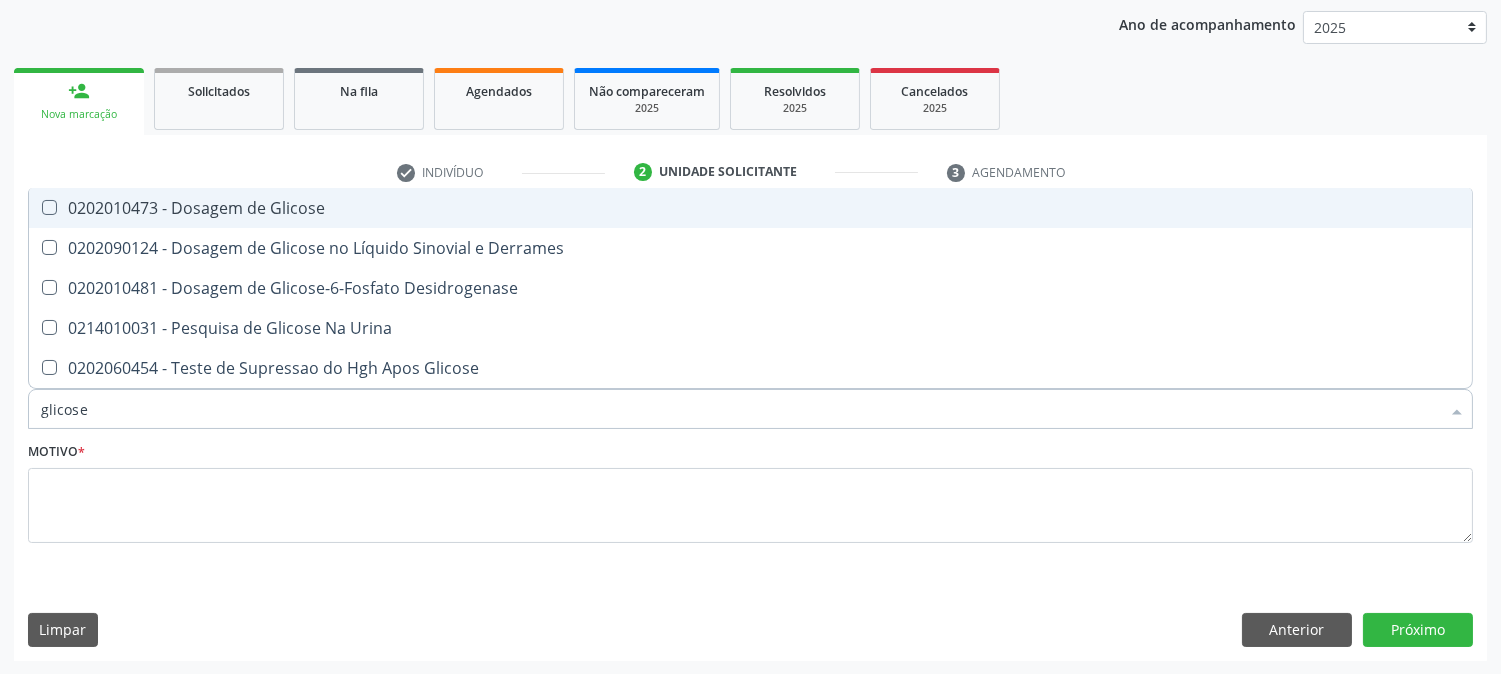 click on "0202010473 - Dosagem de Glicose" at bounding box center (750, 208) 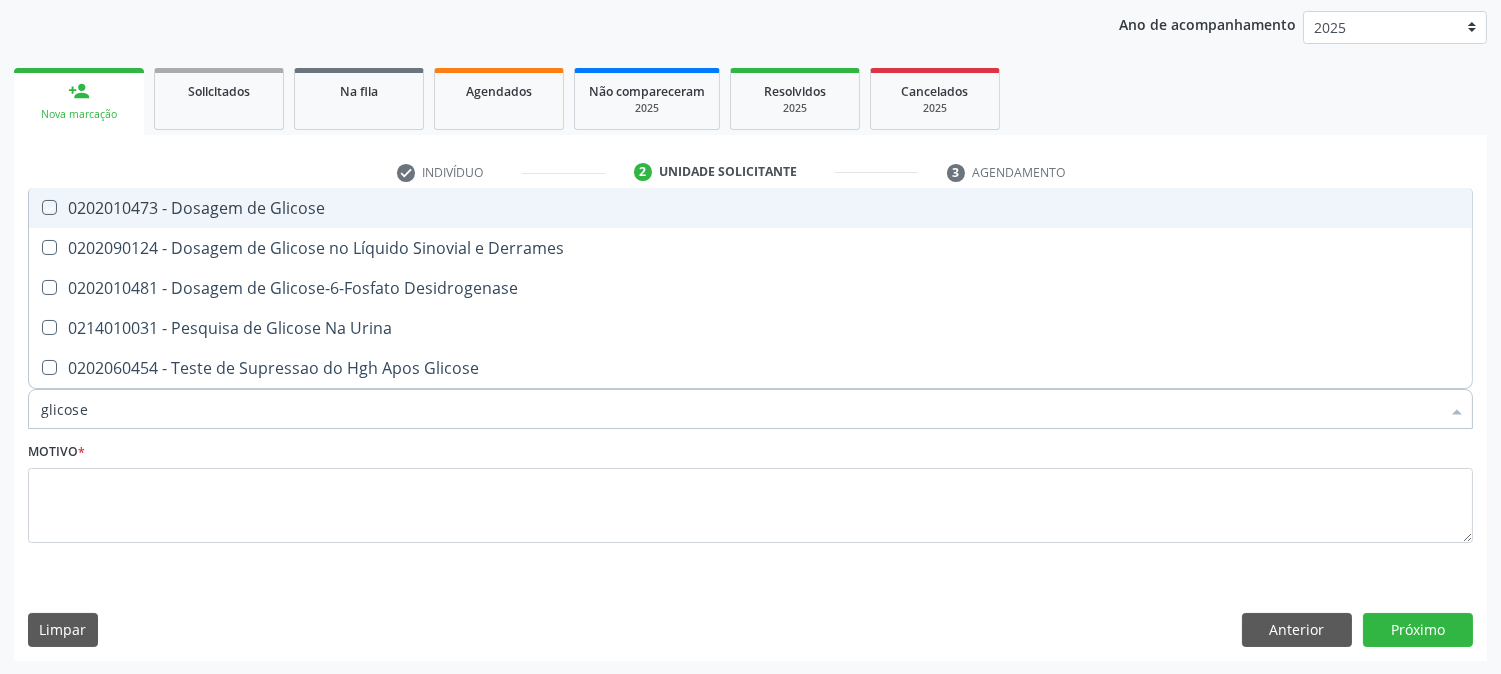 checkbox on "true" 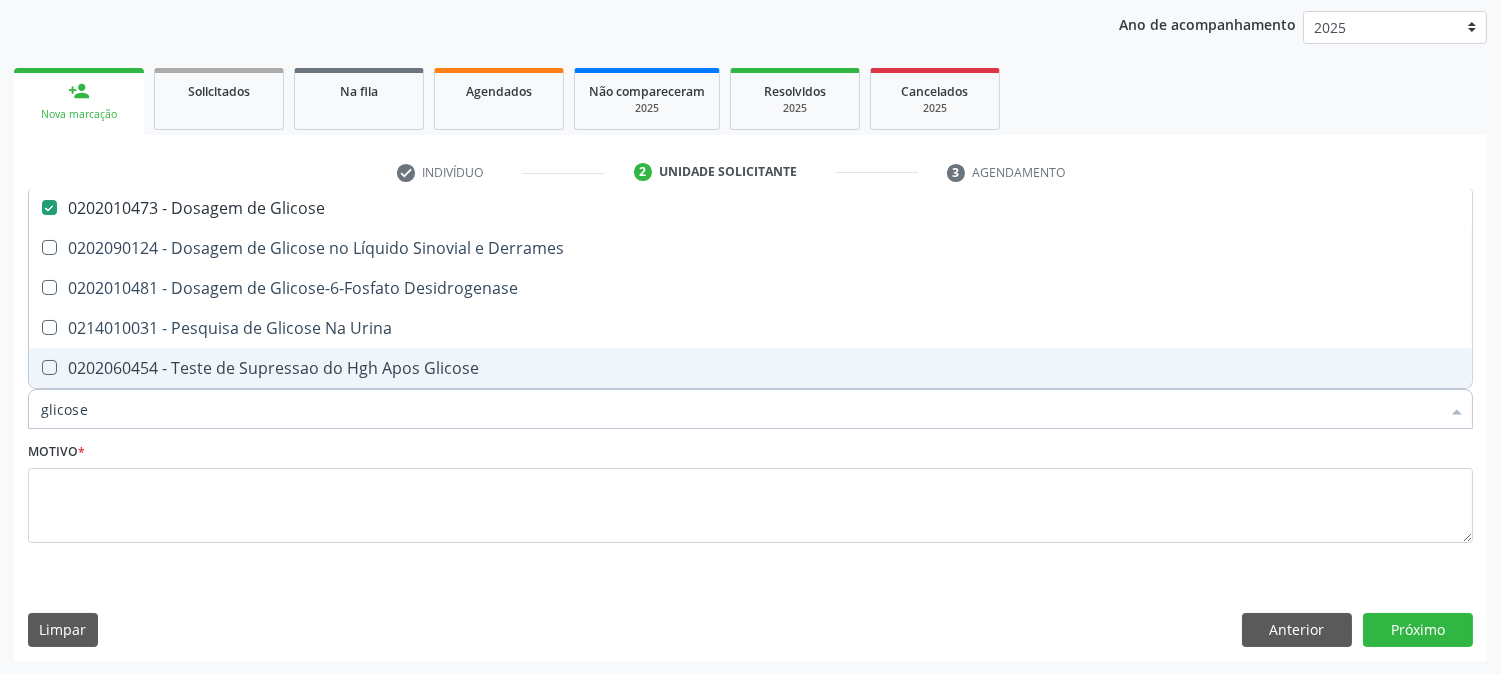 click on "glicose" at bounding box center (740, 409) 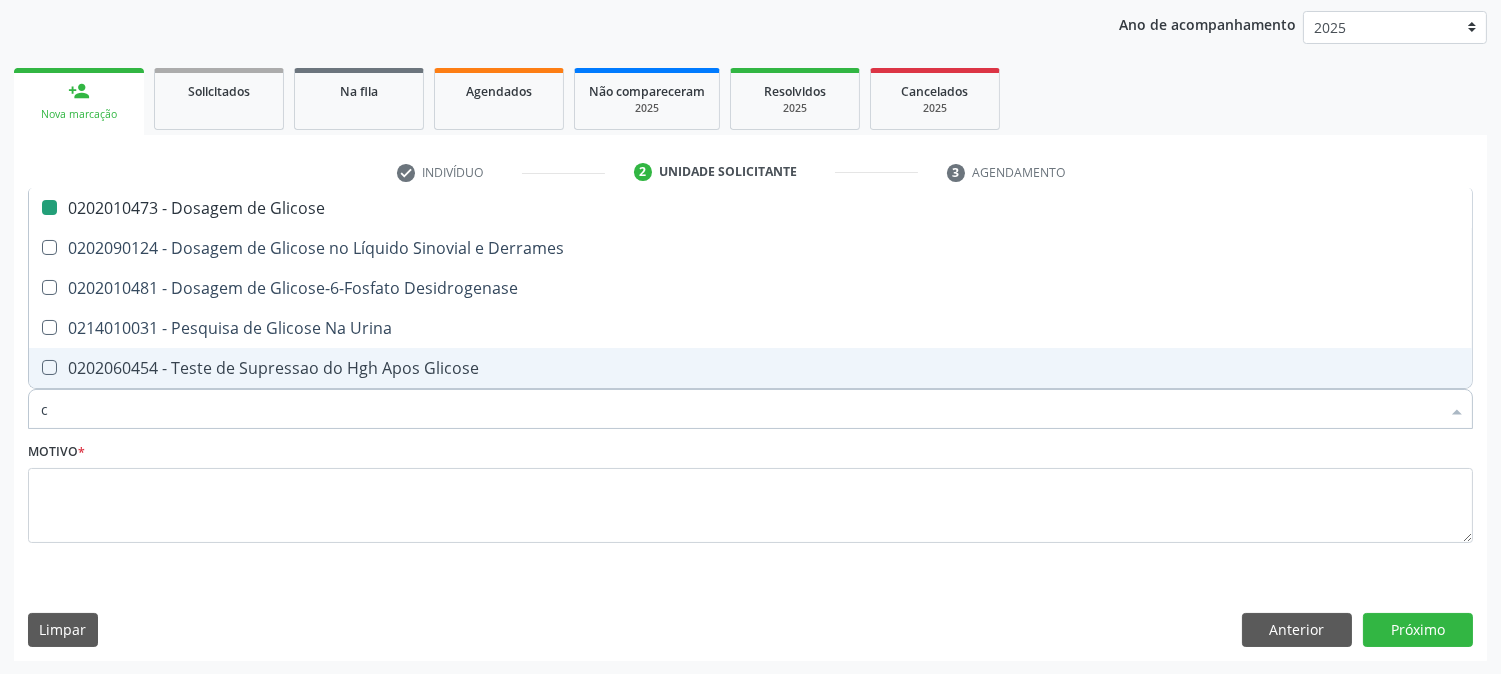 type on "cr" 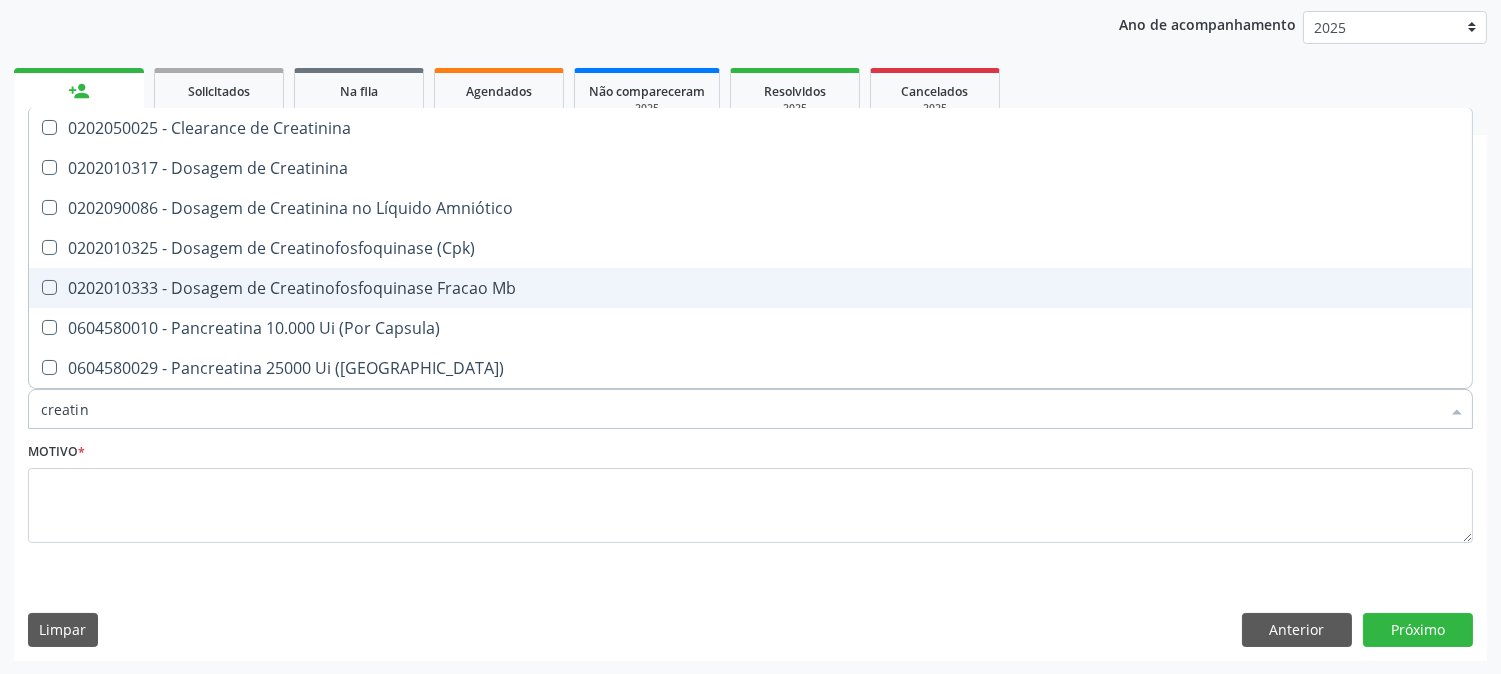 type on "creatini" 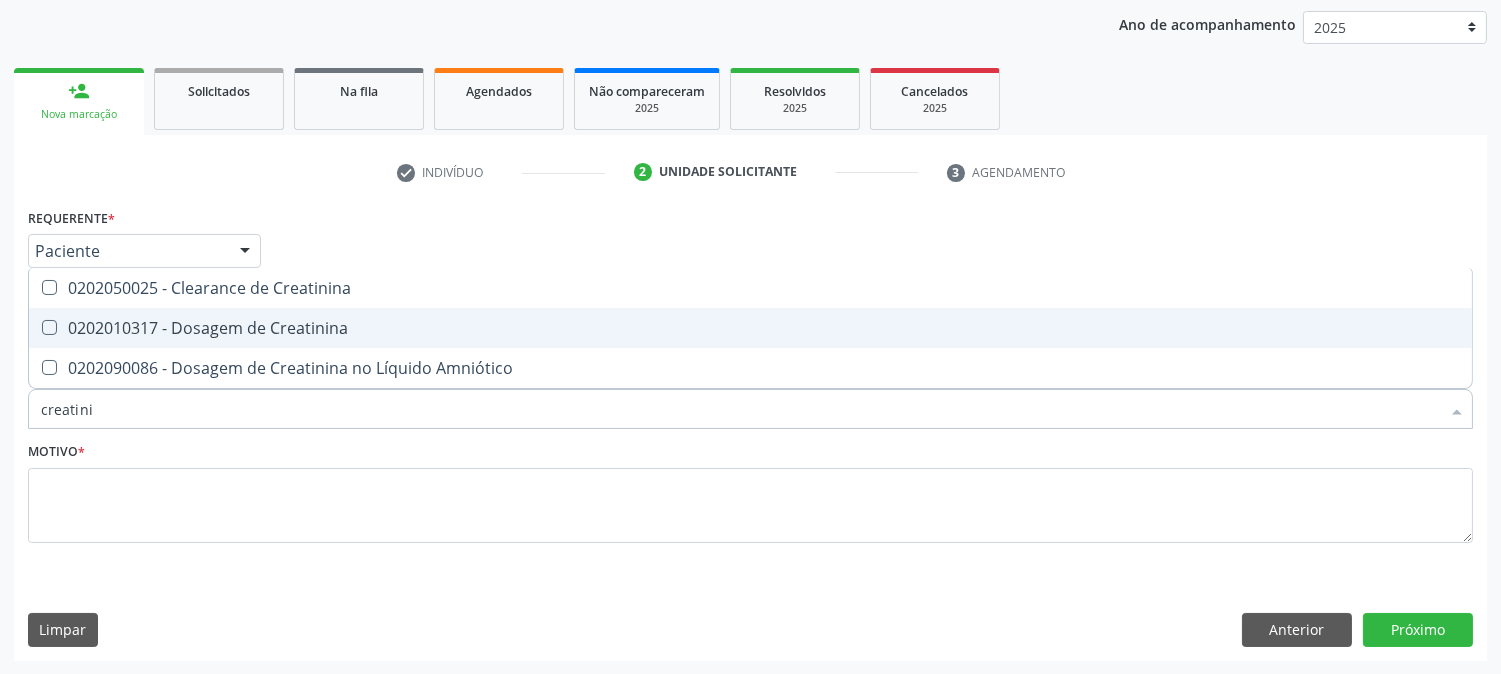 click on "0202010317 - Dosagem de Creatinina" at bounding box center [750, 328] 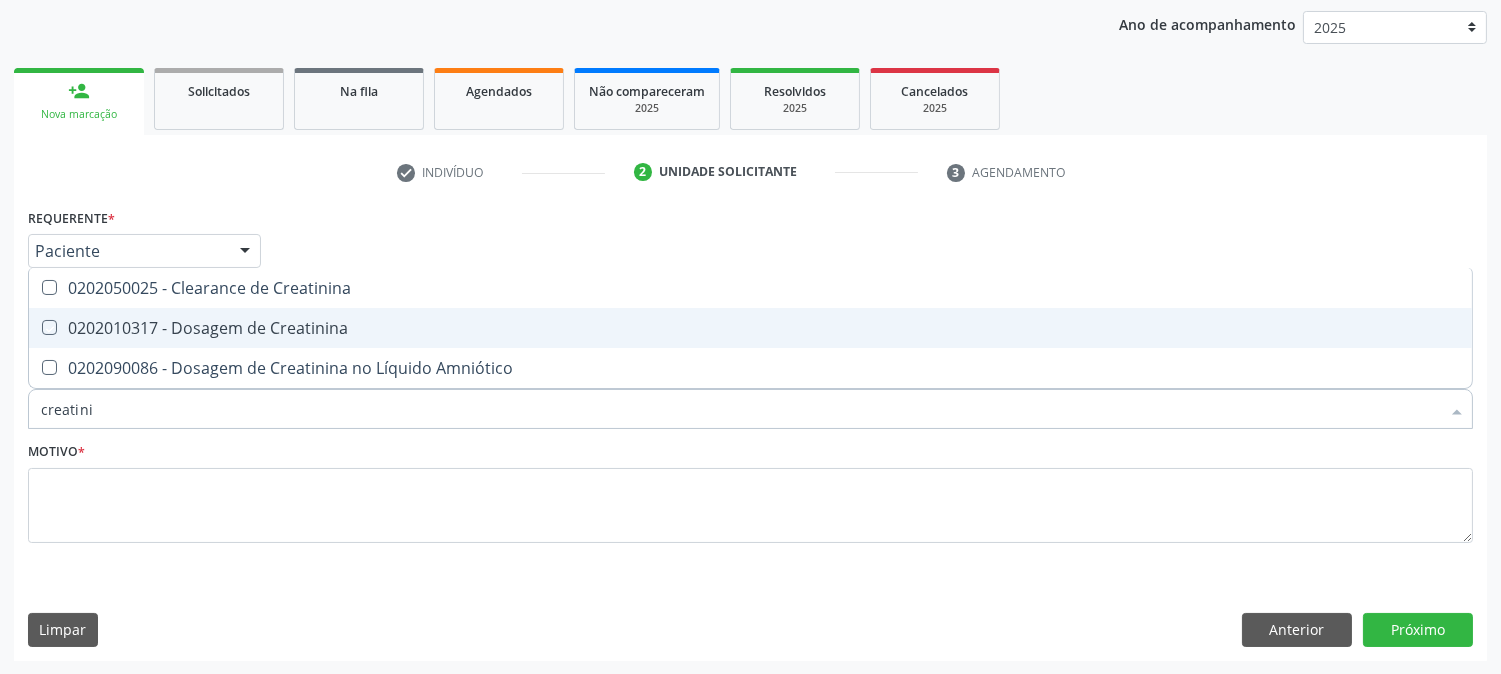 checkbox on "true" 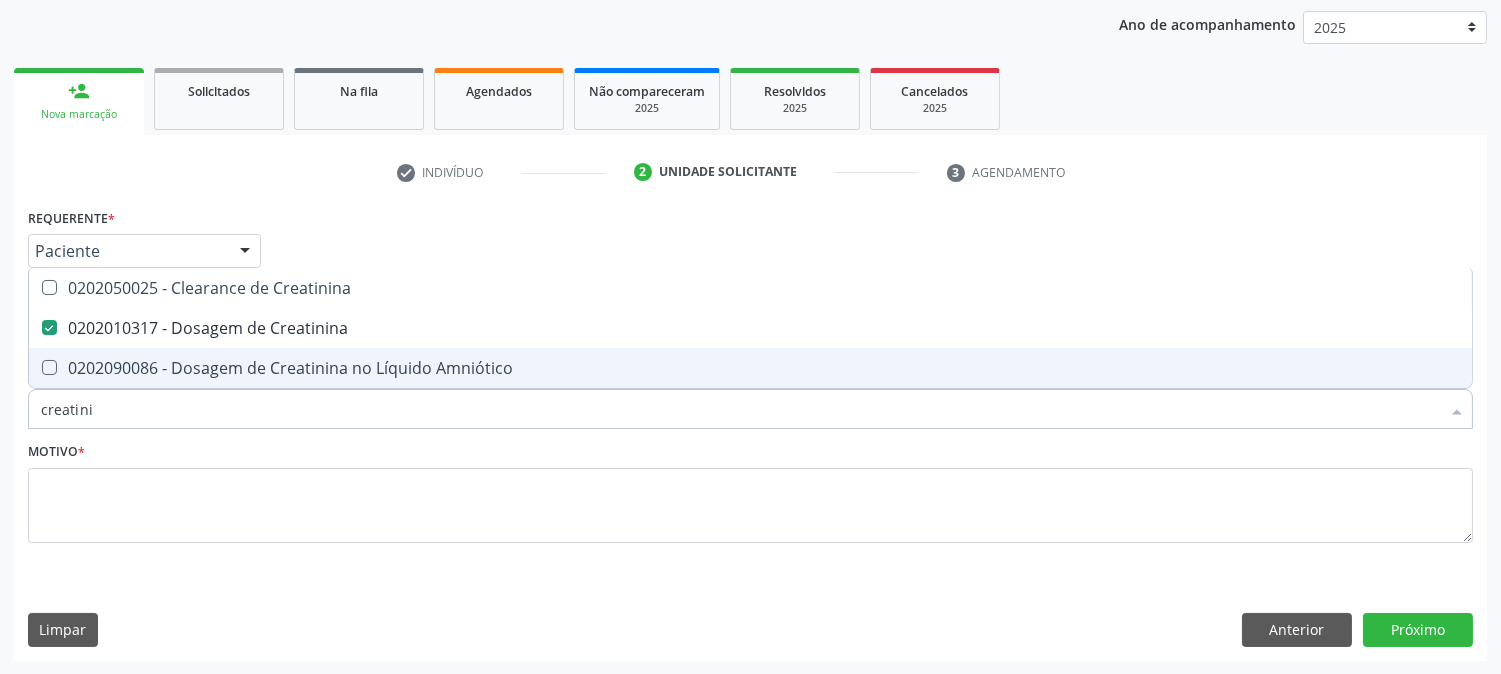 drag, startPoint x: 141, startPoint y: 400, endPoint x: 0, endPoint y: 397, distance: 141.0319 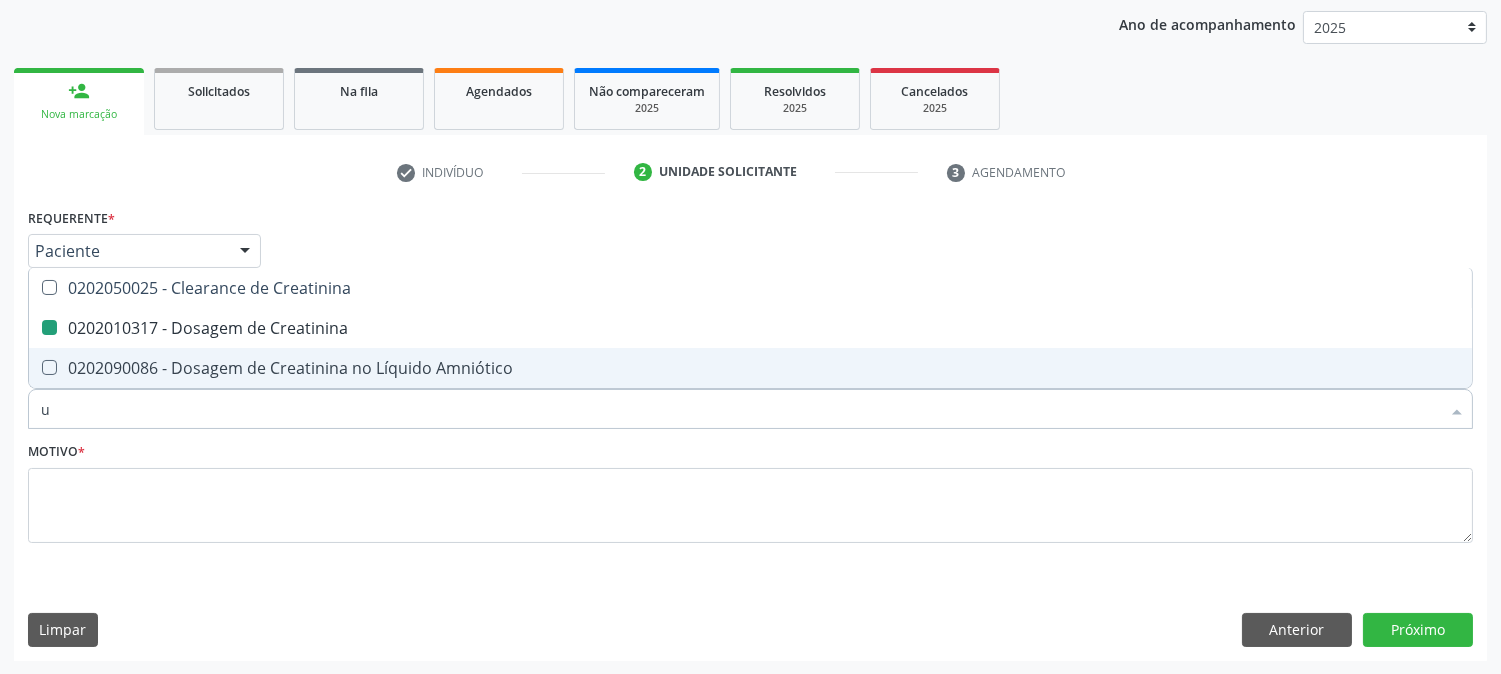 type on "ur" 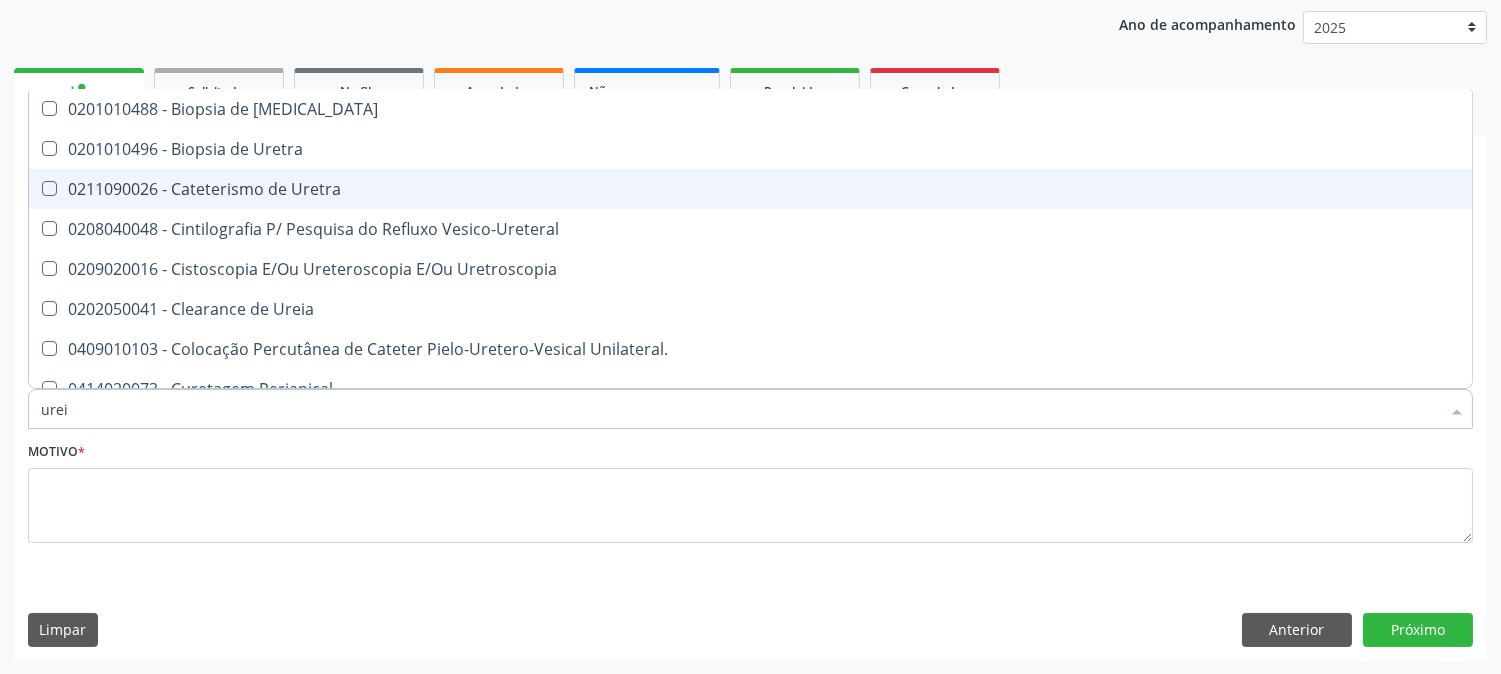 type on "ureia" 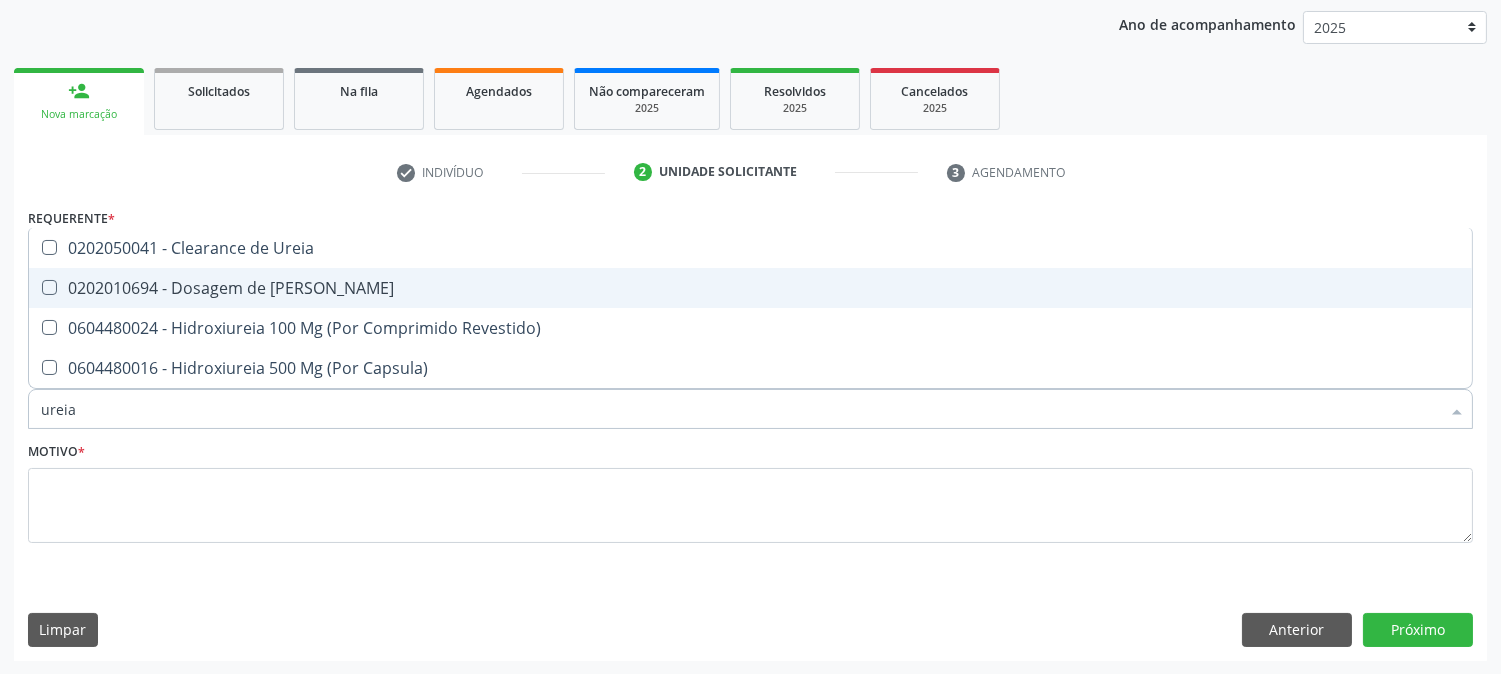 click on "0202010694 - Dosagem de [PERSON_NAME]" at bounding box center [750, 288] 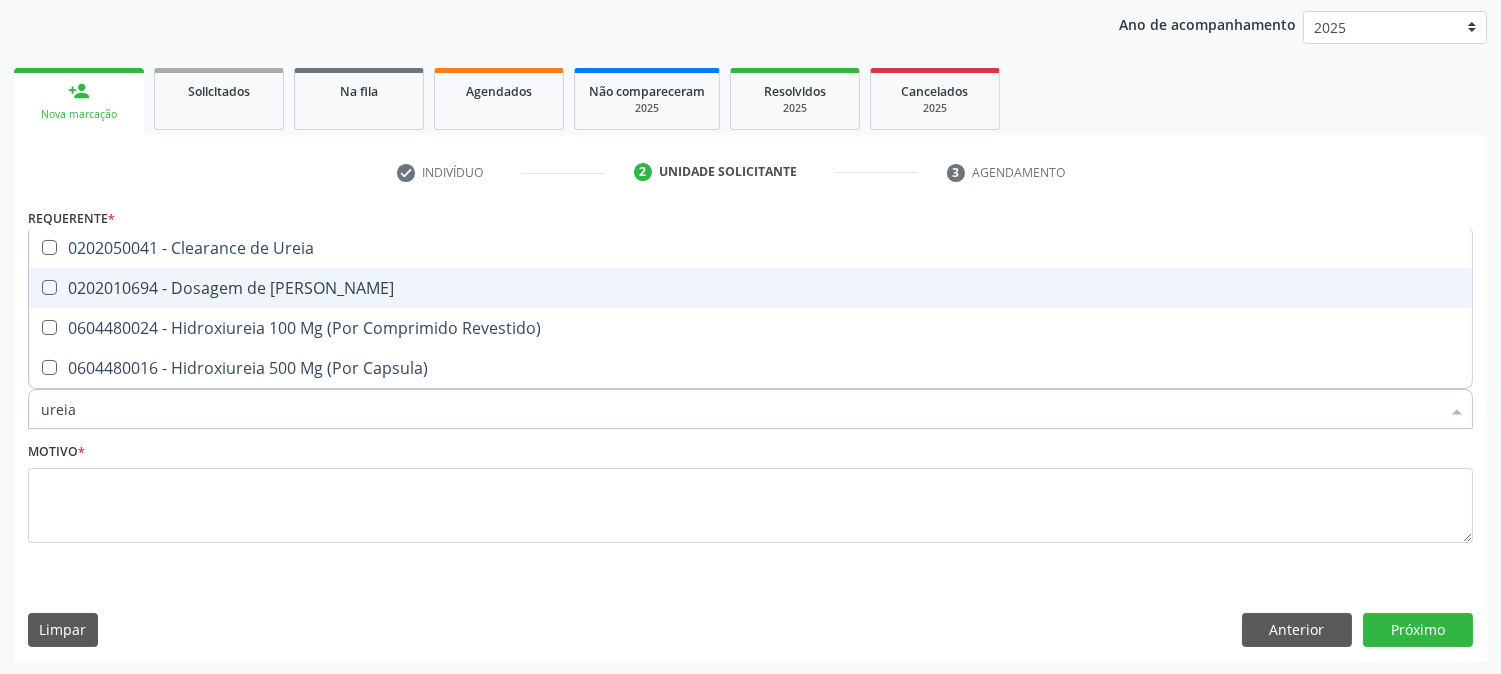 checkbox on "true" 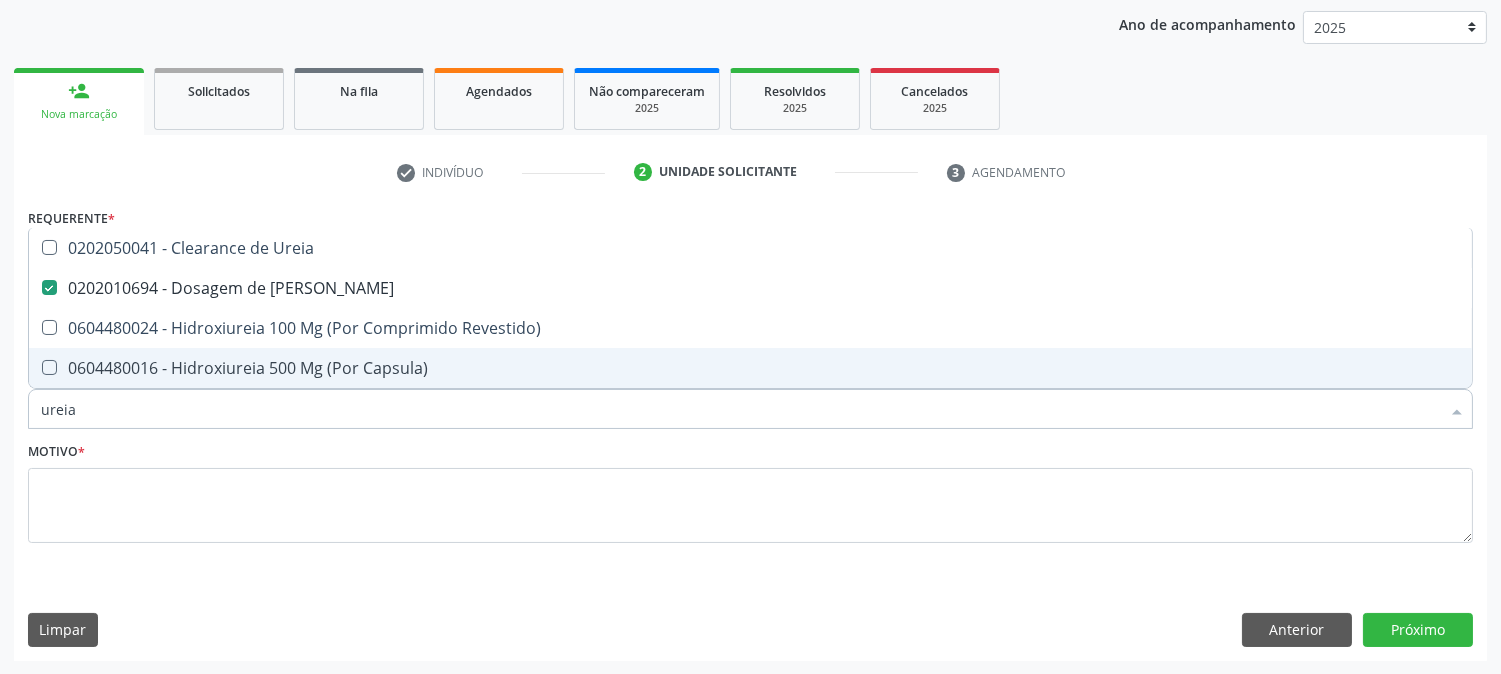 click on "ureia" at bounding box center (740, 409) 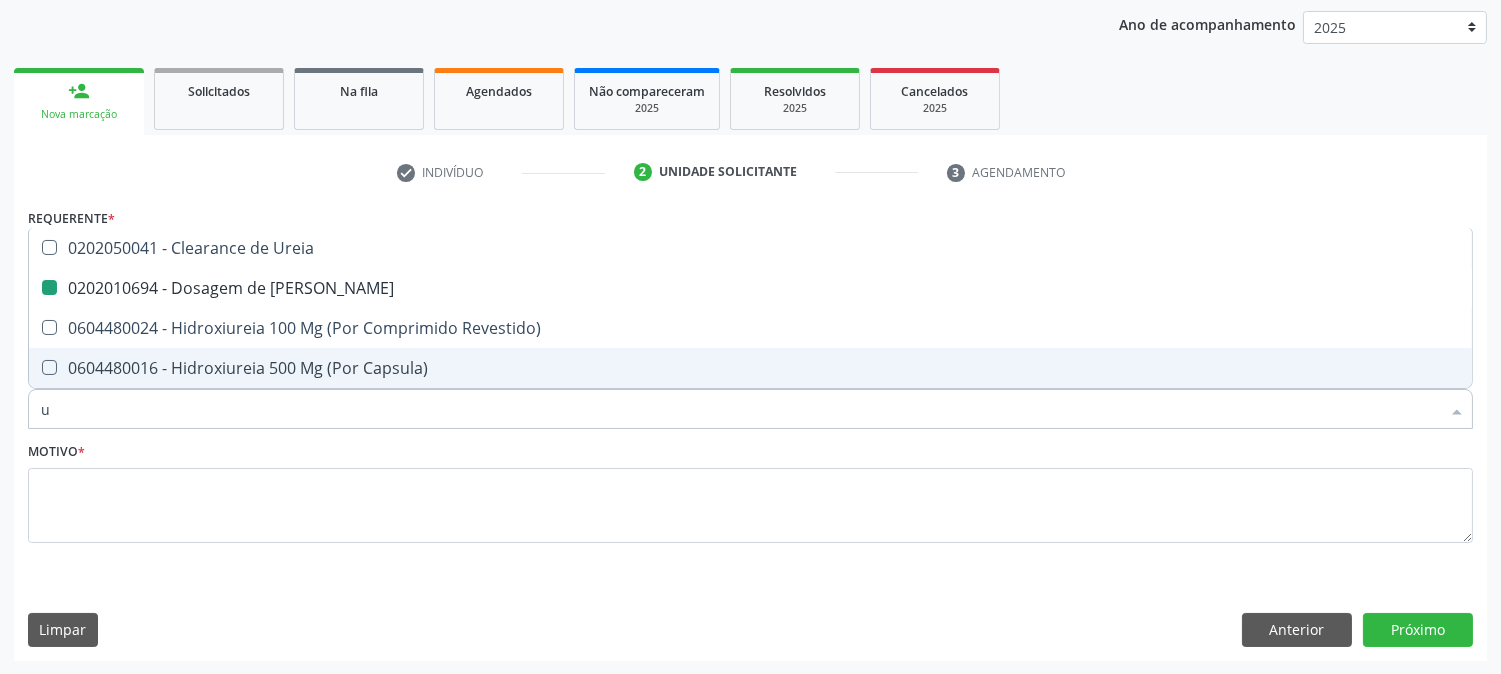 type on "ur" 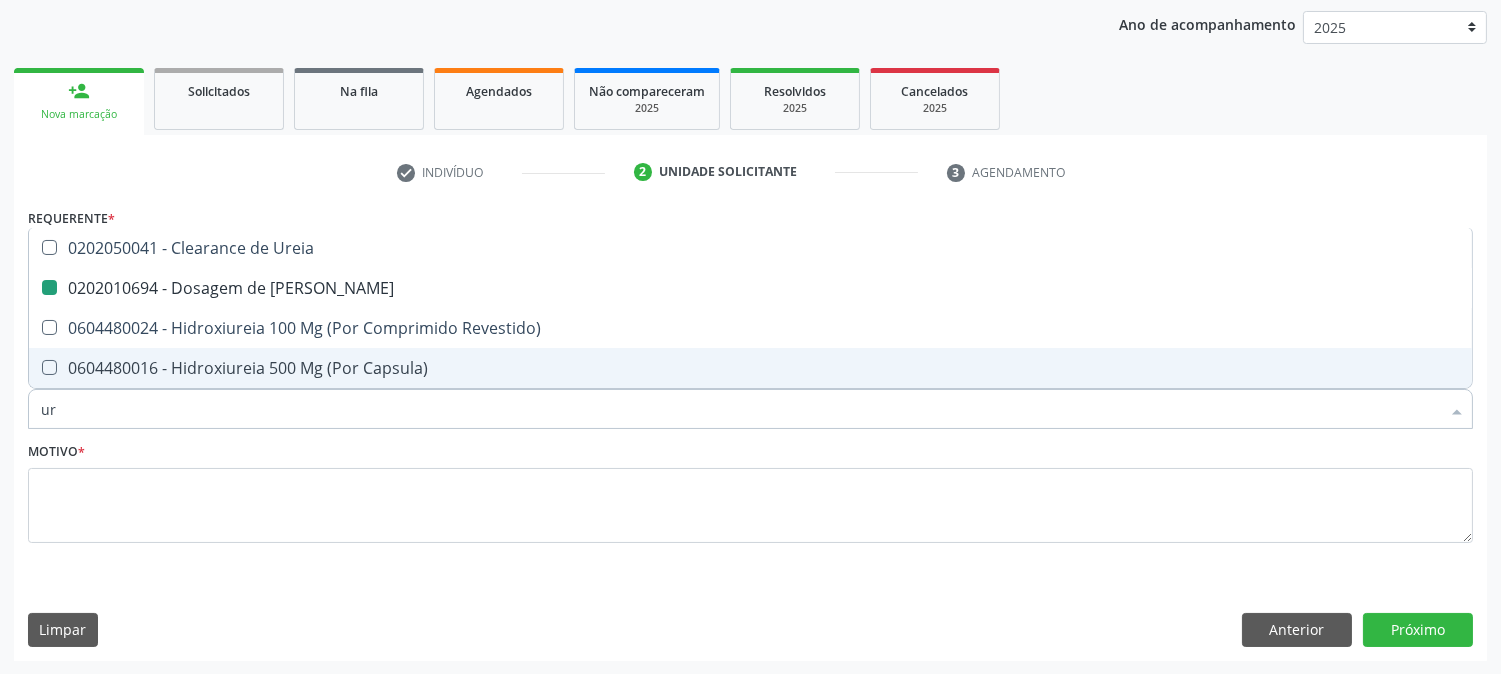 checkbox on "false" 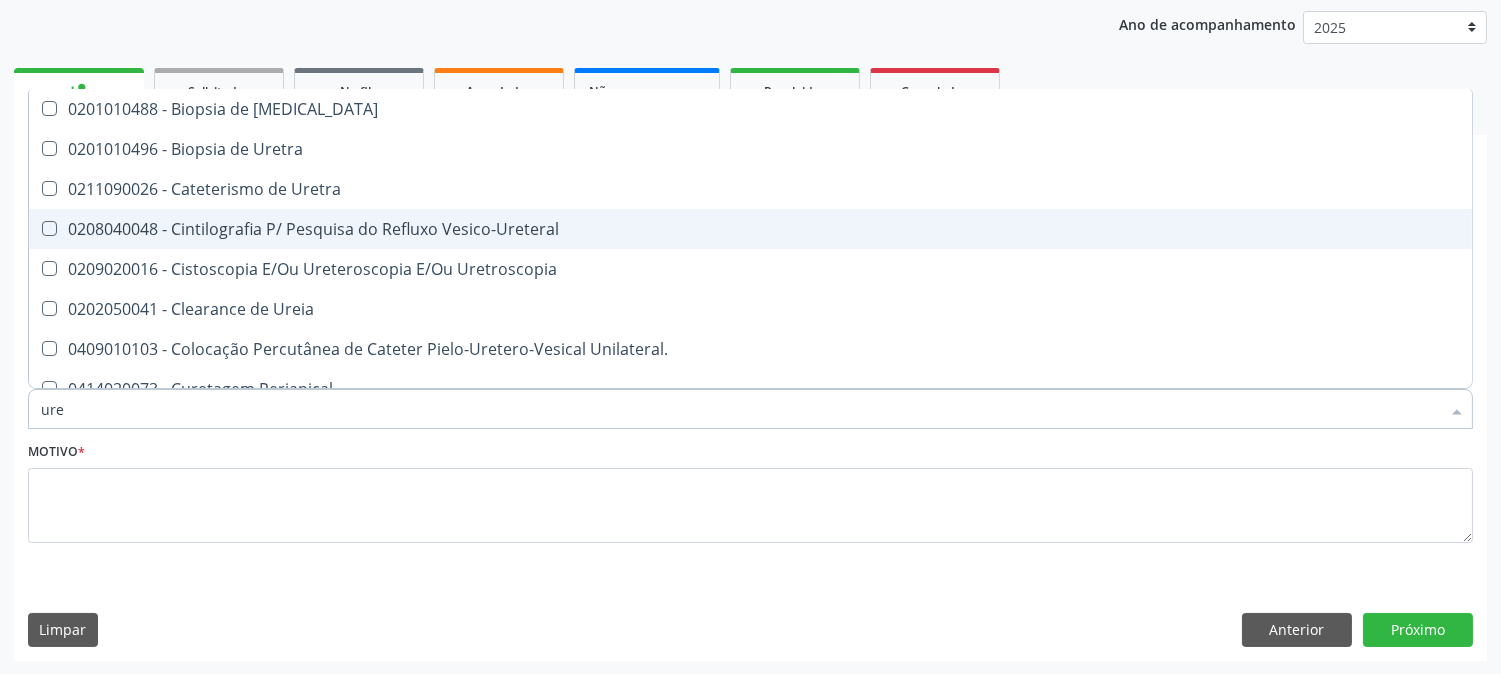 type on "urei" 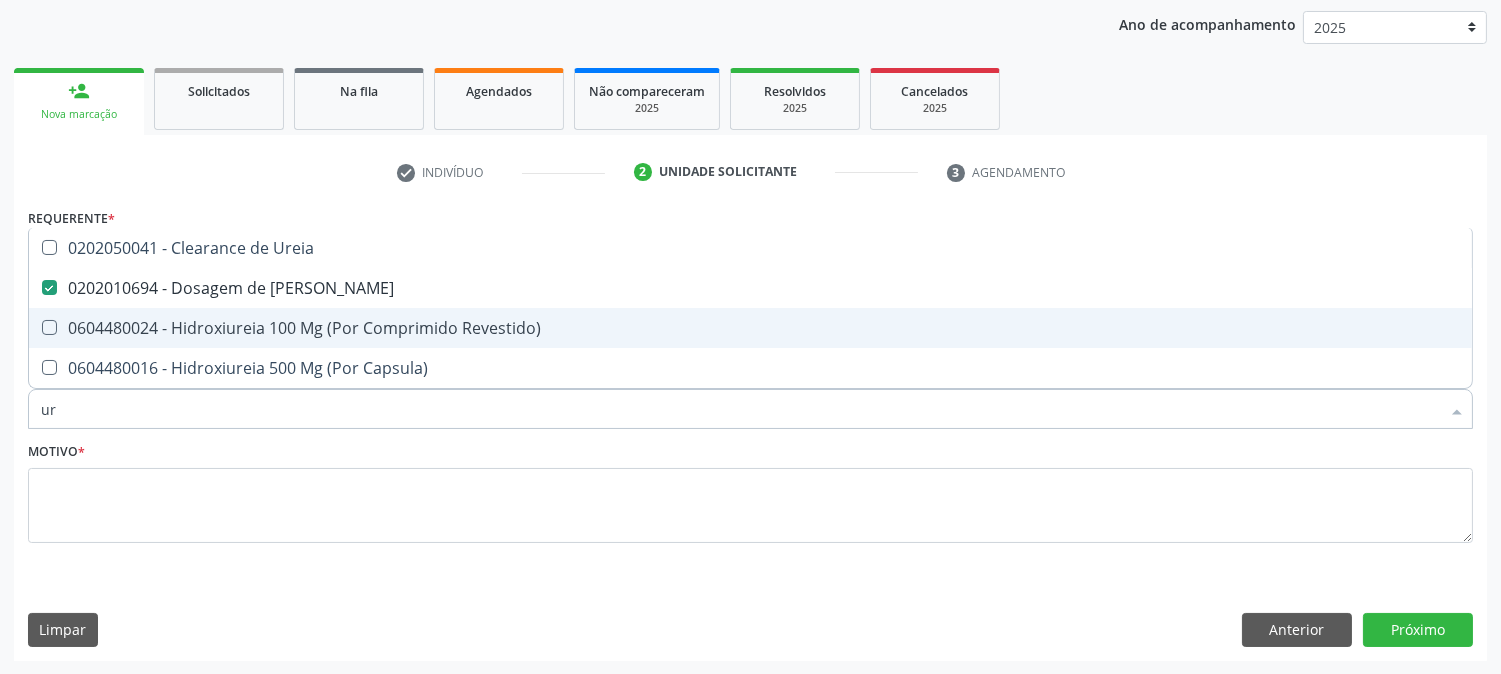 type on "u" 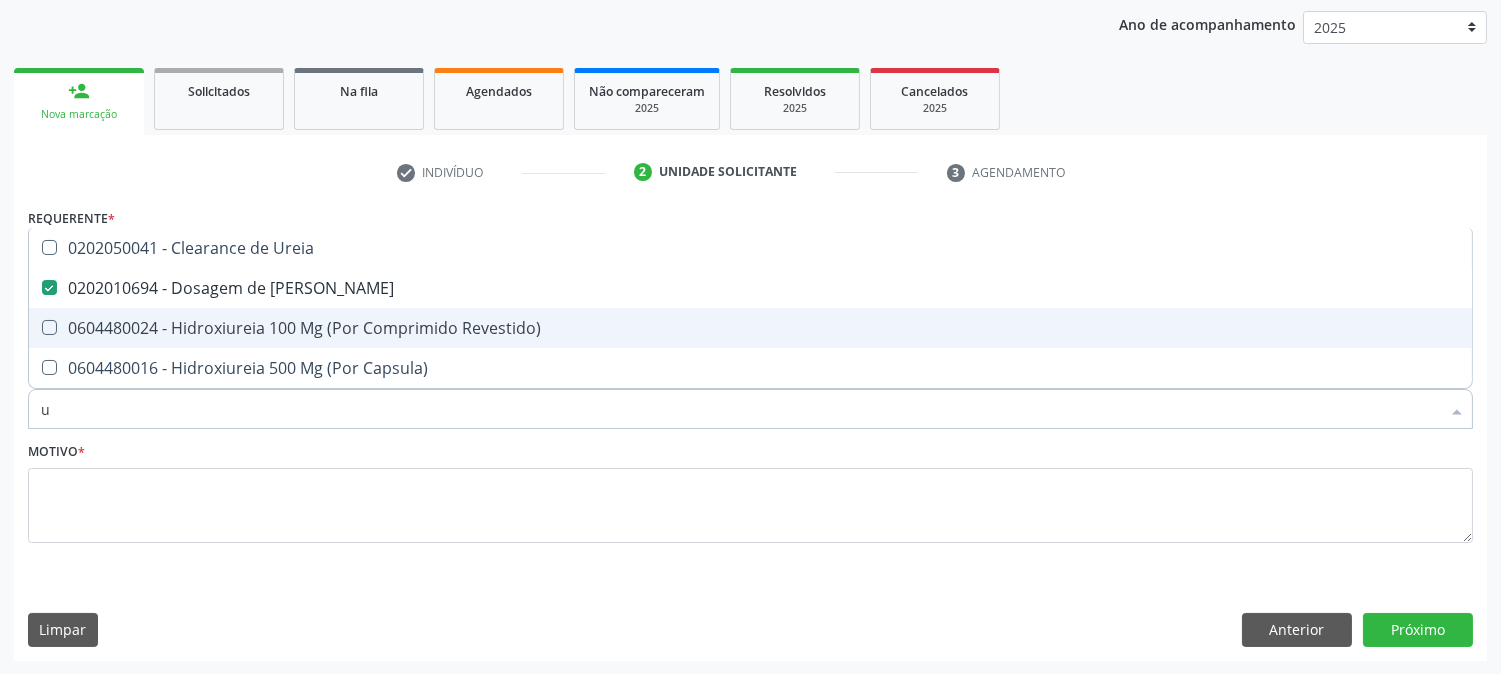 type 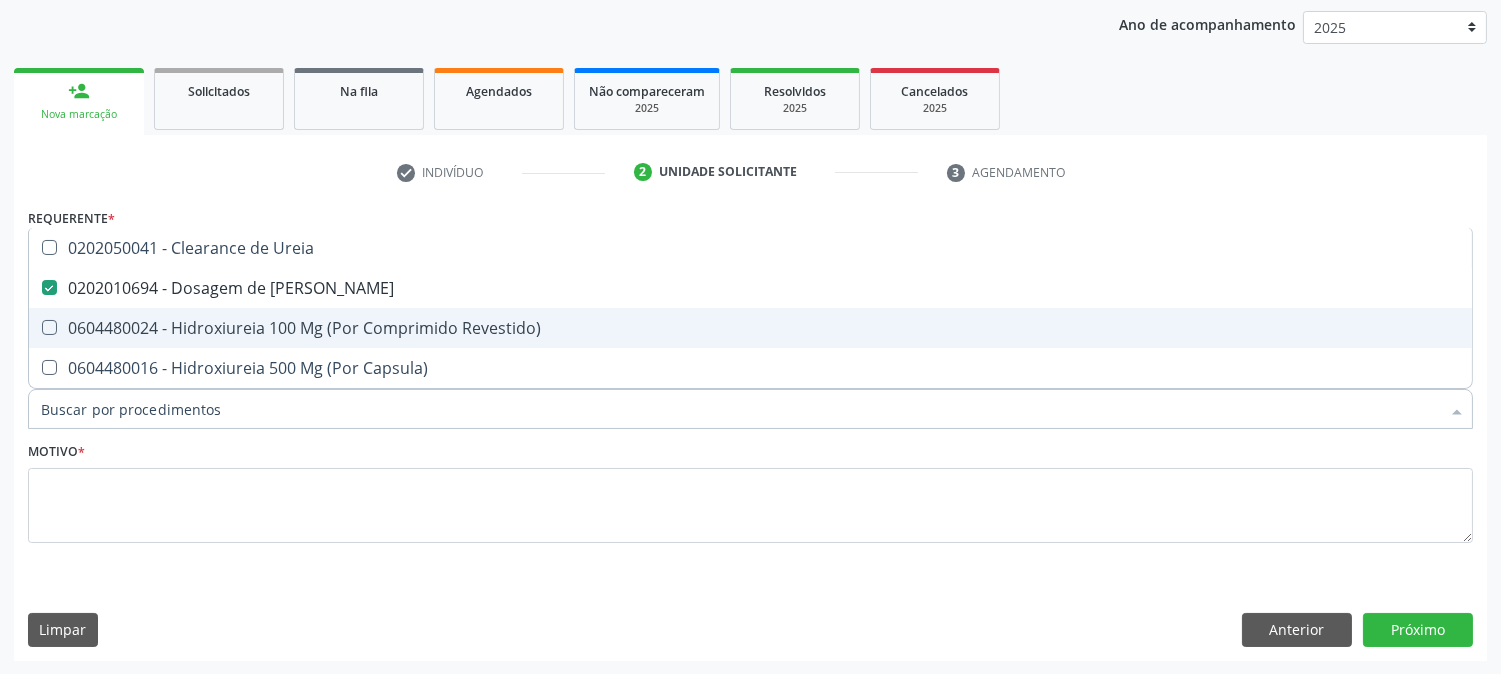 checkbox on "false" 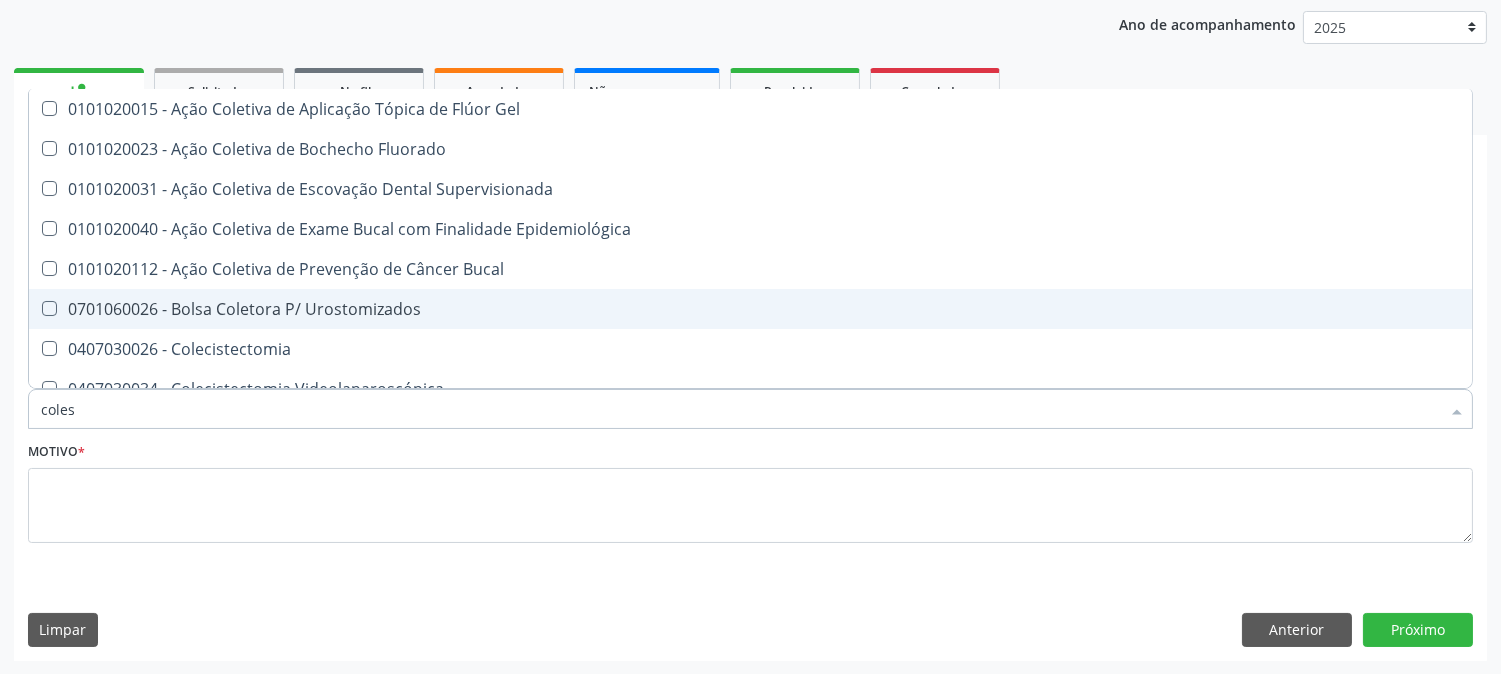 type on "colest" 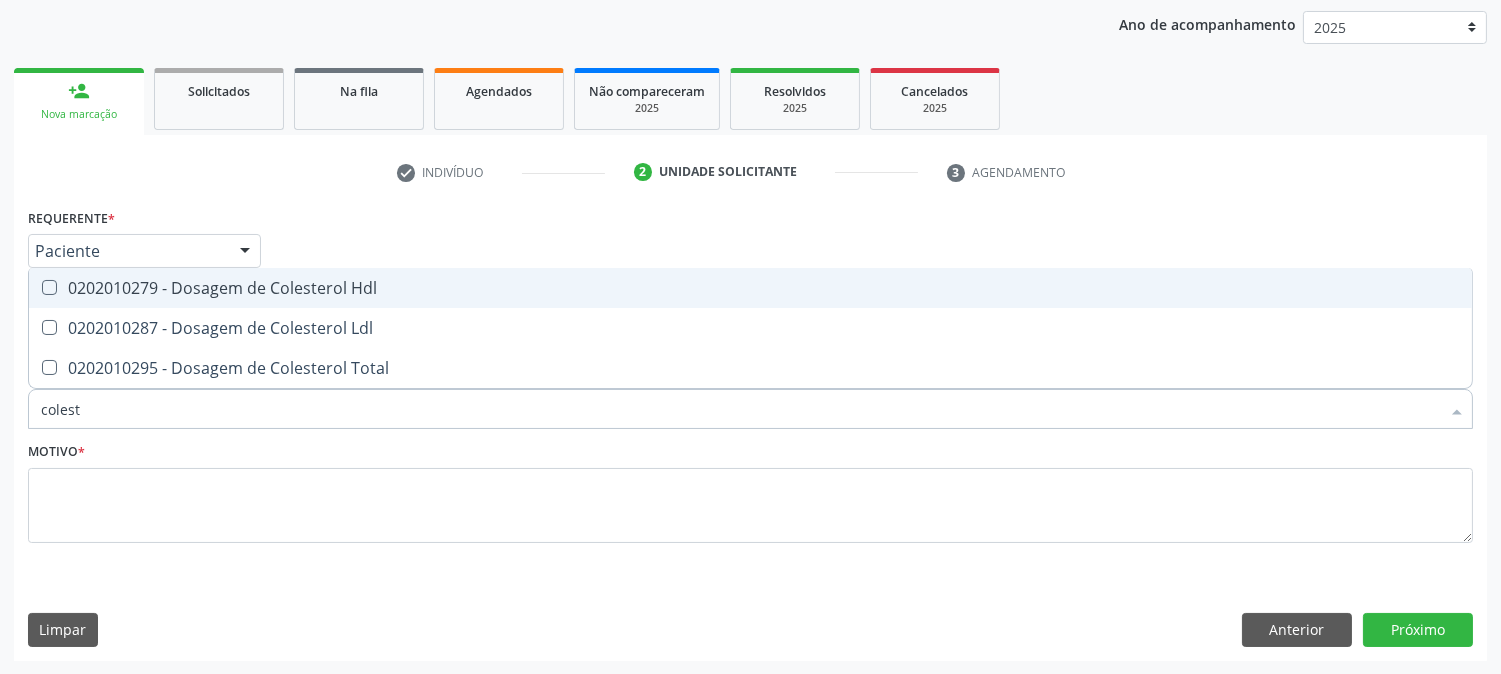 click on "0202010279 - Dosagem de Colesterol Hdl" at bounding box center (750, 288) 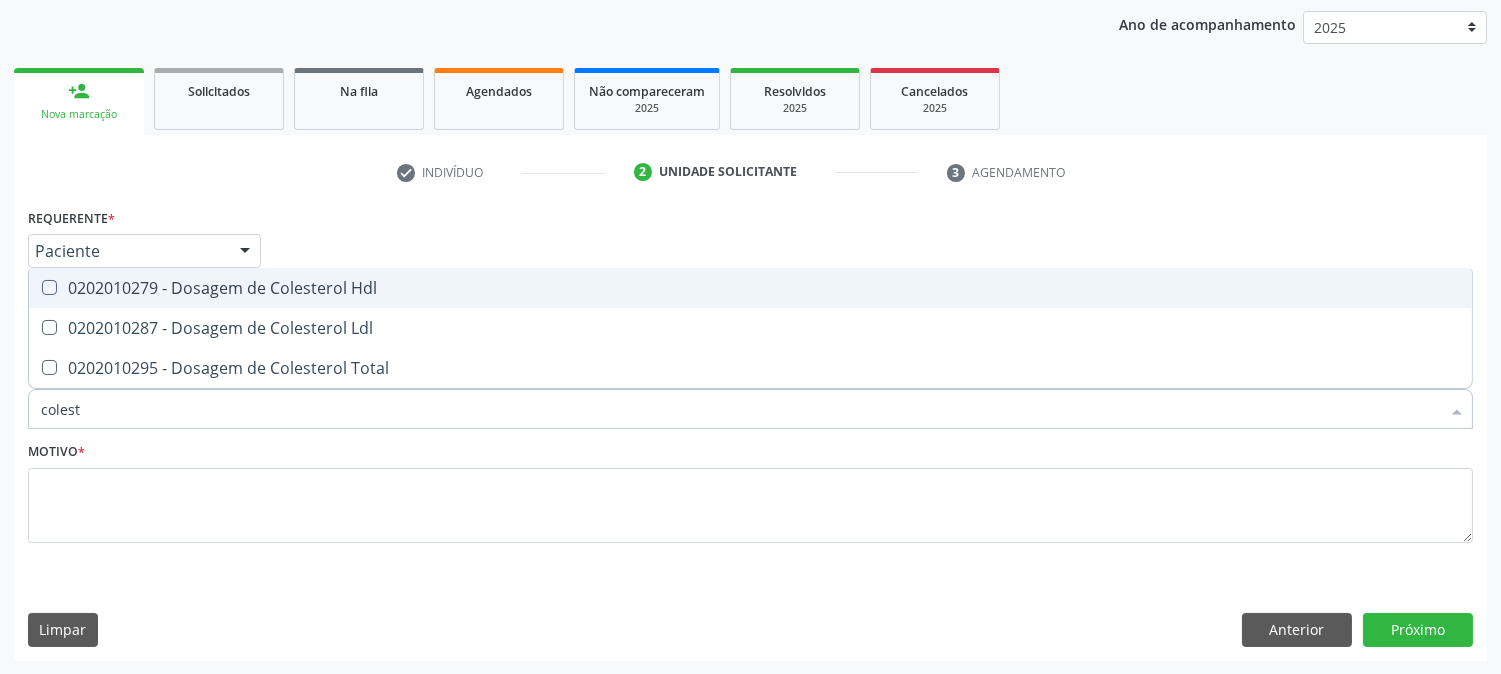 checkbox on "true" 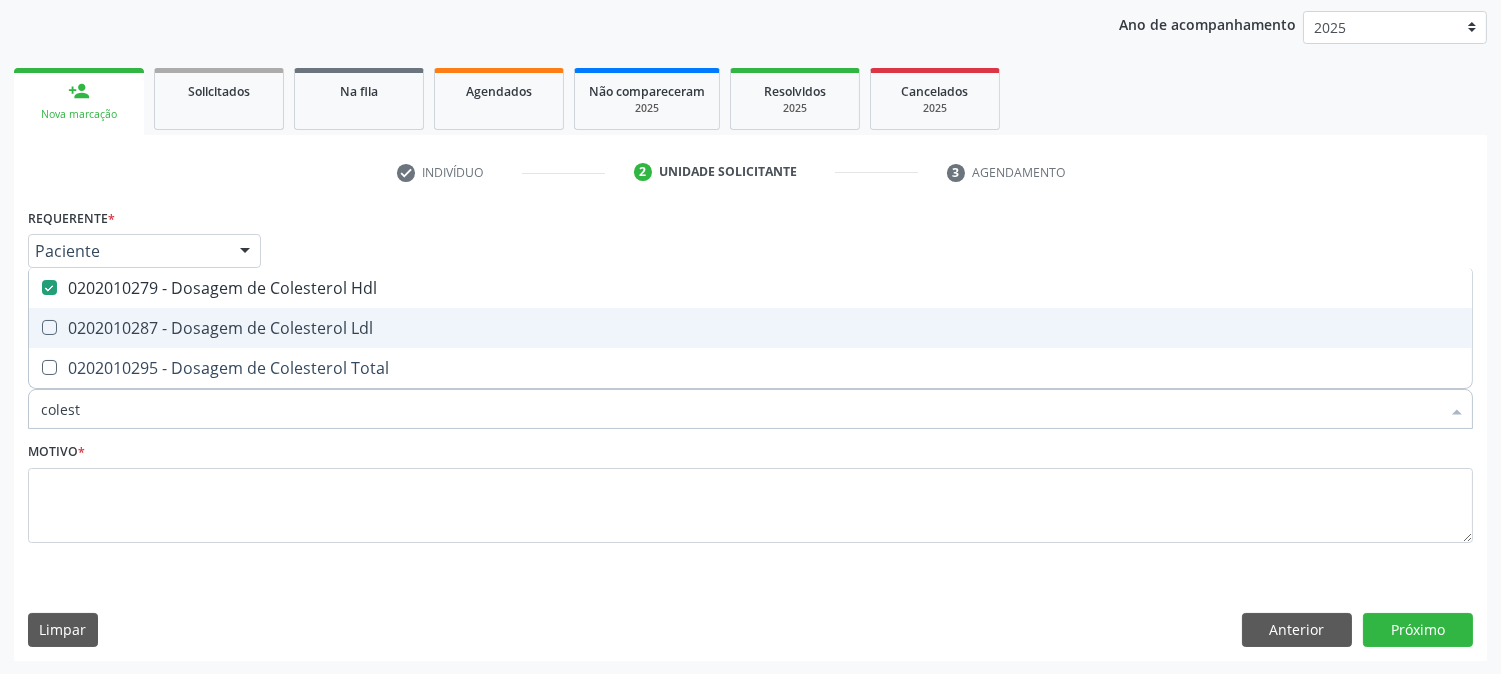 click on "0202010287 - Dosagem de Colesterol Ldl" at bounding box center (750, 328) 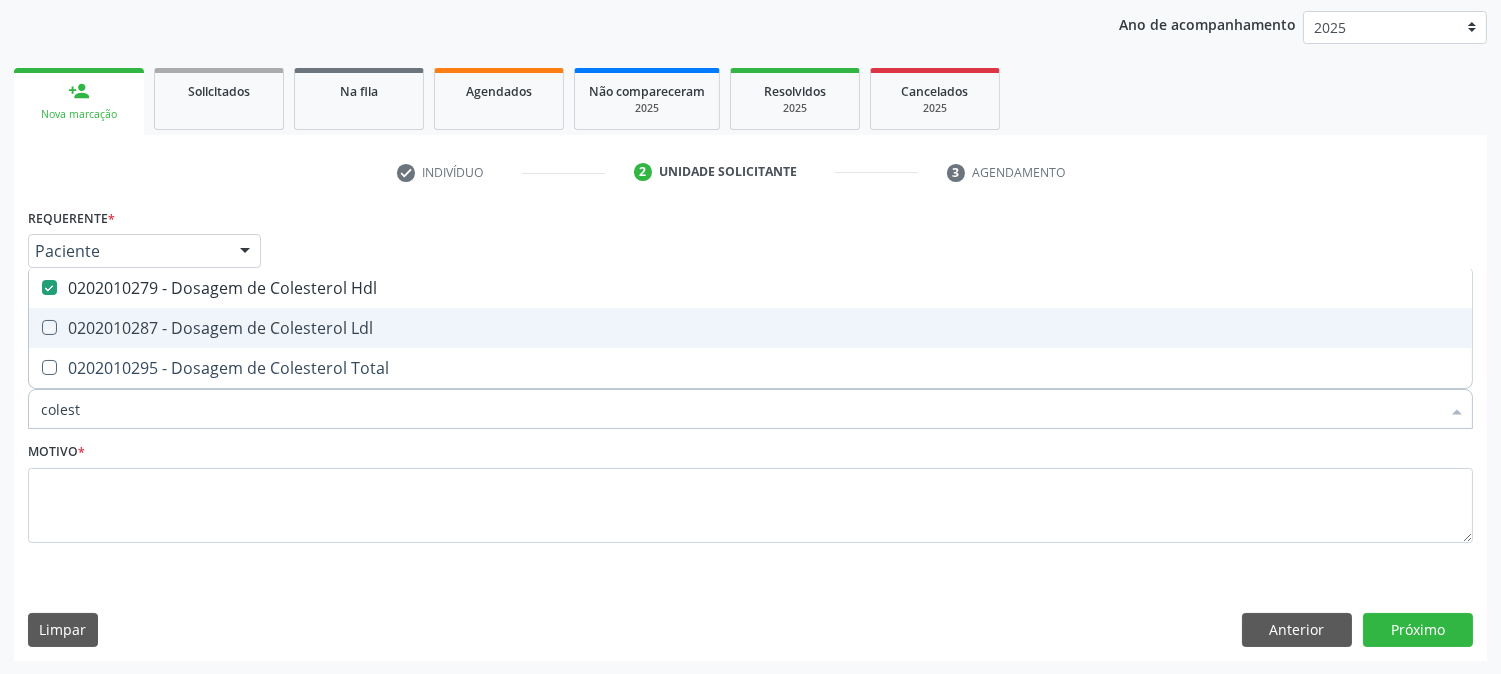 checkbox on "true" 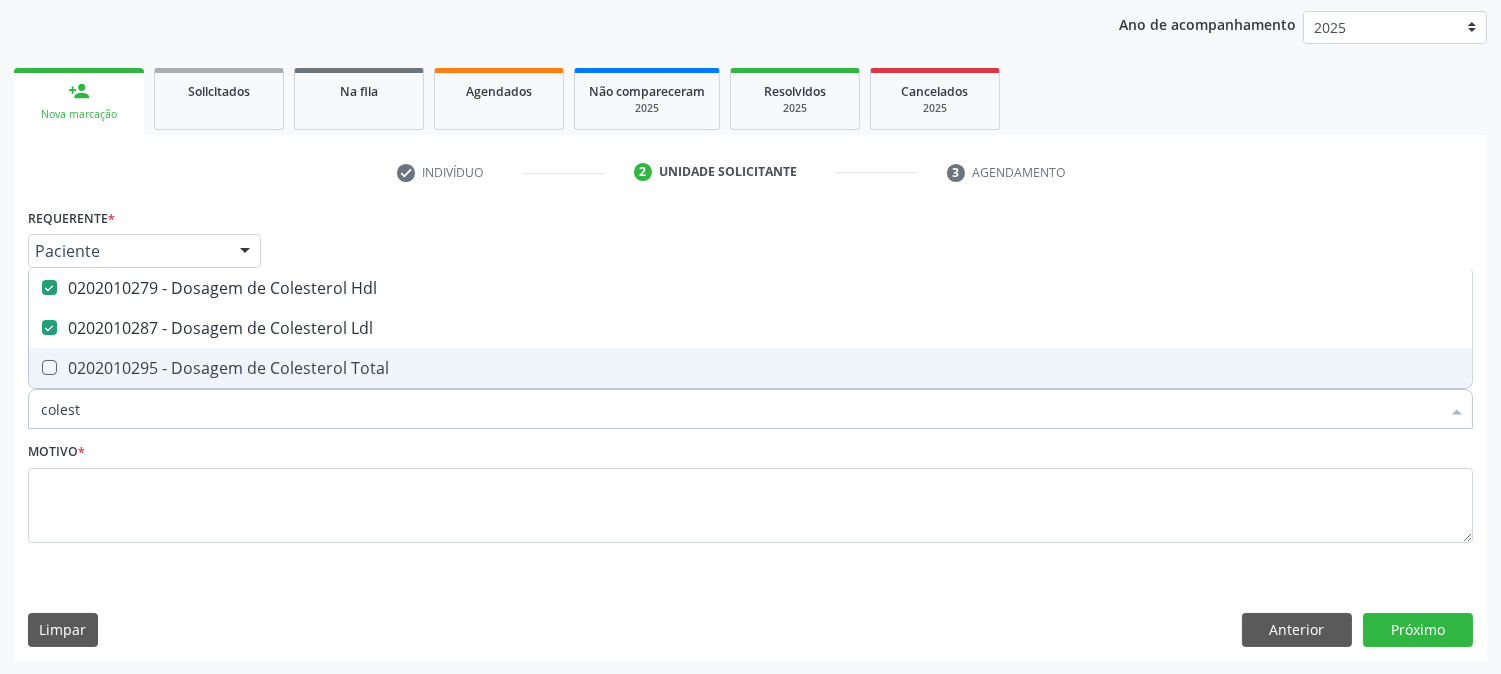 click on "0202010295 - Dosagem de Colesterol Total" at bounding box center (750, 368) 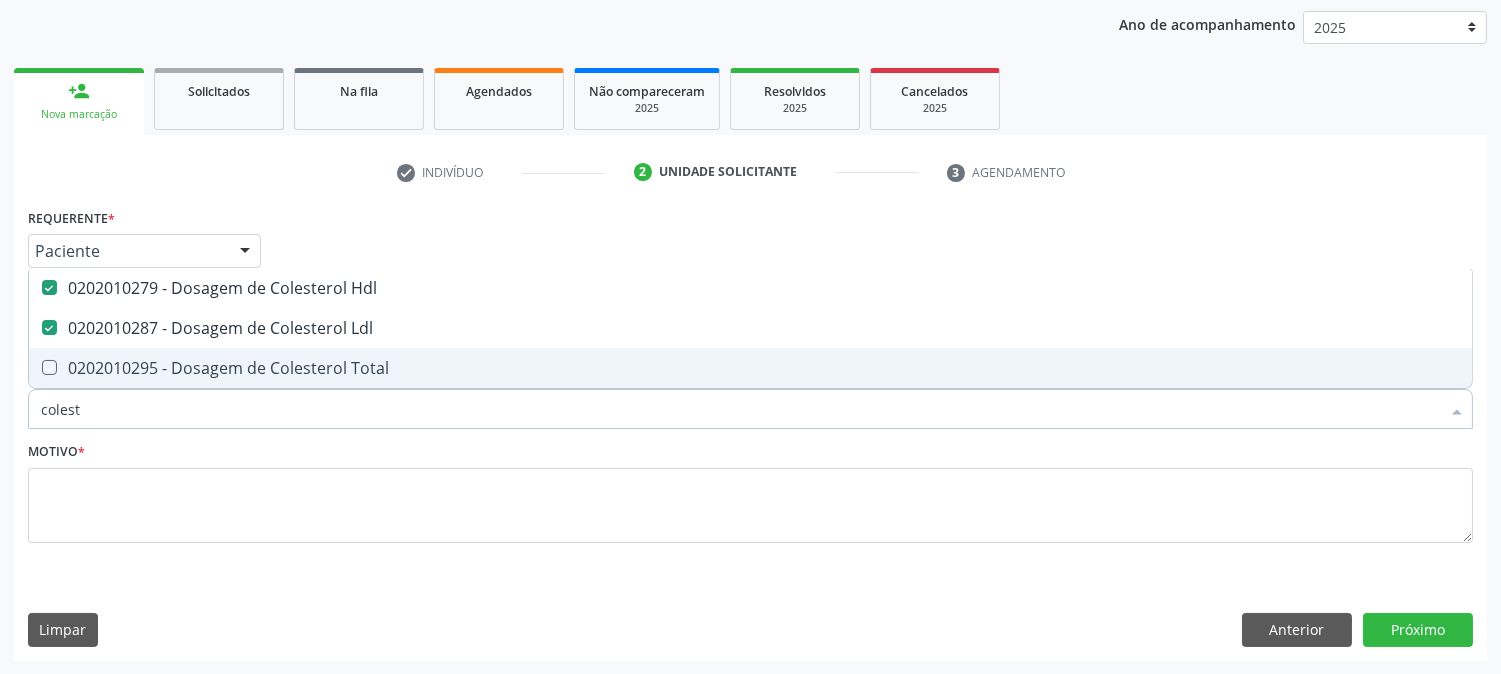 checkbox on "true" 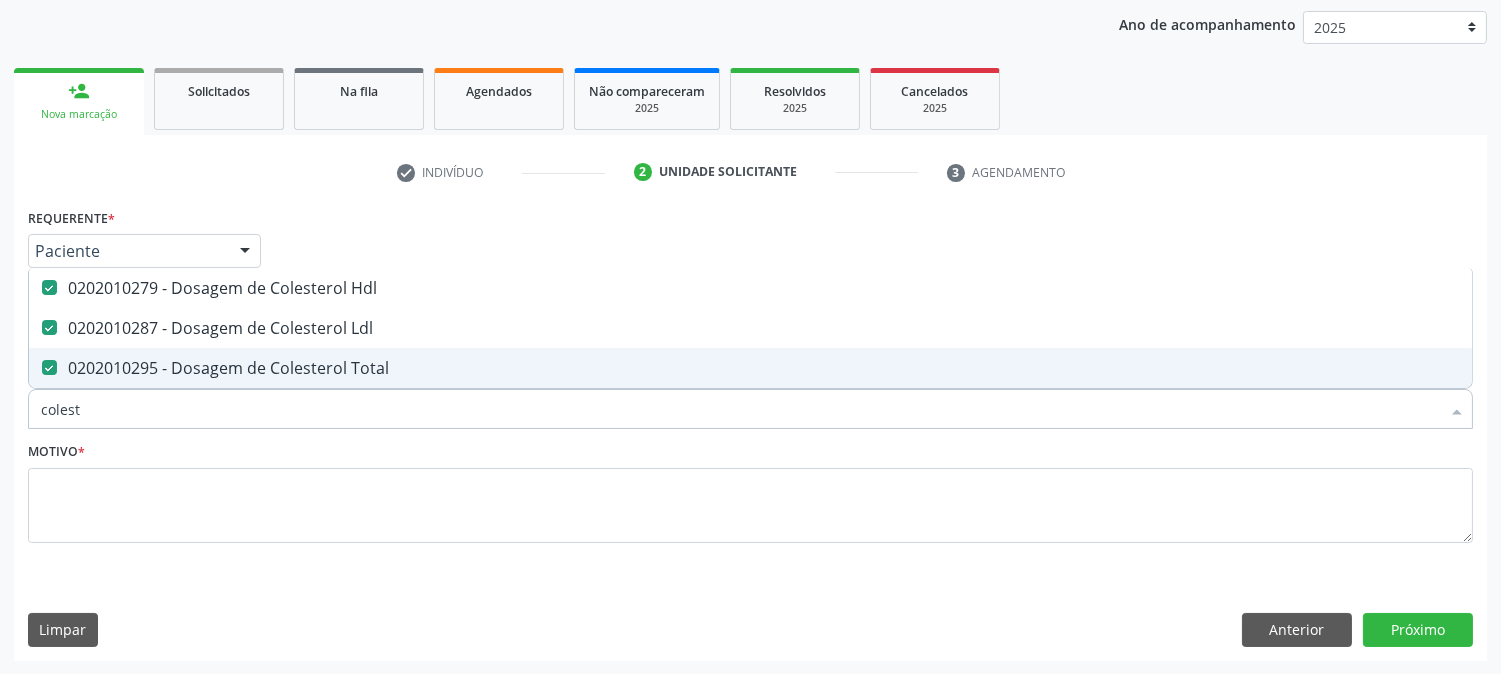 type on "colest" 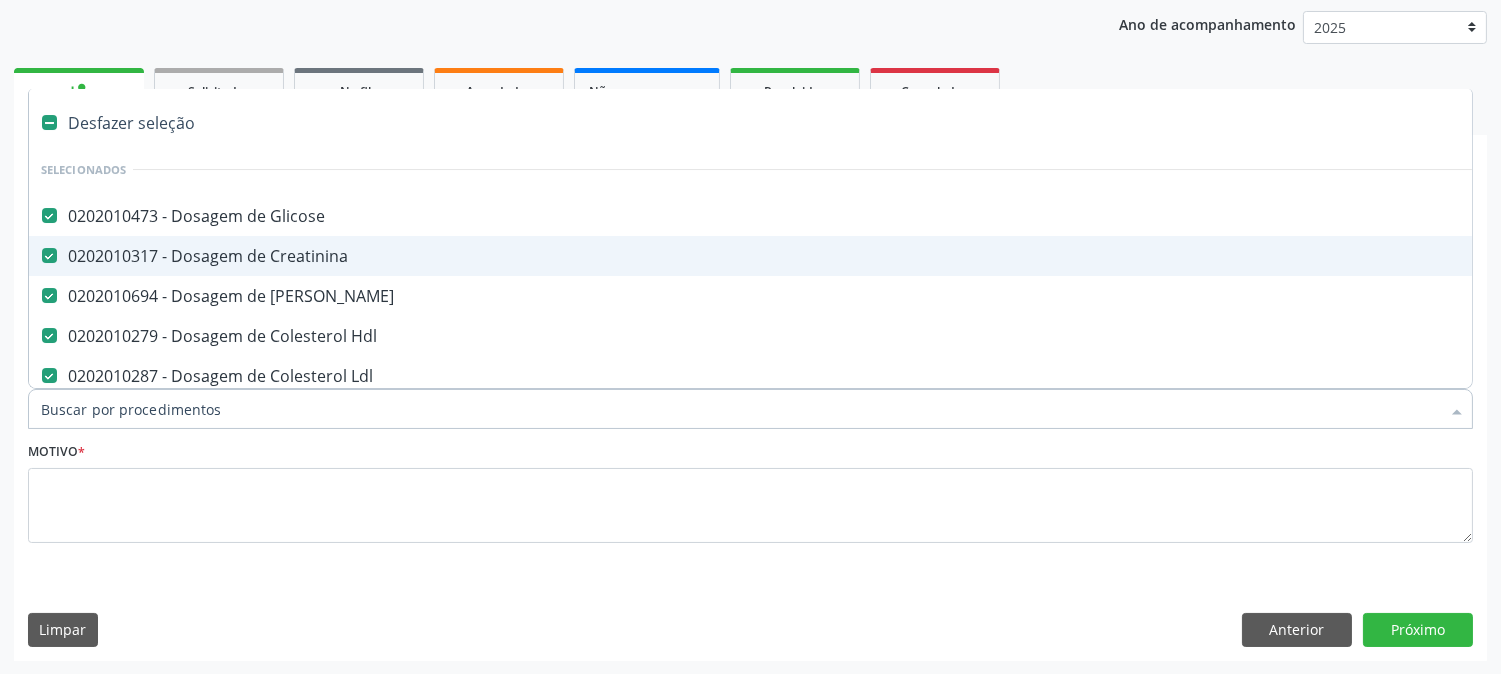 drag, startPoint x: 131, startPoint y: 440, endPoint x: 113, endPoint y: 406, distance: 38.470768 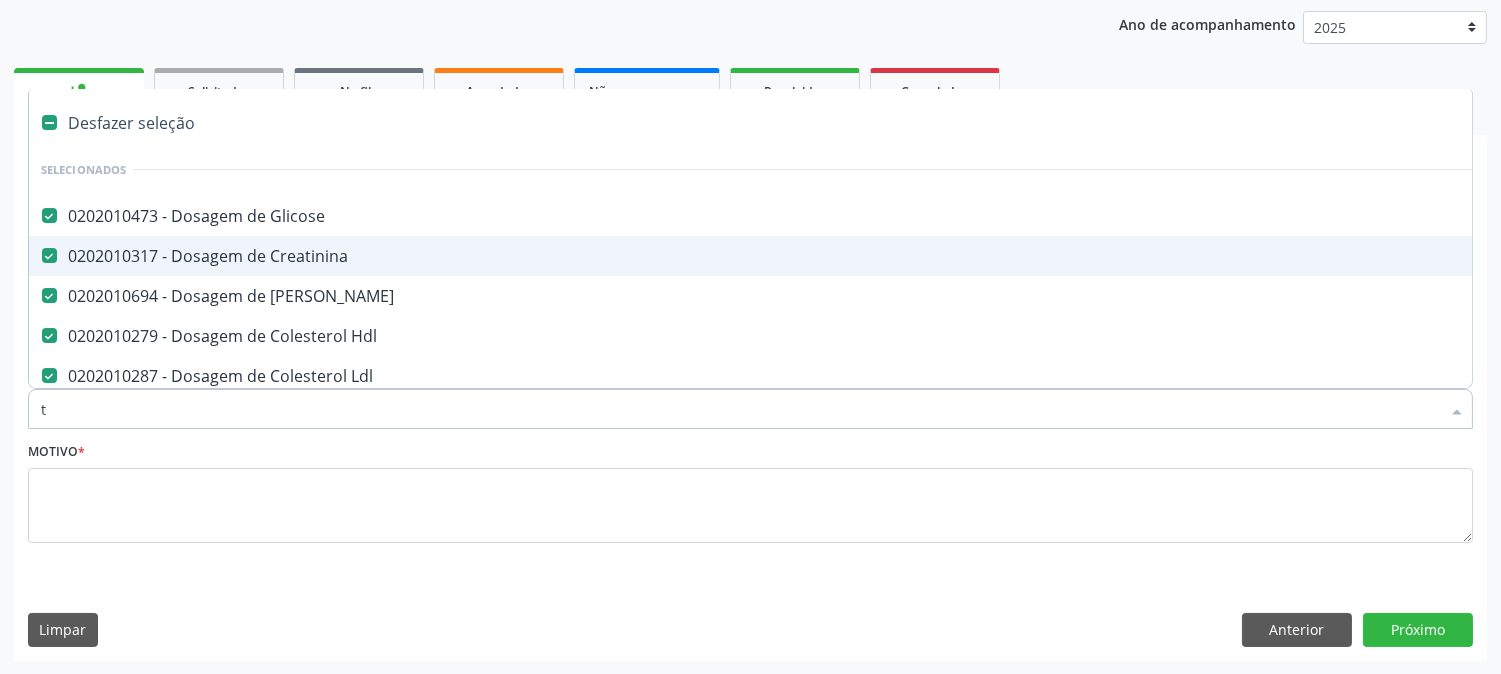 checkbox on "false" 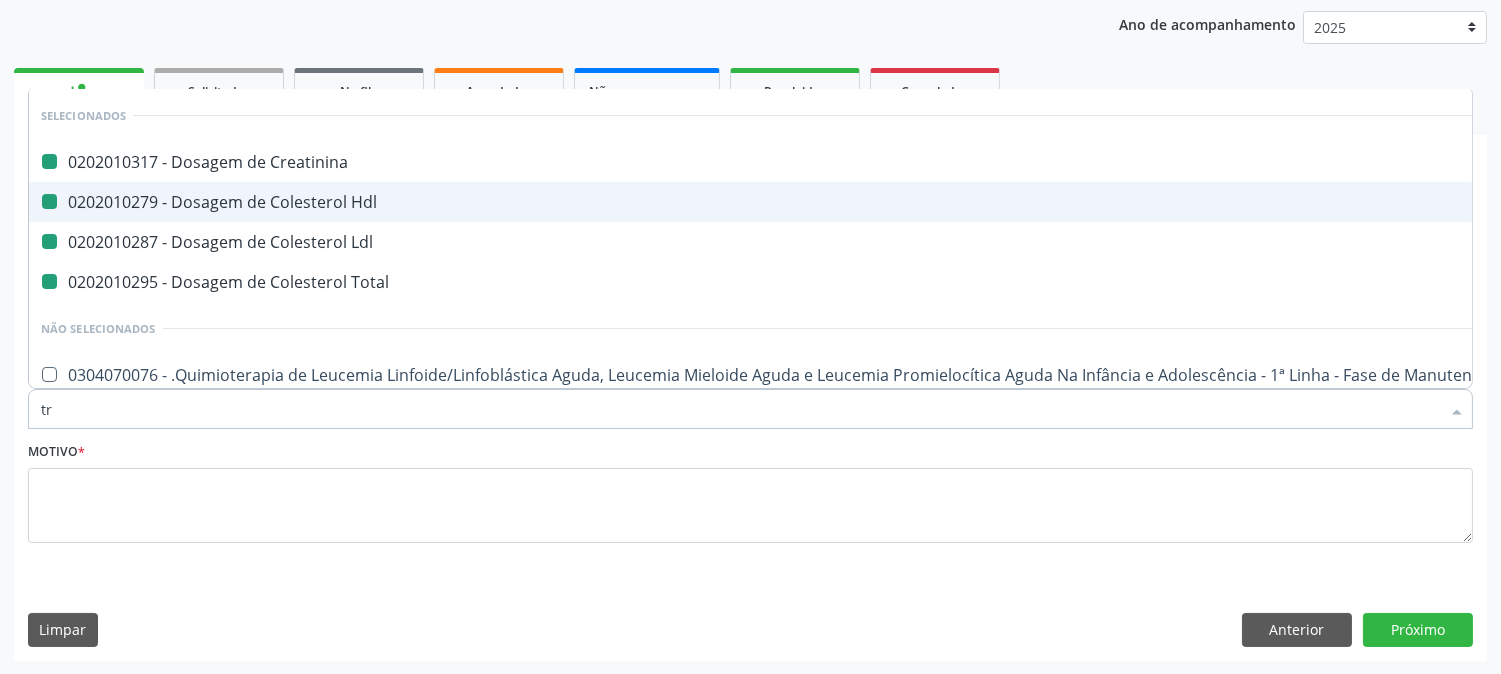 type on "tra" 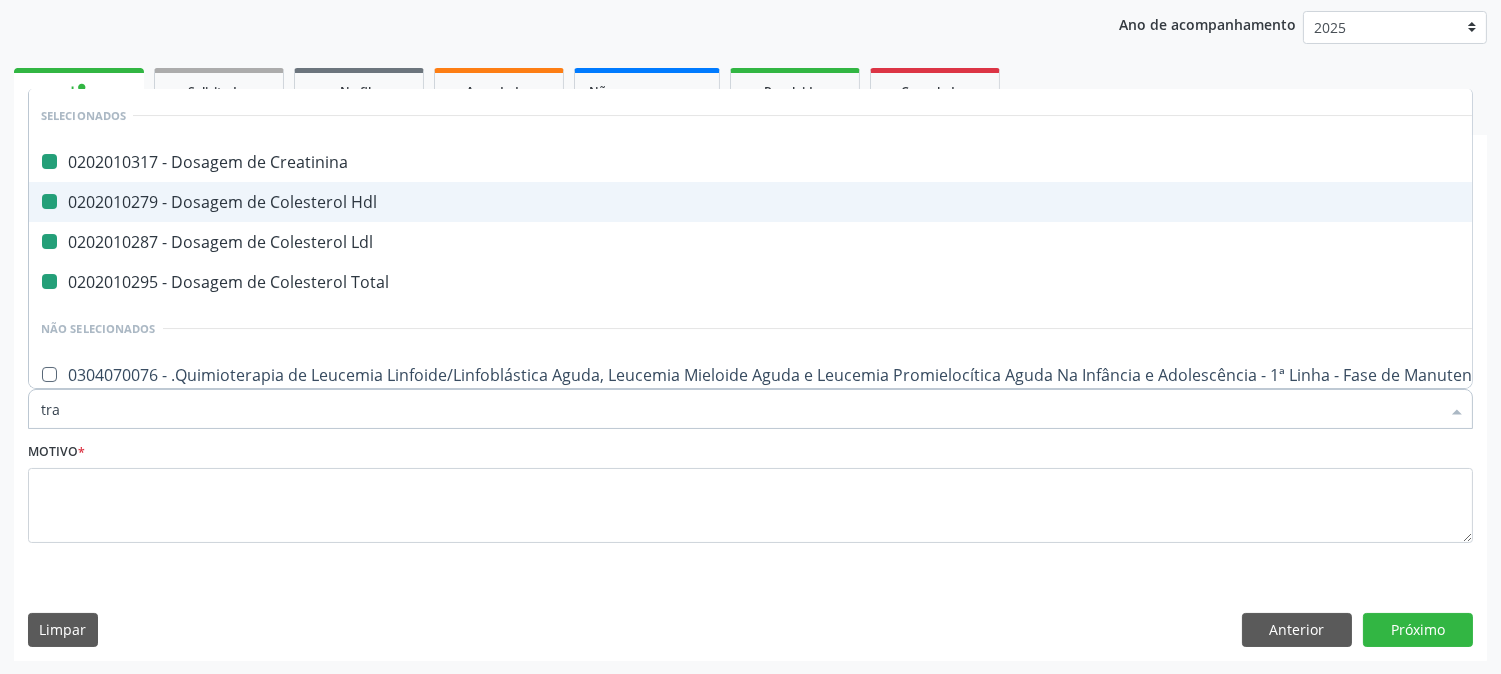checkbox on "false" 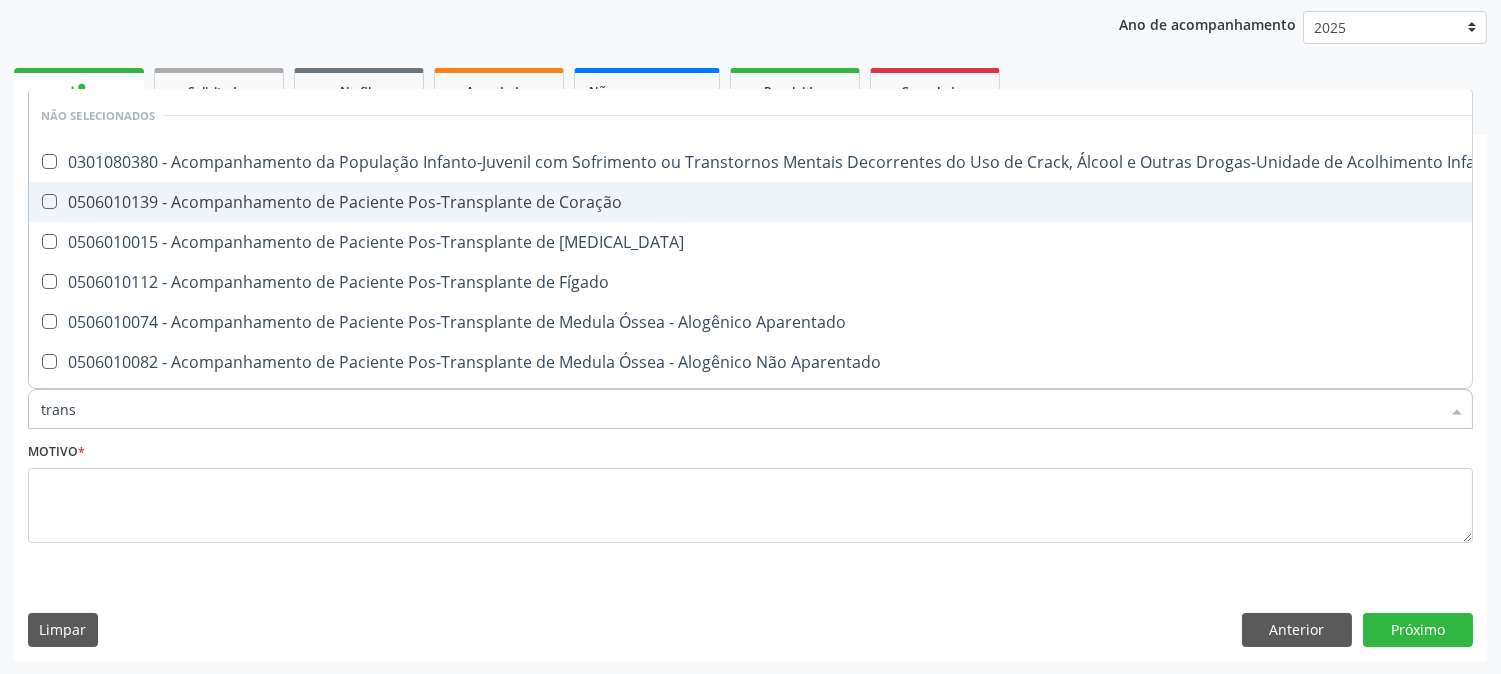type on "transa" 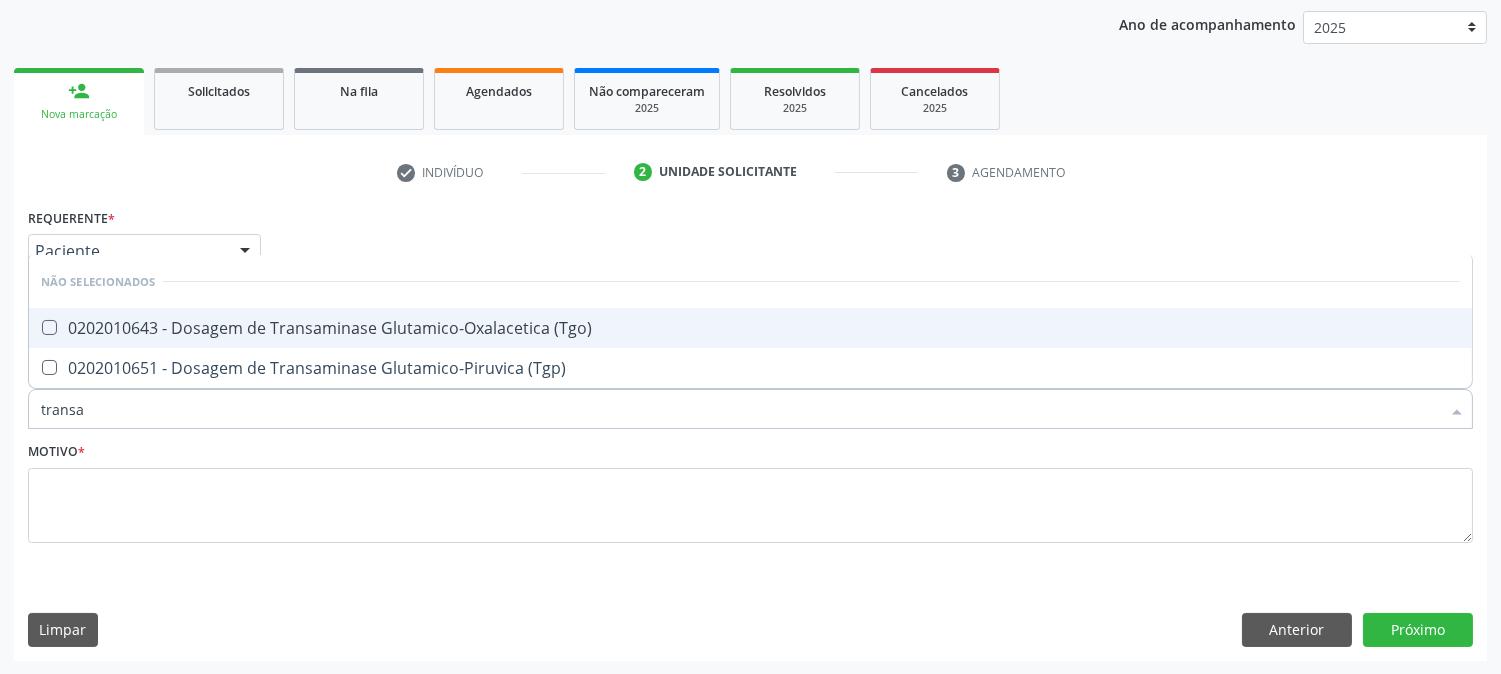 click on "0202010643 - Dosagem de Transaminase Glutamico-Oxalacetica (Tgo)" at bounding box center [750, 328] 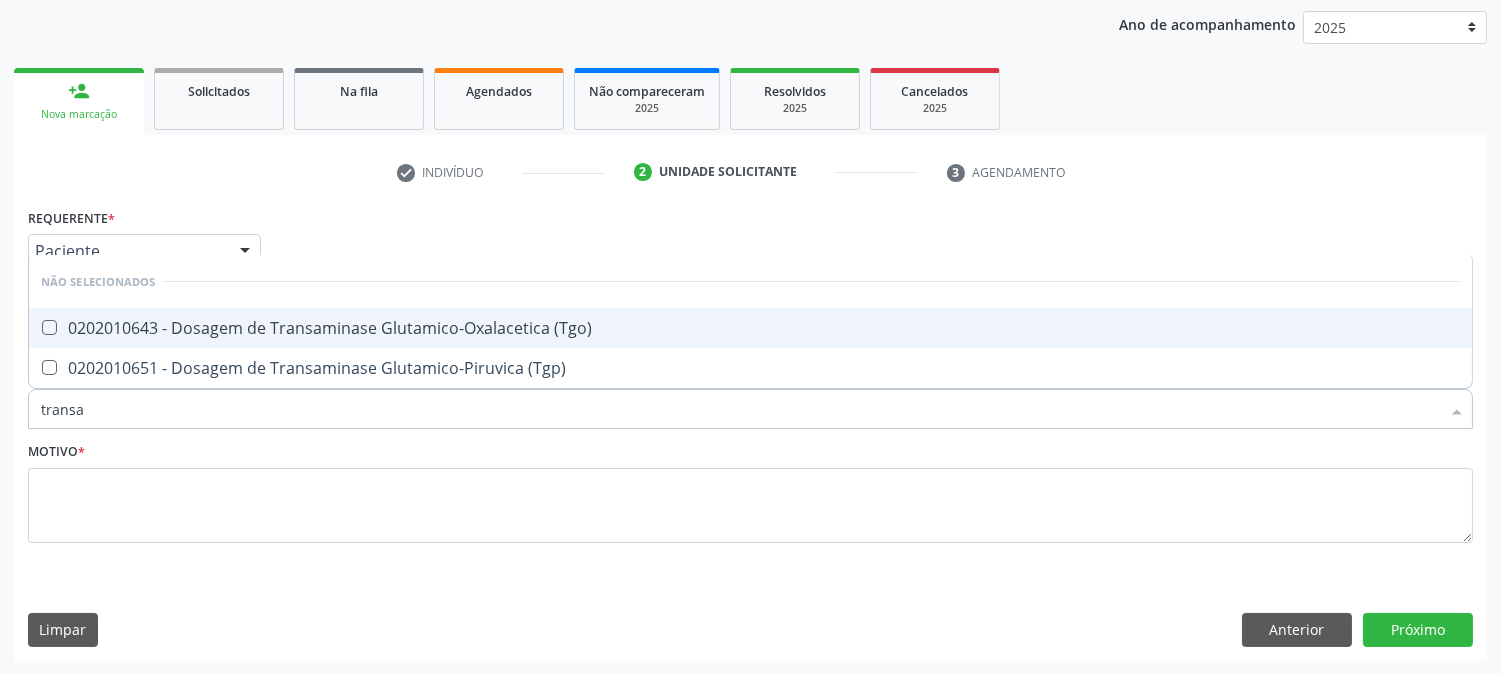checkbox on "true" 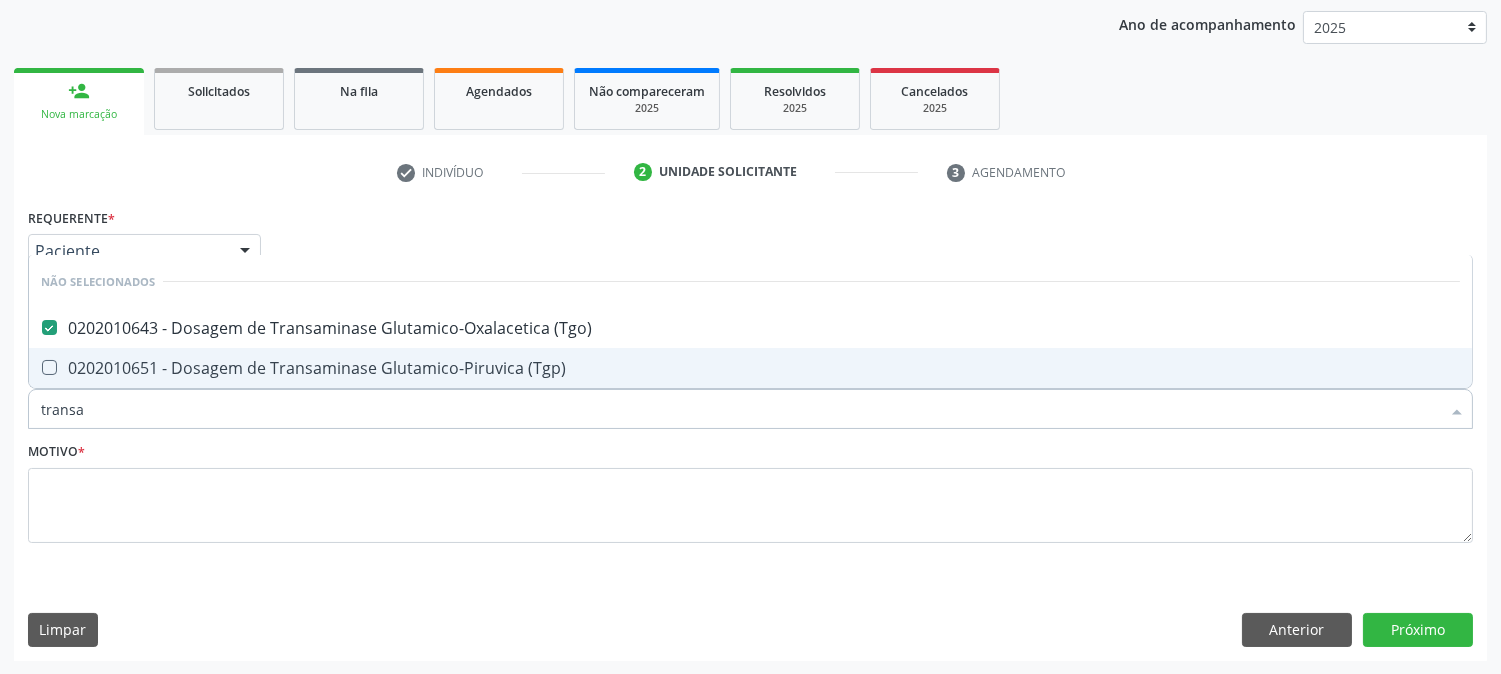click on "0202010651 - Dosagem de Transaminase Glutamico-Piruvica (Tgp)" at bounding box center (750, 368) 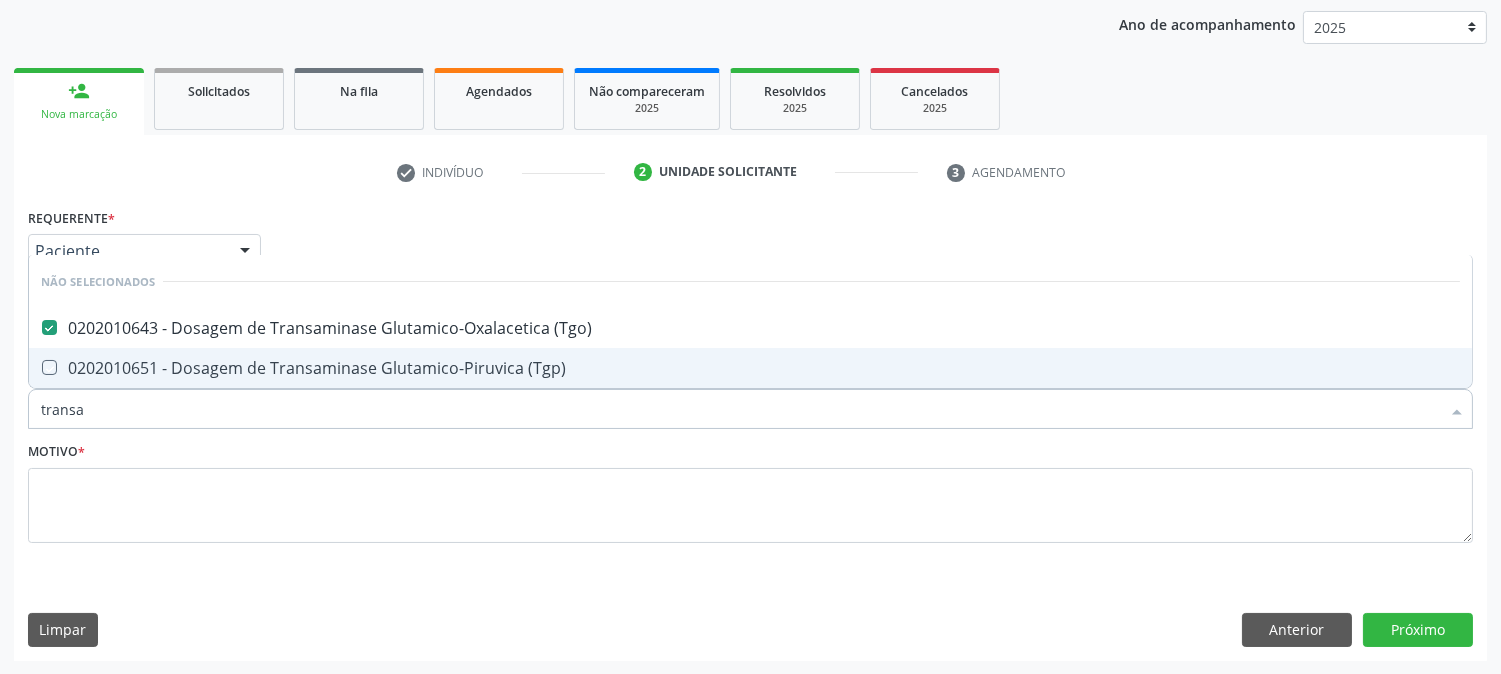 checkbox on "true" 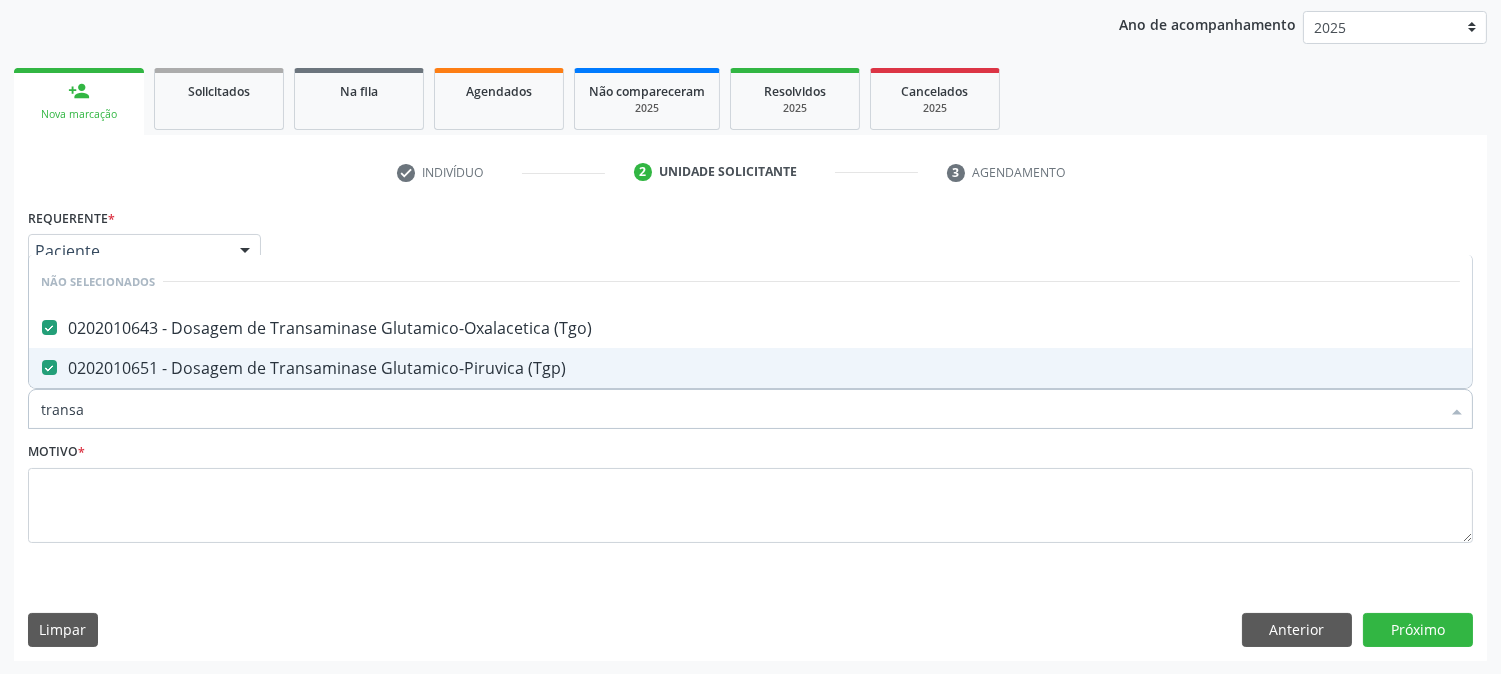 click on "transa" at bounding box center [740, 409] 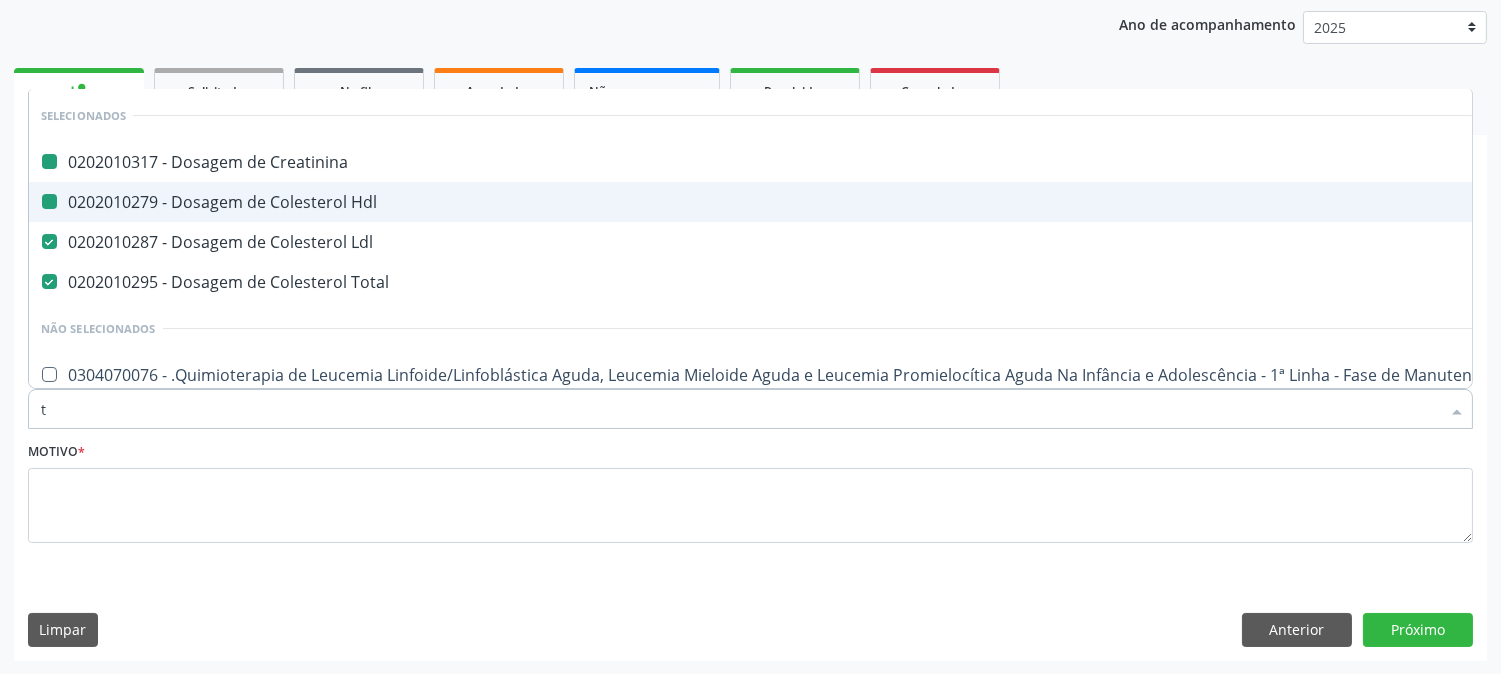 type on "tr" 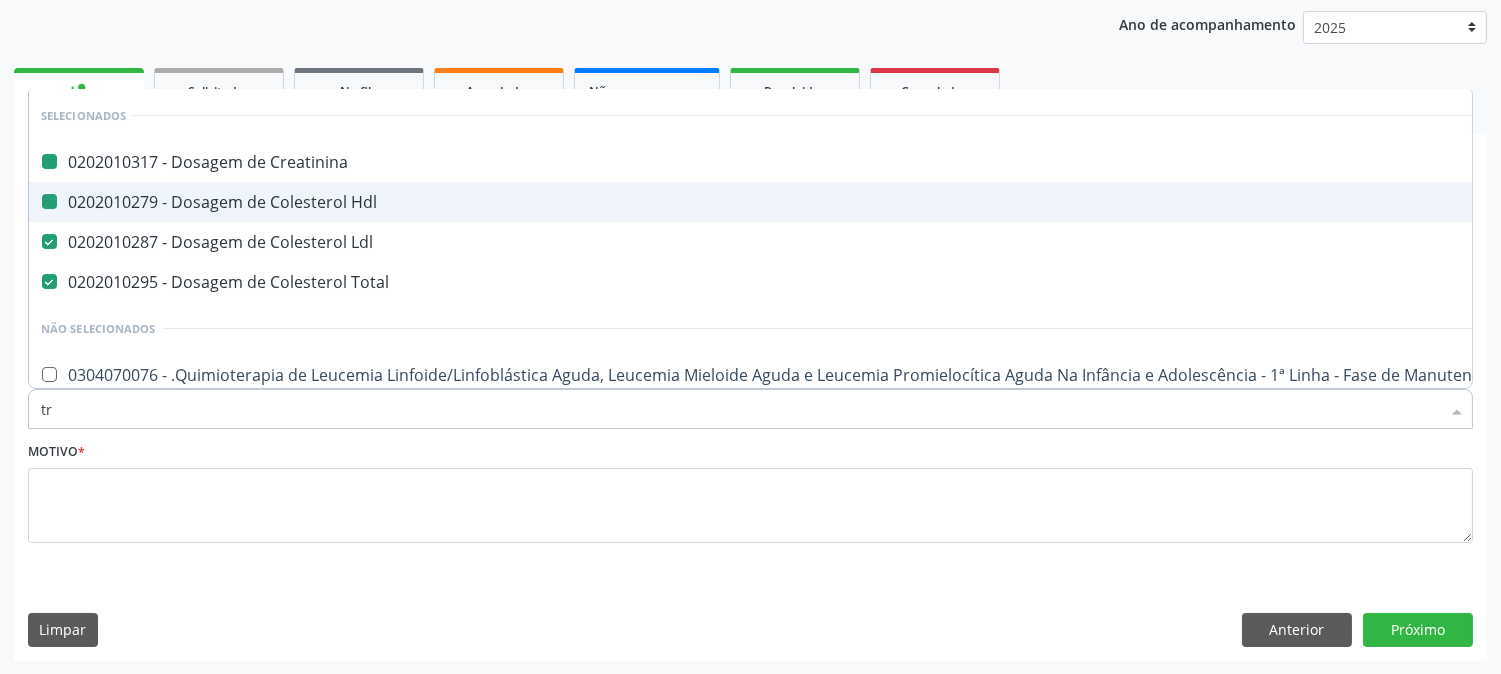 checkbox on "false" 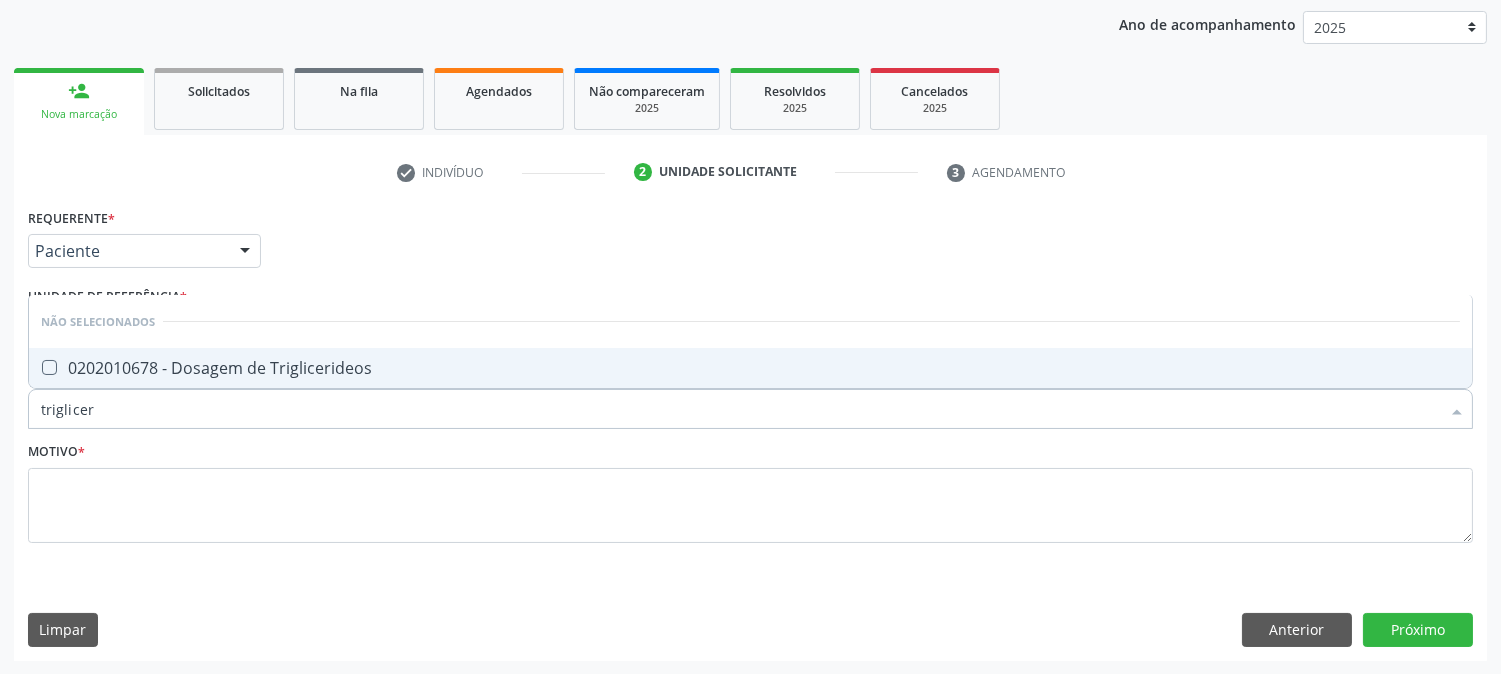 type on "trigliceri" 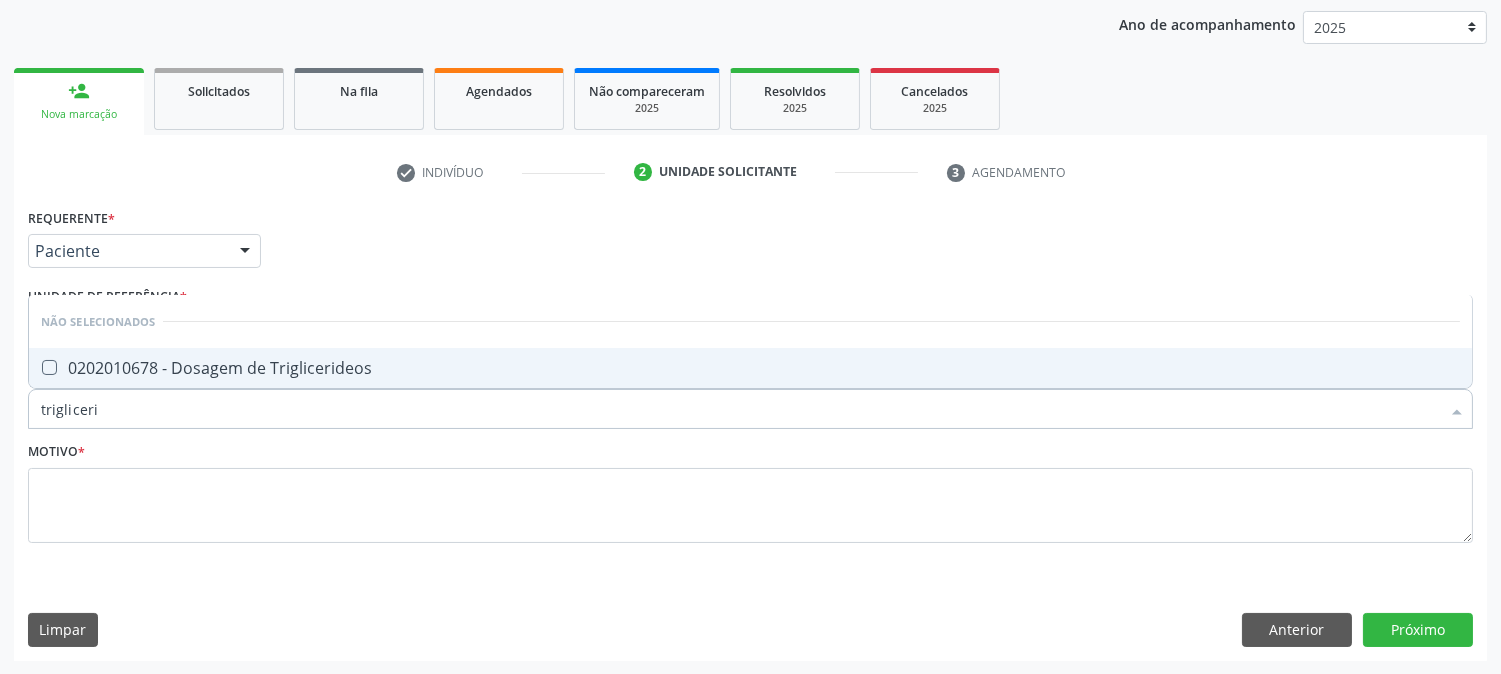 click on "0202010678 - Dosagem de Triglicerideos" at bounding box center (750, 368) 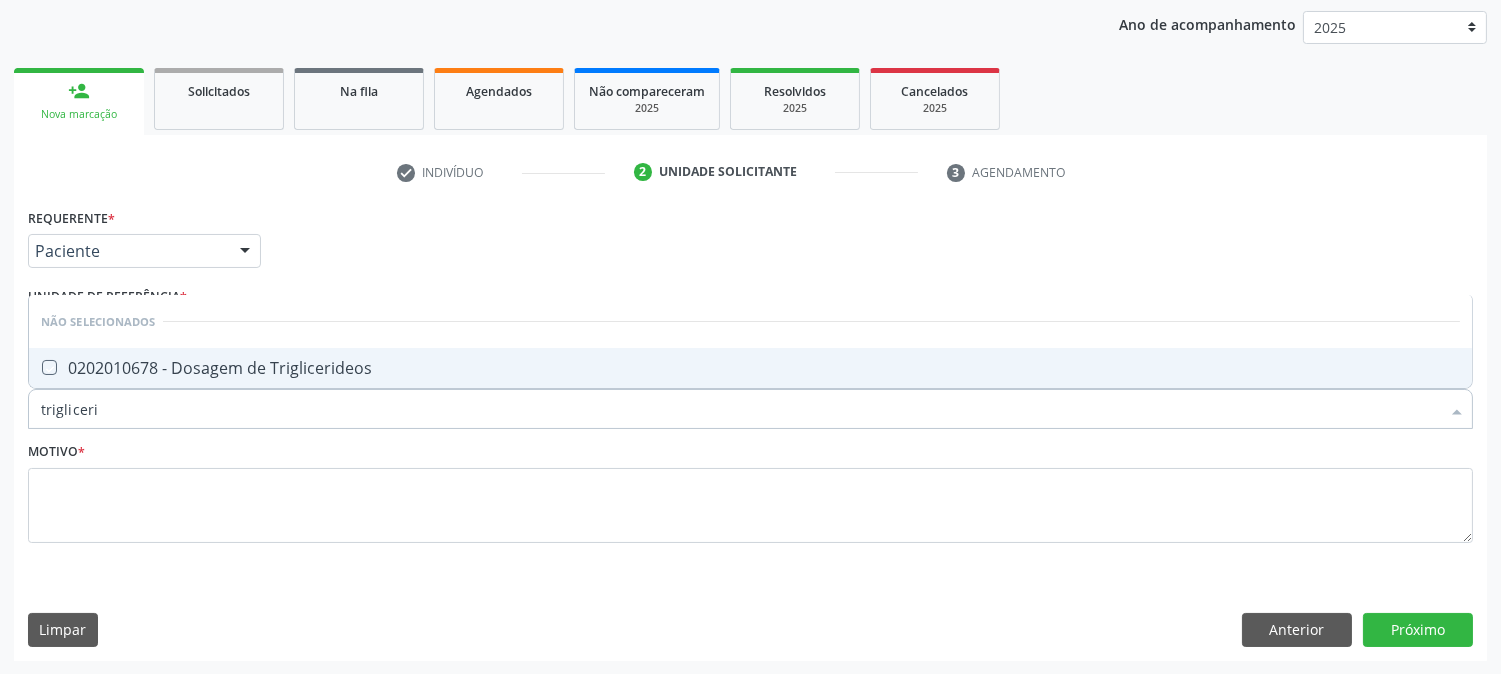 checkbox on "true" 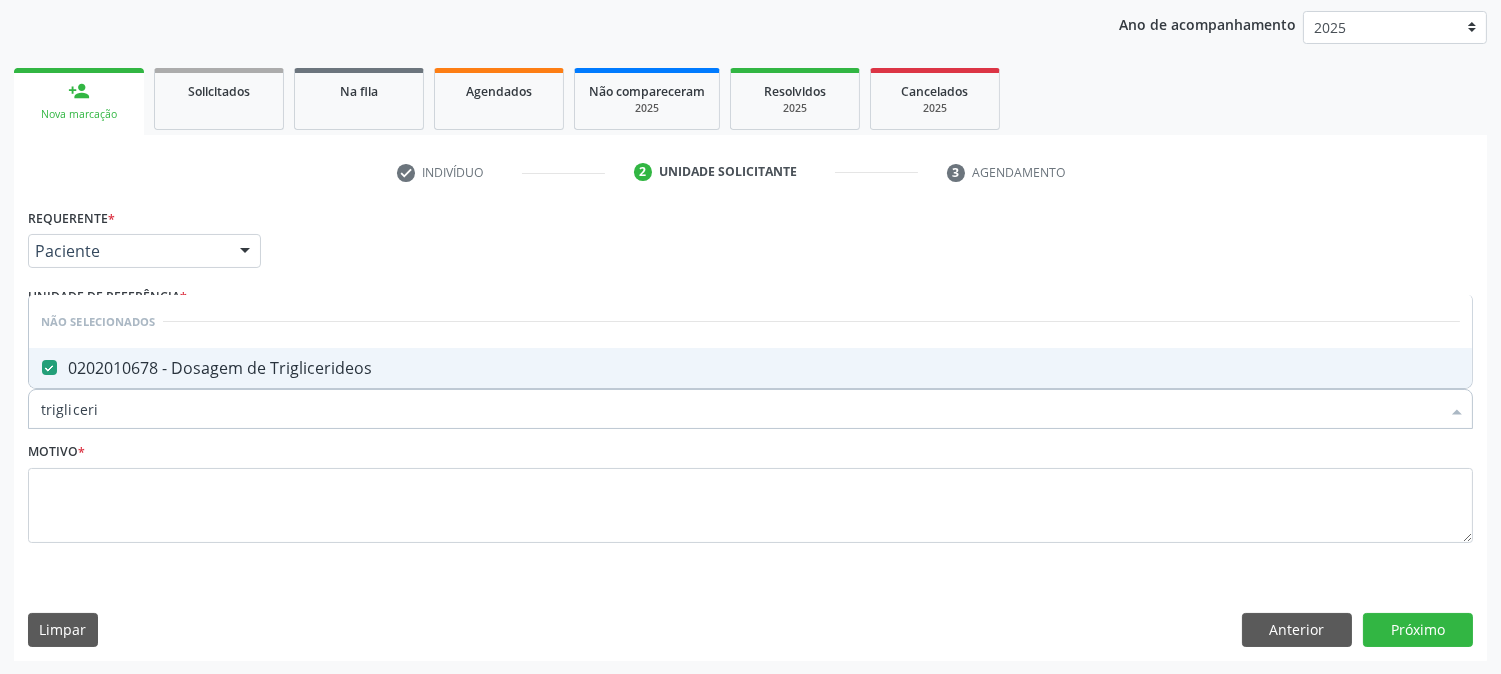 click on "trigliceri" at bounding box center (740, 409) 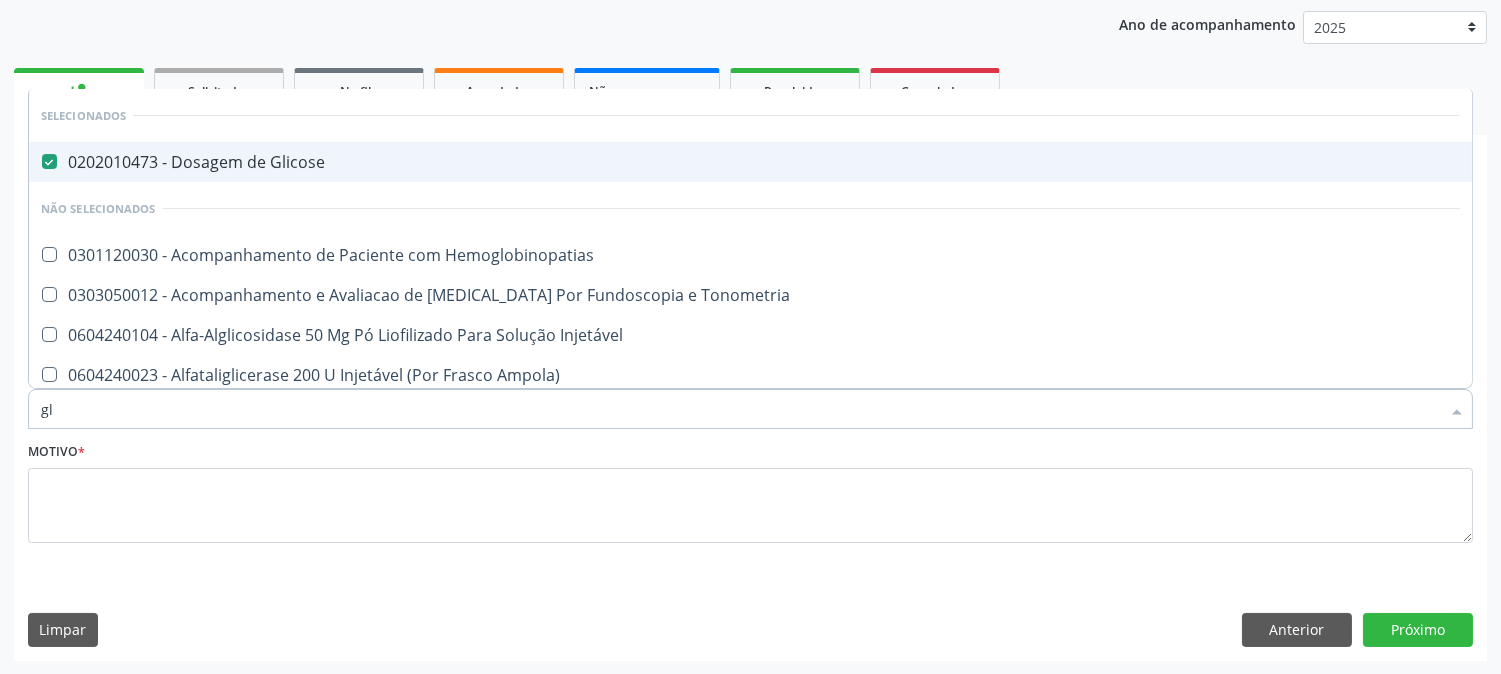 type on "gli" 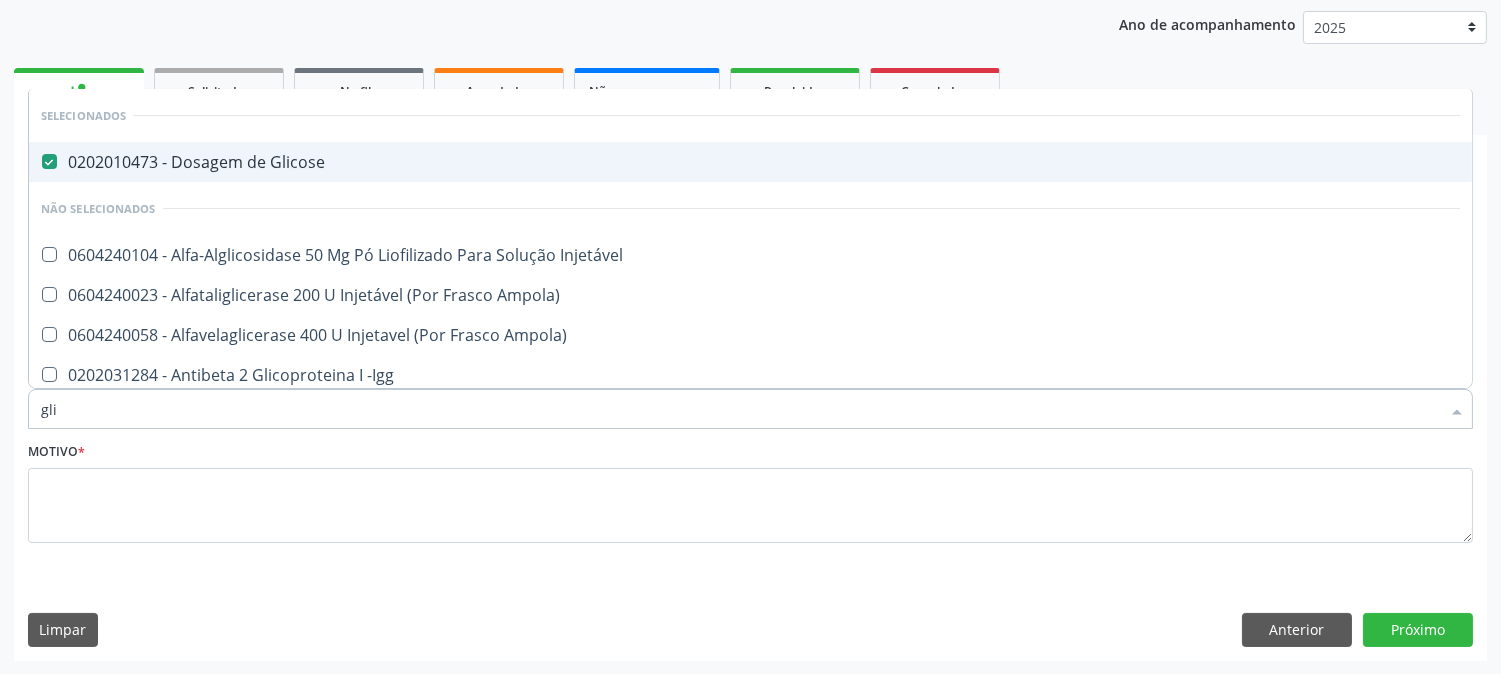 type on "glic" 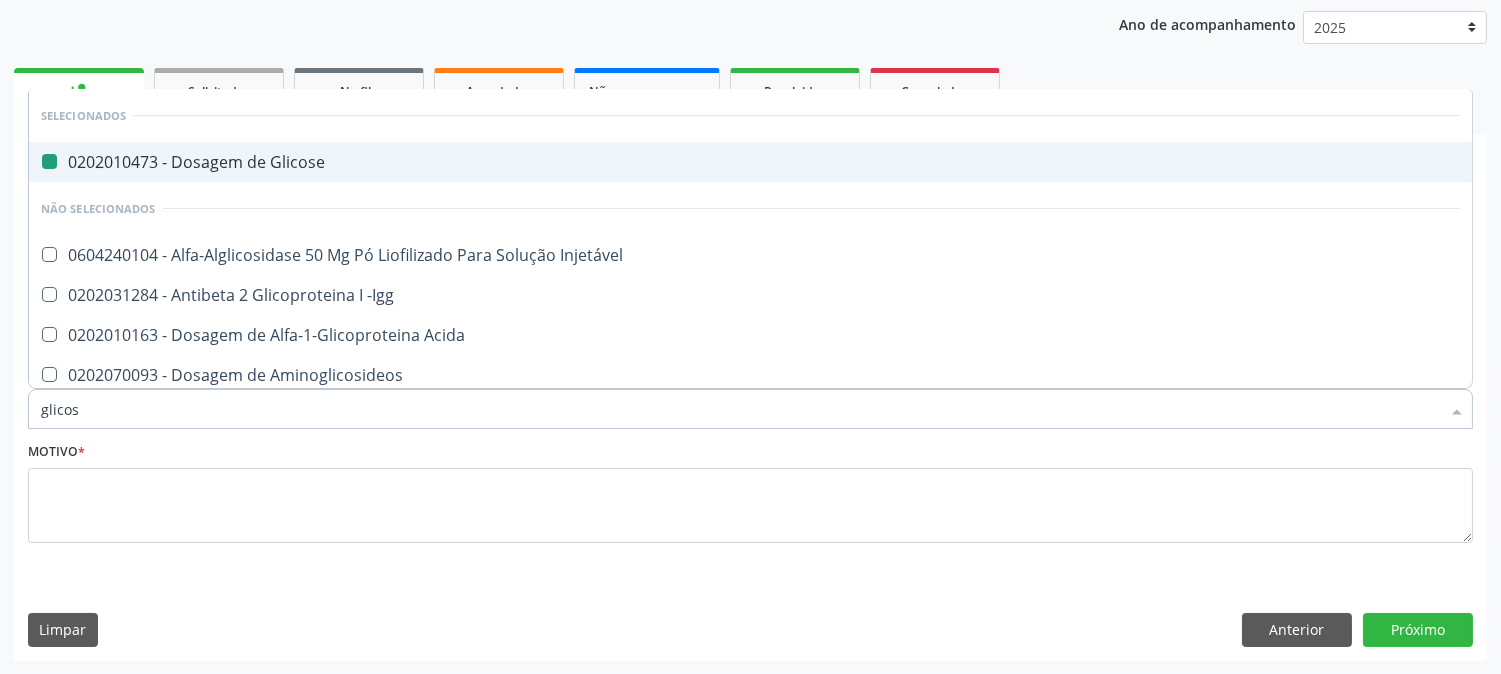 type on "glicosi" 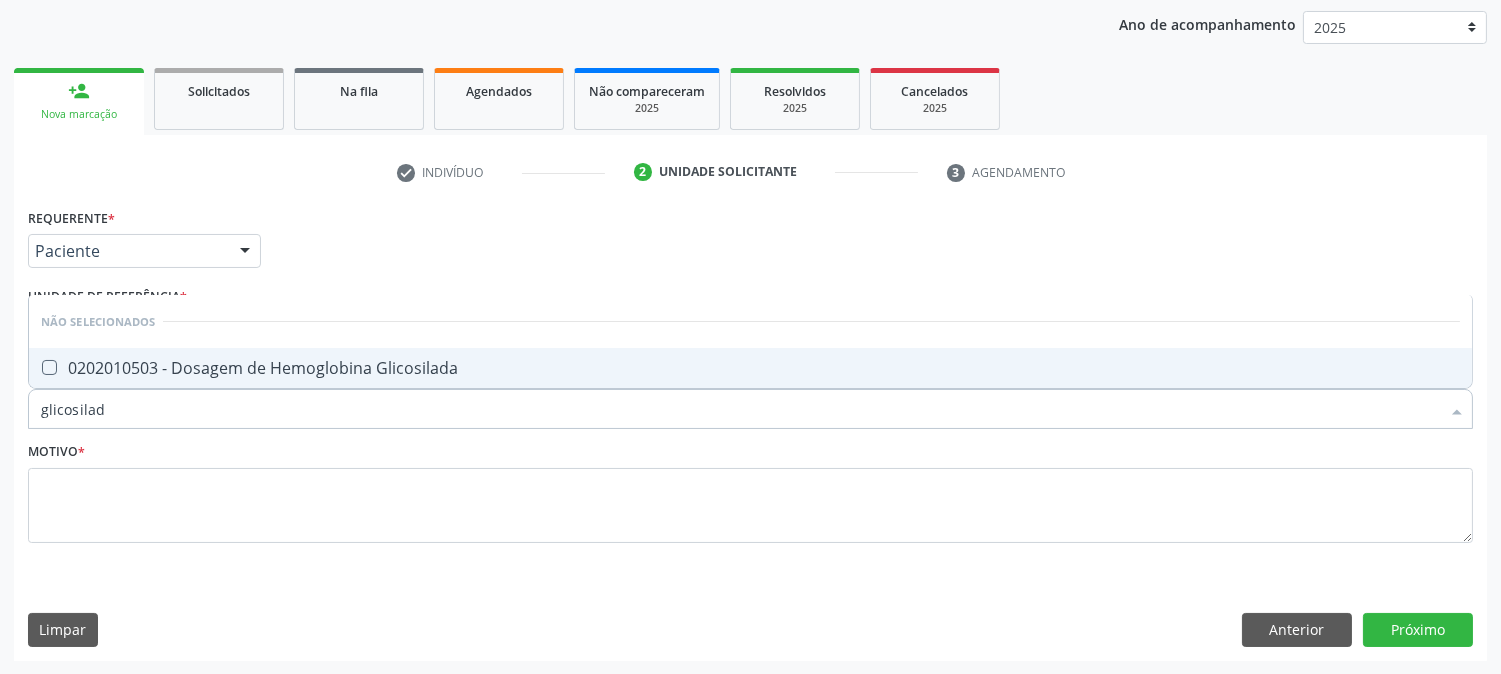 type on "glicosilada" 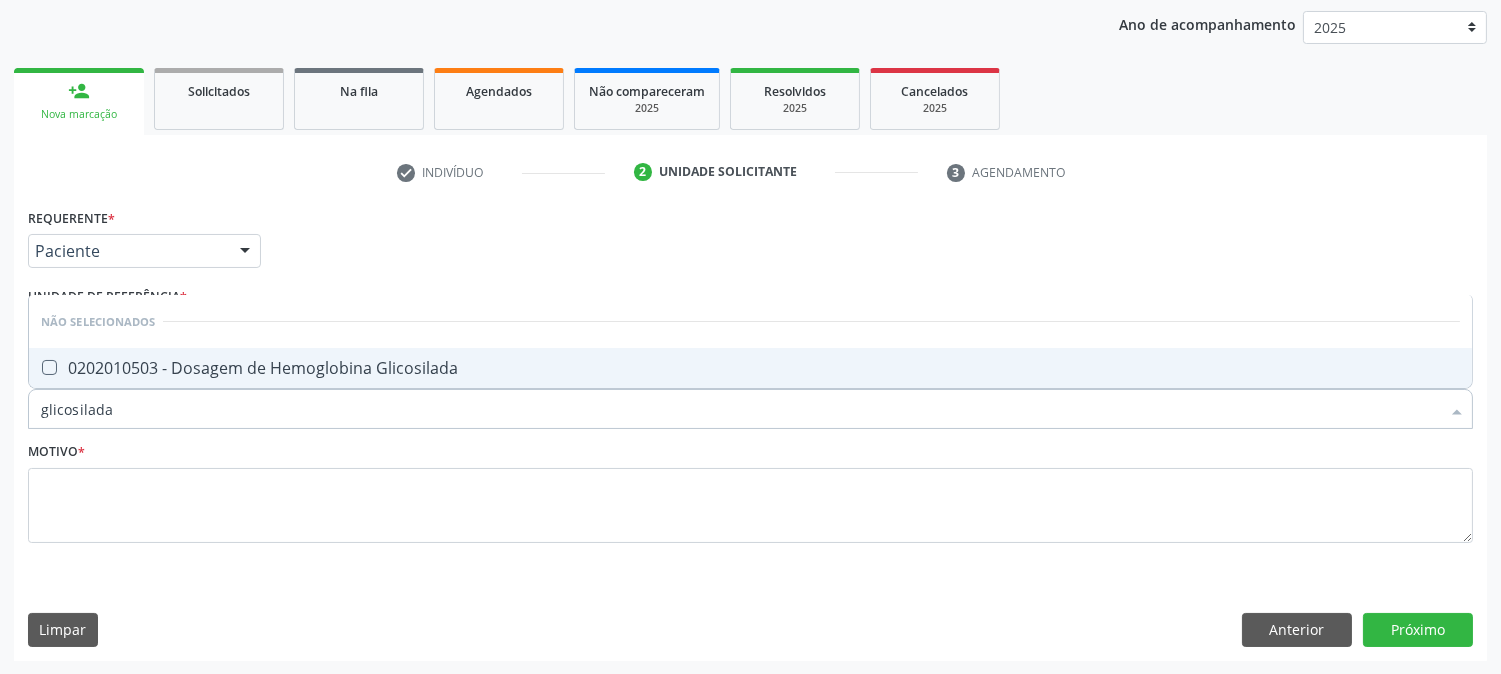 click on "0202010503 - Dosagem de Hemoglobina Glicosilada" at bounding box center [750, 368] 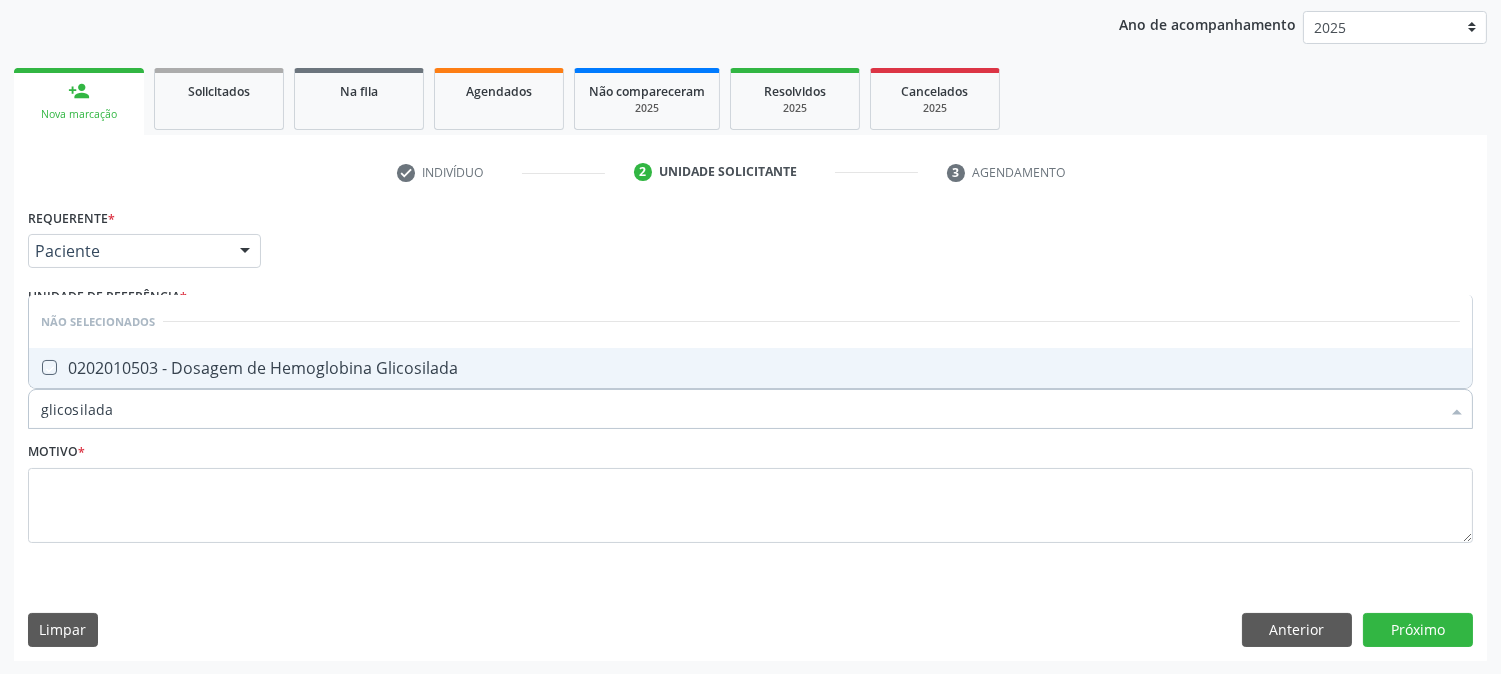 checkbox on "true" 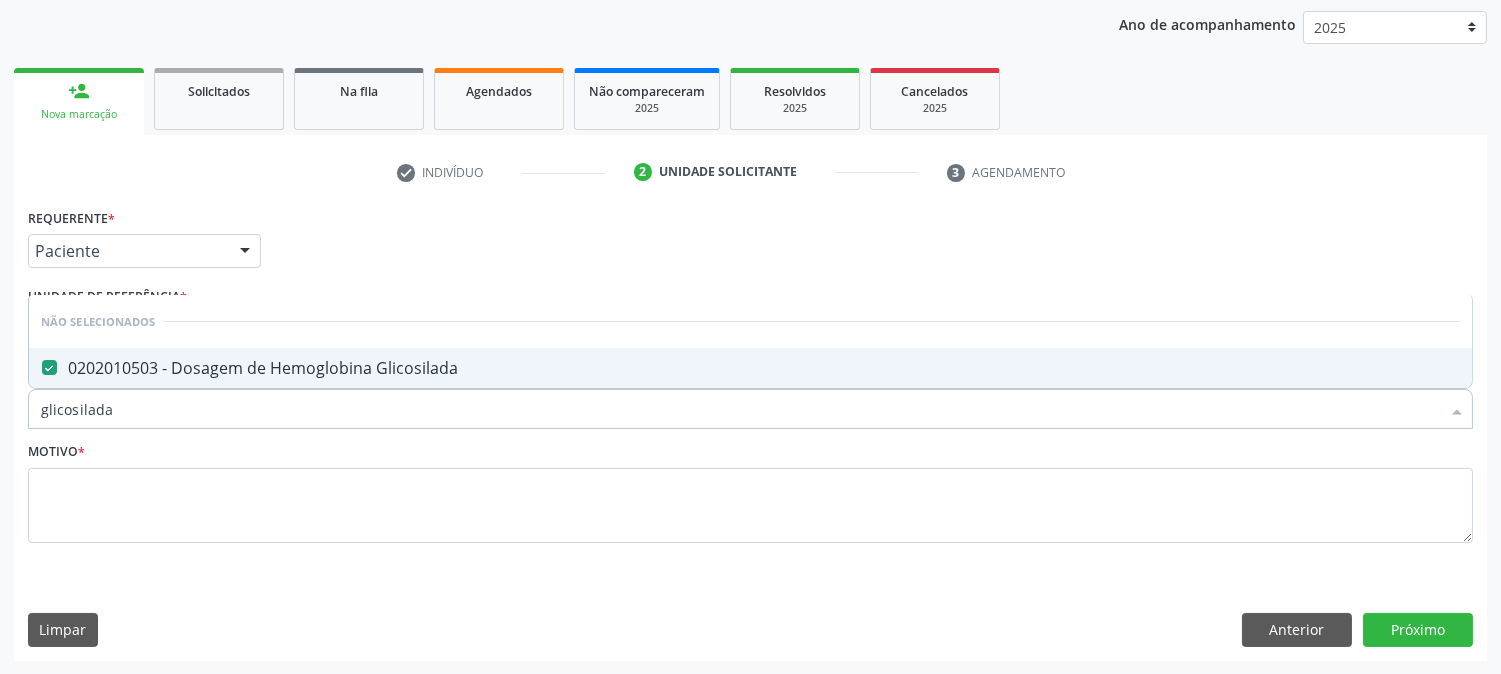 click on "glicosilada" at bounding box center (740, 409) 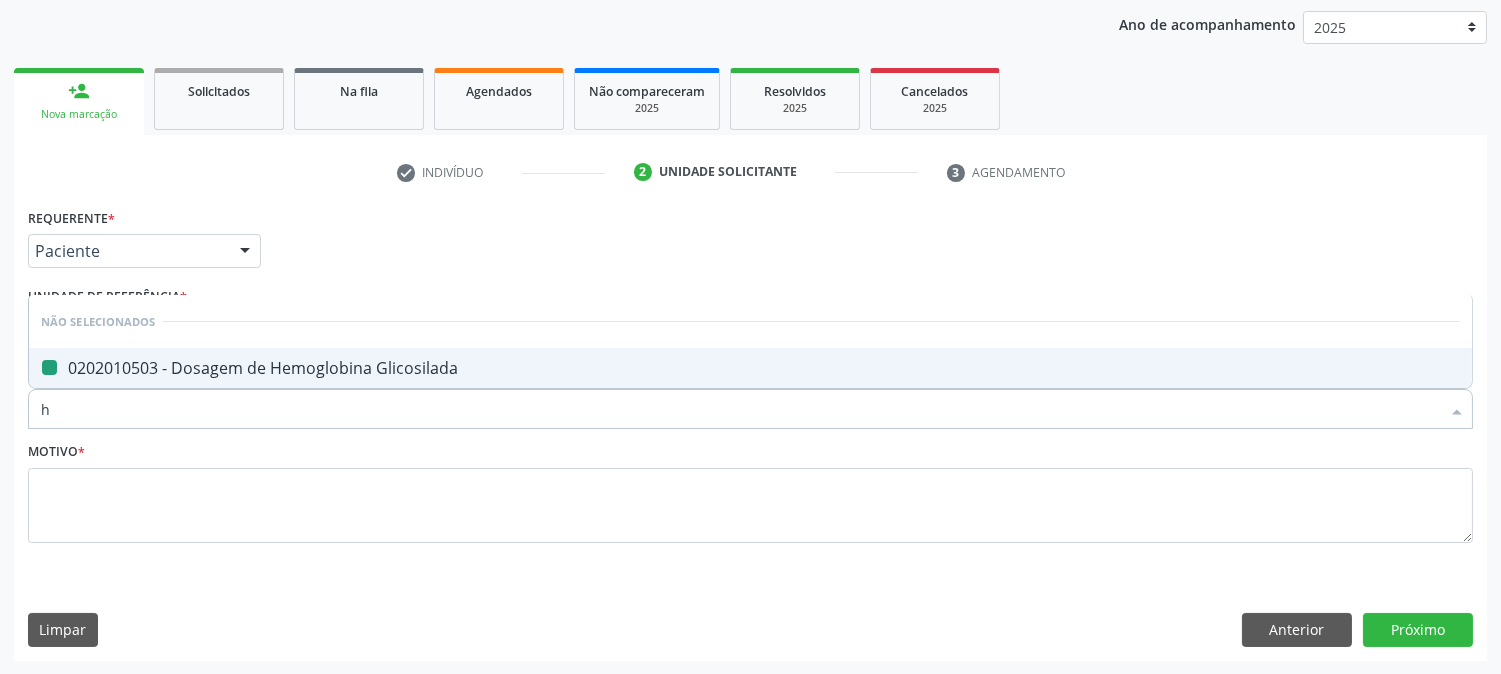 type on "he" 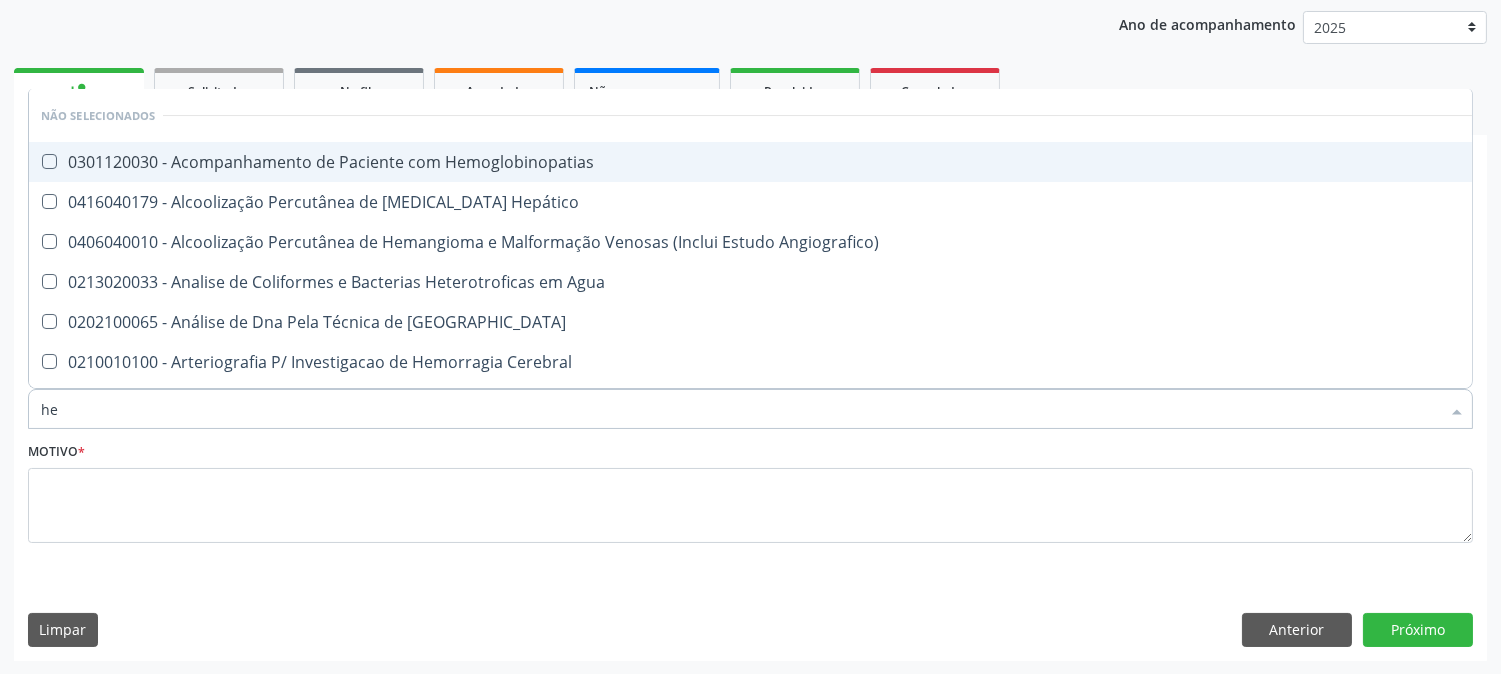 type on "hem" 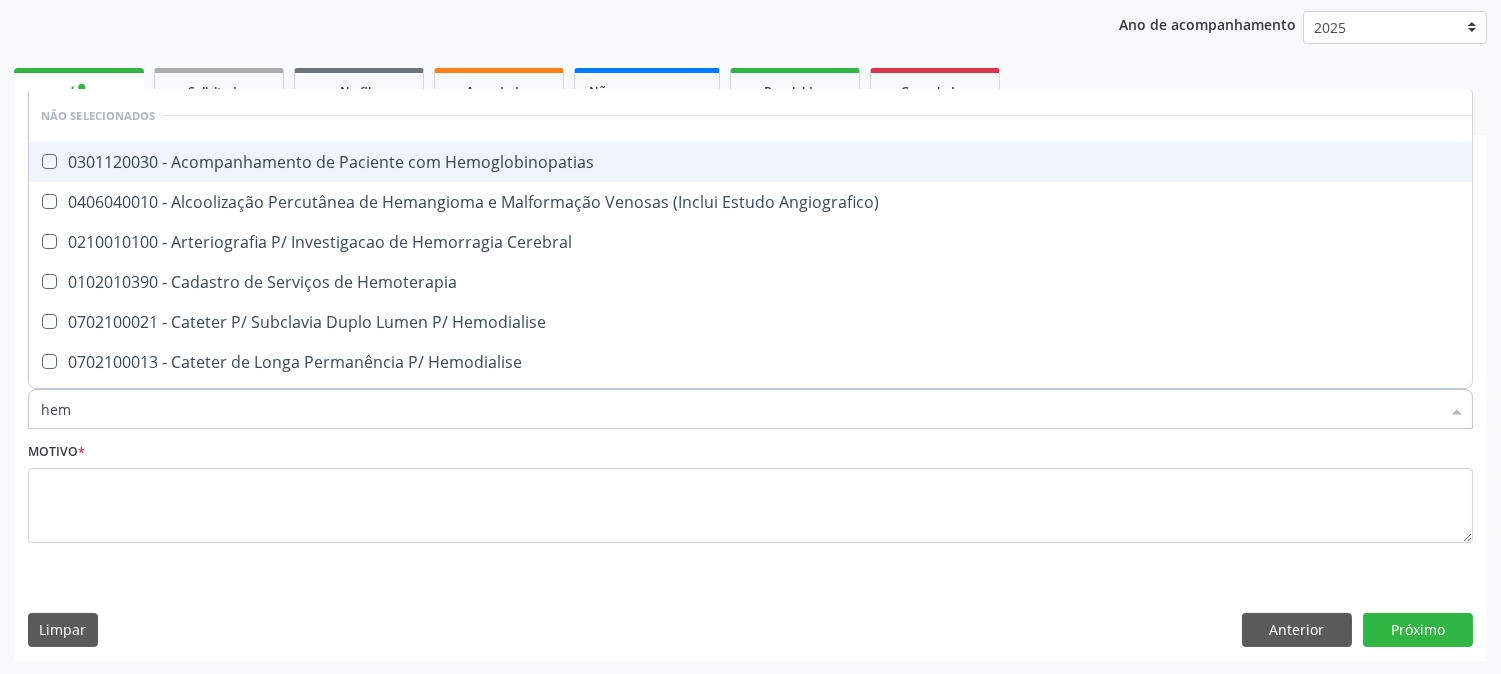 type on "hemo" 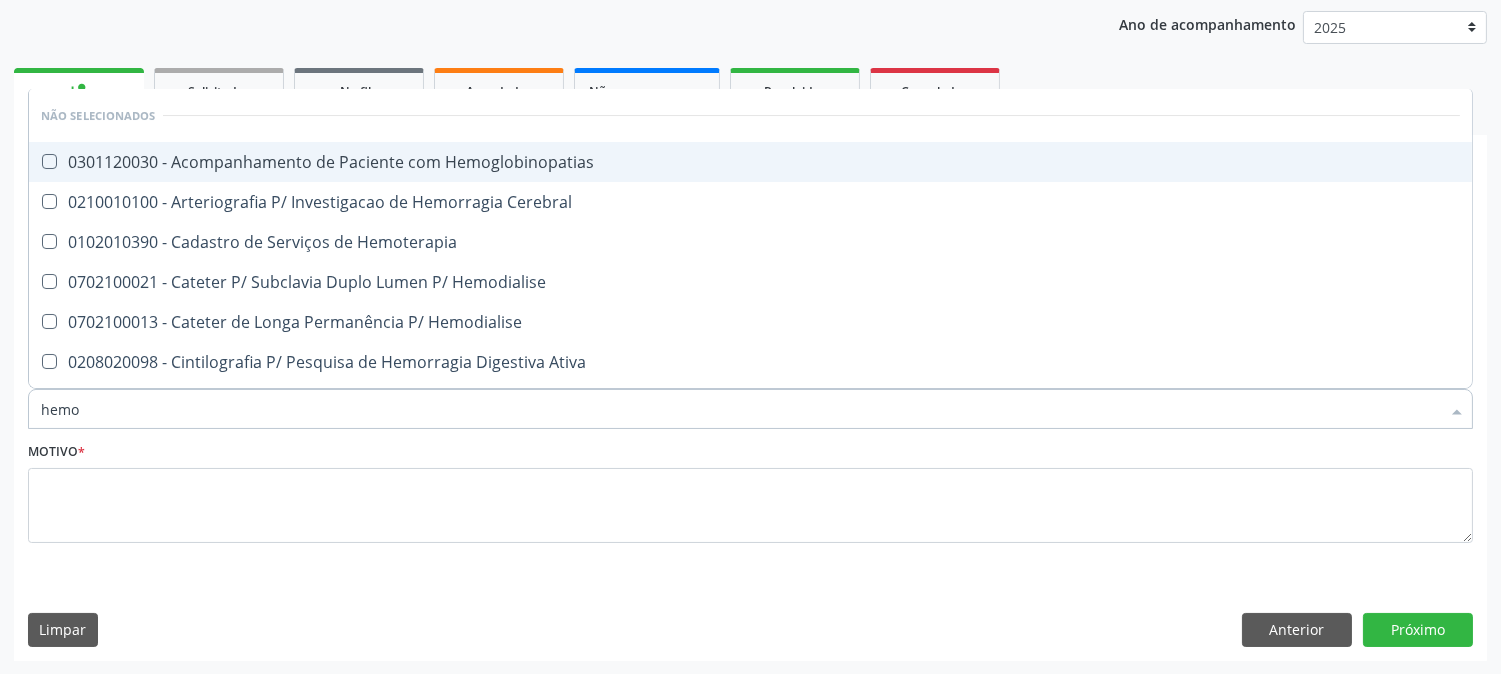 type on "hemog" 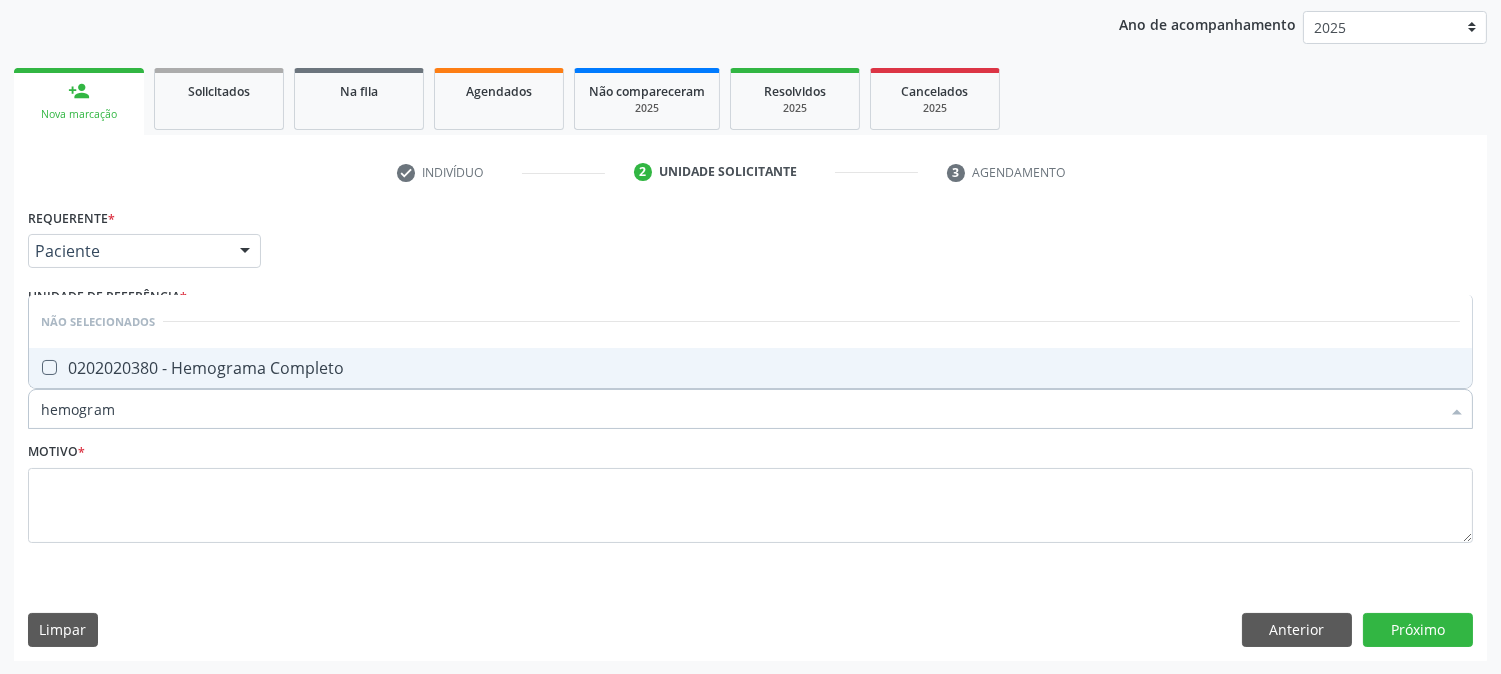 type on "hemograma" 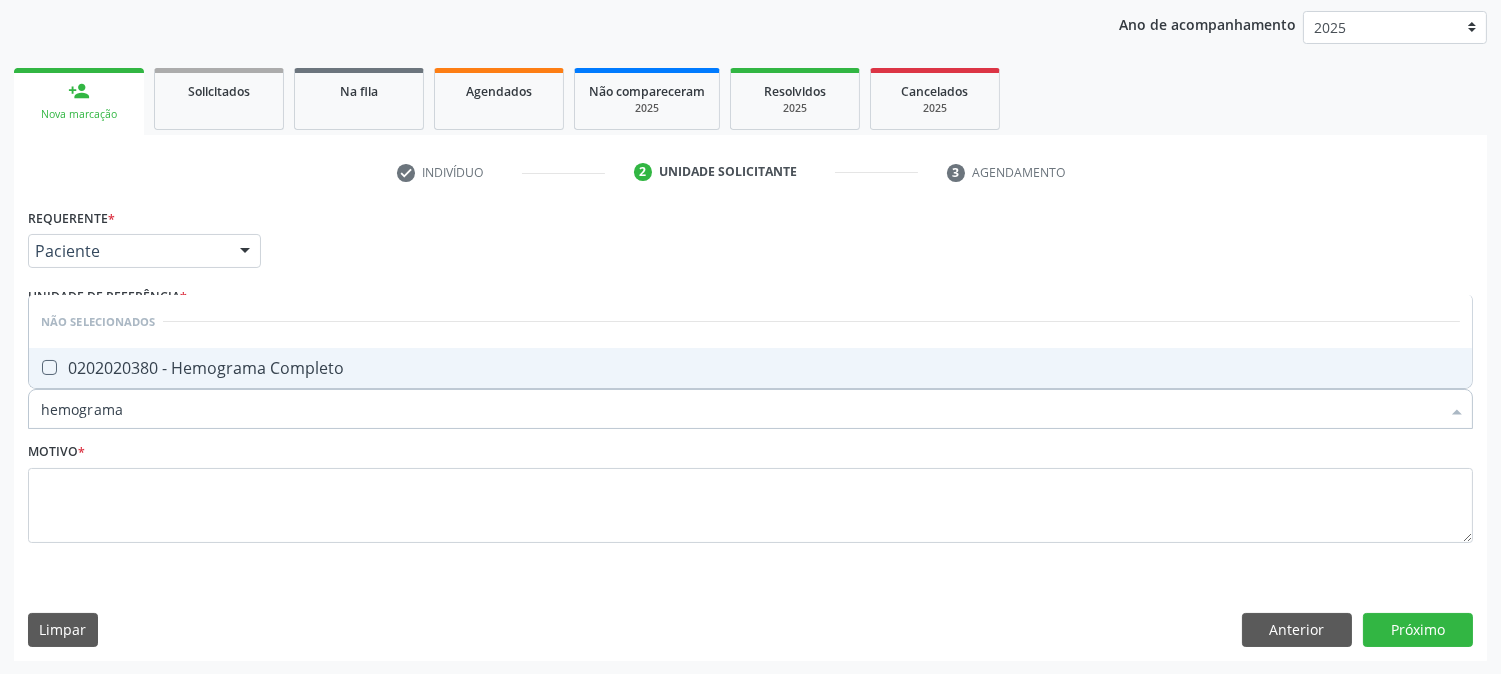 click on "hemograma" at bounding box center [740, 409] 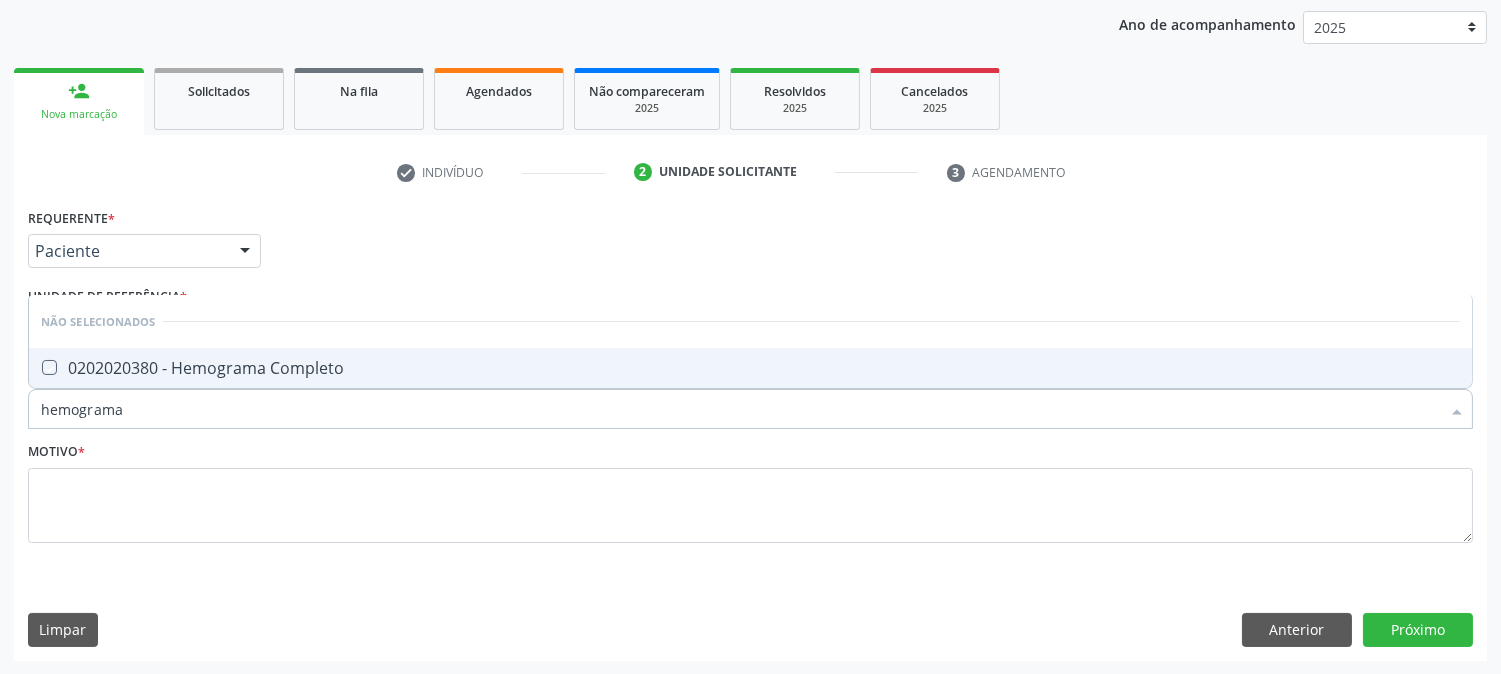 checkbox on "true" 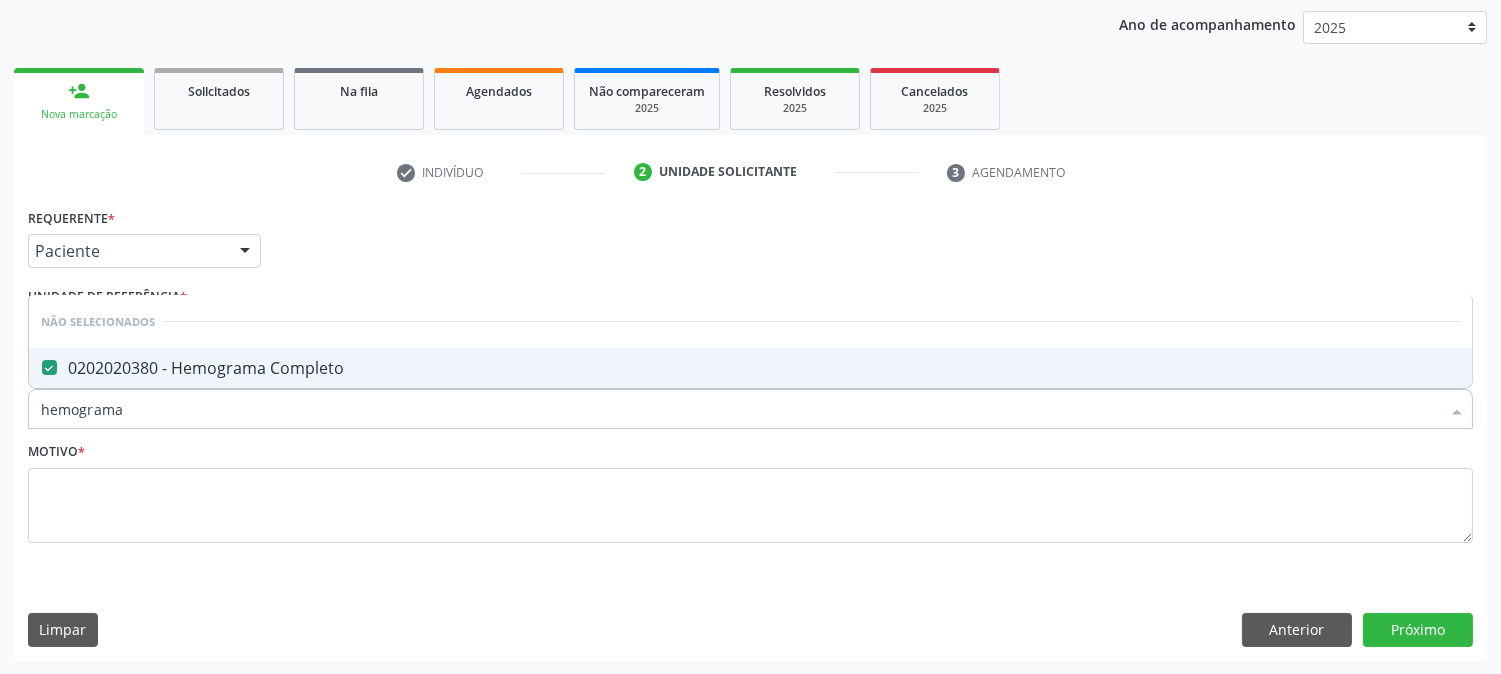 click on "hemograma" at bounding box center [740, 409] 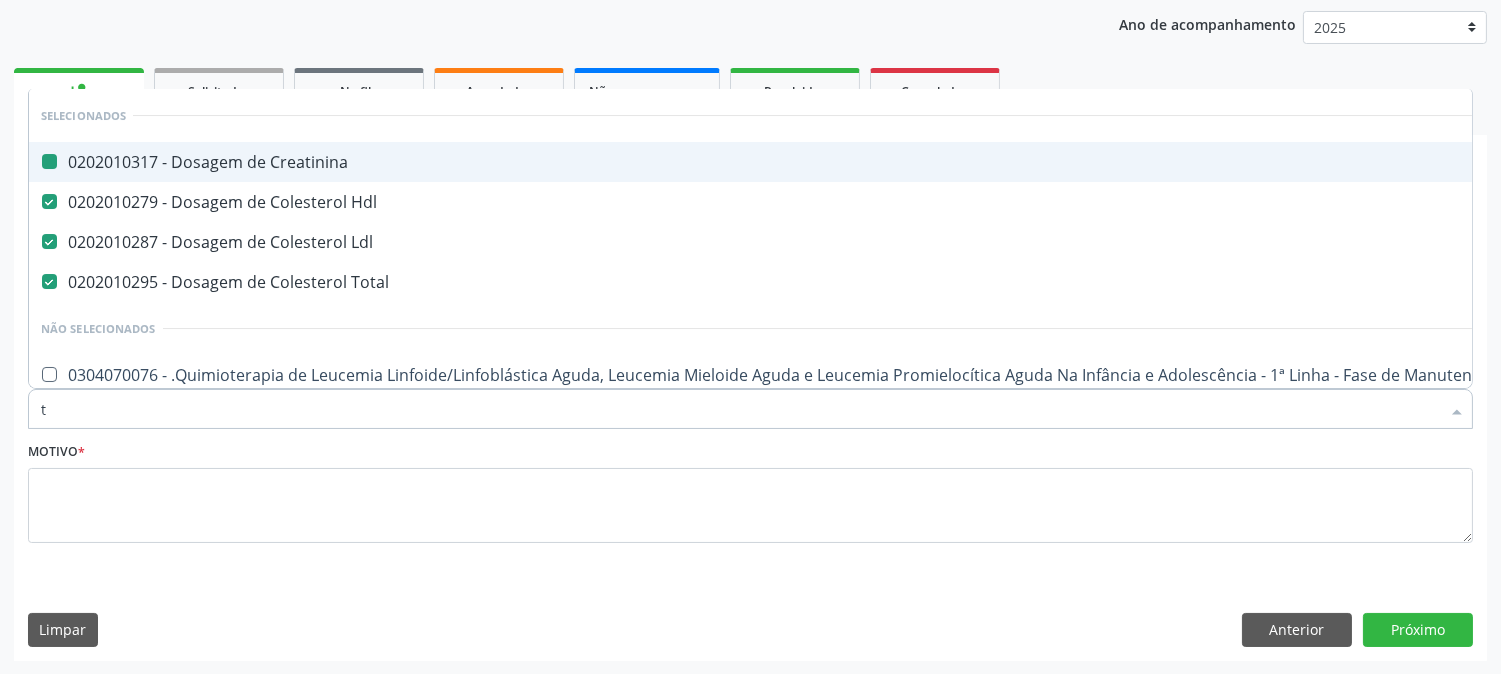 type on "ts" 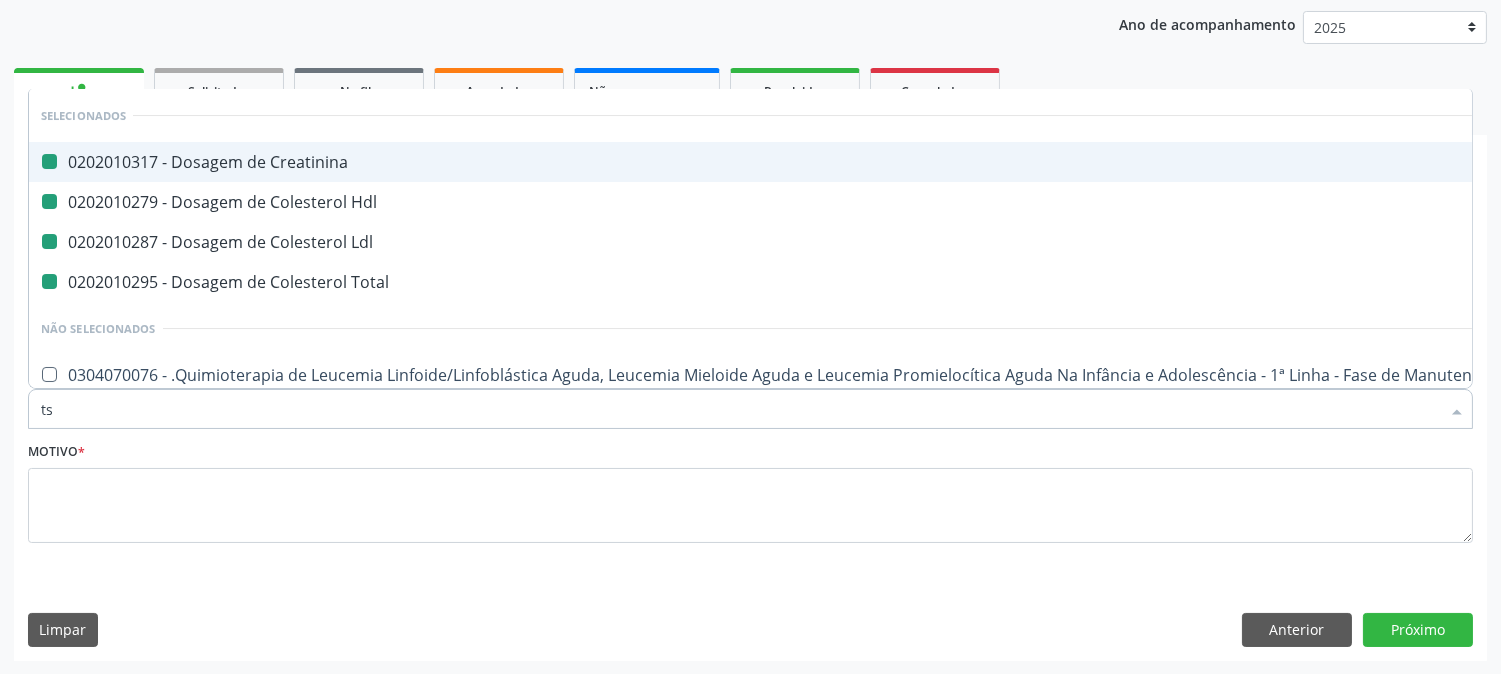 type on "tsh" 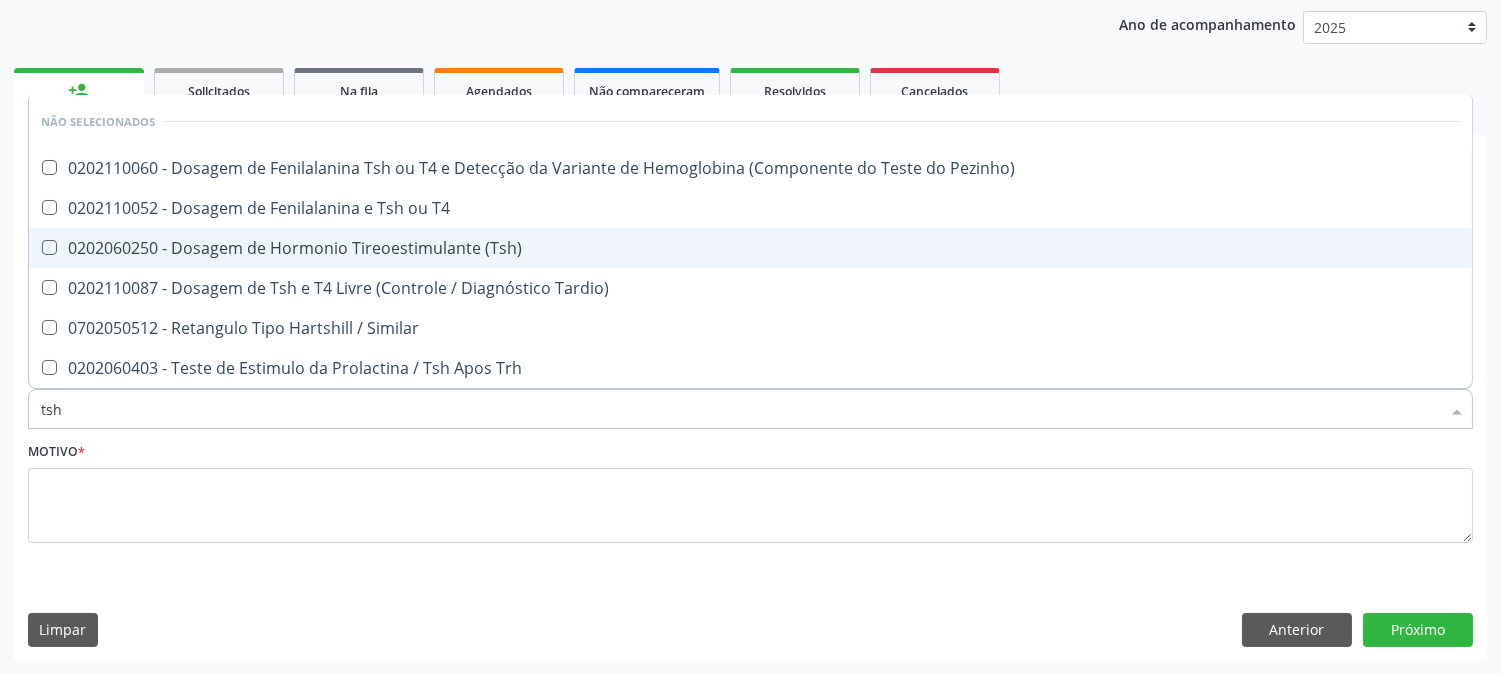 click on "0202060250 - Dosagem de Hormonio Tireoestimulante (Tsh)" at bounding box center (750, 248) 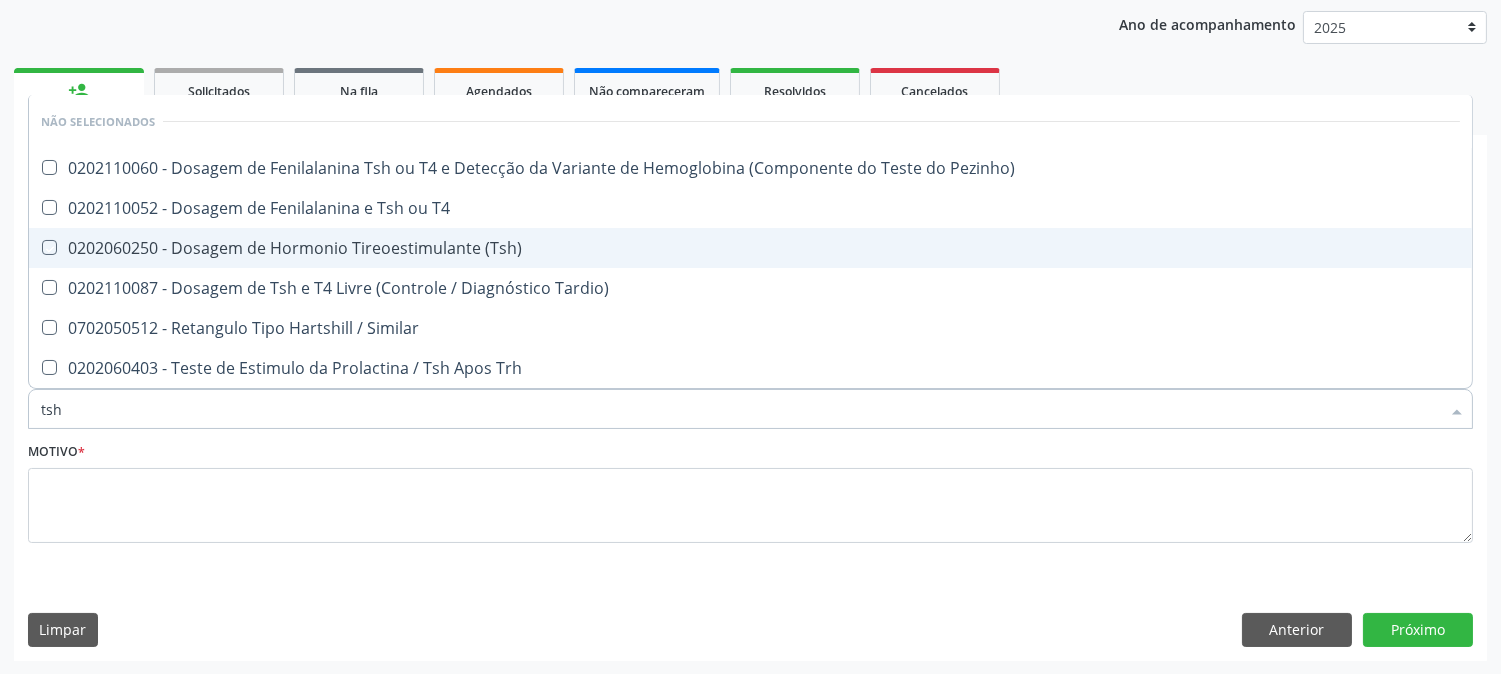 checkbox on "true" 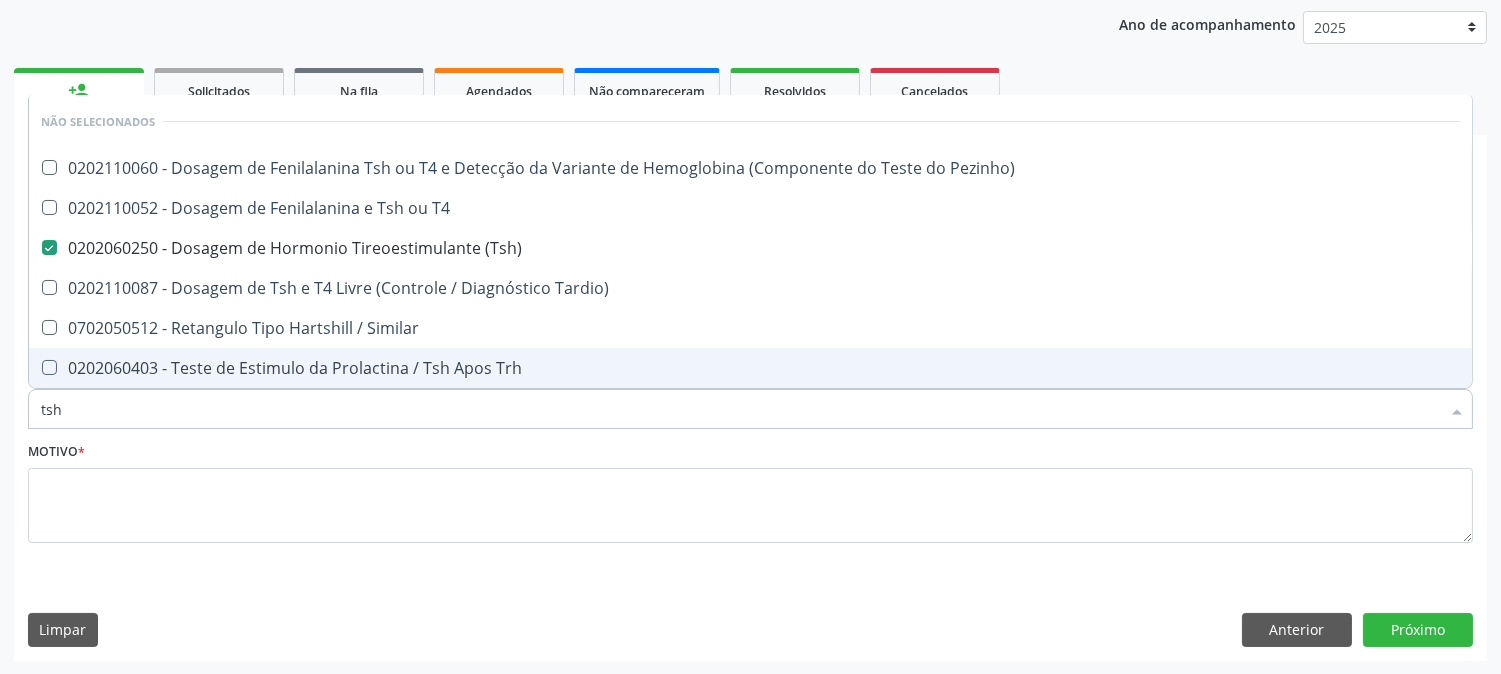 click on "tsh" at bounding box center (740, 409) 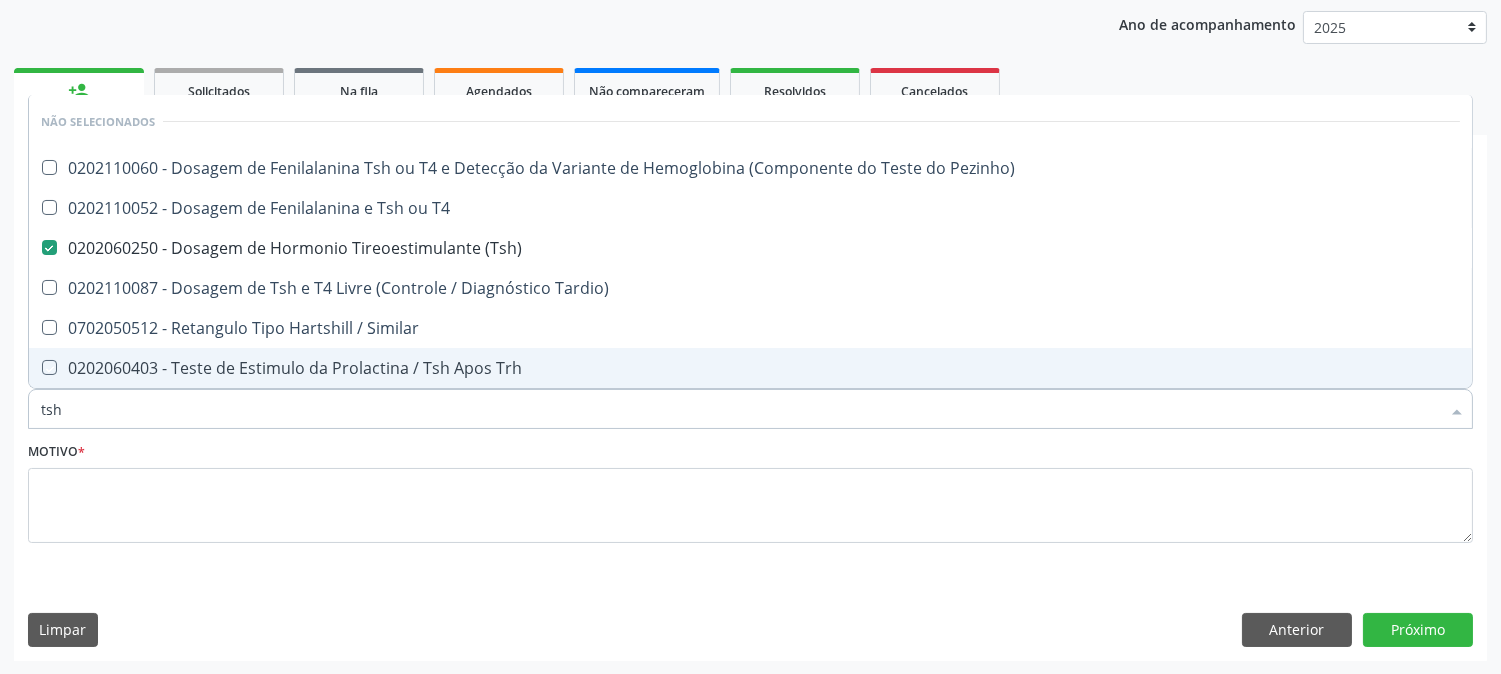 type 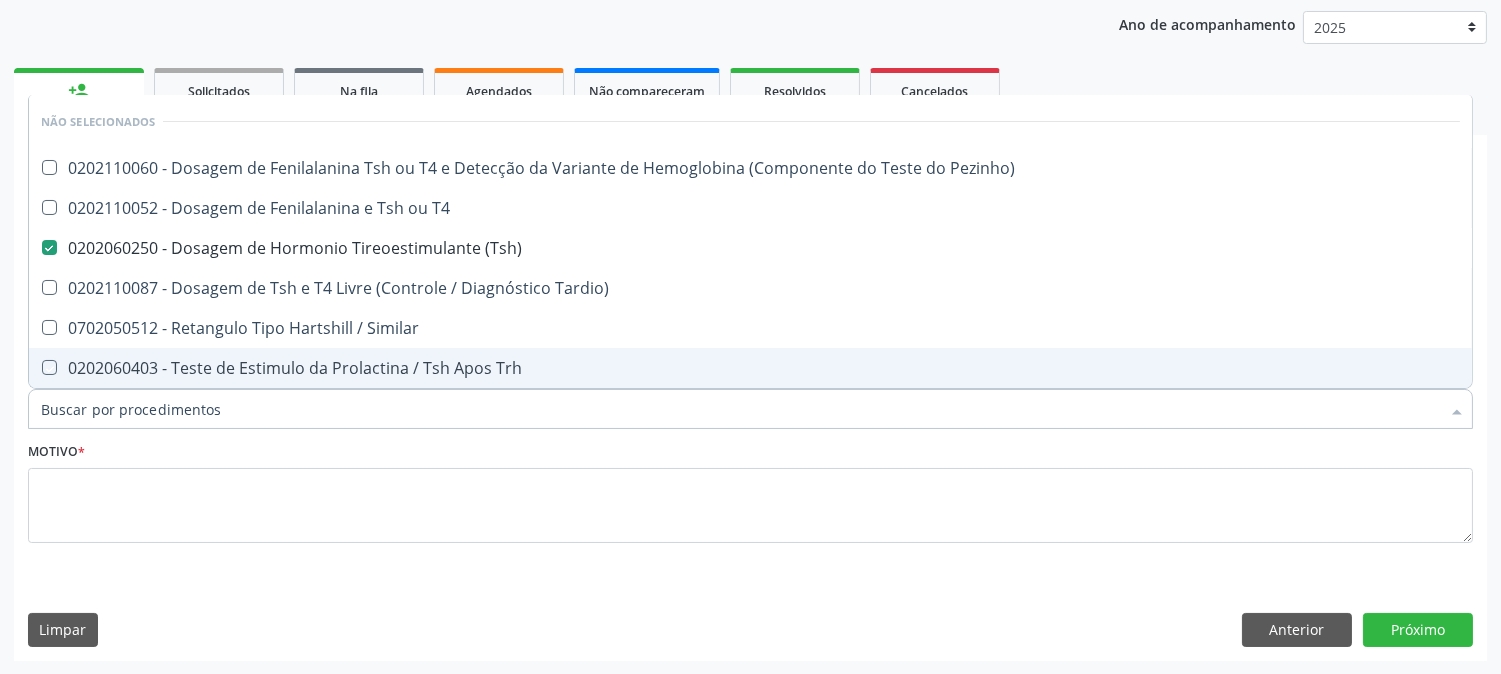 checkbox on "true" 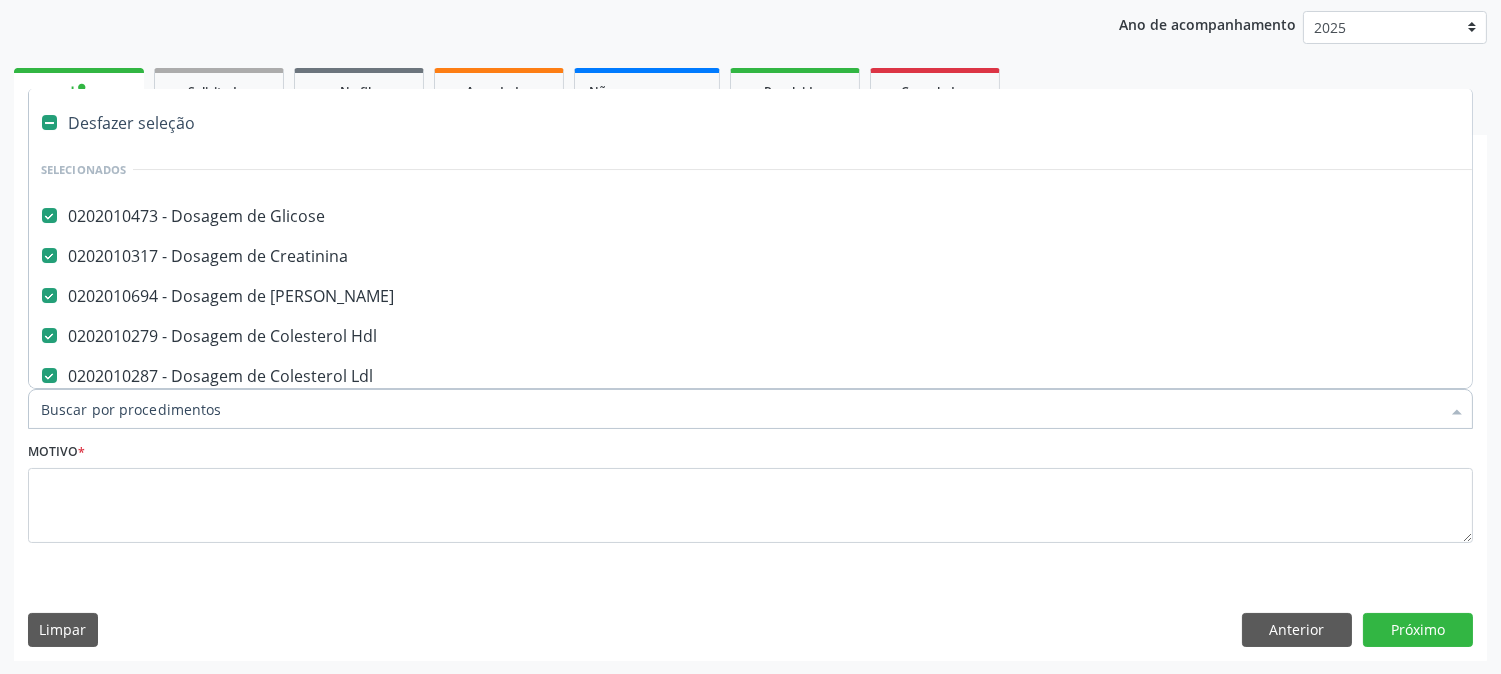 type on "t" 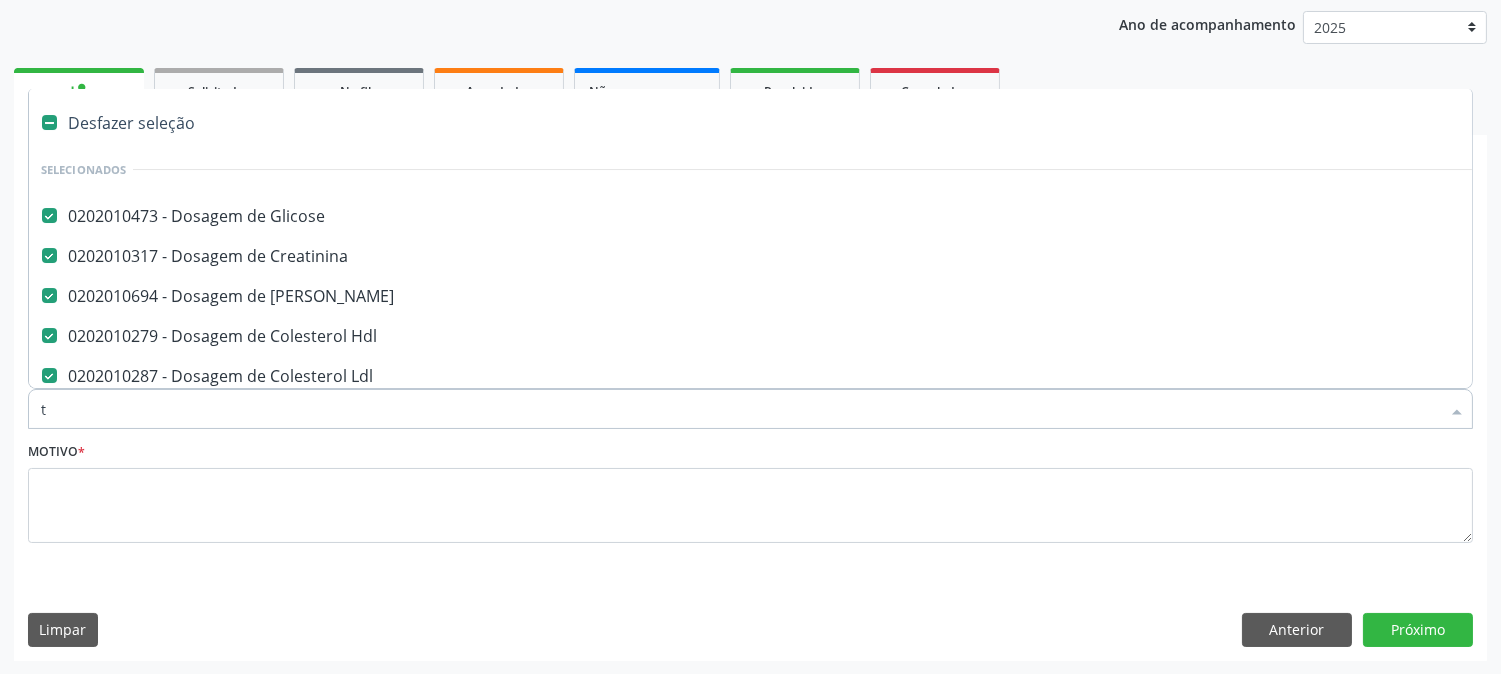 checkbox on "false" 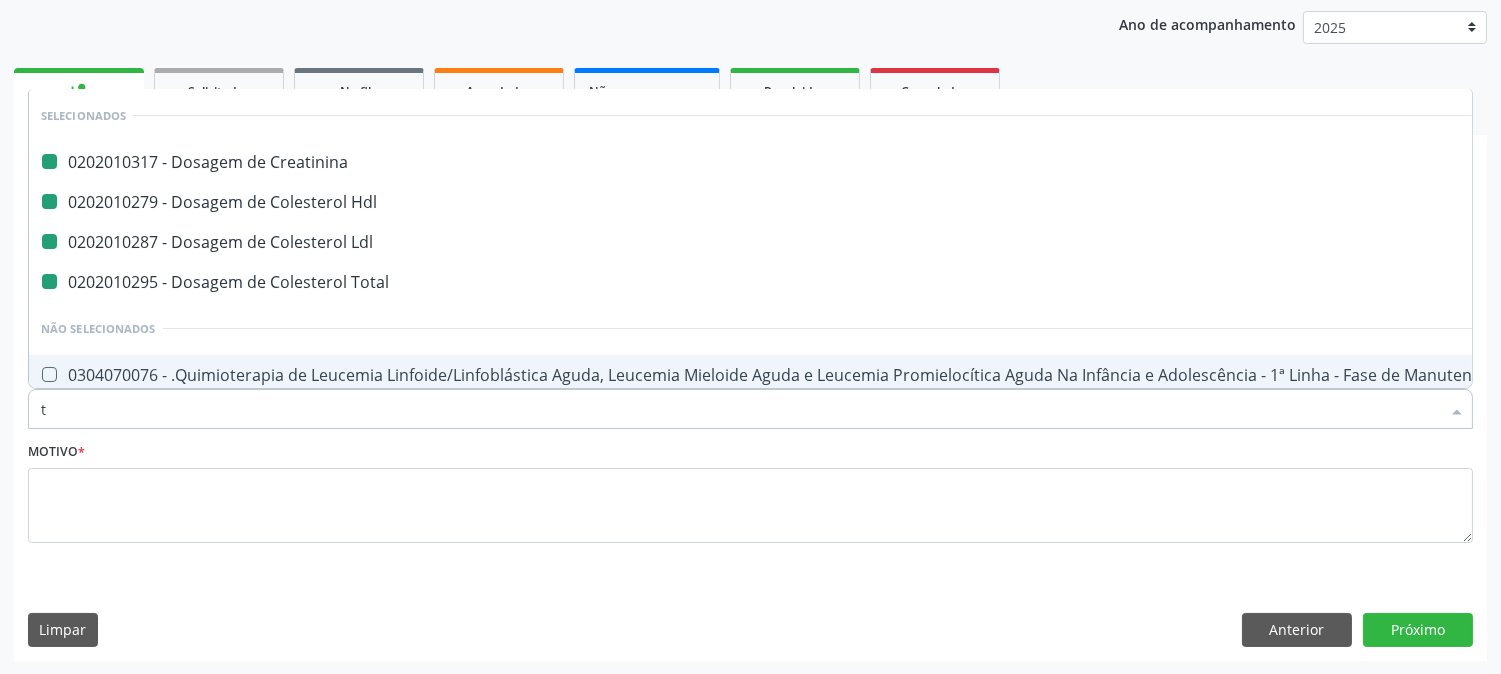 type on "t4" 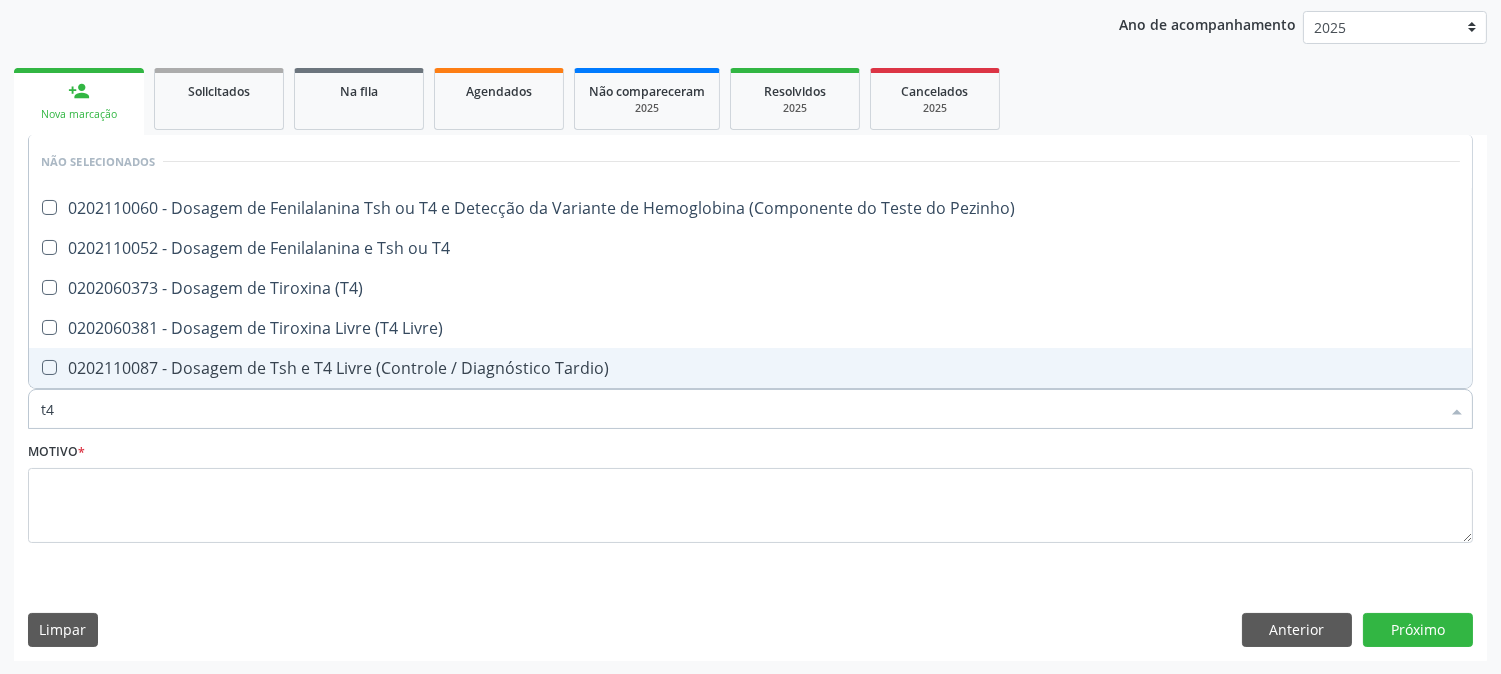type on "t4 l" 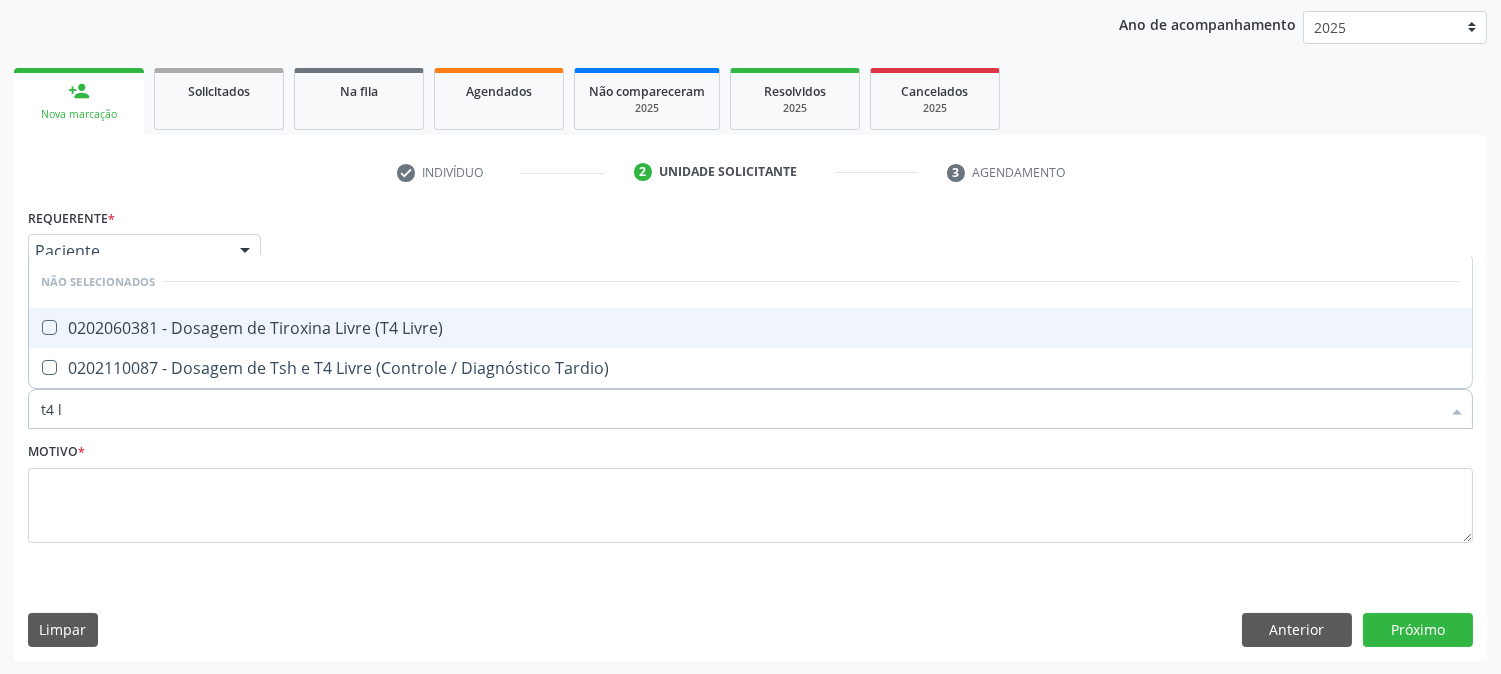 click on "0202060381 - Dosagem de Tiroxina Livre (T4 Livre)" at bounding box center [750, 328] 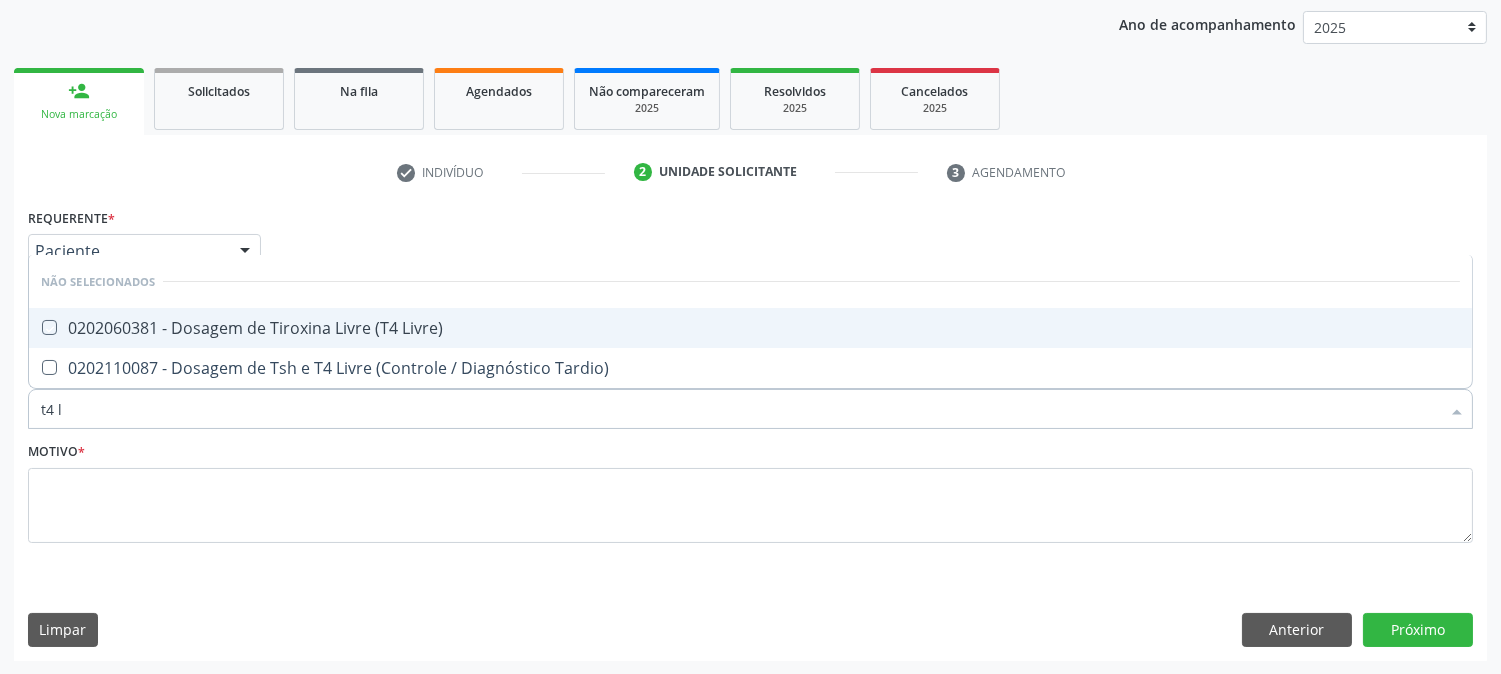 checkbox on "true" 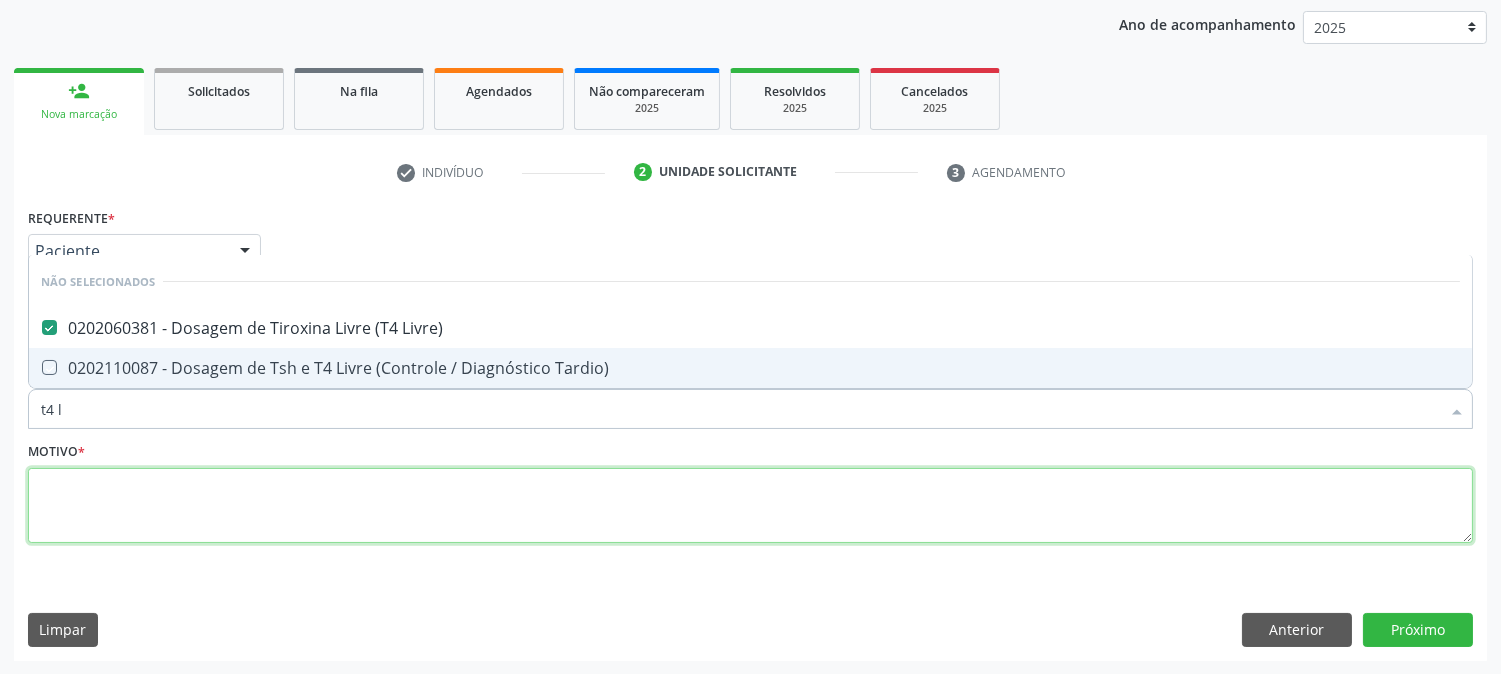 click at bounding box center (750, 506) 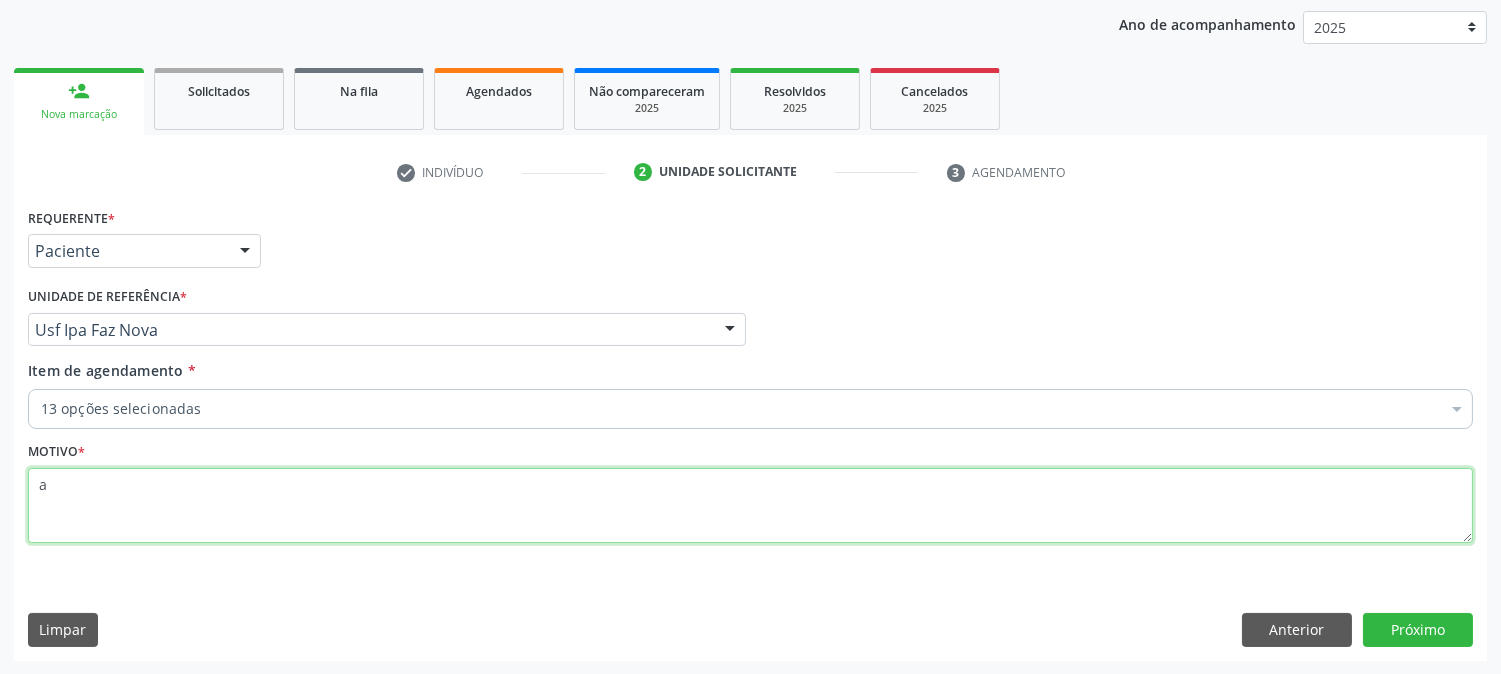 type on "a" 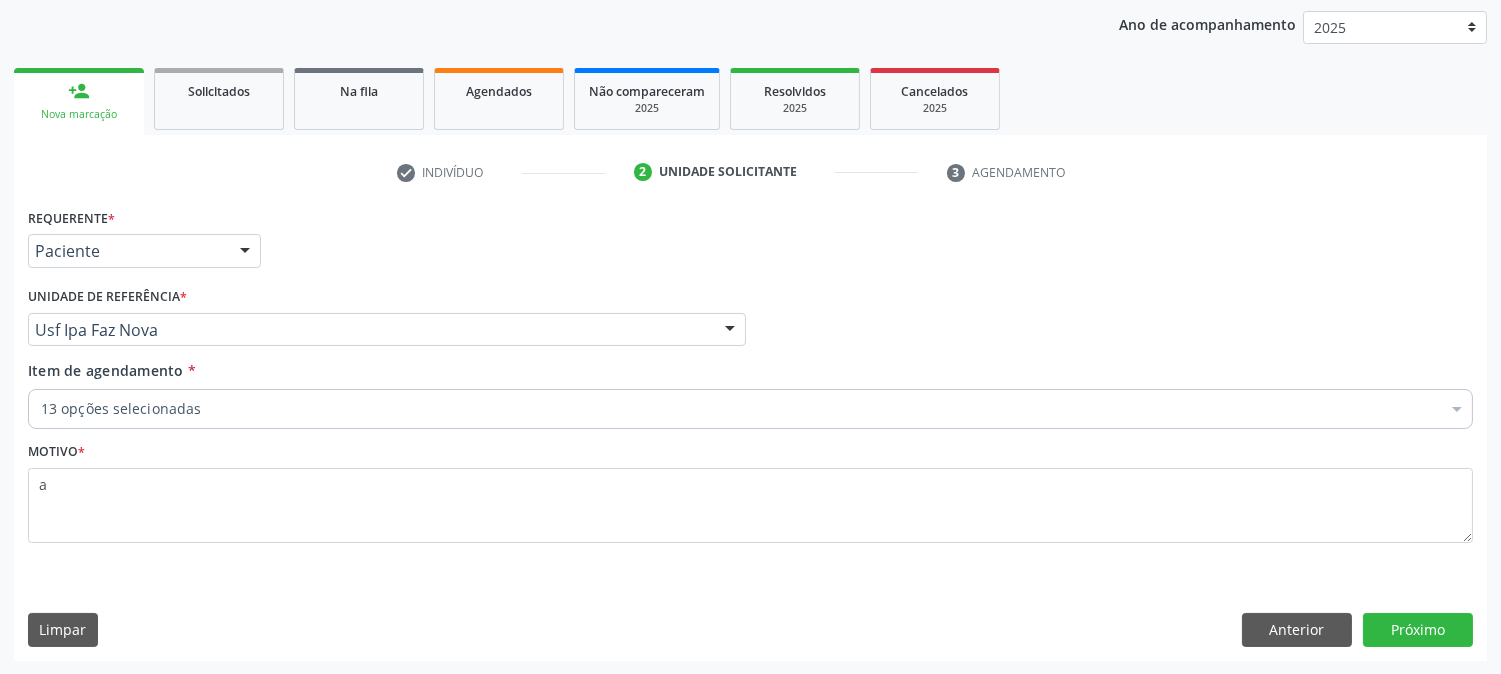 click on "Requerente
*
Paciente         Médico(a)   Enfermeiro(a)   Paciente
Nenhum resultado encontrado para: "   "
Não há nenhuma opção para ser exibida.
UF
PE         PE
Nenhum resultado encontrado para: "   "
Não há nenhuma opção para ser exibida.
Município
Serra Talhada         Serra Talhada
Nenhum resultado encontrado para: "   "
Não há nenhuma opção para ser exibida.
Médico Solicitante
Por favor, selecione a Unidade de Atendimento primeiro
Nenhum resultado encontrado para: "   "
Não há nenhuma opção para ser exibida.
Unidade de referência
*
Usf Ipa Faz Nova         Usf do Mutirao   Usf Cohab   Usf Caicarinha da Penha Tauapiranga   Posto de Saude Bernardo Vieira   Usf Borborema   Usf Bom Jesus I   Usf Ipsep   Usf Sao Cristovao" at bounding box center (750, 431) 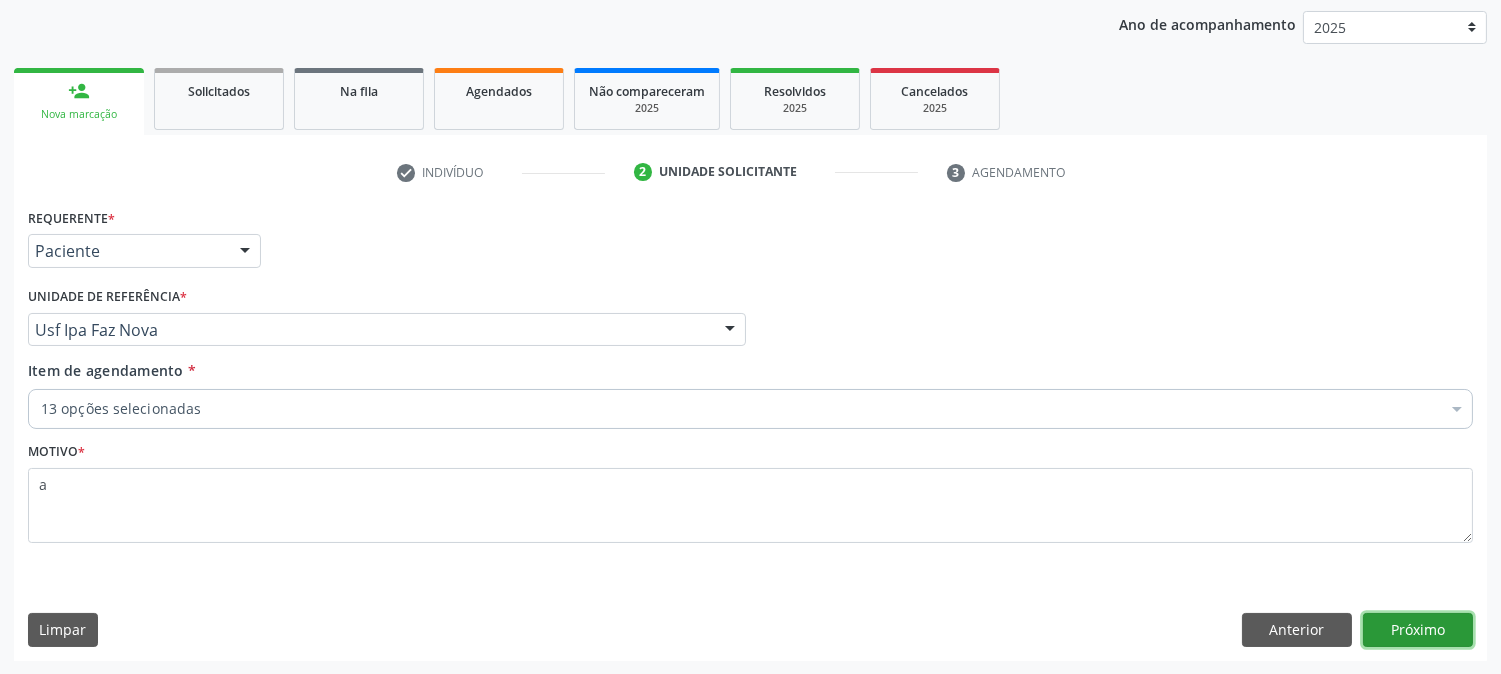 click on "Próximo" at bounding box center (1418, 630) 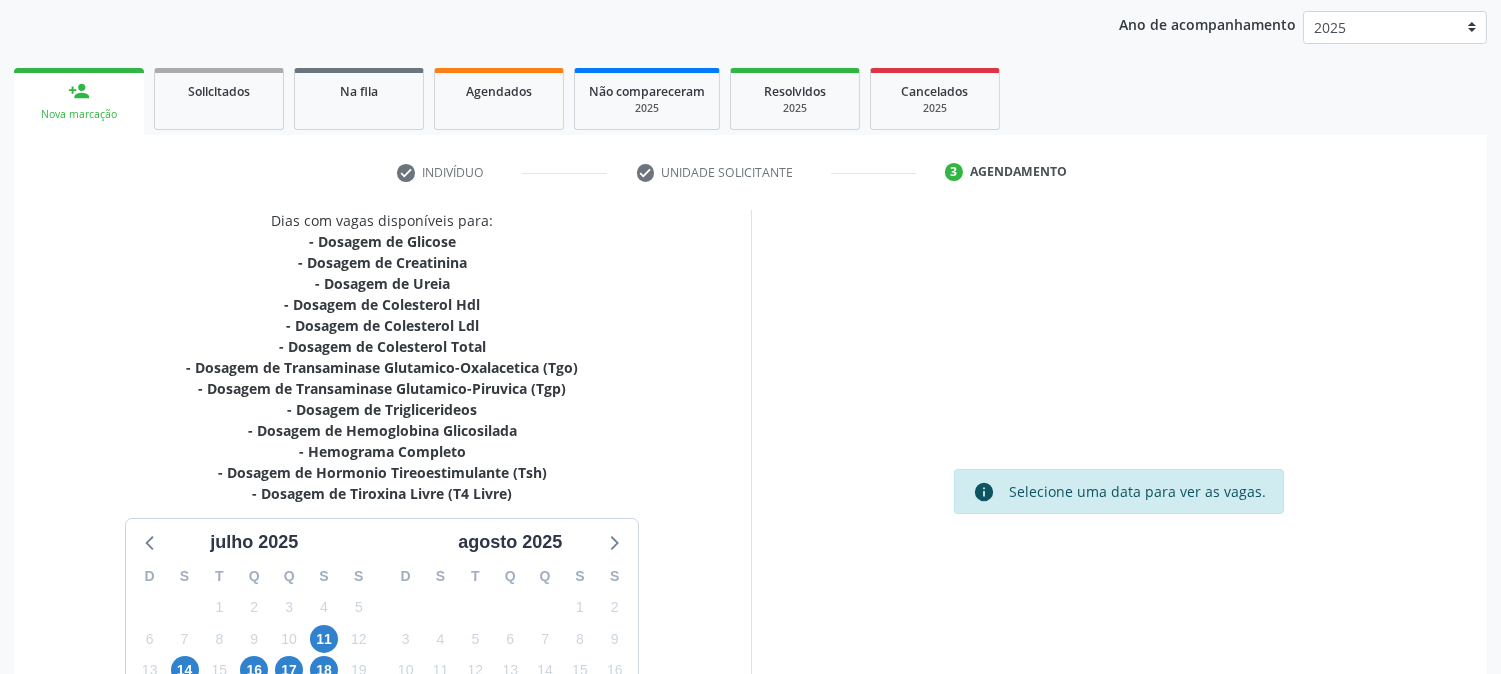 scroll, scrollTop: 446, scrollLeft: 0, axis: vertical 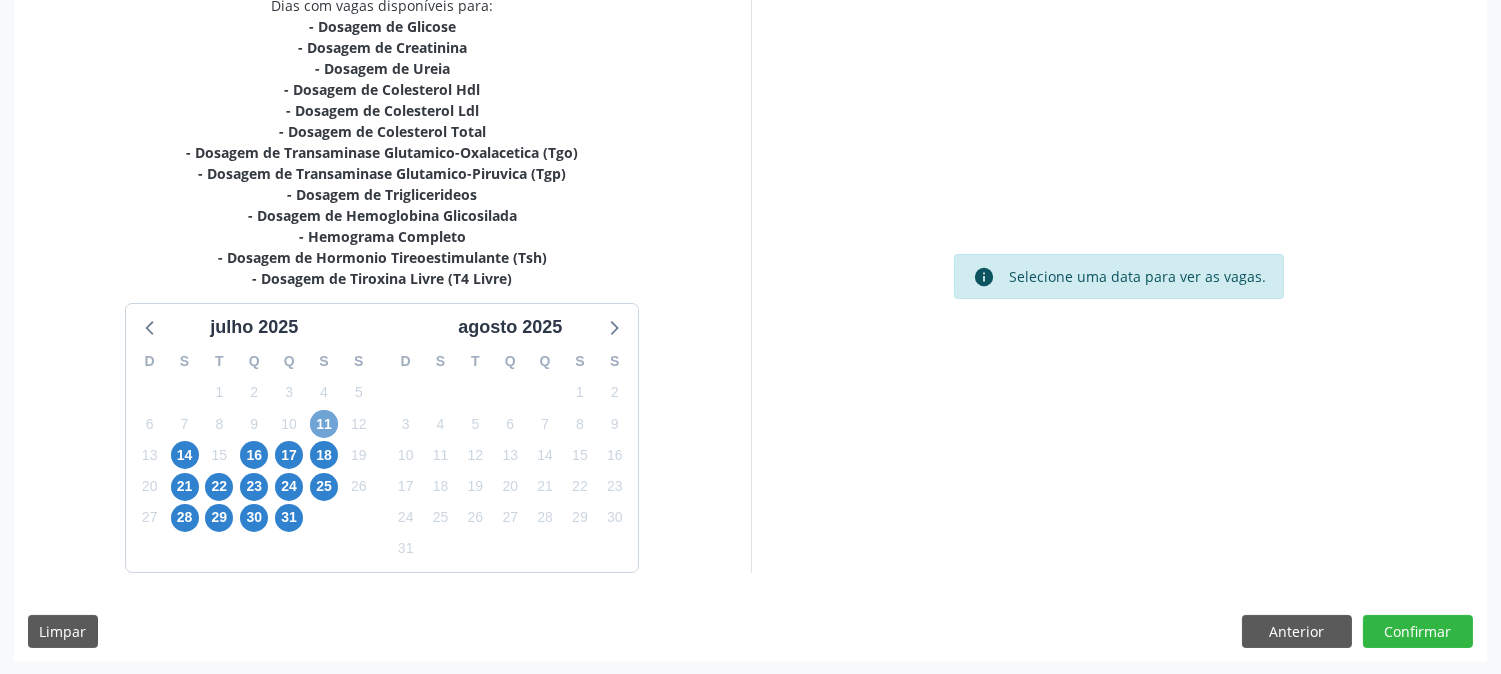 click on "11" at bounding box center (324, 424) 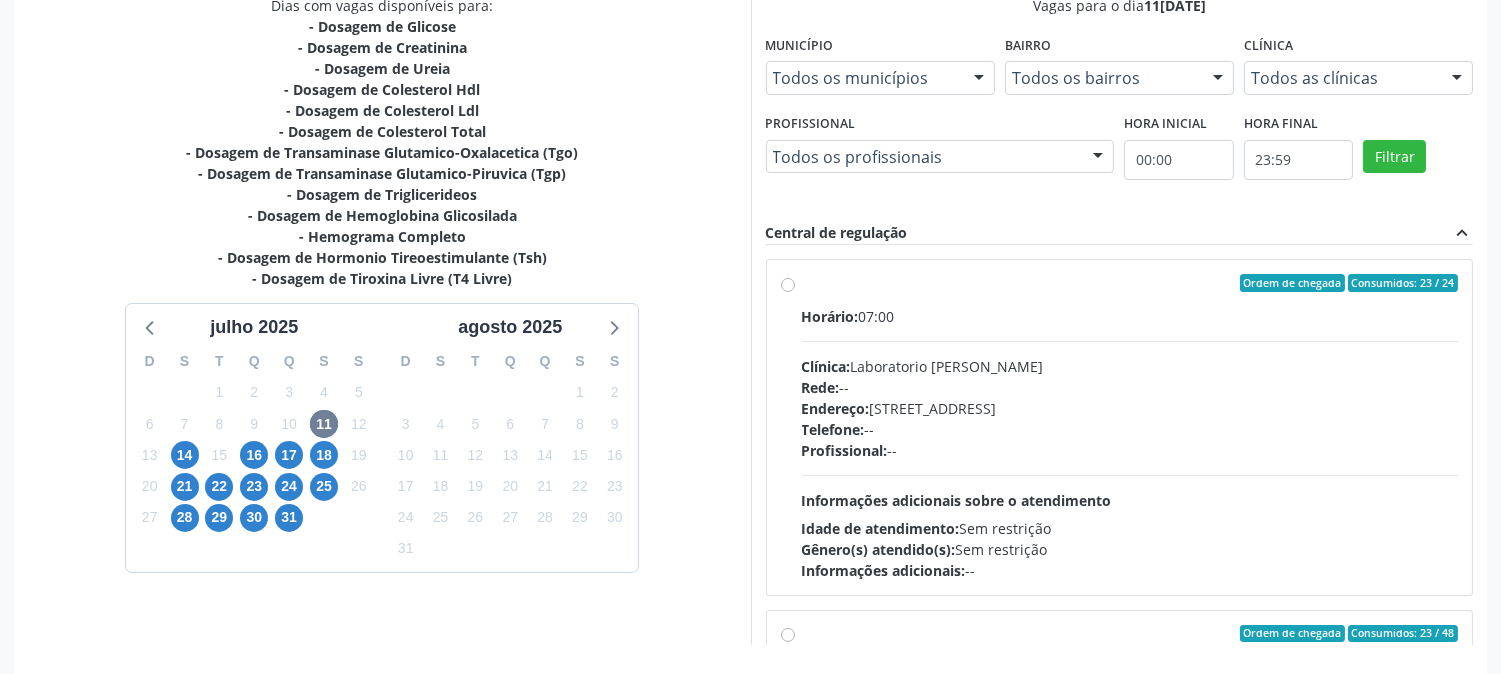 click on "Horário:   07:00" at bounding box center (1130, 316) 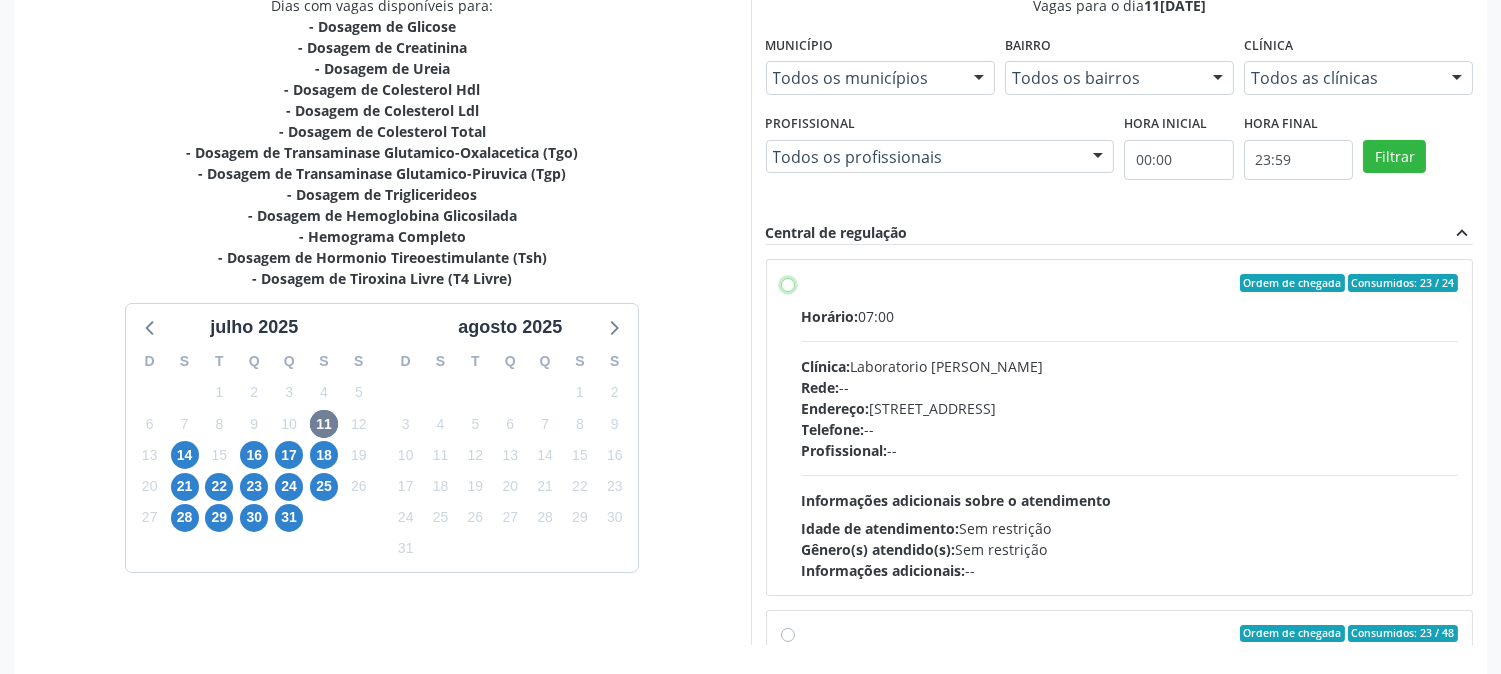 click on "Ordem de chegada
Consumidos: 23 / 24
Horário:   07:00
Clínica:  Laboratorio Jose Paulo Terto
Rede:
--
Endereço:   Casa, nº 409, N Senhora da Penha, Serra Talhada - PE
Telefone:   --
Profissional:
--
Informações adicionais sobre o atendimento
Idade de atendimento:
Sem restrição
Gênero(s) atendido(s):
Sem restrição
Informações adicionais:
--" at bounding box center [788, 283] 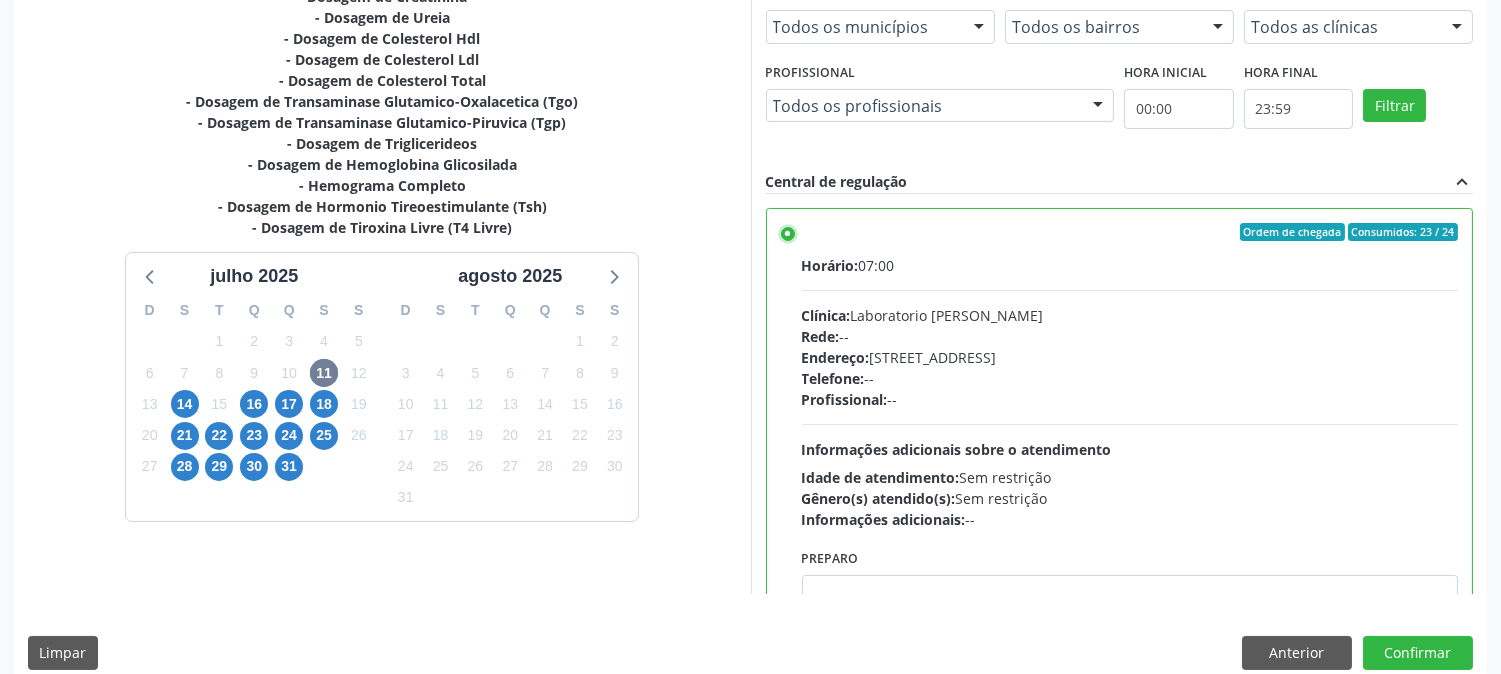 scroll, scrollTop: 520, scrollLeft: 0, axis: vertical 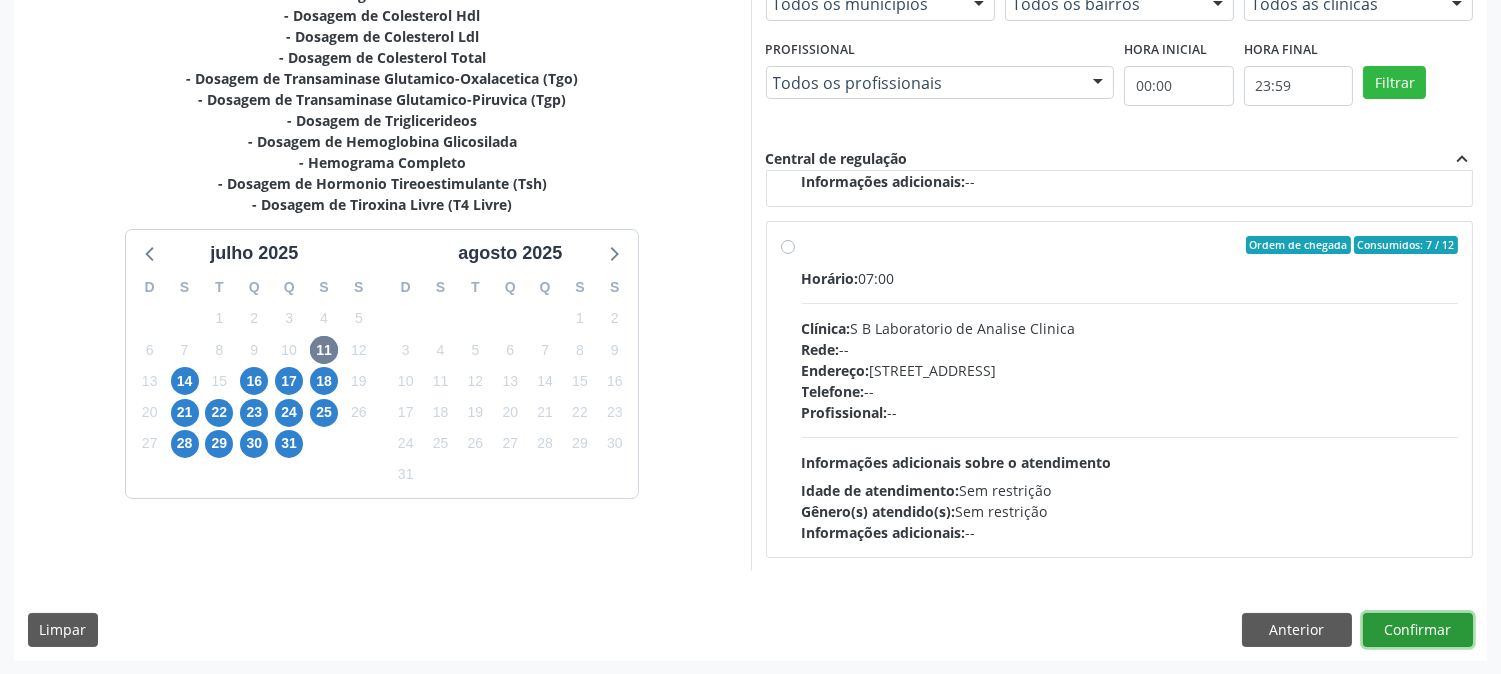 click on "Confirmar" at bounding box center (1418, 630) 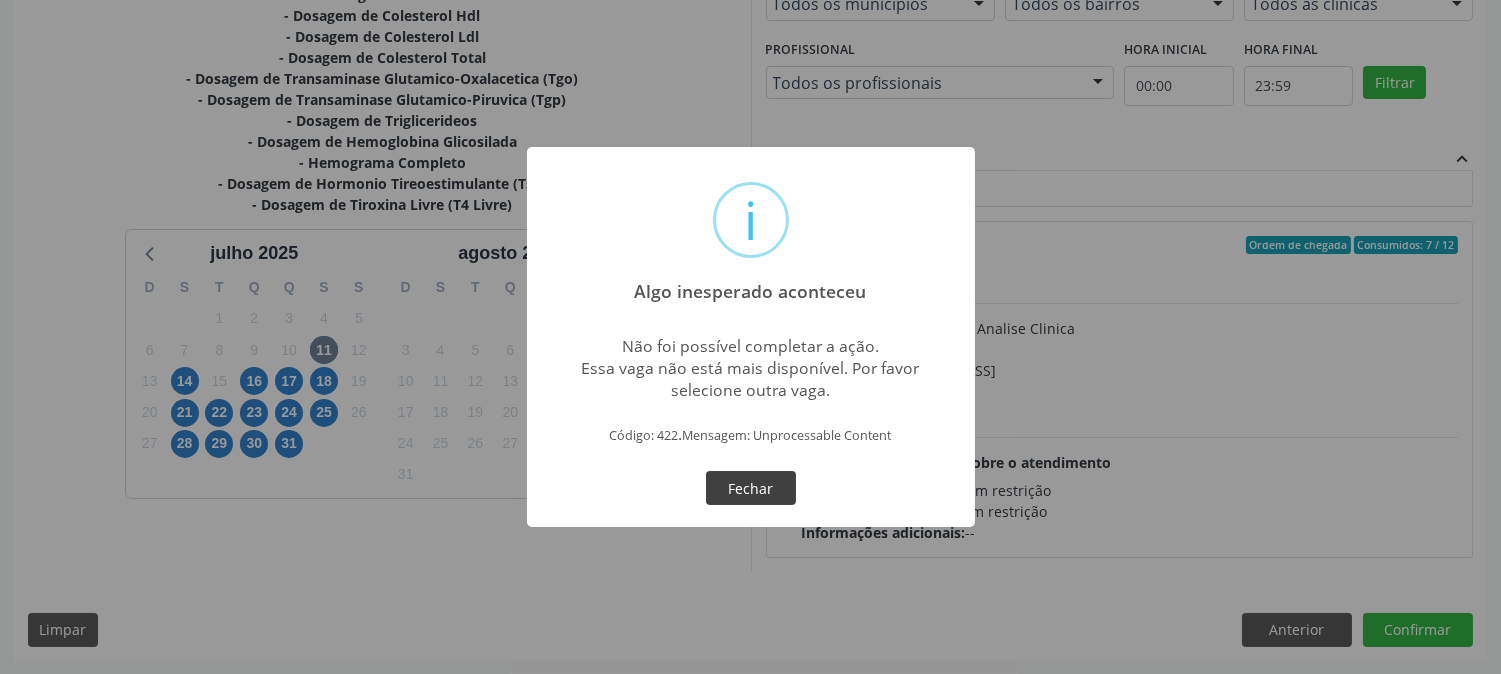 click on "Fechar" at bounding box center (751, 488) 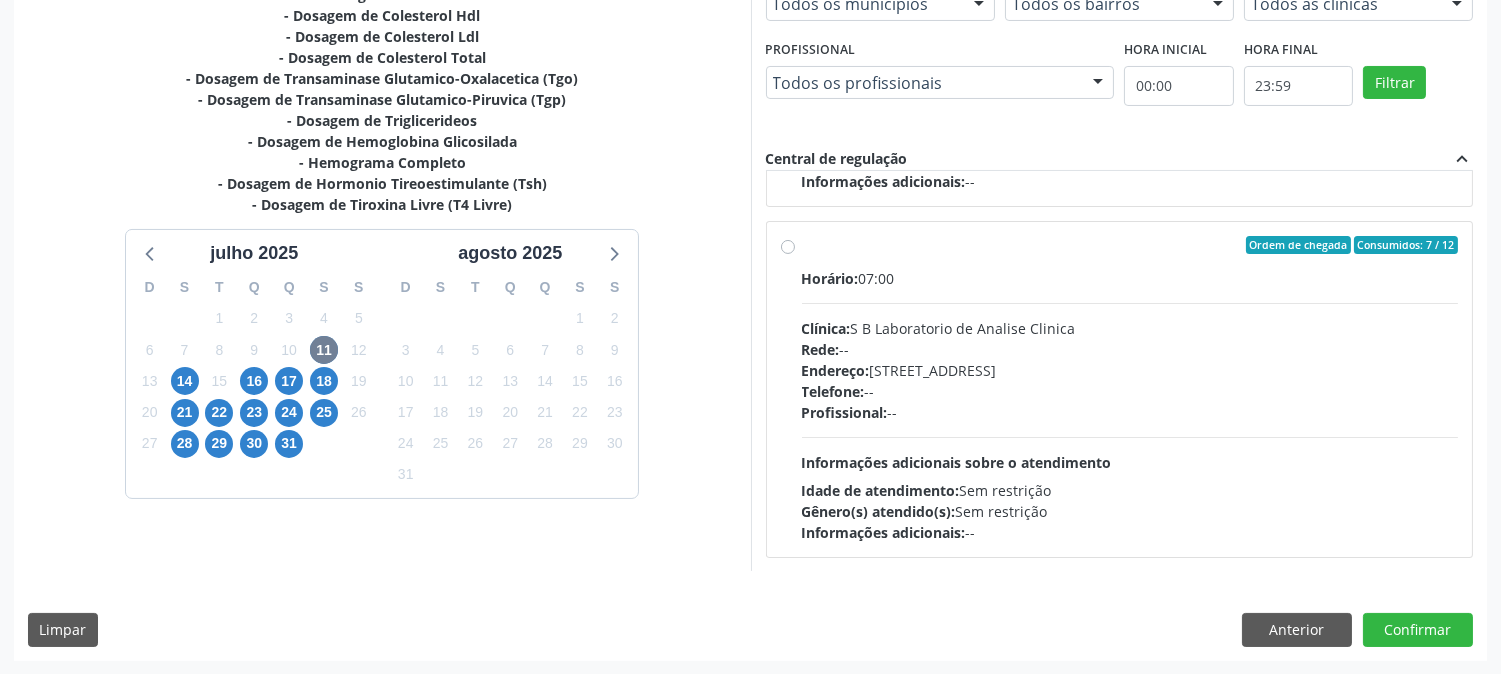 click on "Profissional:
--" at bounding box center (1130, 412) 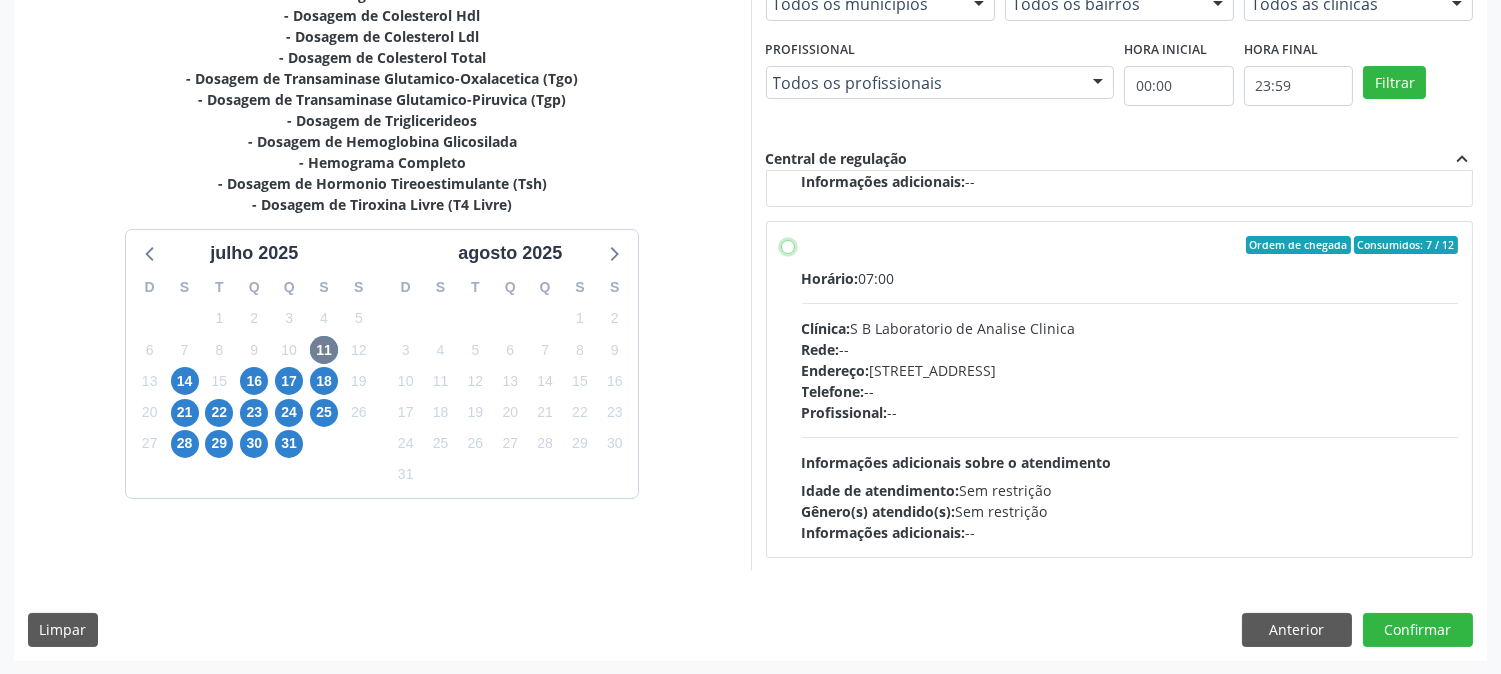 click on "Ordem de chegada
Consumidos: 7 / 12
Horário:   07:00
Clínica:  S B Laboratorio de Analise Clinica
Rede:
--
Endereço:   Casa, nº 679, Centro, Serra Talhada - PE
Telefone:   --
Profissional:
--
Informações adicionais sobre o atendimento
Idade de atendimento:
Sem restrição
Gênero(s) atendido(s):
Sem restrição
Informações adicionais:
--" at bounding box center [788, 245] 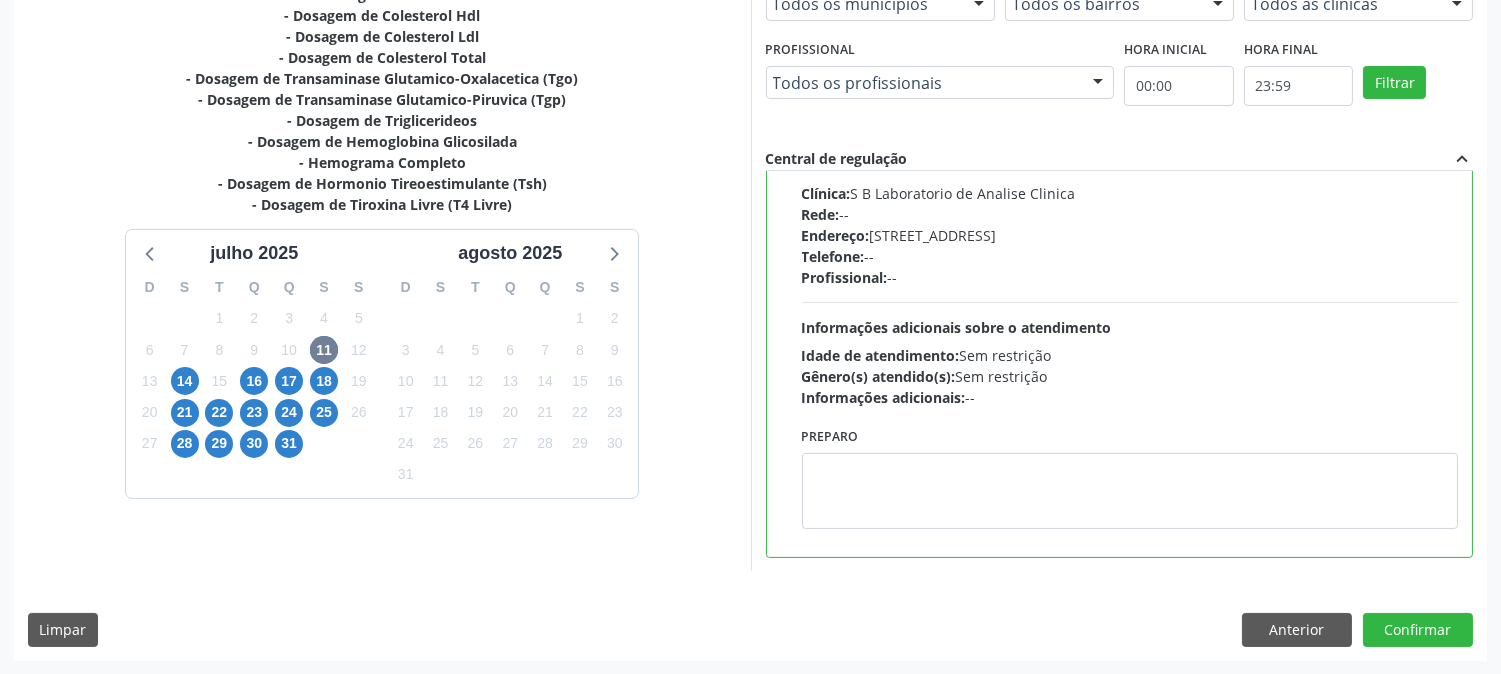 scroll, scrollTop: 666, scrollLeft: 0, axis: vertical 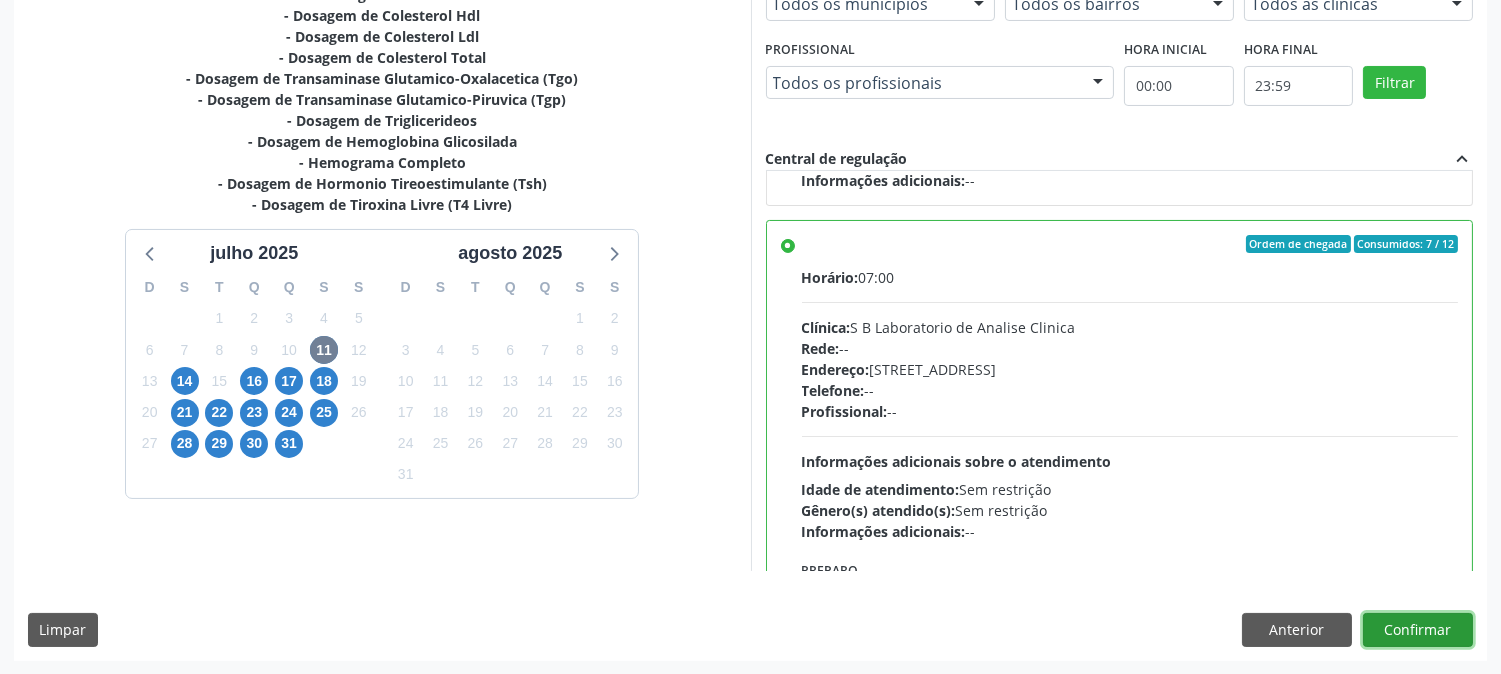 click on "Confirmar" at bounding box center [1418, 630] 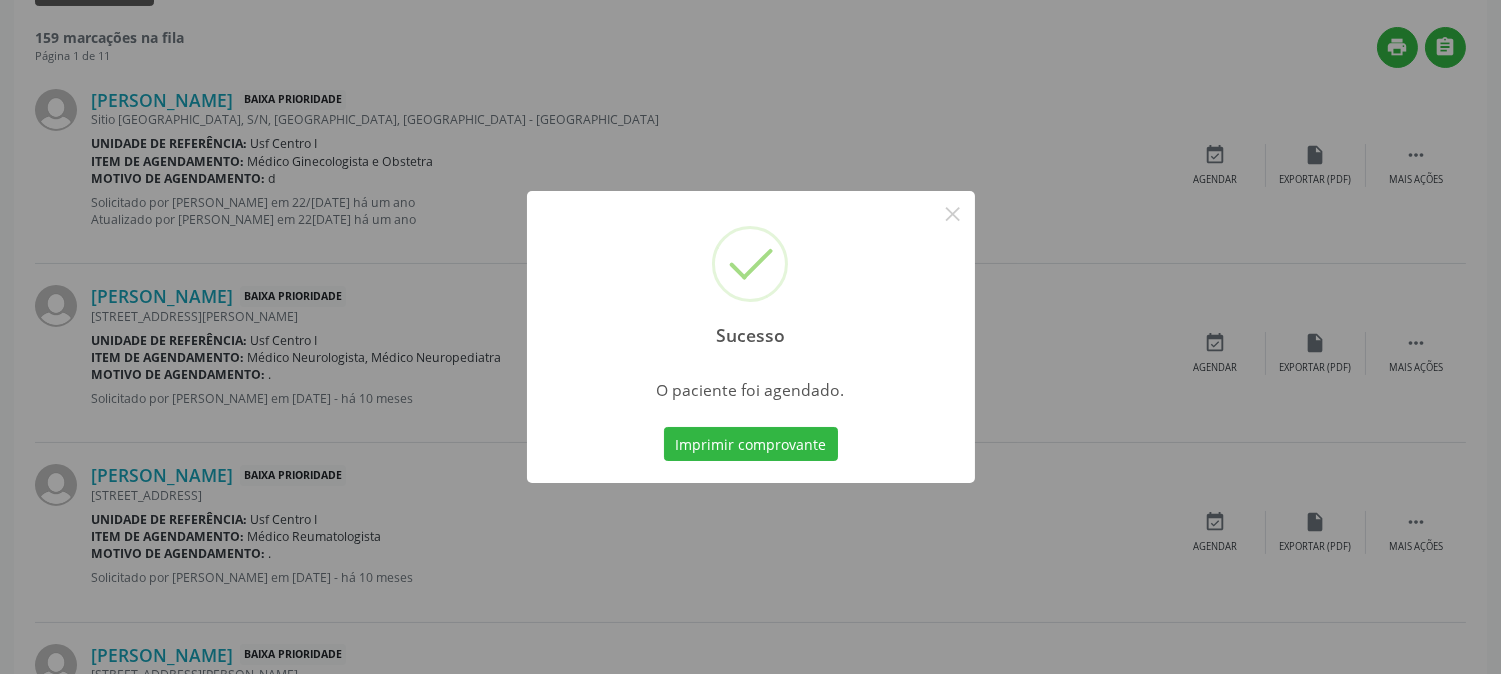 scroll, scrollTop: 0, scrollLeft: 0, axis: both 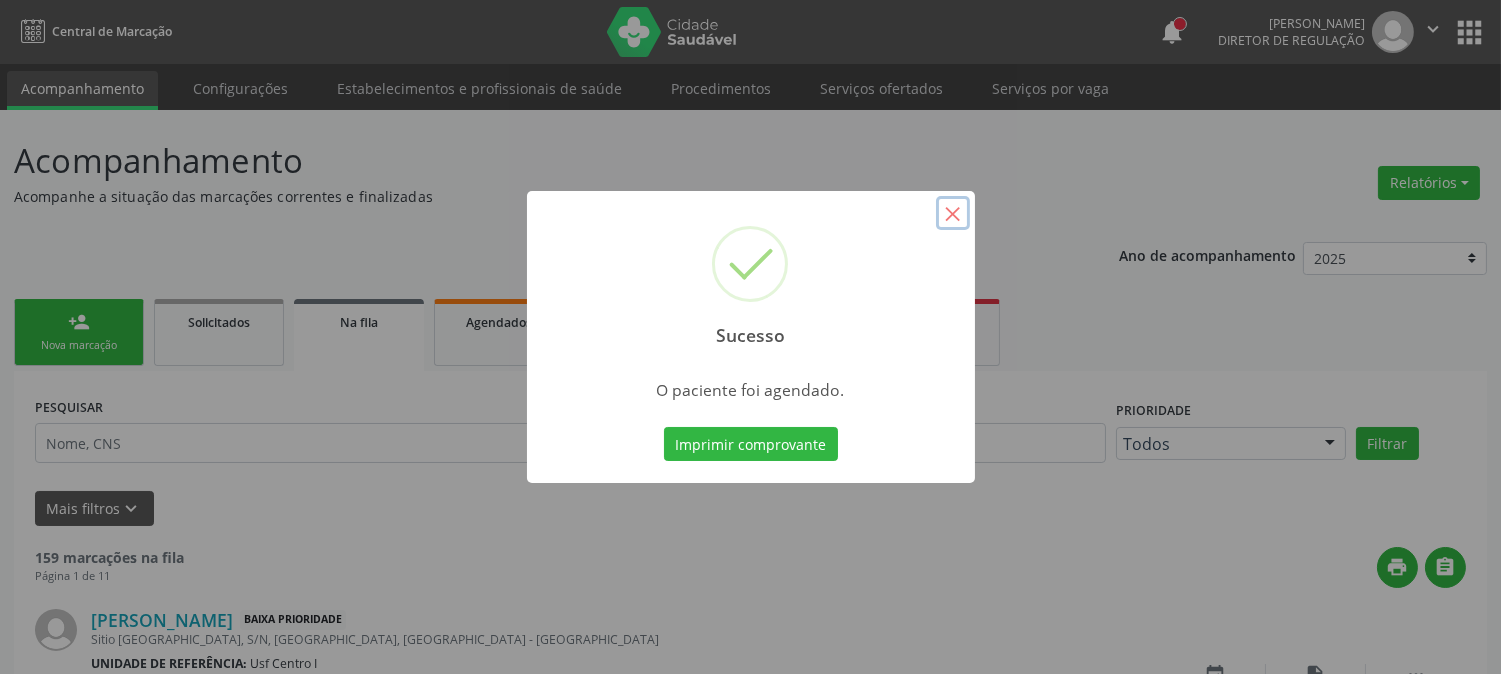 click on "×" at bounding box center [953, 213] 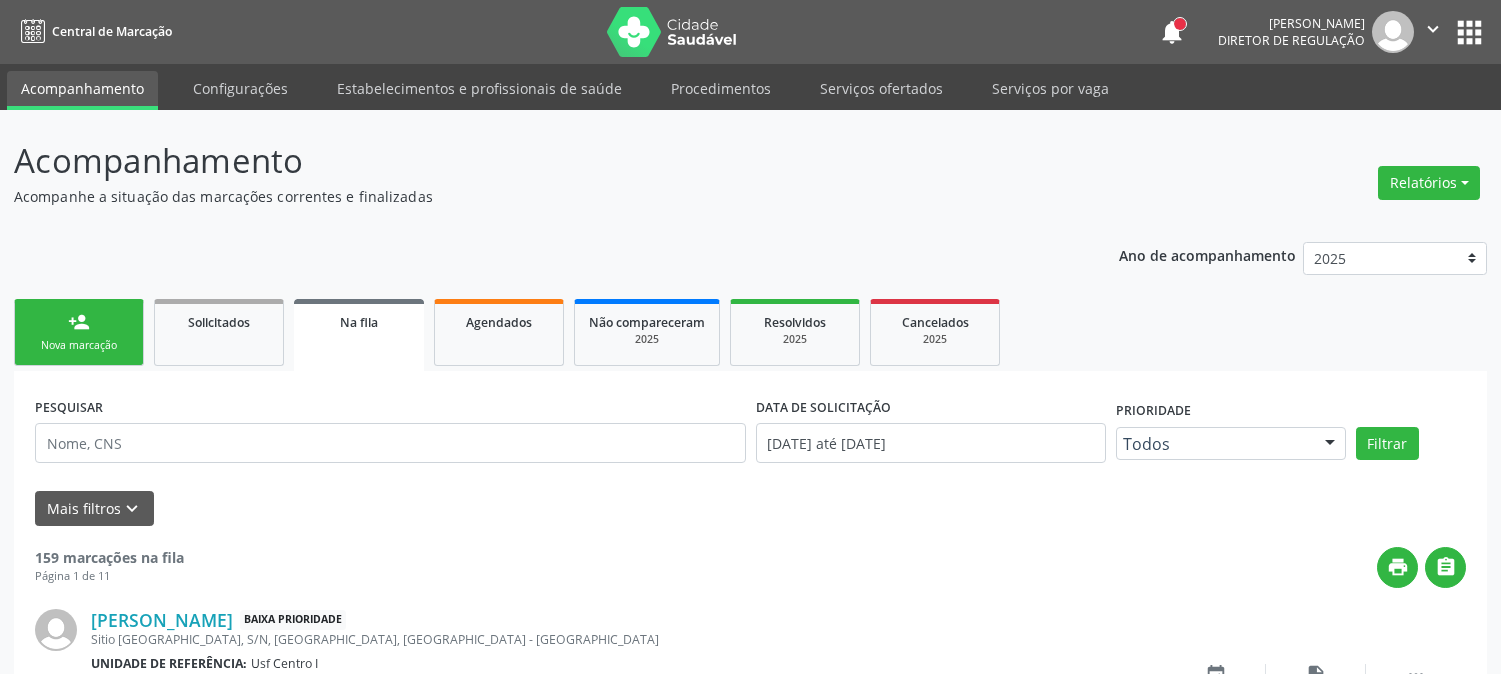 scroll, scrollTop: 0, scrollLeft: 0, axis: both 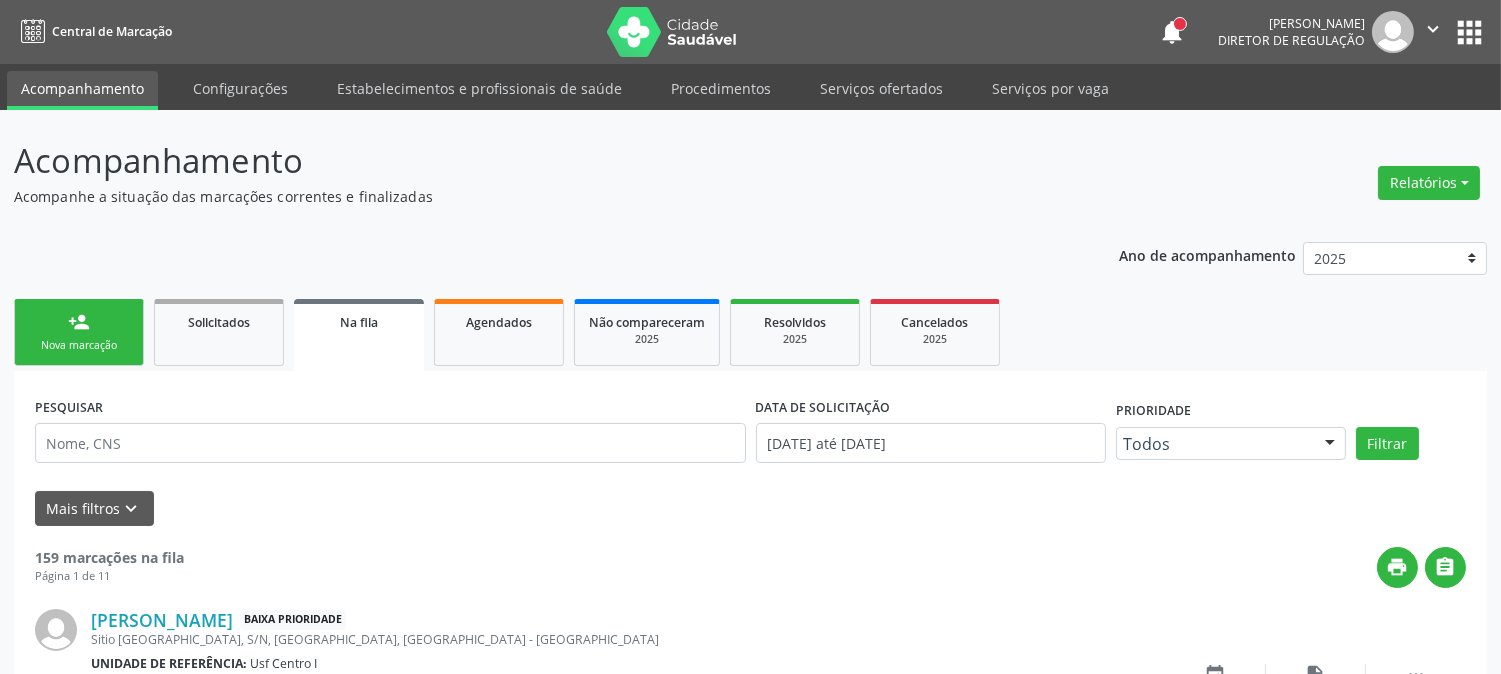 click on "person_add
Nova marcação" at bounding box center [79, 332] 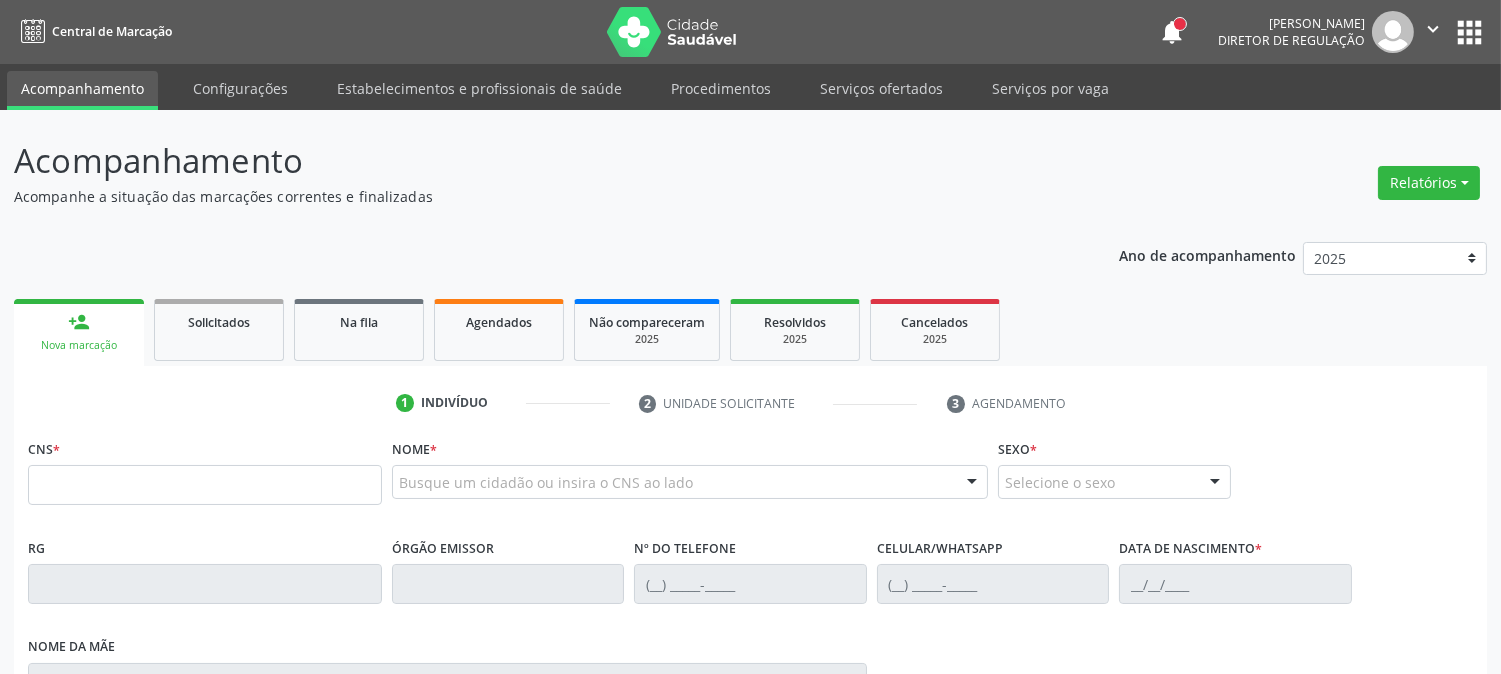 click on "Nova marcação" at bounding box center [79, 345] 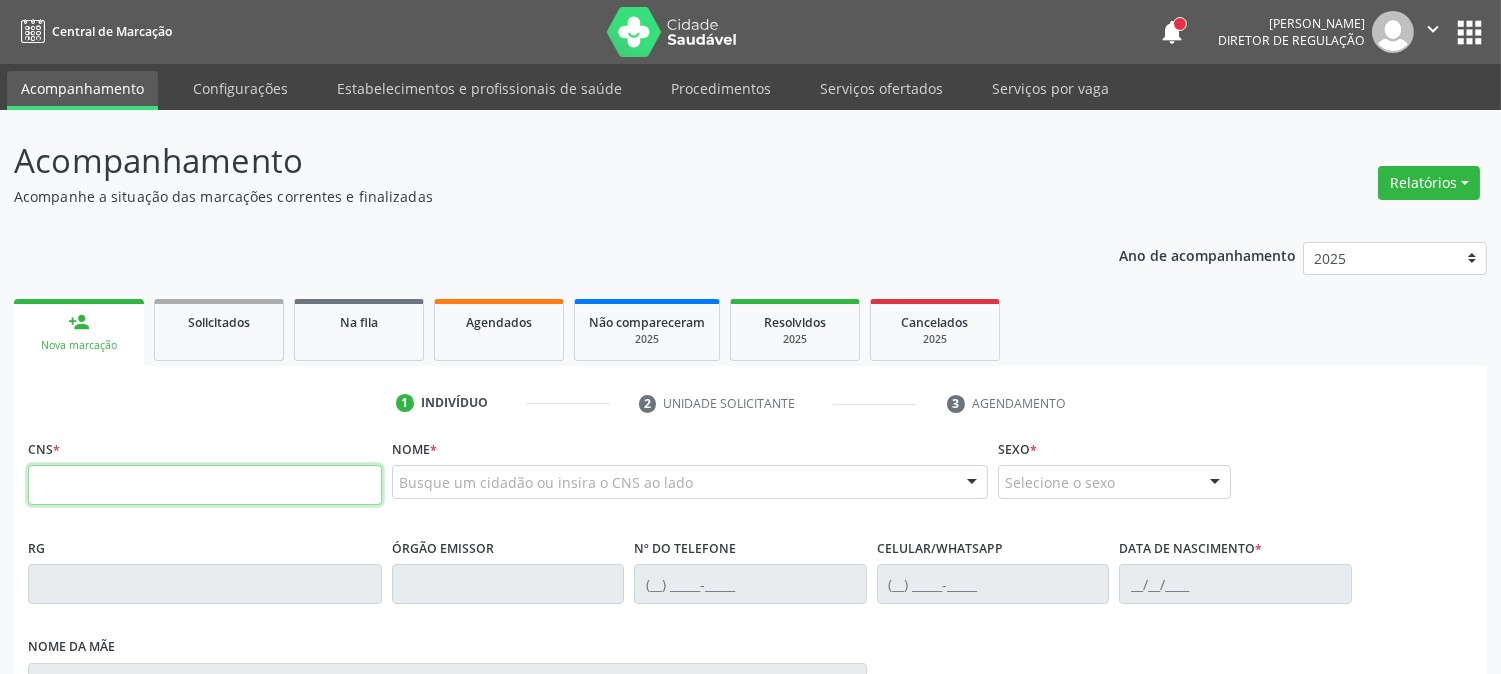 click at bounding box center (205, 485) 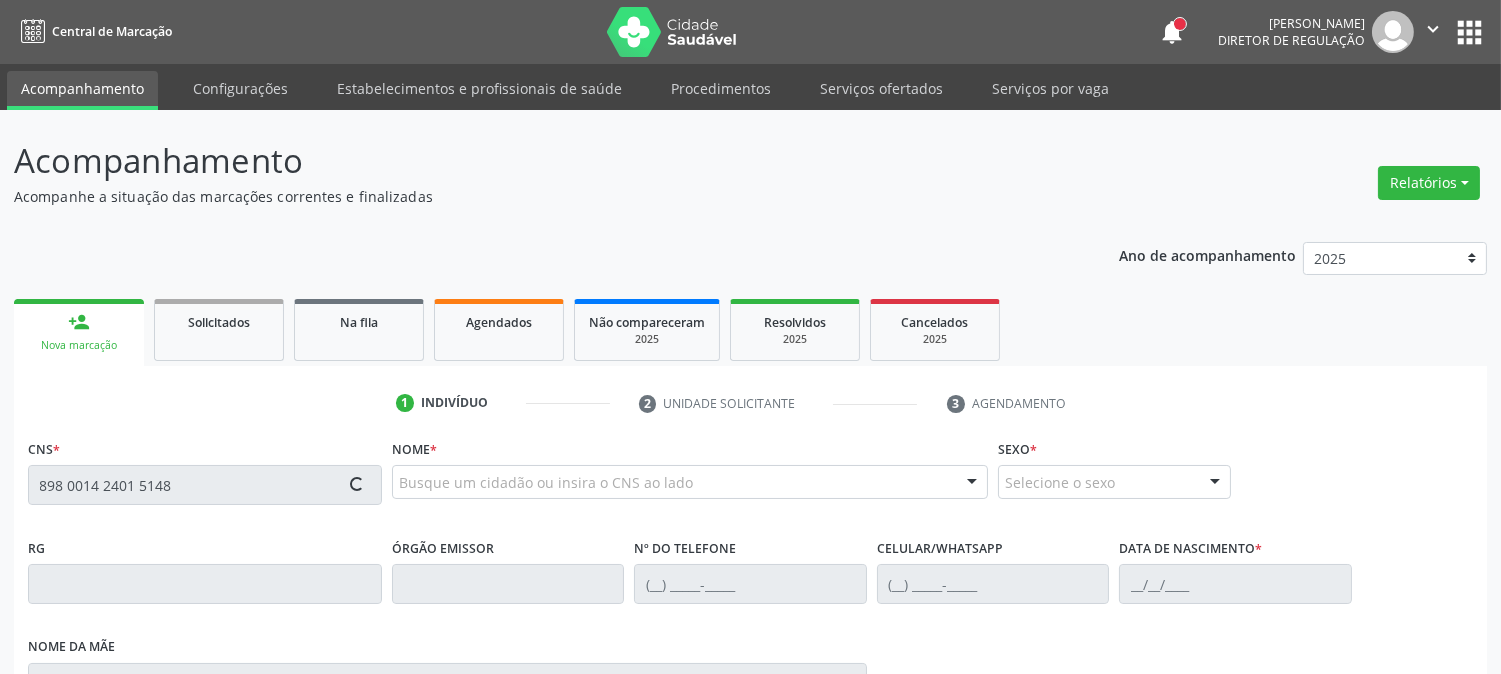 type on "898 0014 2401 5148" 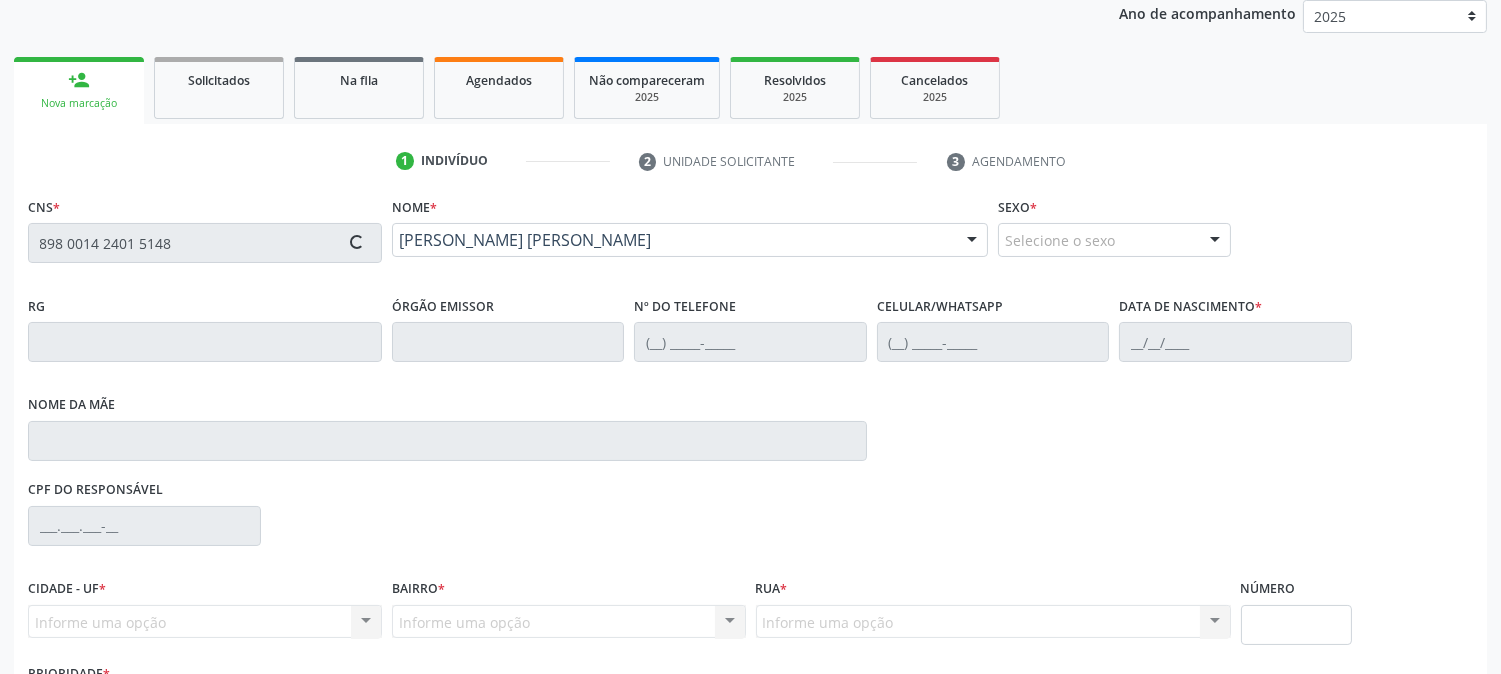 type on "(87) 98144-7351" 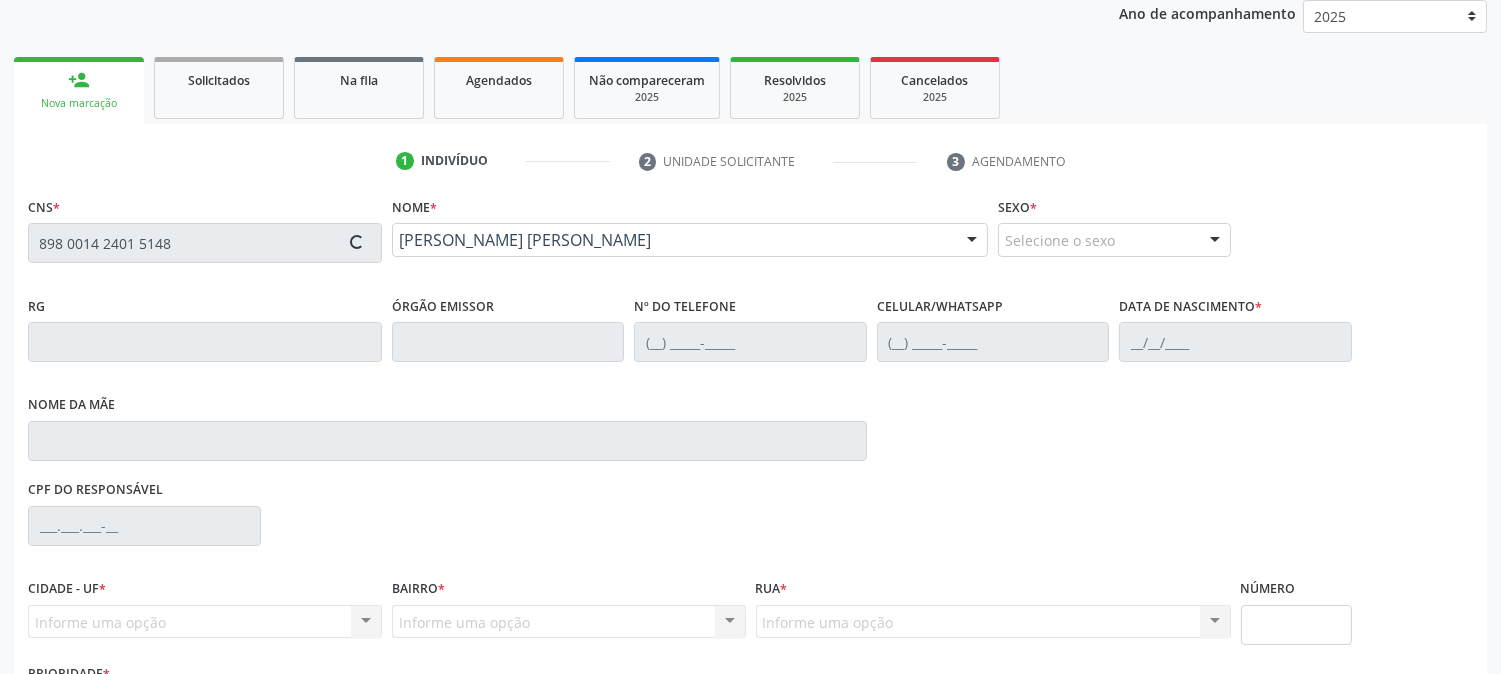 type on "25/03/1949" 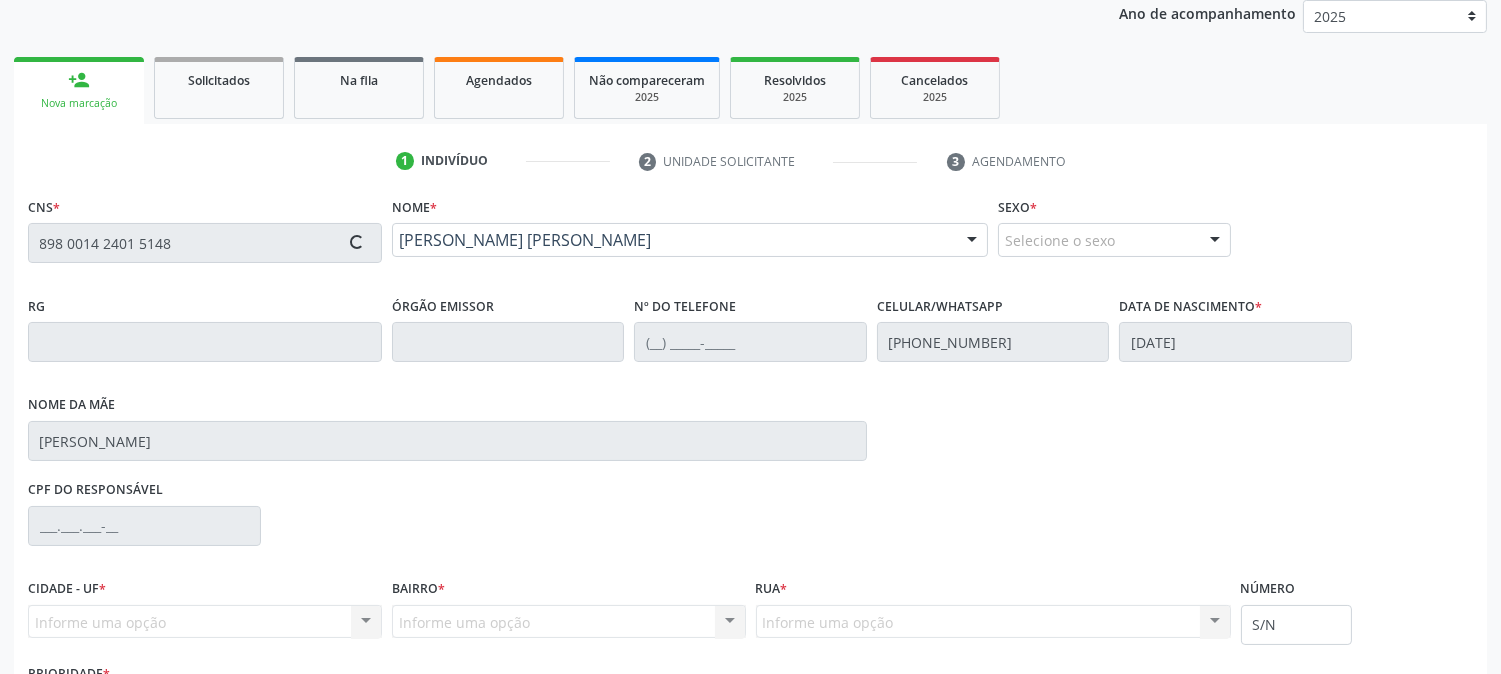 scroll, scrollTop: 395, scrollLeft: 0, axis: vertical 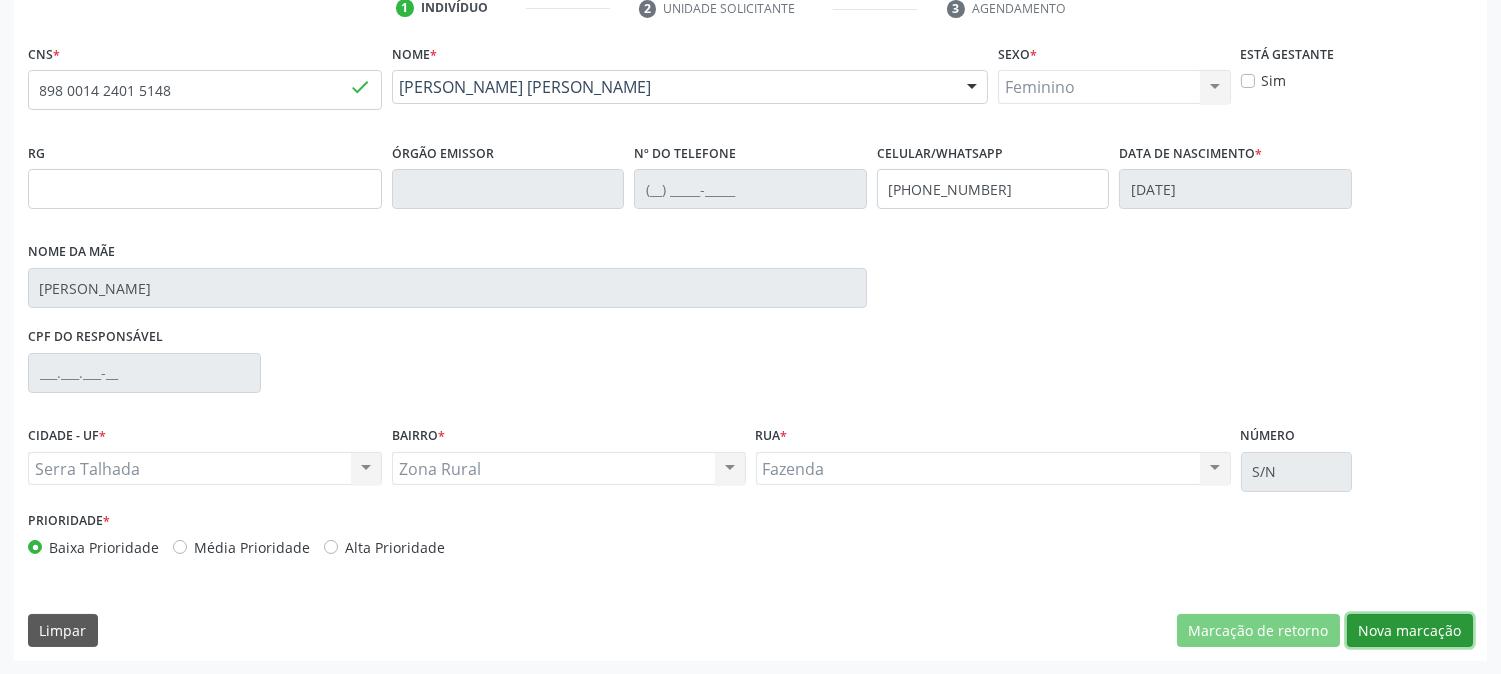 click on "Nova marcação" at bounding box center (1410, 631) 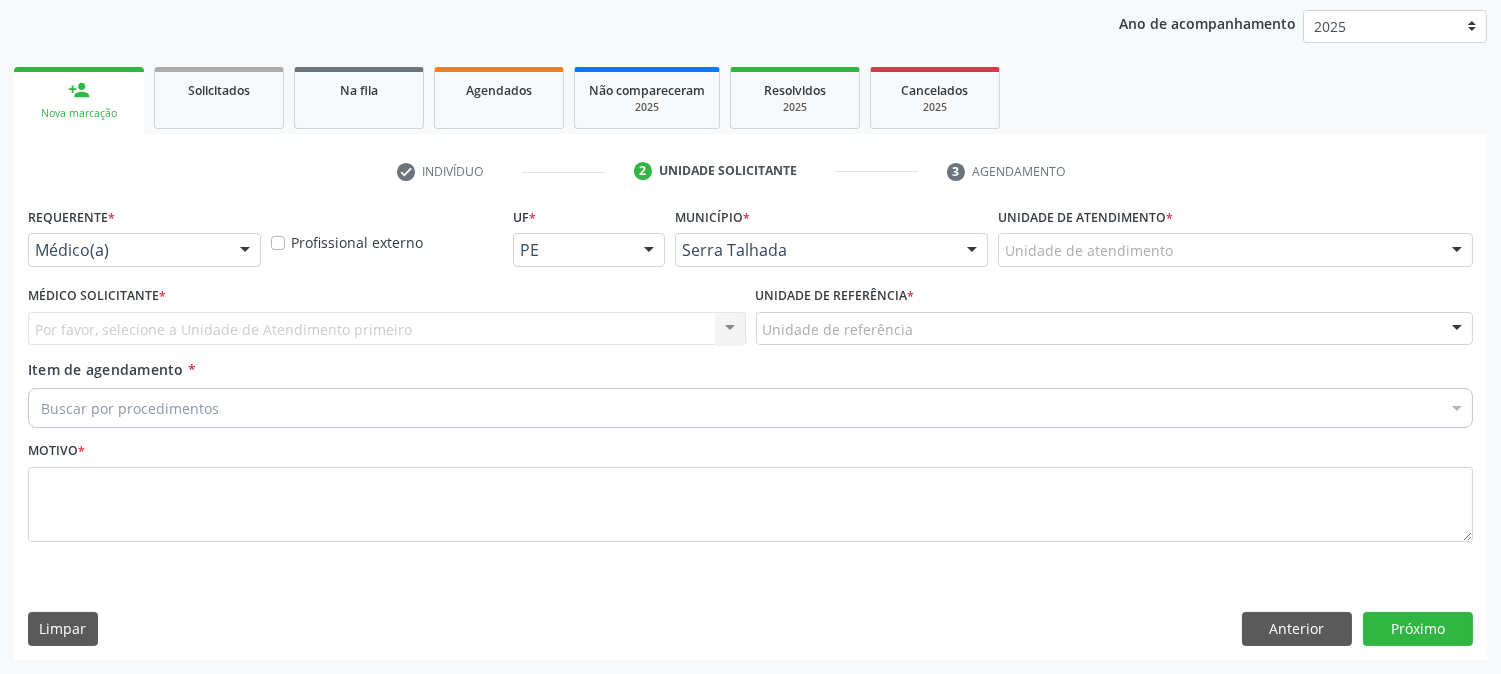 scroll, scrollTop: 231, scrollLeft: 0, axis: vertical 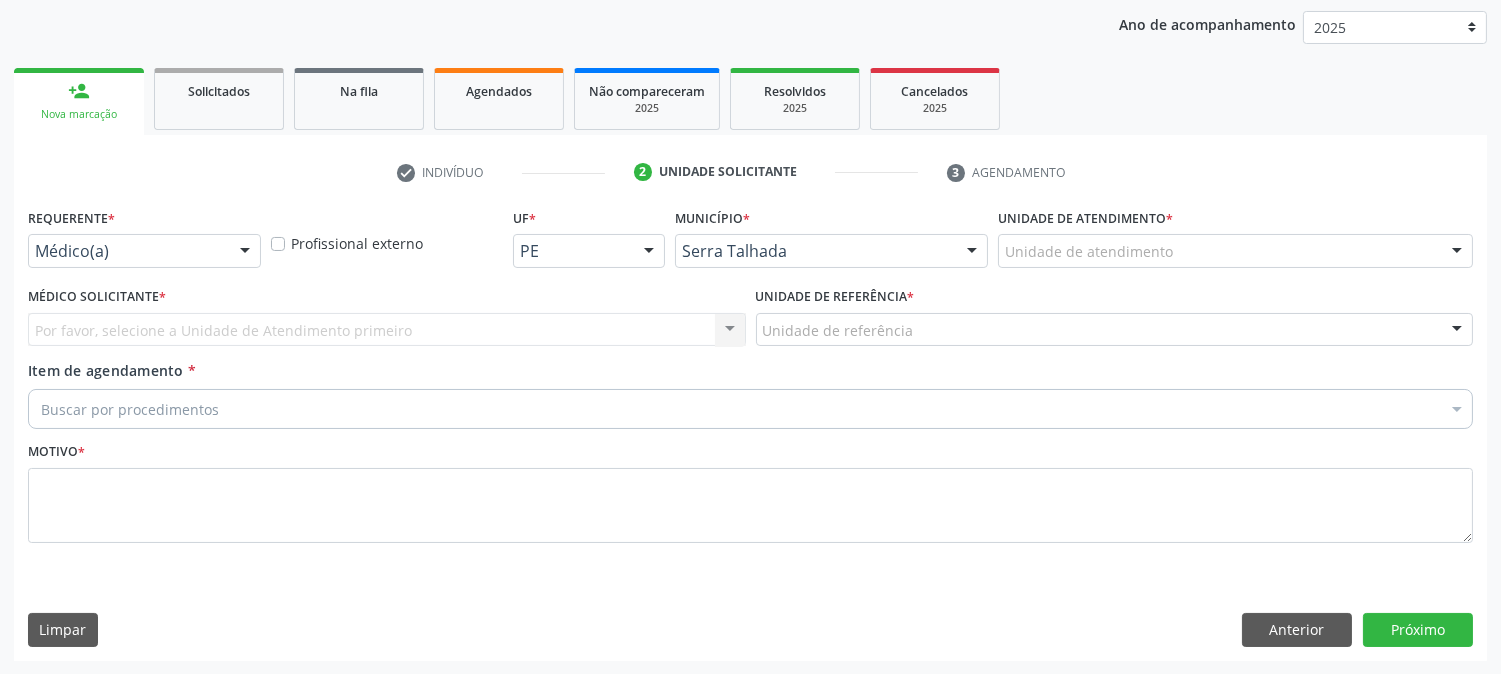 click on "Médico(a)" at bounding box center [144, 251] 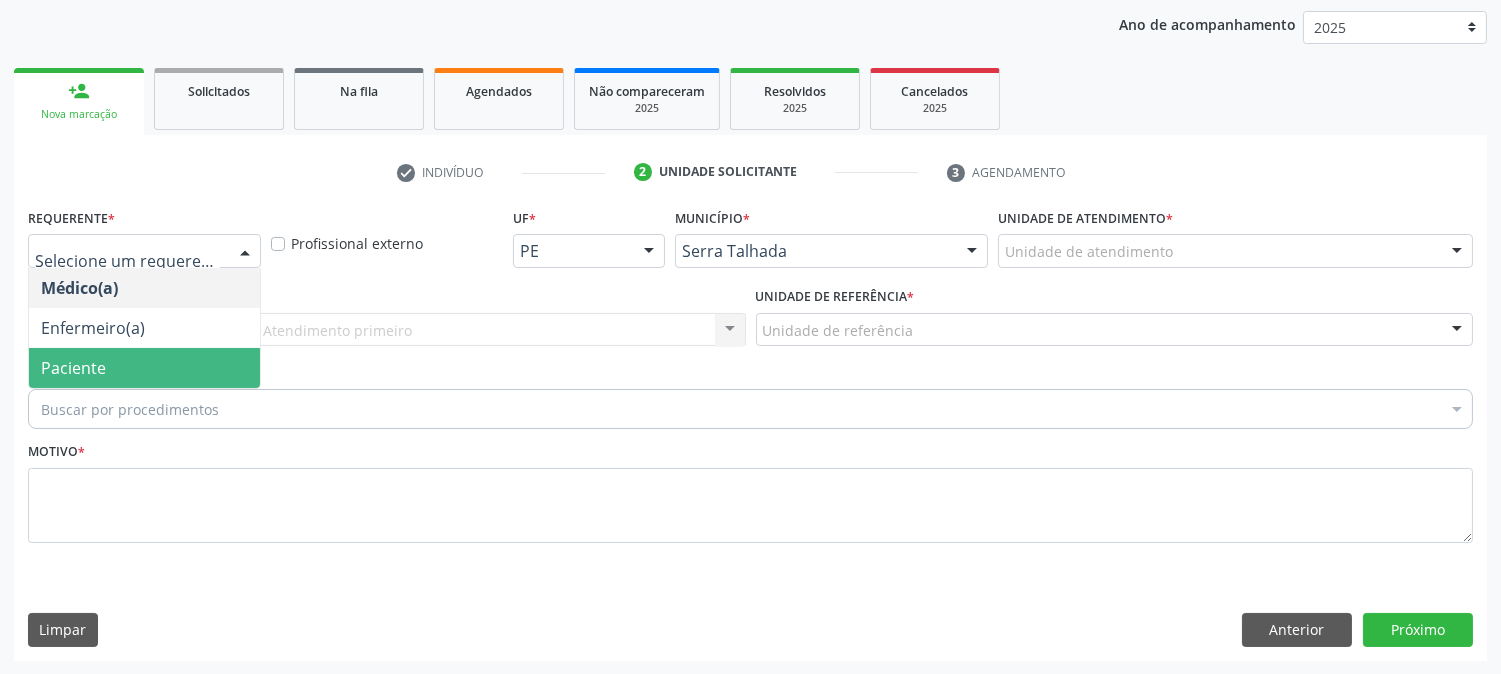 click on "Paciente" at bounding box center (144, 368) 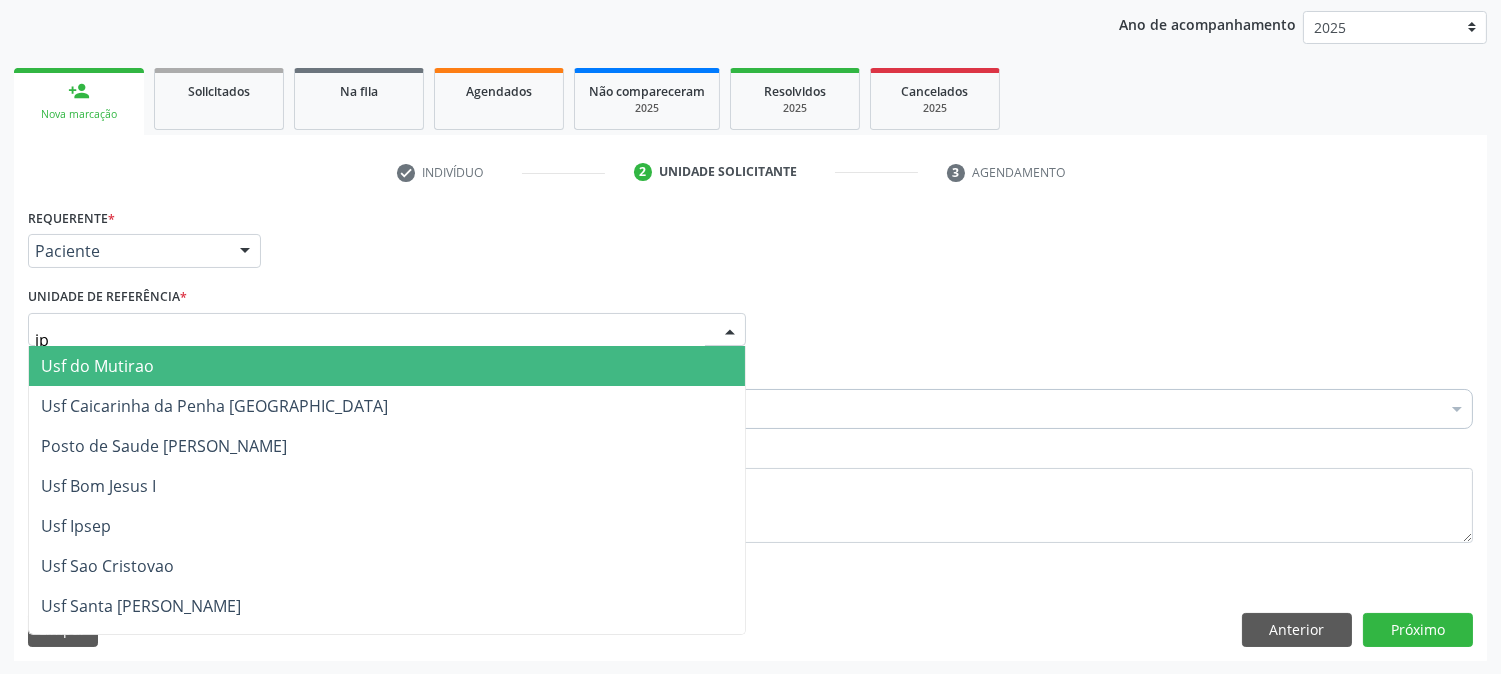 type on "ipa" 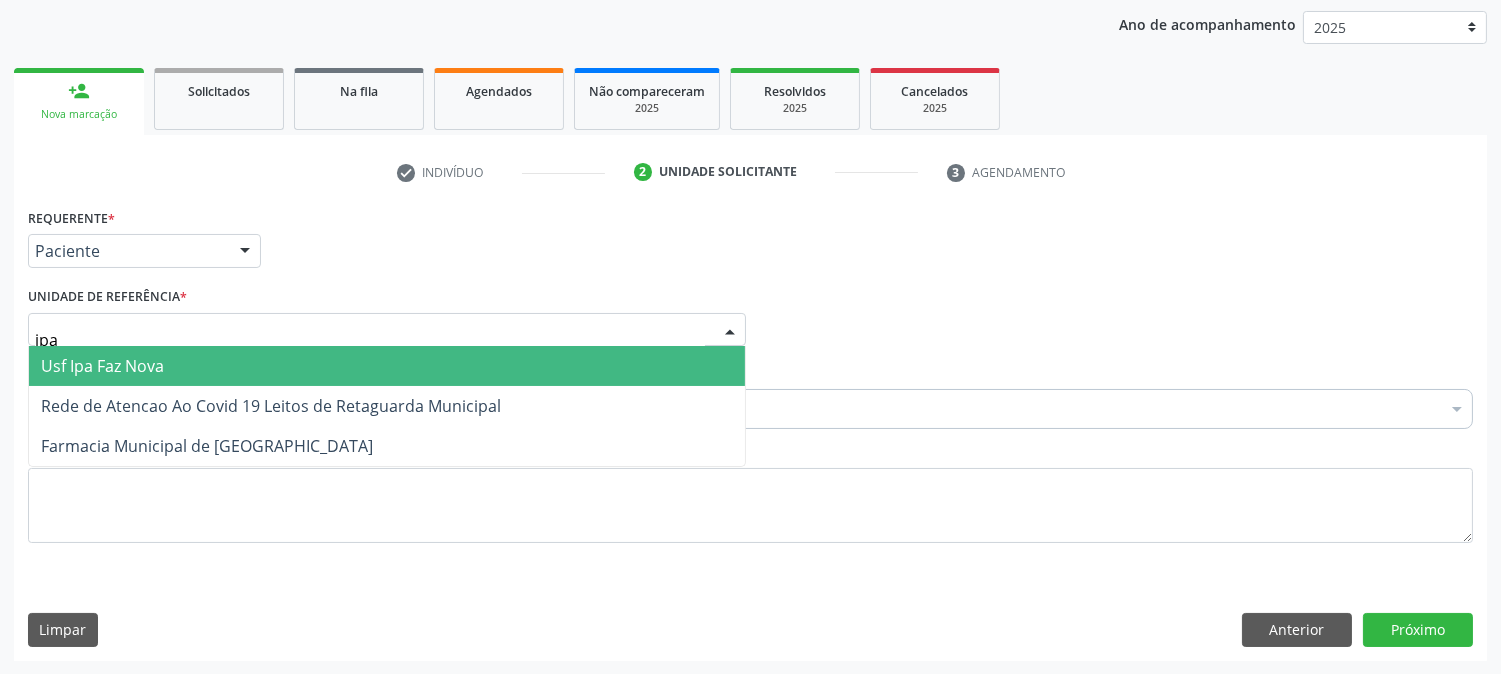 click on "Usf Ipa Faz Nova" at bounding box center (102, 366) 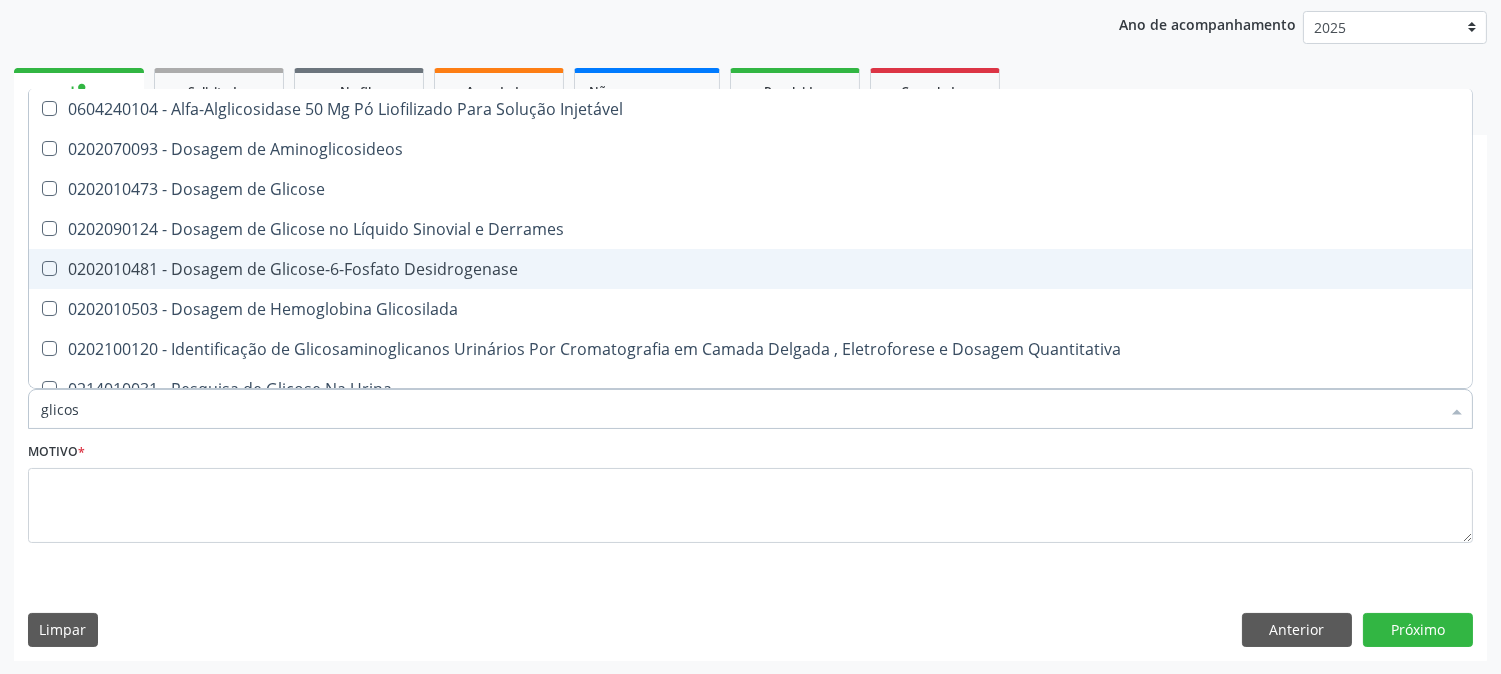 type on "glicose" 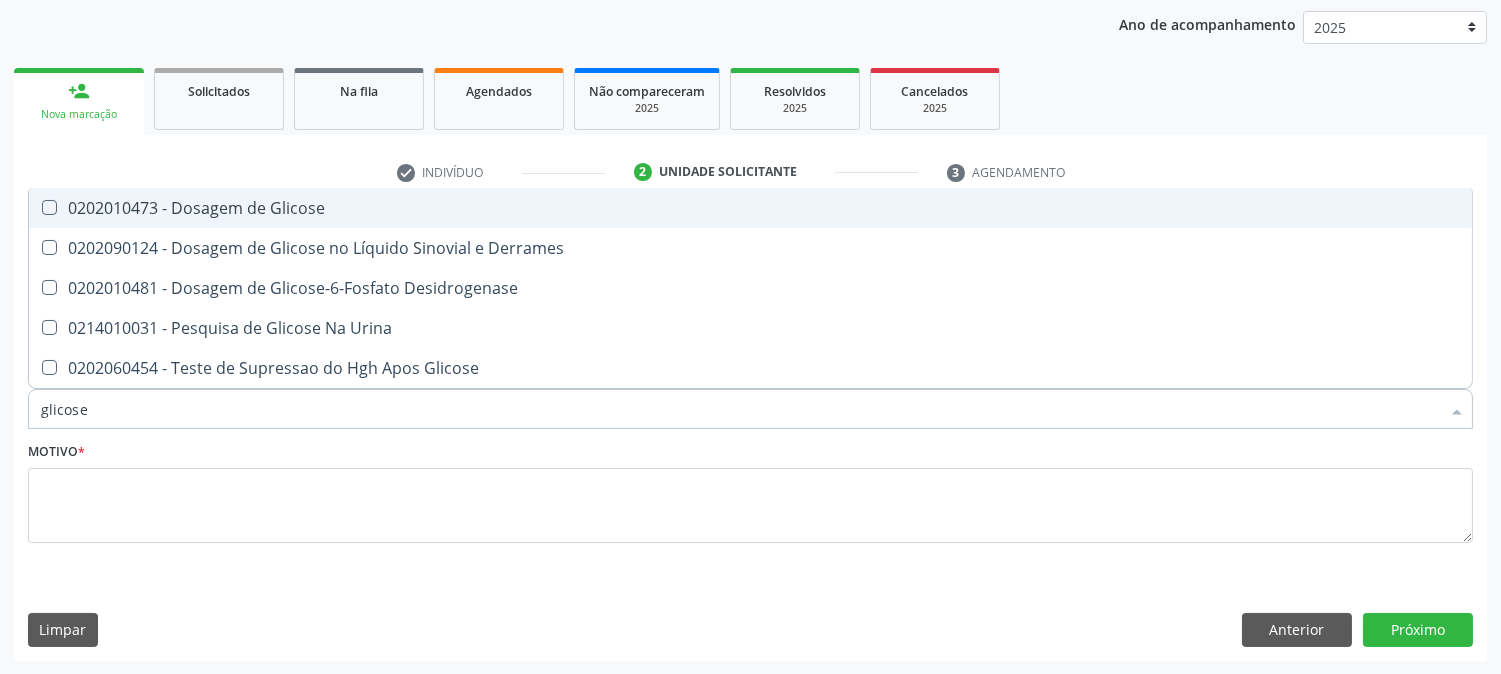click on "0202010473 - Dosagem de Glicose" at bounding box center [750, 208] 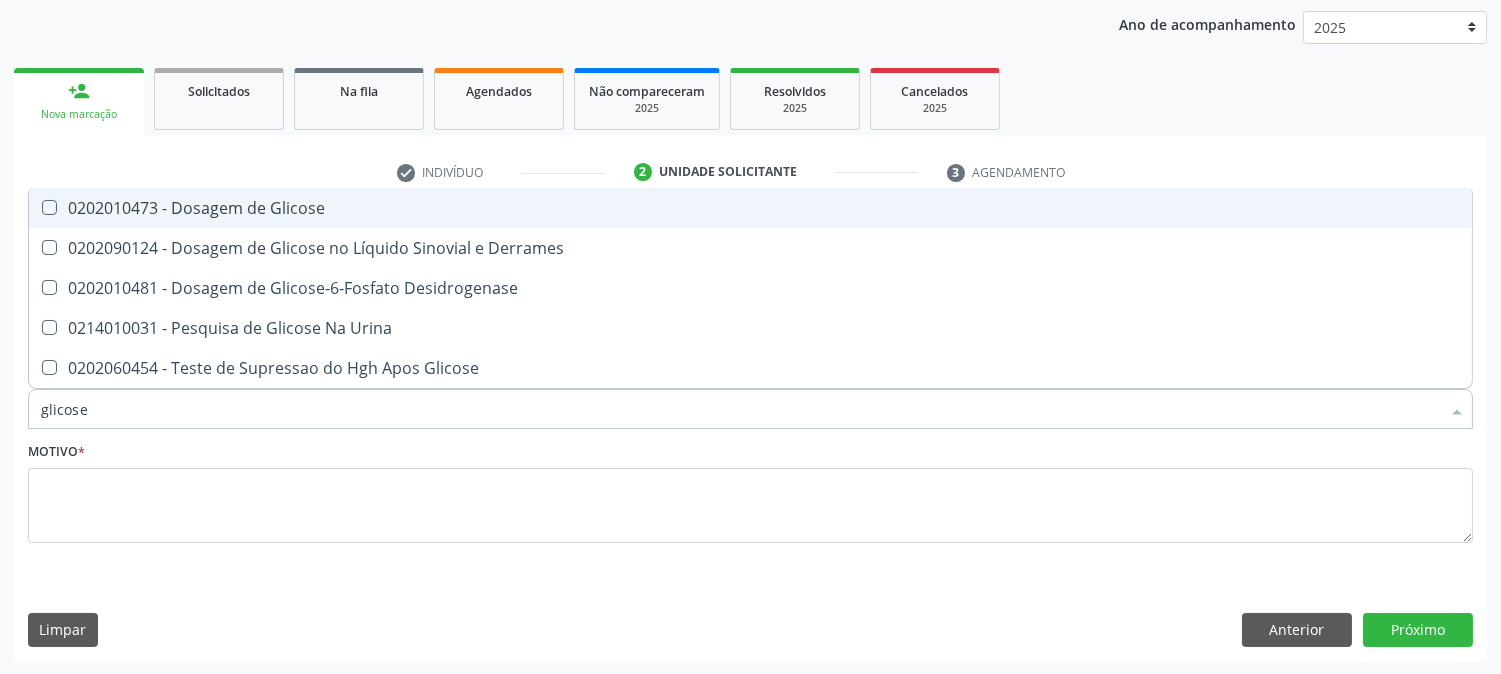 checkbox on "true" 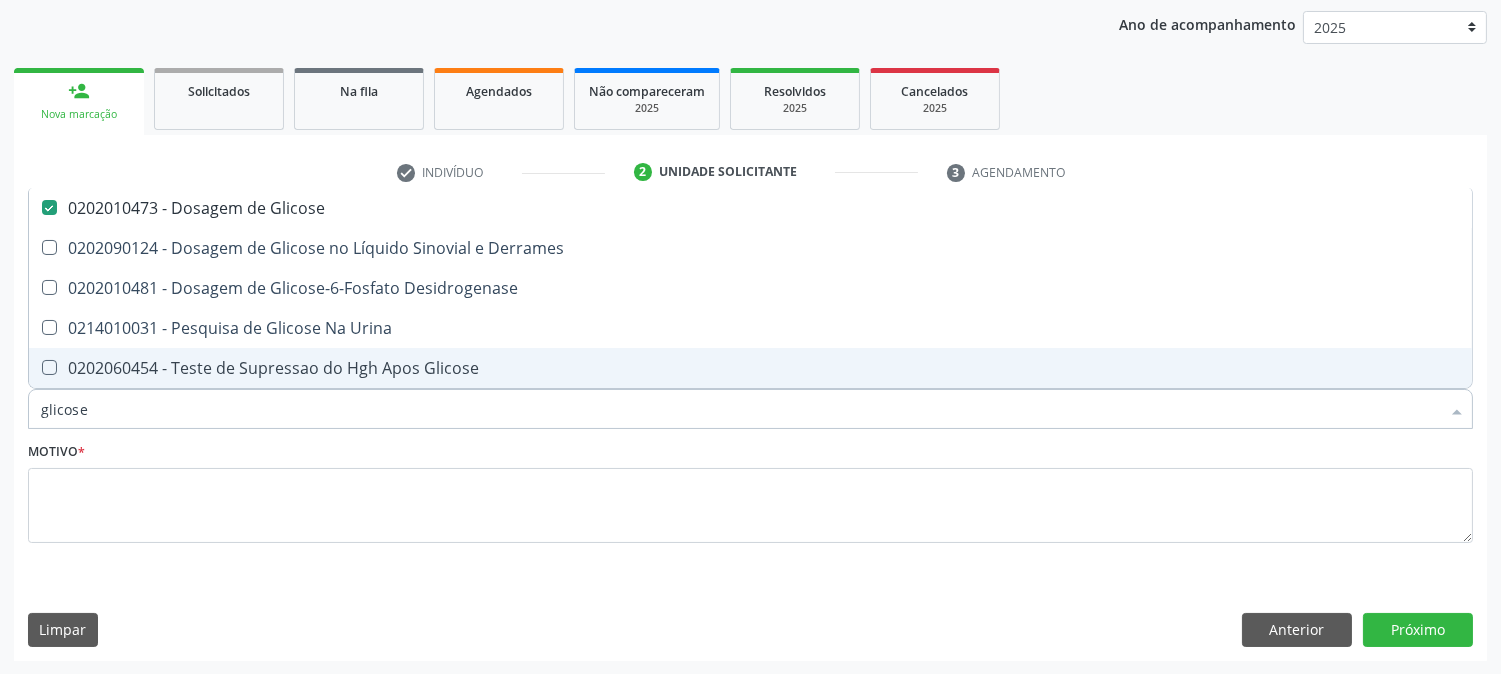 click on "glicose" at bounding box center [740, 409] 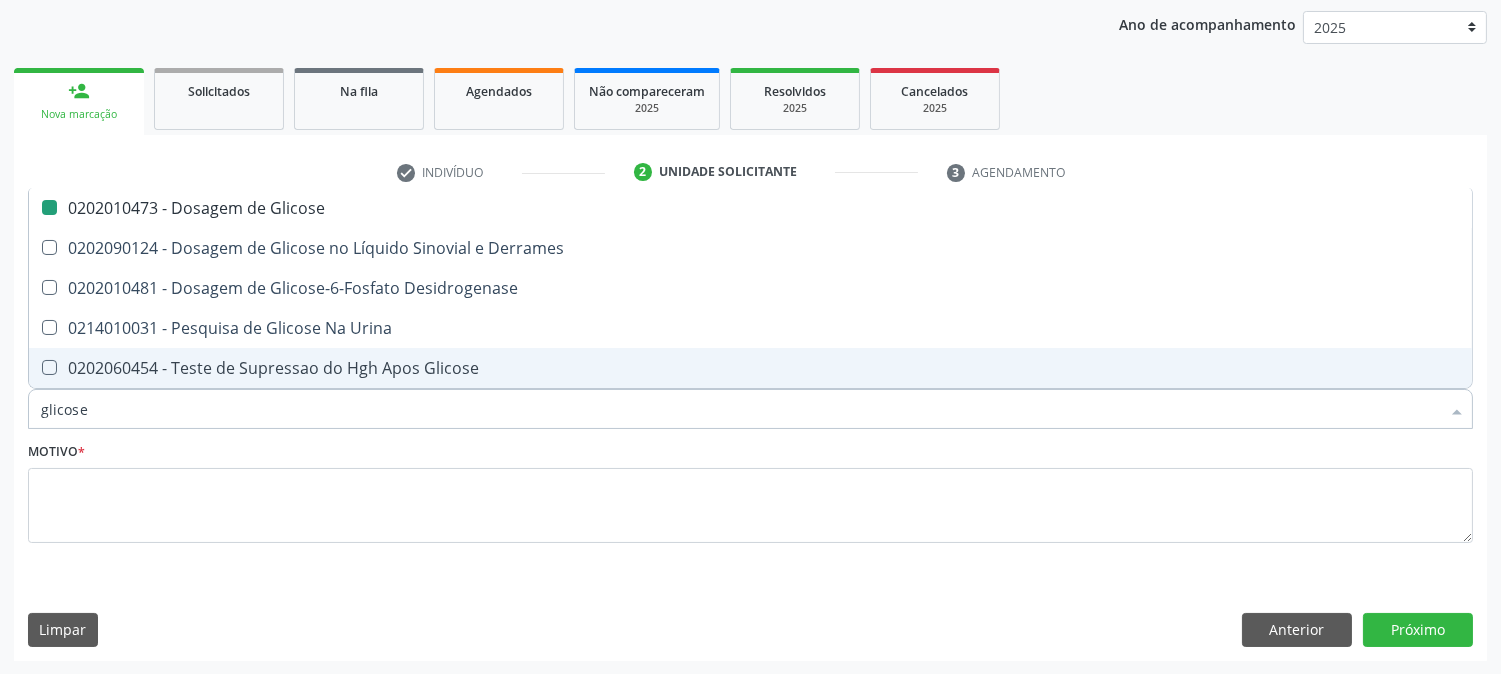 type on "g" 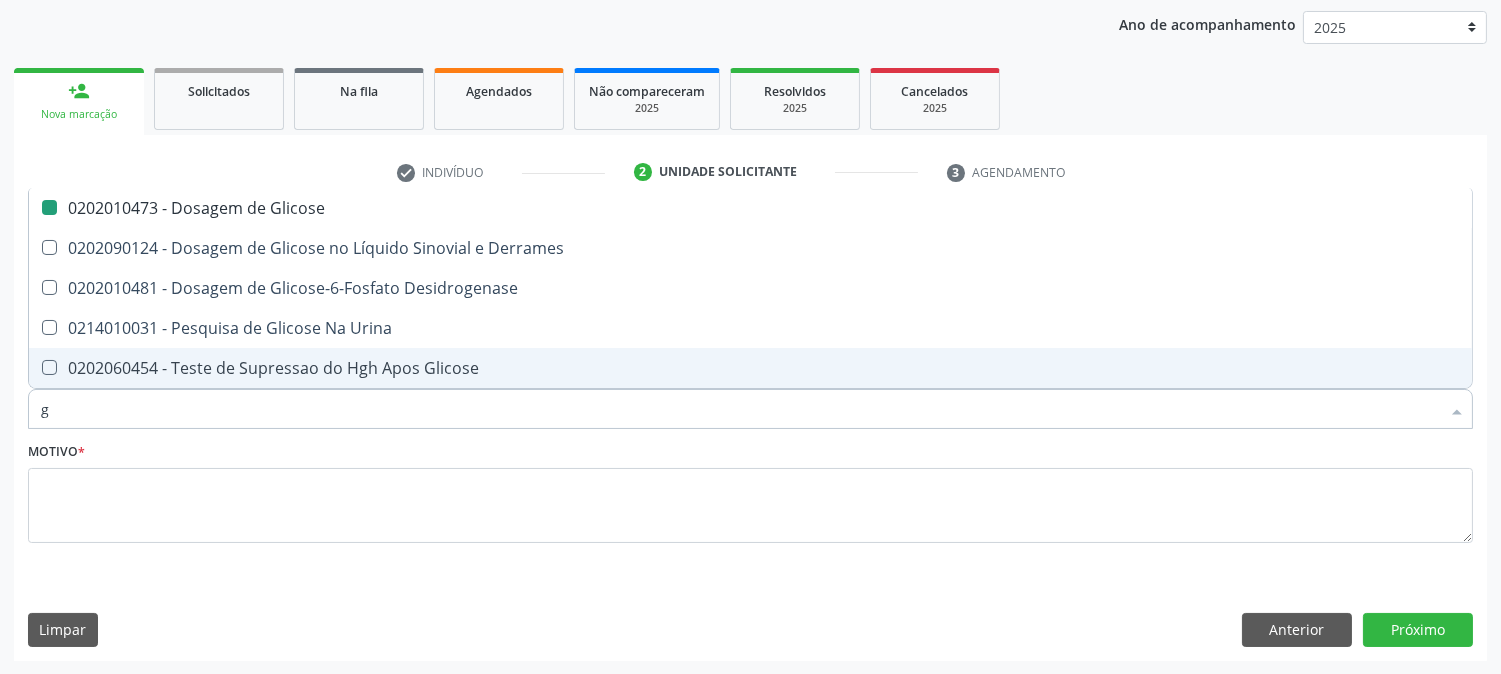 checkbox on "false" 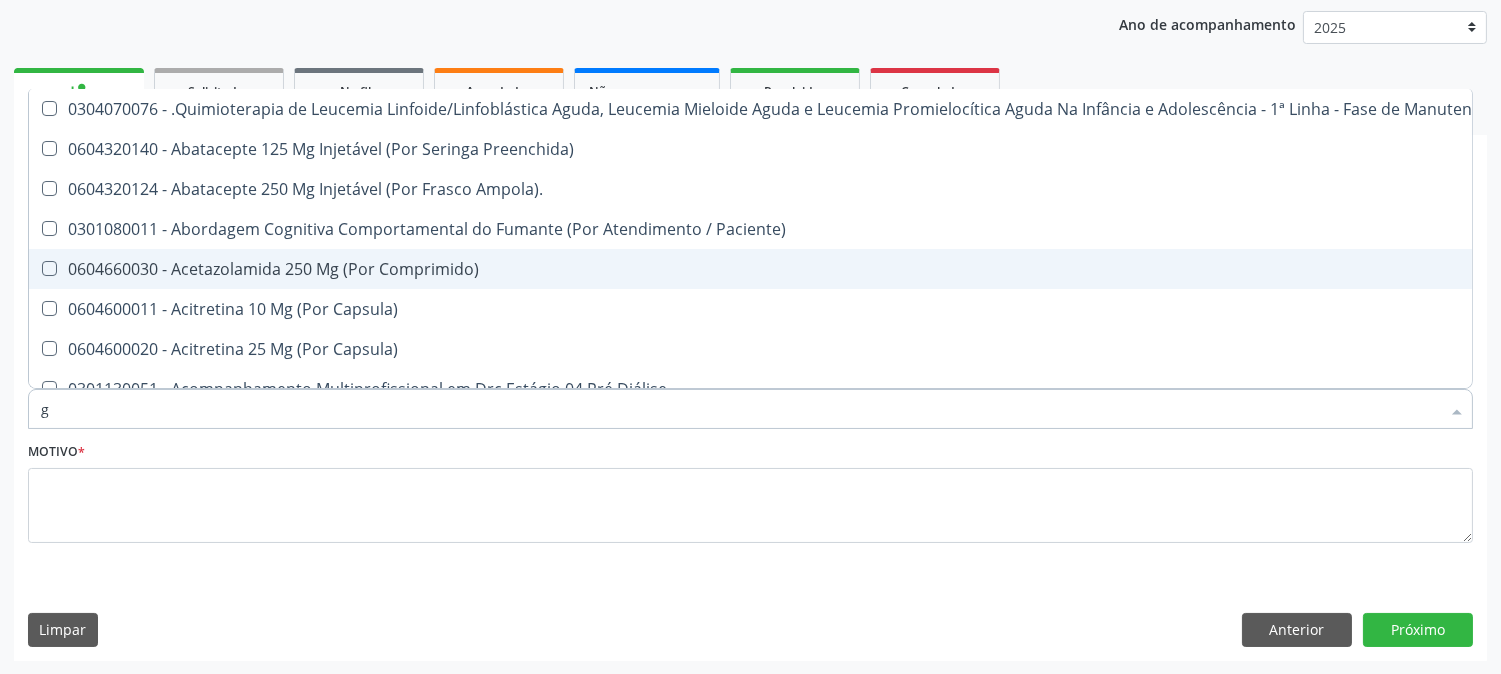 type on "gl" 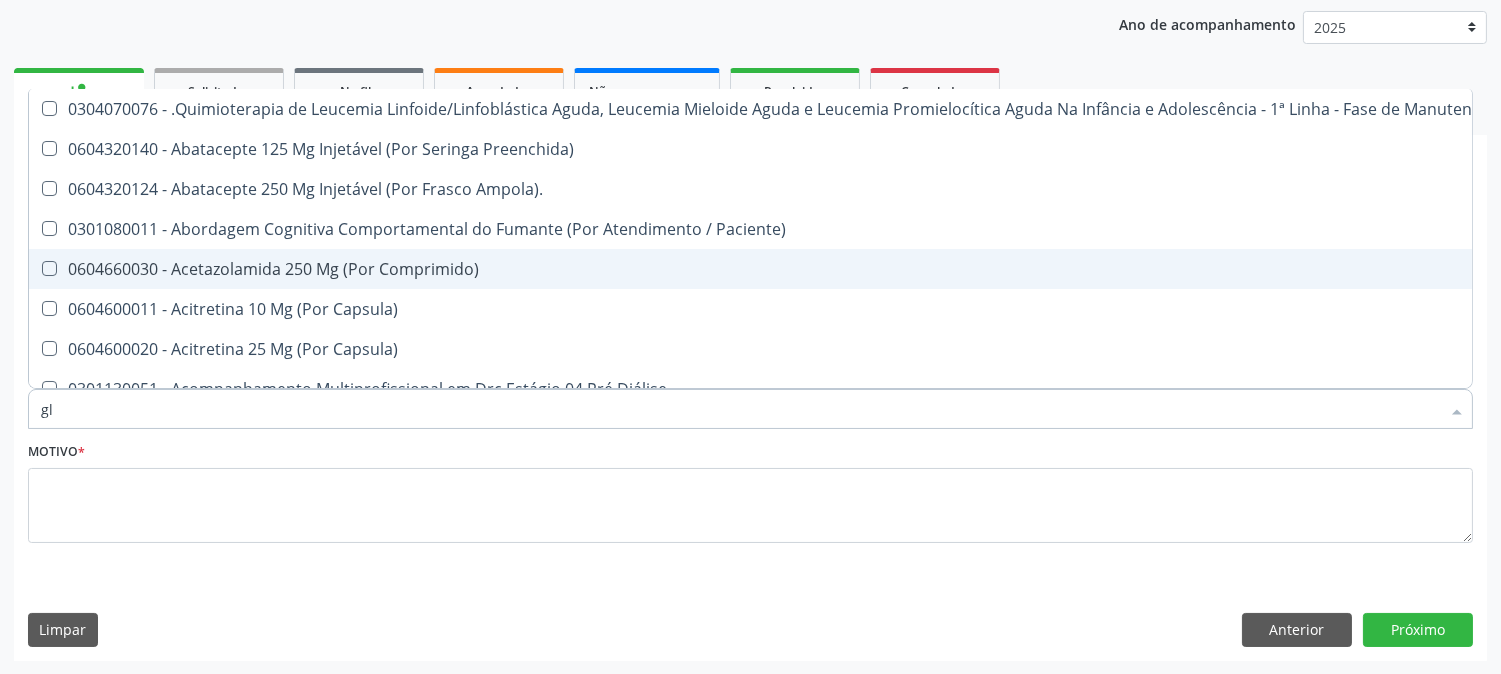 checkbox on "true" 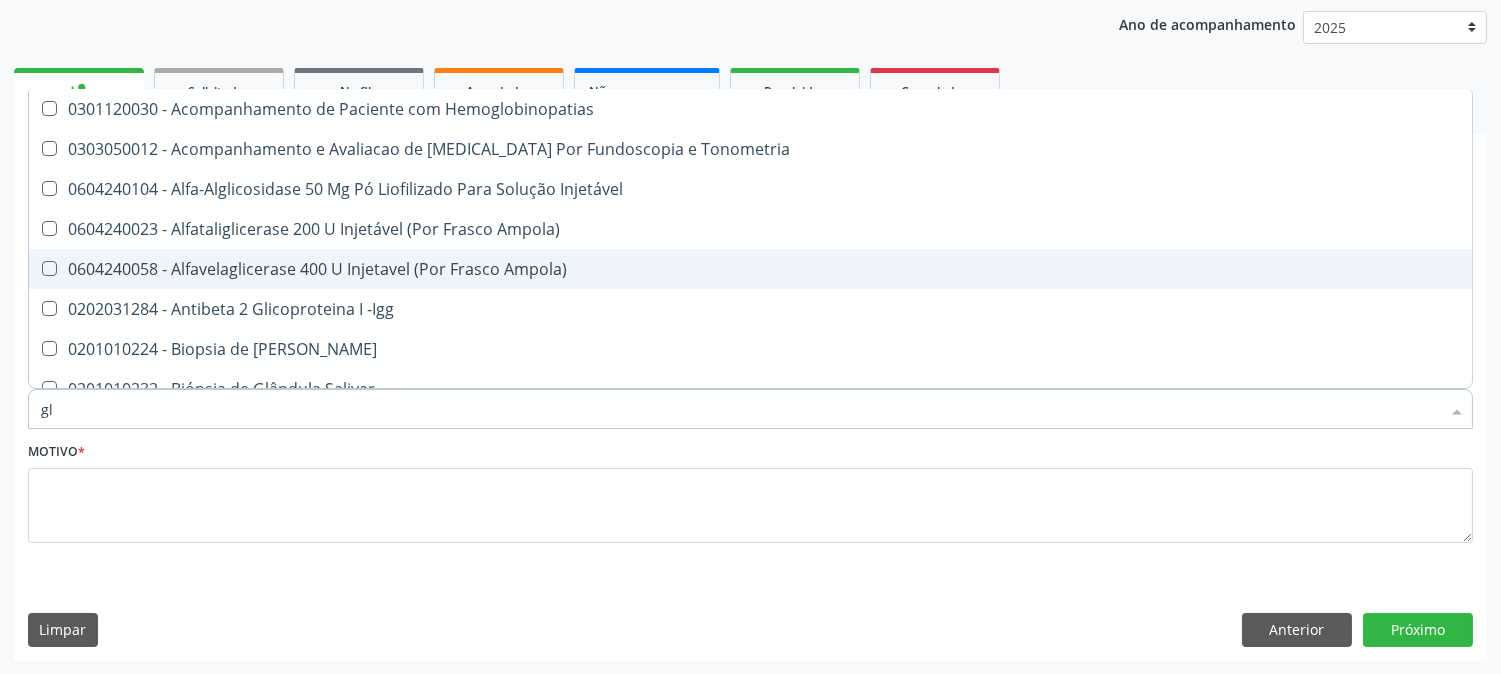 type on "gli" 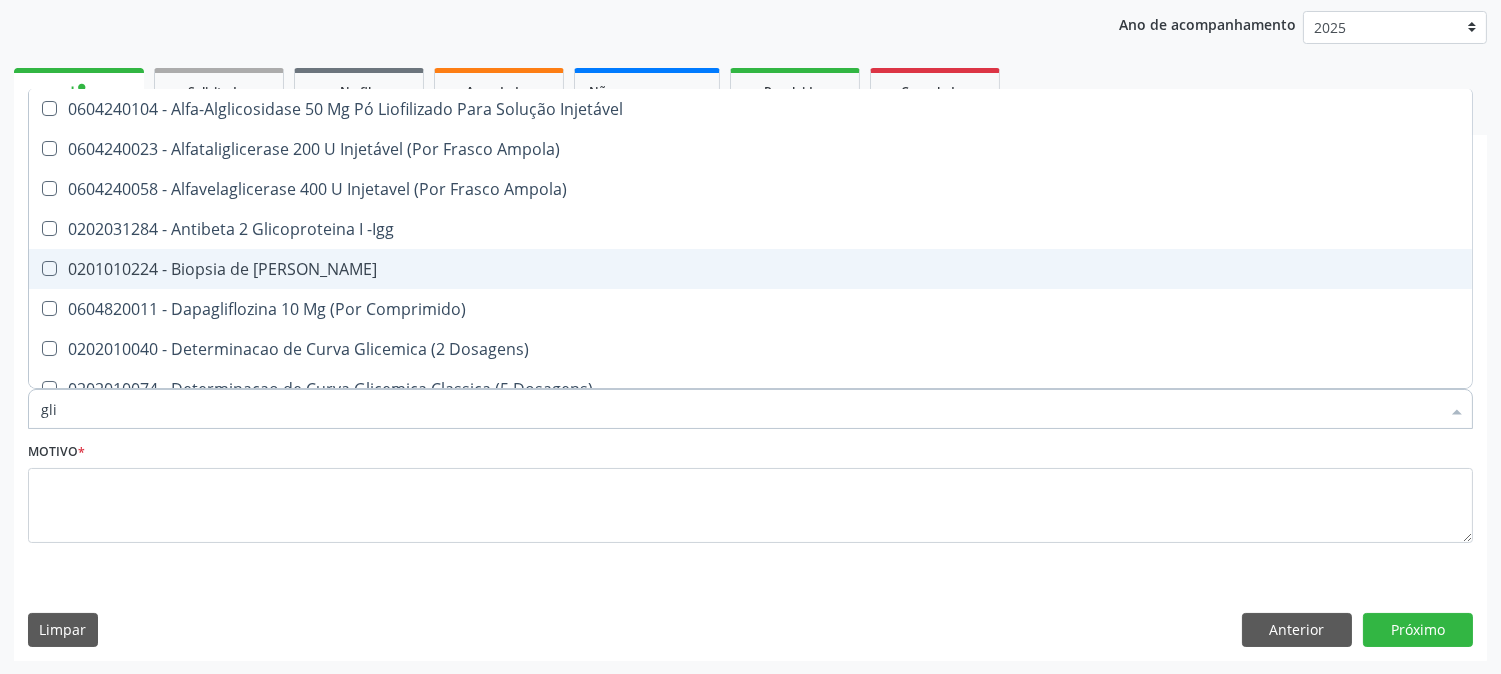 type on "glic" 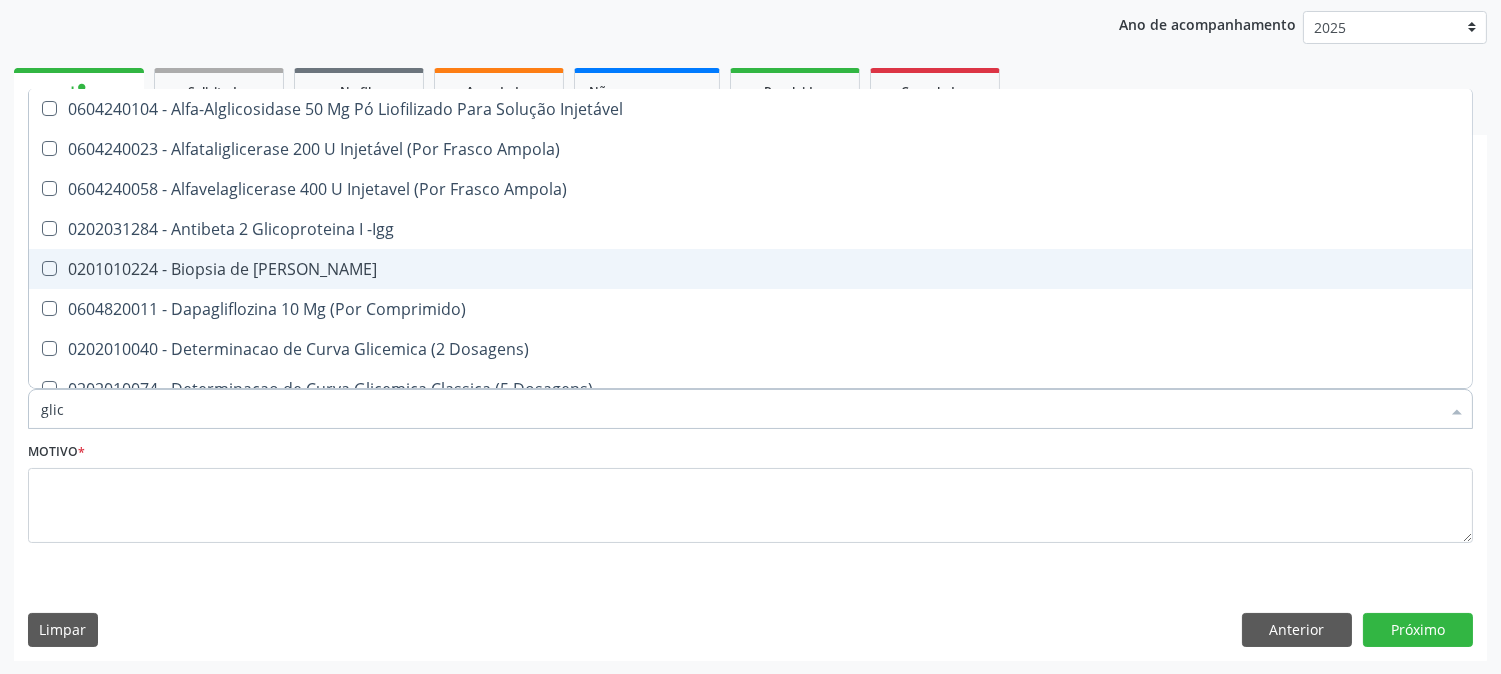 type on "glico" 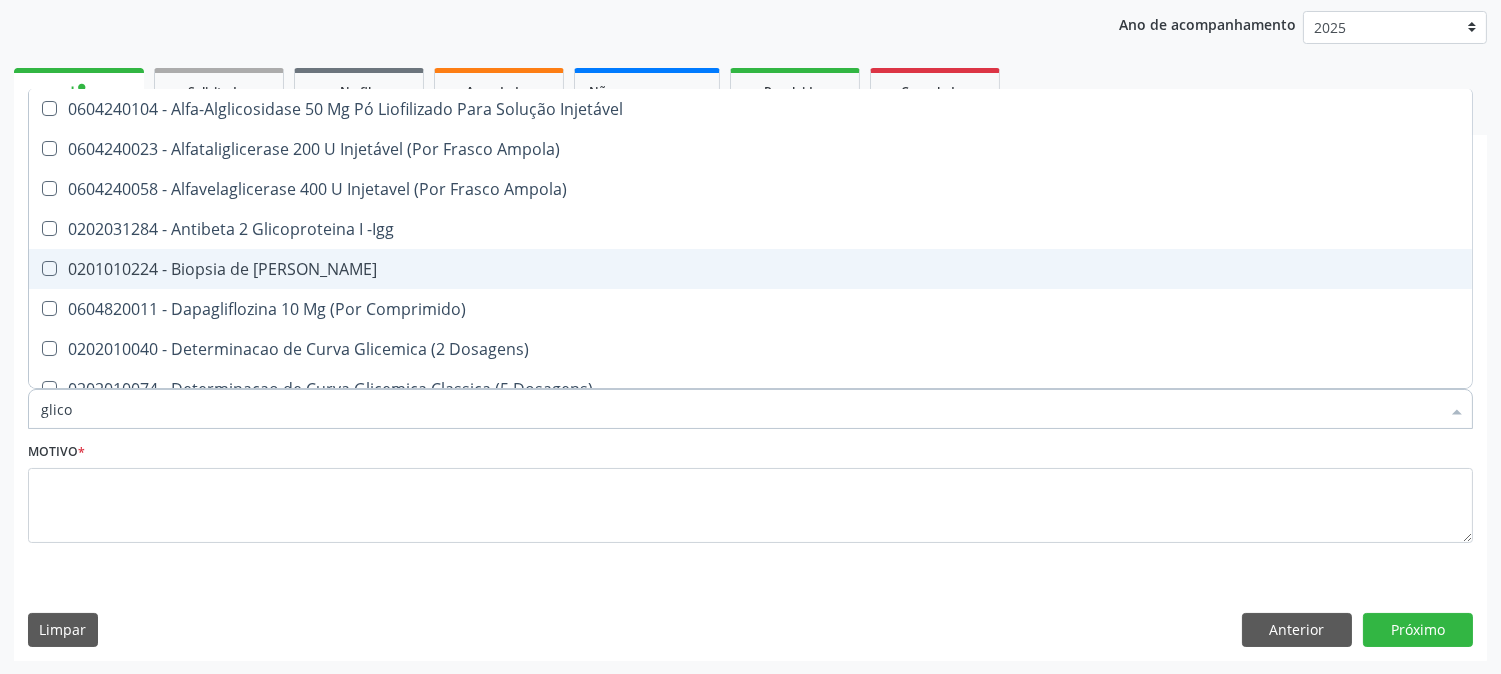 checkbox on "true" 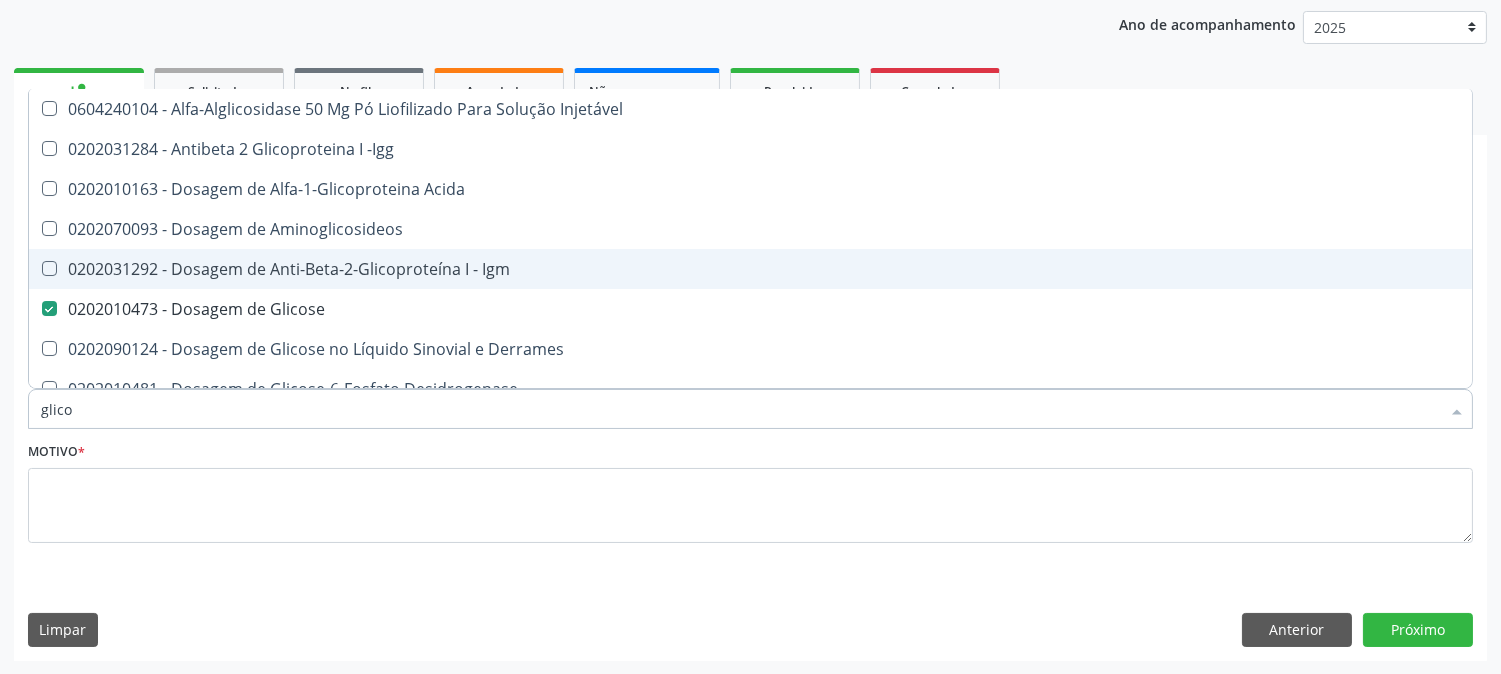 type on "glicos" 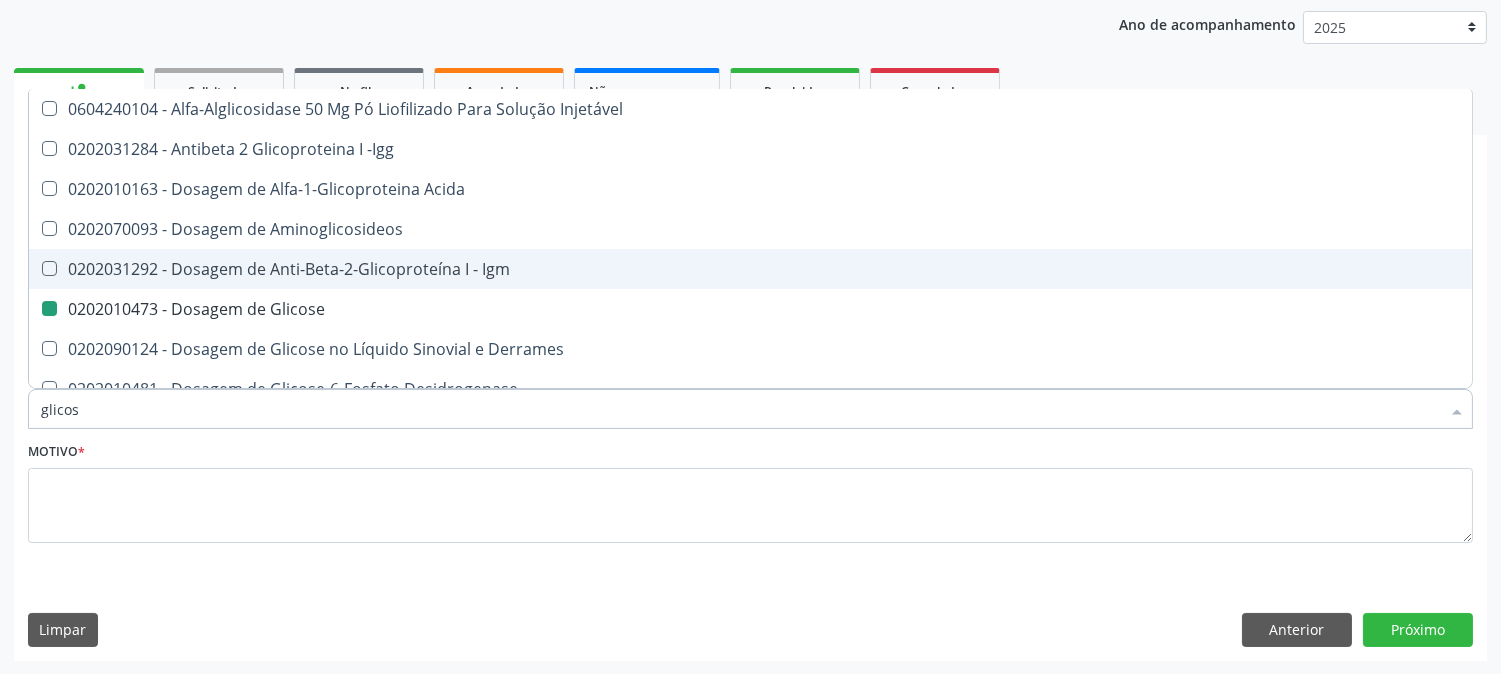 type on "glicosi" 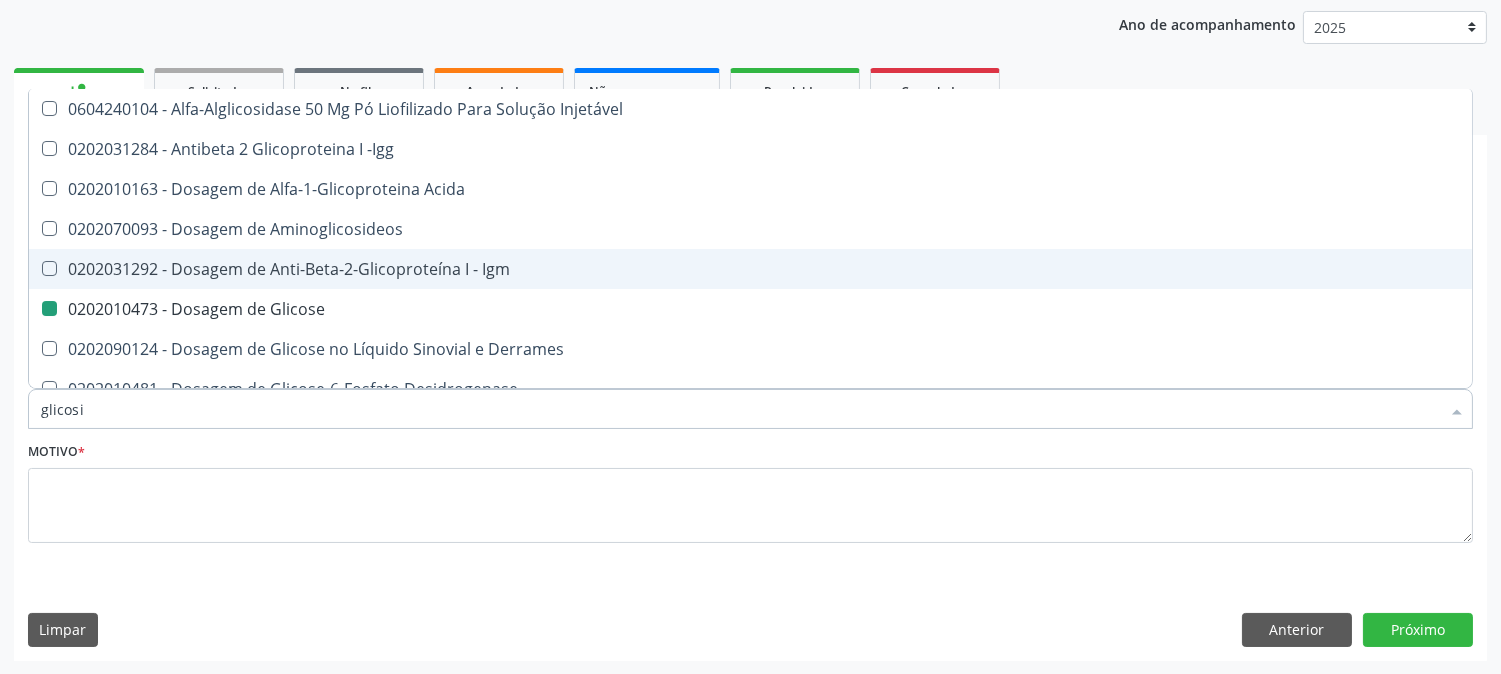 checkbox on "false" 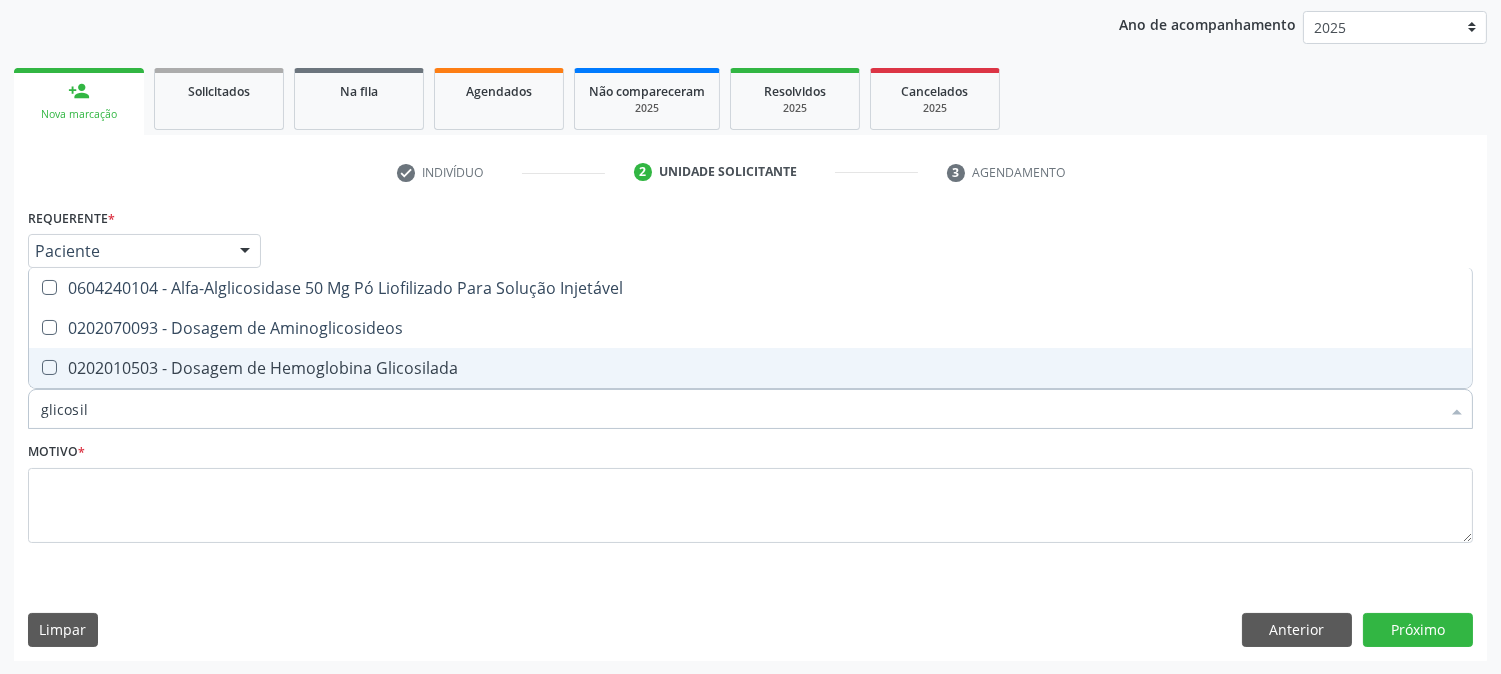 type on "glicosila" 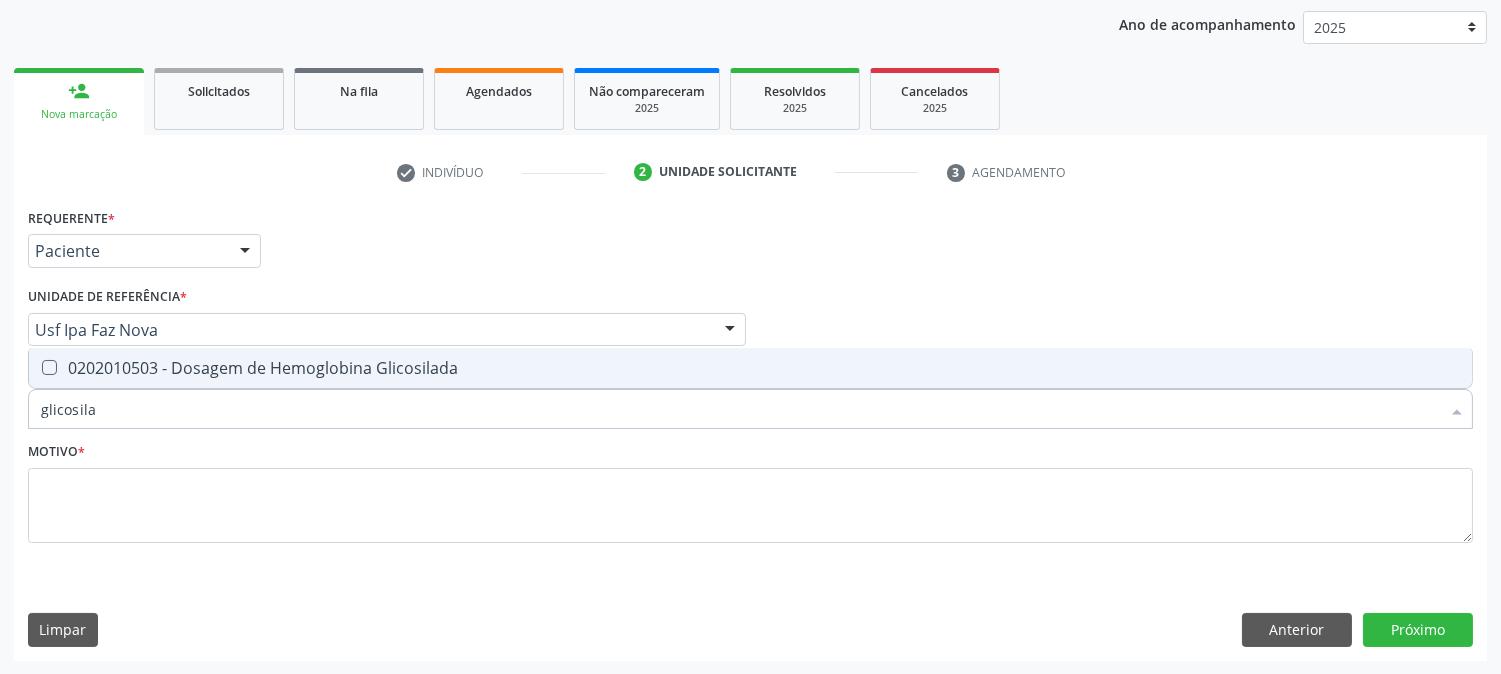 click on "0202010503 - Dosagem de Hemoglobina Glicosilada" at bounding box center (750, 368) 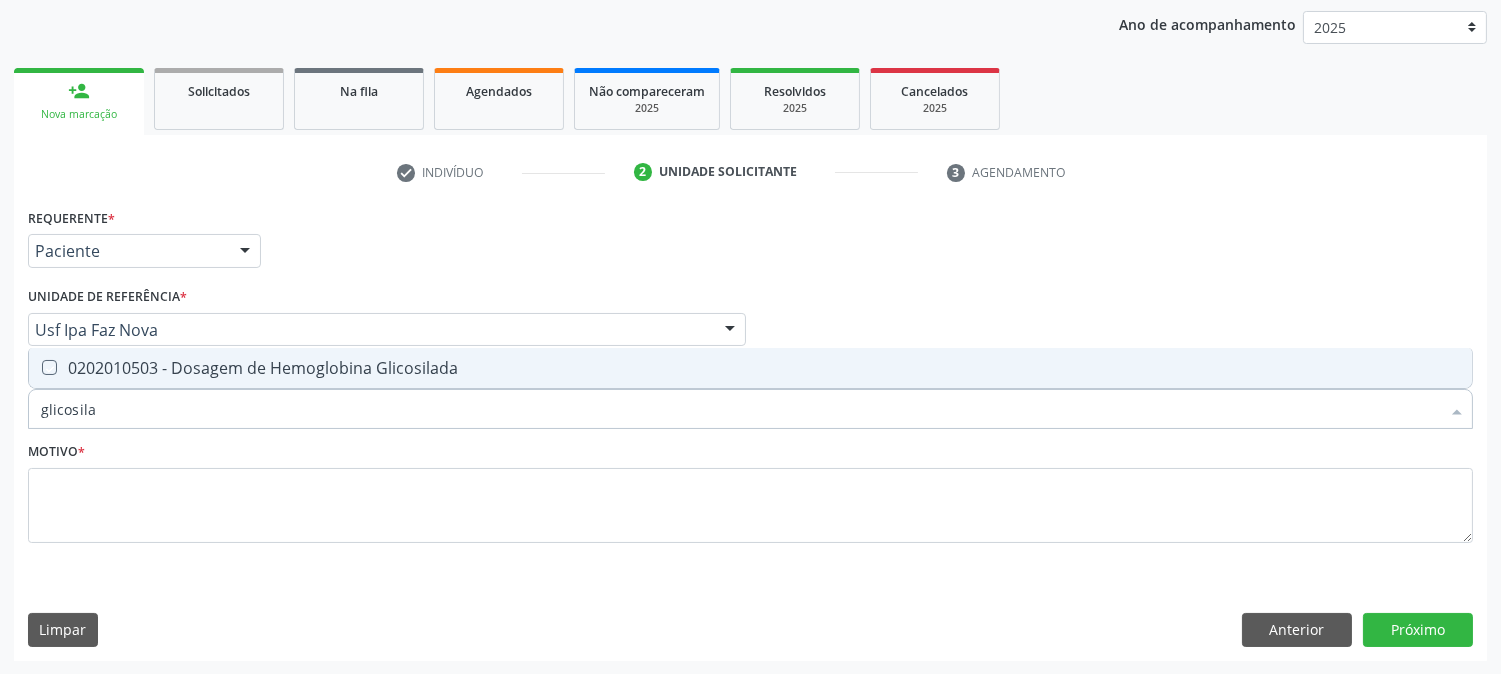 checkbox on "true" 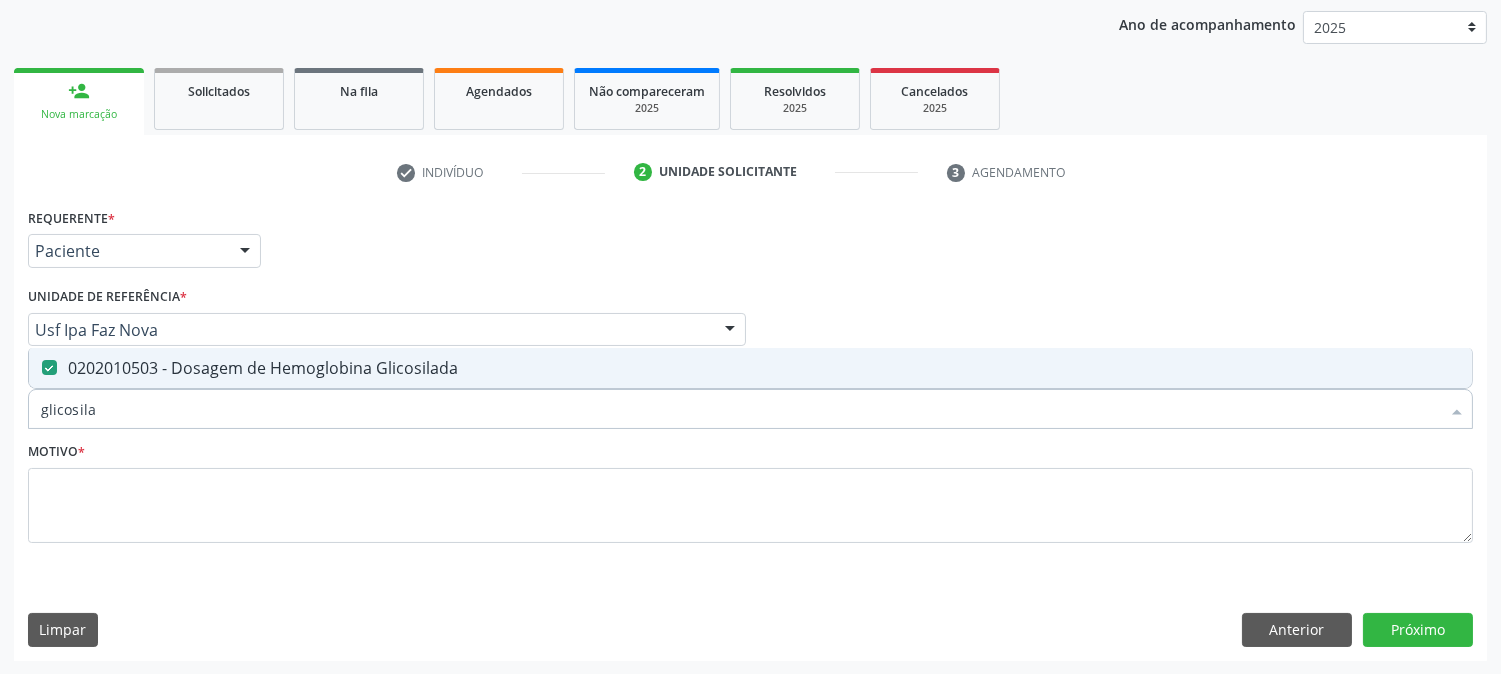 click on "glicosila" at bounding box center (740, 409) 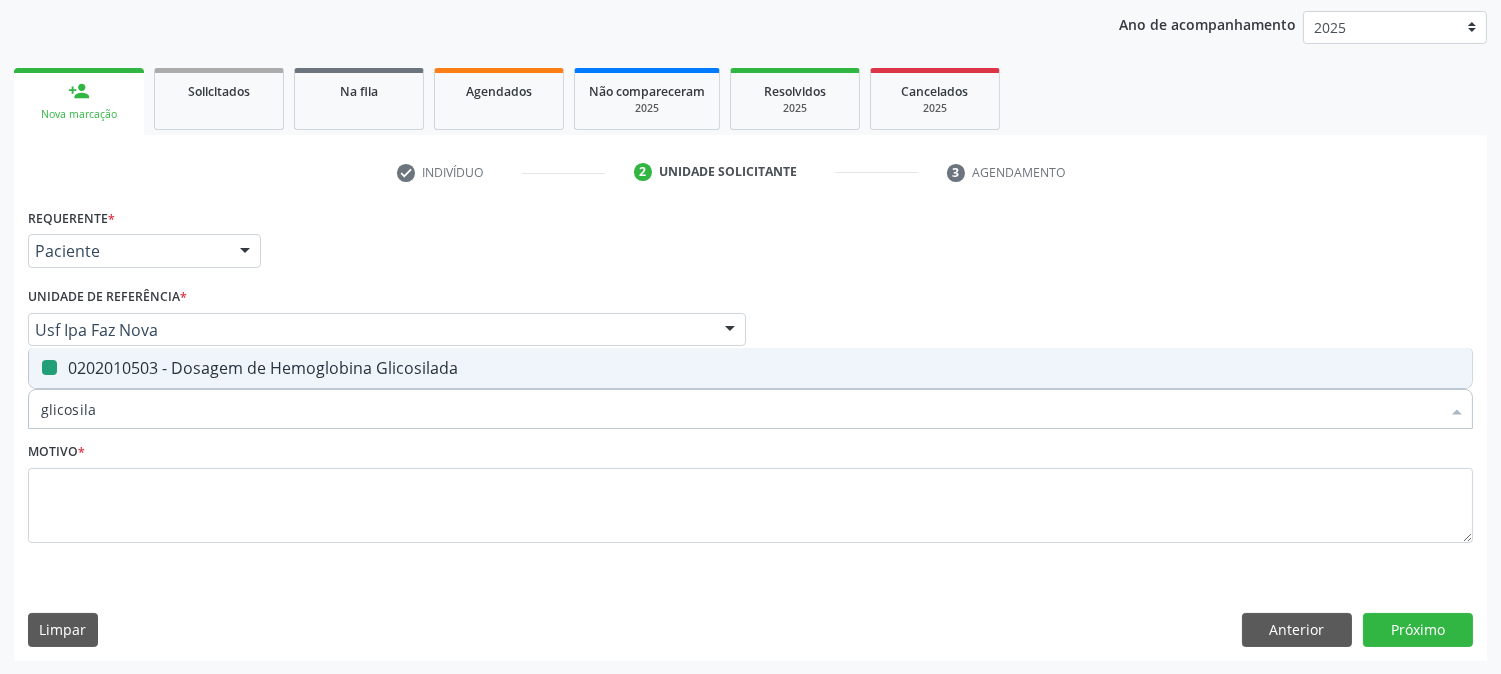 type on "t" 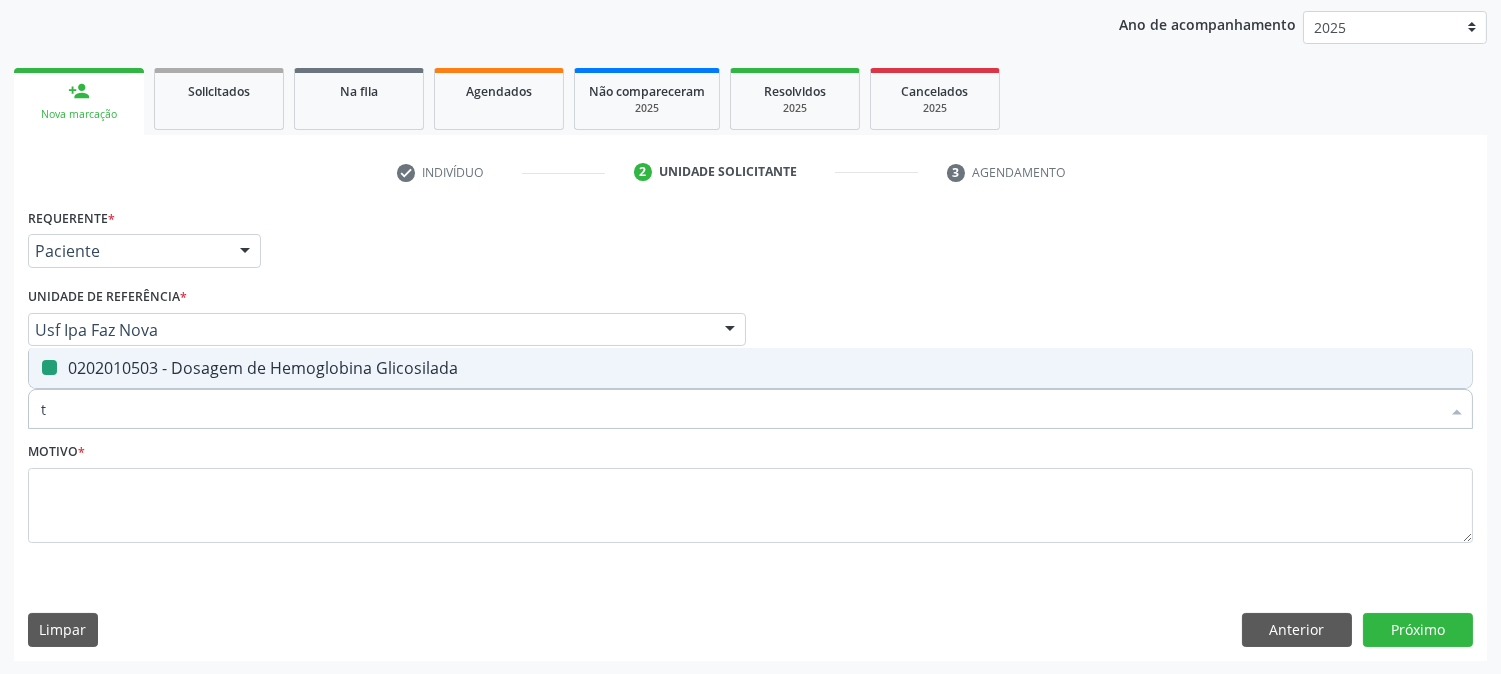 checkbox on "false" 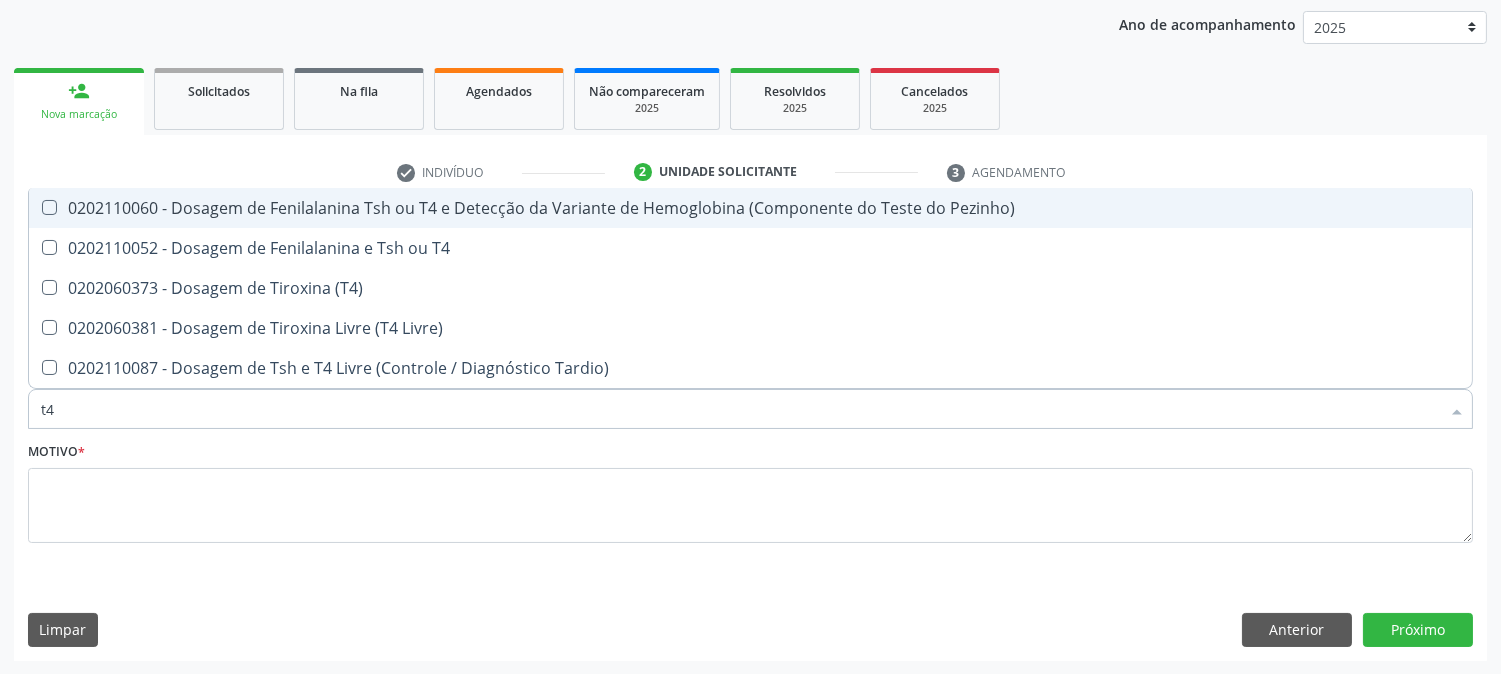 type on "t4 l" 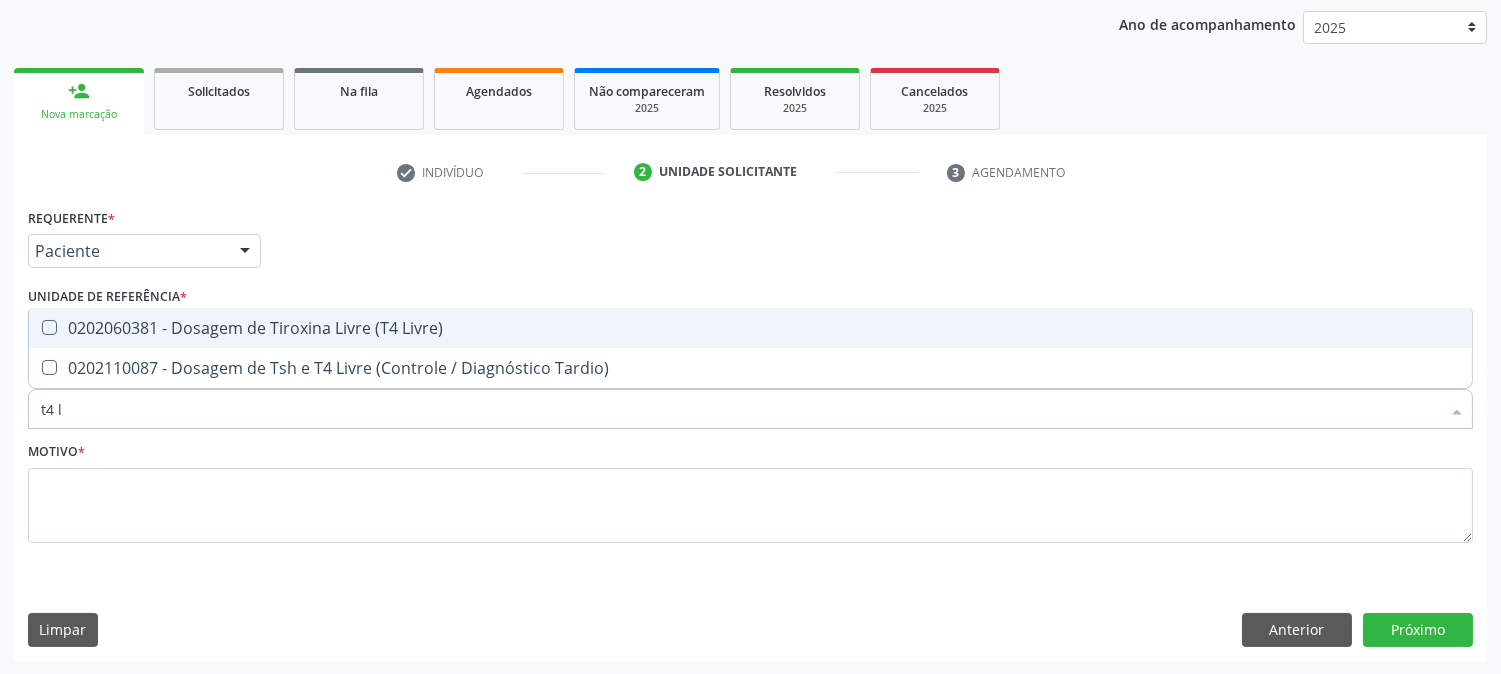 click on "0202060381 - Dosagem de Tiroxina Livre (T4 Livre)" at bounding box center [750, 328] 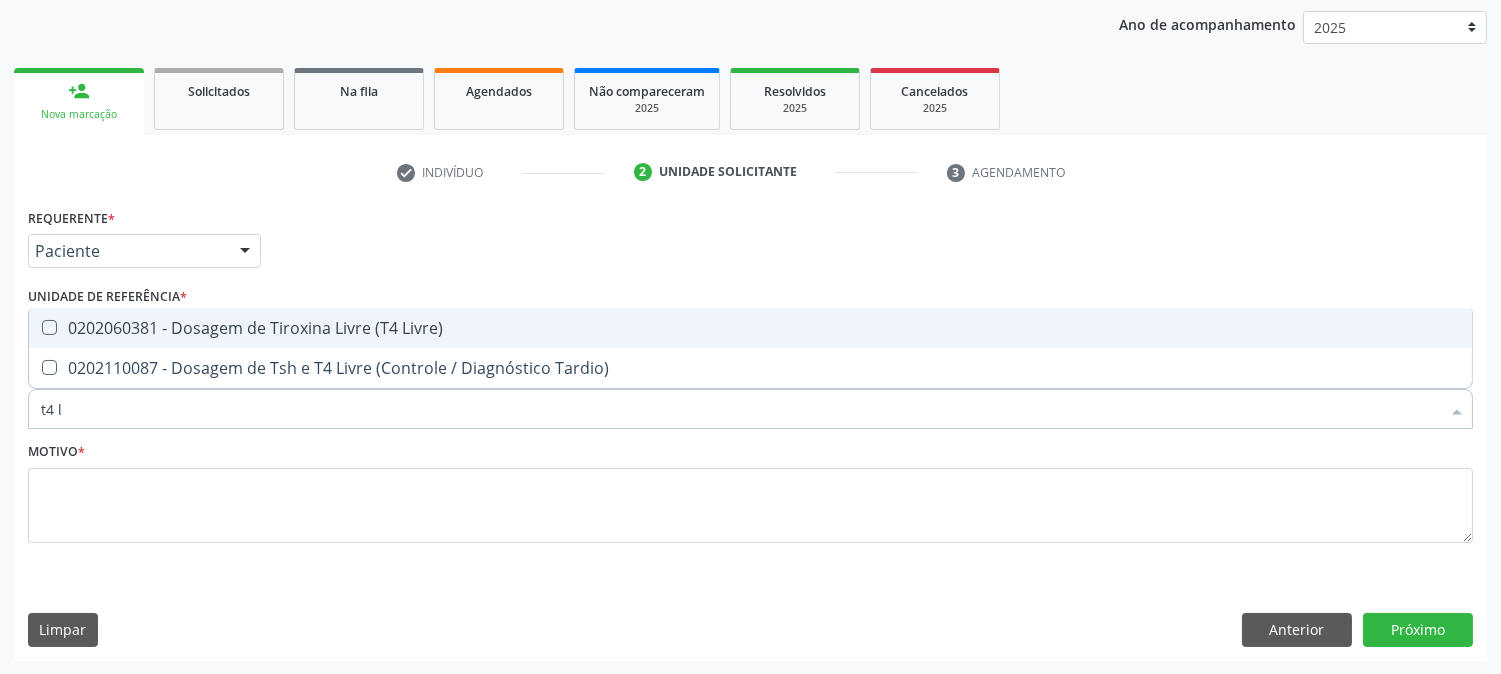 checkbox on "true" 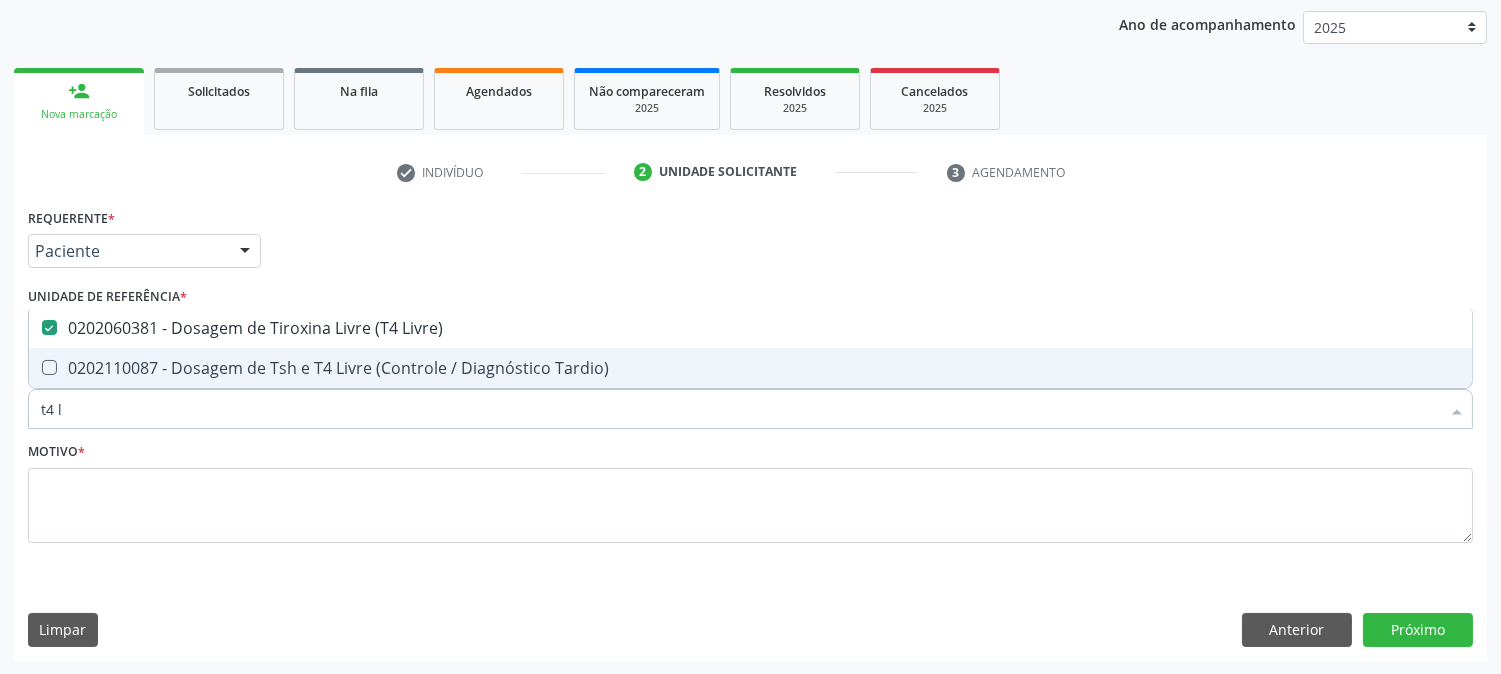 click on "t4 l" at bounding box center [740, 409] 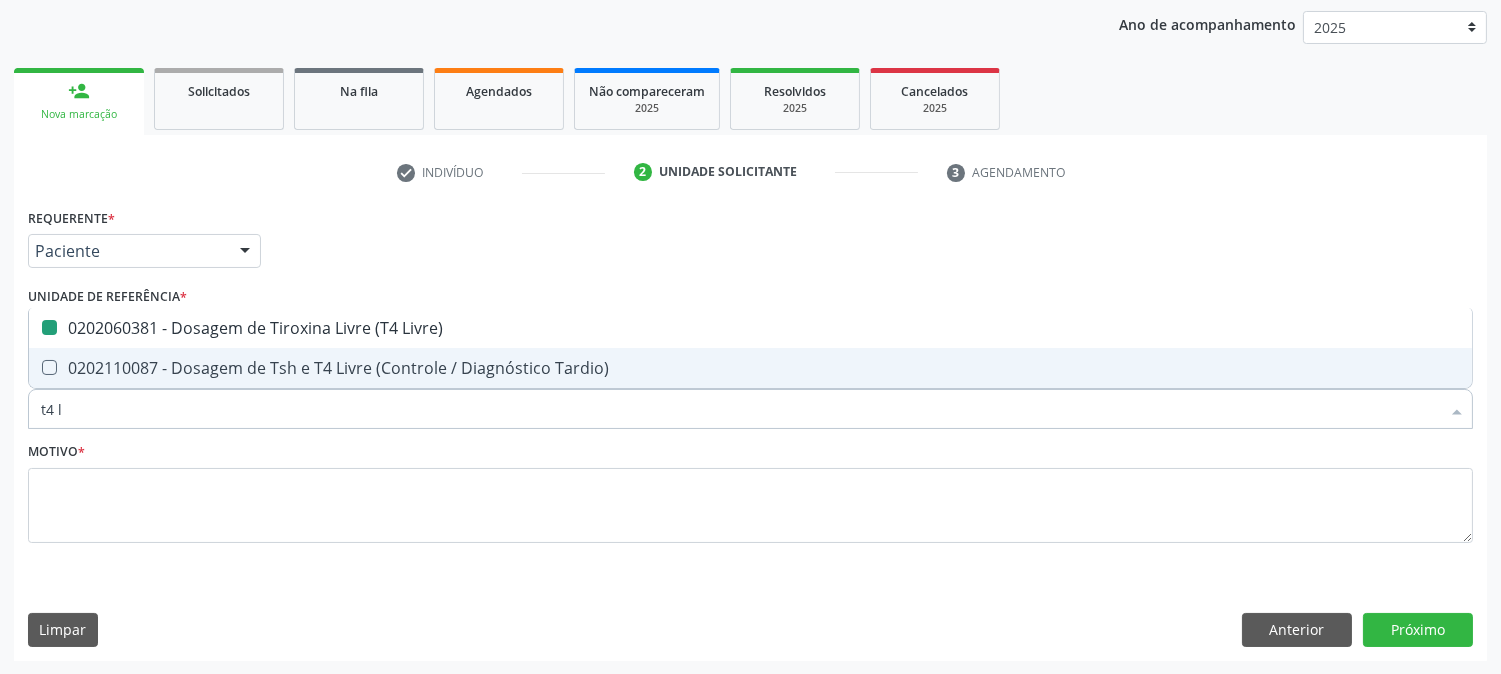 type on "t" 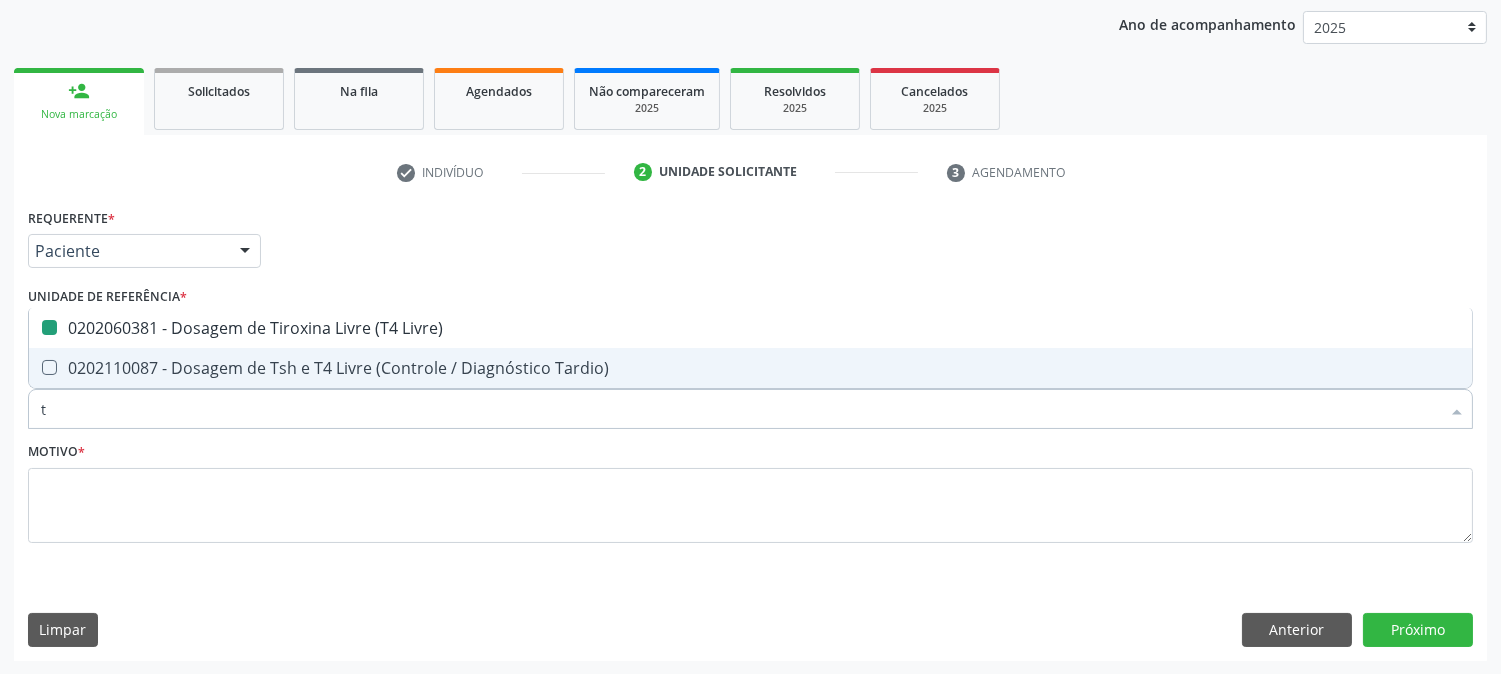 checkbox on "false" 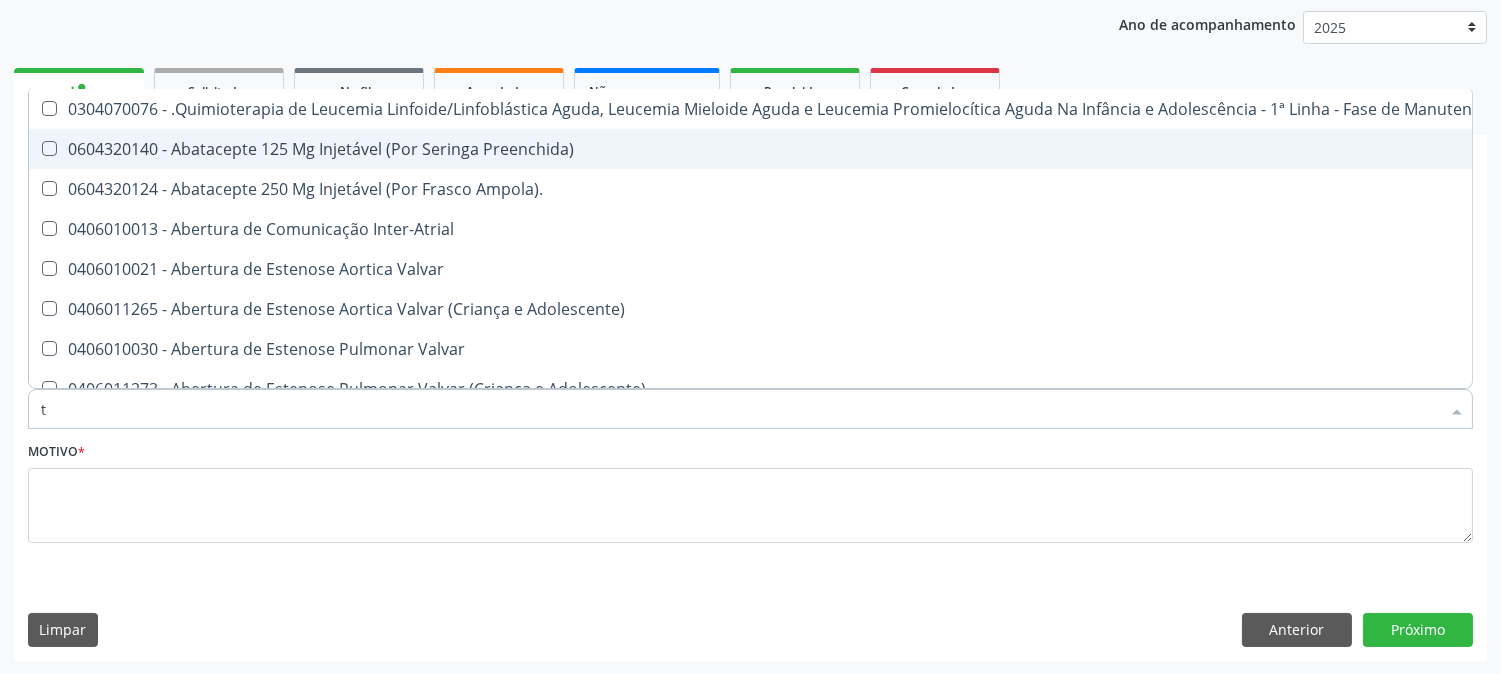 type on "t3" 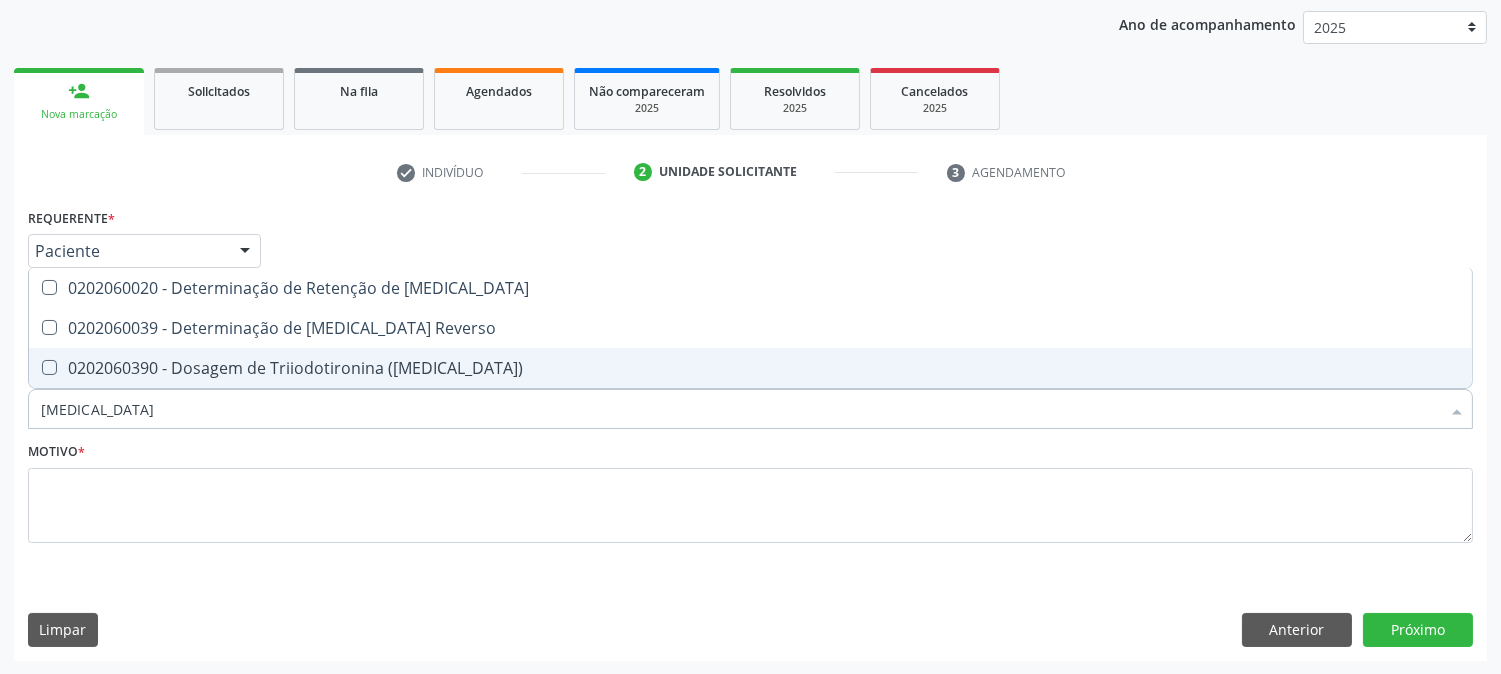 click on "0202060390 - Dosagem de Triiodotironina ([MEDICAL_DATA])" at bounding box center [750, 368] 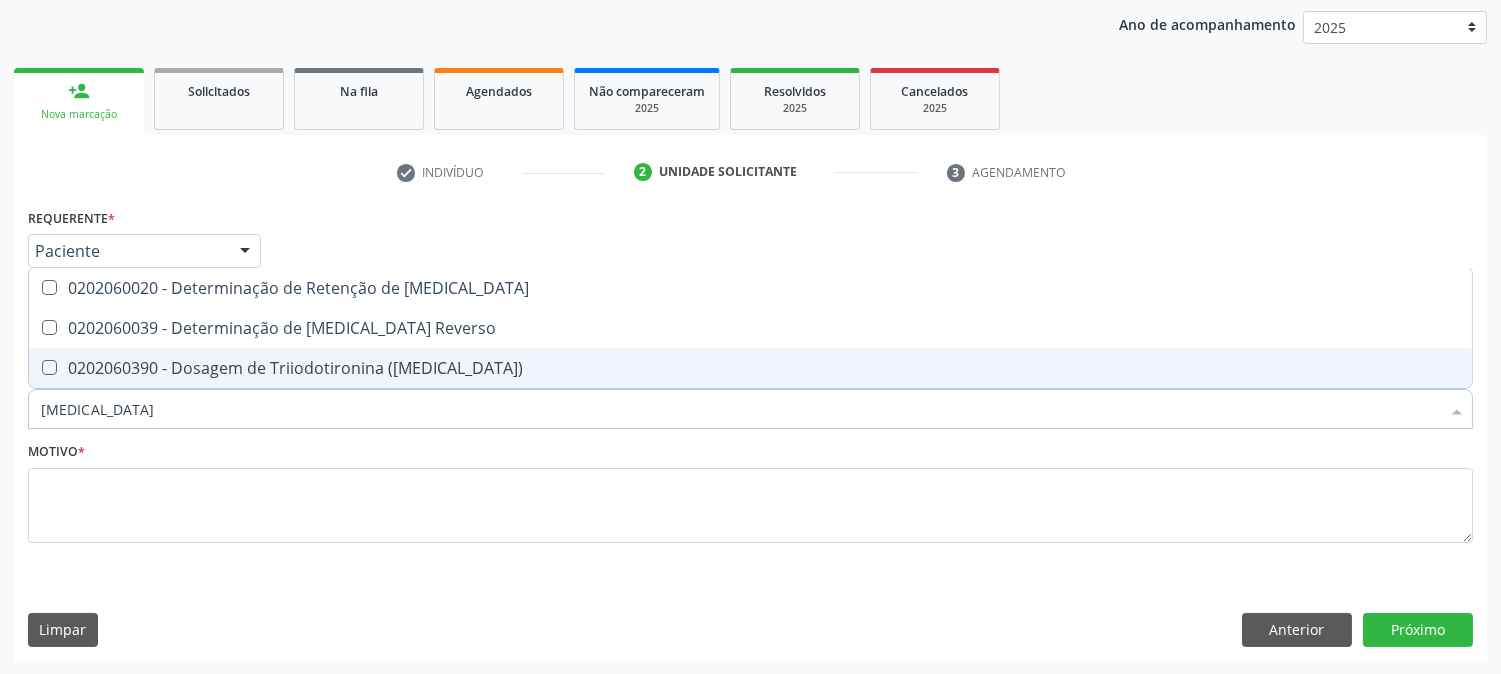 checkbox on "true" 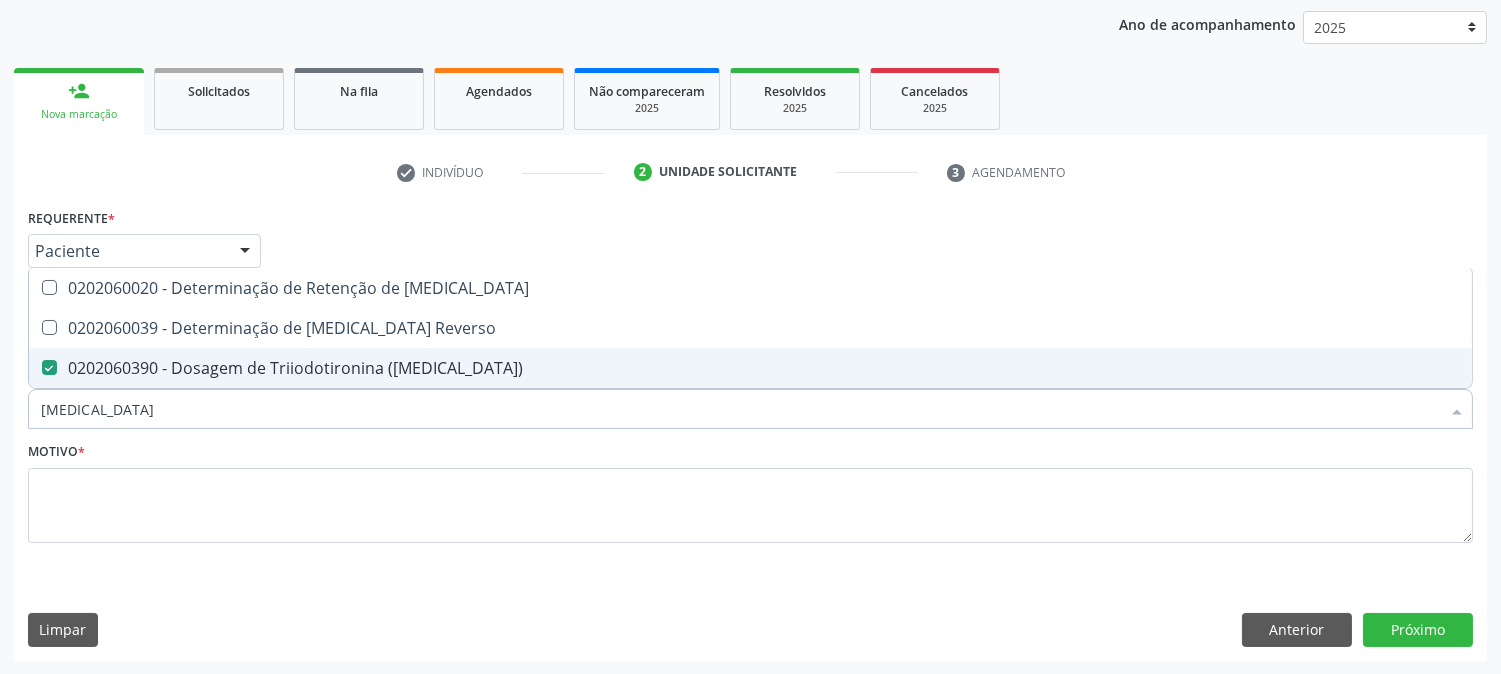 click on "t3" at bounding box center [740, 409] 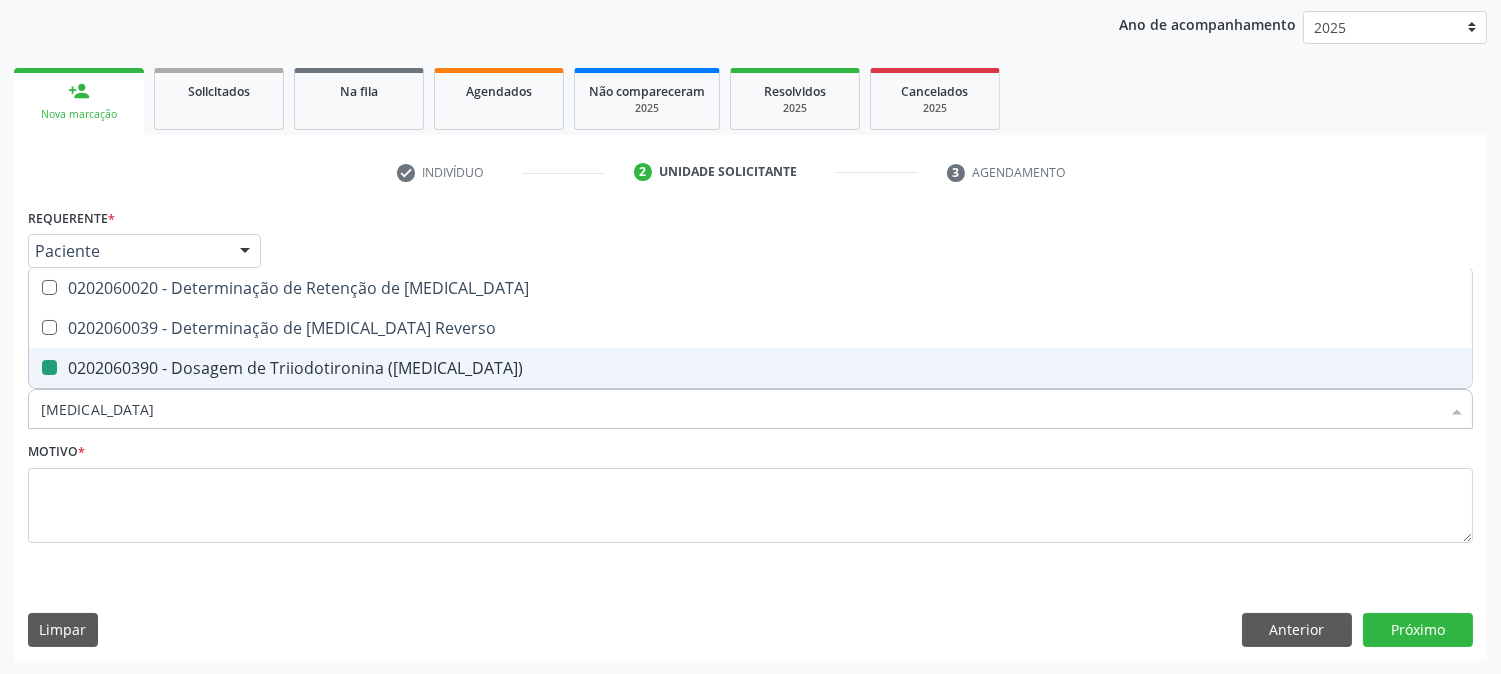 type on "t" 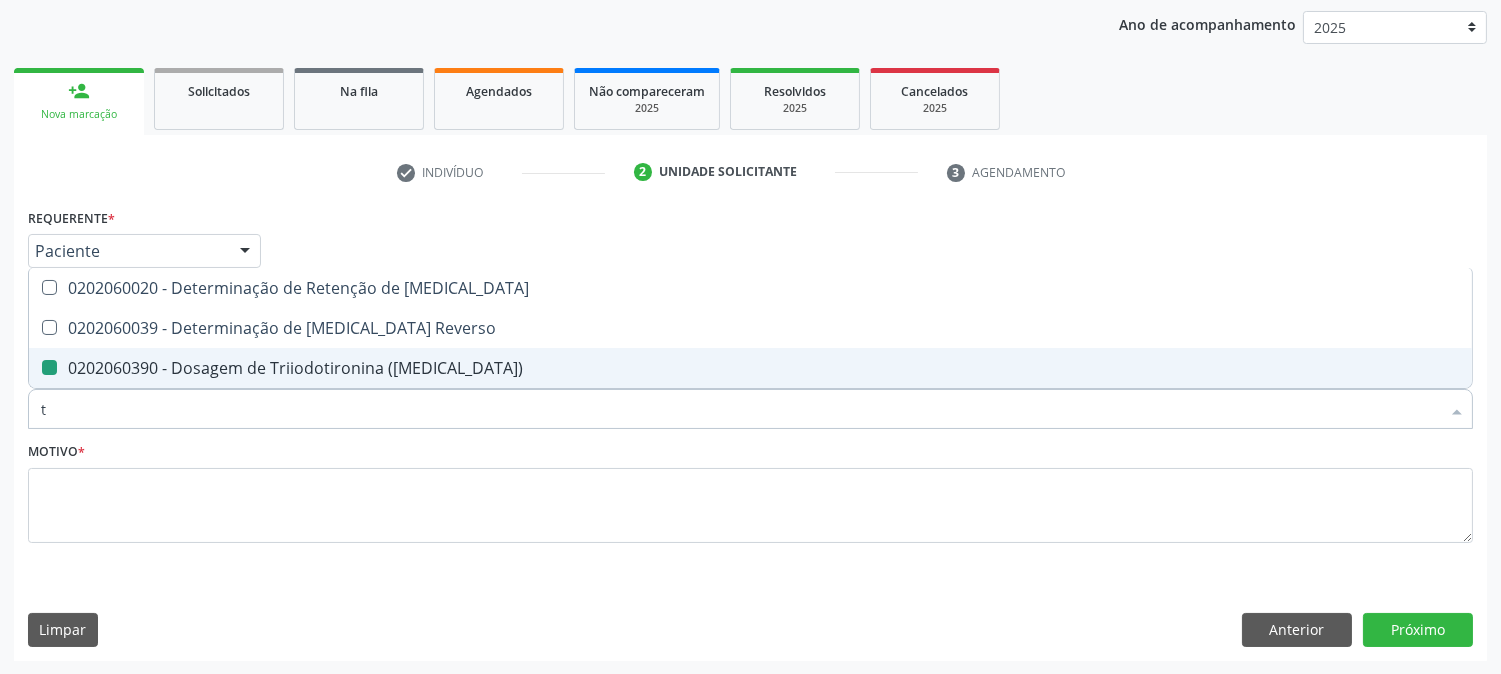 checkbox on "false" 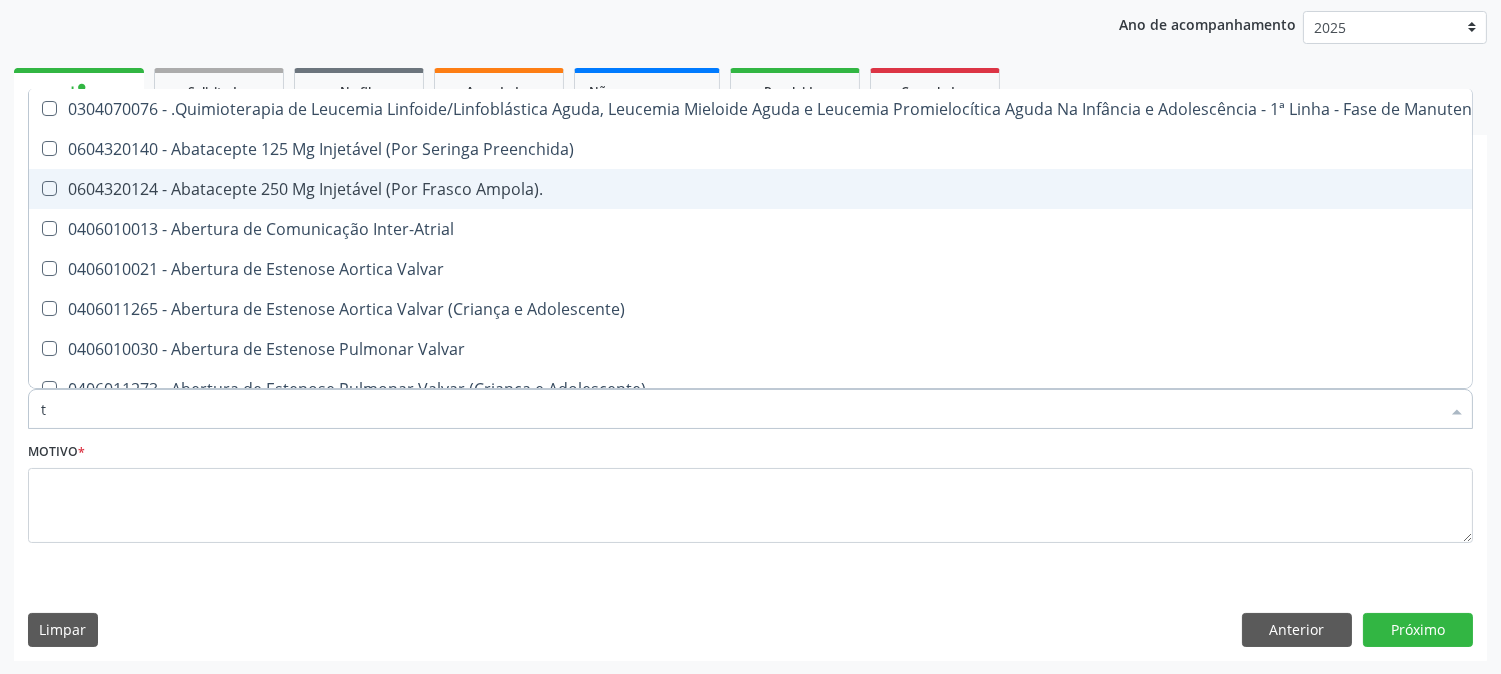 type on "t4" 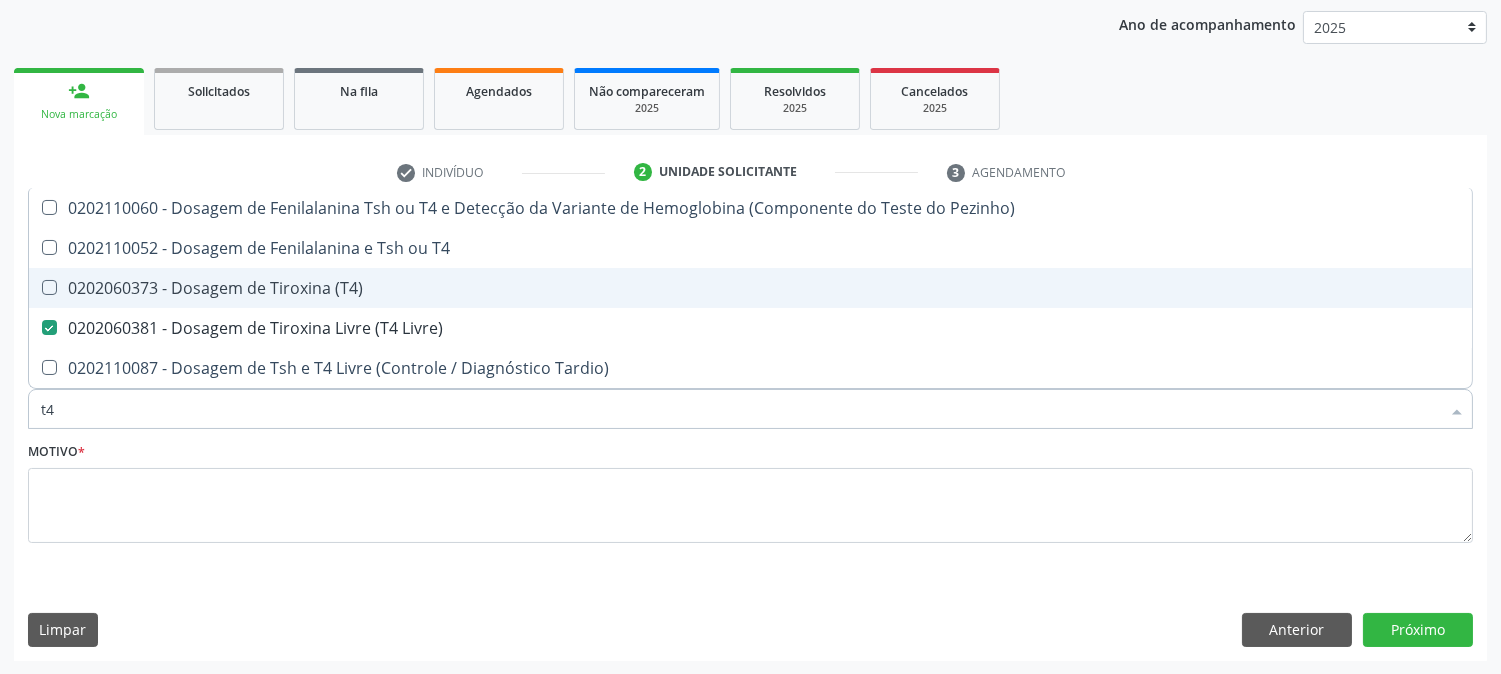 checkbox on "true" 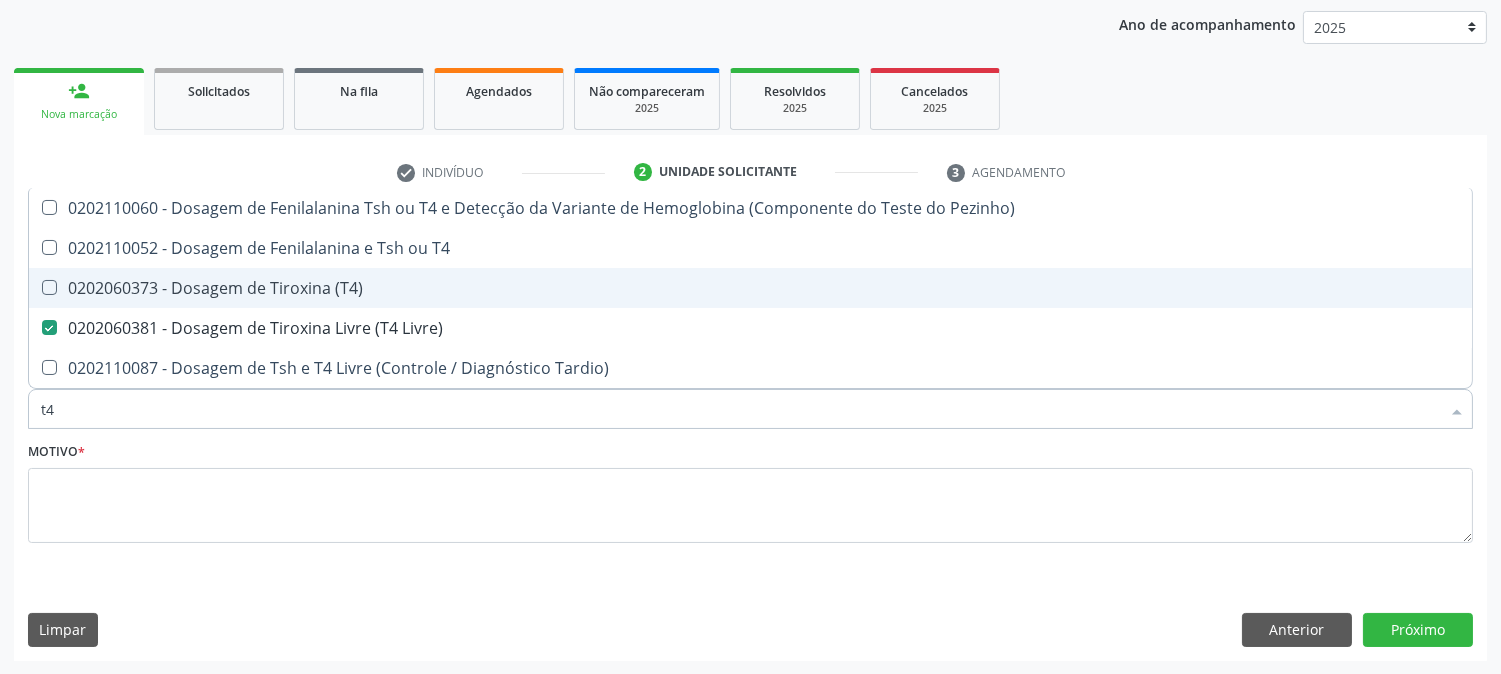click on "0202060373 - Dosagem de Tiroxina (T4)" at bounding box center [750, 288] 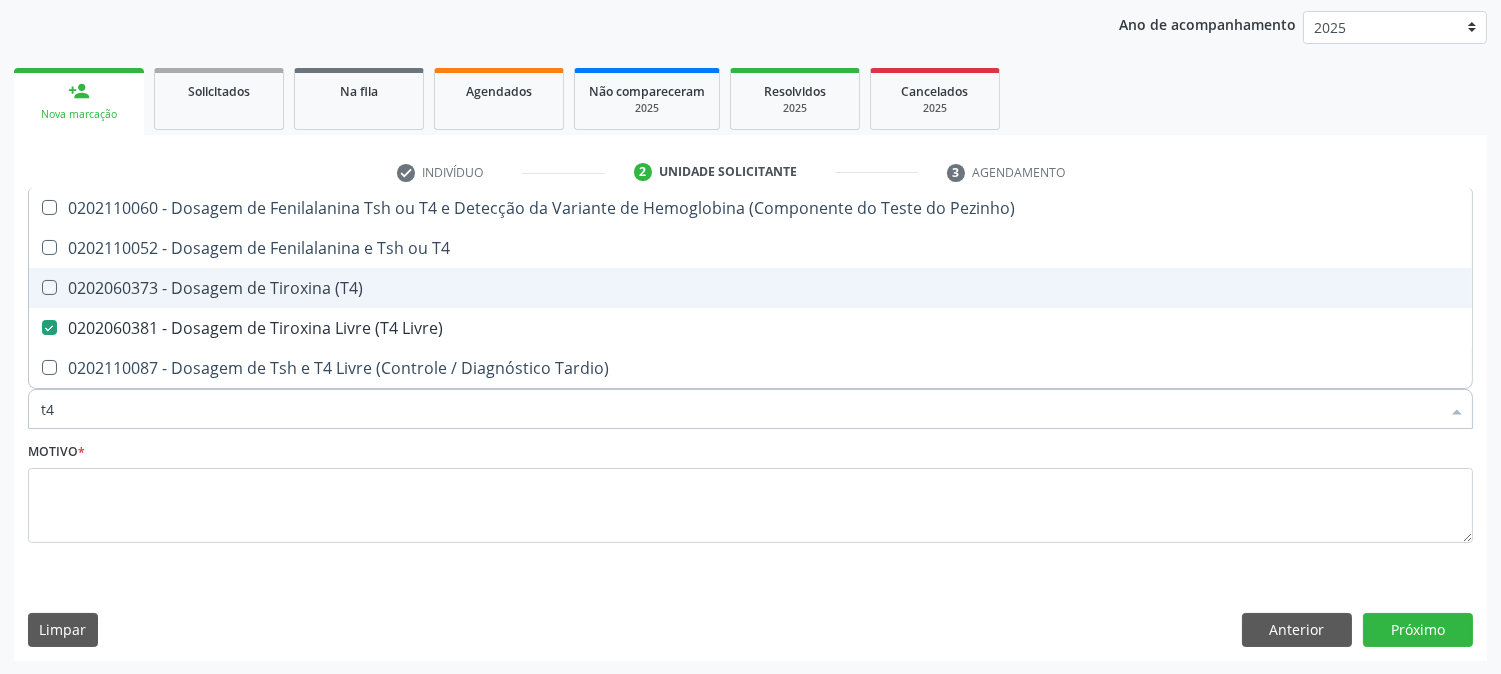 checkbox on "true" 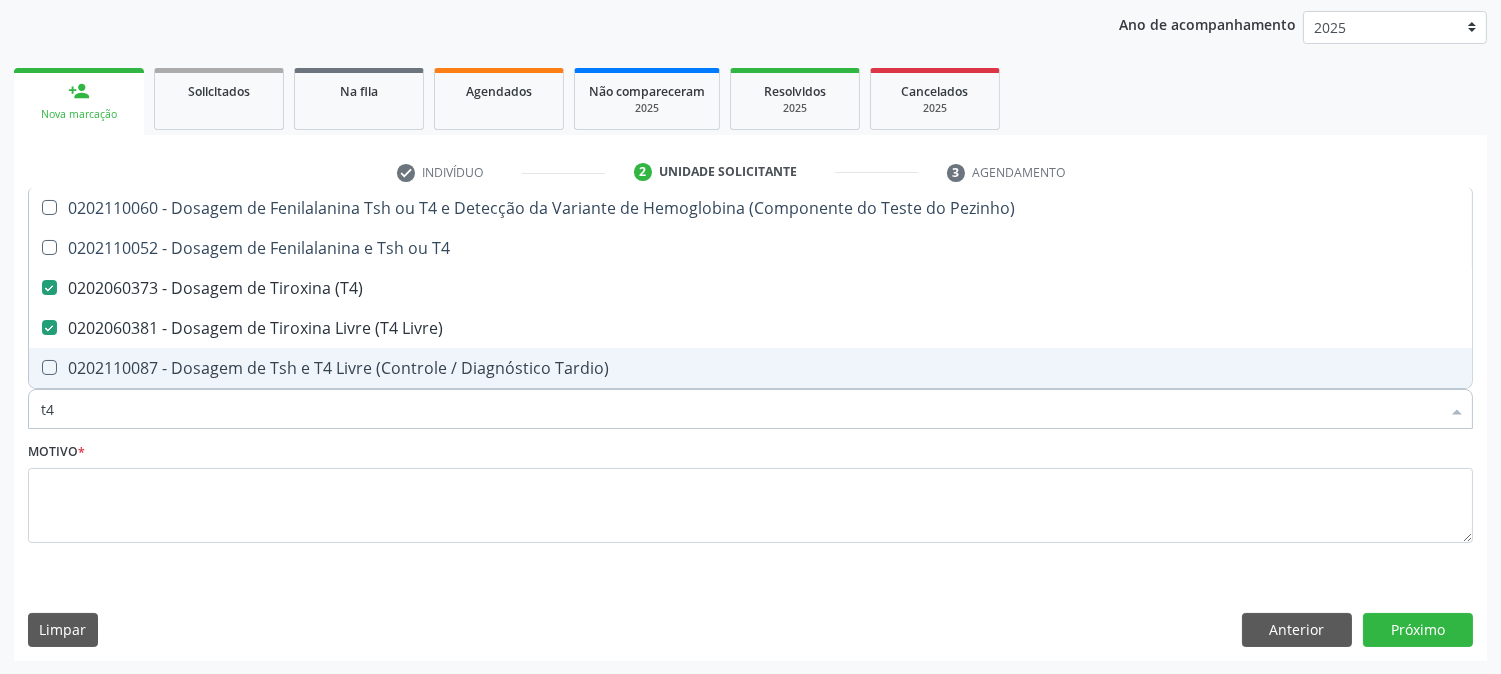 click on "t4" at bounding box center [740, 409] 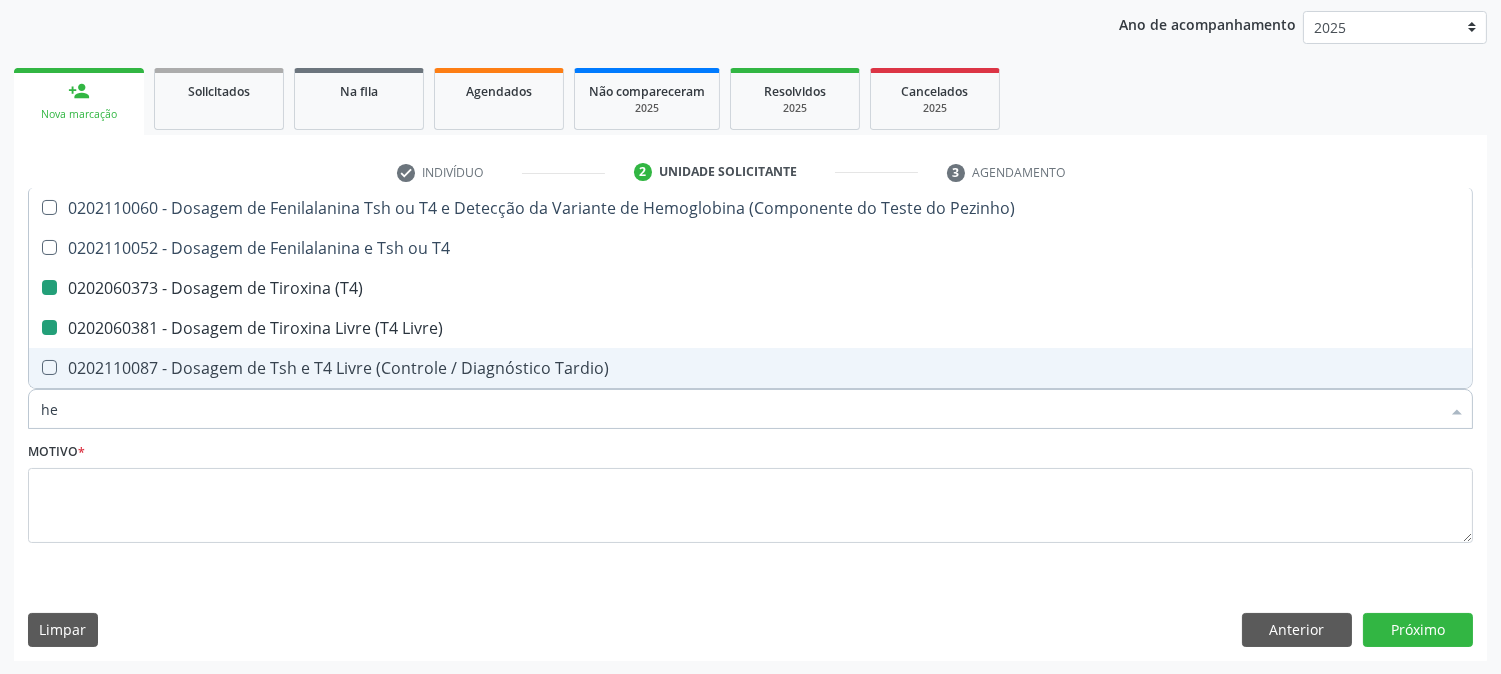 type on "hem" 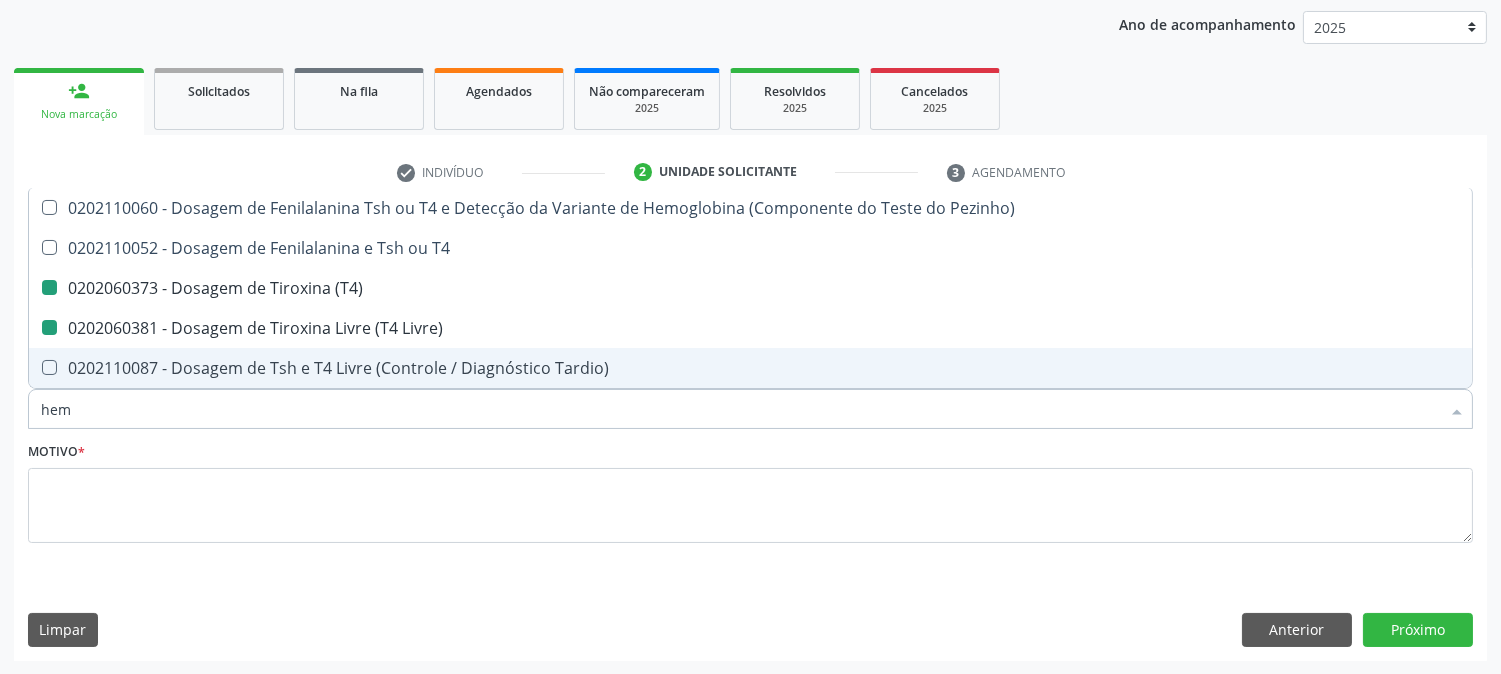checkbox on "false" 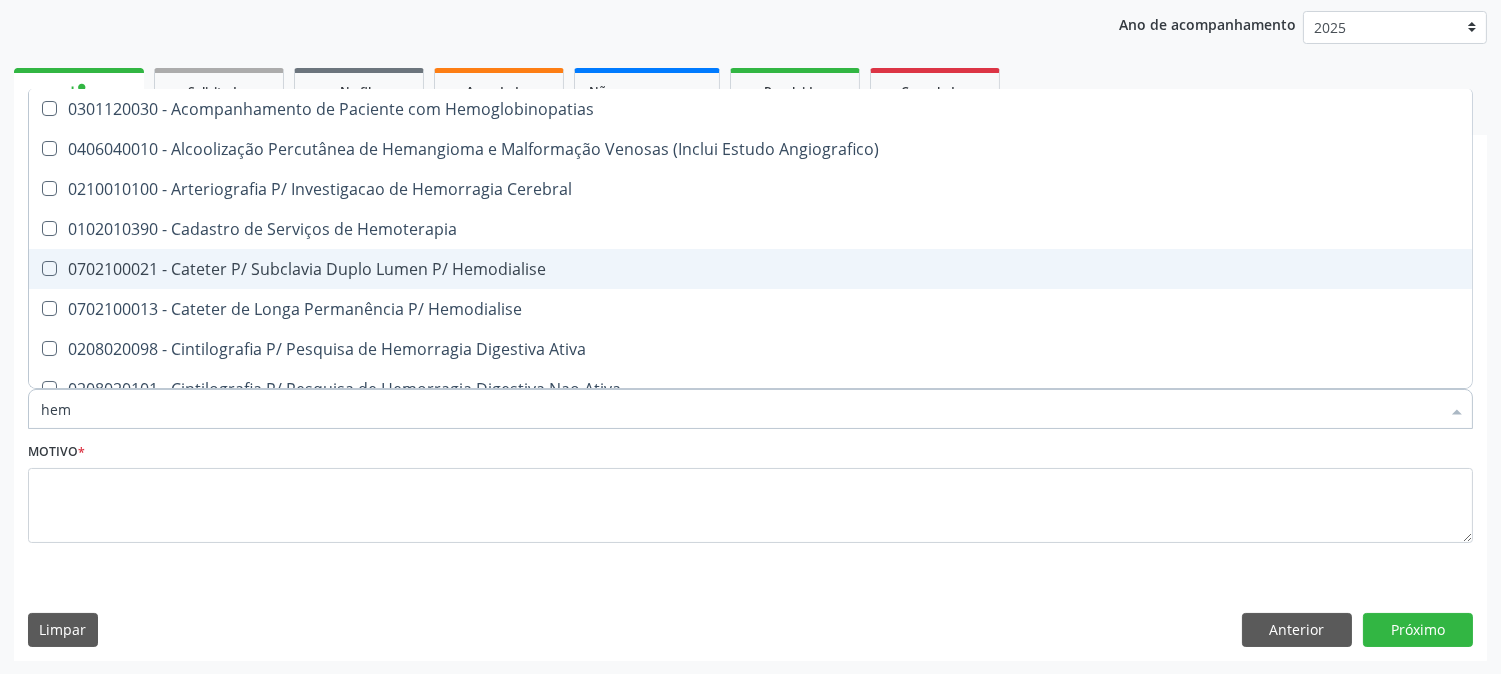 type on "hemo" 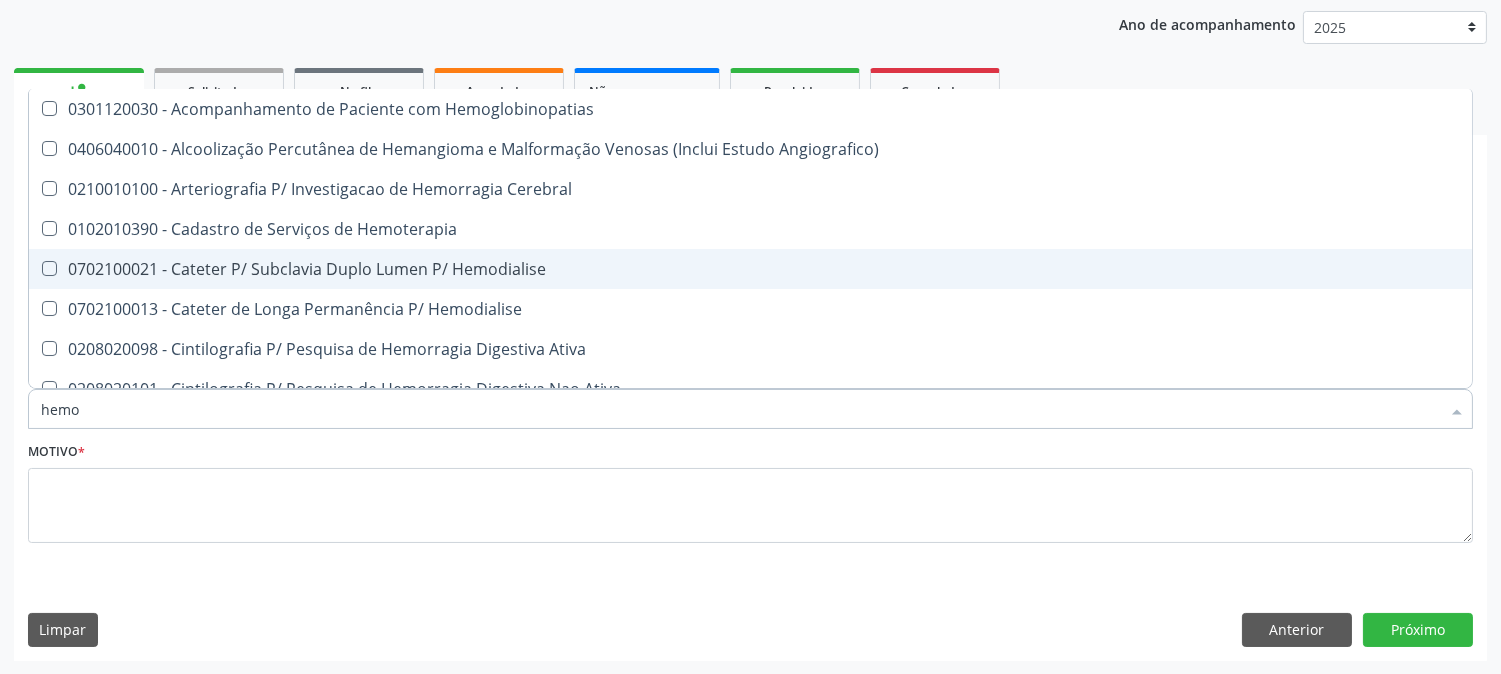 checkbox on "true" 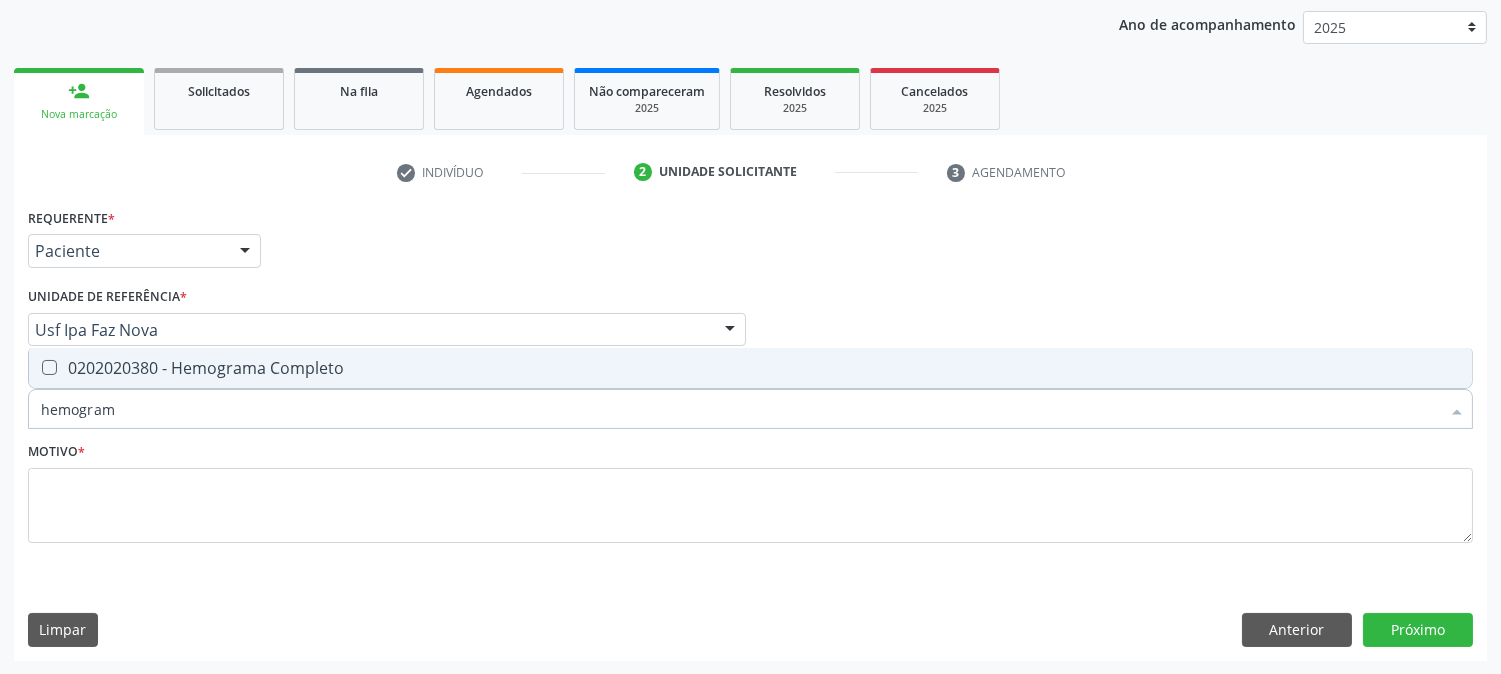 type on "hemograma" 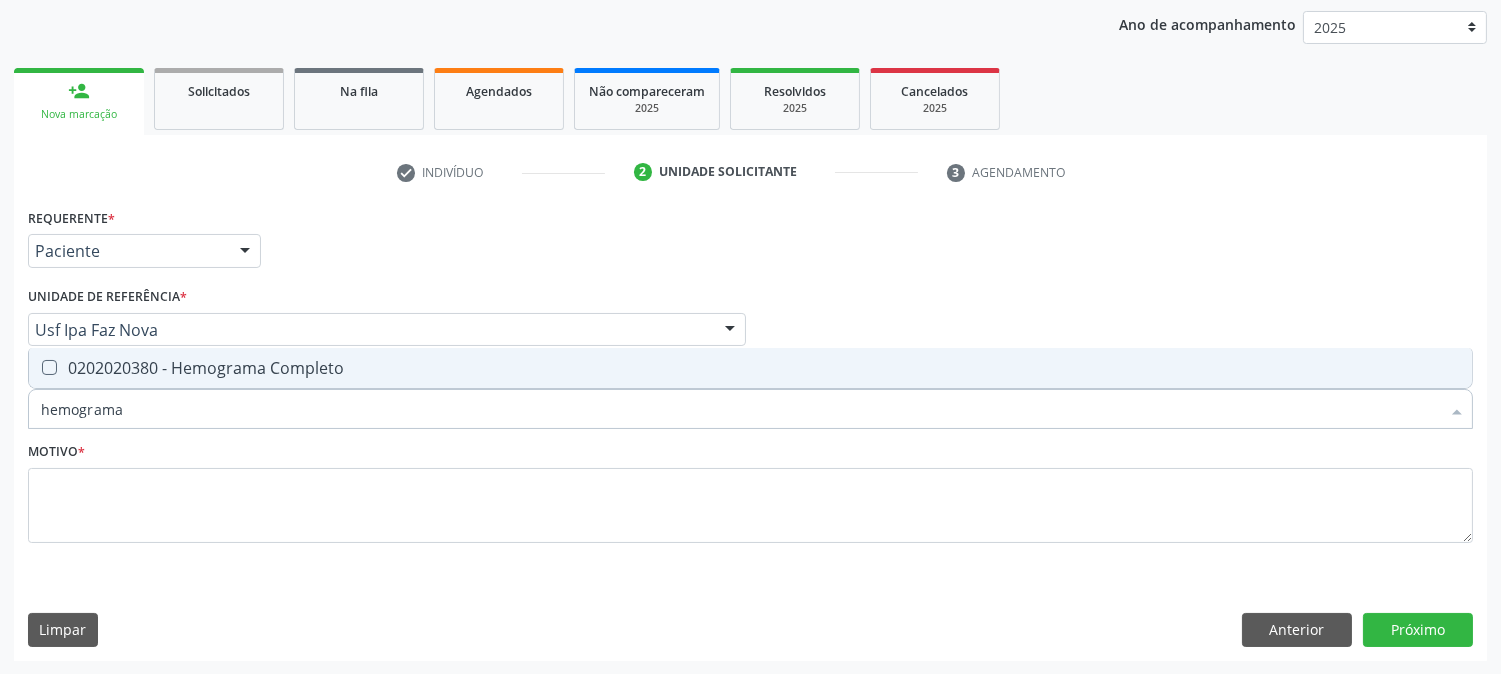 click on "0202020380 - Hemograma Completo" at bounding box center [750, 368] 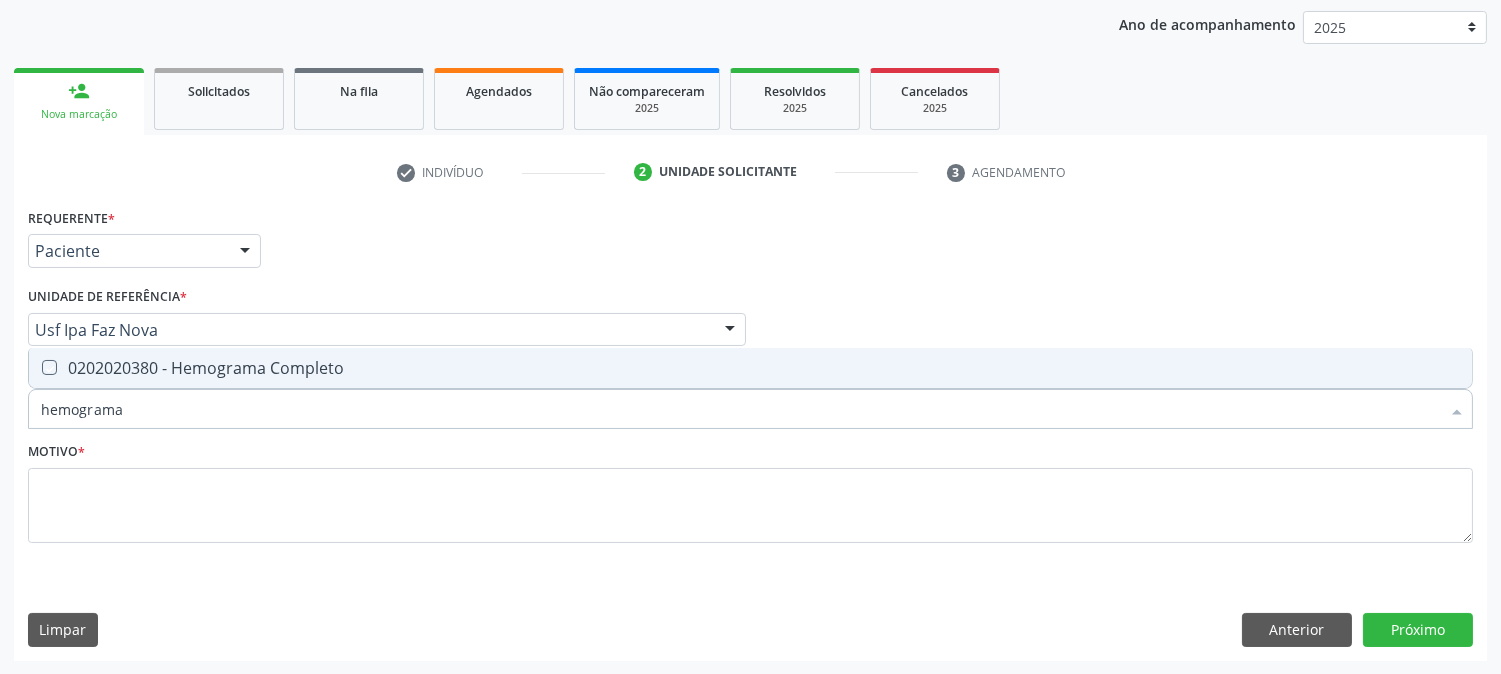 checkbox on "true" 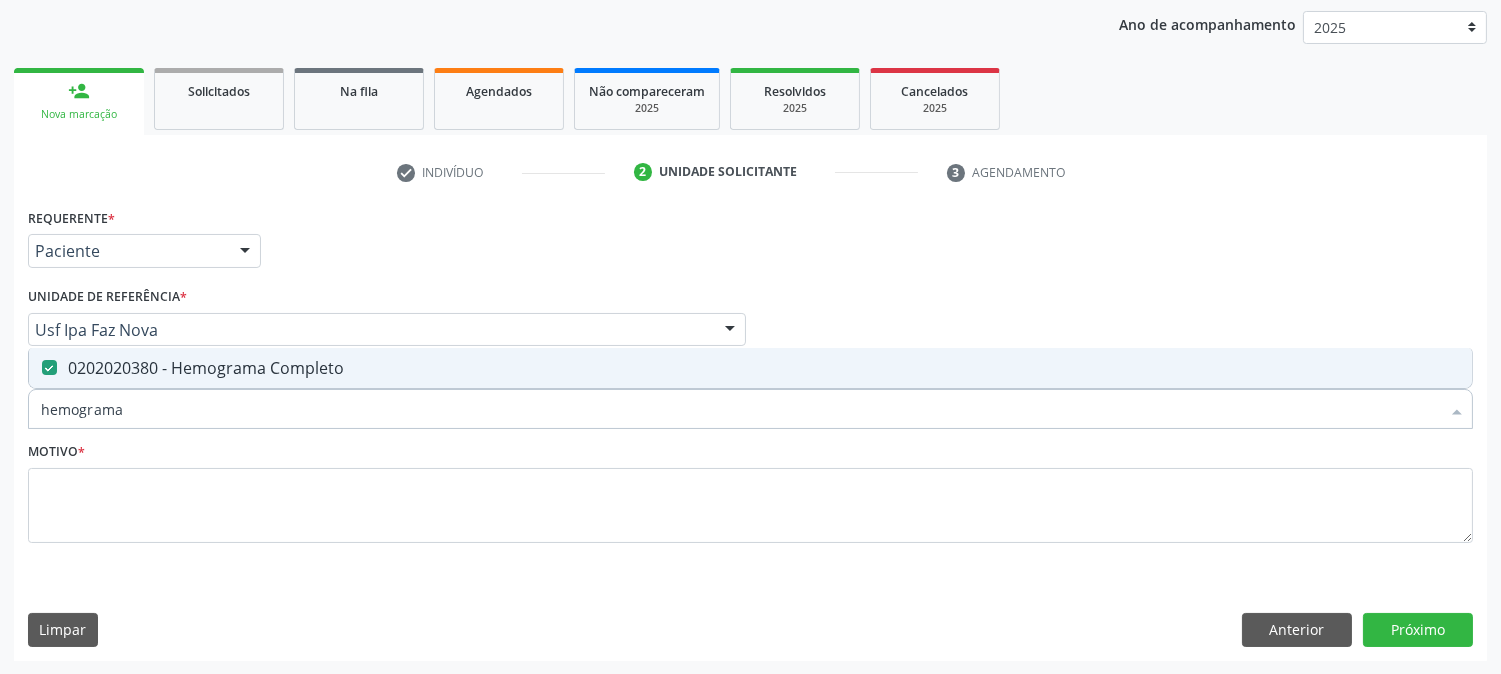 click on "hemograma" at bounding box center (740, 409) 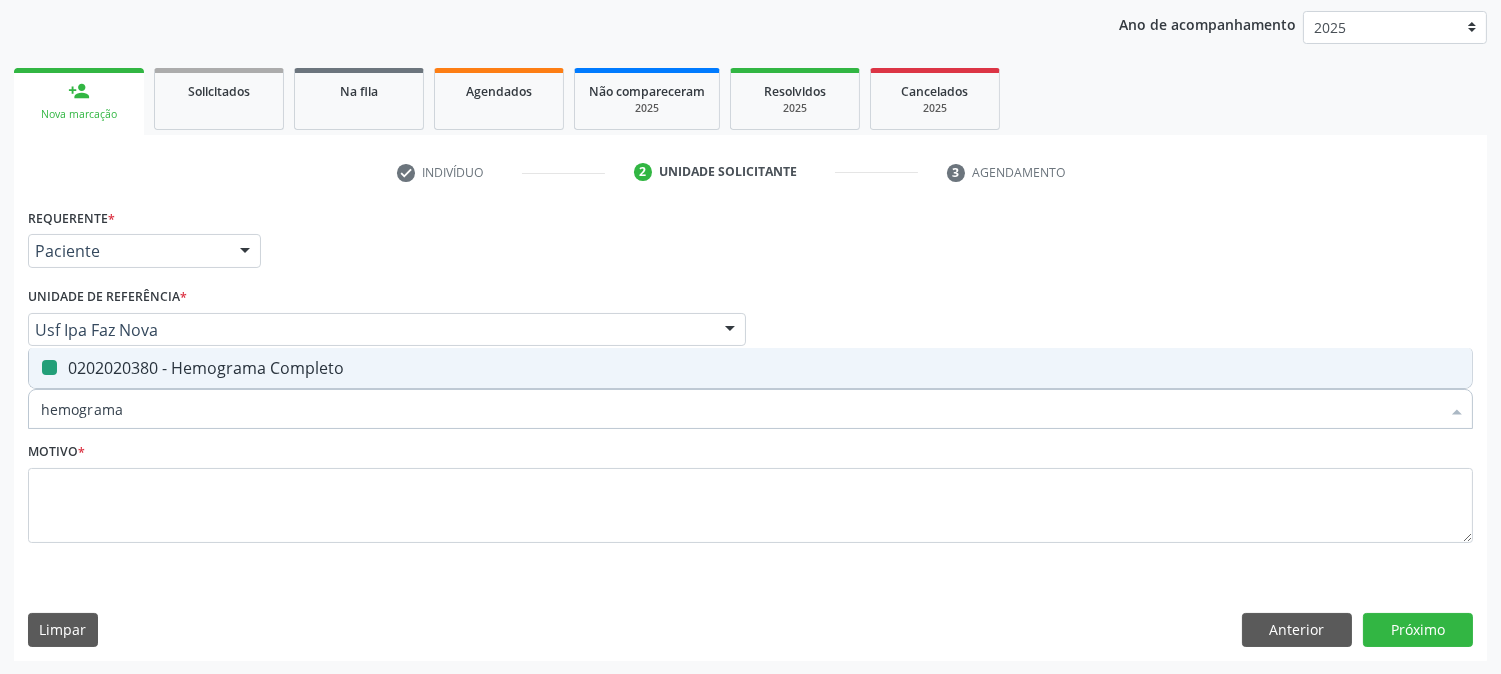 type on "t" 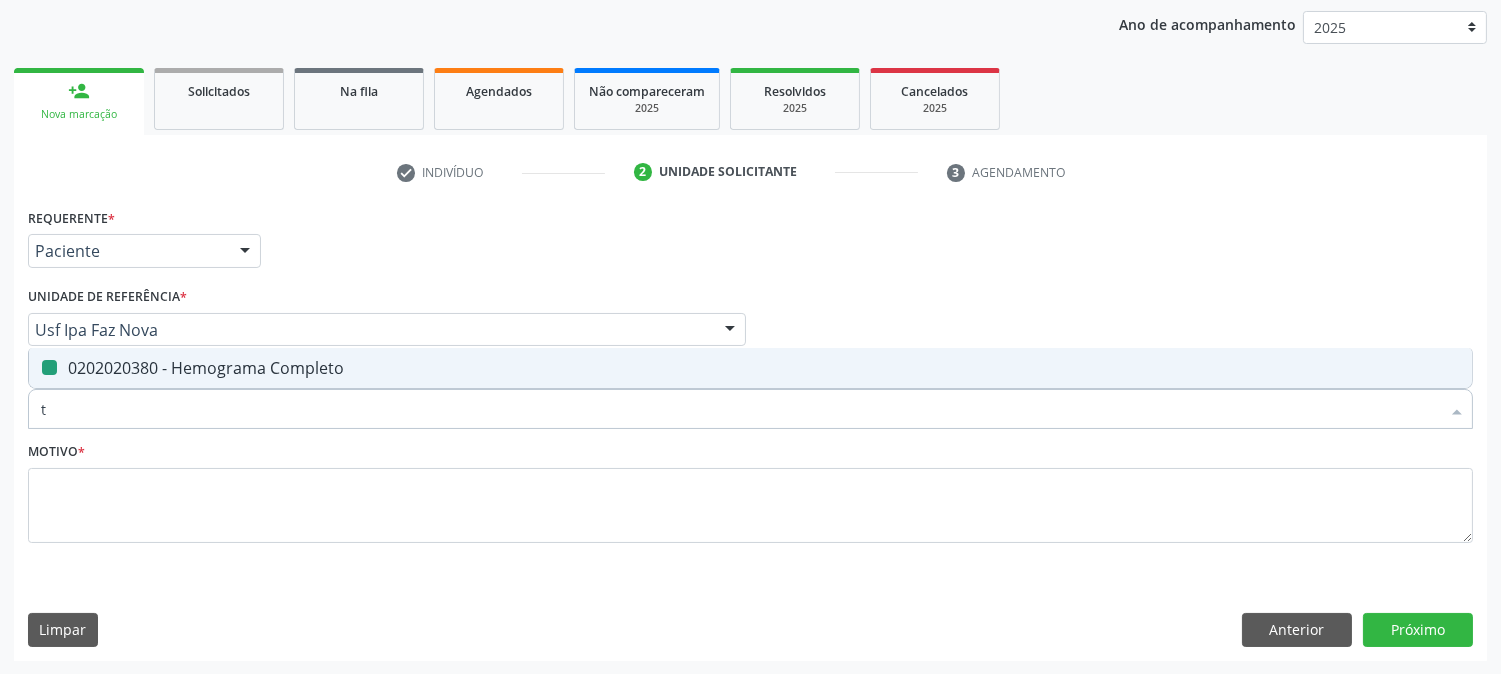 checkbox on "false" 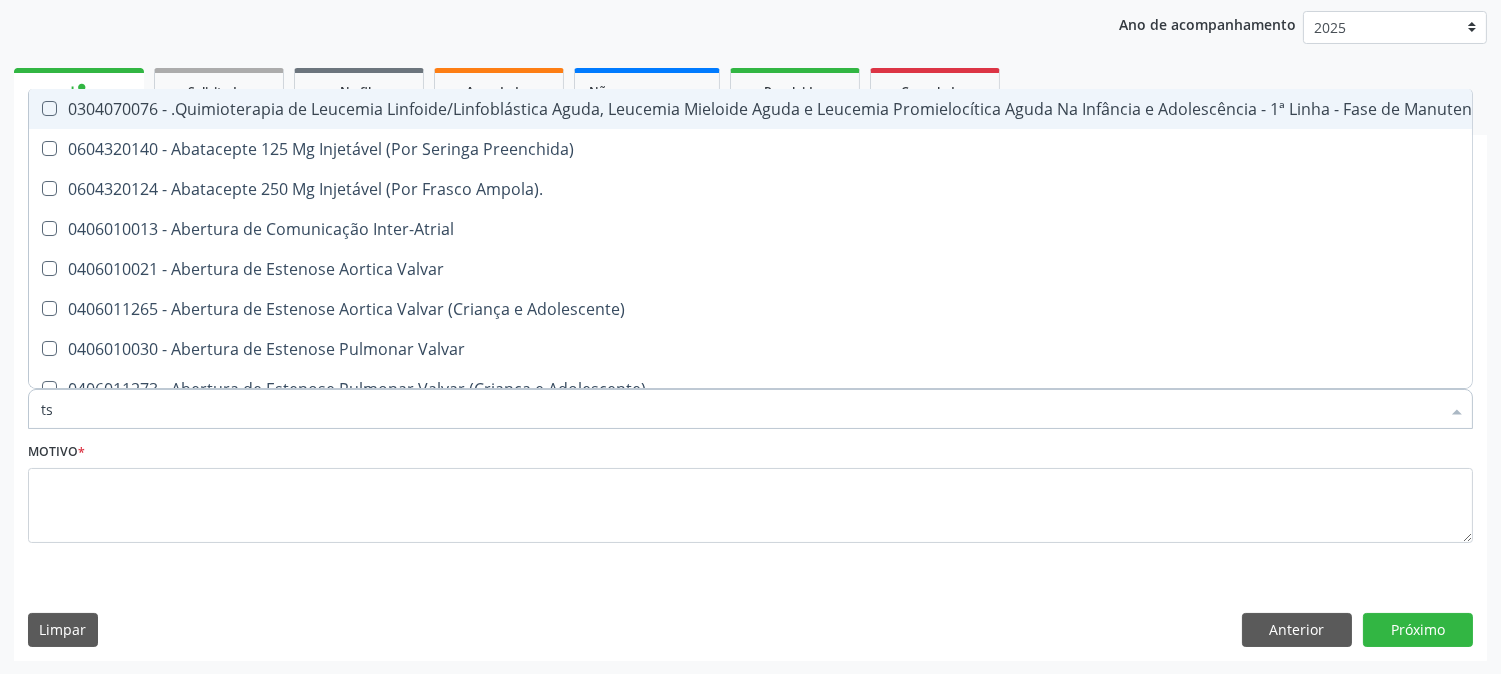 type on "tsh" 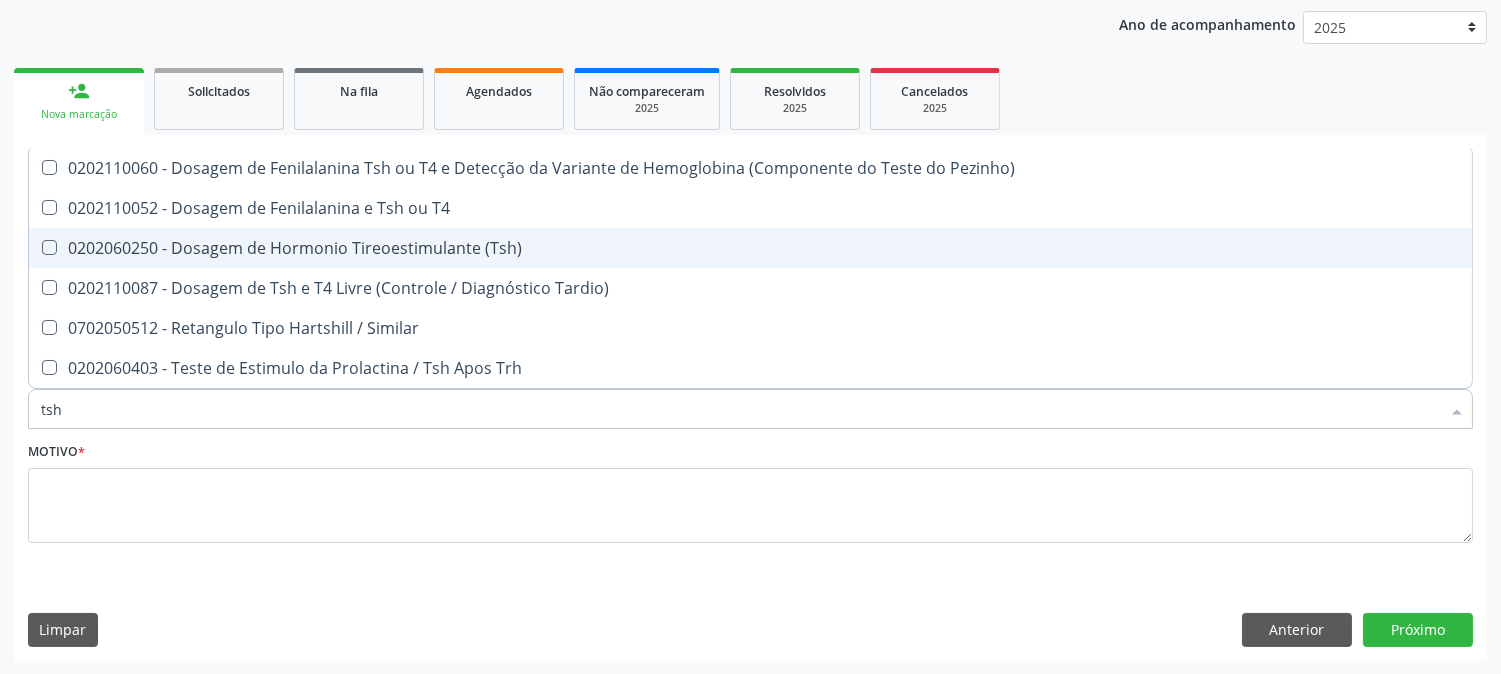 click on "0202060250 - Dosagem de Hormonio Tireoestimulante (Tsh)" at bounding box center (750, 248) 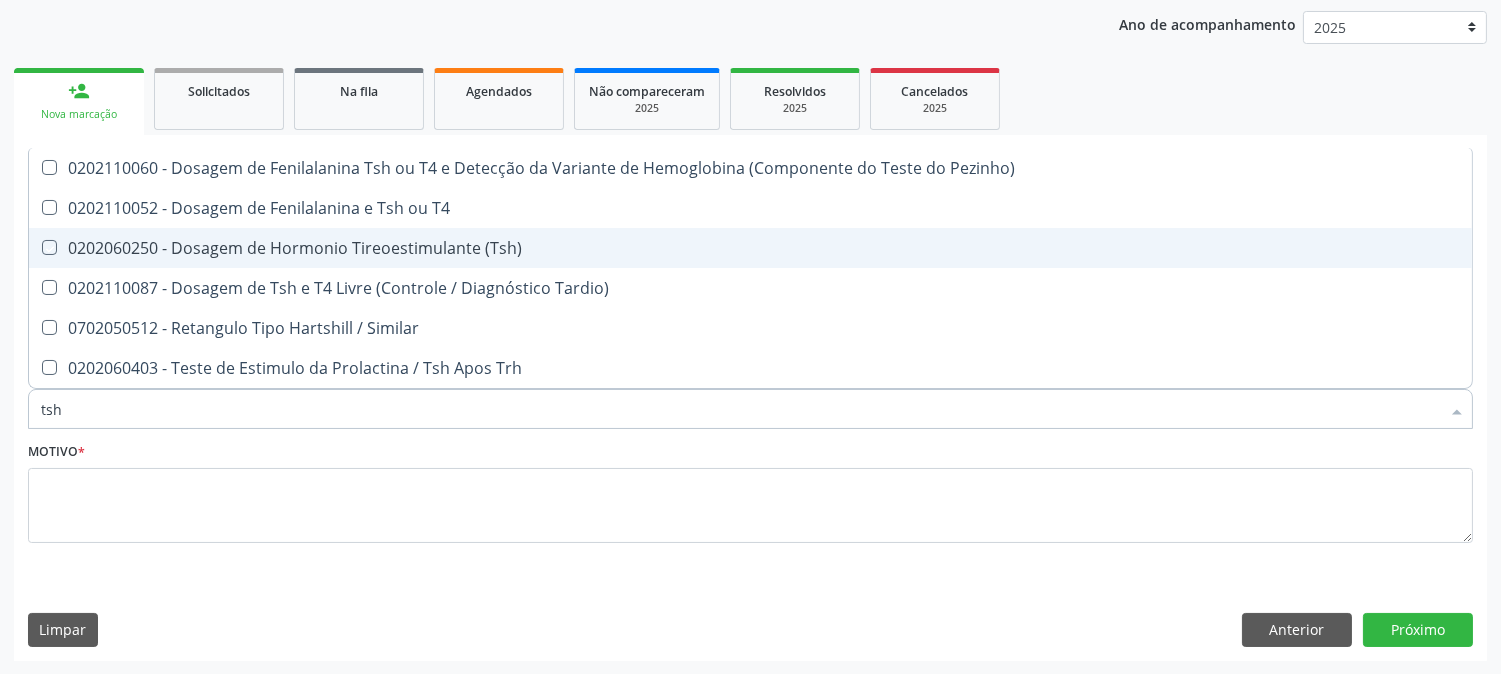 checkbox on "true" 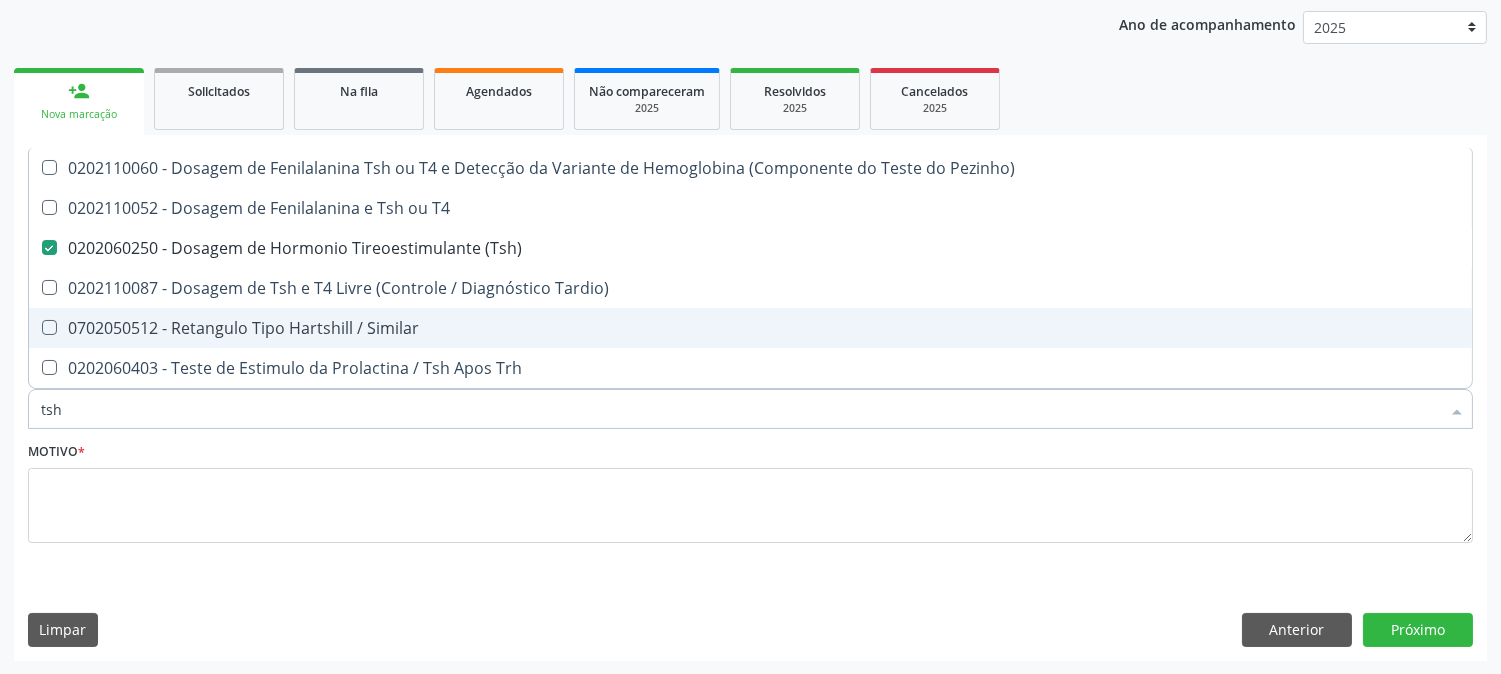 click on "tsh" at bounding box center (740, 409) 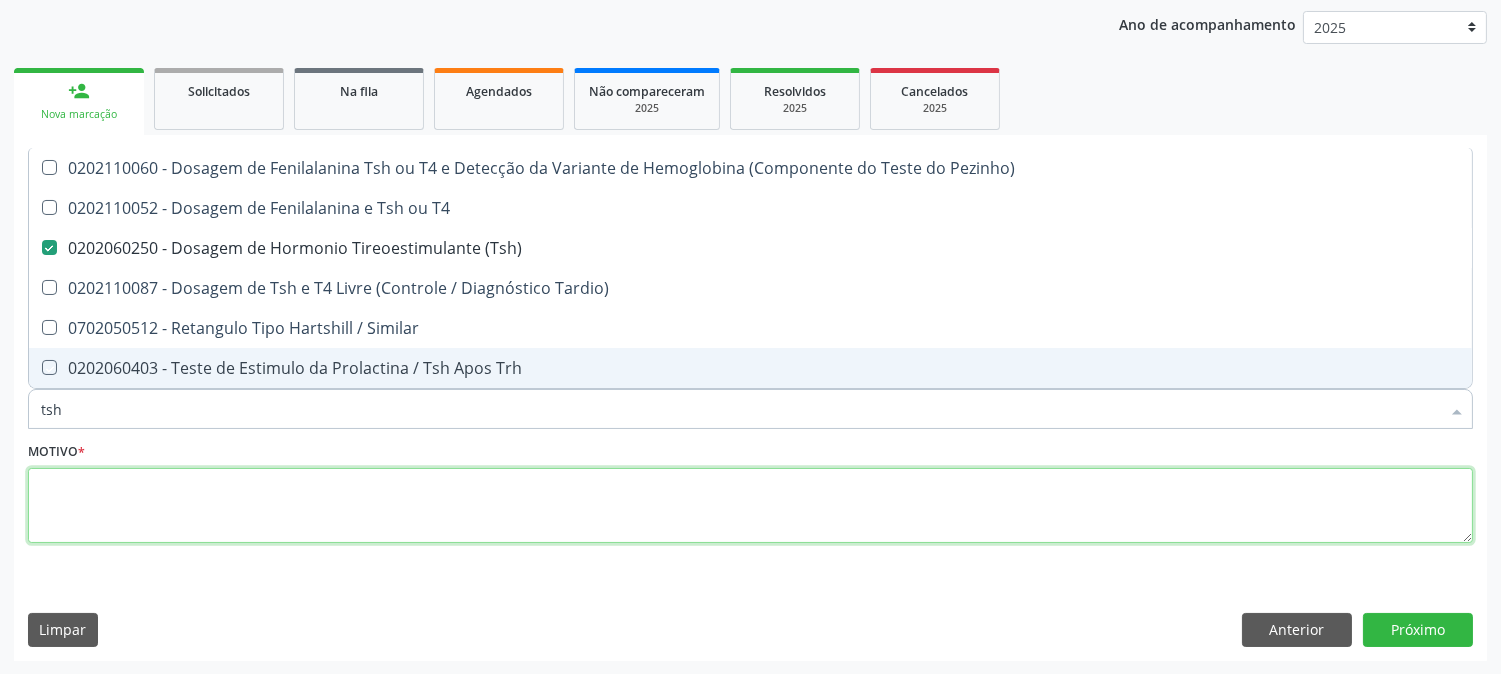 click at bounding box center (750, 506) 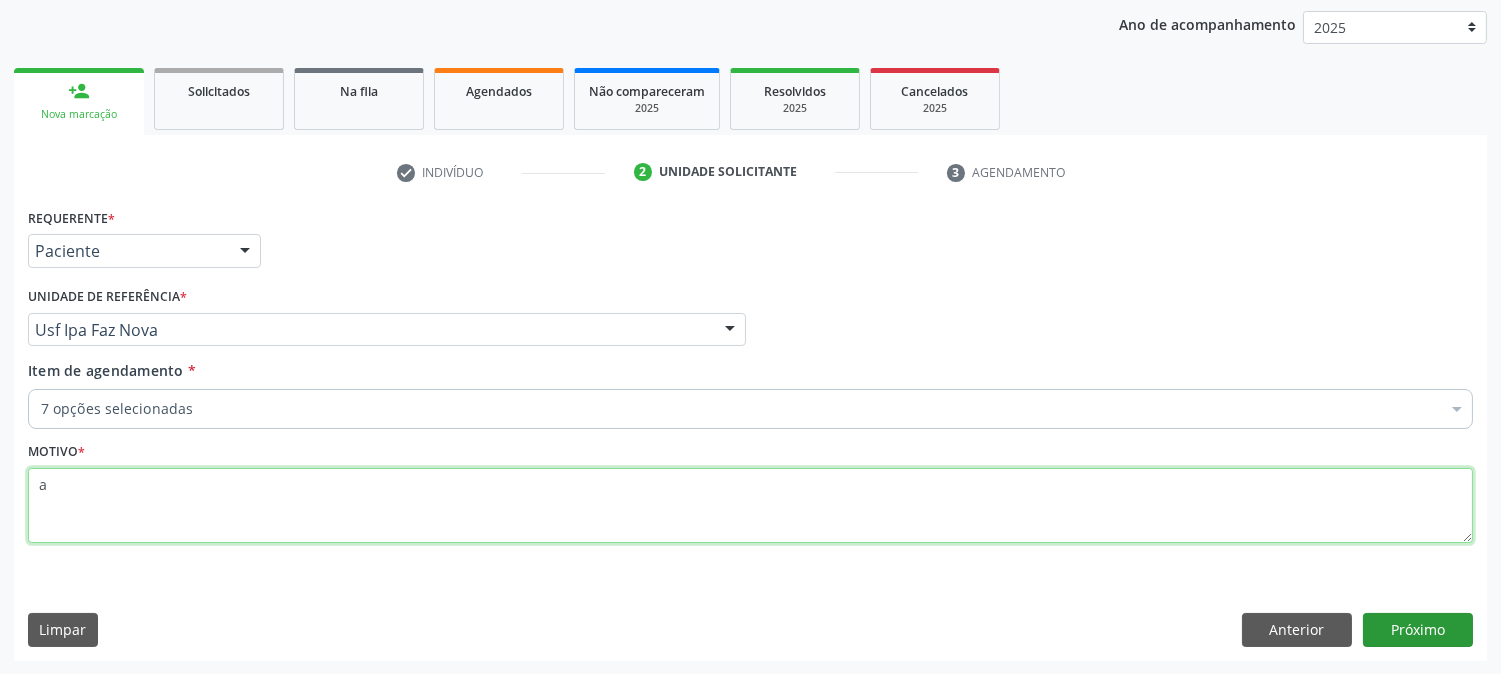 type on "a" 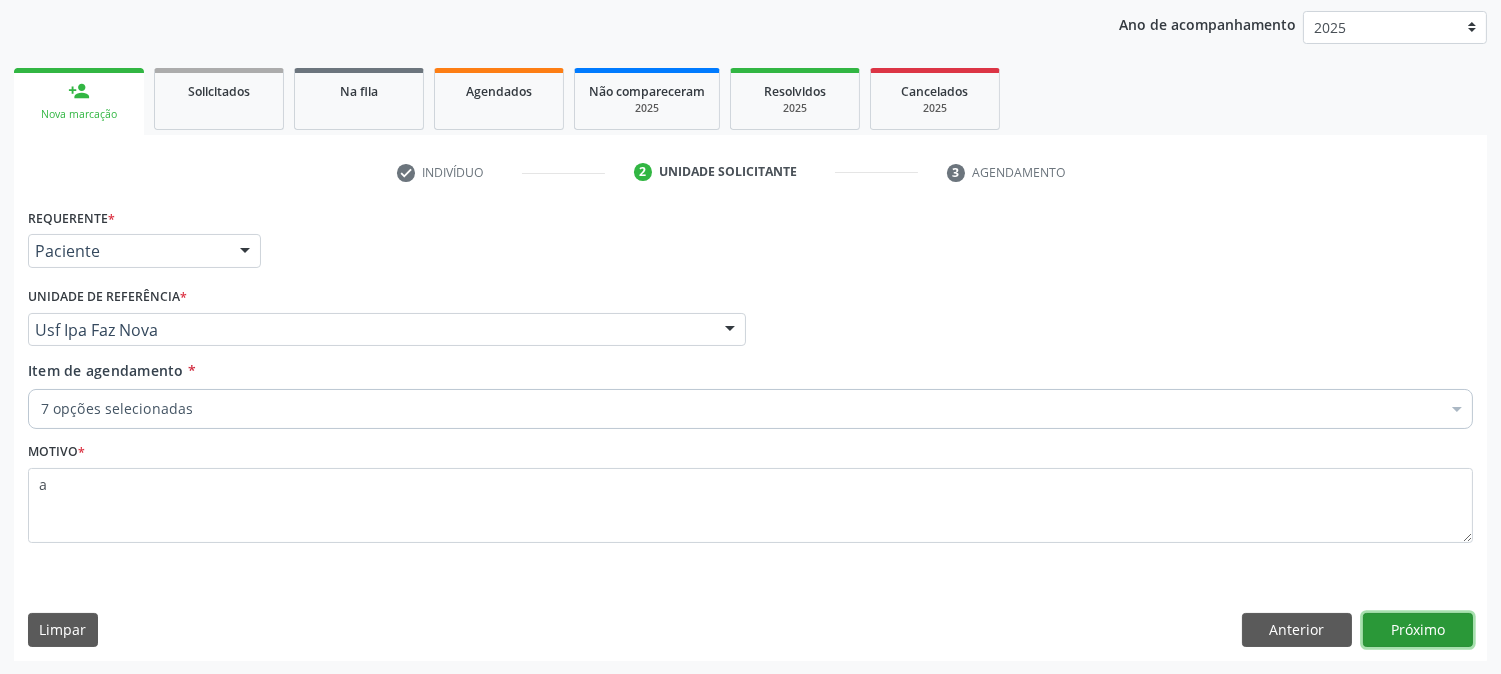 click on "Próximo" at bounding box center (1418, 630) 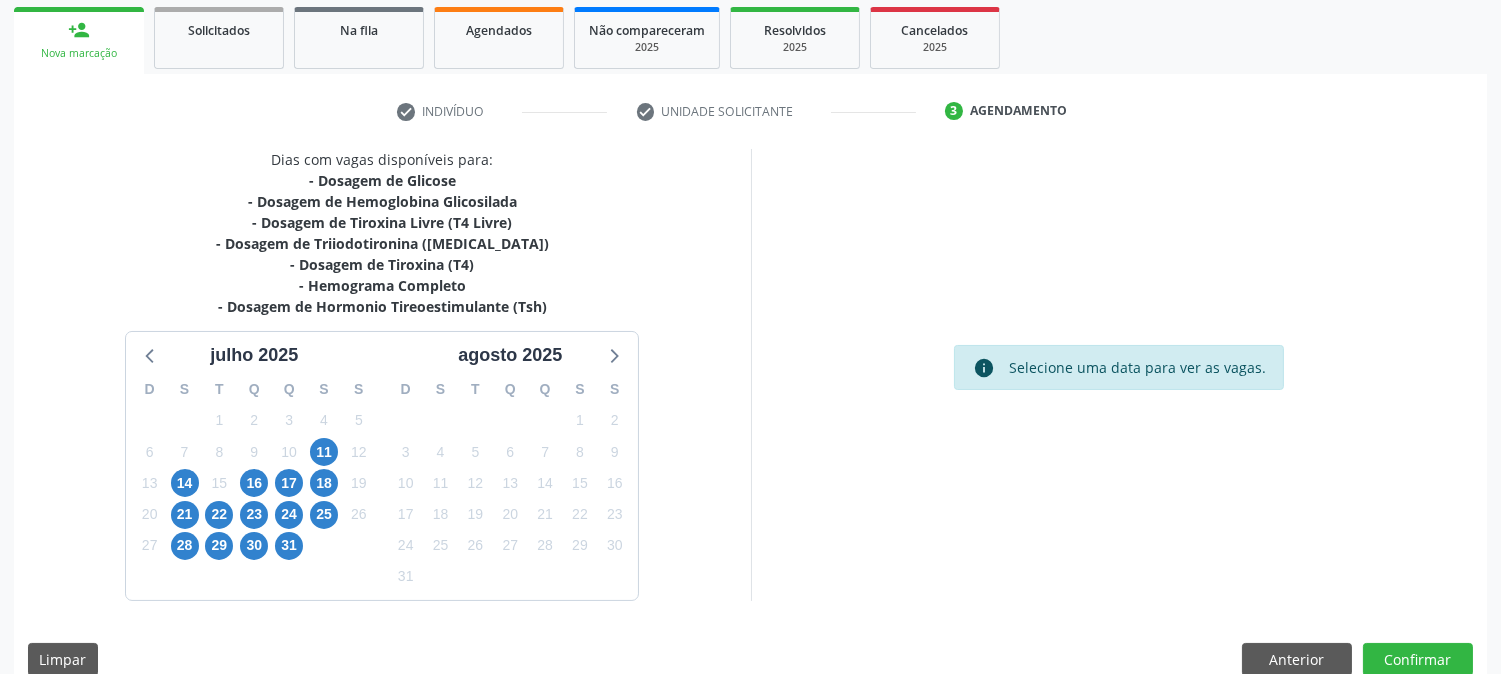 scroll, scrollTop: 321, scrollLeft: 0, axis: vertical 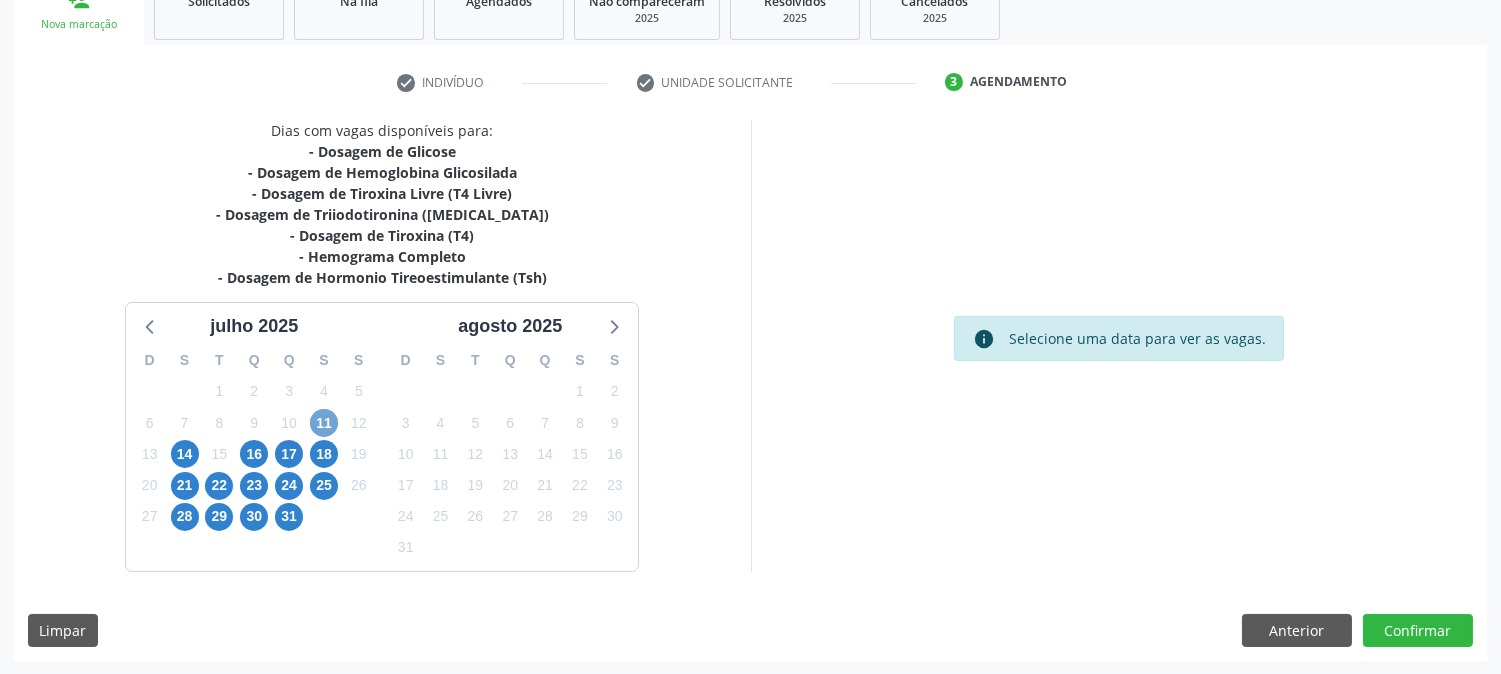 click on "11" at bounding box center (324, 423) 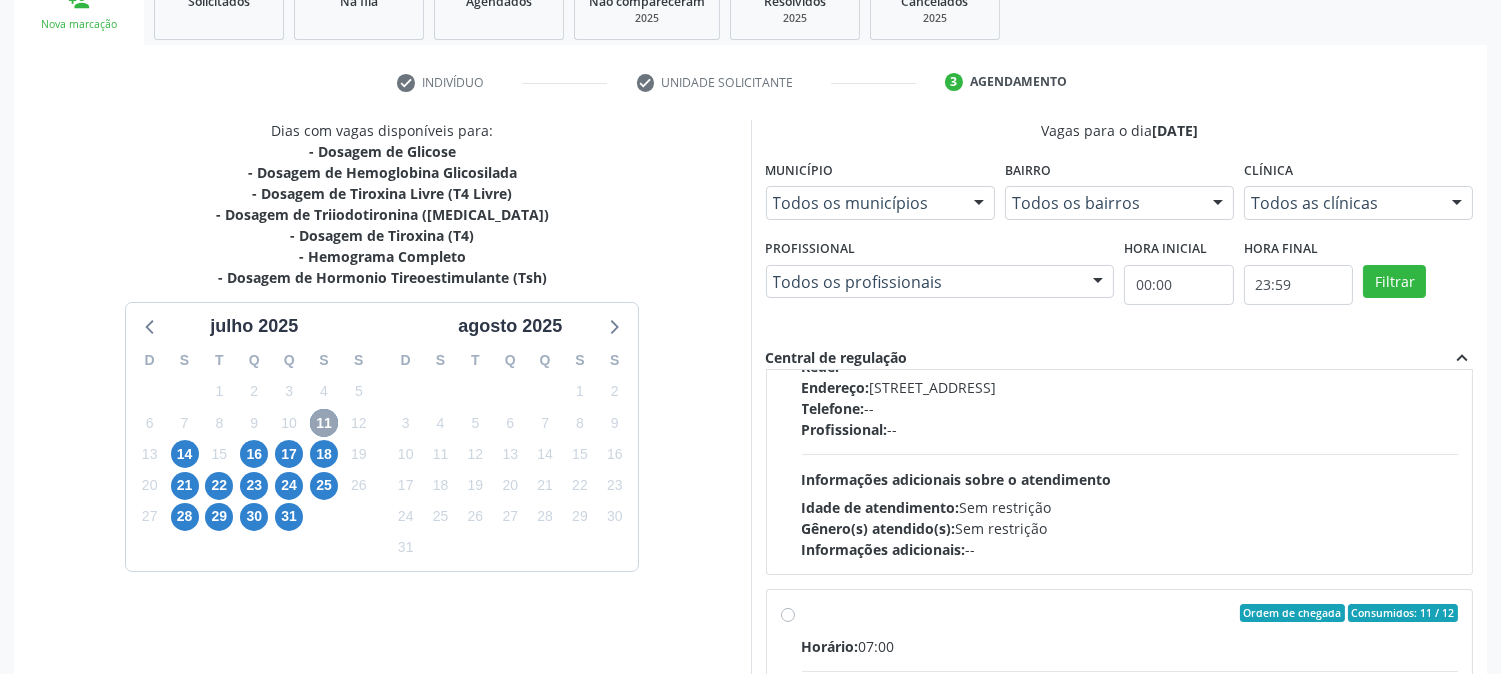 scroll, scrollTop: 665, scrollLeft: 0, axis: vertical 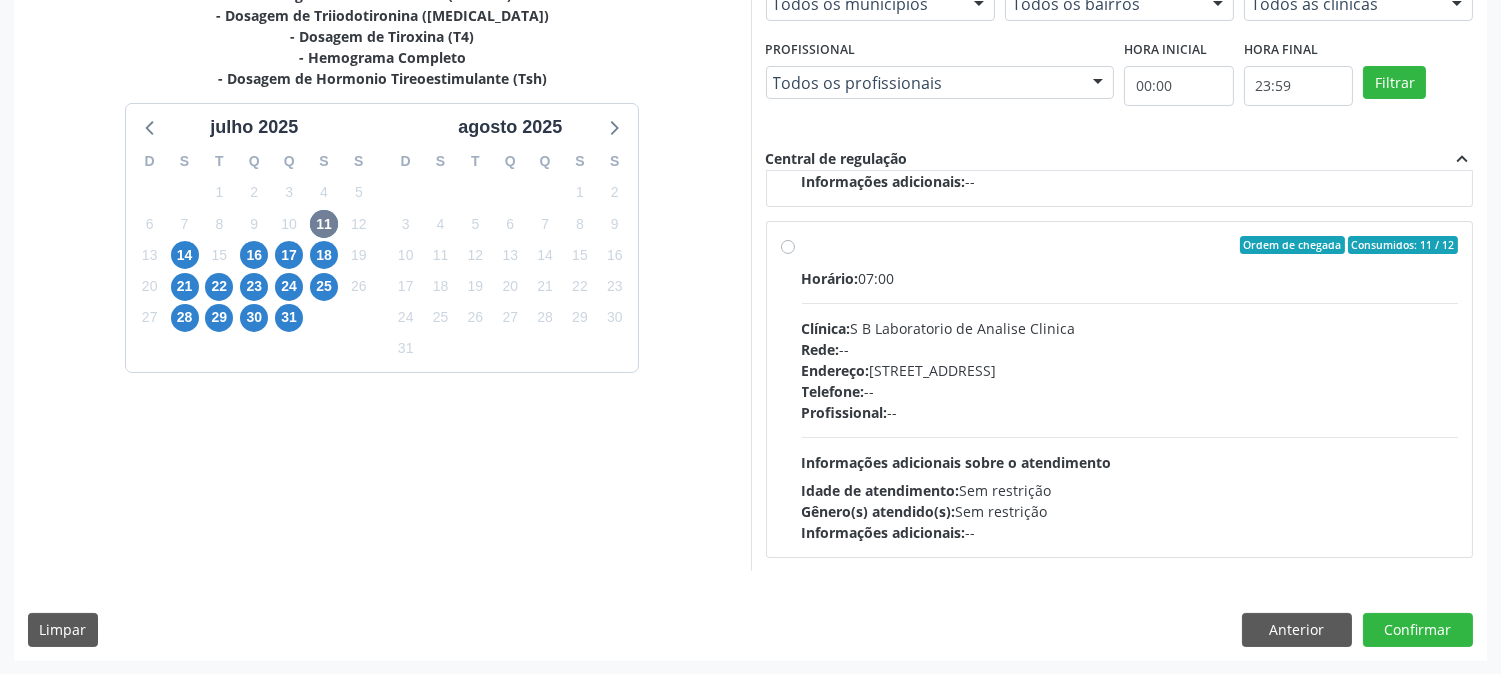 click on "Informações adicionais sobre o atendimento" at bounding box center (957, 462) 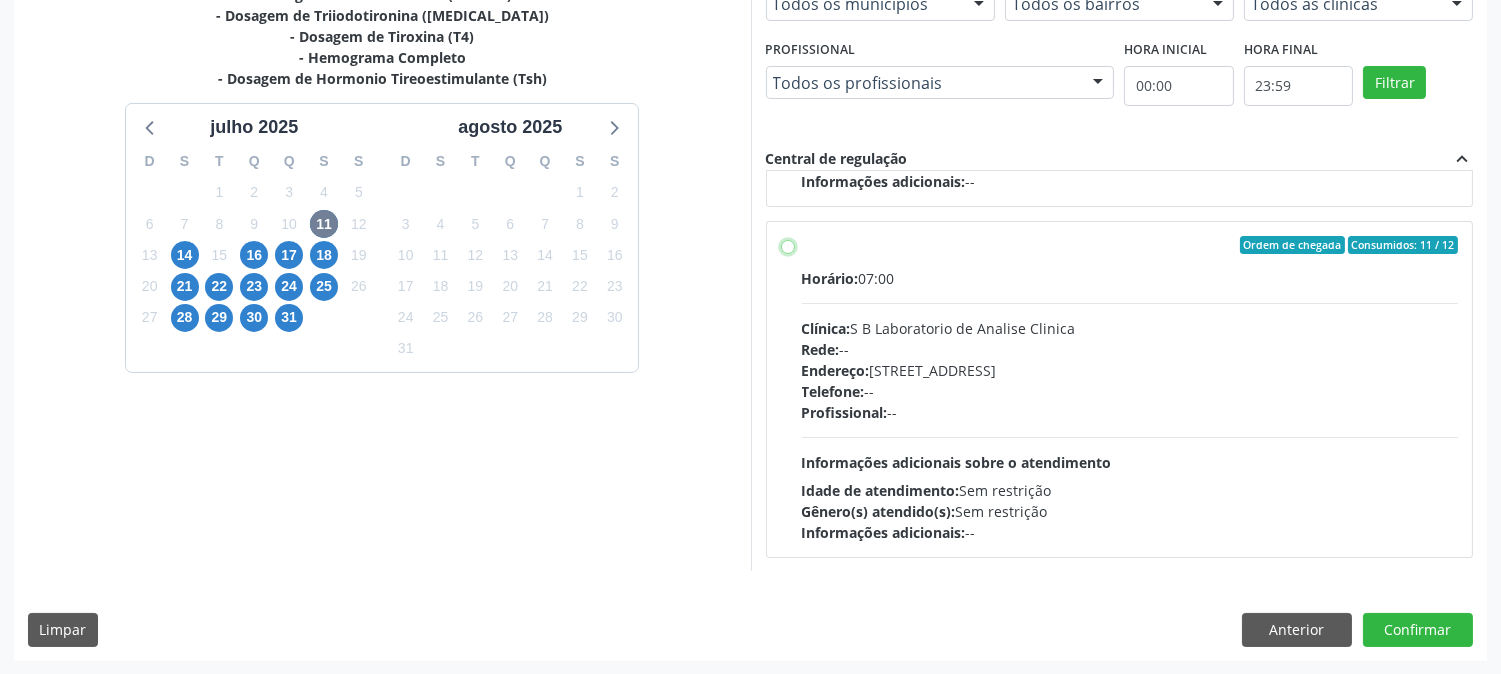 click on "Ordem de chegada
Consumidos: 11 / 12
Horário:   07:00
Clínica:  S B Laboratorio de Analise Clinica
Rede:
--
Endereço:   Casa, nº 679, Centro, Serra Talhada - PE
Telefone:   --
Profissional:
--
Informações adicionais sobre o atendimento
Idade de atendimento:
Sem restrição
Gênero(s) atendido(s):
Sem restrição
Informações adicionais:
--" at bounding box center [788, 245] 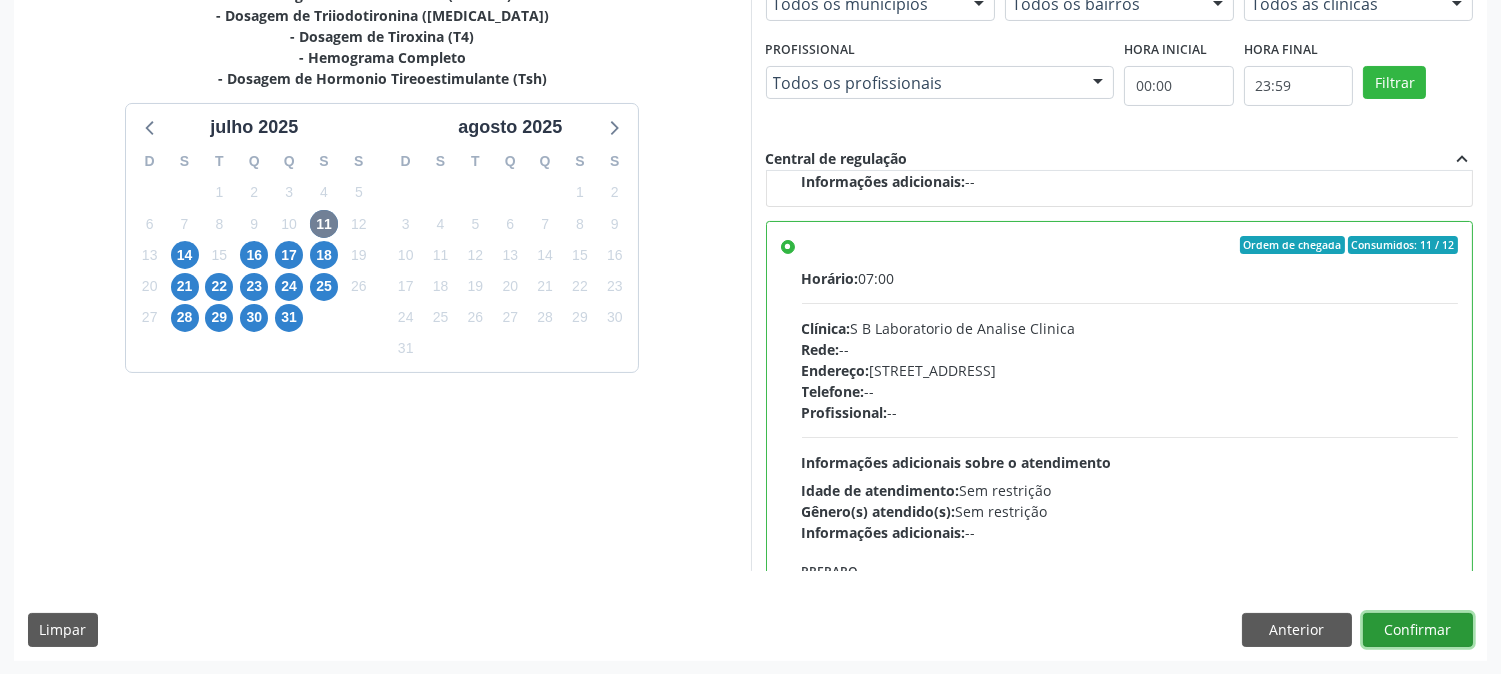 click on "Confirmar" at bounding box center [1418, 630] 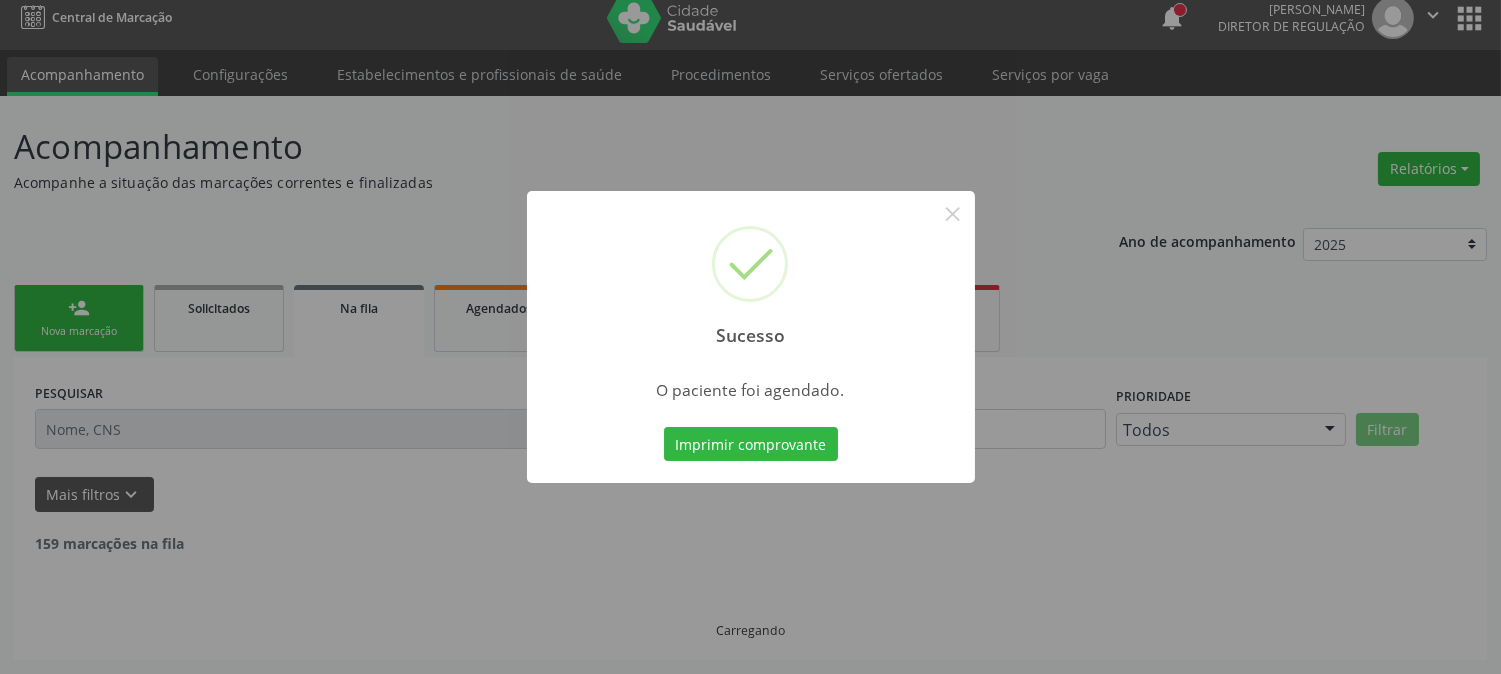 scroll, scrollTop: 0, scrollLeft: 0, axis: both 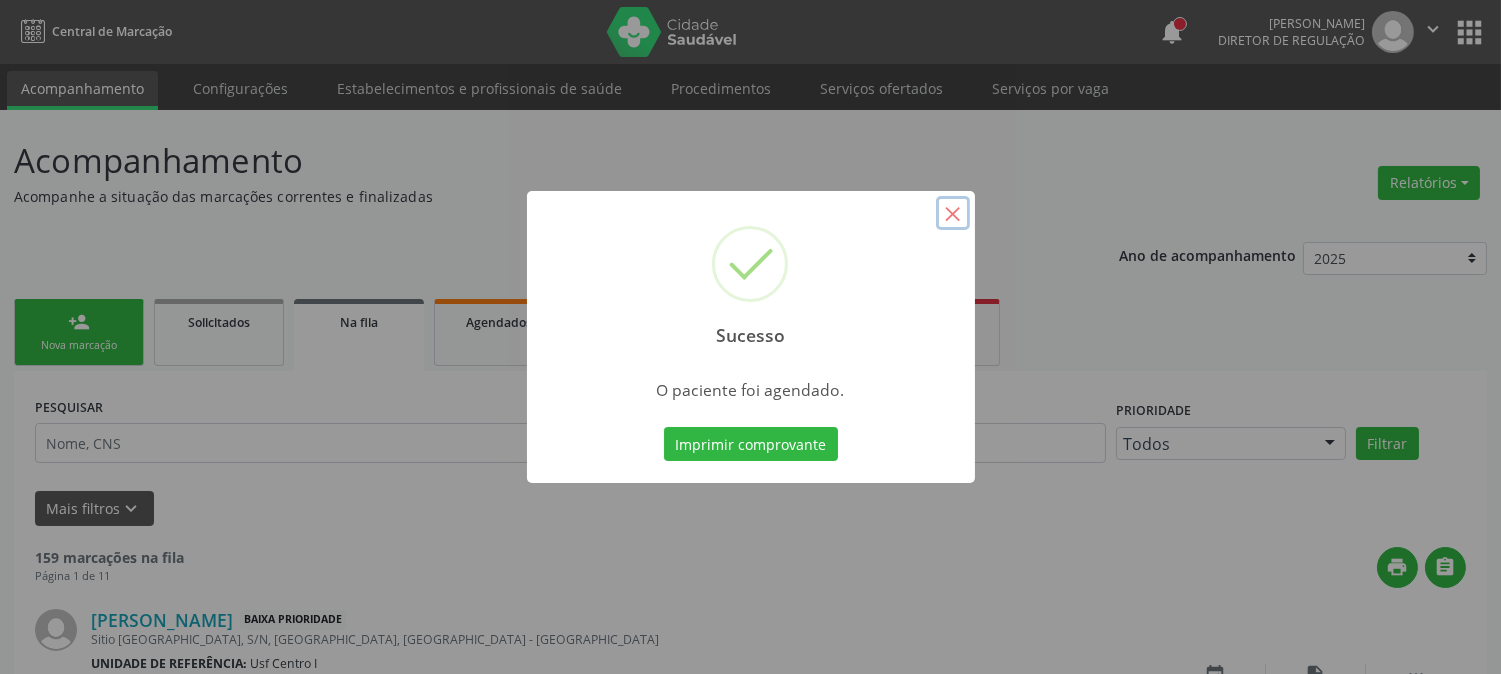 click on "×" at bounding box center (953, 213) 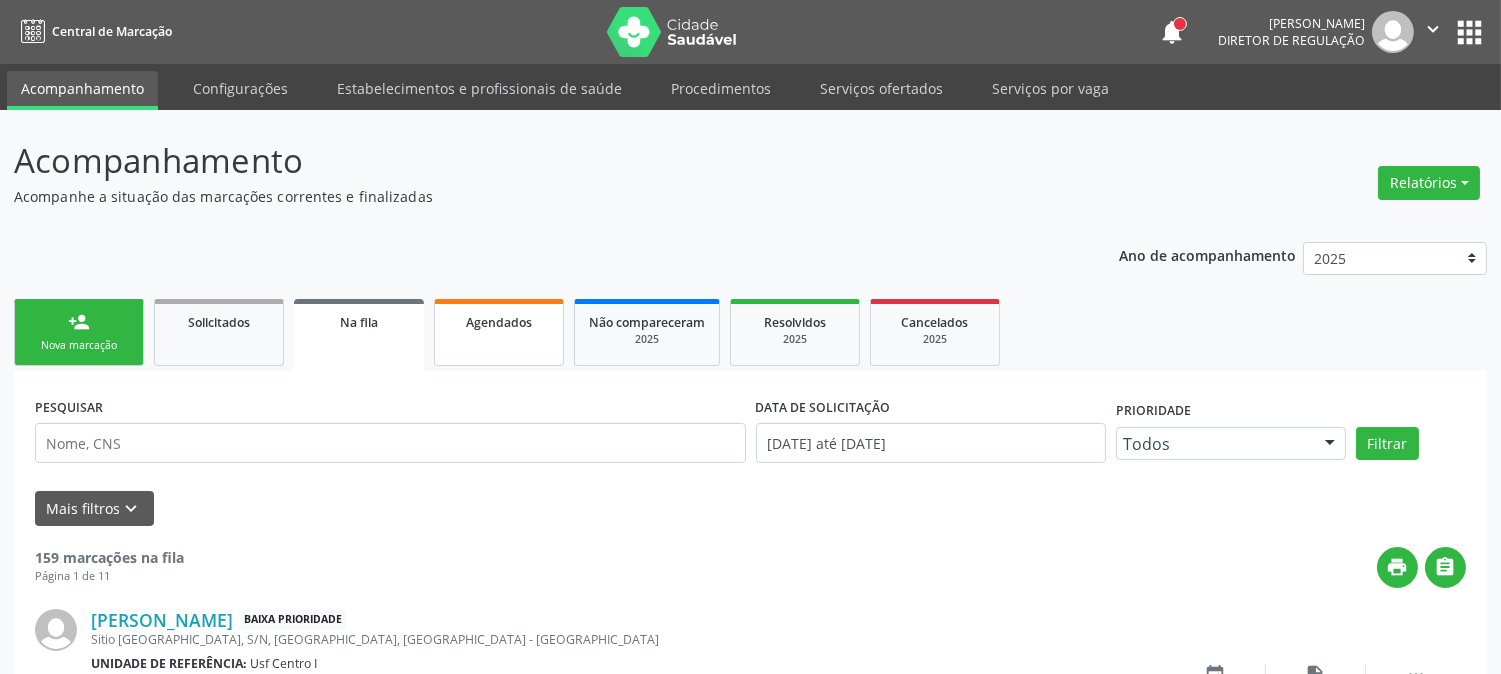 click on "Agendados" at bounding box center (499, 321) 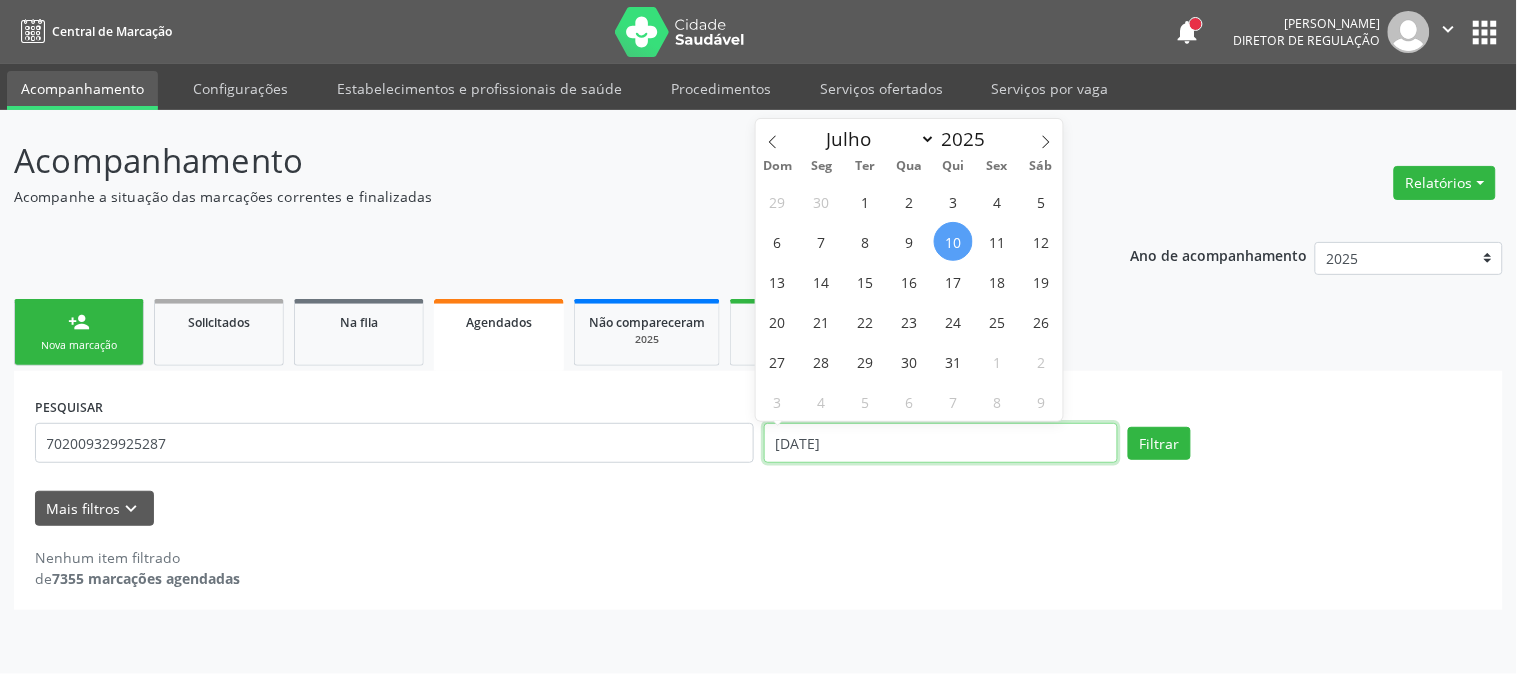 click on "10/07/2025" at bounding box center [941, 443] 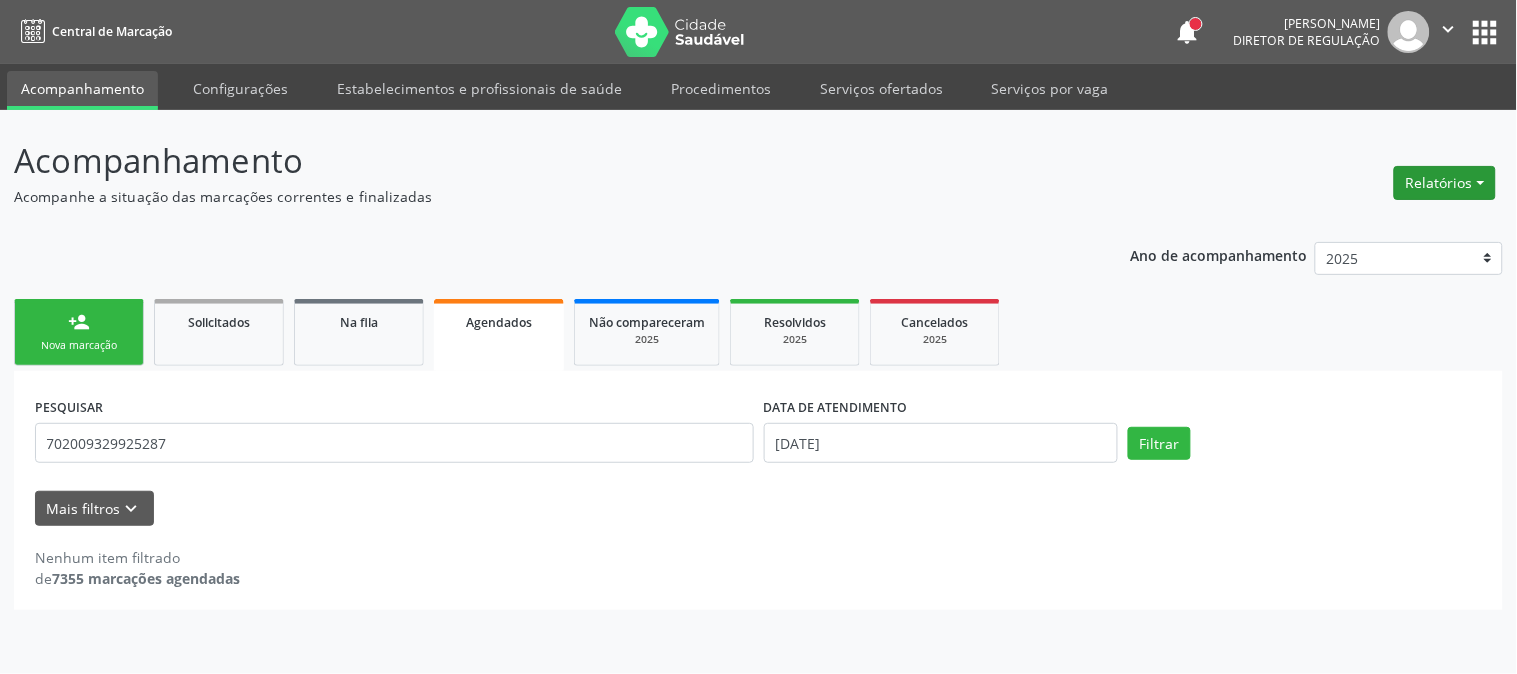 click on "Relatórios" at bounding box center [1445, 183] 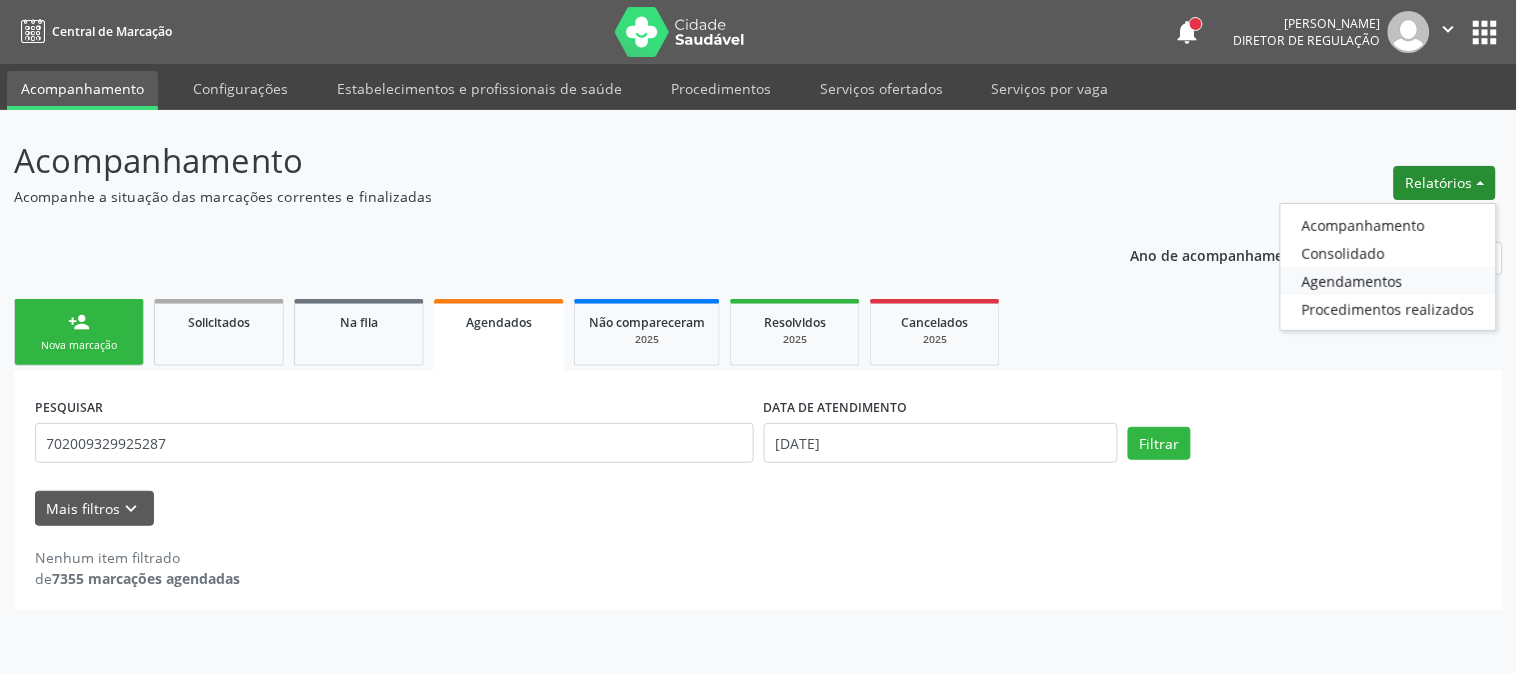 click on "Agendamentos" at bounding box center [1388, 281] 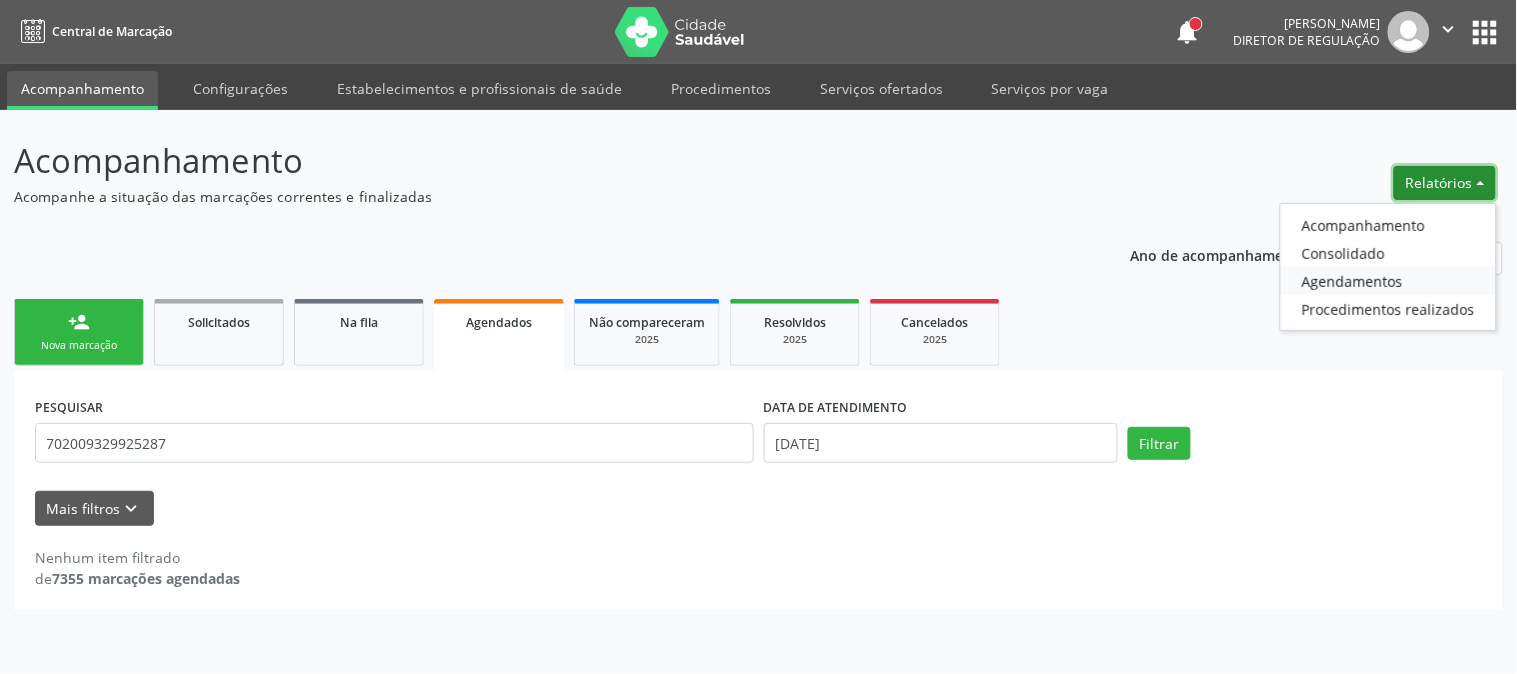 select on "6" 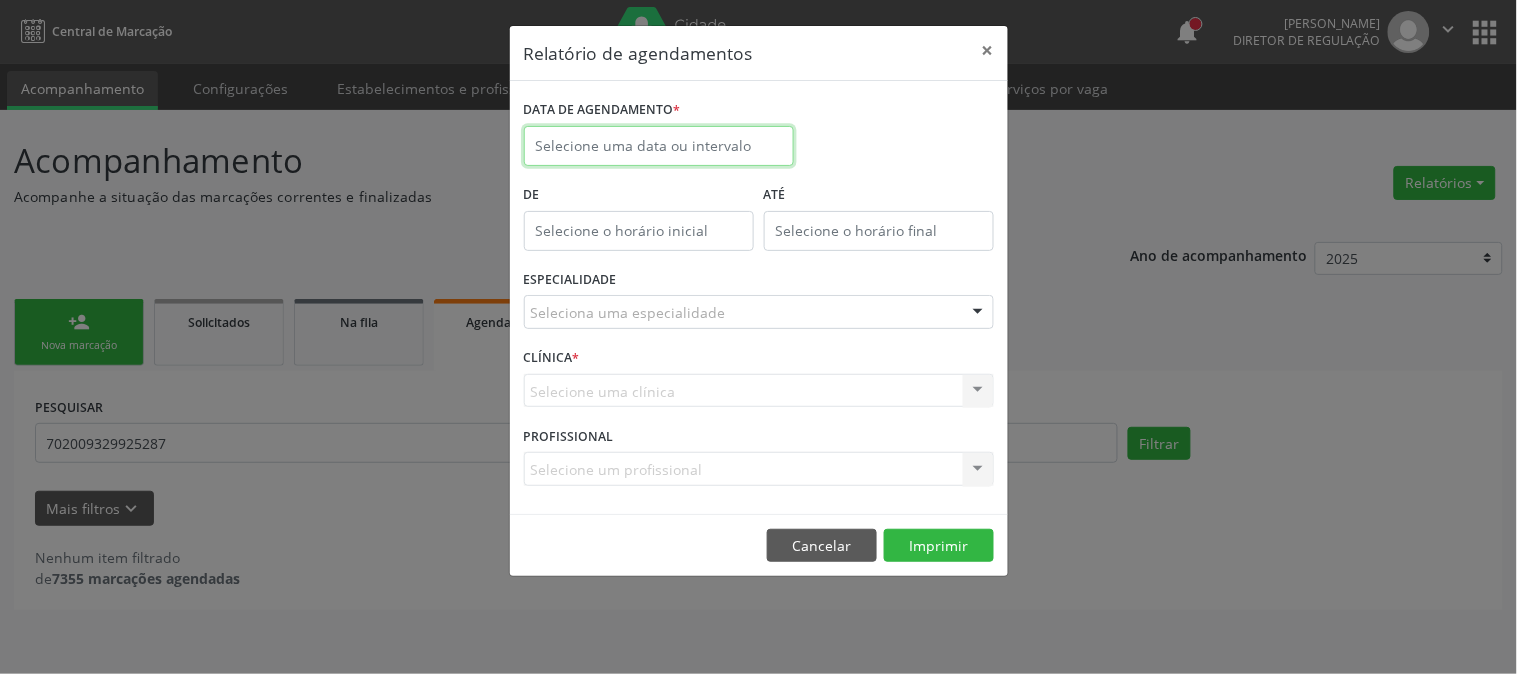 click on "Central de Marcação
notifications
Adão Alves de Medeiros
Diretor de regulação

Configurações
Sair
apps
Acompanhamento
Configurações
Estabelecimentos e profissionais de saúde
Procedimentos
Serviços ofertados
Serviços por vaga
Acompanhamento
Acompanhe a situação das marcações correntes e finalizadas
Relatórios
Acompanhamento
Consolidado
Agendamentos
Procedimentos realizados
Ano de acompanhamento
2025 2024
person_add
Nova marcação
Solicitados   Na fila   Agendados   Não compareceram
2025
Resolvidos
2025
Cancelados
2025
PESQUISAR
702009329925287
DATA DE ATENDIMENTO
10/07/2025
Filtrar
UNIDADE DE REFERÊNCIA" at bounding box center (758, 337) 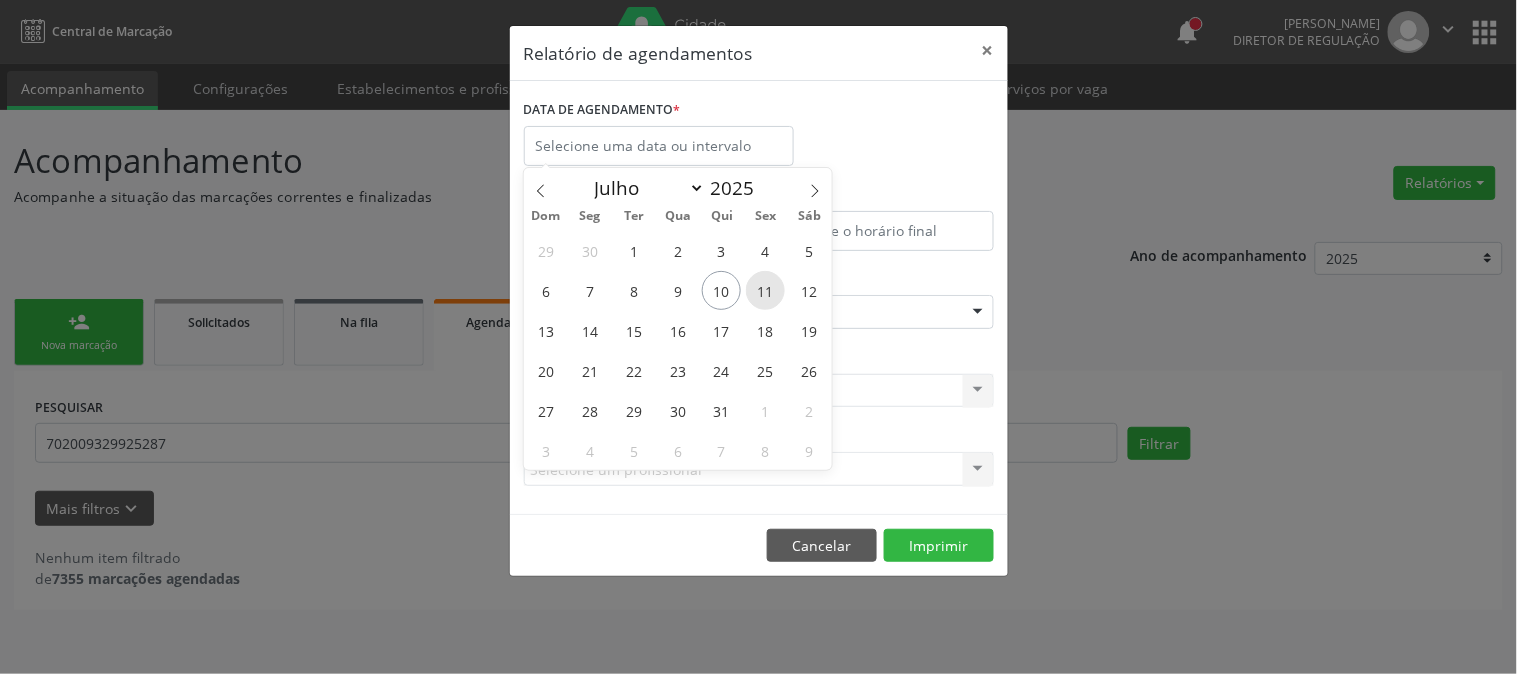 click on "11" at bounding box center [765, 290] 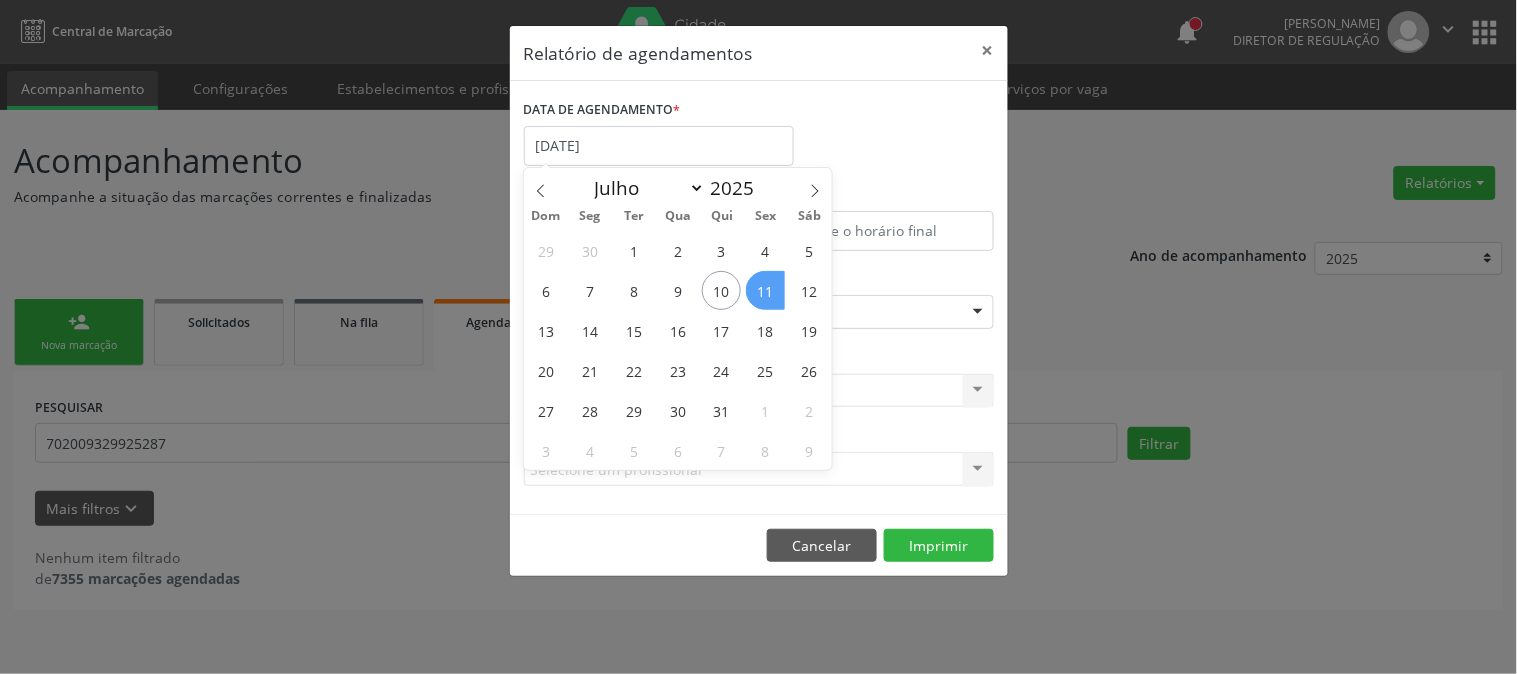 click on "11" at bounding box center [765, 290] 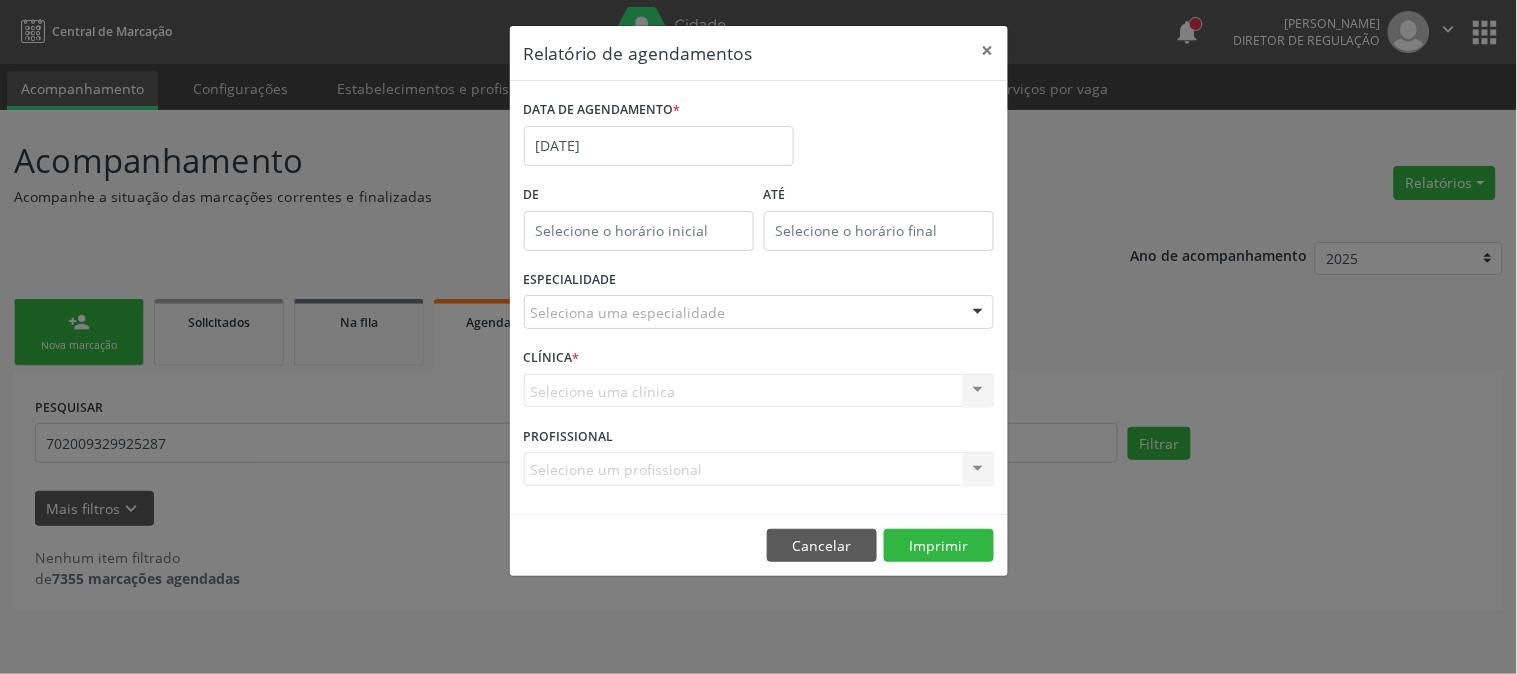 click on "ESPECIALIDADE
Seleciona uma especialidade
Todas as especialidades   .Quimioterapia de Leucemia Linfoide/Linfoblástica Aguda, Leucemia Mieloide Aguda e Leucemia Promielocítica Aguda Na Infância e Adolescência - 1ª Linha - Fase de Manutenção   Abatacepte 125 Mg Injetável (Por Seringa Preenchida)   Abatacepte 250 Mg Injetável (Por Frasco Ampola).   Abciximabe   Abertura de Comunicação Inter-Atrial   Abertura de Estenose Aortica Valvar   Abertura de Estenose Aortica Valvar (Criança e Adolescente)   Abertura de Estenose Pulmonar Valvar   Abertura de Estenose Pulmonar Valvar (Criança e Adolescente)   Abordagem Cognitiva Comportamental do Fumante (Por Atendimento / Paciente)   Acesso A Polpa Dentaria e Medicacao (Por Dente)   Acetazolamida 250 Mg (Por Comprimido)   Acidez Titulável no Leite Humano (Dornic)   Acitretina 10 Mg (Por Capsula)   Acitretina 25 Mg (Por Capsula)   Acolhimento Diurno de Paciente em Centro de Atenção Psicossocial" at bounding box center (759, 304) 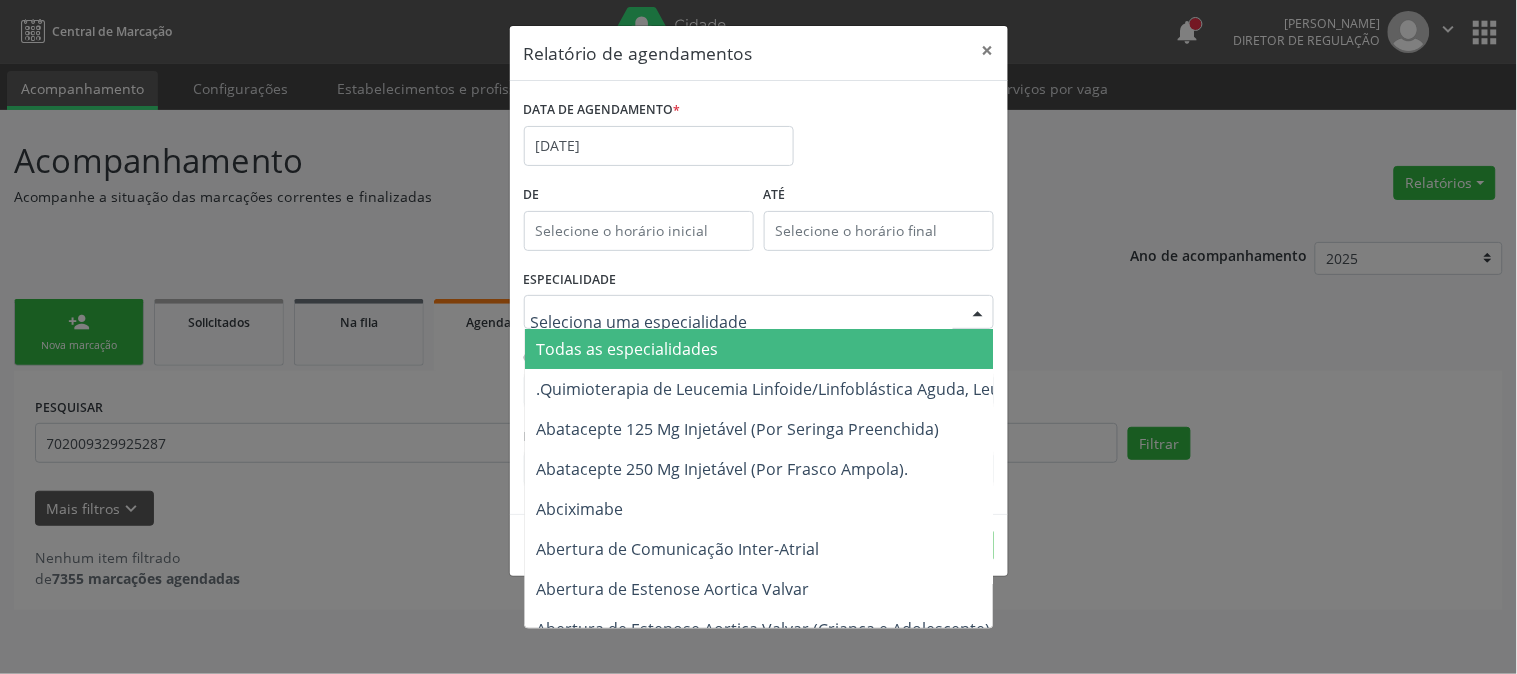 click on "ATÉ" at bounding box center [879, 222] 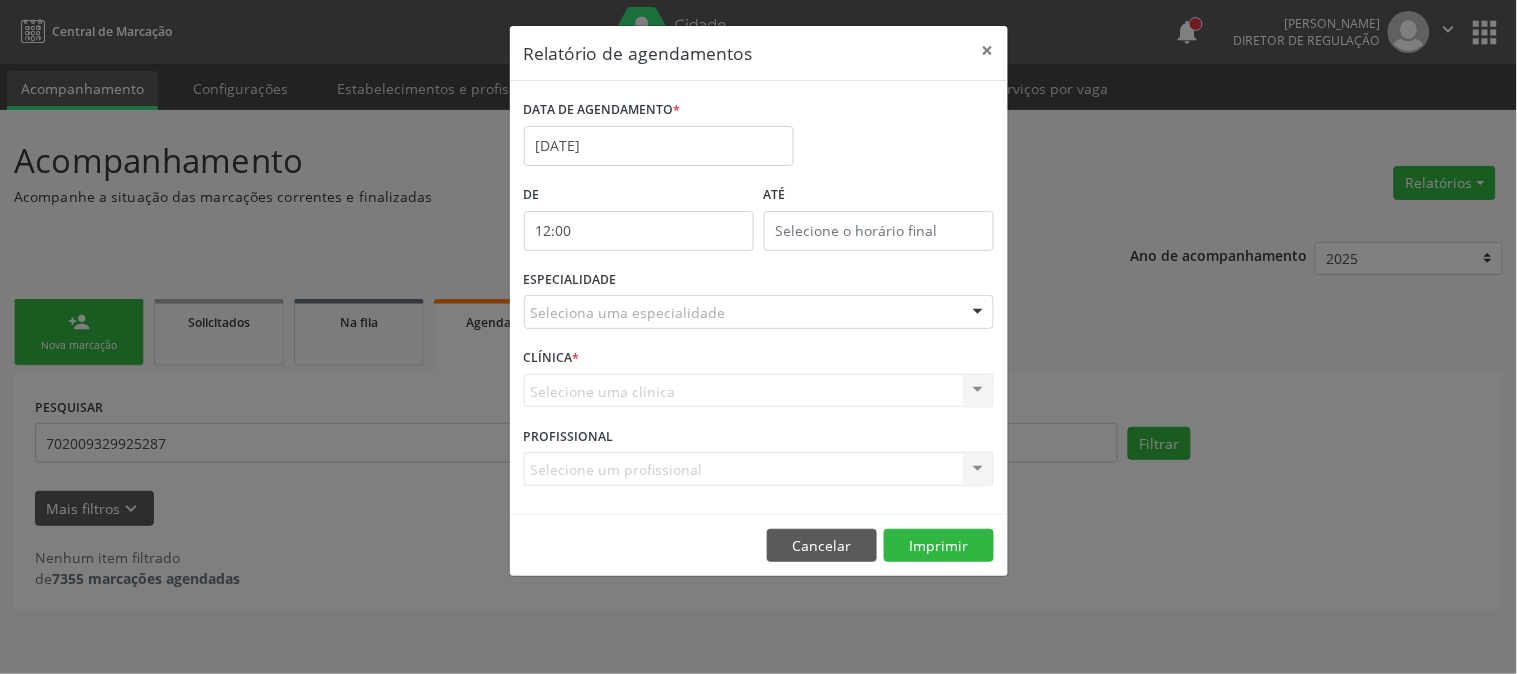 click on "12:00" at bounding box center [639, 231] 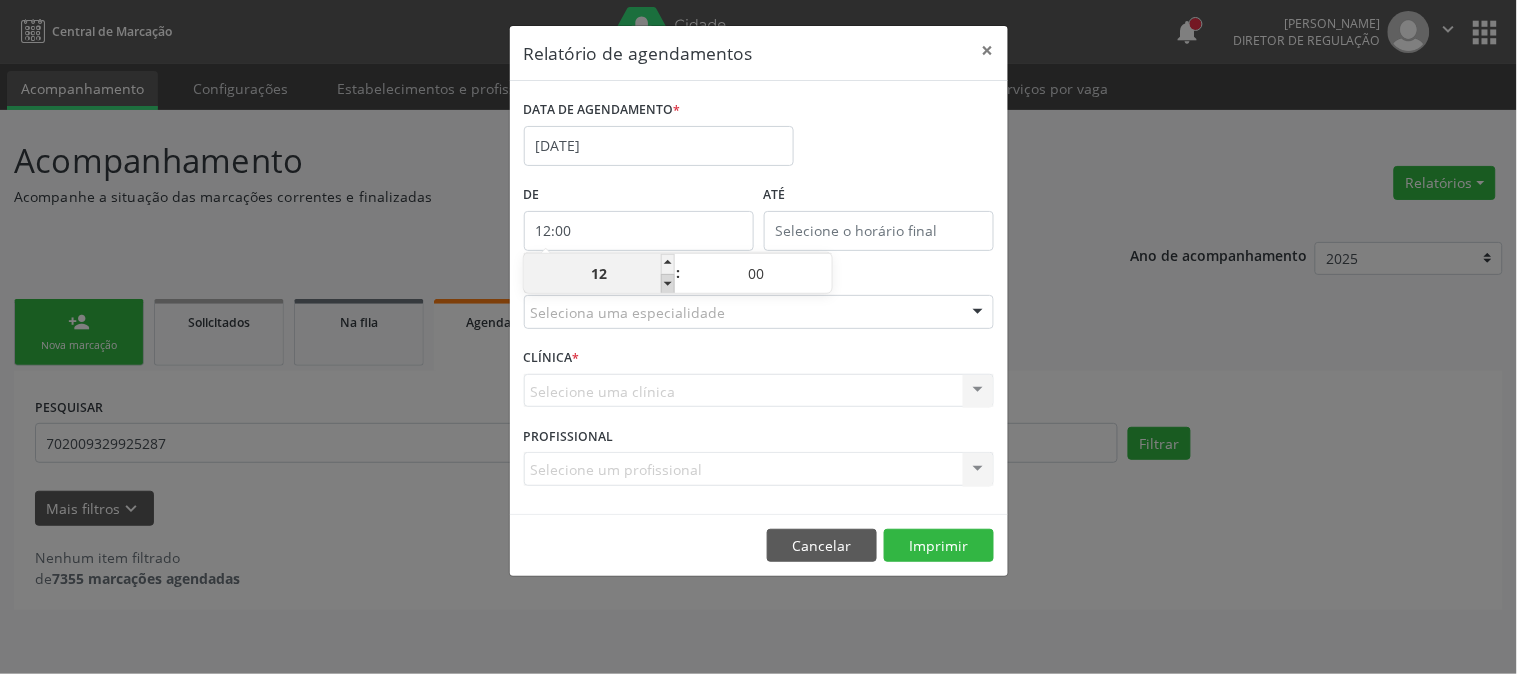 click at bounding box center (668, 284) 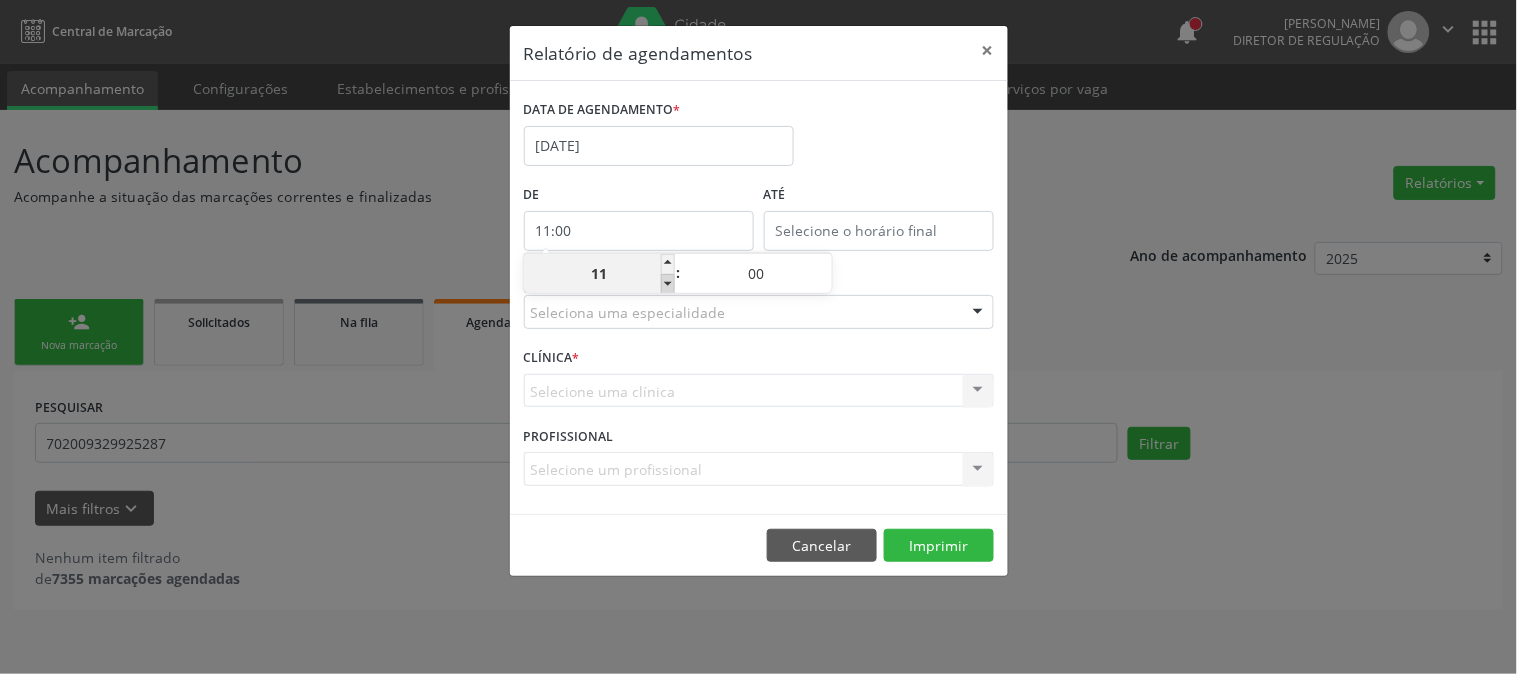 click at bounding box center [668, 284] 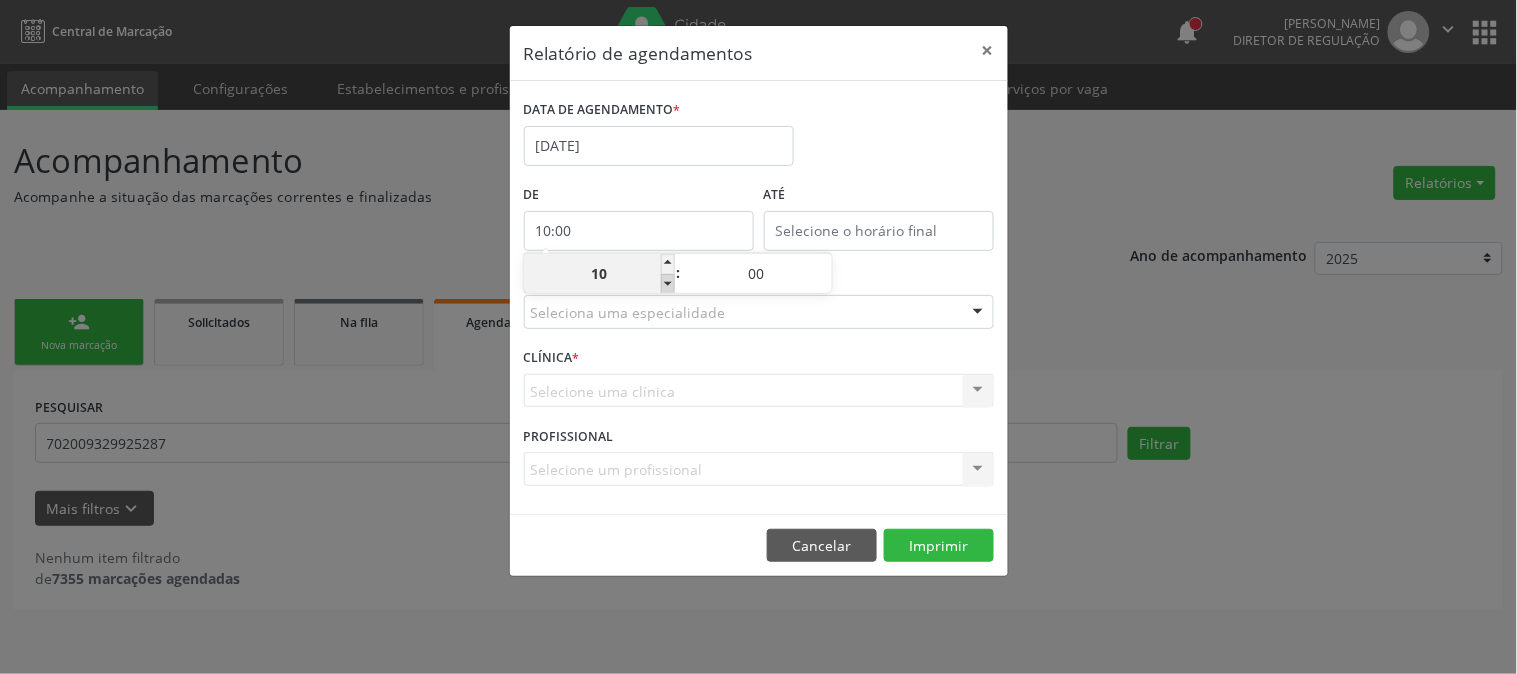 click at bounding box center [668, 284] 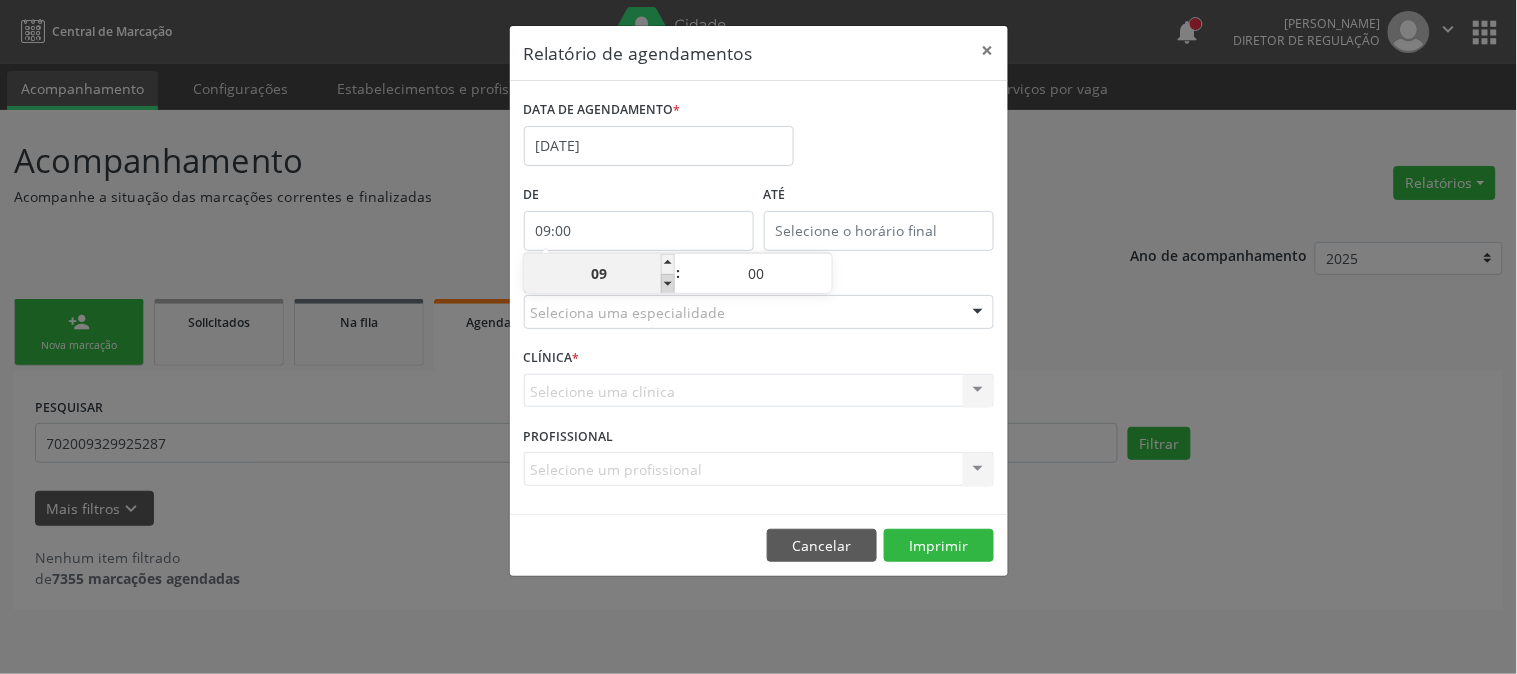 click at bounding box center (668, 284) 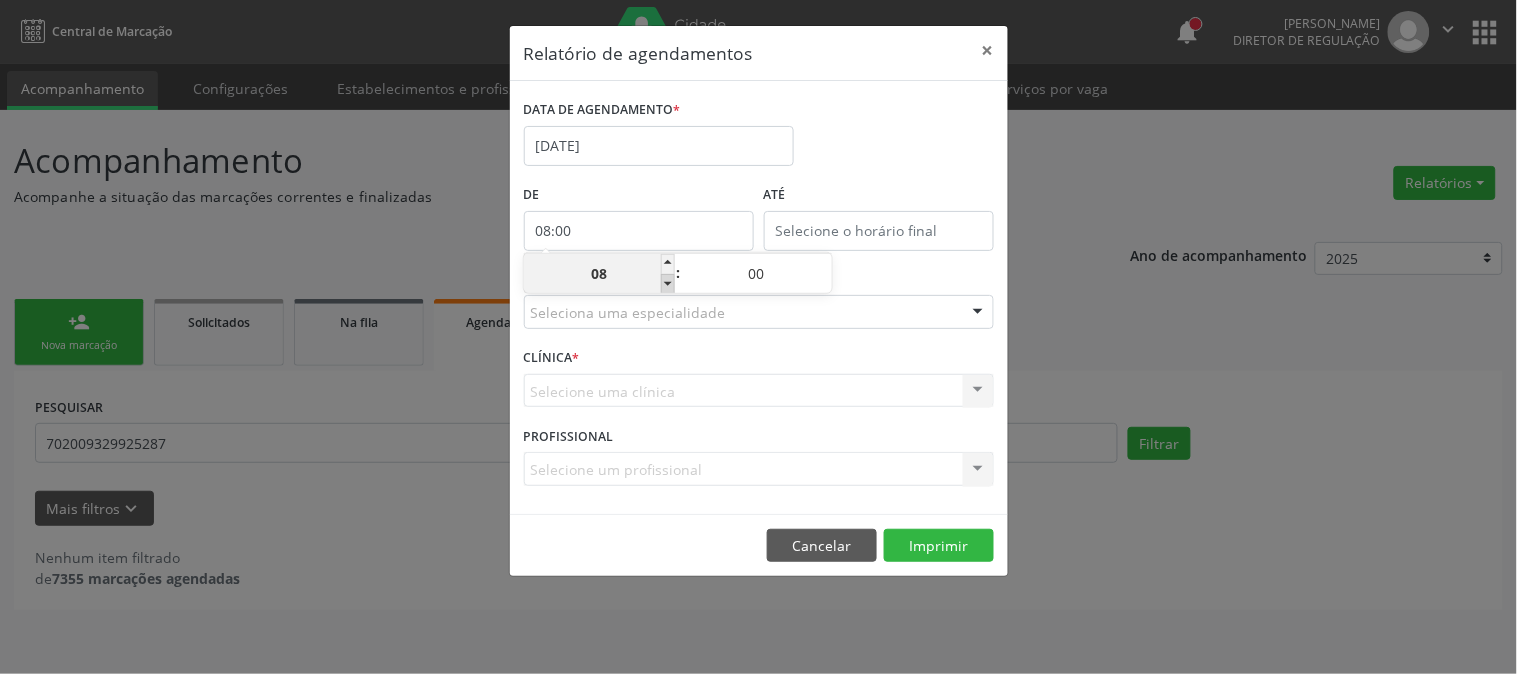 click at bounding box center (668, 284) 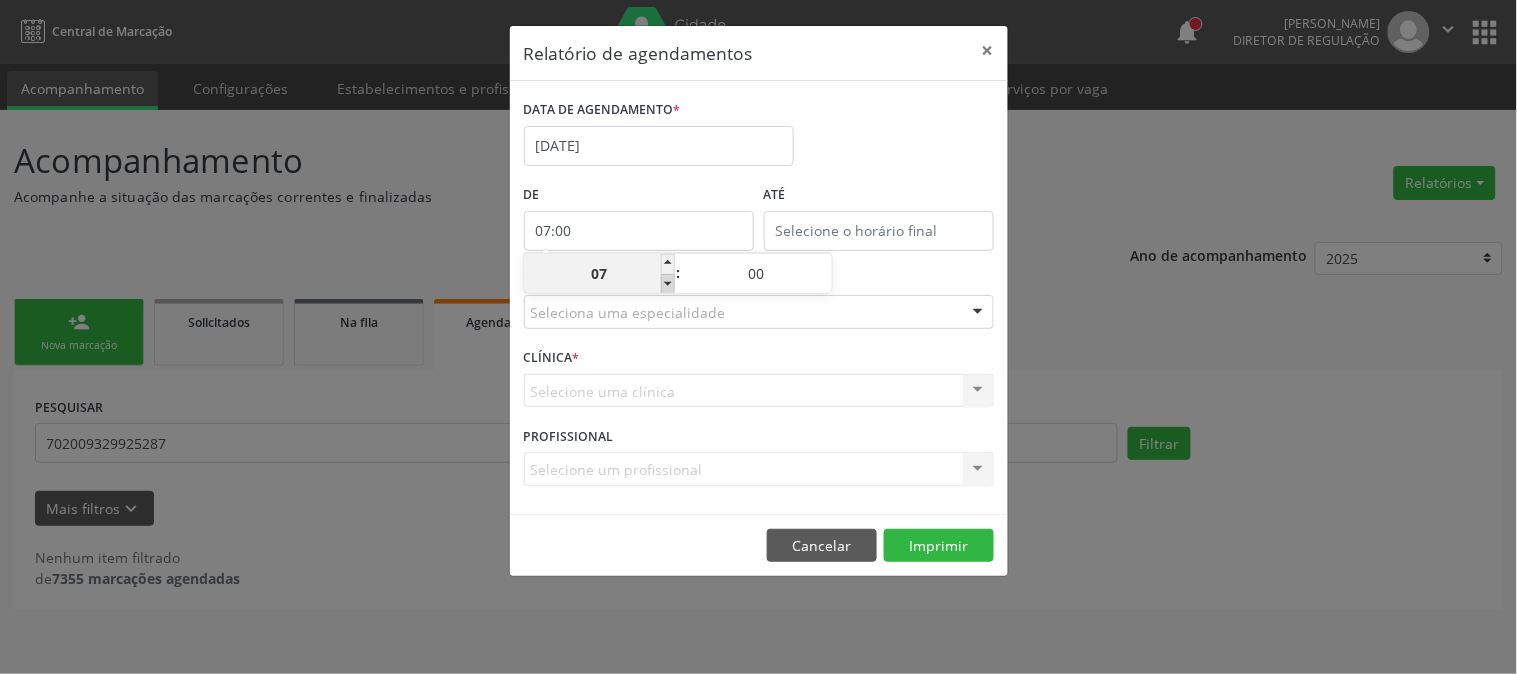 click at bounding box center (668, 284) 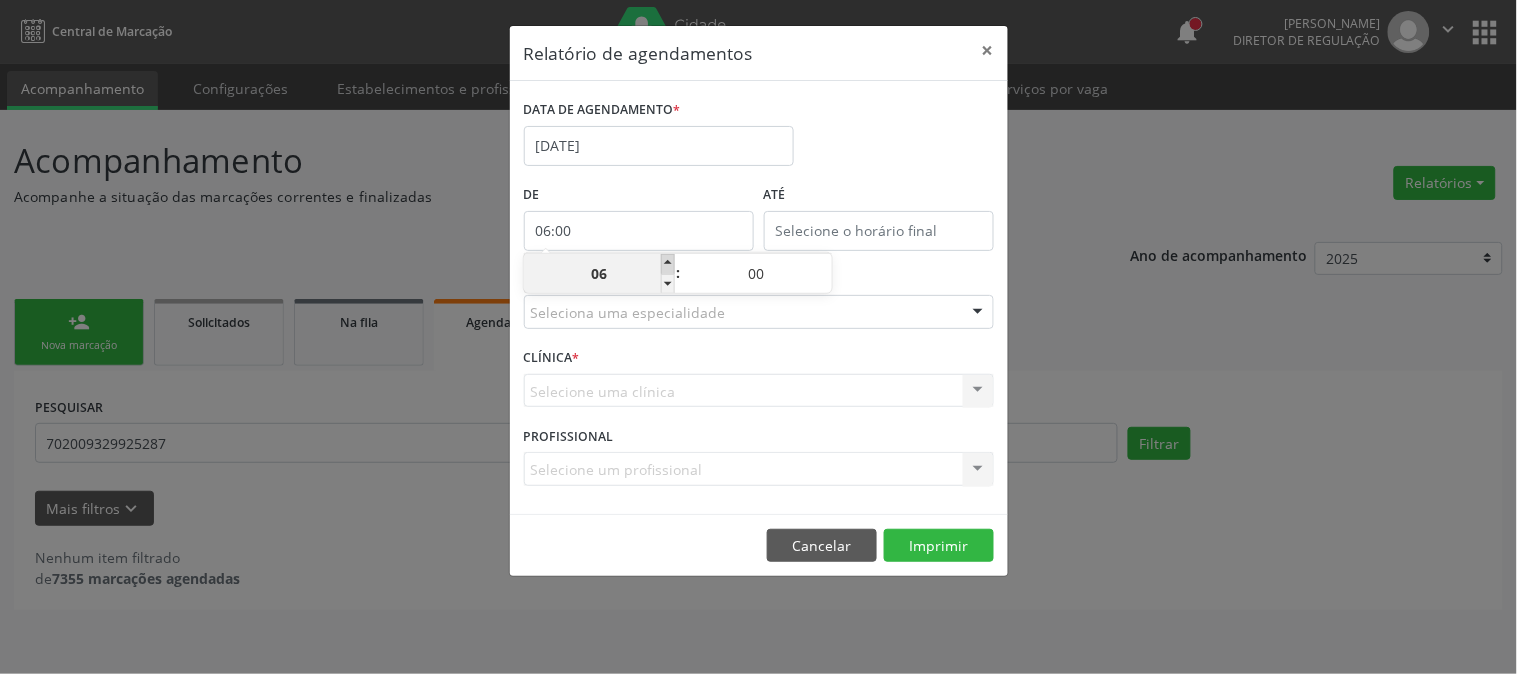 click at bounding box center [668, 264] 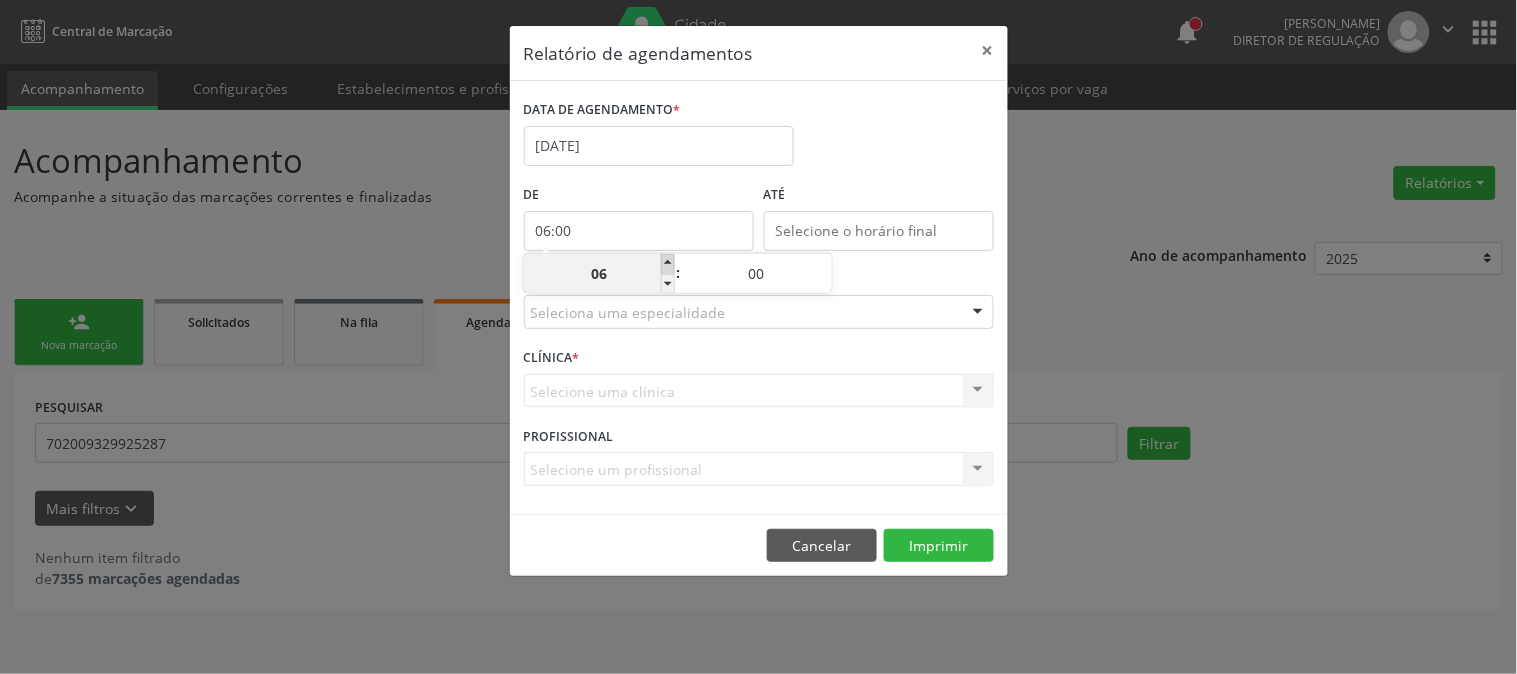 type on "07:00" 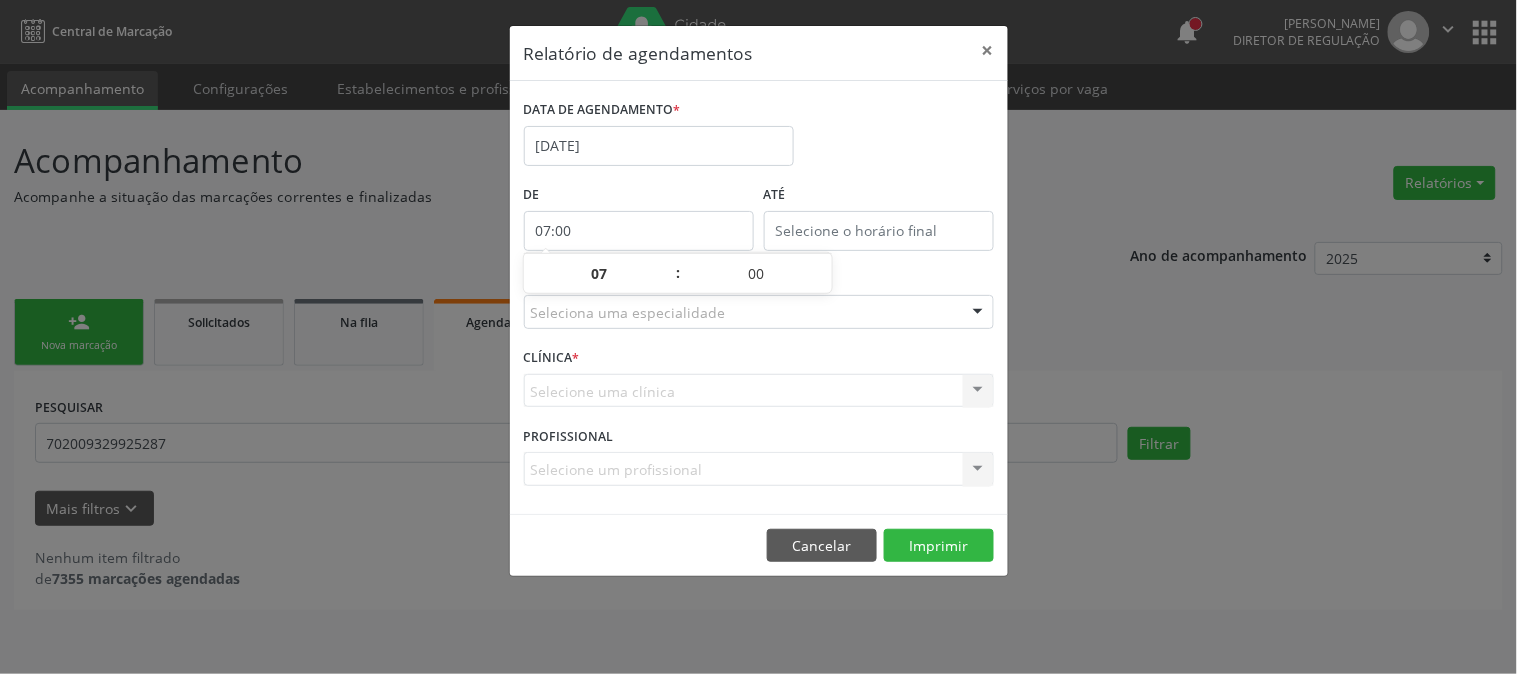 type on "12:00" 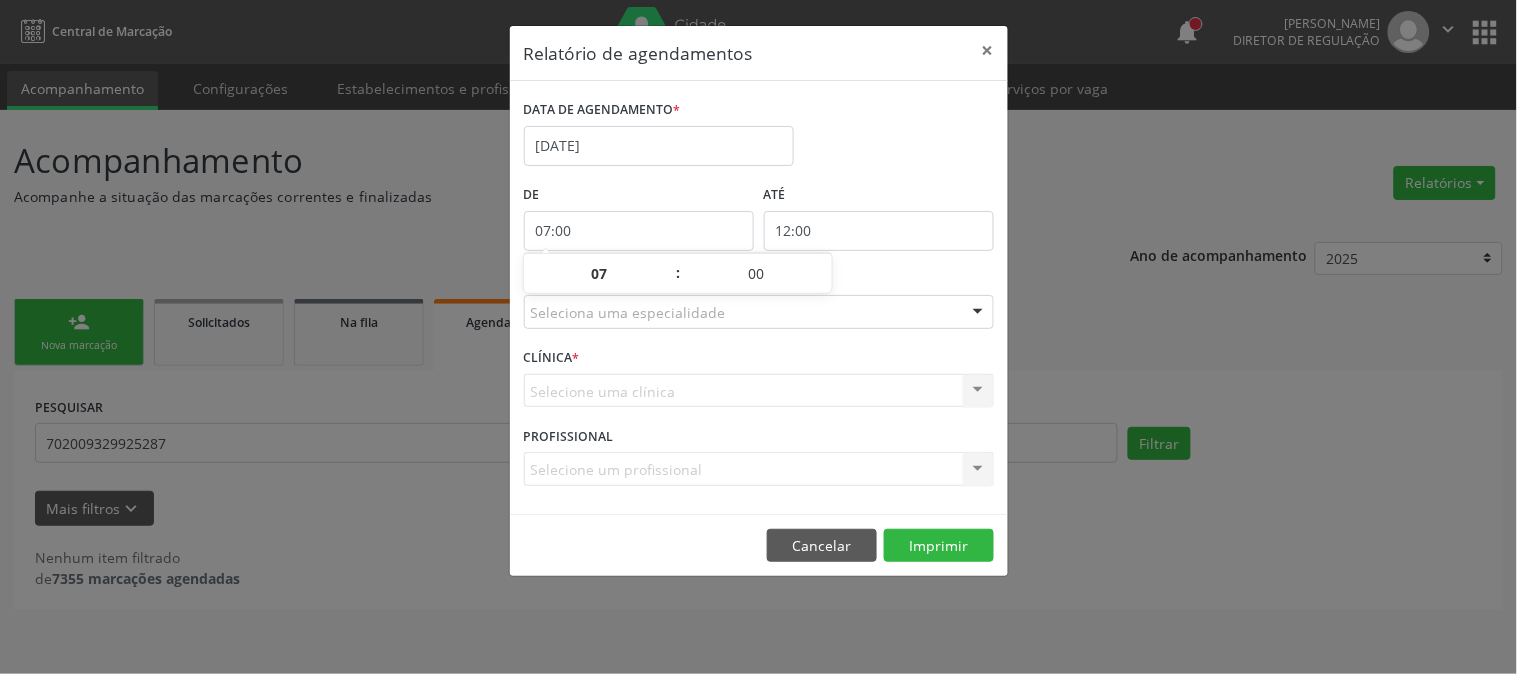click on "12:00" at bounding box center (879, 231) 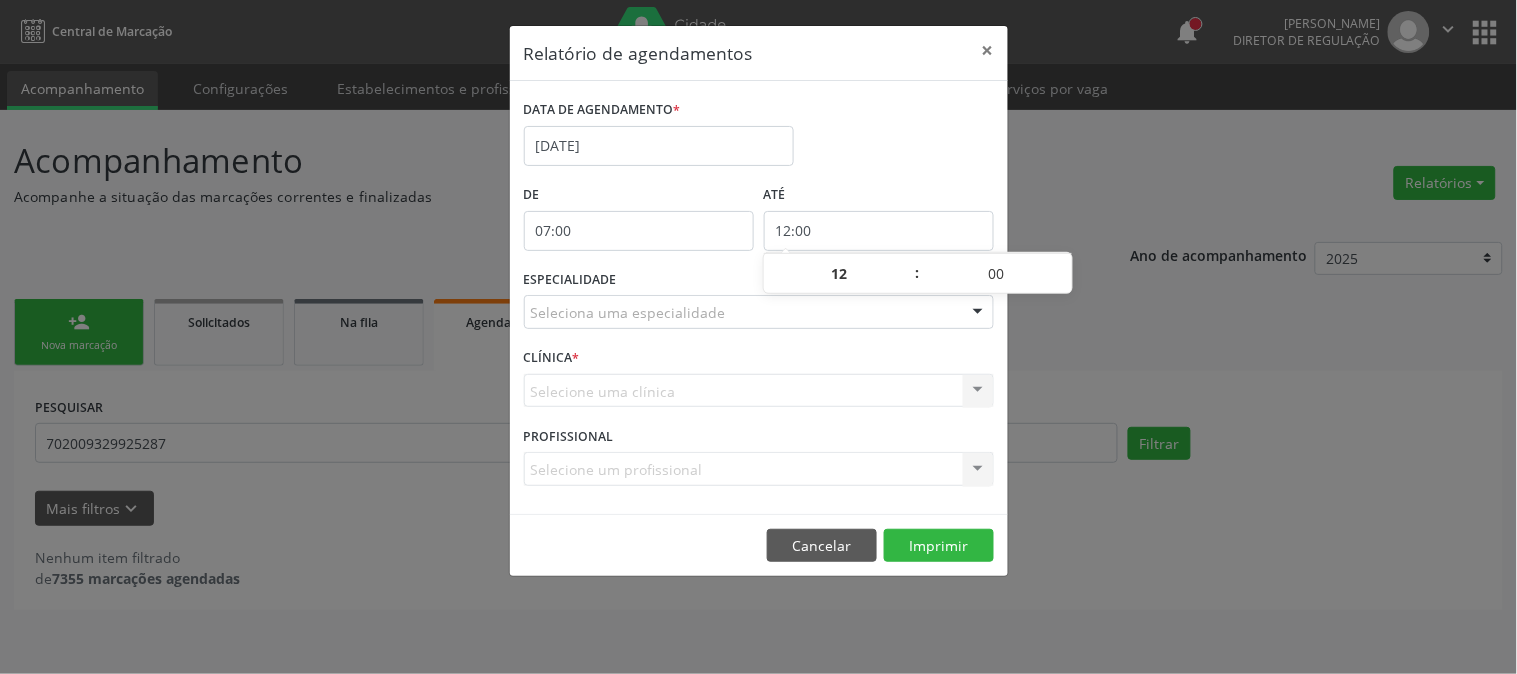 click on "ESPECIALIDADE
Seleciona uma especialidade
Todas as especialidades   .Quimioterapia de Leucemia Linfoide/Linfoblástica Aguda, Leucemia Mieloide Aguda e Leucemia Promielocítica Aguda Na Infância e Adolescência - 1ª Linha - Fase de Manutenção   Abatacepte 125 Mg Injetável (Por Seringa Preenchida)   Abatacepte 250 Mg Injetável (Por Frasco Ampola).   Abciximabe   Abertura de Comunicação Inter-Atrial   Abertura de Estenose Aortica Valvar   Abertura de Estenose Aortica Valvar (Criança e Adolescente)   Abertura de Estenose Pulmonar Valvar   Abertura de Estenose Pulmonar Valvar (Criança e Adolescente)   Abordagem Cognitiva Comportamental do Fumante (Por Atendimento / Paciente)   Acesso A Polpa Dentaria e Medicacao (Por Dente)   Acetazolamida 250 Mg (Por Comprimido)   Acidez Titulável no Leite Humano (Dornic)   Acitretina 10 Mg (Por Capsula)   Acitretina 25 Mg (Por Capsula)   Acolhimento Diurno de Paciente em Centro de Atenção Psicossocial" at bounding box center (759, 304) 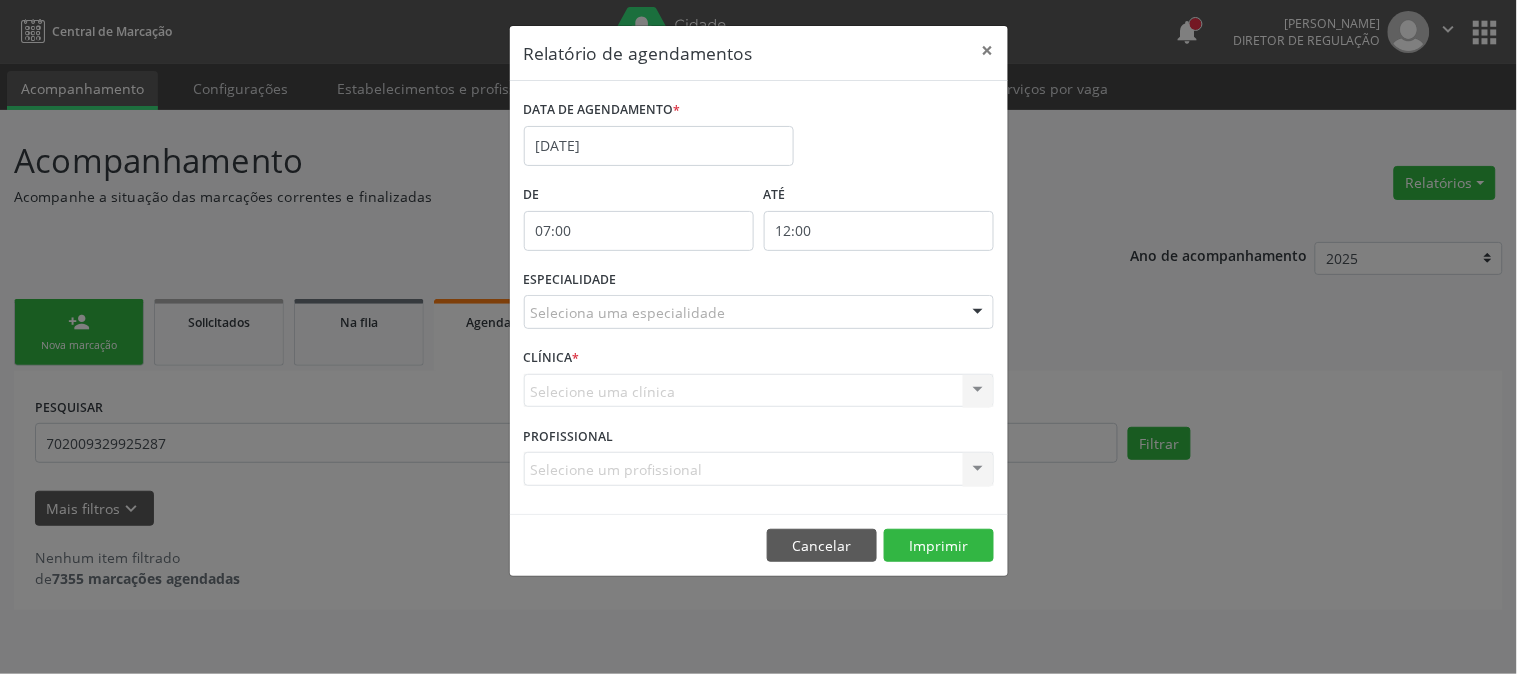 click on "Selecione uma clínica
Nenhum resultado encontrado para: "   "
Não há nenhuma opção para ser exibida." at bounding box center [759, 391] 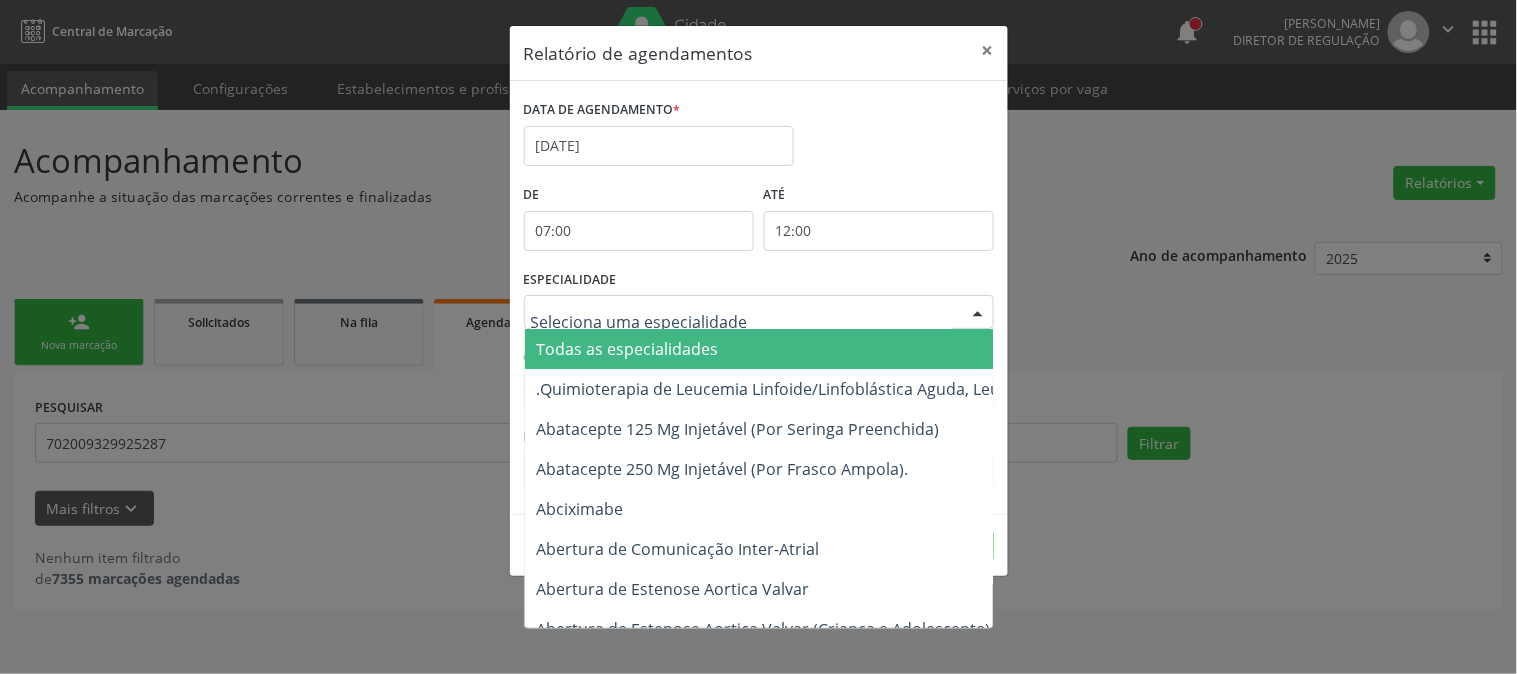 click on "Todas as especialidades" at bounding box center (1250, 349) 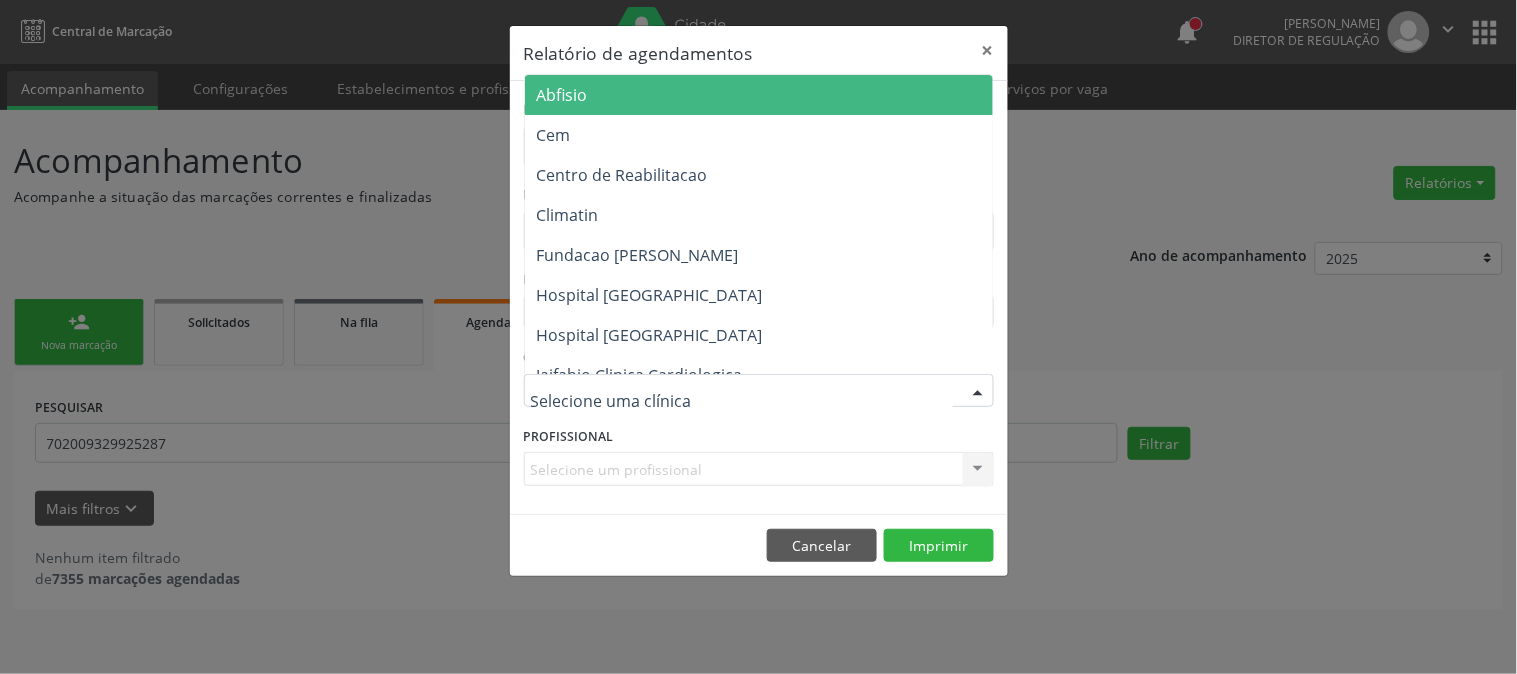 click at bounding box center [759, 391] 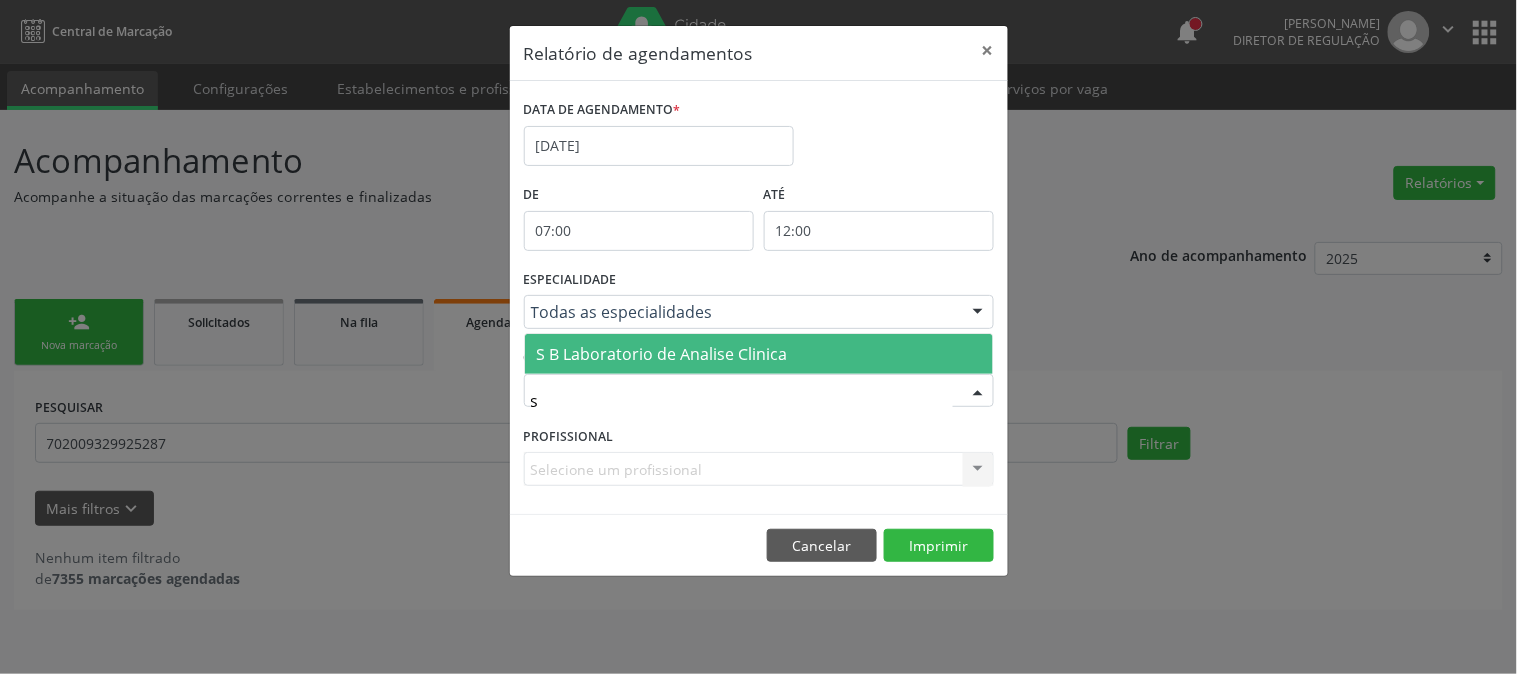 type on "s b" 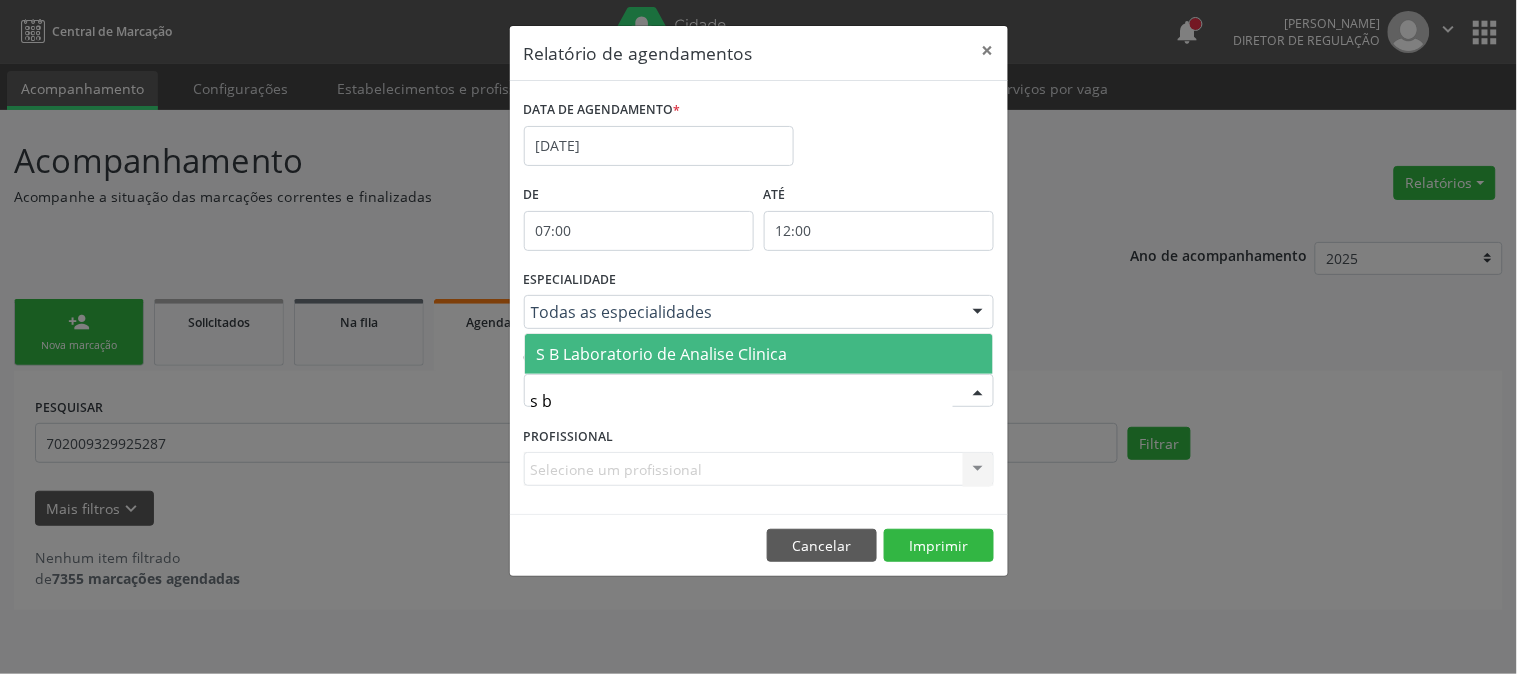 click on "S B Laboratorio de Analise Clinica" at bounding box center [662, 354] 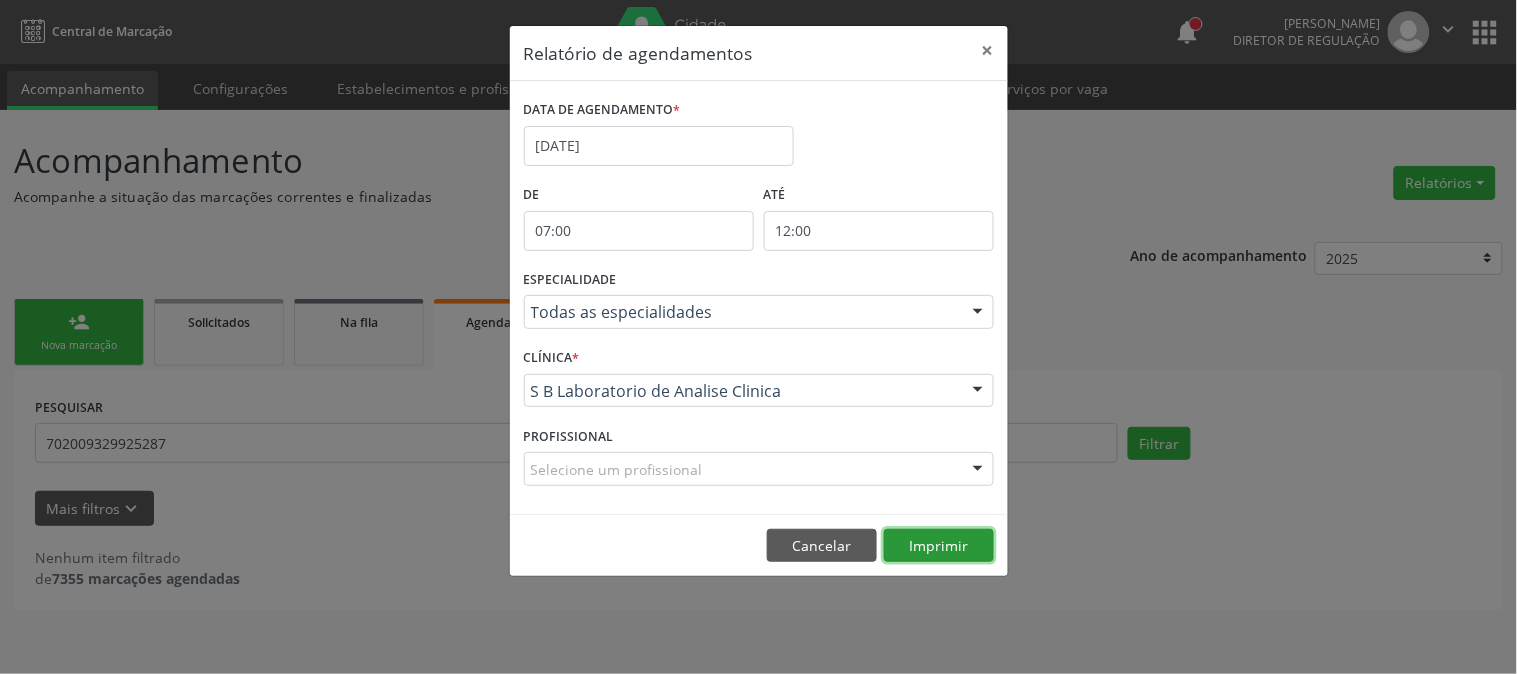 click on "Imprimir" at bounding box center [939, 546] 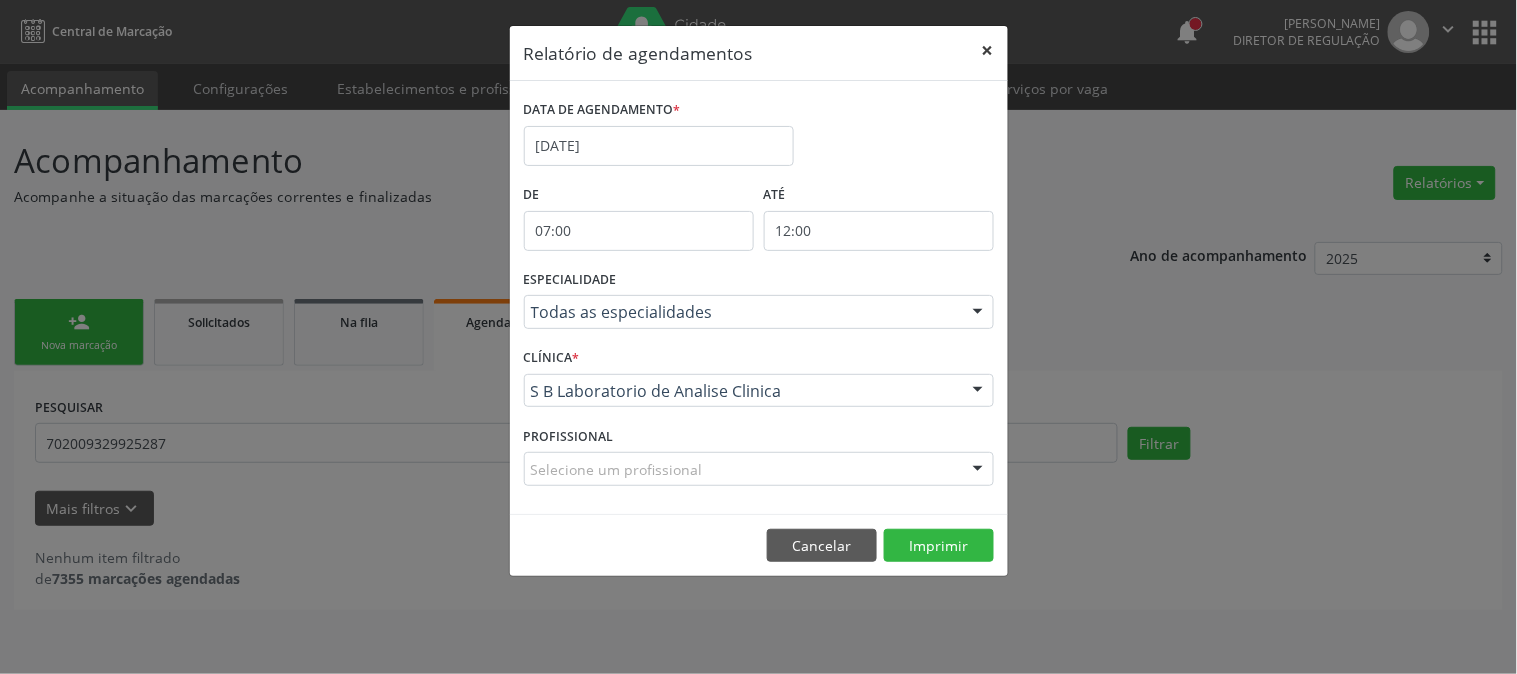 click on "×" at bounding box center (988, 50) 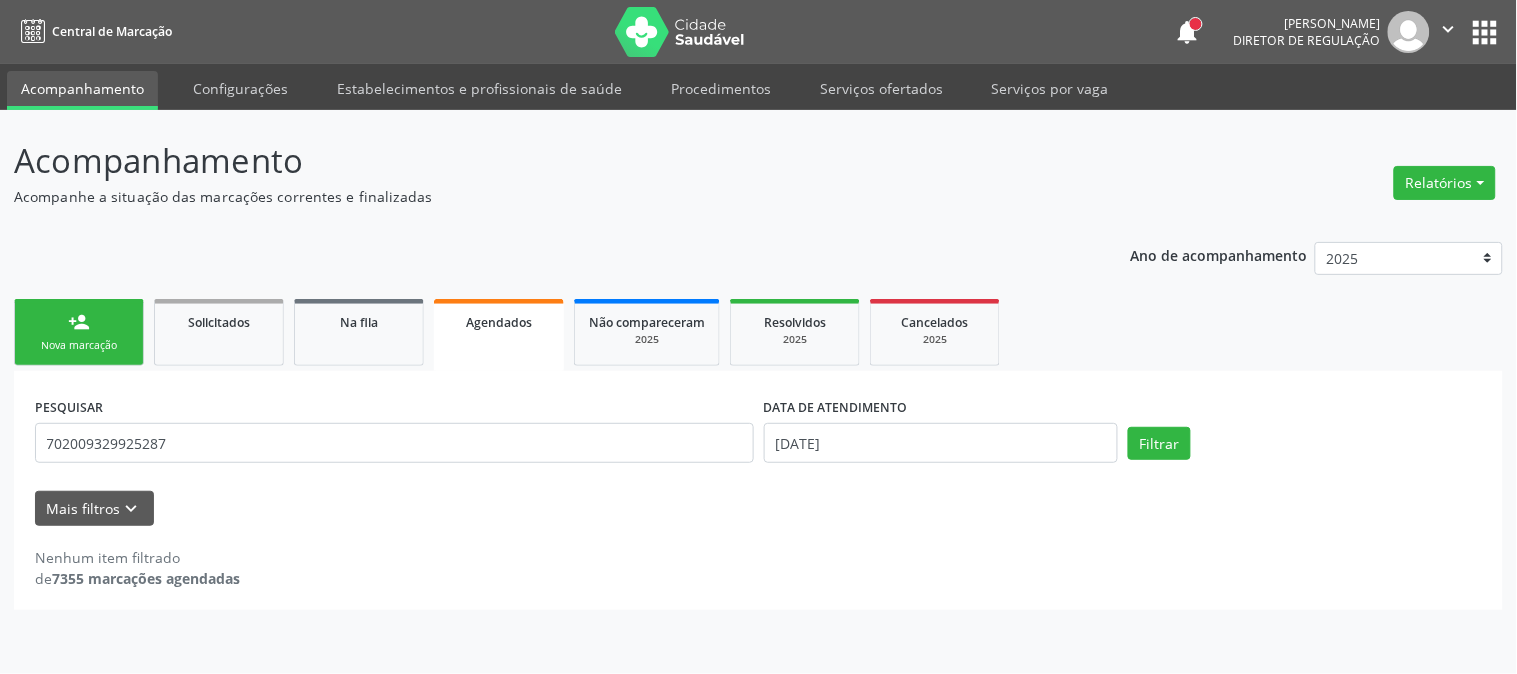 click on "Nova marcação" at bounding box center (79, 345) 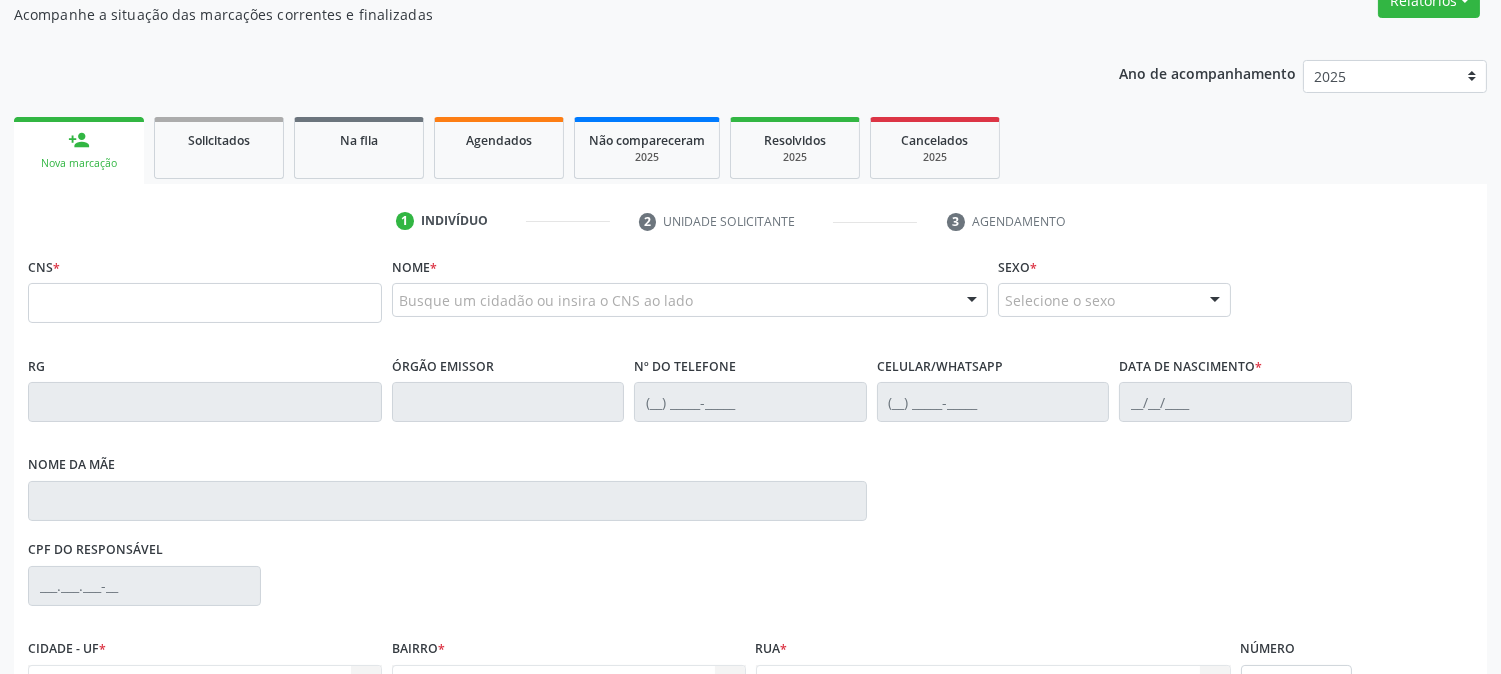 scroll, scrollTop: 222, scrollLeft: 0, axis: vertical 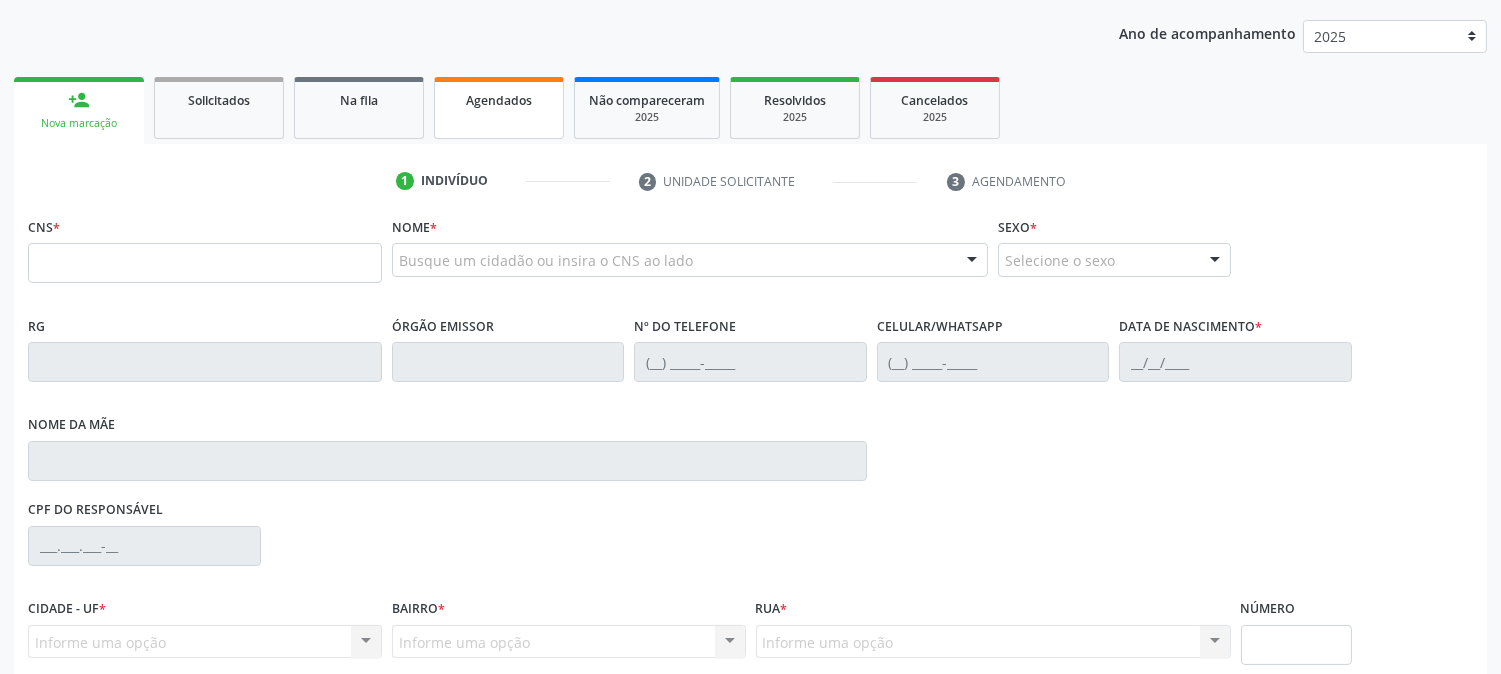 click on "Agendados" at bounding box center [499, 100] 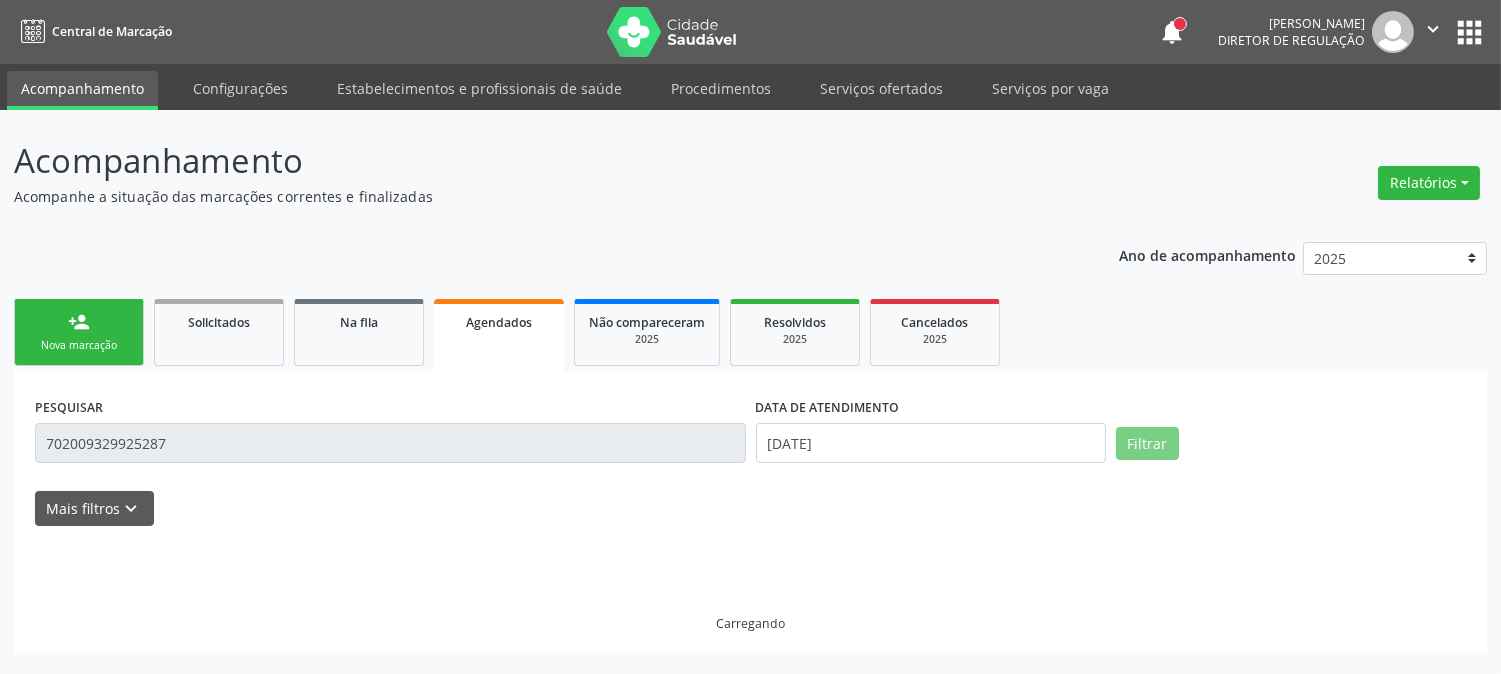 scroll, scrollTop: 0, scrollLeft: 0, axis: both 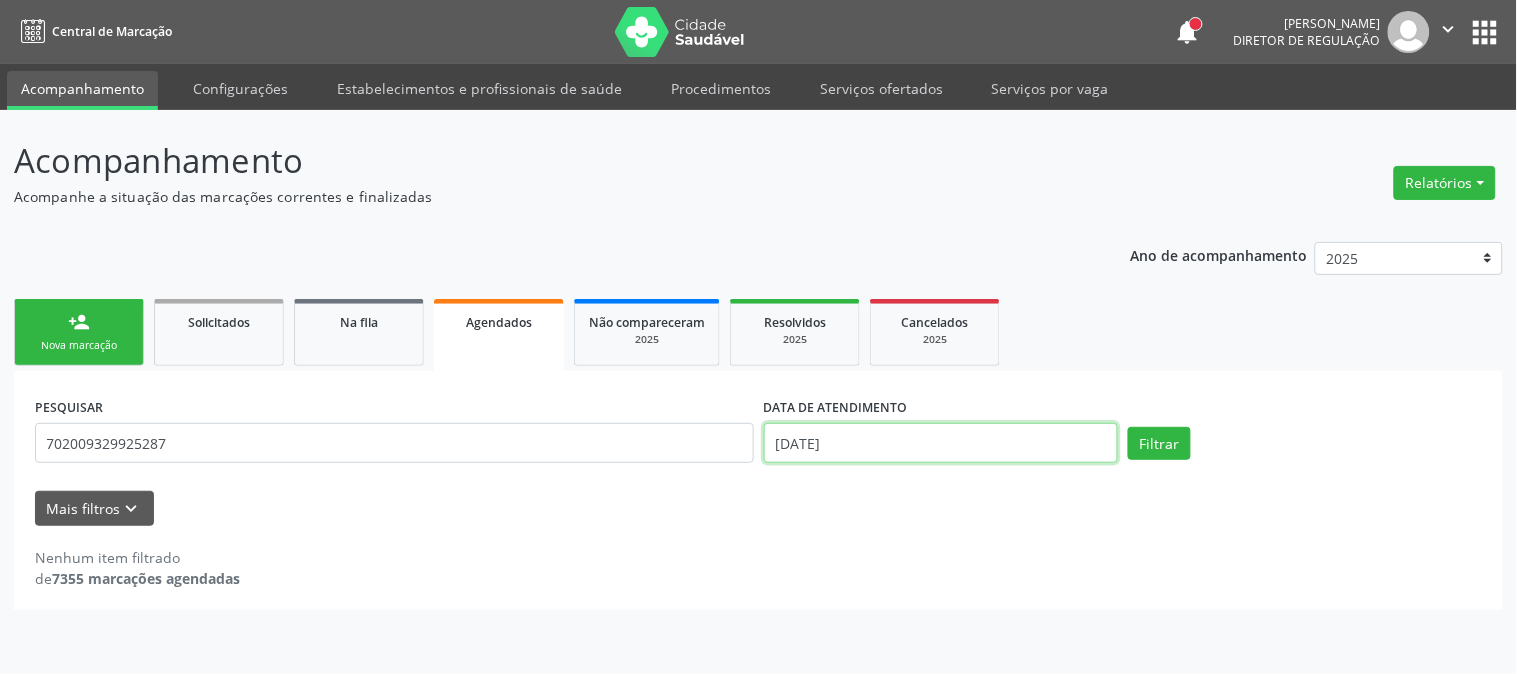 drag, startPoint x: 964, startPoint y: 445, endPoint x: 973, endPoint y: 312, distance: 133.30417 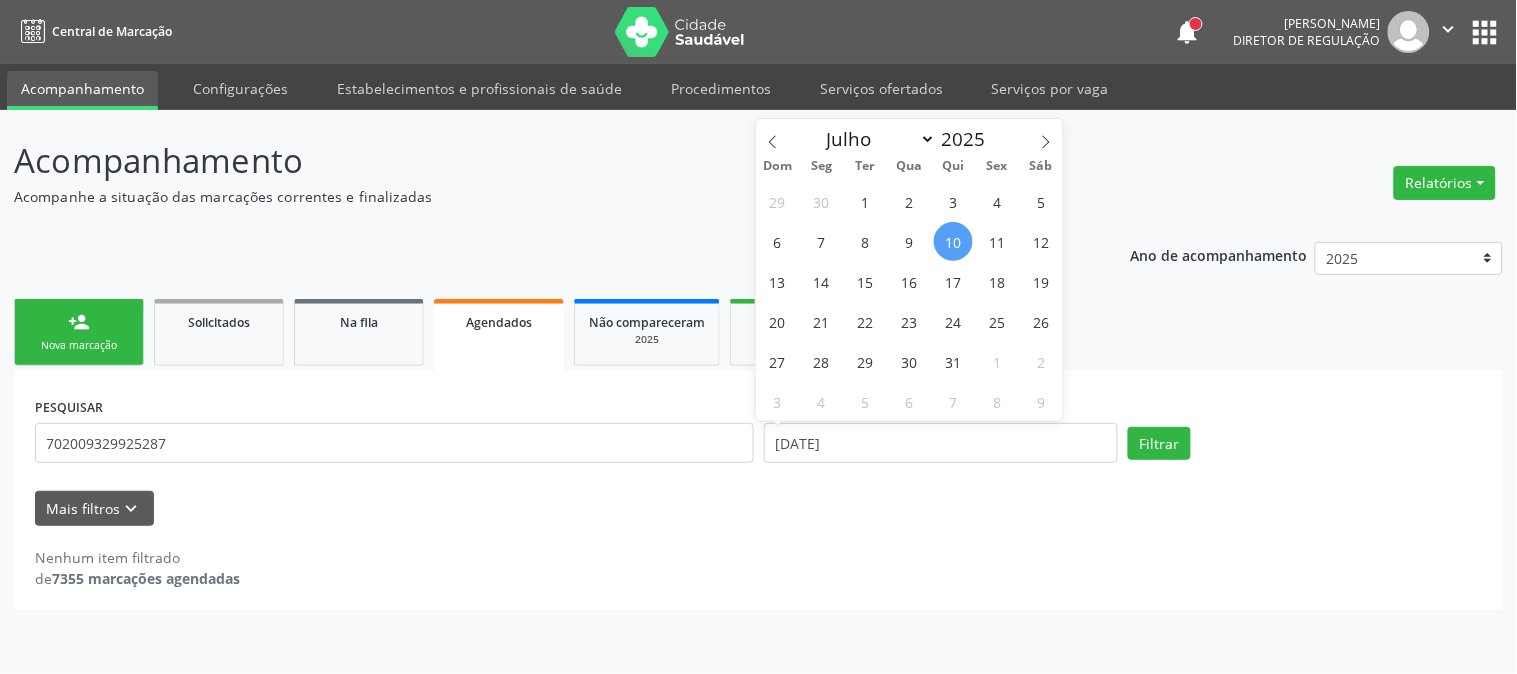click on "Mais filtros
keyboard_arrow_down" at bounding box center [758, 508] 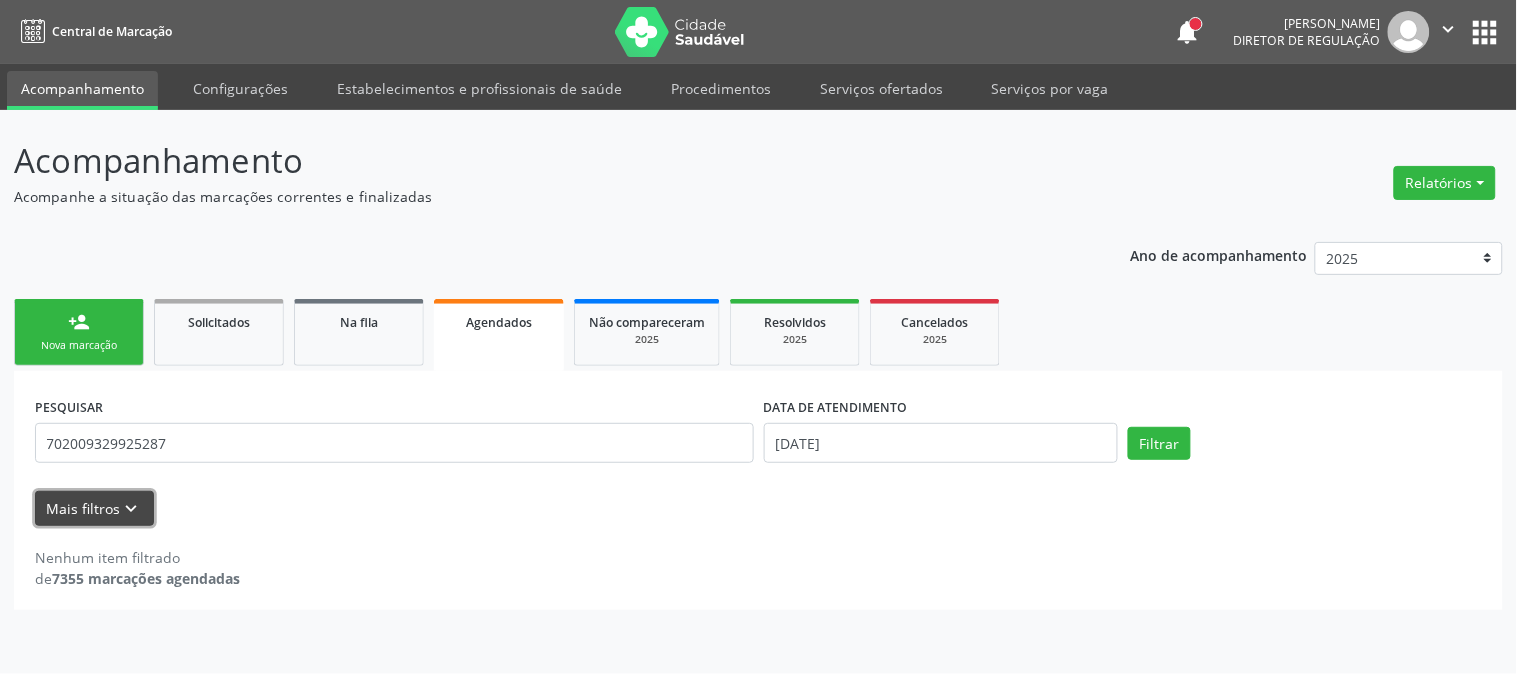 click on "Mais filtros
keyboard_arrow_down" at bounding box center (94, 508) 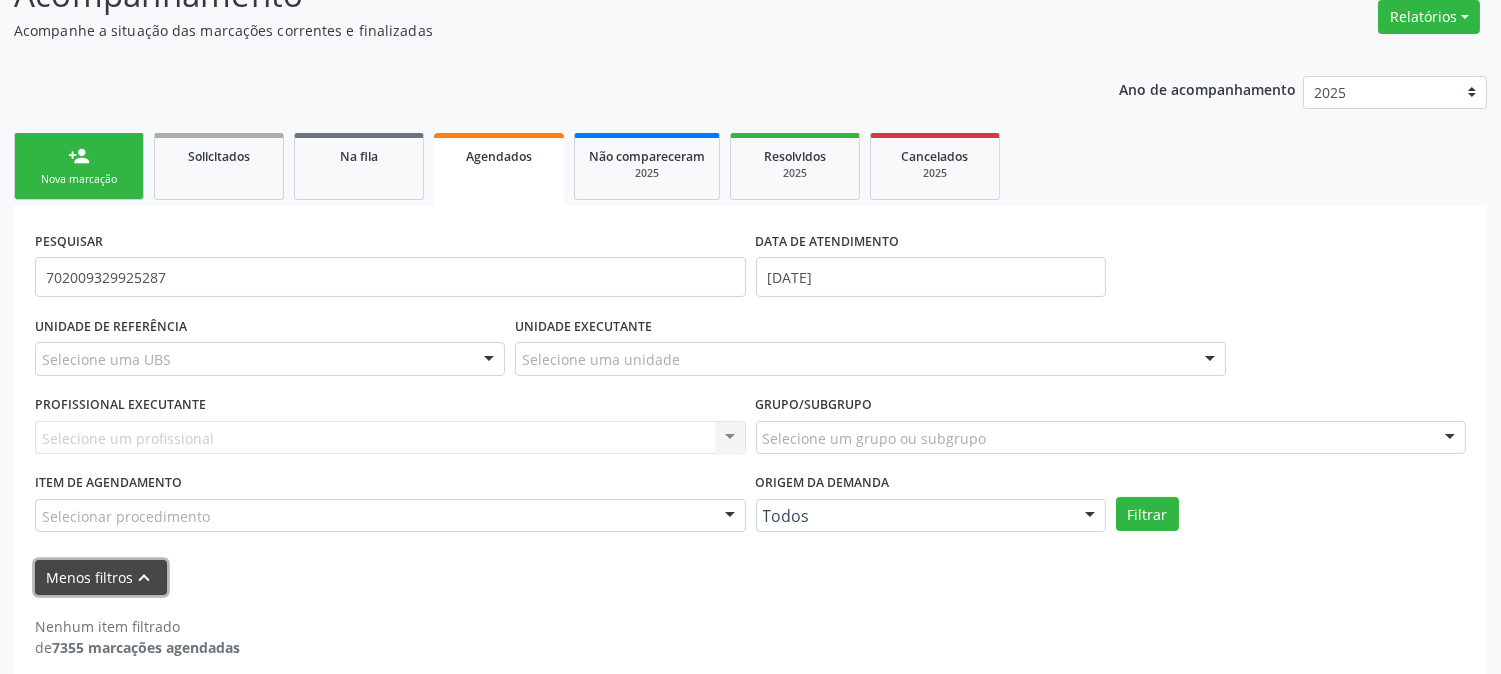 scroll, scrollTop: 184, scrollLeft: 0, axis: vertical 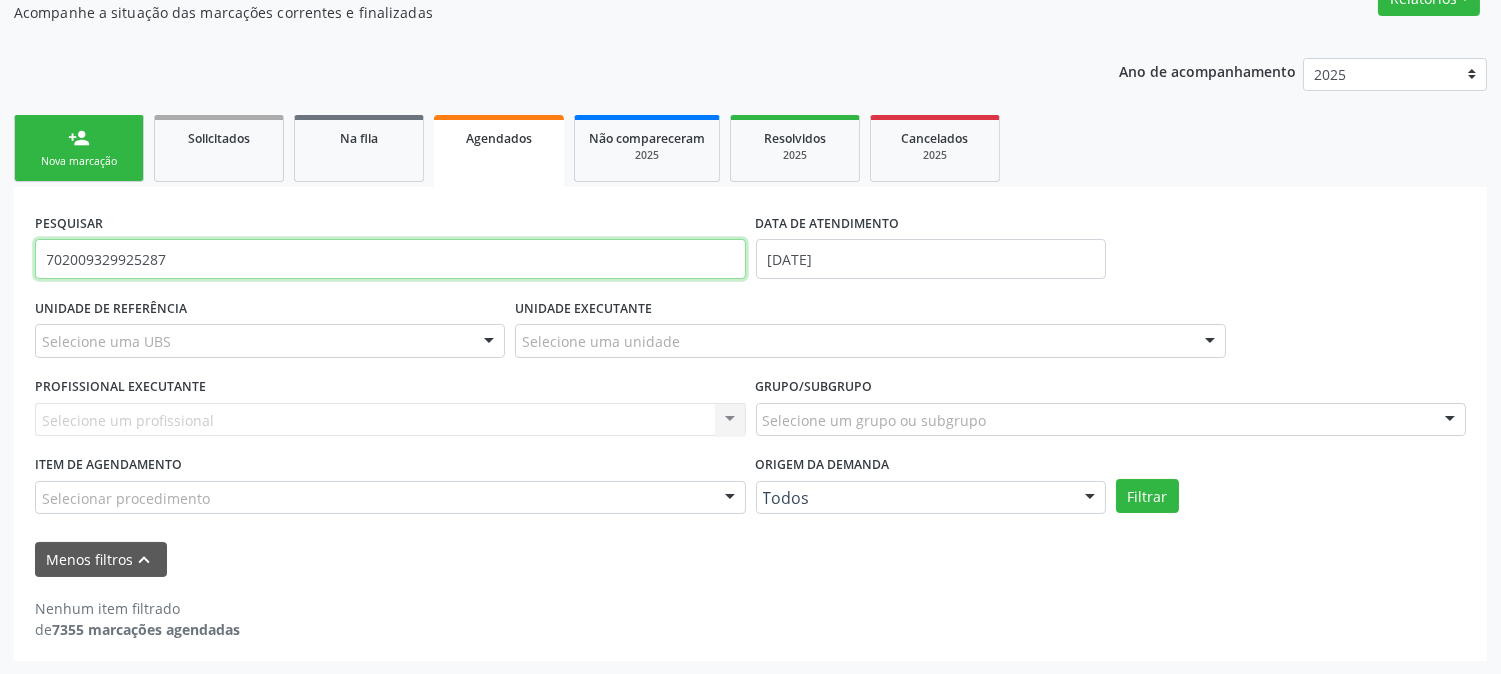 click on "702009329925287" at bounding box center (390, 259) 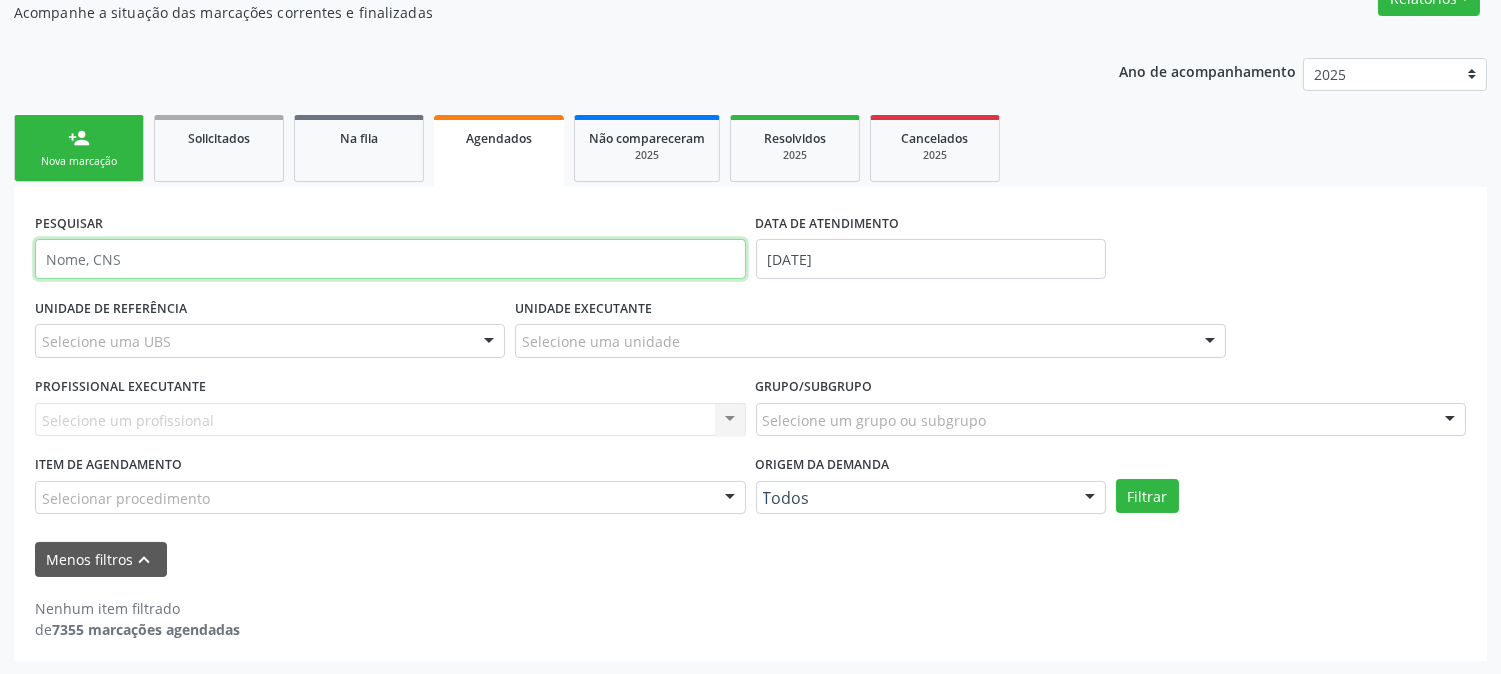 type 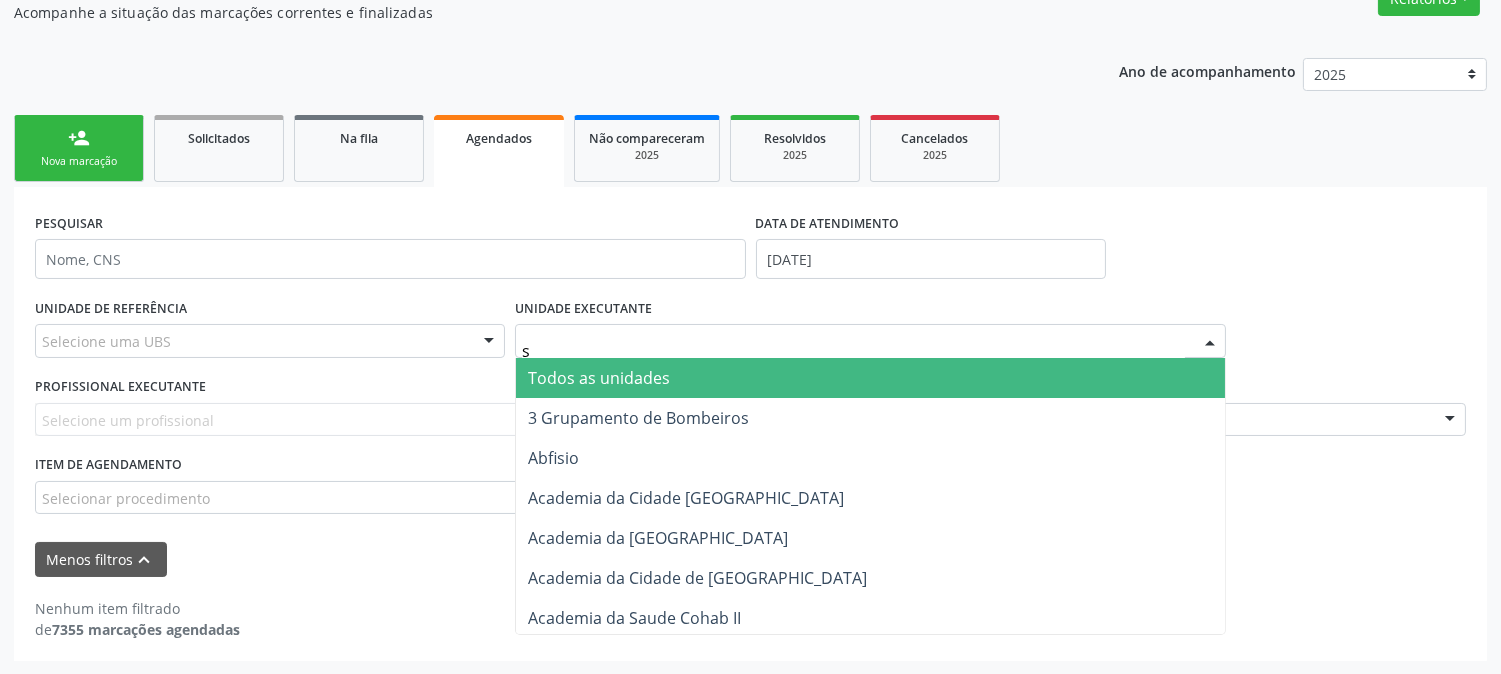 type on "s b" 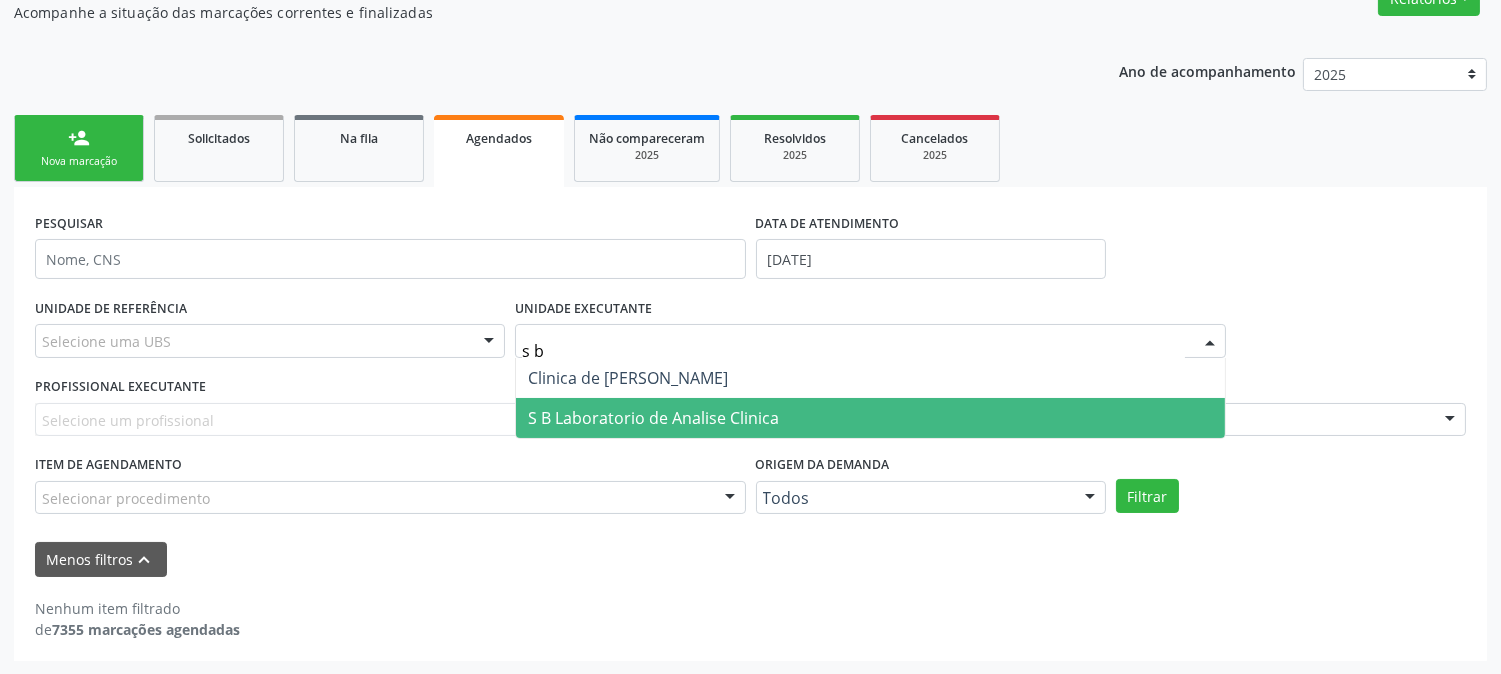 click on "S B Laboratorio de Analise Clinica" at bounding box center (653, 418) 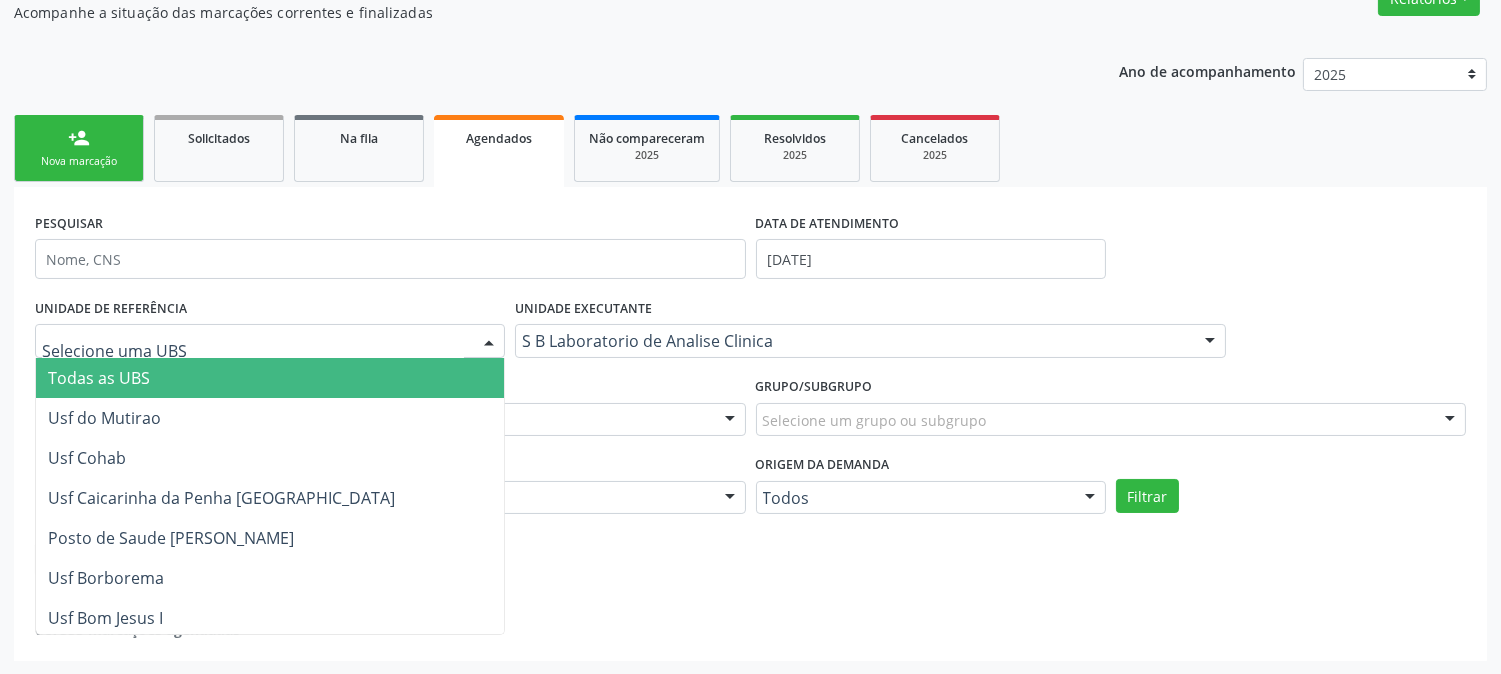 click at bounding box center (270, 341) 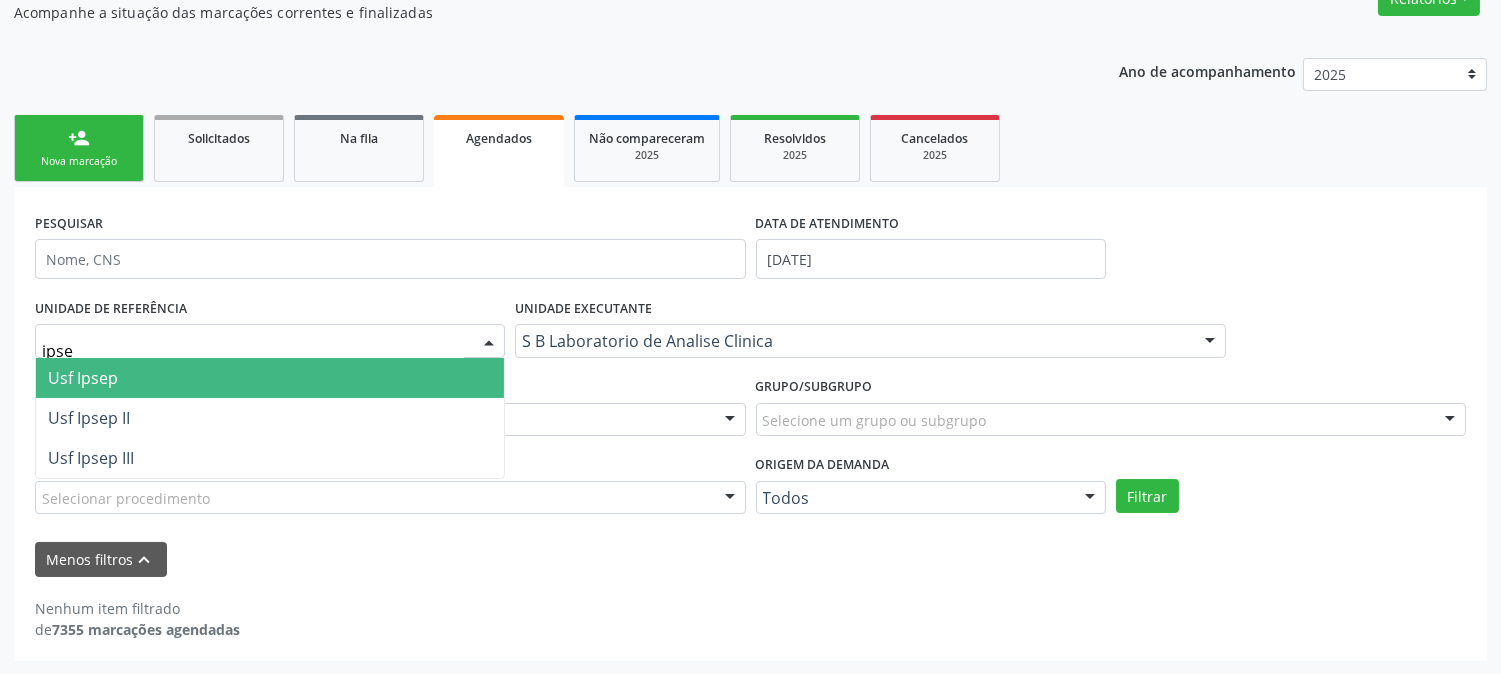 type on "ipsep" 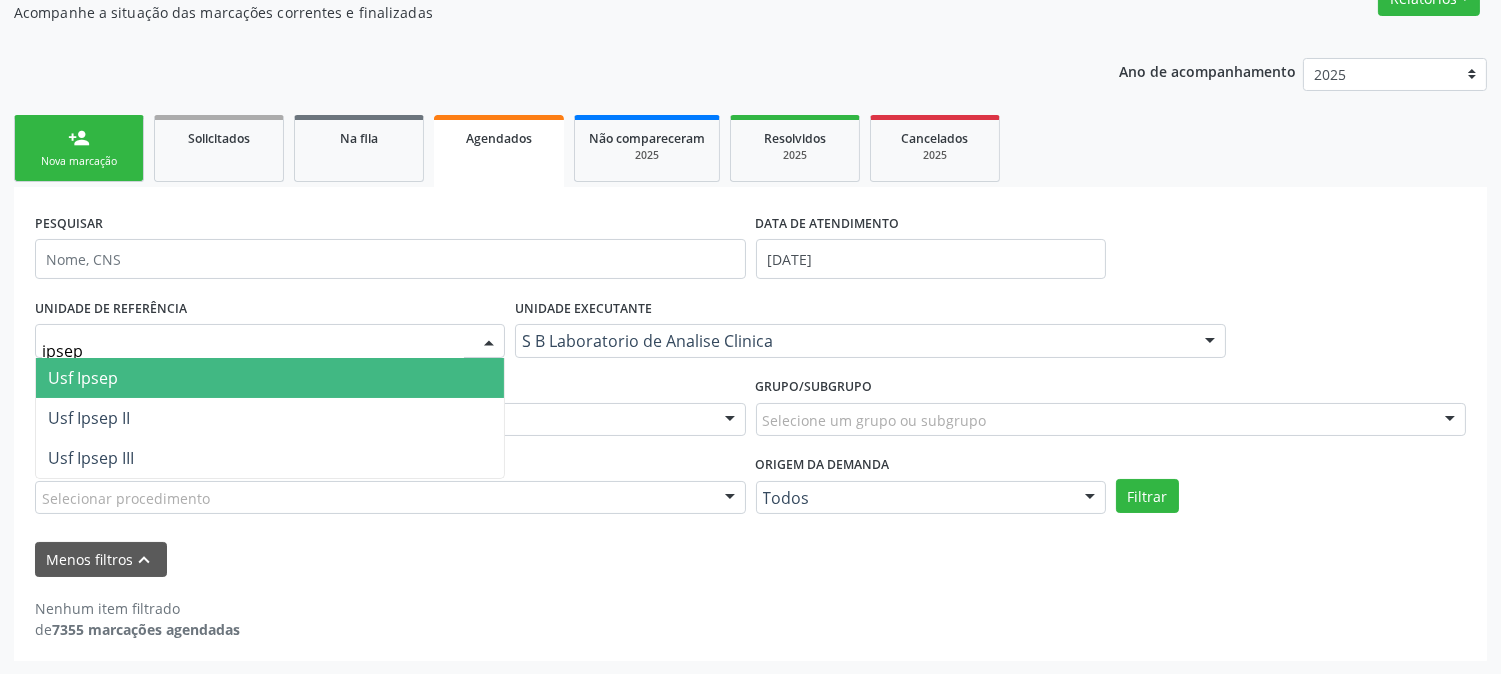 click on "Usf Ipsep" at bounding box center [270, 378] 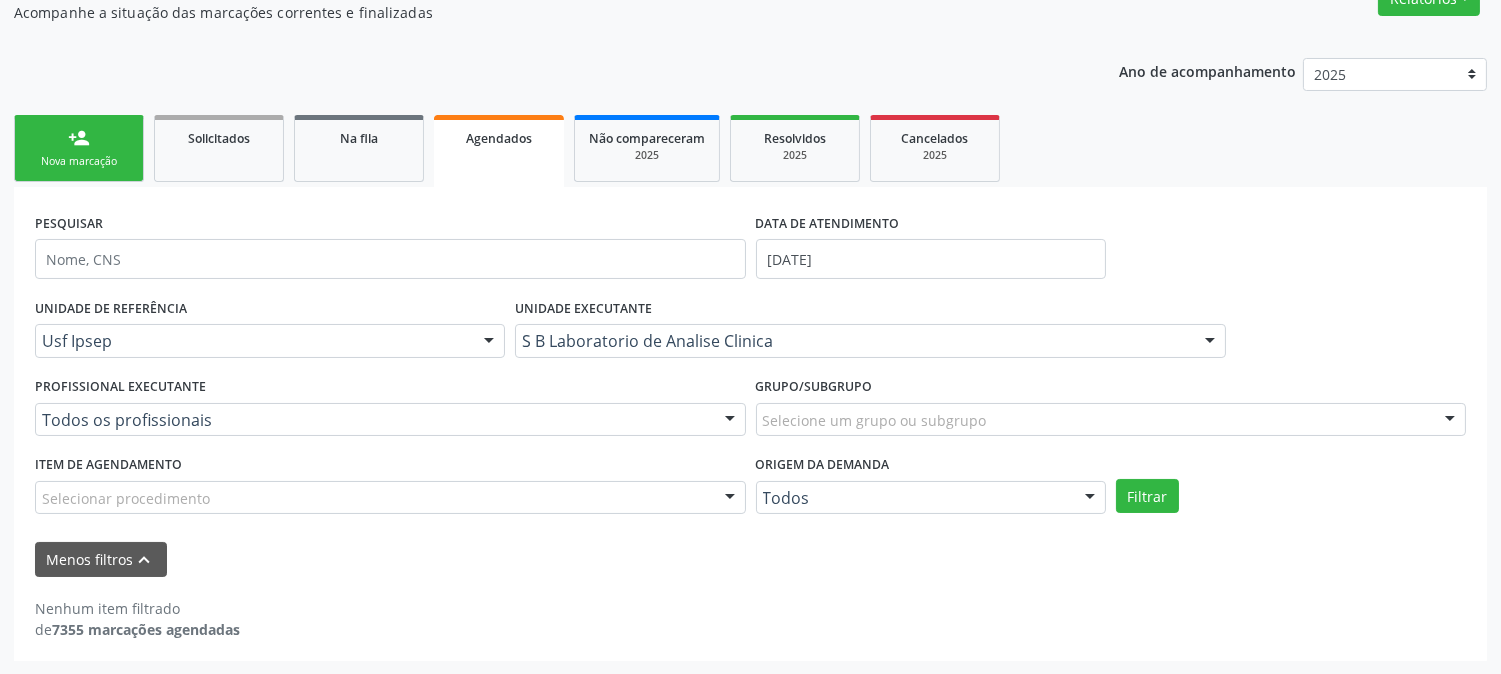 click on "UNIDADE DE REFERÊNCIA
Usf Ipsep         Todas as UBS   Usf do Mutirao   Usf Cohab   Usf Caicarinha da Penha Tauapiranga   Posto de Saude Bernardo Vieira   Usf Borborema   Usf Bom Jesus I   Usf Ipsep   Usf Sao Cristovao   Usf Santa Rita Bernardo Vieira   Usf Cagep   Usf Caxixola   Usf Bom Jesus II   Usf Malhada Cortada   Usf Alto da Conceicao   Usf Varzea Aabb   Usf Ipsep II   Usf Cohab II   Usf Varzinha   Usf Ipa Faz Nova   Usf Centro I   Usf Vila Bela   Usf Centro II   Usf Luanda Jardim   Usf Ipsep III   Posto de Saude Logradouro   Posto de Saude Poco da Cerca   Posto de Saude de Juazeirinho   Central Regional de Rede de Frio Xi Geres   Hospital Eduardo Campos   Rede de Atencao Ao Covid 19 Leitos de Retaguarda Municipal   Posto de Saude Malhada da Areia   Posto de Saude Malhada do Jua   Vigilancia Epidemiologica   Central de Regulacao Medica das Urgencias Serra Talhada Pe   Usb Base Samu Serra Talhada   Usa Base Samu Serra Talhada   3 Grupamento de Bombeiros" at bounding box center (750, 410) 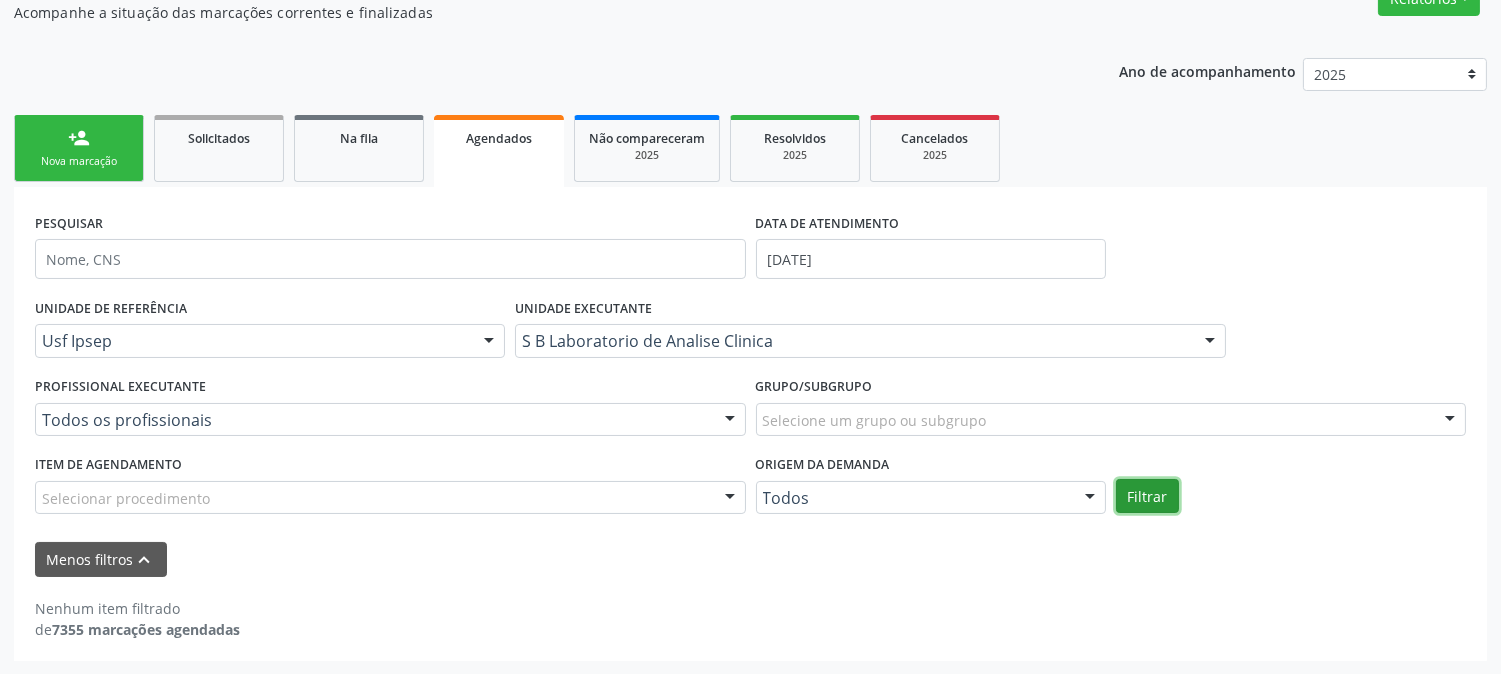 click on "Filtrar" at bounding box center (1147, 496) 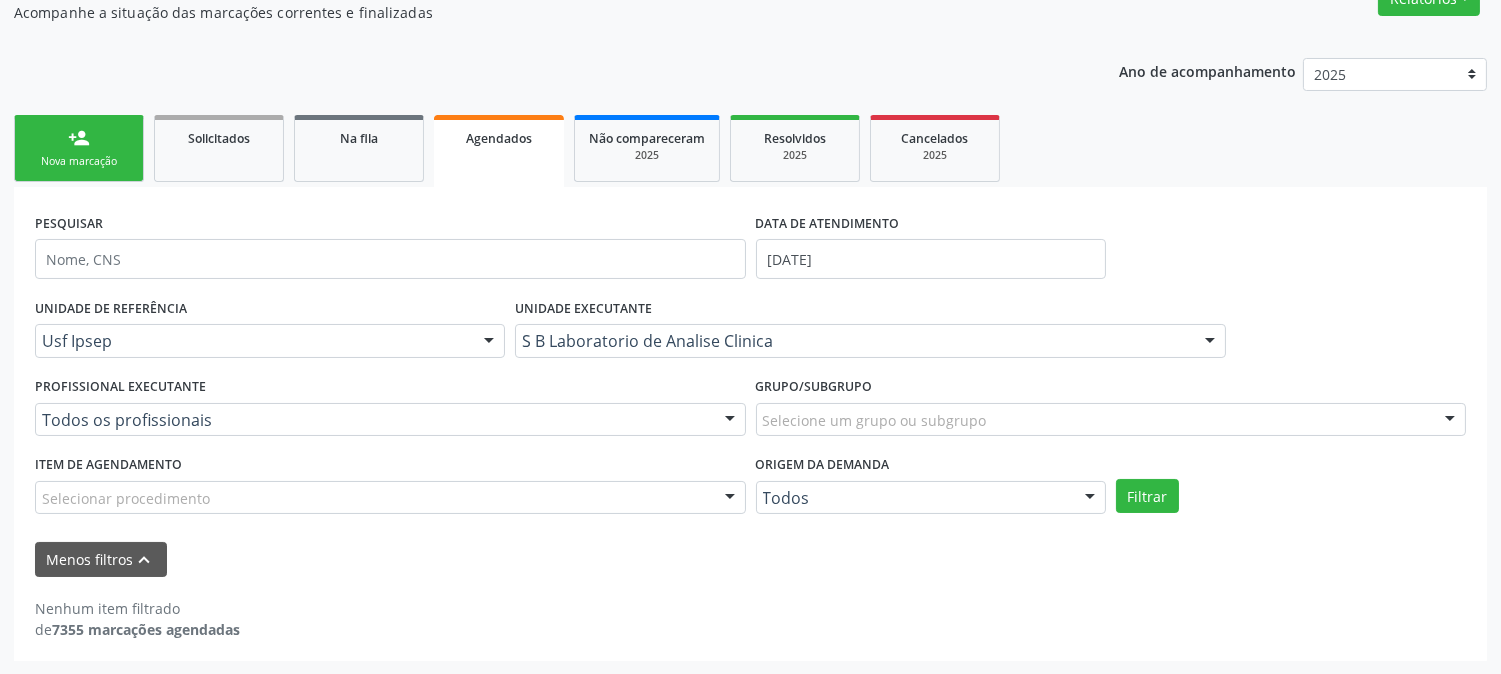 click on "PROFISSIONAL EXECUTANTE
Todos os profissionais         Todos os profissionais   Marcos Gabriel da Silva   Pablo Forlan Cordeiro de Siqueira Neto
Nenhum resultado encontrado para: "   "
Não há nenhuma opção para ser exibida." at bounding box center [390, 411] 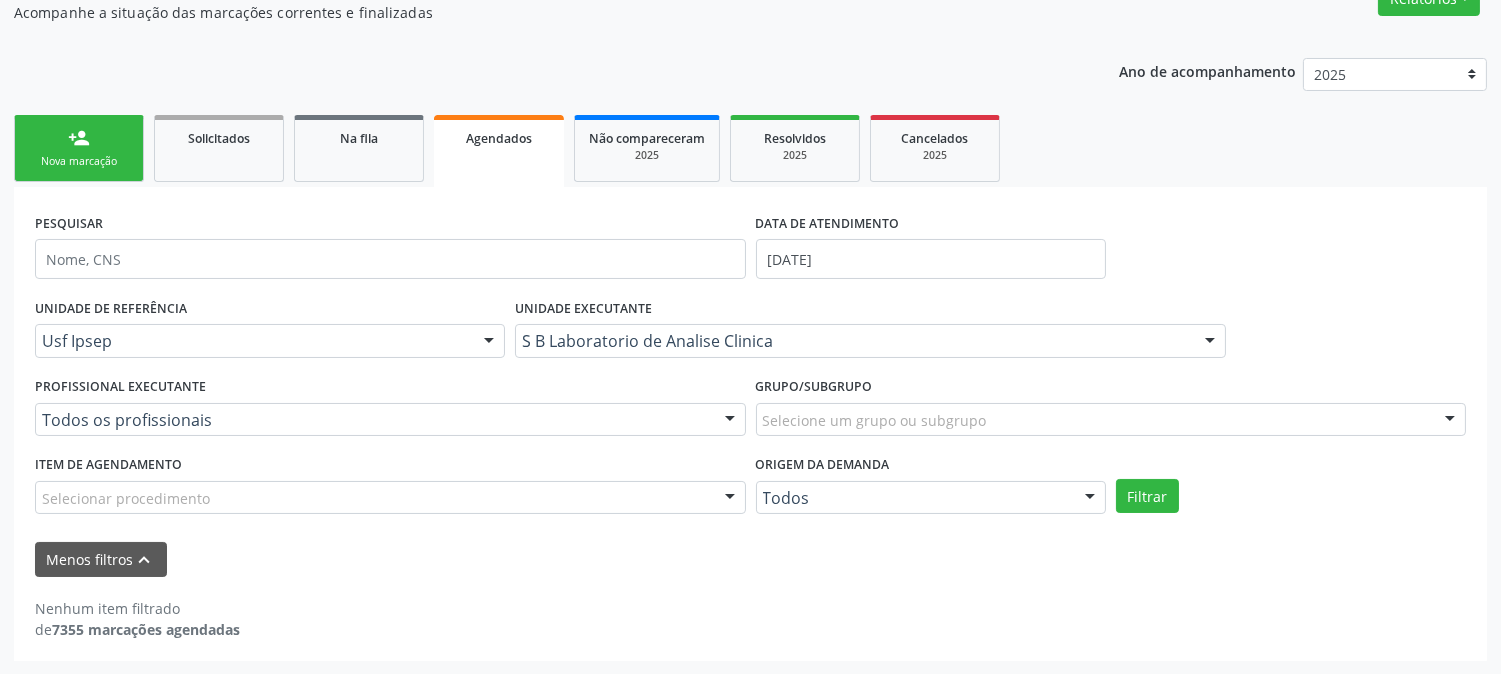 click on "Grupo/Subgrupo
Selecione um grupo ou subgrupo
Todos os grupos e subgrupos
01 - Ações de promoção e prevenção em saúde
01.01 - Ações coletivas/individuais em saúde
01.02 - Vigilância em saúde
02 - Procedimentos com finalidade diagnóstica
02.01 - Coleta de material
02.02 - Diagnóstico em laboratório clínico
02.03 - Diagnóstico por anatomia patológica e citopatologia
02.04 - Diagnóstico por radiologia
02.05 - Diagnóstico por ultrasonografia
02.06 - Diagnóstico por tomografia
02.07 - Diagnóstico por ressonância magnética
02.08 - Diagnóstico por medicina nuclear in vivo
02.09 - Diagnóstico por endoscopia
02.10 - Diagnóstico por radiologia intervencionista
02.14 - Diagnóstico por teste rápido" at bounding box center (1111, 404) 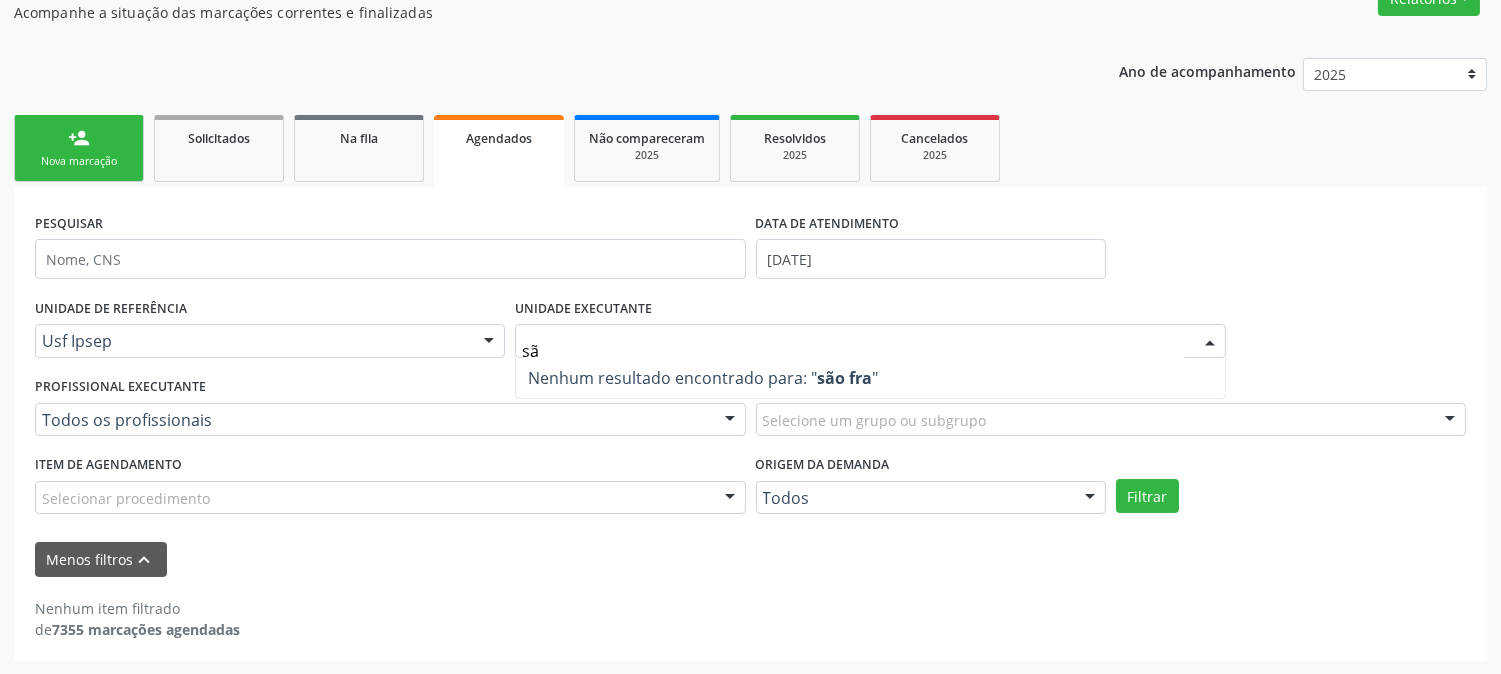 type on "s" 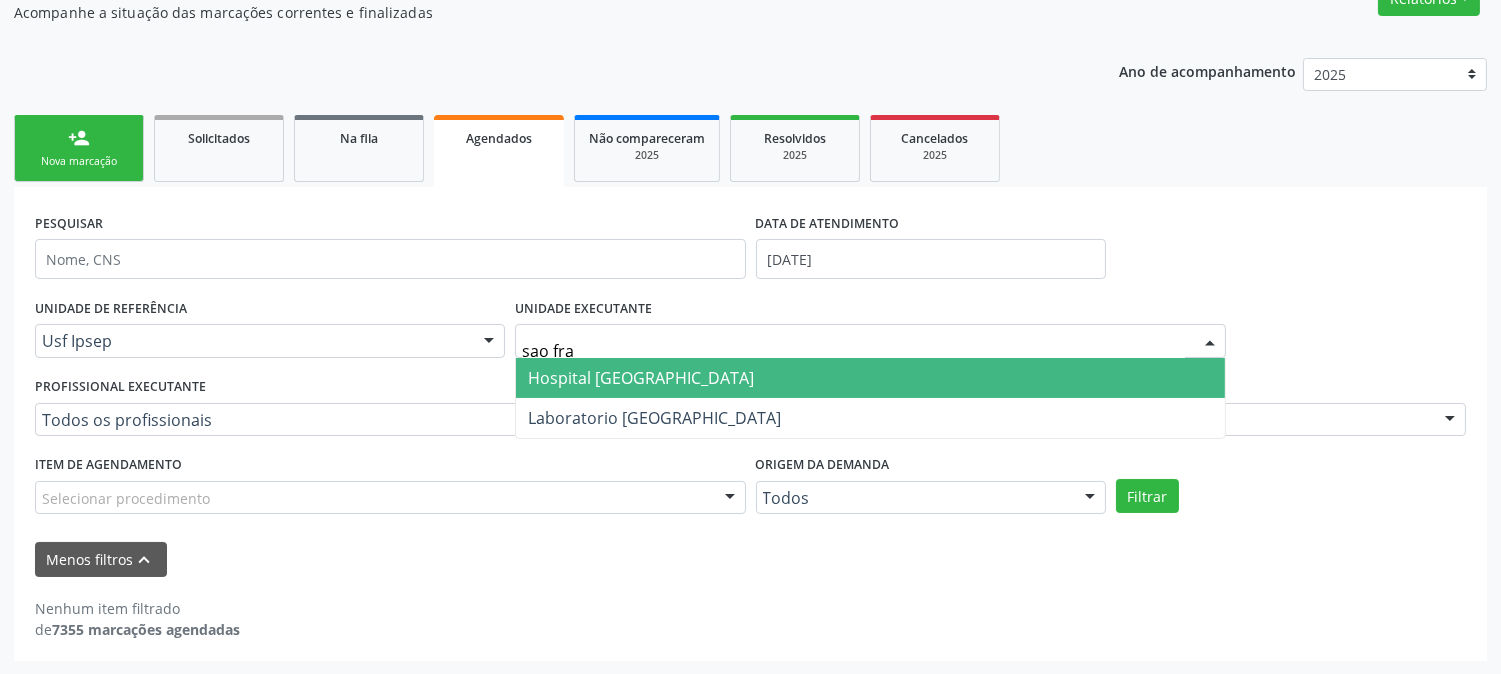 click on "Hospital [GEOGRAPHIC_DATA]" at bounding box center (641, 378) 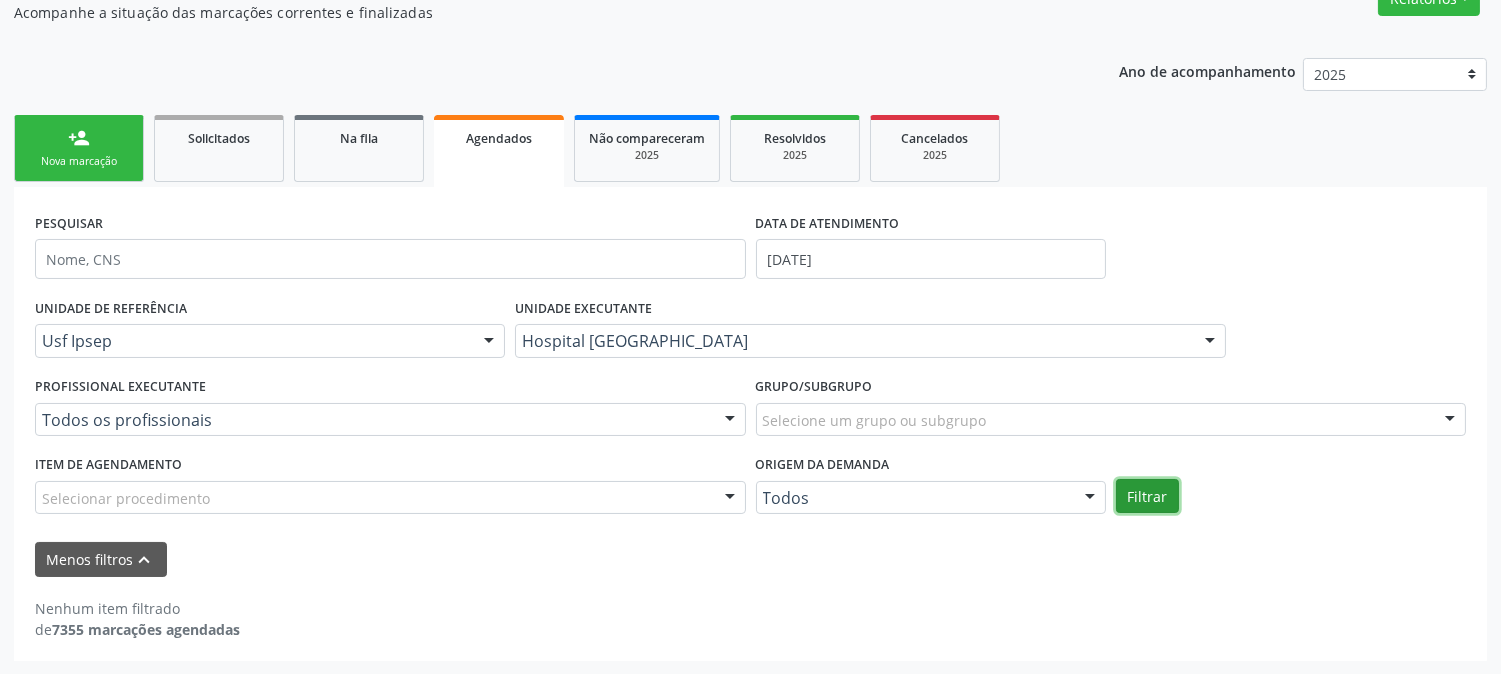 click on "Filtrar" at bounding box center [1147, 496] 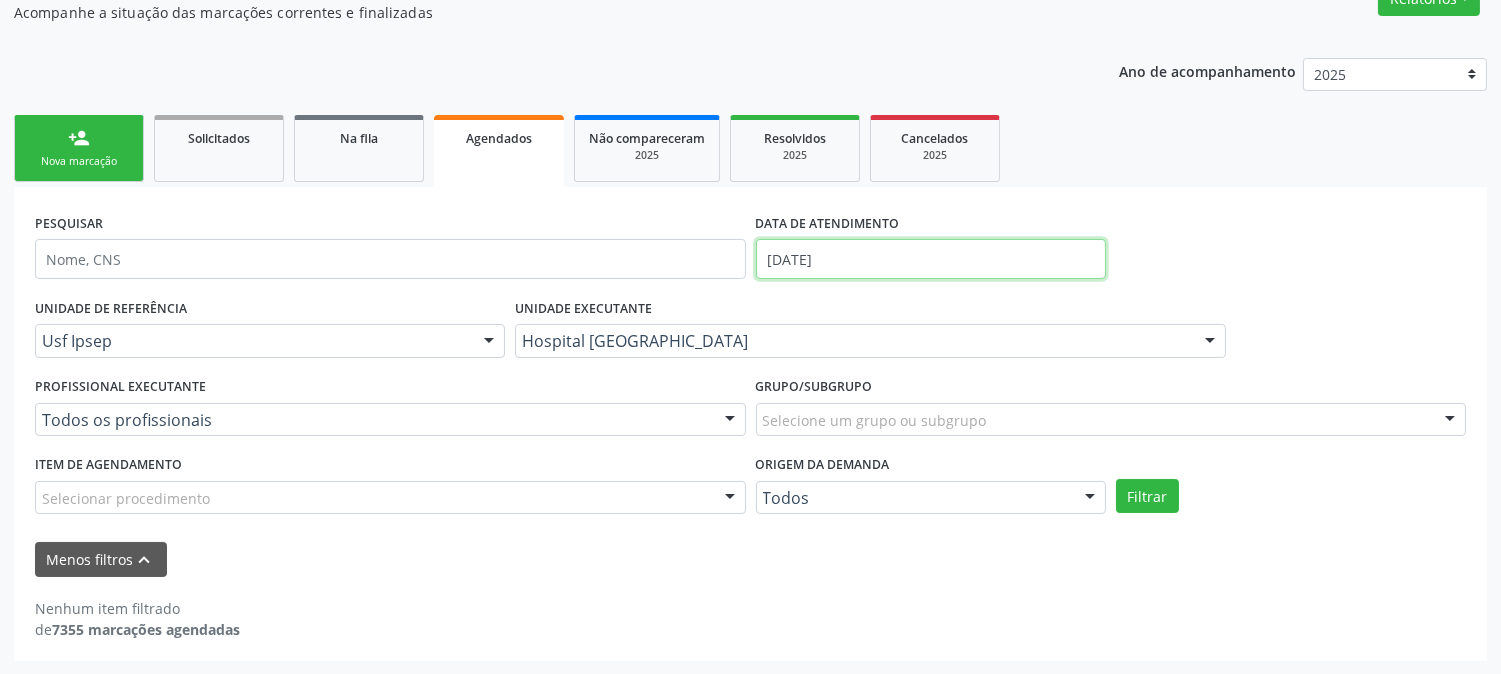 click on "10/07/2025" at bounding box center [931, 259] 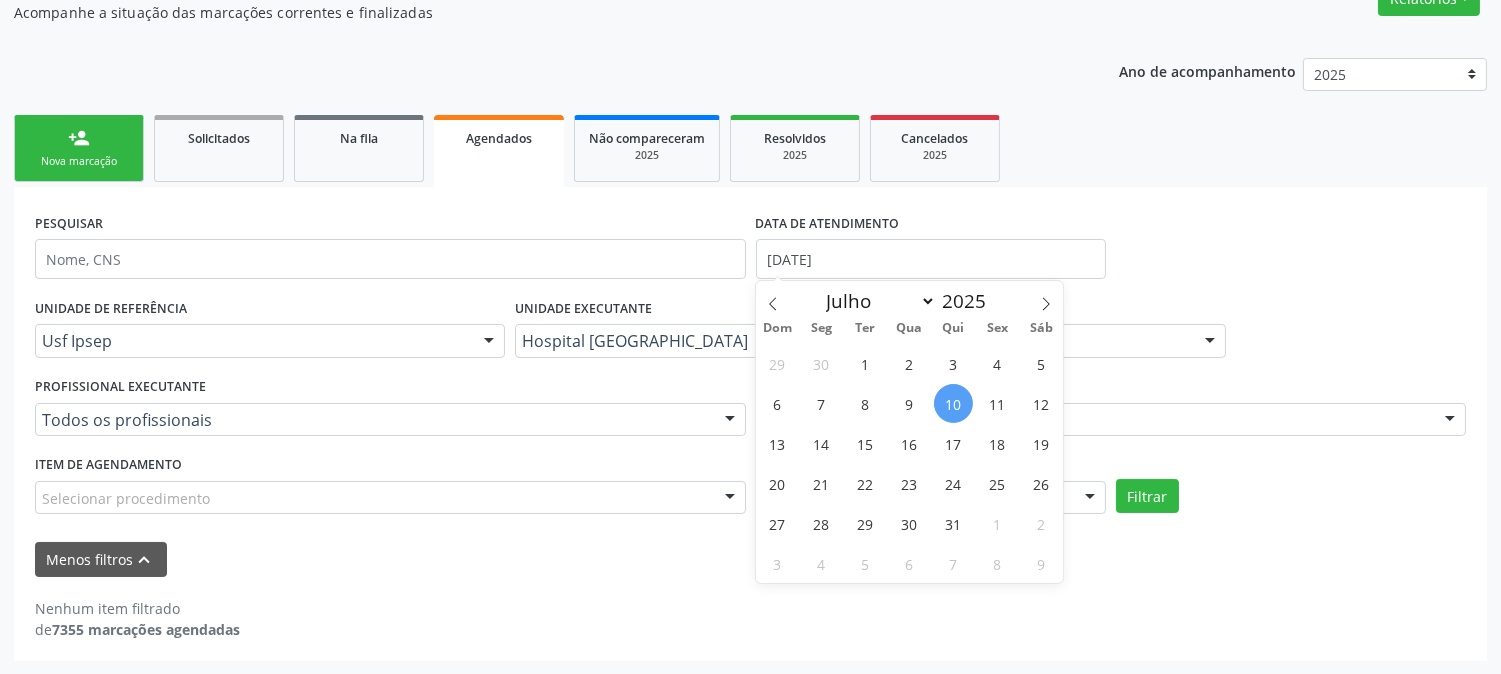 click on "PESQUISAR
DATA DE ATENDIMENTO
10/07/2025" at bounding box center (750, 250) 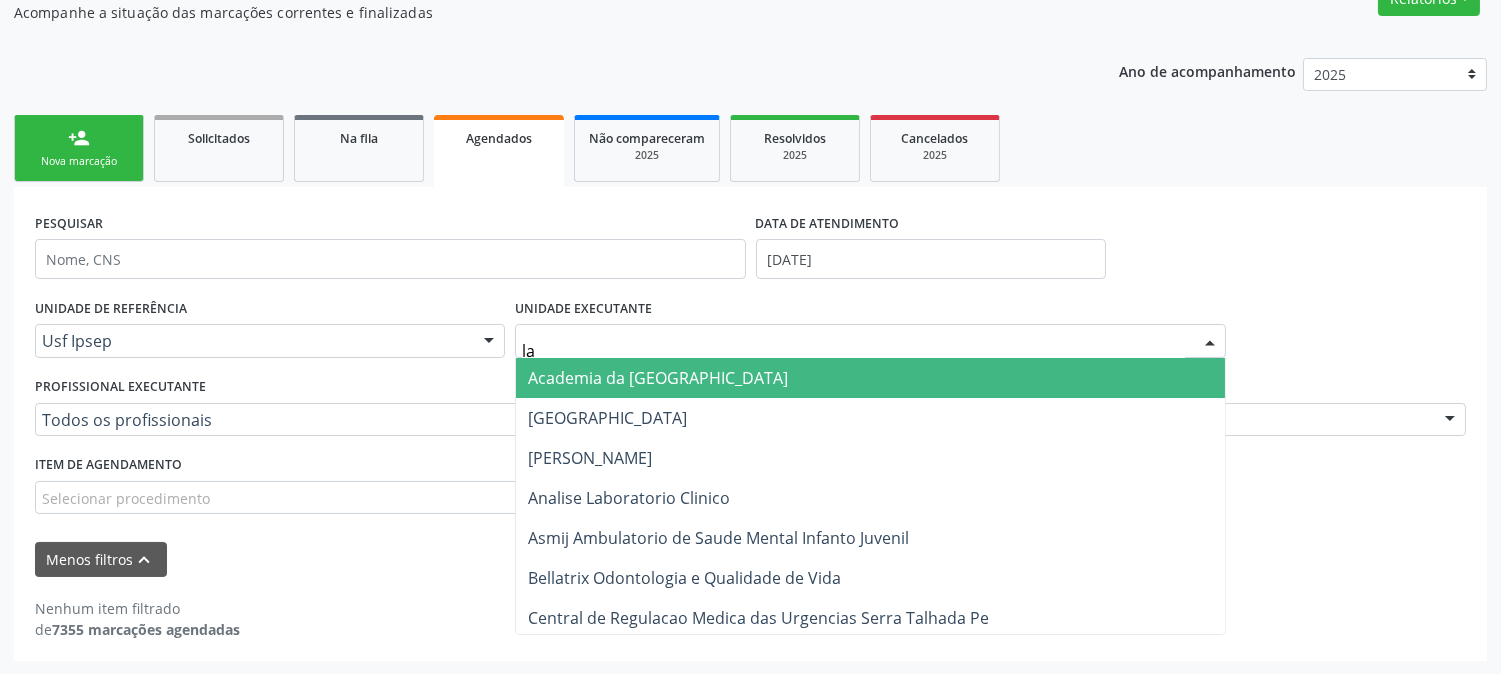 type on "l" 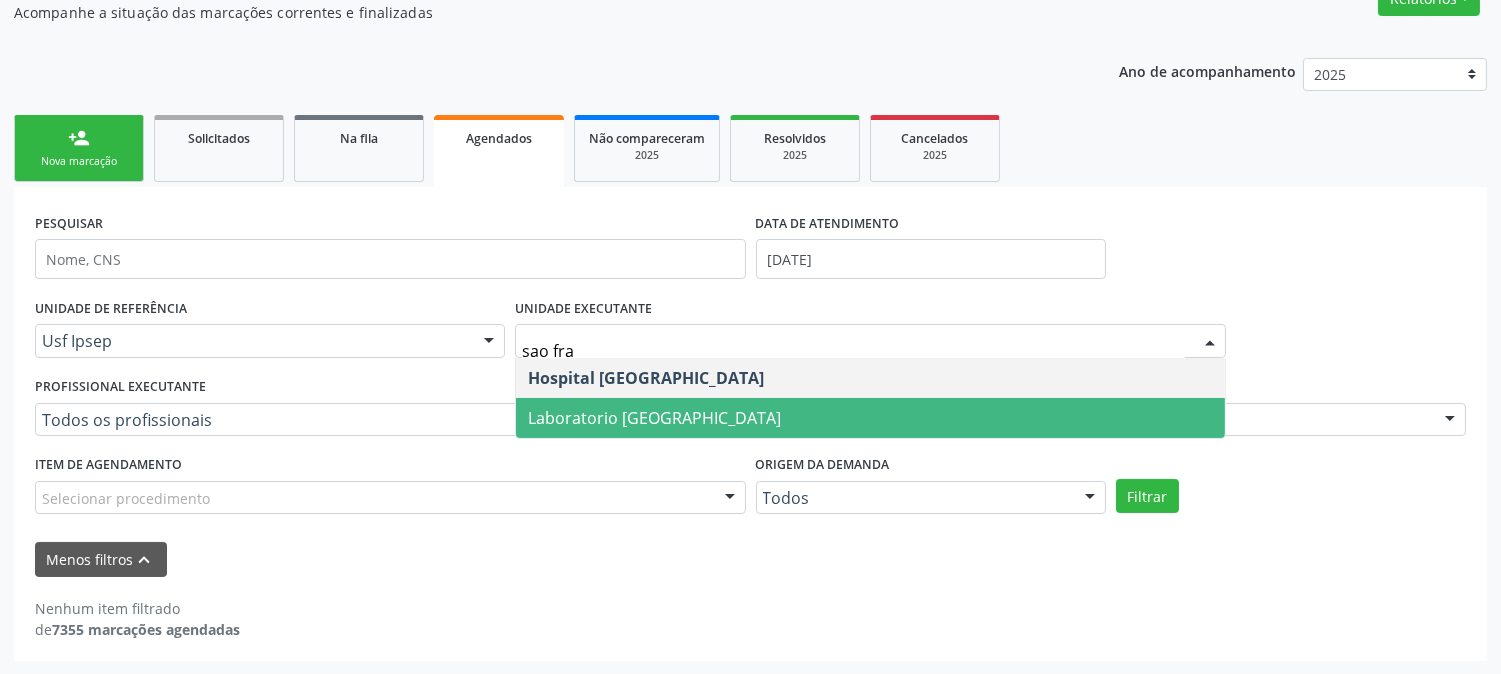 click on "Laboratorio [GEOGRAPHIC_DATA]" at bounding box center (870, 418) 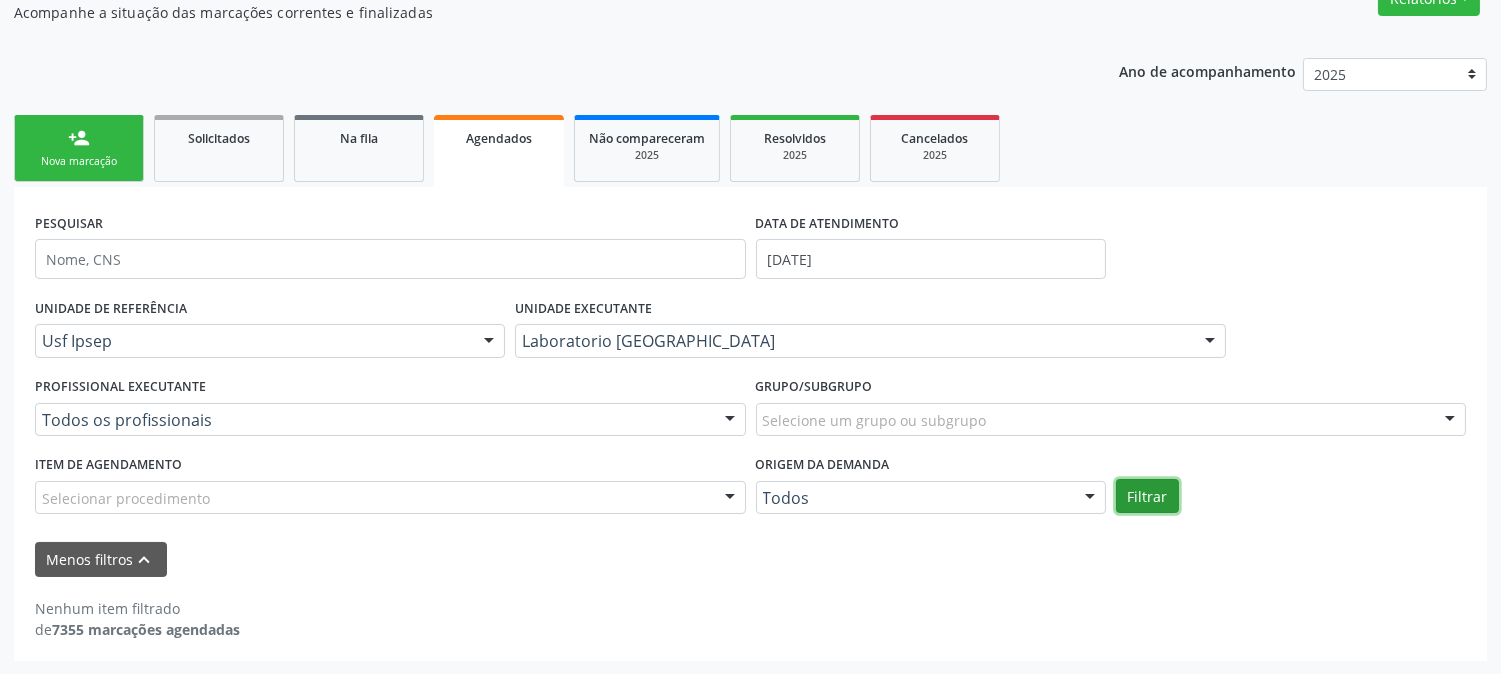 click on "Filtrar" at bounding box center (1147, 496) 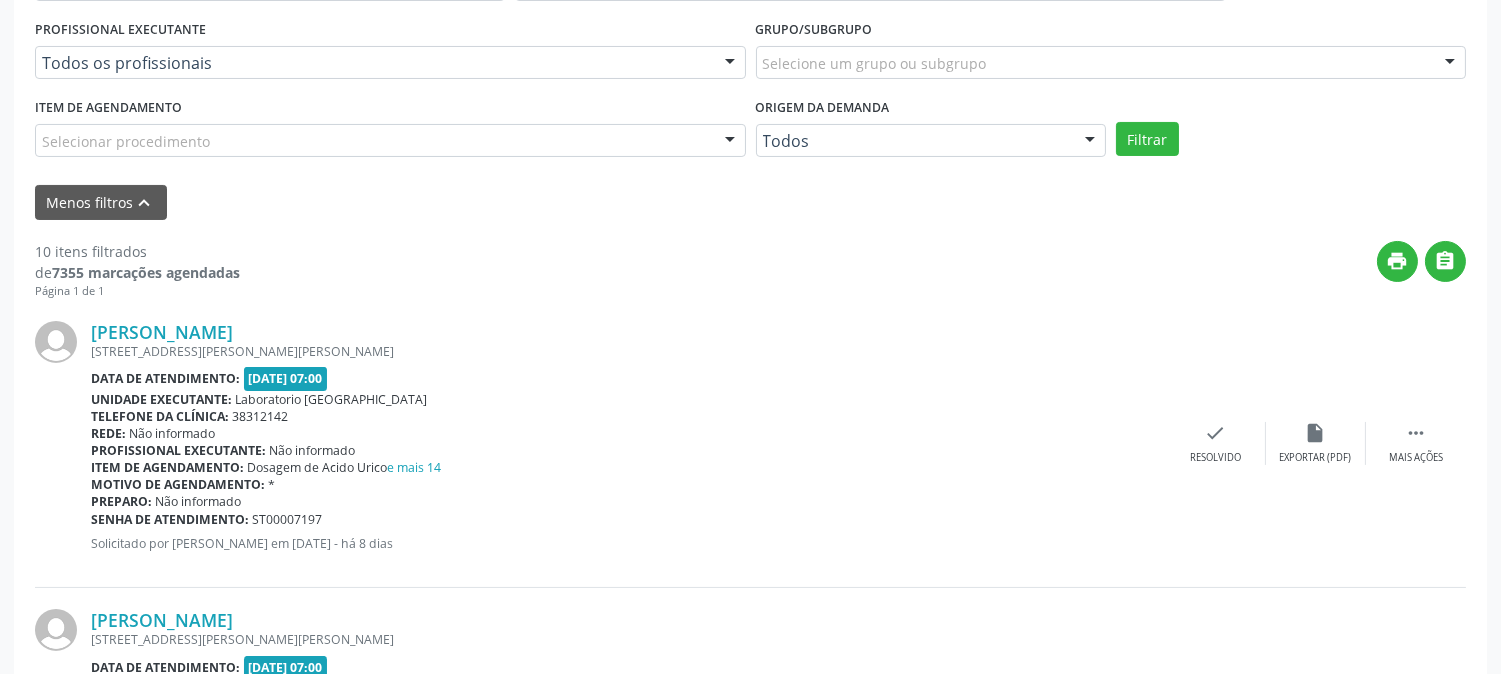 scroll, scrollTop: 748, scrollLeft: 0, axis: vertical 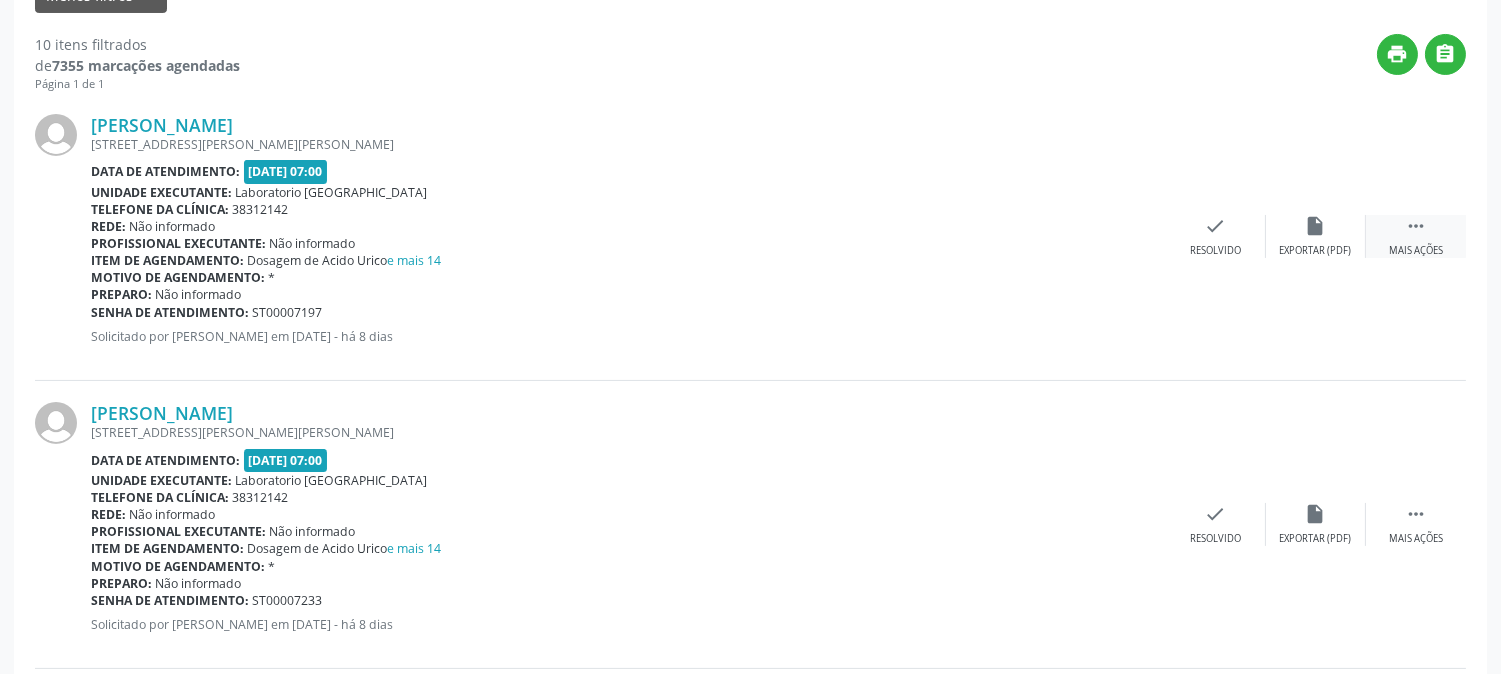 click on "
Mais ações" at bounding box center [1416, 236] 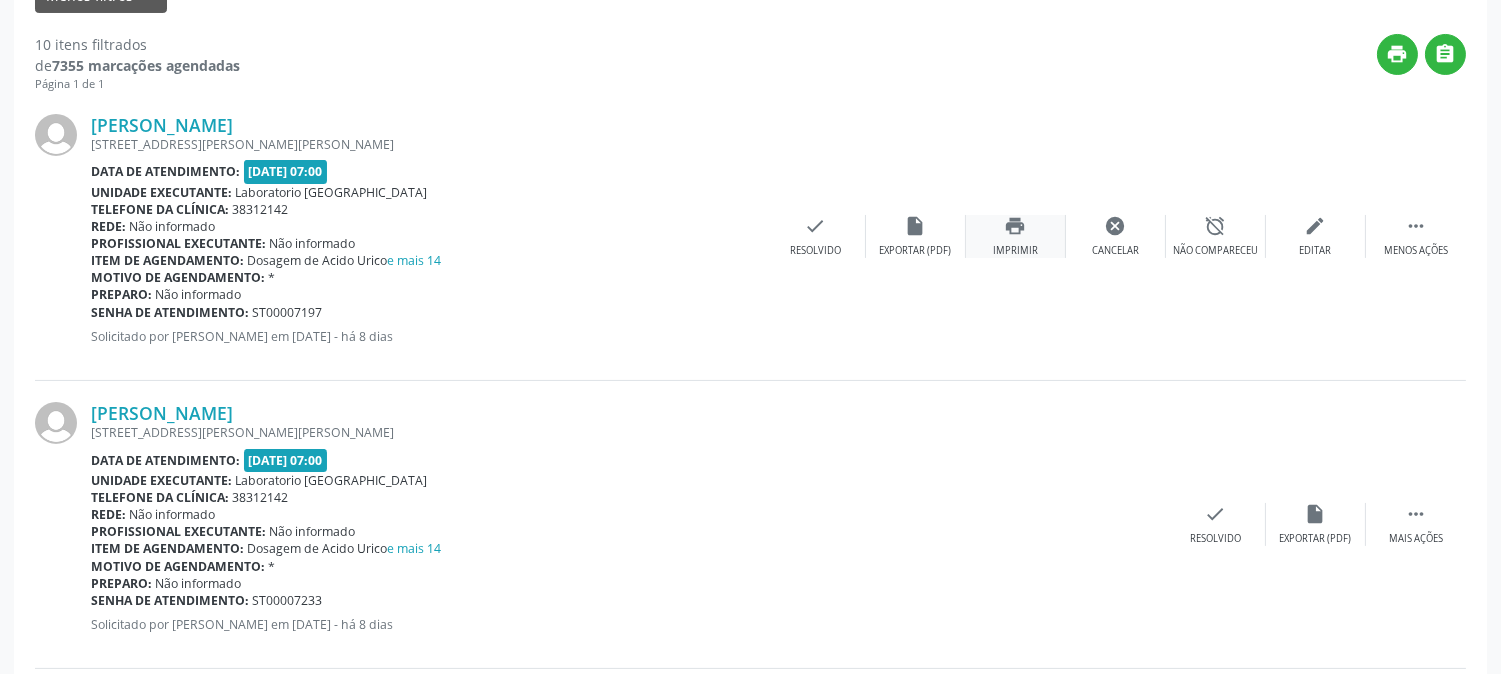 click on "print
Imprimir" at bounding box center [1016, 236] 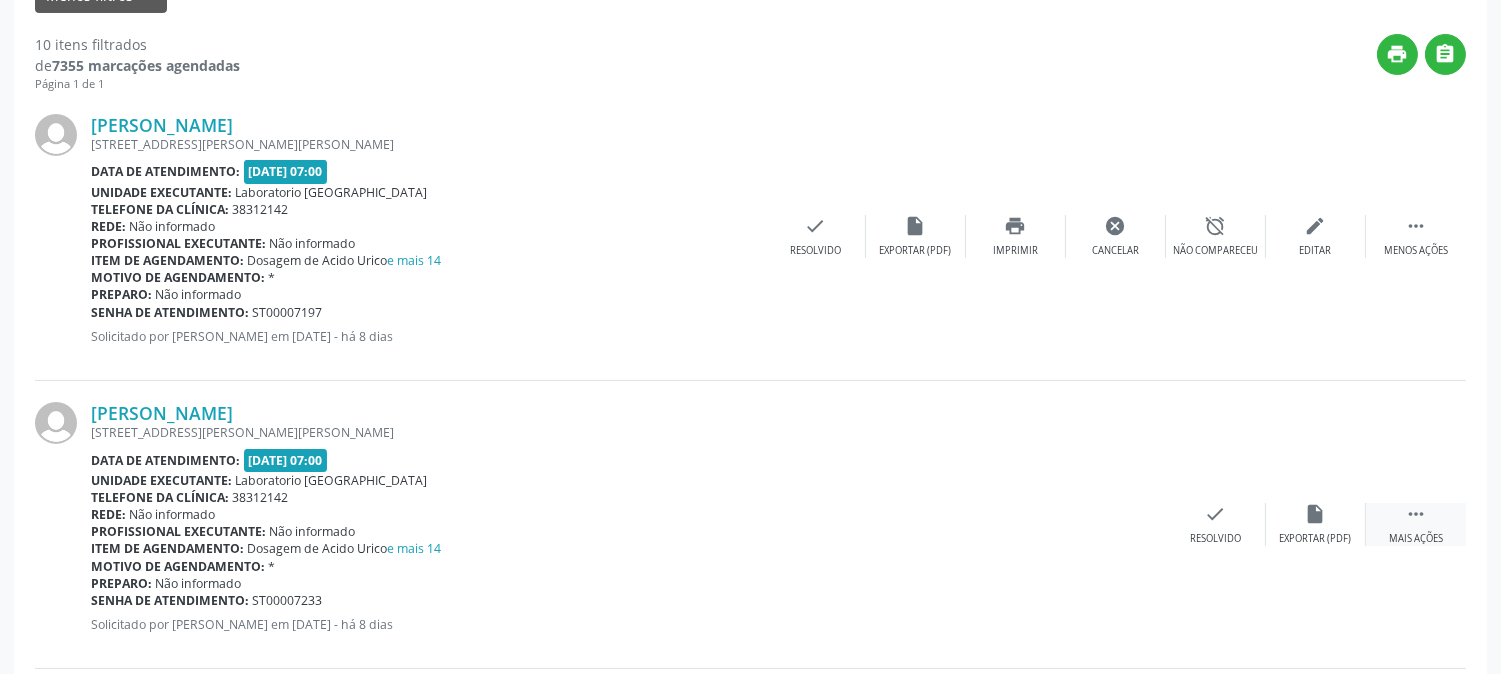click on "" at bounding box center [1416, 514] 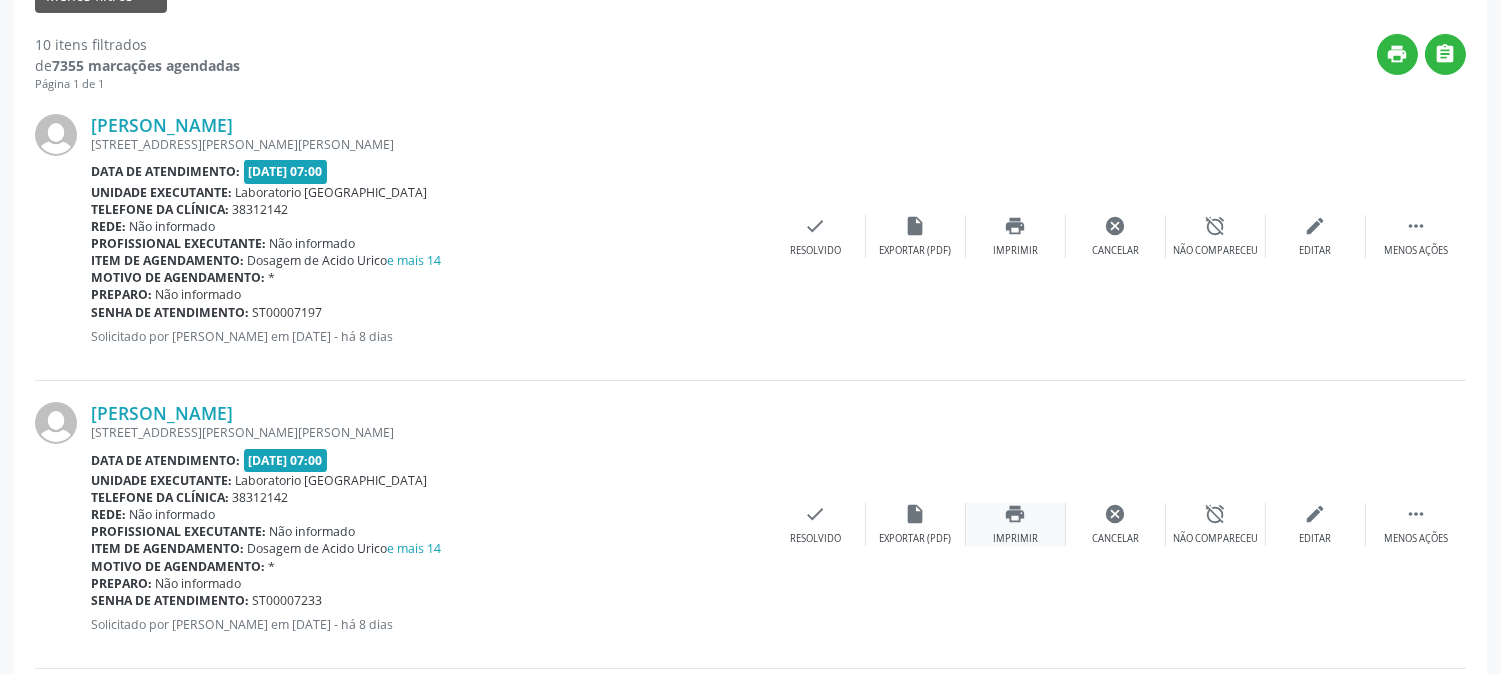 click on "Imprimir" at bounding box center (1015, 539) 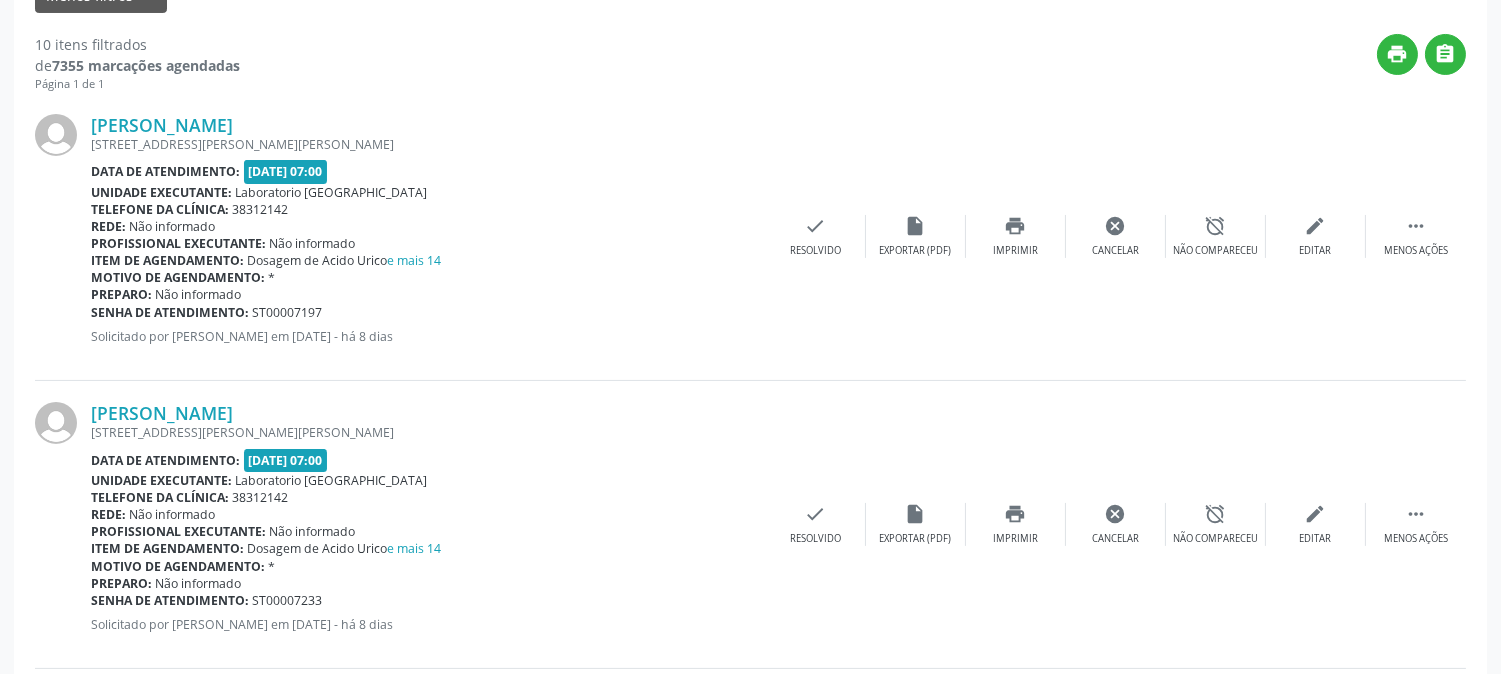 click on "
Mais ações" at bounding box center [1416, 812] 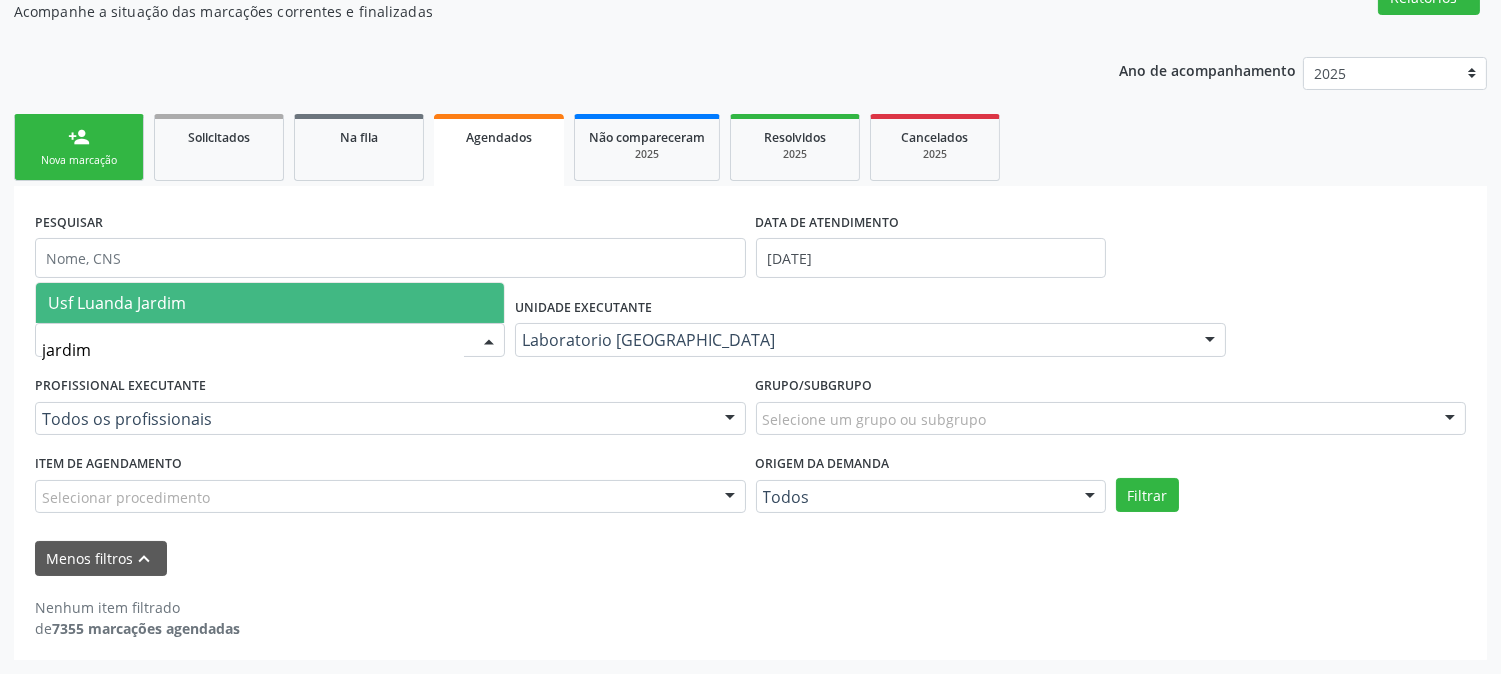 click on "Usf Luanda Jardim" at bounding box center (270, 303) 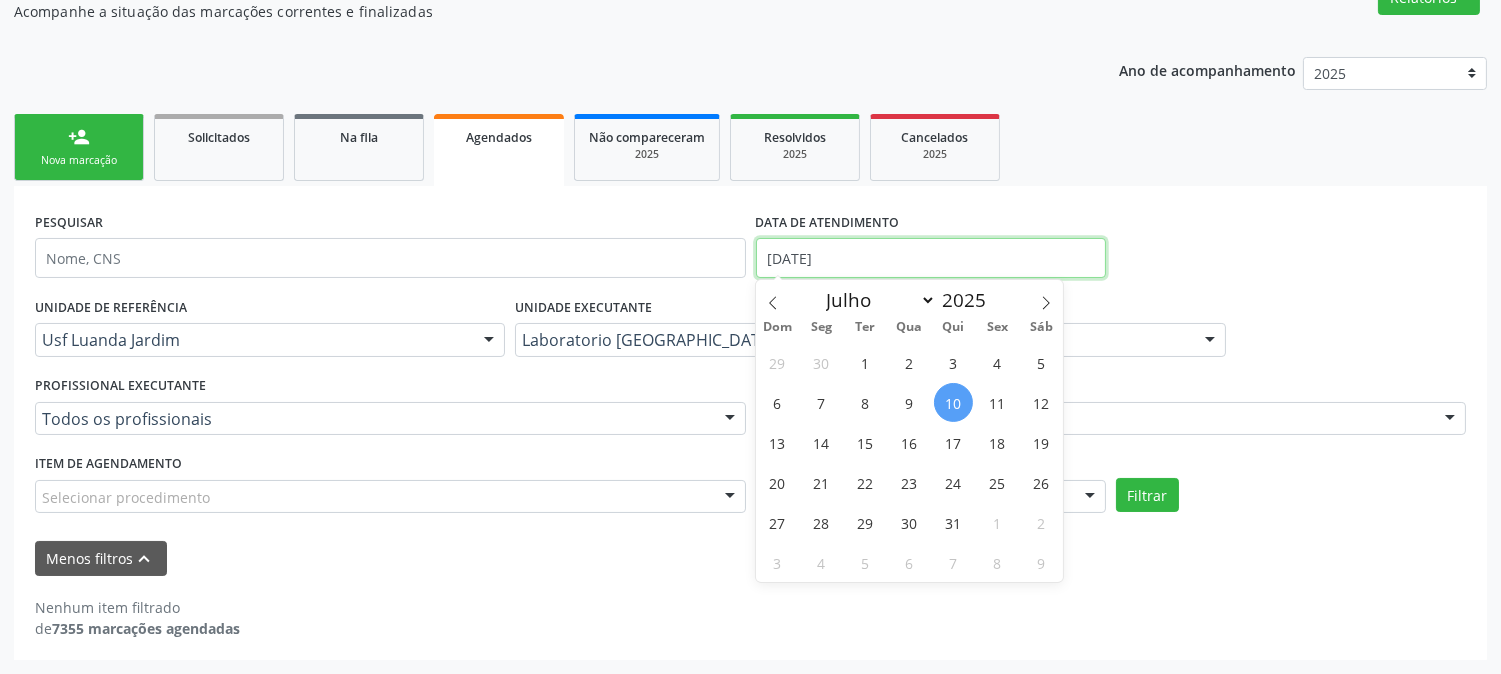 click on "10/07/2025" at bounding box center (931, 258) 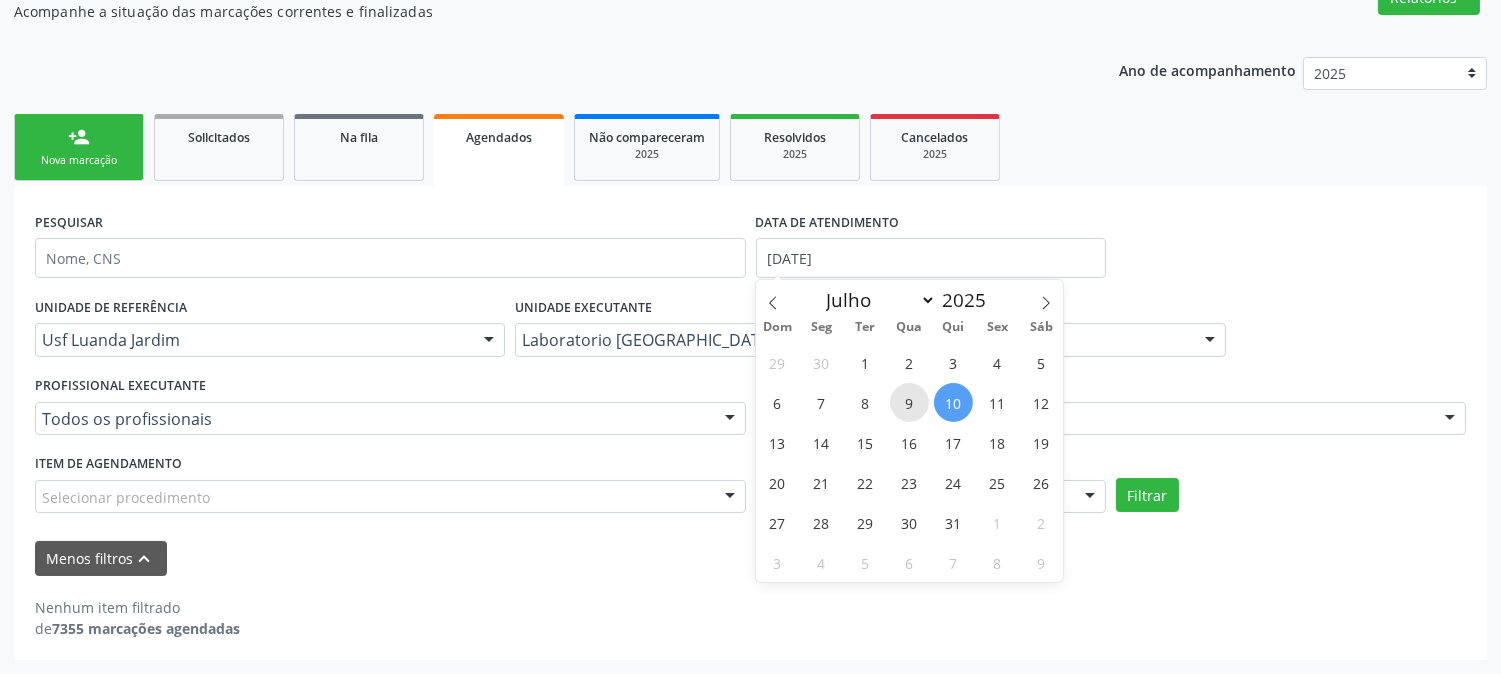 click on "9" at bounding box center [909, 402] 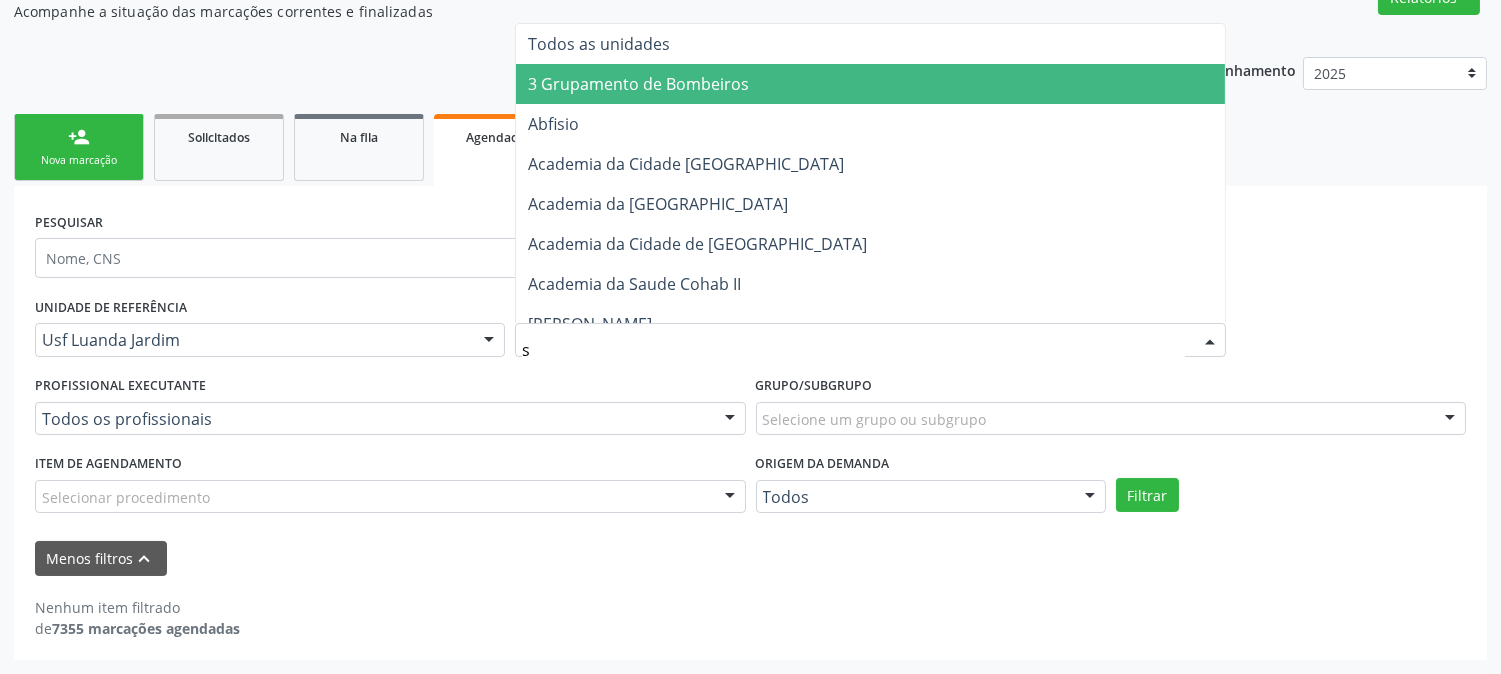 type on "s b" 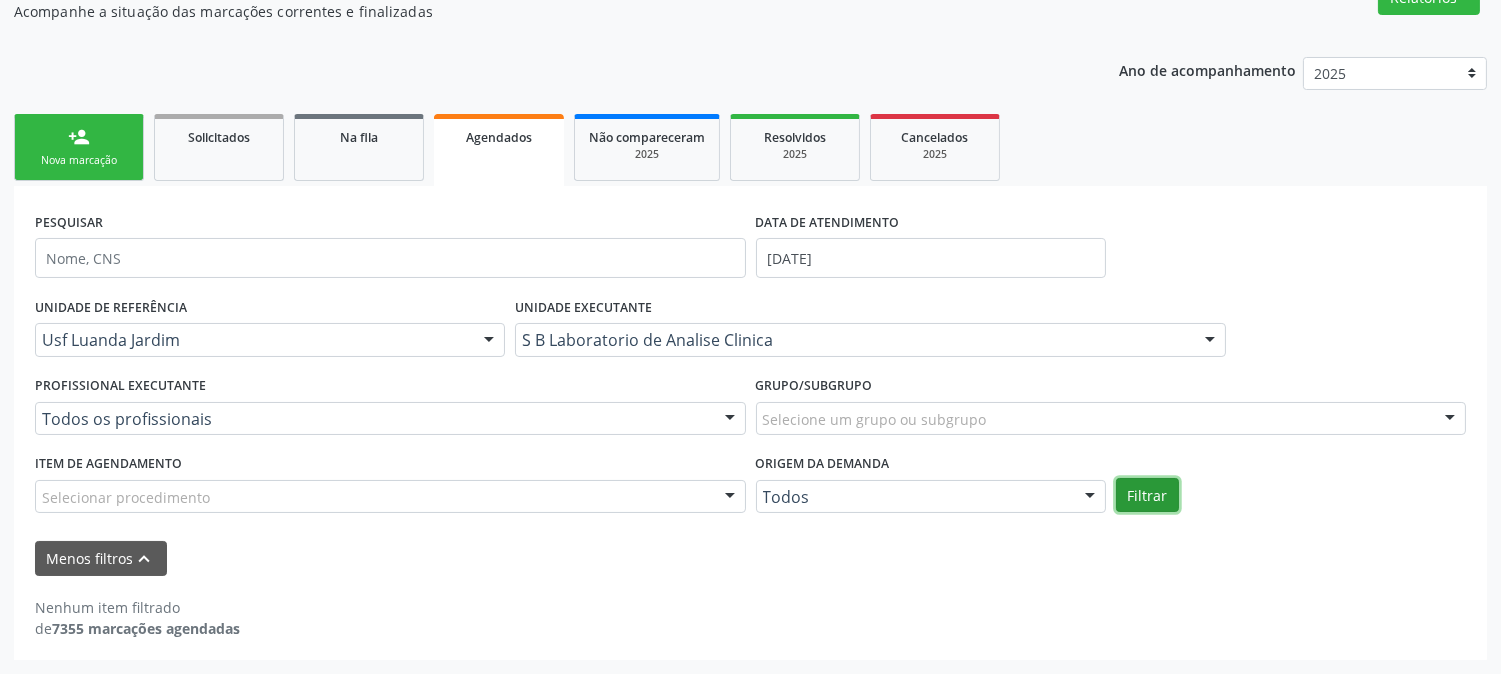 click on "Filtrar" at bounding box center [1147, 495] 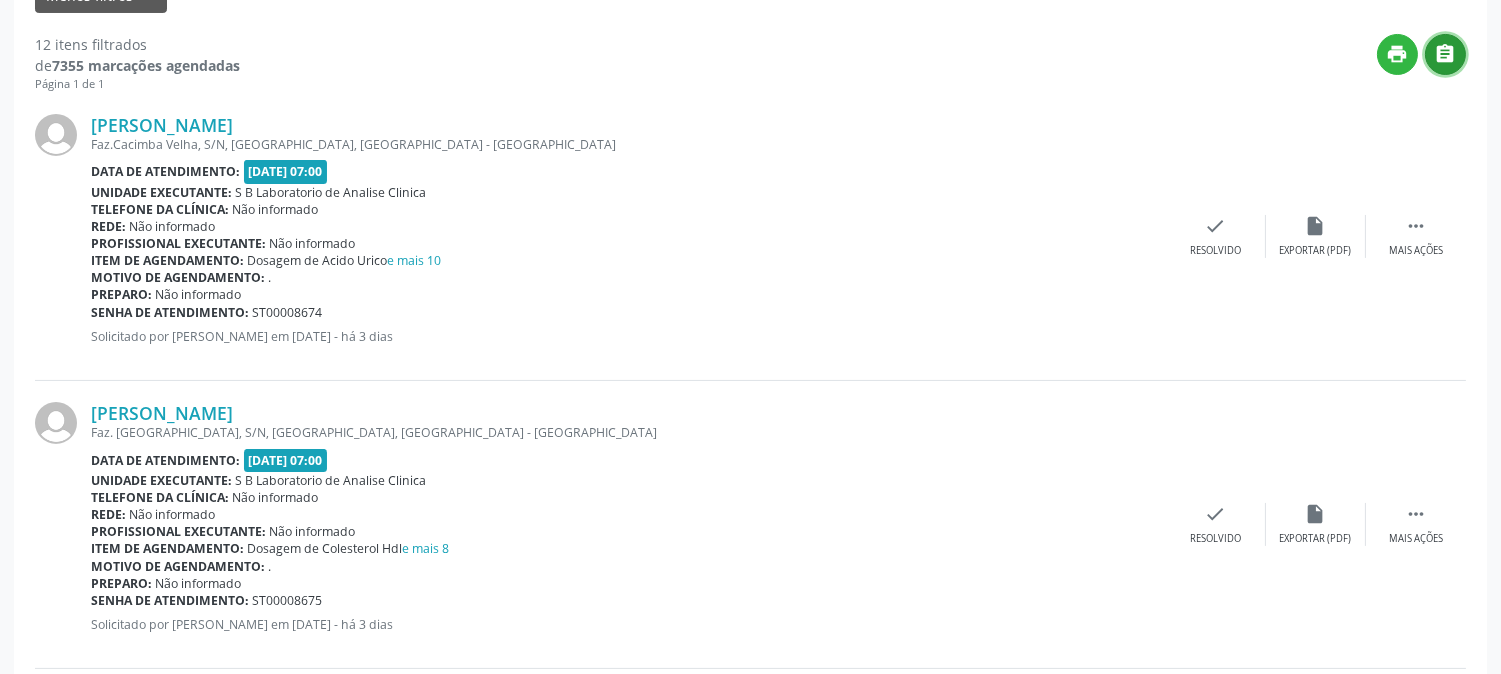 click on "" at bounding box center (1446, 54) 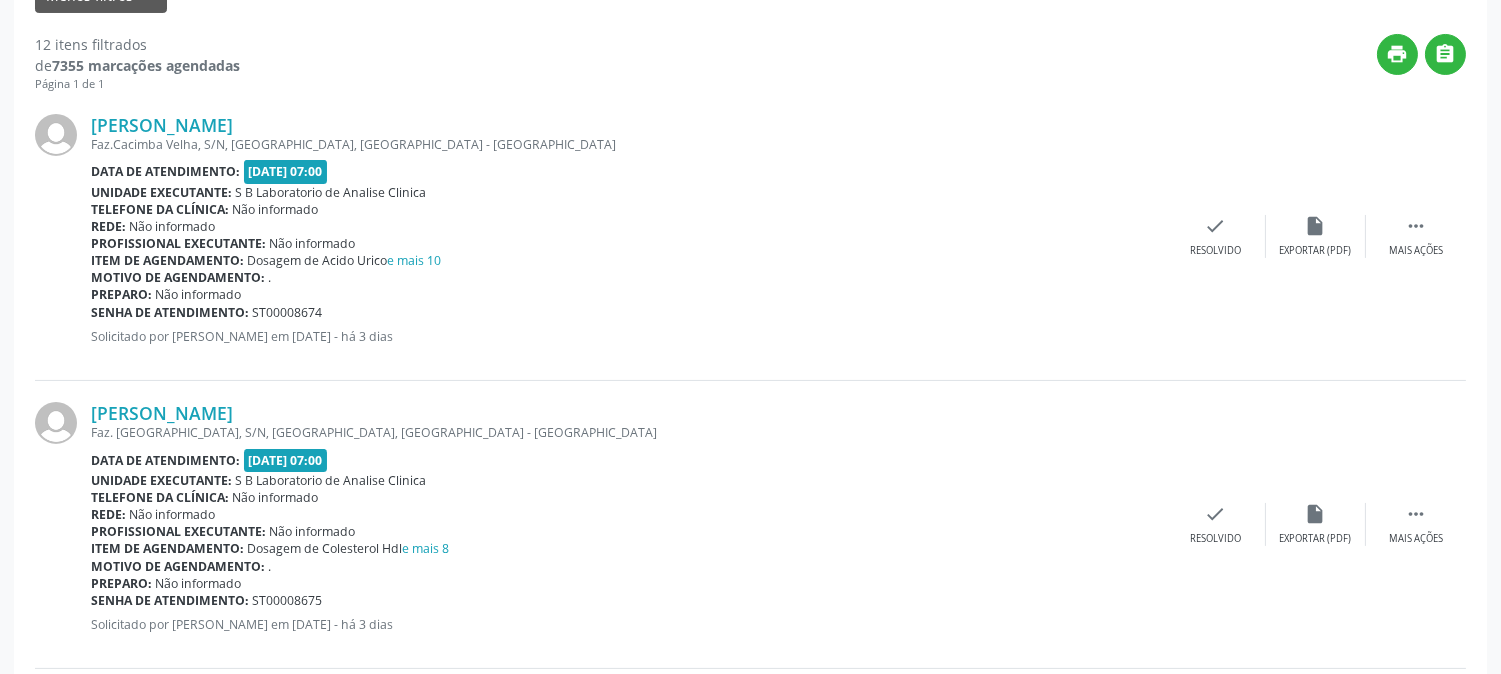 click on "person_add
Nova marcação" at bounding box center [79, -416] 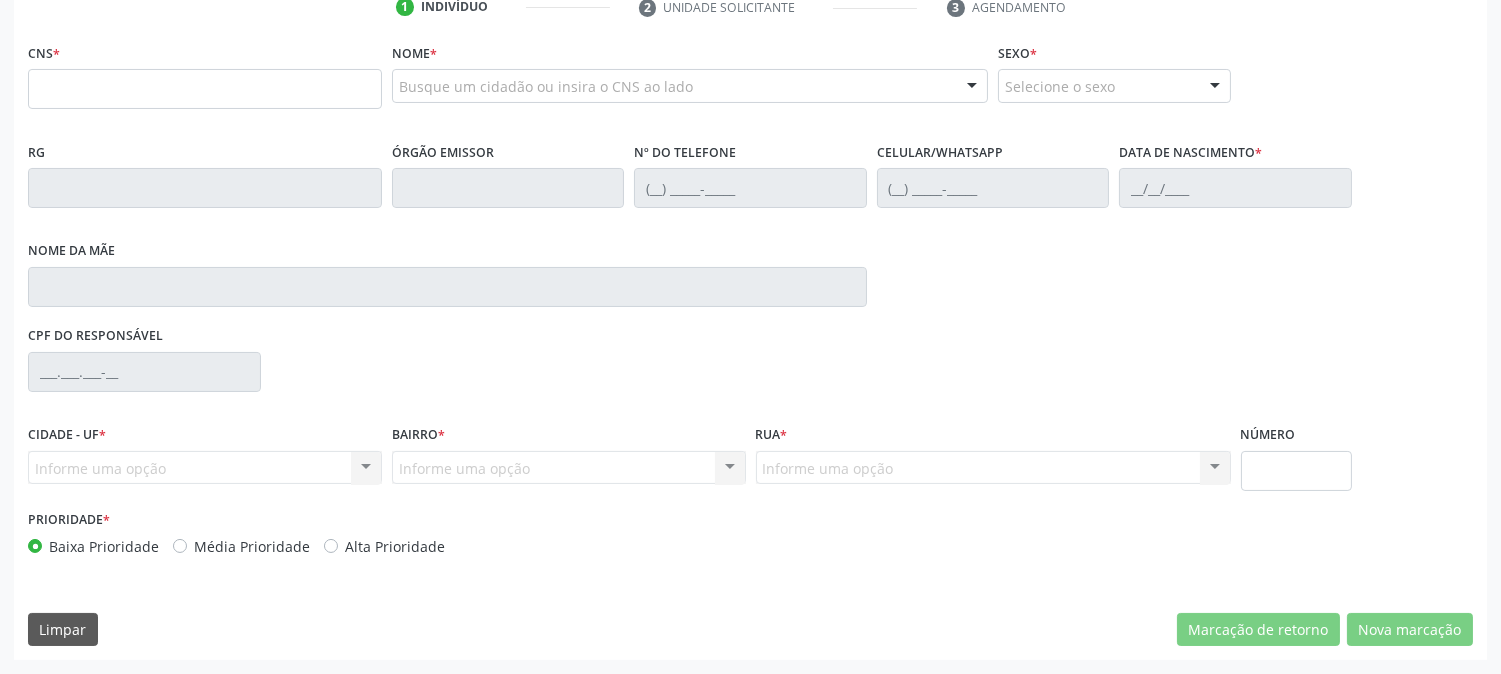 click on "Serviços ofertados" at bounding box center [881, -308] 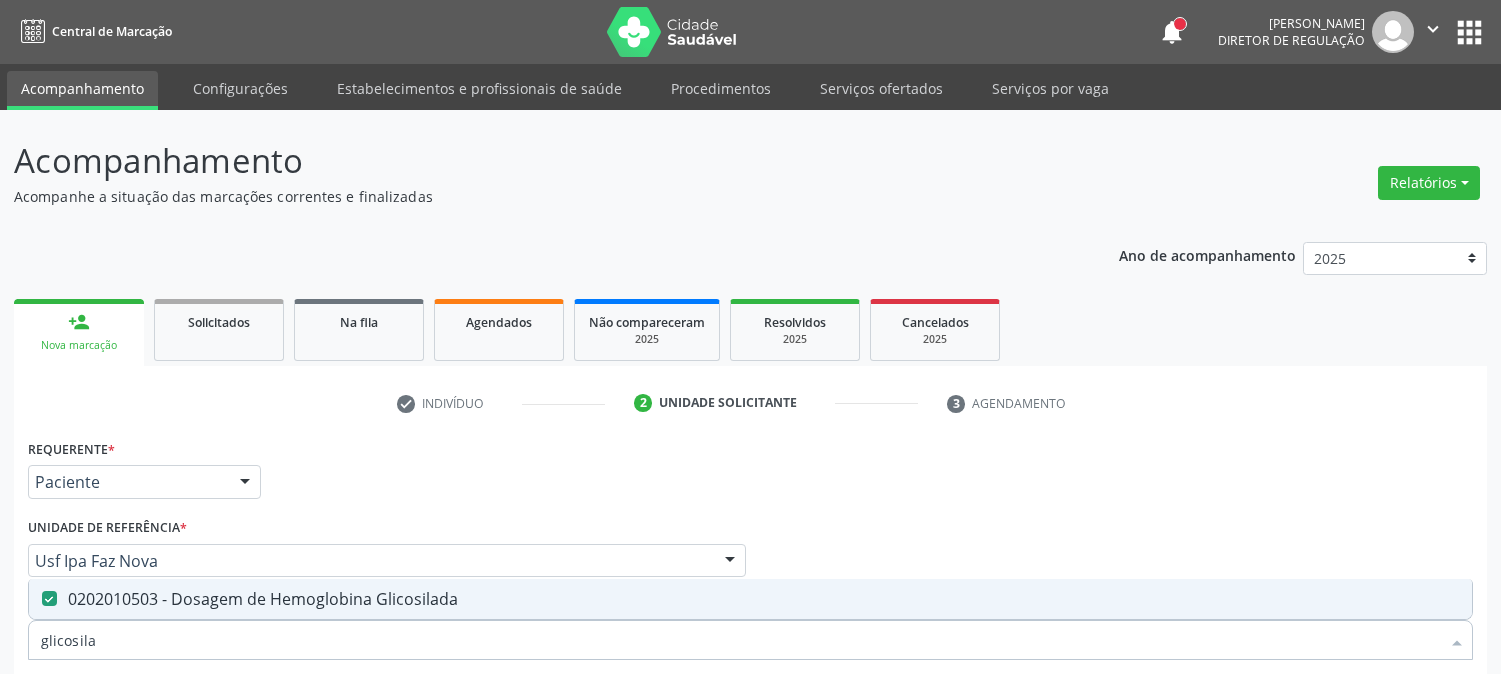 scroll, scrollTop: 231, scrollLeft: 0, axis: vertical 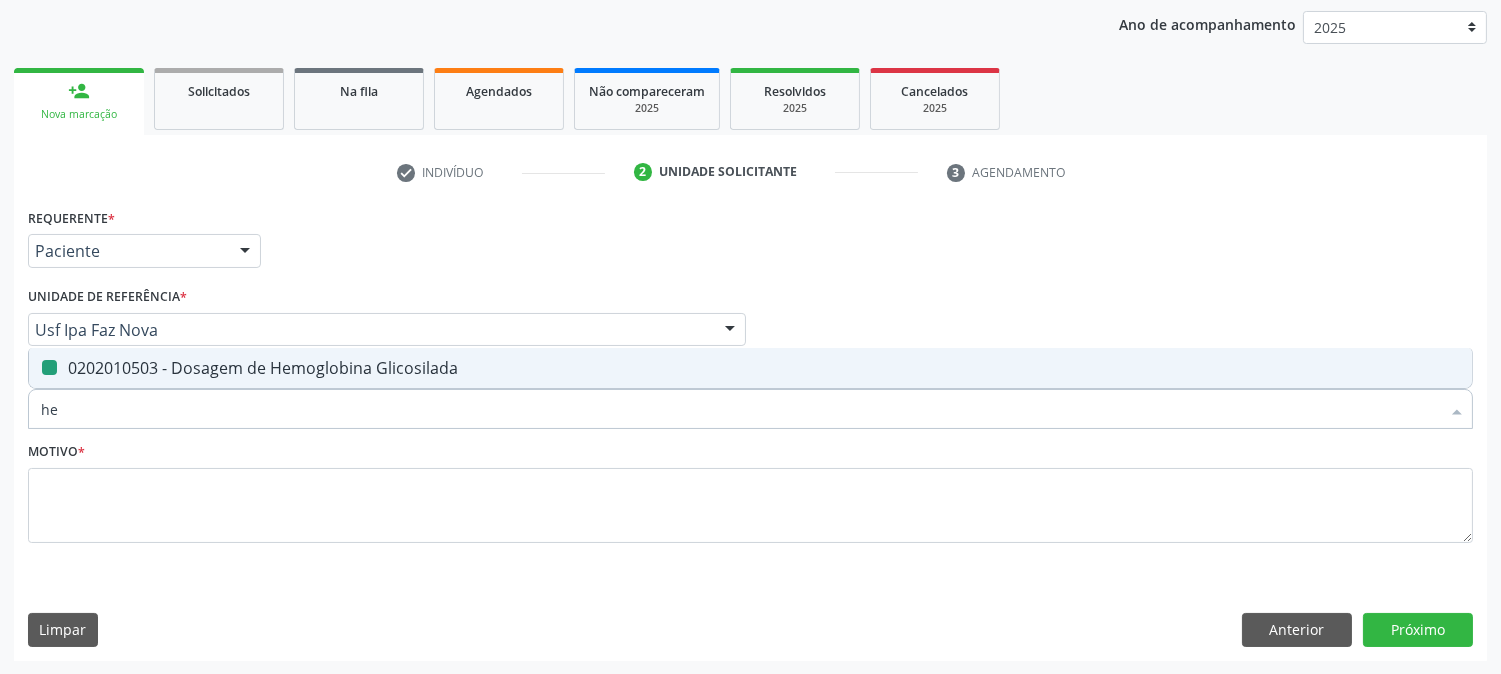 type on "hem" 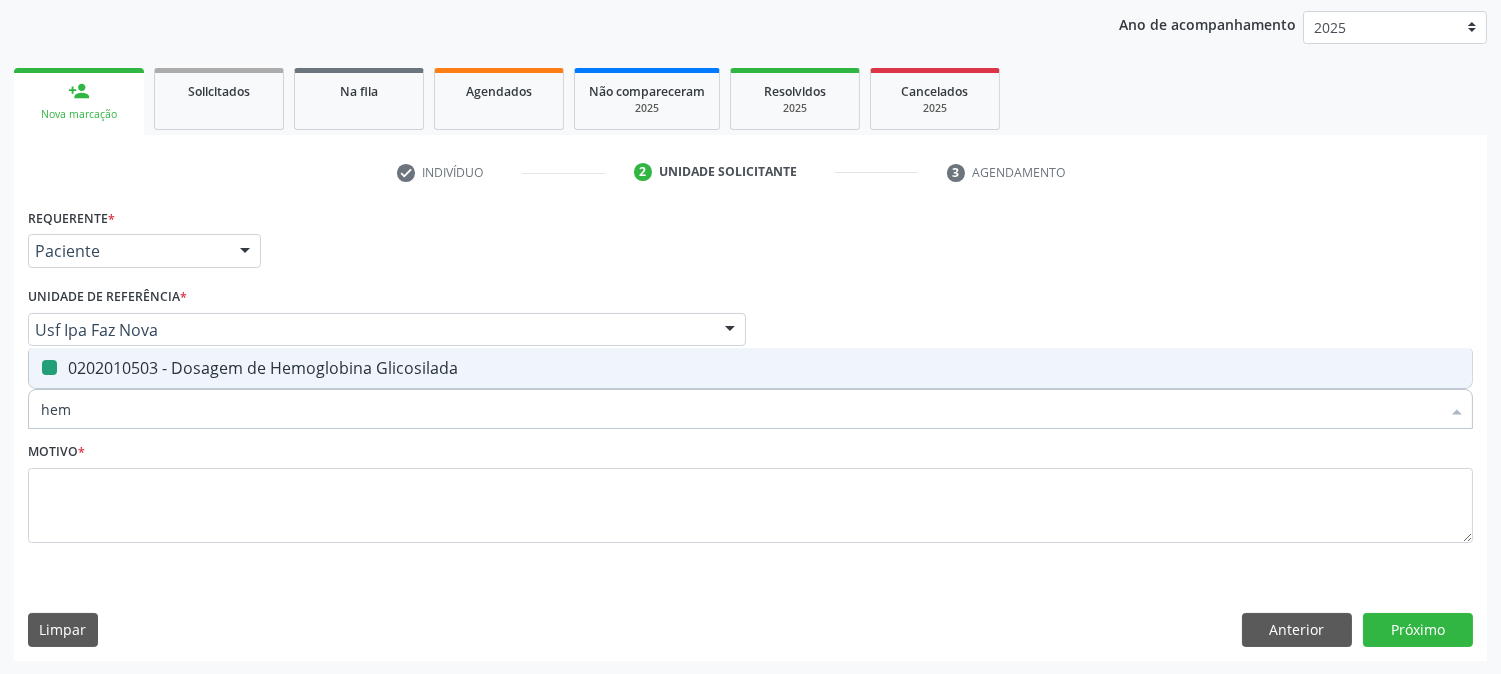 checkbox on "false" 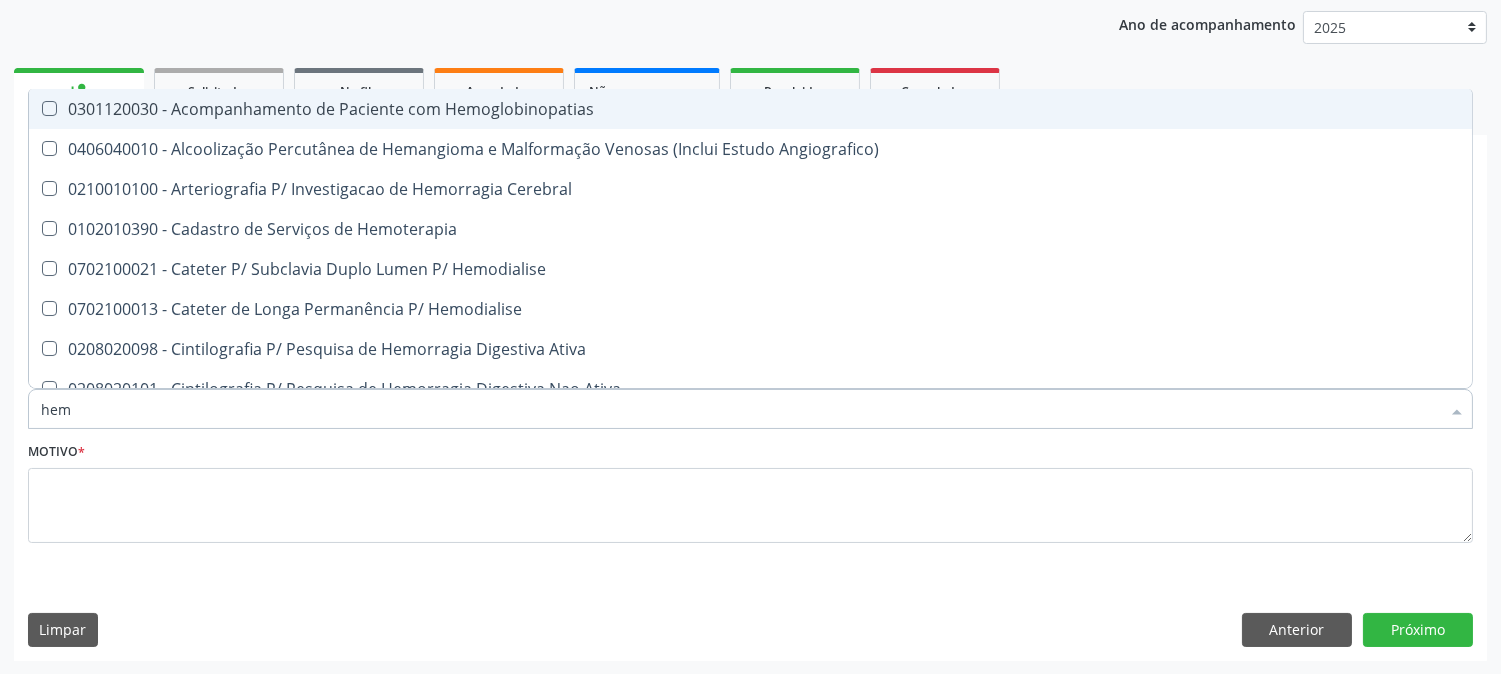 type on "hemo" 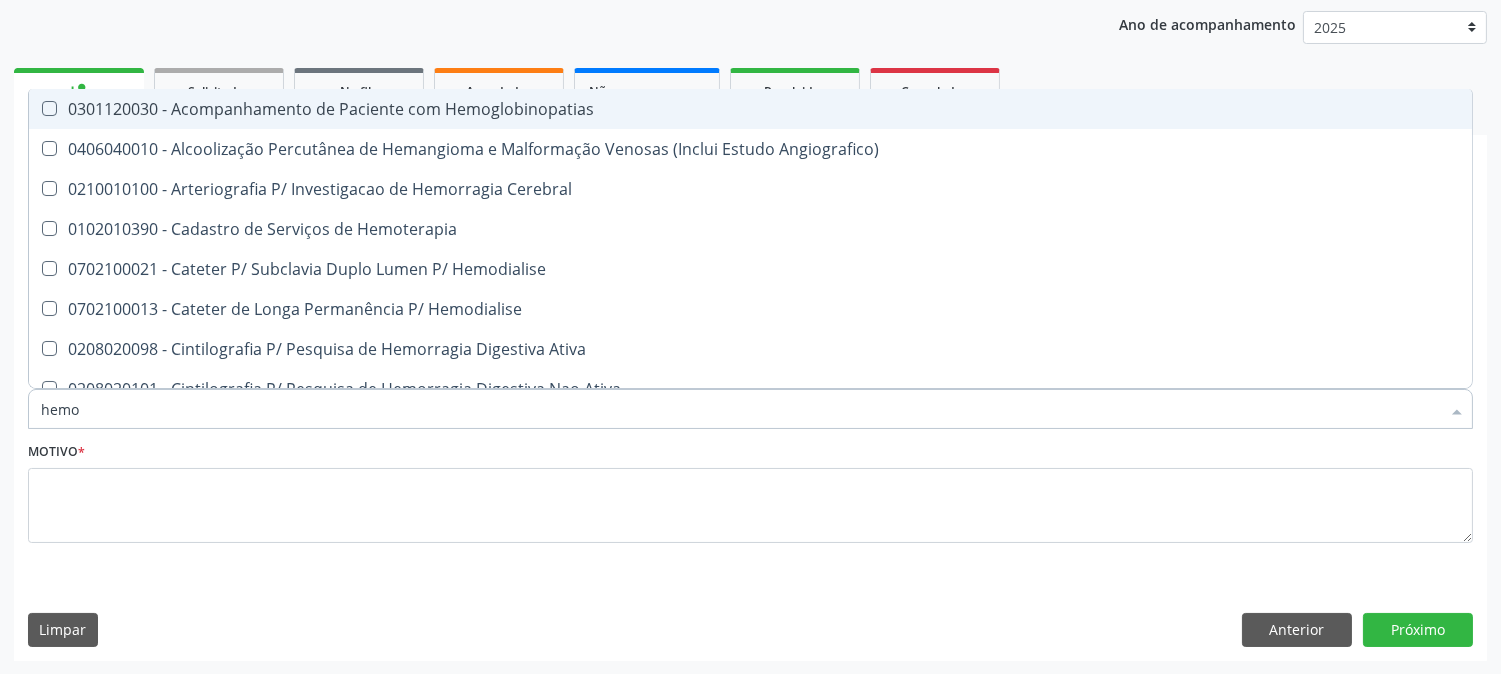 checkbox on "true" 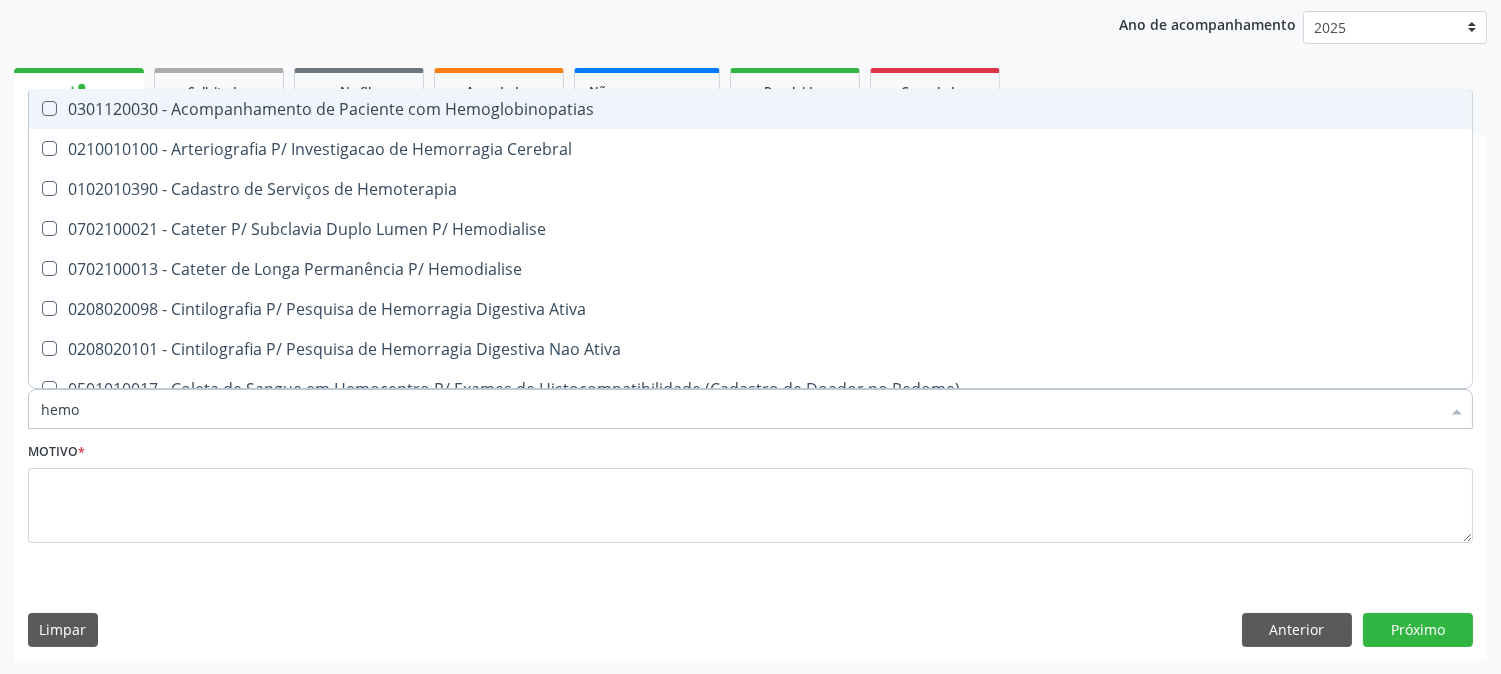 type on "hemog" 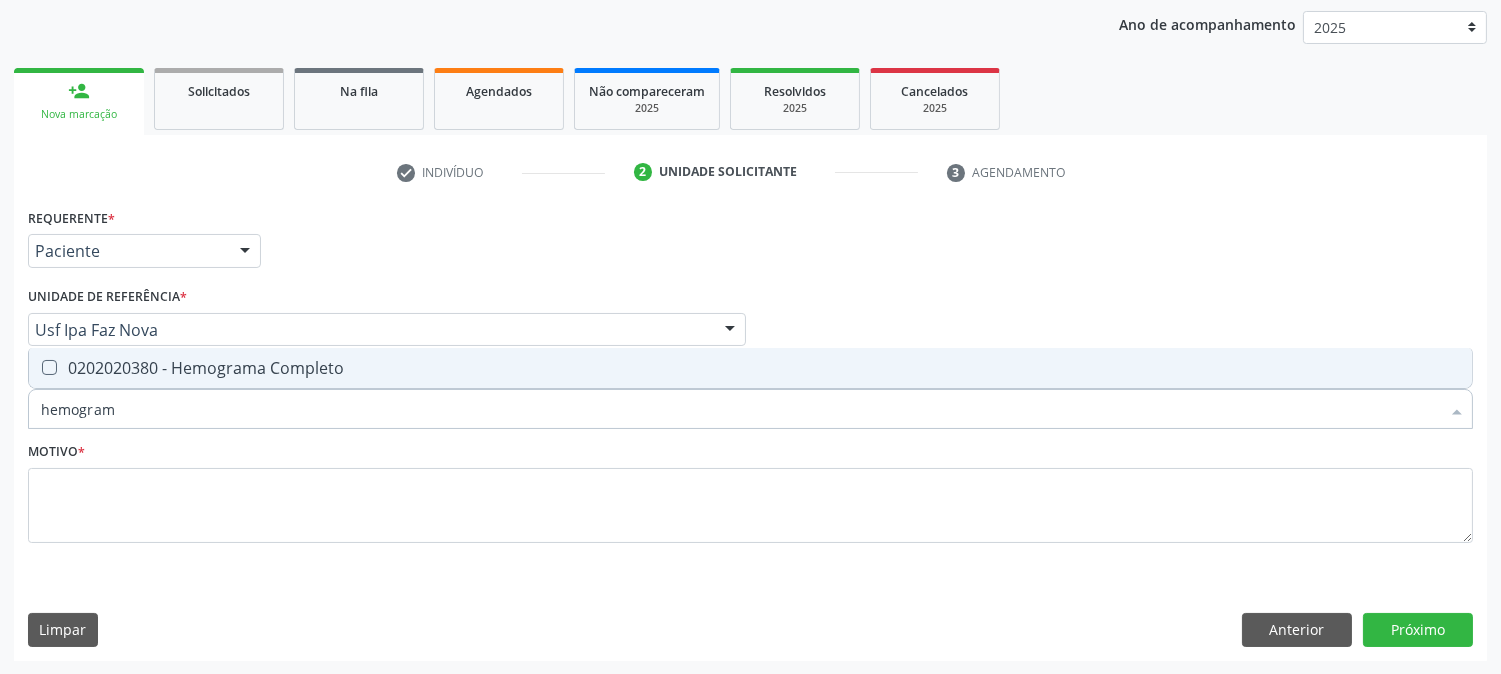 type on "hemograma" 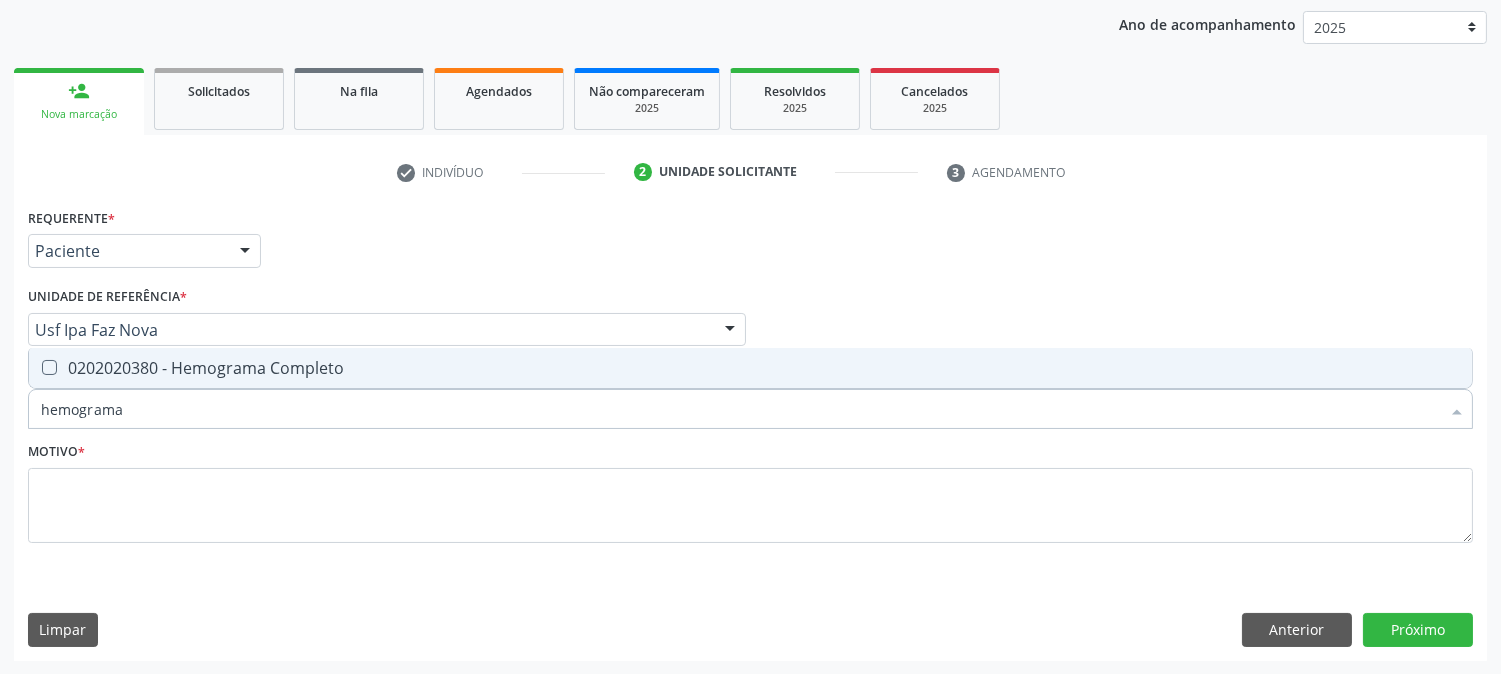 click on "0202020380 - Hemograma Completo" at bounding box center (750, 368) 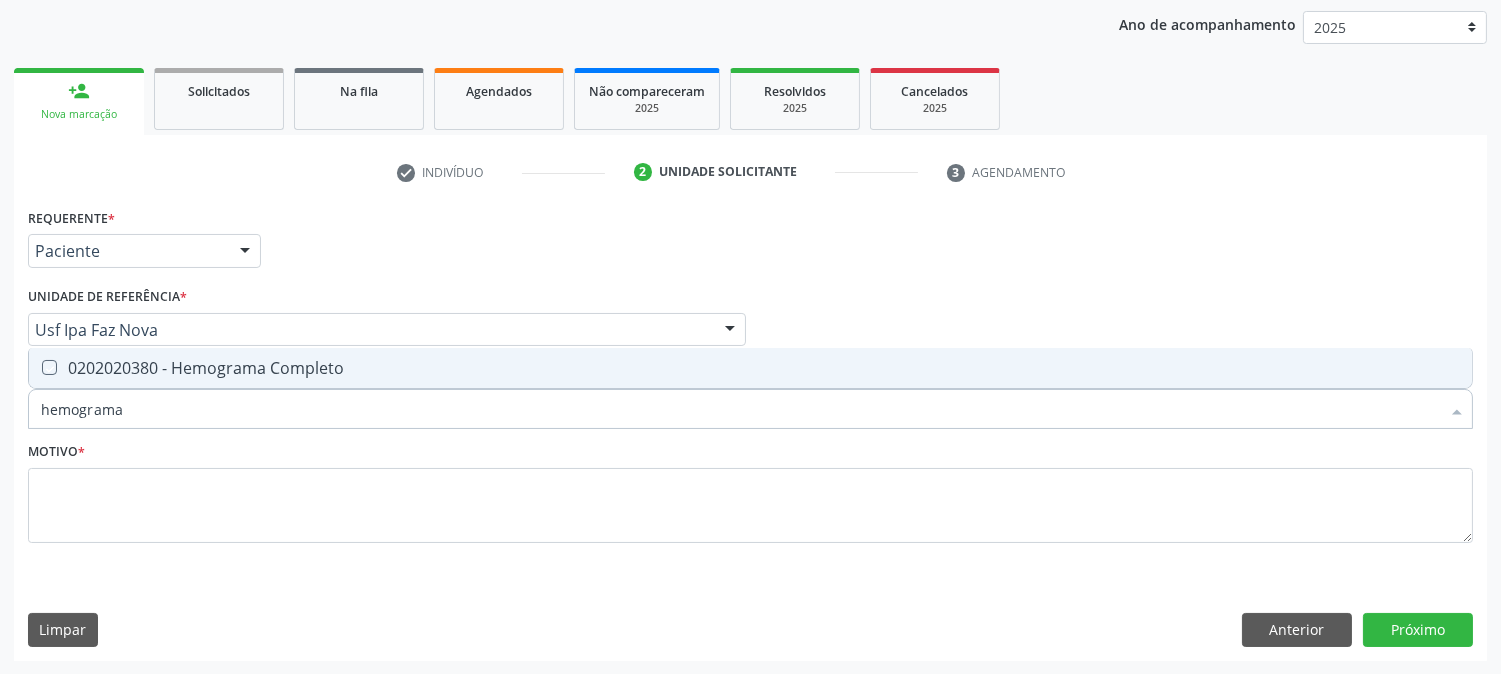checkbox on "true" 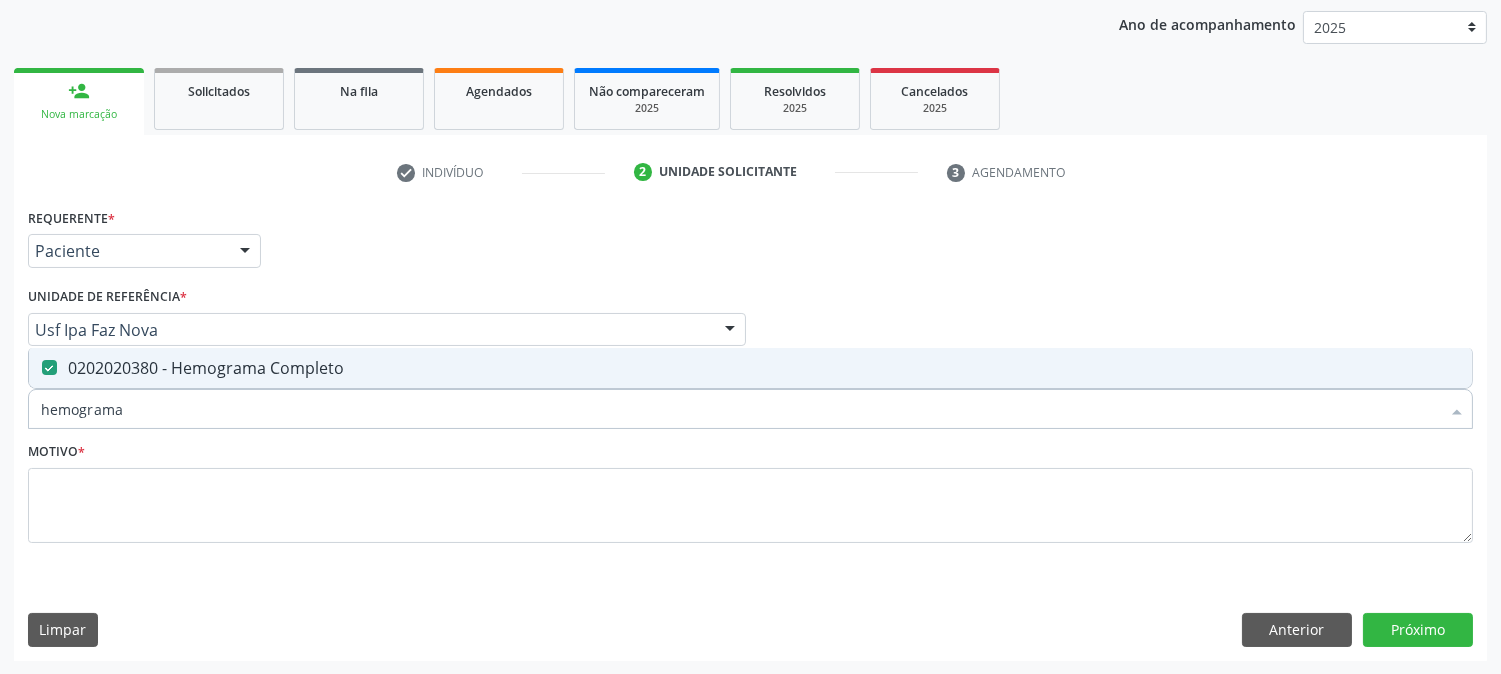 drag, startPoint x: 130, startPoint y: 403, endPoint x: 0, endPoint y: 405, distance: 130.01538 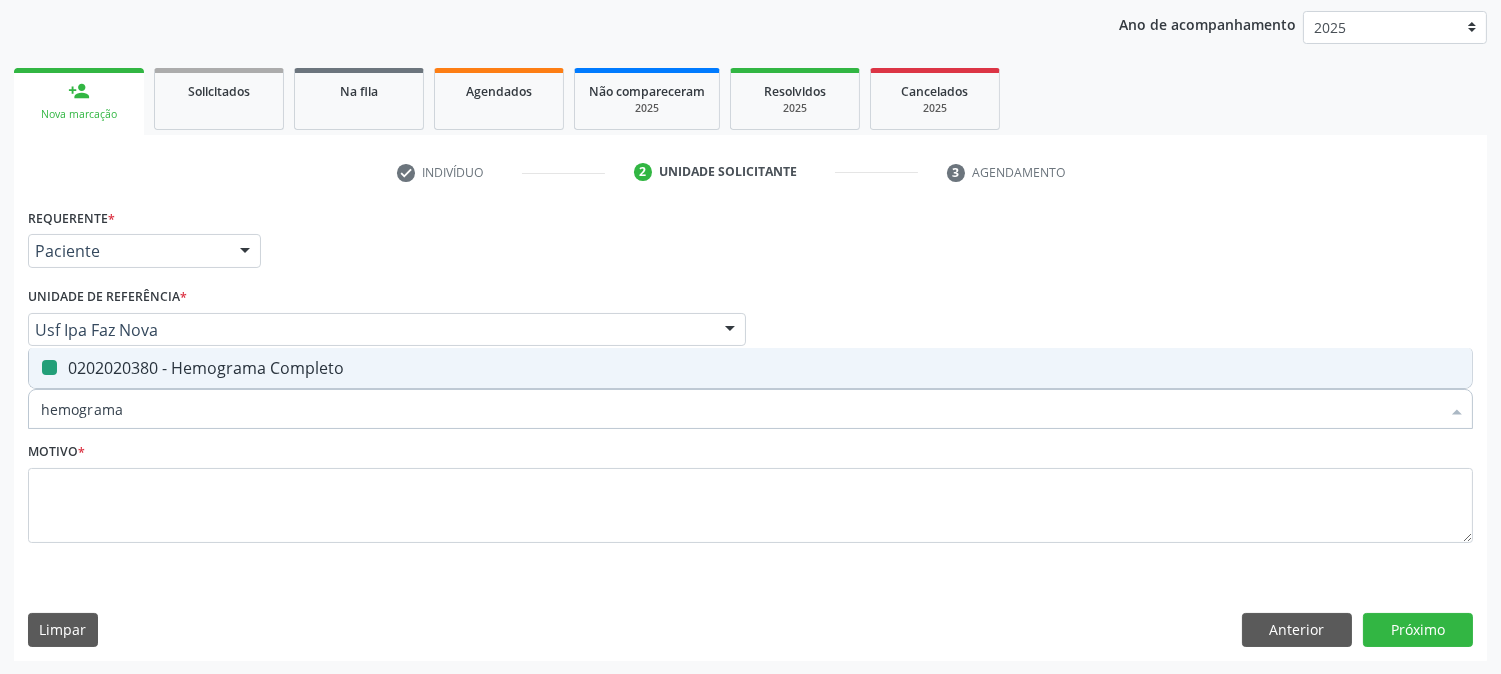 type on "t" 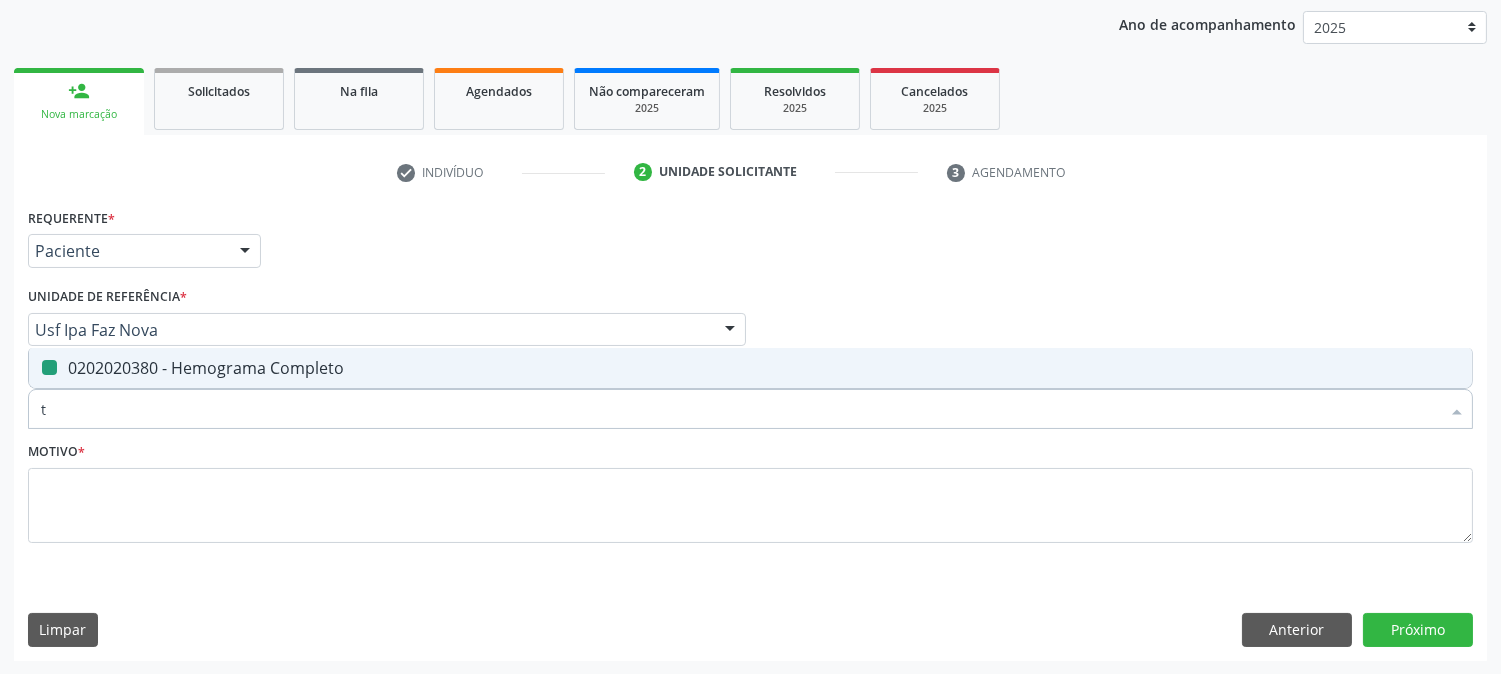checkbox on "false" 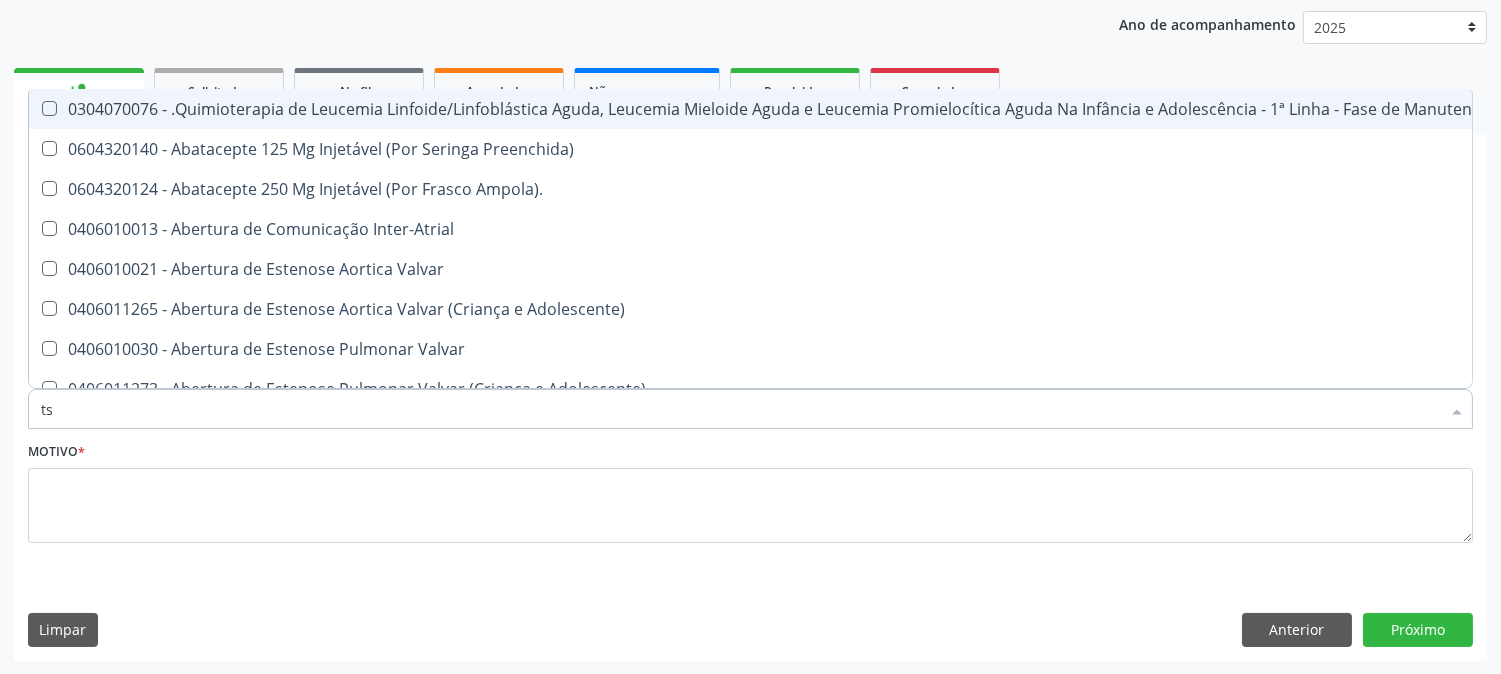 type on "tsh" 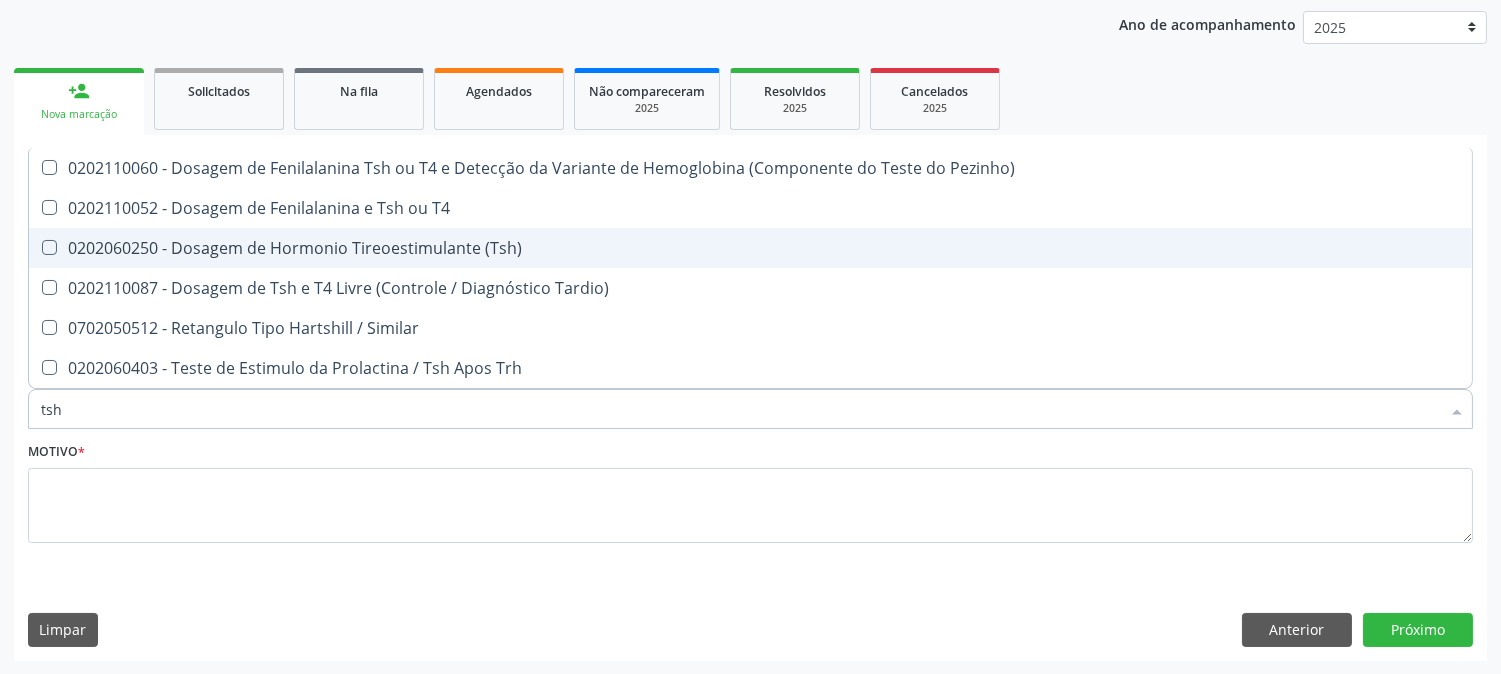 click on "0202060250 - Dosagem de Hormonio Tireoestimulante (Tsh)" at bounding box center [750, 248] 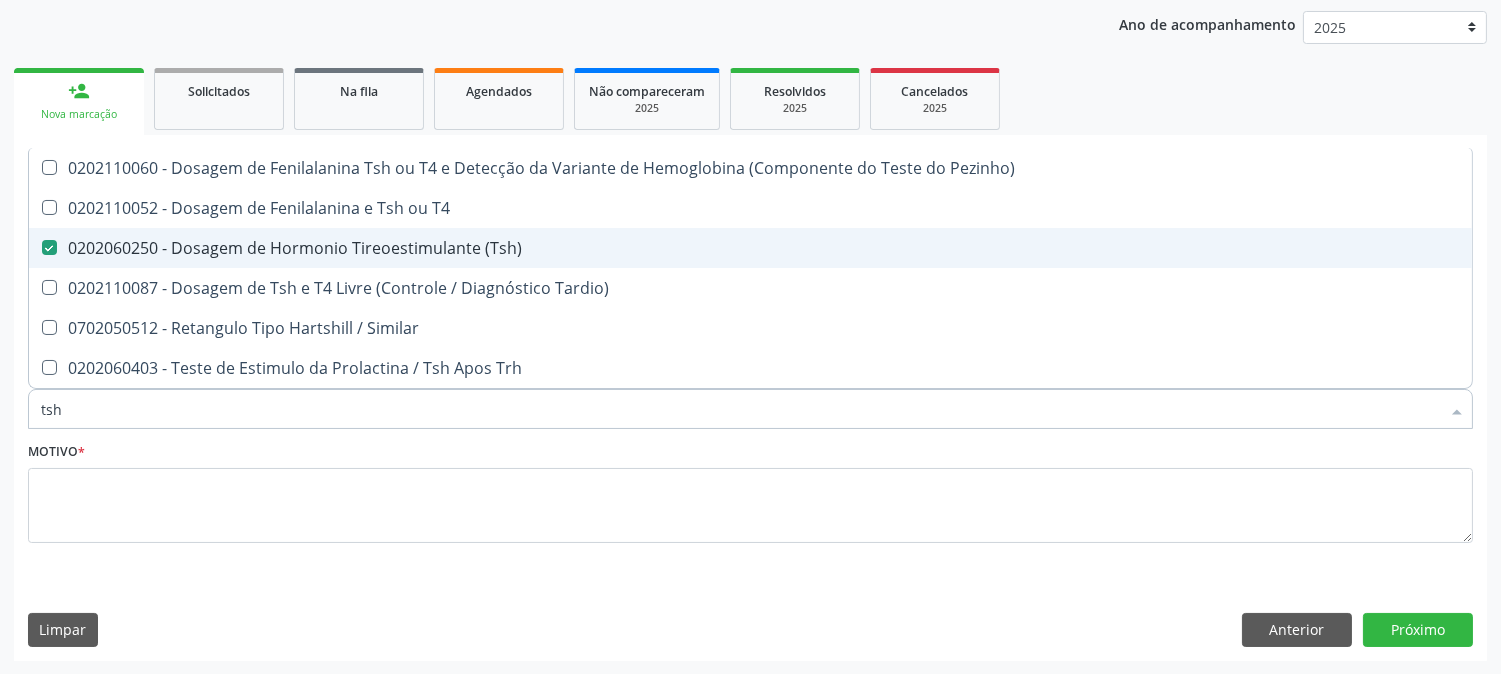 checkbox on "true" 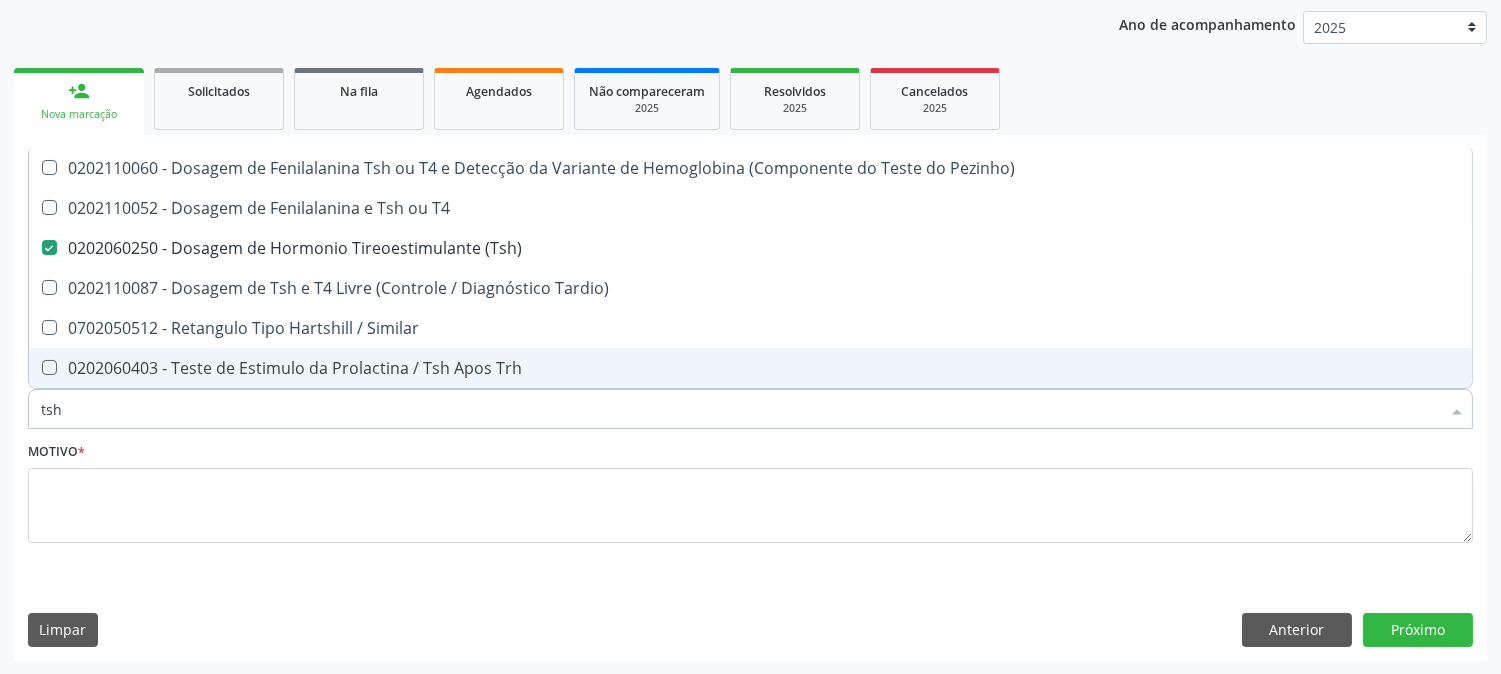 click on "tsh" at bounding box center (740, 409) 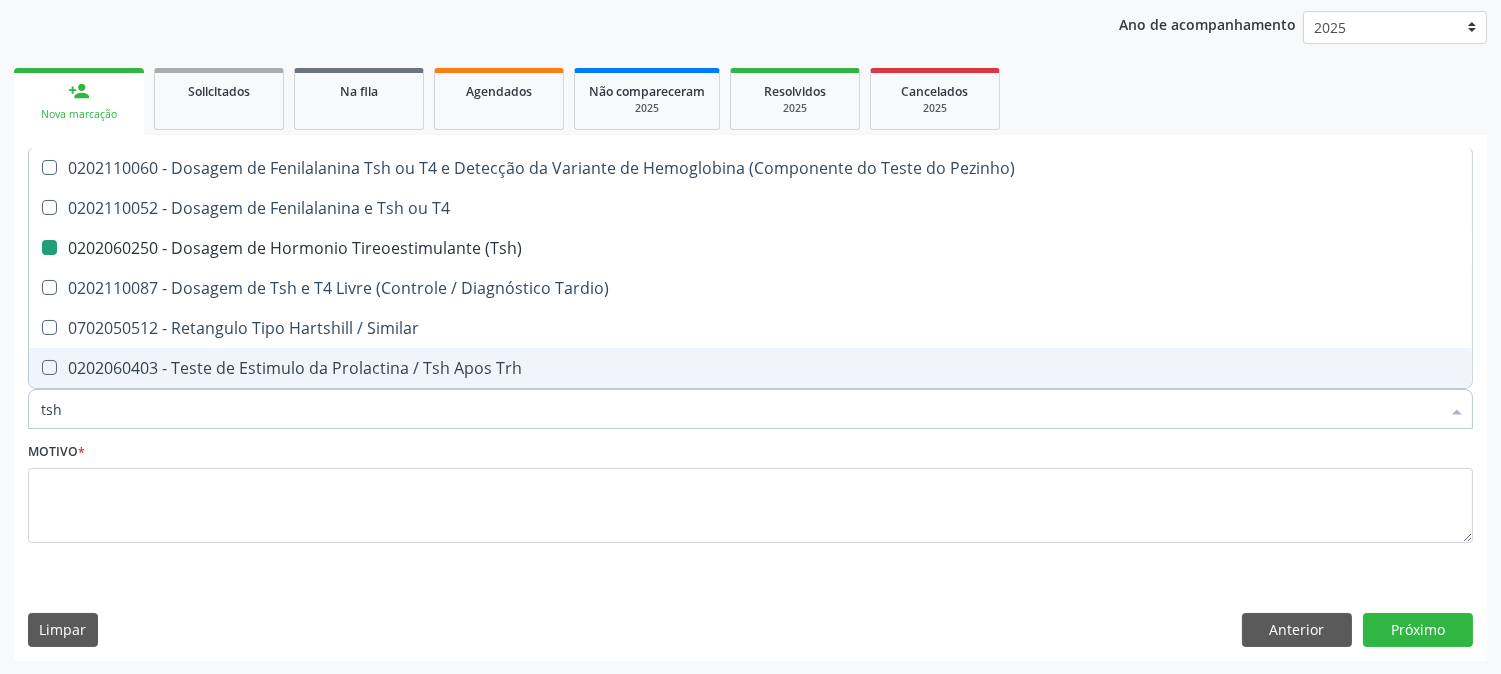type on "t" 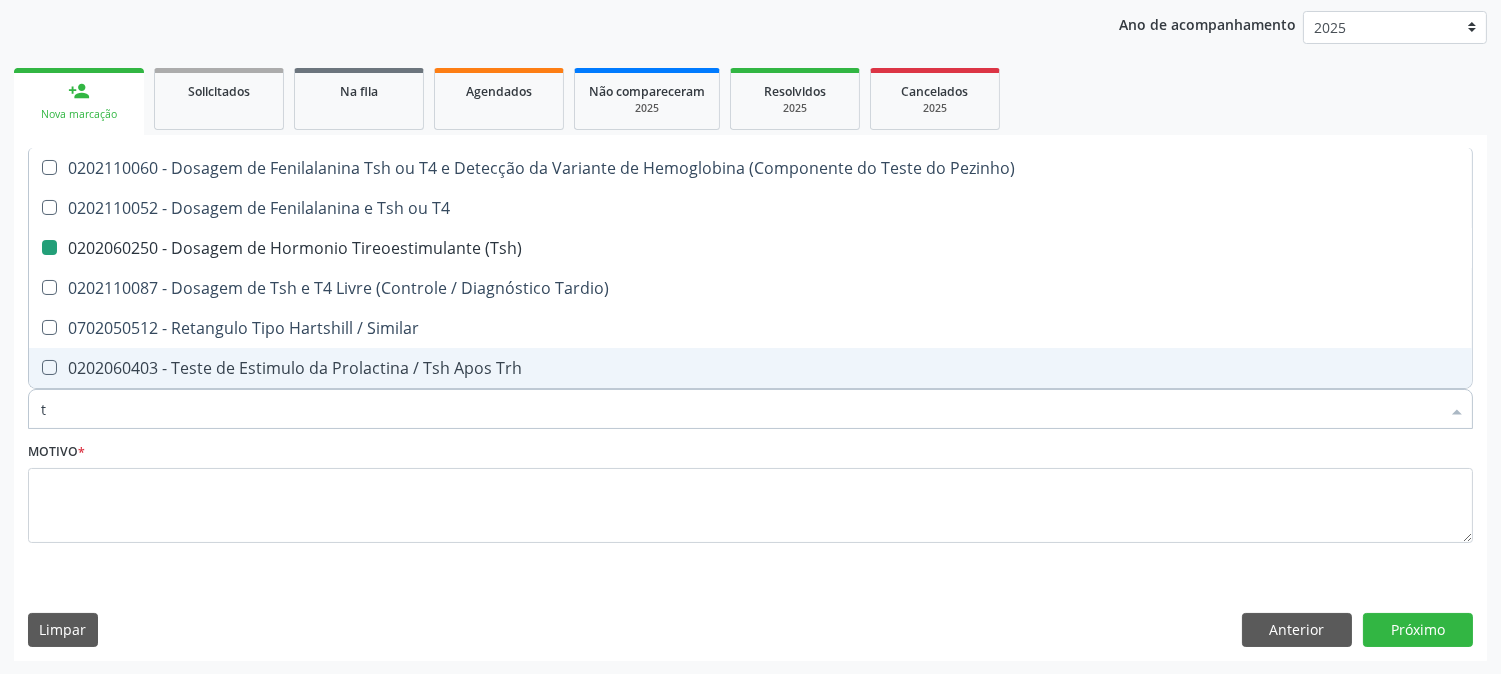 checkbox on "false" 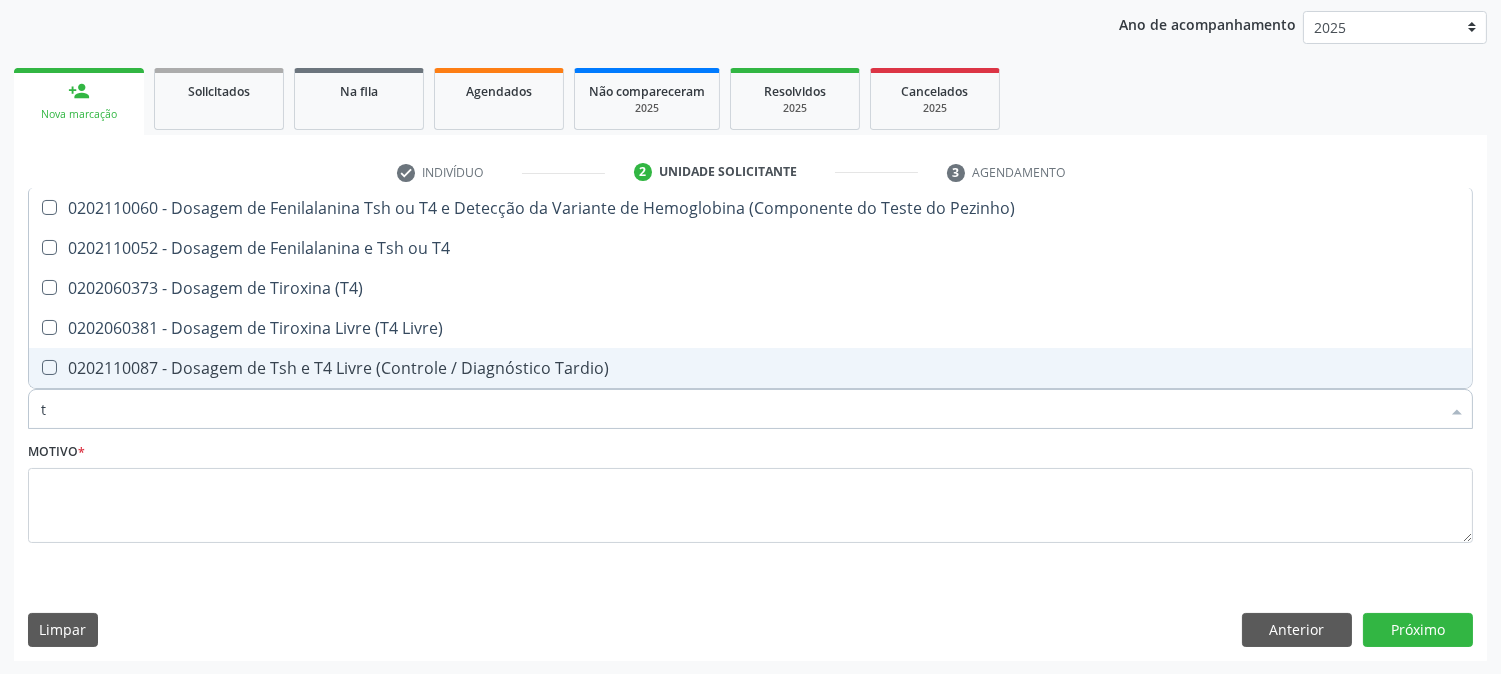 type on "t4" 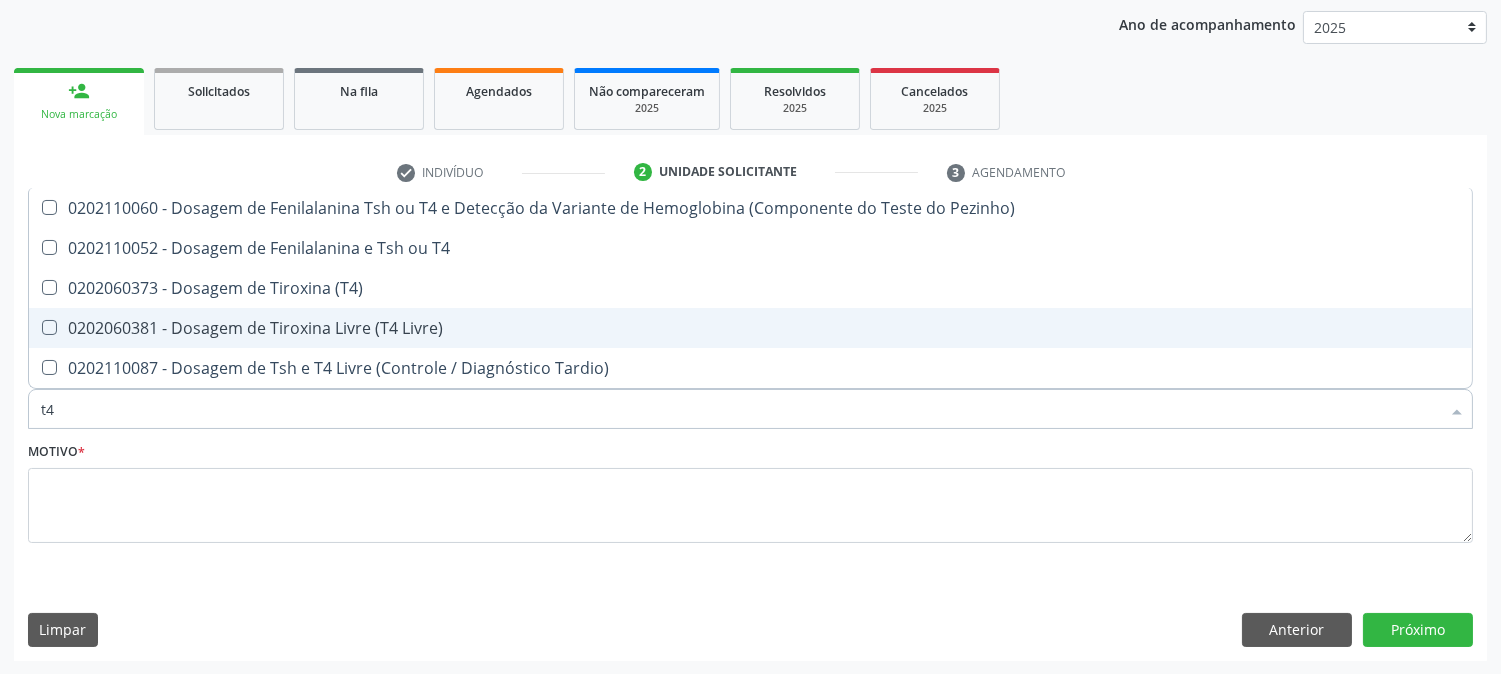 click on "0202060381 - Dosagem de Tiroxina Livre (T4 Livre)" at bounding box center [750, 328] 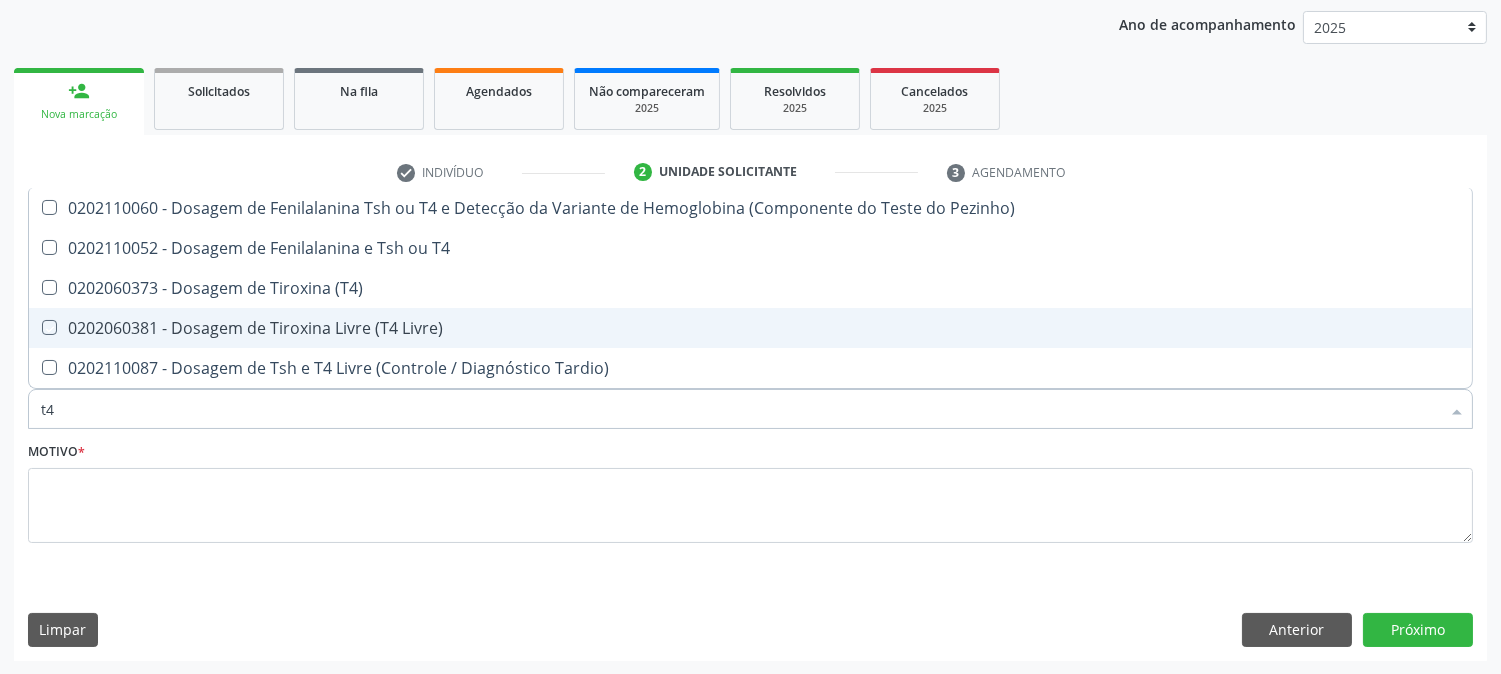 checkbox on "true" 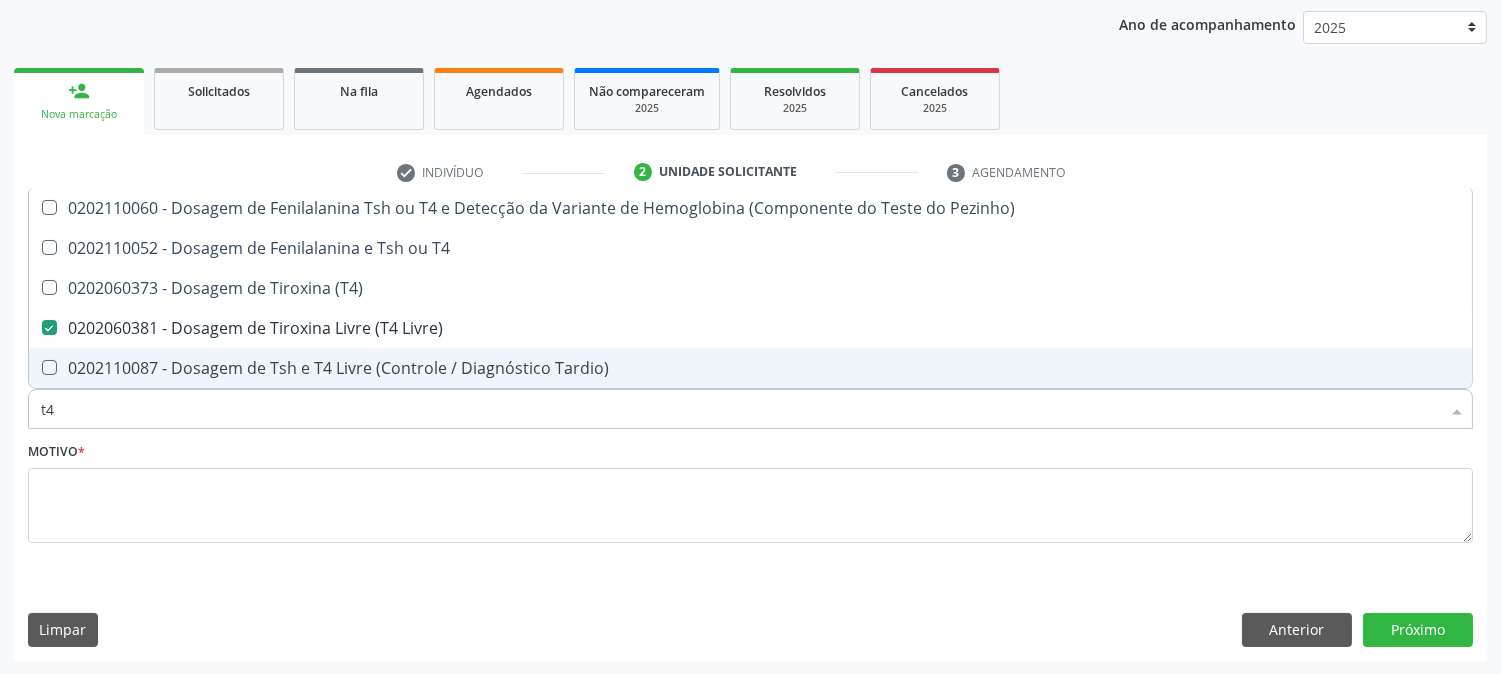 click on "Motivo
*" at bounding box center [750, 504] 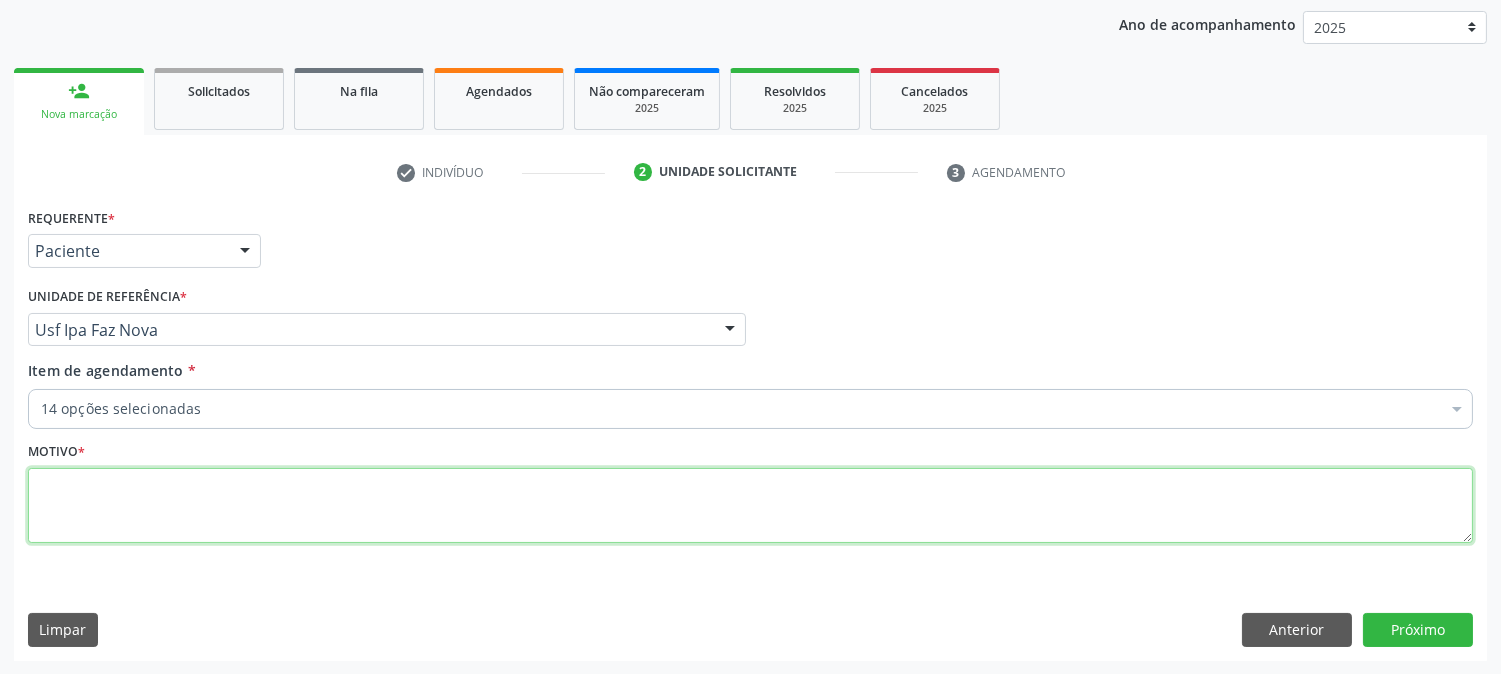 click at bounding box center [750, 506] 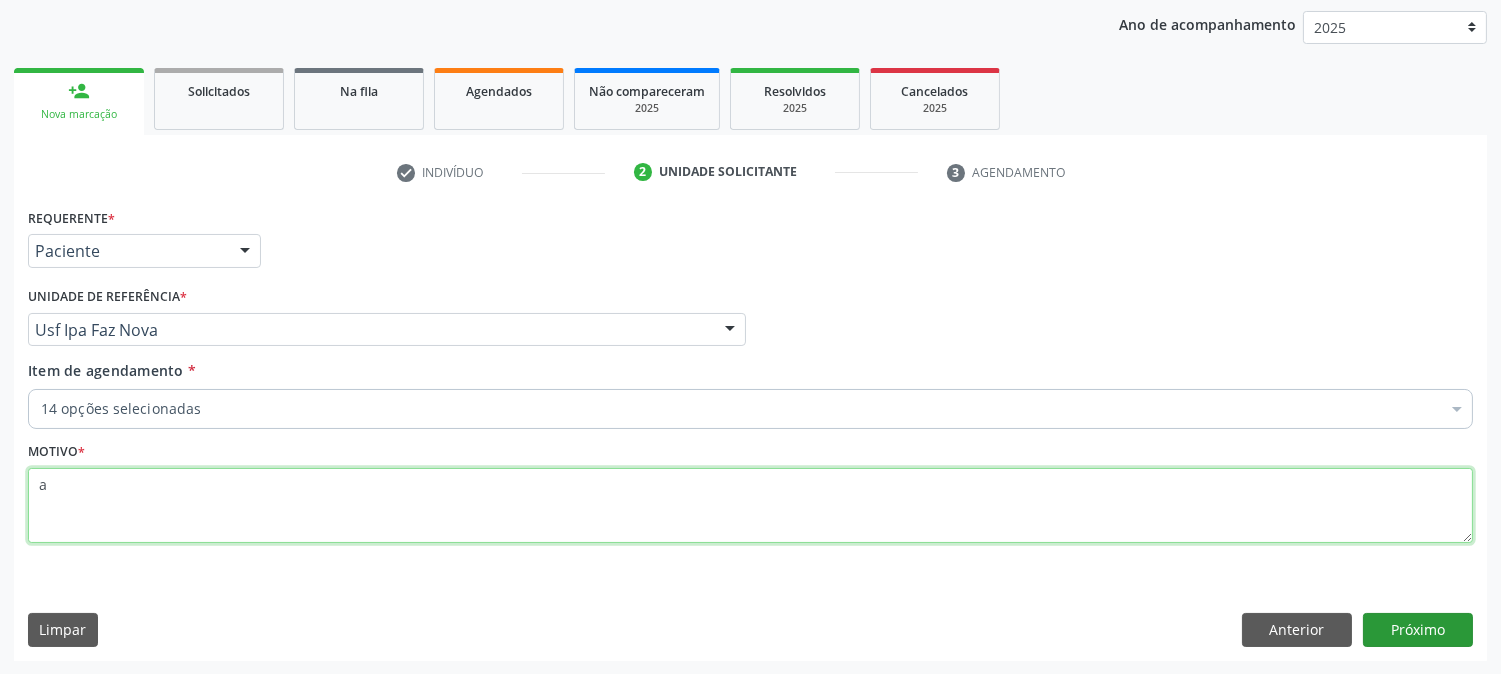 type on "a" 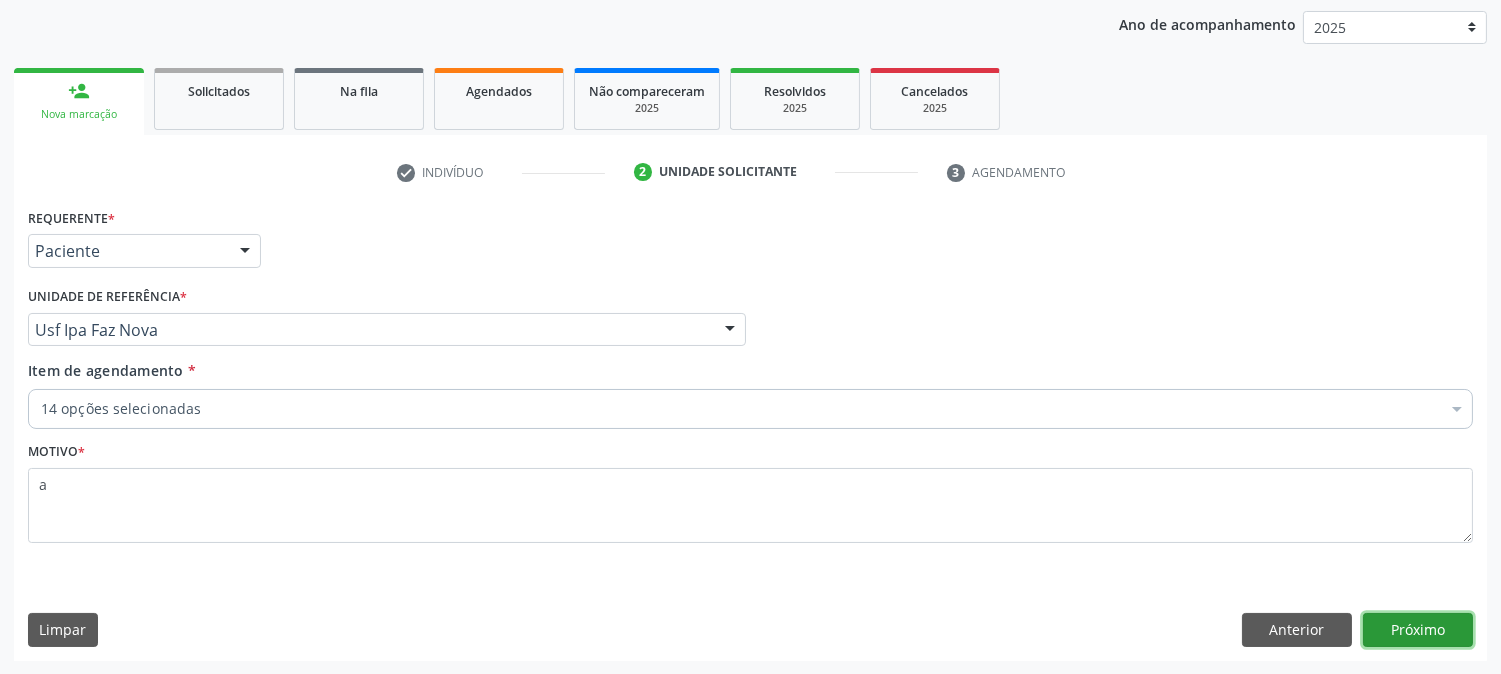 click on "Próximo" at bounding box center [1418, 630] 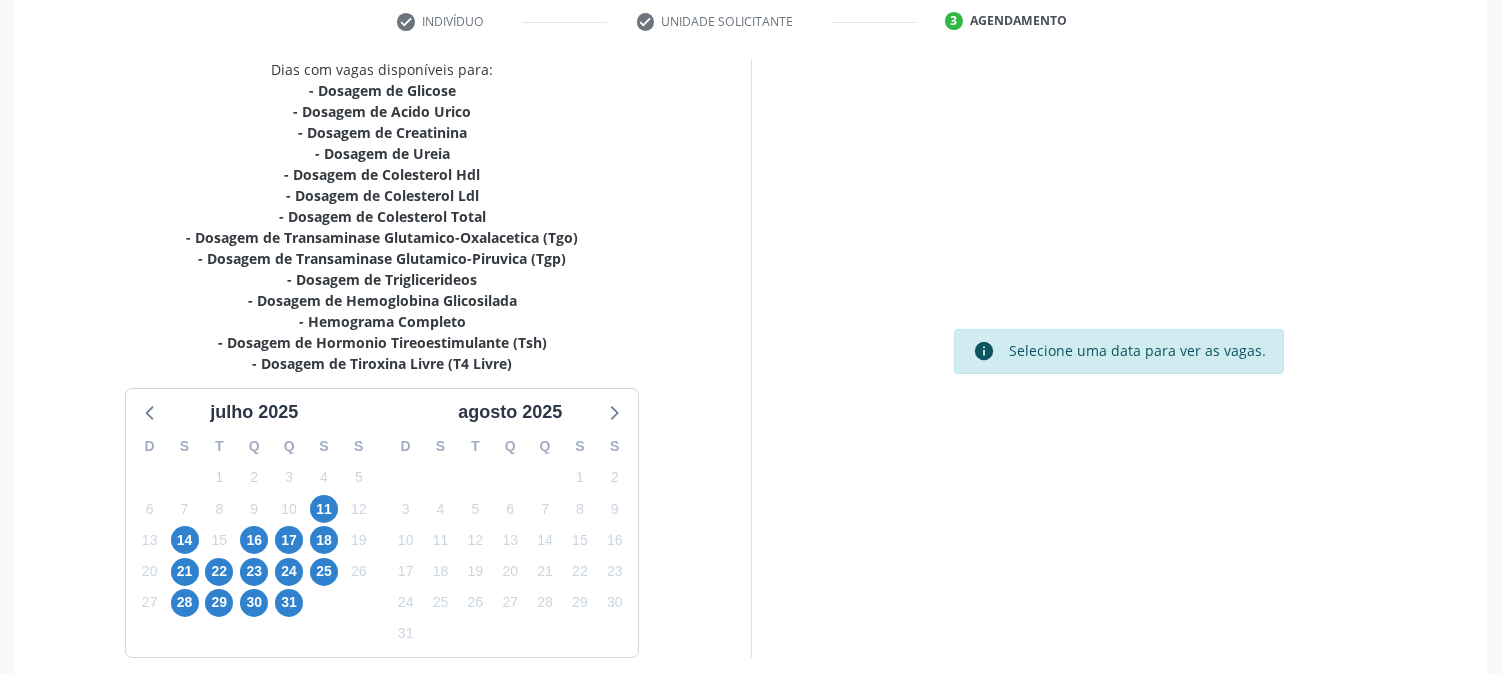 scroll, scrollTop: 453, scrollLeft: 0, axis: vertical 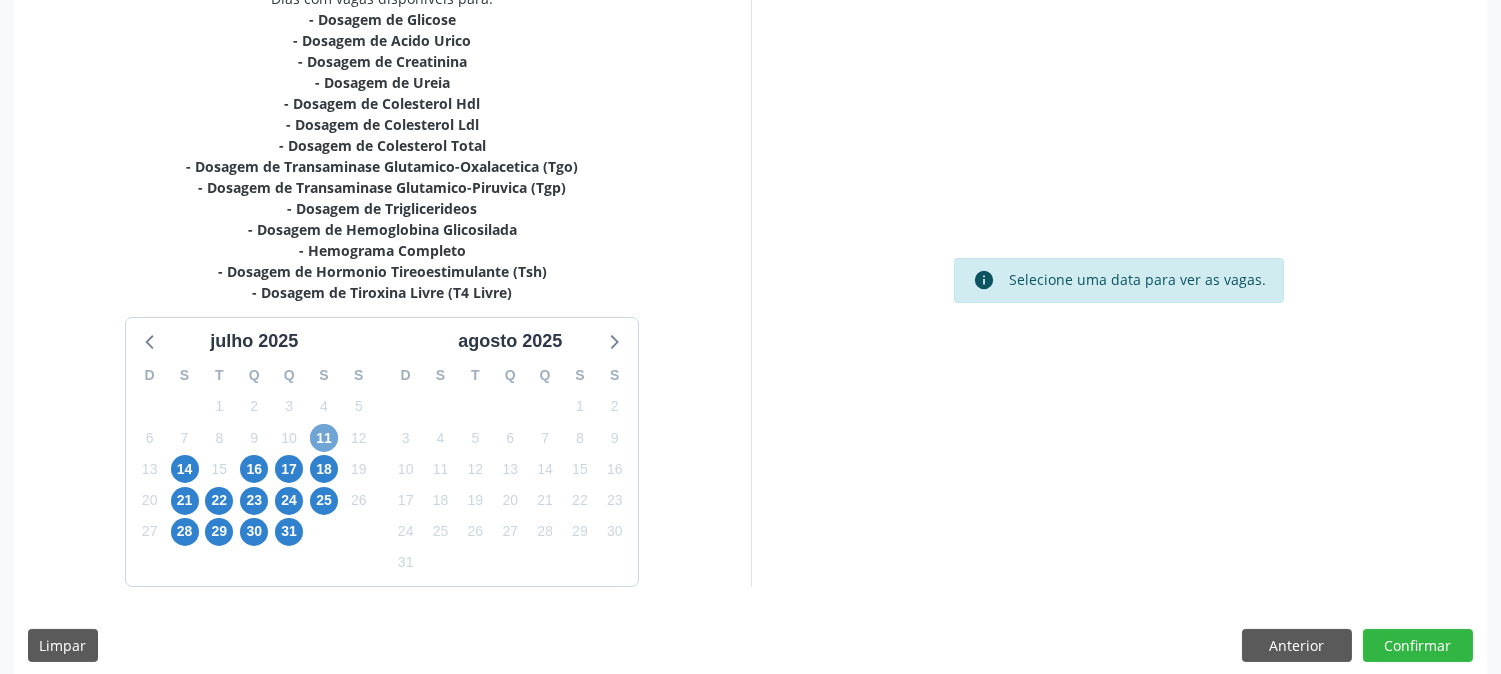 click on "11" at bounding box center [324, 438] 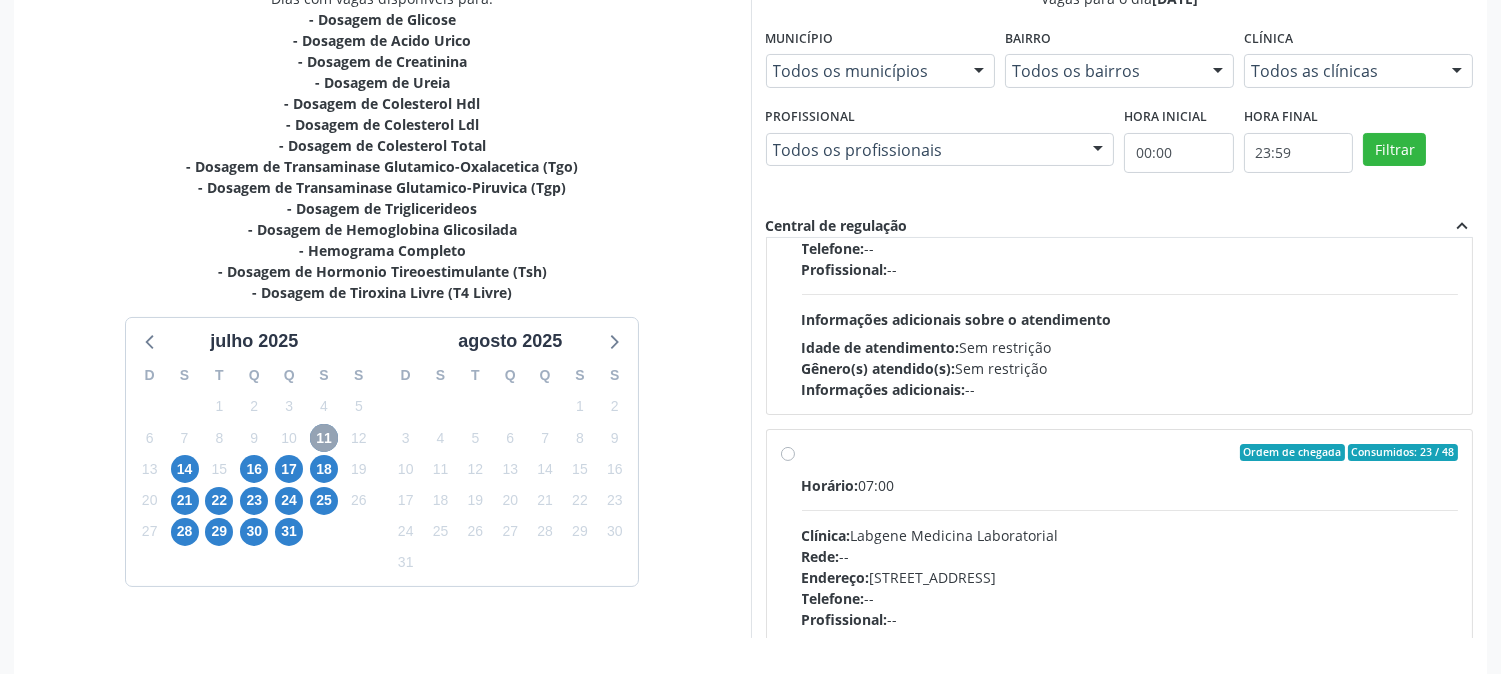 scroll, scrollTop: 665, scrollLeft: 0, axis: vertical 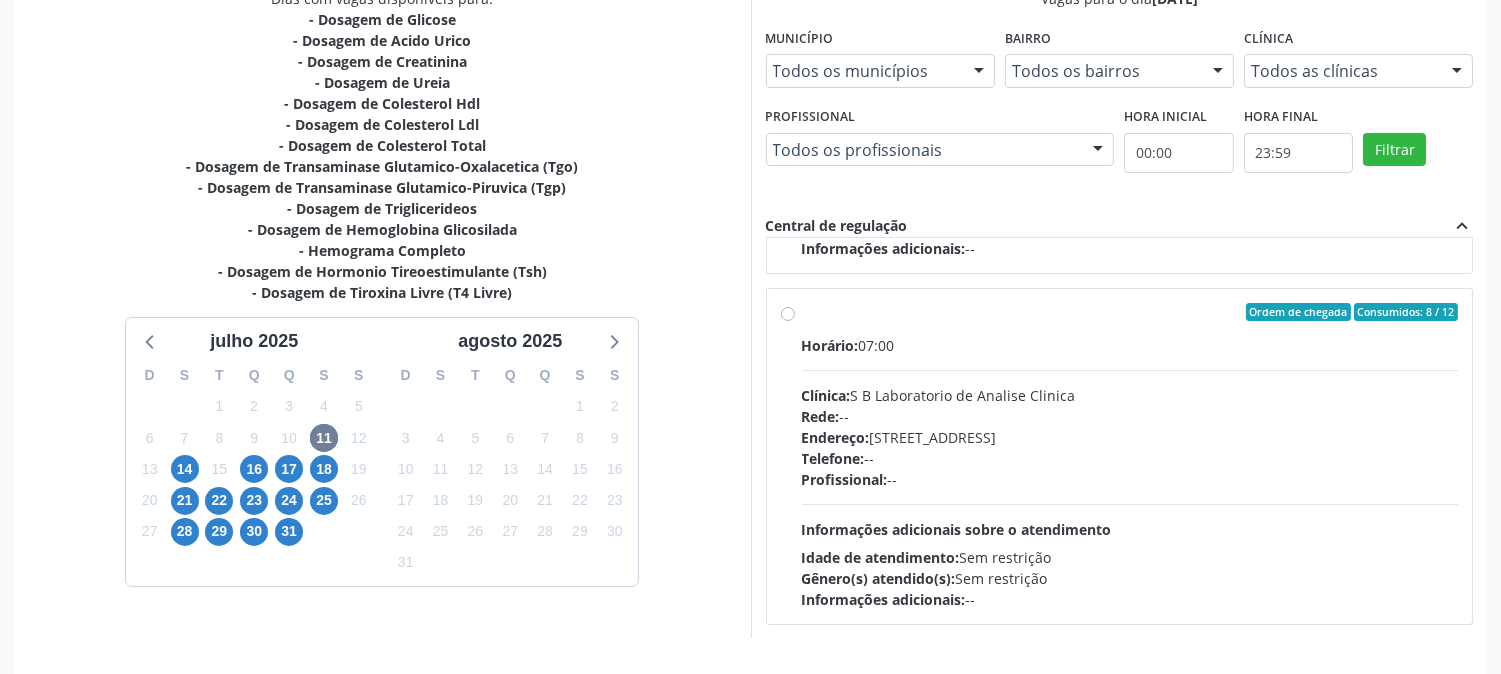 click on "Endereço:   [STREET_ADDRESS]" at bounding box center (1130, 437) 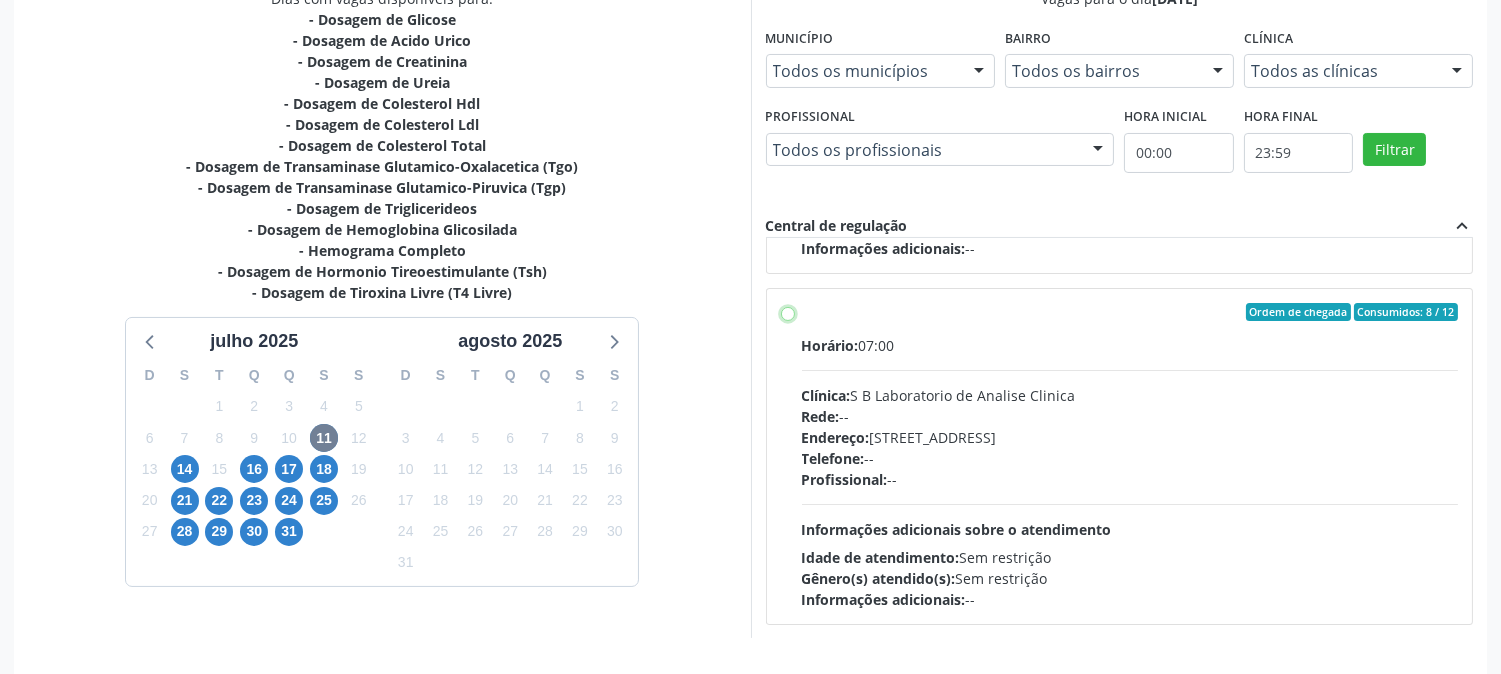 click on "Ordem de chegada
Consumidos: 8 / 12
Horário:   07:00
Clínica:  S B Laboratorio de Analise Clinica
Rede:
--
Endereço:   [STREET_ADDRESS]
Telefone:   --
Profissional:
--
Informações adicionais sobre o atendimento
Idade de atendimento:
Sem restrição
Gênero(s) atendido(s):
Sem restrição
Informações adicionais:
--" at bounding box center (788, 312) 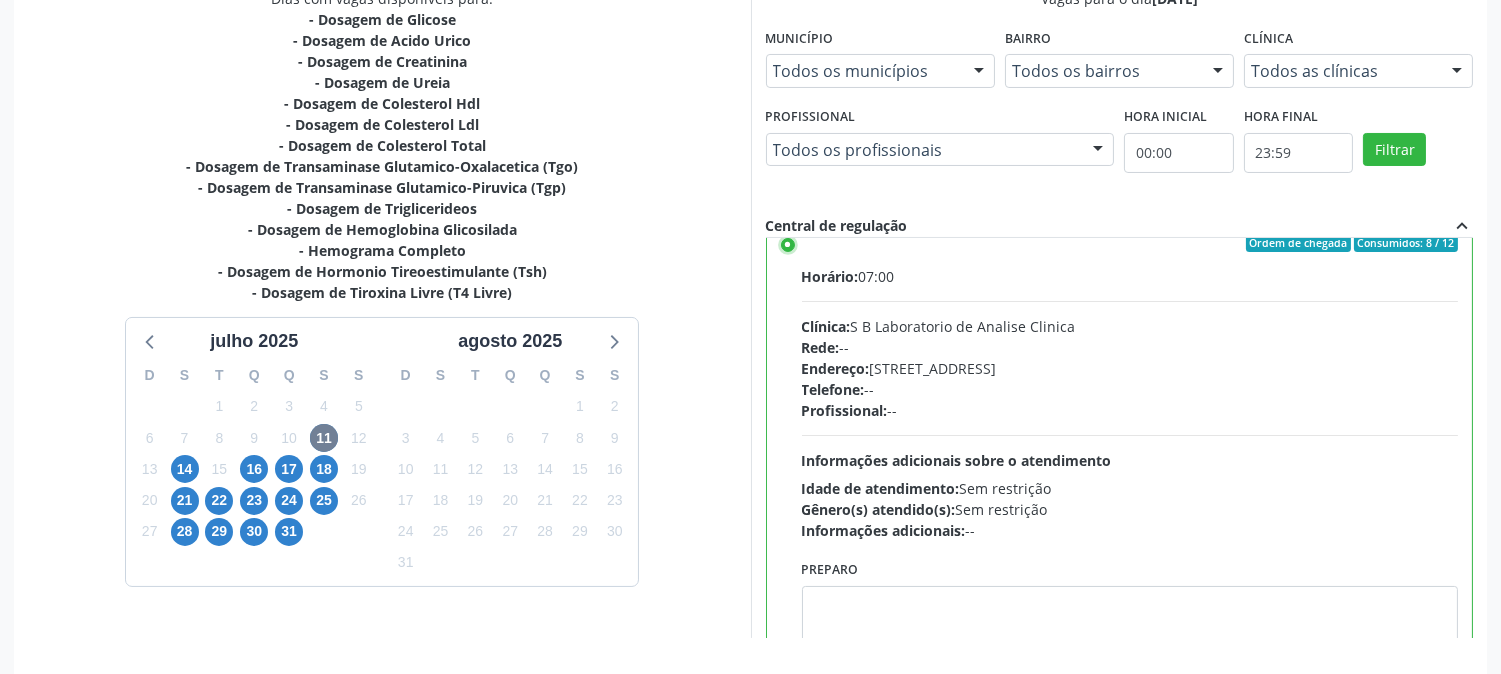 scroll, scrollTop: 801, scrollLeft: 0, axis: vertical 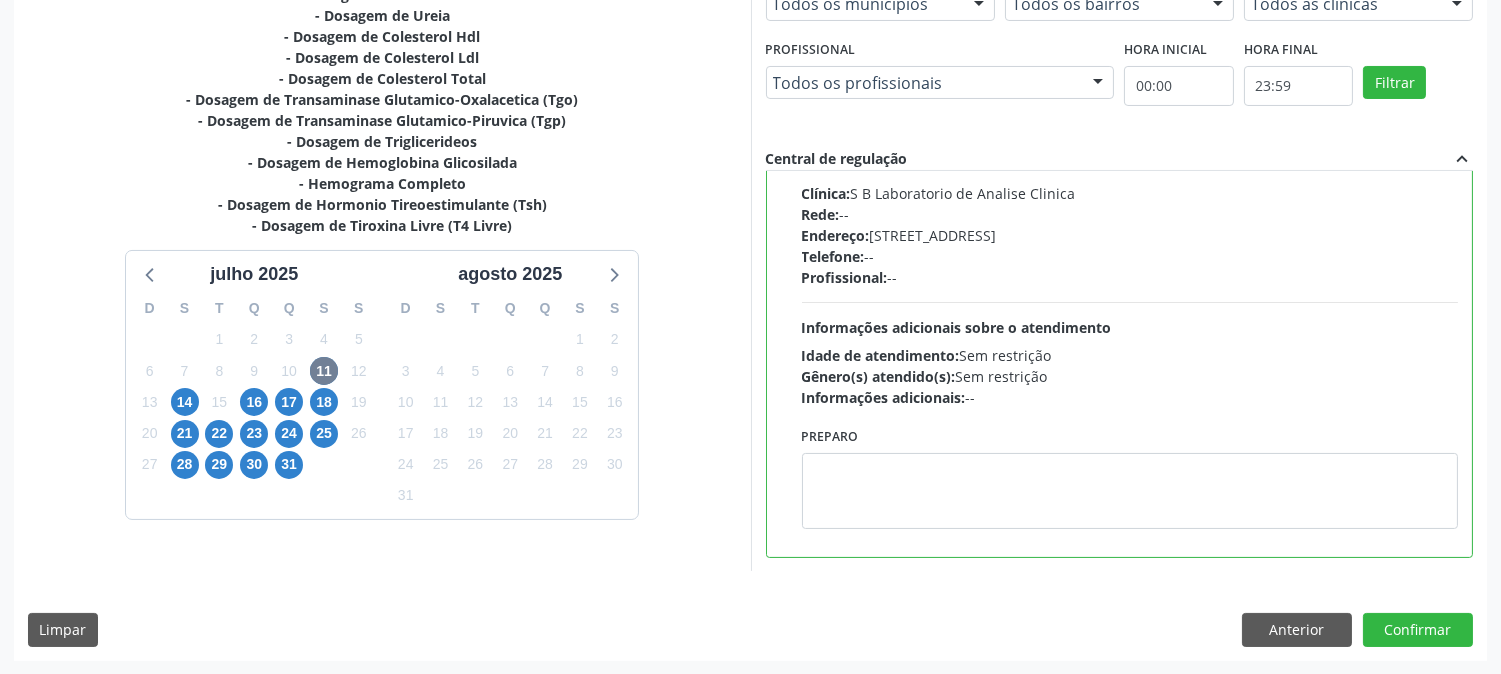 click on "Dias com vagas disponíveis para:
- Dosagem de Glicose
- Dosagem de Acido Urico
- Dosagem de Creatinina
- Dosagem de [GEOGRAPHIC_DATA]
- Dosagem de Colesterol Hdl
- Dosagem de Colesterol Ldl
- Dosagem de Colesterol Total
- Dosagem de Transaminase Glutamico-Oxalacetica (Tgo)
- Dosagem de Transaminase Glutamico-Piruvica (Tgp)
- Dosagem de Triglicerideos
- Dosagem de Hemoglobina Glicosilada
- Hemograma Completo
- Dosagem de Hormonio Tireoestimulante (Tsh)
- Dosagem de Tiroxina Livre (T4 Livre)
ju[DATE] S T Q Q S S 29 30 1 2 3 4 5 6 7 8 9 10 11 12 13 14 15 16 17 18 19 20 21 22 23 24 25 26 27 28 29 30 31 1 2 3 4 5 6 7 8 9 [DATE] S T Q Q S S 27 28 29 30 31 1 2 3 4 5 6 7 8 9 10 11 12 13 14 15 16 17 18 19 20 21 22 23 24 25 26 27 28 29 30 31 1 2 3 4 5 6
Vagas para o dia
11[DATE]
Município" at bounding box center (750, 290) 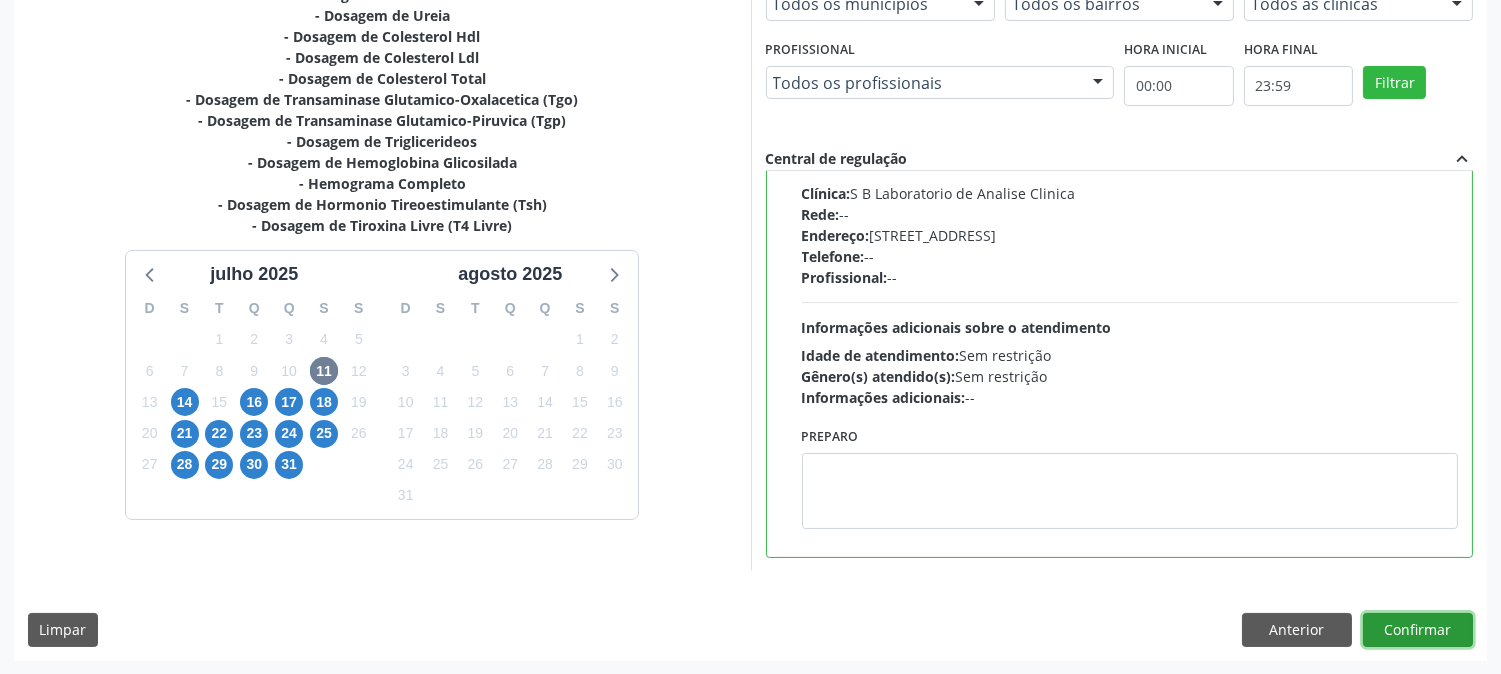 click on "Confirmar" at bounding box center [1418, 630] 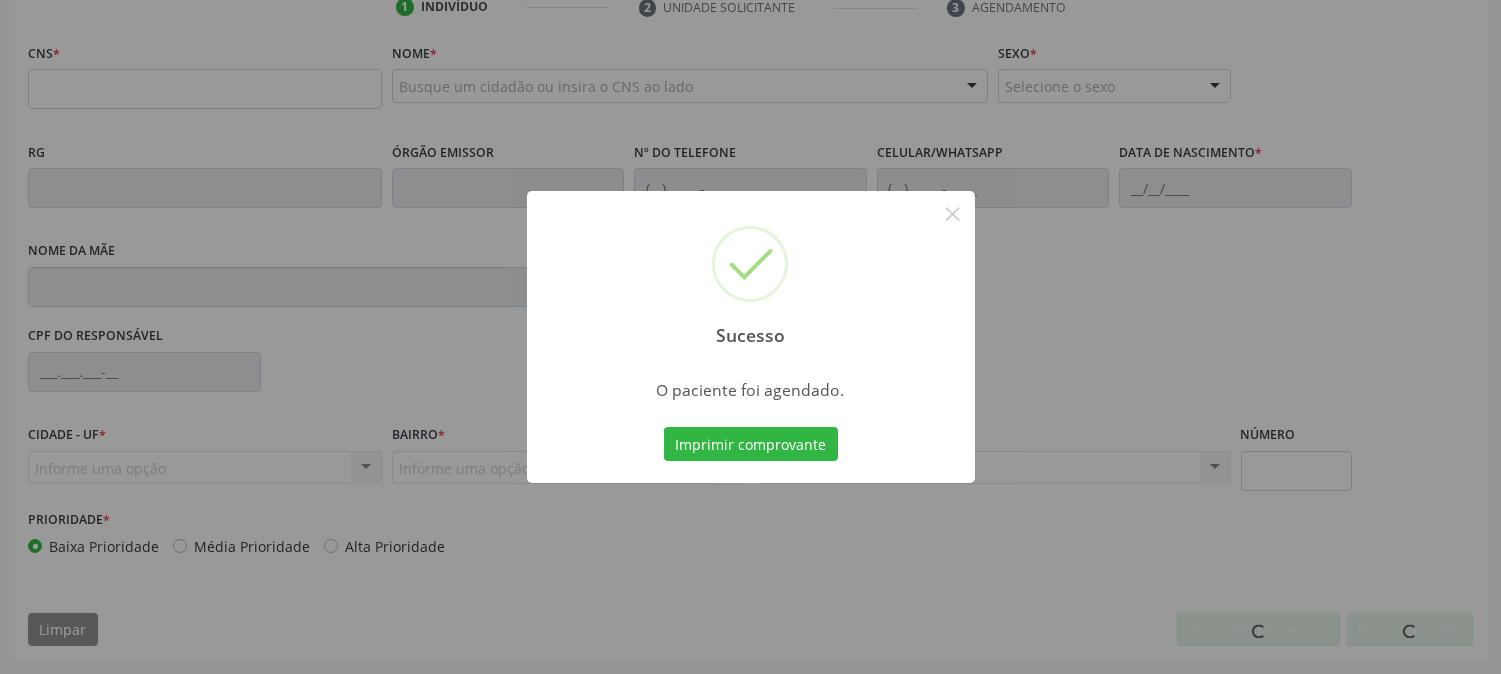 scroll, scrollTop: 395, scrollLeft: 0, axis: vertical 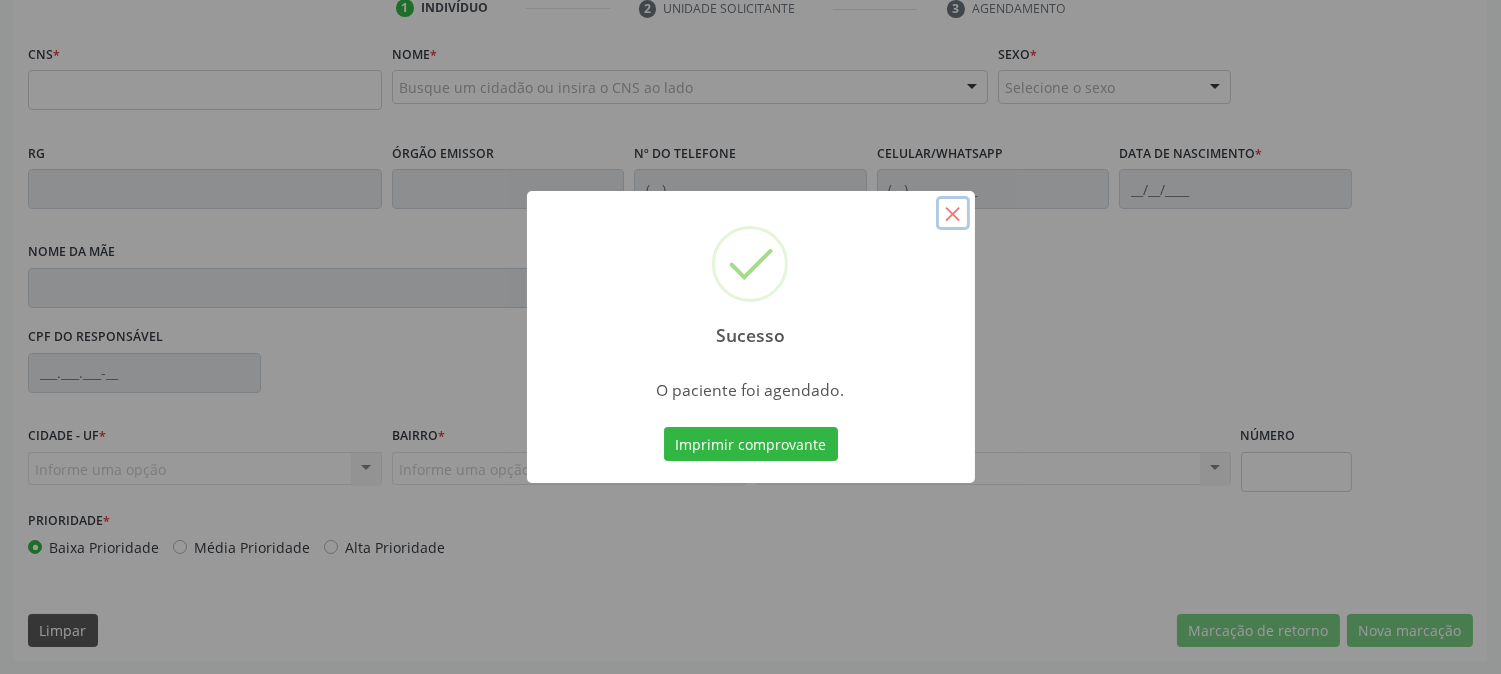 click on "×" at bounding box center (953, 213) 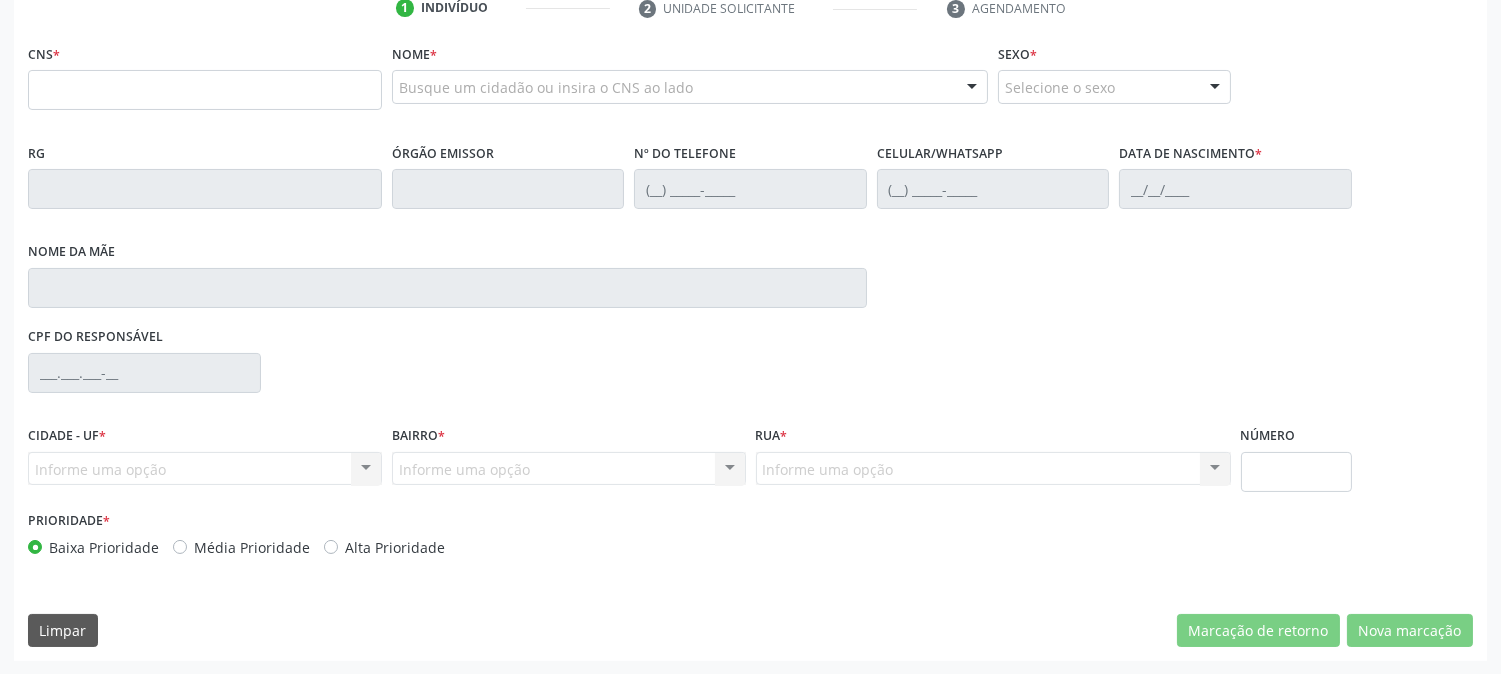 click on "CNS
*" at bounding box center (205, 74) 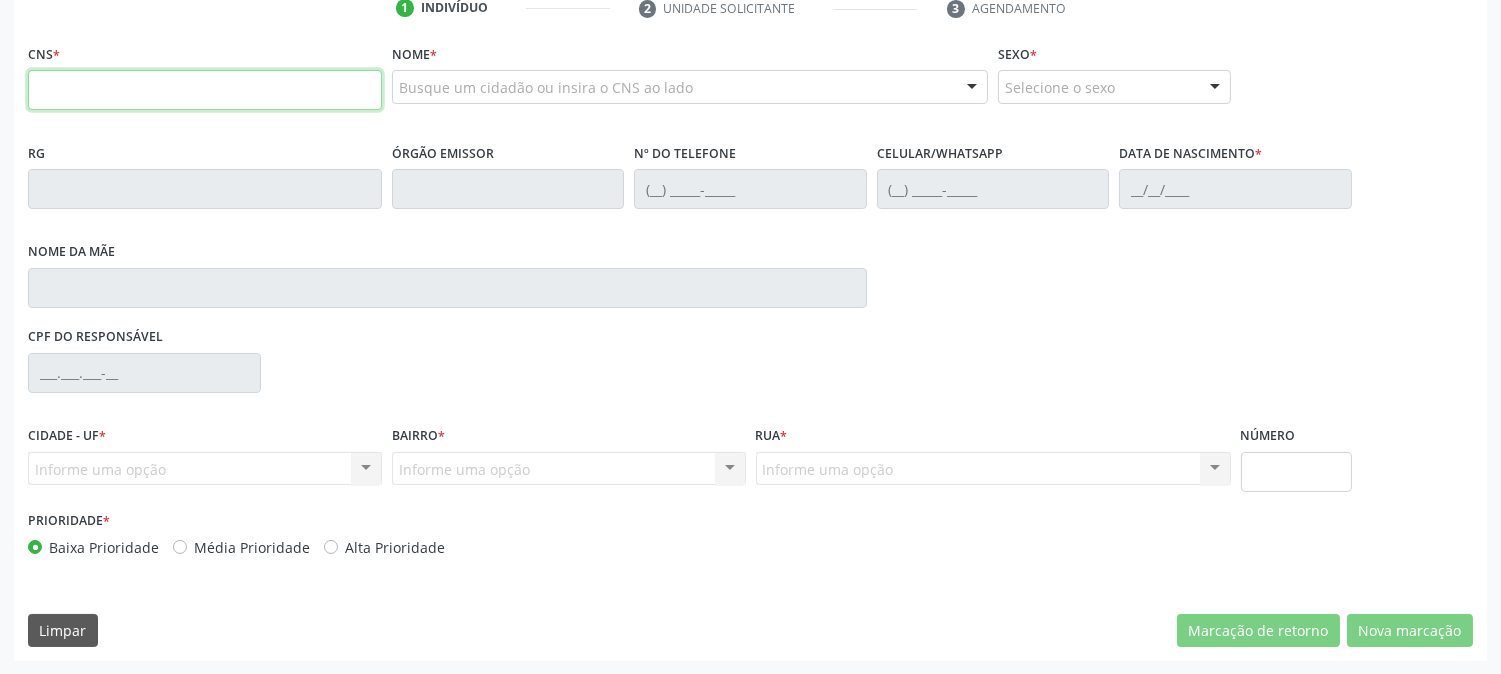 click at bounding box center [205, 90] 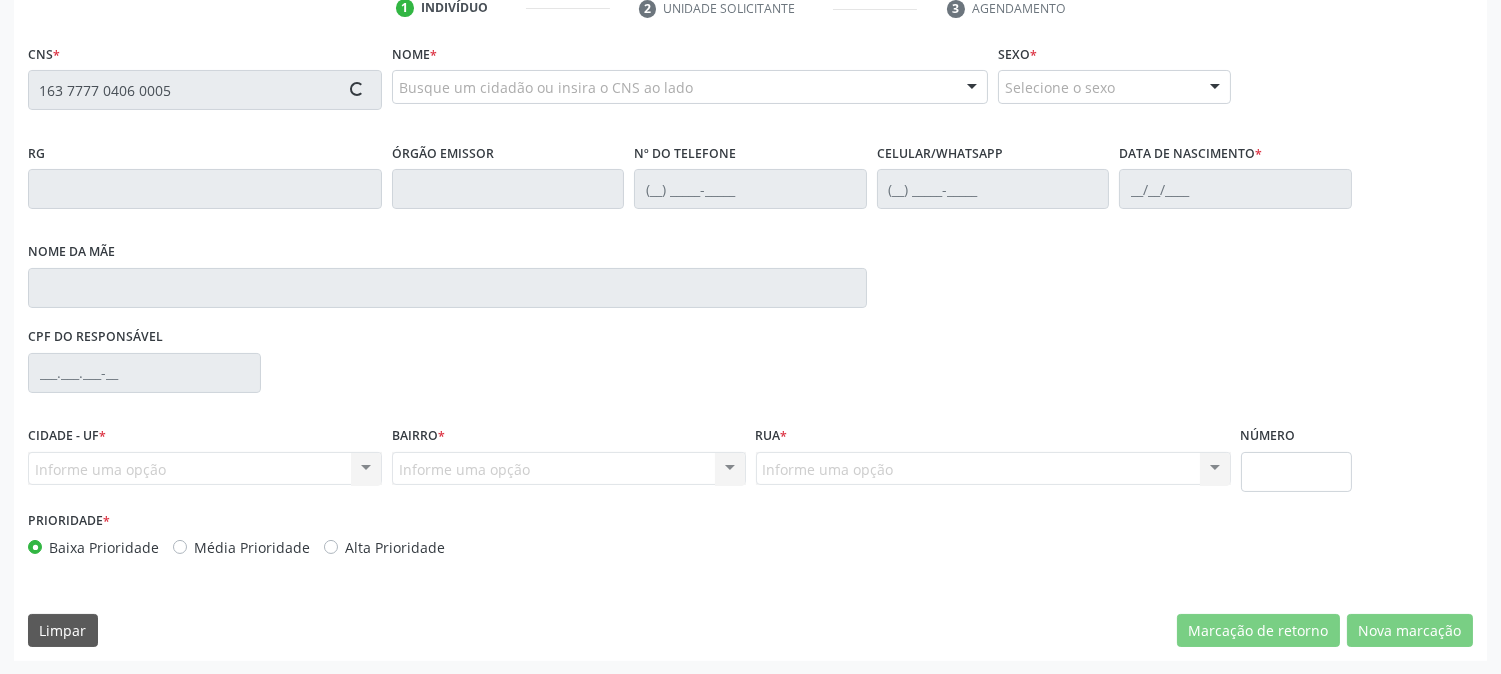 type on "163 7777 0406 0005" 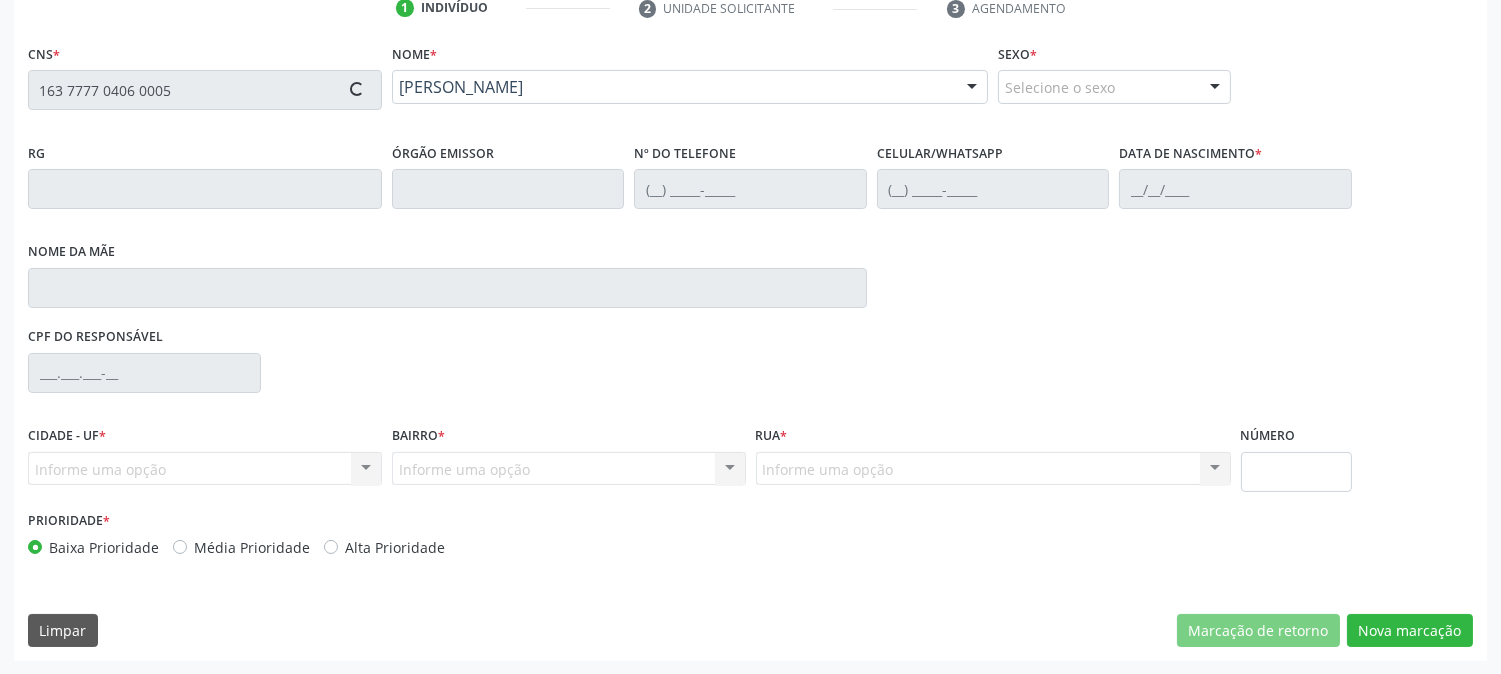 type on "[PHONE_NUMBER]" 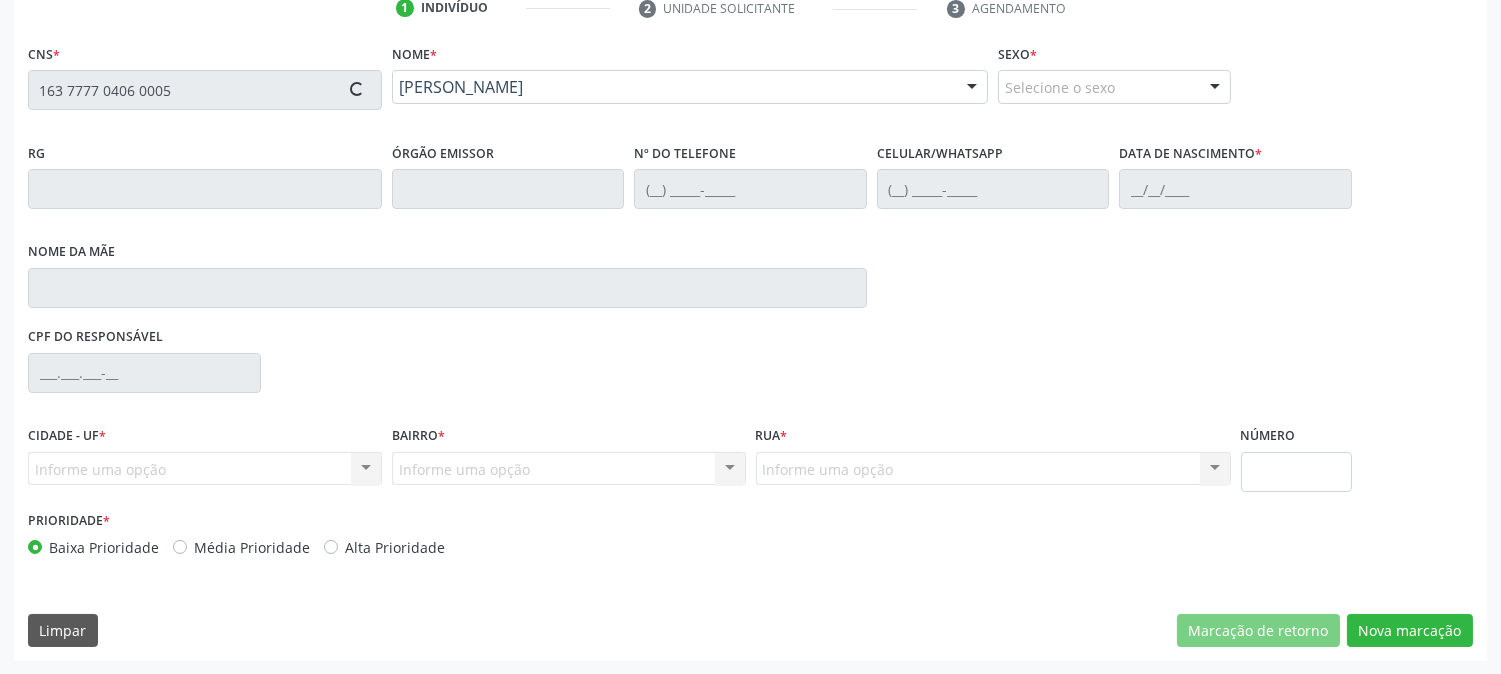 type on "01[DATE]" 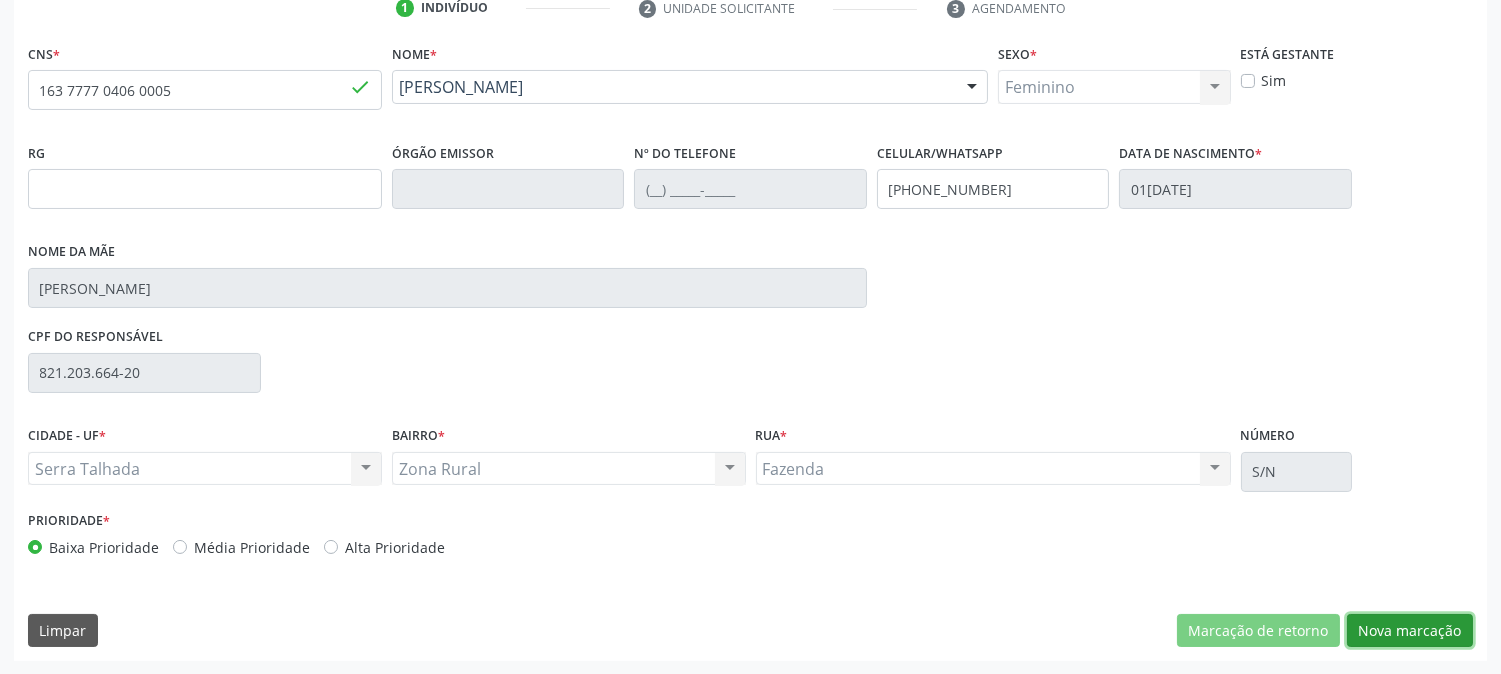 click on "Nova marcação" at bounding box center (1410, 631) 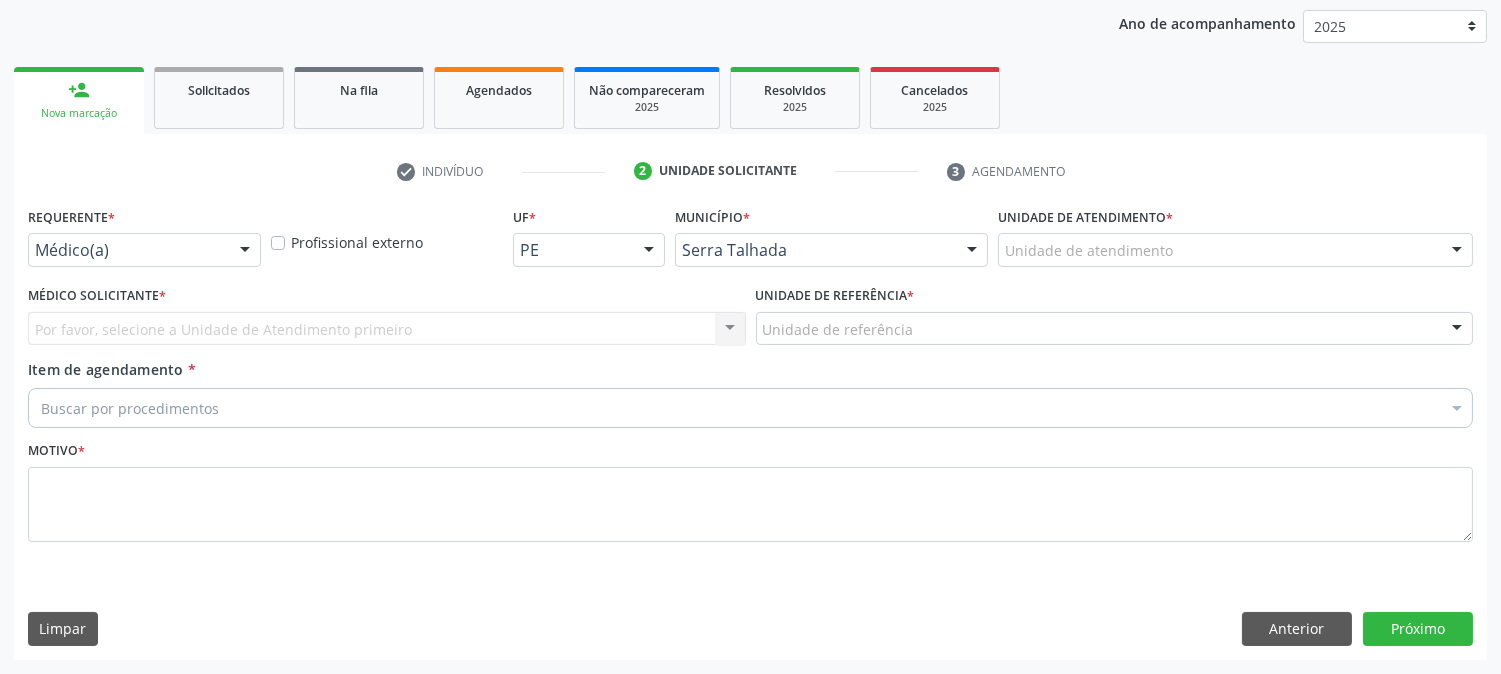 scroll, scrollTop: 231, scrollLeft: 0, axis: vertical 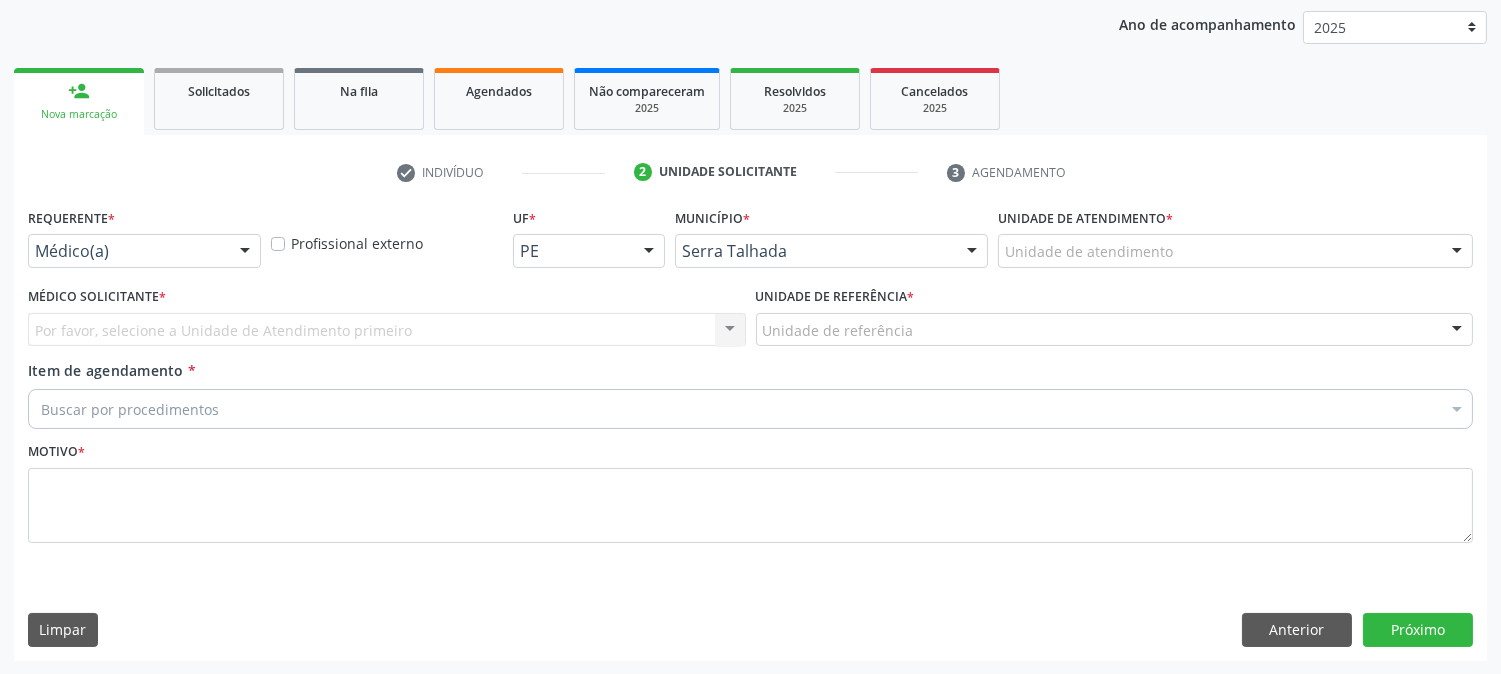 click on "Requerente
*
Médico(a)         Médico(a)   Enfermeiro(a)   Paciente
Nenhum resultado encontrado para: "   "
Não há nenhuma opção para ser exibida." at bounding box center [144, 242] 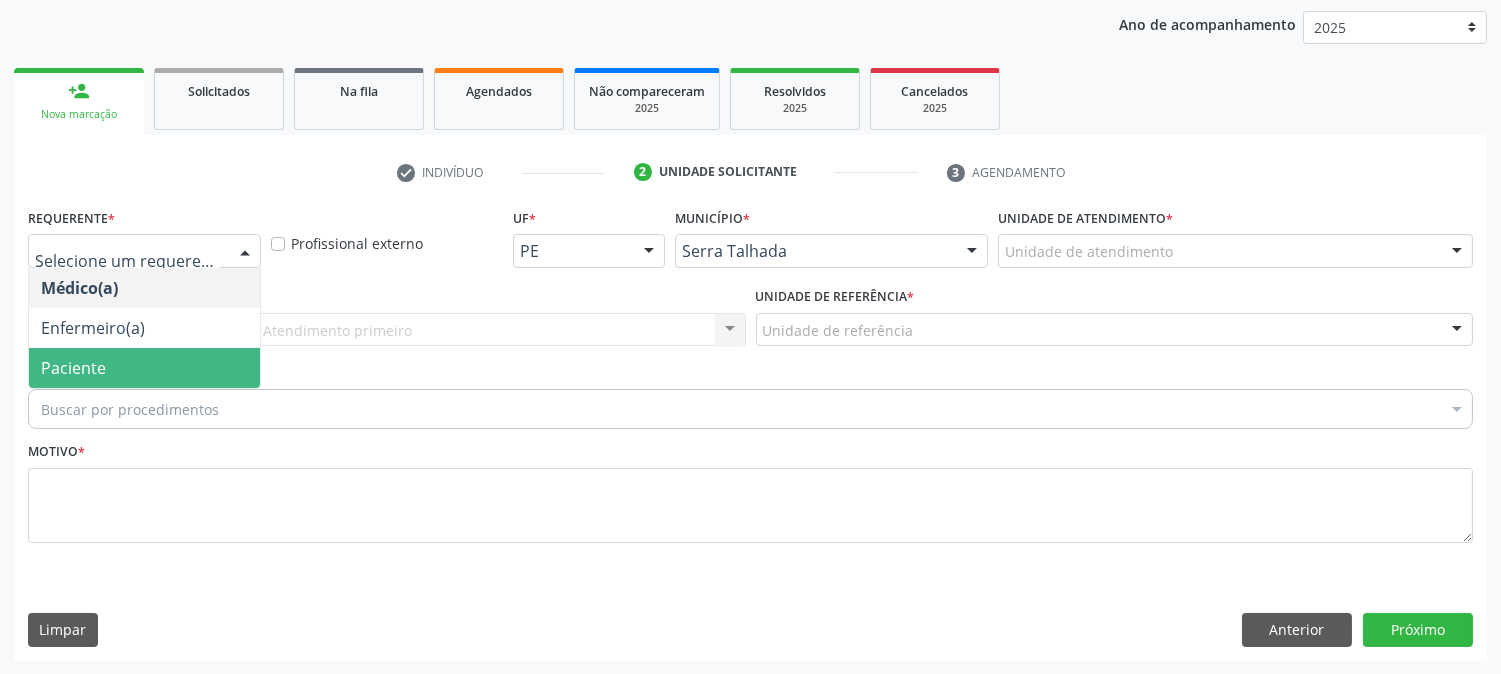 click on "Paciente" at bounding box center [144, 368] 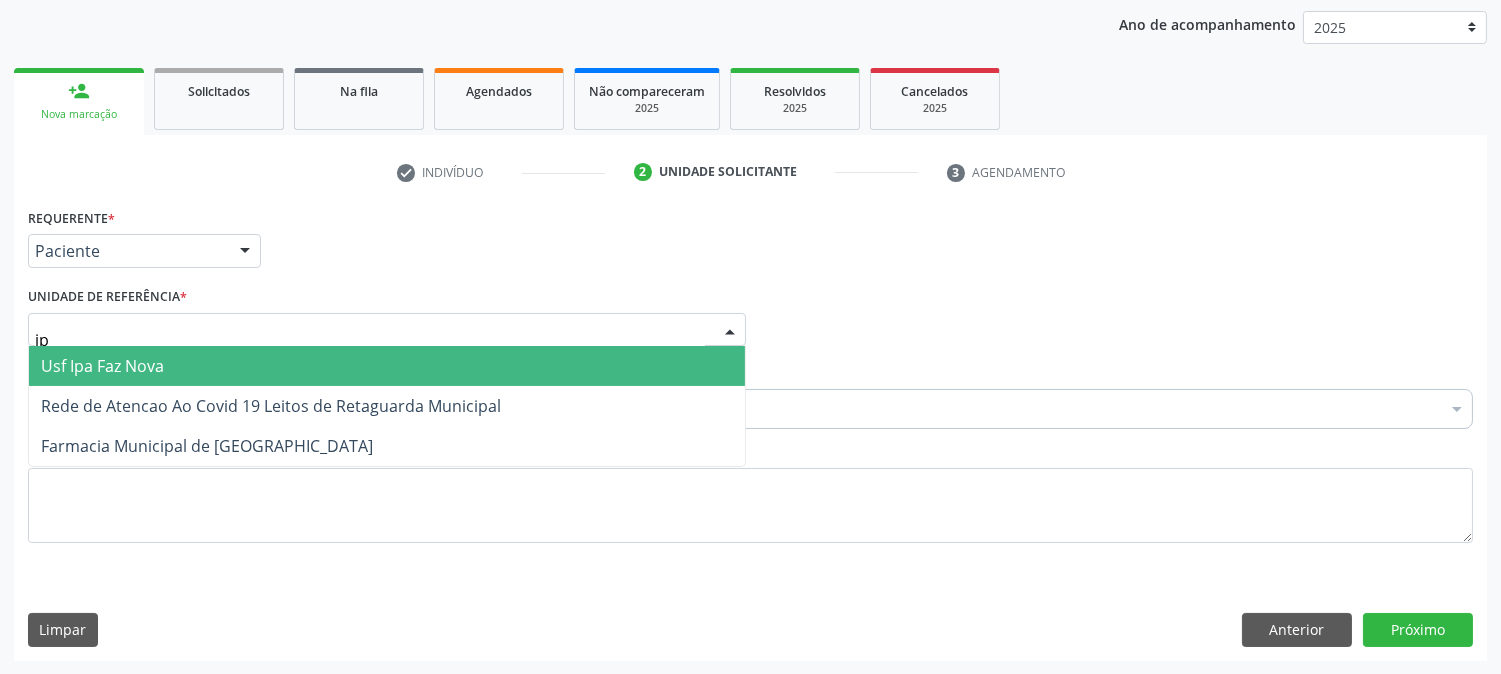type on "ipa" 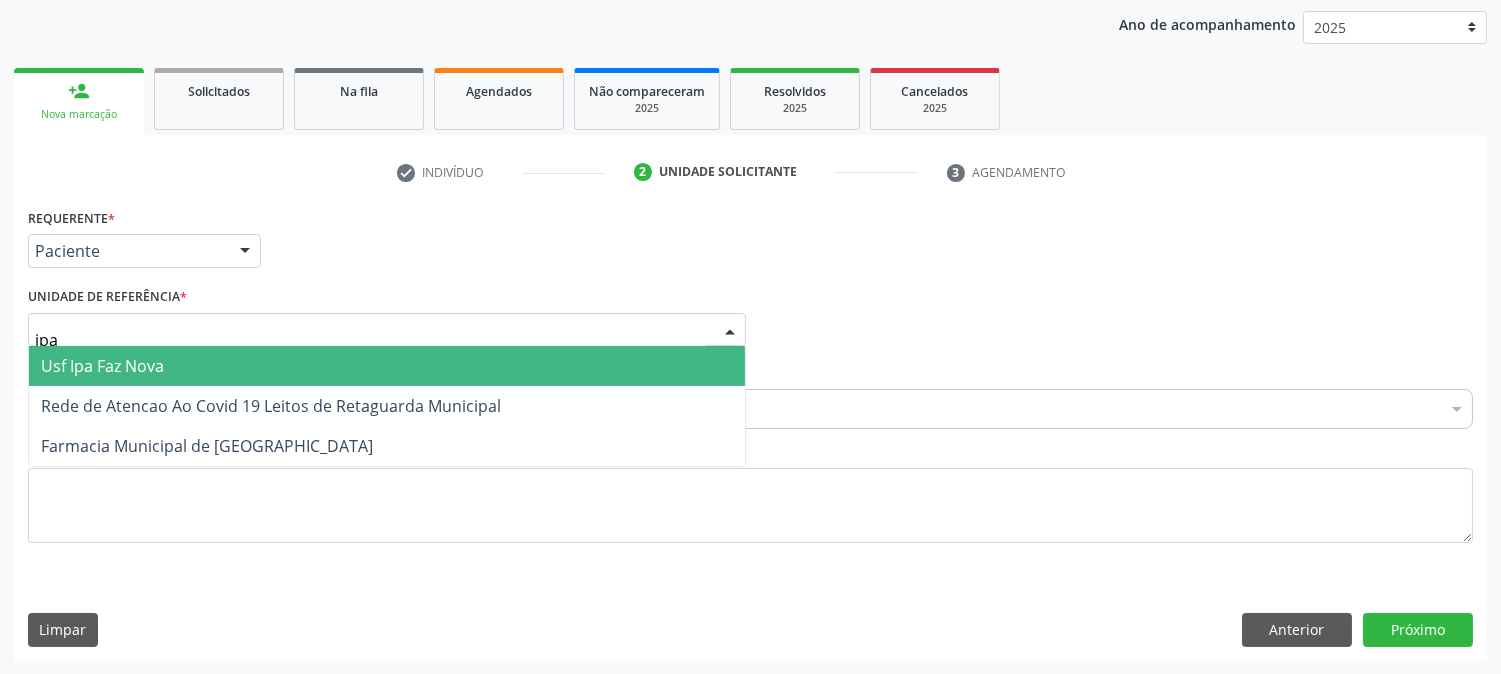 click on "Usf Ipa Faz Nova" at bounding box center (387, 366) 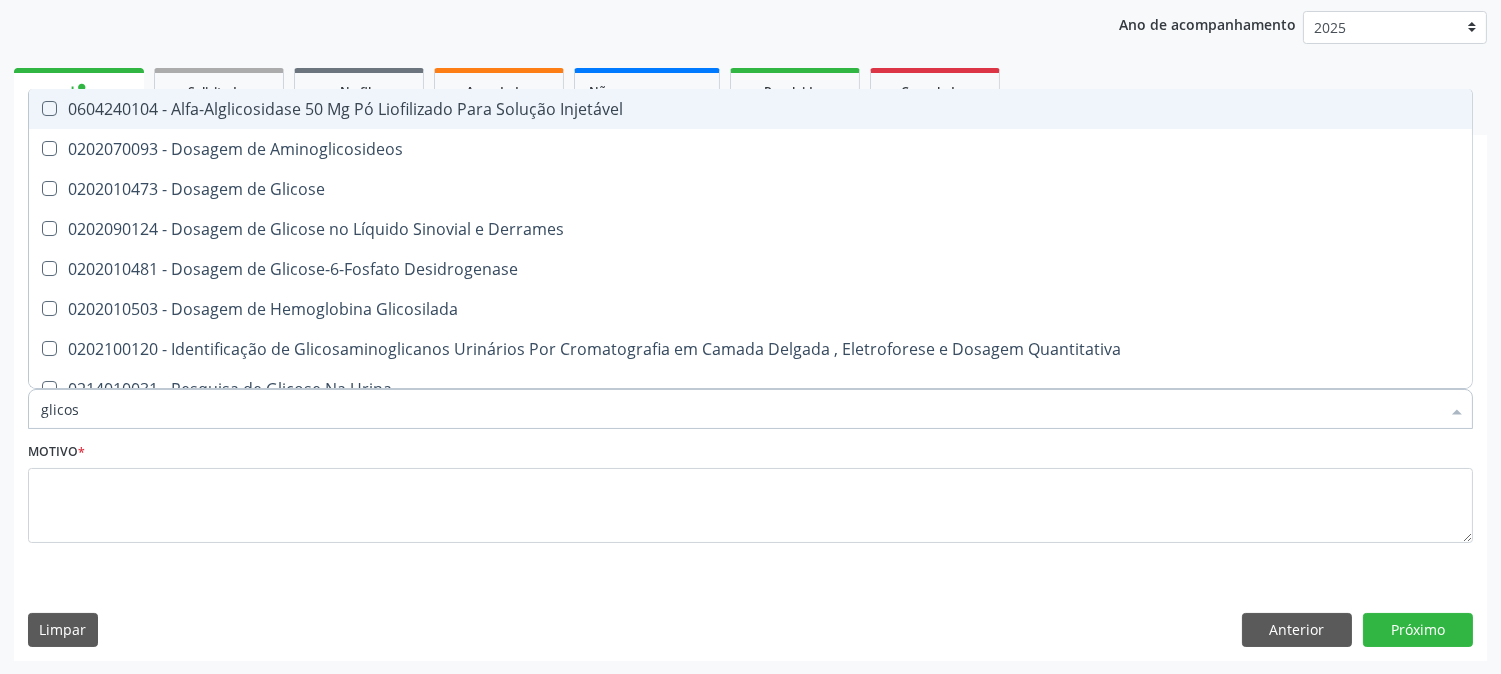 type on "glicose" 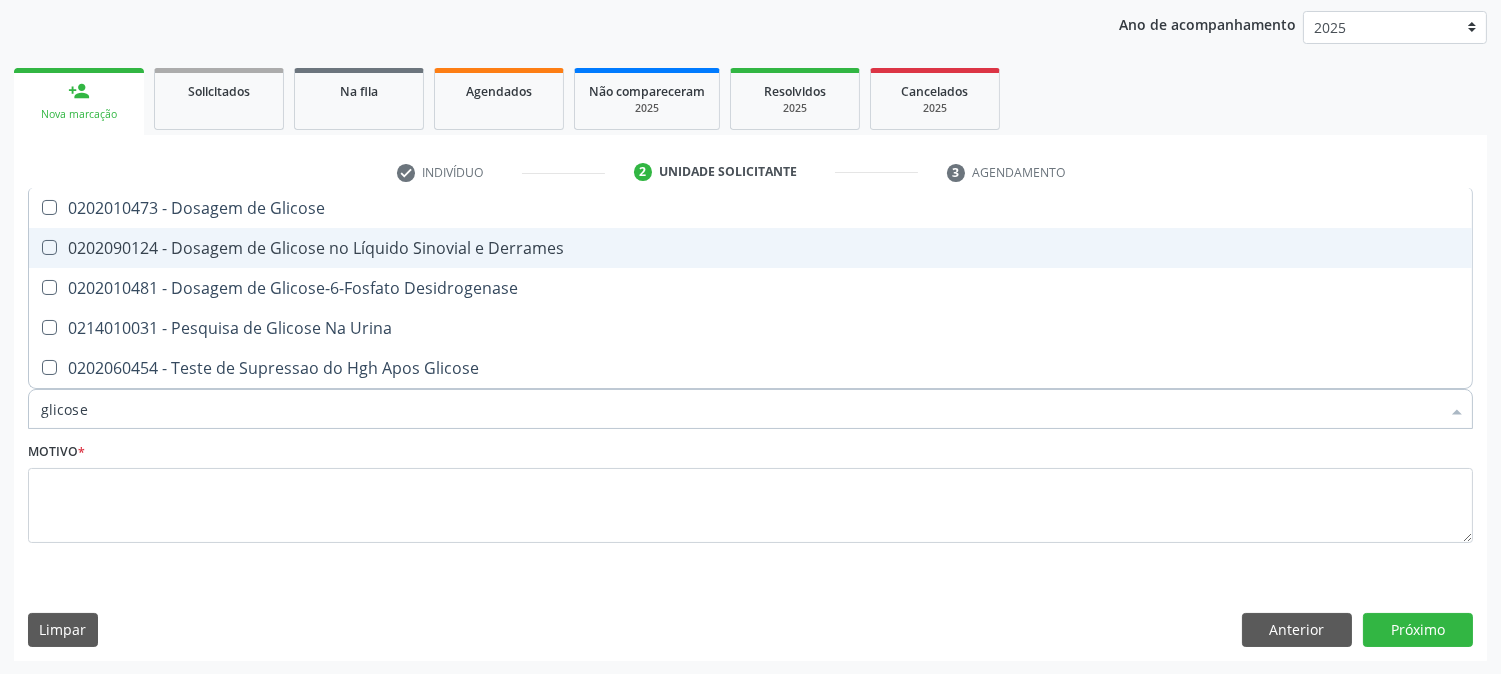 click on "0202010473 - Dosagem de Glicose" at bounding box center (750, 208) 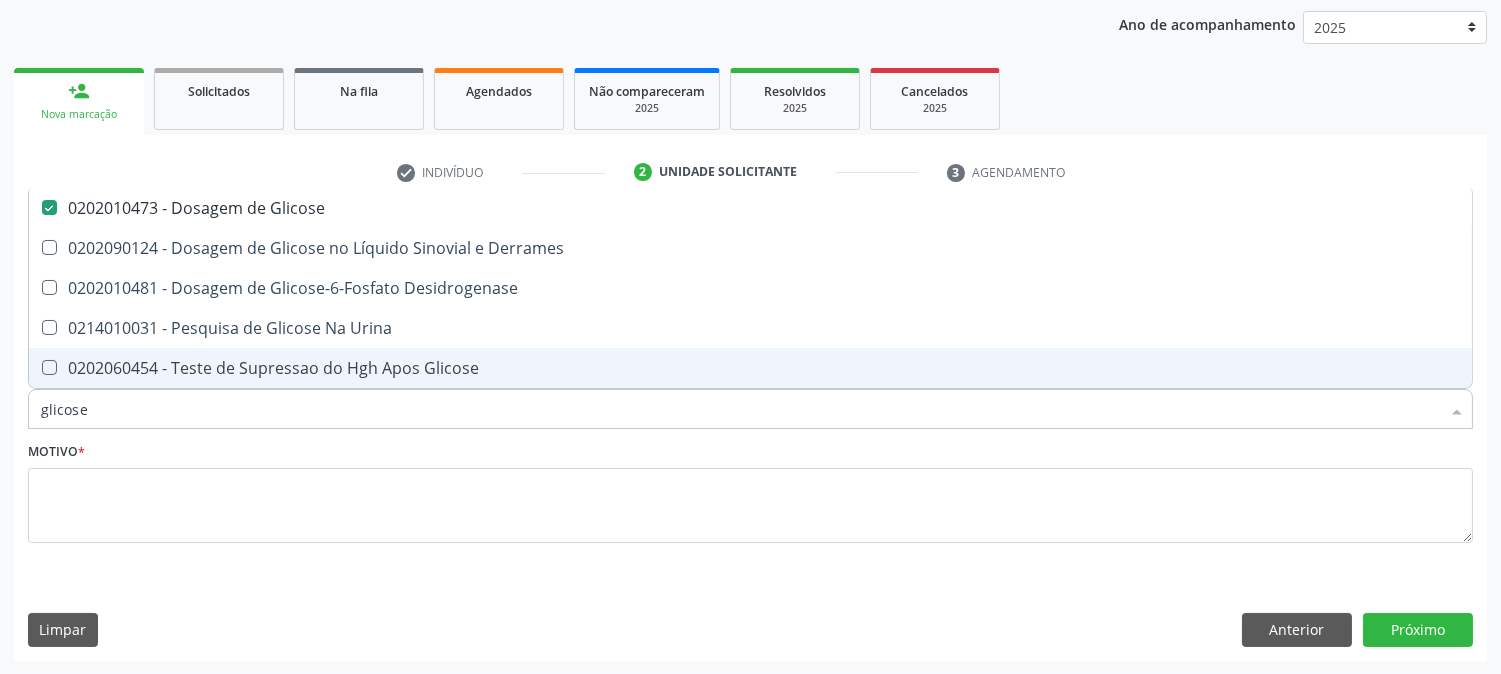 click on "glicose" at bounding box center [740, 409] 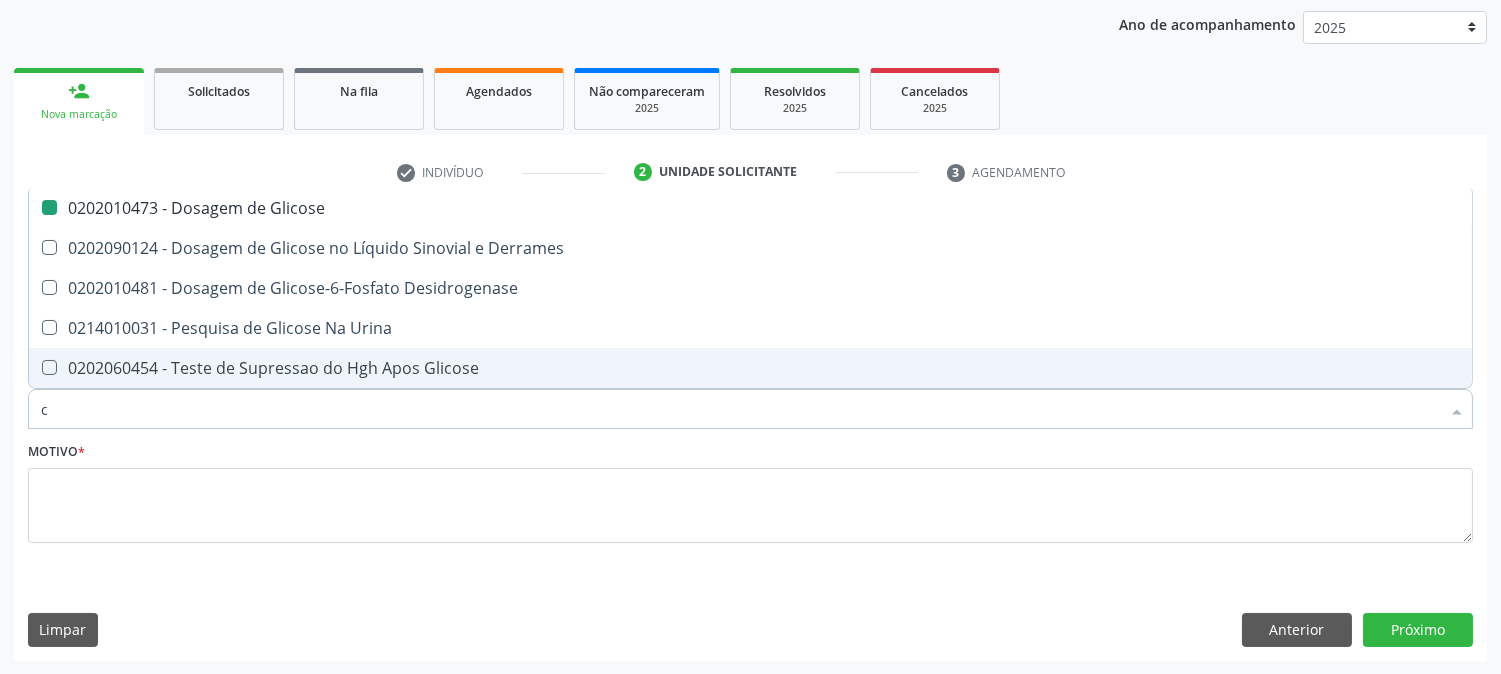 type on "cr" 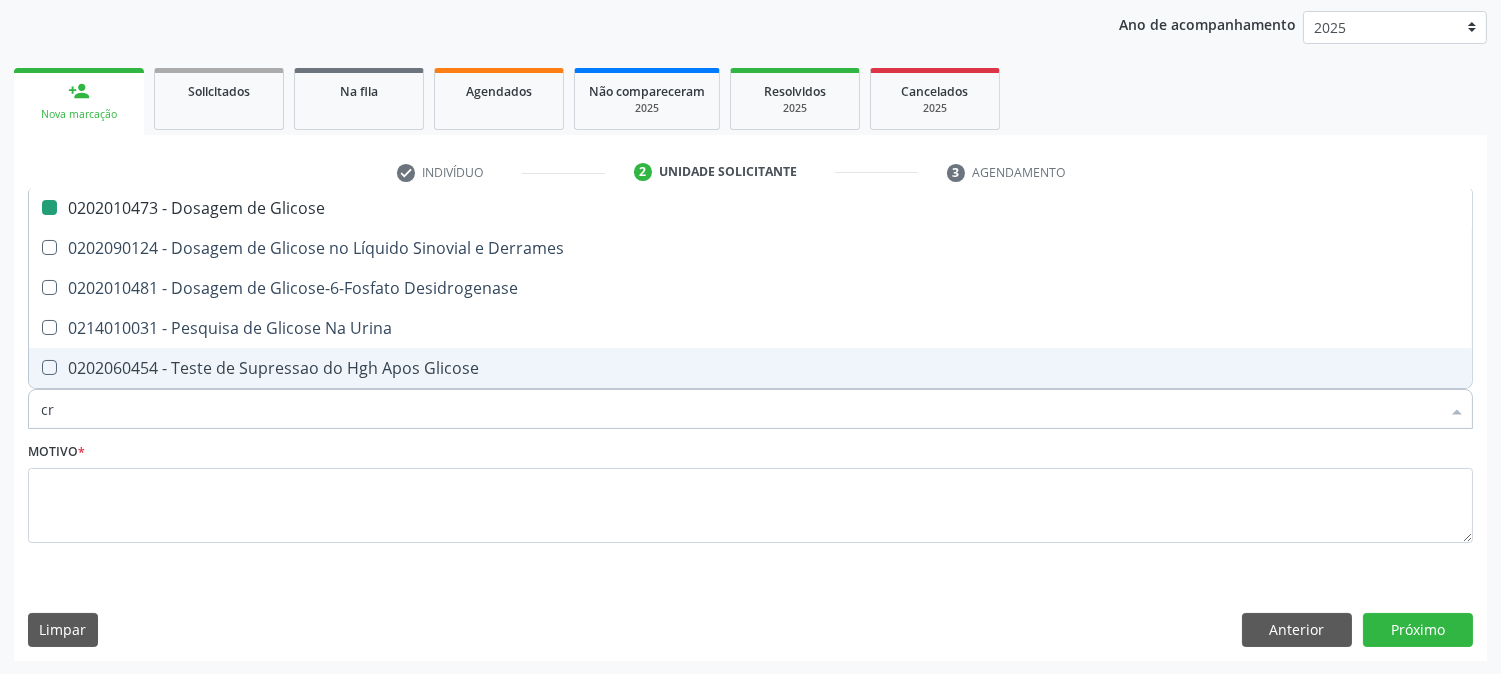checkbox on "false" 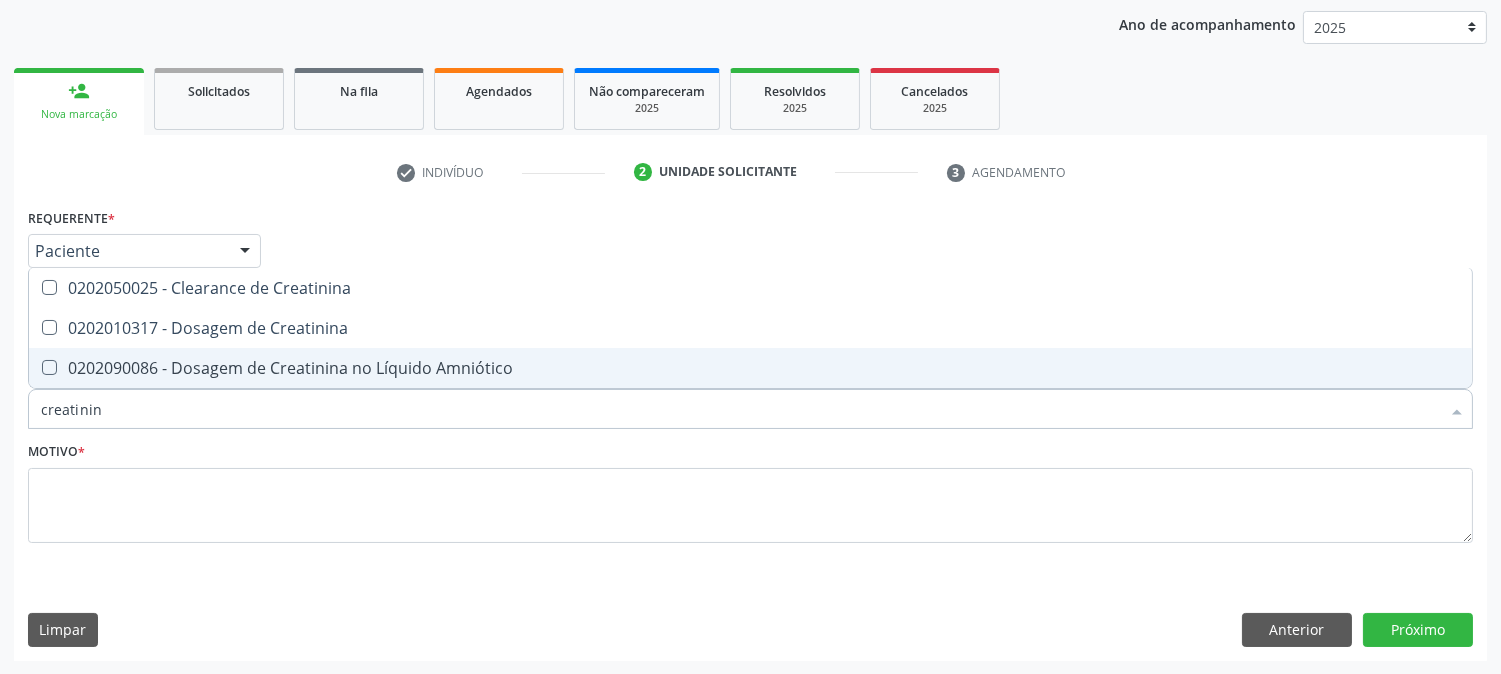 type on "creatinina" 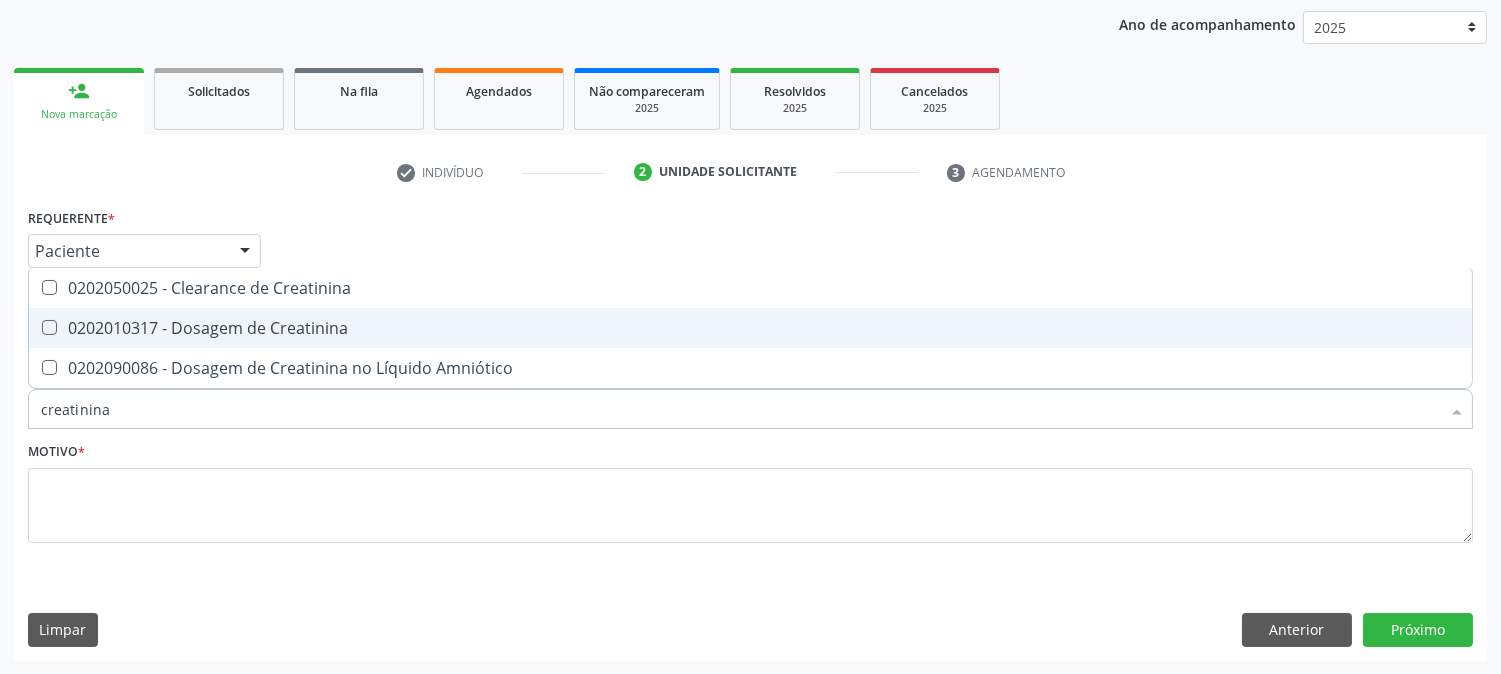 click on "0202010317 - Dosagem de Creatinina" at bounding box center (750, 328) 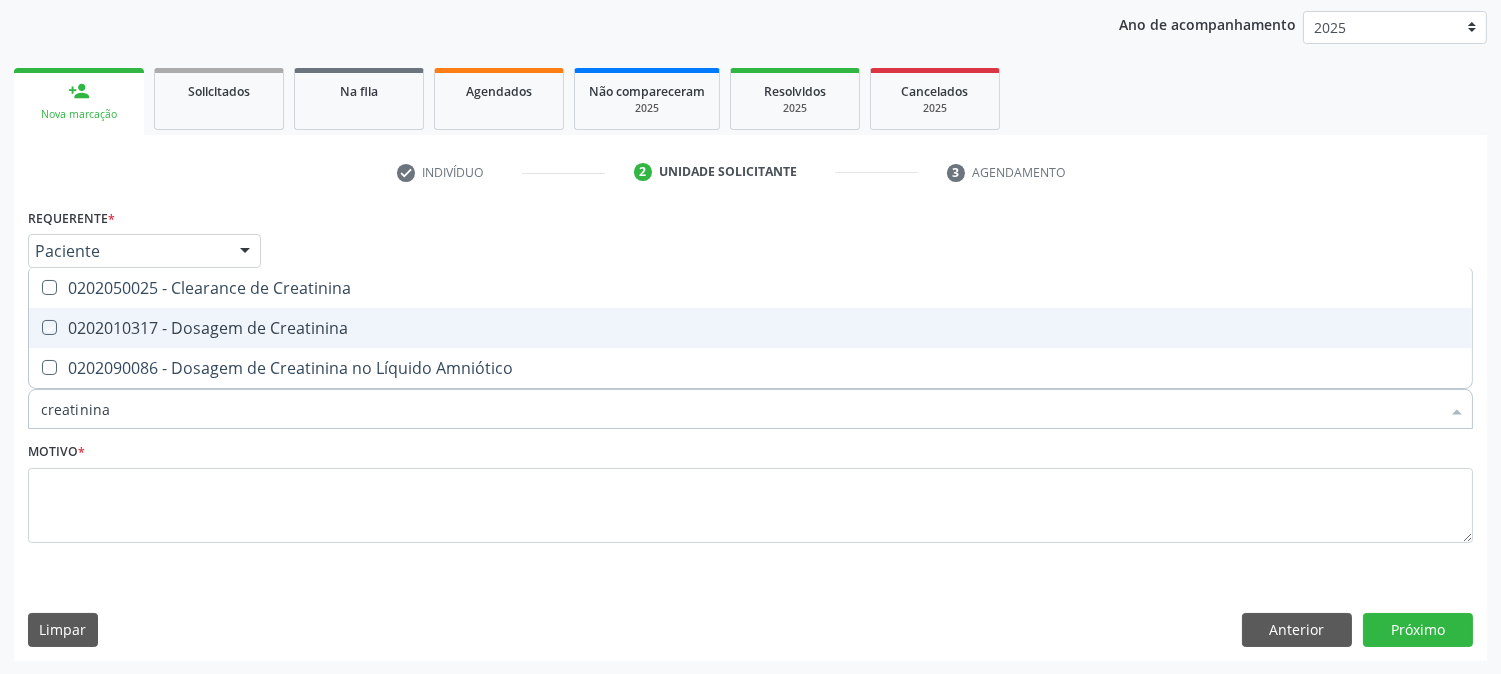 checkbox on "true" 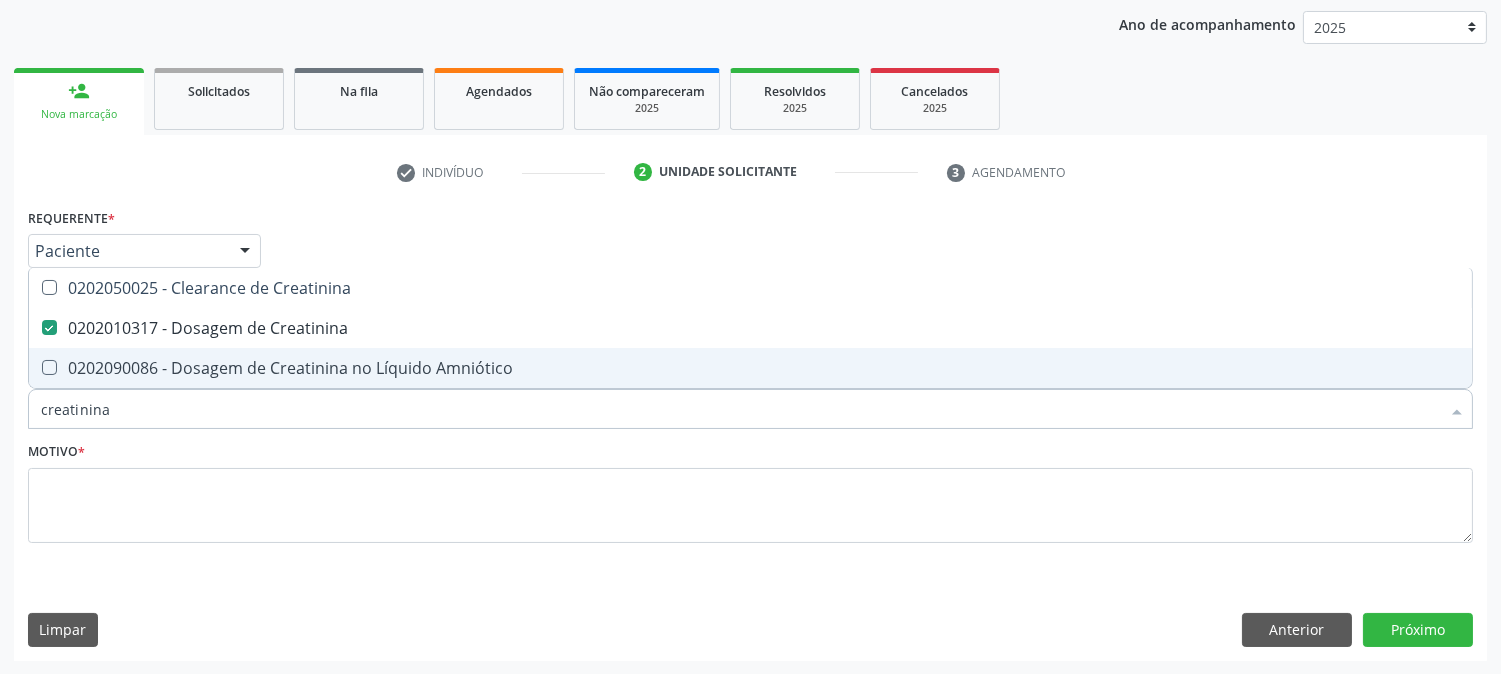 click on "creatinina" at bounding box center [740, 409] 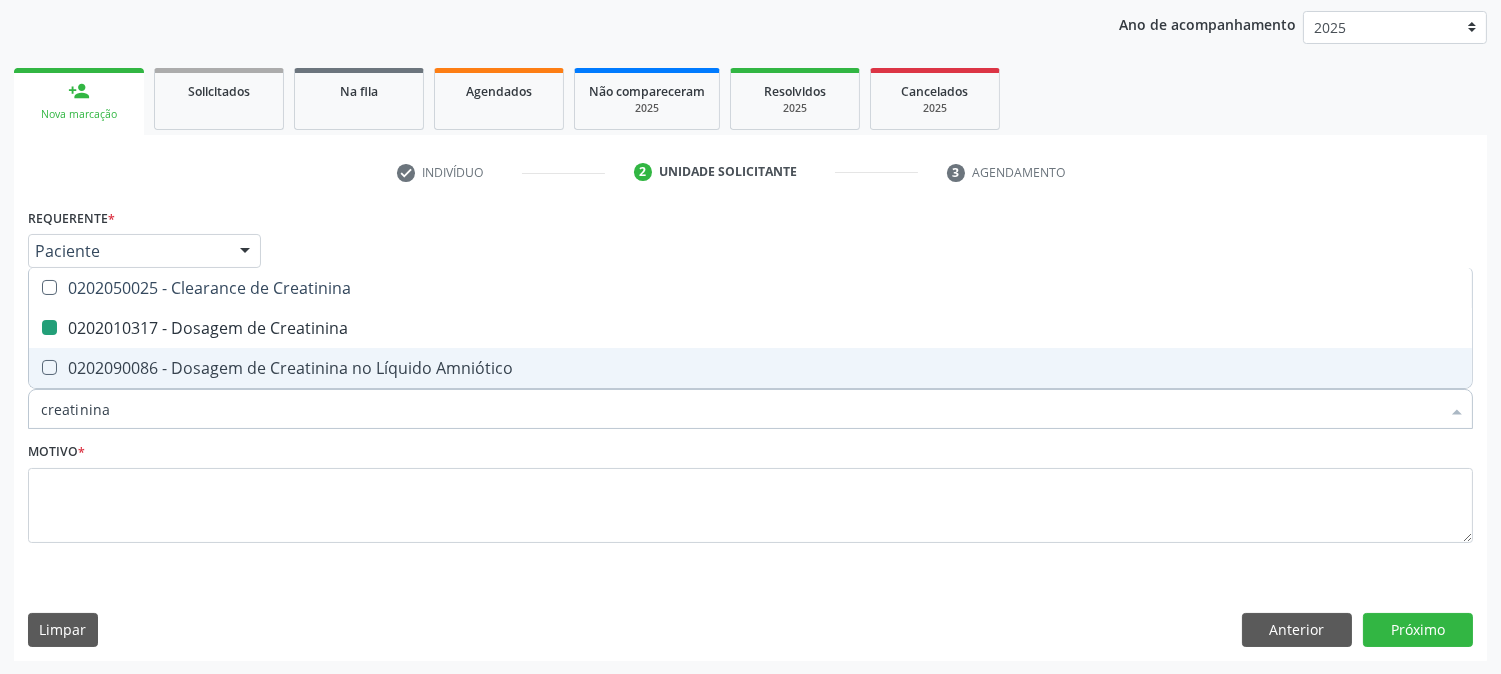 type 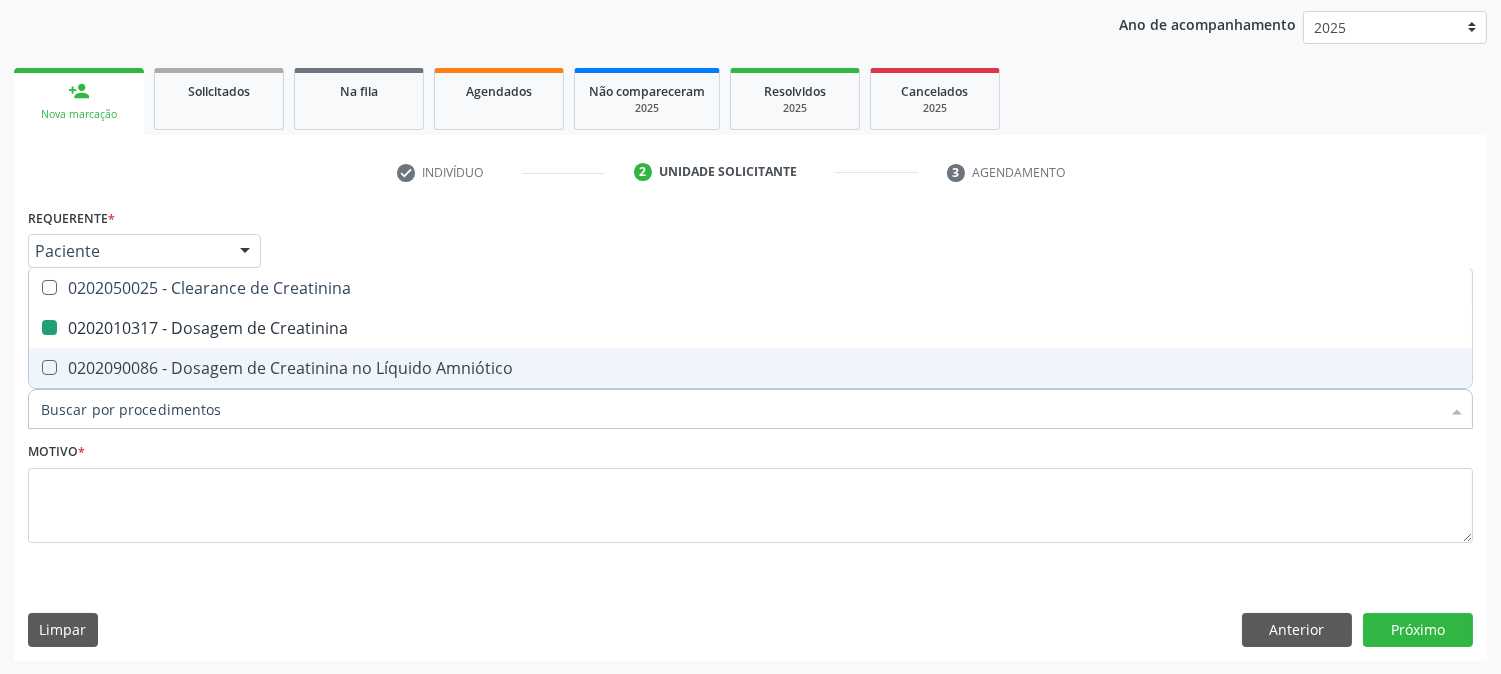 checkbox on "false" 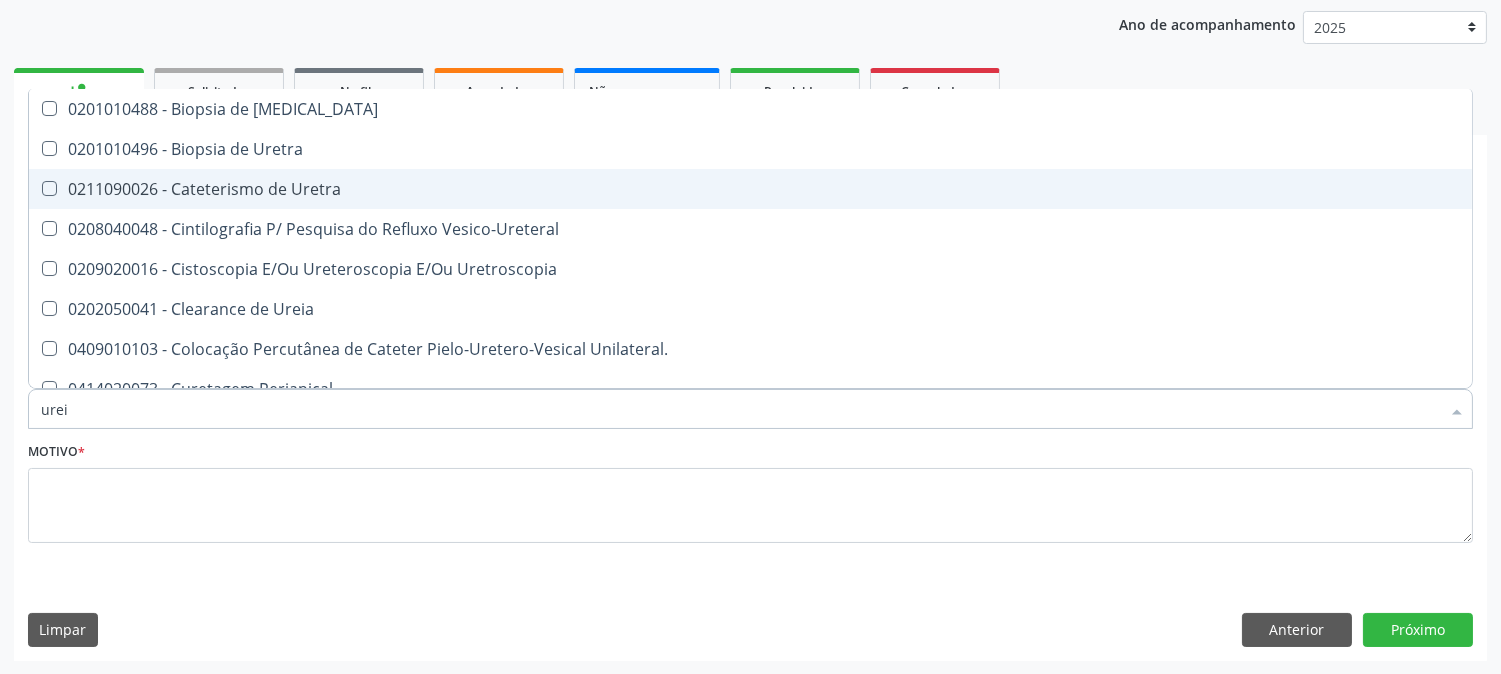 type on "ureia" 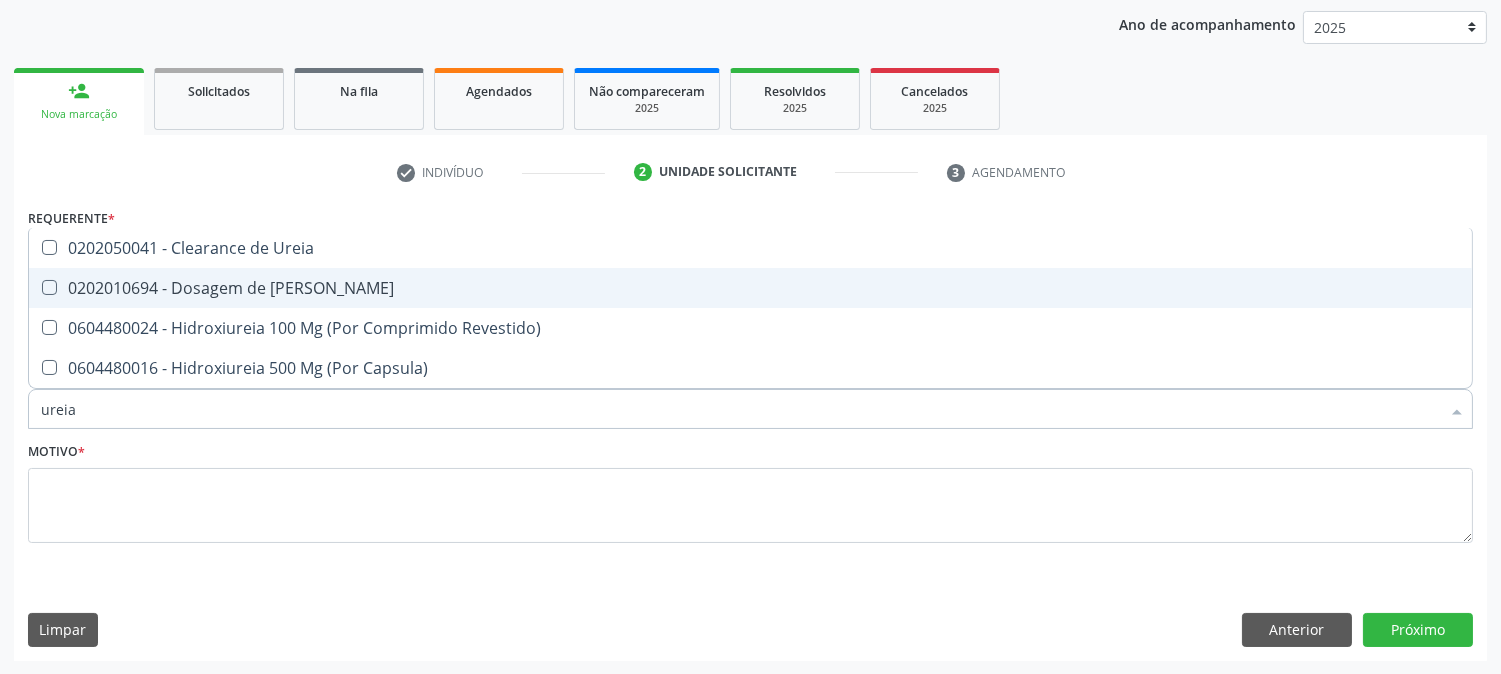 click on "0202010694 - Dosagem de [PERSON_NAME]" at bounding box center [750, 288] 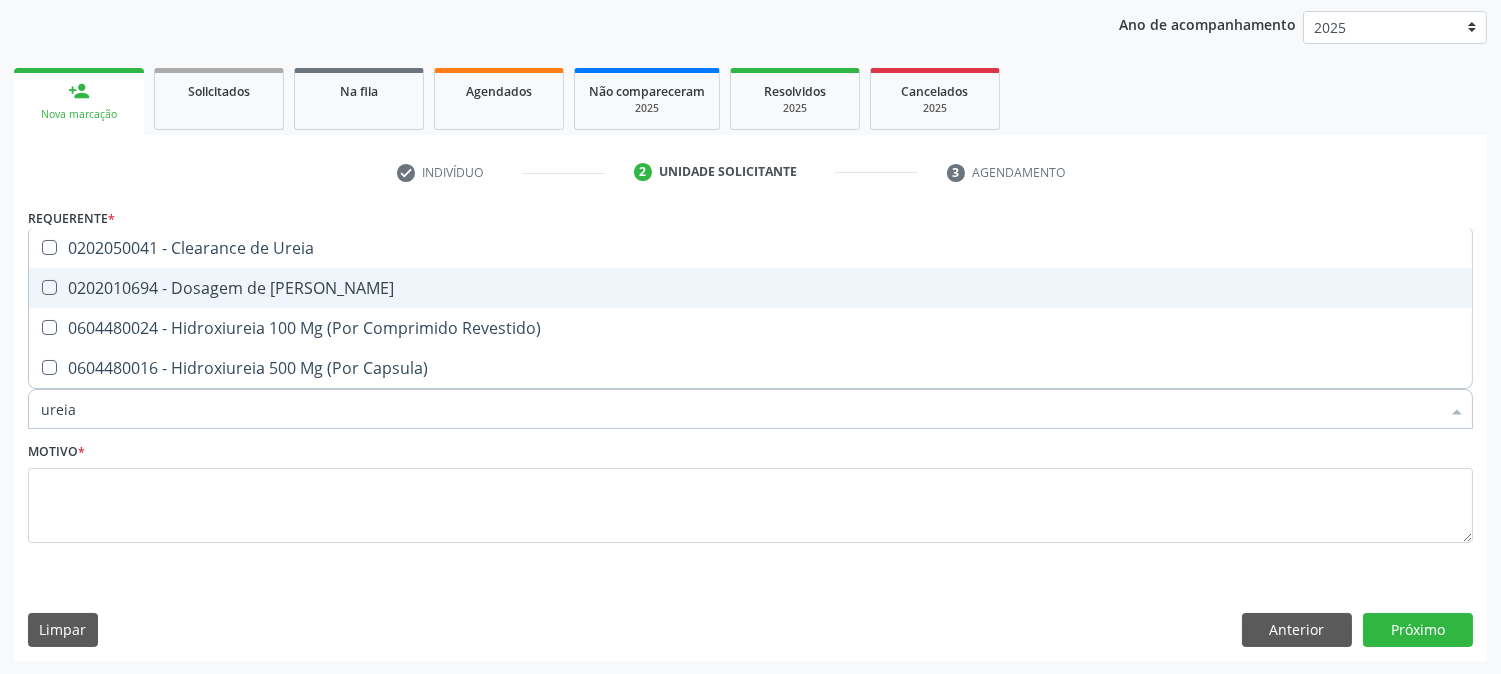 checkbox on "true" 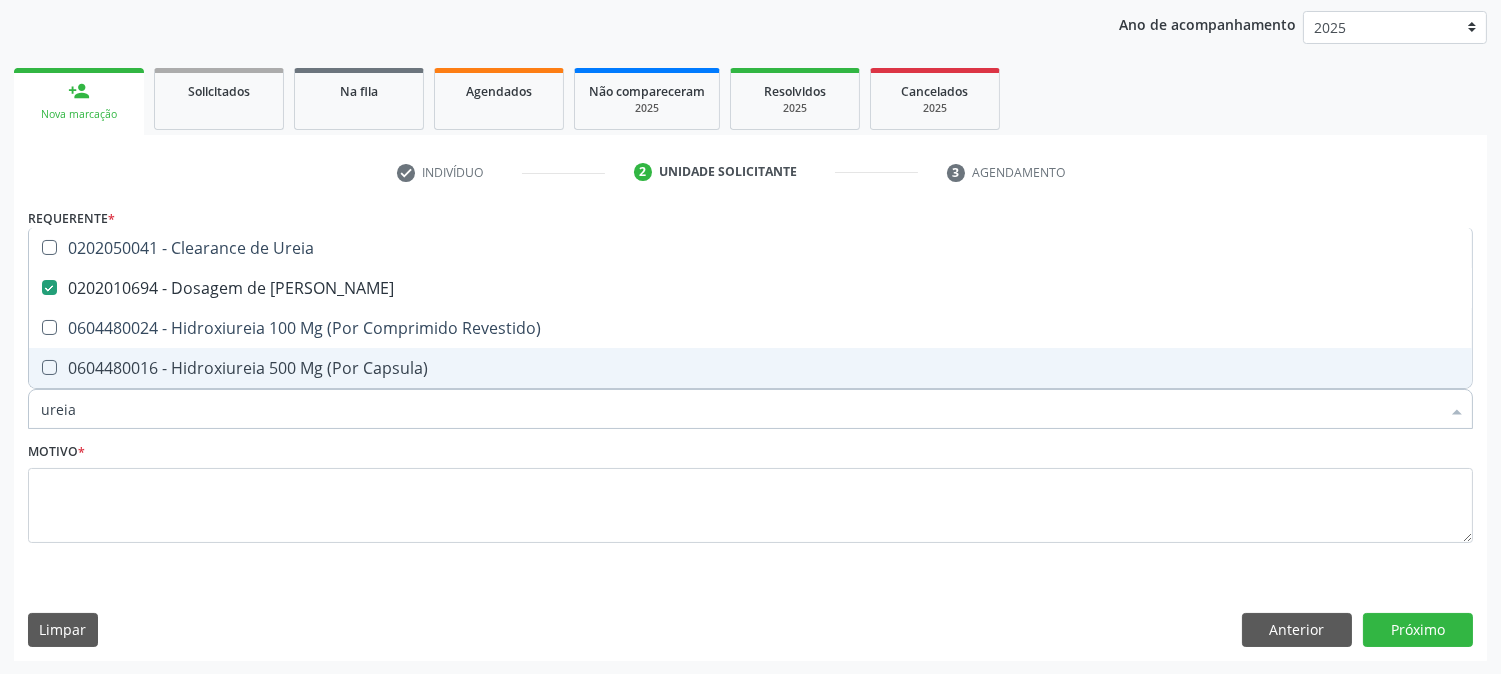 click on "ureia" at bounding box center (740, 409) 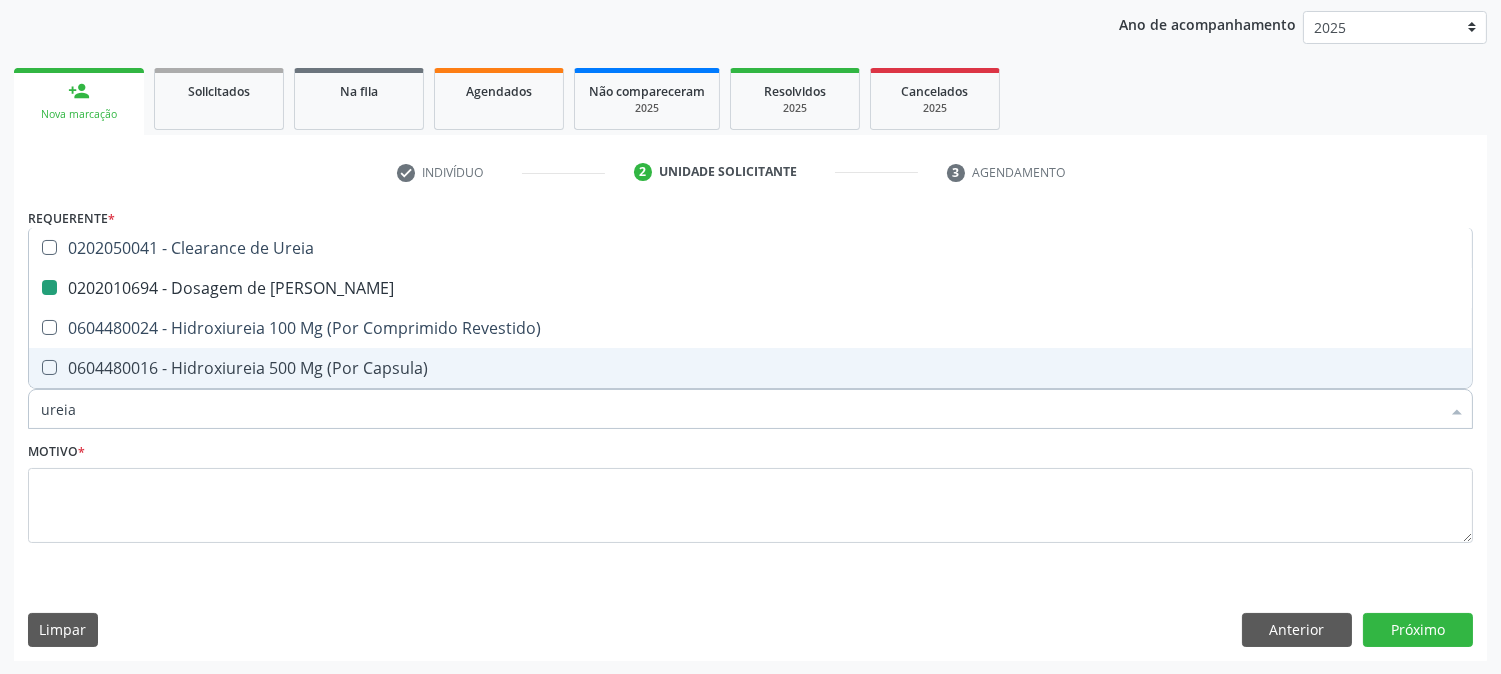 type 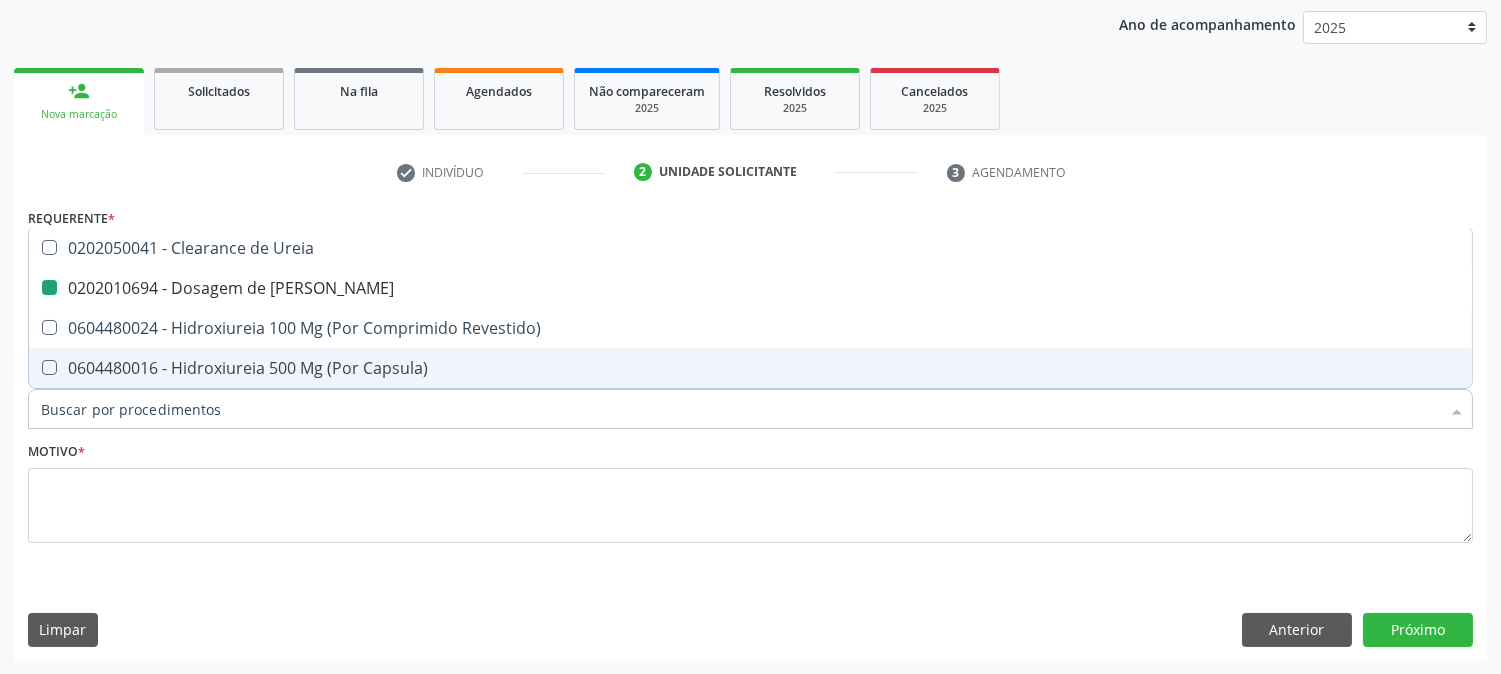 checkbox on "false" 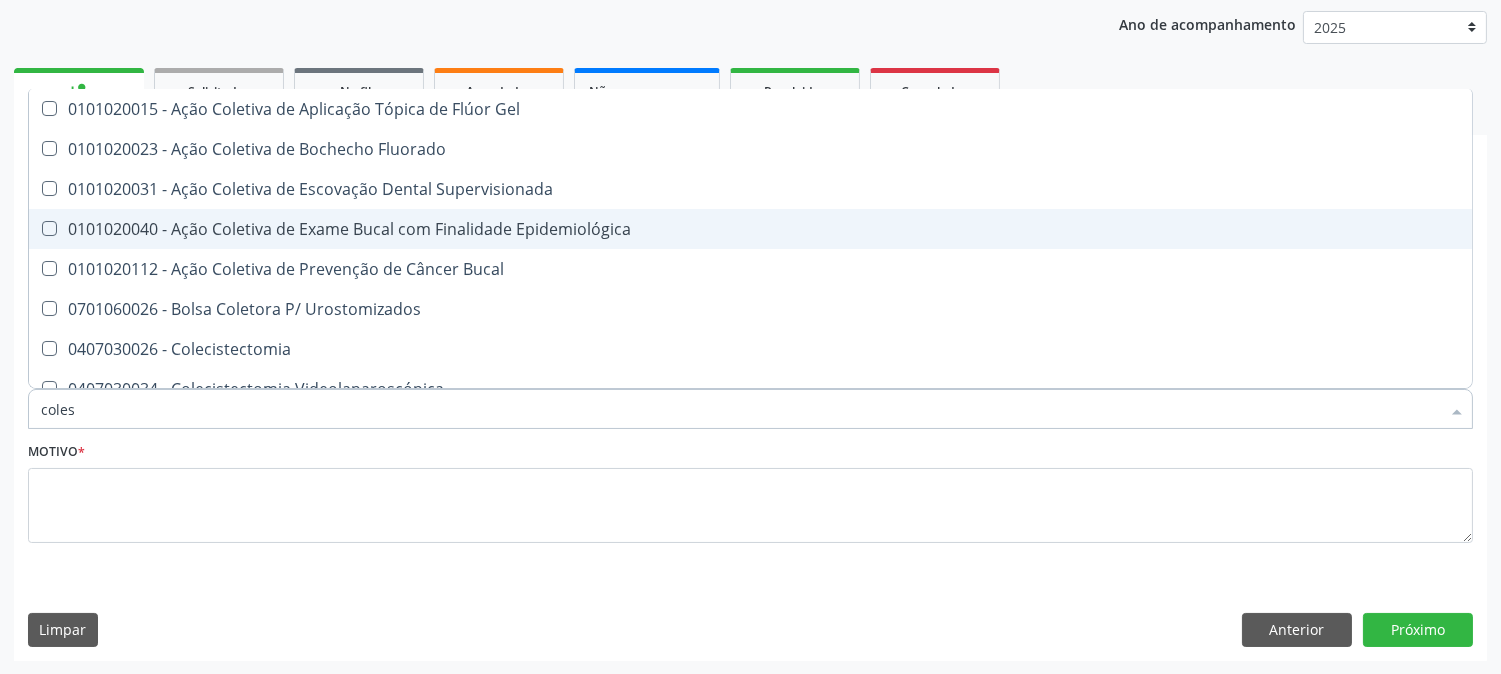 type on "colest" 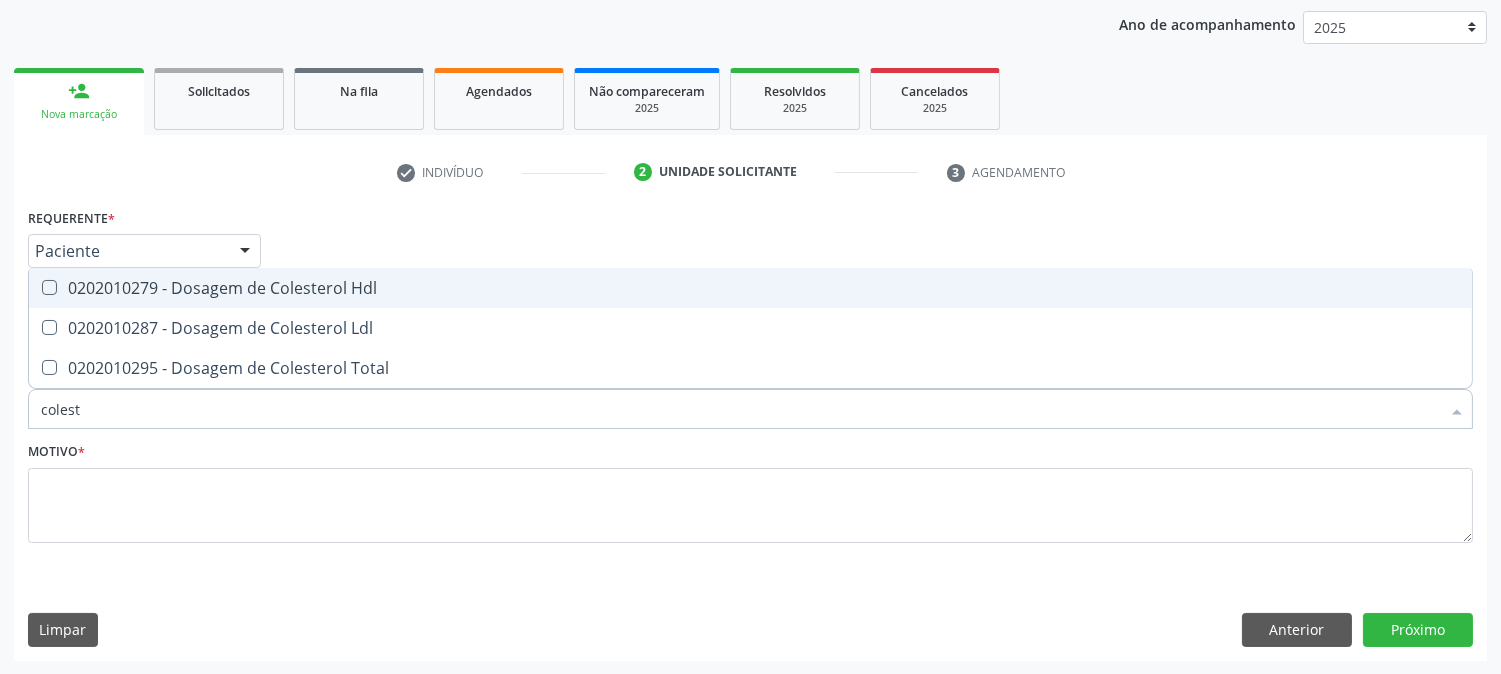 click on "0202010279 - Dosagem de Colesterol Hdl" at bounding box center (750, 288) 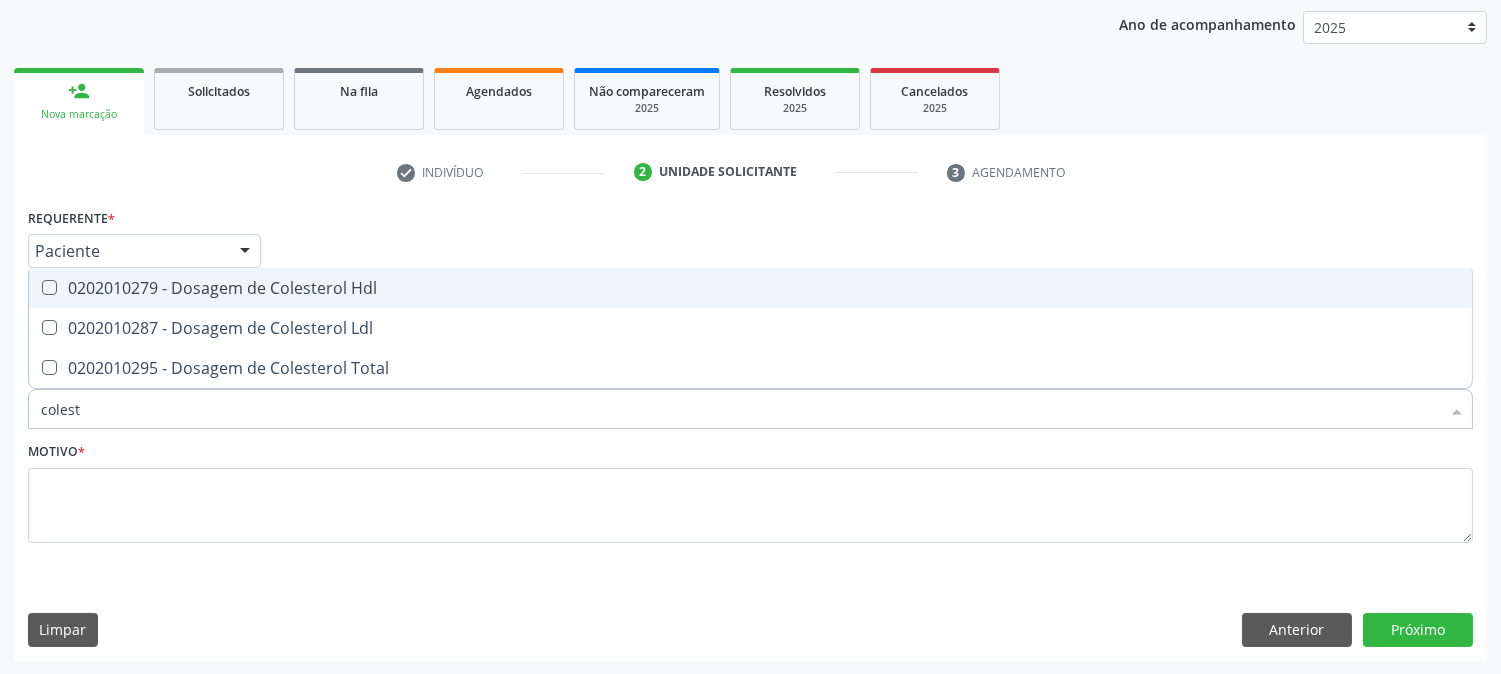 checkbox on "true" 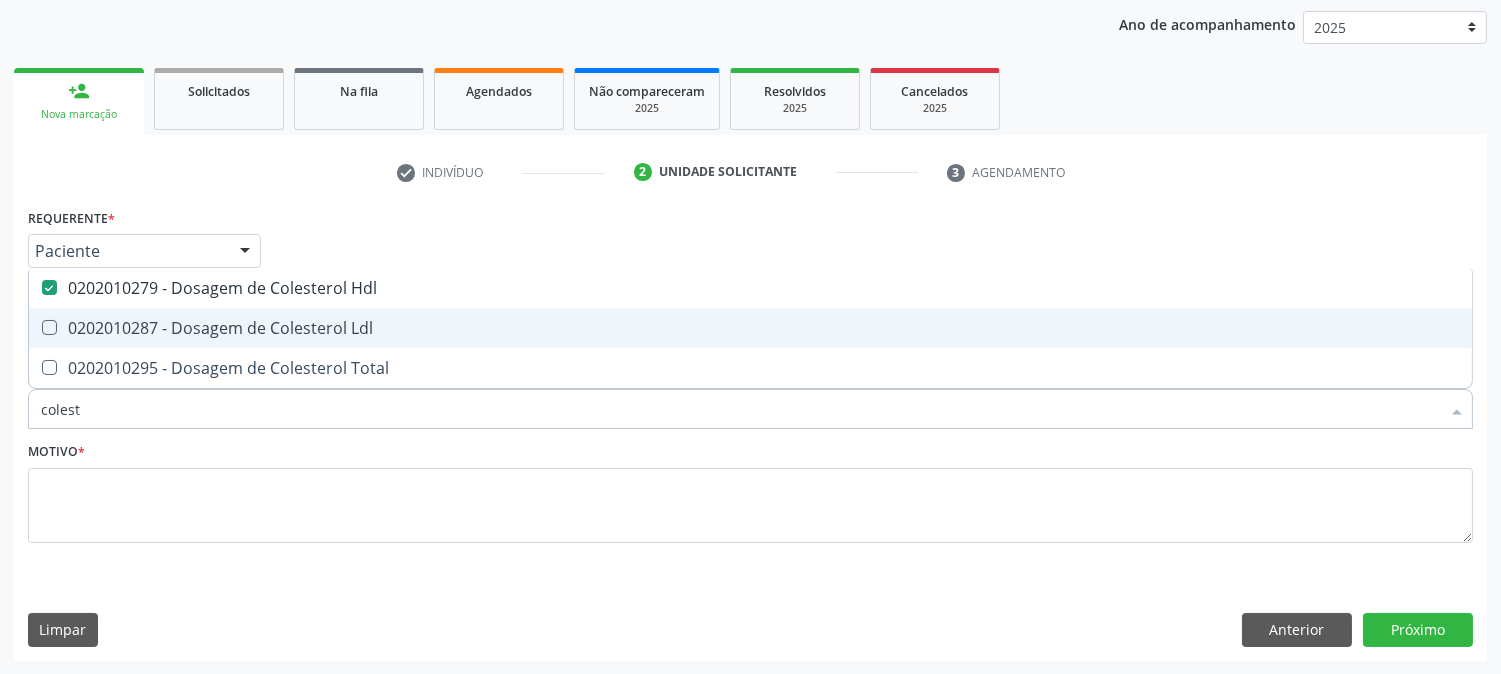 click on "0202010287 - Dosagem de Colesterol Ldl" at bounding box center [750, 328] 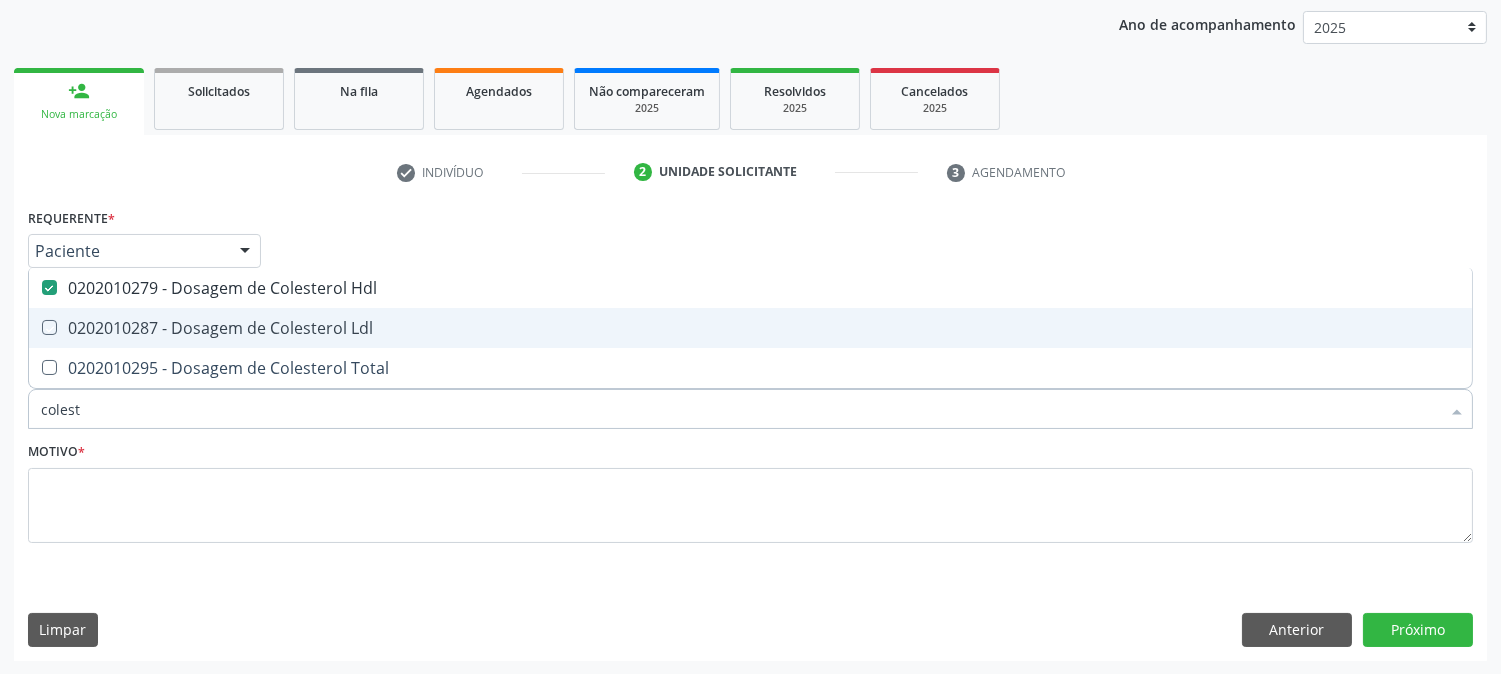 checkbox on "true" 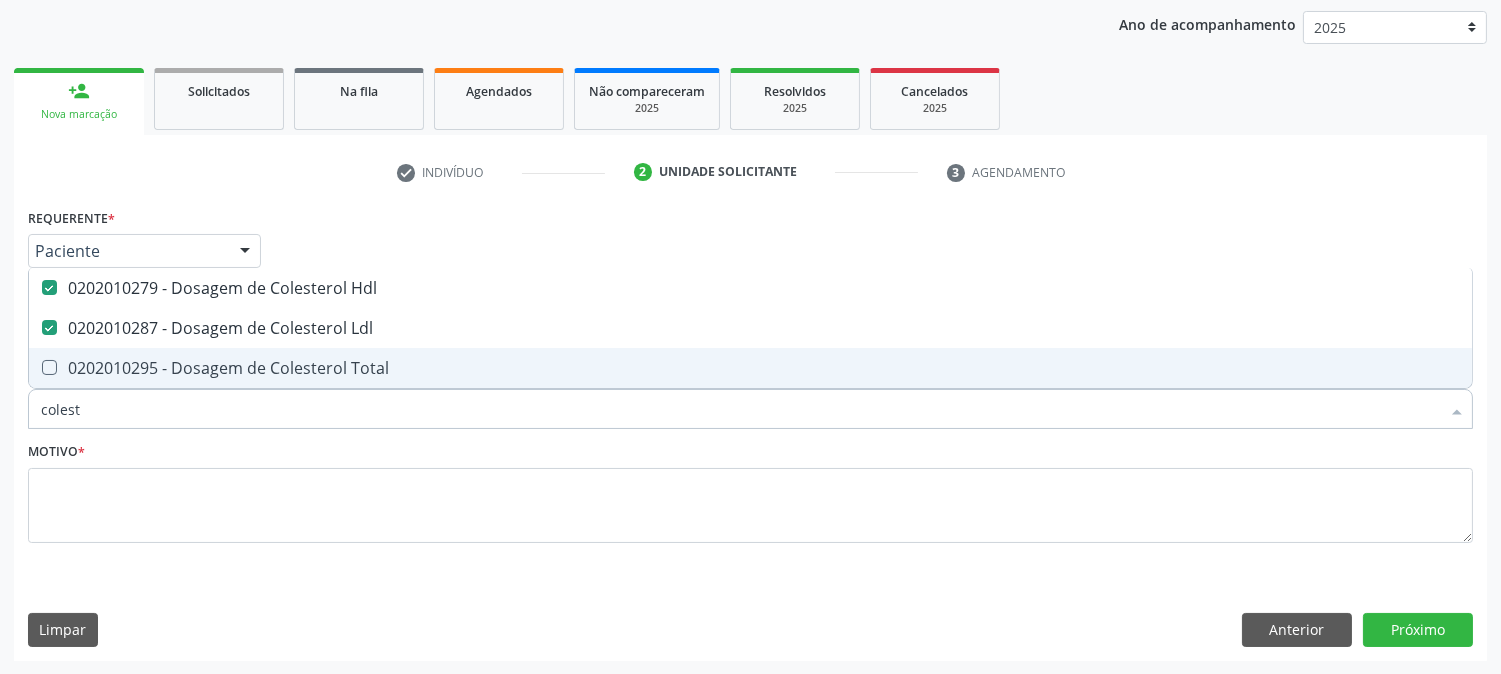 click on "0202010295 - Dosagem de Colesterol Total" at bounding box center (750, 368) 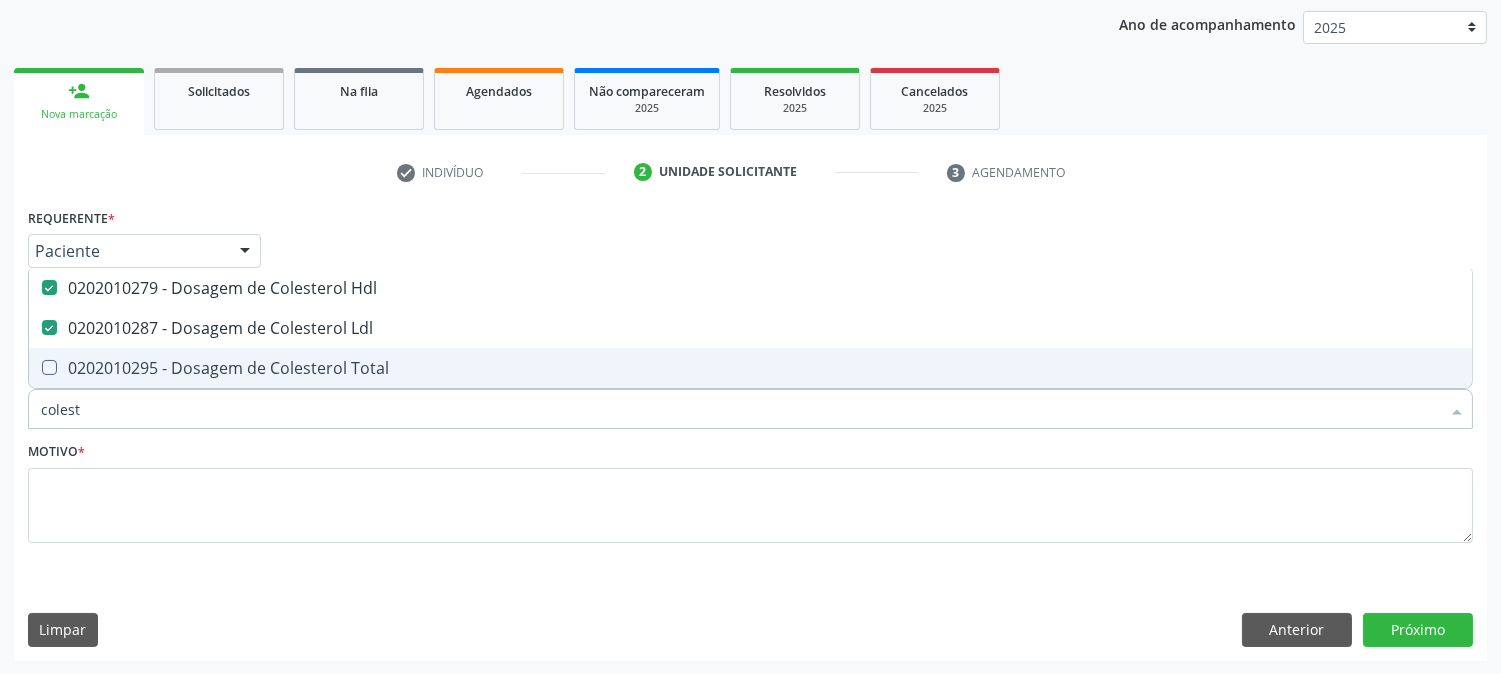 checkbox on "true" 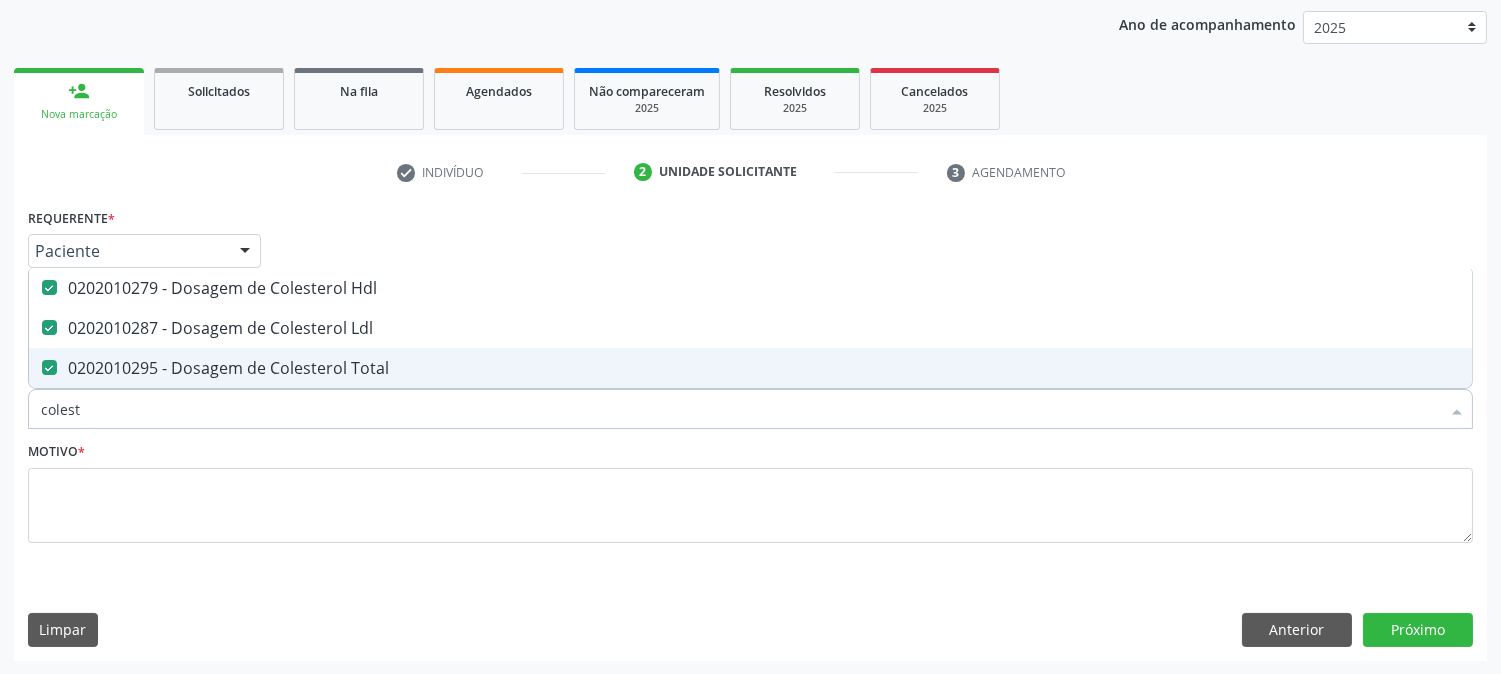 click on "colest" at bounding box center [740, 409] 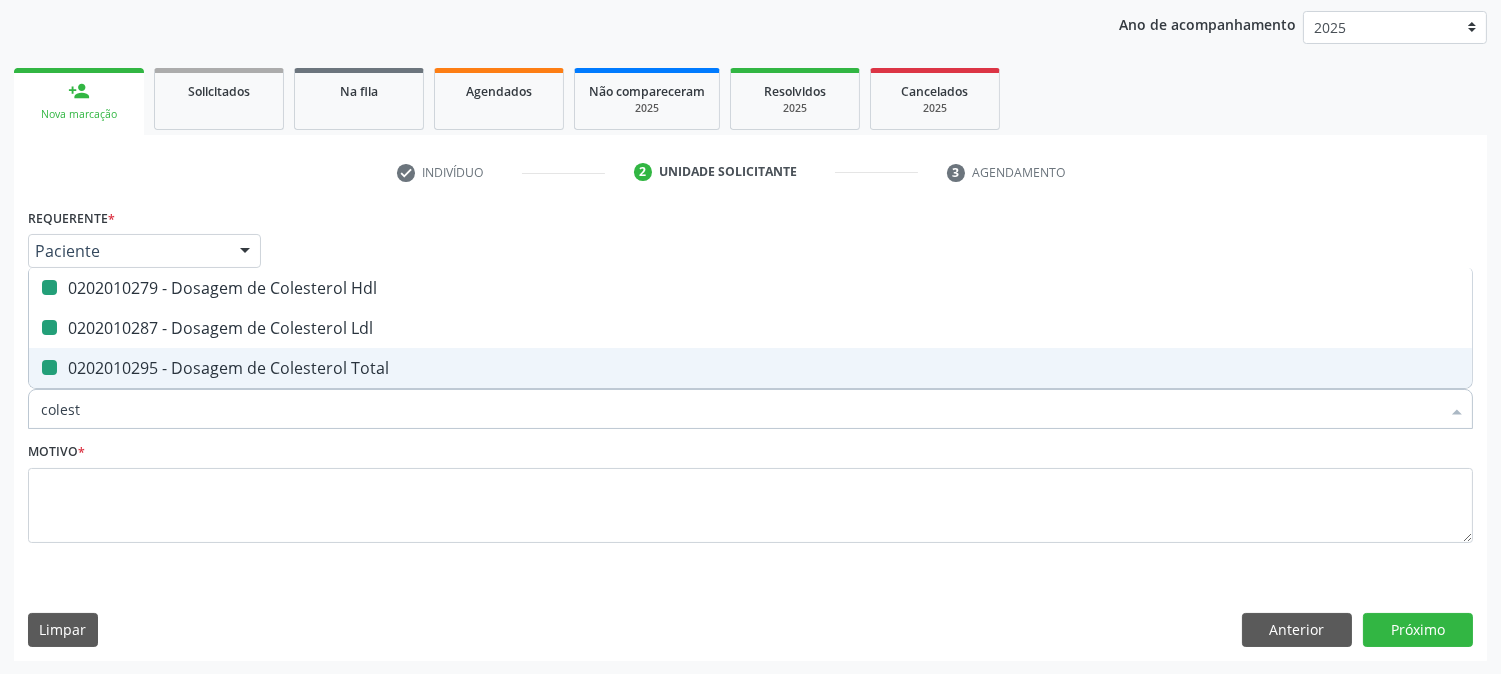 type 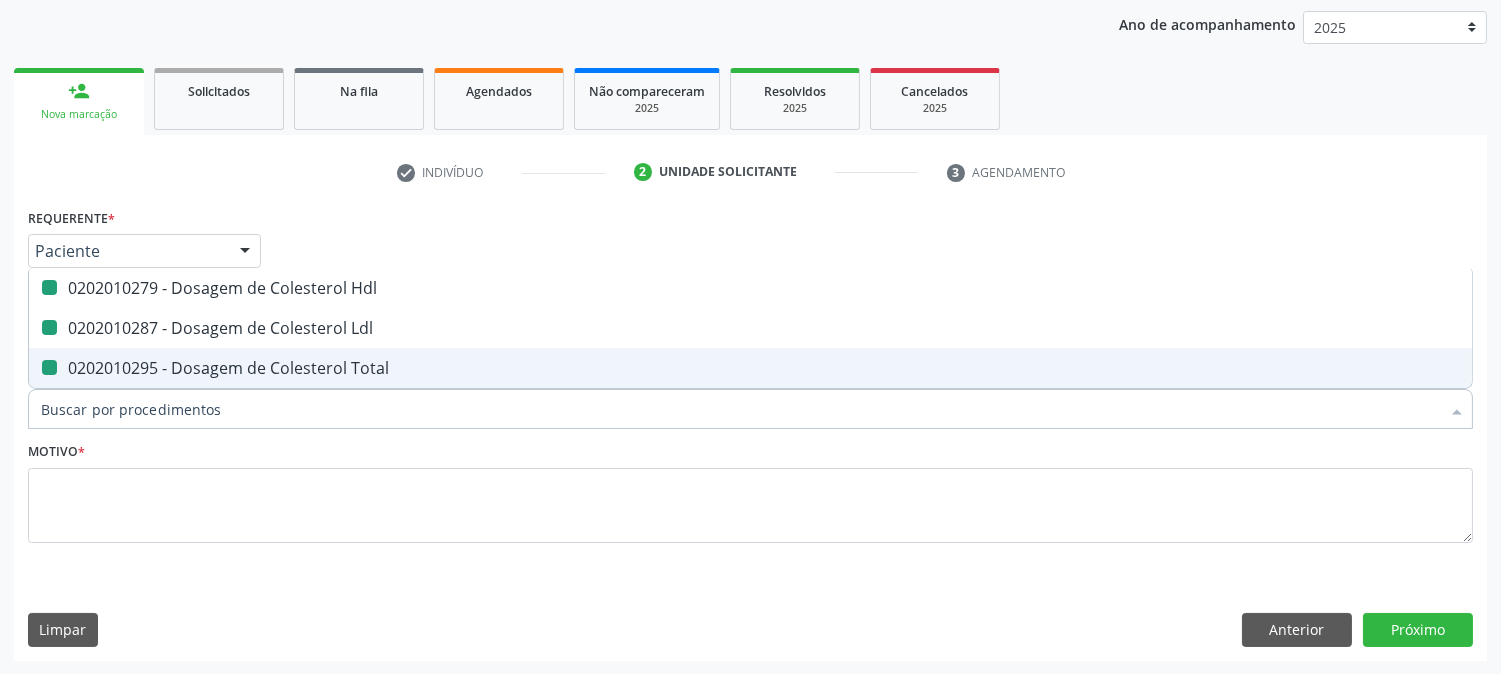 checkbox on "false" 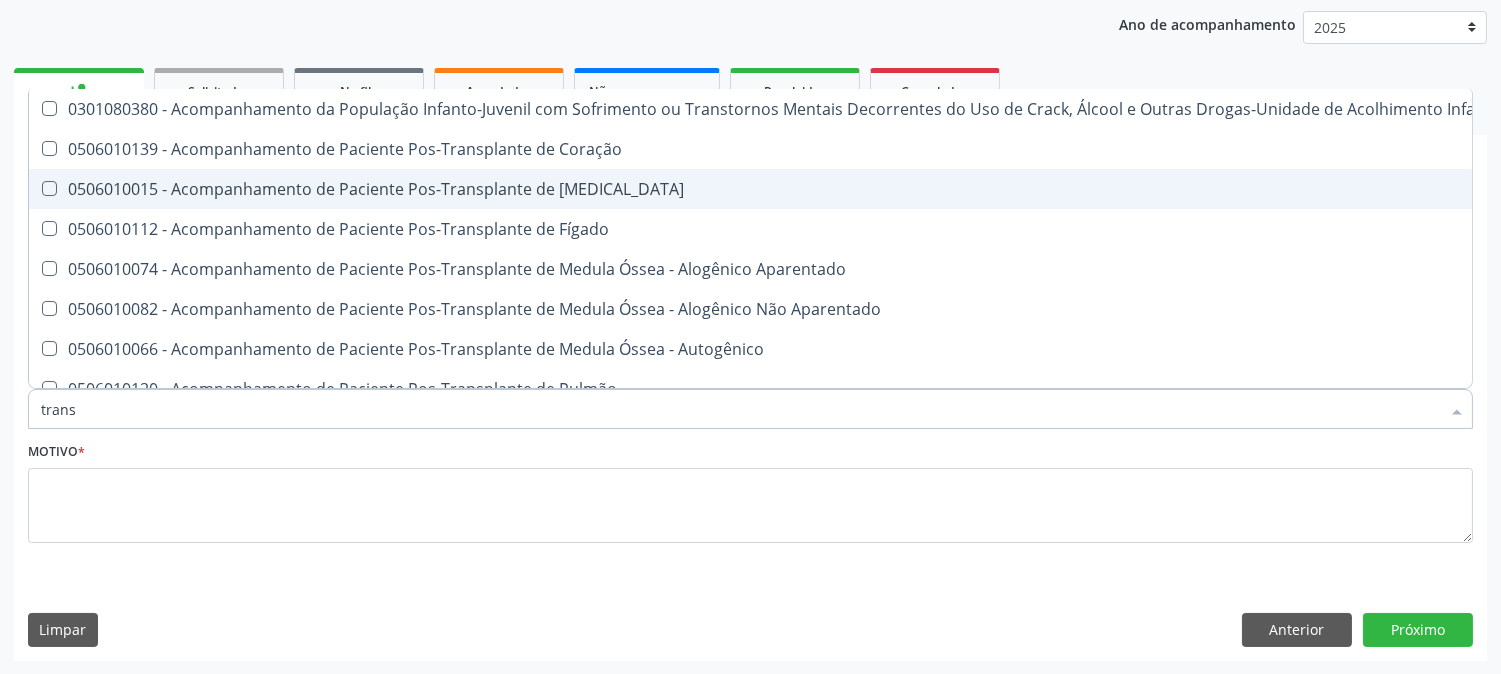 type on "transa" 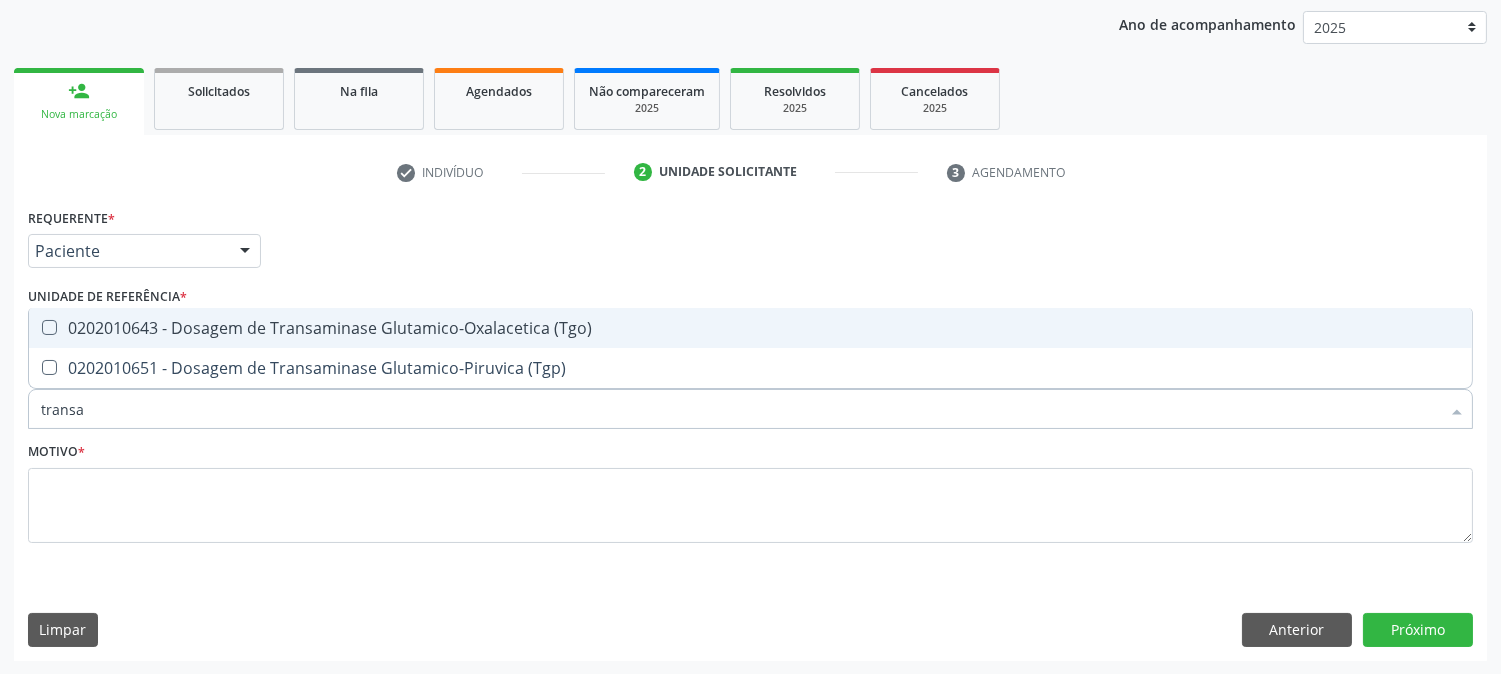 click on "0202010643 - Dosagem de Transaminase Glutamico-Oxalacetica (Tgo)" at bounding box center [750, 328] 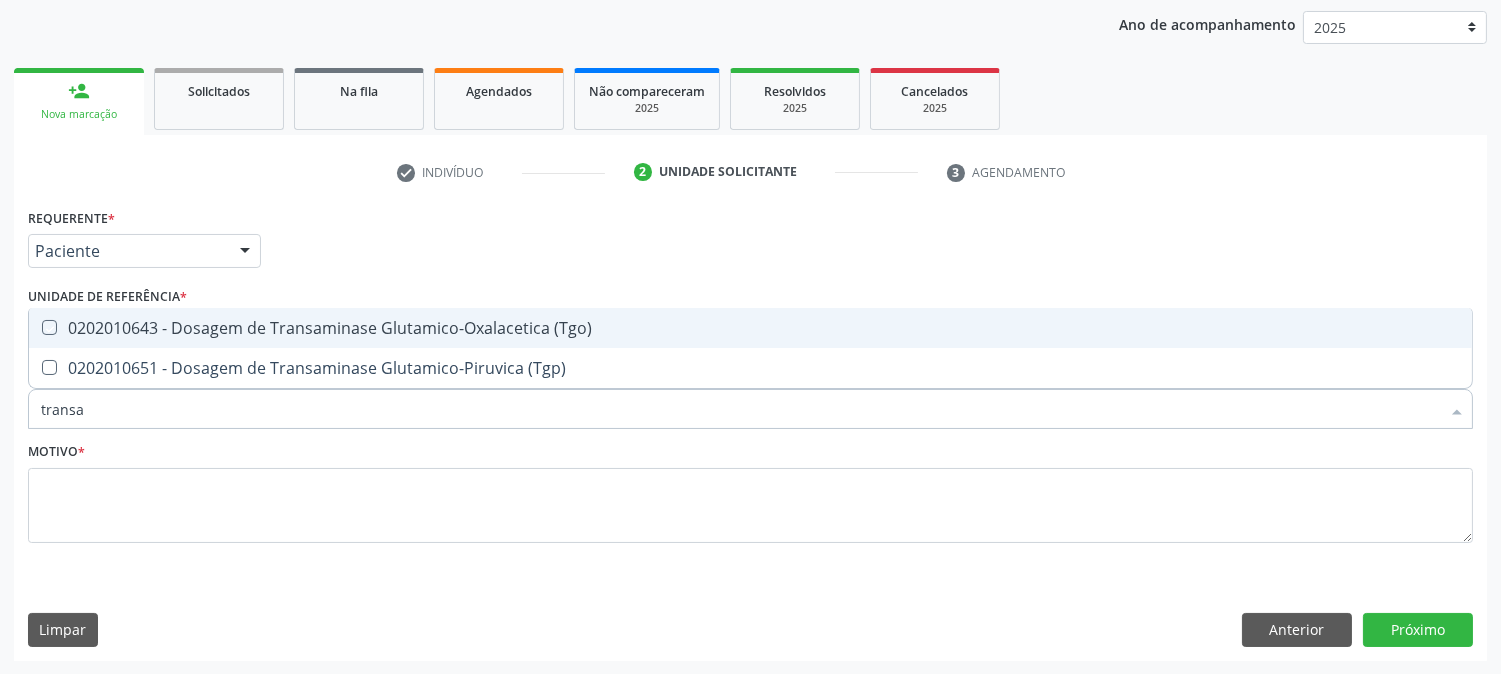 checkbox on "true" 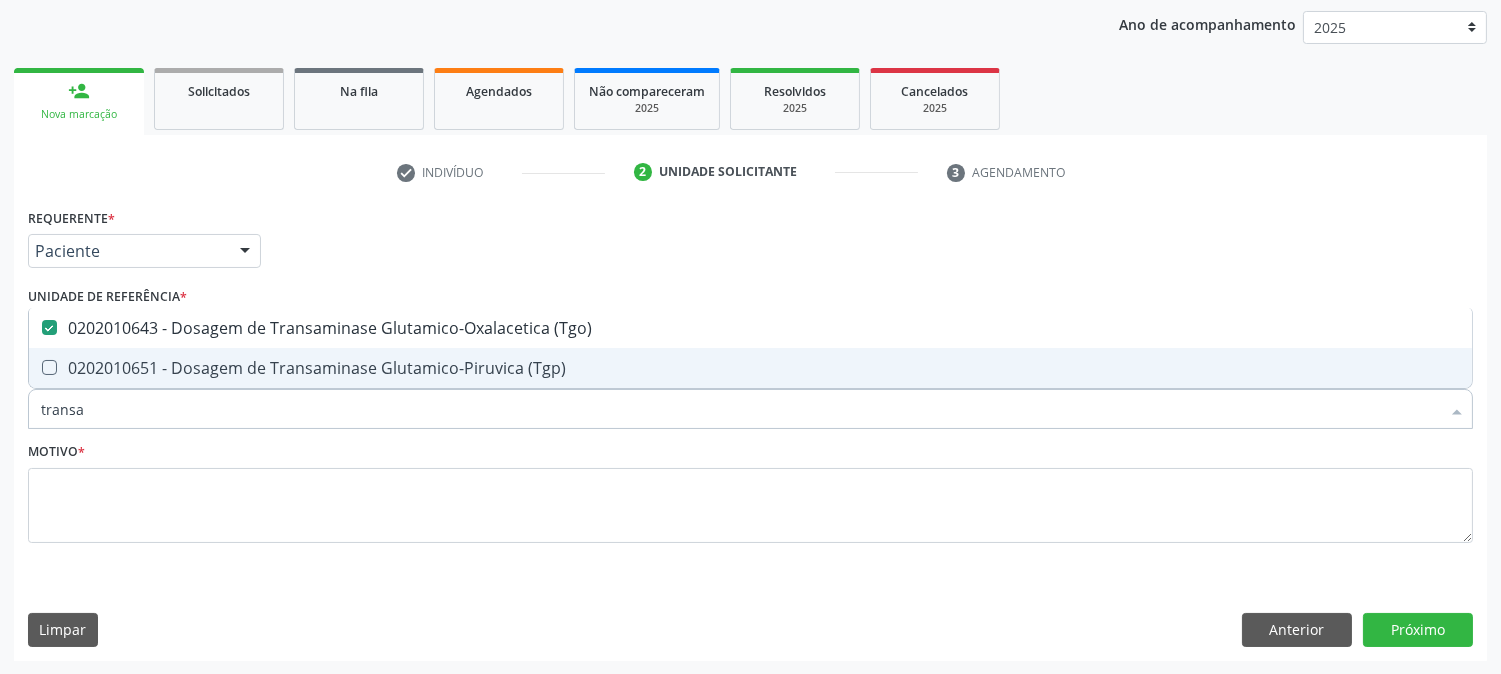 click on "0202010651 - Dosagem de Transaminase Glutamico-Piruvica (Tgp)" at bounding box center (750, 368) 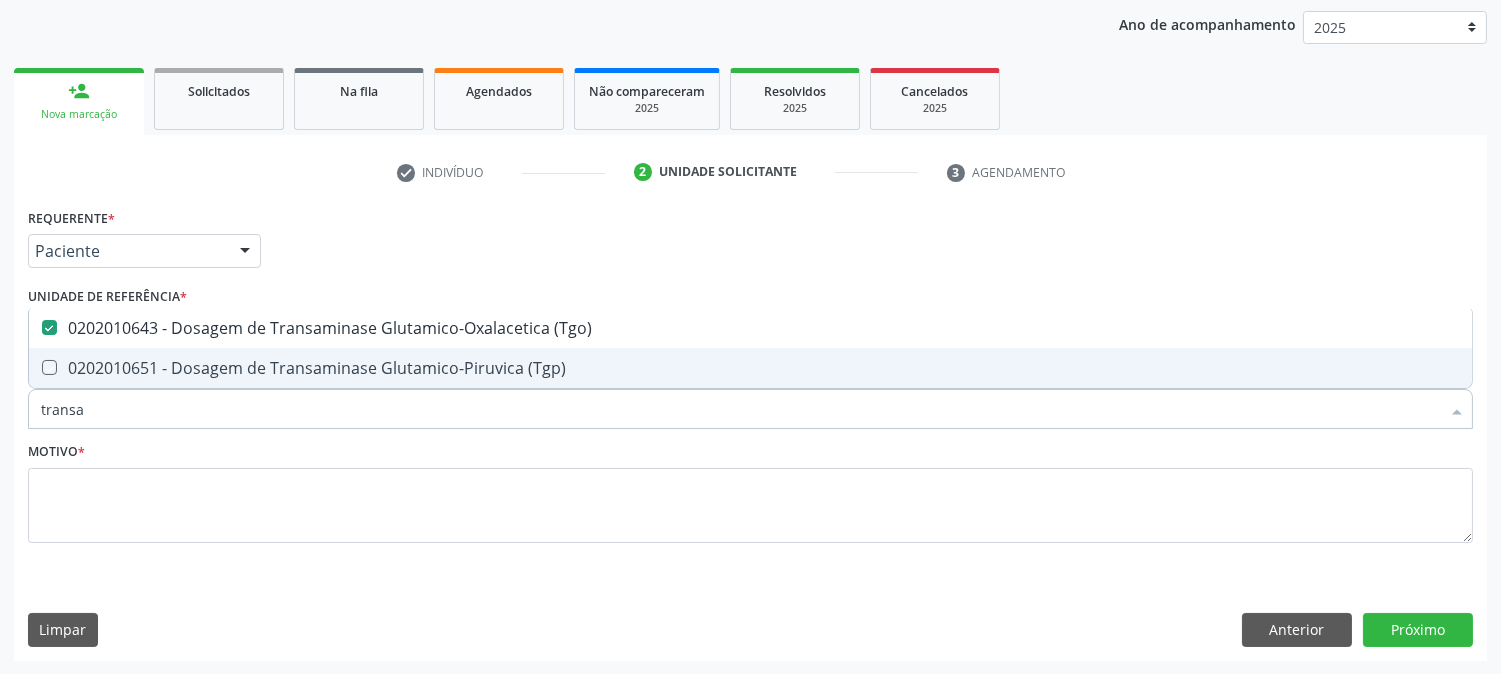 checkbox on "true" 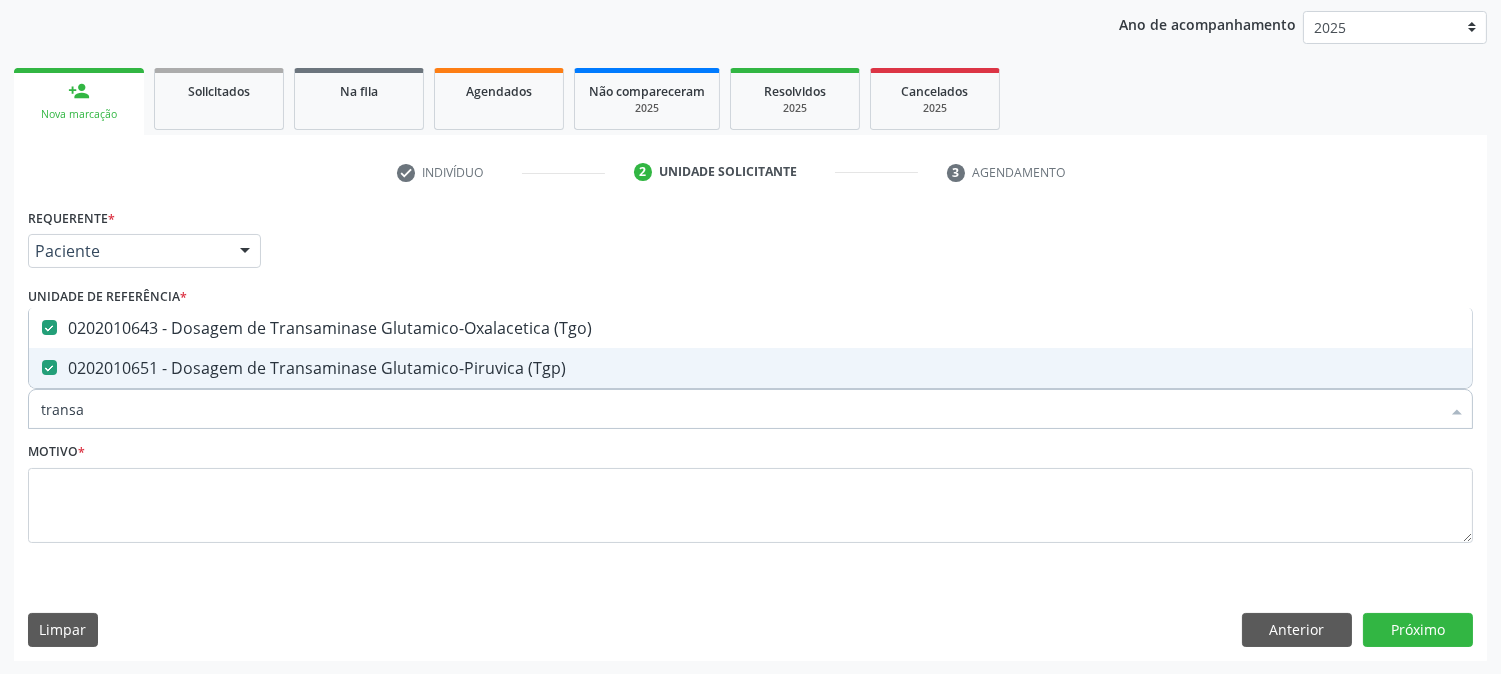 click on "transa" at bounding box center [740, 409] 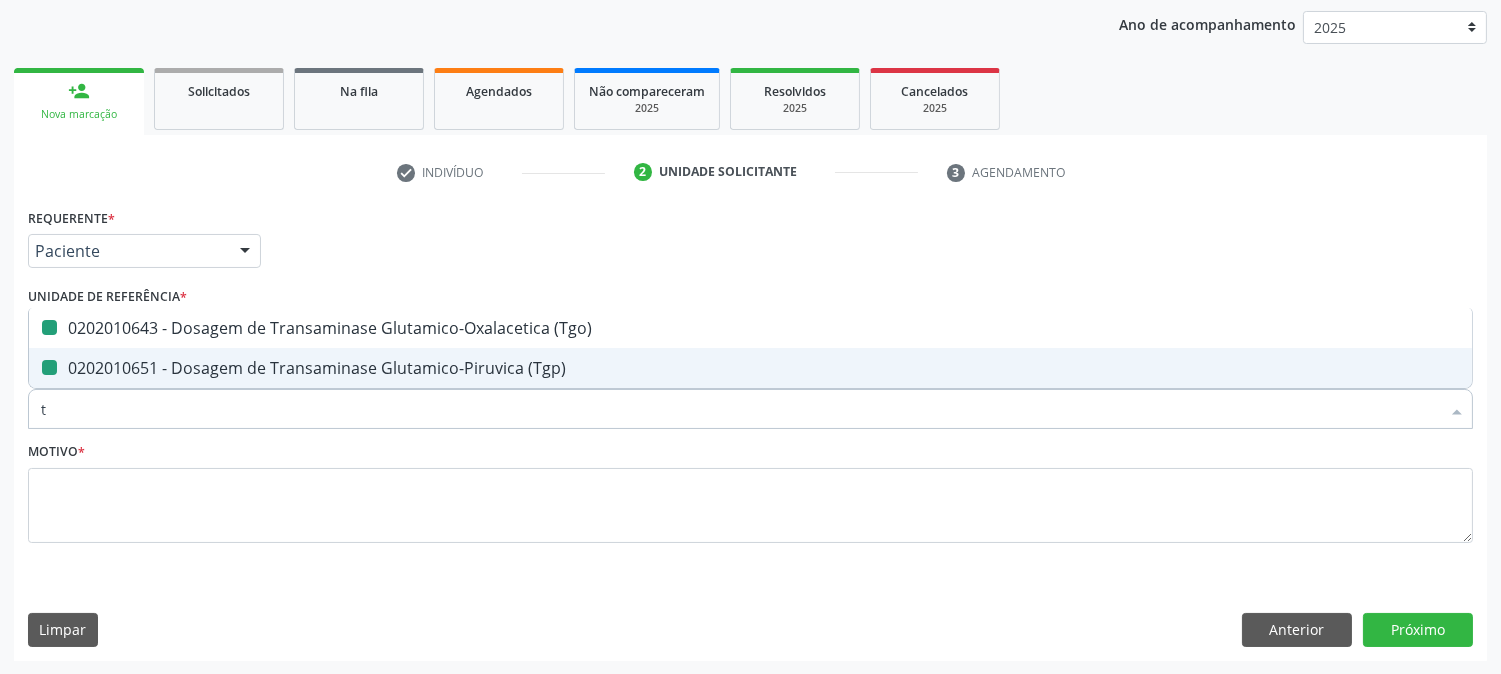 type on "tr" 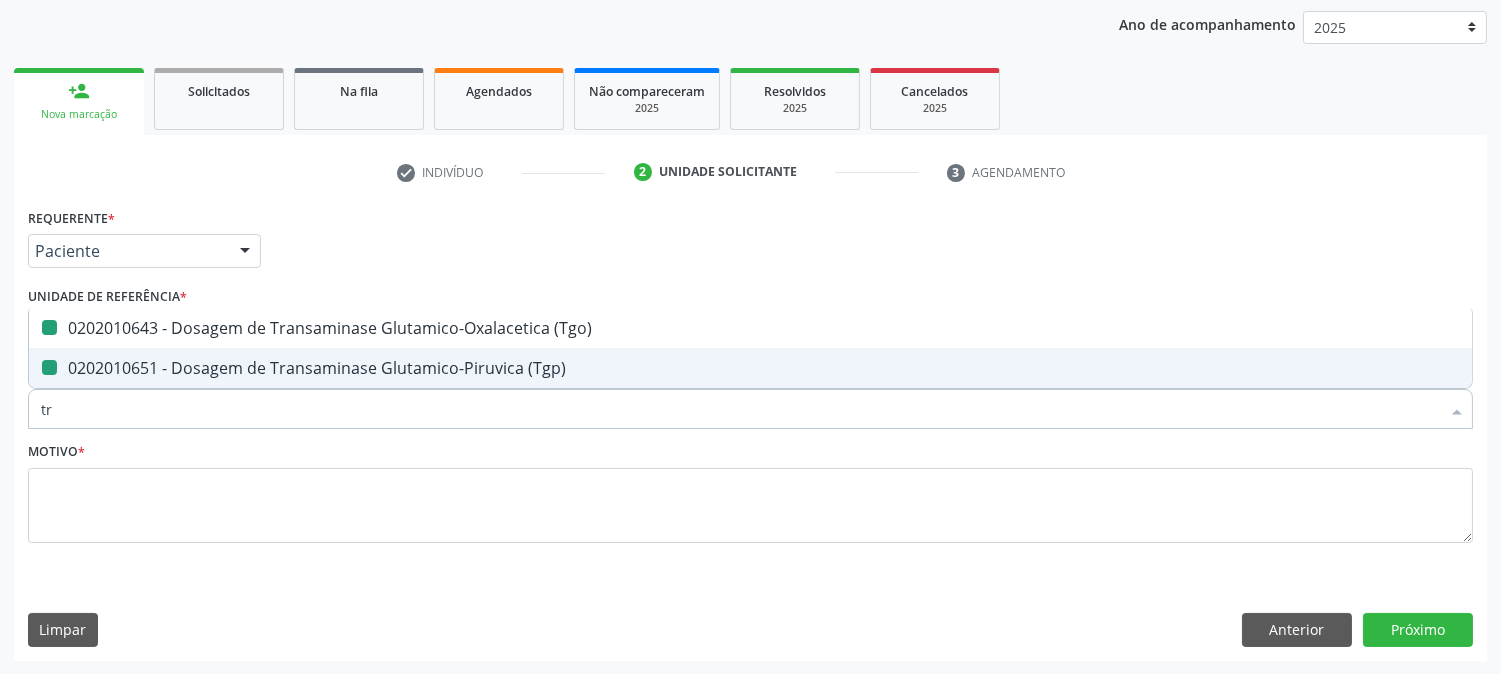 checkbox on "false" 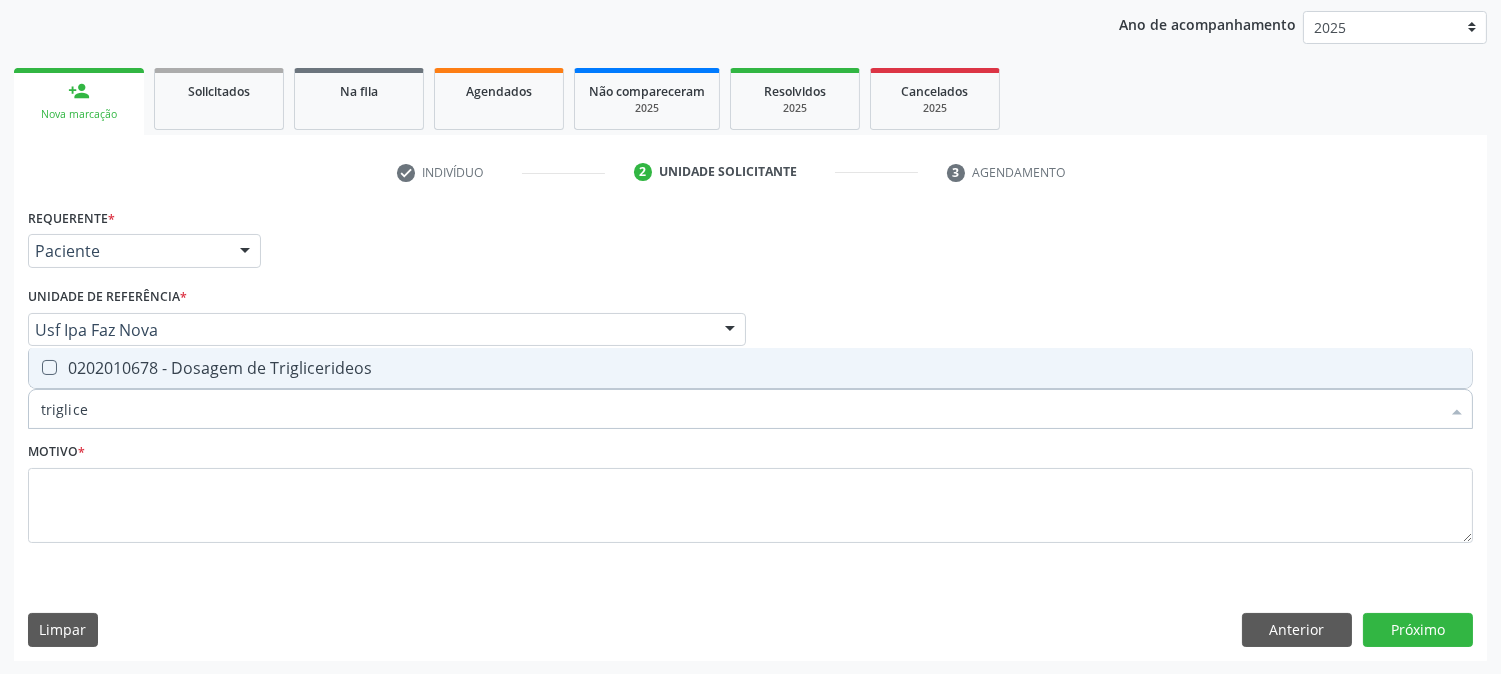 type on "triglicer" 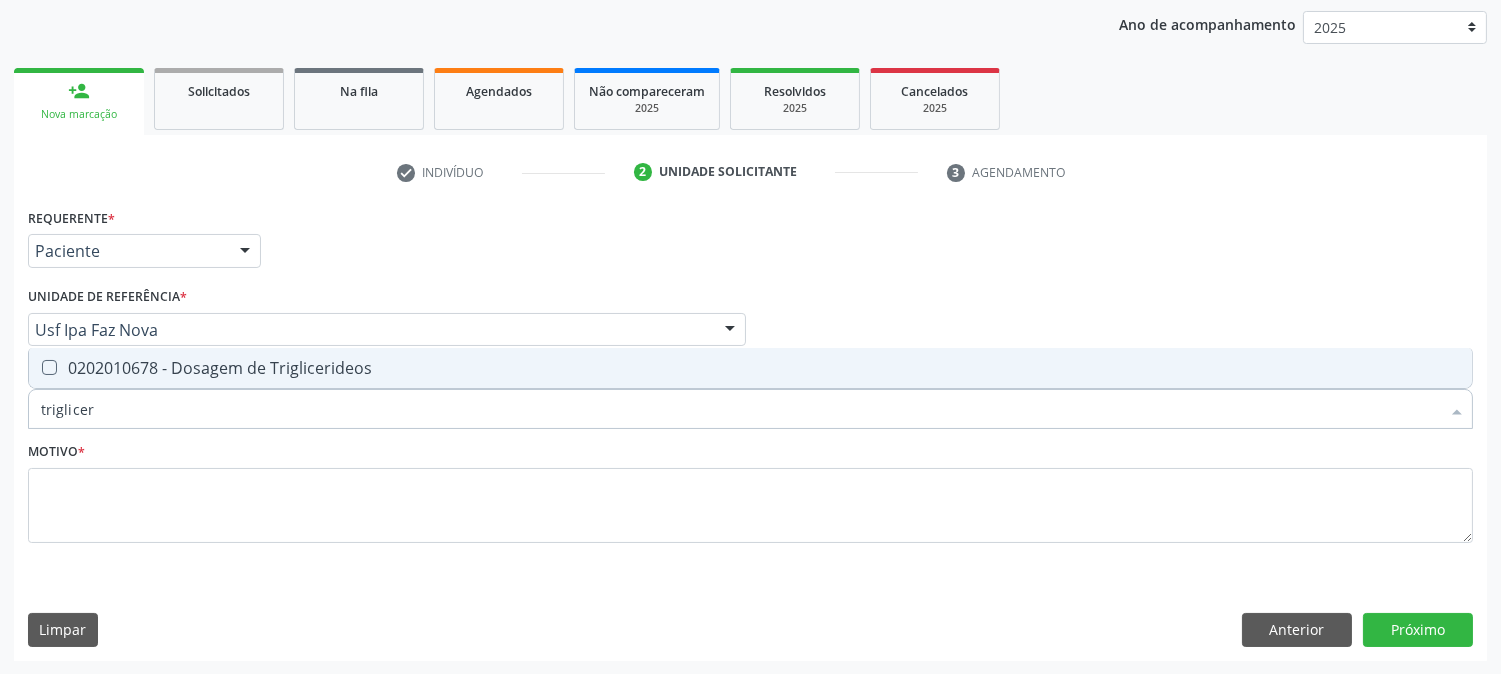 click on "0202010678 - Dosagem de Triglicerideos" at bounding box center (750, 368) 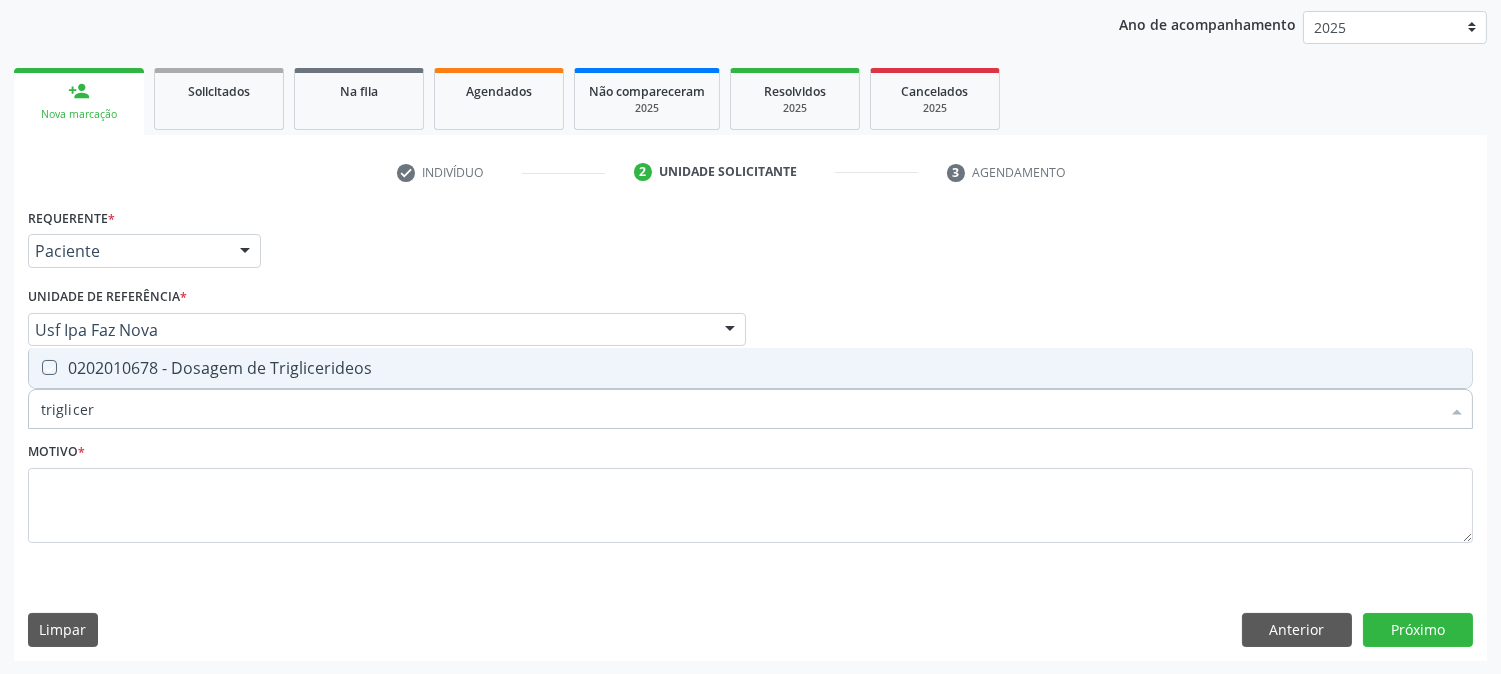 checkbox on "true" 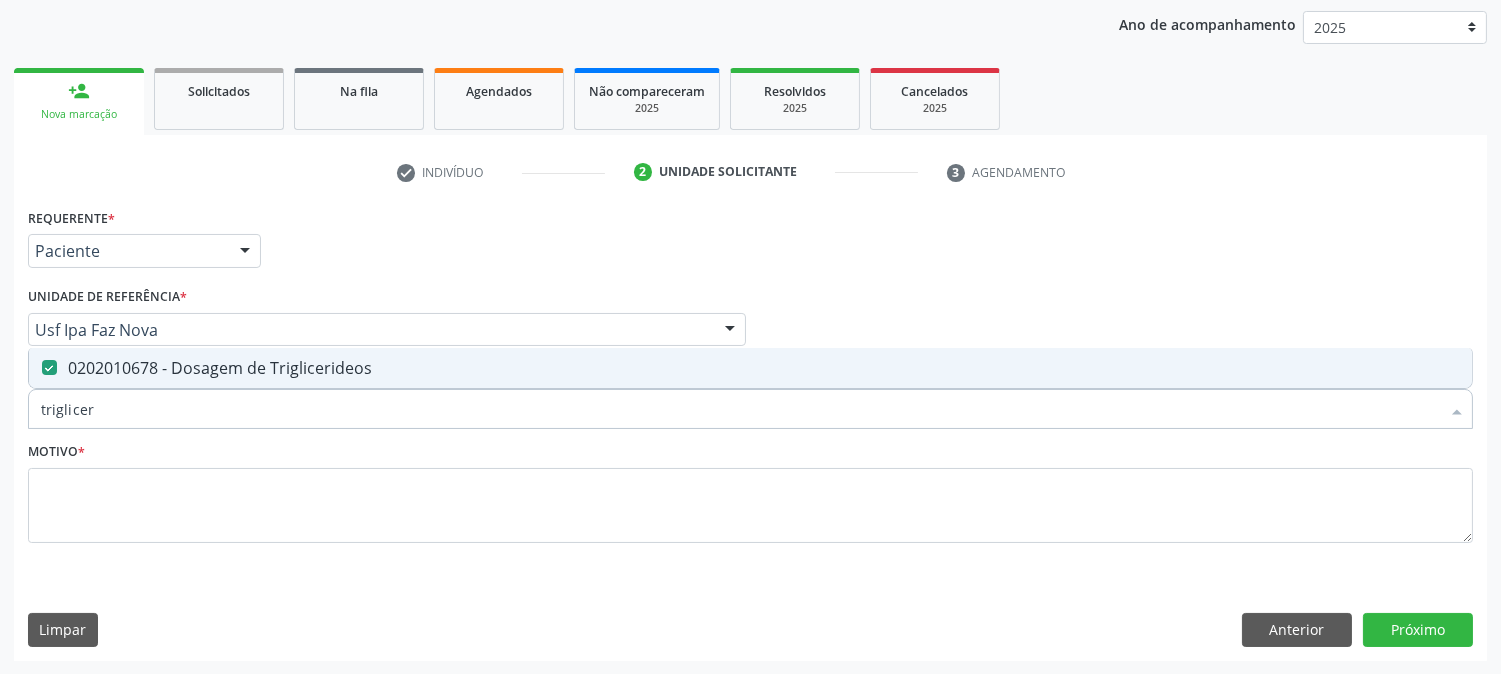 drag, startPoint x: 155, startPoint y: 412, endPoint x: 0, endPoint y: 406, distance: 155.11609 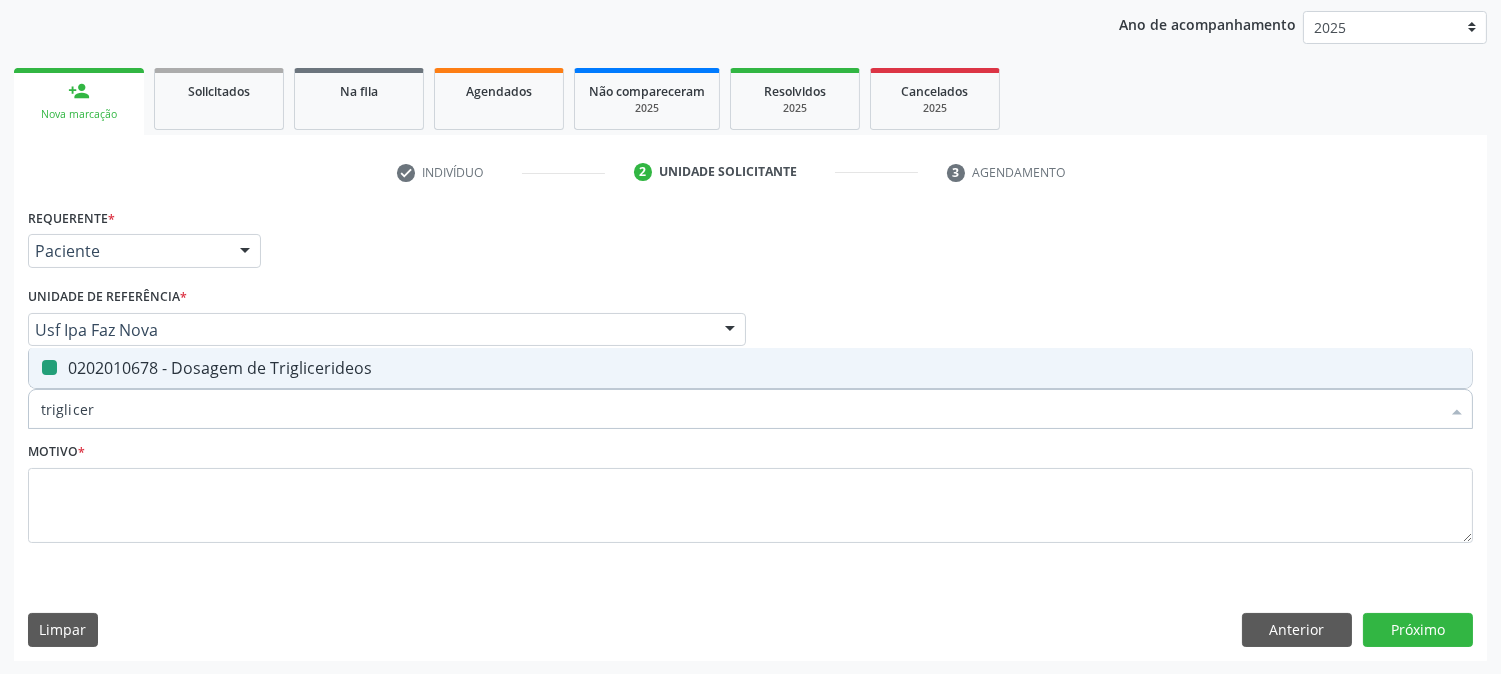 type on "g" 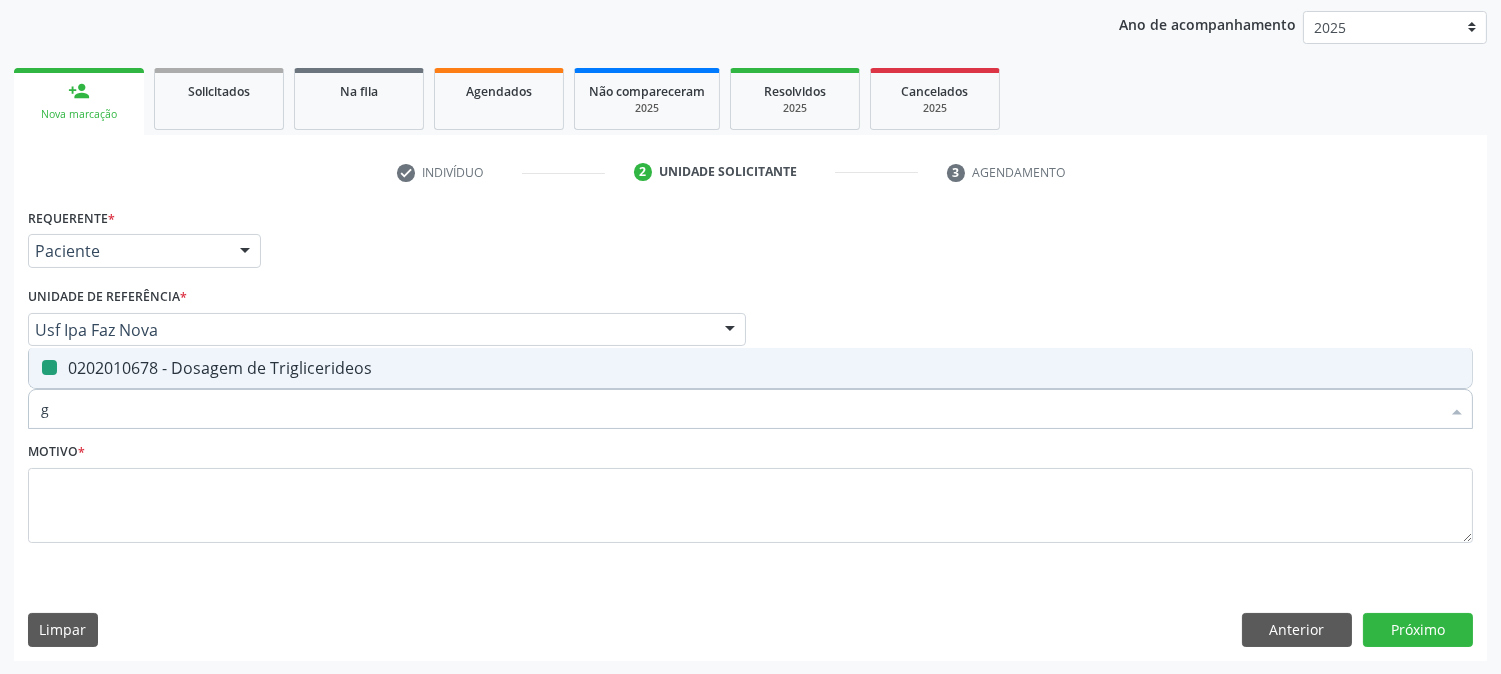 checkbox on "false" 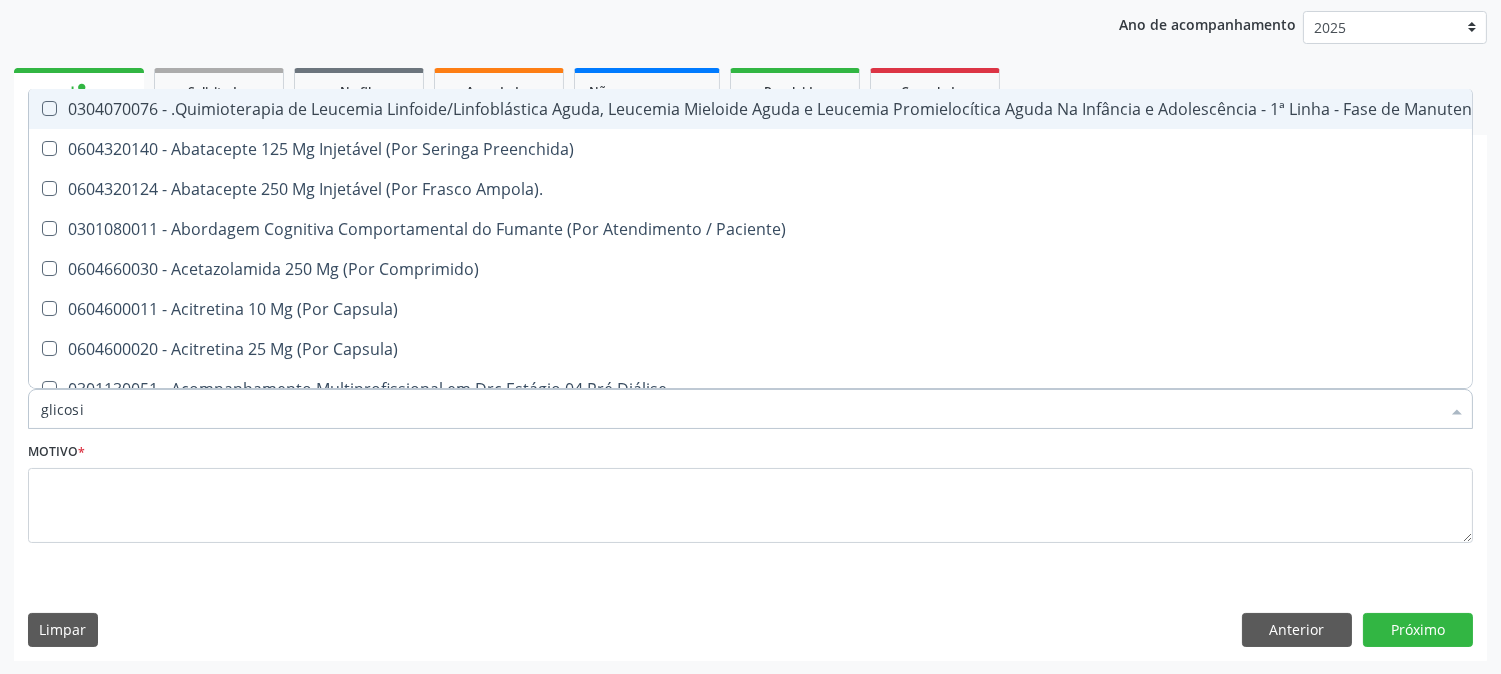 type on "glicosil" 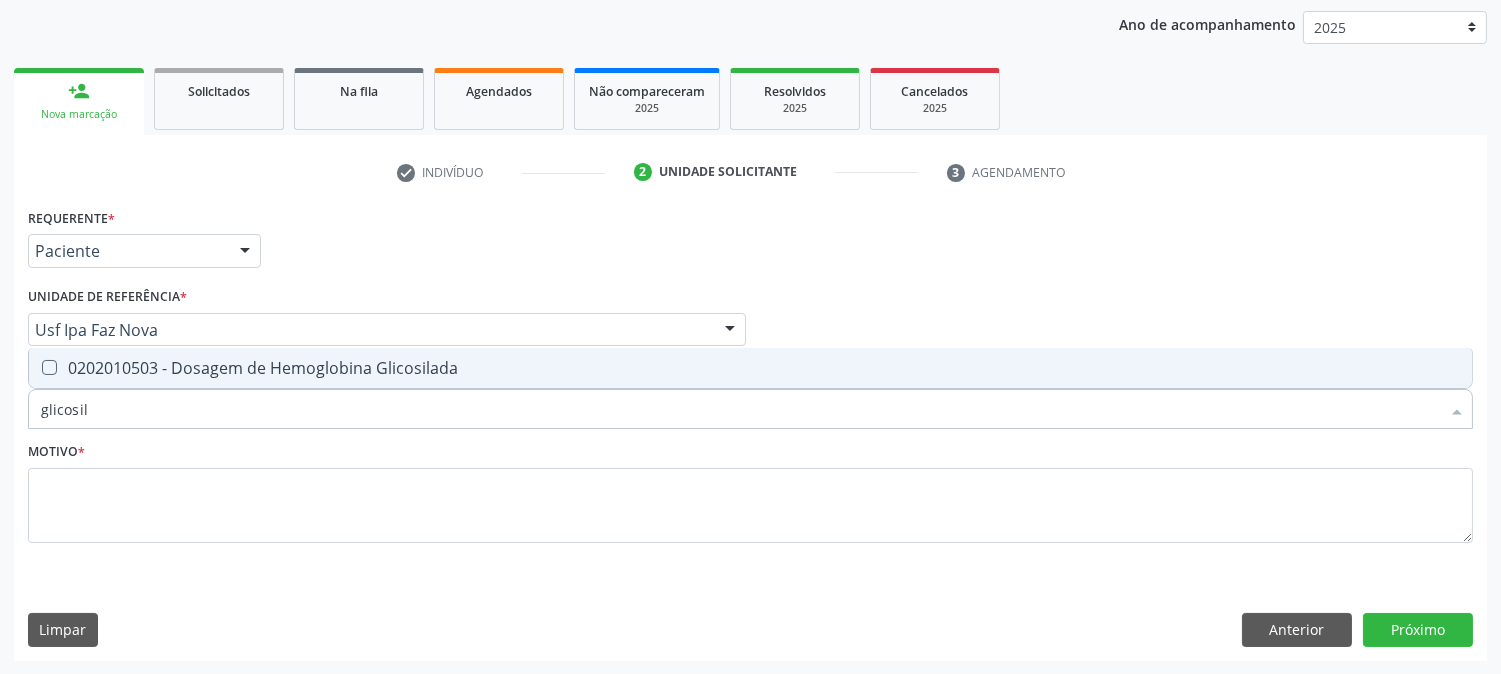 click on "0202010503 - Dosagem de Hemoglobina Glicosilada" at bounding box center (750, 368) 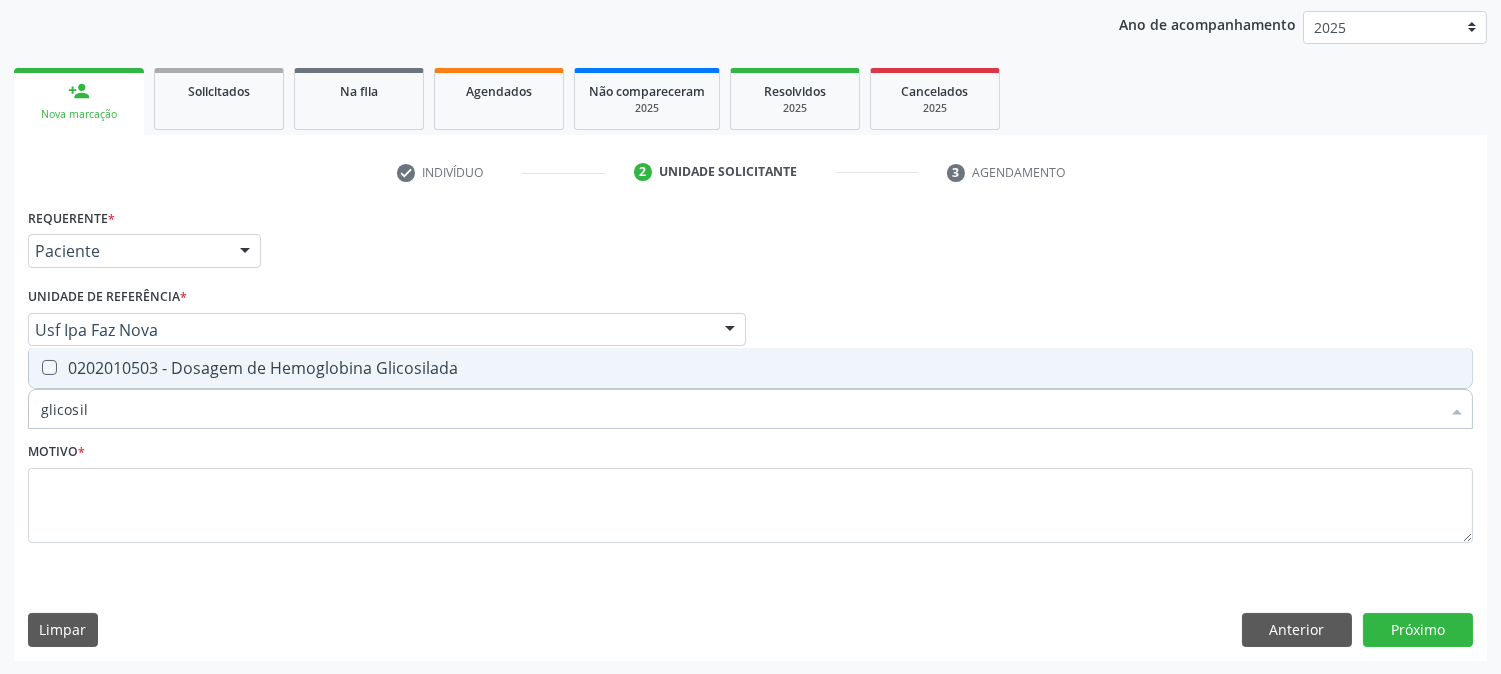 checkbox on "true" 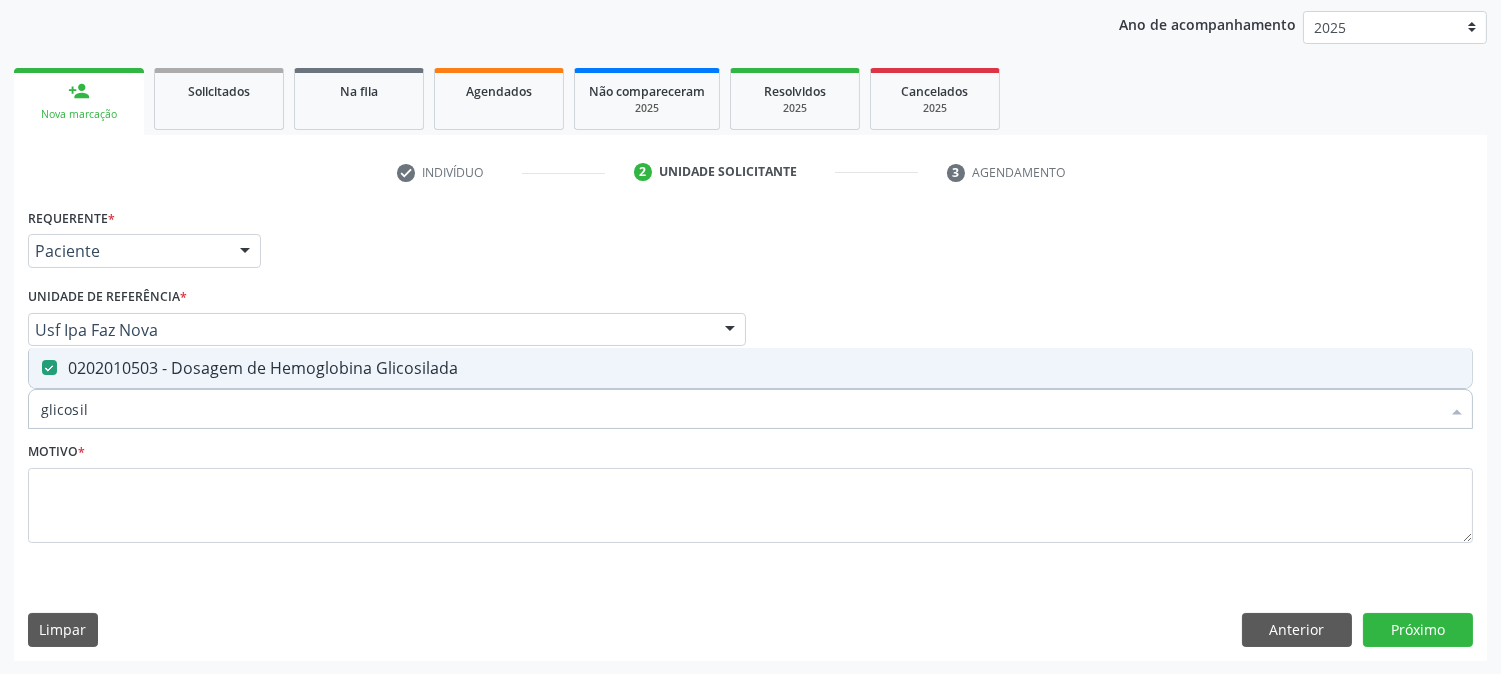 drag, startPoint x: 108, startPoint y: 420, endPoint x: 24, endPoint y: 413, distance: 84.29116 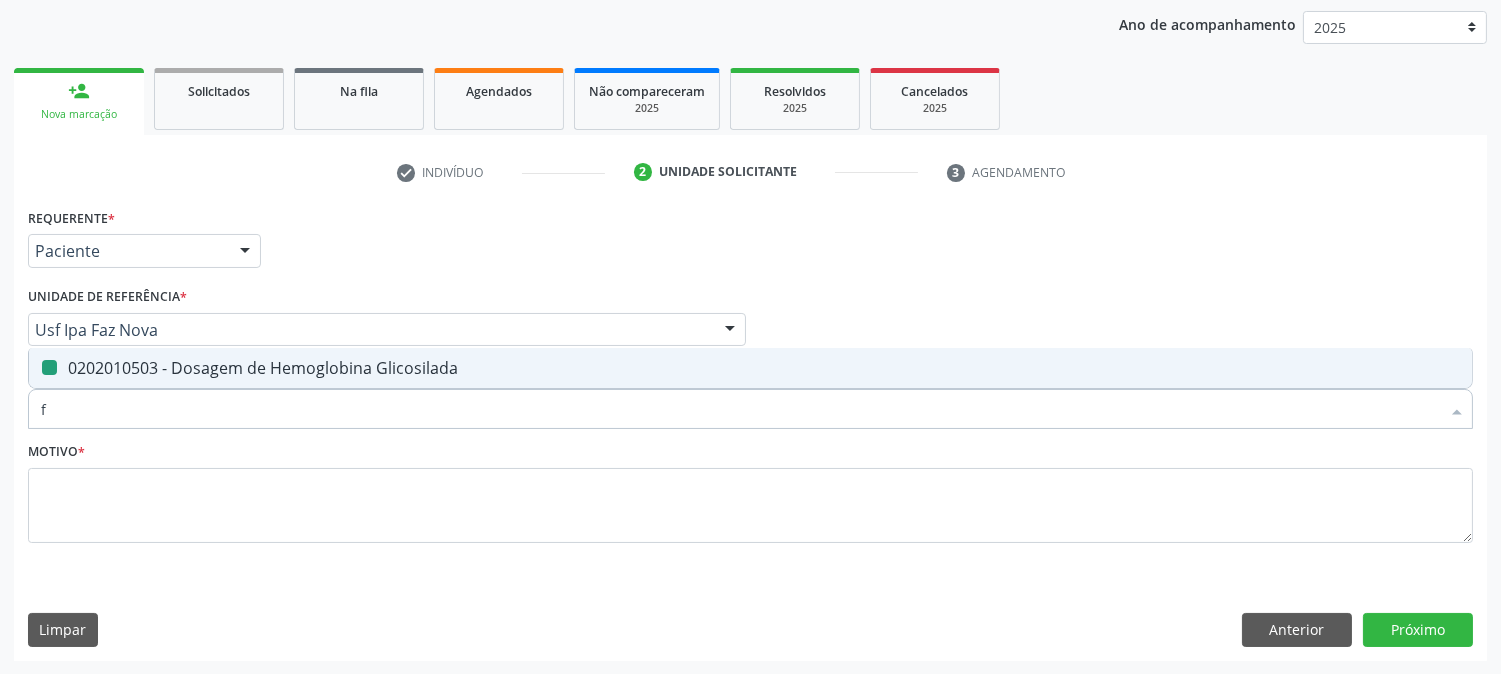 type on "fe" 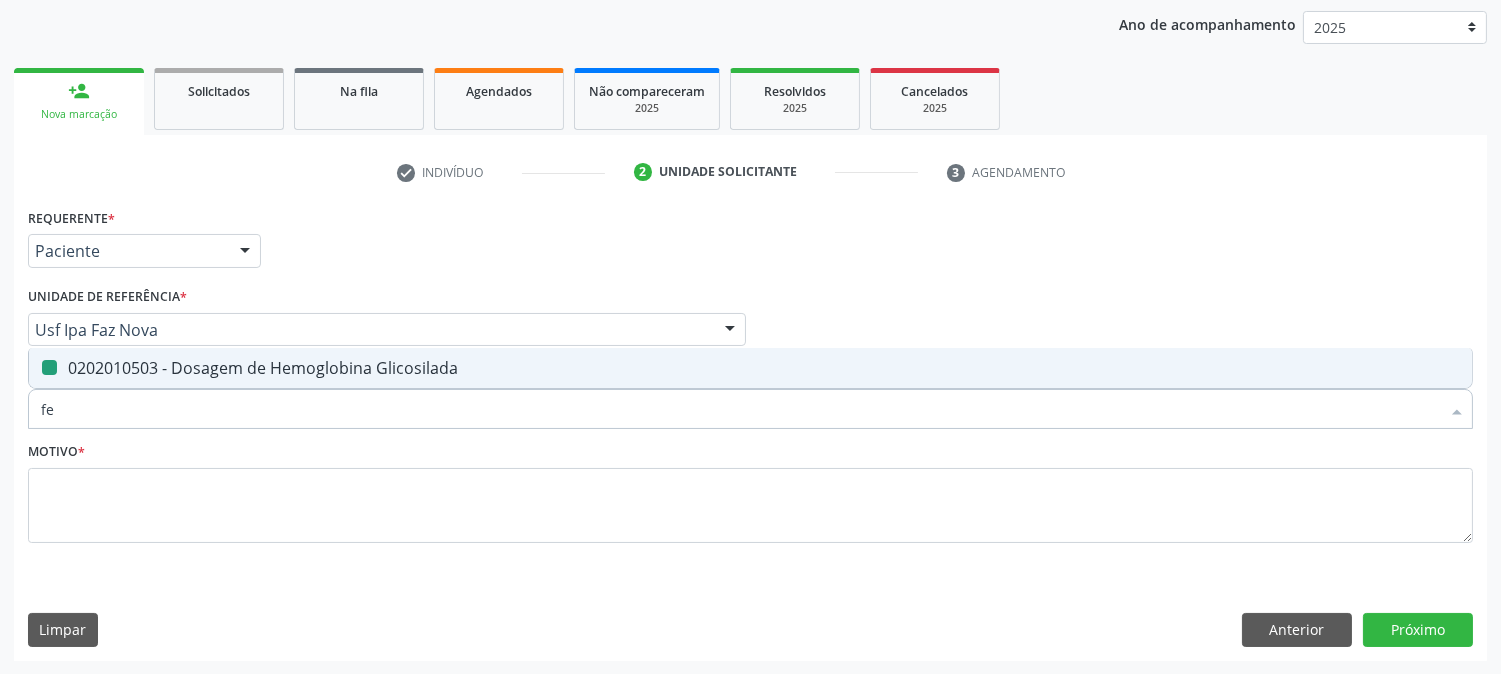 checkbox on "false" 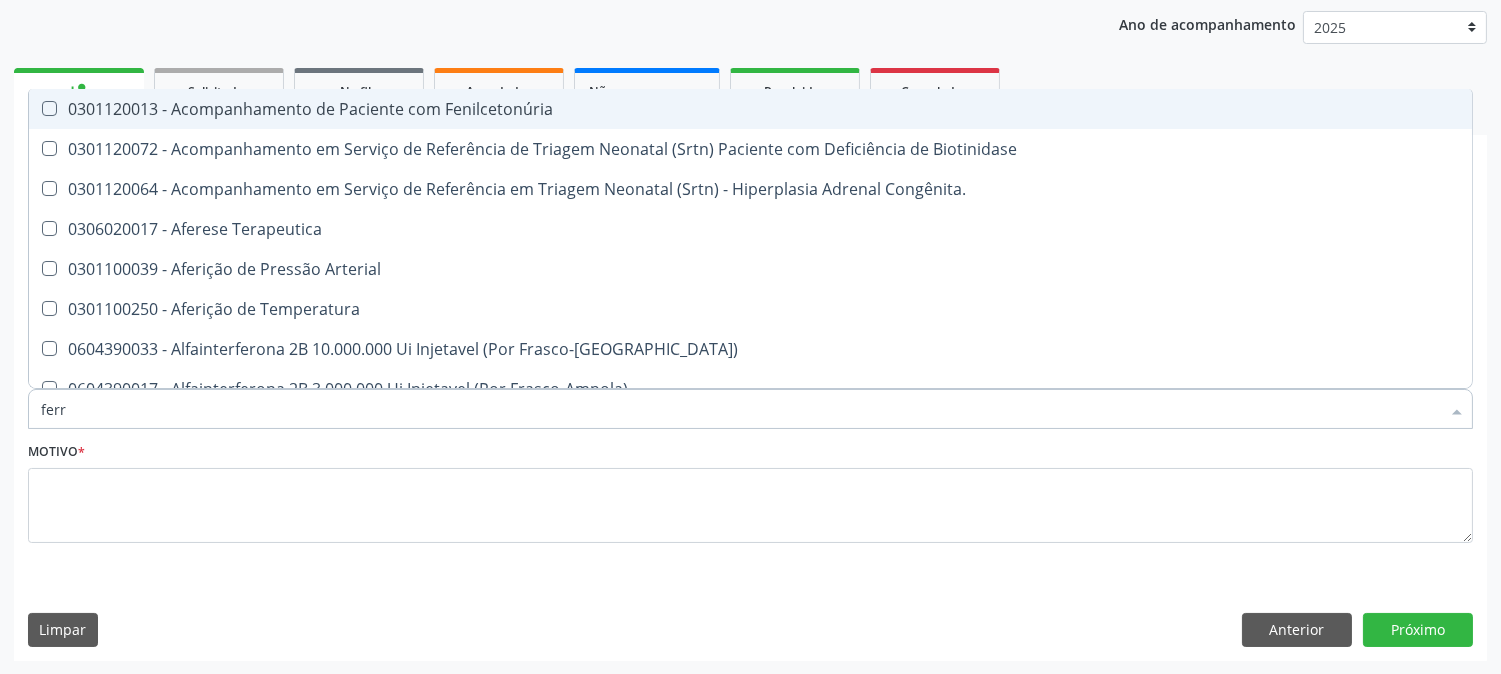 type on "ferro" 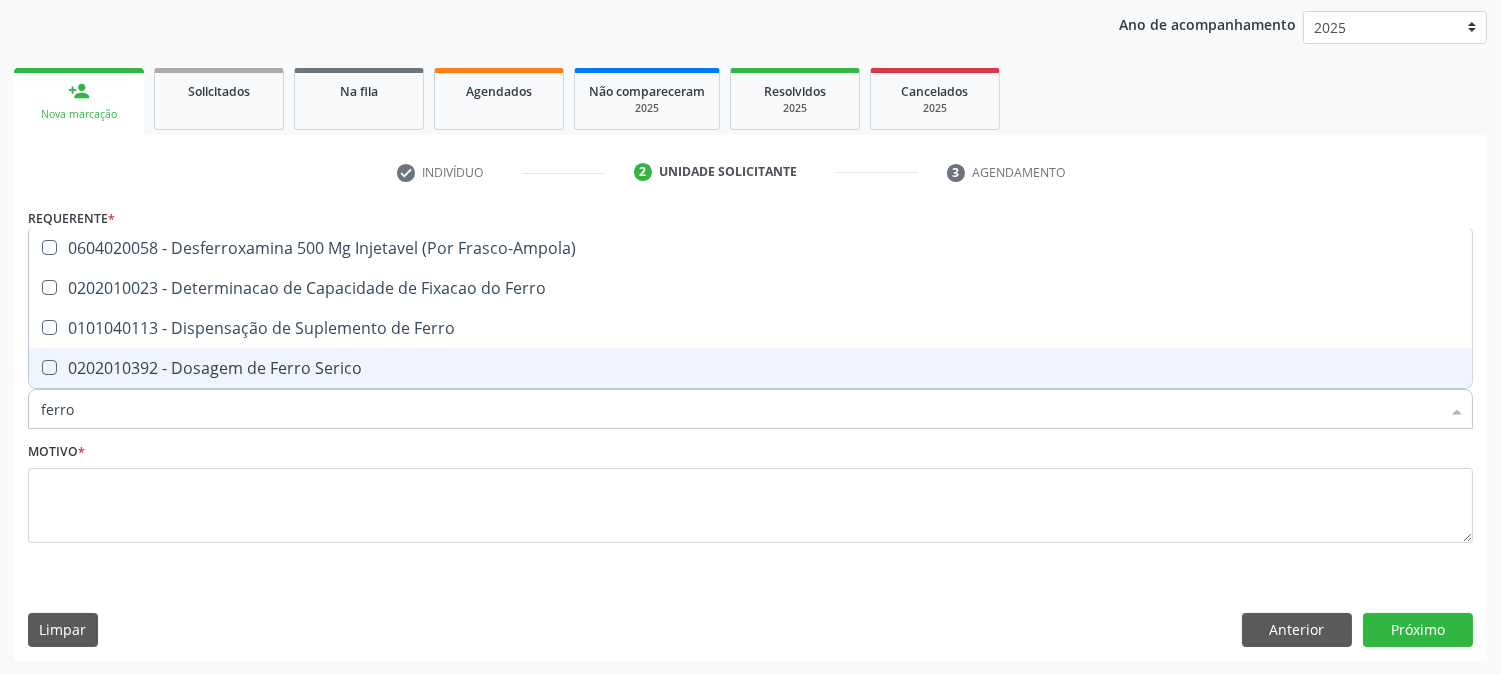 click on "0202010392 - Dosagem de Ferro Serico" at bounding box center [750, 368] 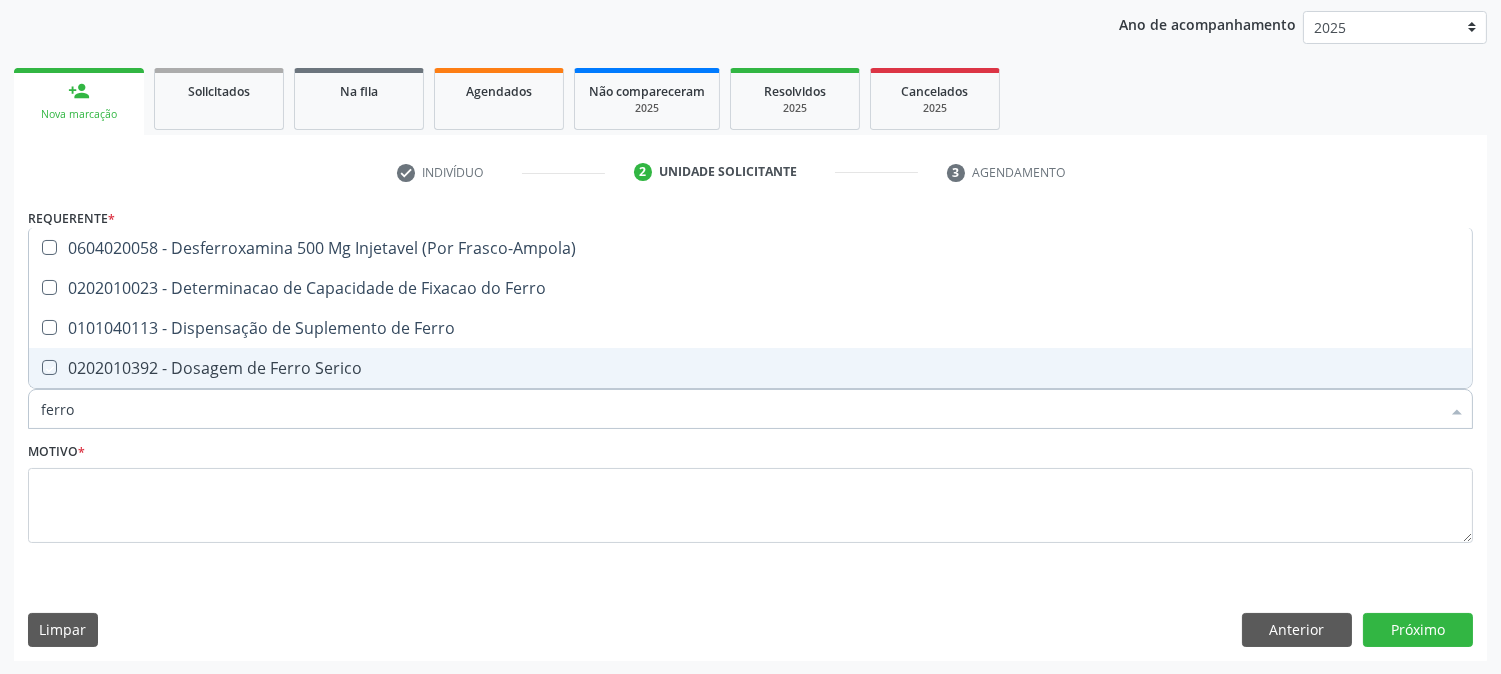 checkbox on "true" 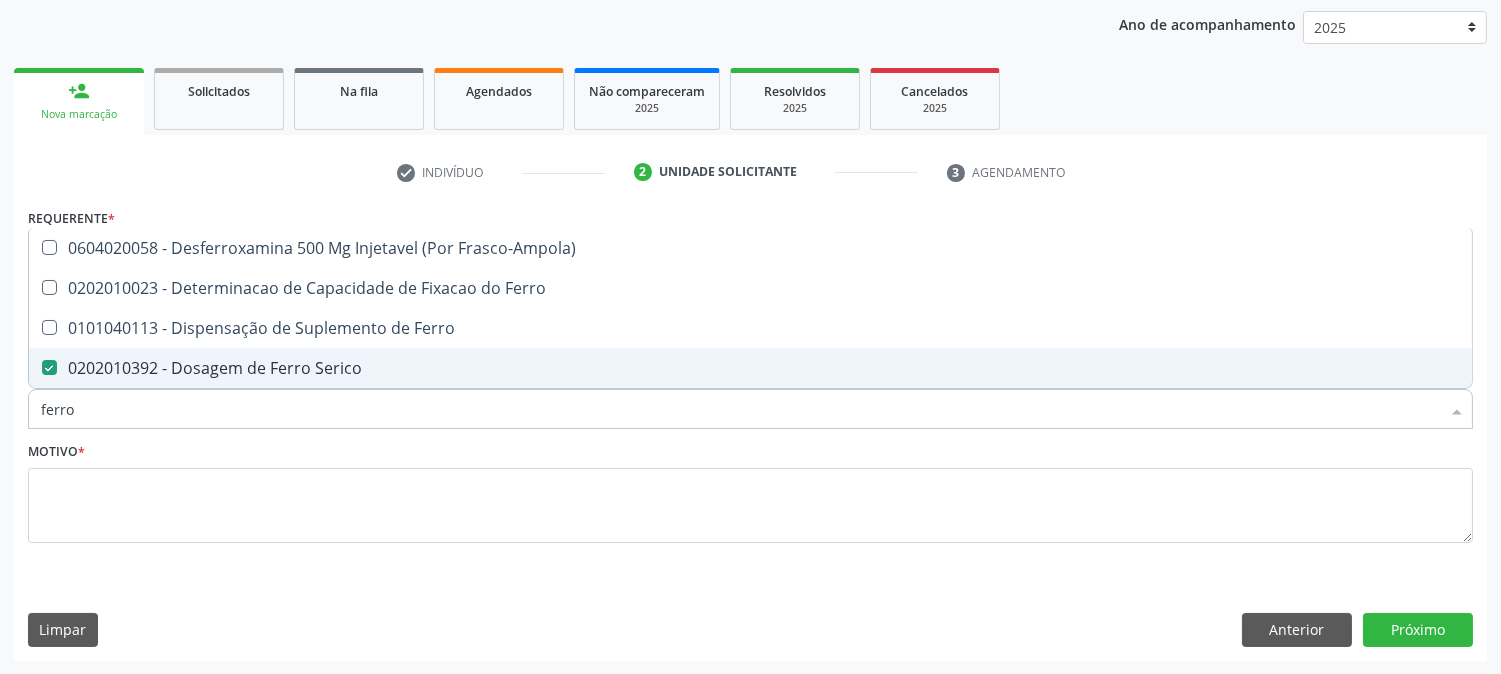 drag, startPoint x: 147, startPoint y: 408, endPoint x: 0, endPoint y: 408, distance: 147 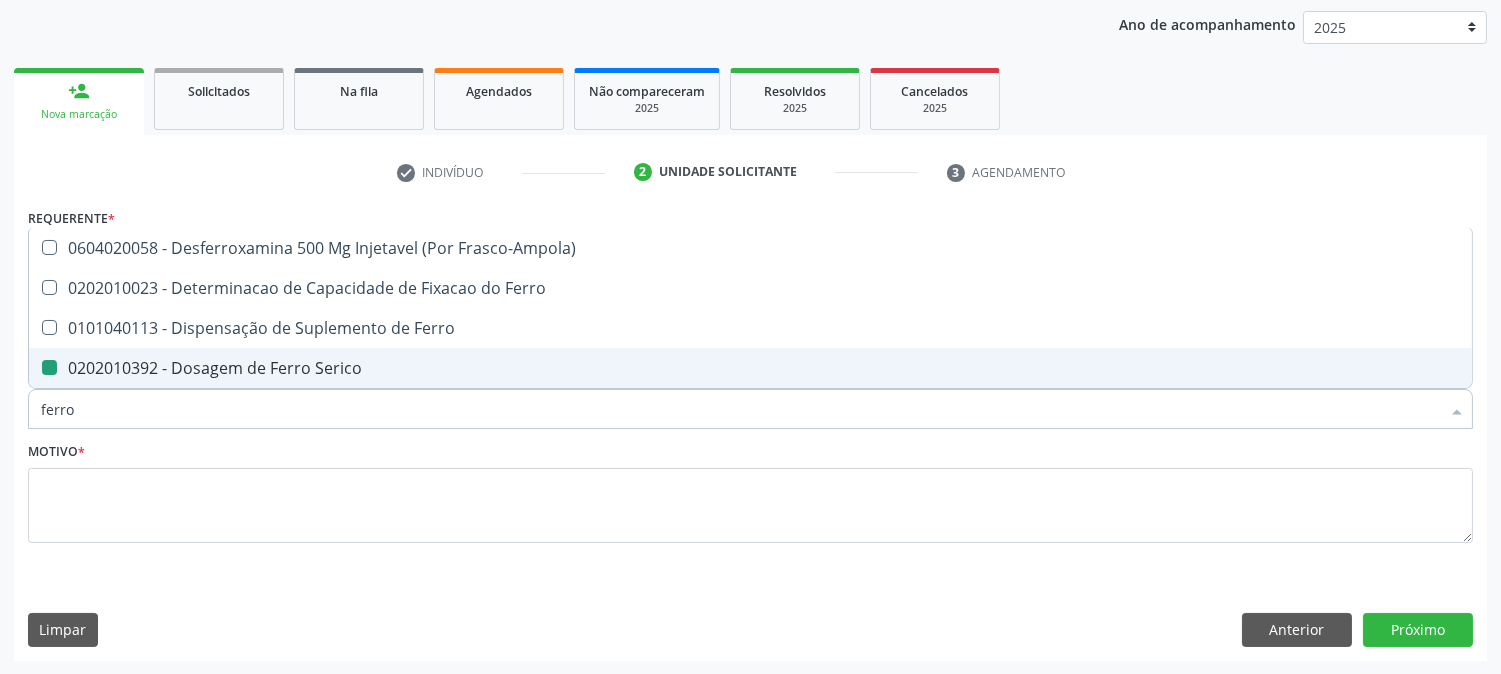 type on "g" 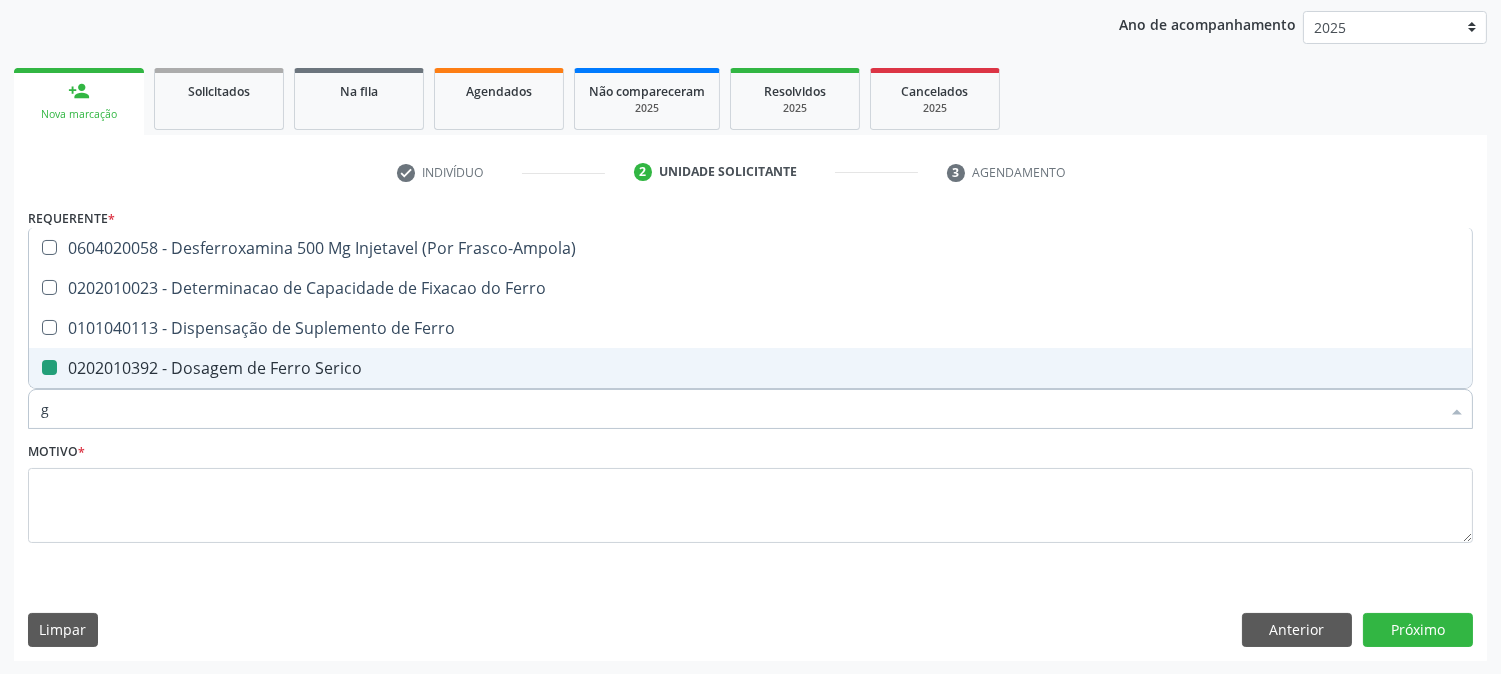 checkbox on "false" 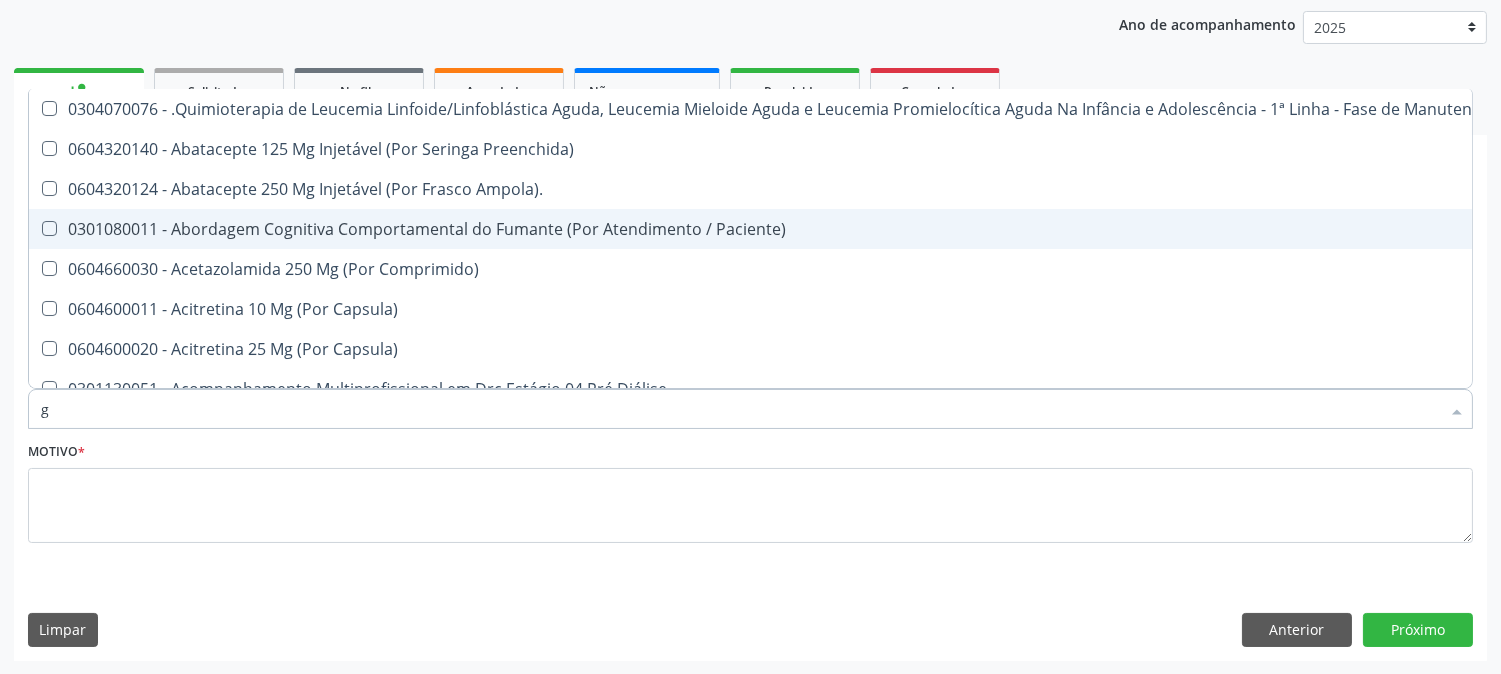 type 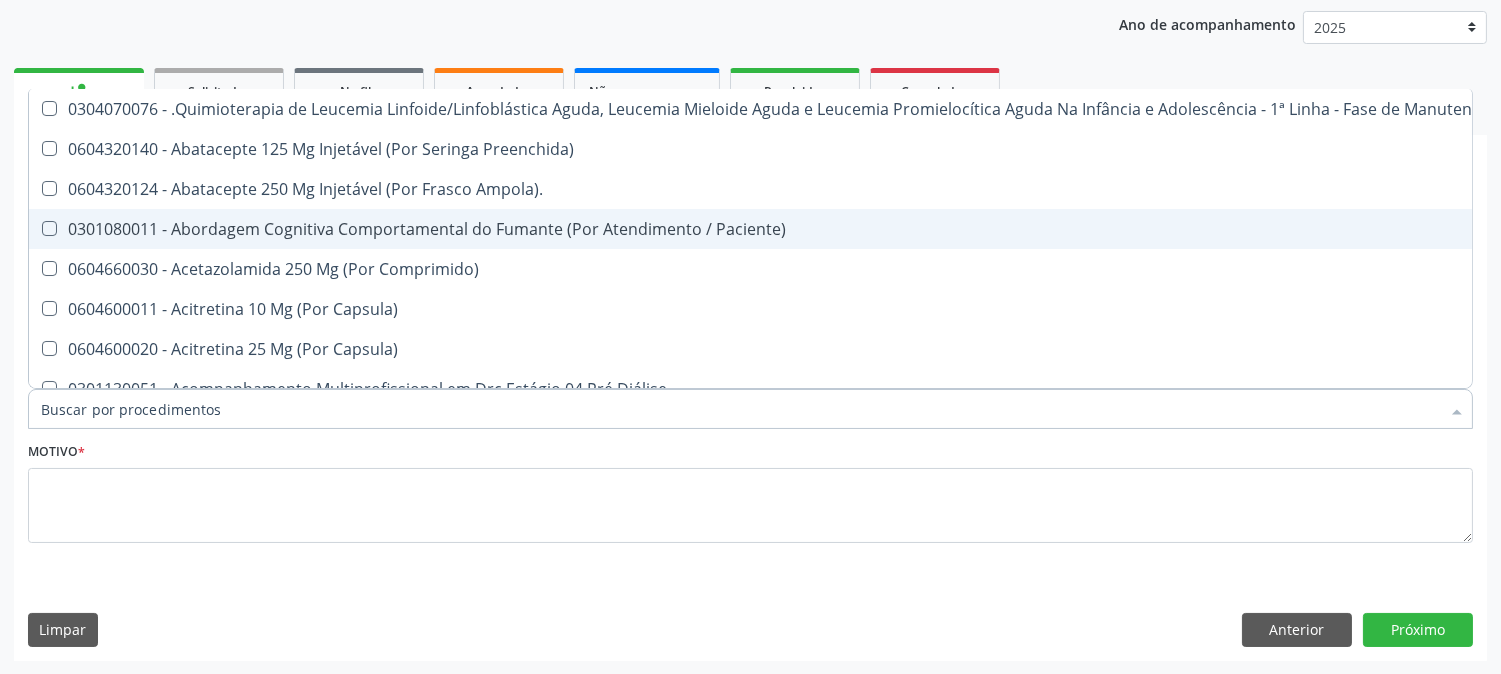 checkbox on "false" 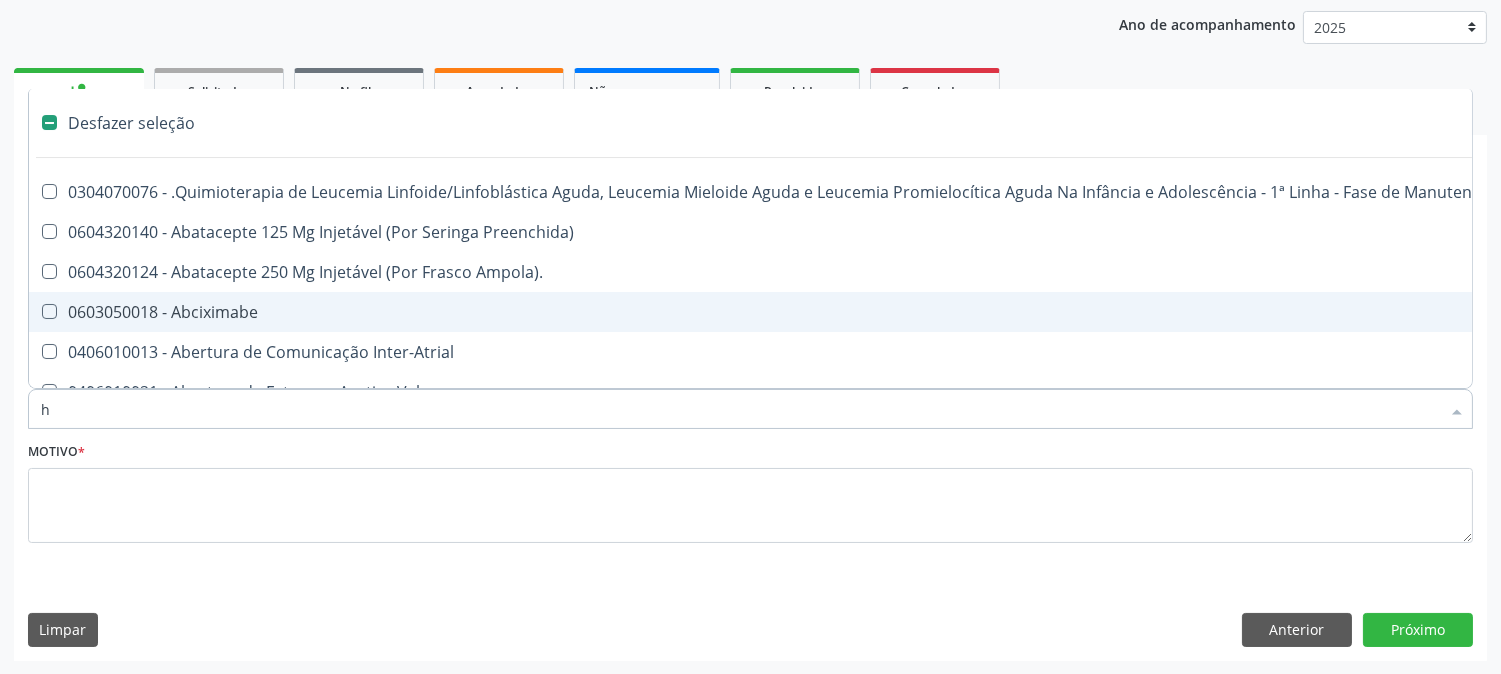 type on "he" 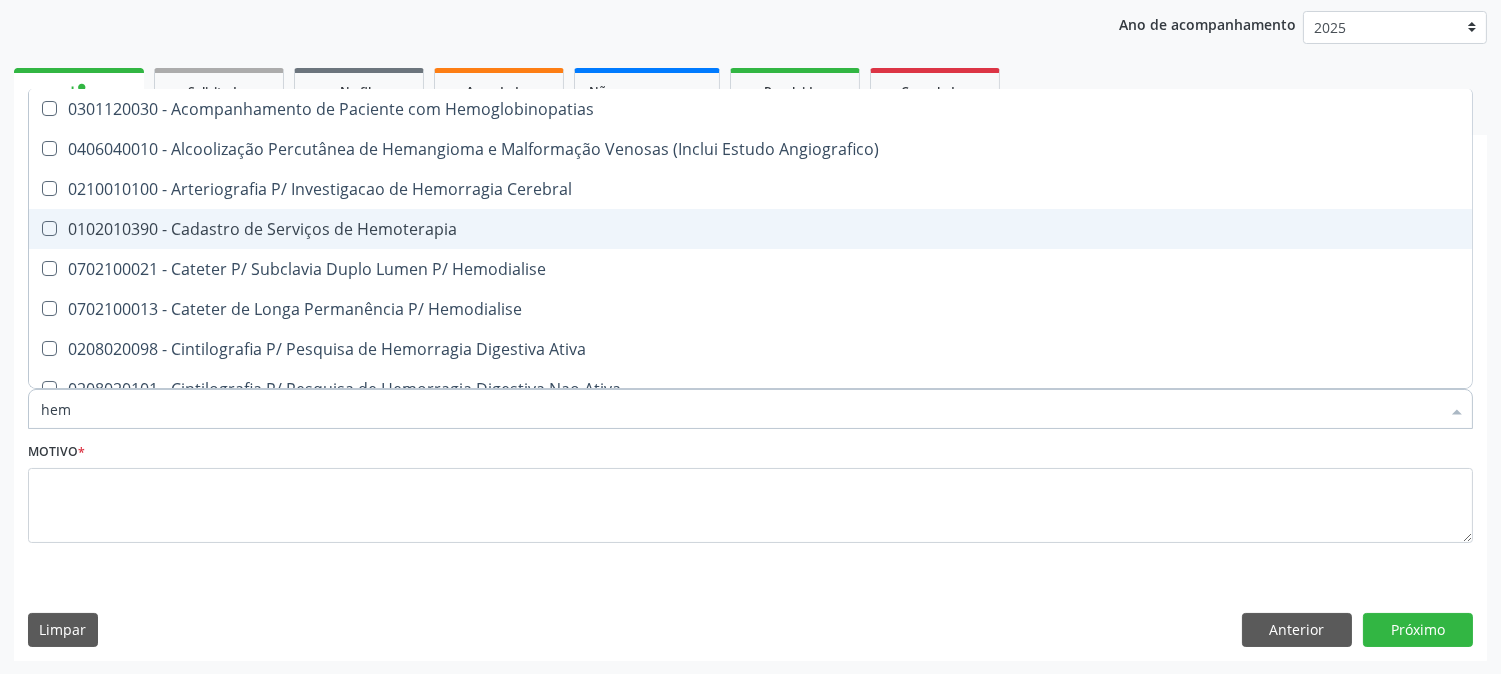 type on "hemo" 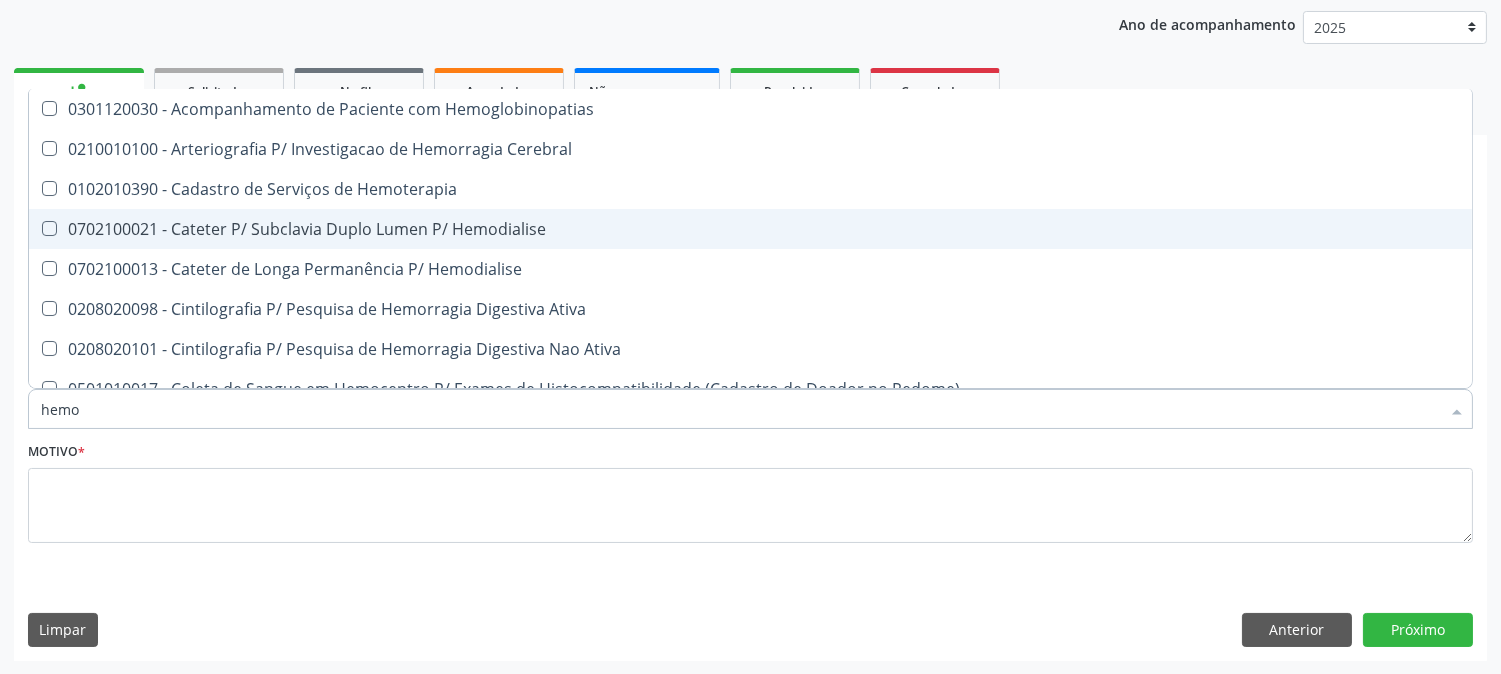 type on "hemog" 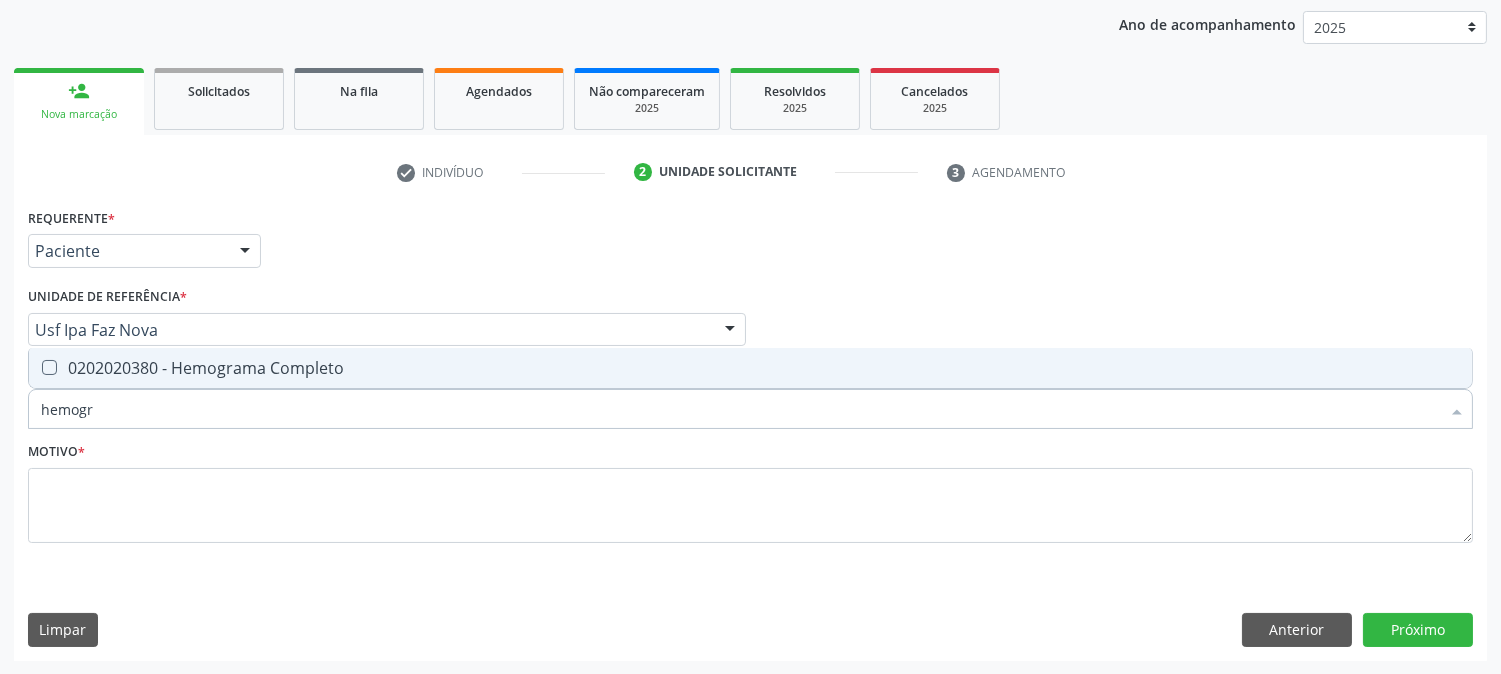 type on "hemogra" 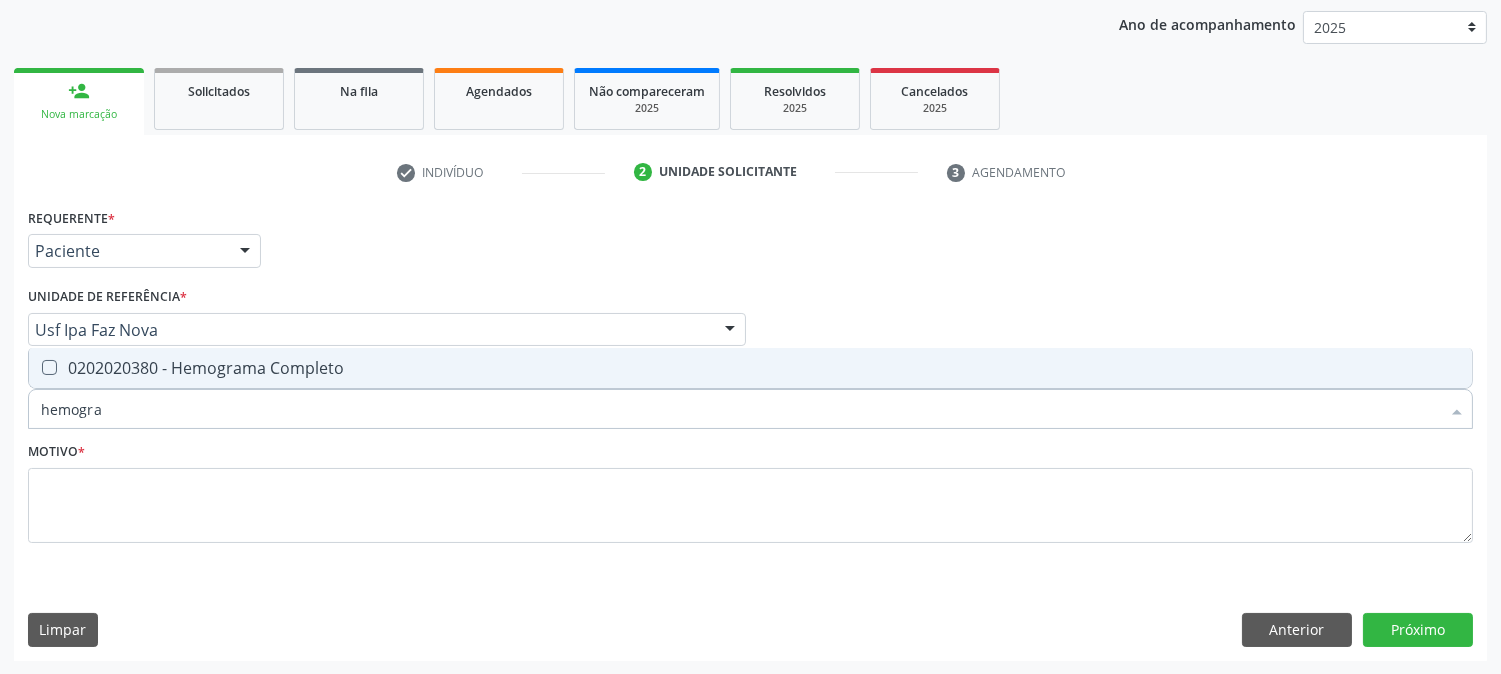 click on "0202020380 - Hemograma Completo" at bounding box center (750, 368) 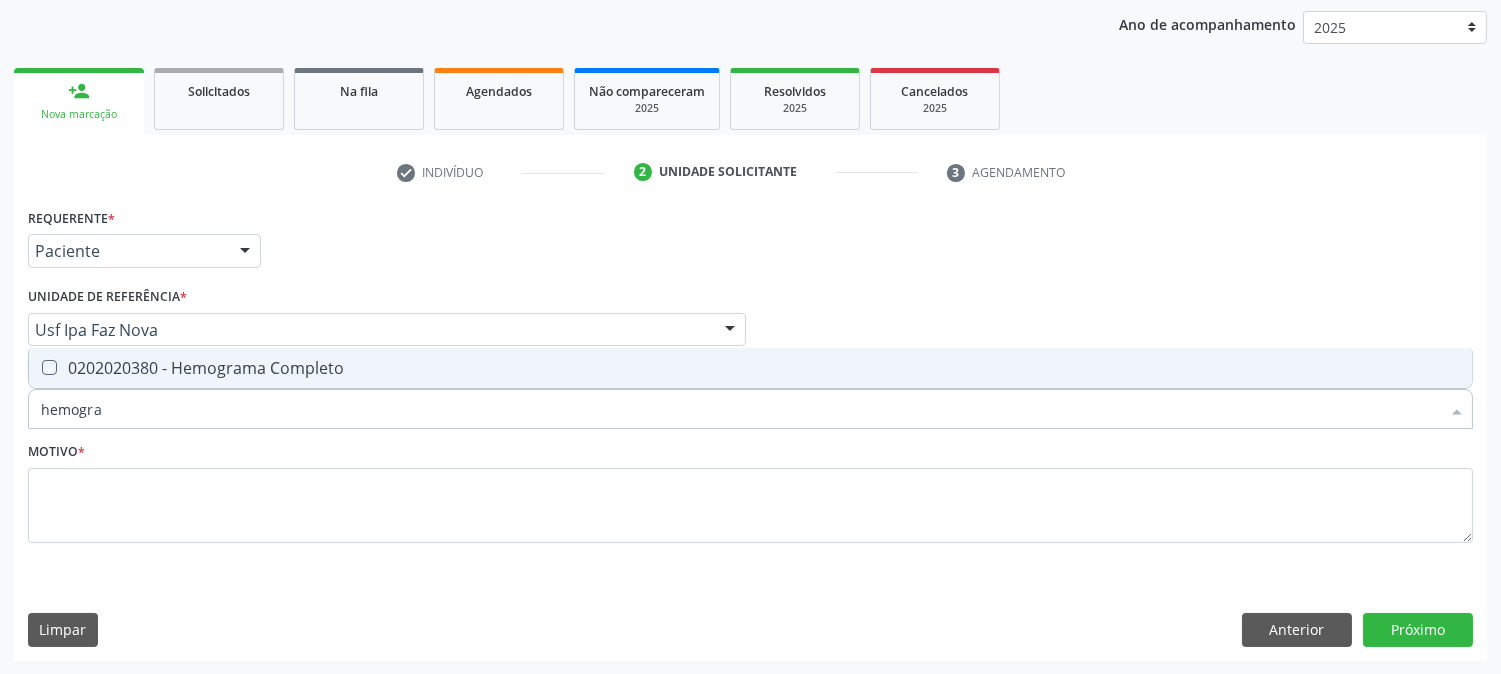 checkbox on "true" 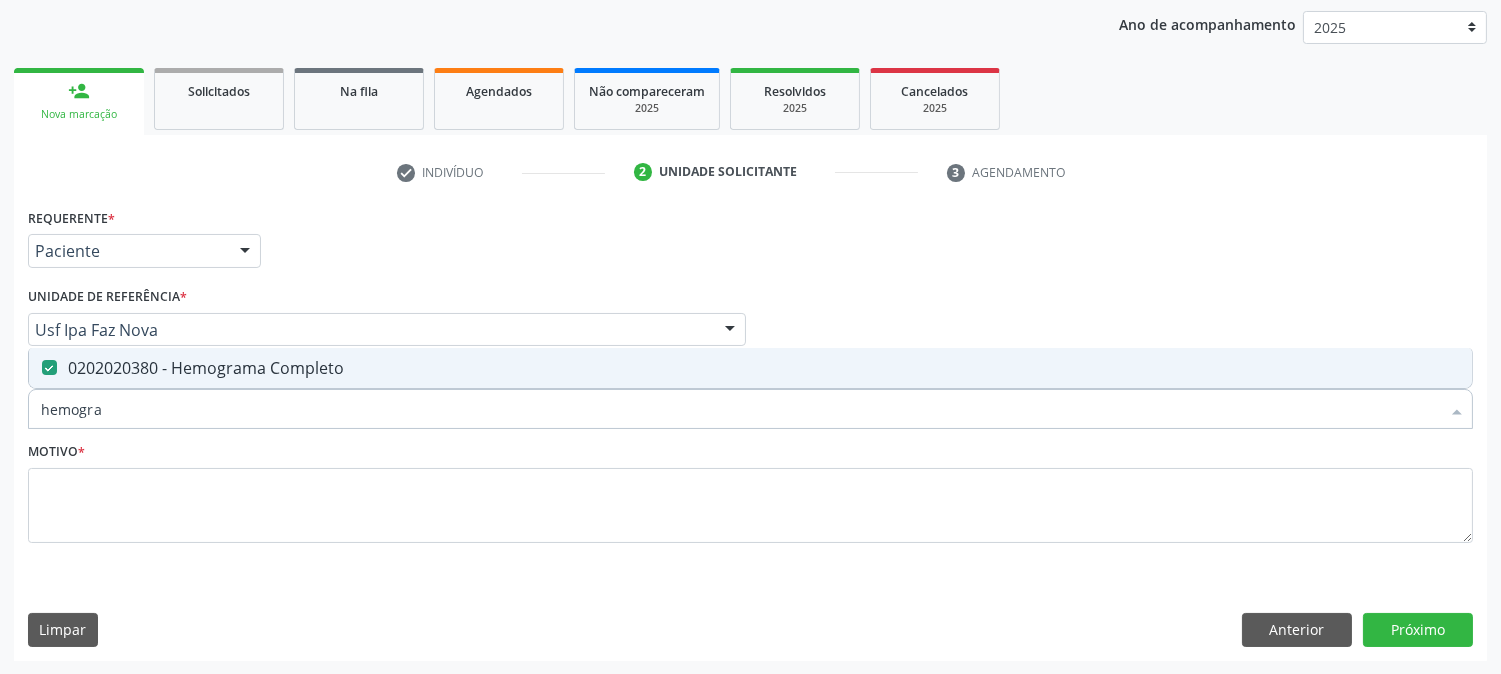 click on "hemogra" at bounding box center (740, 409) 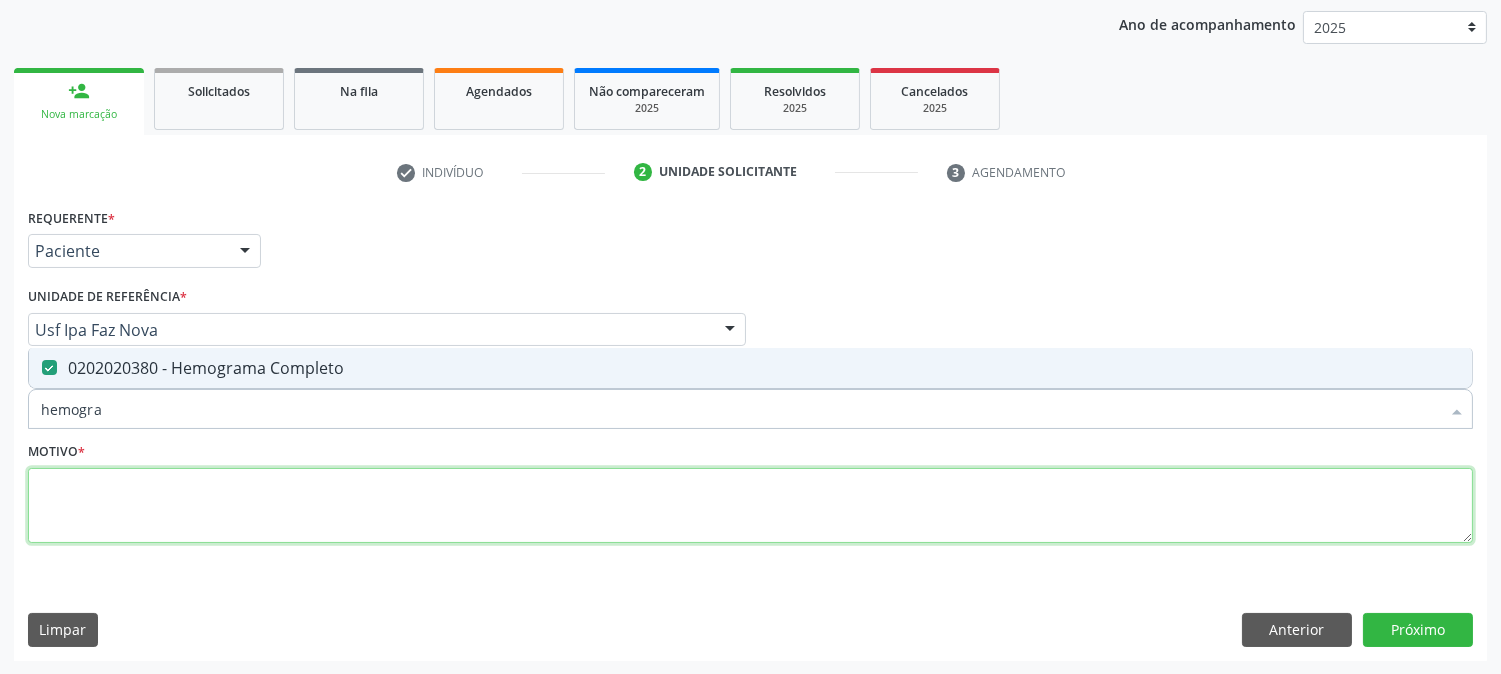 click at bounding box center (750, 506) 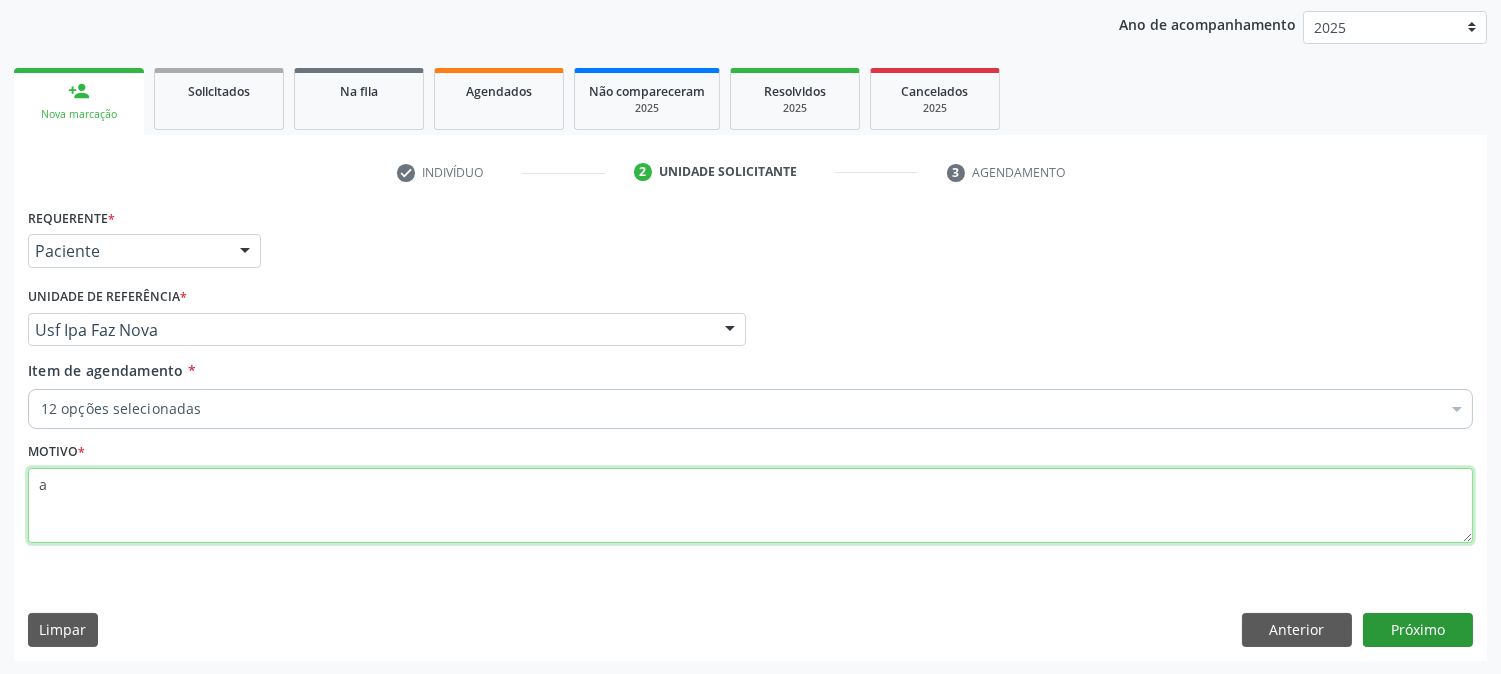 type on "a" 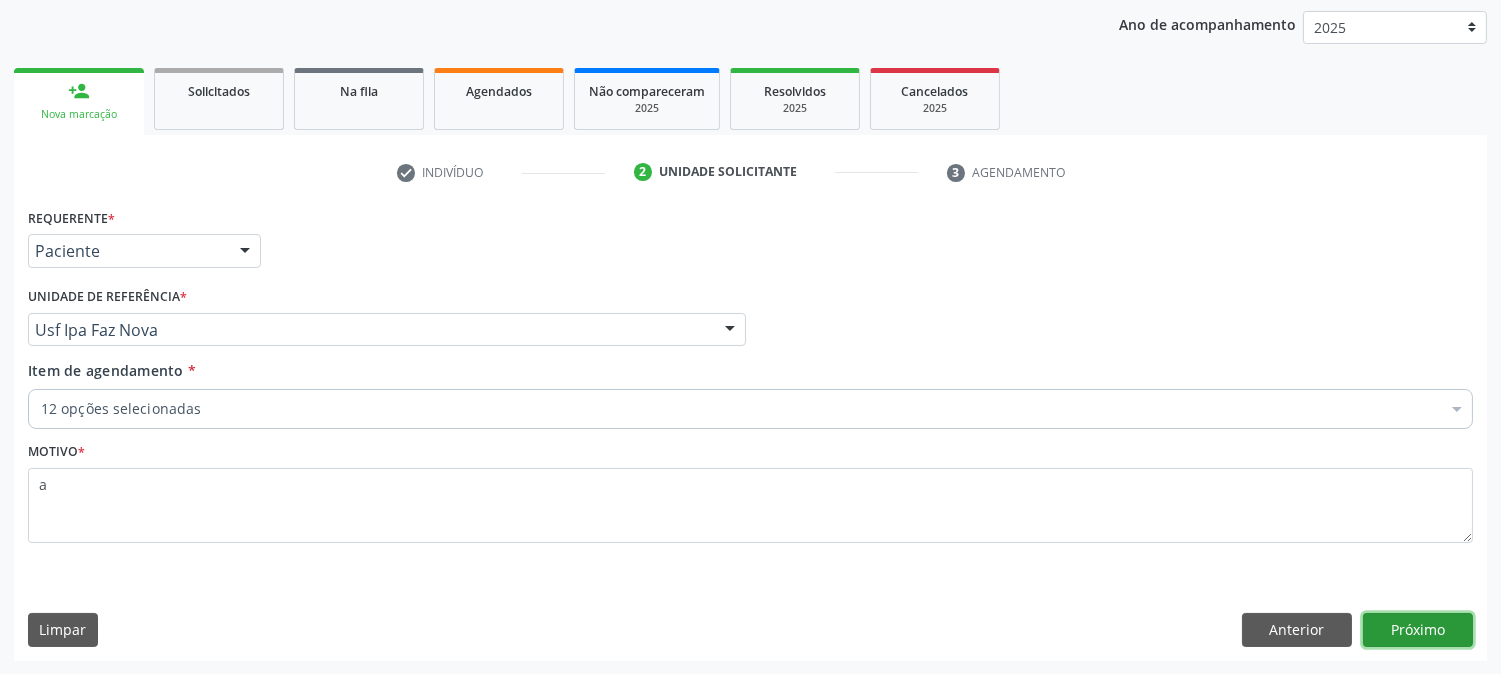 click on "Próximo" at bounding box center [1418, 630] 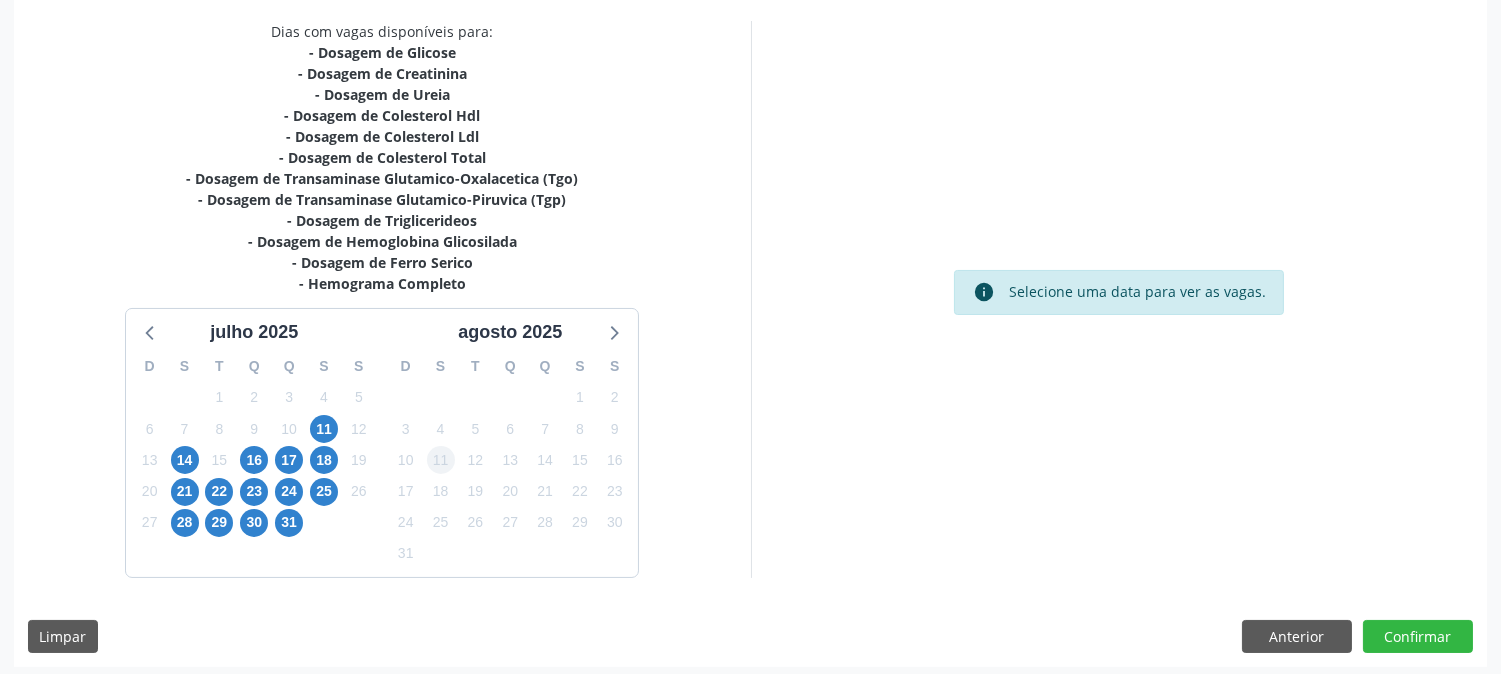 scroll, scrollTop: 426, scrollLeft: 0, axis: vertical 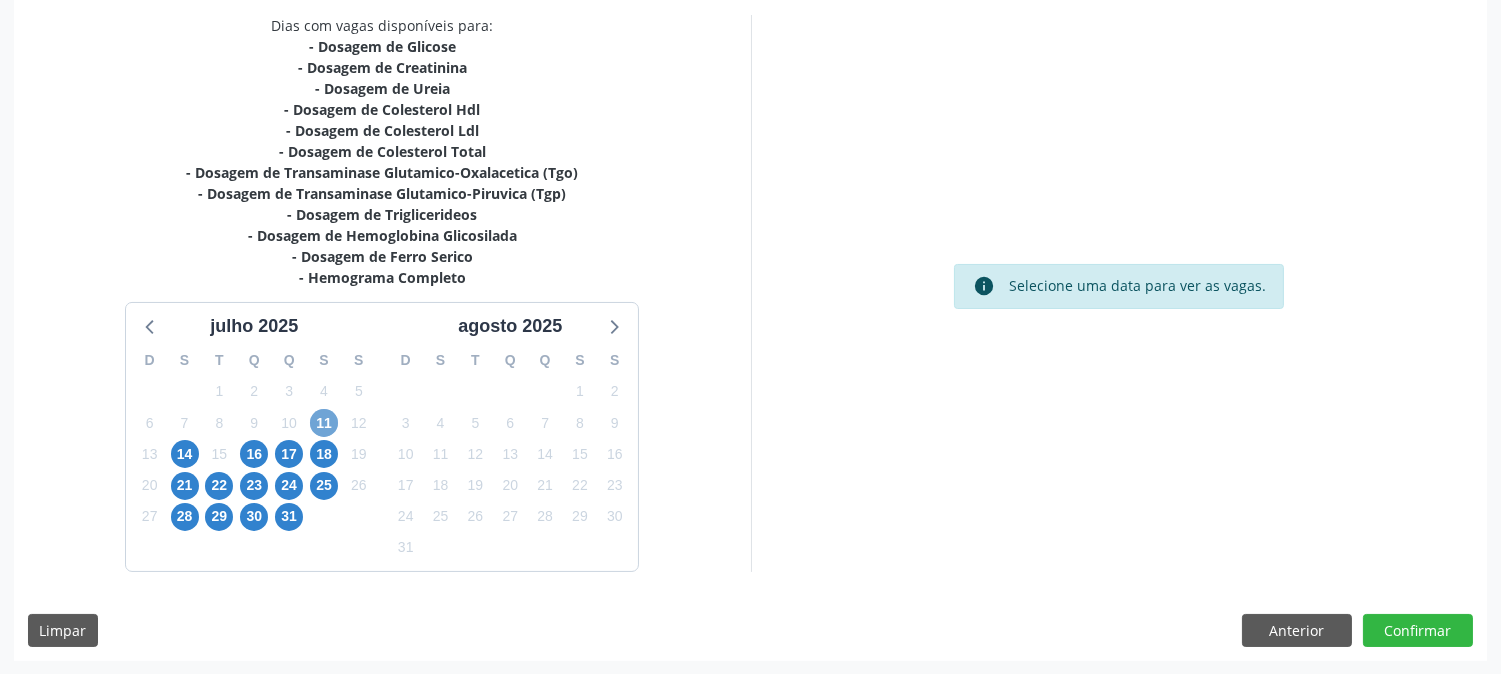 click on "11" at bounding box center [324, 423] 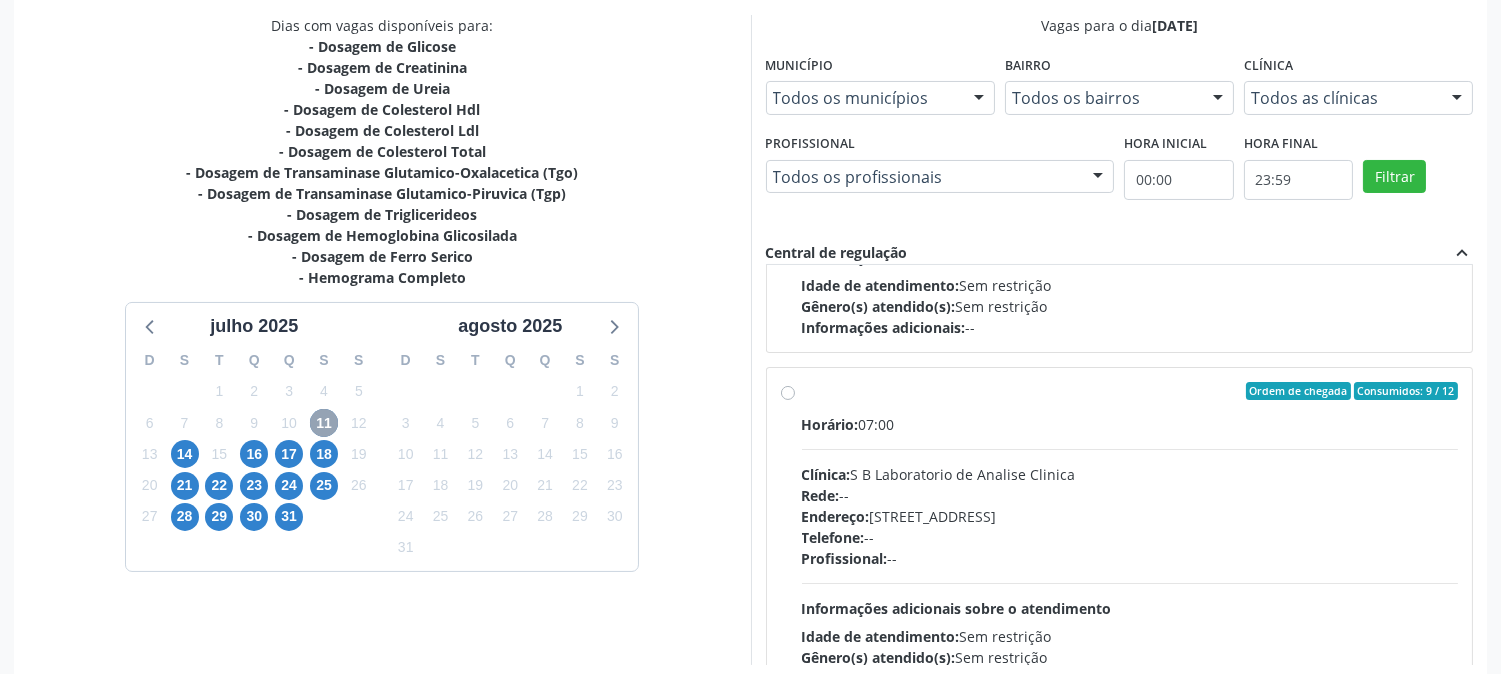 scroll, scrollTop: 665, scrollLeft: 0, axis: vertical 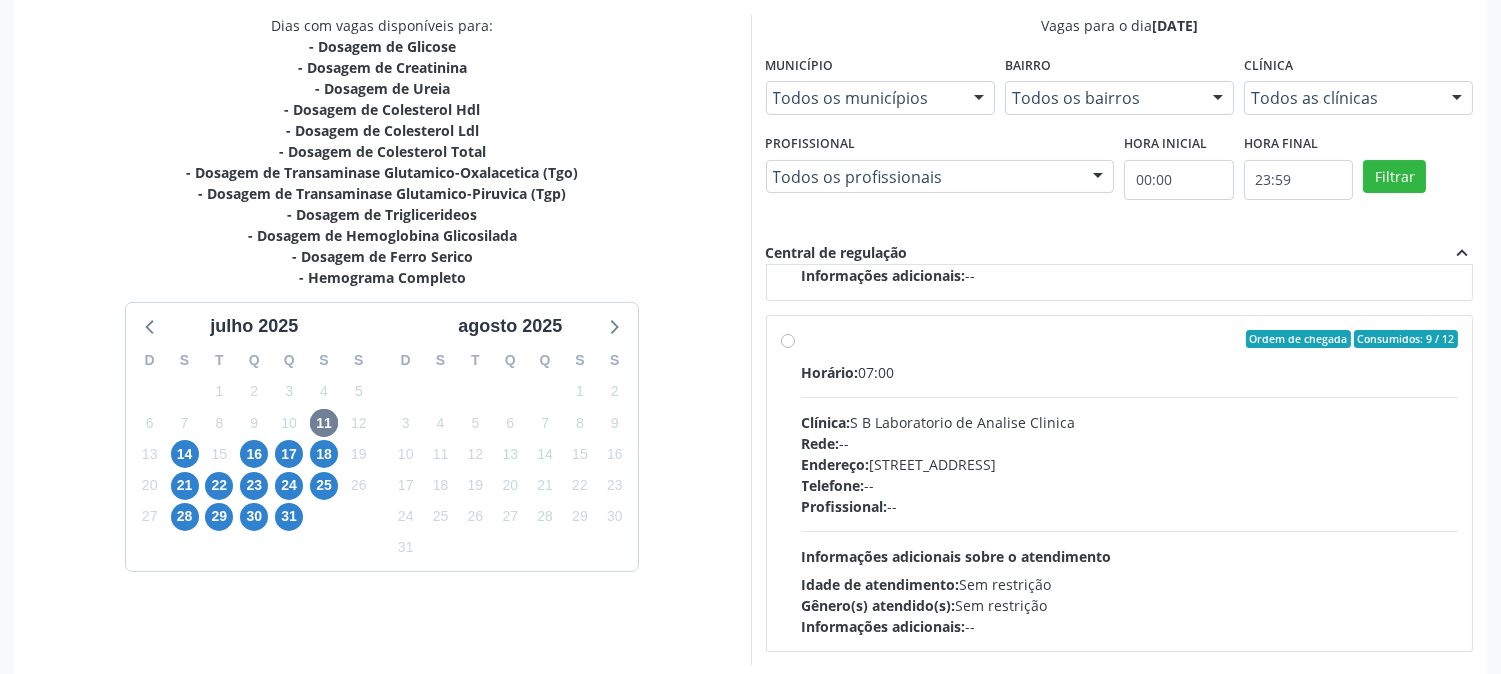 click on "Rede:
--" at bounding box center (1130, 443) 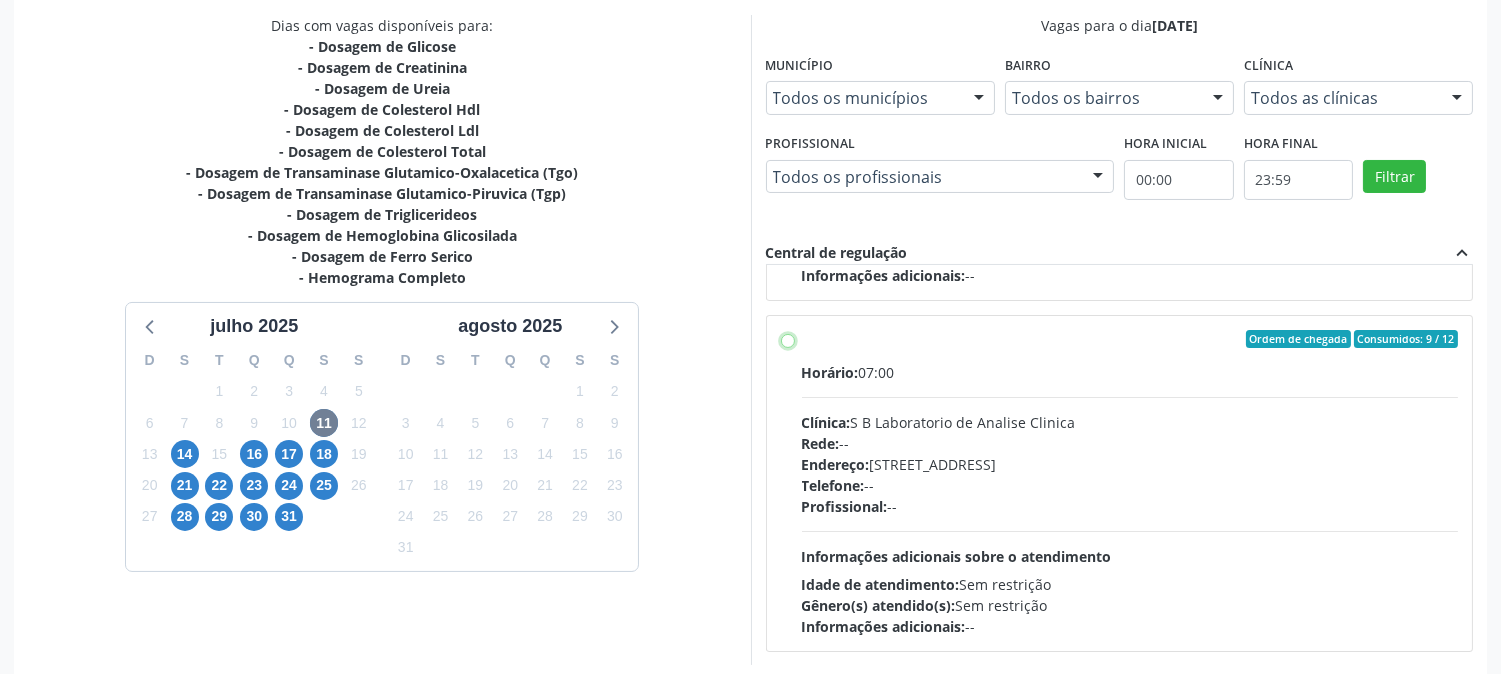 click on "Ordem de chegada
Consumidos: 9 / 12
Horário:   07:00
Clínica:  S B Laboratorio de Analise Clinica
Rede:
--
Endereço:   Casa, nº 679, Centro, Serra Talhada - PE
Telefone:   --
Profissional:
--
Informações adicionais sobre o atendimento
Idade de atendimento:
Sem restrição
Gênero(s) atendido(s):
Sem restrição
Informações adicionais:
--" at bounding box center [788, 339] 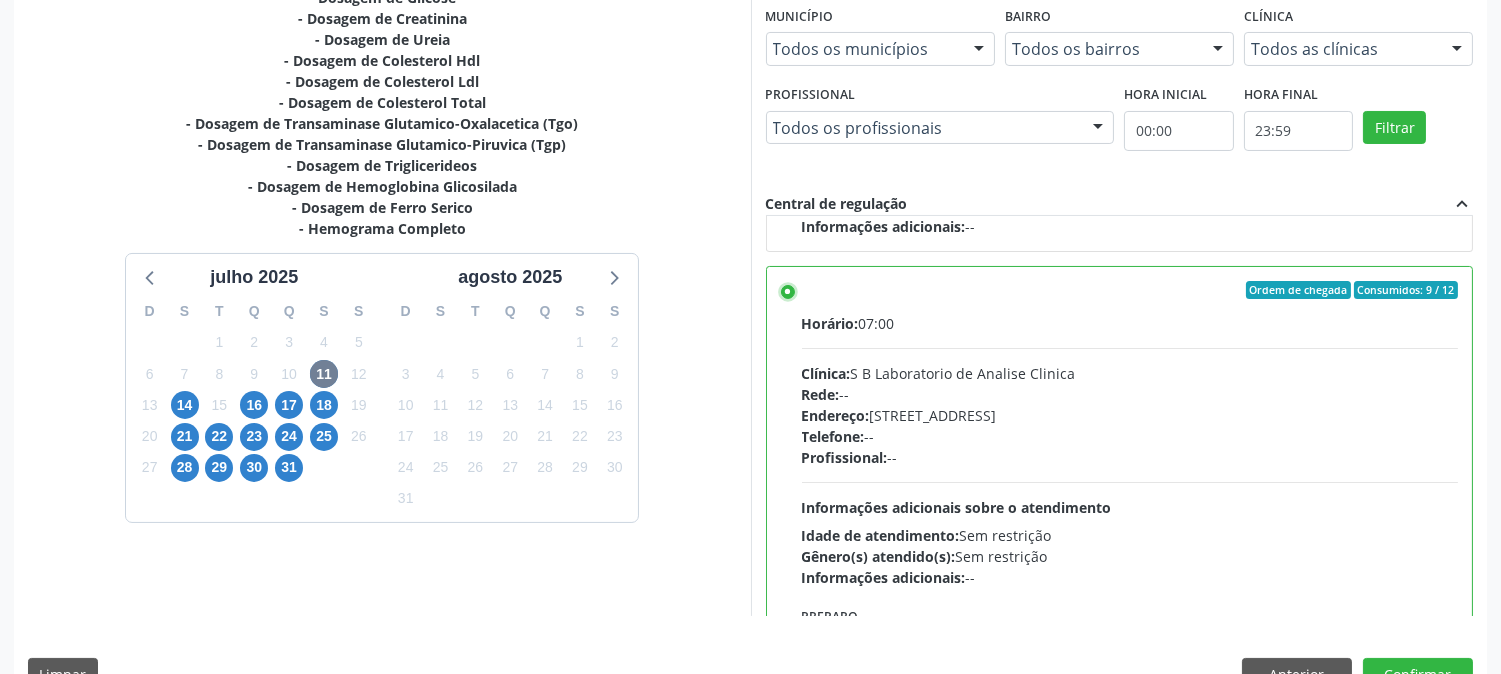 scroll, scrollTop: 520, scrollLeft: 0, axis: vertical 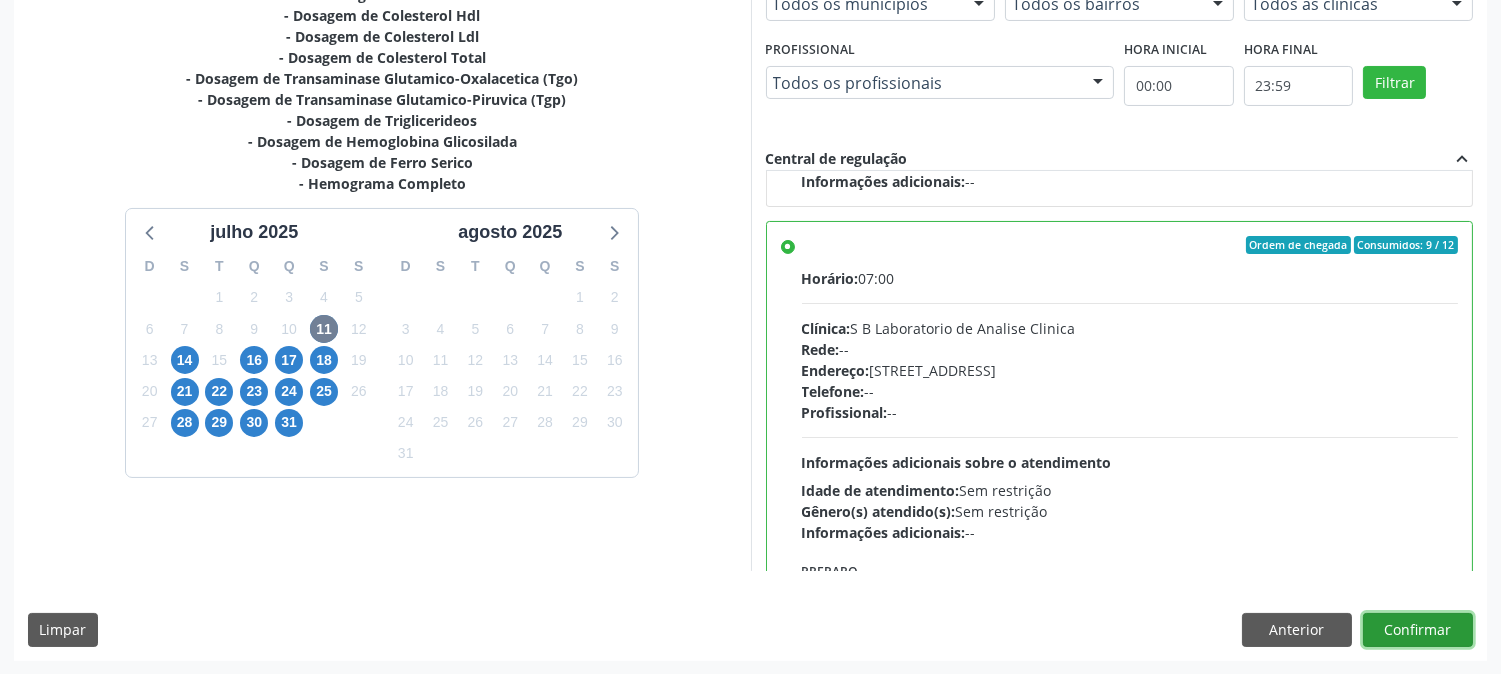 click on "Confirmar" at bounding box center (1418, 630) 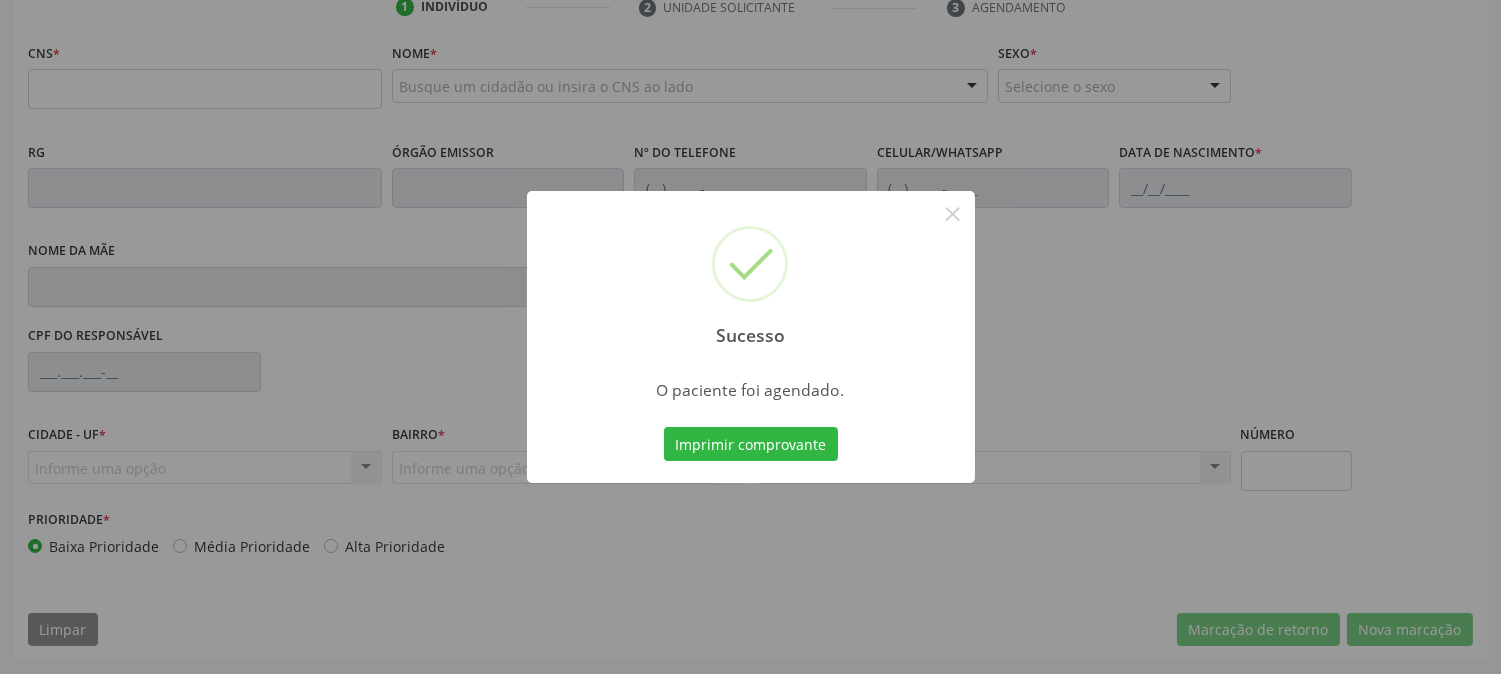 scroll, scrollTop: 395, scrollLeft: 0, axis: vertical 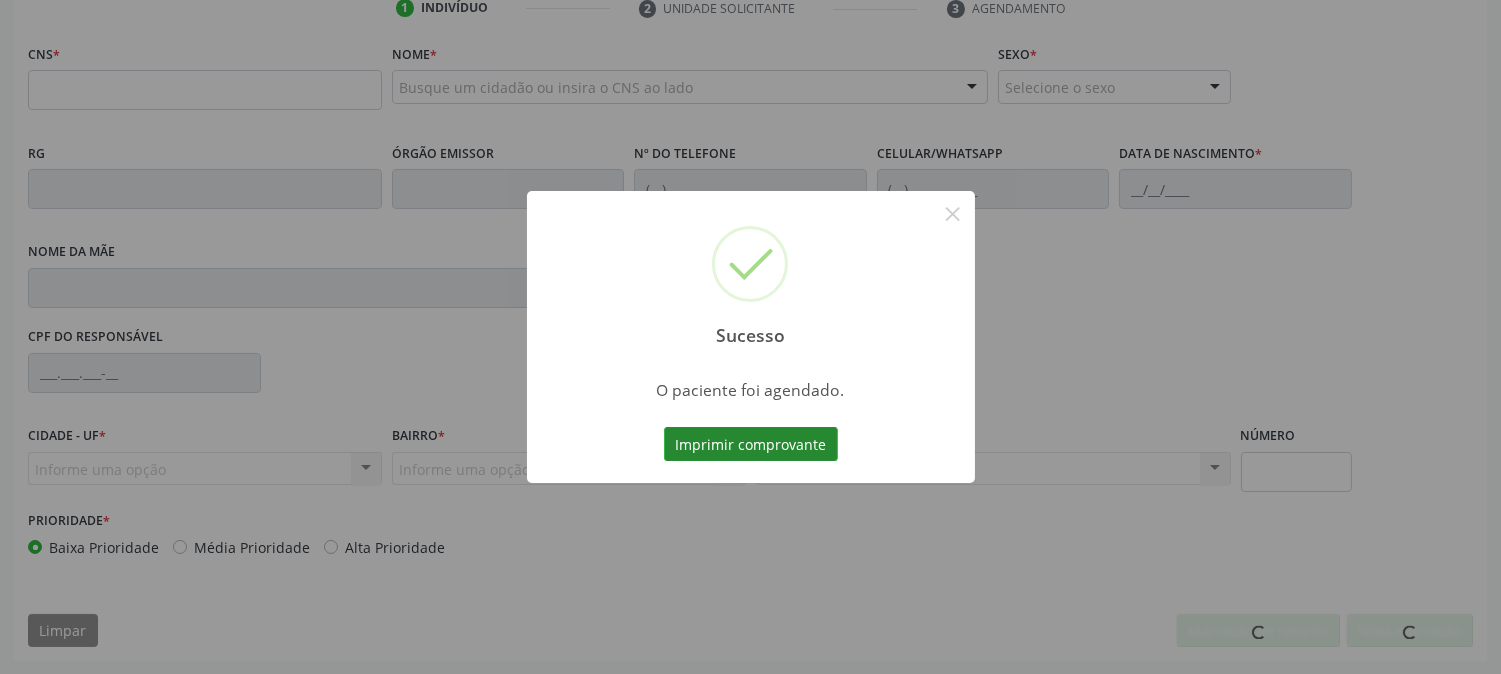 click on "Imprimir comprovante" at bounding box center [751, 444] 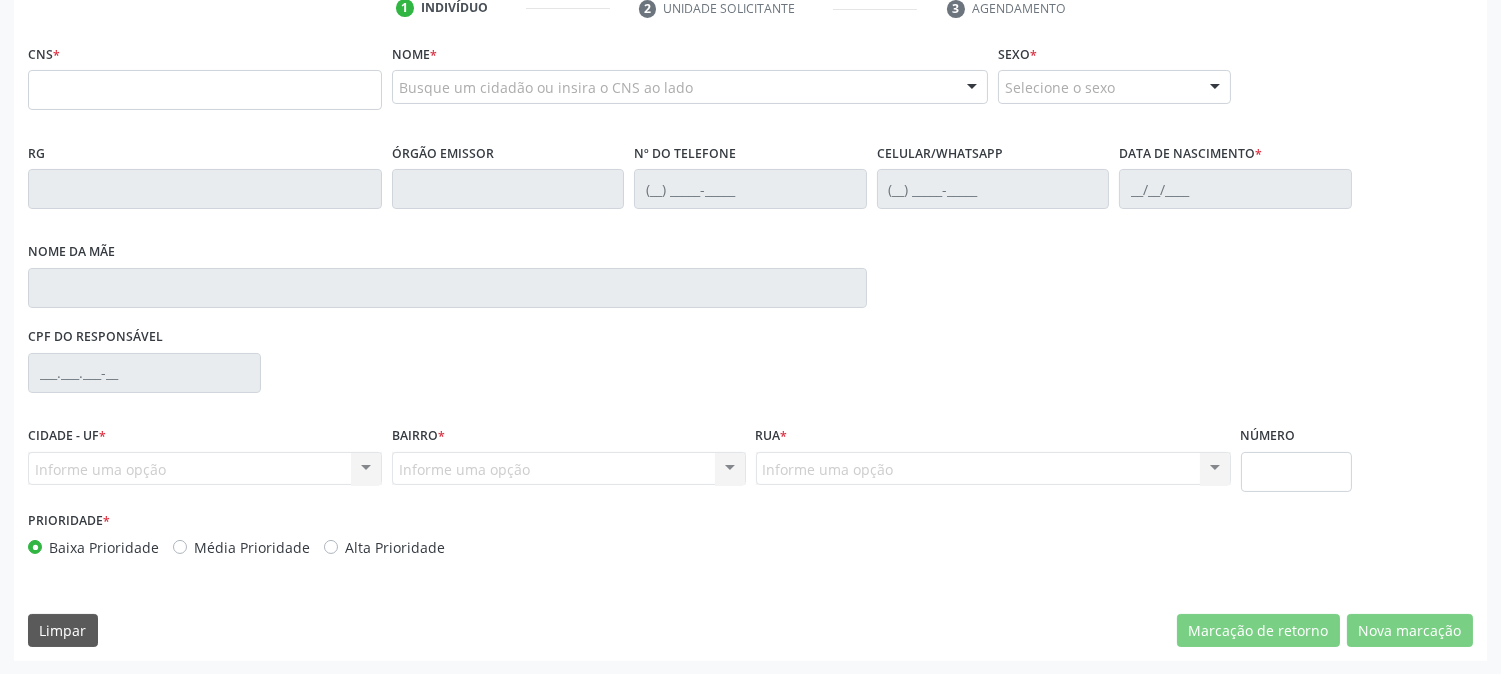 scroll, scrollTop: 284, scrollLeft: 0, axis: vertical 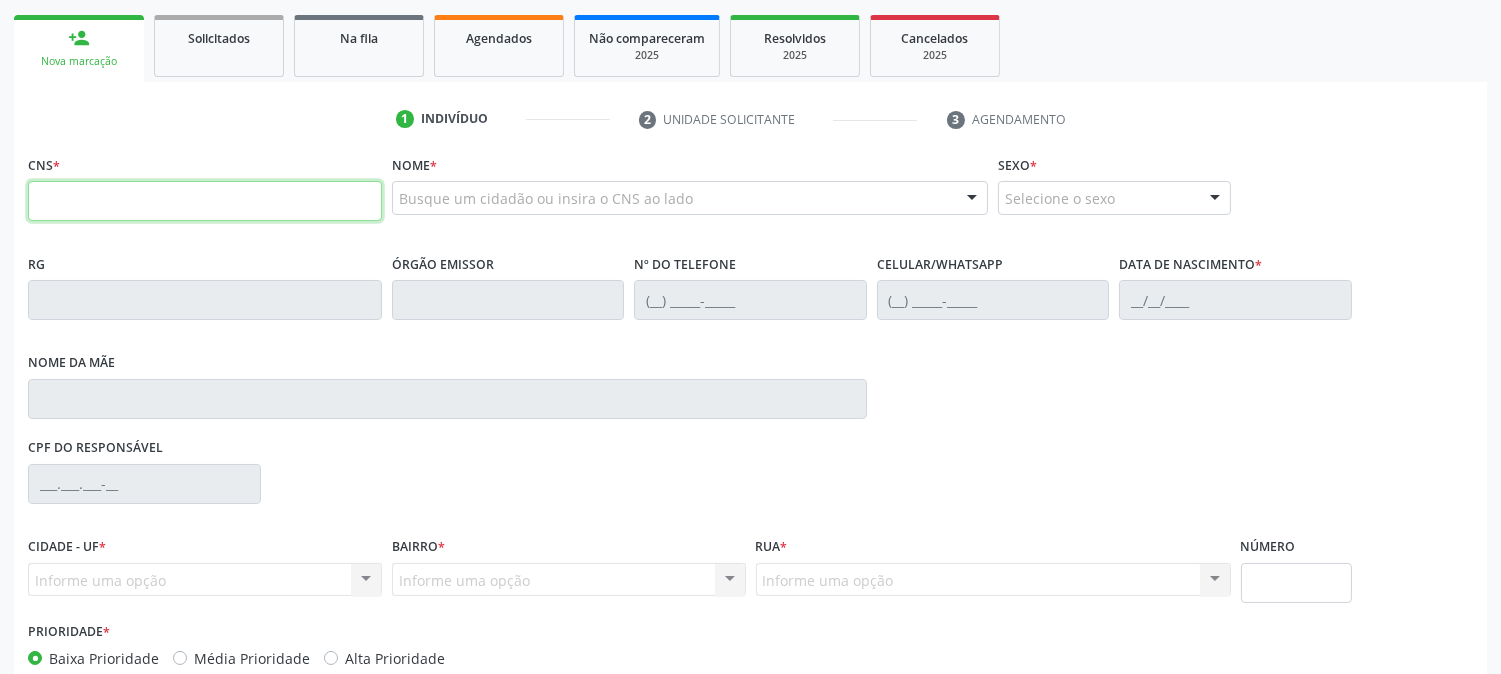 click at bounding box center [205, 201] 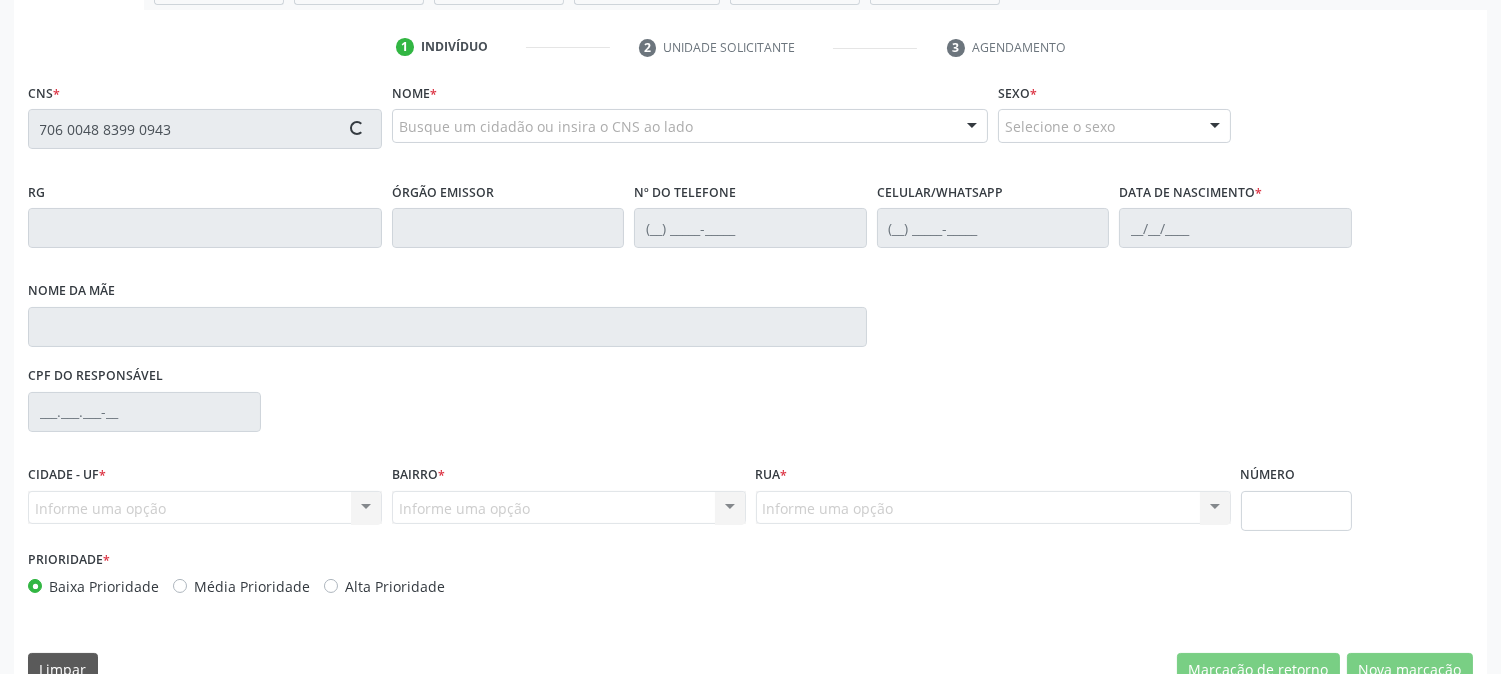 scroll, scrollTop: 395, scrollLeft: 0, axis: vertical 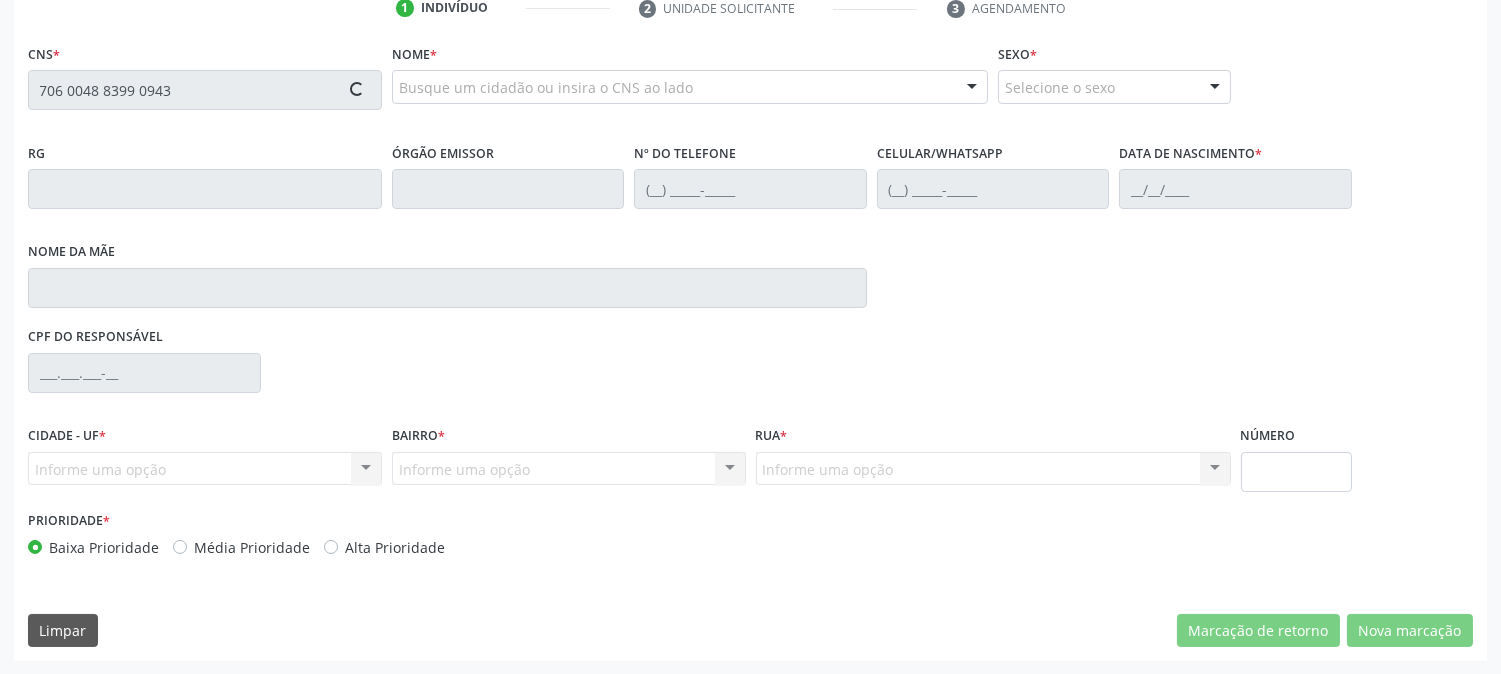 type on "706 0048 8399 0943" 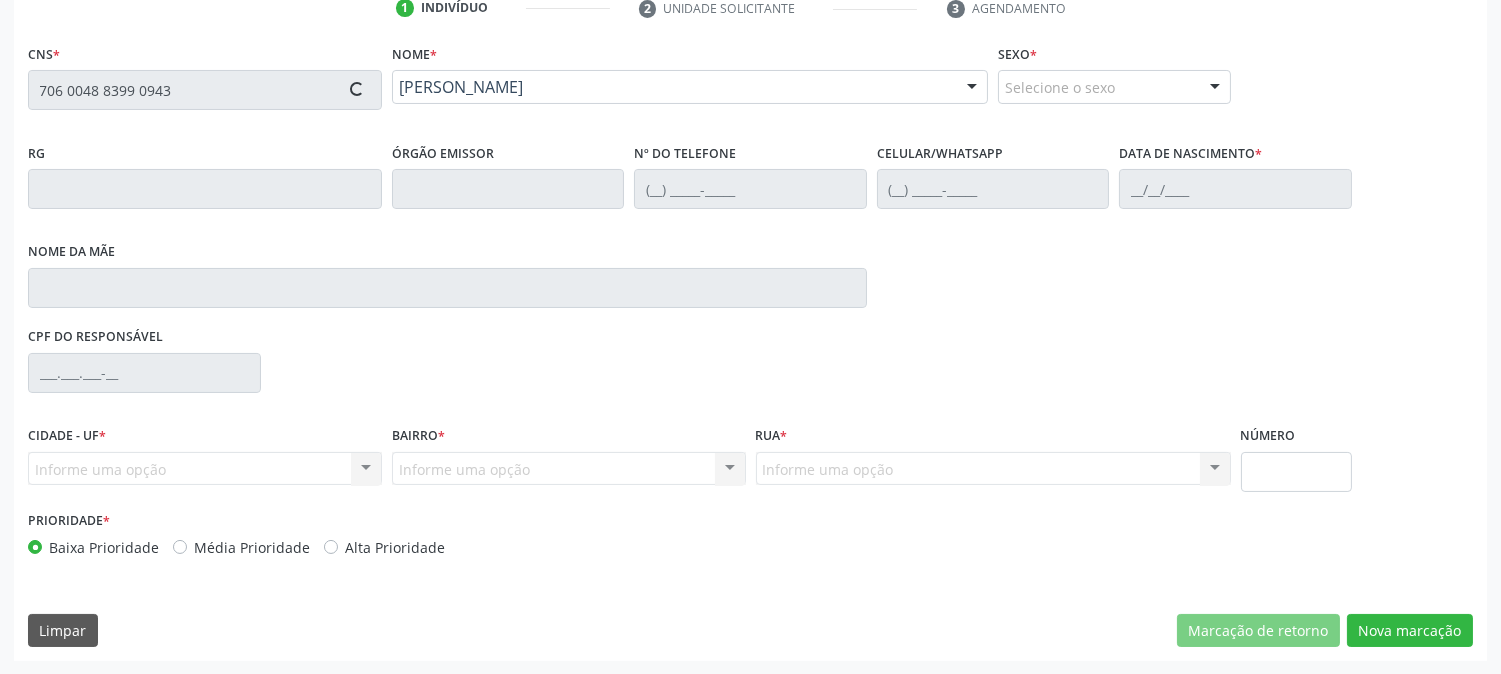 type on "(87) 99932-4038" 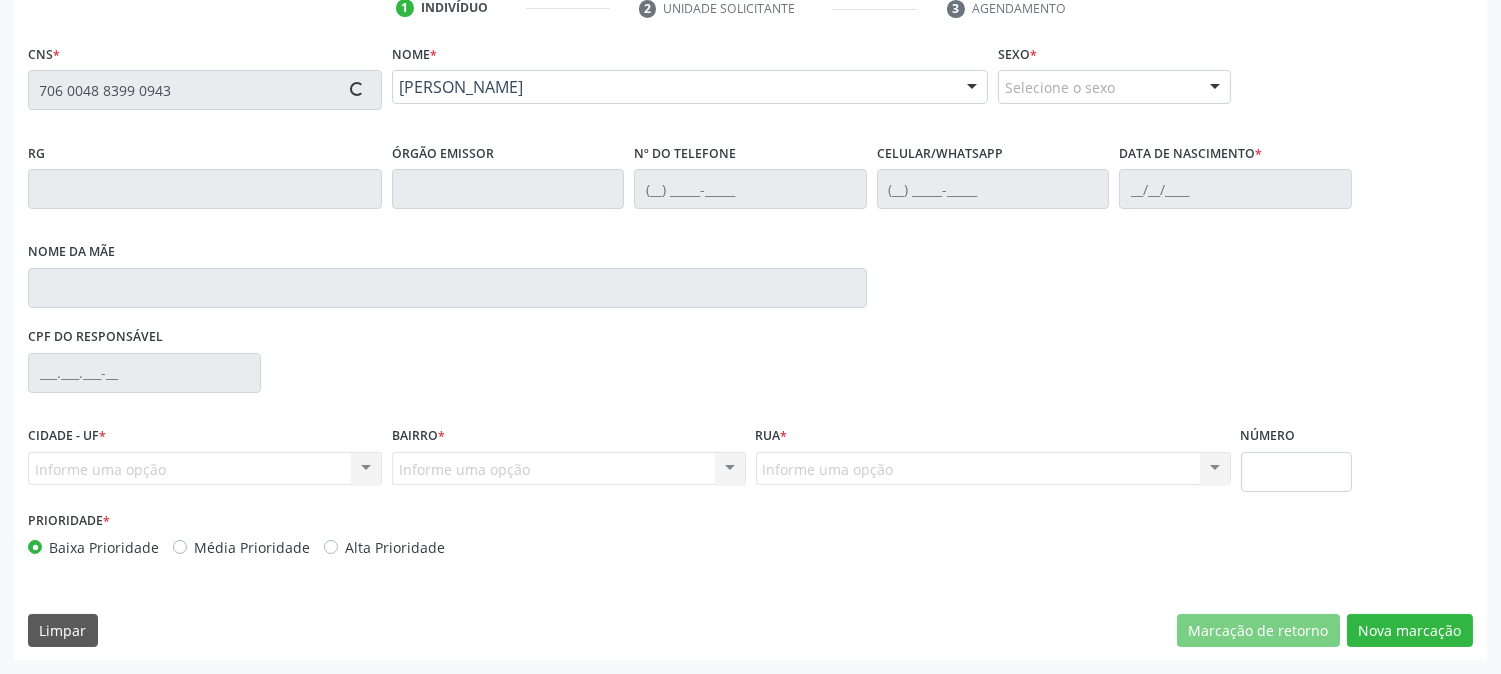 type on "08/11/1991" 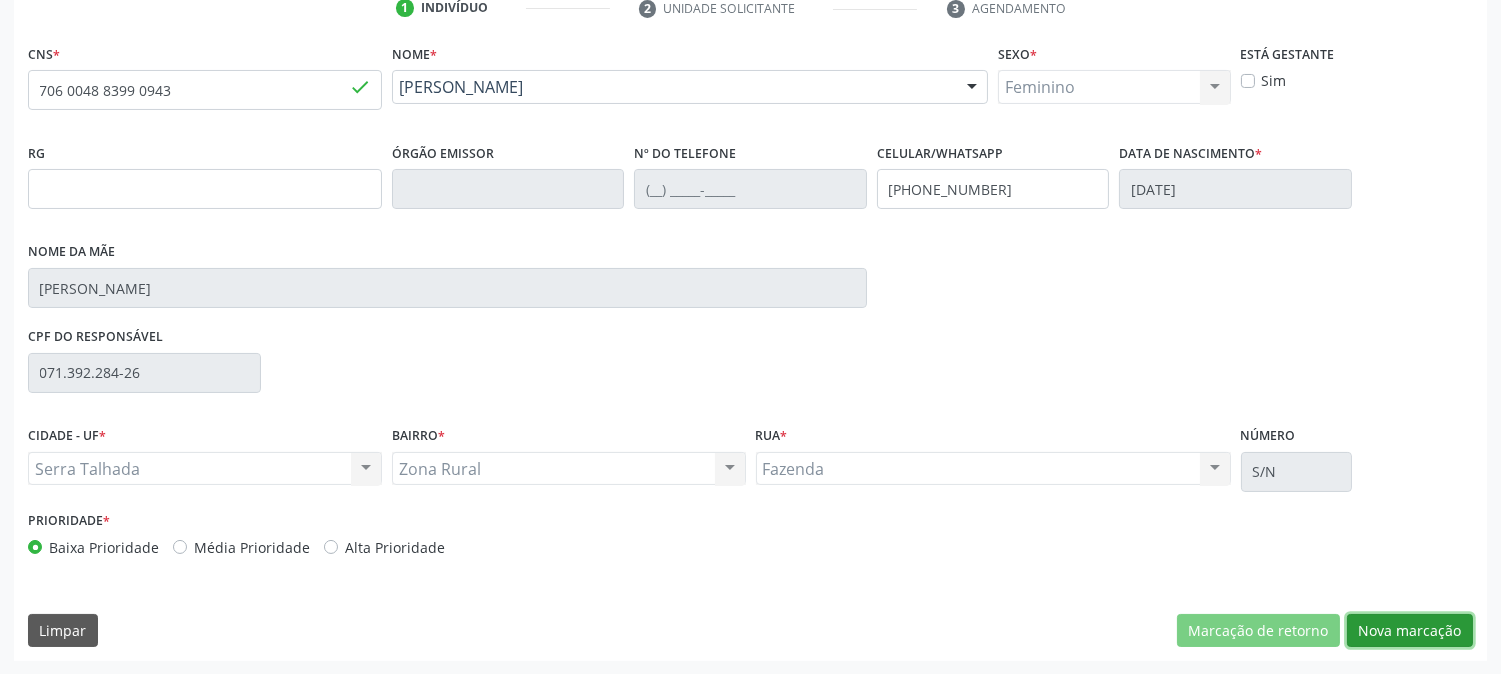 click on "Nova marcação" at bounding box center (1410, 631) 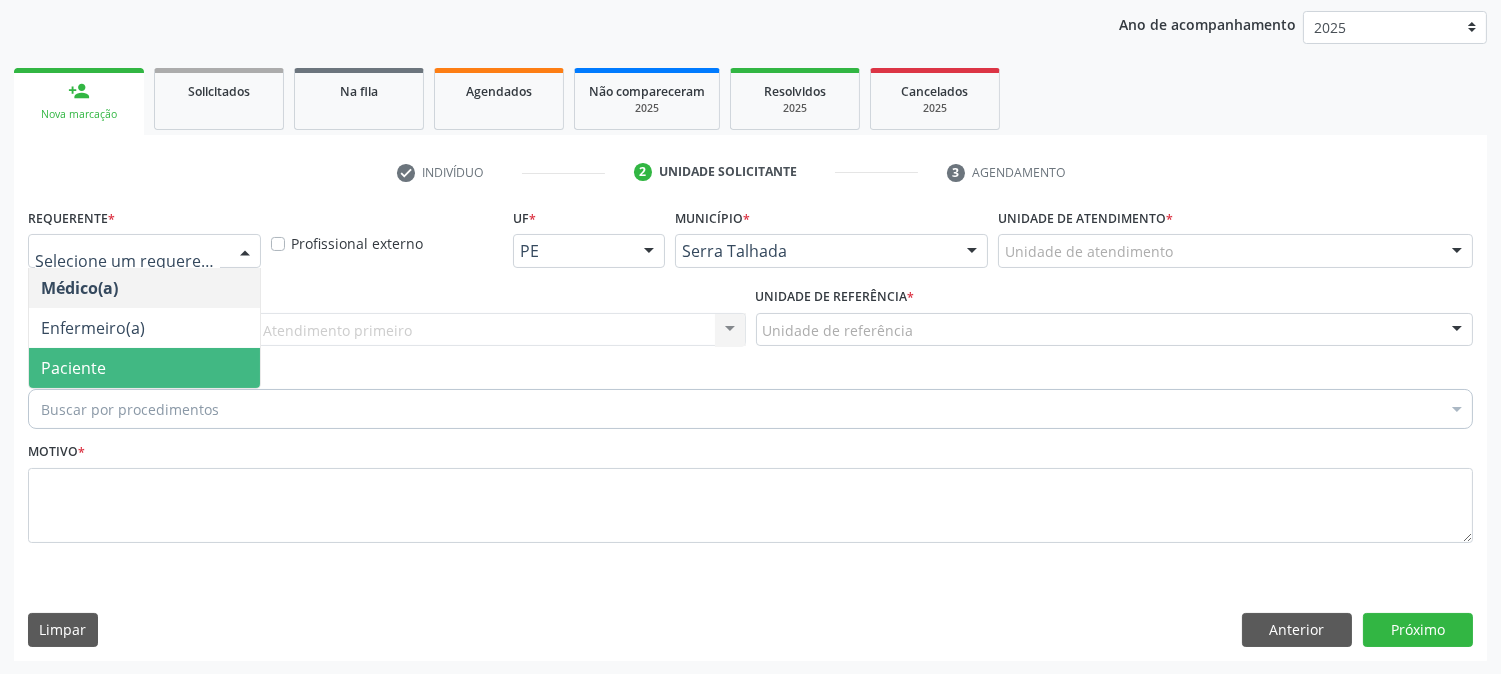 click on "Paciente" at bounding box center (144, 368) 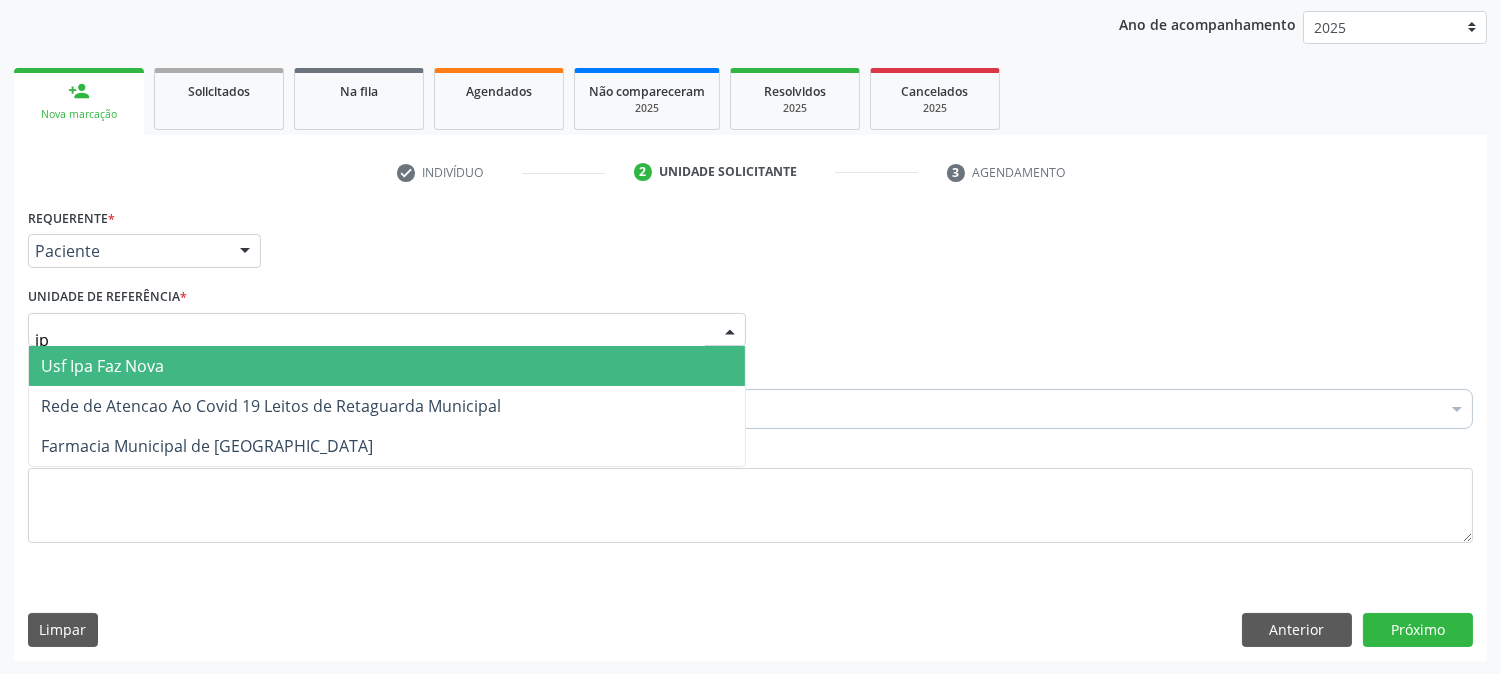 type on "ipa" 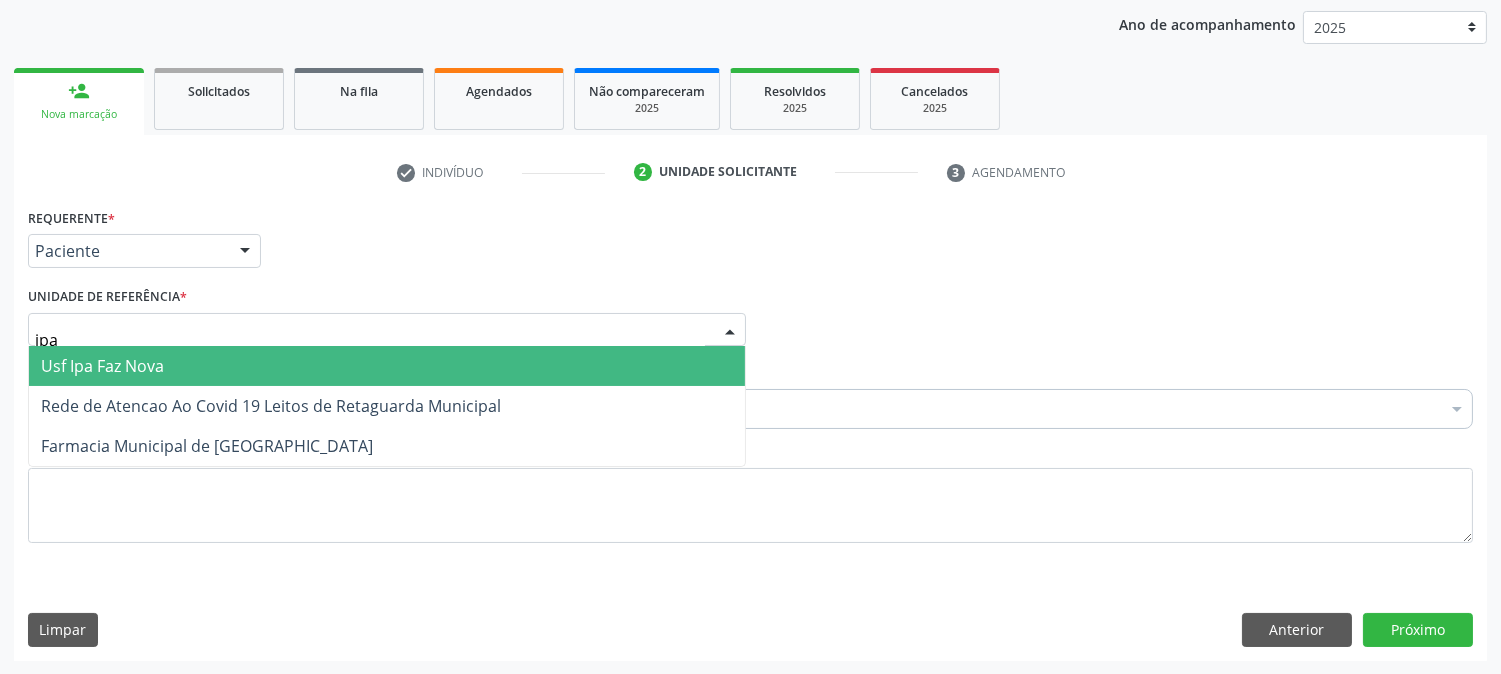 click on "Usf Ipa Faz Nova" at bounding box center (387, 366) 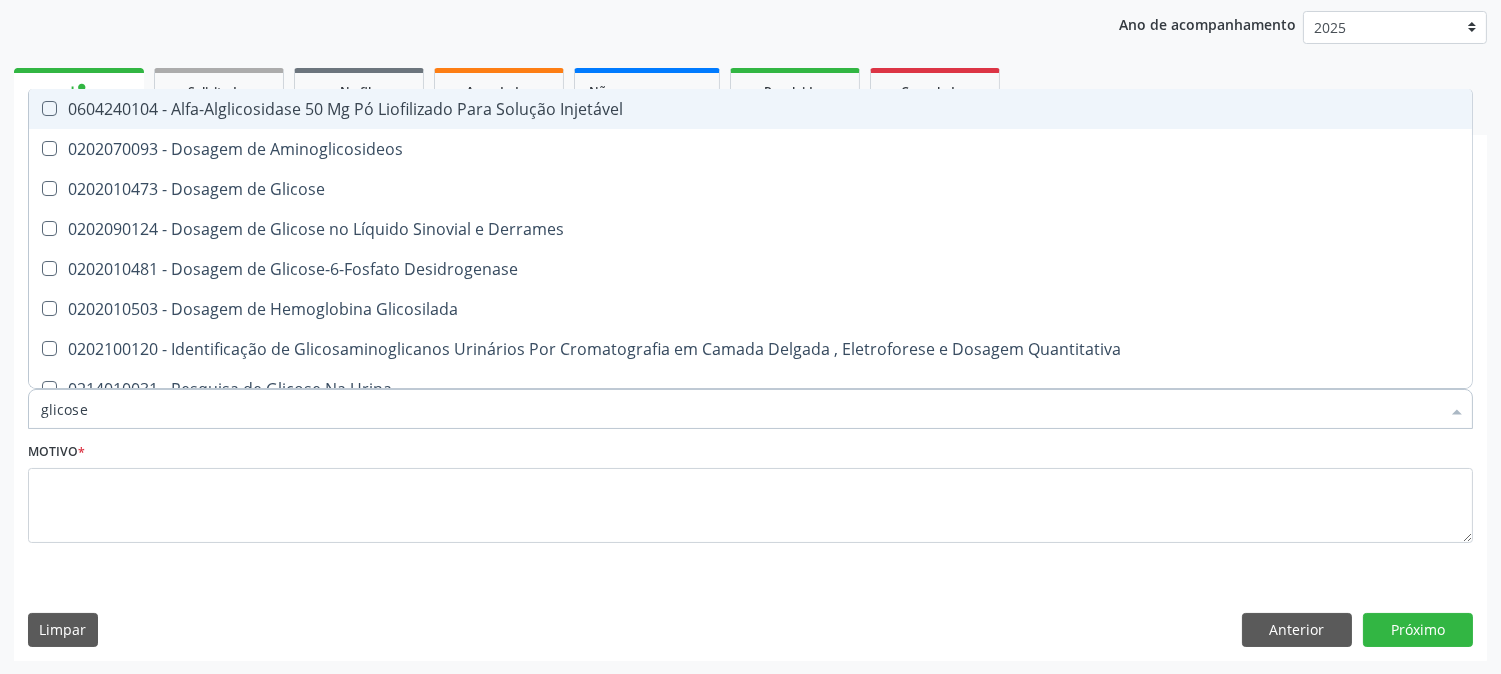 type on "glicose" 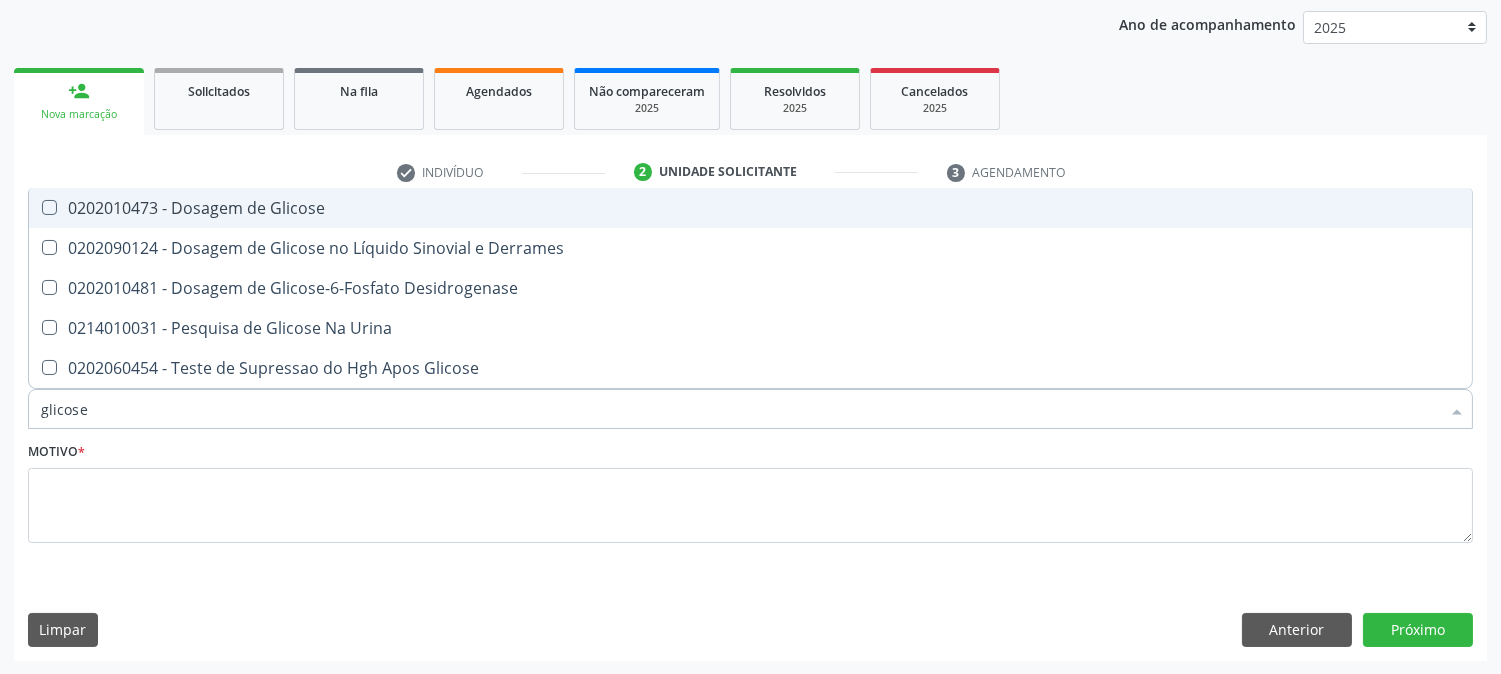 click on "0202010473 - Dosagem de Glicose" at bounding box center [750, 208] 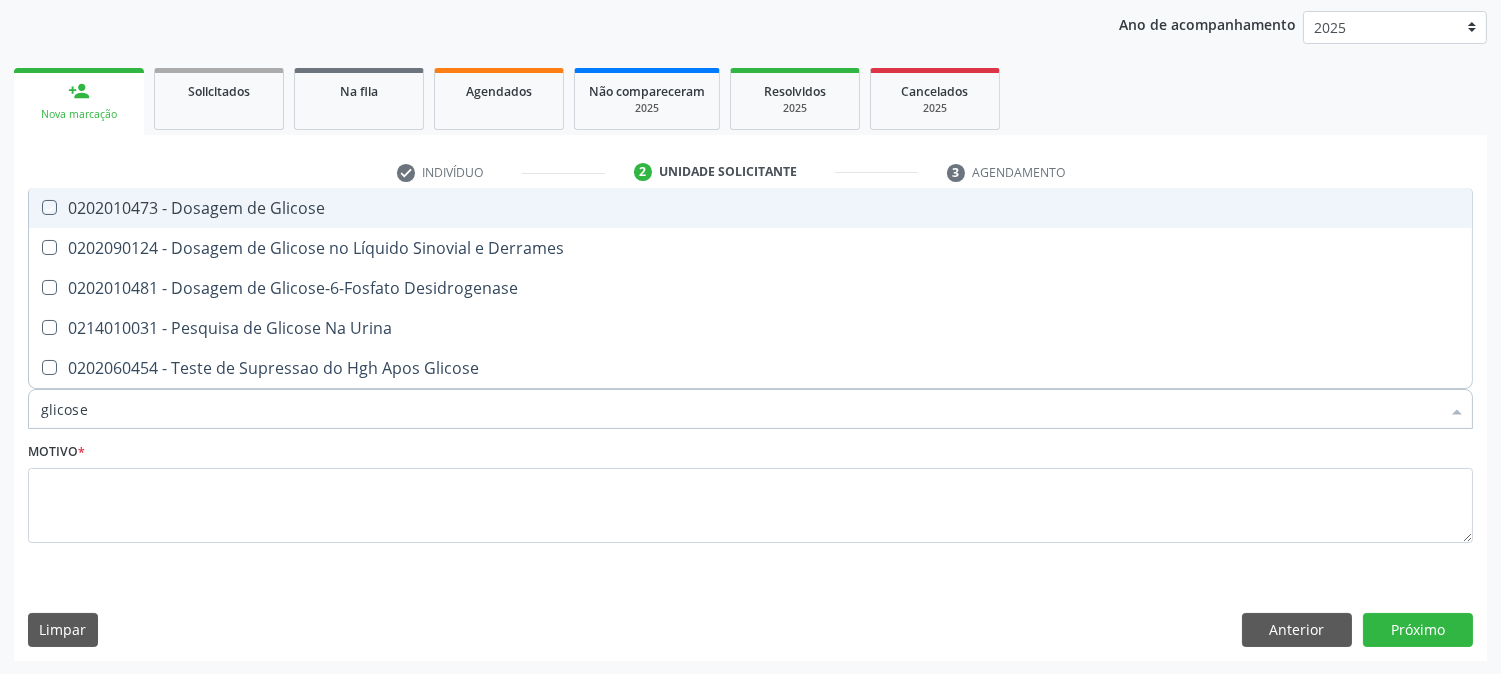 checkbox on "true" 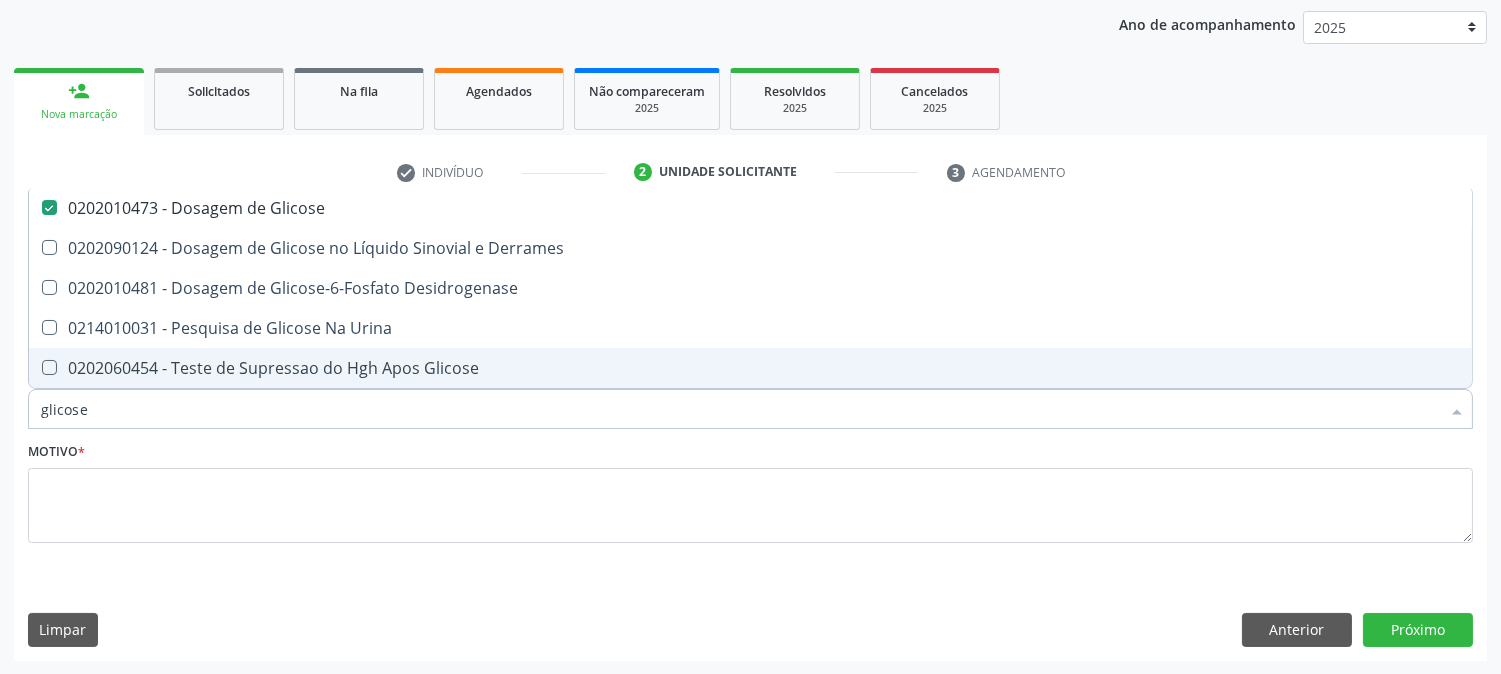 drag, startPoint x: 165, startPoint y: 403, endPoint x: 7, endPoint y: 403, distance: 158 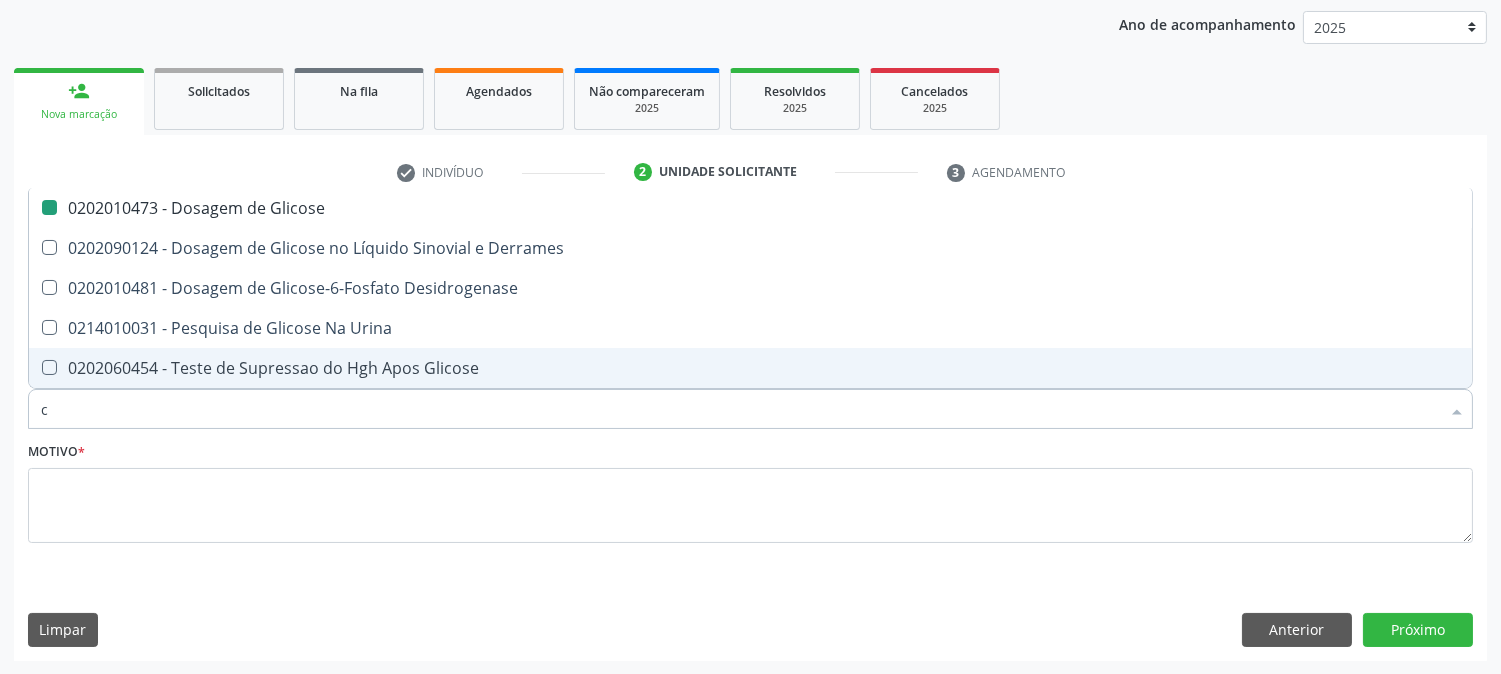 type on "cr" 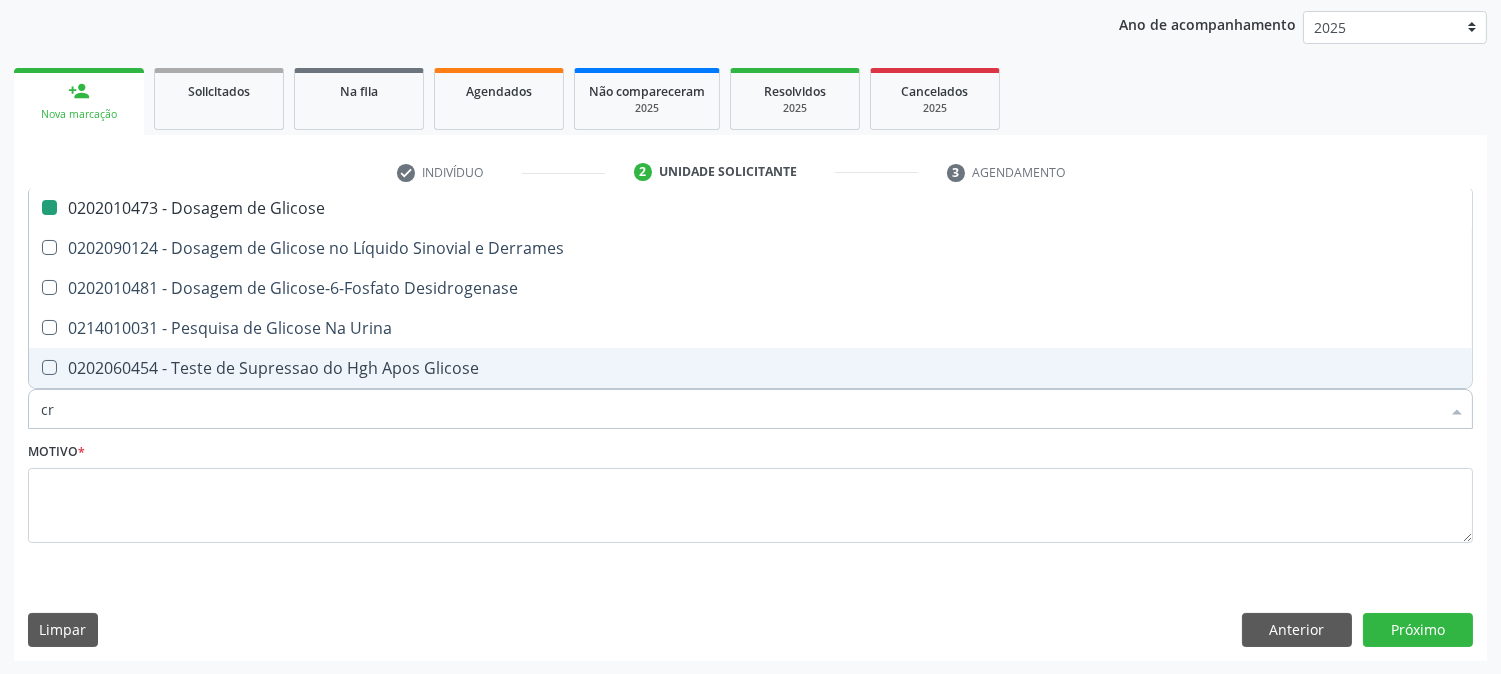 checkbox on "false" 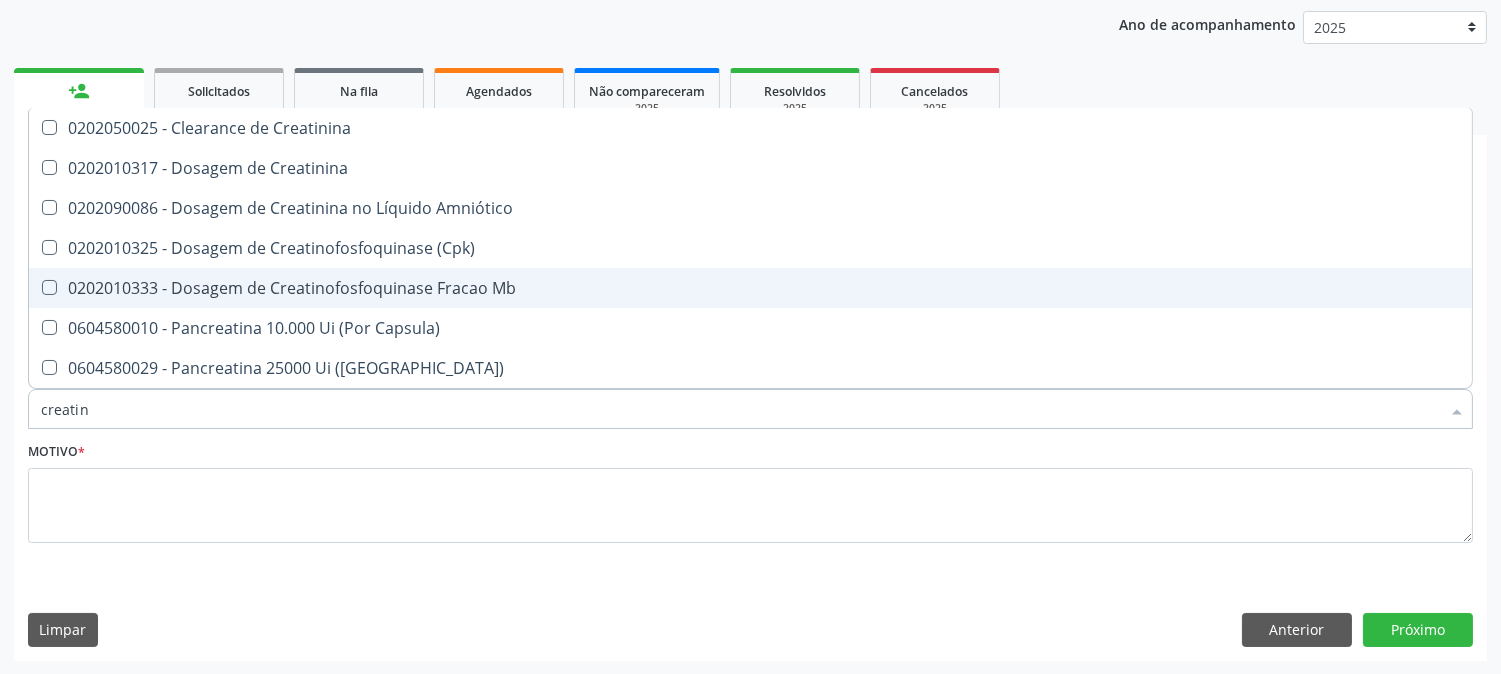 type on "creatini" 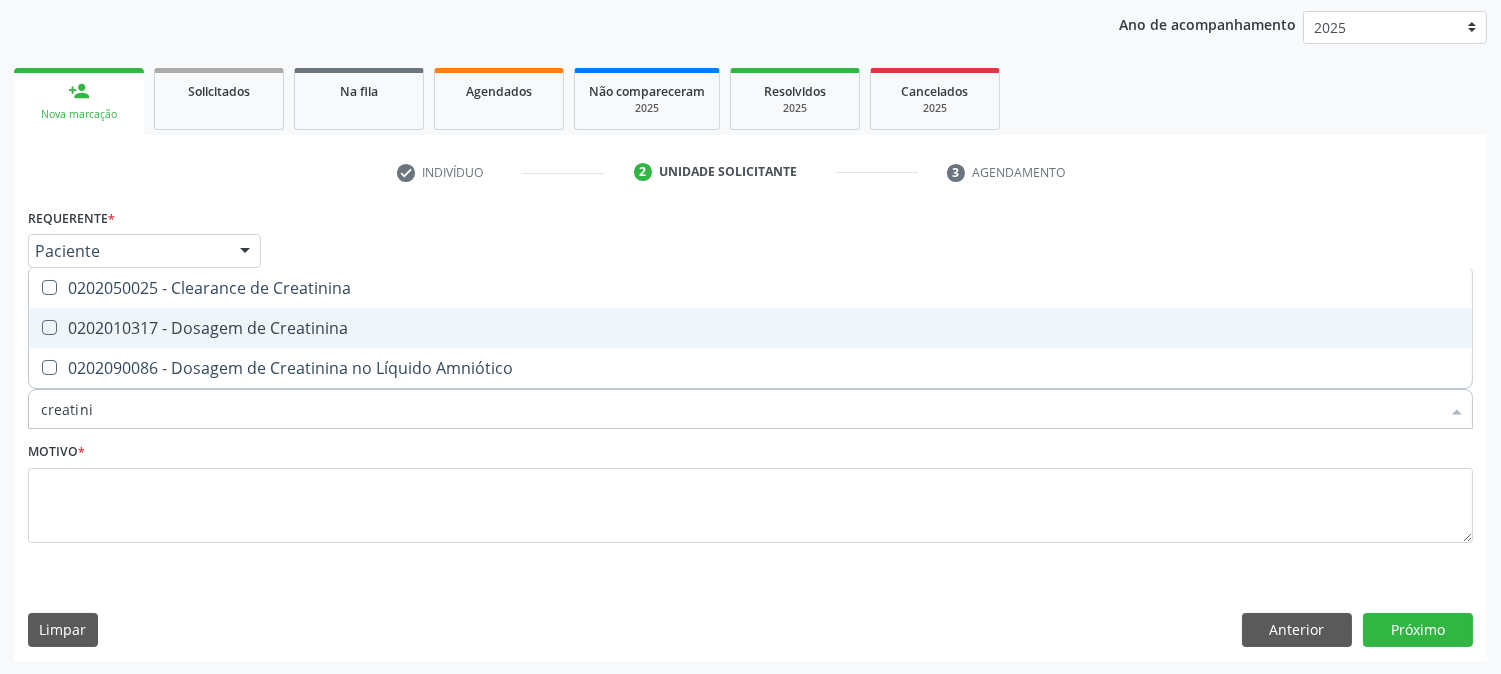 click on "0202010317 - Dosagem de Creatinina" at bounding box center (750, 328) 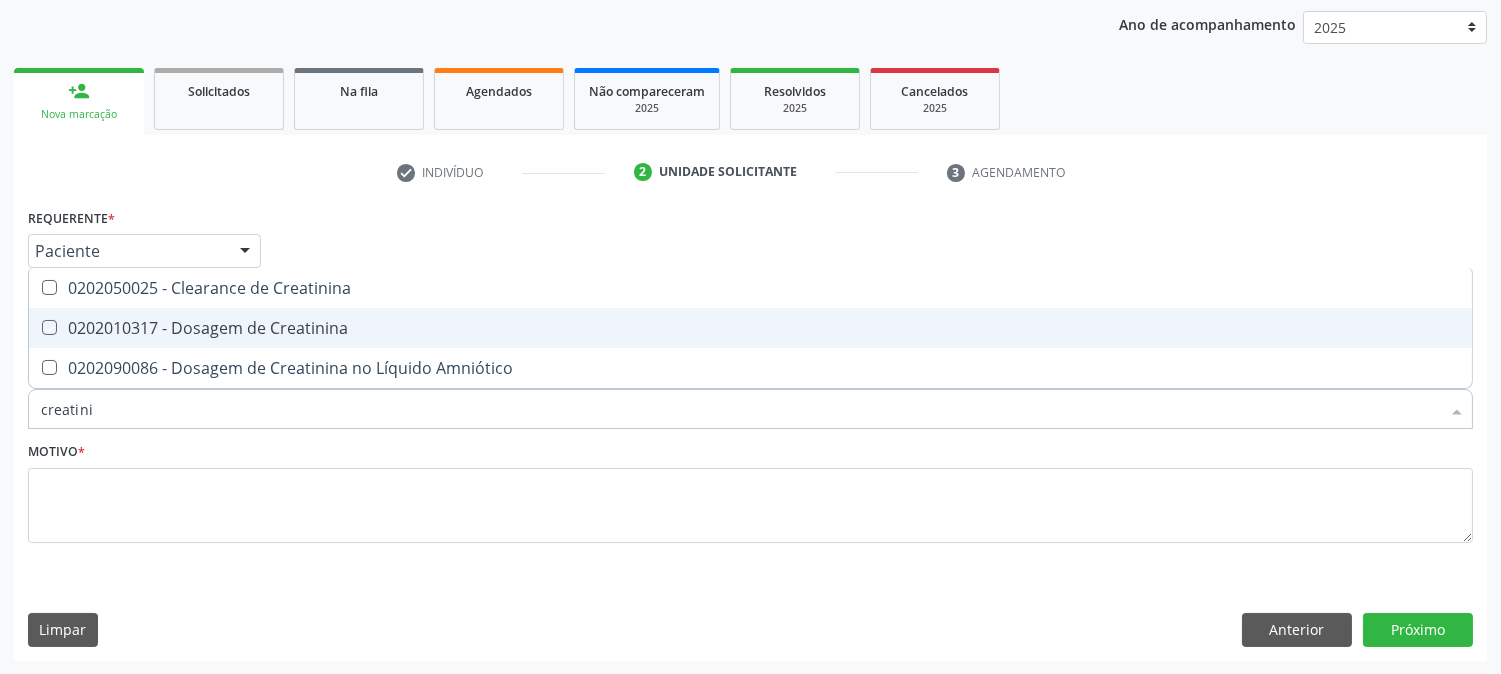 checkbox on "true" 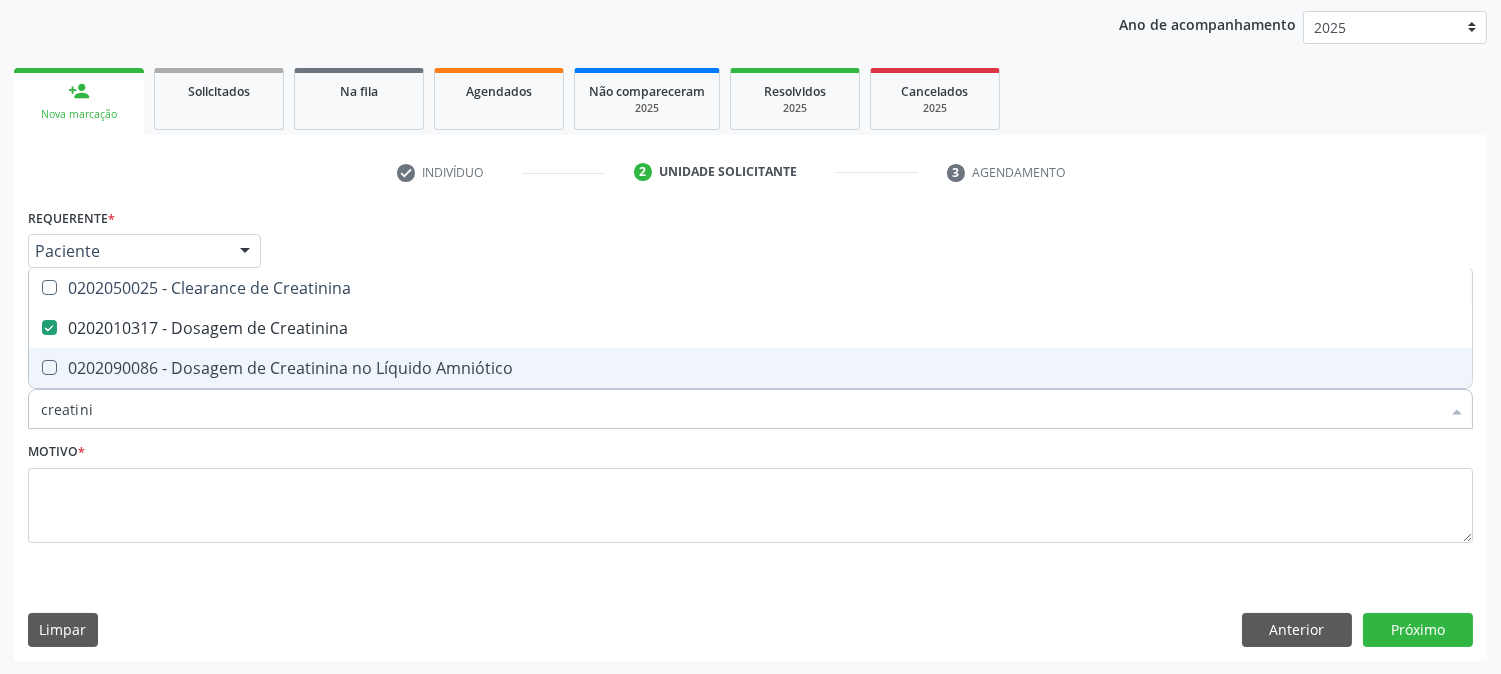 drag, startPoint x: 141, startPoint y: 414, endPoint x: 14, endPoint y: 414, distance: 127 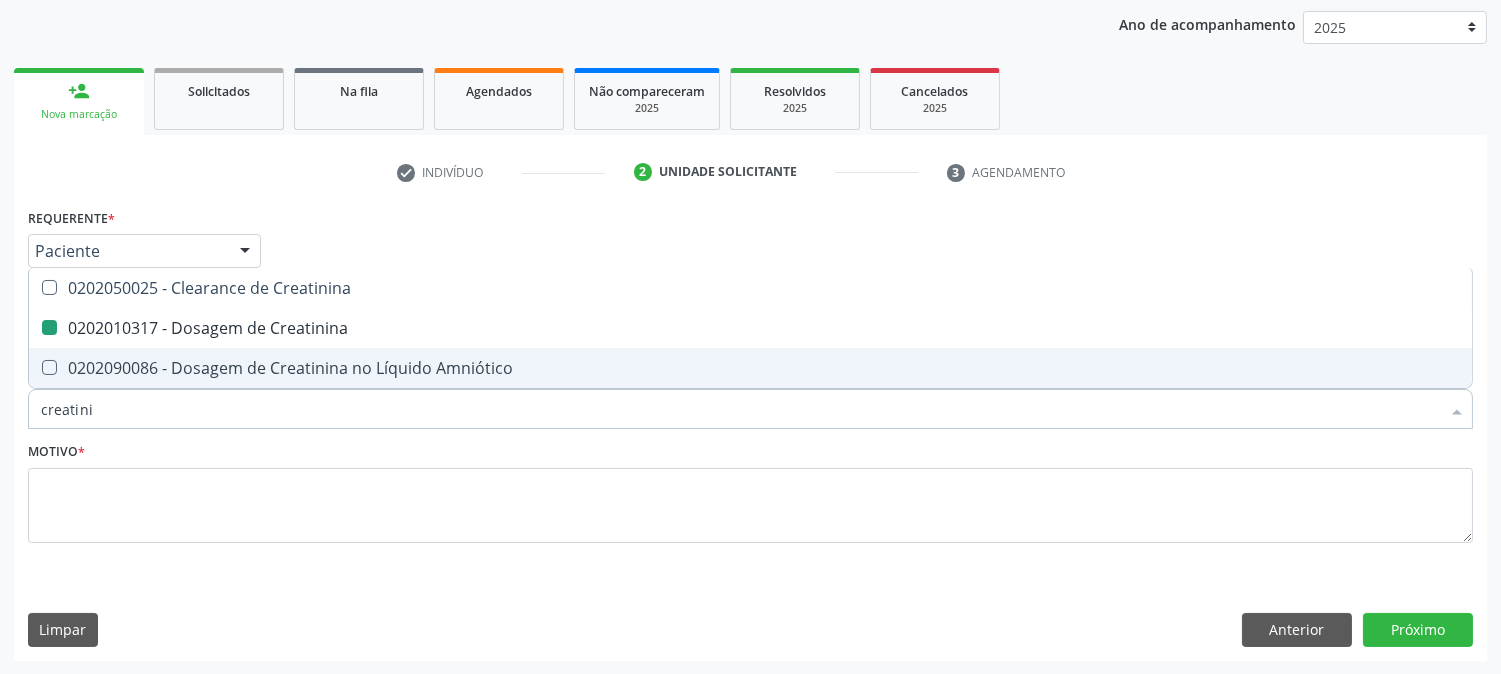 type 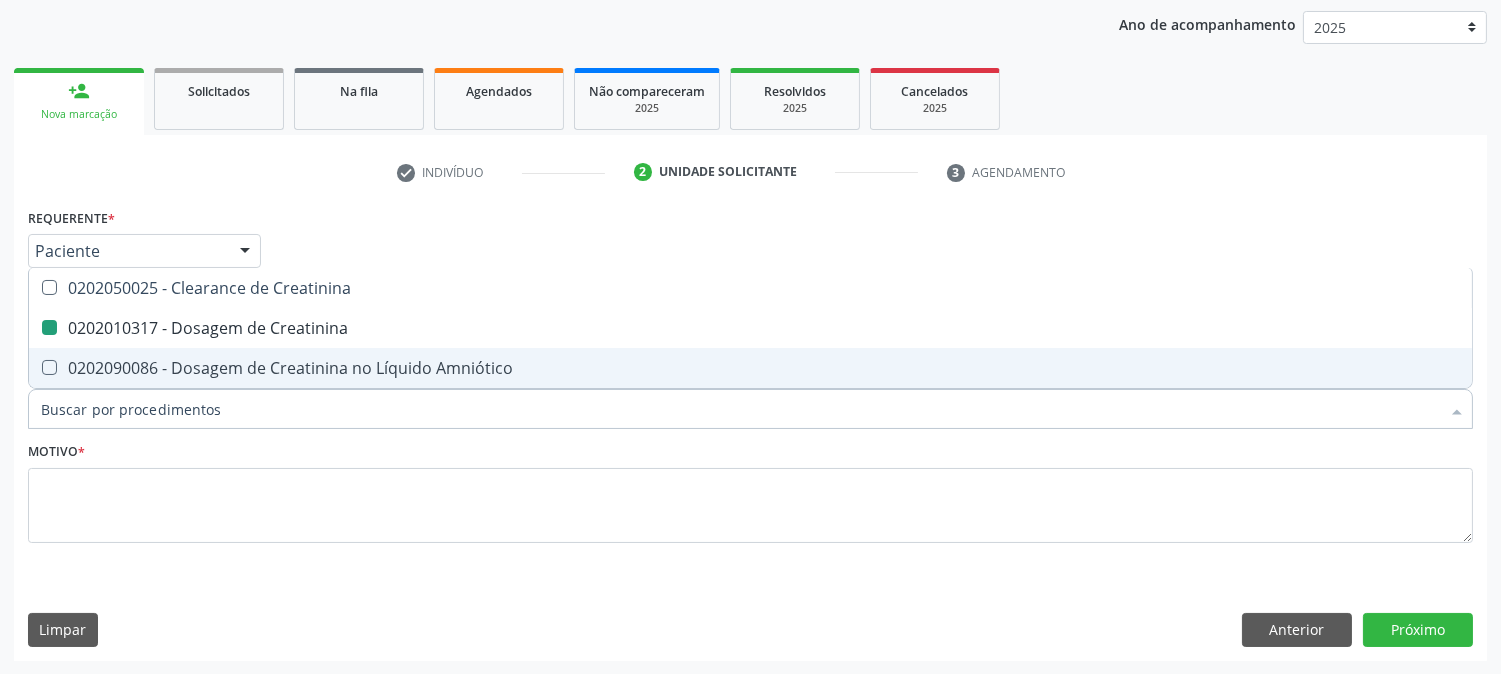 checkbox on "false" 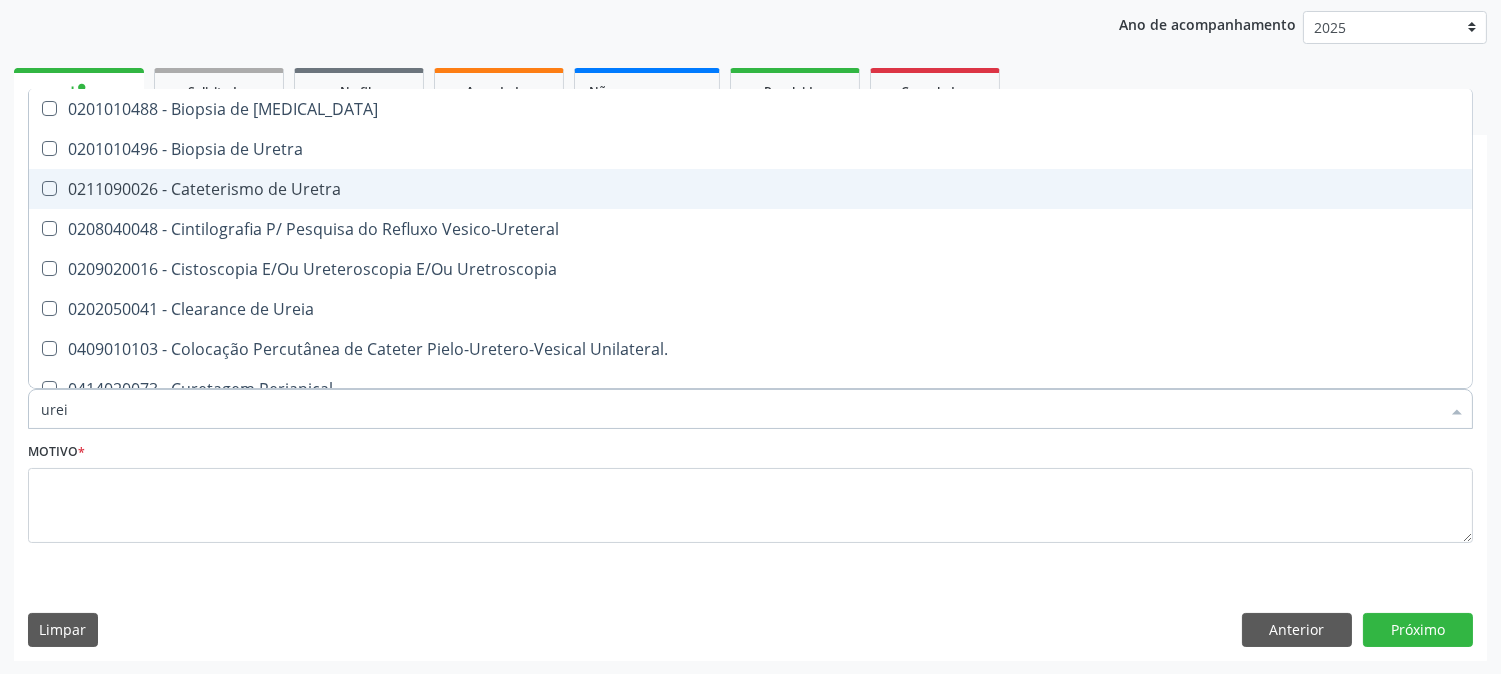 type on "ureia" 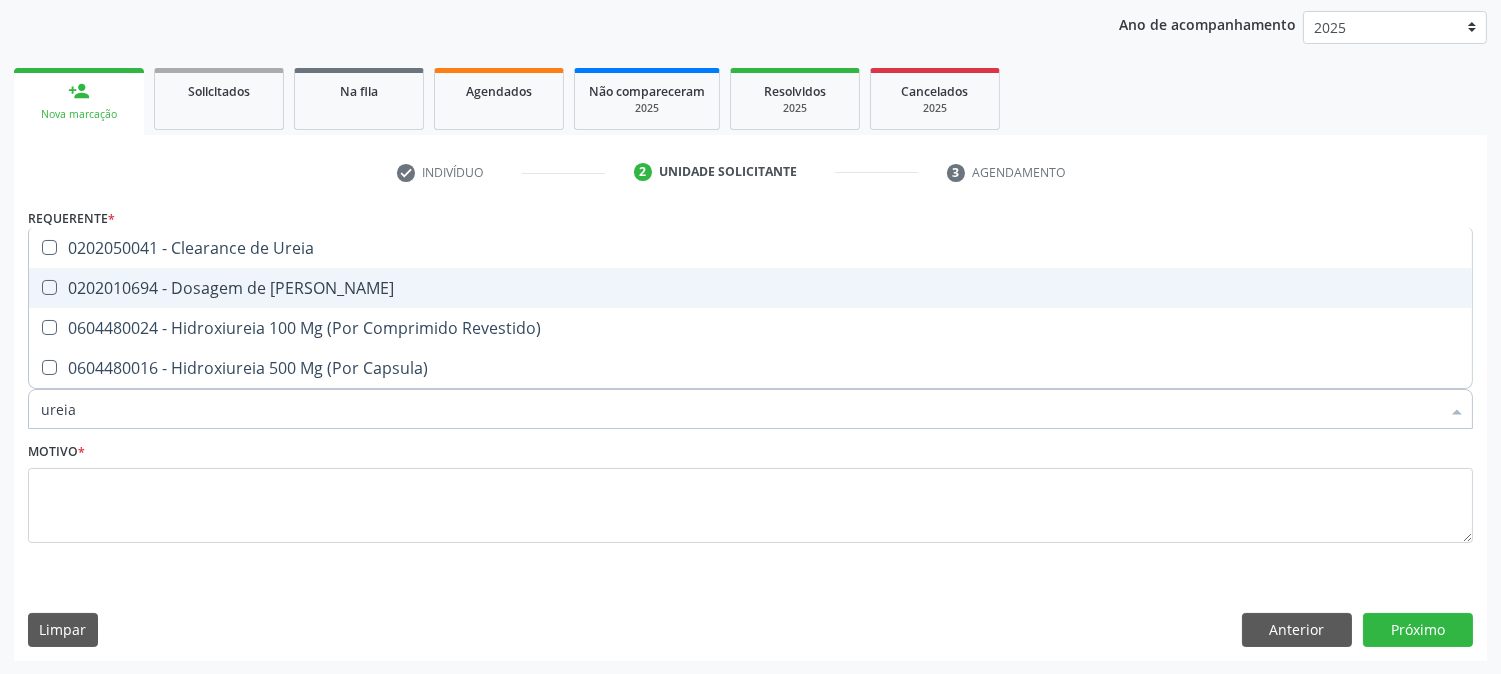 click on "0202010694 - Dosagem de Ureia" at bounding box center (750, 288) 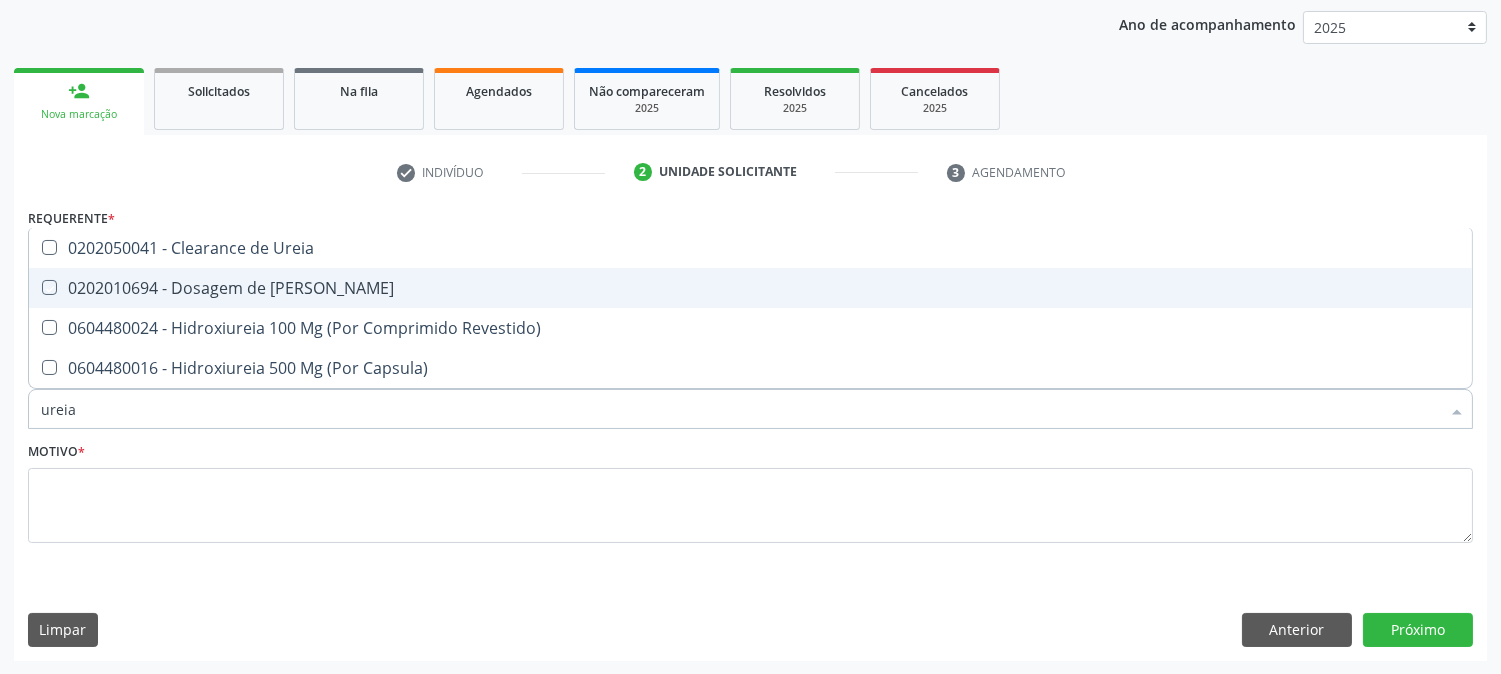 checkbox on "true" 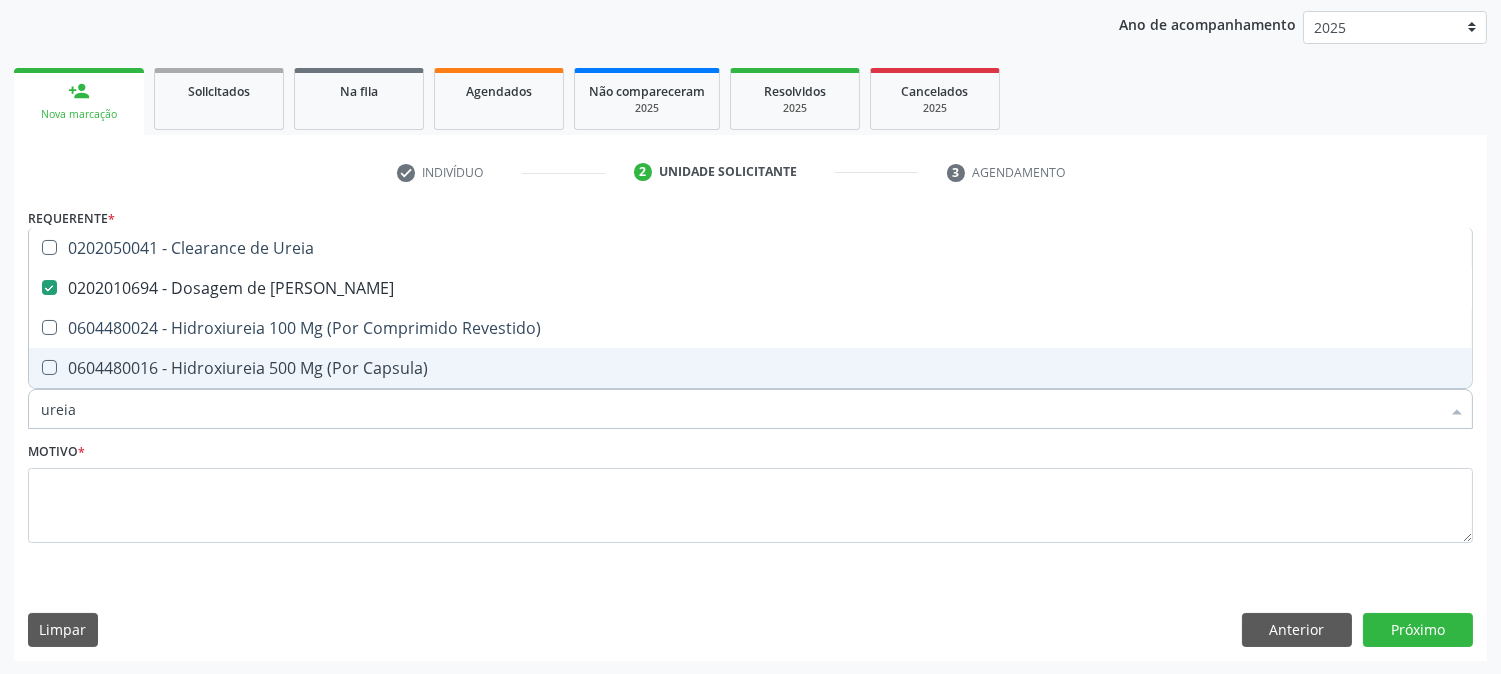 click on "ureia" at bounding box center [740, 409] 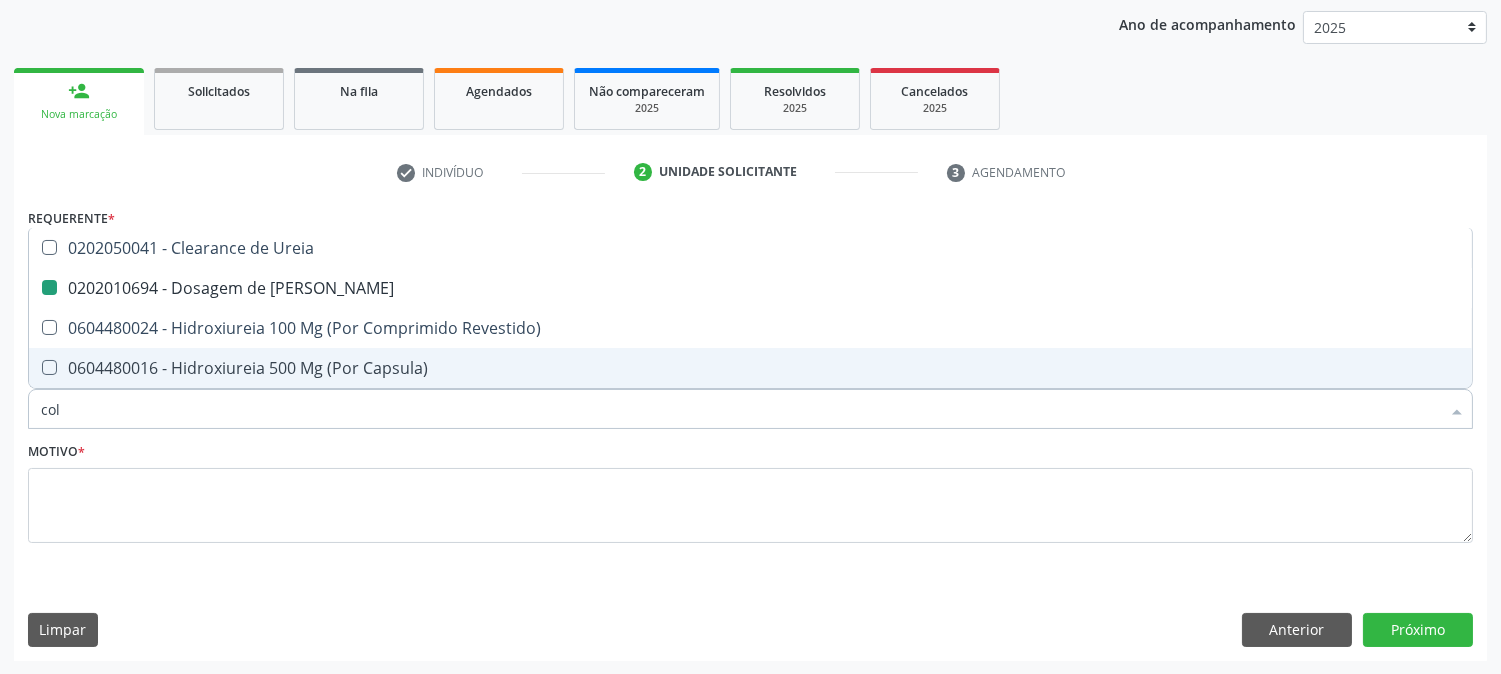 type on "cole" 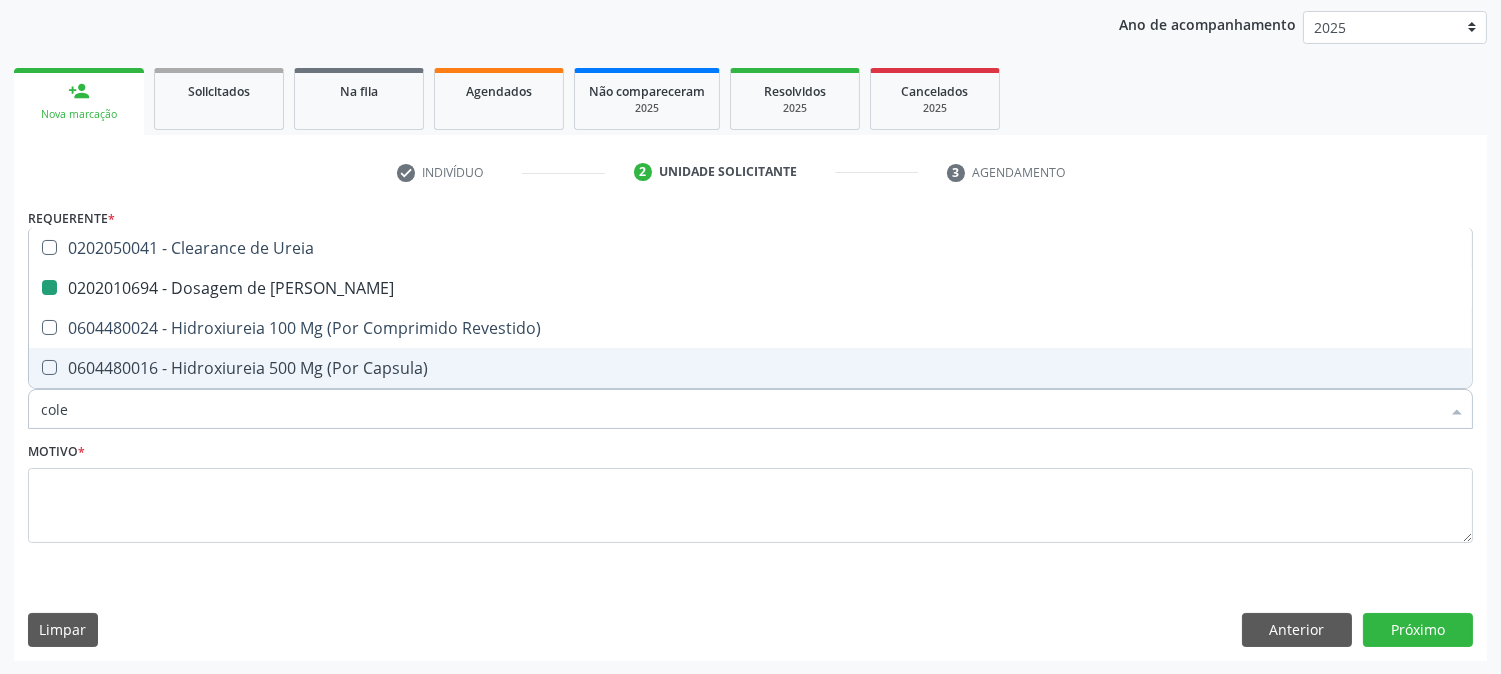 checkbox on "false" 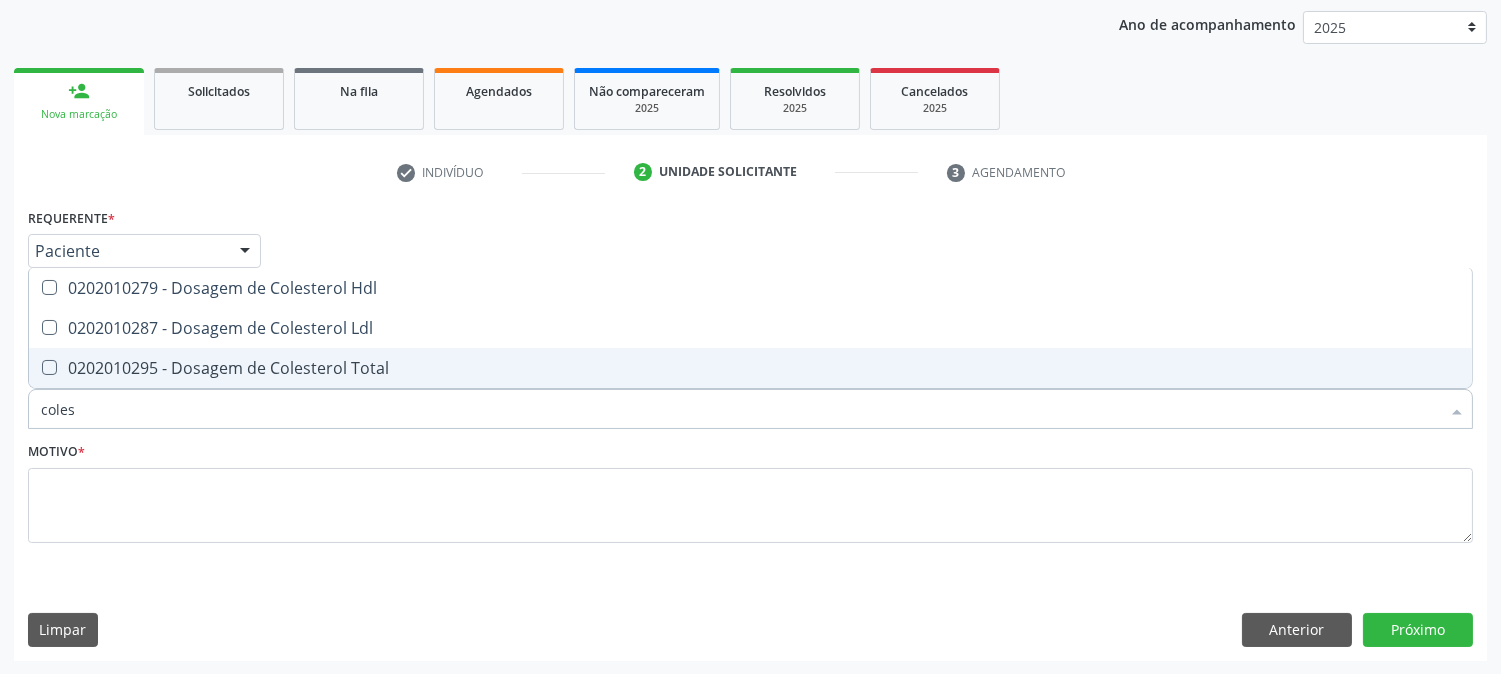 type on "colest" 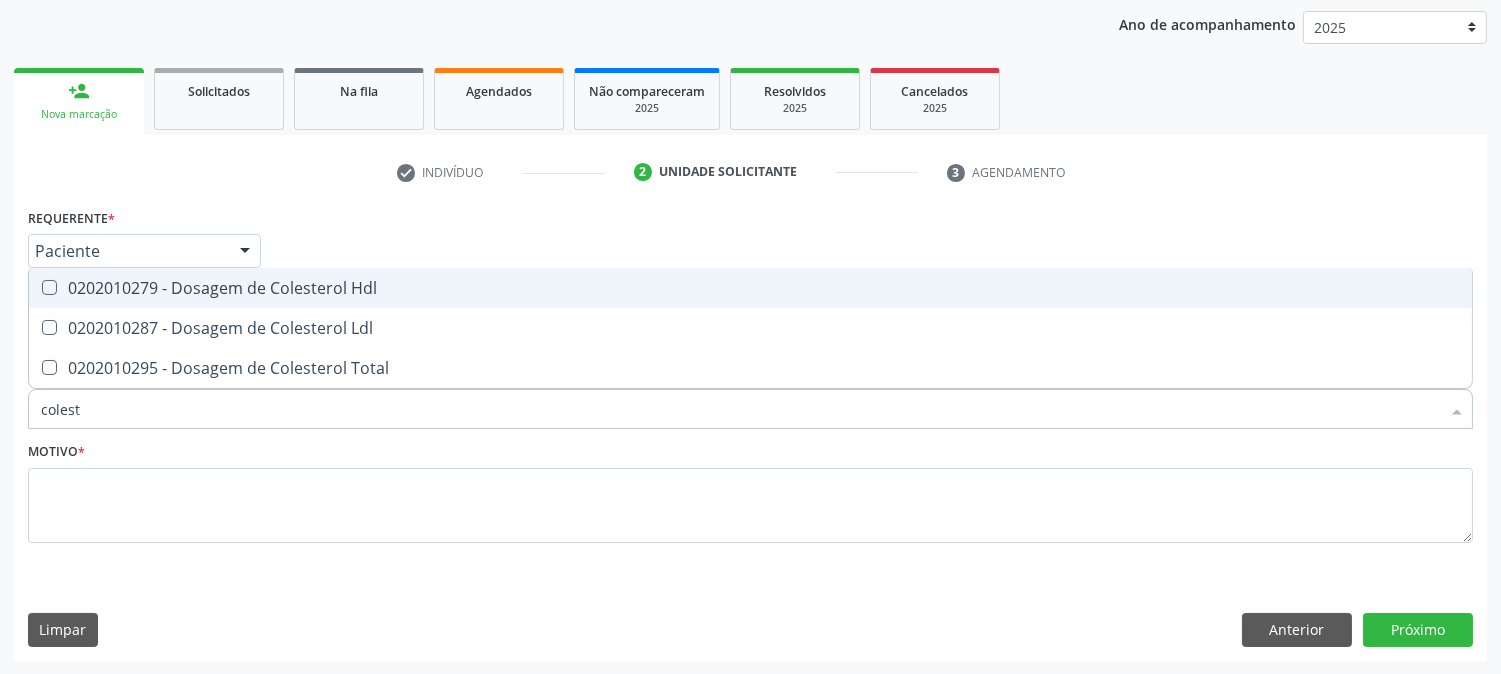 click on "0202010279 - Dosagem de Colesterol Hdl" at bounding box center (750, 288) 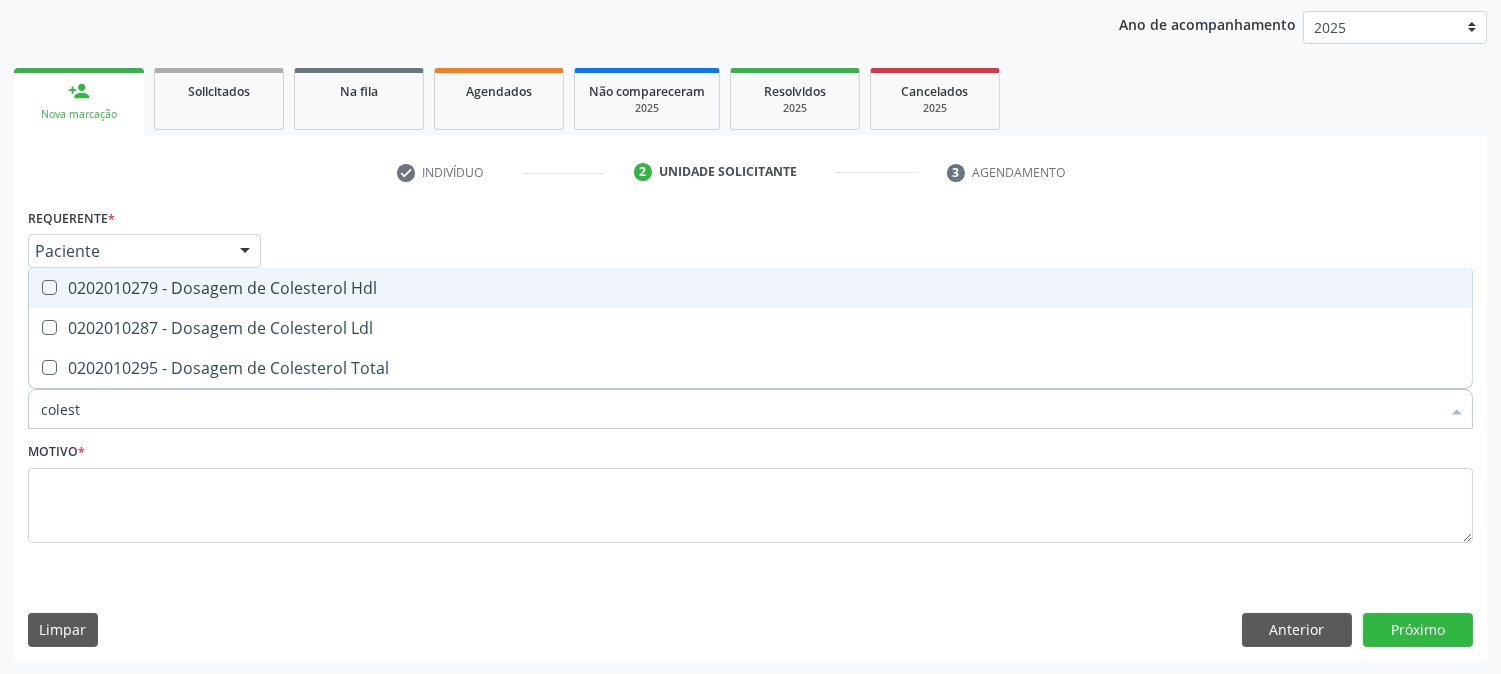 checkbox on "true" 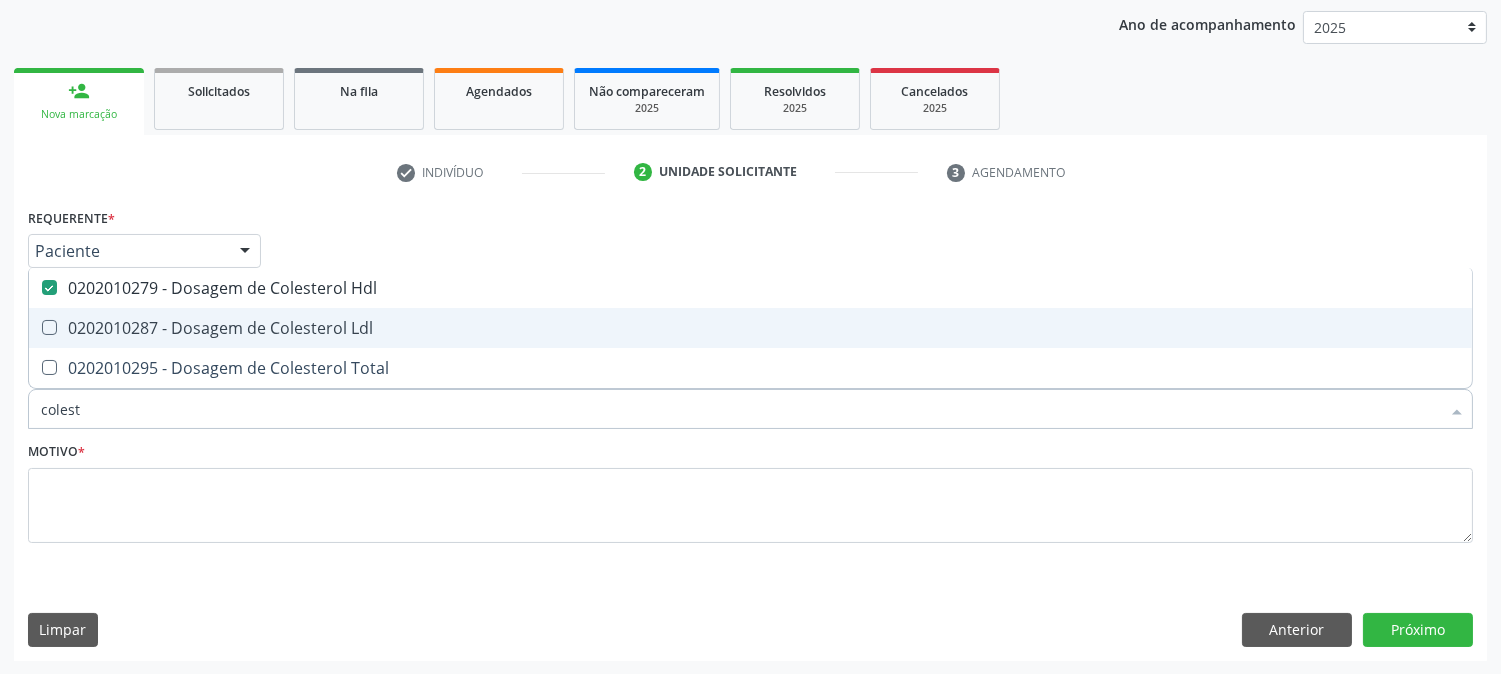 click on "0202010287 - Dosagem de Colesterol Ldl" at bounding box center [750, 328] 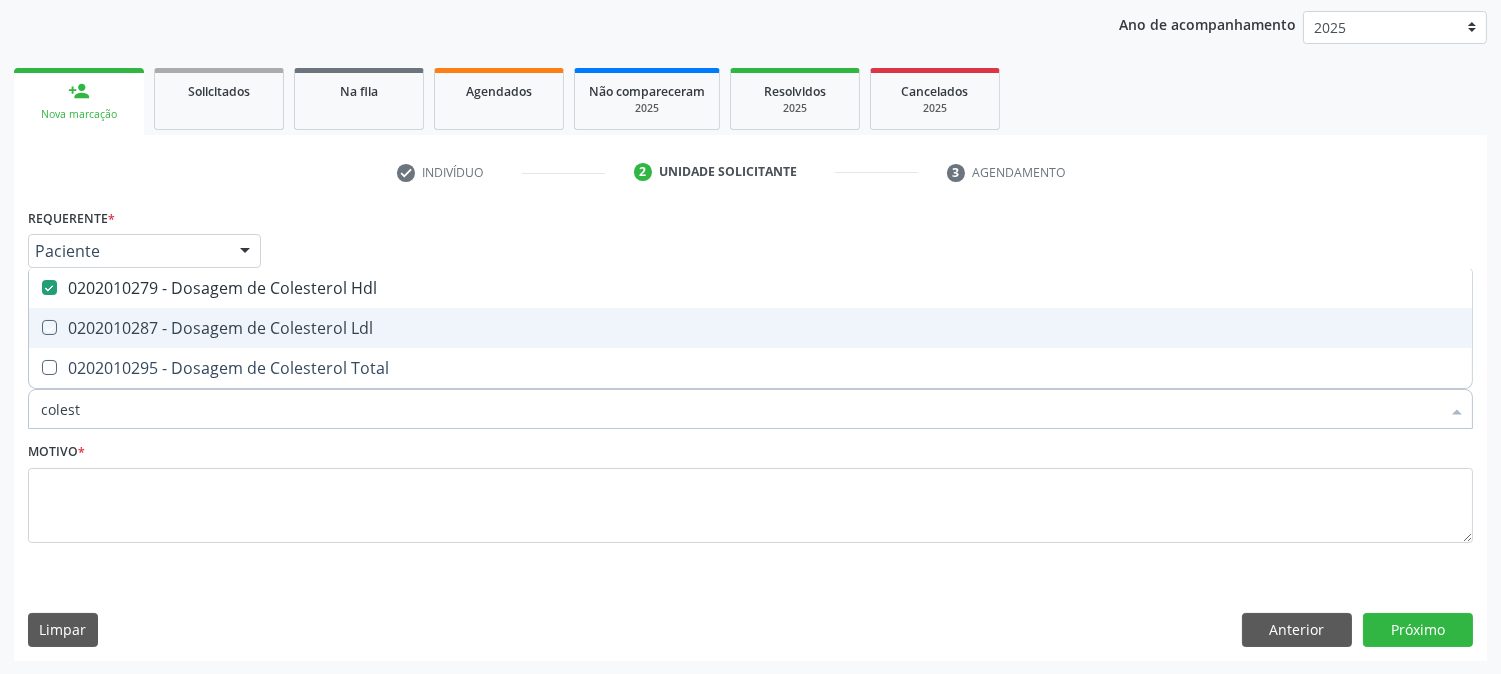 checkbox on "true" 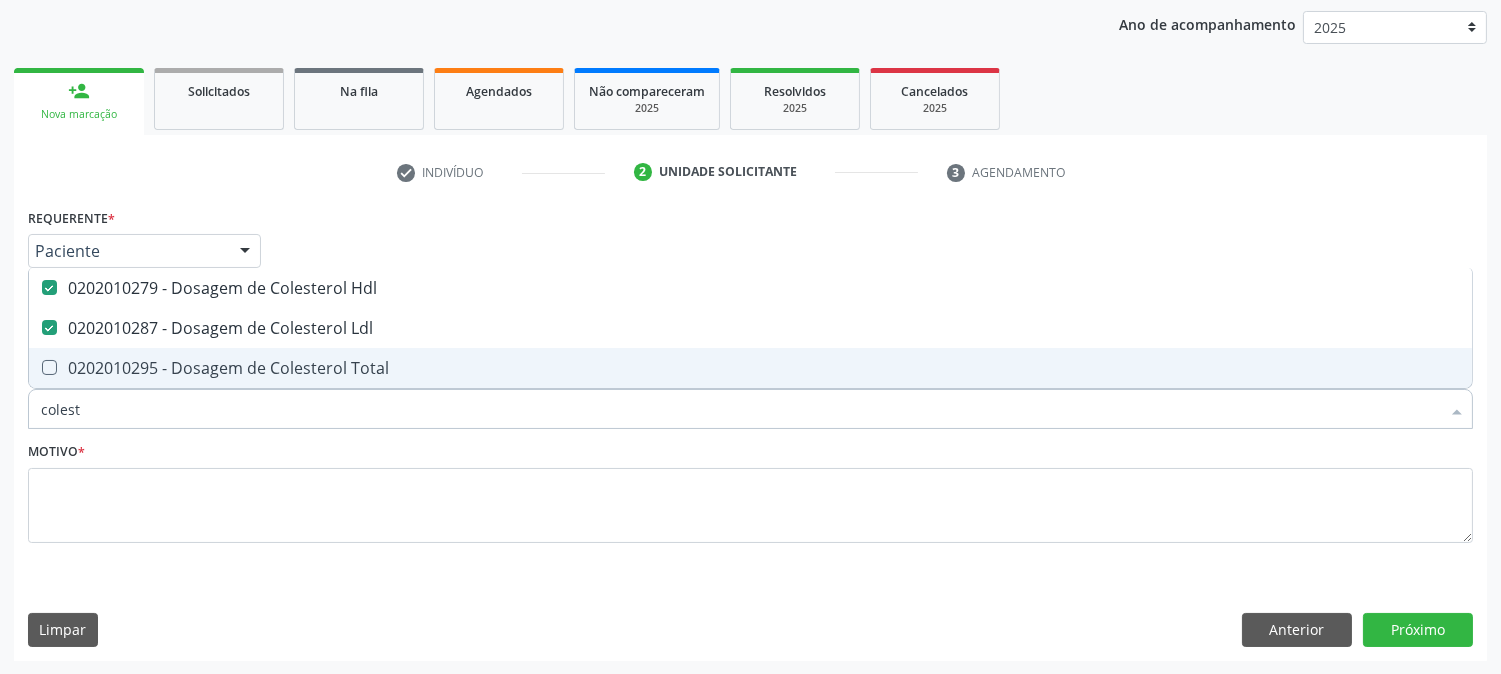 click on "0202010295 - Dosagem de Colesterol Total" at bounding box center (750, 368) 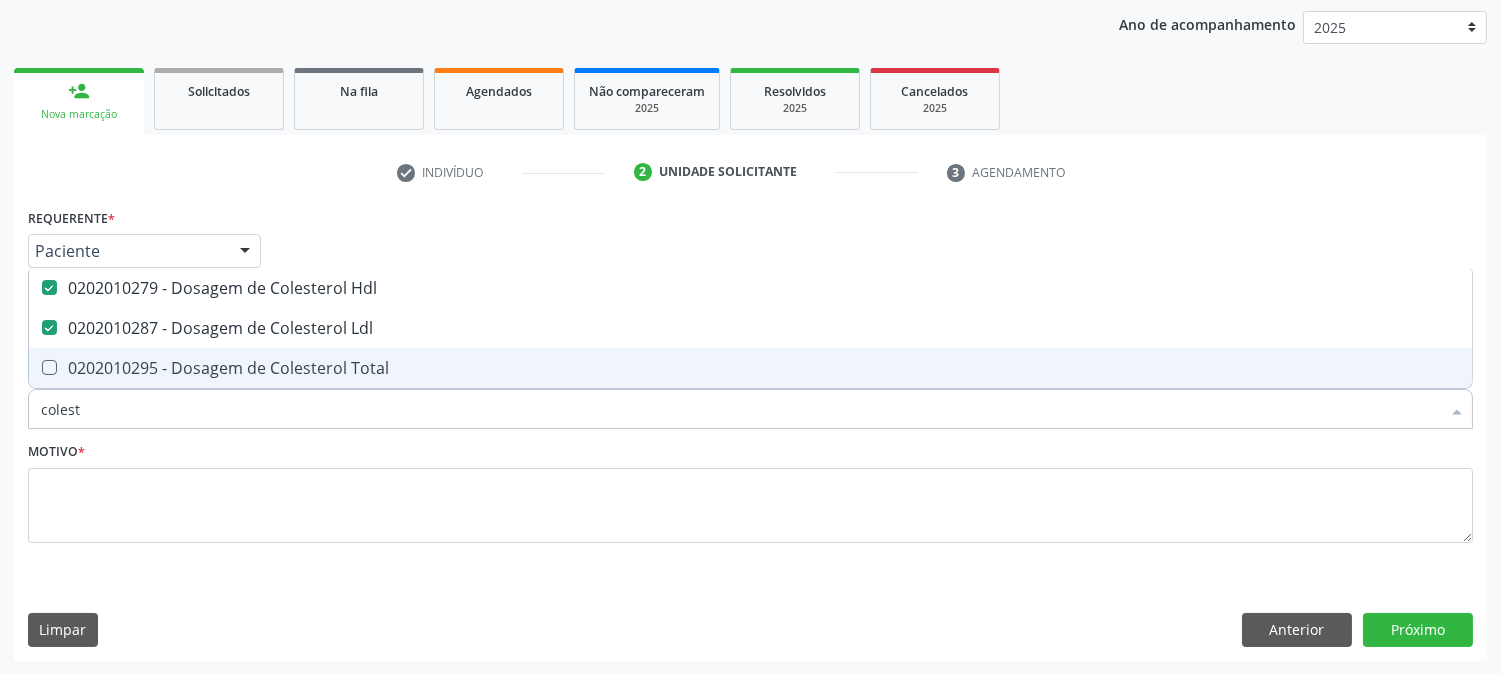 checkbox on "true" 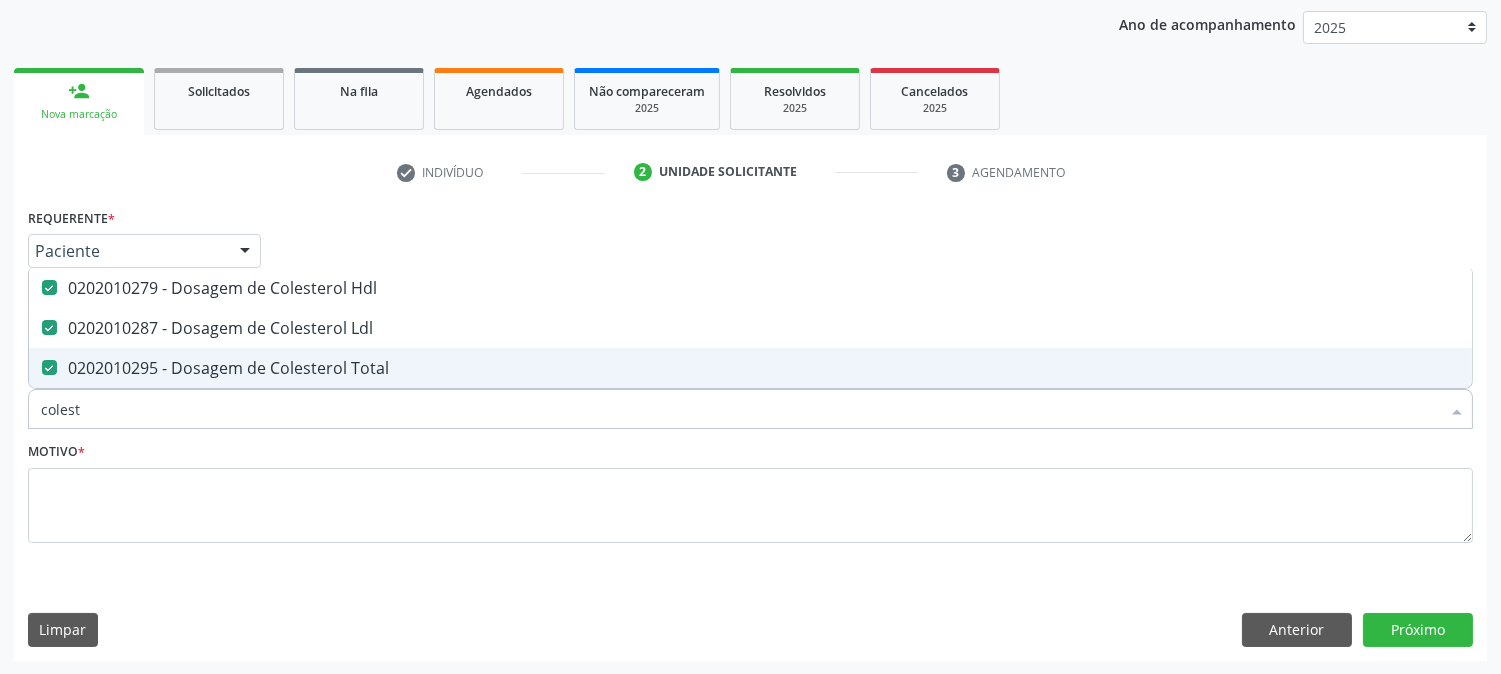 click on "colest" at bounding box center (740, 409) 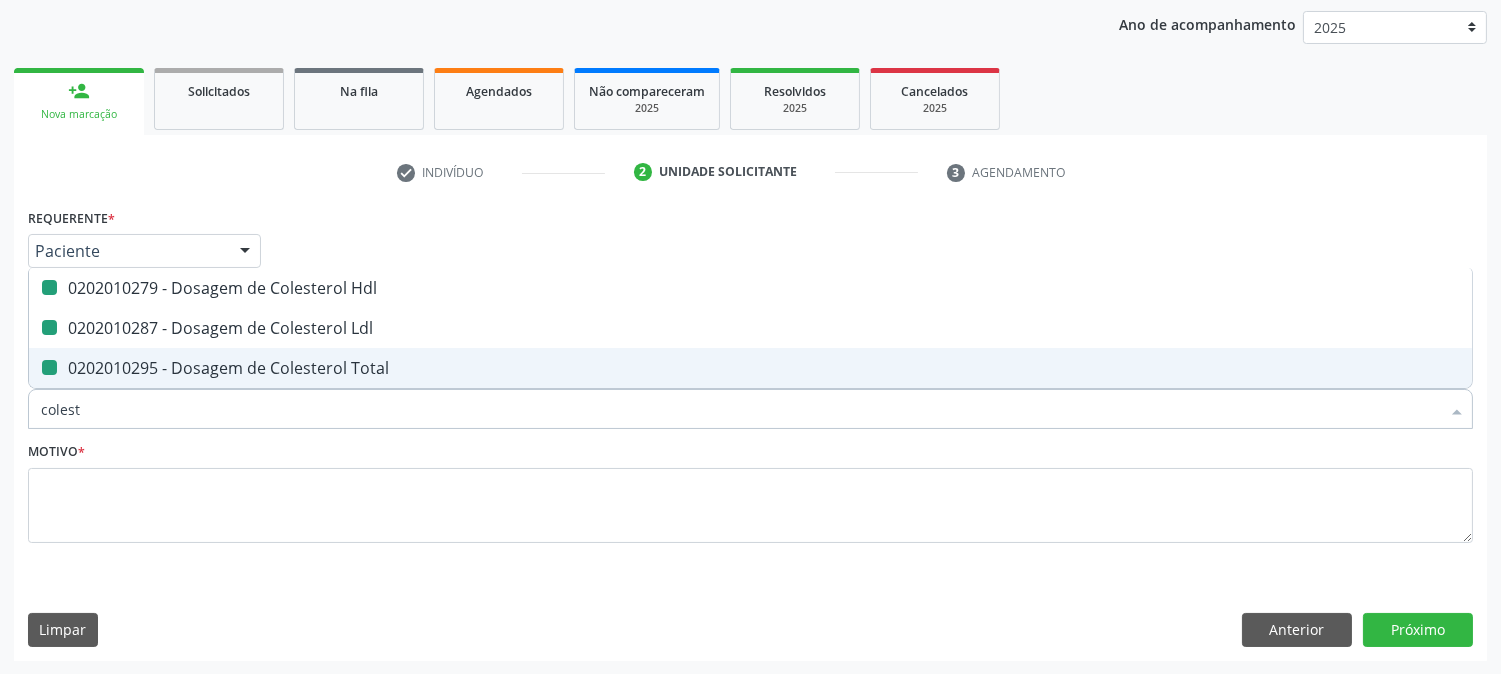 type 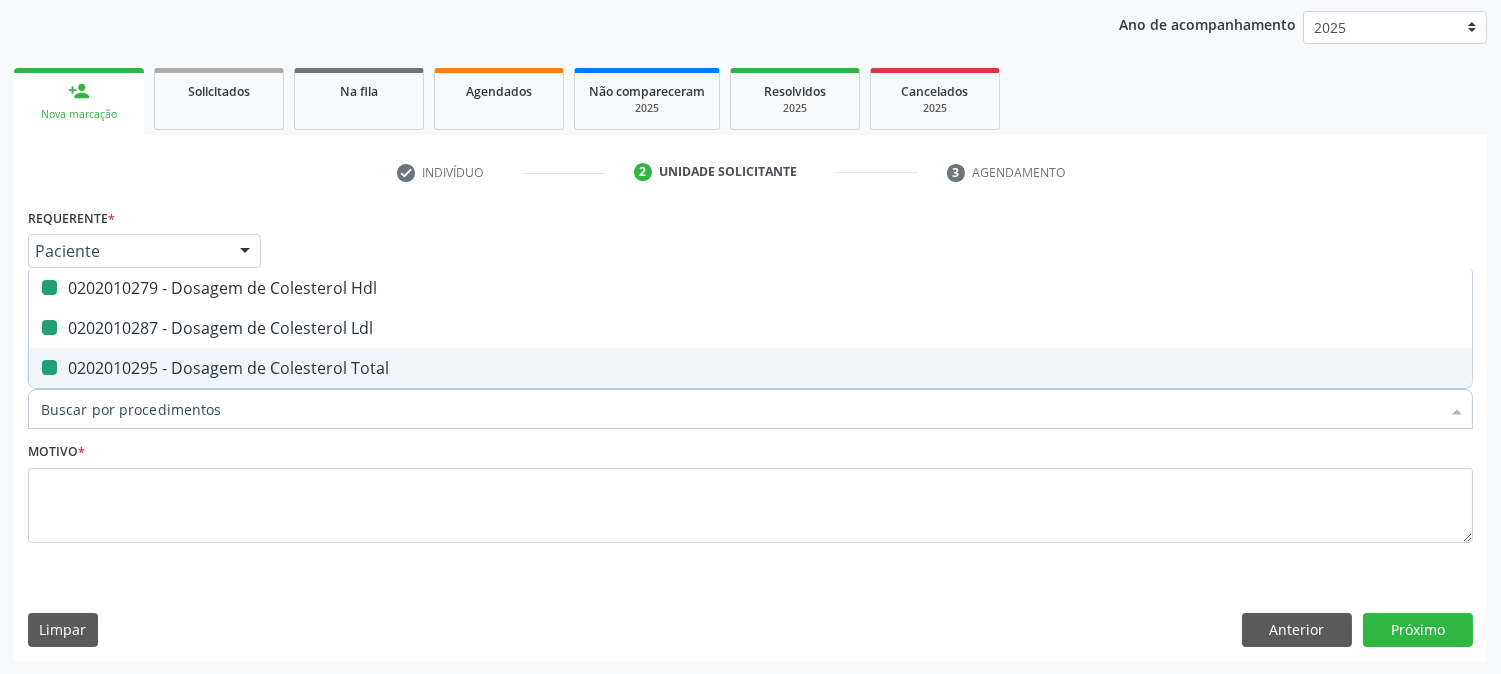 checkbox on "false" 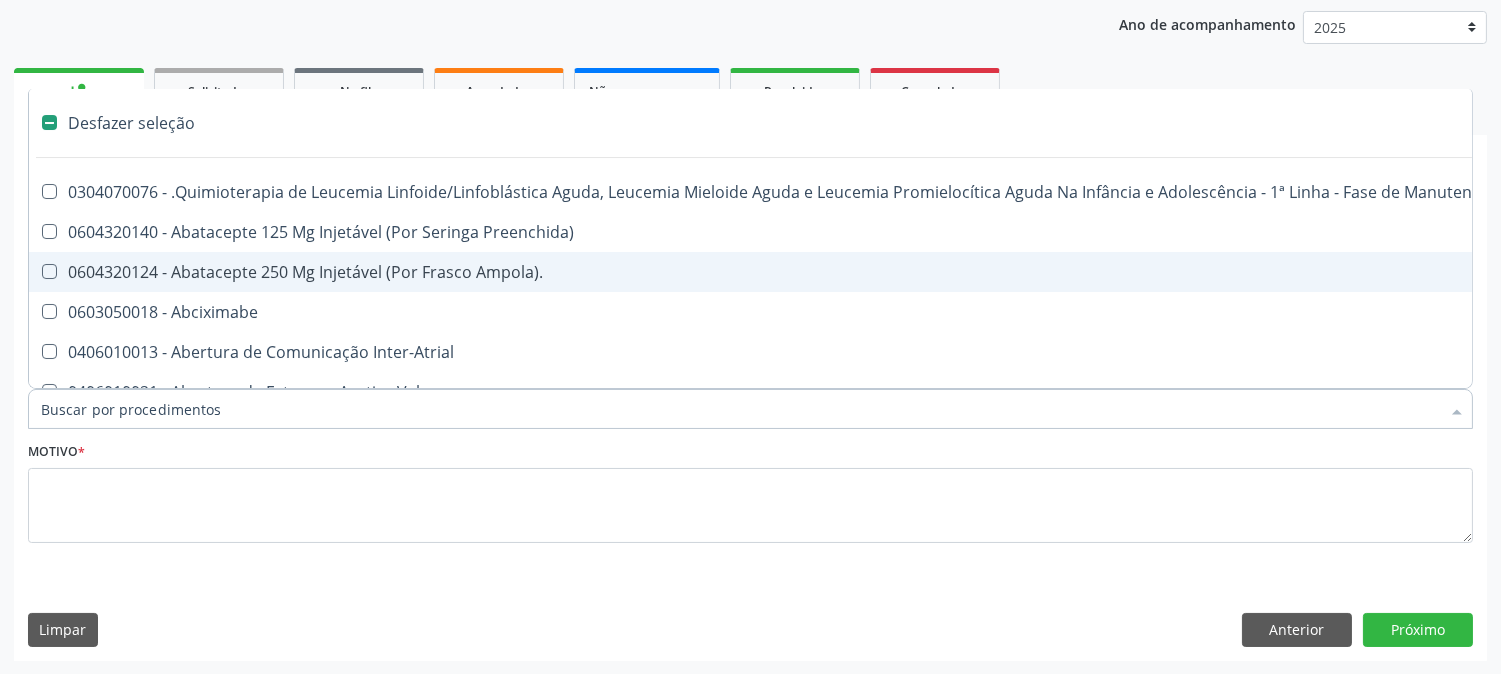 scroll, scrollTop: 120, scrollLeft: 0, axis: vertical 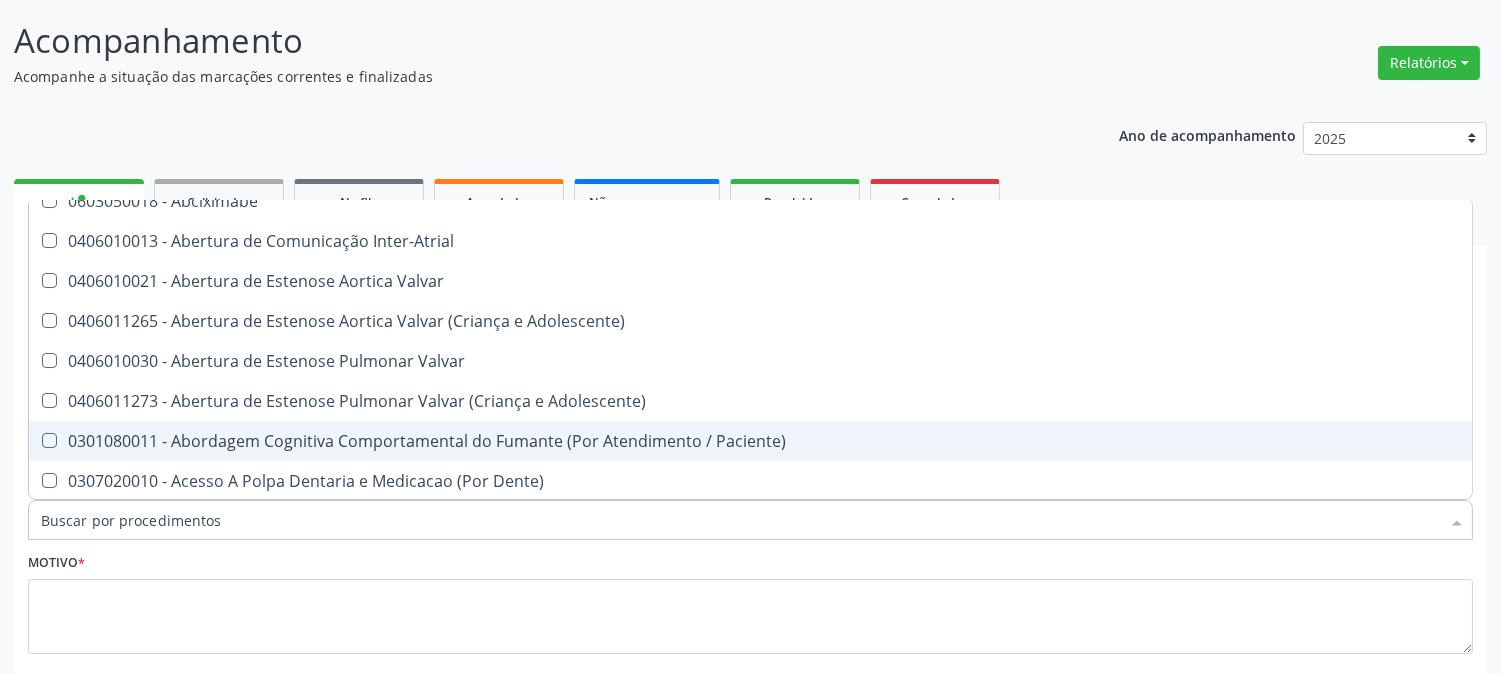 click on "Item de agendamento
*" at bounding box center (740, 520) 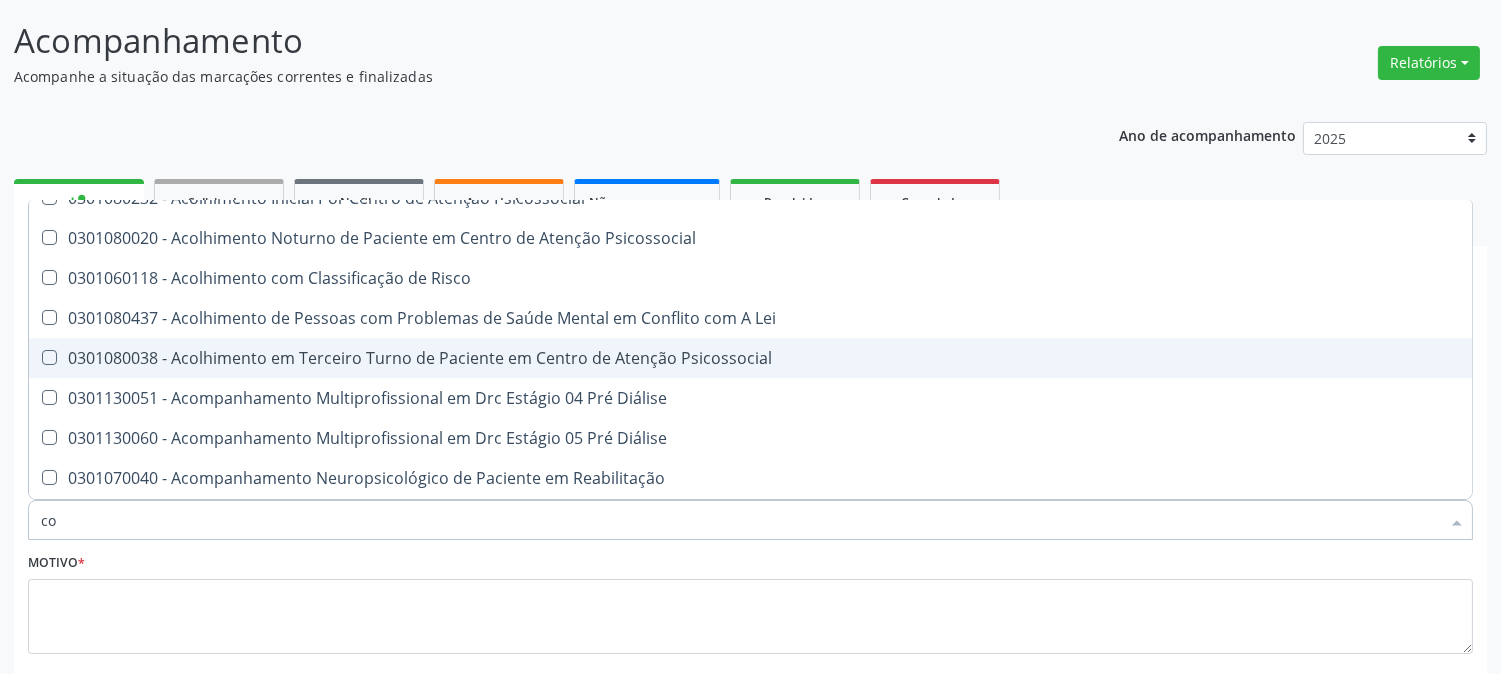 type on "col" 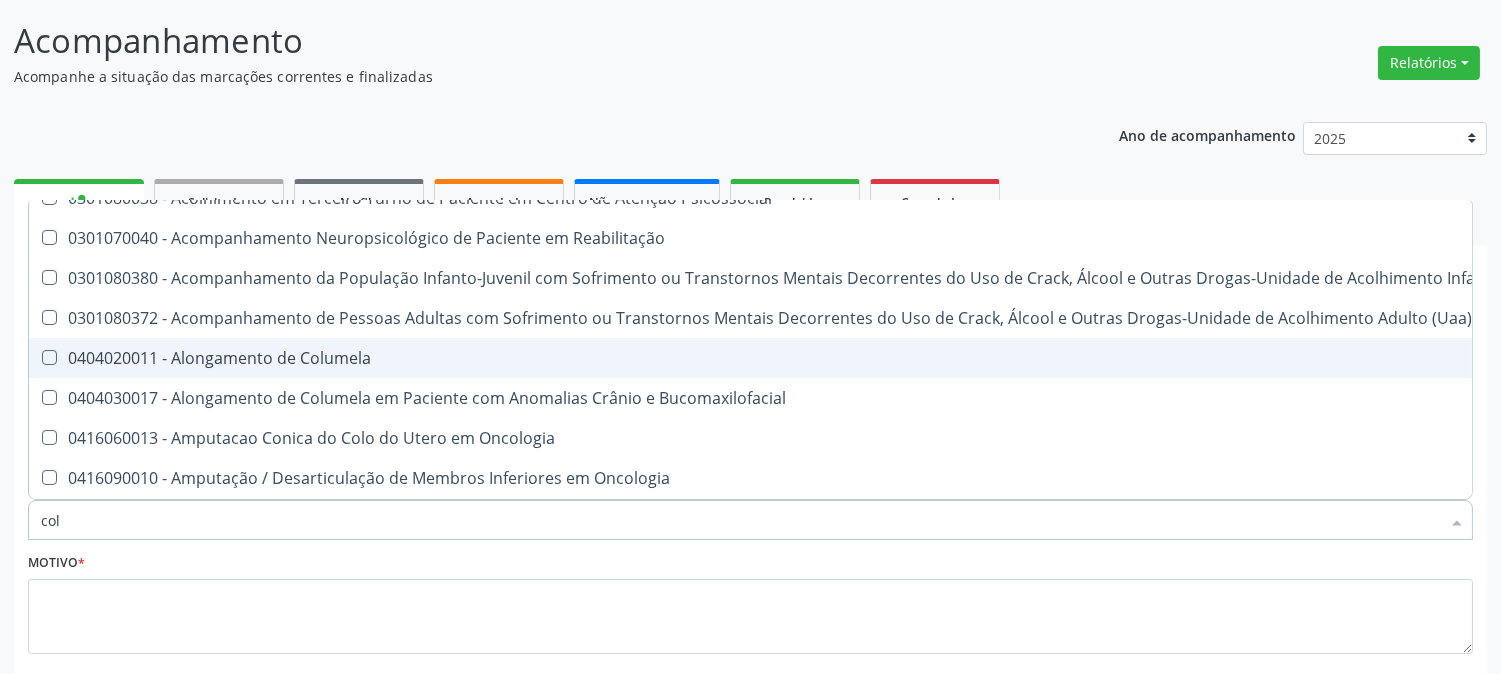 checkbox on "true" 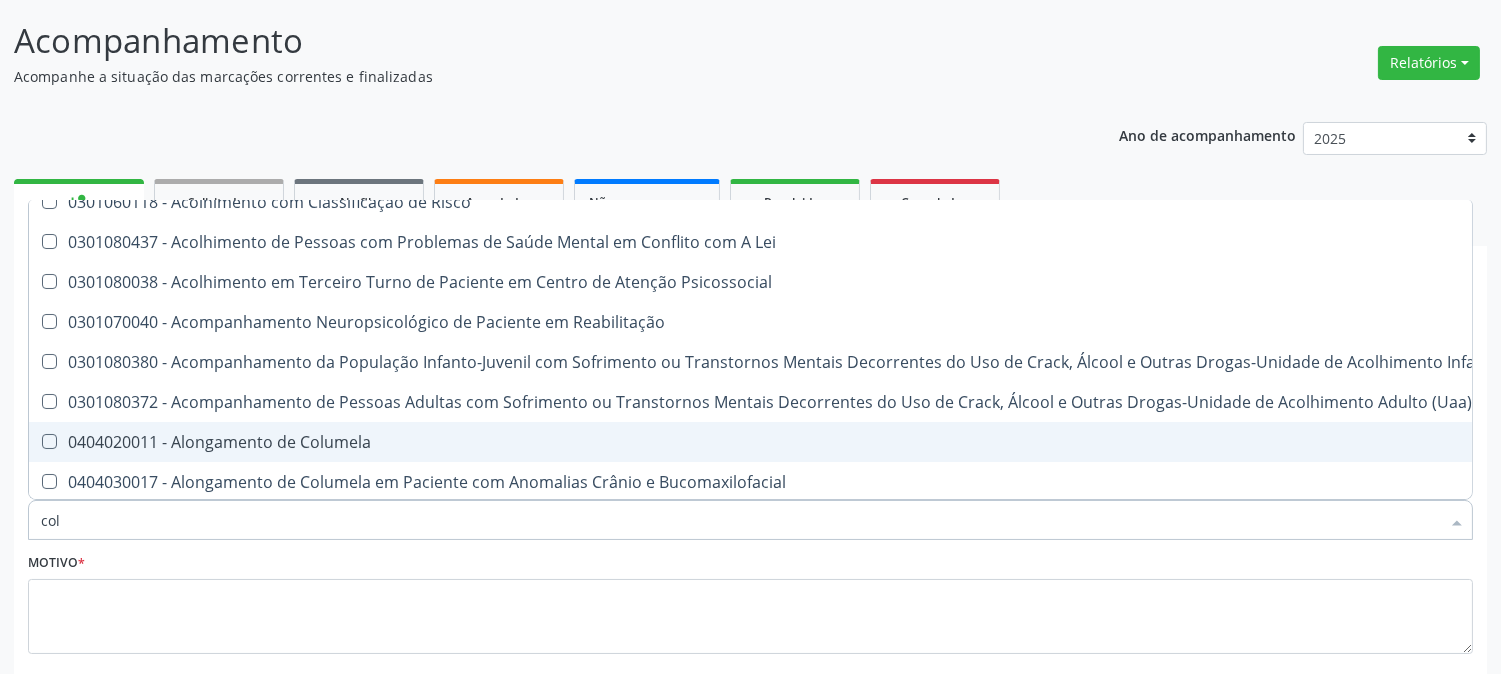 type on "cole" 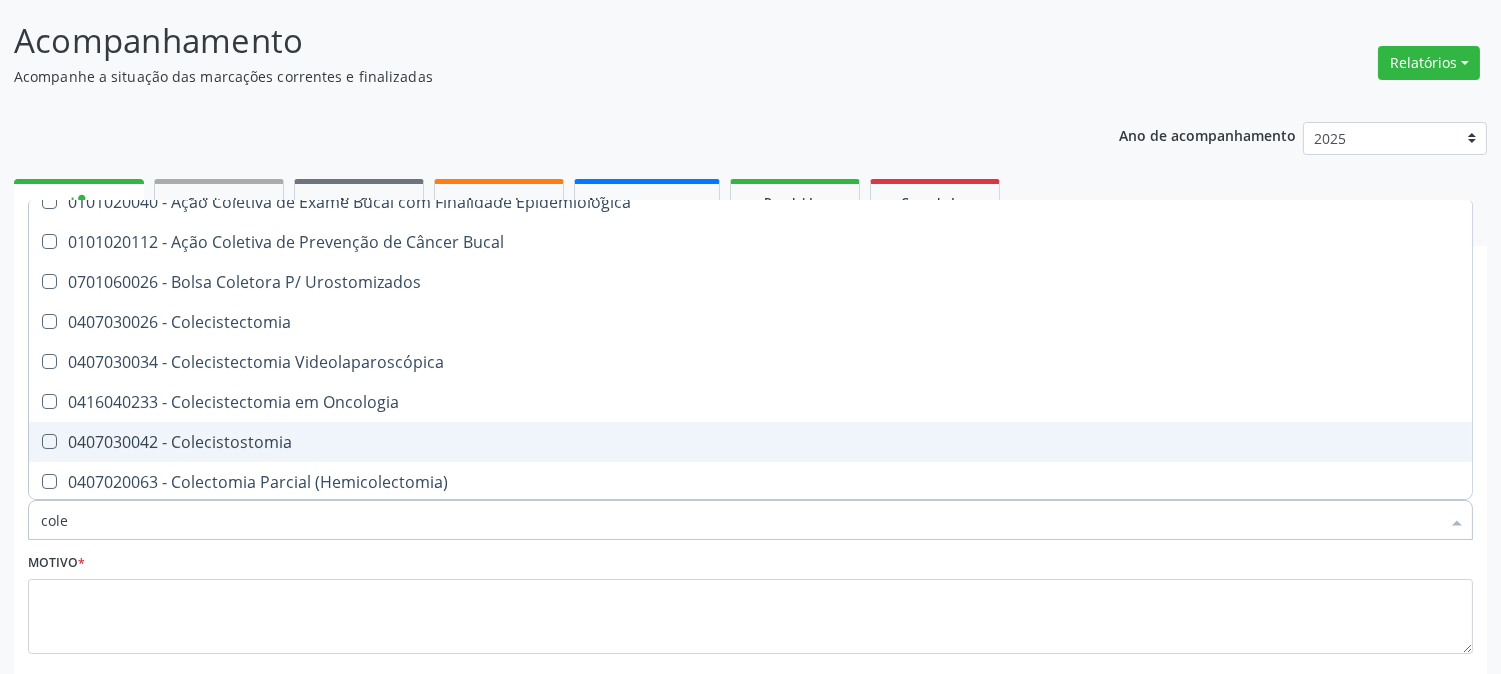 type on "coles" 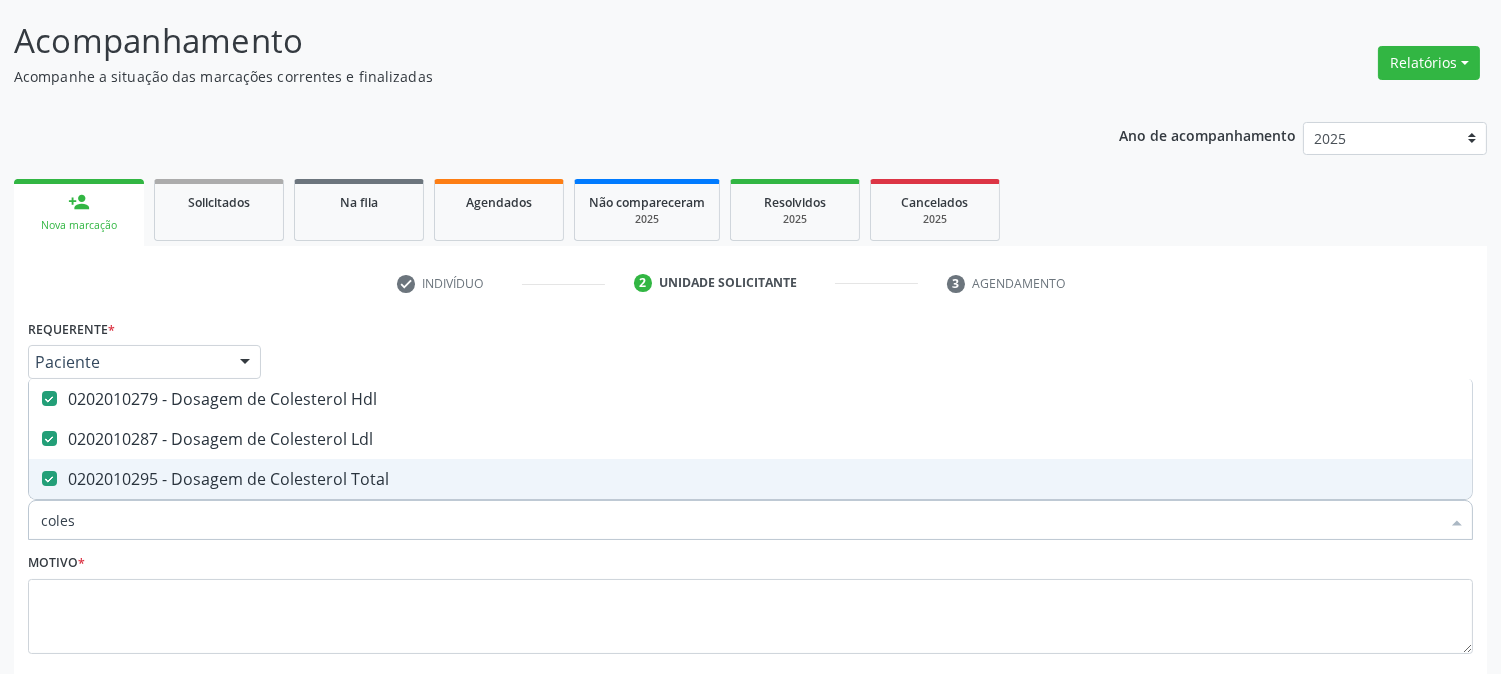 scroll, scrollTop: 0, scrollLeft: 0, axis: both 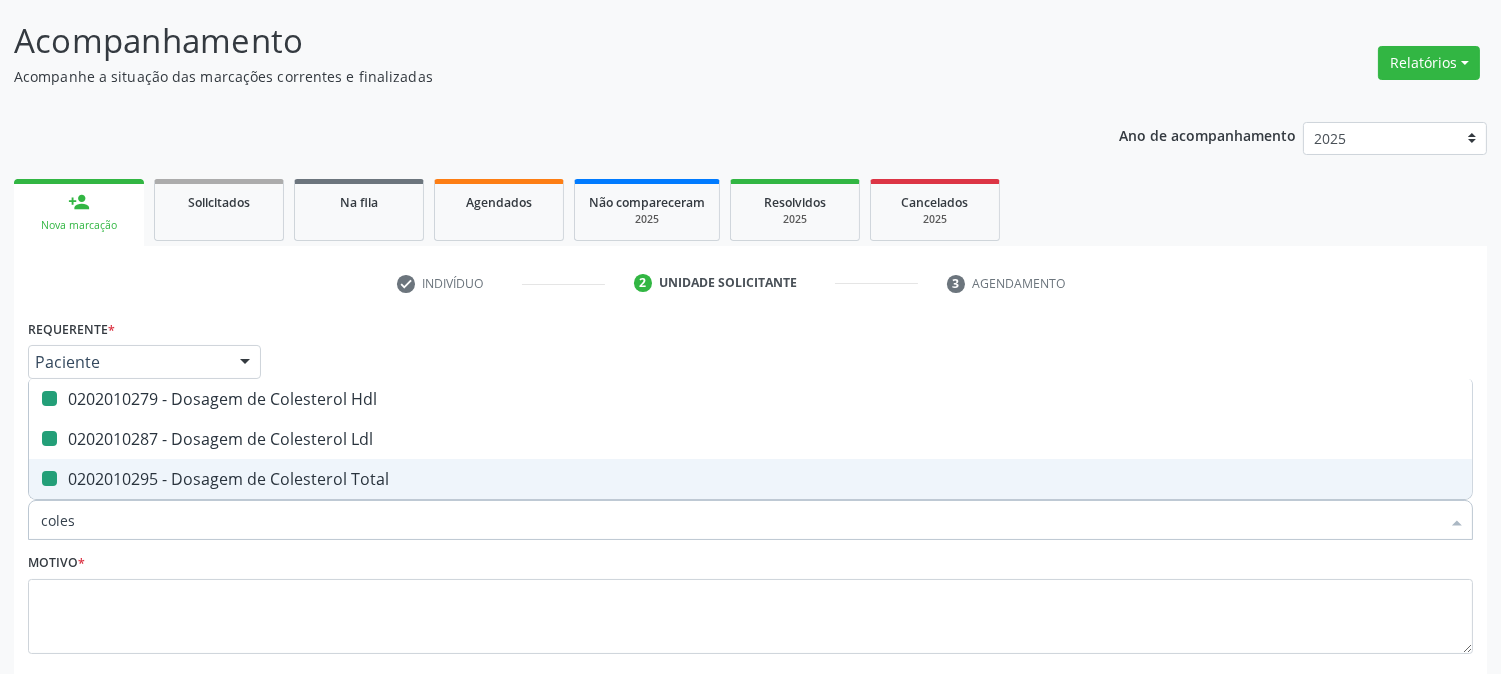 type on "cole" 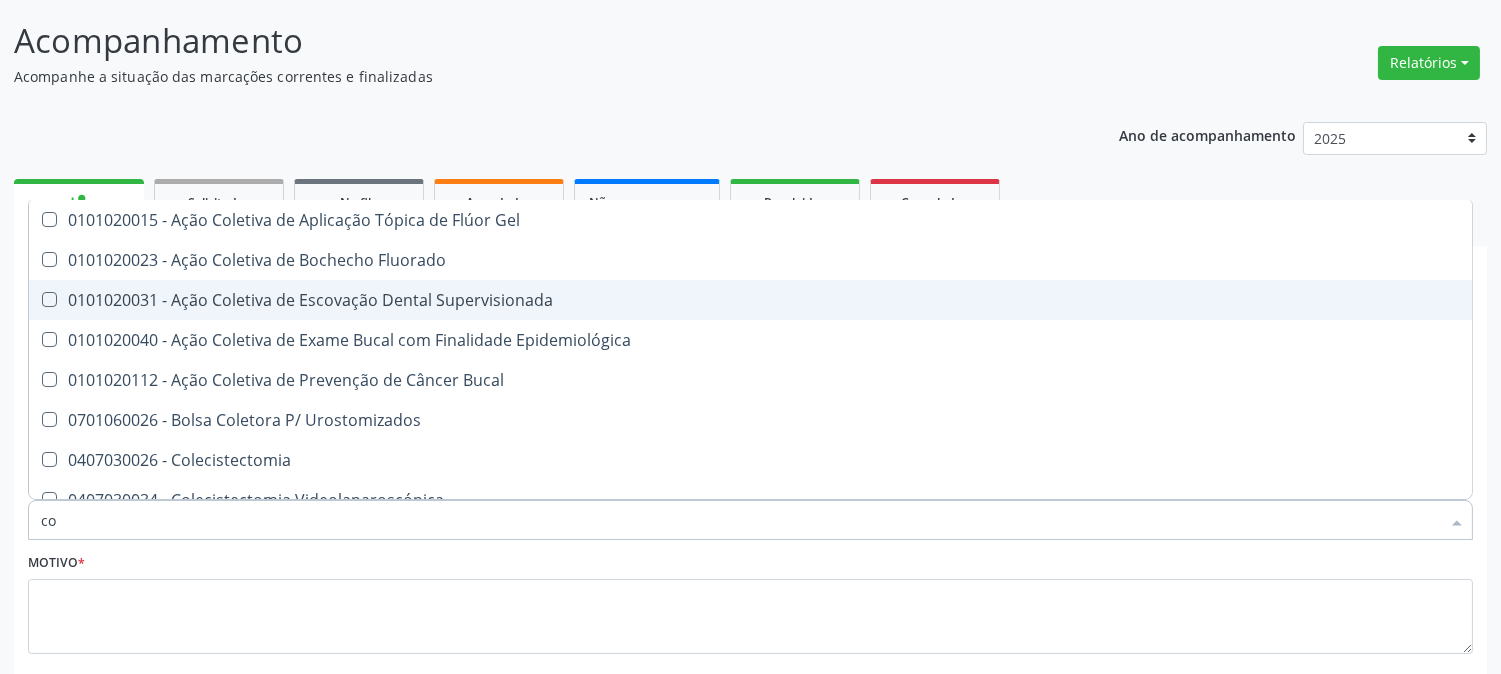 type on "c" 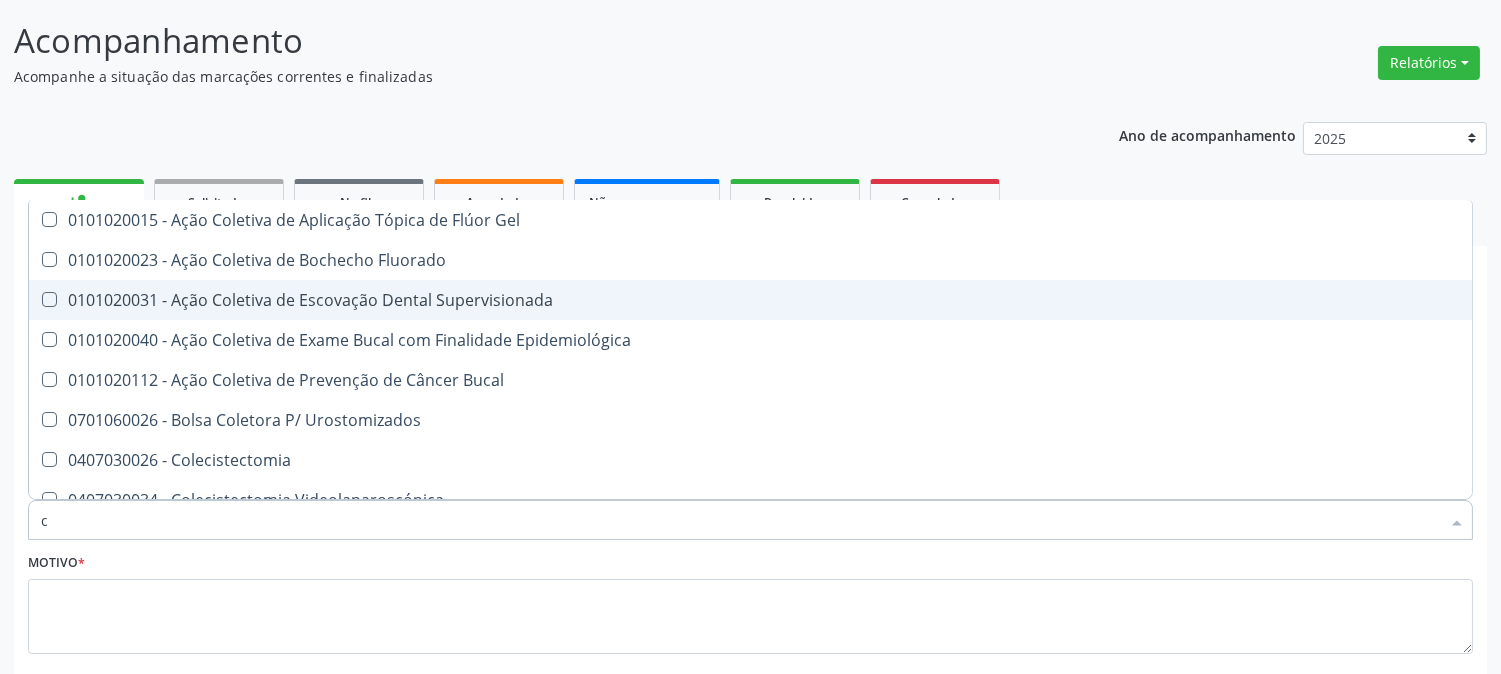 type 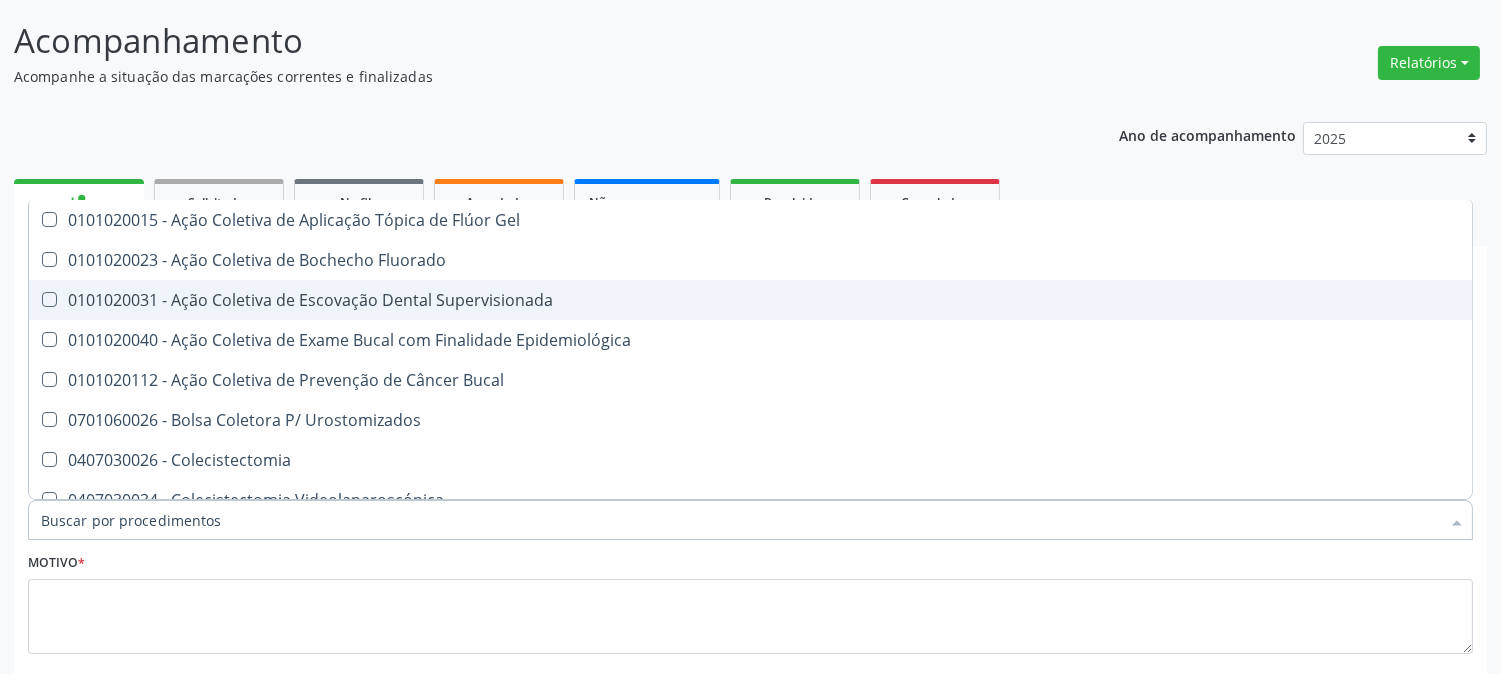 checkbox on "false" 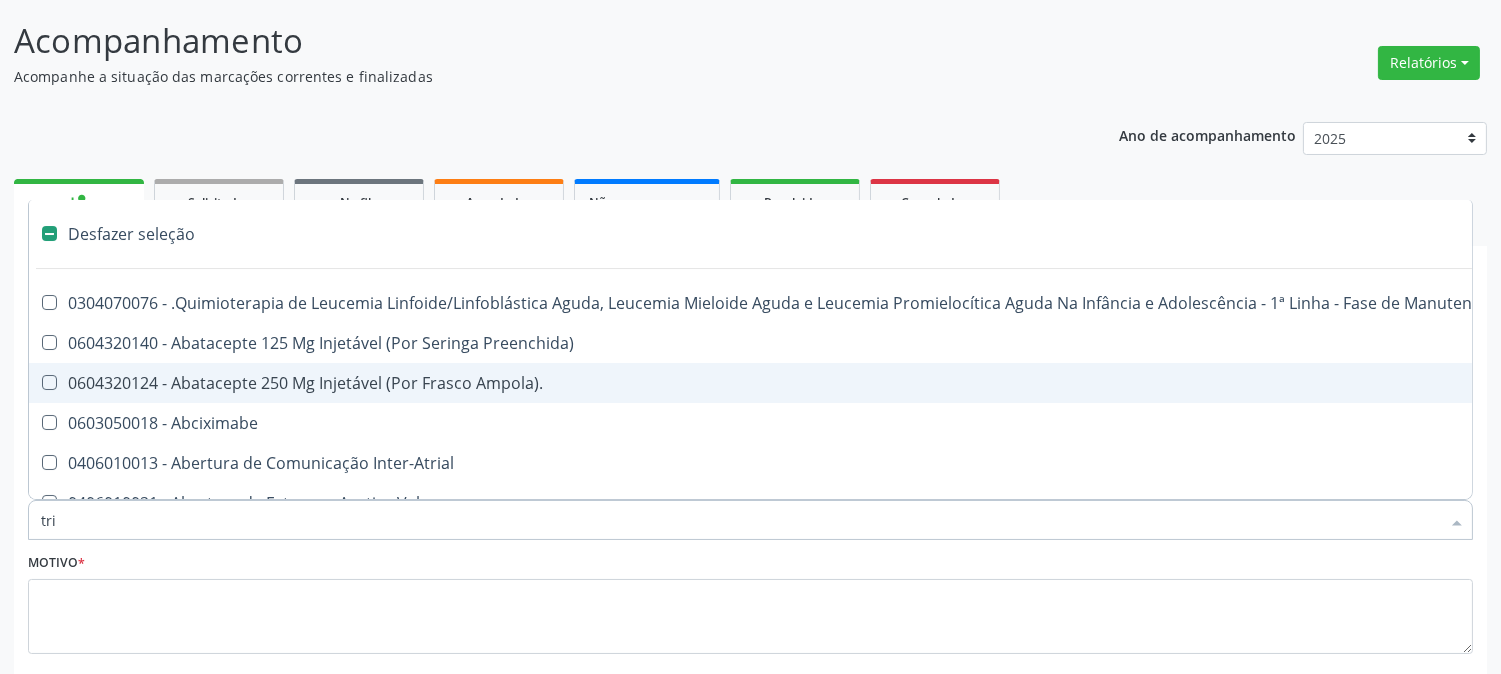 type on "trig" 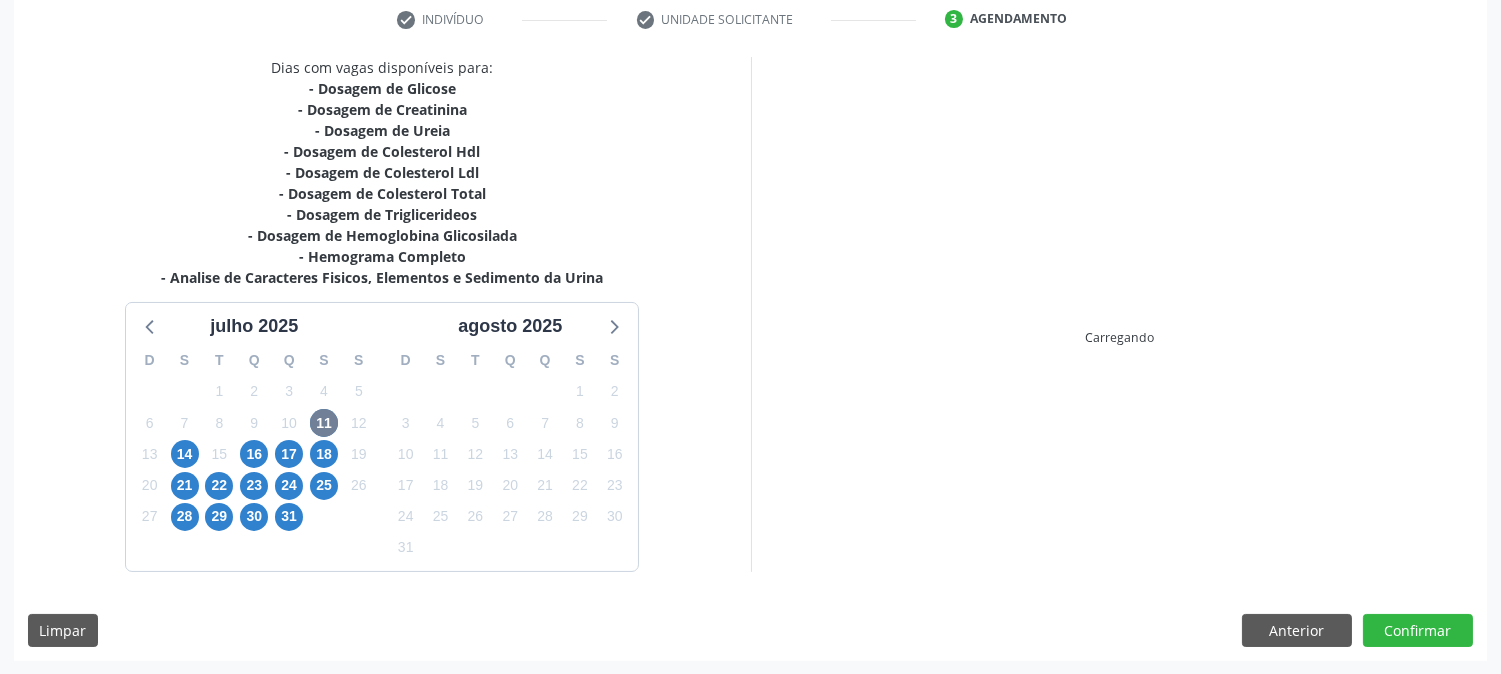 scroll, scrollTop: 384, scrollLeft: 0, axis: vertical 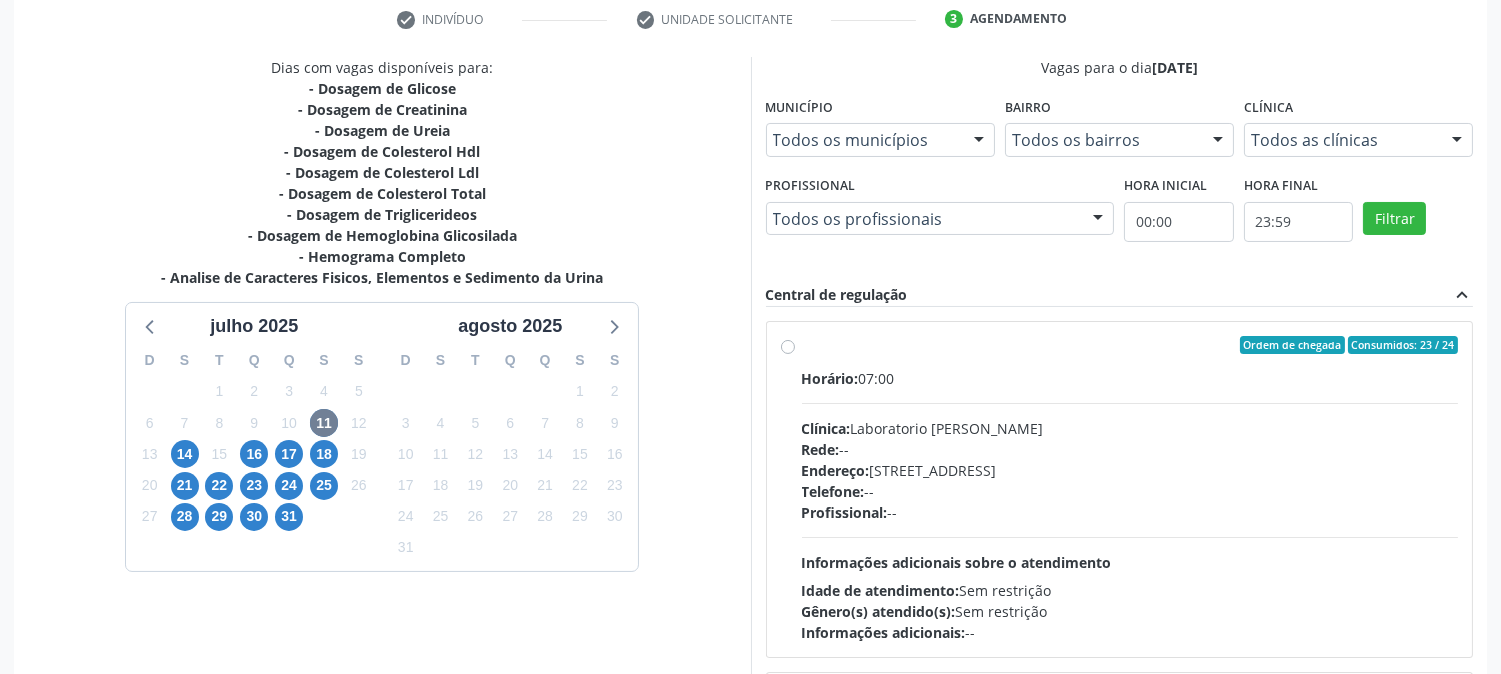 click on "Horário:   07:00" at bounding box center [1130, 378] 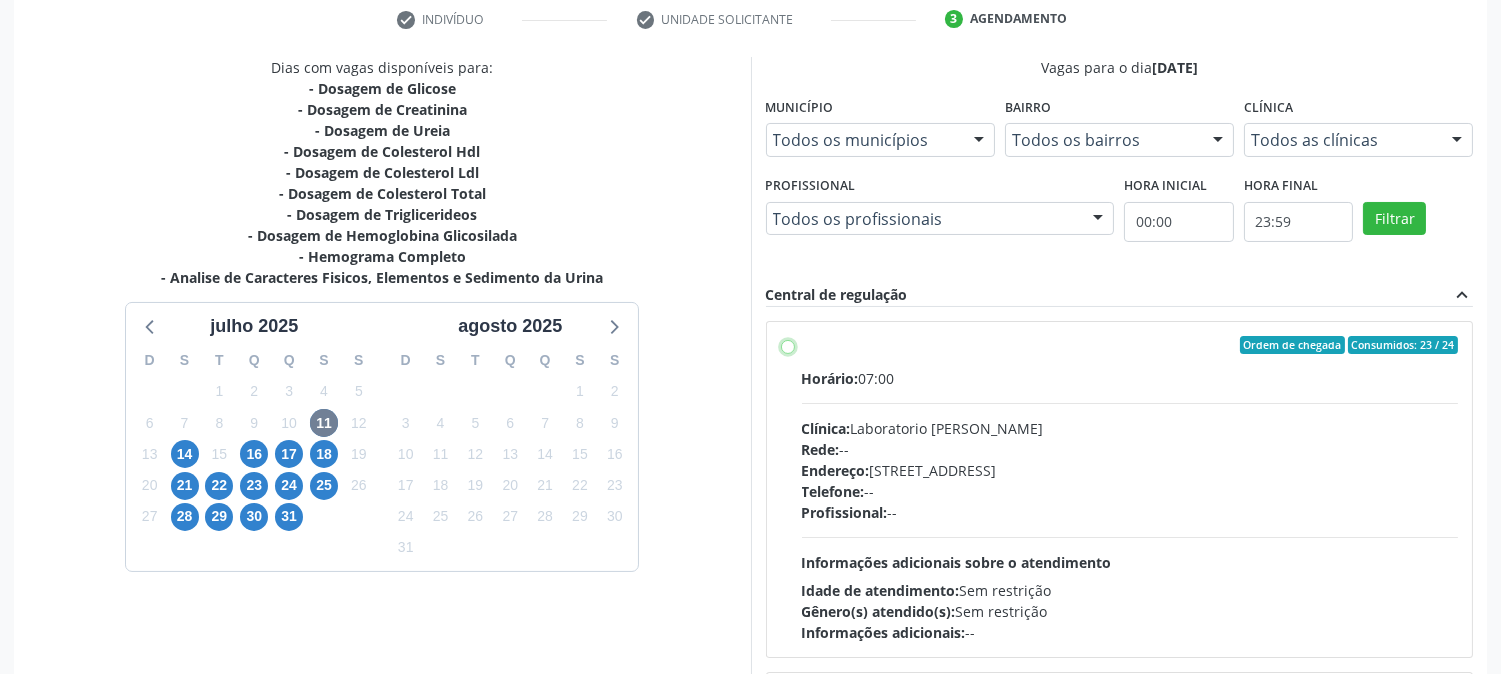 click on "Ordem de chegada
Consumidos: 23 / 24
Horário:   07:00
Clínica:  Laboratorio [PERSON_NAME]
Rede:
--
Endereço:   [STREET_ADDRESS]
Telefone:   --
Profissional:
--
Informações adicionais sobre o atendimento
Idade de atendimento:
Sem restrição
Gênero(s) atendido(s):
Sem restrição
Informações adicionais:
--" at bounding box center [788, 345] 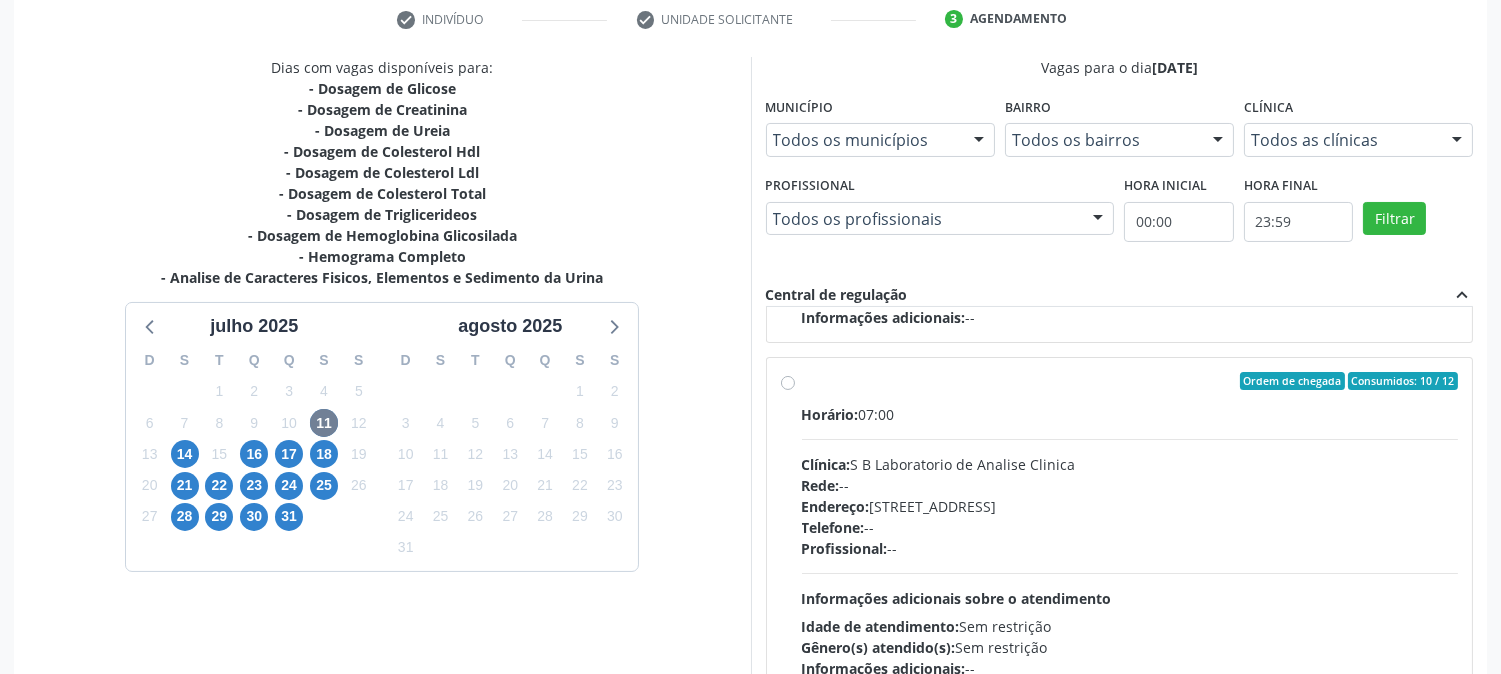 click on "Telefone:   --" at bounding box center (1130, 527) 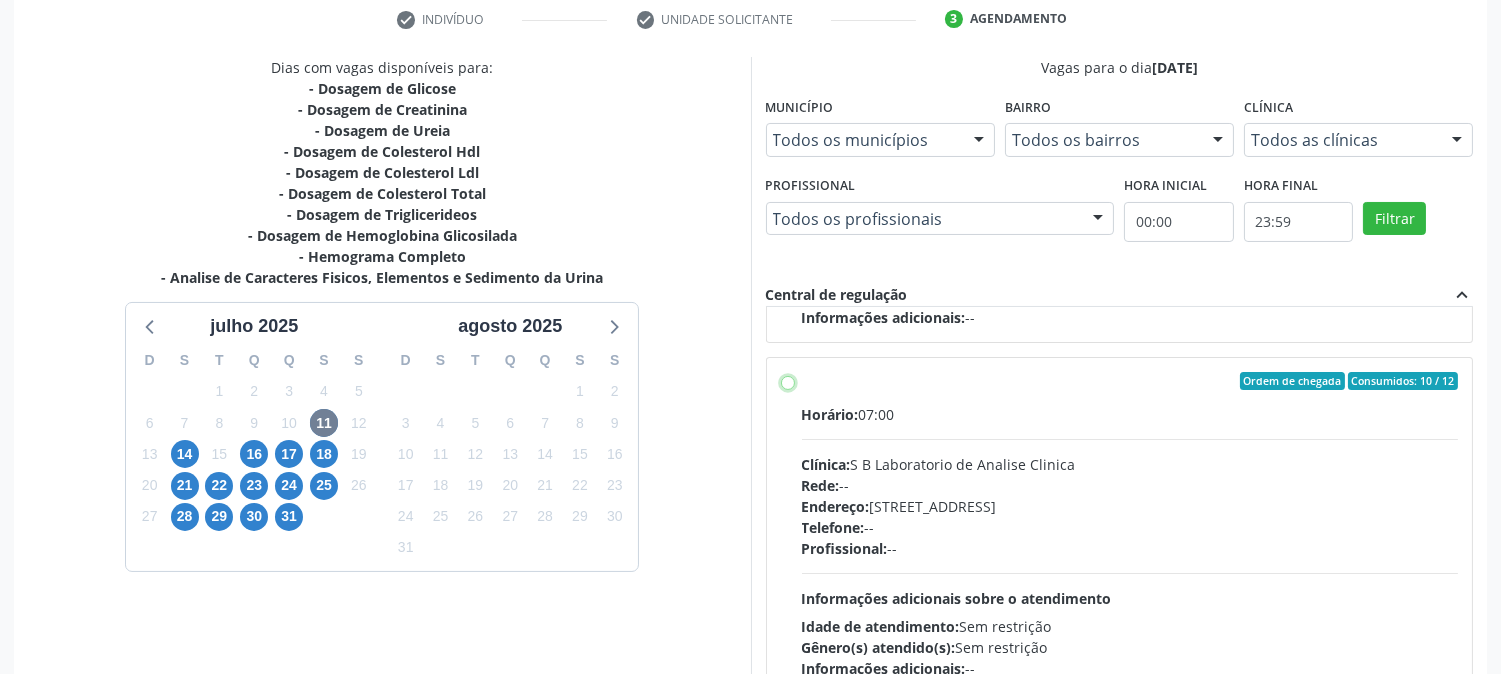 click on "Ordem de chegada
Consumidos: 10 / 12
Horário:   07:00
Clínica:  S B Laboratorio de Analise Clinica
Rede:
--
Endereço:   [STREET_ADDRESS]
Telefone:   --
Profissional:
--
Informações adicionais sobre o atendimento
Idade de atendimento:
Sem restrição
Gênero(s) atendido(s):
Sem restrição
Informações adicionais:
--" at bounding box center (788, 381) 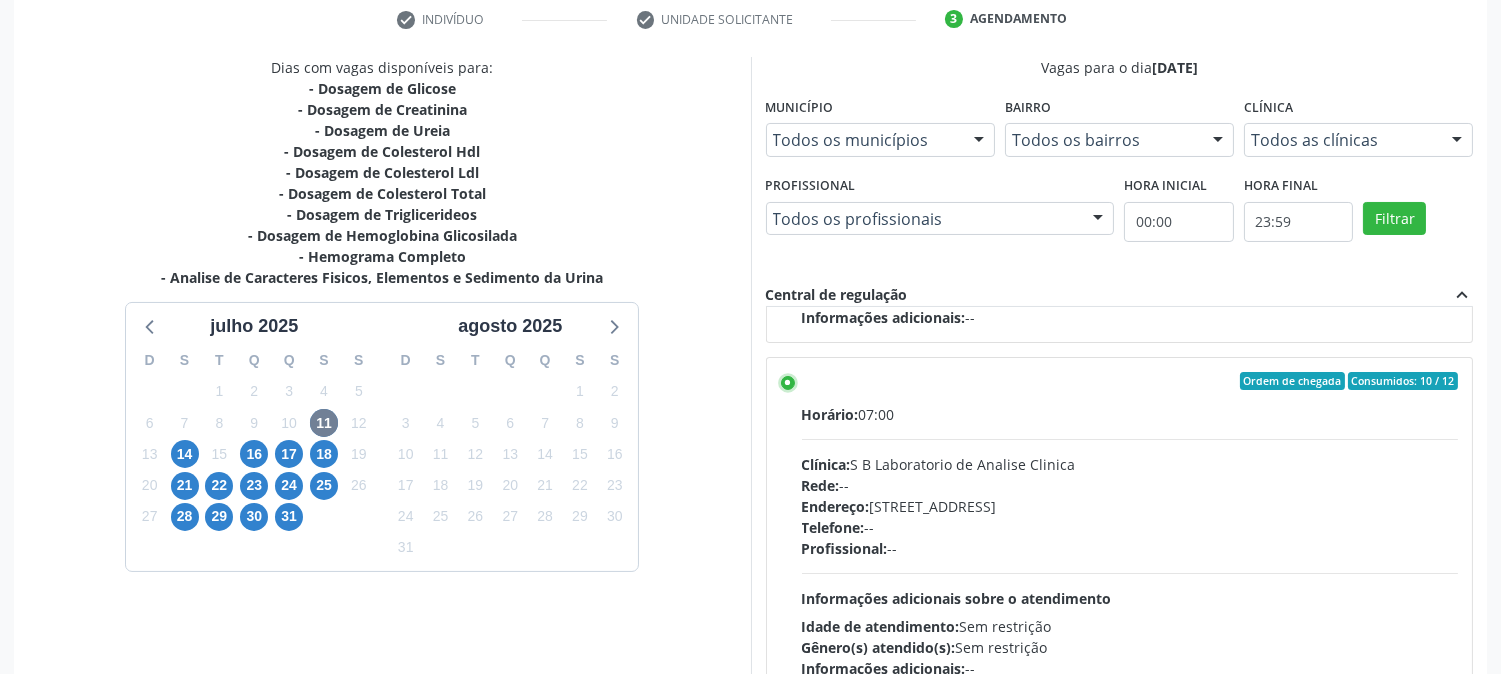 scroll, scrollTop: 666, scrollLeft: 0, axis: vertical 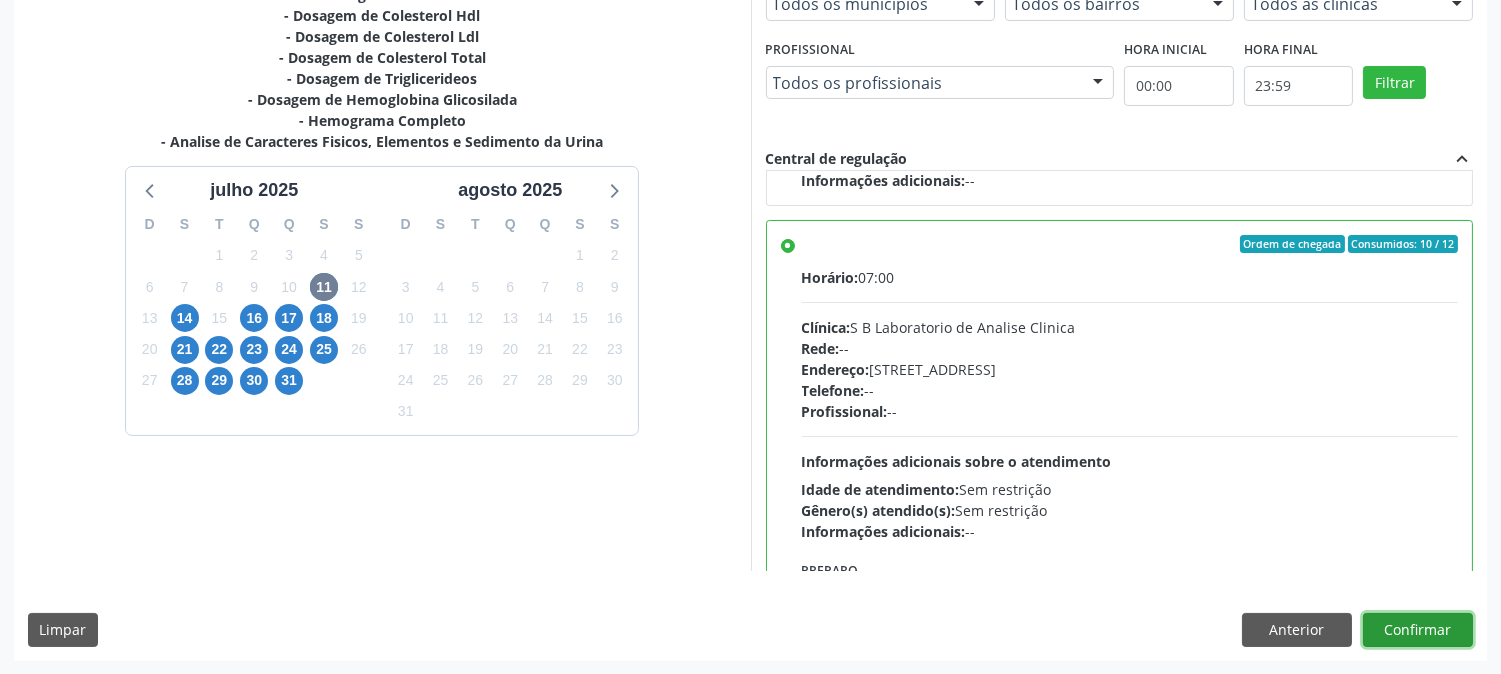 click on "Confirmar" at bounding box center (1418, 630) 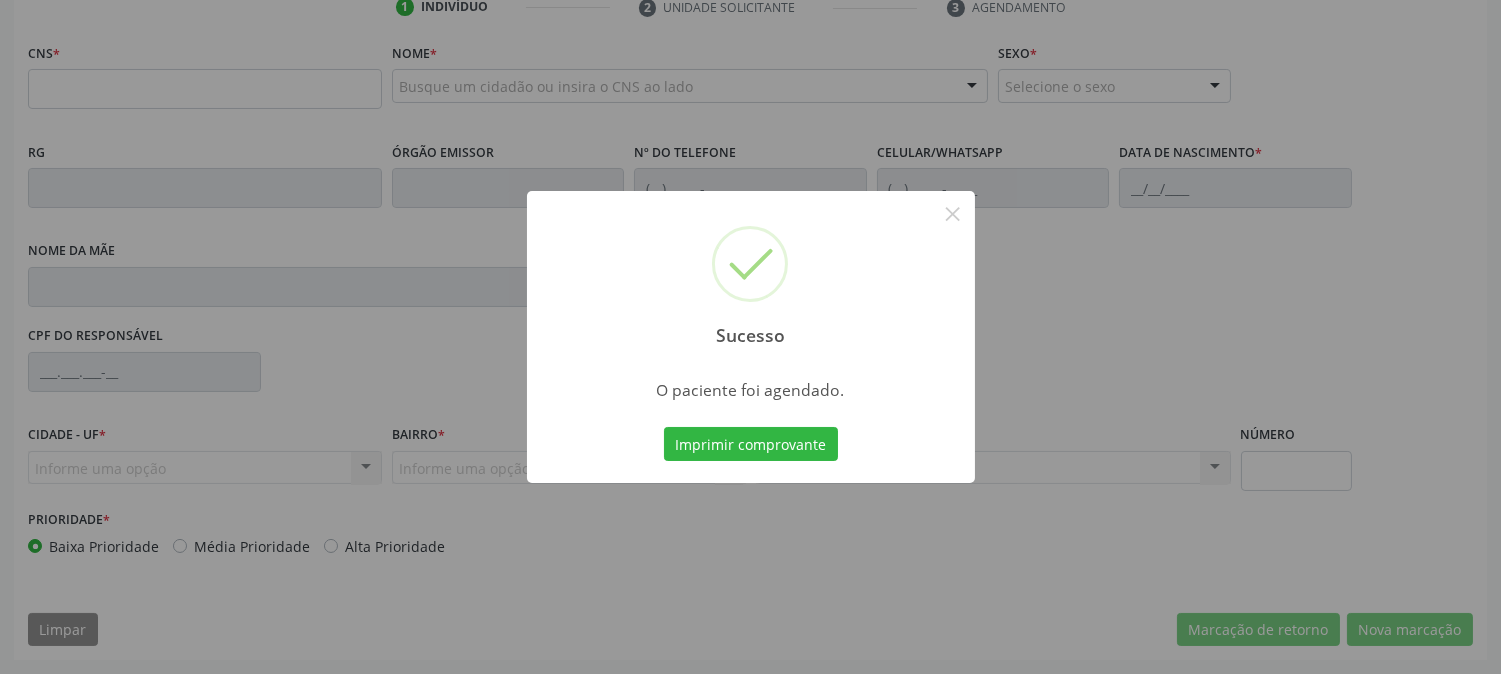 scroll, scrollTop: 395, scrollLeft: 0, axis: vertical 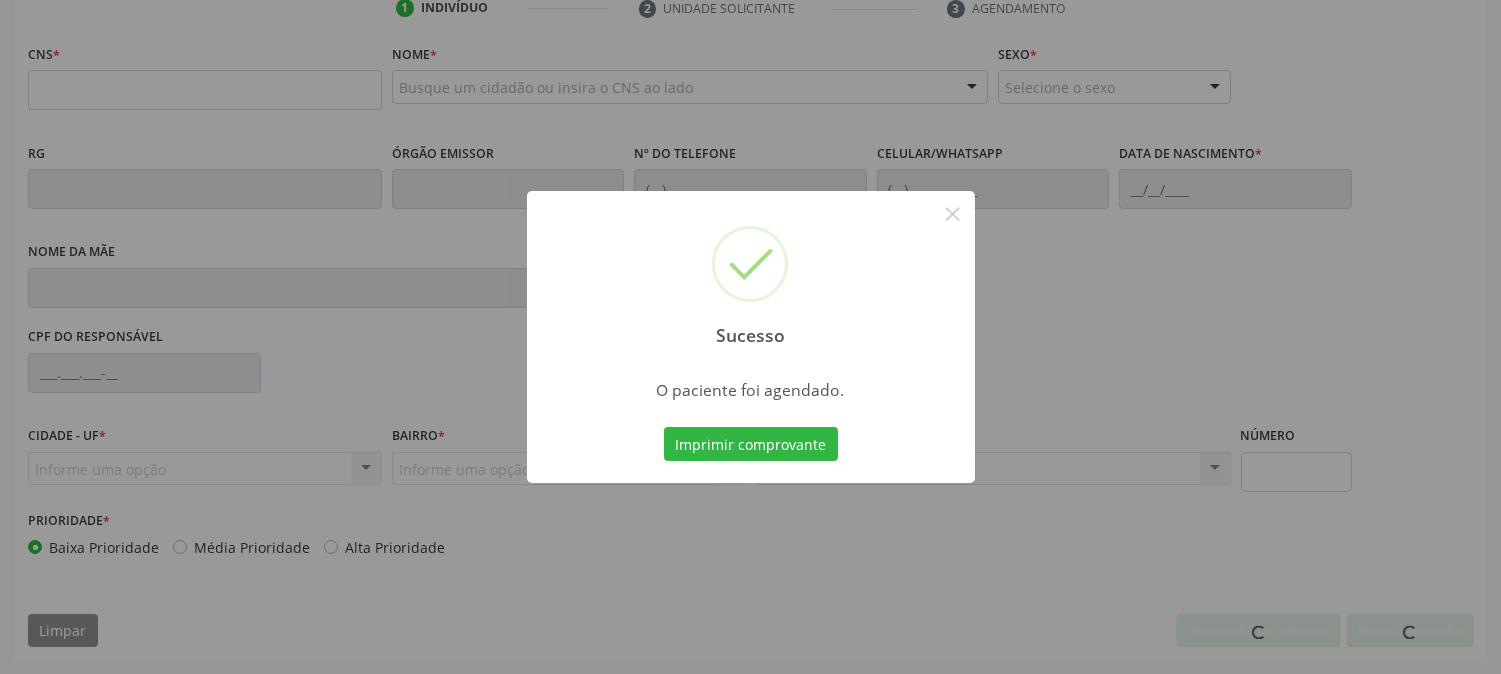 click on "Imprimir comprovante" at bounding box center (751, 444) 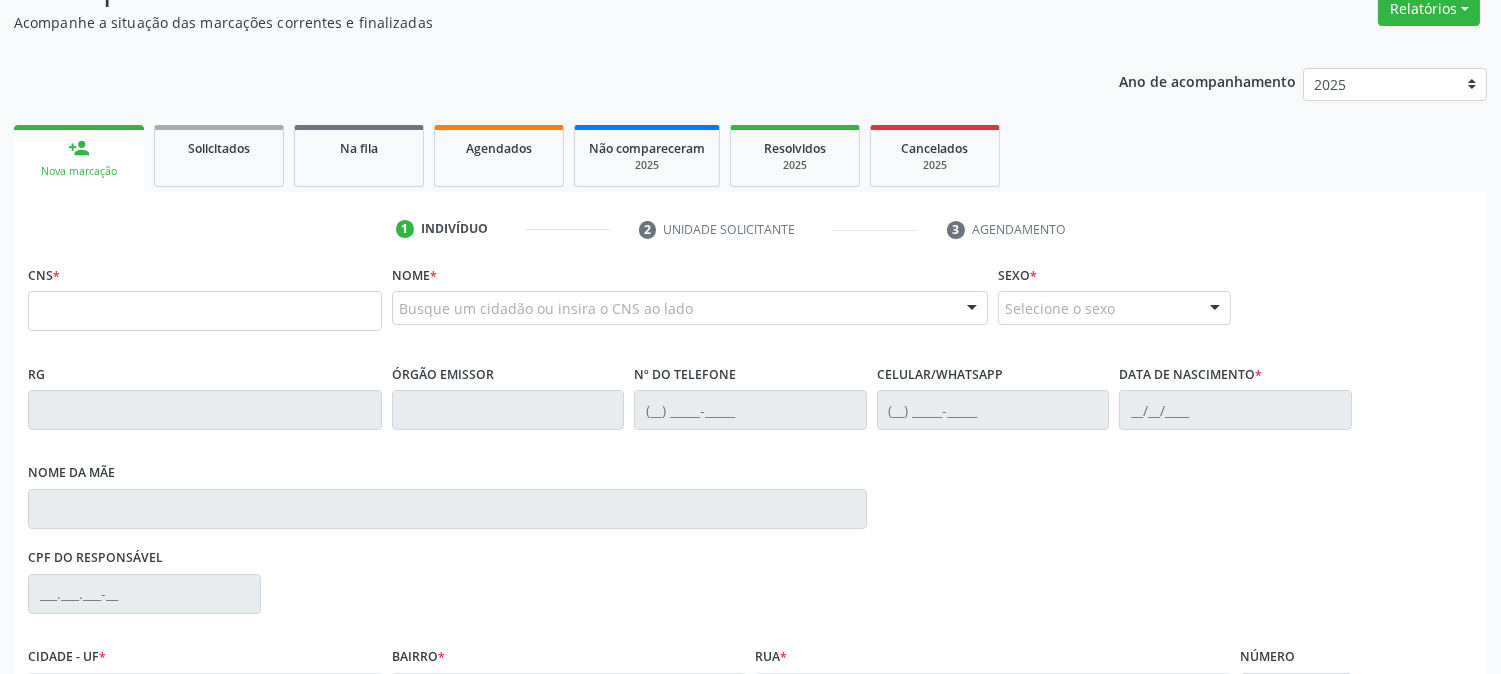 scroll, scrollTop: 173, scrollLeft: 0, axis: vertical 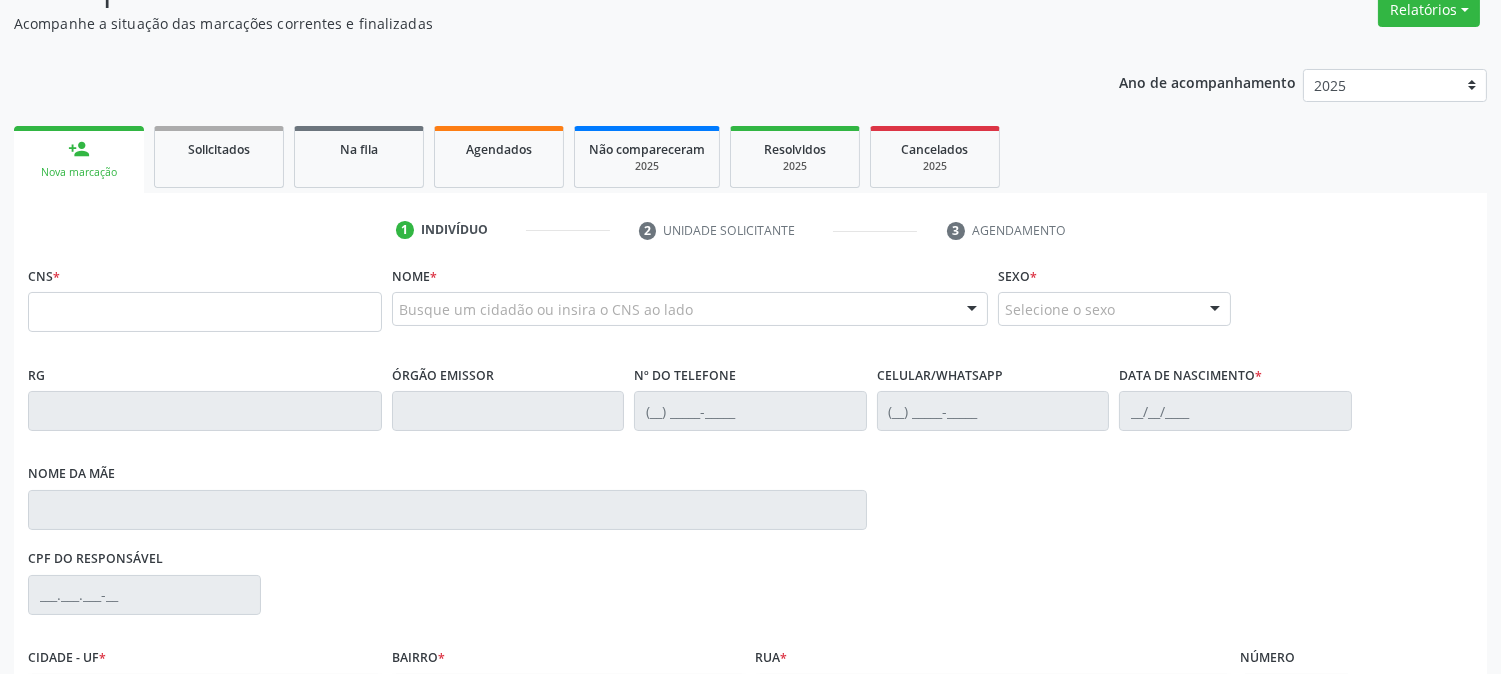 click at bounding box center [205, 312] 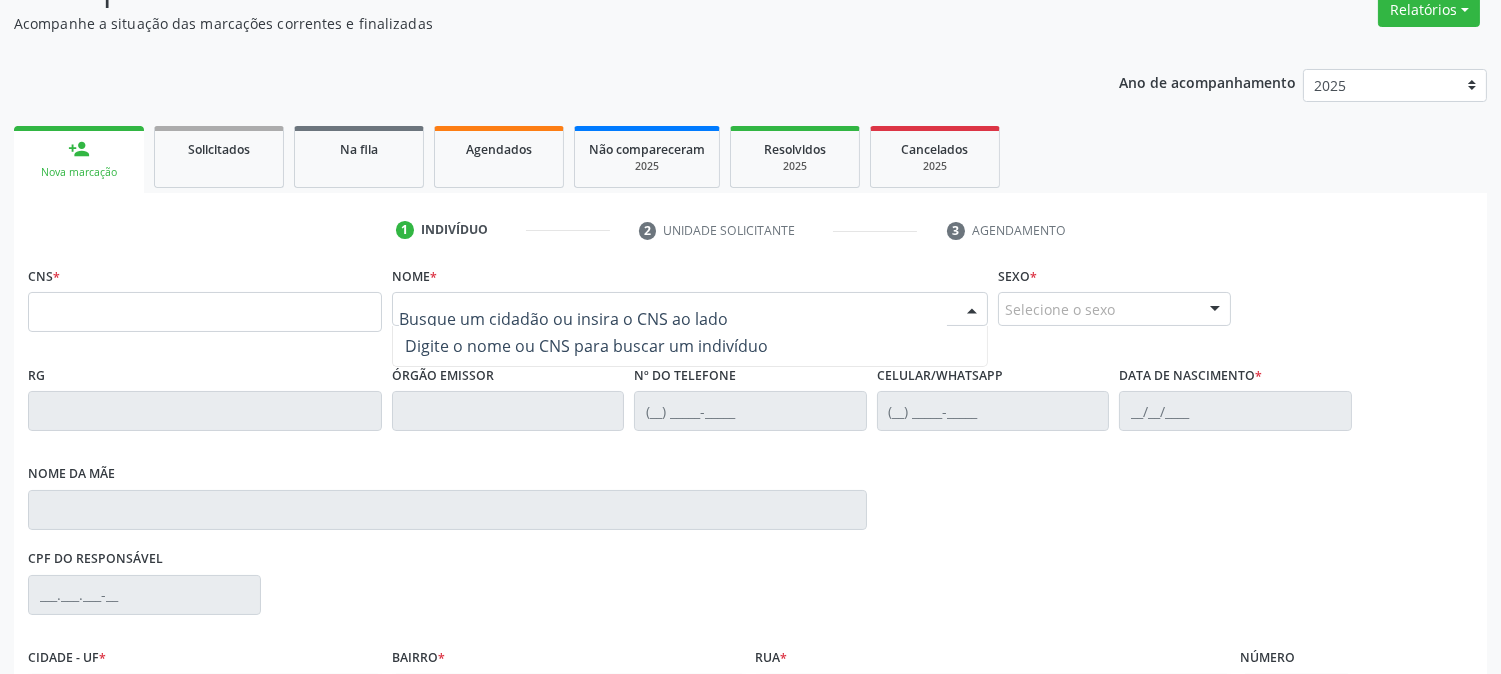click at bounding box center [673, 319] 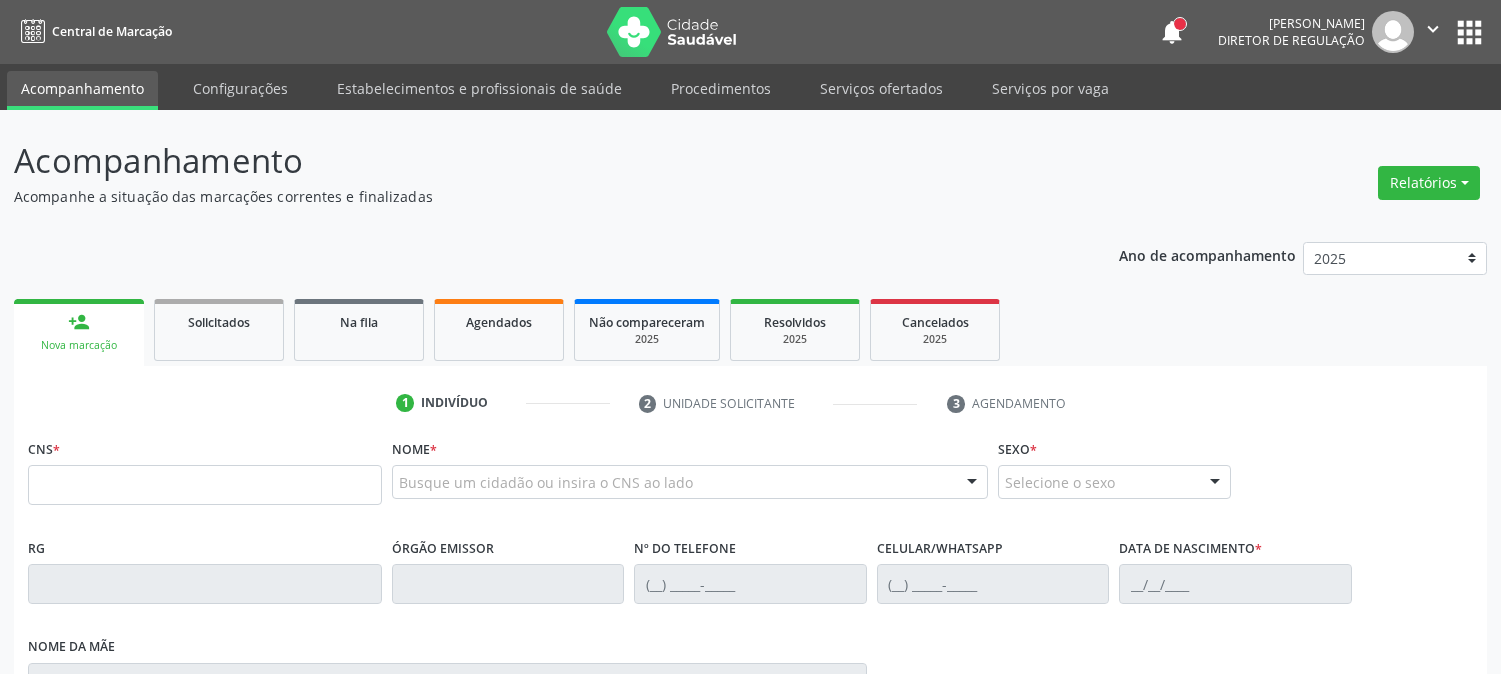 scroll, scrollTop: 172, scrollLeft: 0, axis: vertical 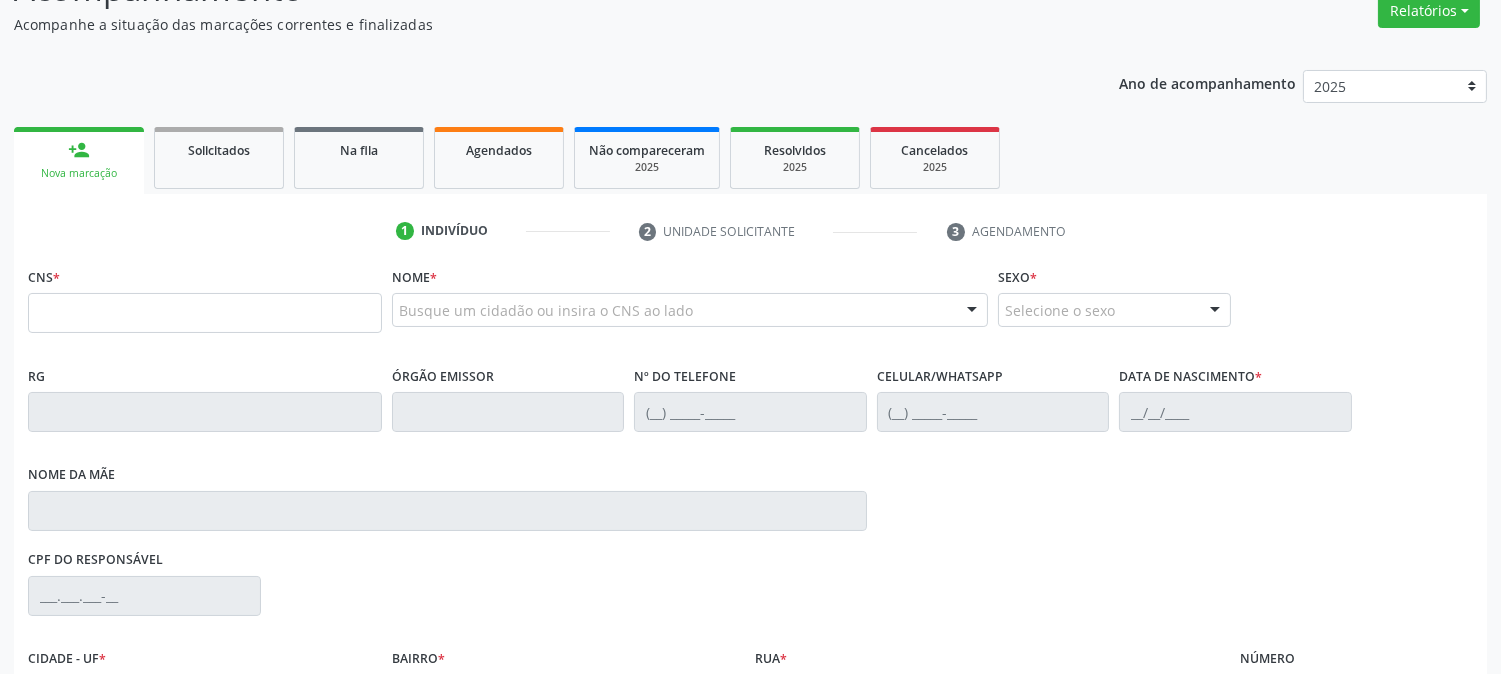 click at bounding box center [205, 313] 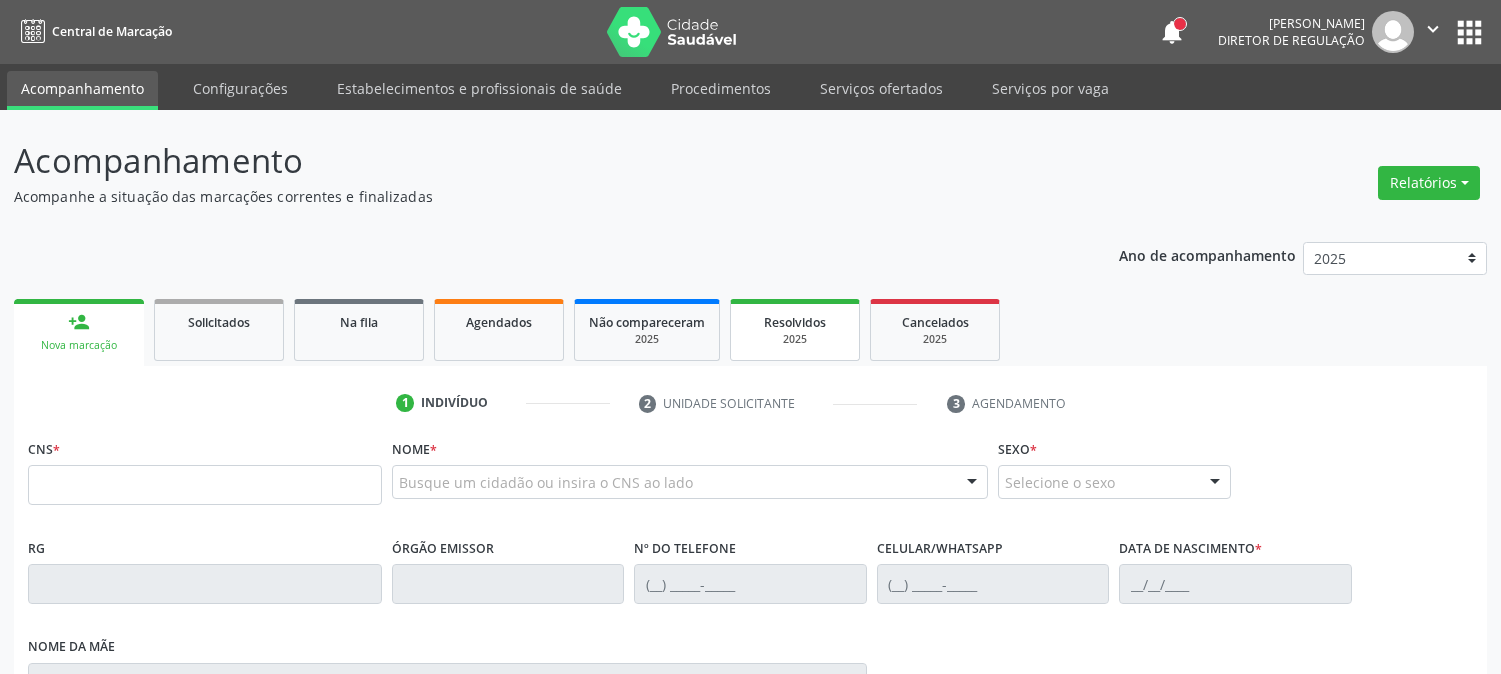 scroll, scrollTop: 0, scrollLeft: 0, axis: both 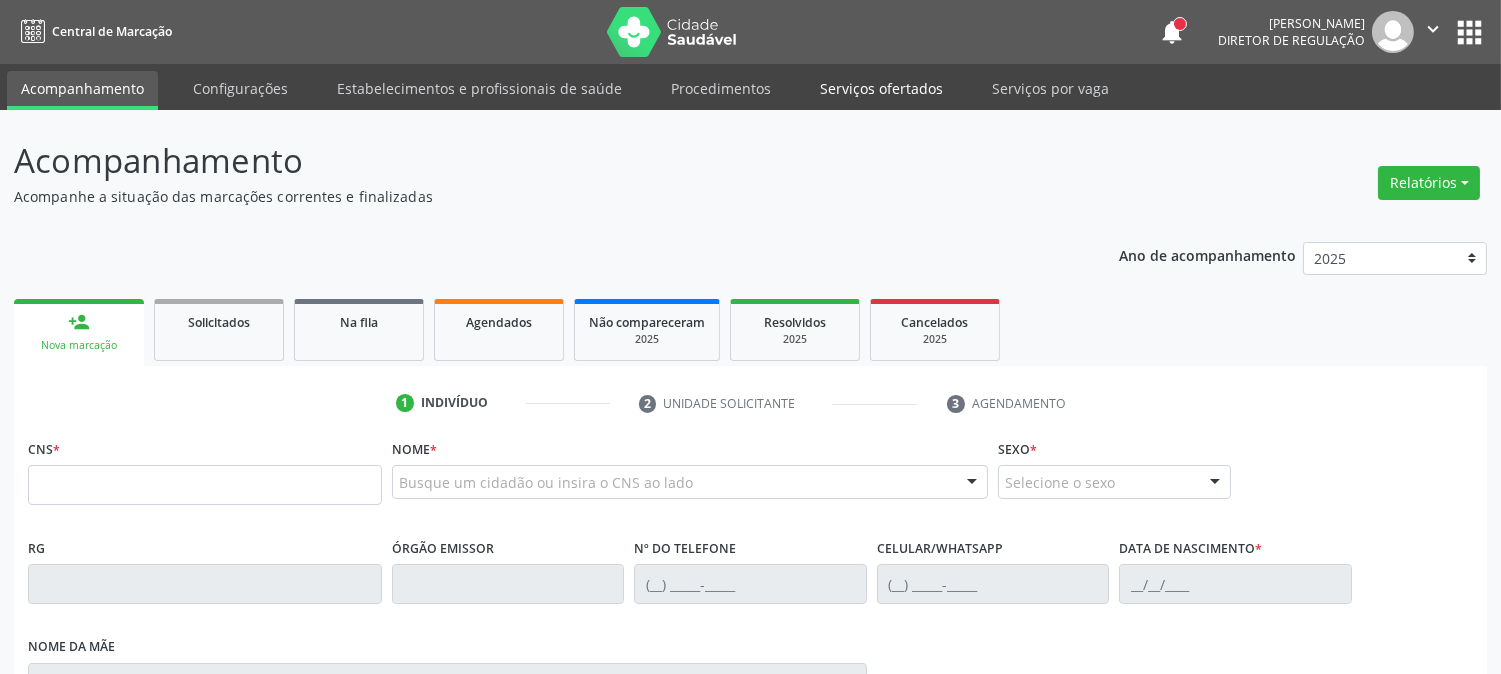 click on "Serviços ofertados" at bounding box center (881, 88) 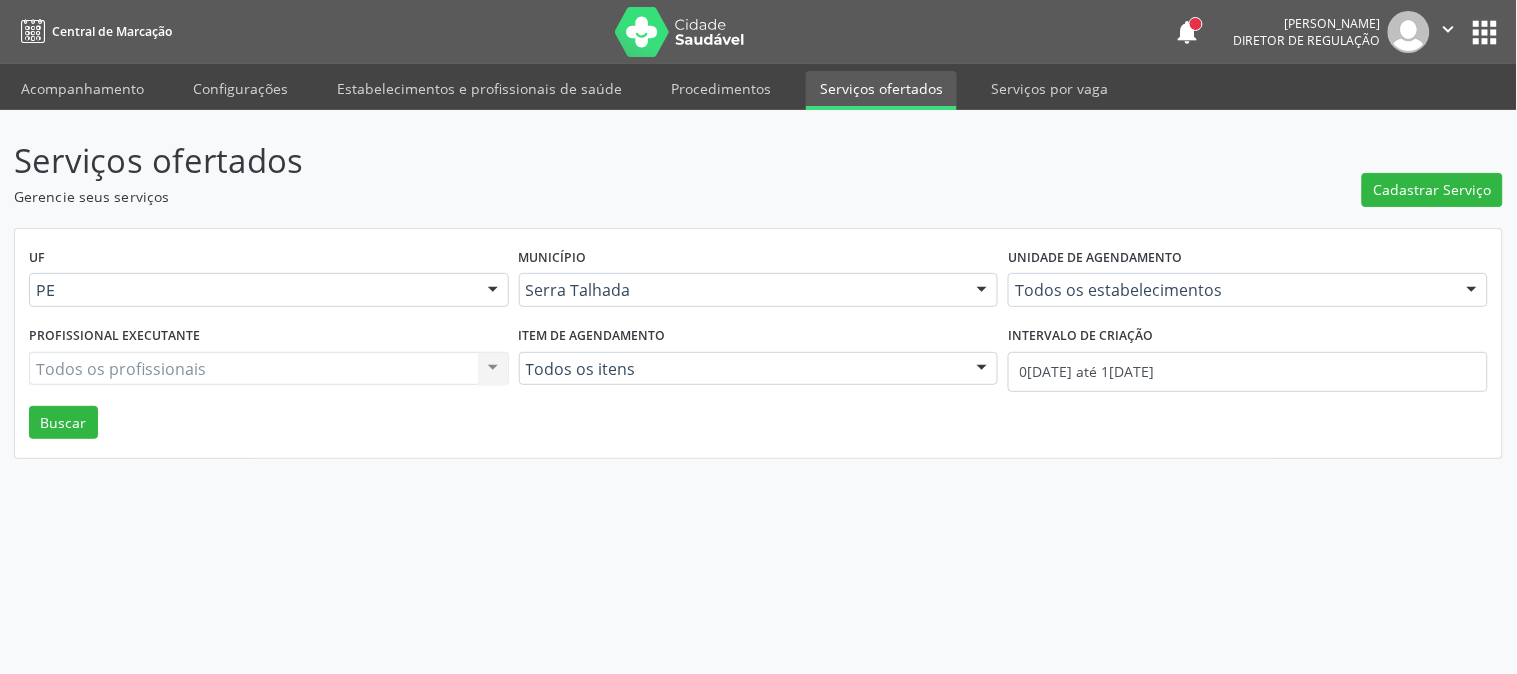 click on "Unidade de agendamento
Todos os estabelecimentos         Todos os estabelecimentos   3 Grupamento de Bombeiros   Abfisio   Abimael Lira Atelie Dental   Academia da Cidade Bom Jesus de Serra Talhada   Academia da Cidade Caxixola   Academia da Cidade Cohab I   Academia da Cidade Estacao do Forro   Academia da Cidade Vila Bela   Academia da Cidade de Serra Talhada   Academia da Cidade do Mutirao   Academia da Saude Cohab II   Alanalaiz Magalhaes Pereira   Alves Guimaraes Servicos de Medicina e Nutricao   Amor Saude   Anaclin   Analise Laboratorio Clinico   Andre Gustavo Ferreira de Souza Cia Ltda   Andreia Lima Diniz Ltda   Andreia Lima Diniz Ltda   Apae   Asmij Ambulatorio de Saude Mental Infanto Juvenil   Atelier do Sorriso   Bellatrix Odontologia e Qualidade de Vida   Biofisio Clinica de Fisioterapia e Saude Integrativa   Biofisio Kids   Biomedic   Blledsonn Alves Ferreira   Caf   Canespe   Cantarelli Odontologia   Caps Ad III   Caps III   Caps Infantil   Cardiologia e Diagnosticos" at bounding box center [1248, 282] 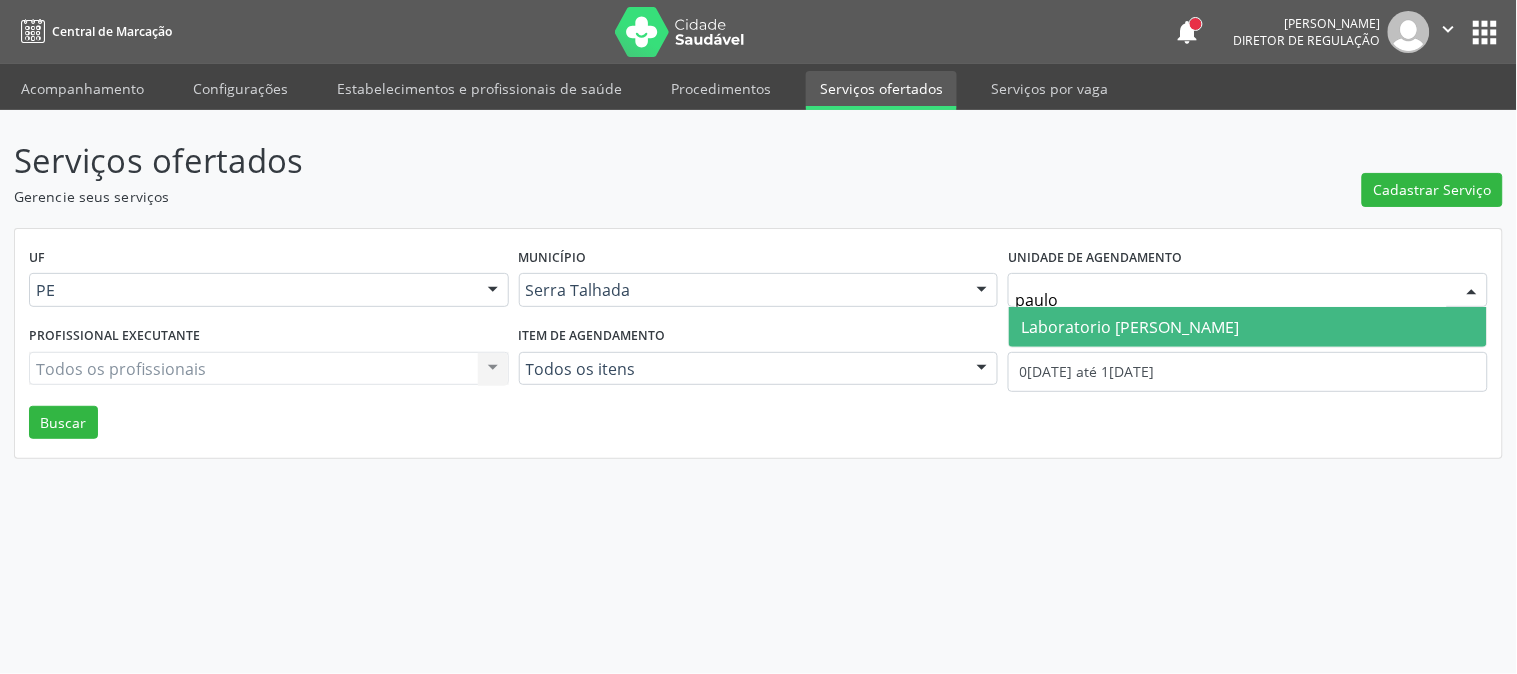 type on "paulo" 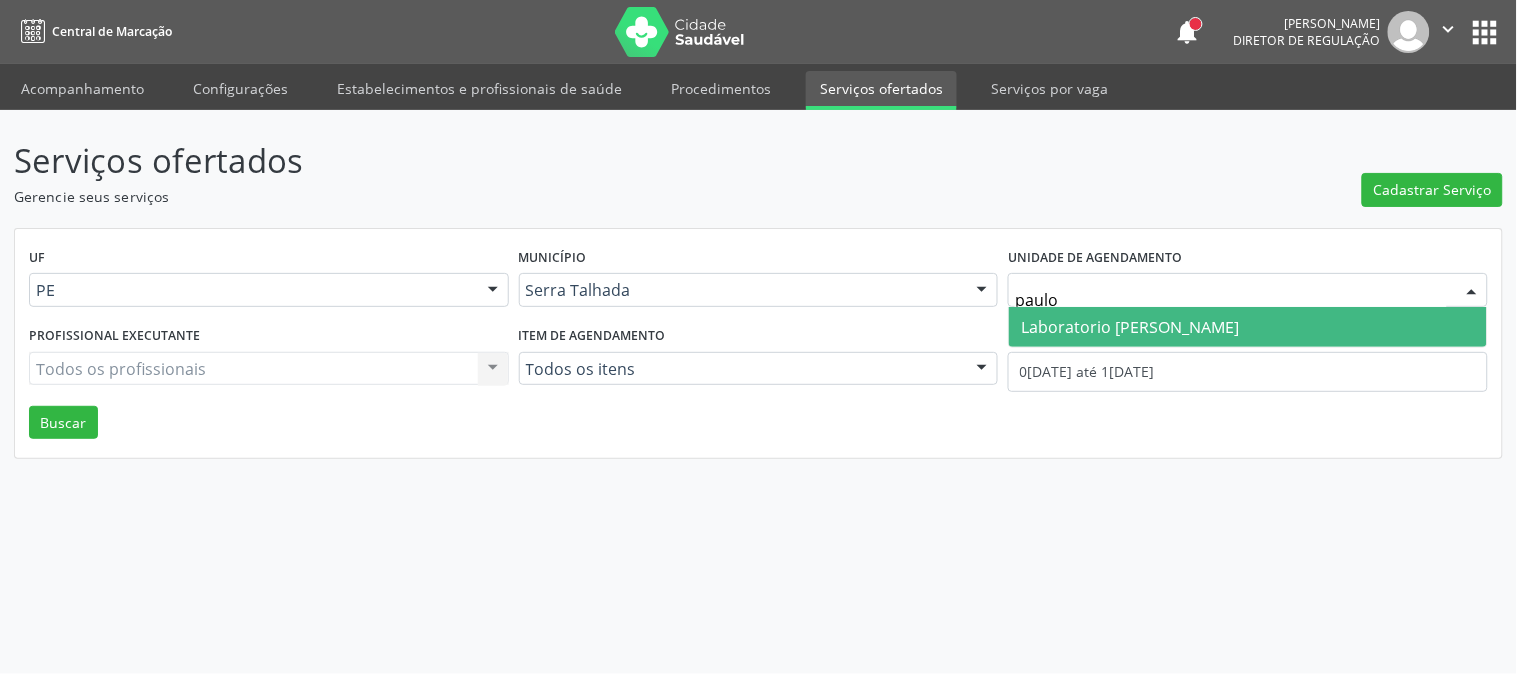 click on "Laboratorio [PERSON_NAME]" at bounding box center [1130, 327] 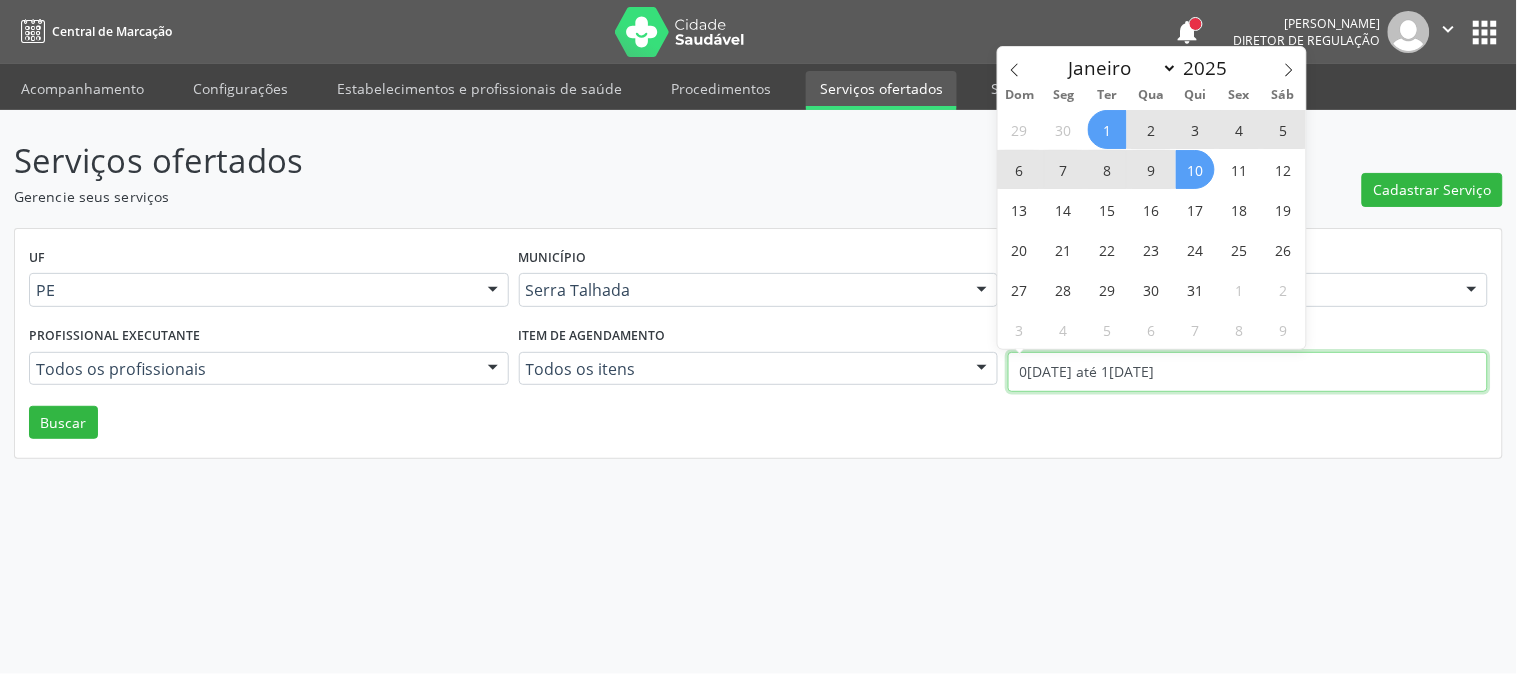 click on "01/07/2025 até 10/07/2025" at bounding box center (1248, 372) 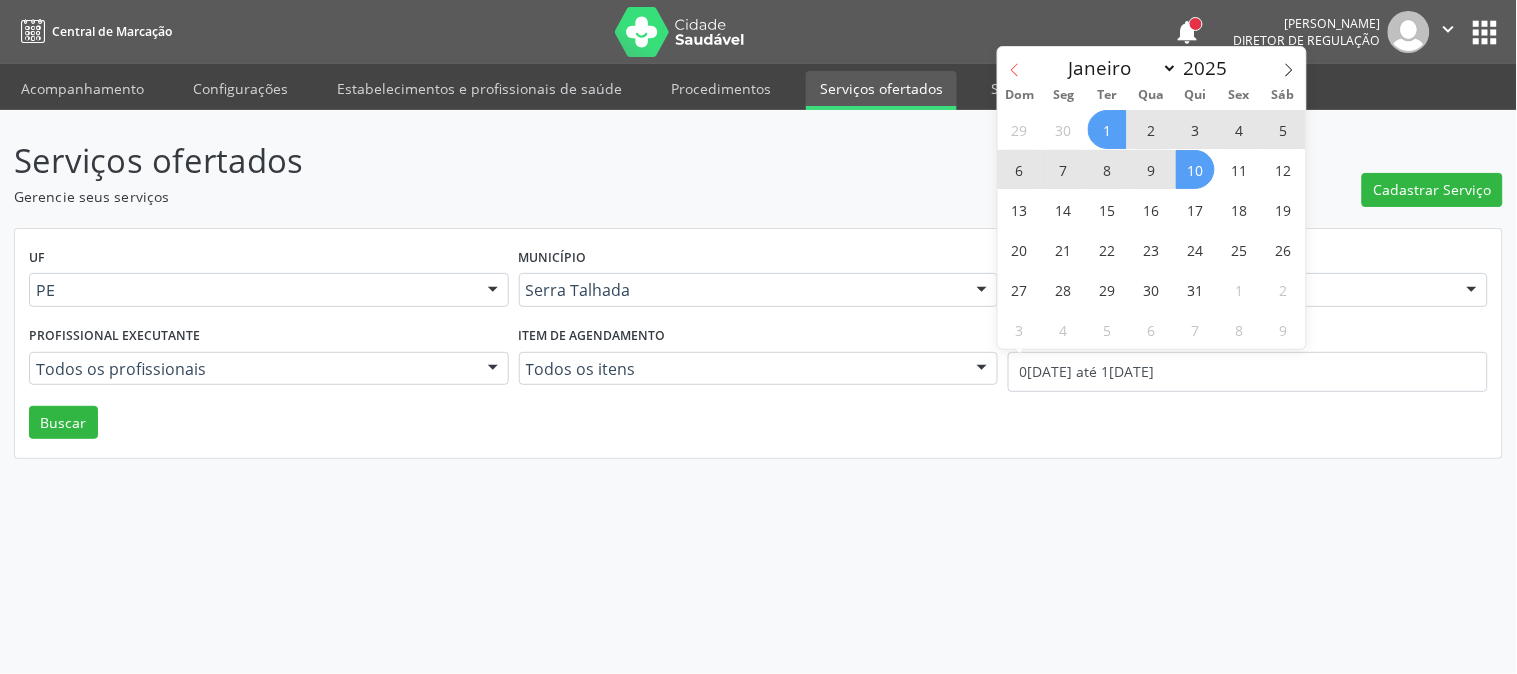 click at bounding box center (1015, 64) 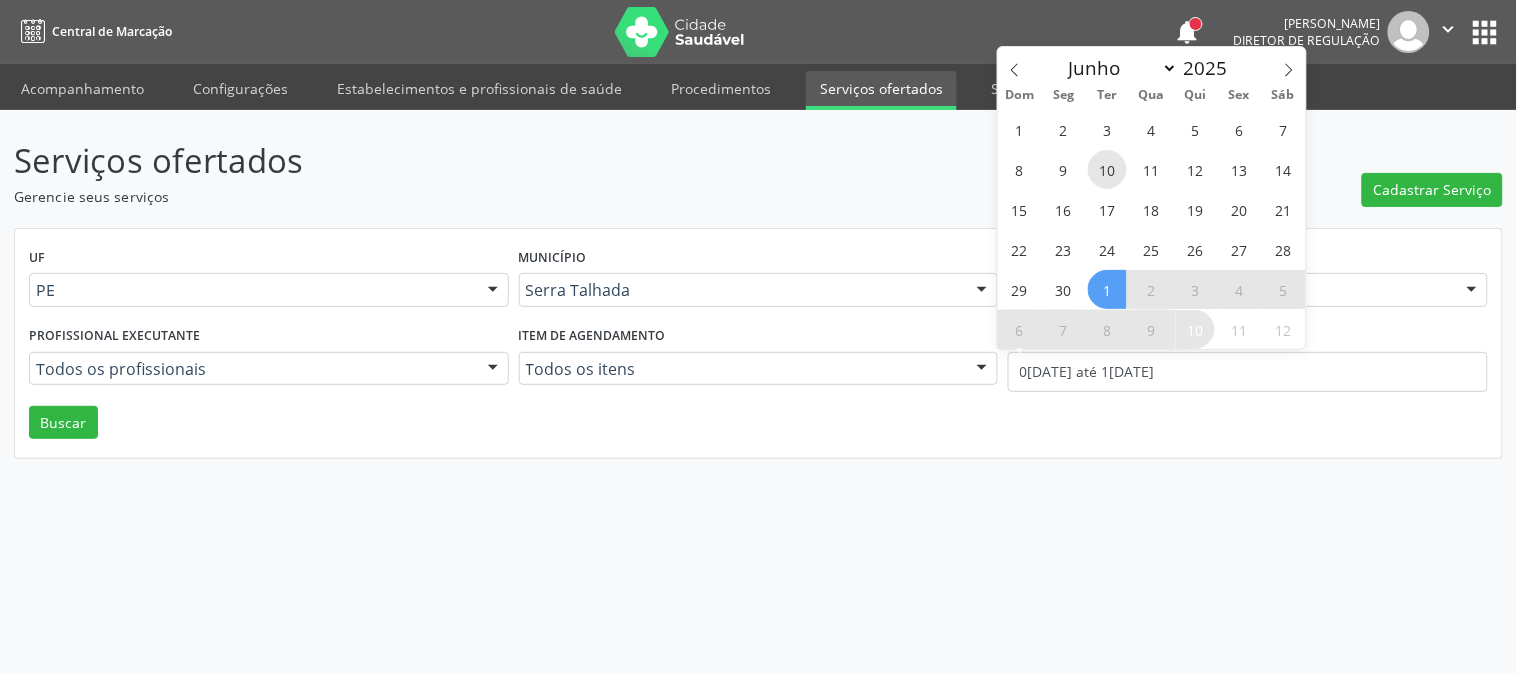 click on "10" at bounding box center (1107, 169) 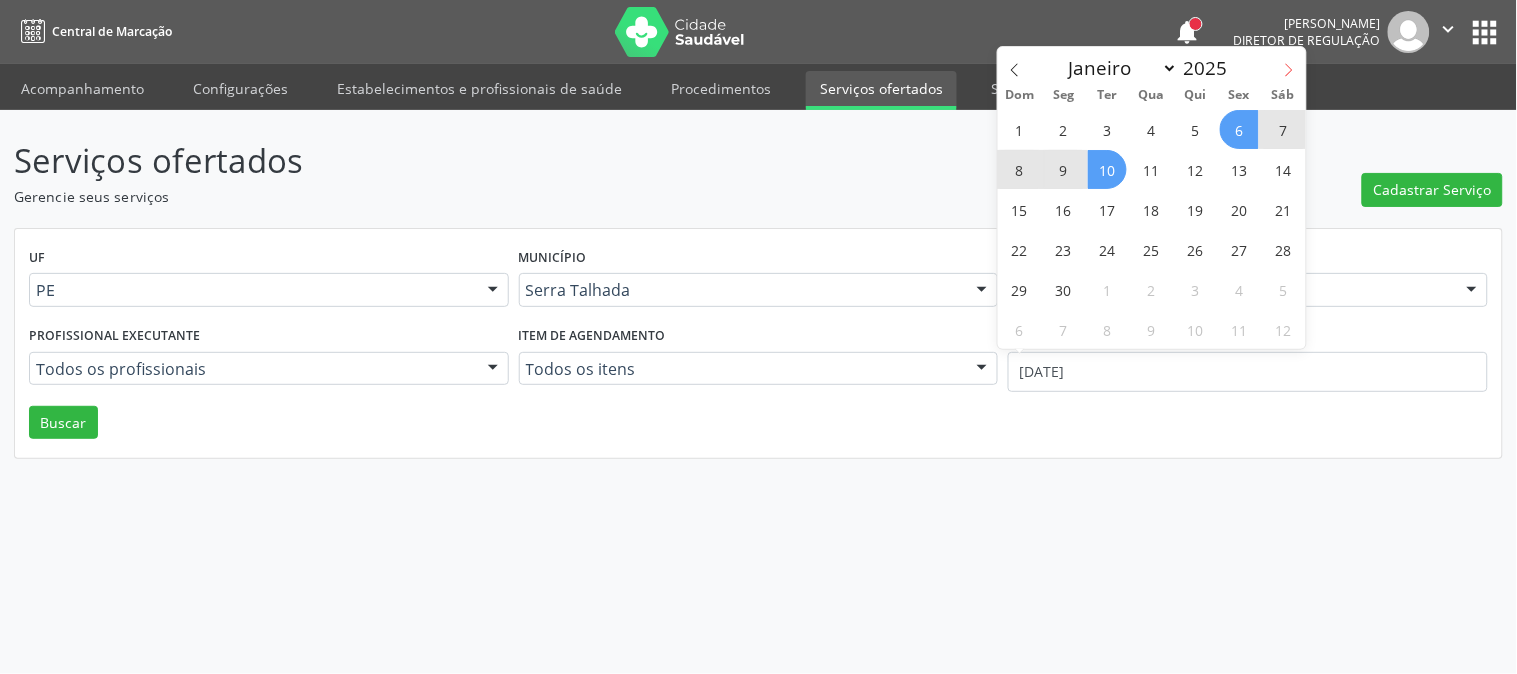 click at bounding box center (1289, 64) 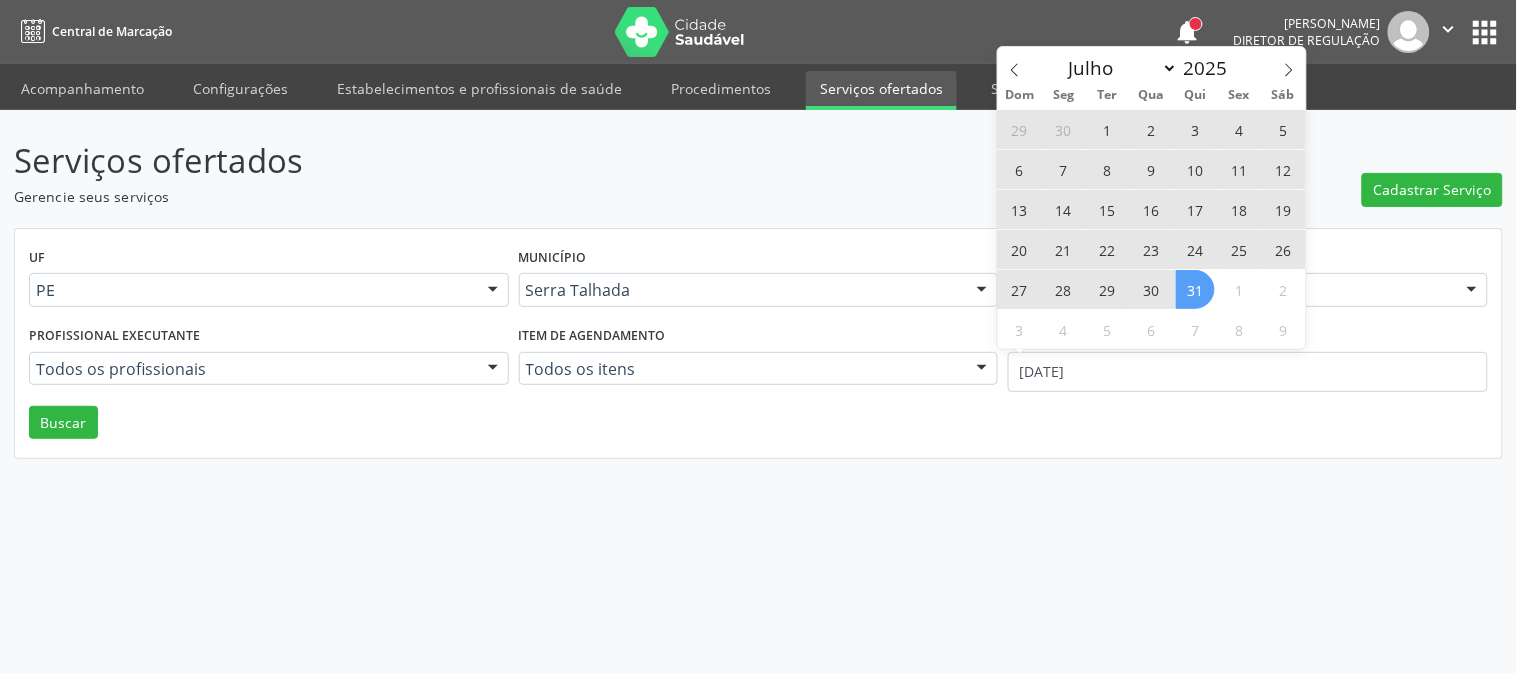 click on "31" at bounding box center [1195, 289] 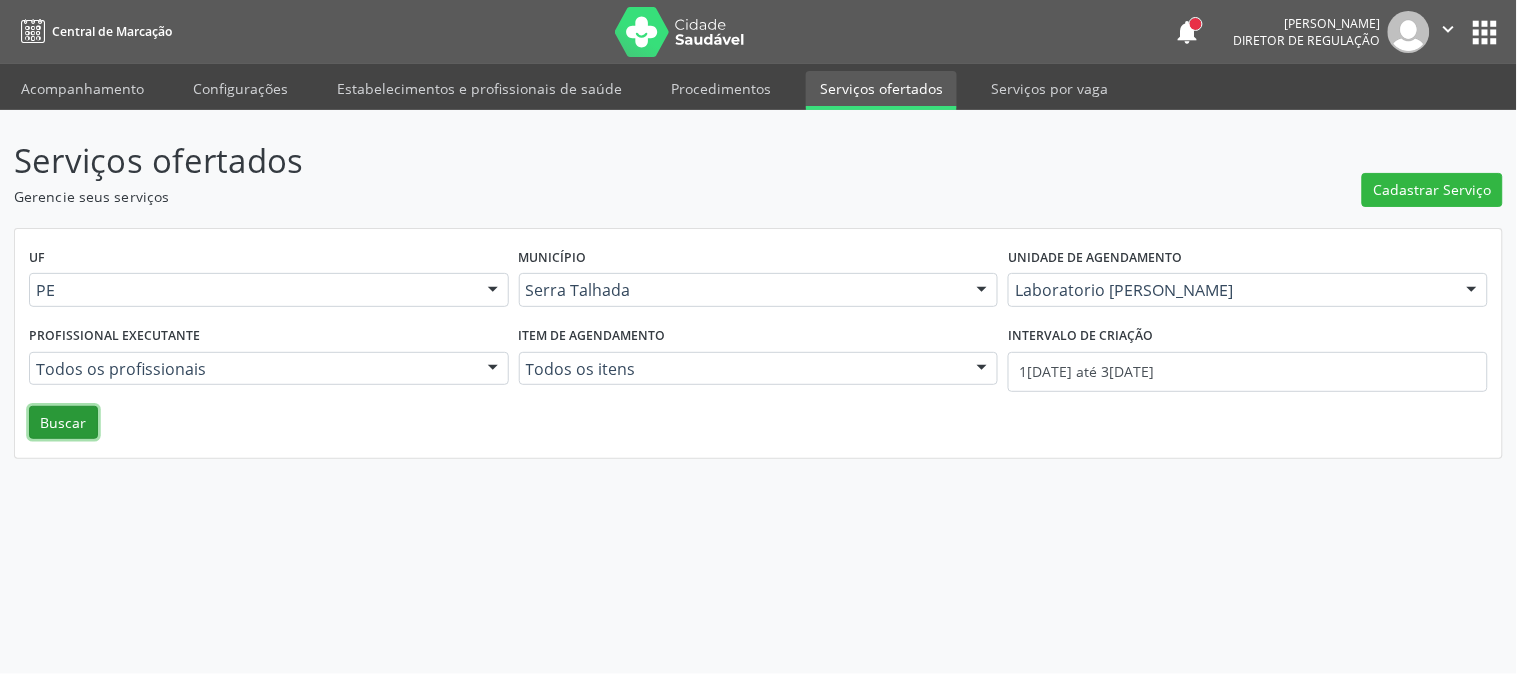 click on "Buscar" at bounding box center [63, 423] 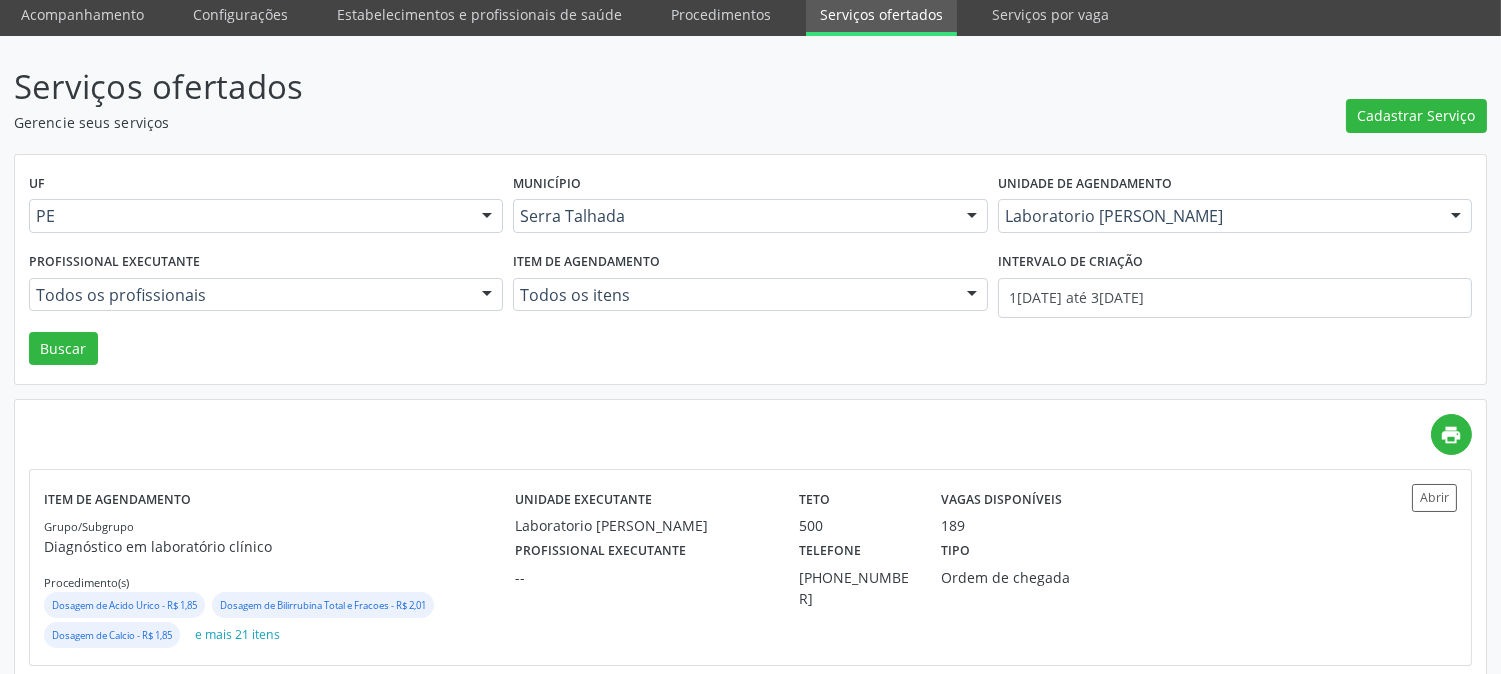 scroll, scrollTop: 108, scrollLeft: 0, axis: vertical 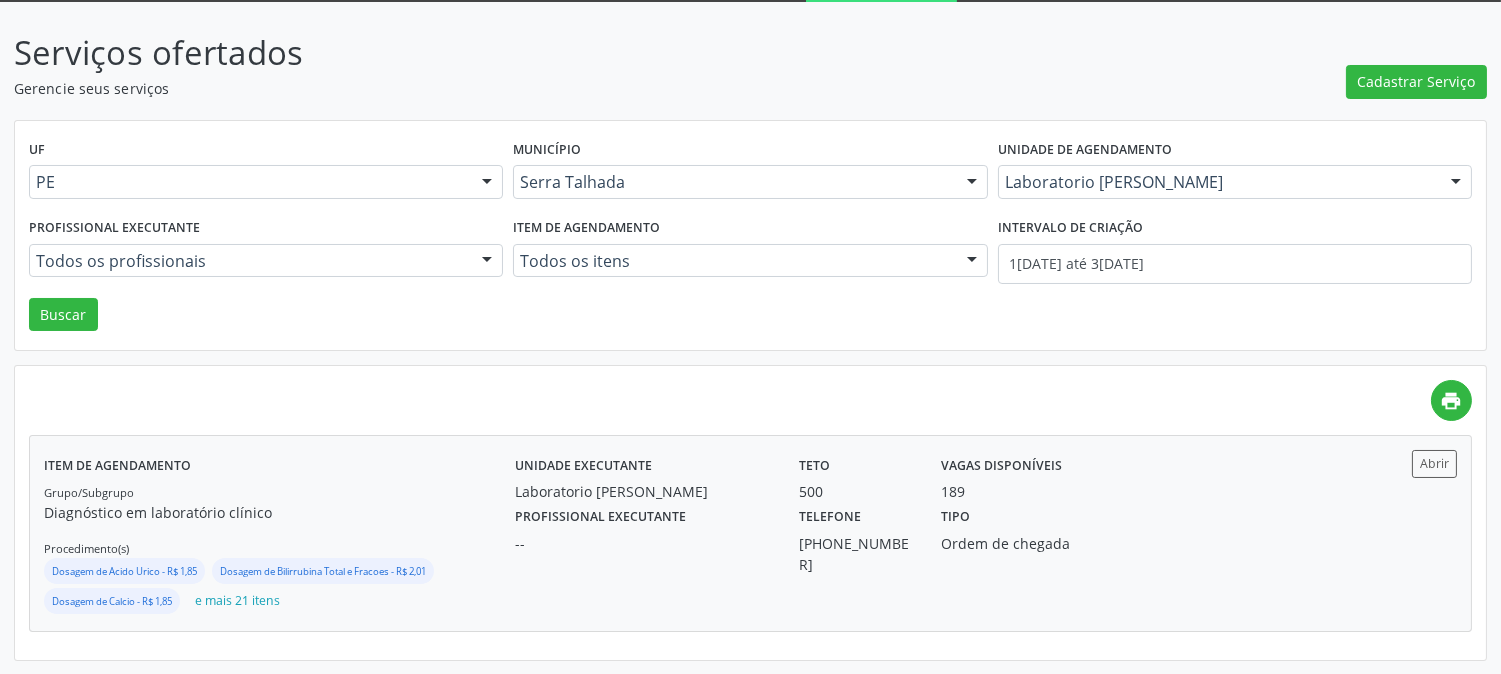 click on "Profissional executante
--" at bounding box center [643, 538] 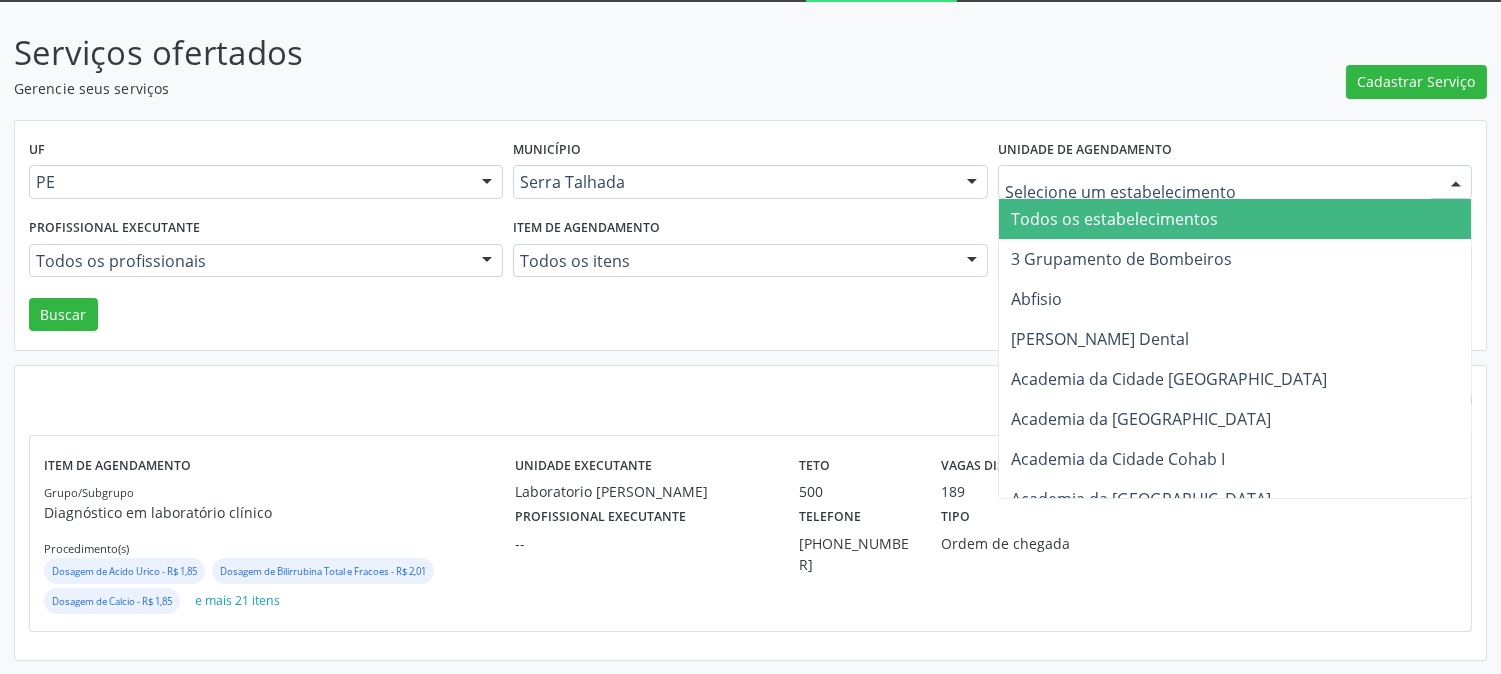 type on "s" 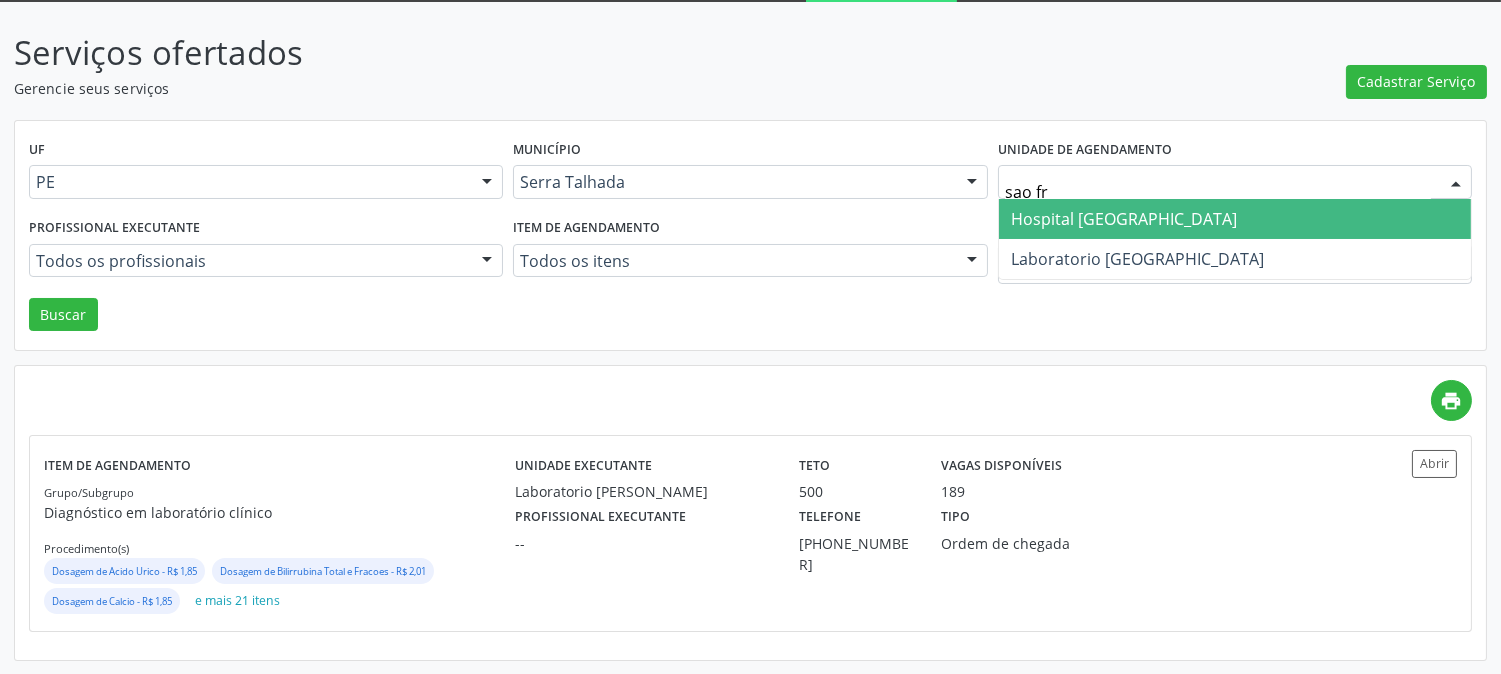 type on "sao fra" 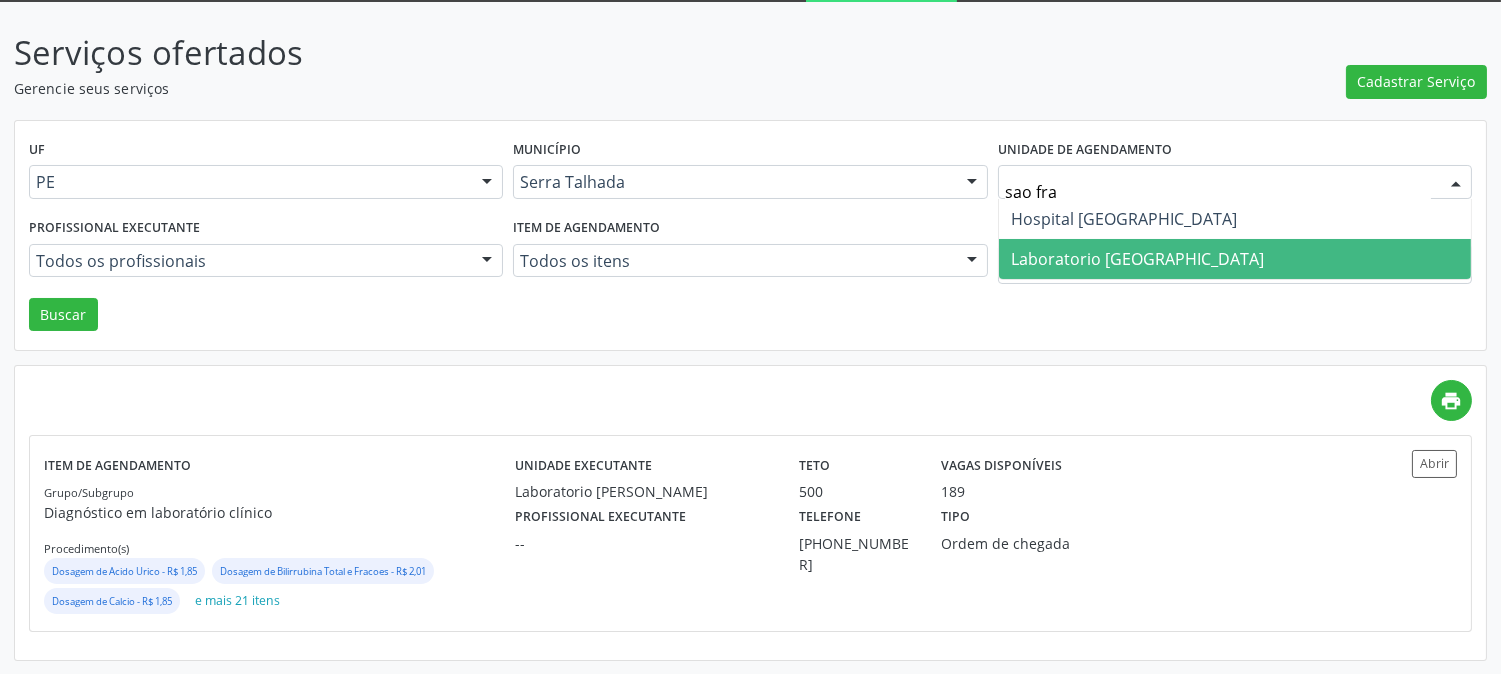 click on "Laboratorio [GEOGRAPHIC_DATA]" at bounding box center [1137, 259] 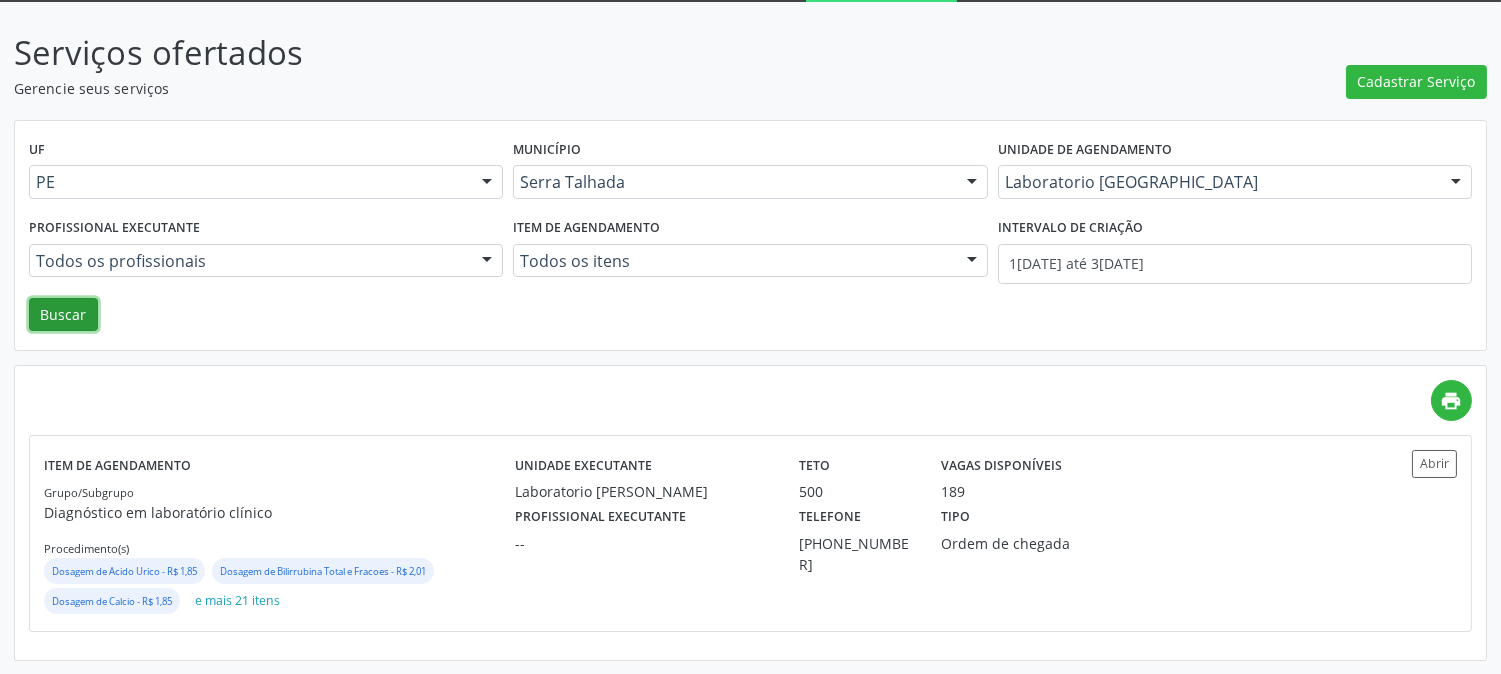 click on "Buscar" at bounding box center (63, 315) 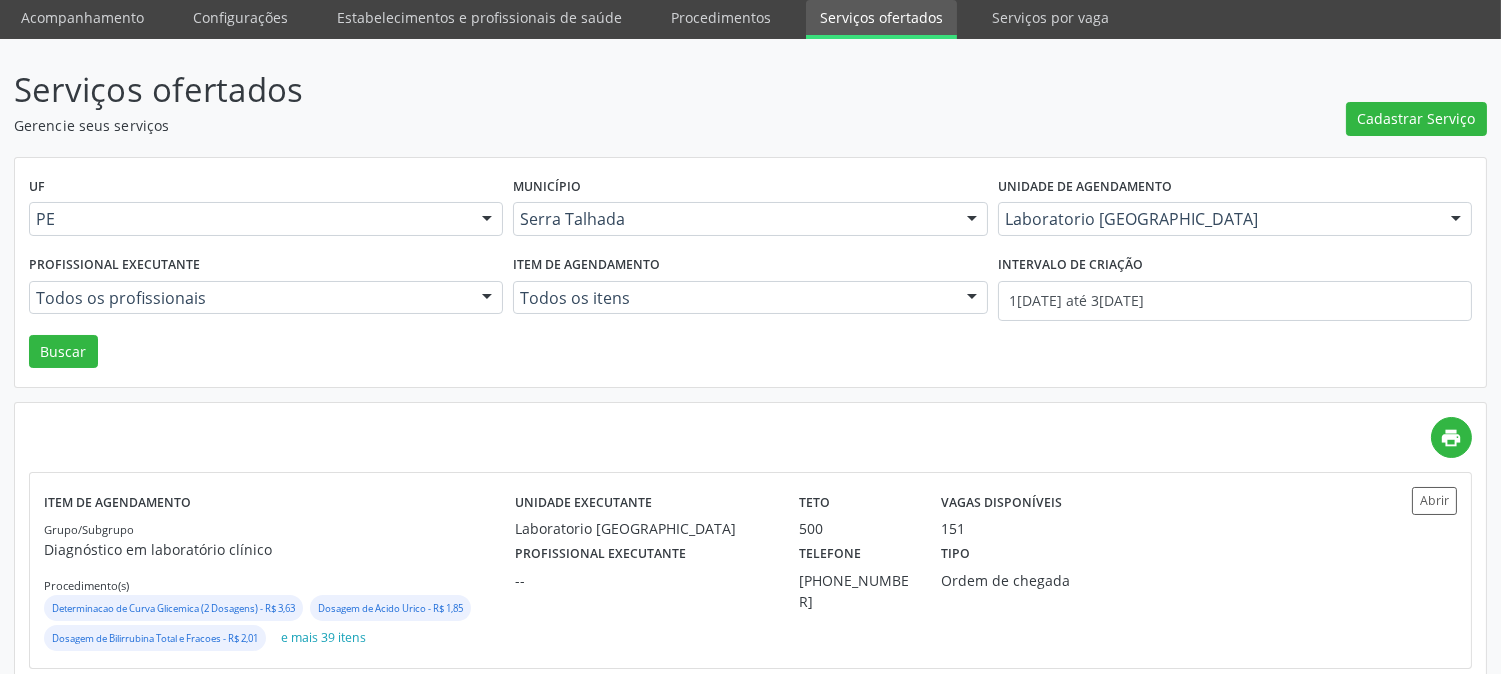scroll, scrollTop: 108, scrollLeft: 0, axis: vertical 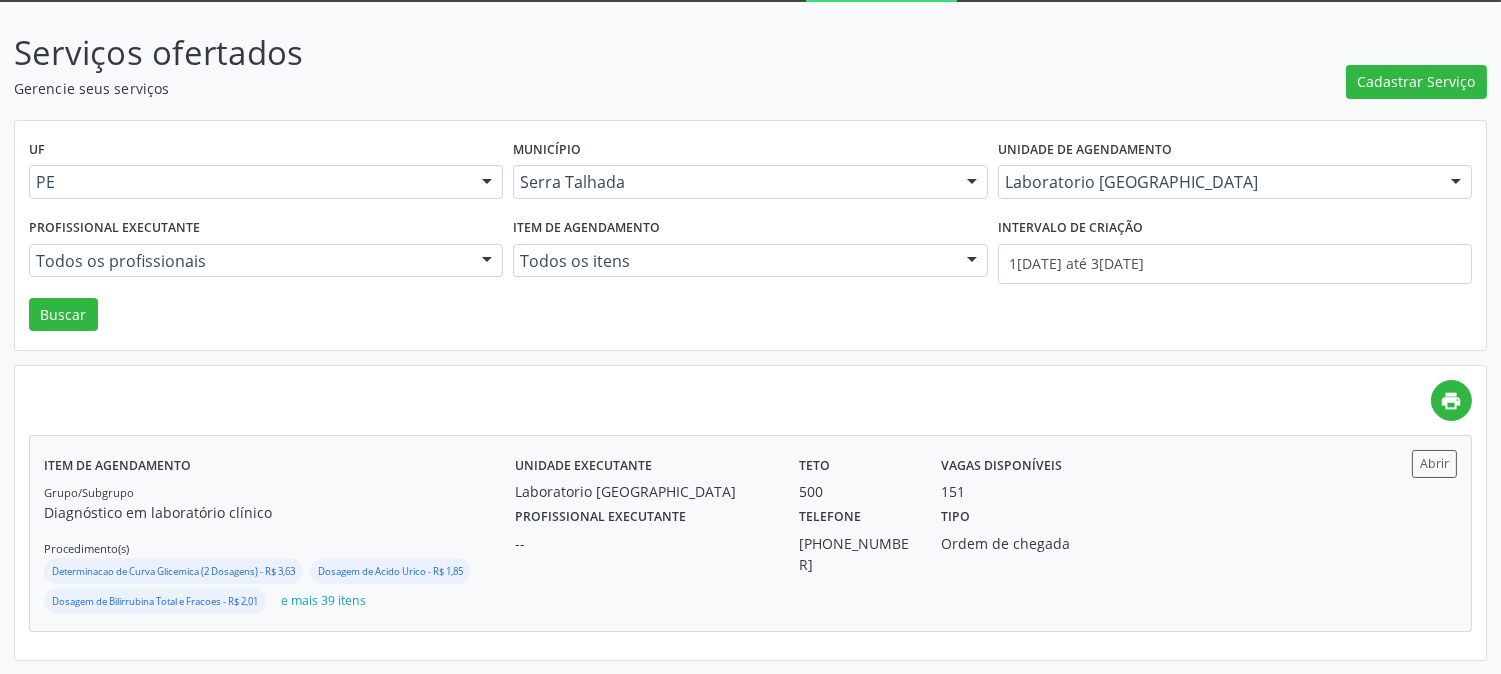 click on "Tipo
Ordem de chegada" at bounding box center [1033, 538] 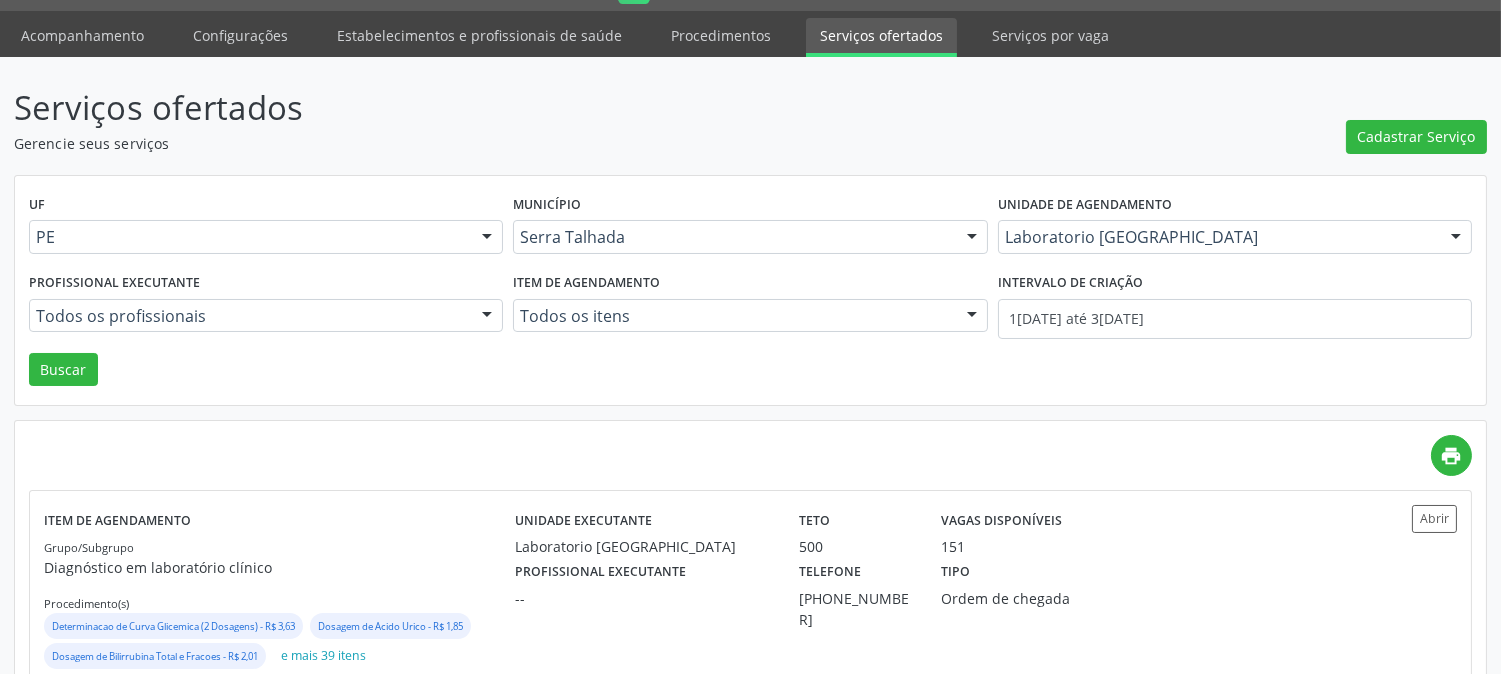 scroll, scrollTop: 0, scrollLeft: 0, axis: both 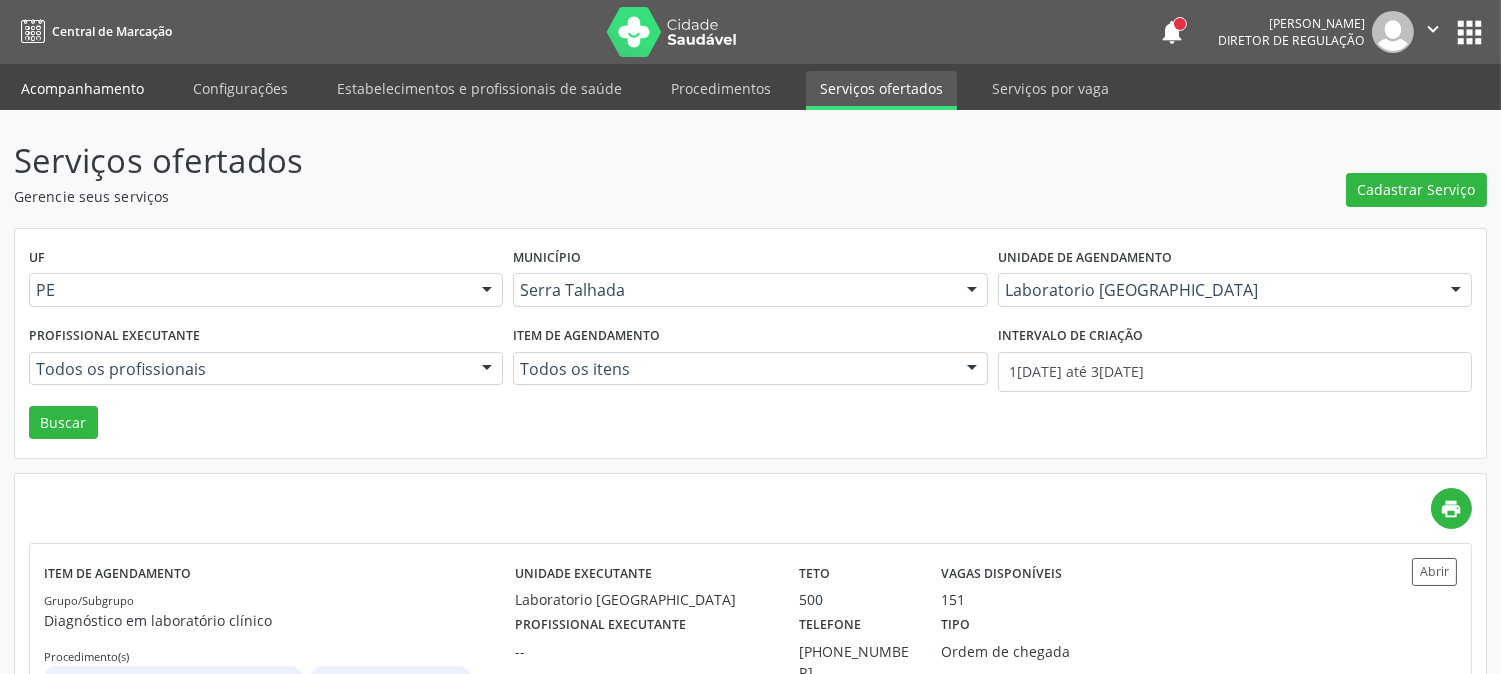 click on "Acompanhamento" at bounding box center (82, 88) 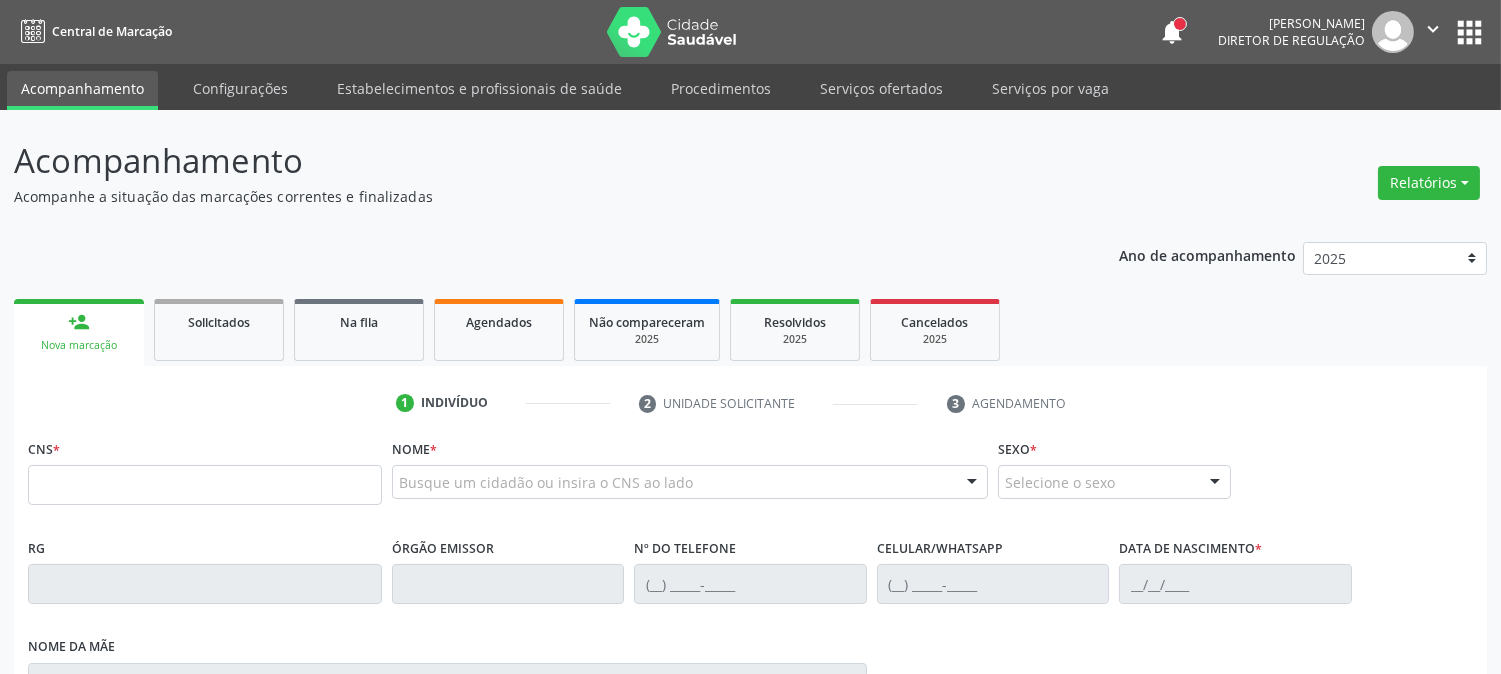 click on "Acompanhamento" at bounding box center (82, 90) 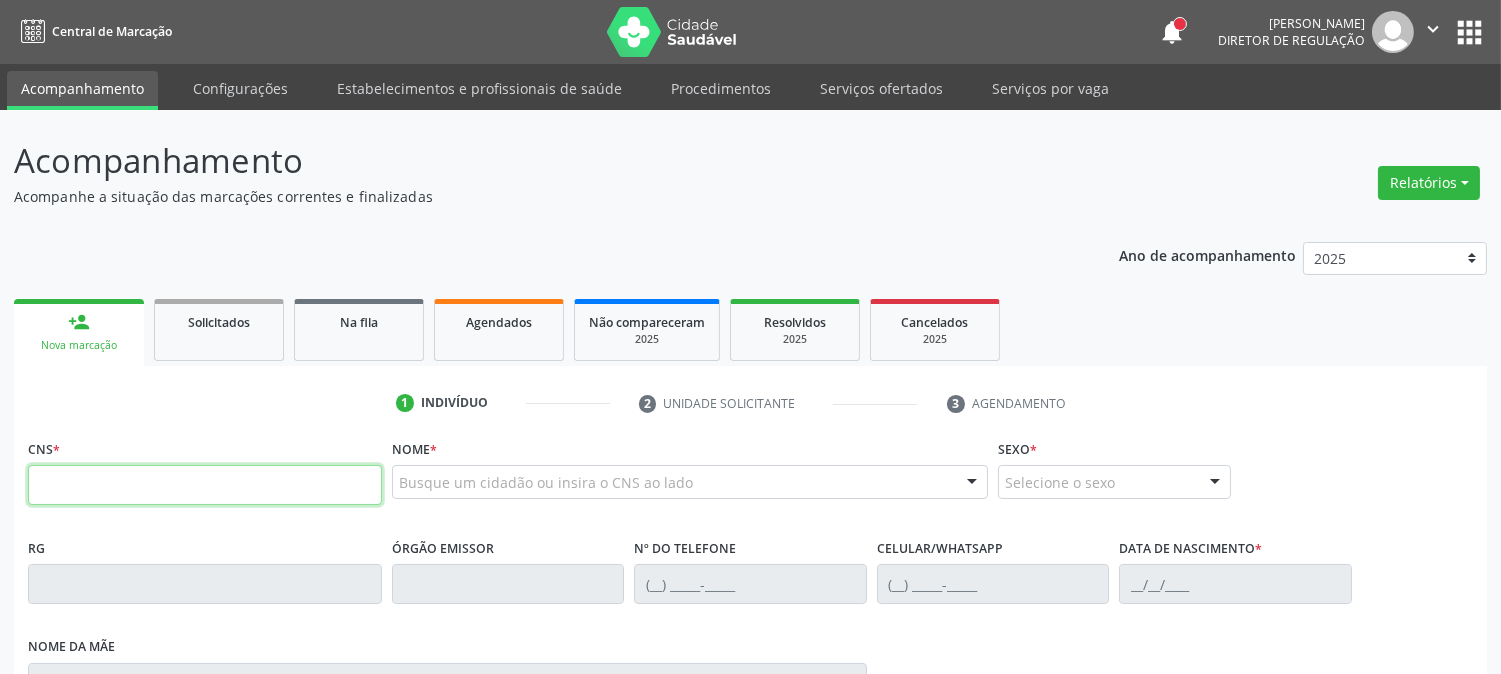 click at bounding box center (205, 485) 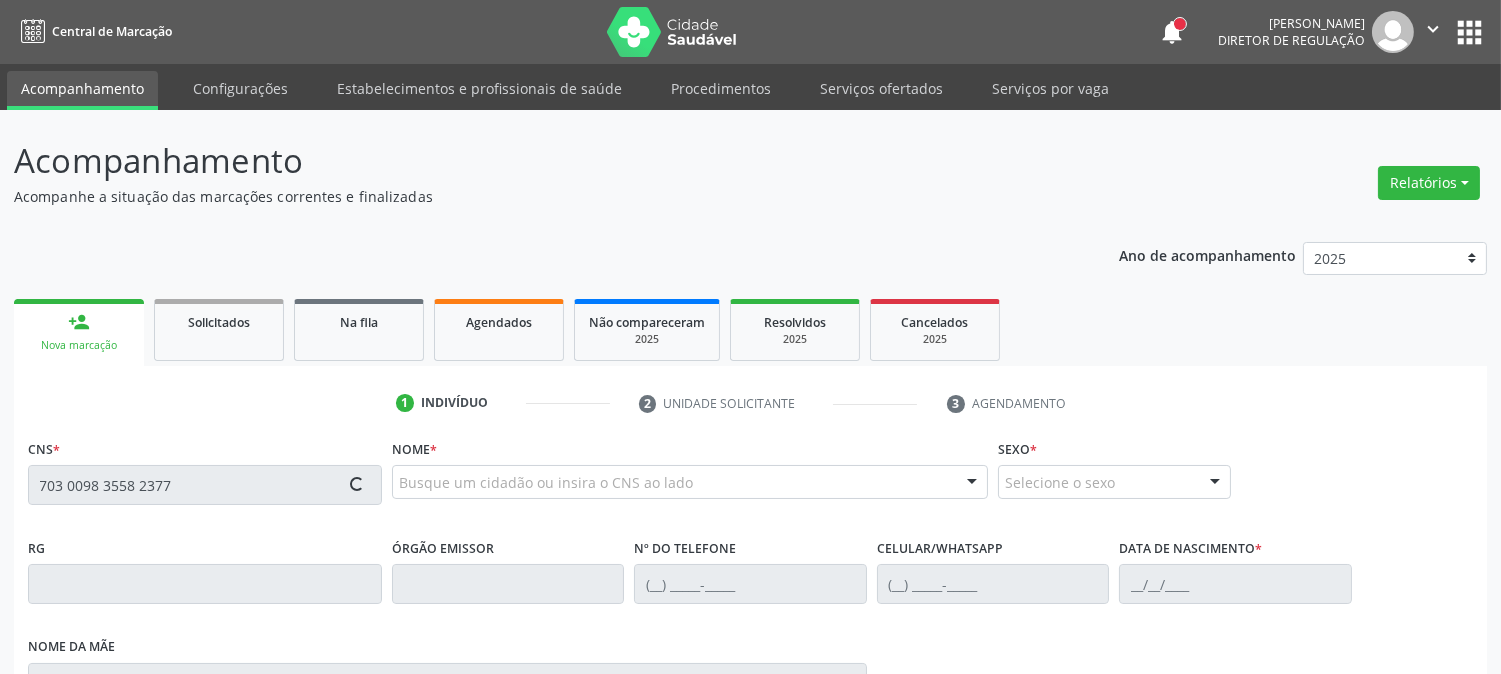 type on "703 0098 3558 2377" 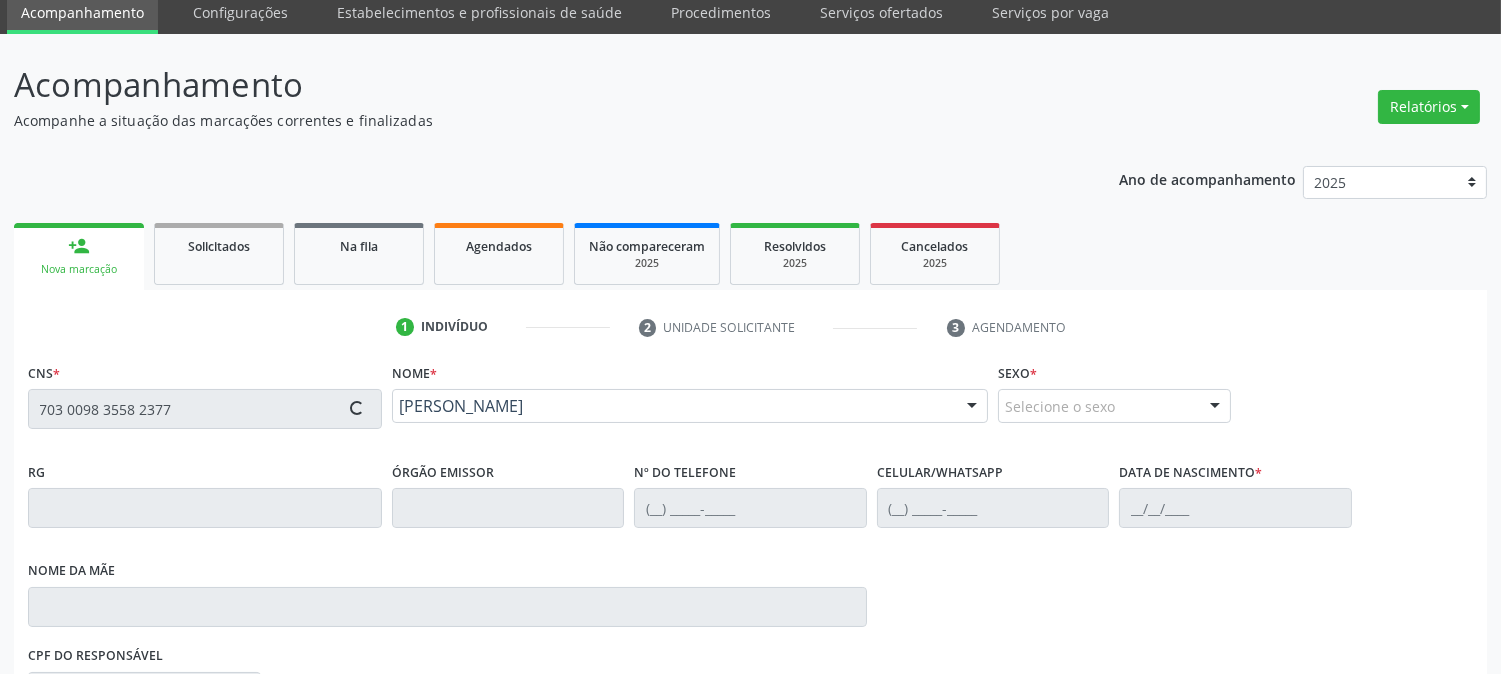 type on "(87) 99999-9999" 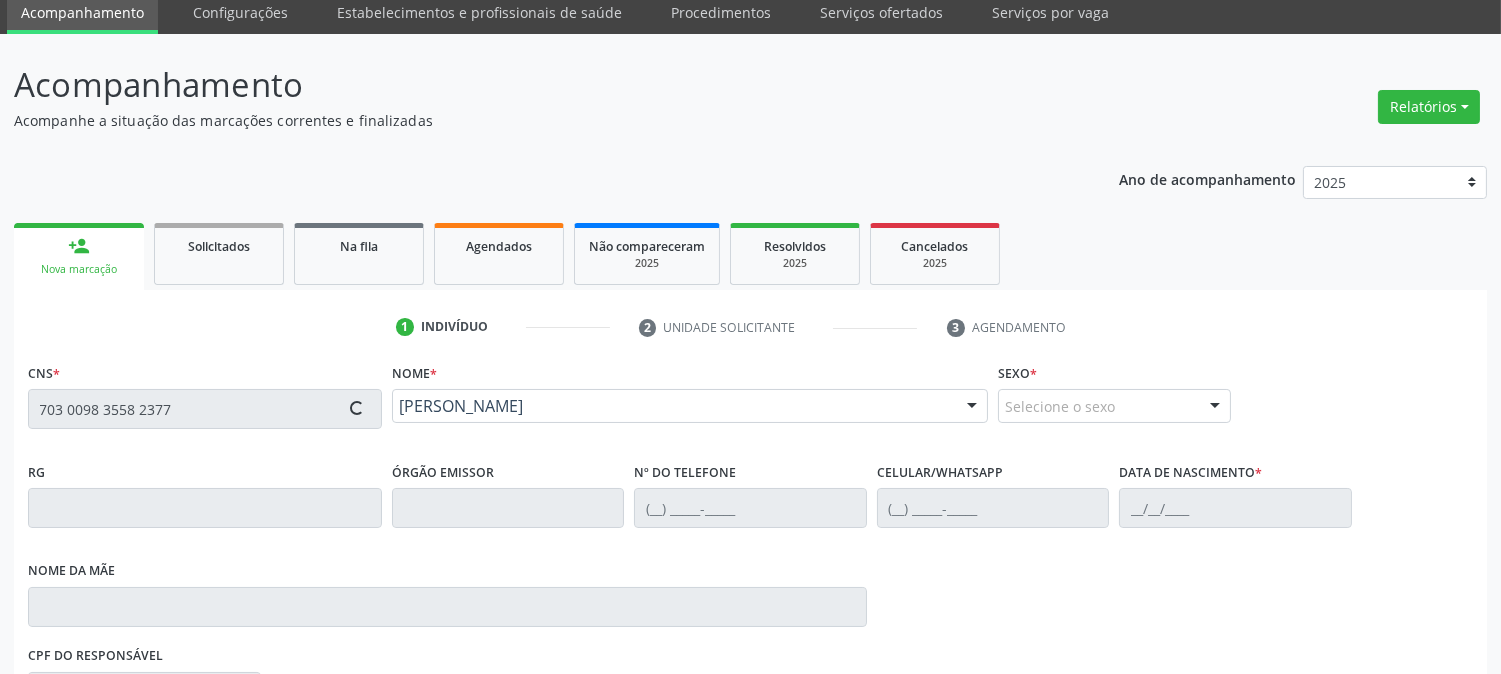type on "27/09/1947" 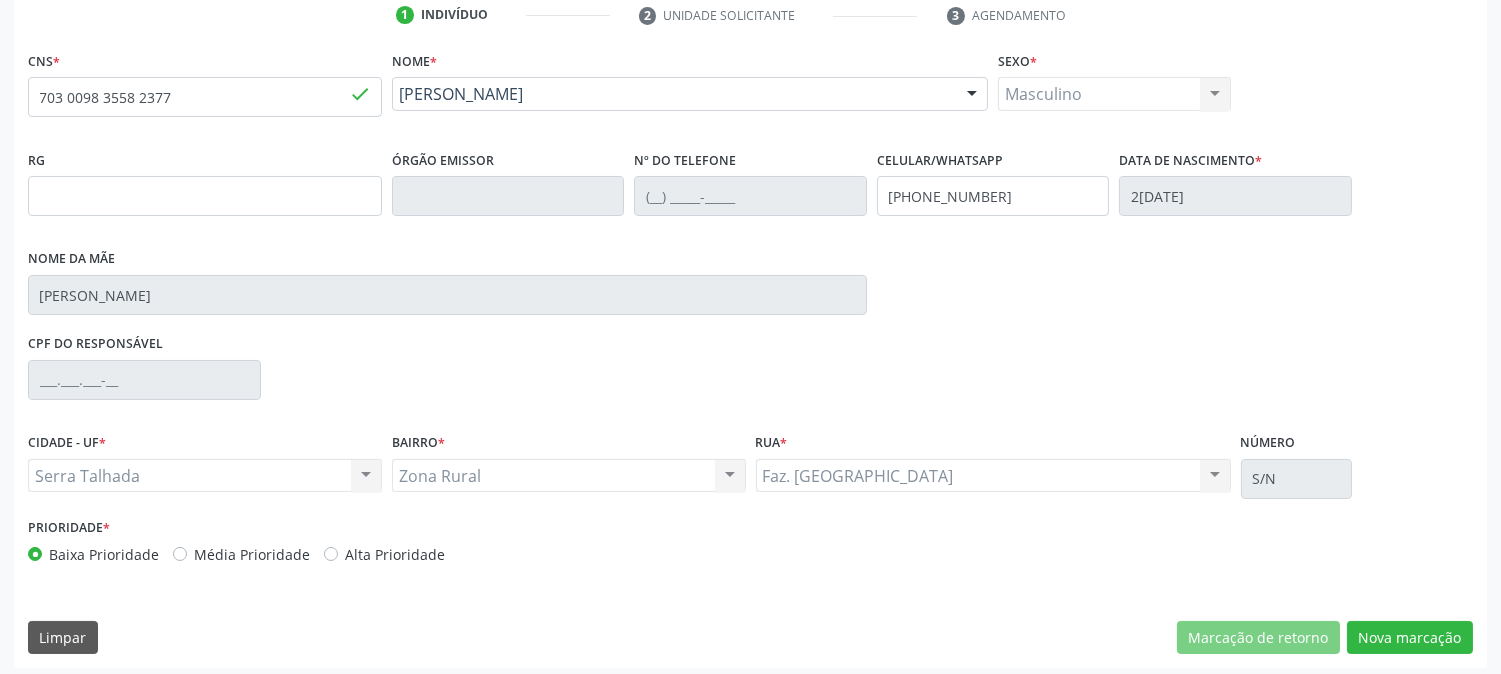 scroll, scrollTop: 395, scrollLeft: 0, axis: vertical 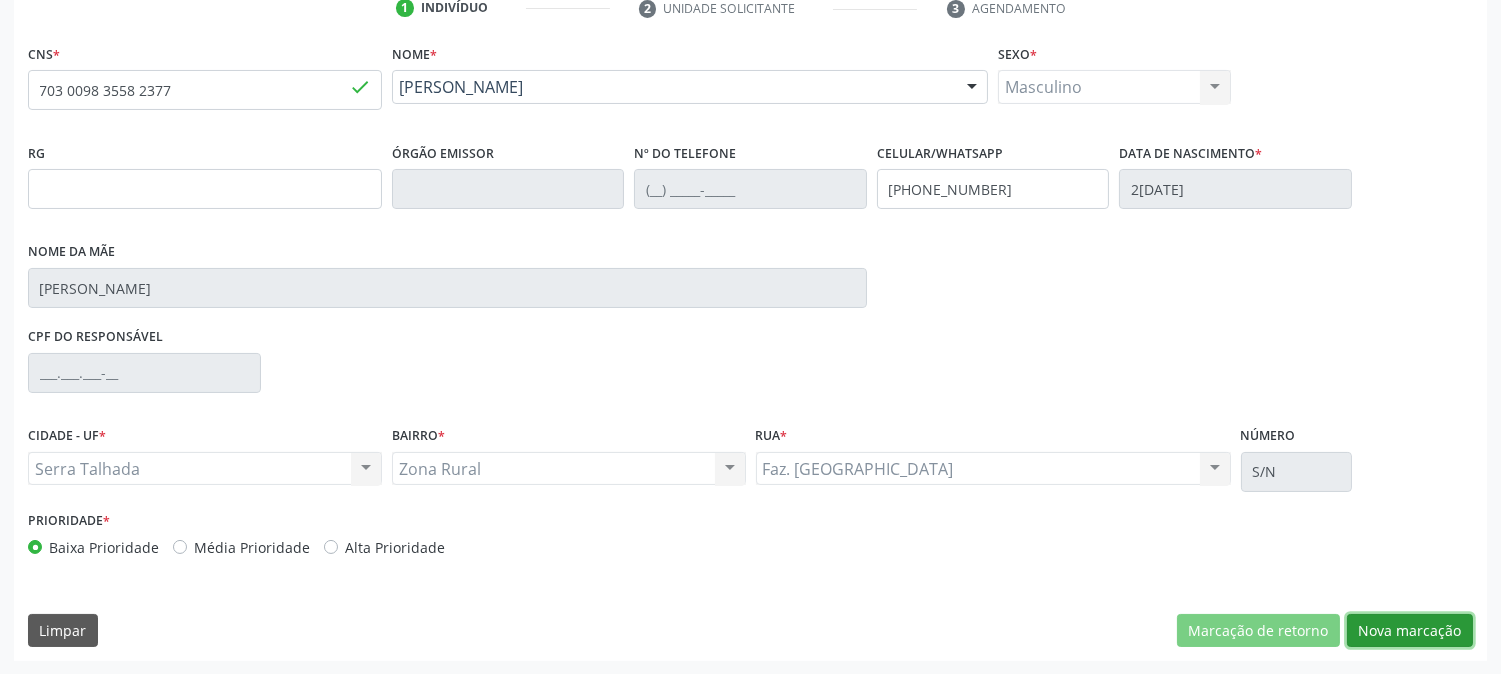 click on "Nova marcação" at bounding box center [1410, 631] 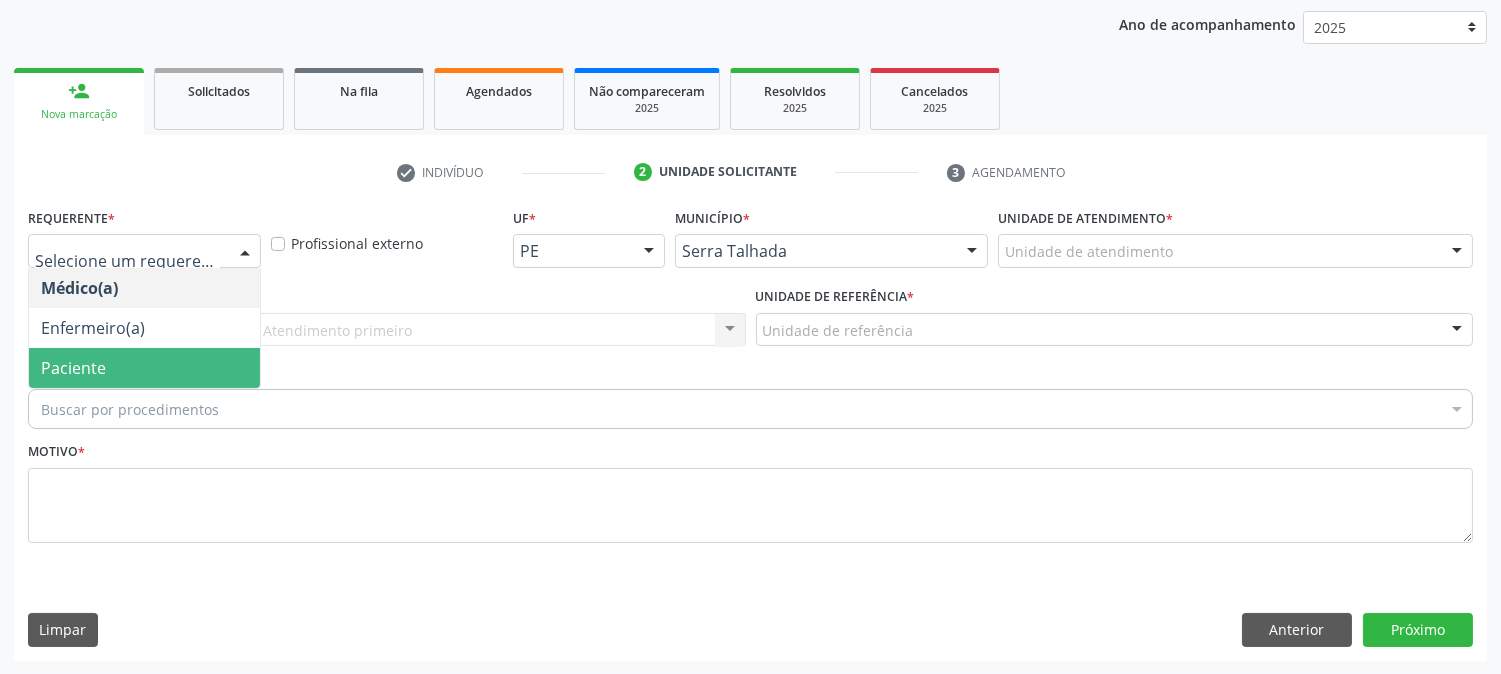 click on "Paciente" at bounding box center [144, 368] 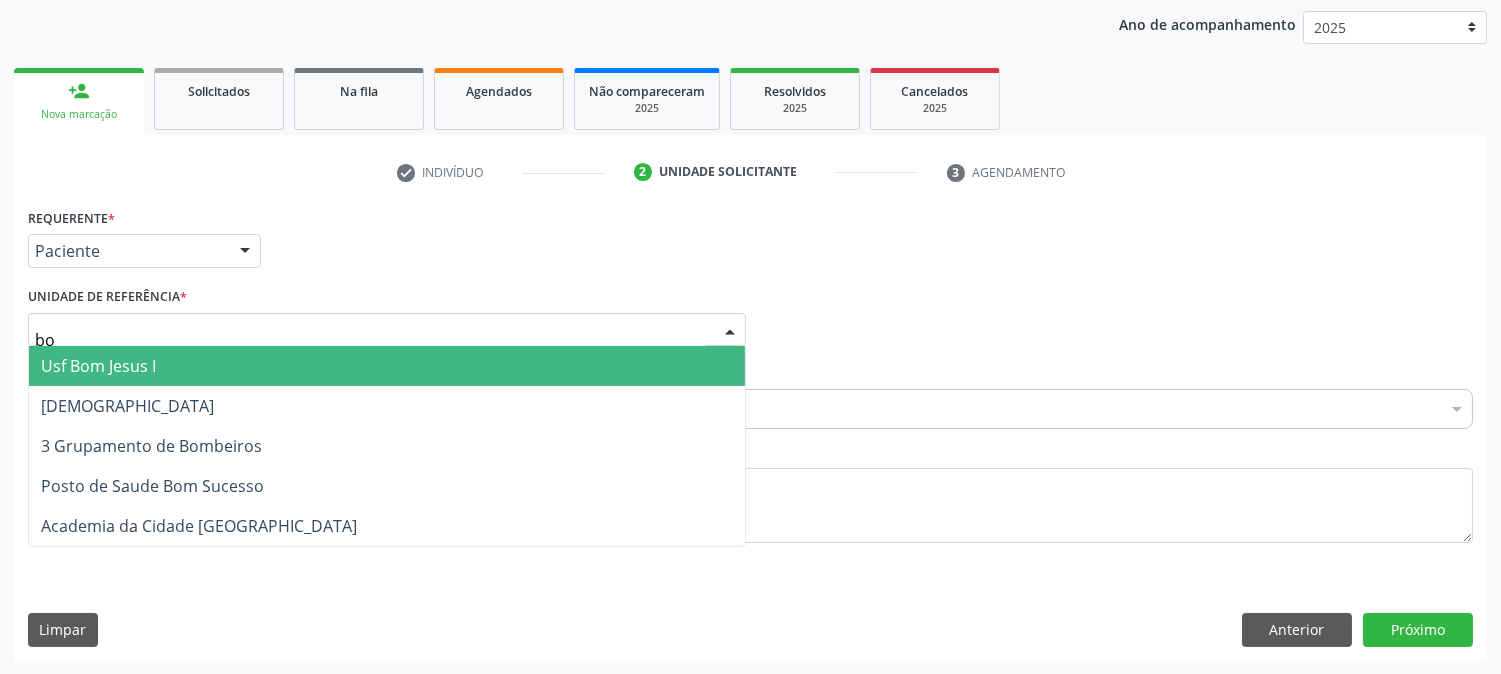 type on "b" 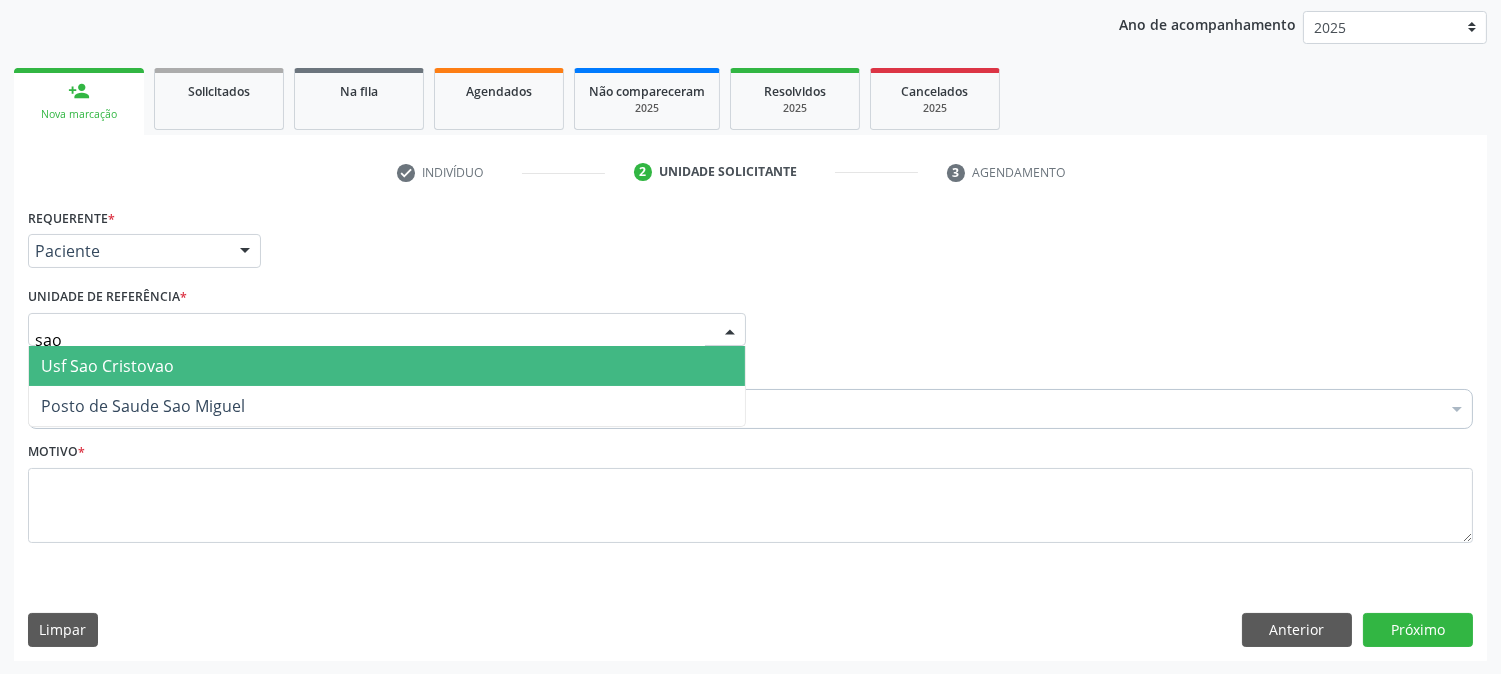 type on "sao" 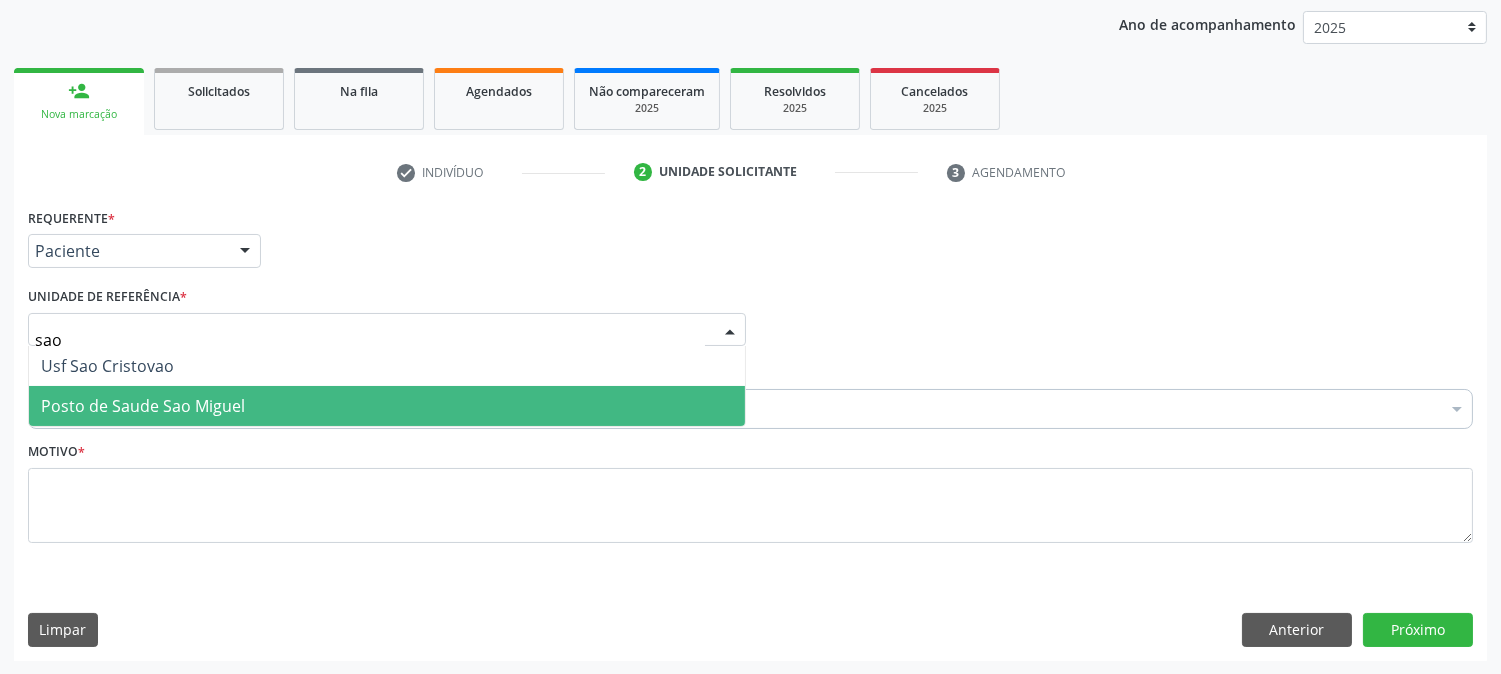 click on "Posto de Saude Sao Miguel" at bounding box center (143, 406) 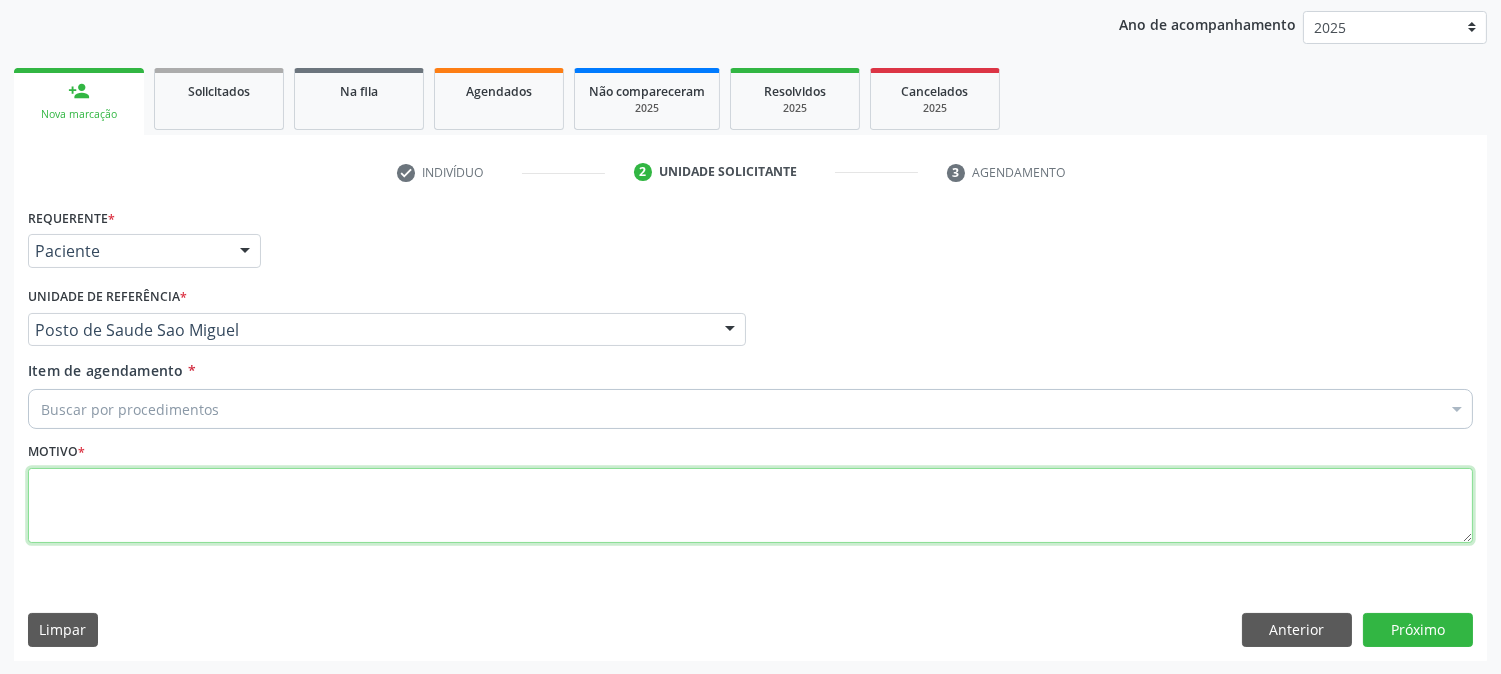 click at bounding box center [750, 506] 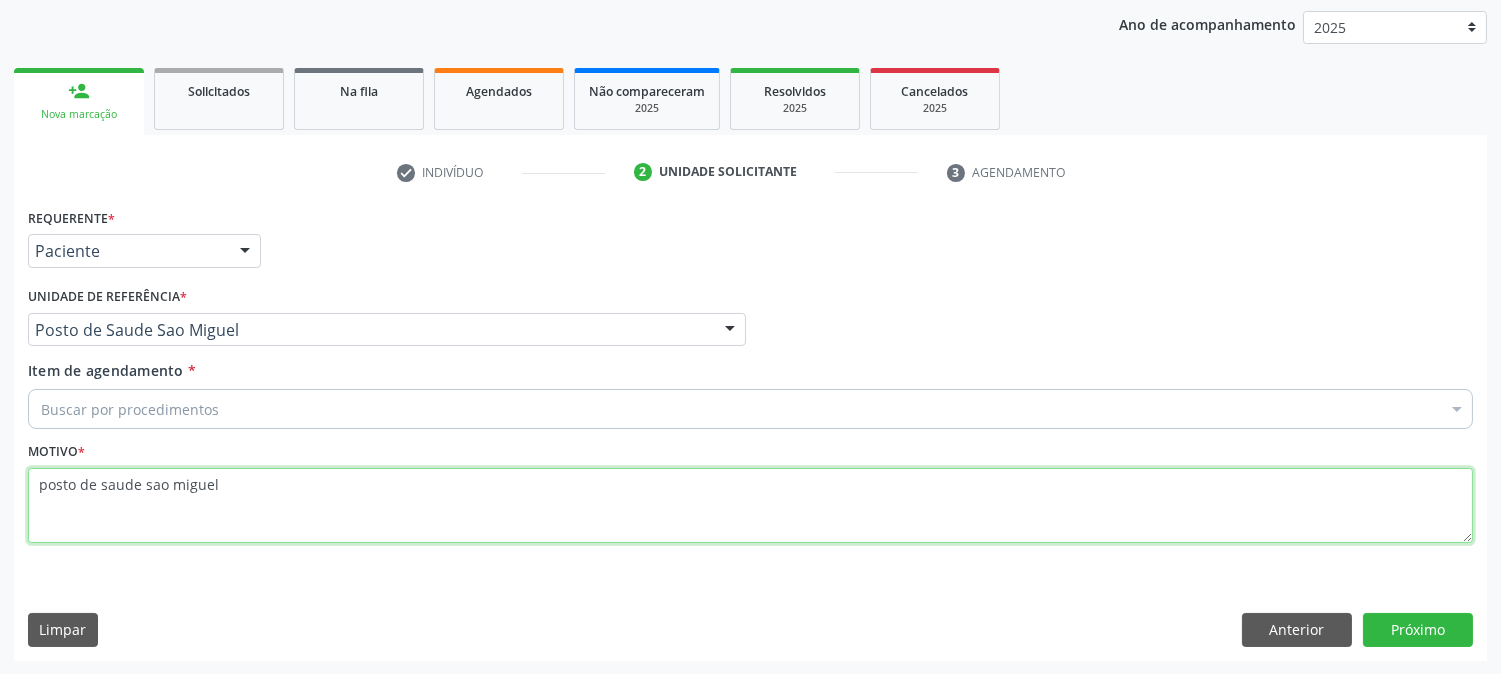 click on "posto de saude sao miguel" at bounding box center [750, 506] 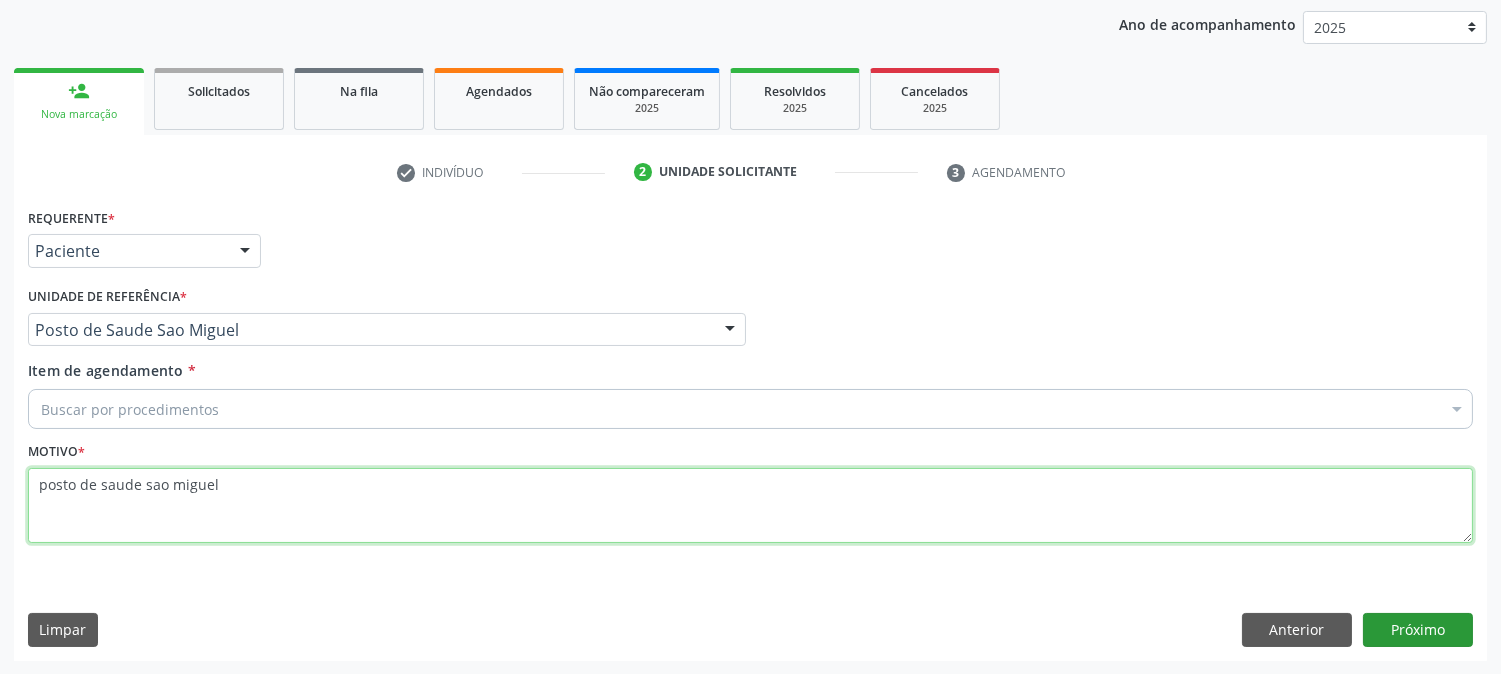 type on "posto de saude sao miguel" 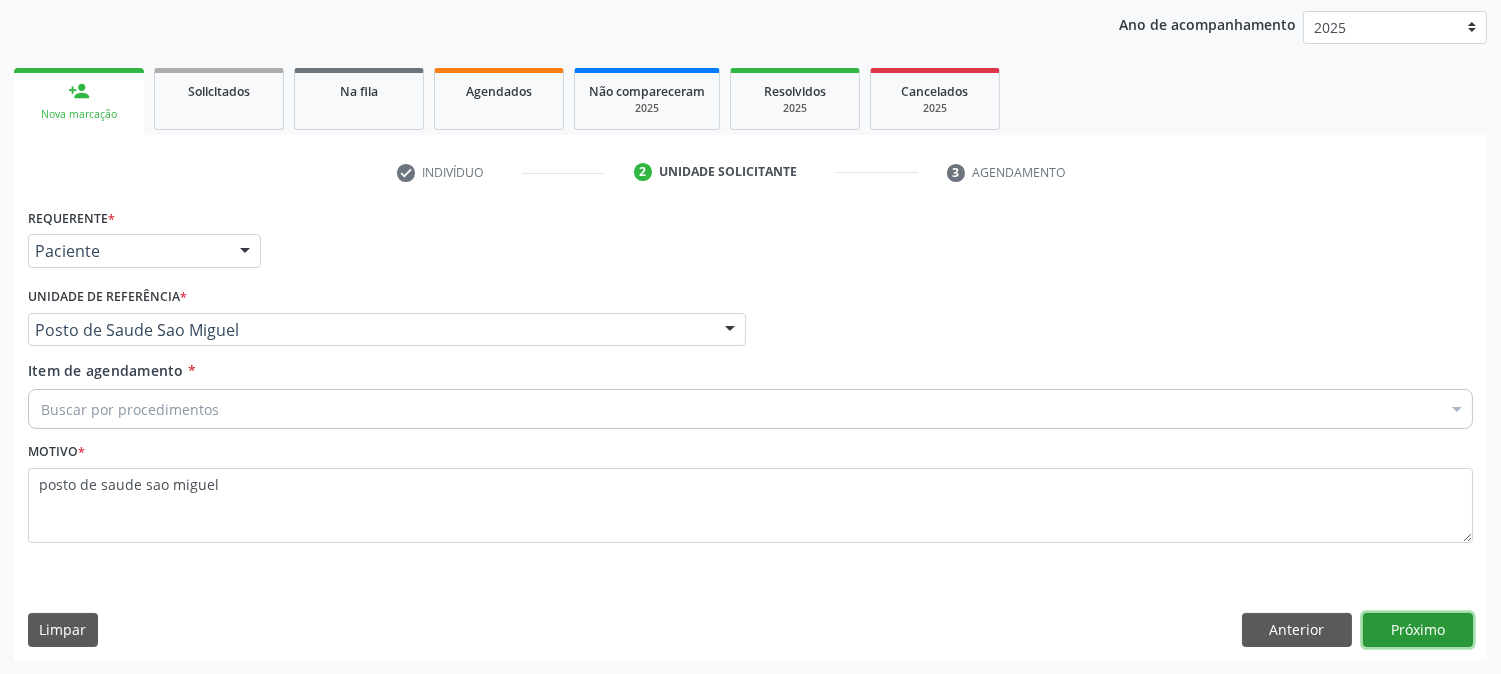 click on "Próximo" at bounding box center (1418, 630) 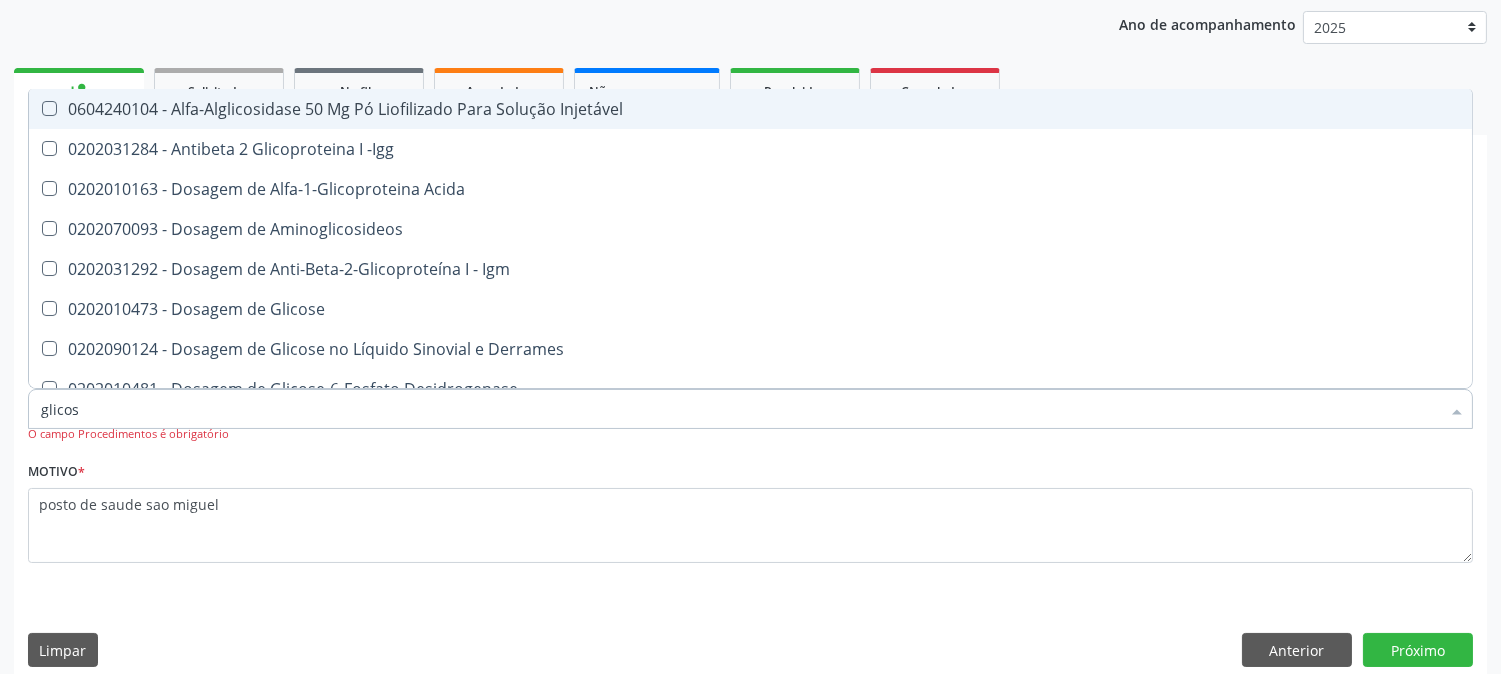 type on "glicose" 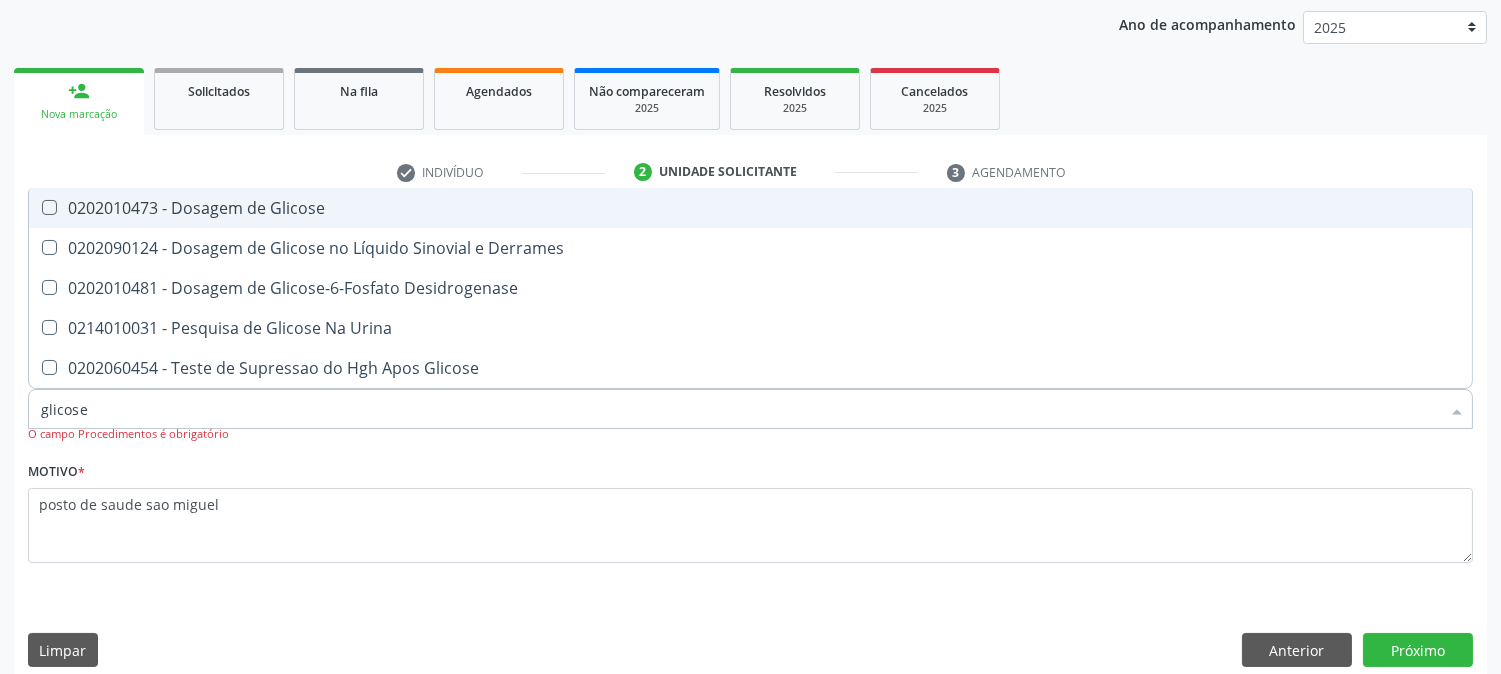 click on "0202010473 - Dosagem de Glicose" at bounding box center (750, 208) 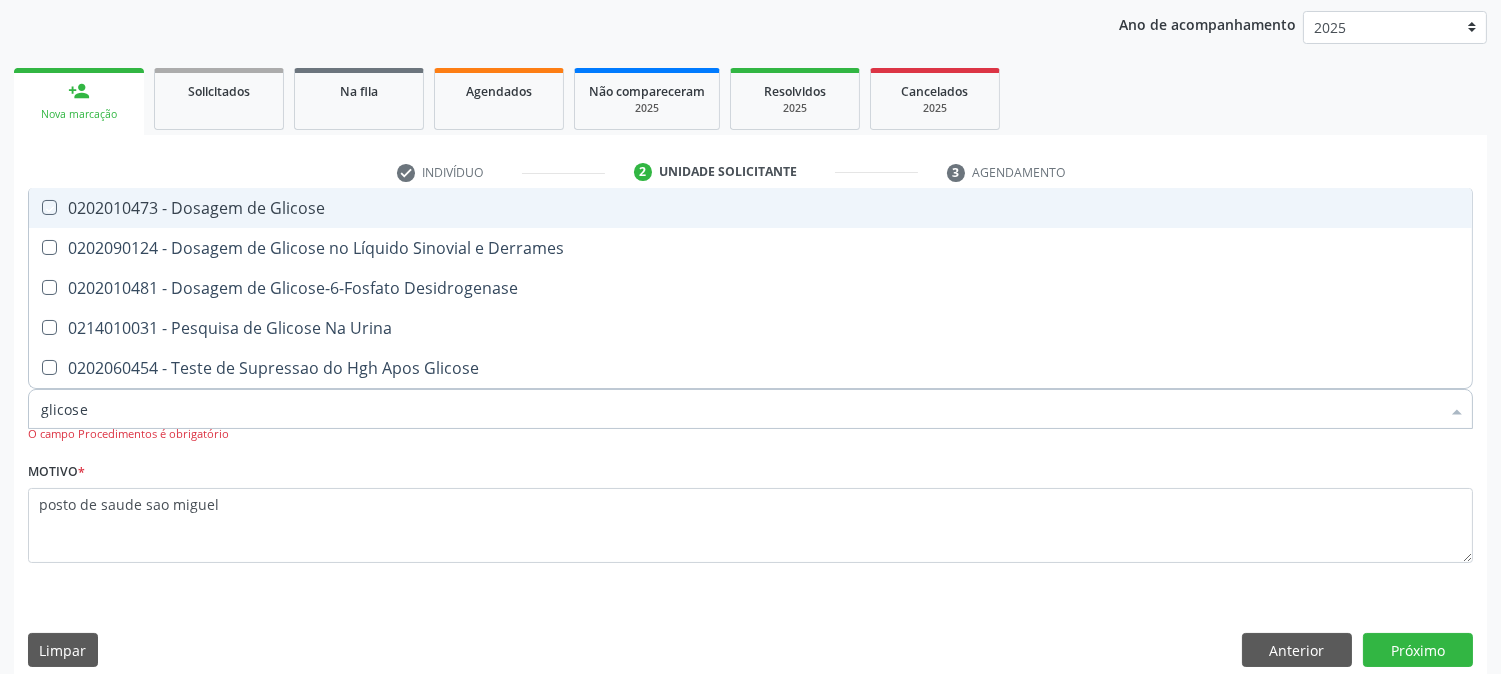 checkbox on "true" 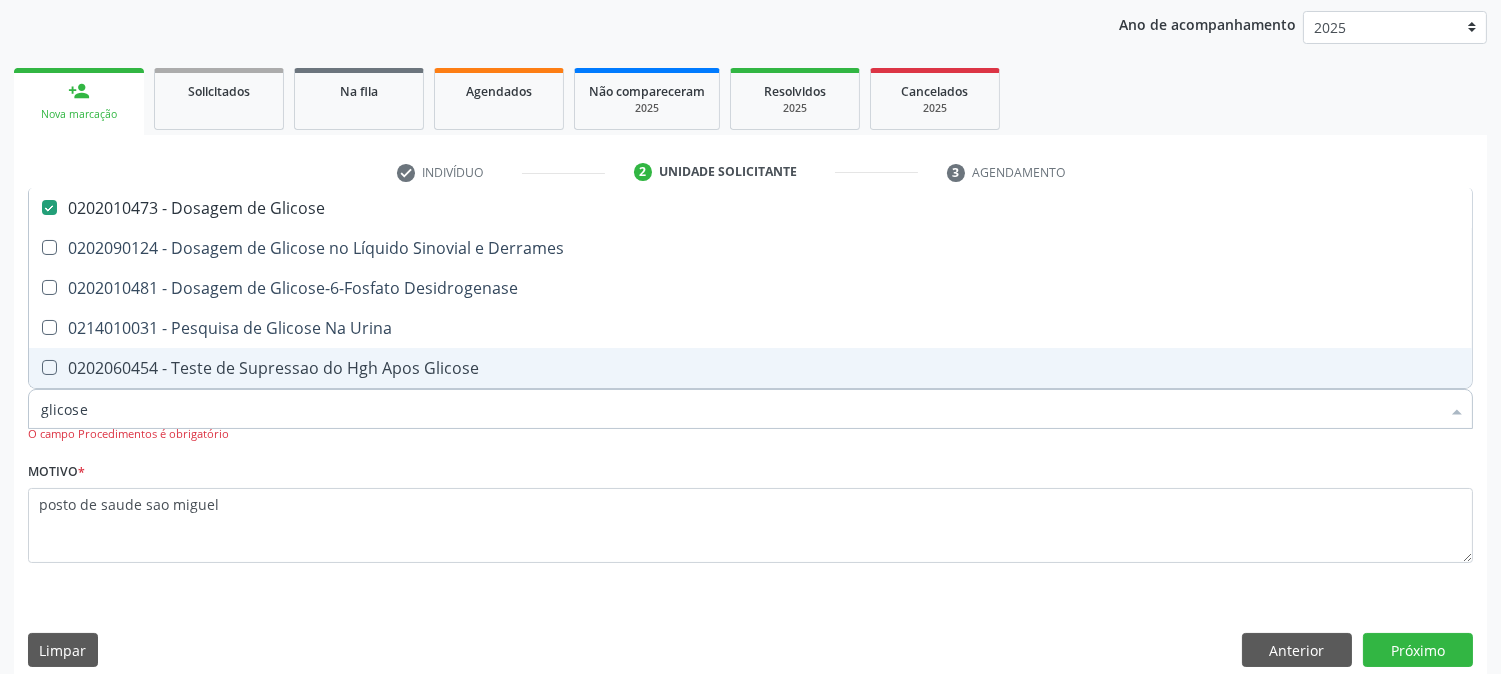 click on "glicose" at bounding box center (740, 409) 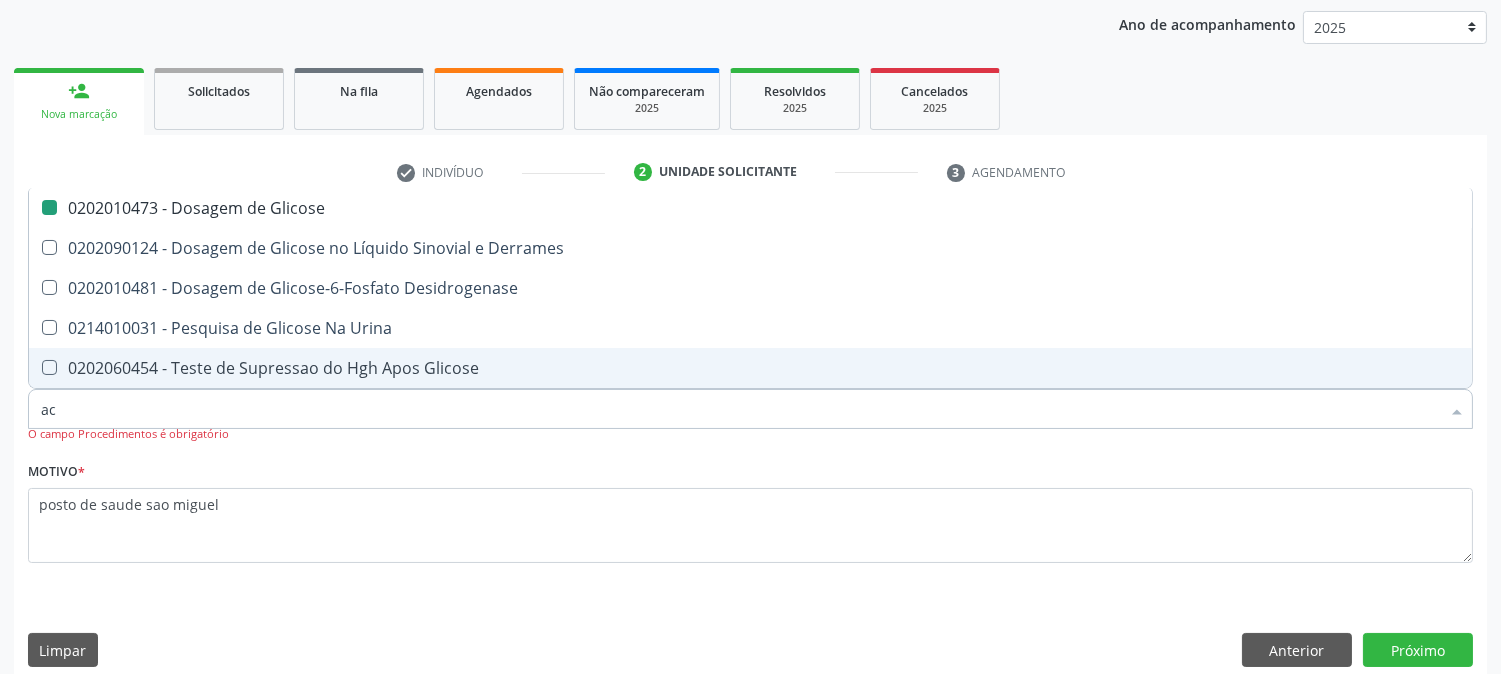 type on "aci" 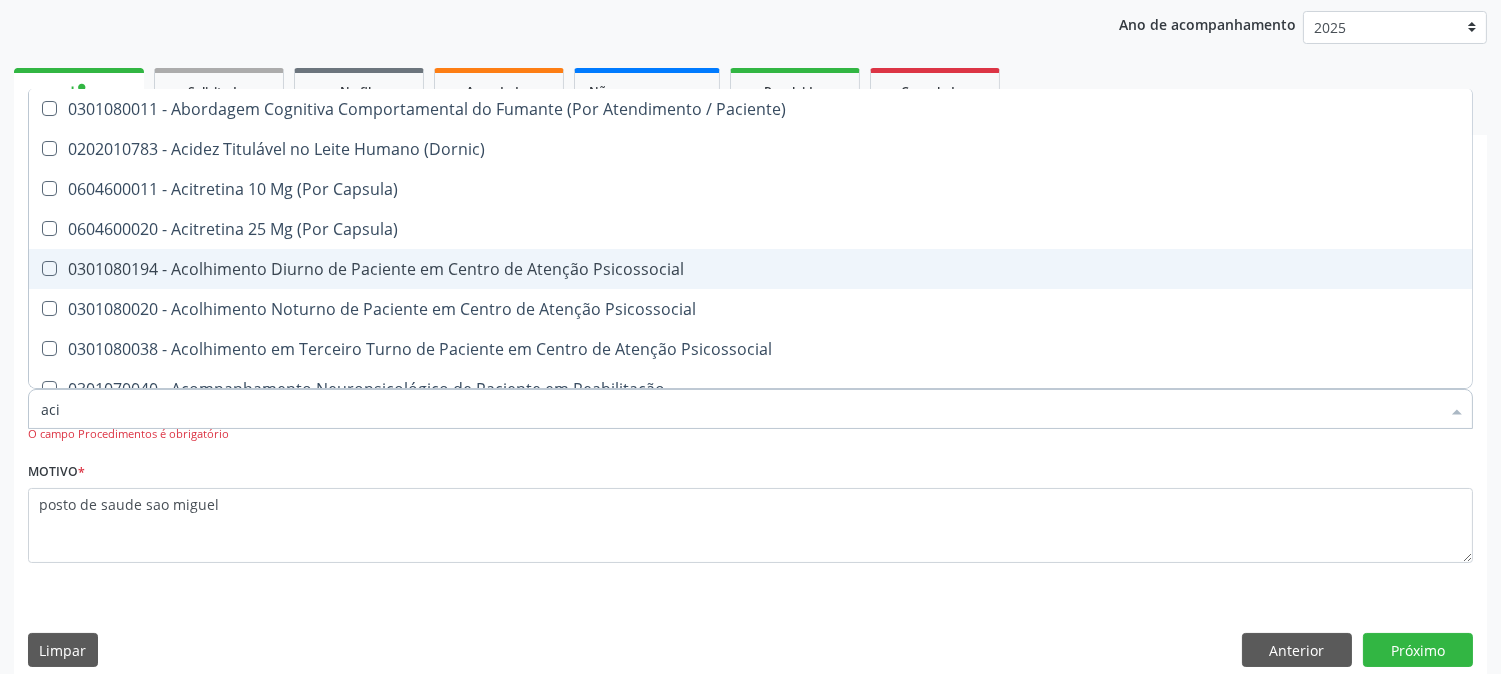 checkbox on "false" 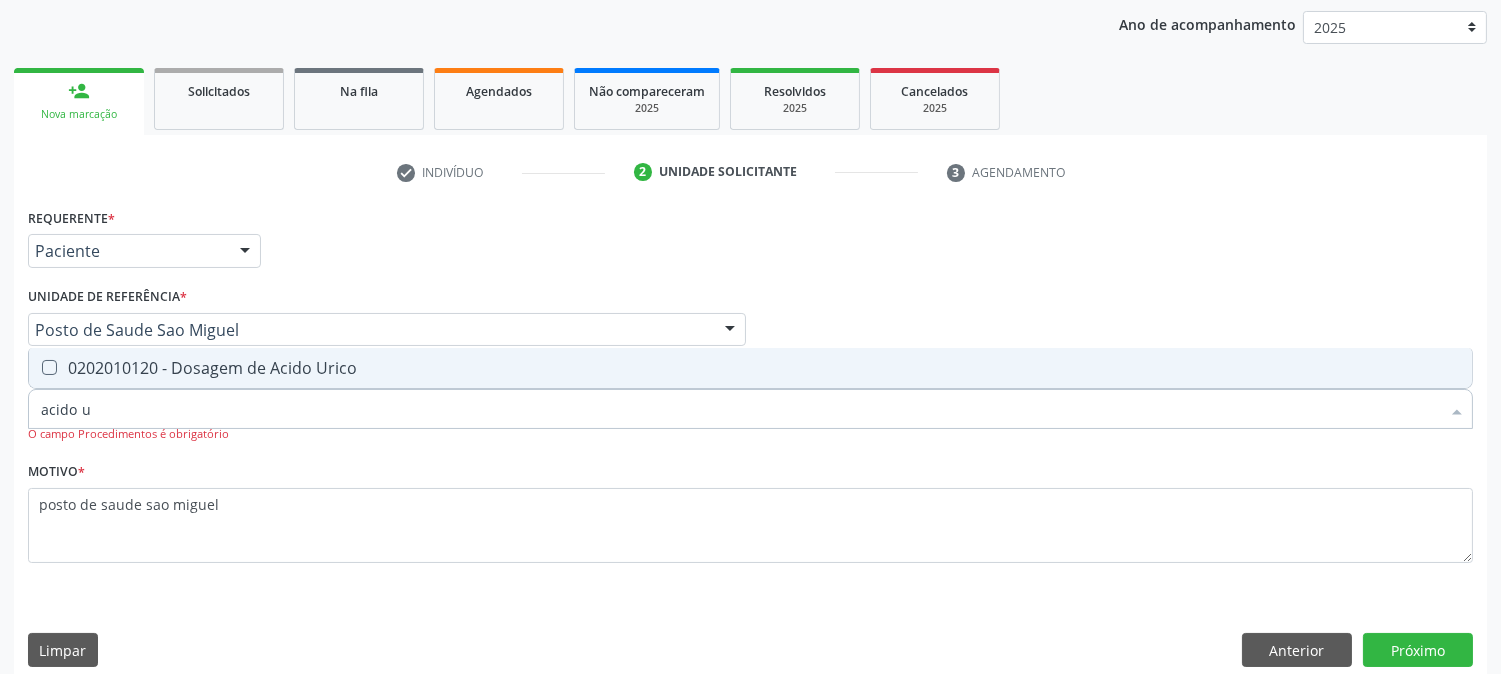 type on "acido ur" 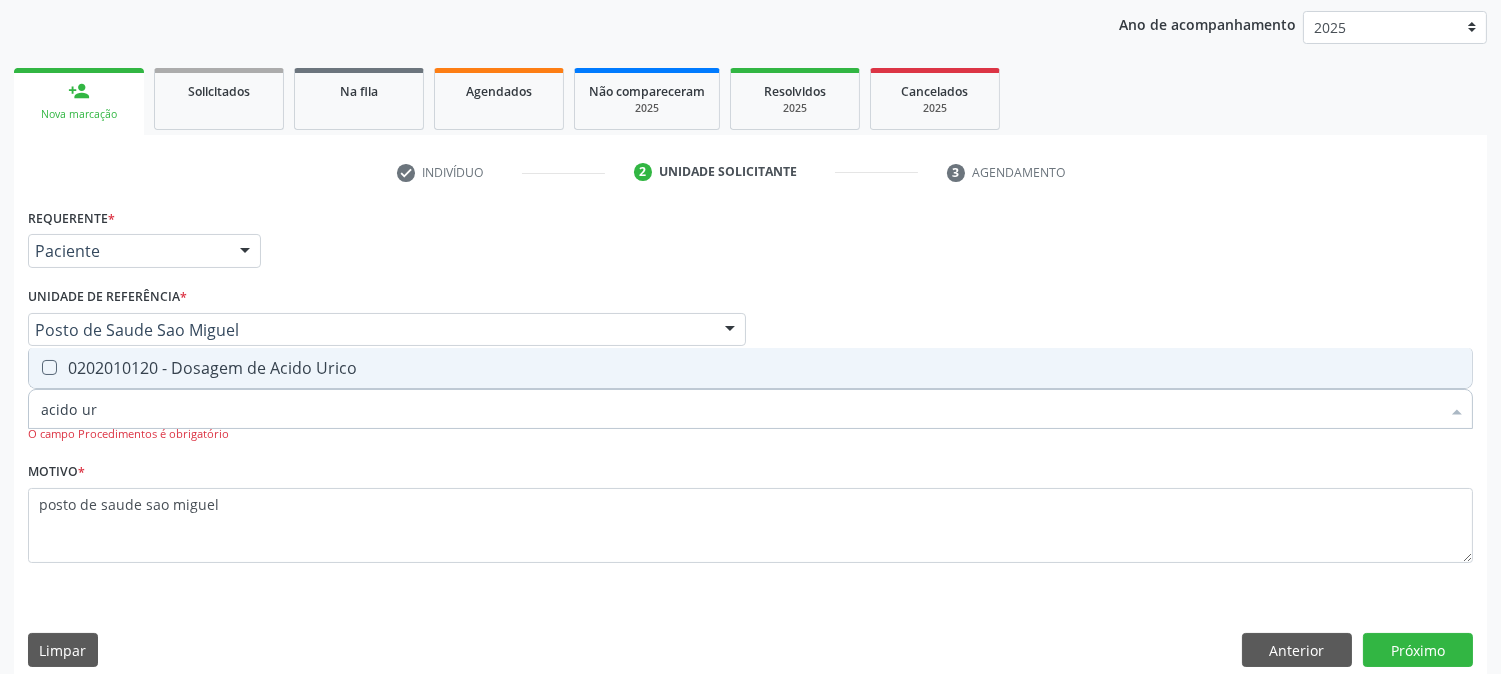 click on "0202010120 - Dosagem de Acido Urico" at bounding box center [750, 368] 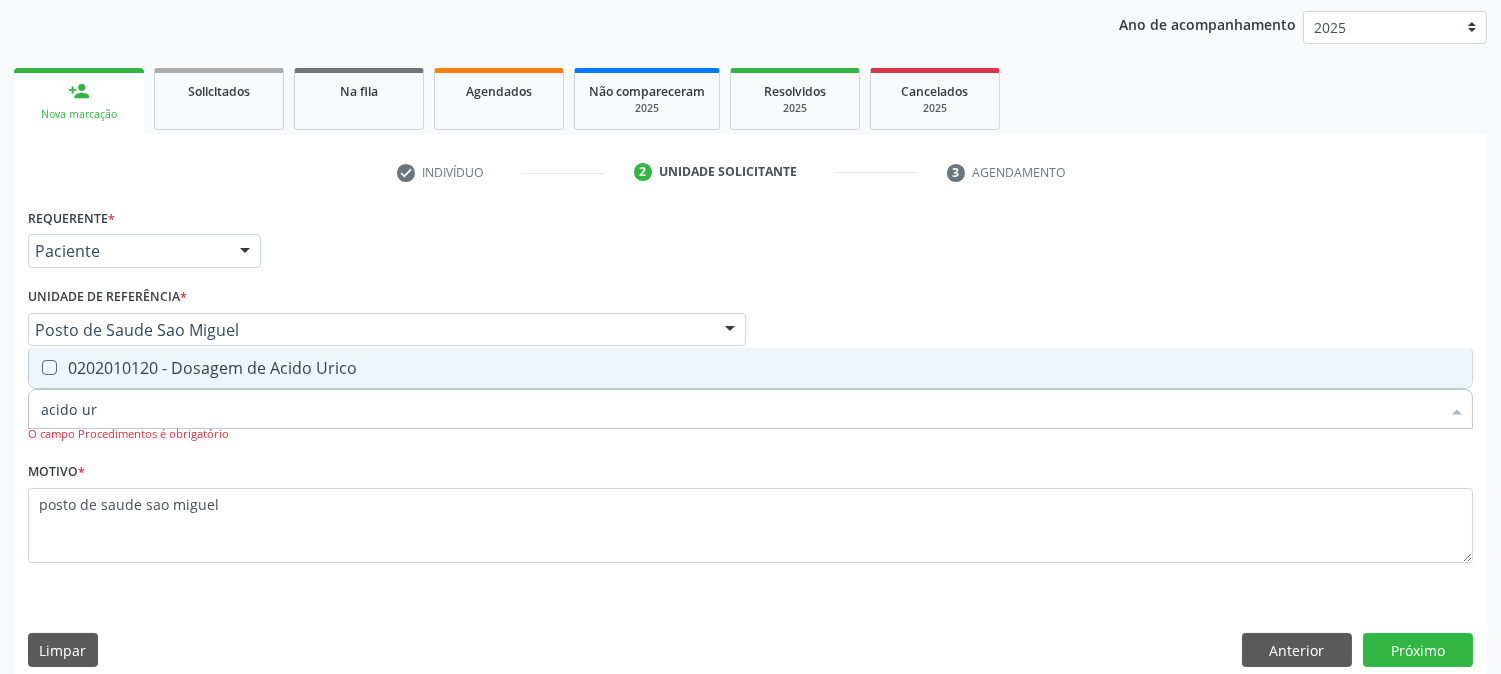 checkbox on "true" 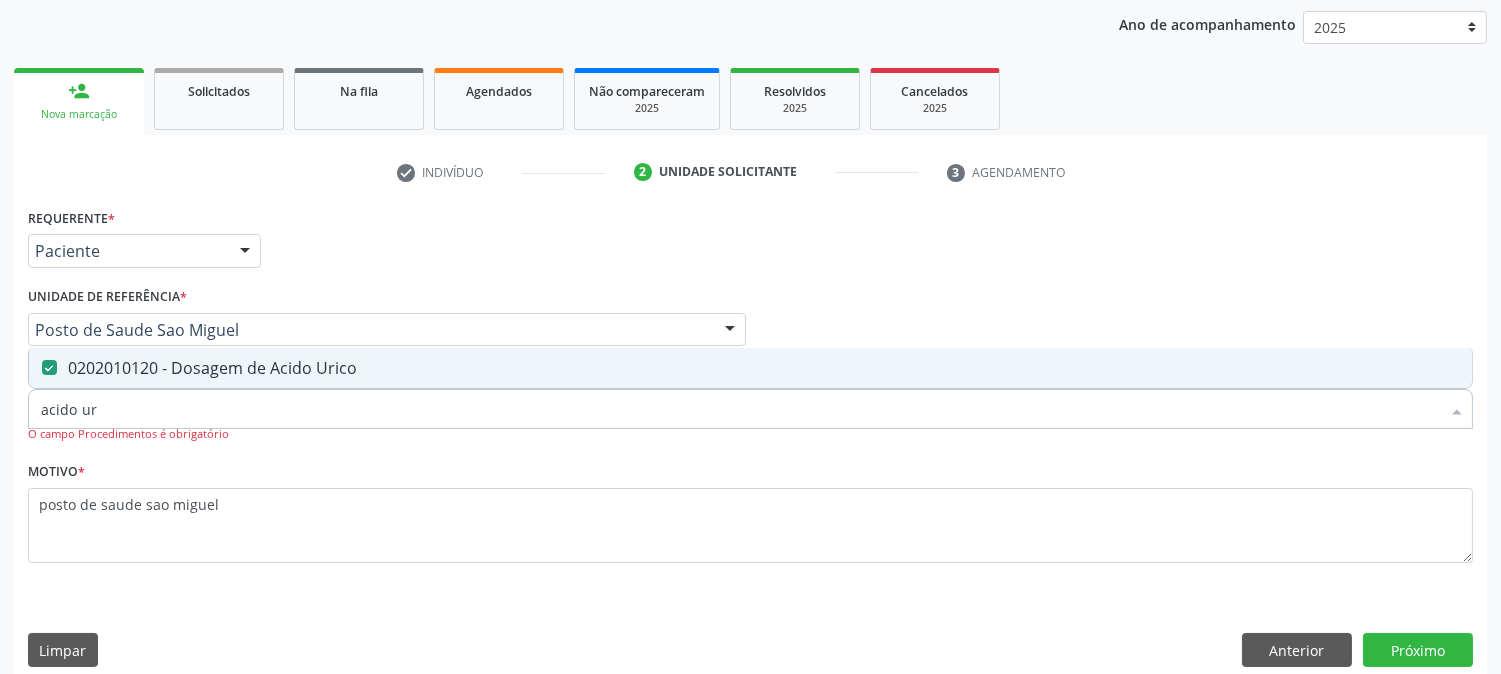 click on "acido ur" at bounding box center (740, 409) 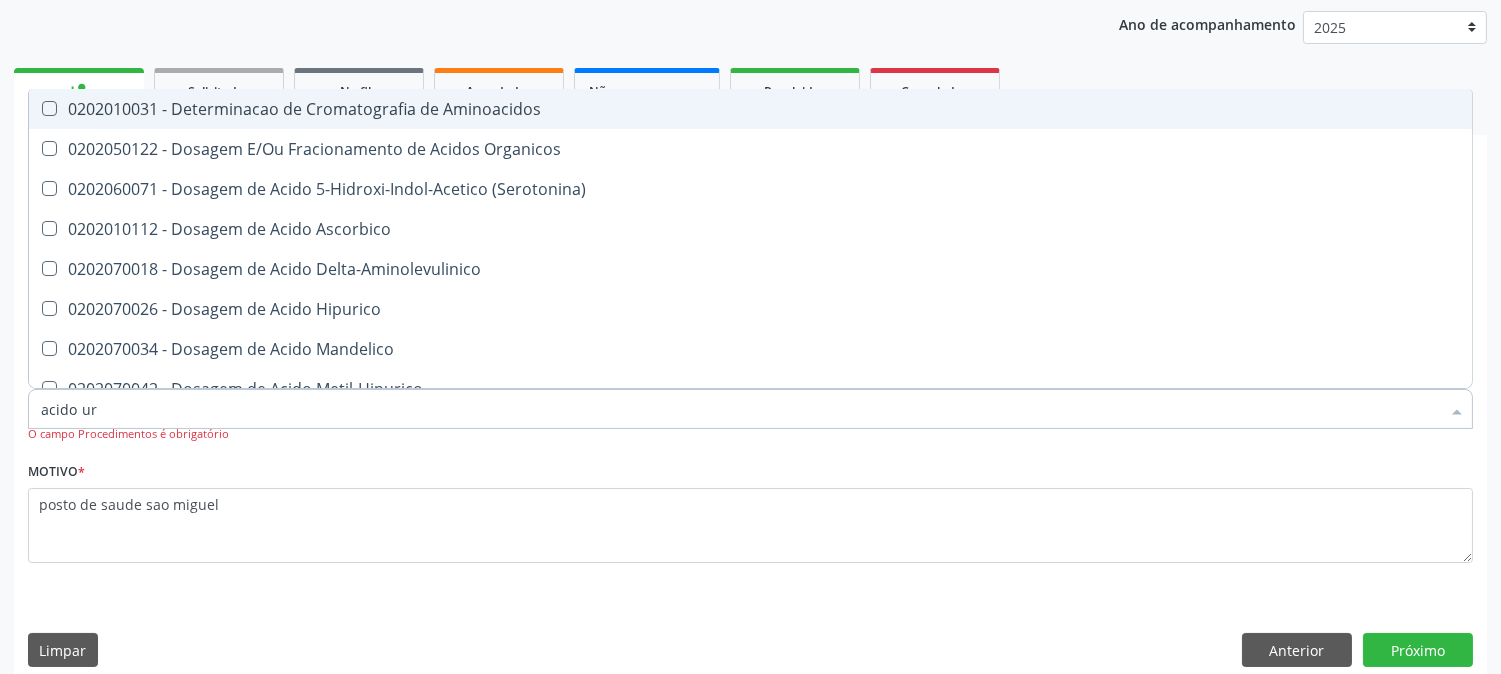 type on "acido" 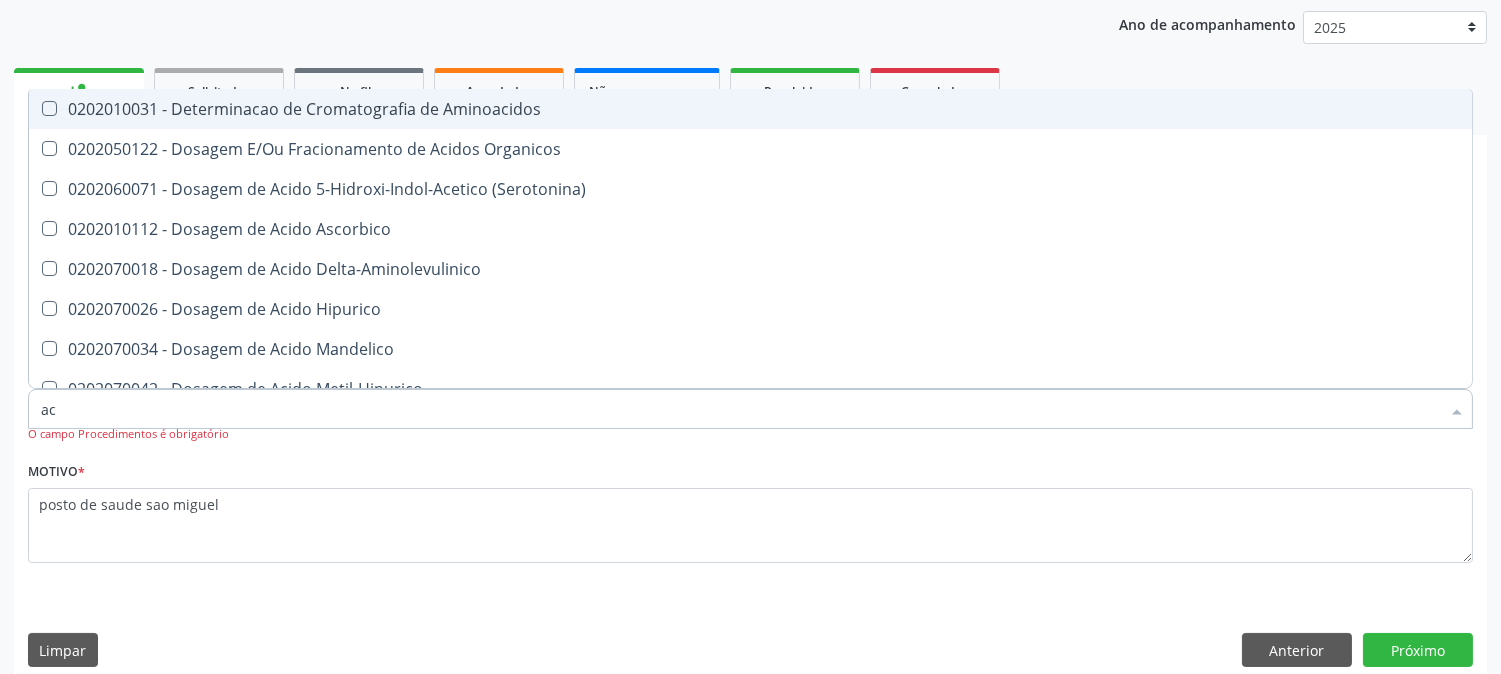 type on "a" 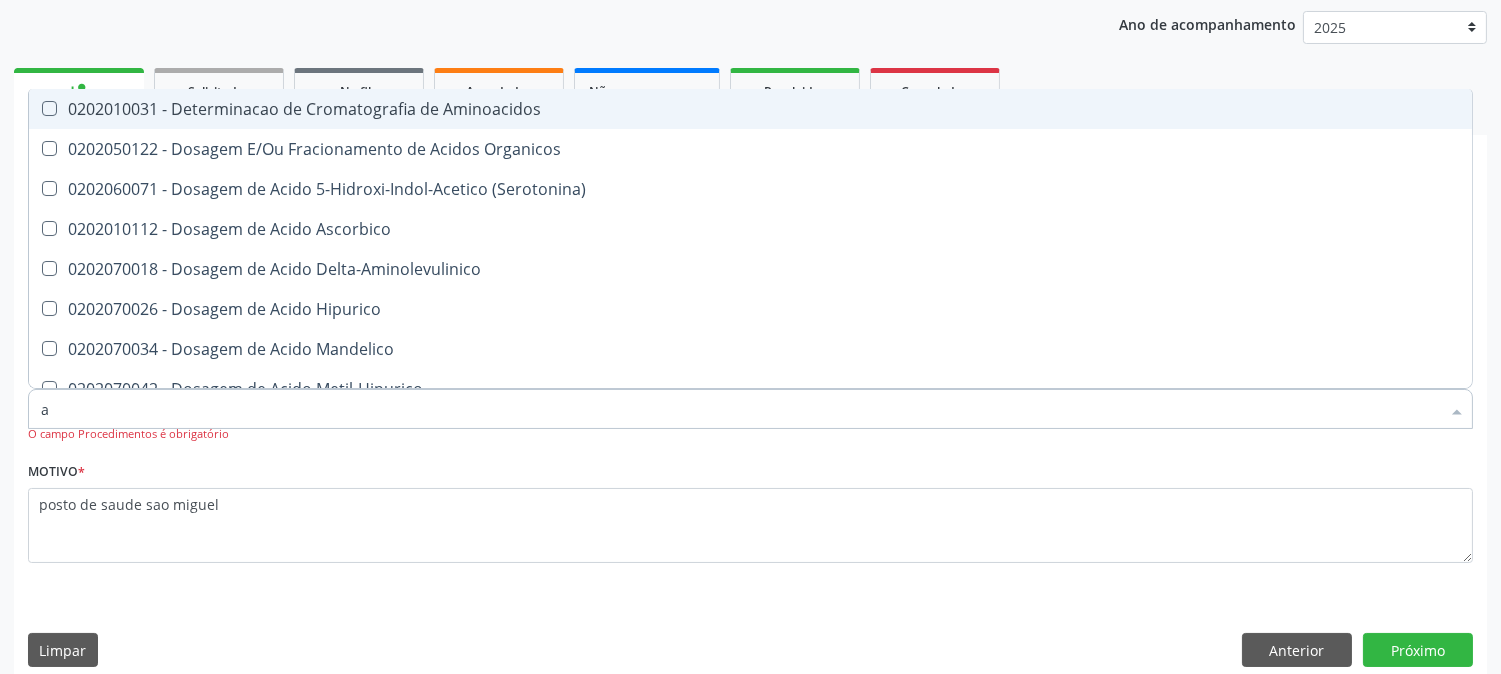 type 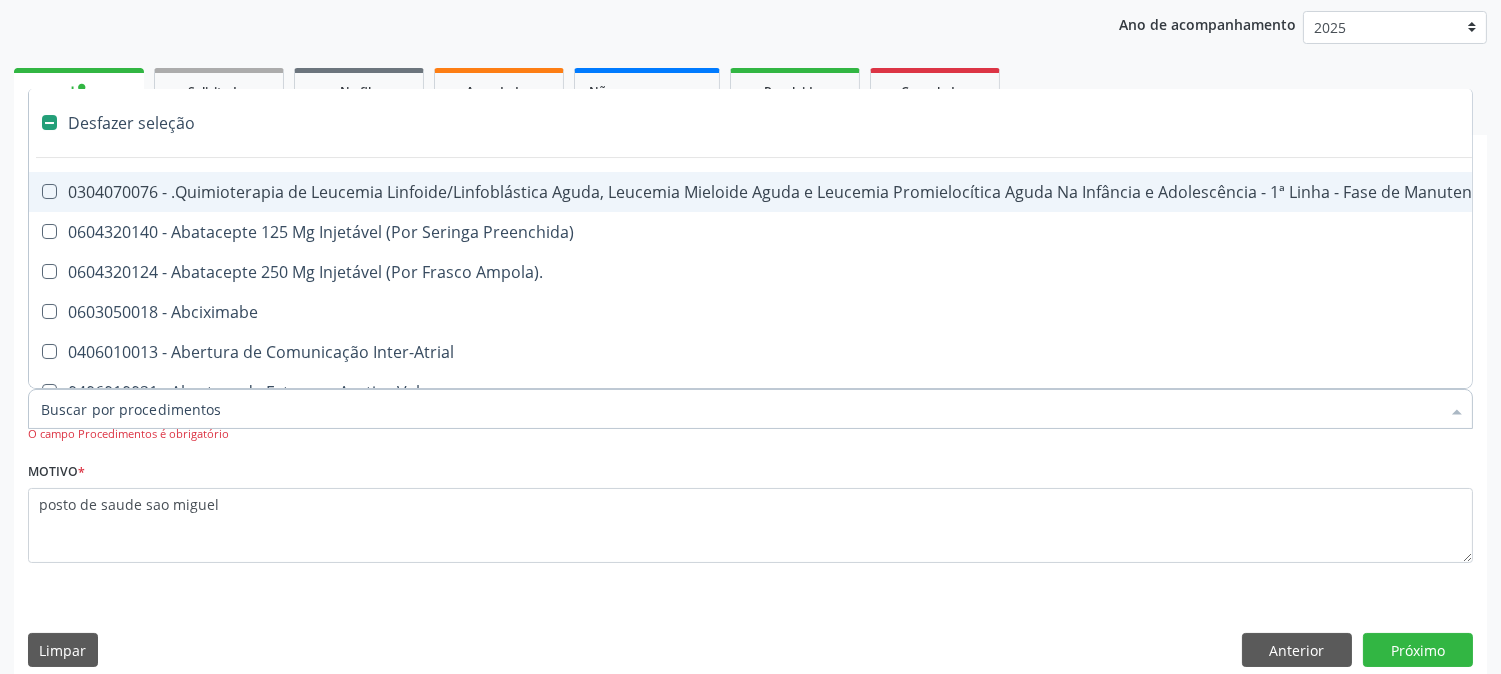 checkbox on "false" 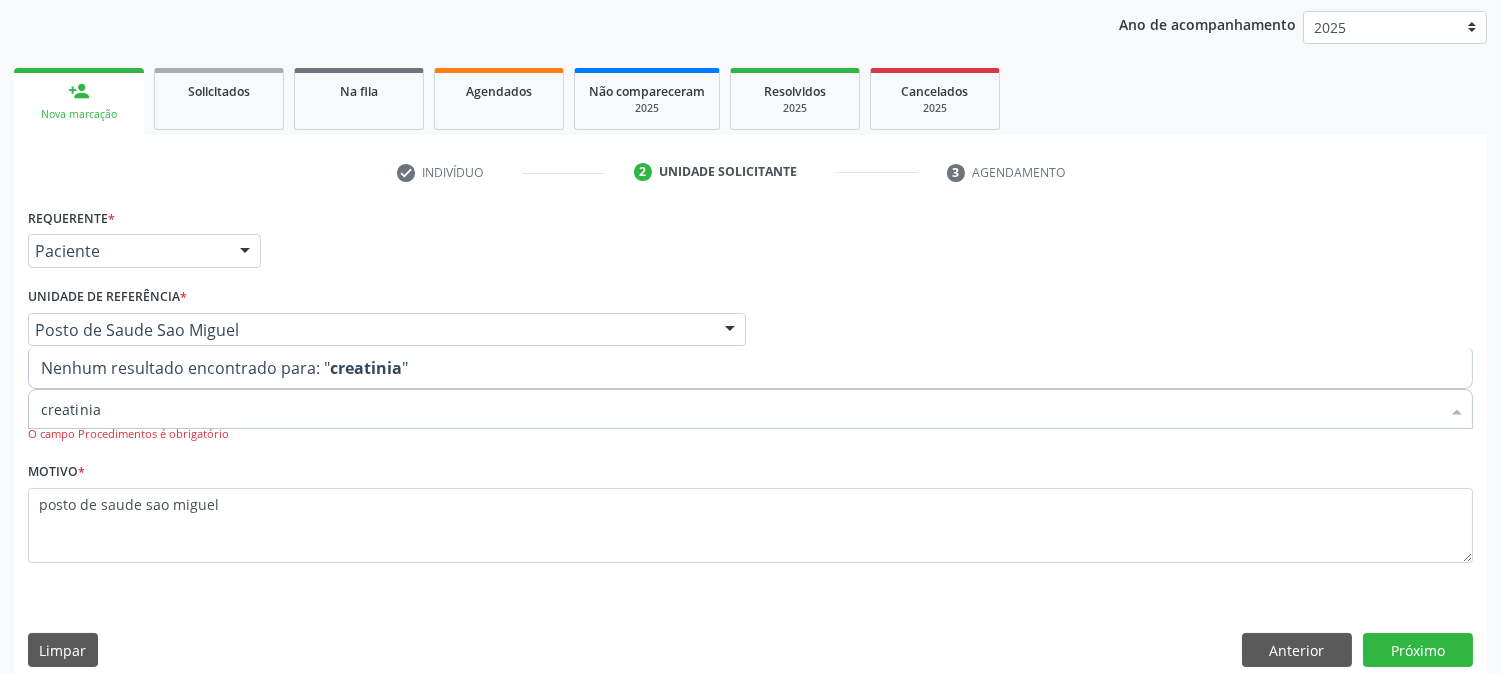 type on "creatini" 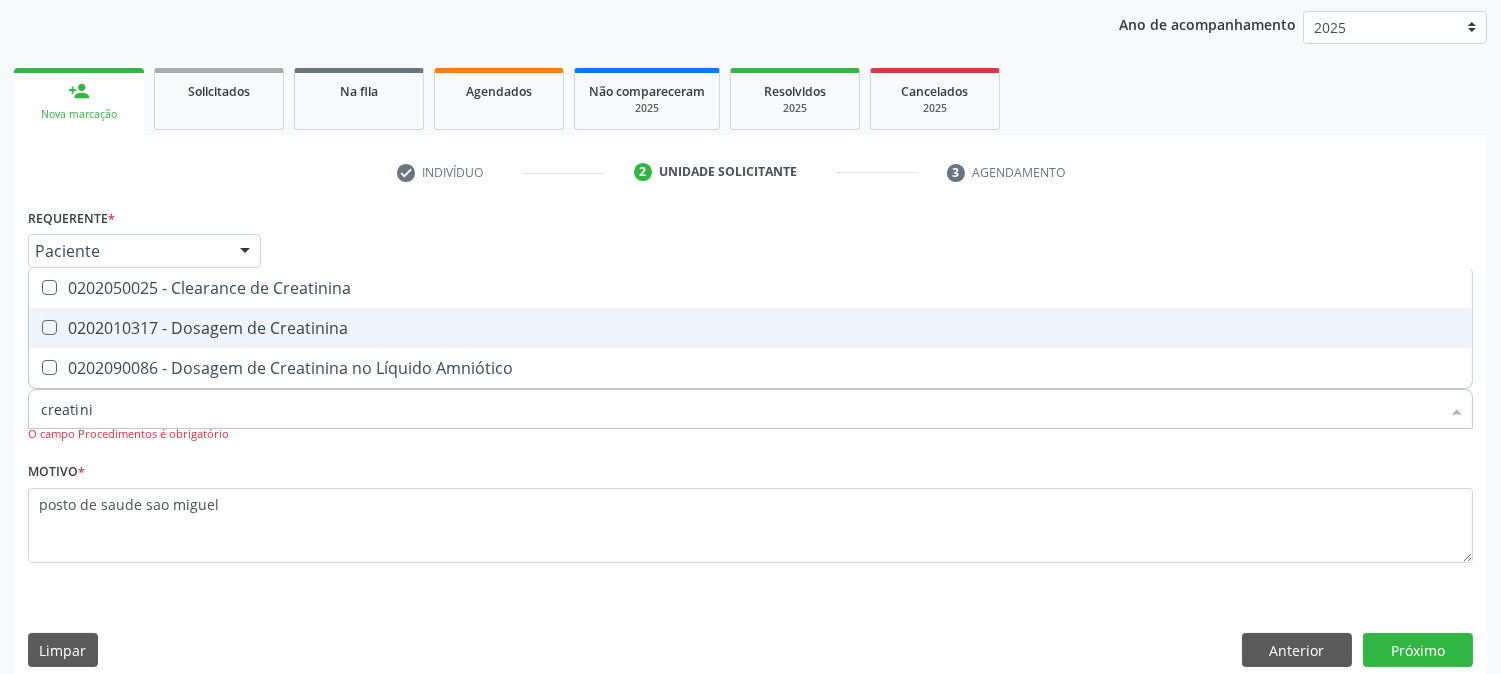 click on "0202010317 - Dosagem de Creatinina" at bounding box center [750, 328] 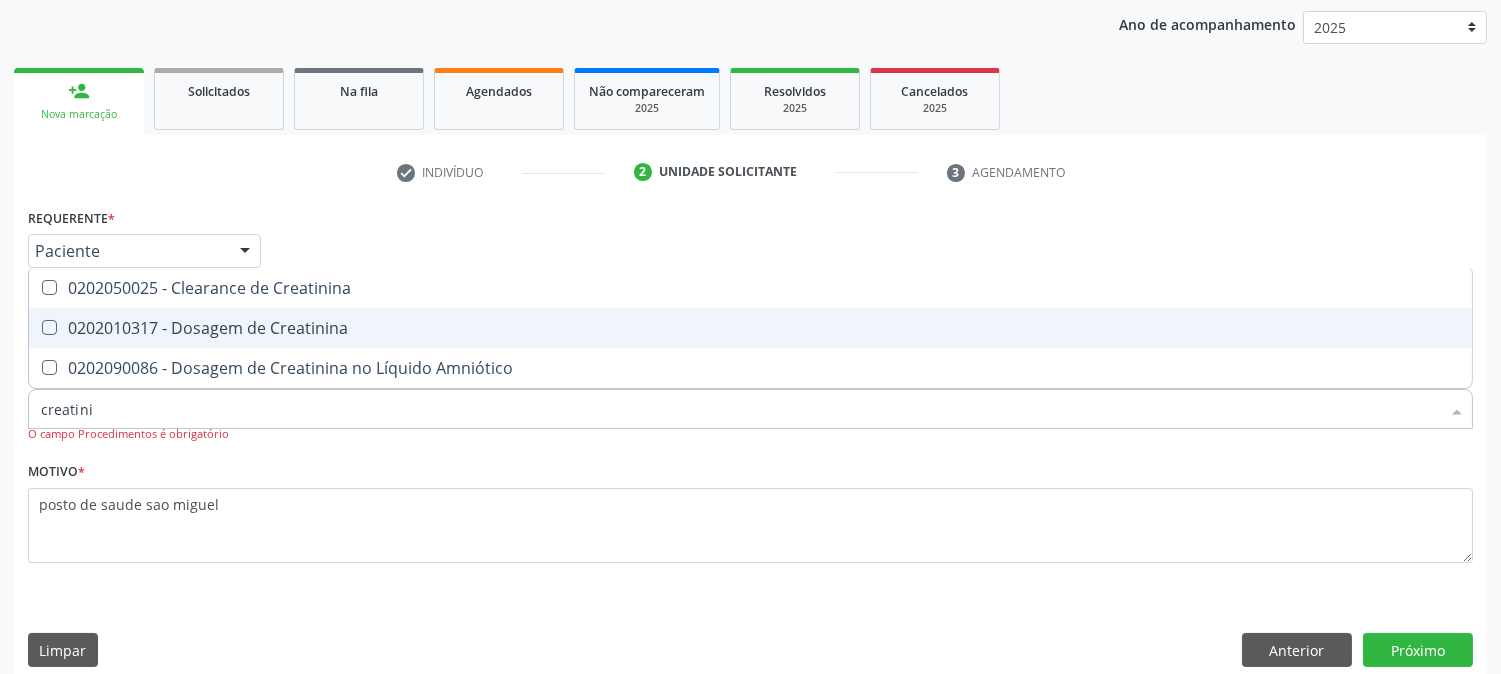 checkbox on "true" 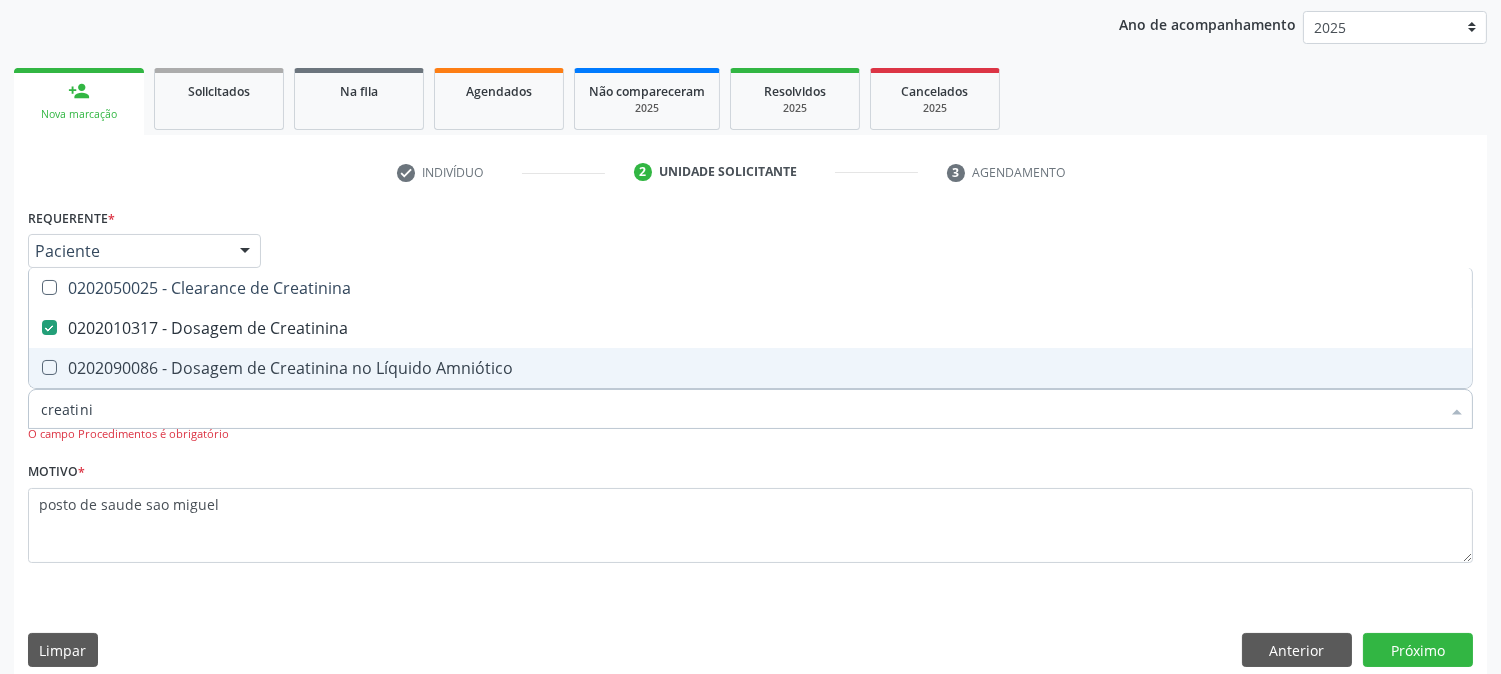 click on "creatini" at bounding box center [740, 409] 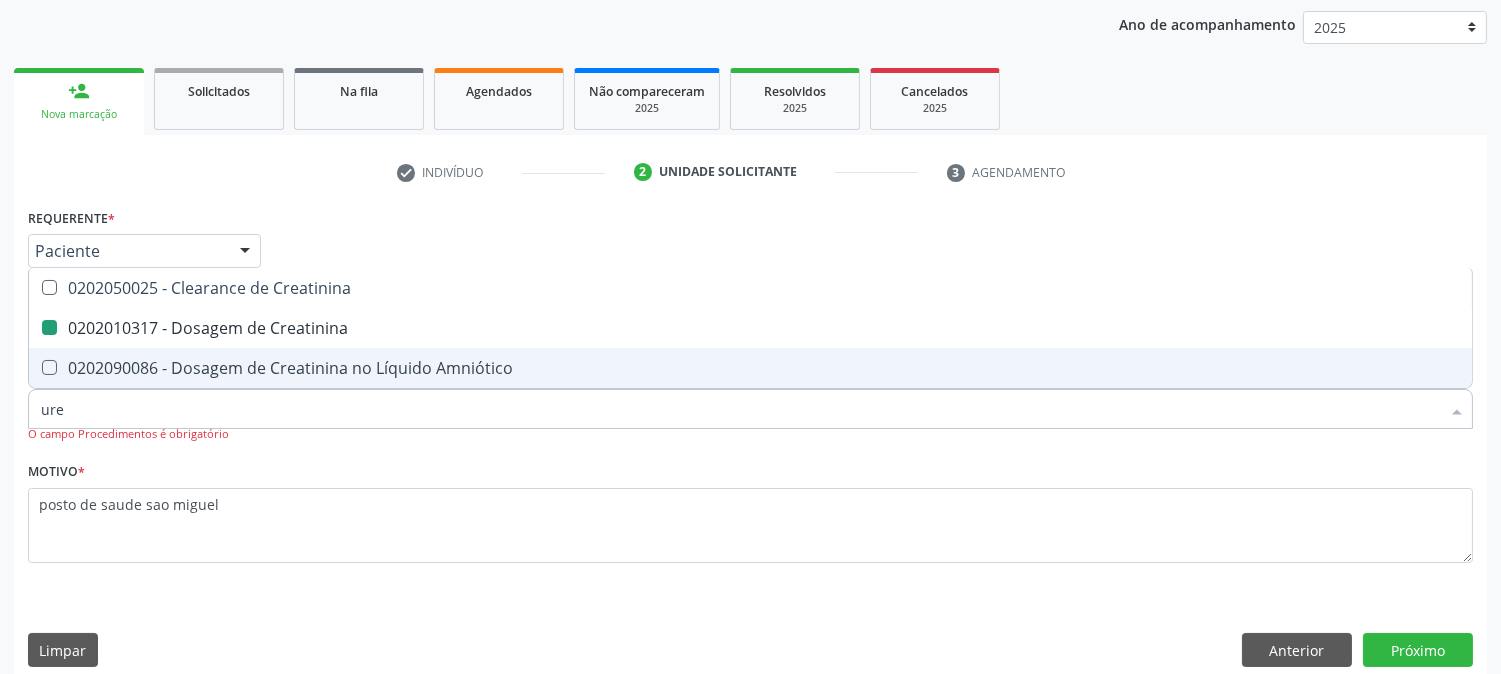 type on "urei" 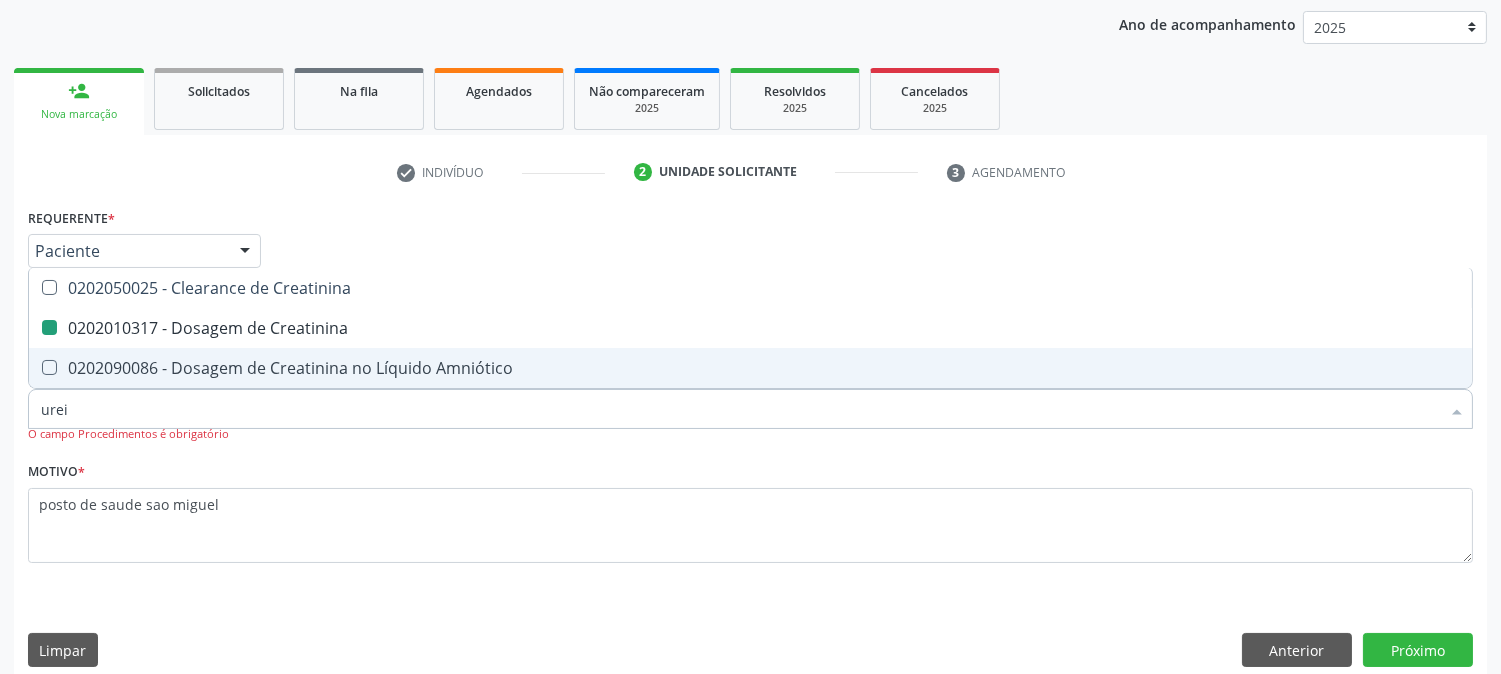 checkbox on "false" 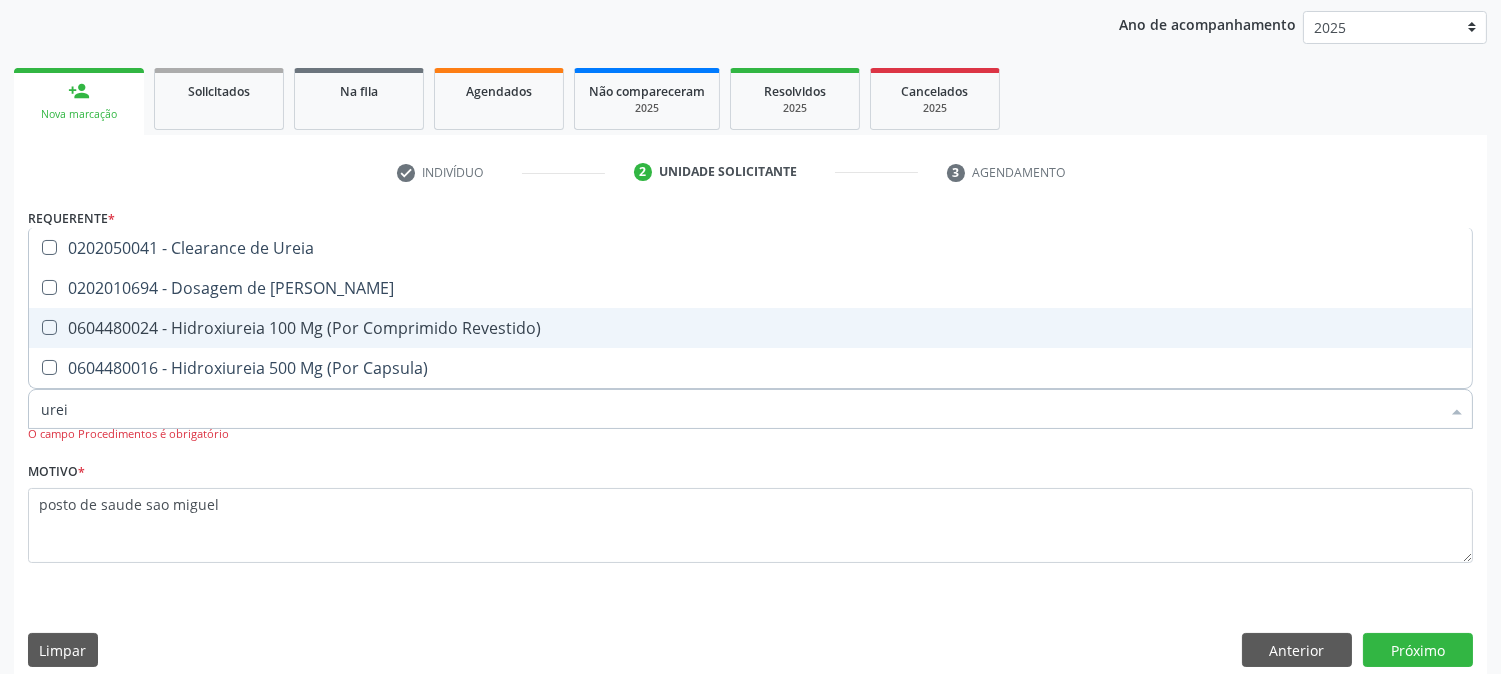 type on "ureia" 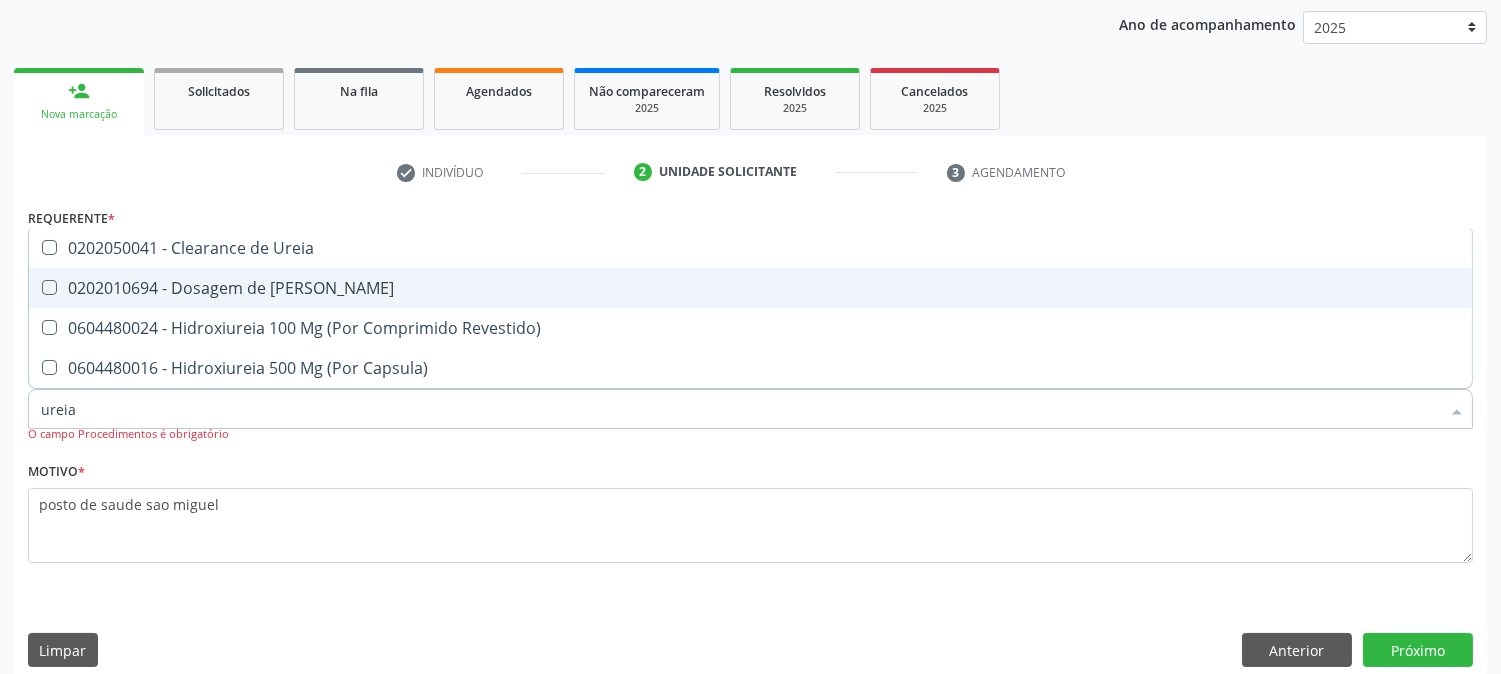 click on "0202010694 - Dosagem de [PERSON_NAME]" at bounding box center (750, 288) 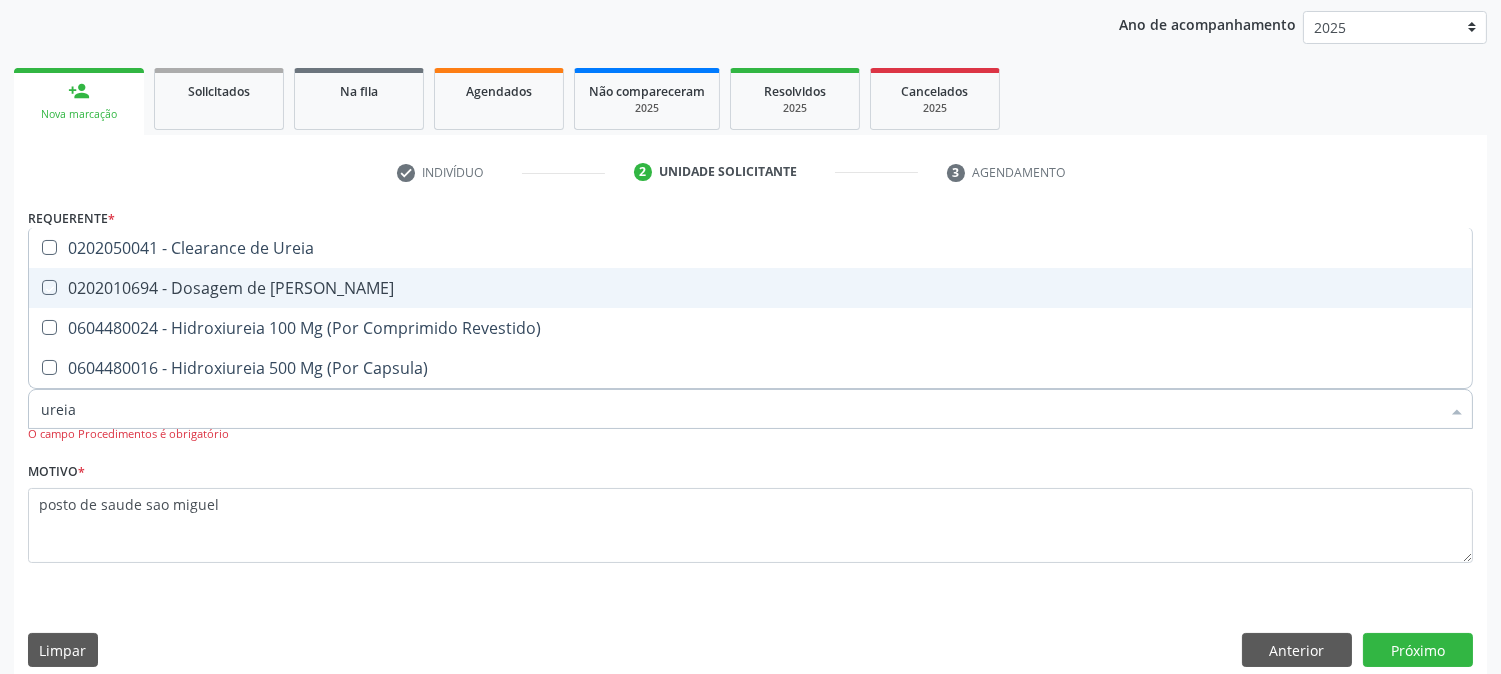 checkbox on "true" 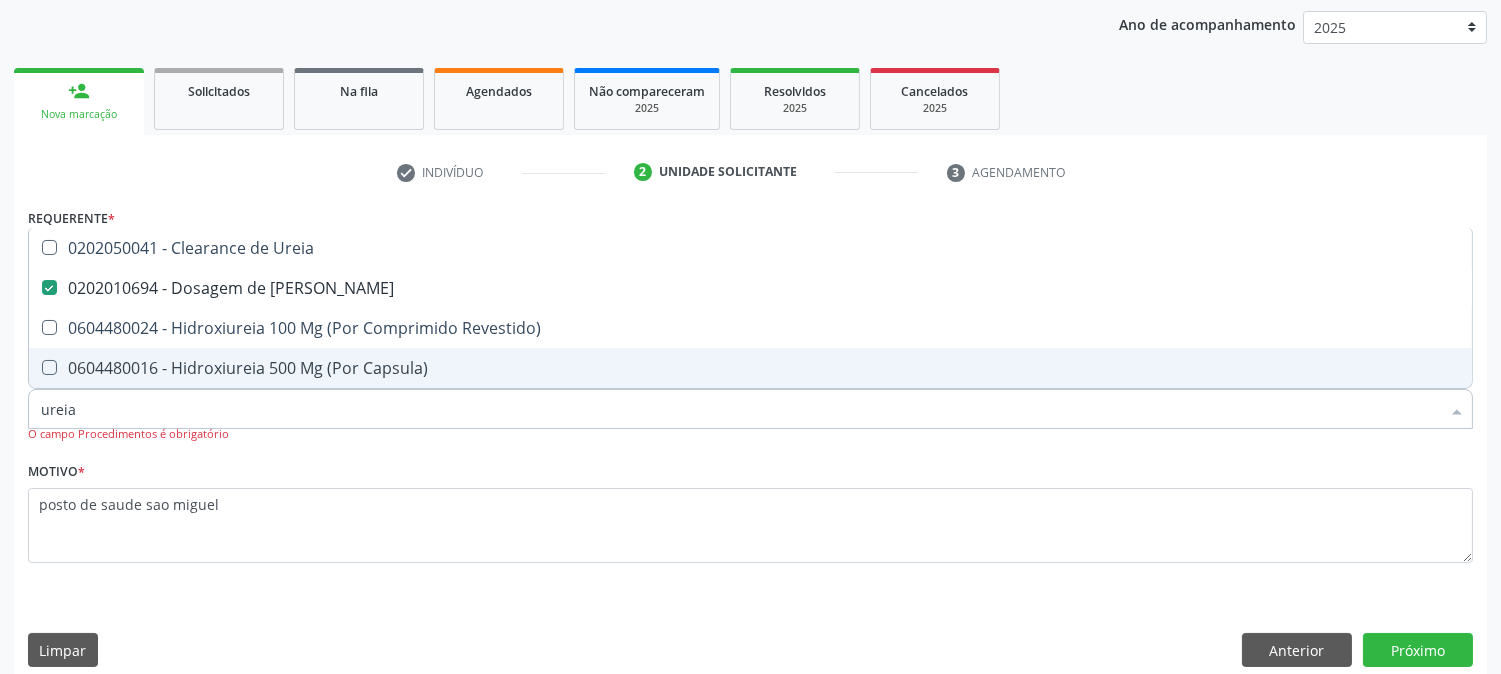 click on "ureia" at bounding box center [740, 409] 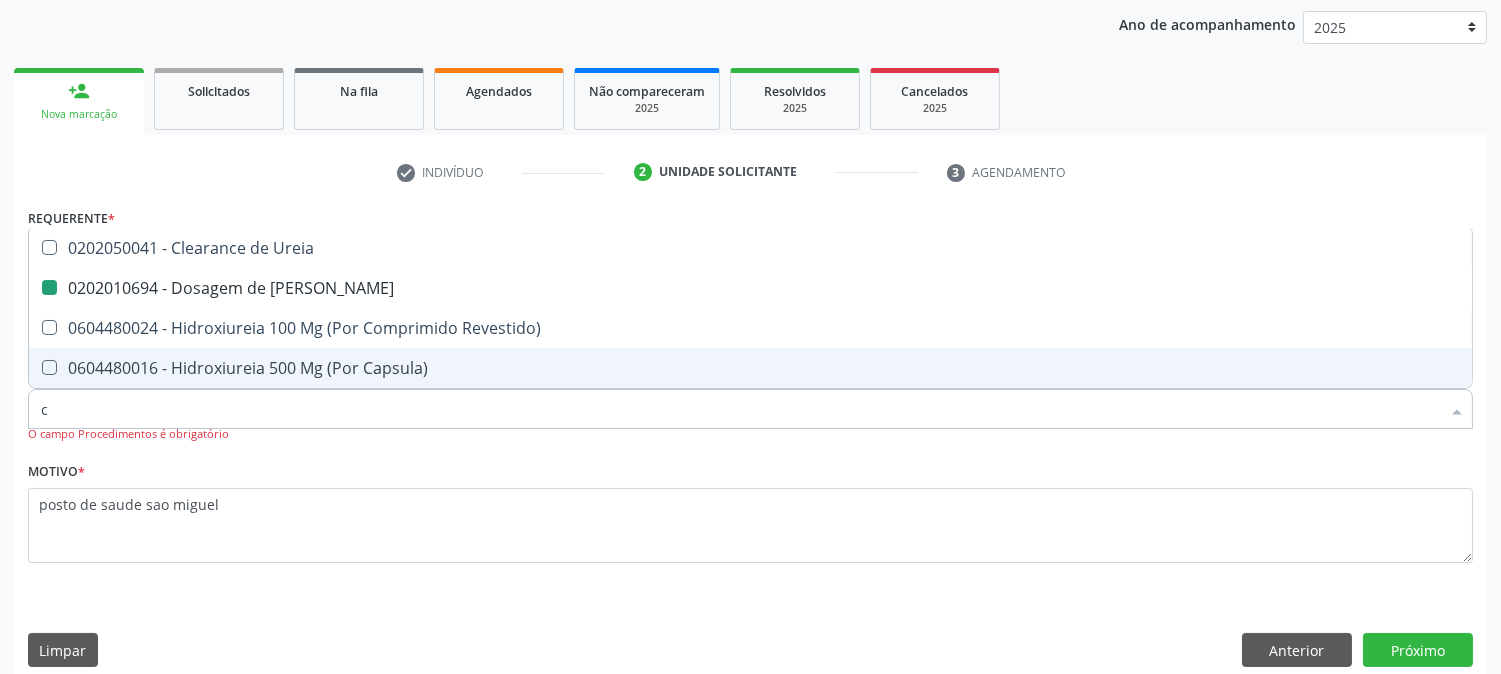type on "co" 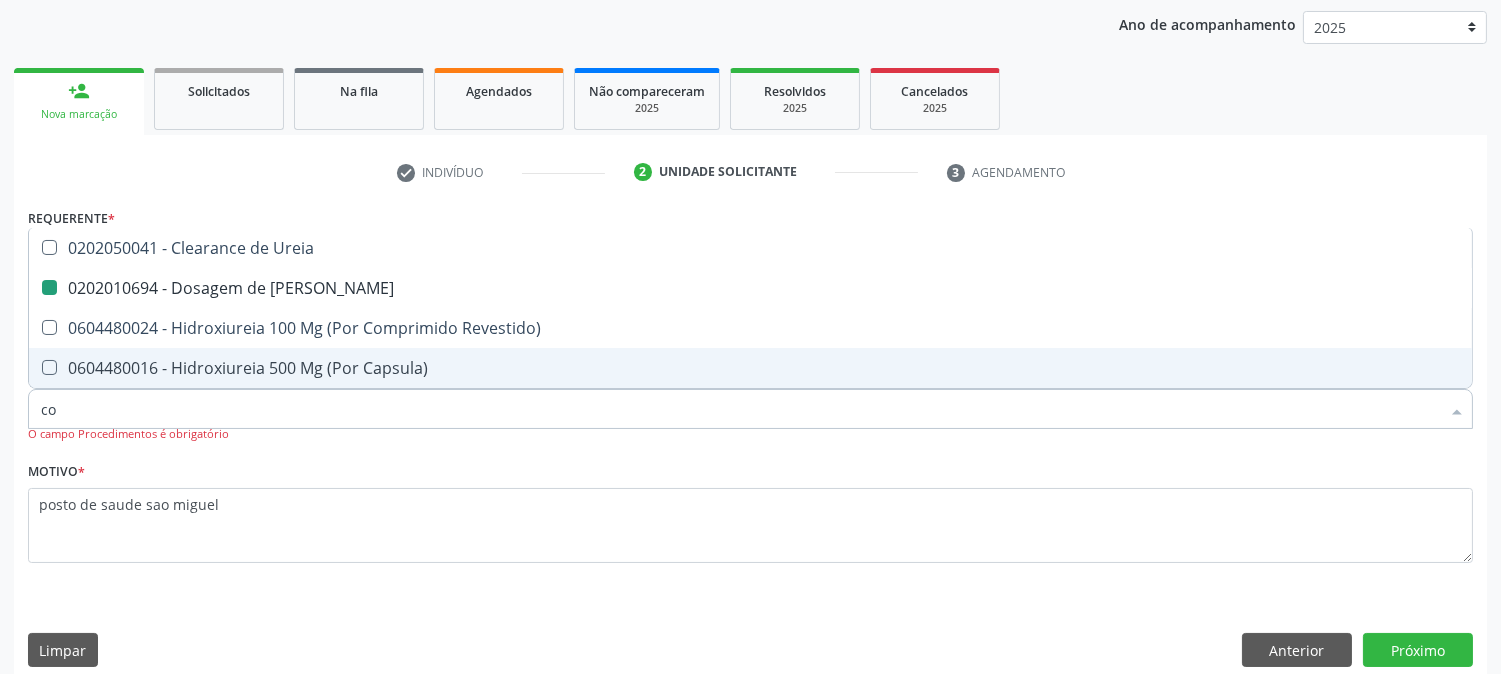 checkbox on "false" 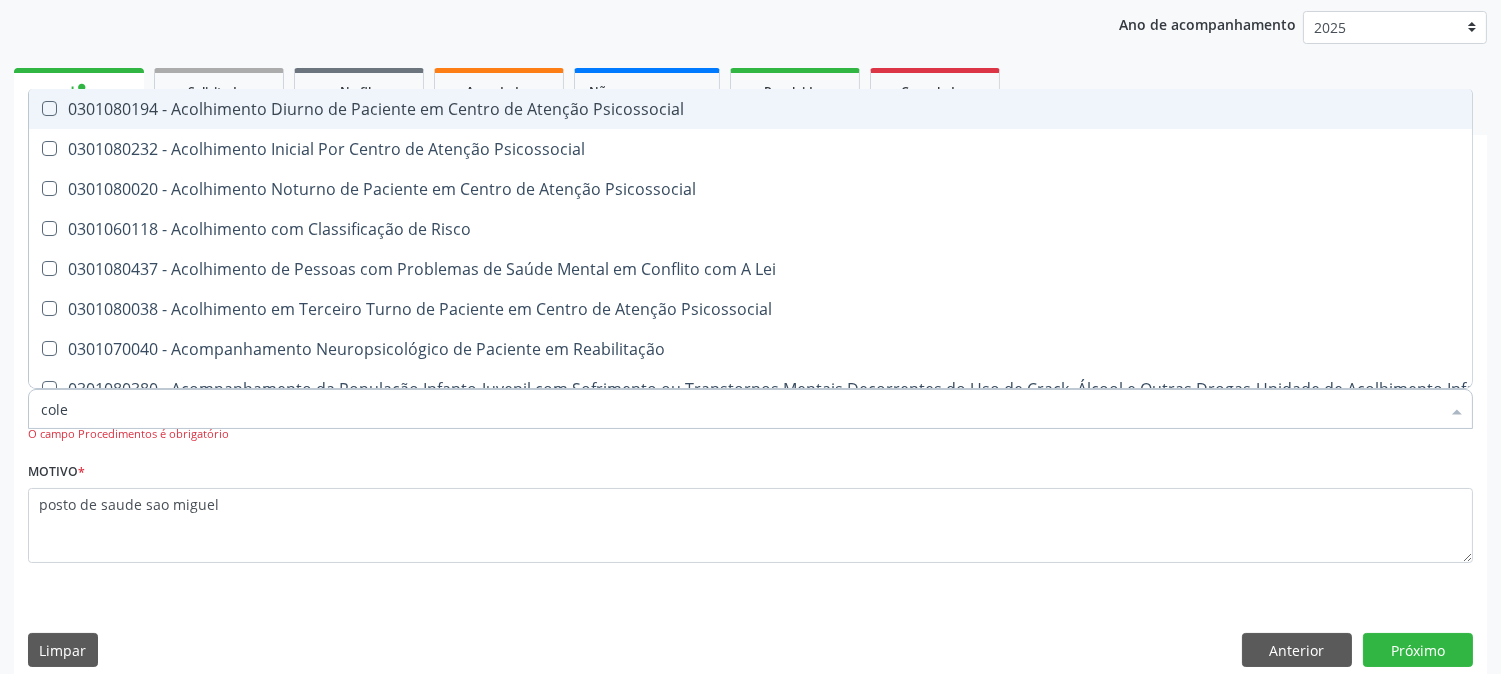type on "coles" 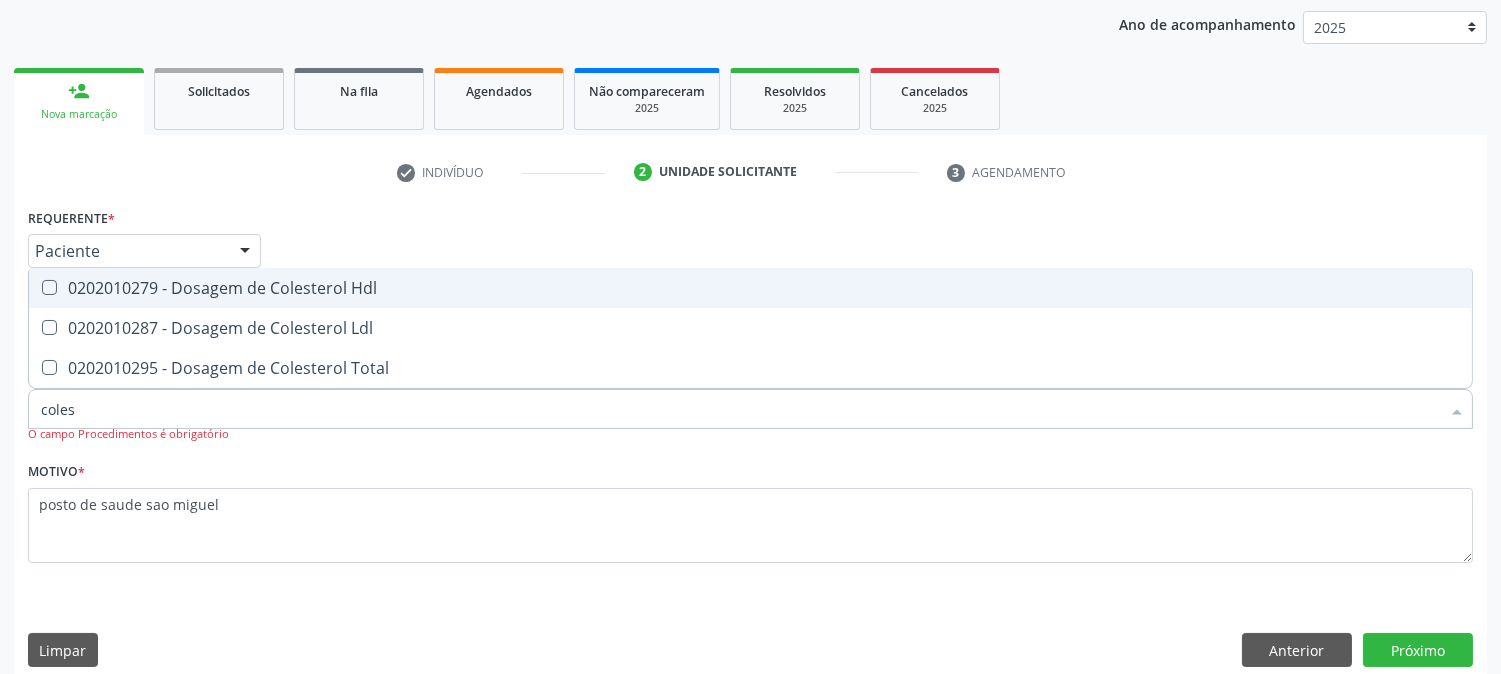 click on "0202010279 - Dosagem de Colesterol Hdl" at bounding box center (750, 288) 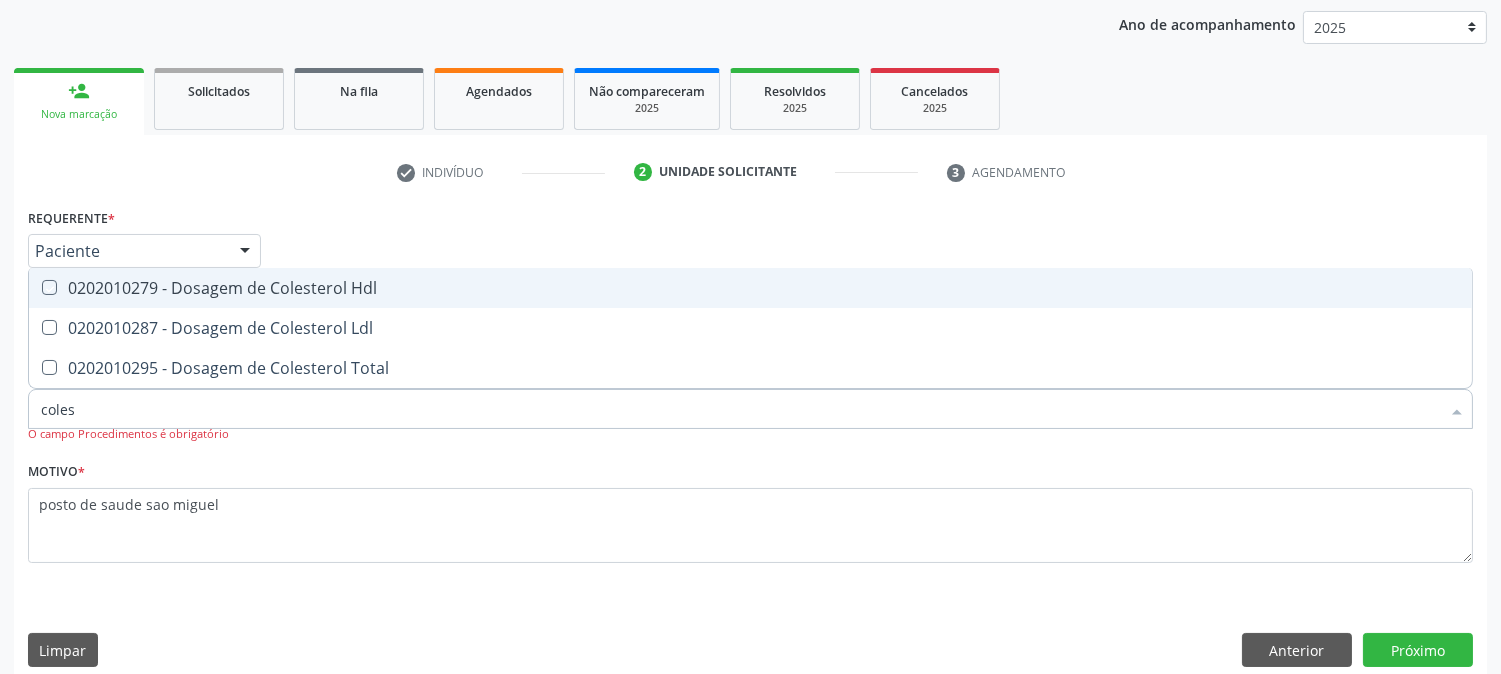 checkbox on "true" 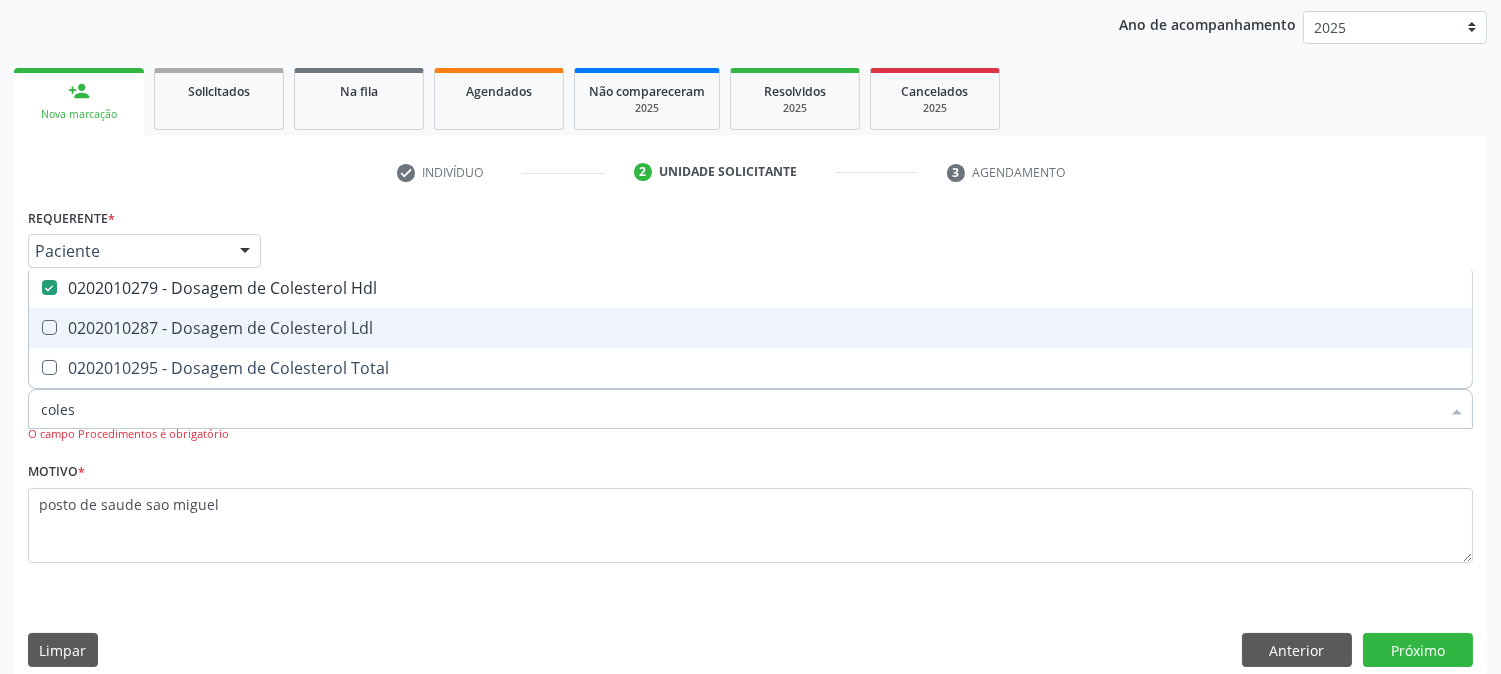 click on "0202010287 - Dosagem de Colesterol Ldl" at bounding box center [750, 328] 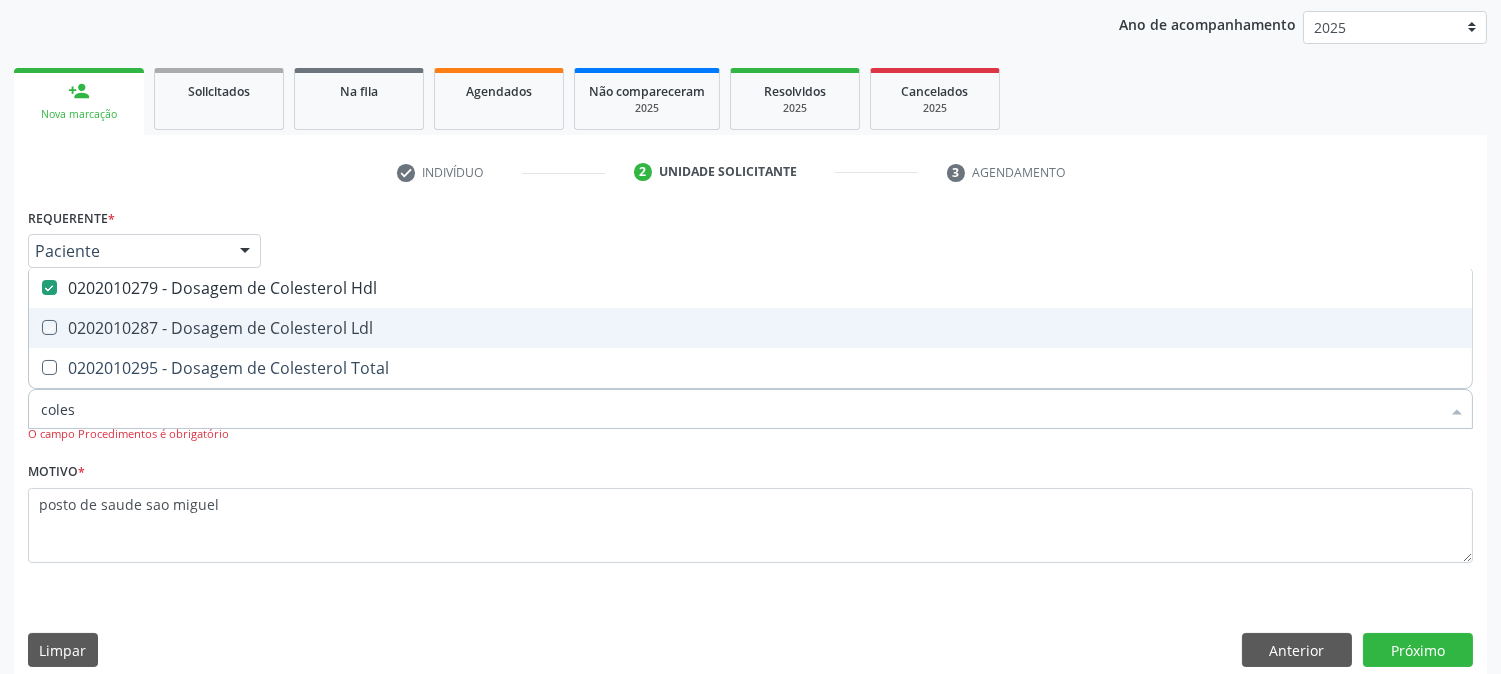 checkbox on "true" 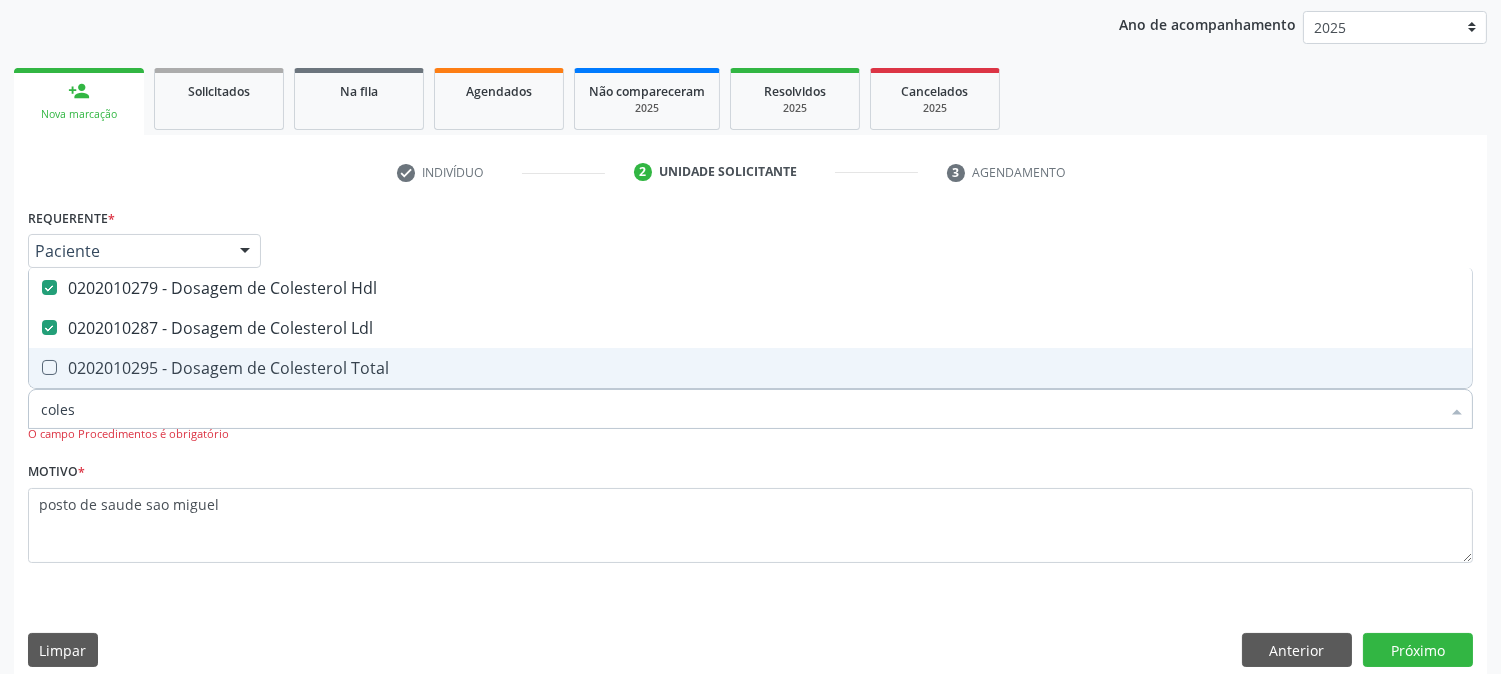 click on "0202010295 - Dosagem de Colesterol Total" at bounding box center (750, 368) 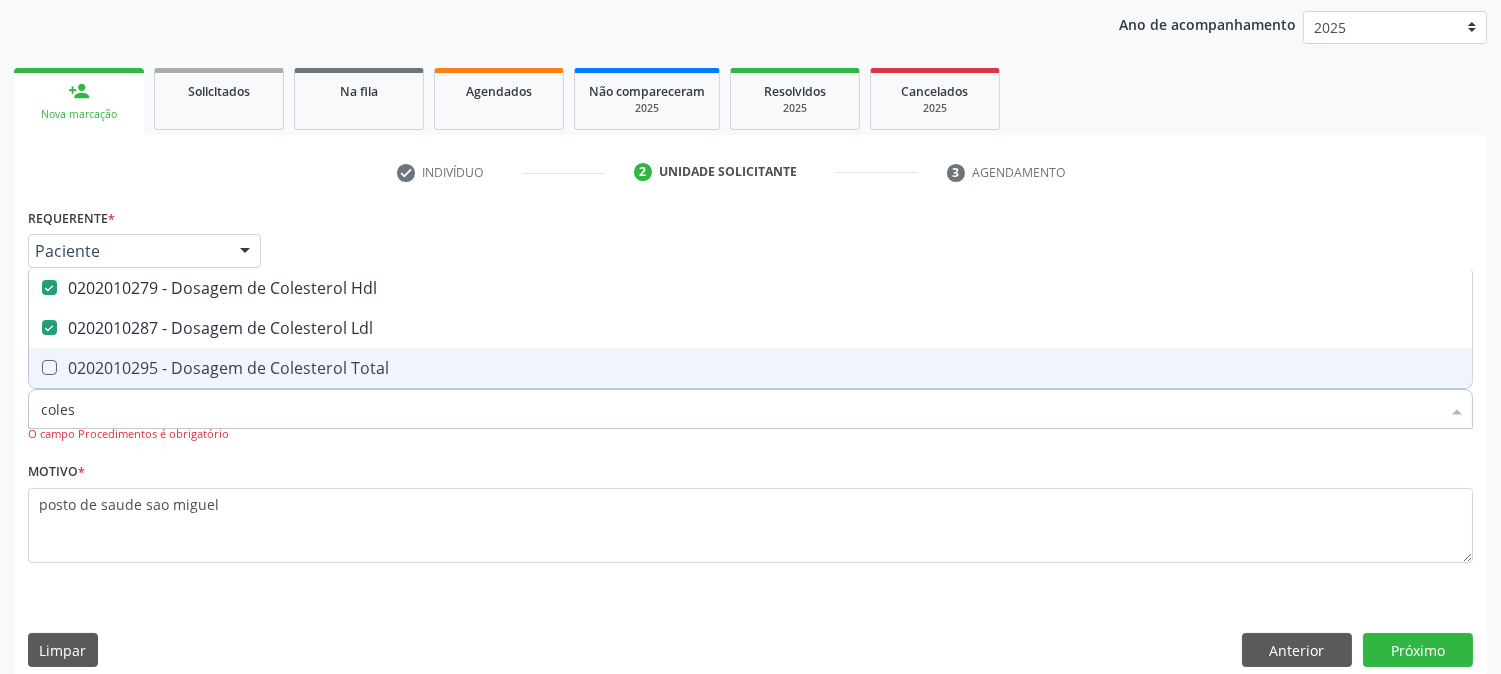 checkbox on "true" 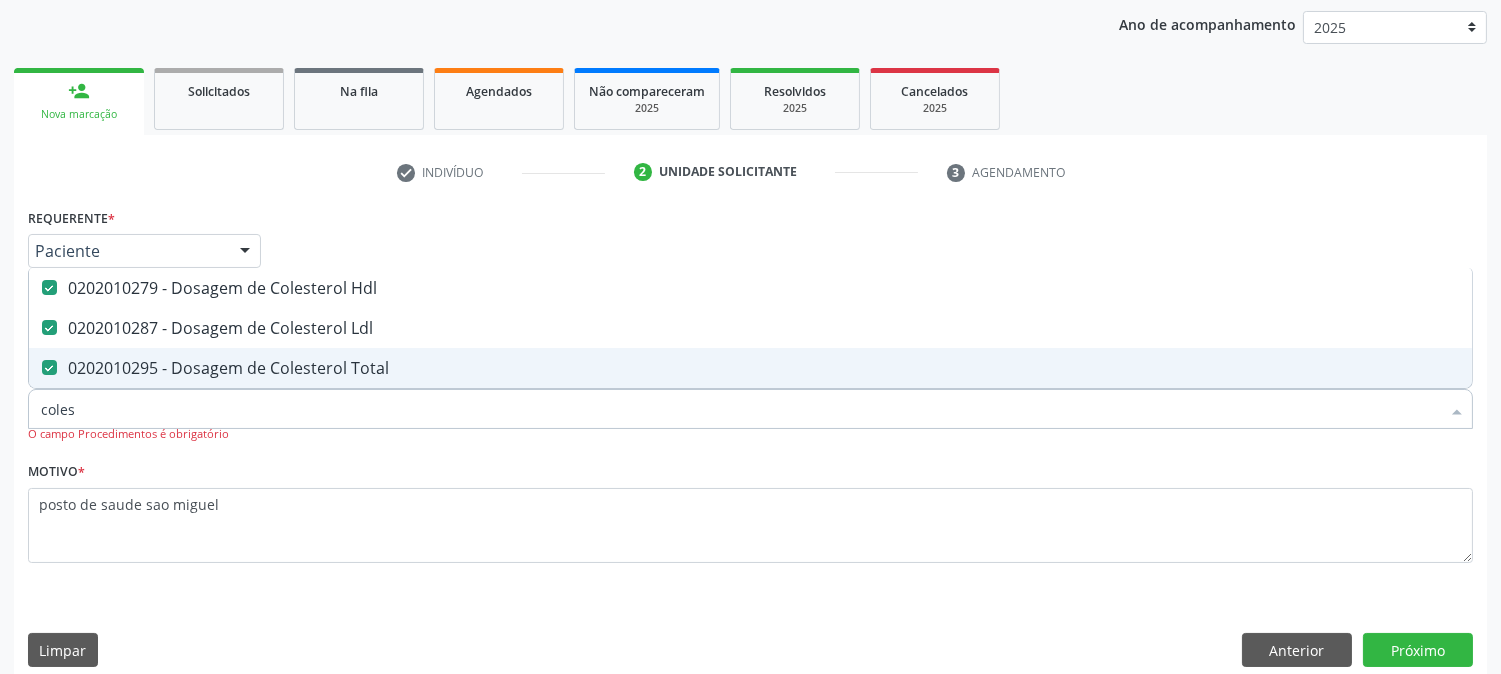 click on "coles" at bounding box center [740, 409] 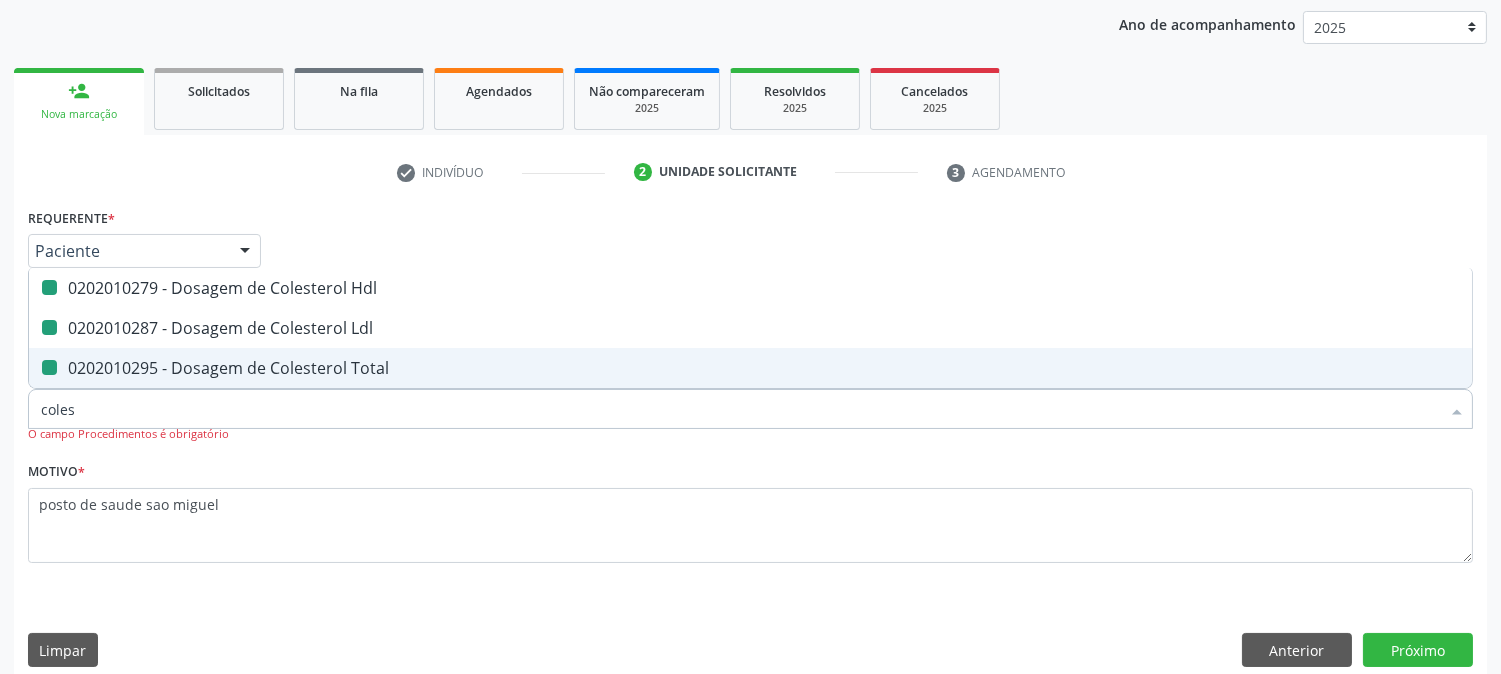 type 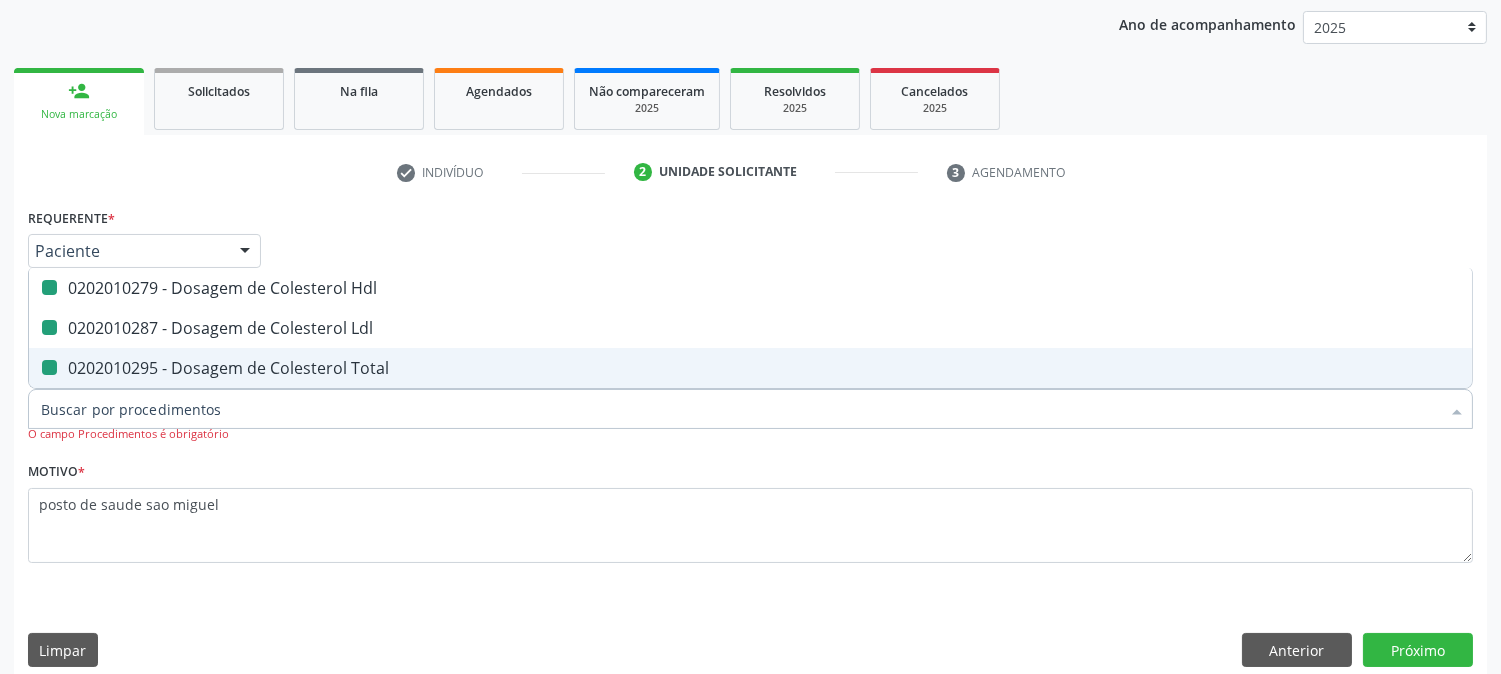 checkbox on "false" 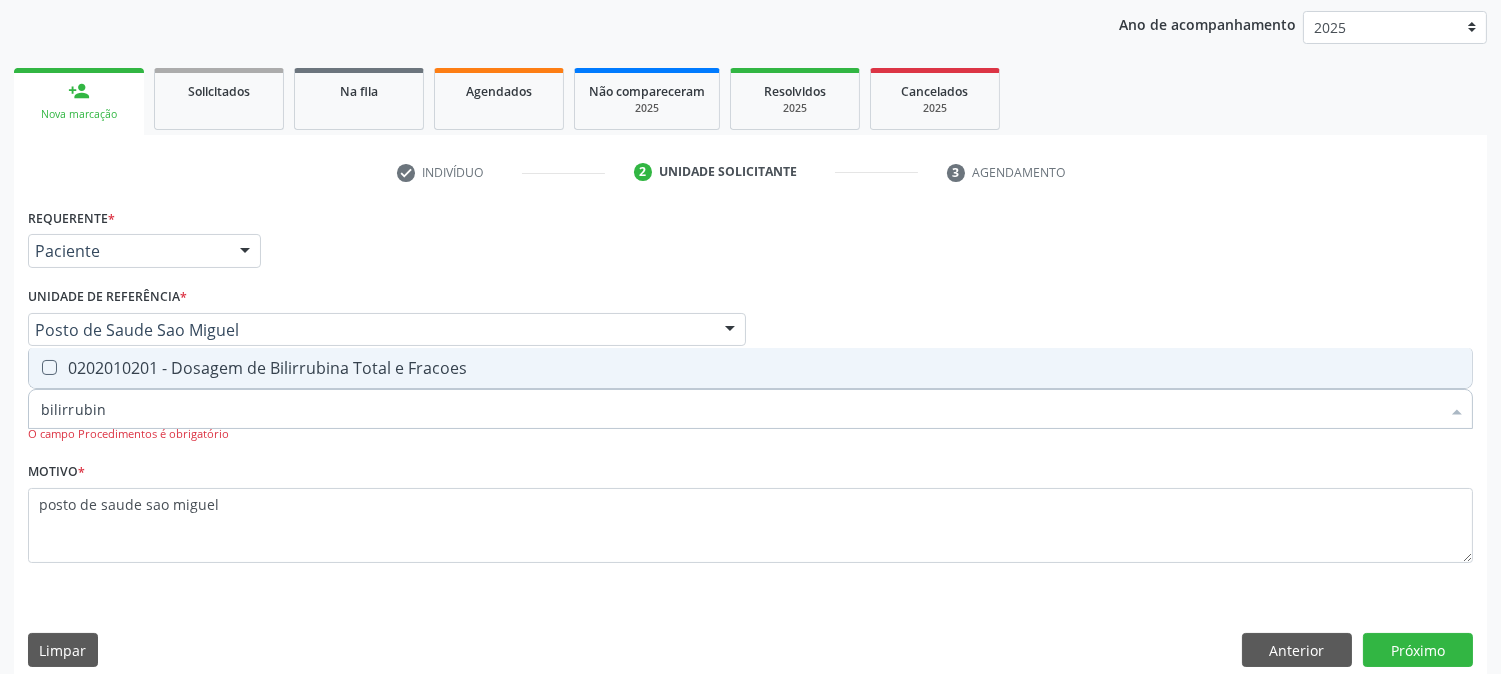 type on "bilirrubina" 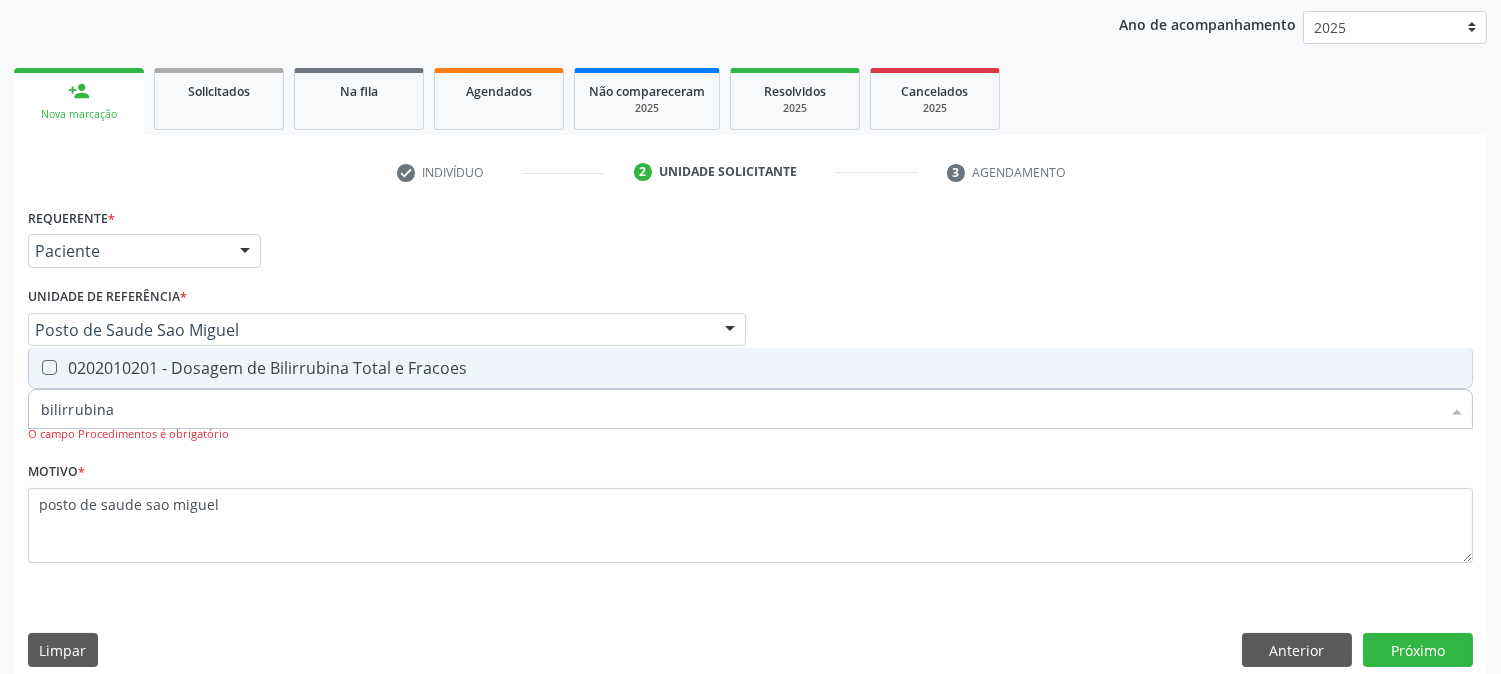 click on "0202010201 - Dosagem de Bilirrubina Total e Fracoes" at bounding box center (750, 368) 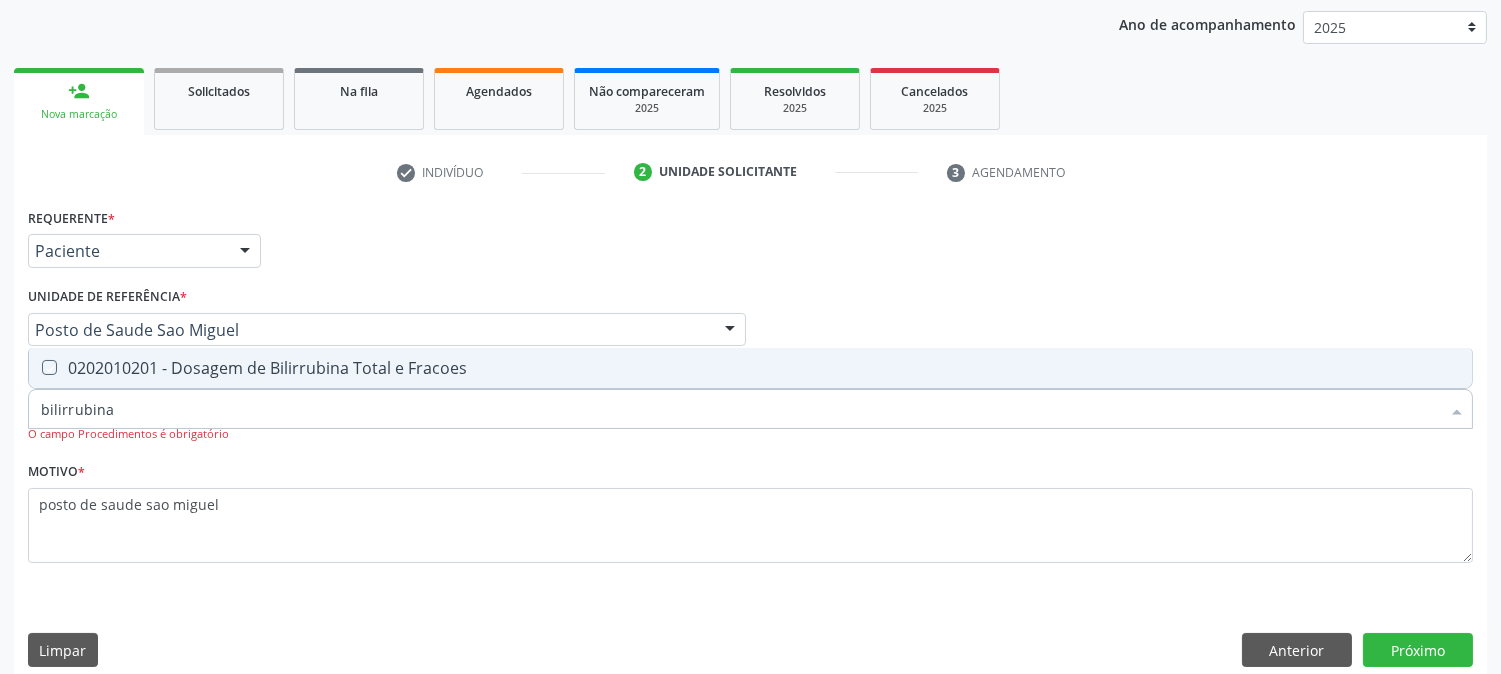 checkbox on "true" 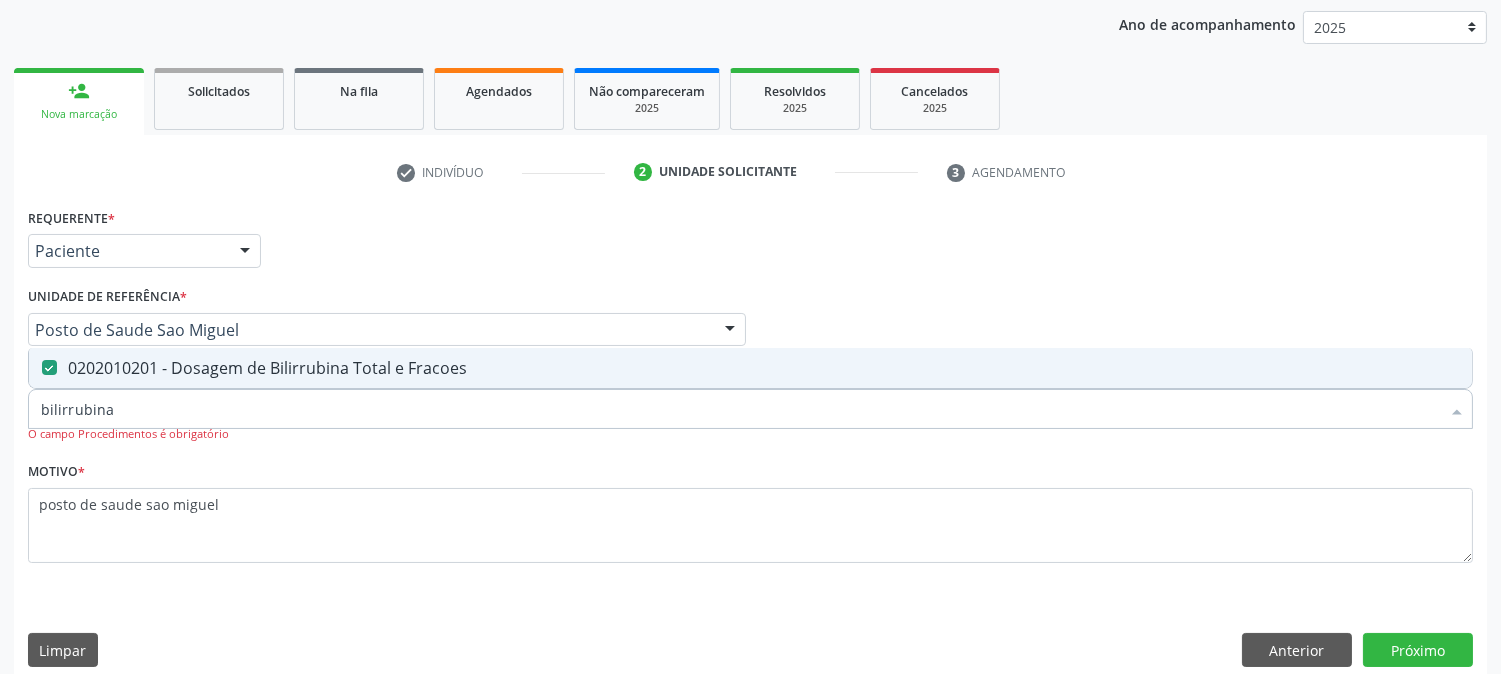 click on "bilirrubina" at bounding box center [740, 409] 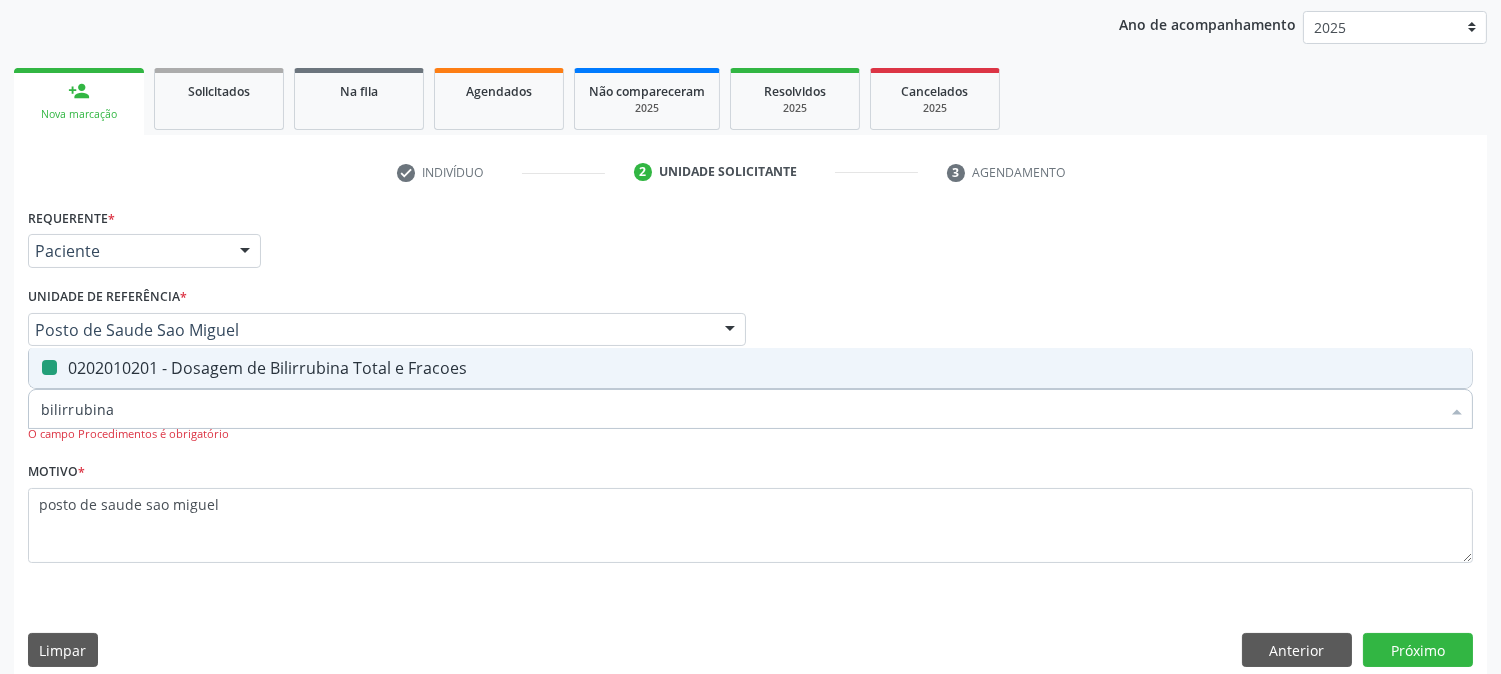 type 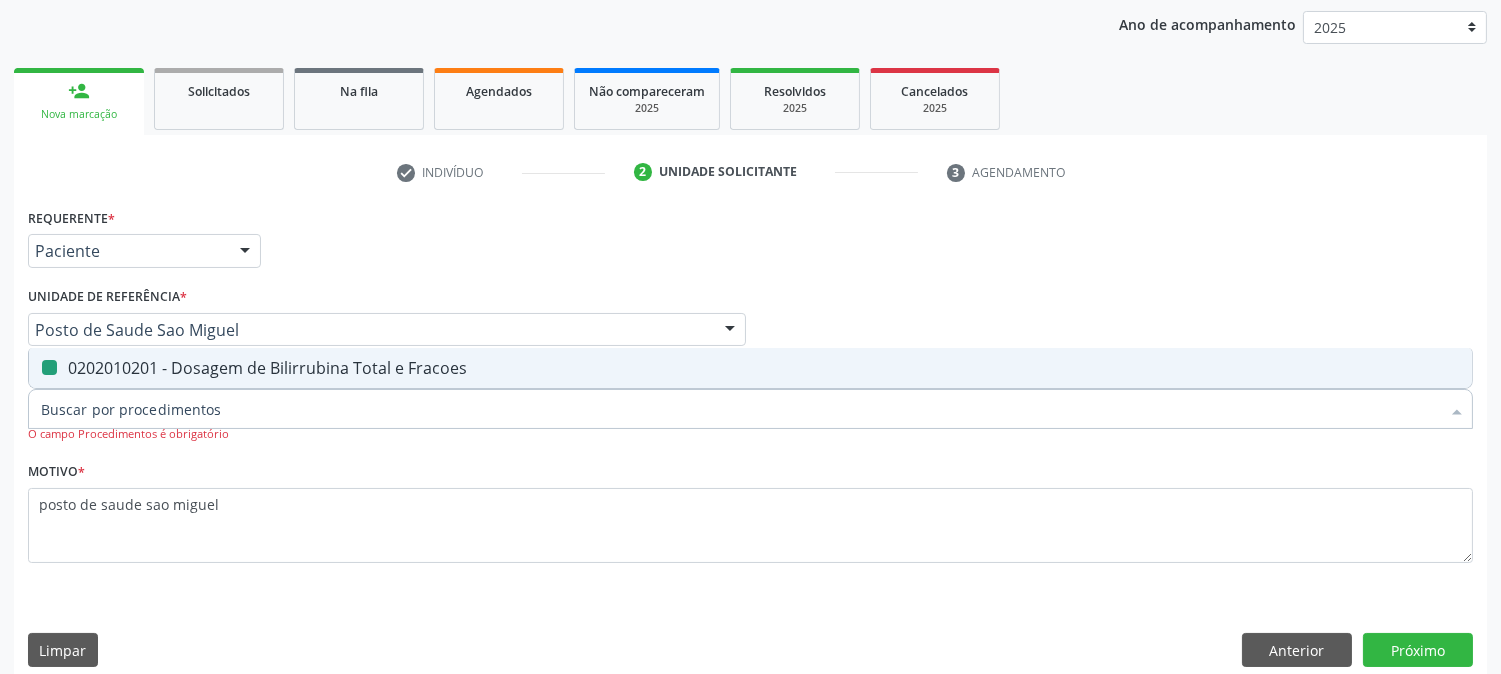 checkbox on "false" 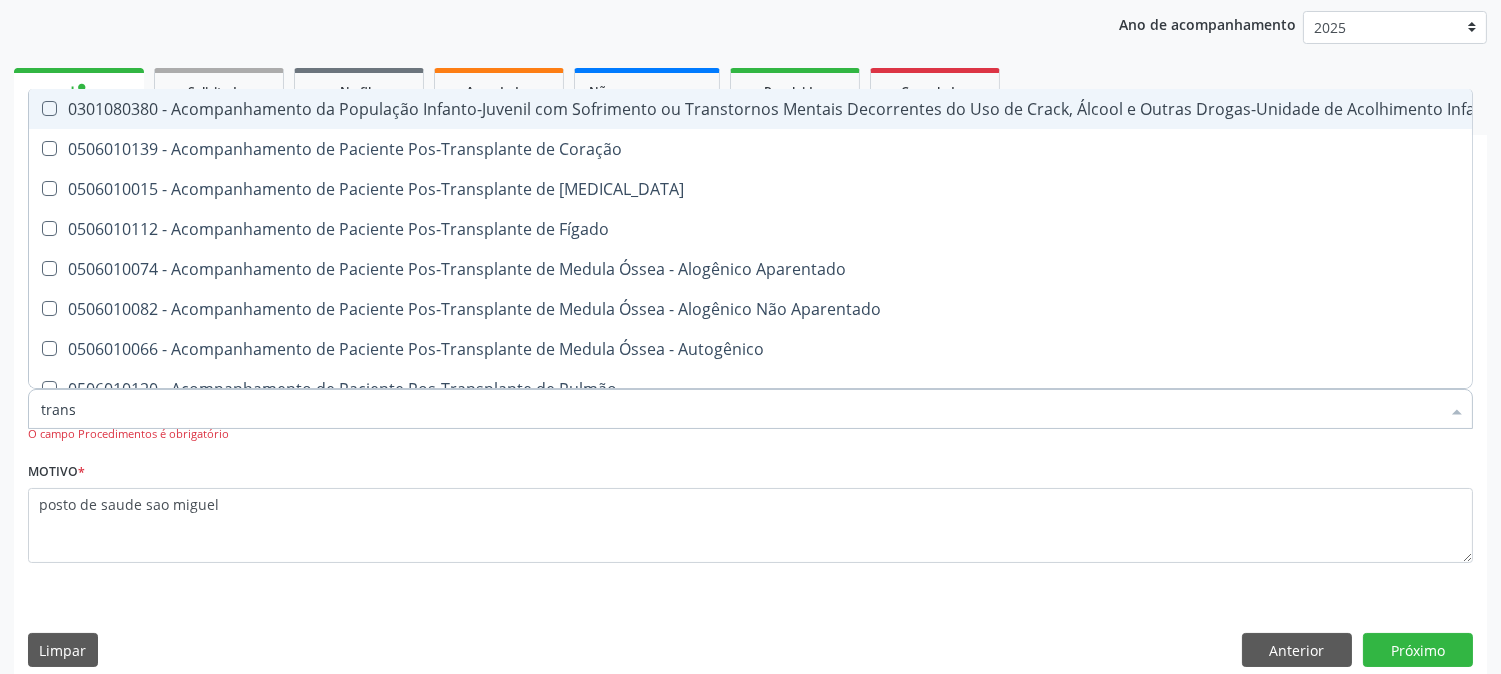 type on "transa" 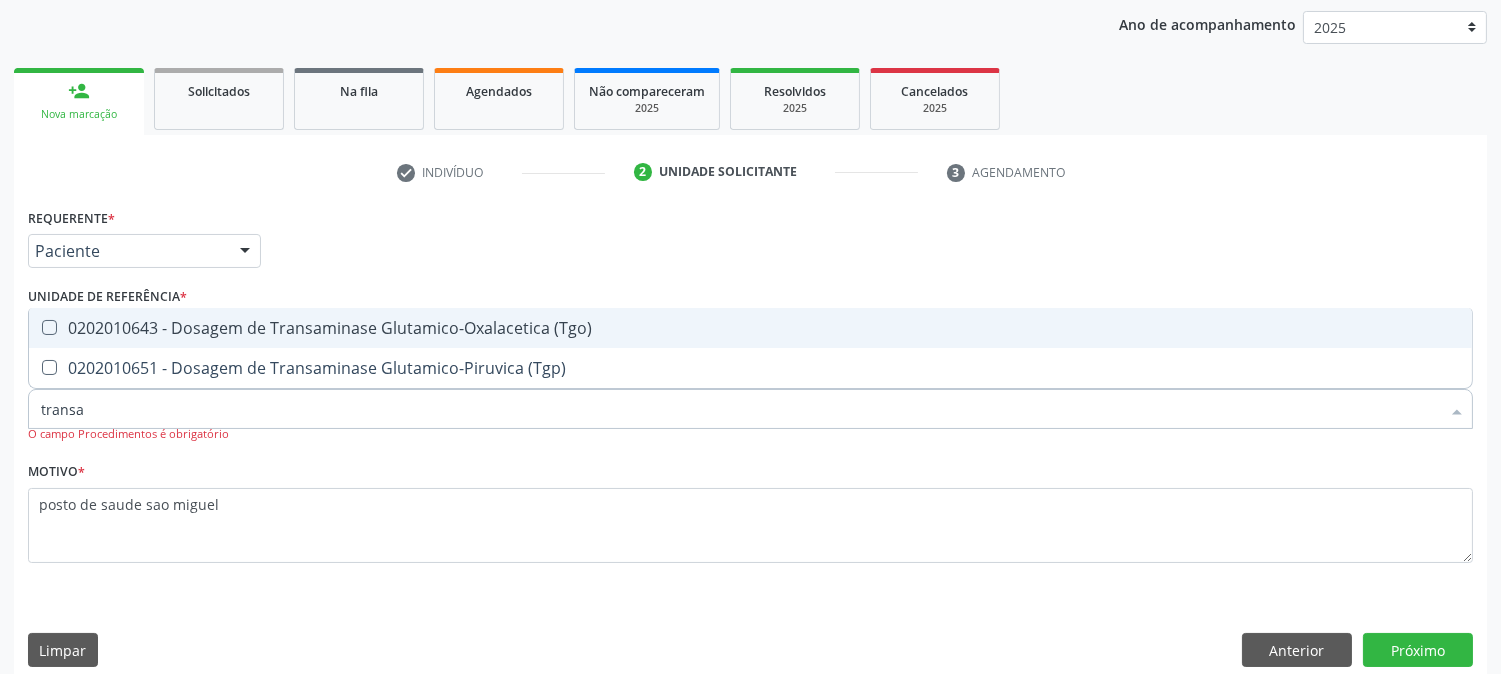 click on "0202010643 - Dosagem de Transaminase Glutamico-Oxalacetica (Tgo)" at bounding box center (750, 328) 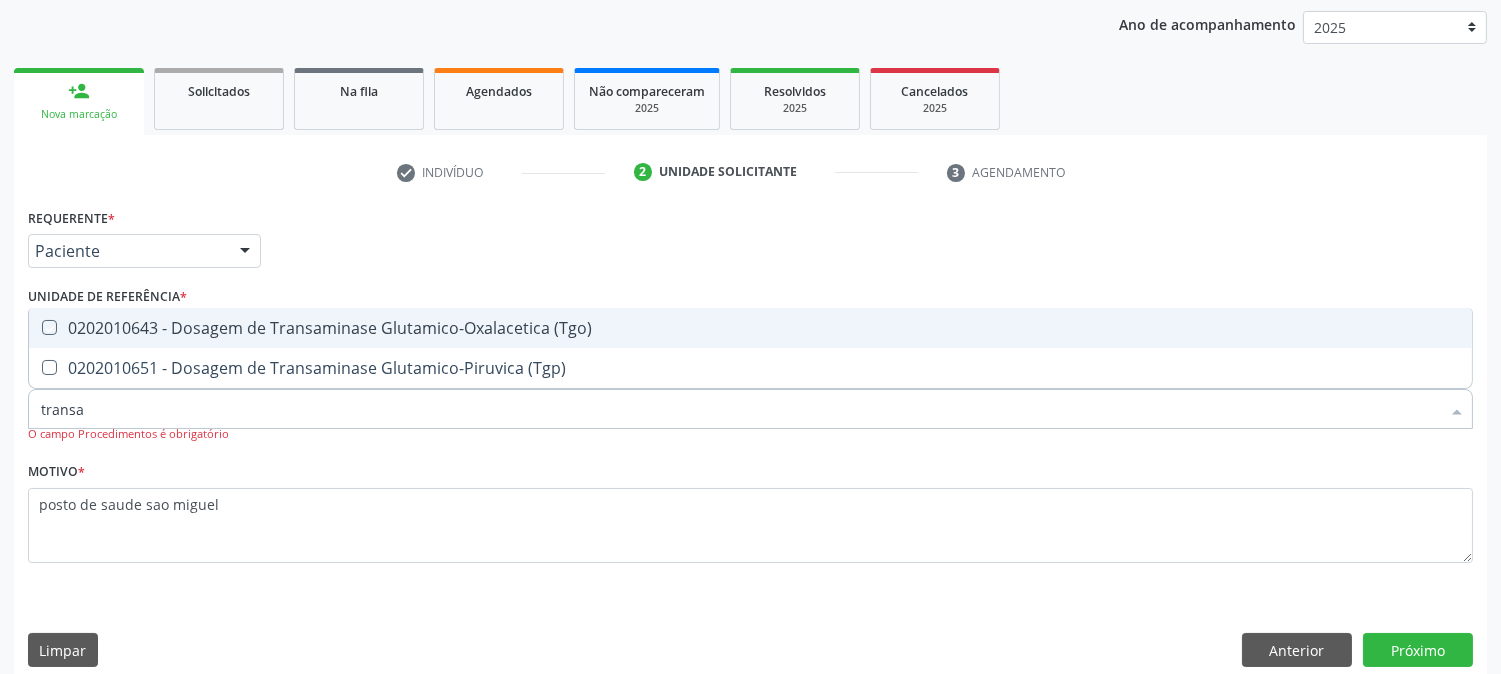 checkbox on "true" 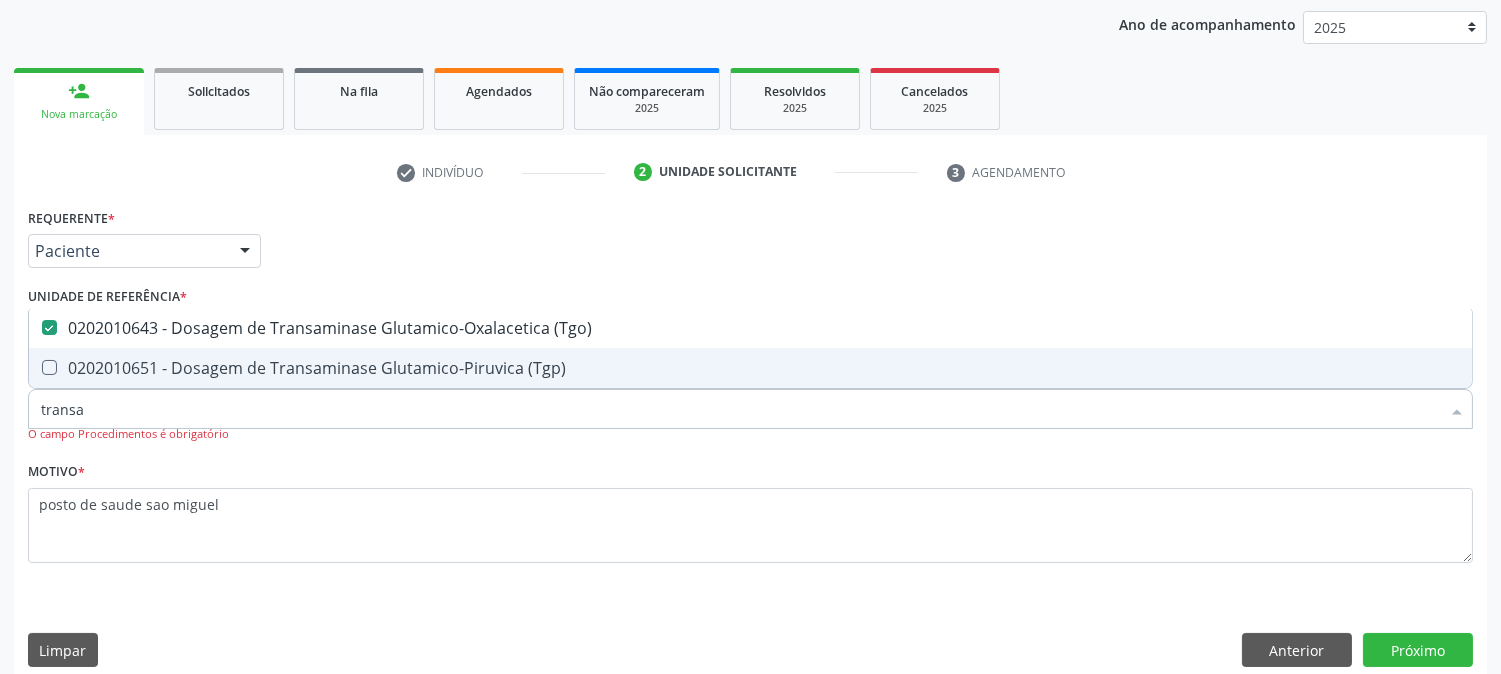 click on "0202010651 - Dosagem de Transaminase Glutamico-Piruvica (Tgp)" at bounding box center [750, 368] 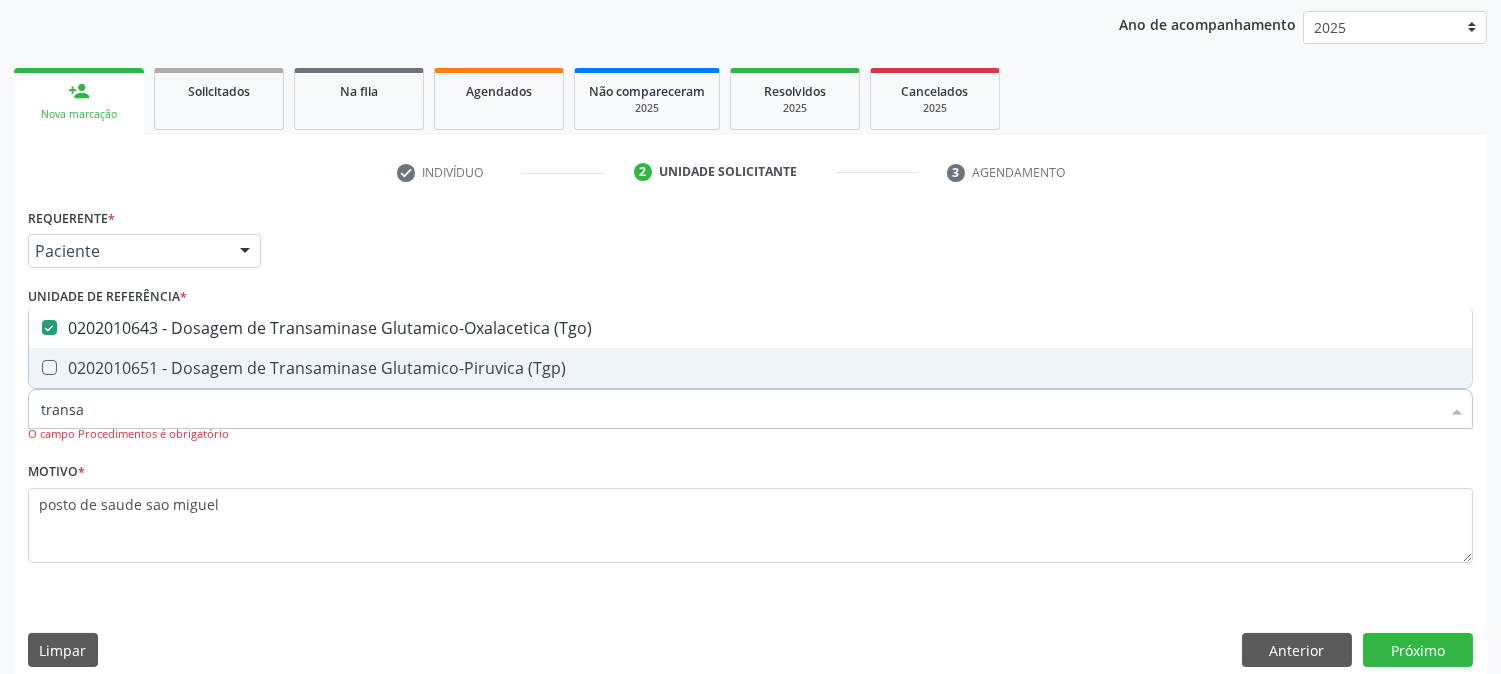 checkbox on "true" 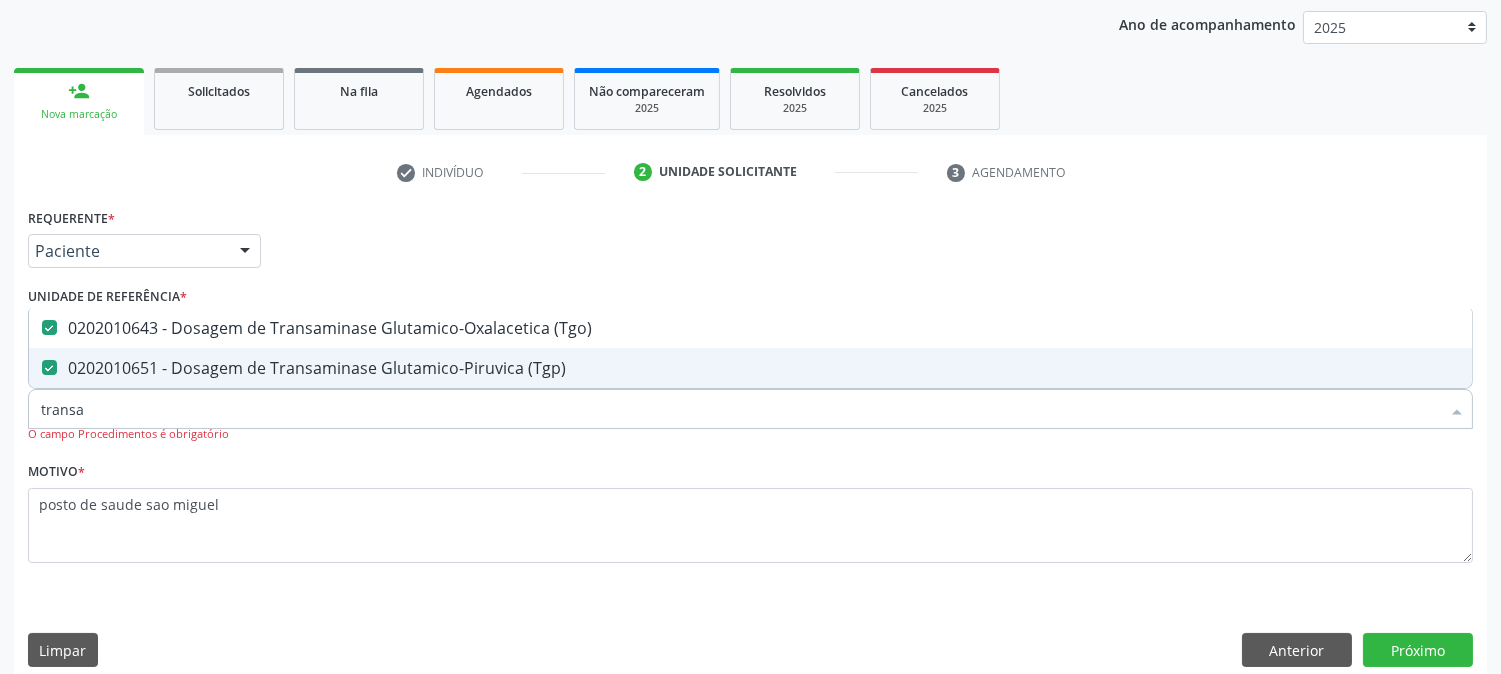 click on "transa" at bounding box center [740, 409] 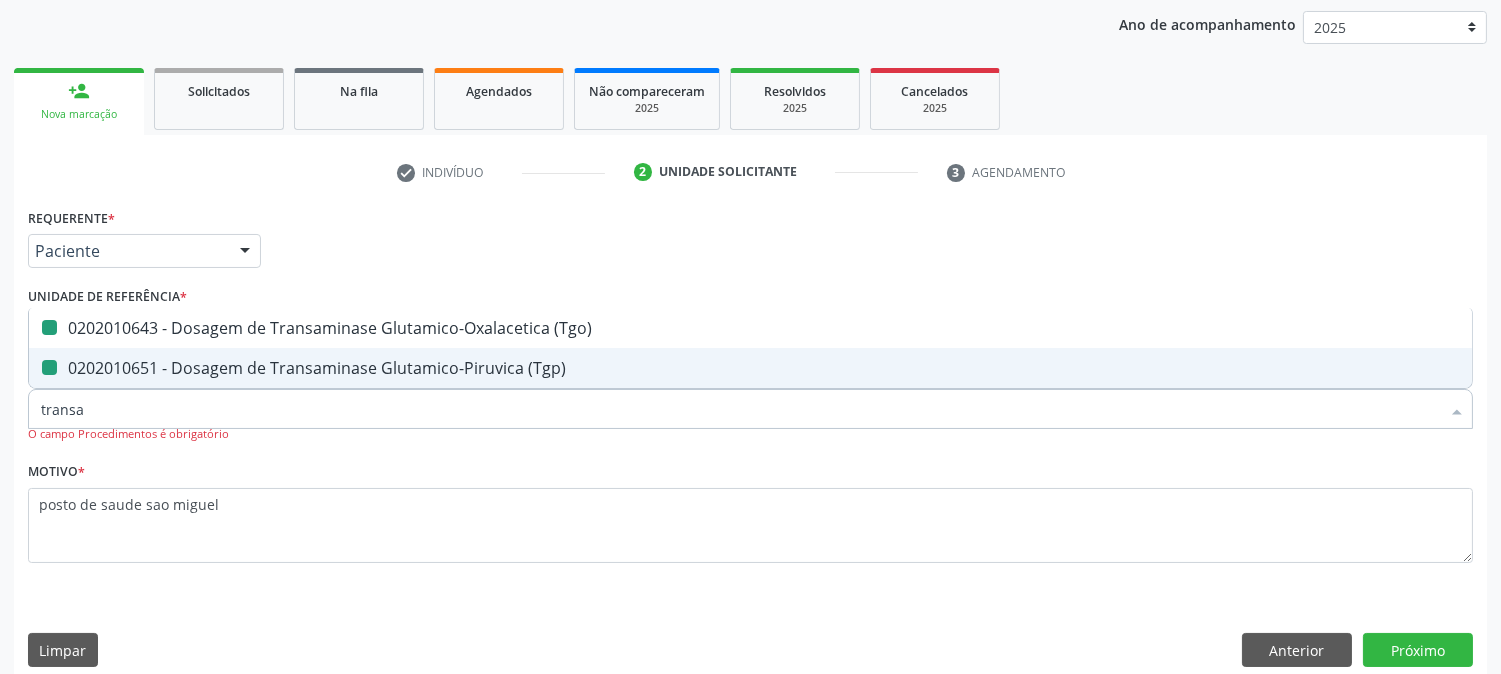 type 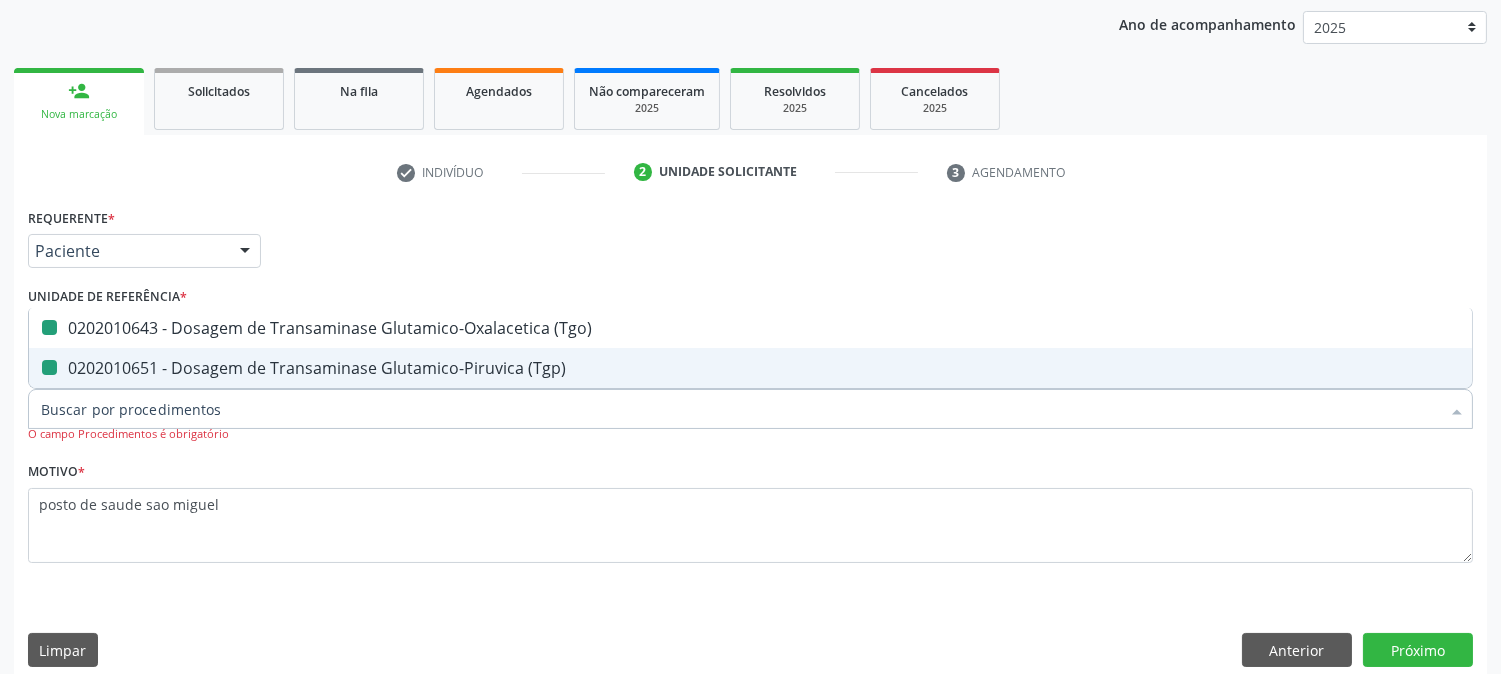 checkbox on "false" 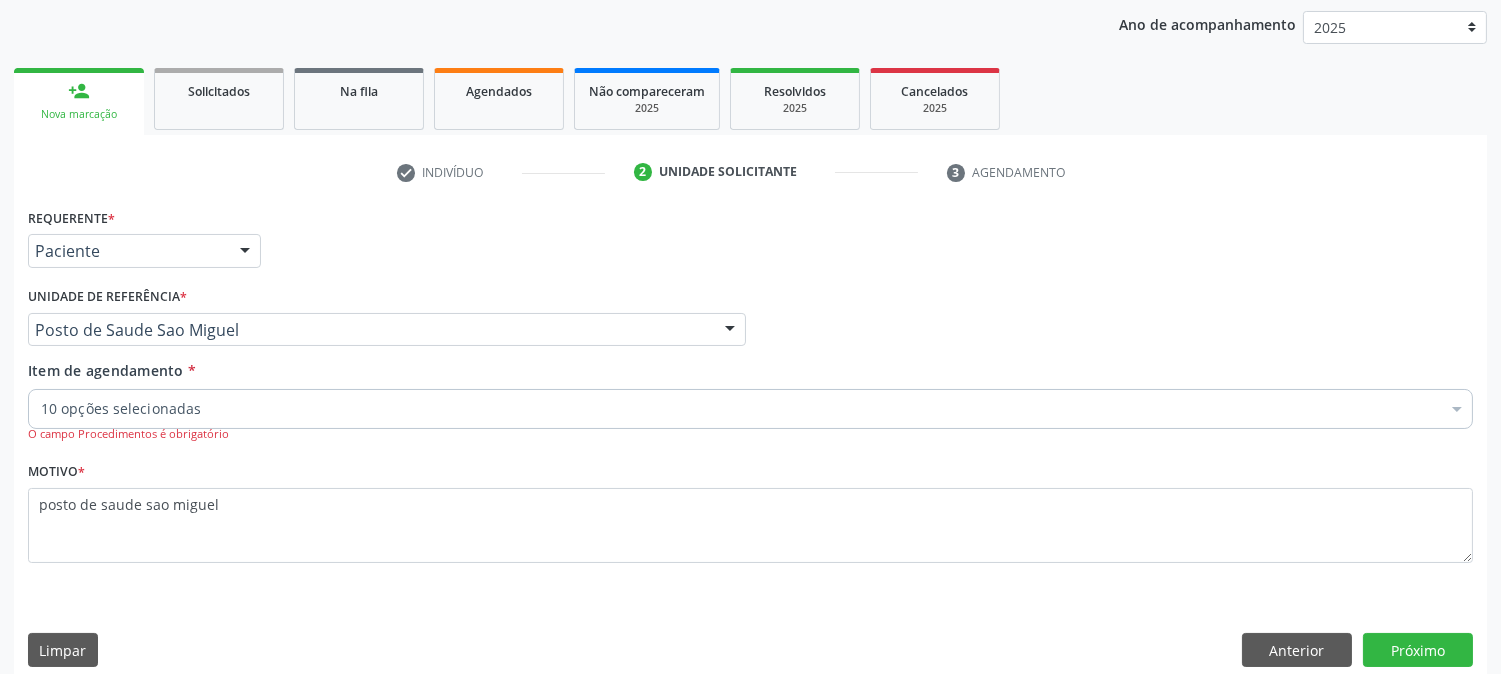checkbox on "true" 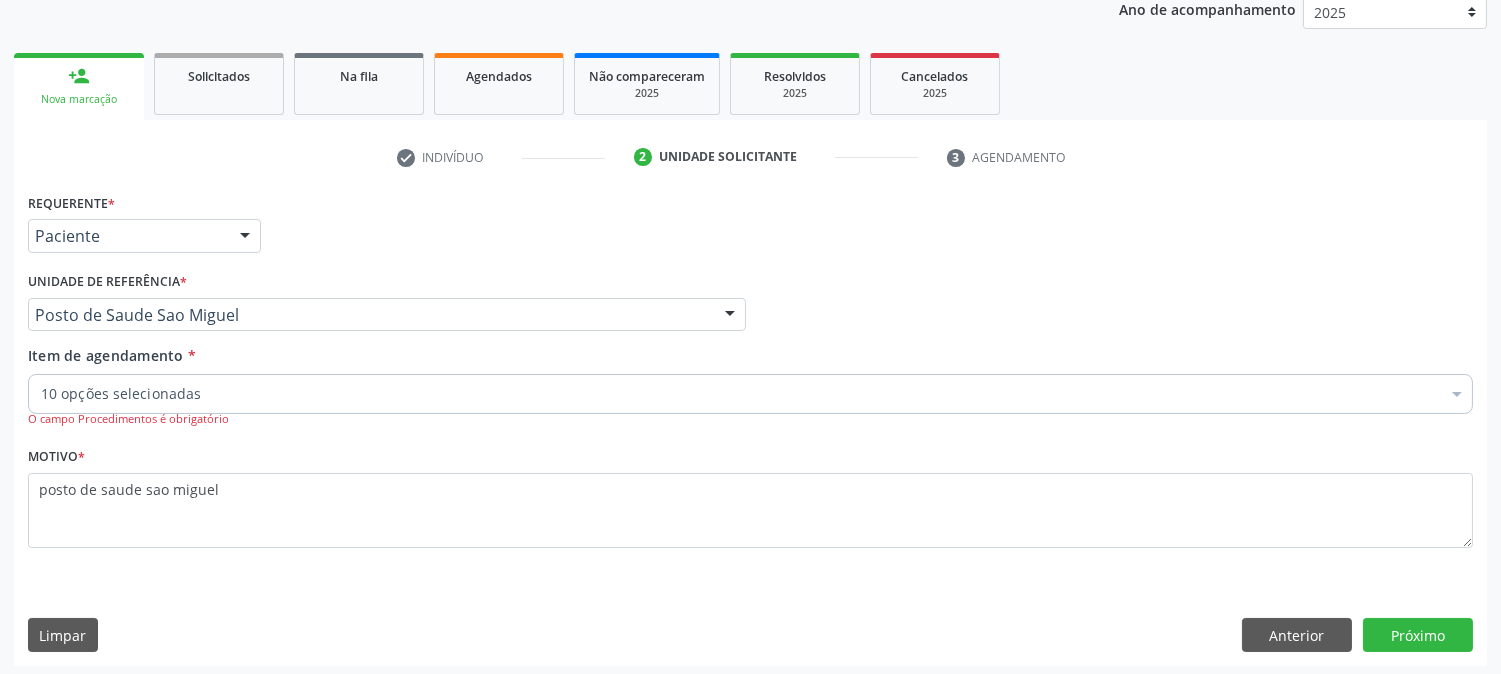 scroll, scrollTop: 251, scrollLeft: 0, axis: vertical 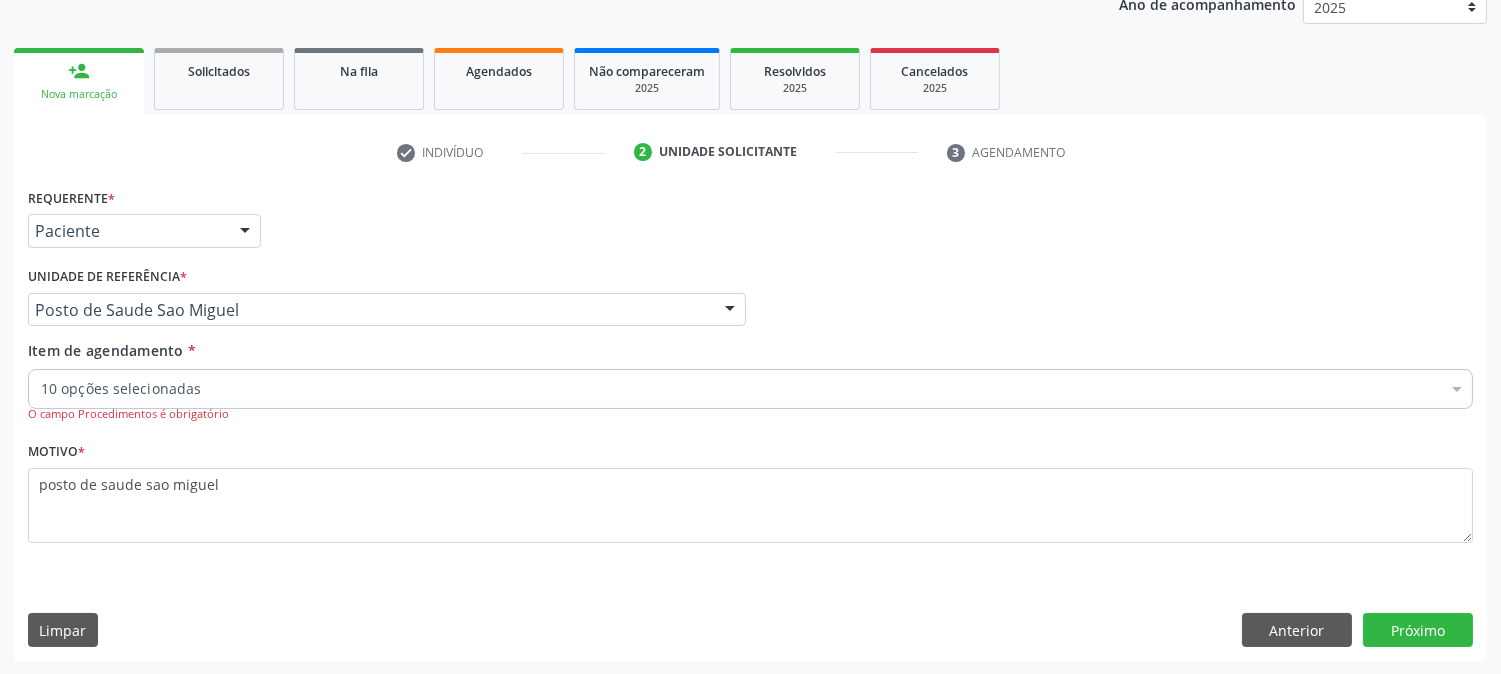 click on "10 opções selecionadas" at bounding box center (750, 389) 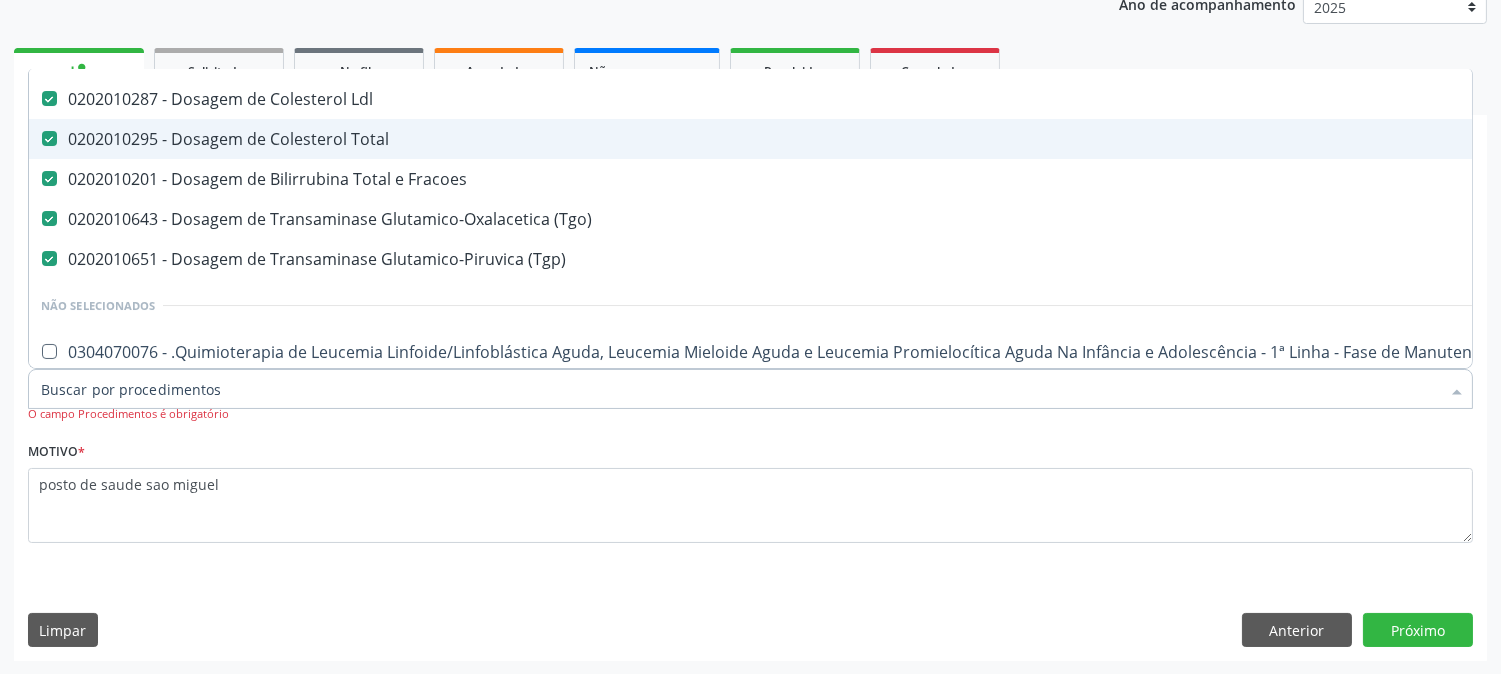 scroll, scrollTop: 333, scrollLeft: 0, axis: vertical 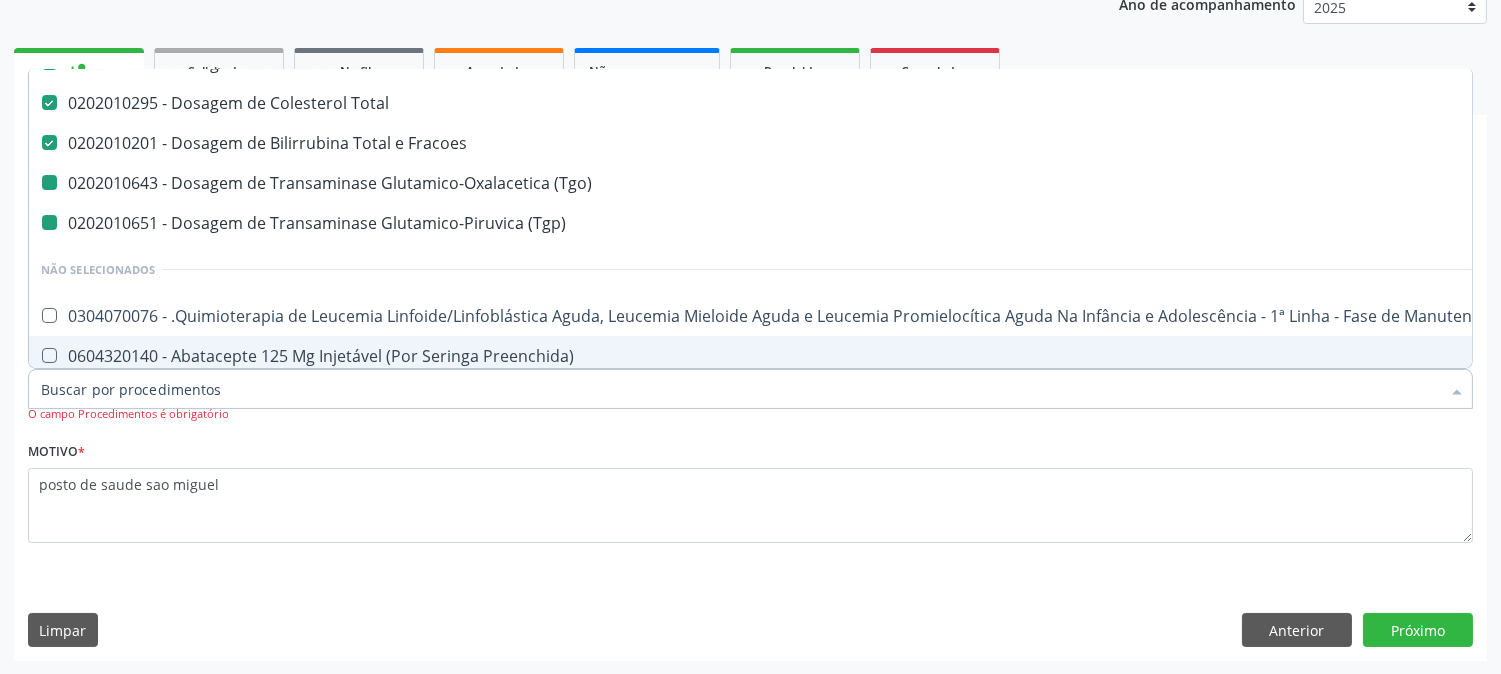 type on "t" 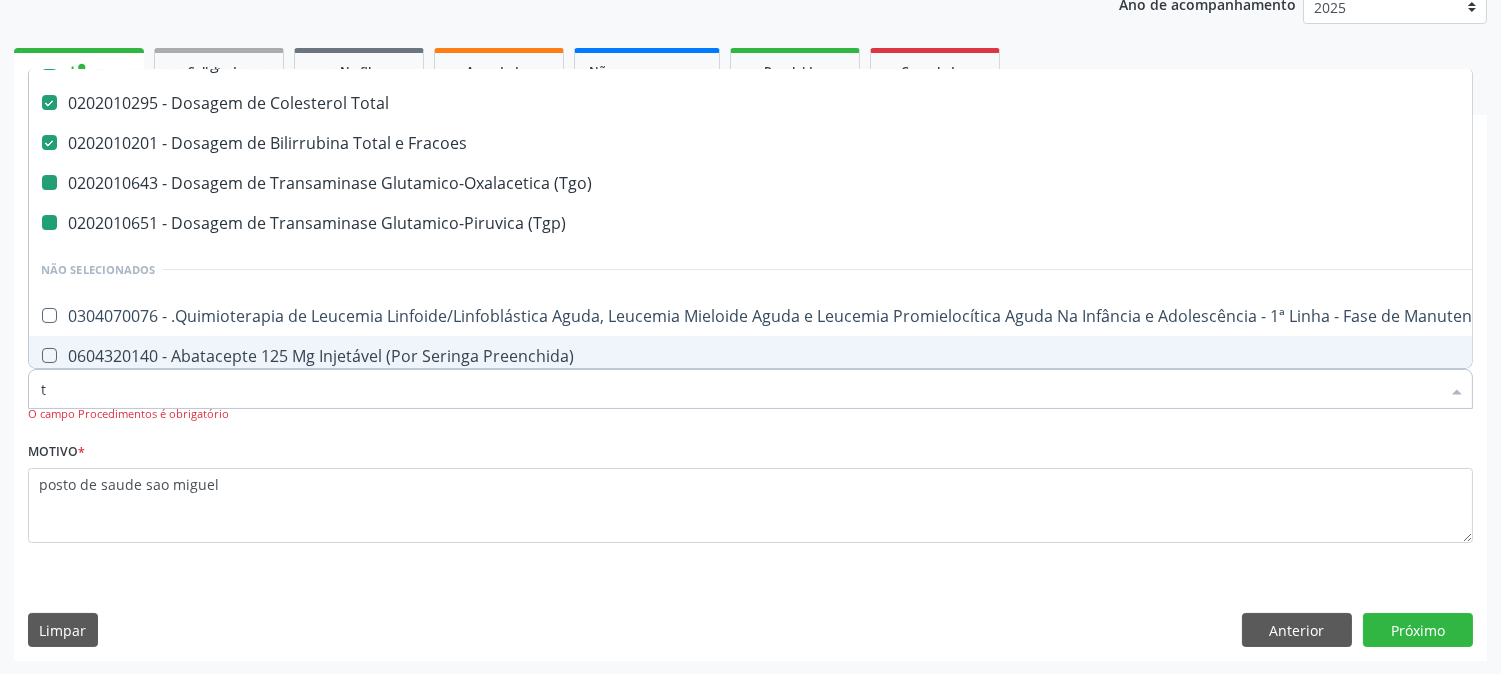 checkbox on "false" 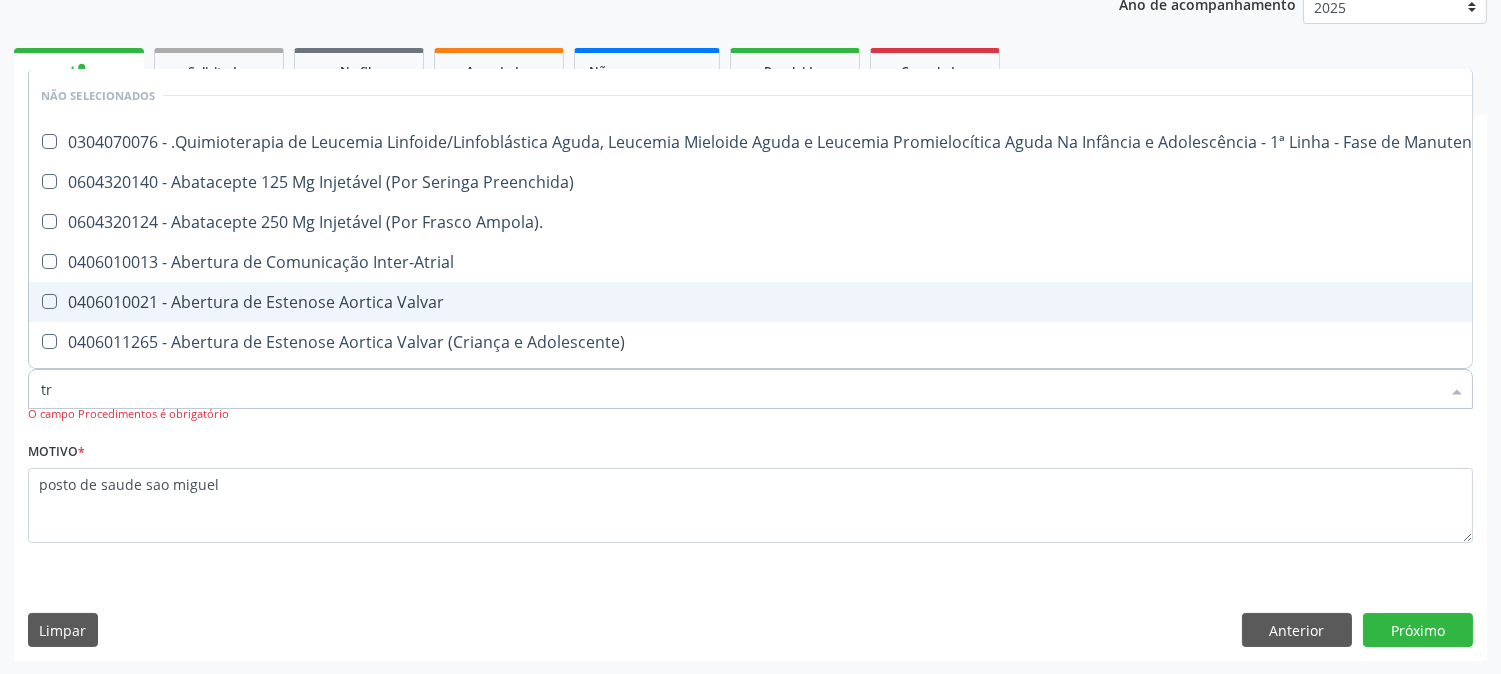 type on "tri" 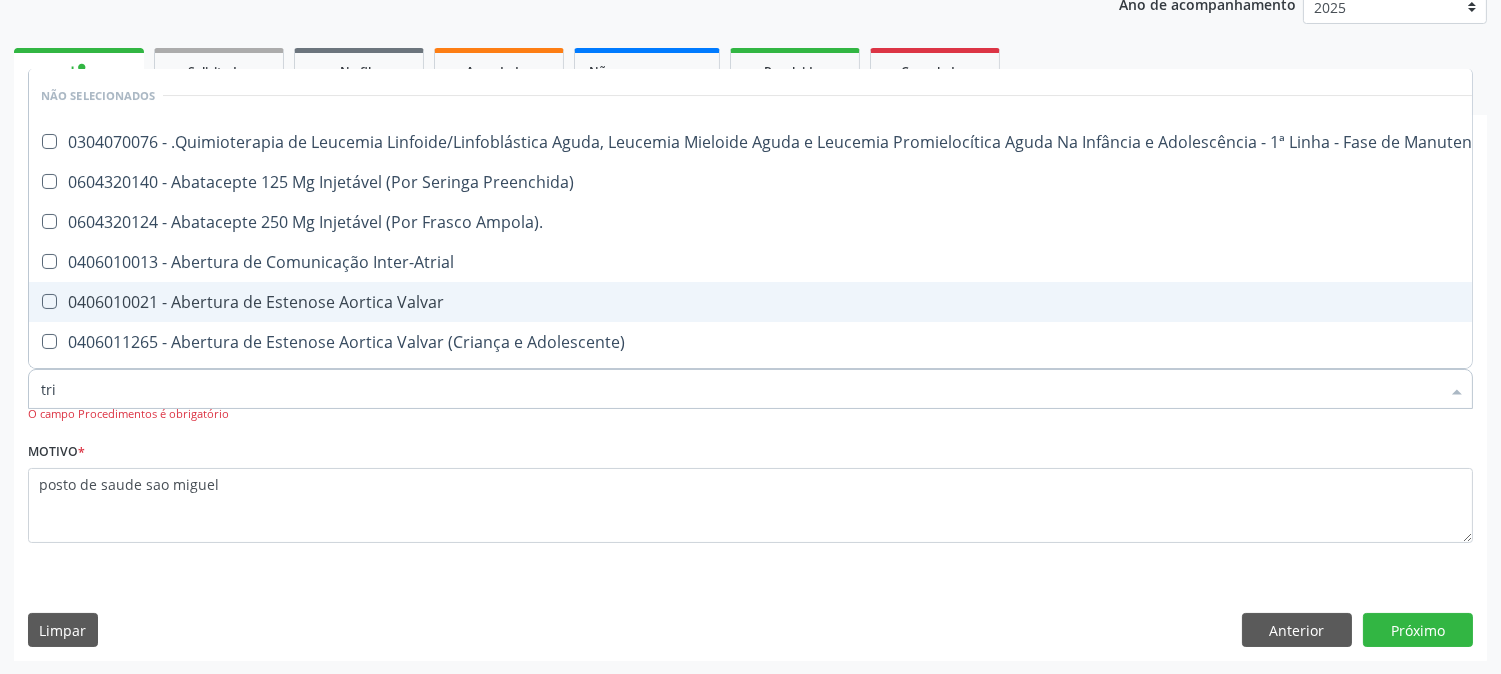 checkbox on "false" 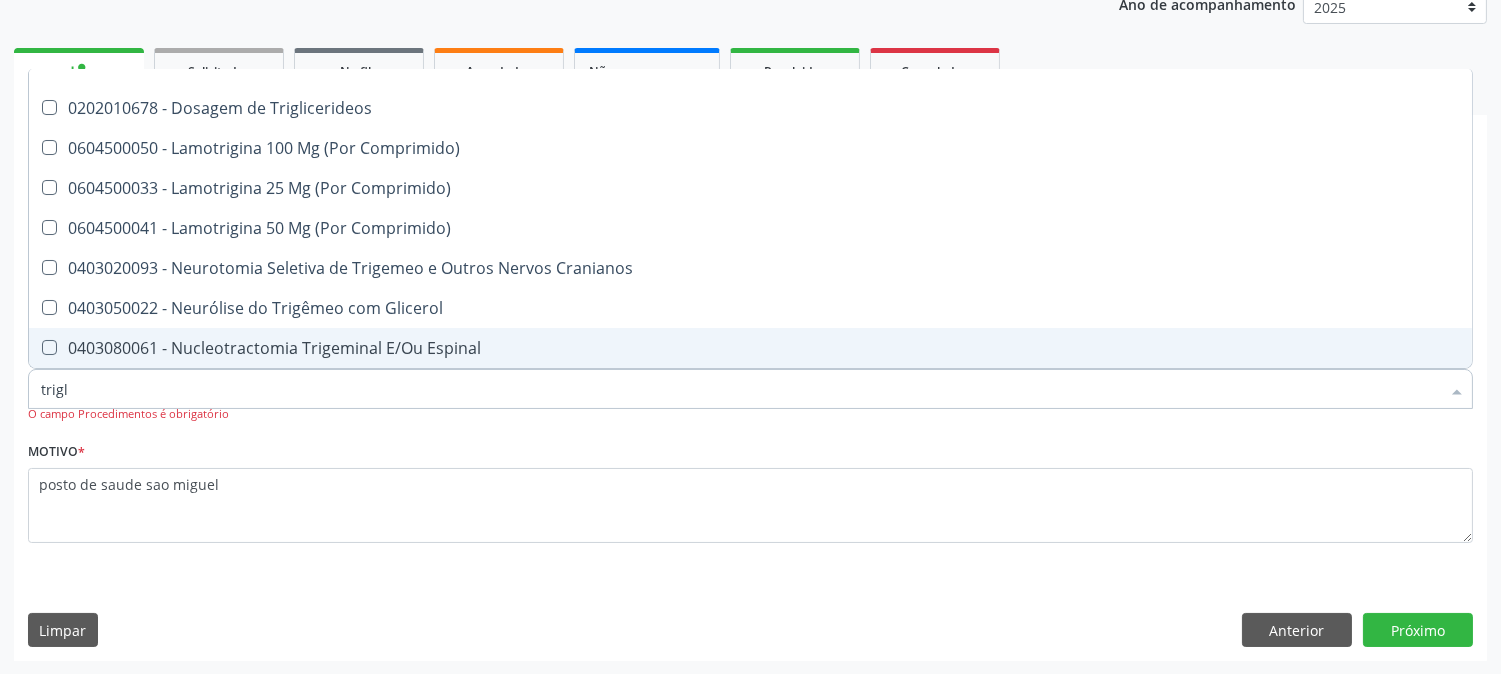 scroll, scrollTop: 0, scrollLeft: 0, axis: both 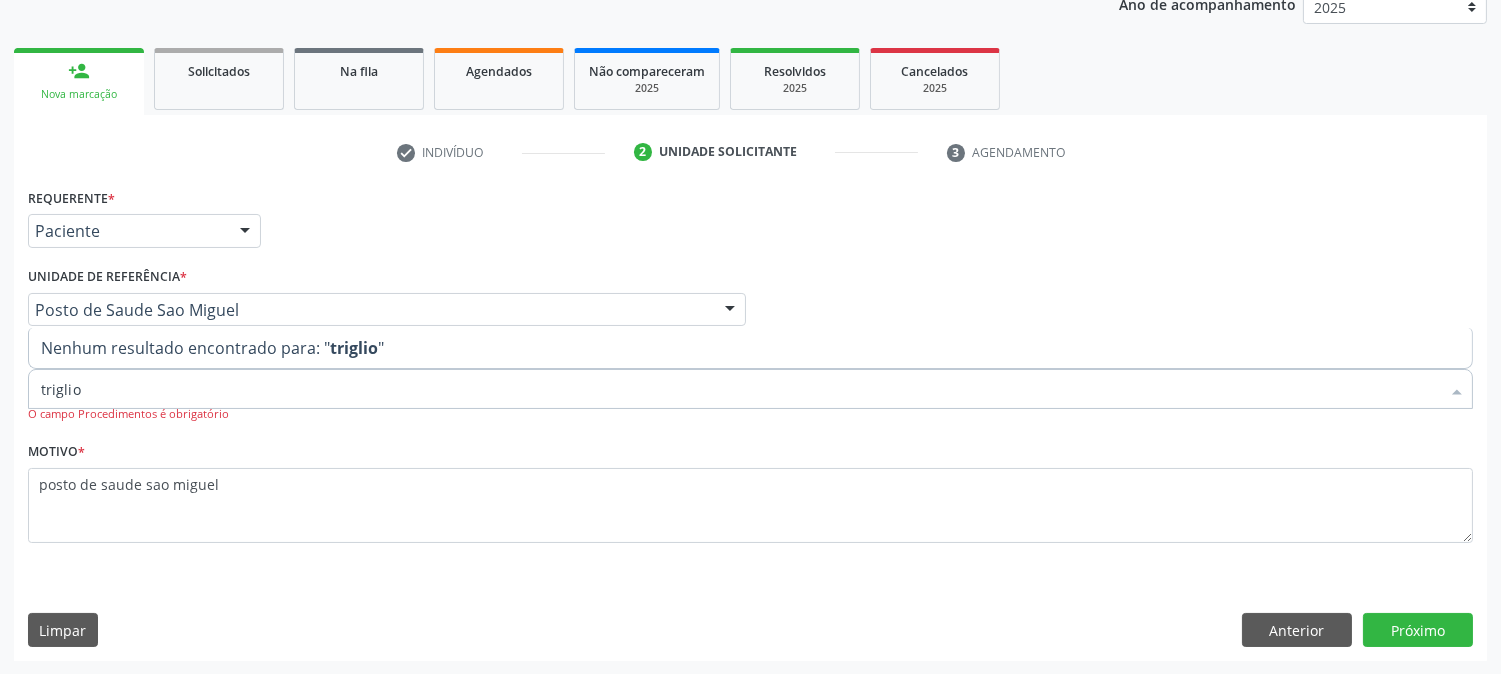 type on "trigli" 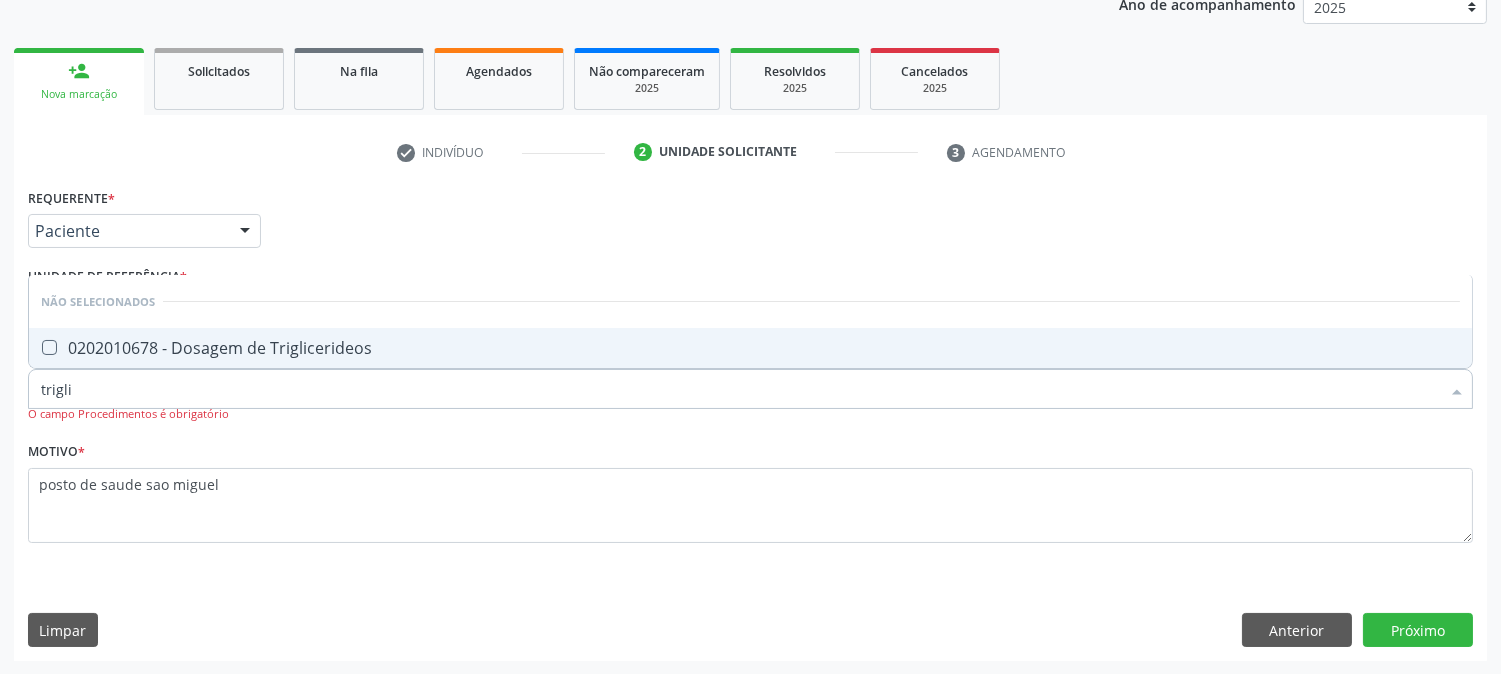 click on "0202010678 - Dosagem de Triglicerideos" at bounding box center [750, 348] 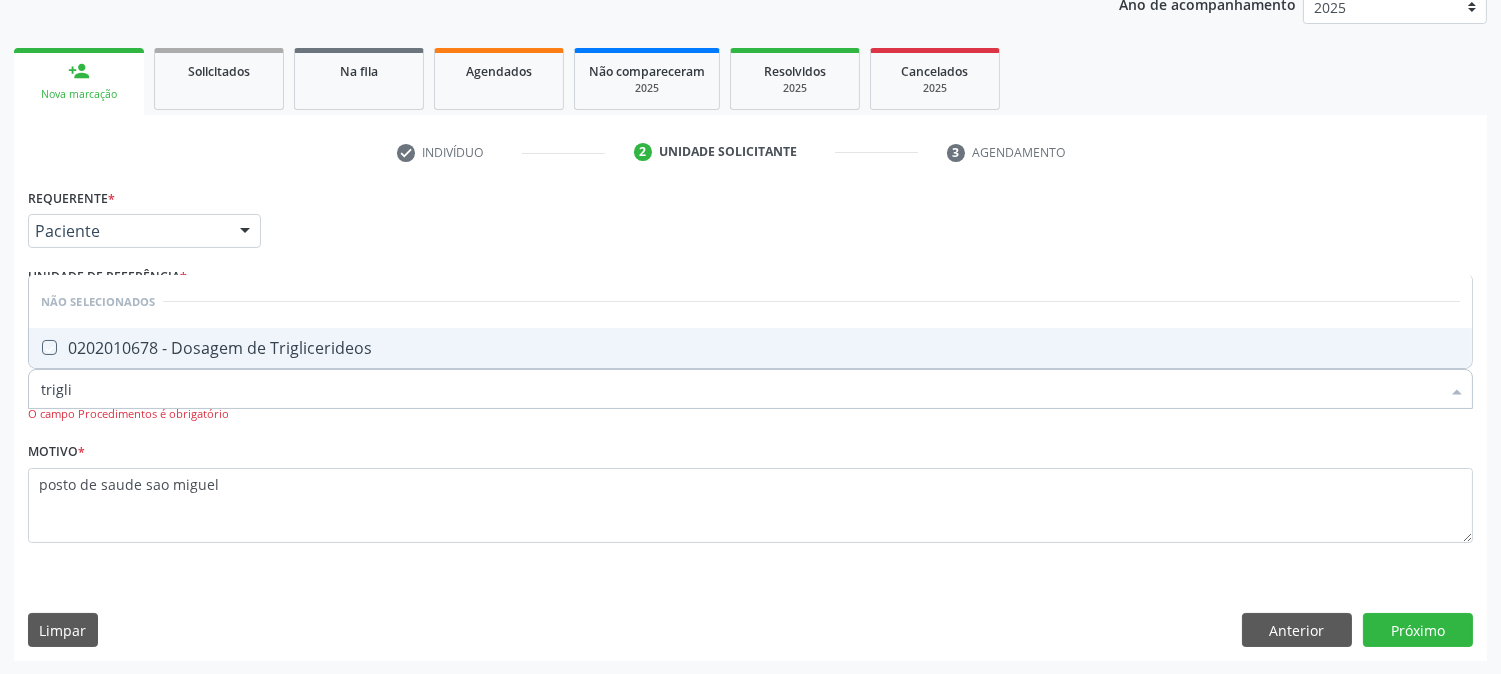 checkbox on "true" 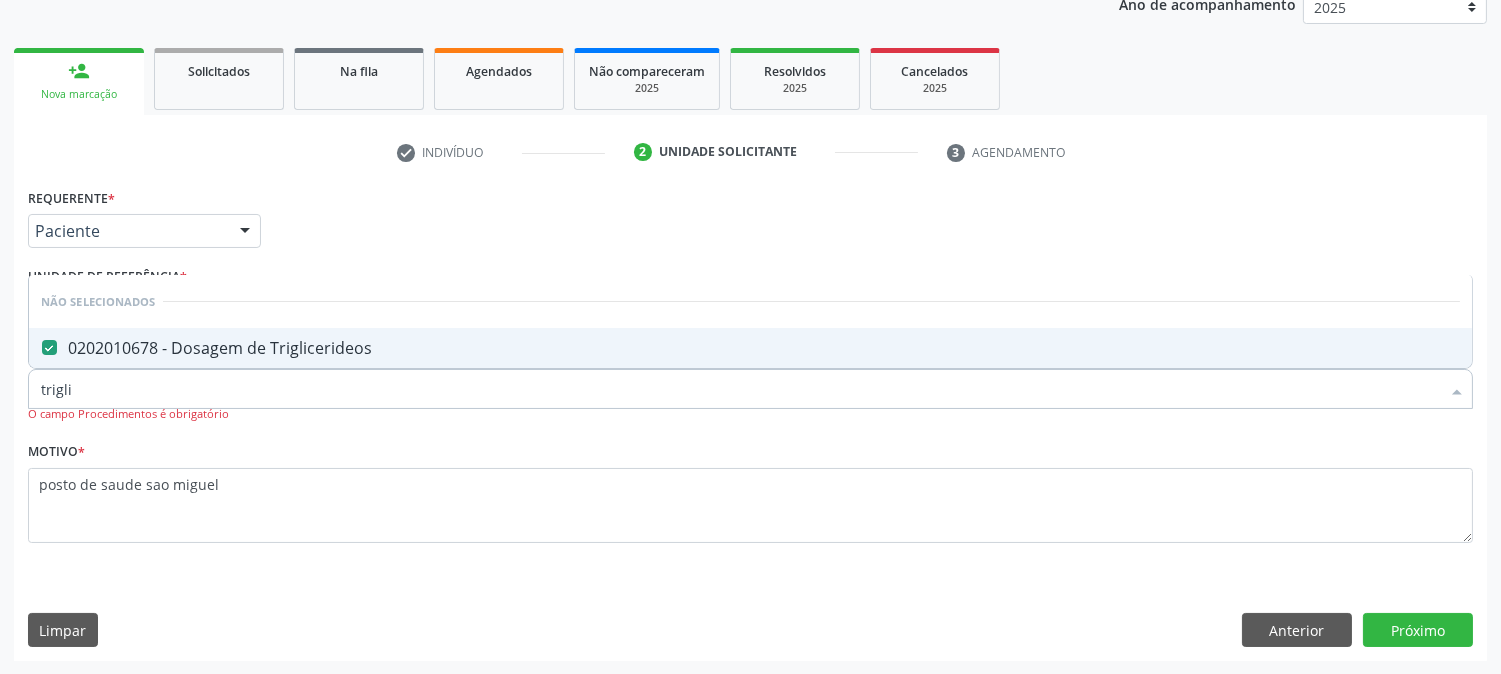 click on "trigli" at bounding box center (740, 389) 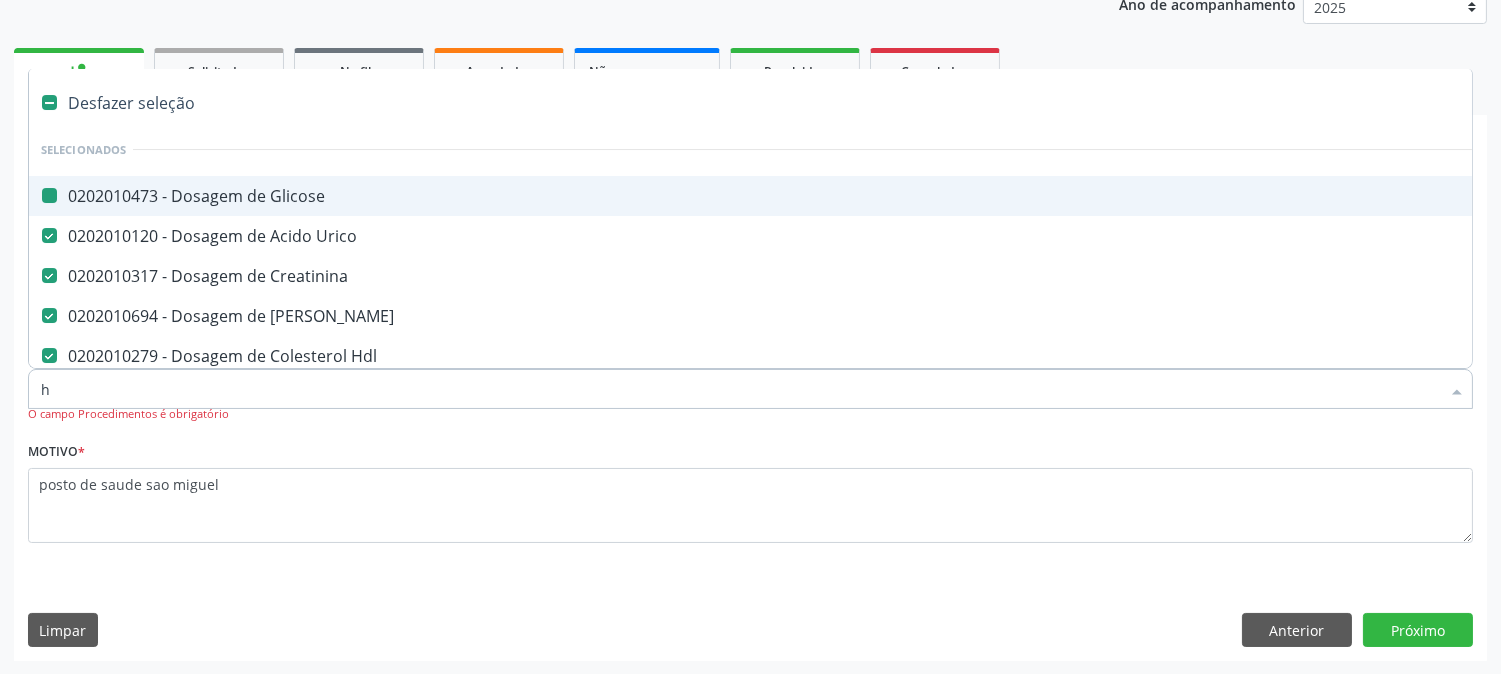 type on "he" 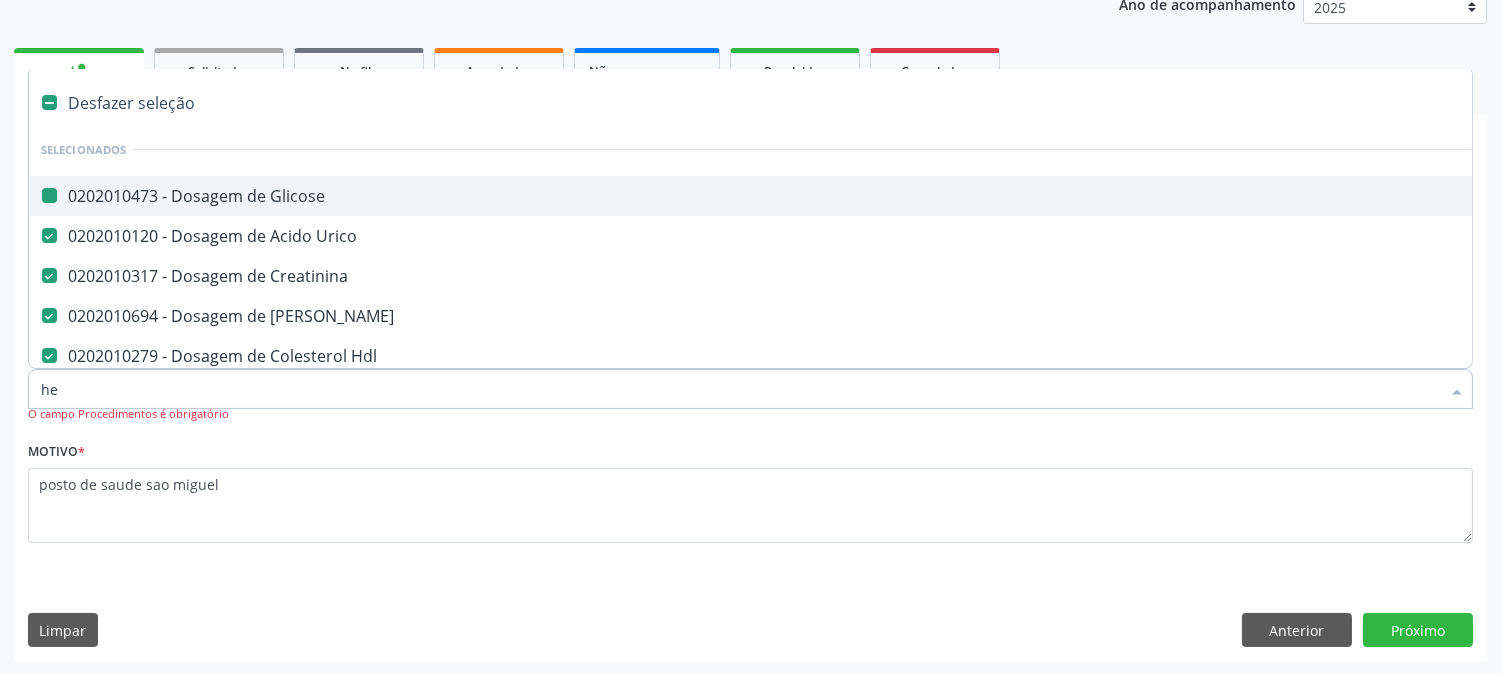 checkbox on "false" 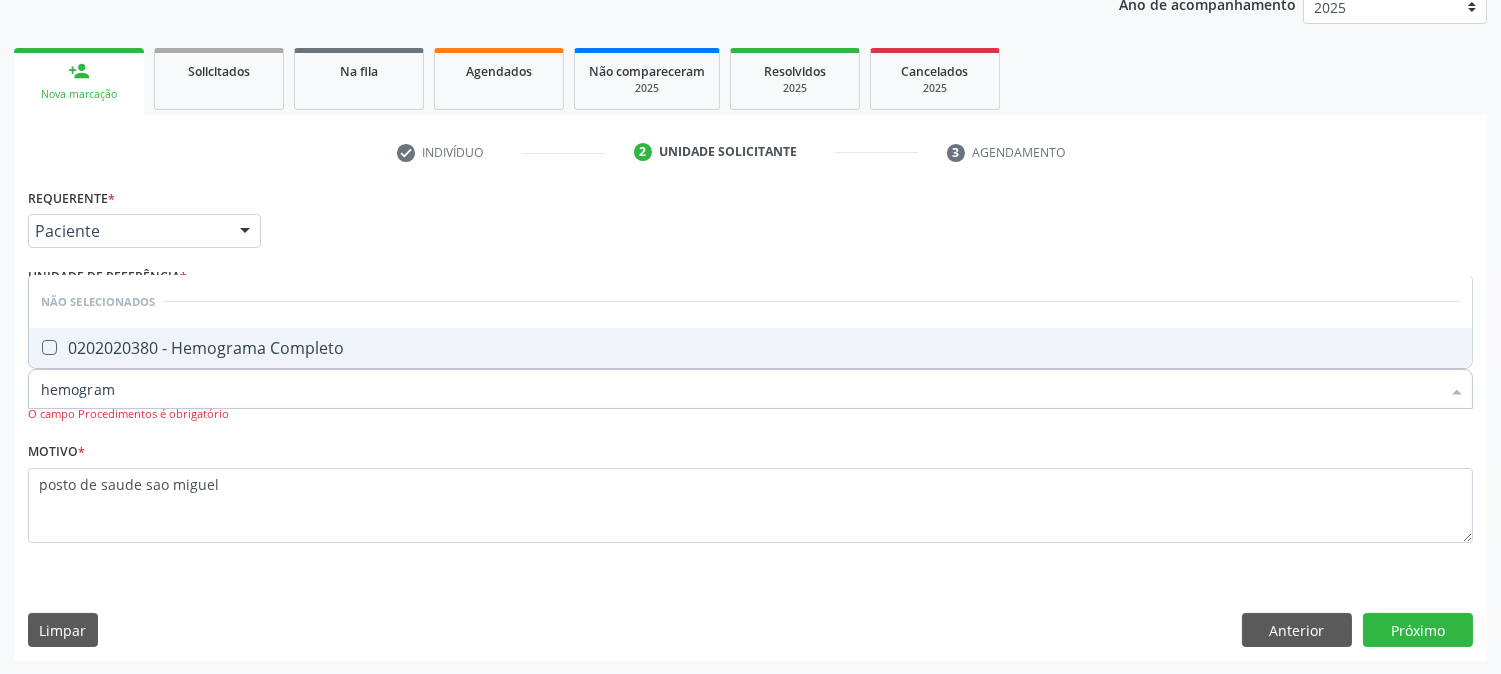 type on "hemograma" 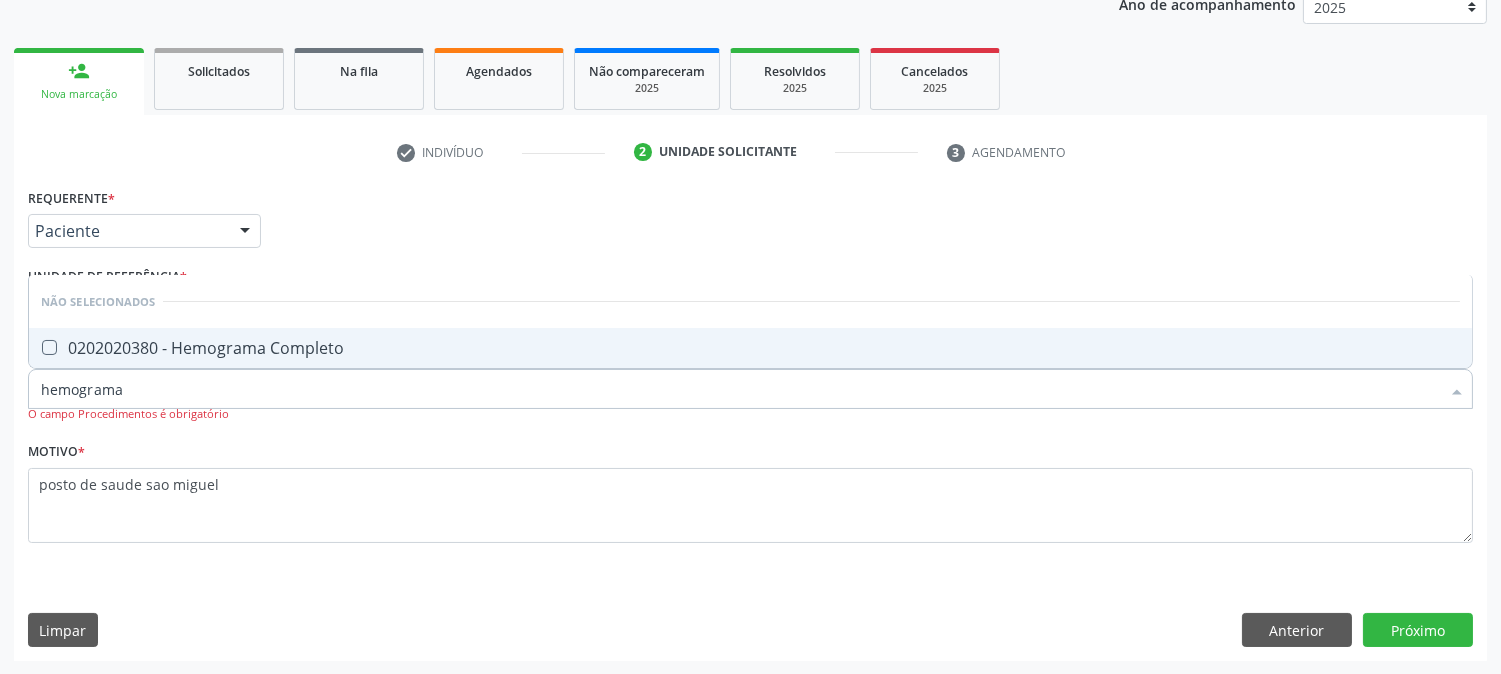 click on "0202020380 - Hemograma Completo" at bounding box center [750, 348] 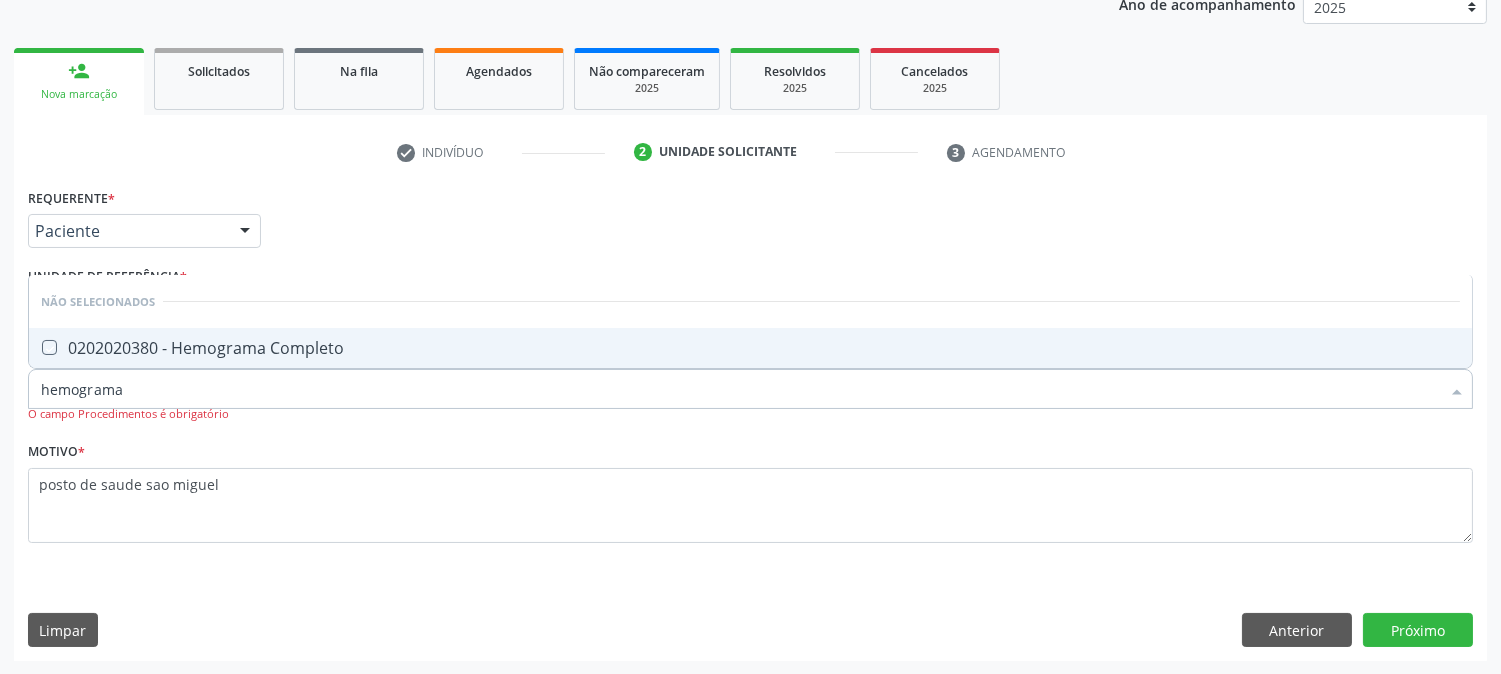 checkbox on "true" 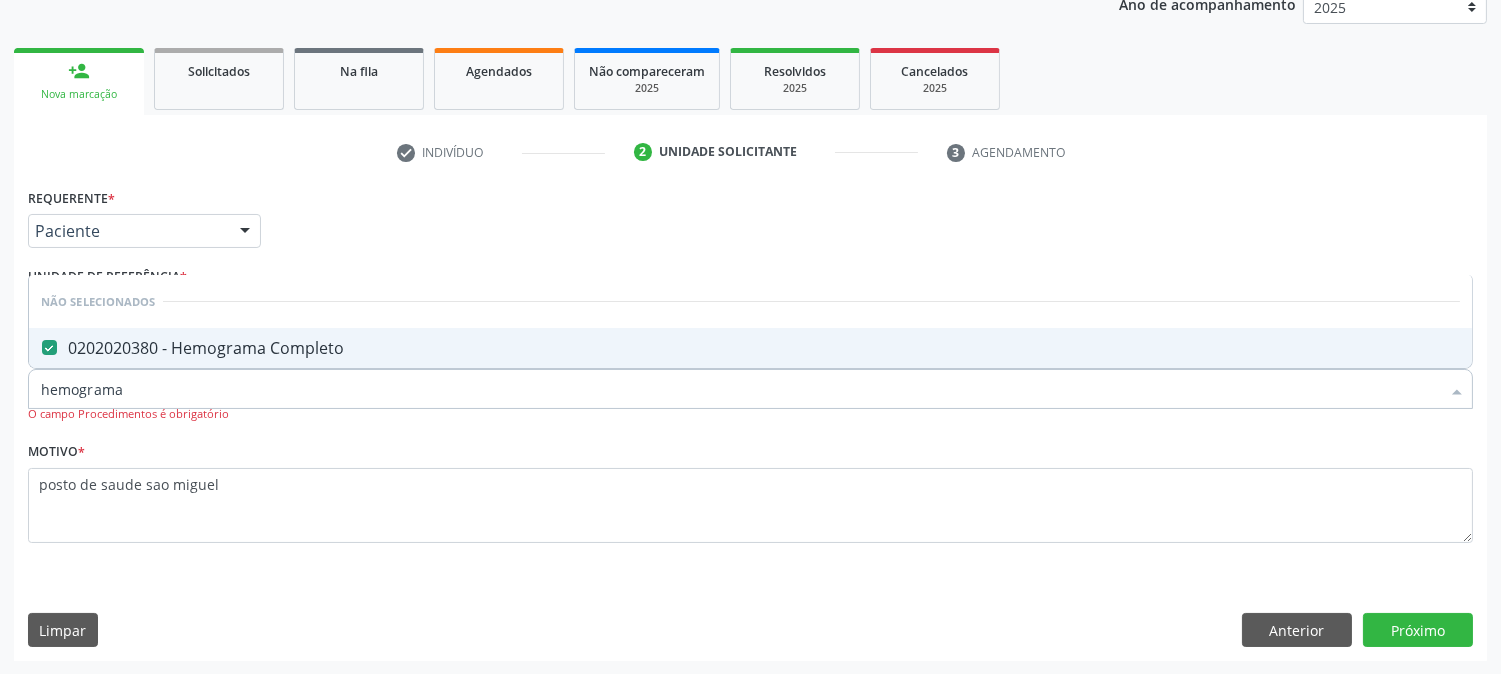click on "hemograma" at bounding box center (740, 389) 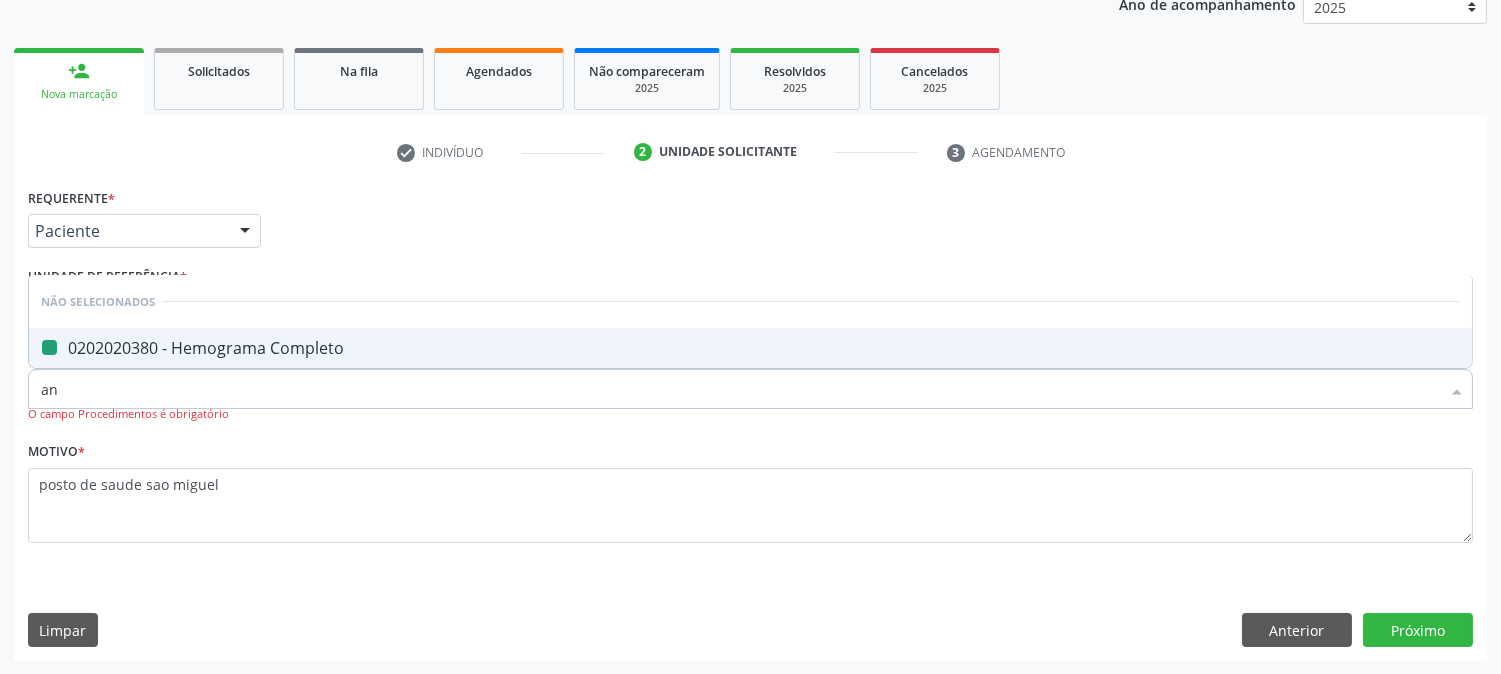 type on "ana" 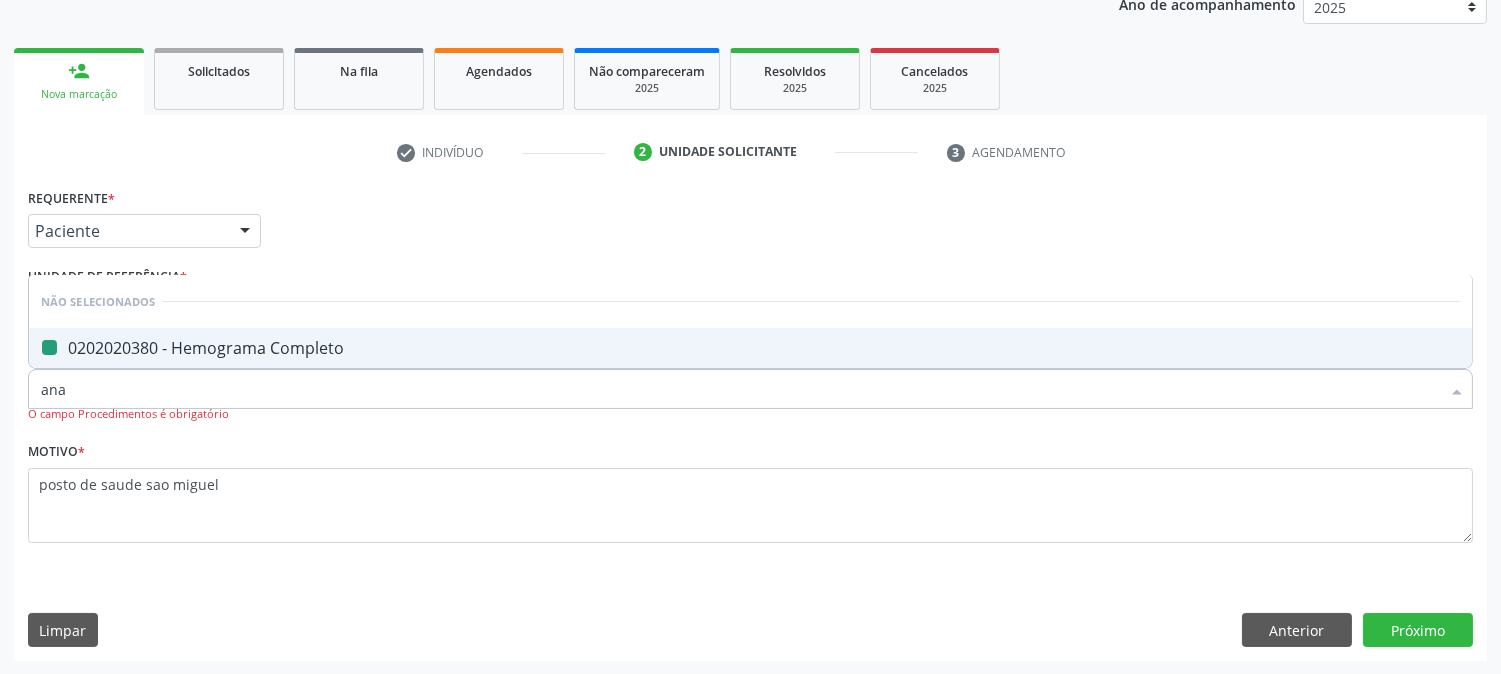 checkbox on "false" 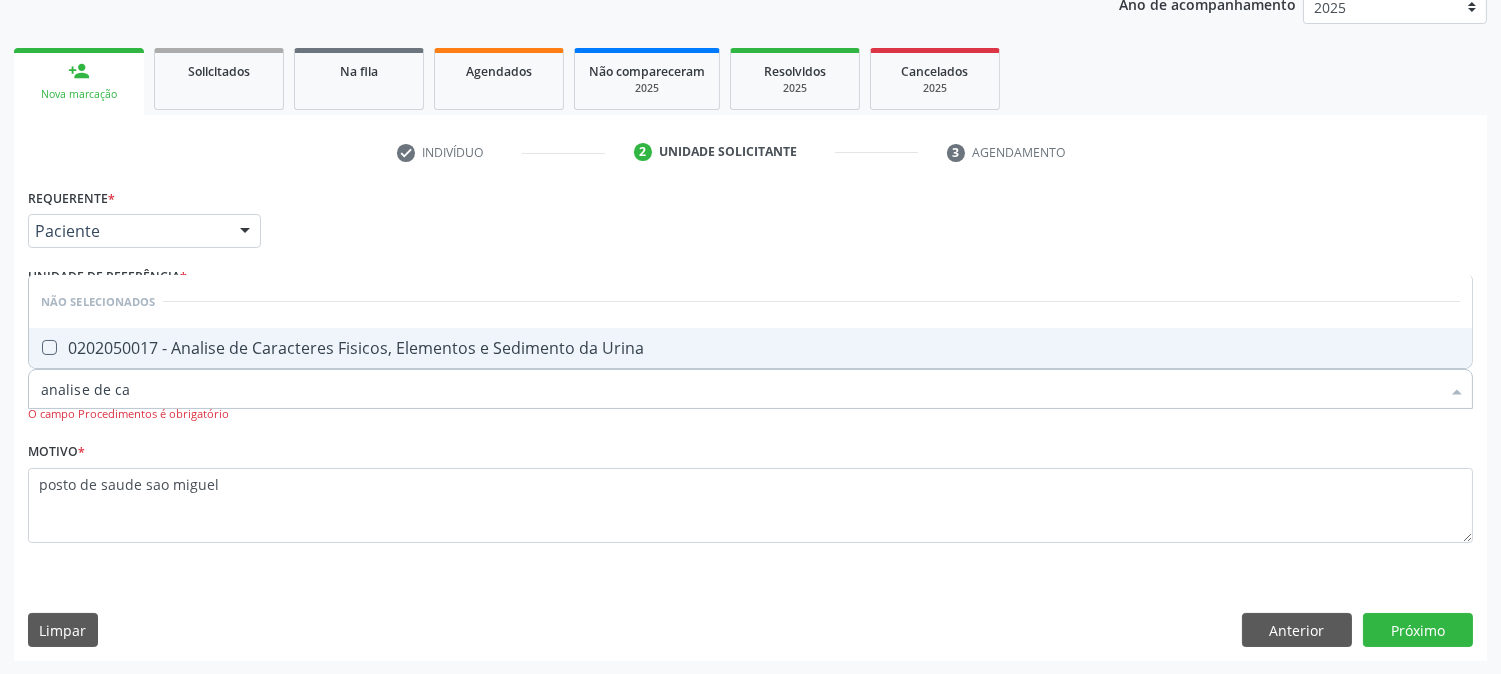 type on "analise de car" 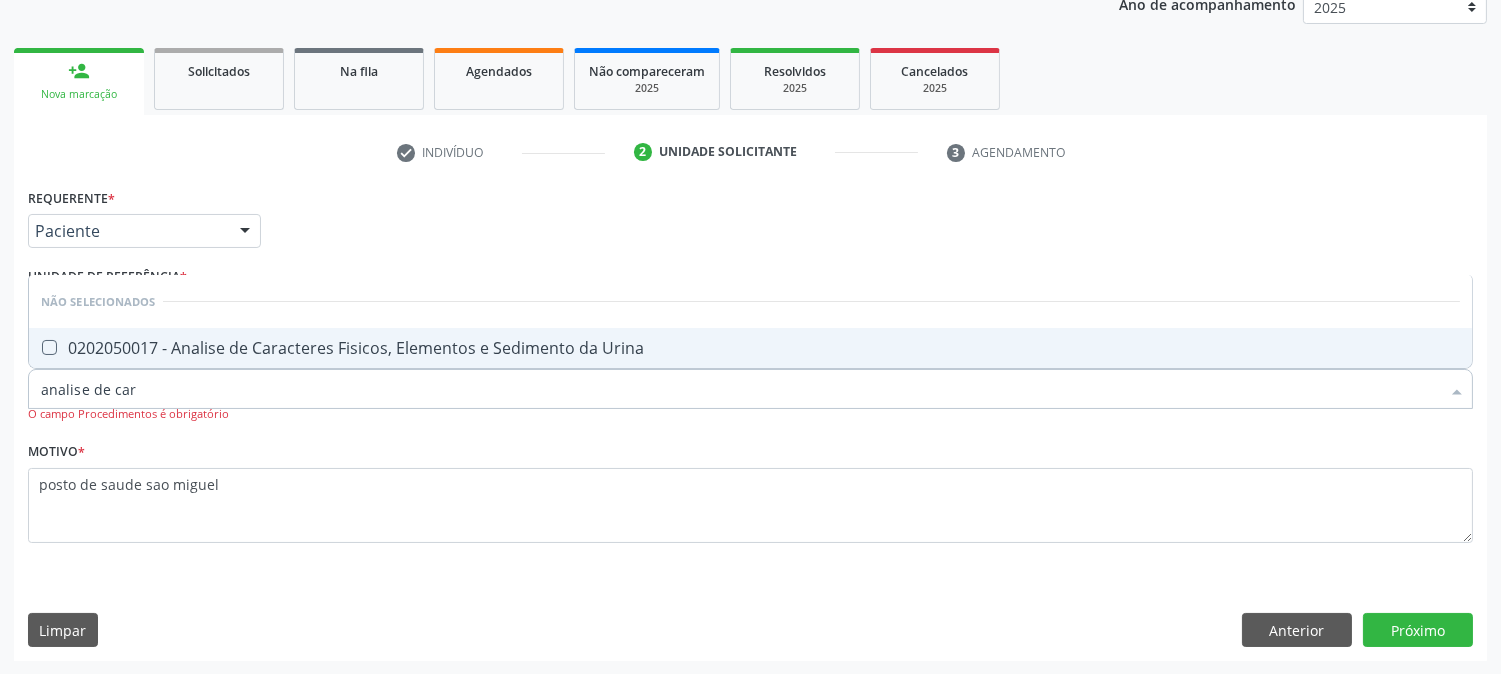 click on "0202050017 - Analise de Caracteres Fisicos, Elementos e Sedimento da Urina" at bounding box center [750, 348] 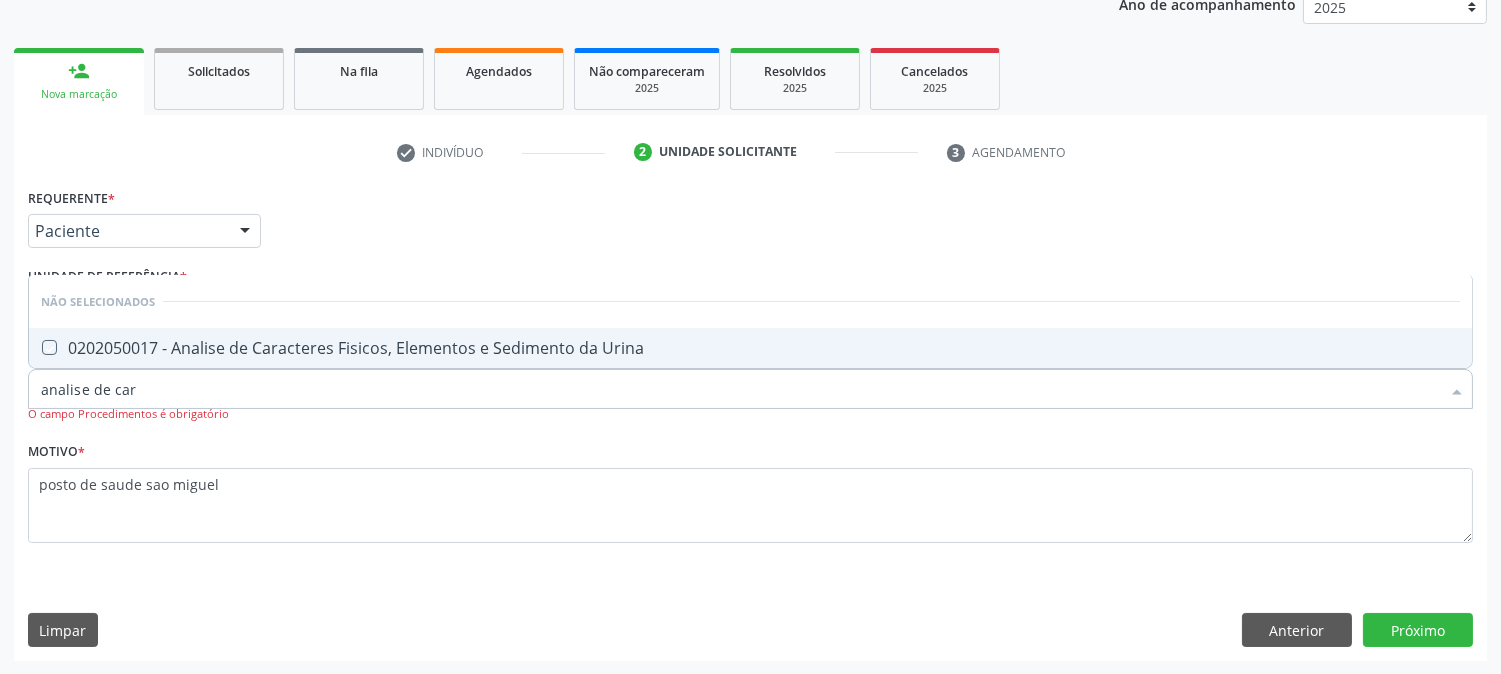 checkbox on "true" 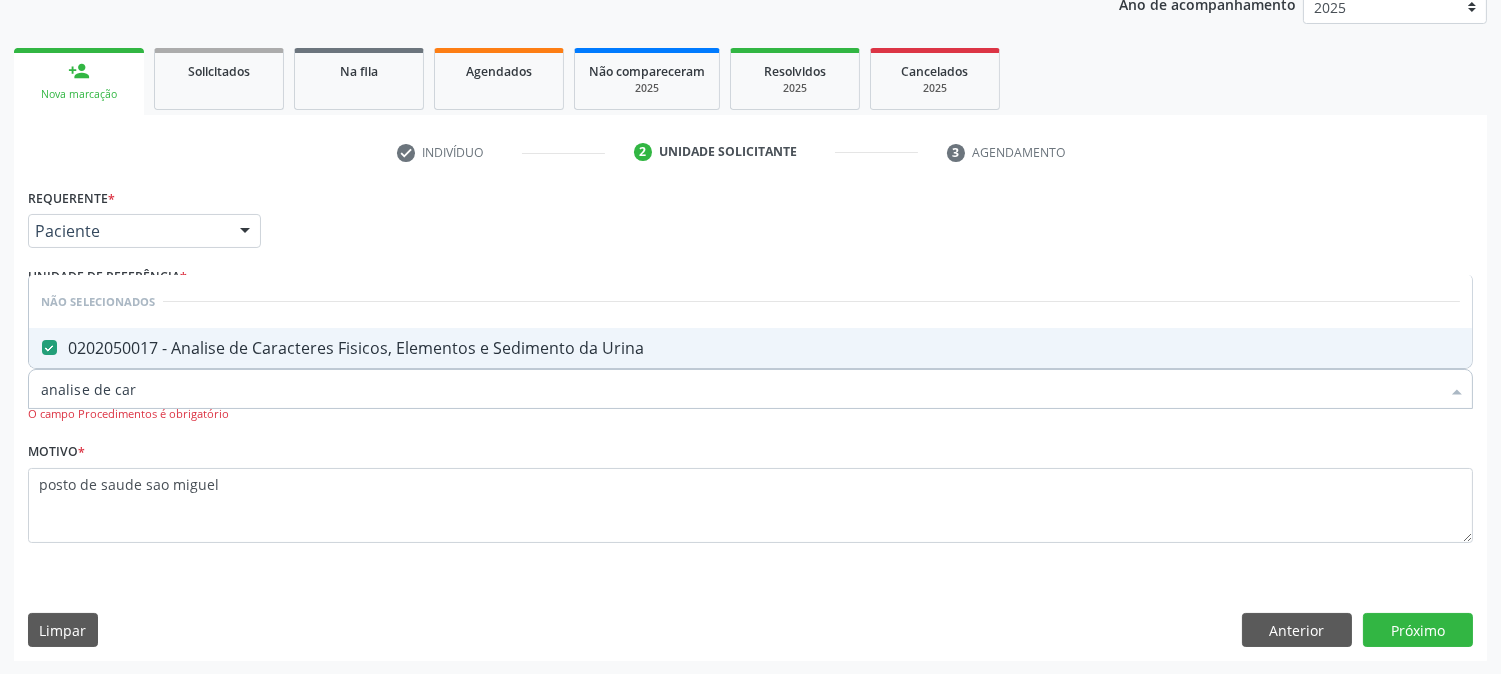 click on "analise de car" at bounding box center [740, 389] 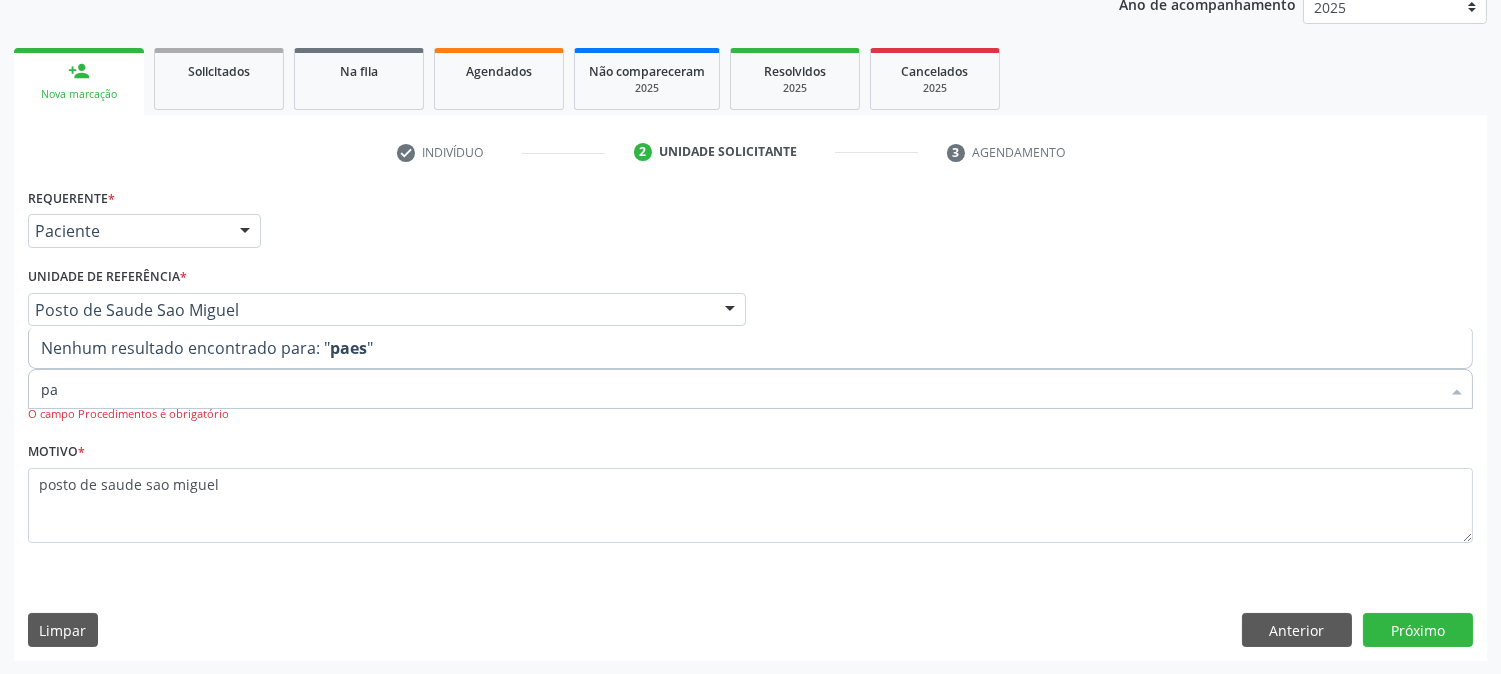 type on "p" 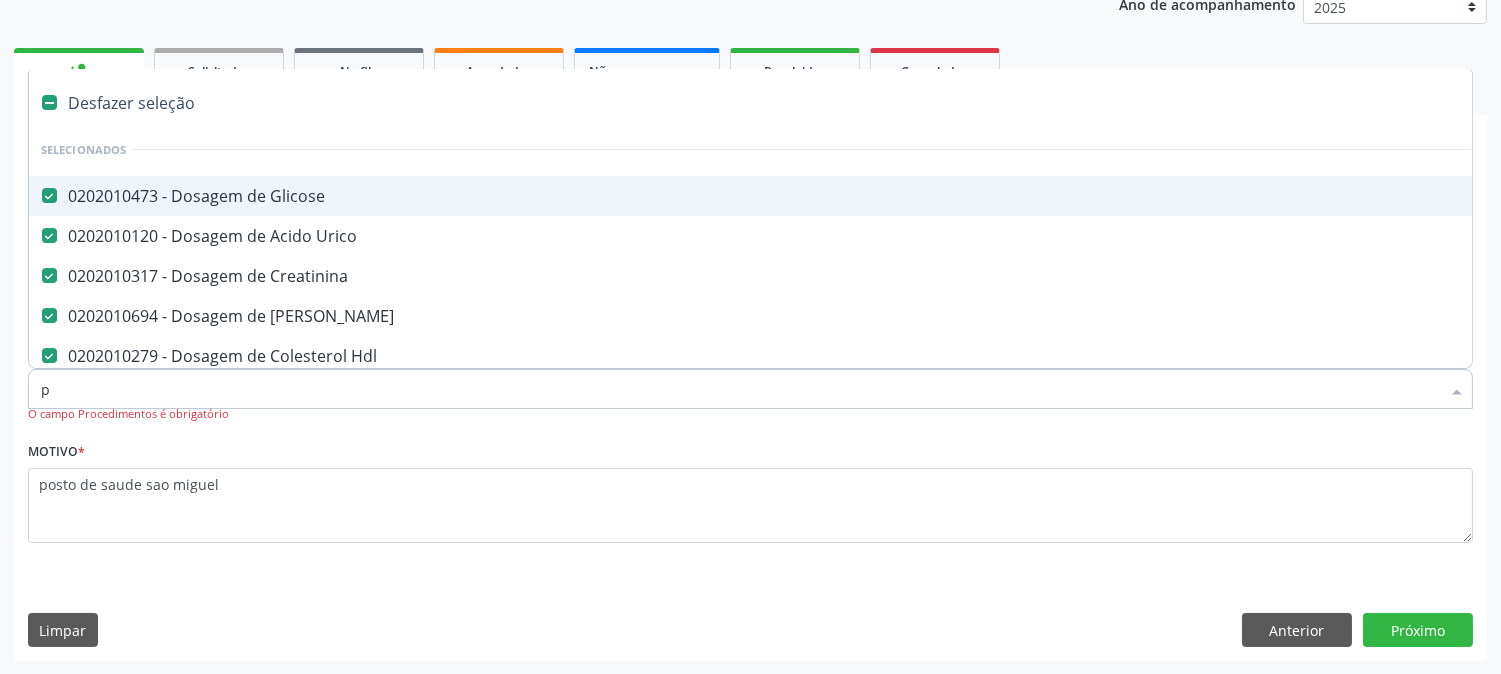 type on "pe" 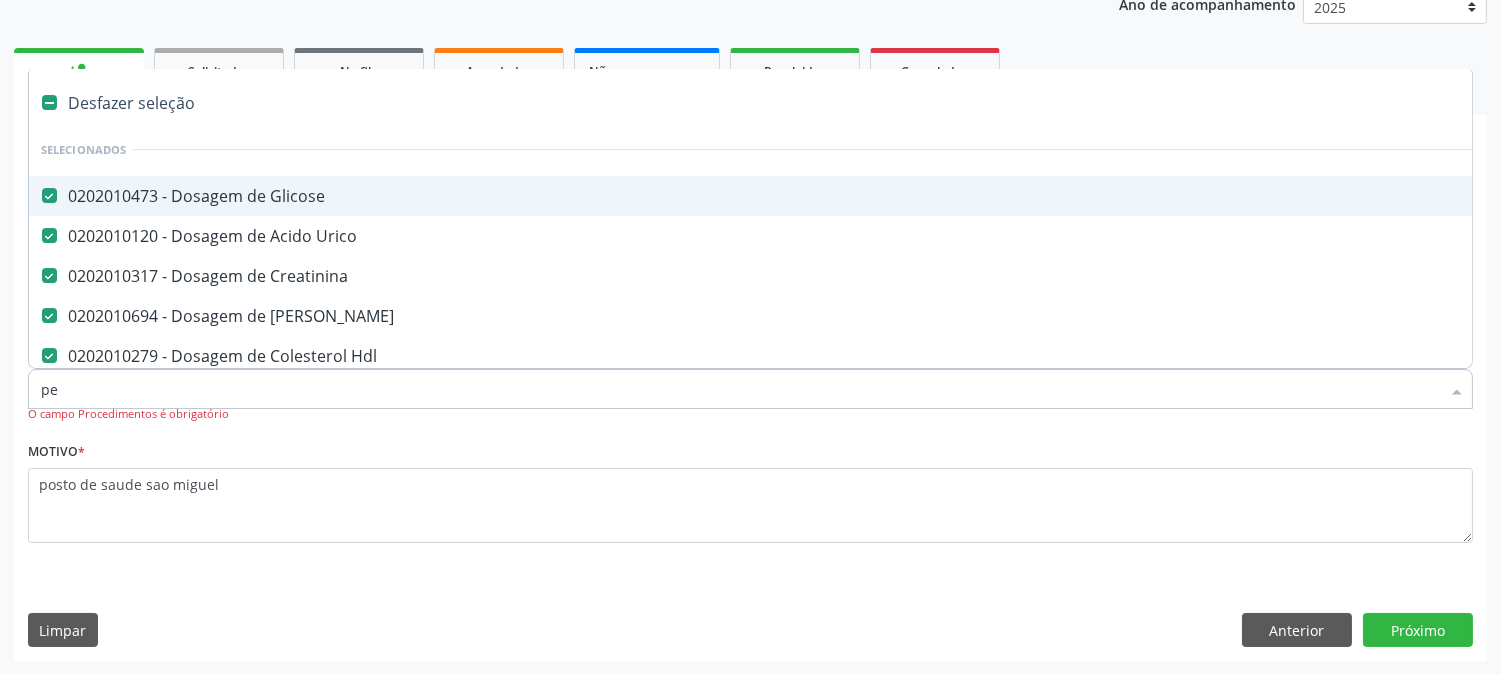 checkbox on "false" 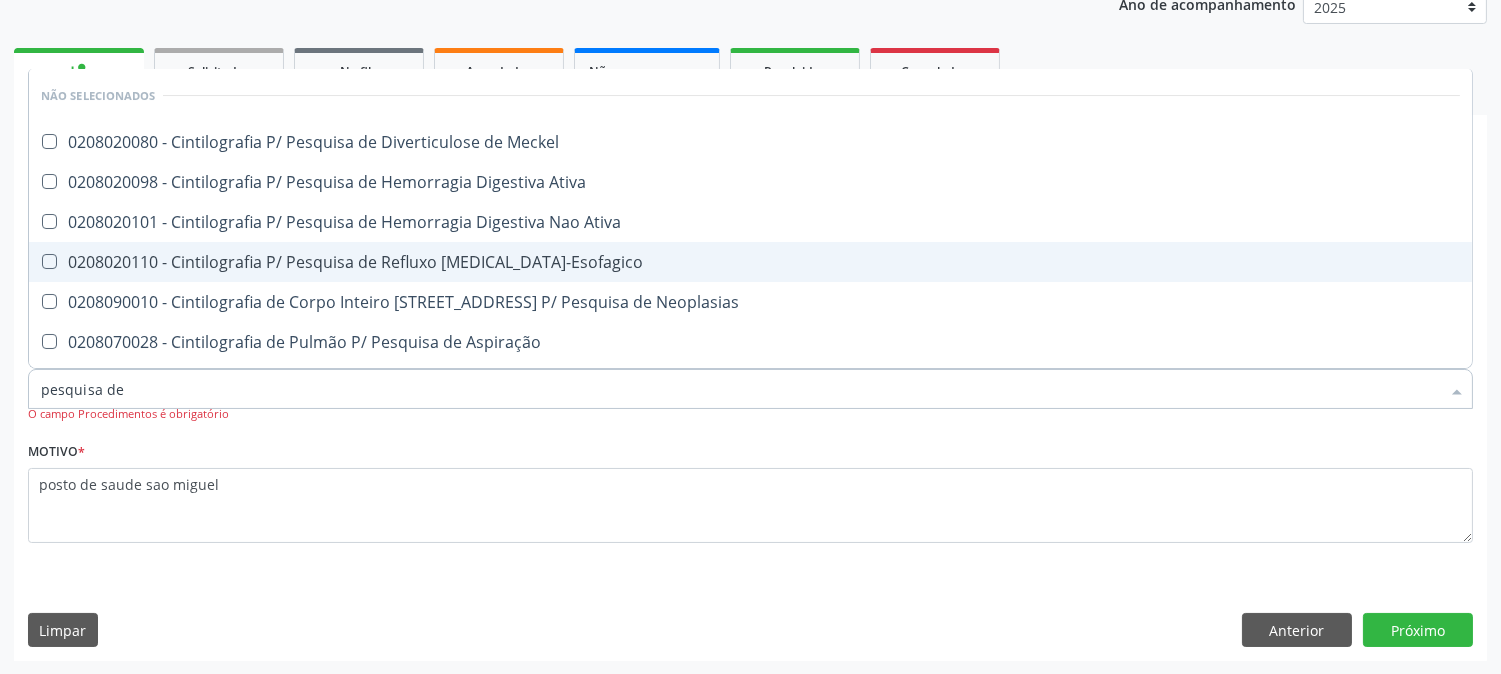type on "pesquisa de o" 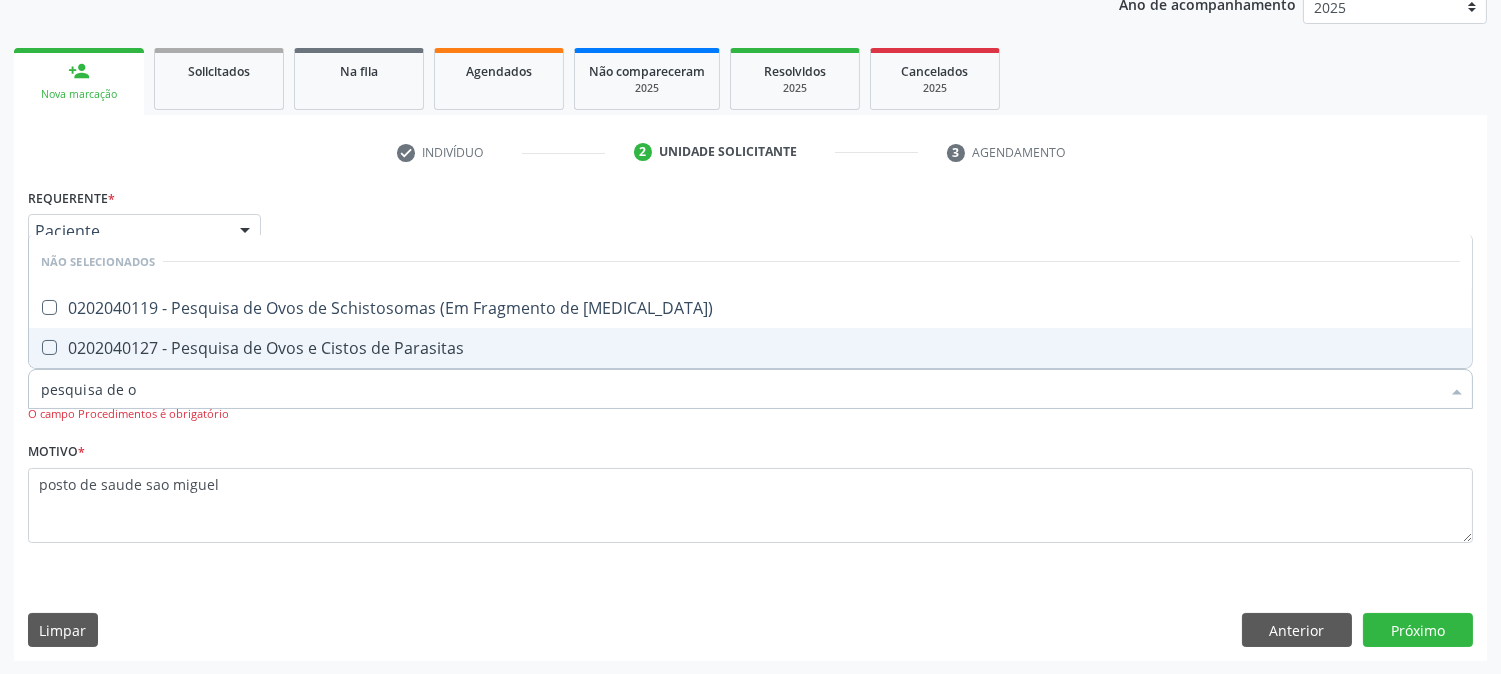 click on "0202040127 - Pesquisa de Ovos e Cistos de Parasitas" at bounding box center [750, 348] 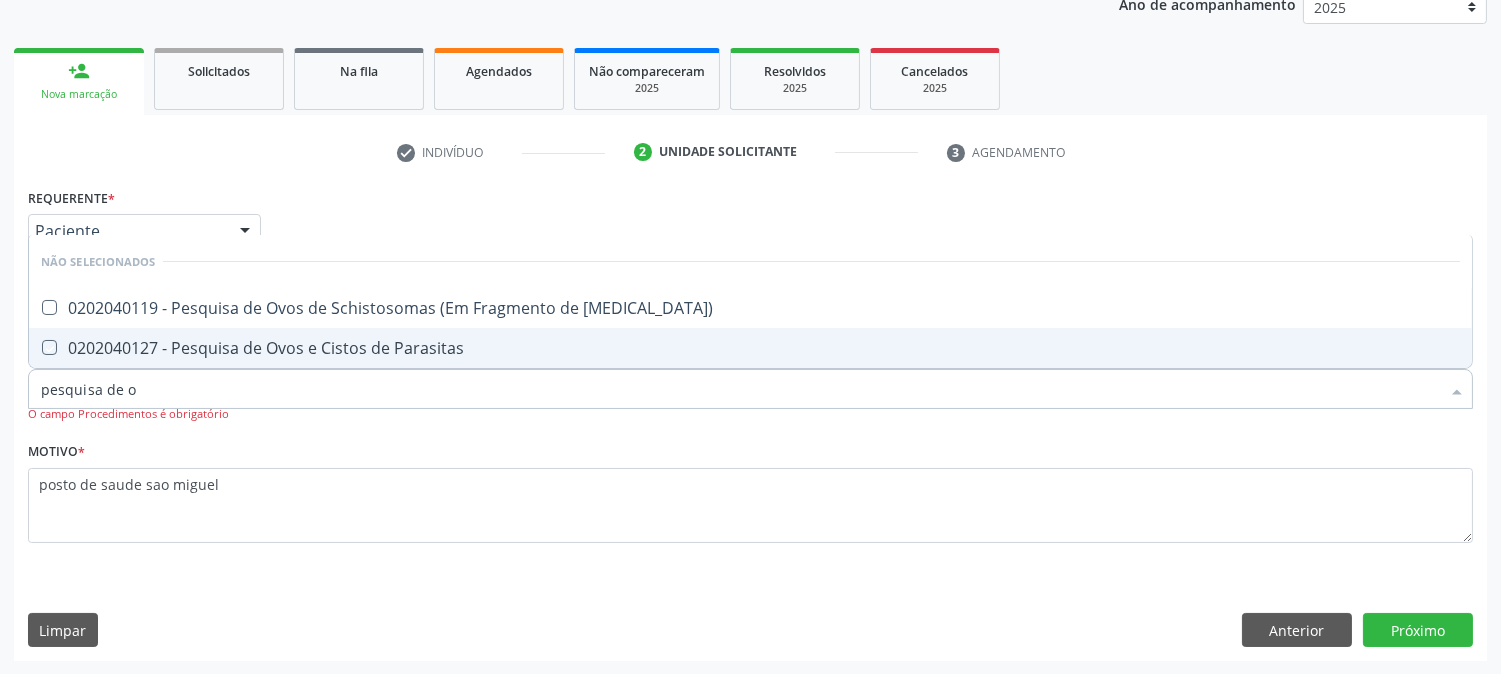 checkbox on "true" 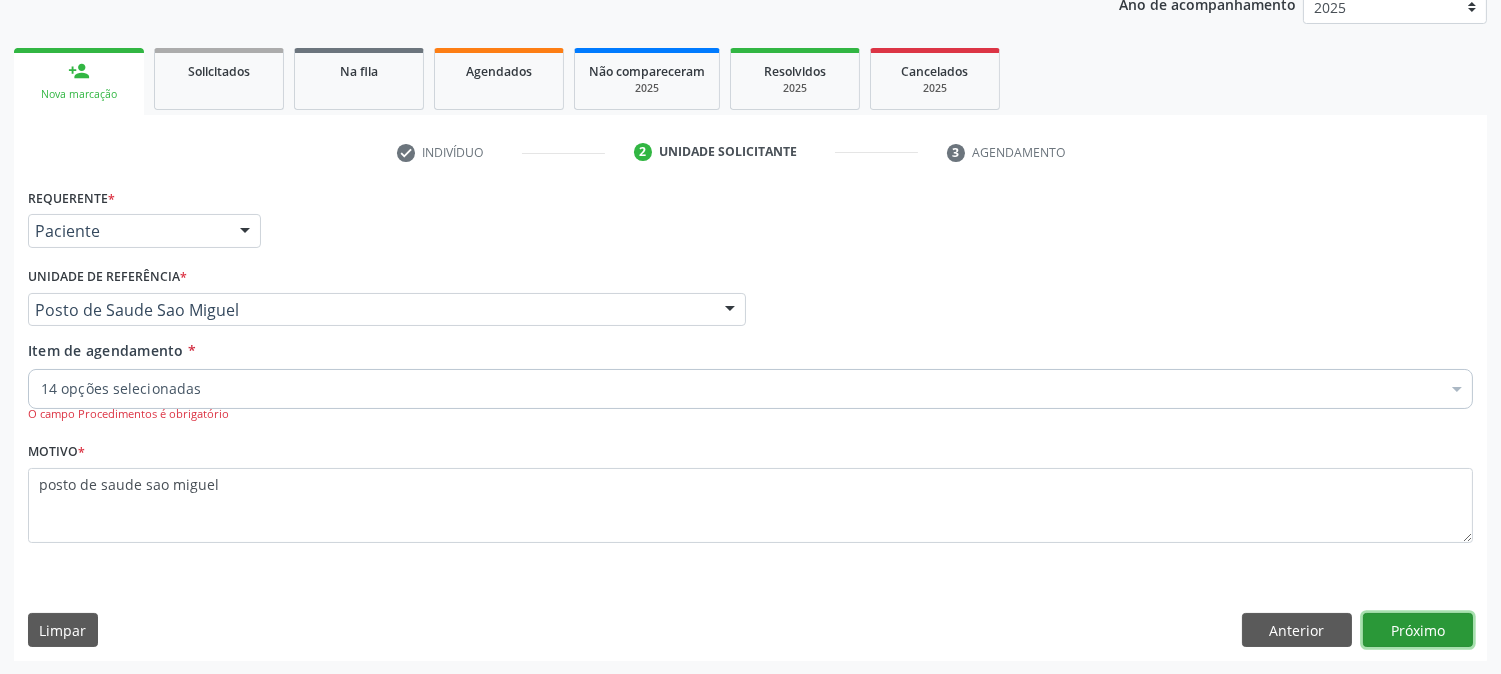click on "Próximo" at bounding box center (1418, 630) 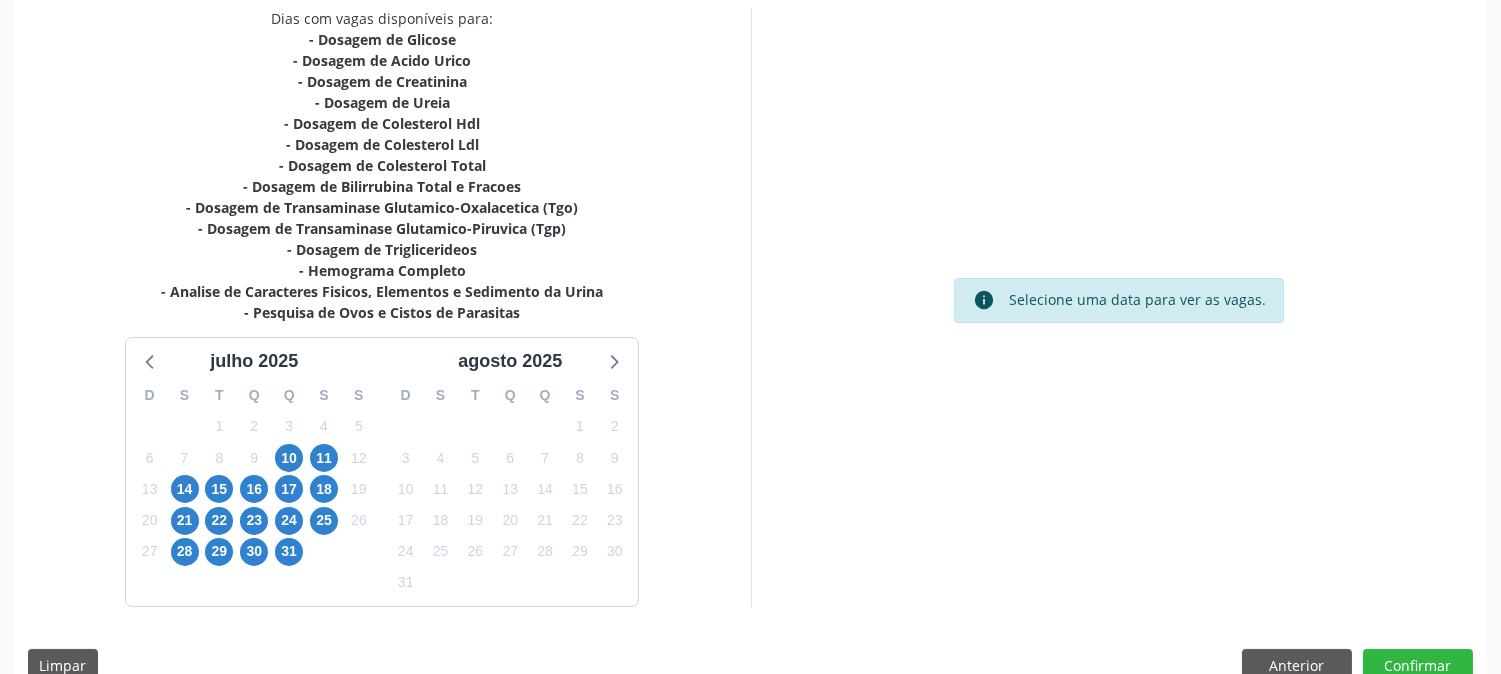scroll, scrollTop: 467, scrollLeft: 0, axis: vertical 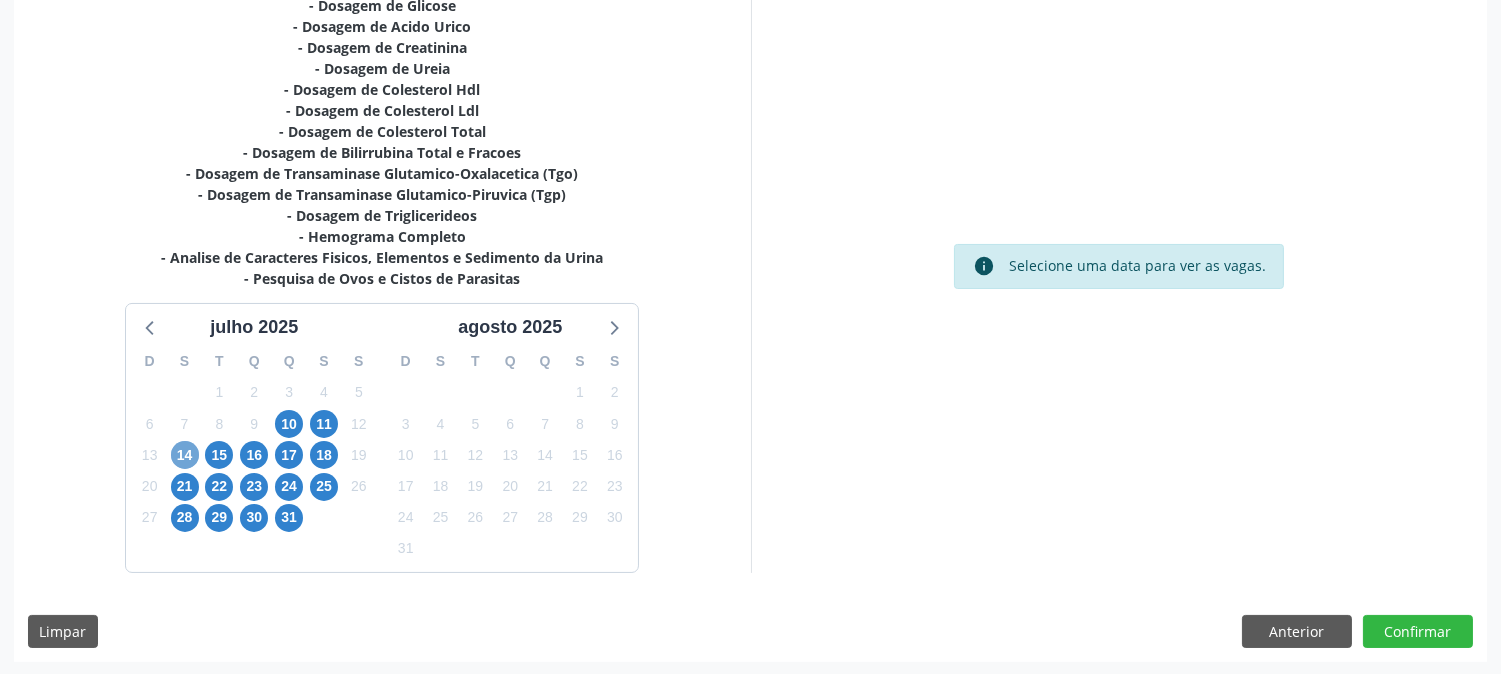 click on "14" at bounding box center (185, 455) 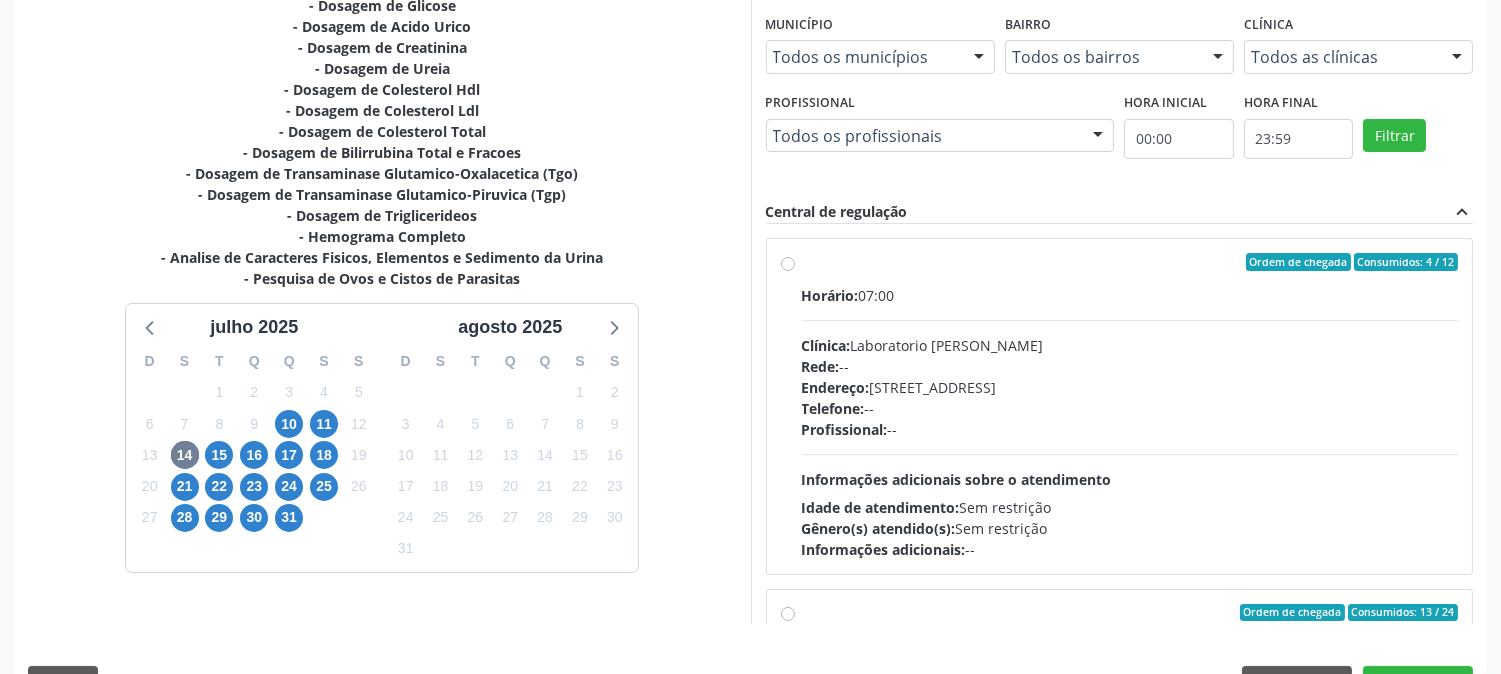 click on "Ordem de chegada
Consumidos: 4 / 12
Horário:   07:00
Clínica:  Laboratorio Jose Paulo Terto
Rede:
--
Endereço:   Casa, nº 409, N Senhora da Penha, Serra Talhada - PE
Telefone:   --
Profissional:
--
Informações adicionais sobre o atendimento
Idade de atendimento:
Sem restrição
Gênero(s) atendido(s):
Sem restrição
Informações adicionais:
--" at bounding box center [1130, 406] 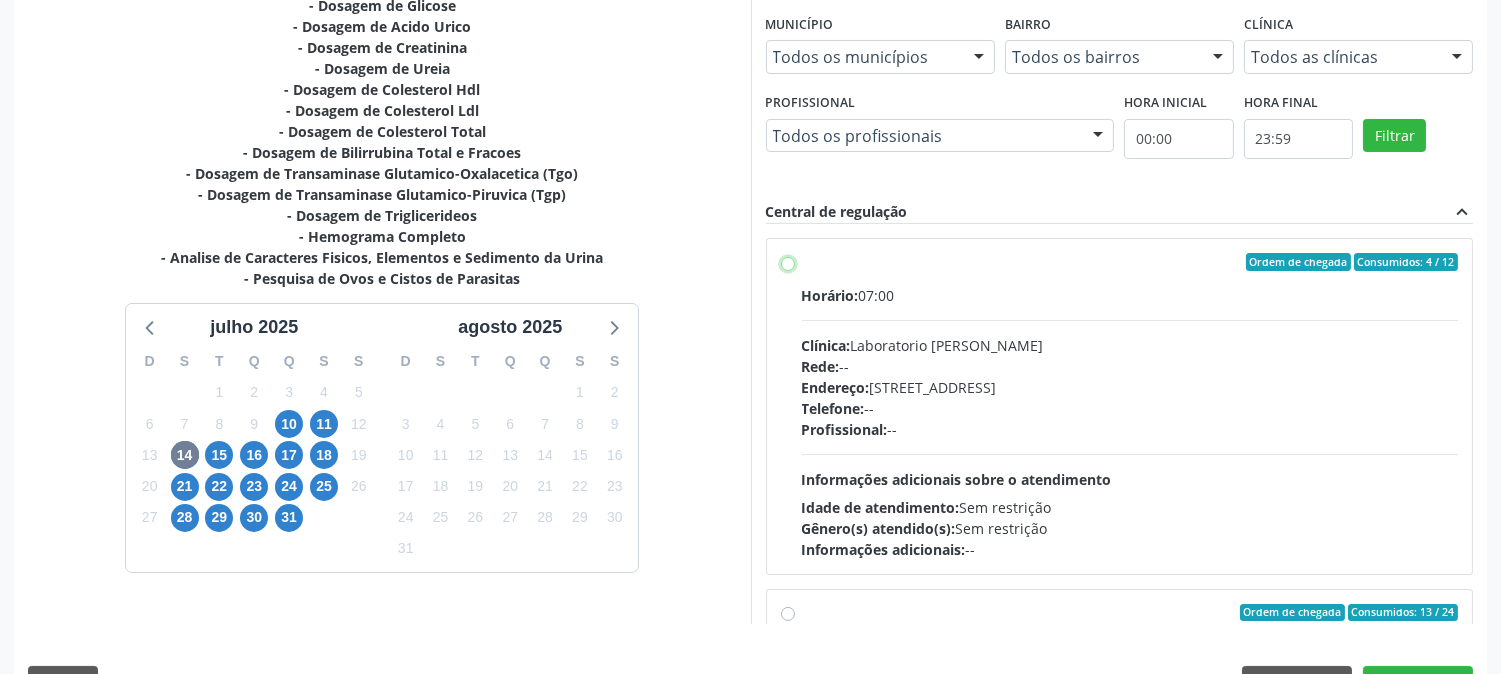 click on "Ordem de chegada
Consumidos: 4 / 12
Horário:   07:00
Clínica:  Laboratorio Jose Paulo Terto
Rede:
--
Endereço:   Casa, nº 409, N Senhora da Penha, Serra Talhada - PE
Telefone:   --
Profissional:
--
Informações adicionais sobre o atendimento
Idade de atendimento:
Sem restrição
Gênero(s) atendido(s):
Sem restrição
Informações adicionais:
--" at bounding box center (788, 262) 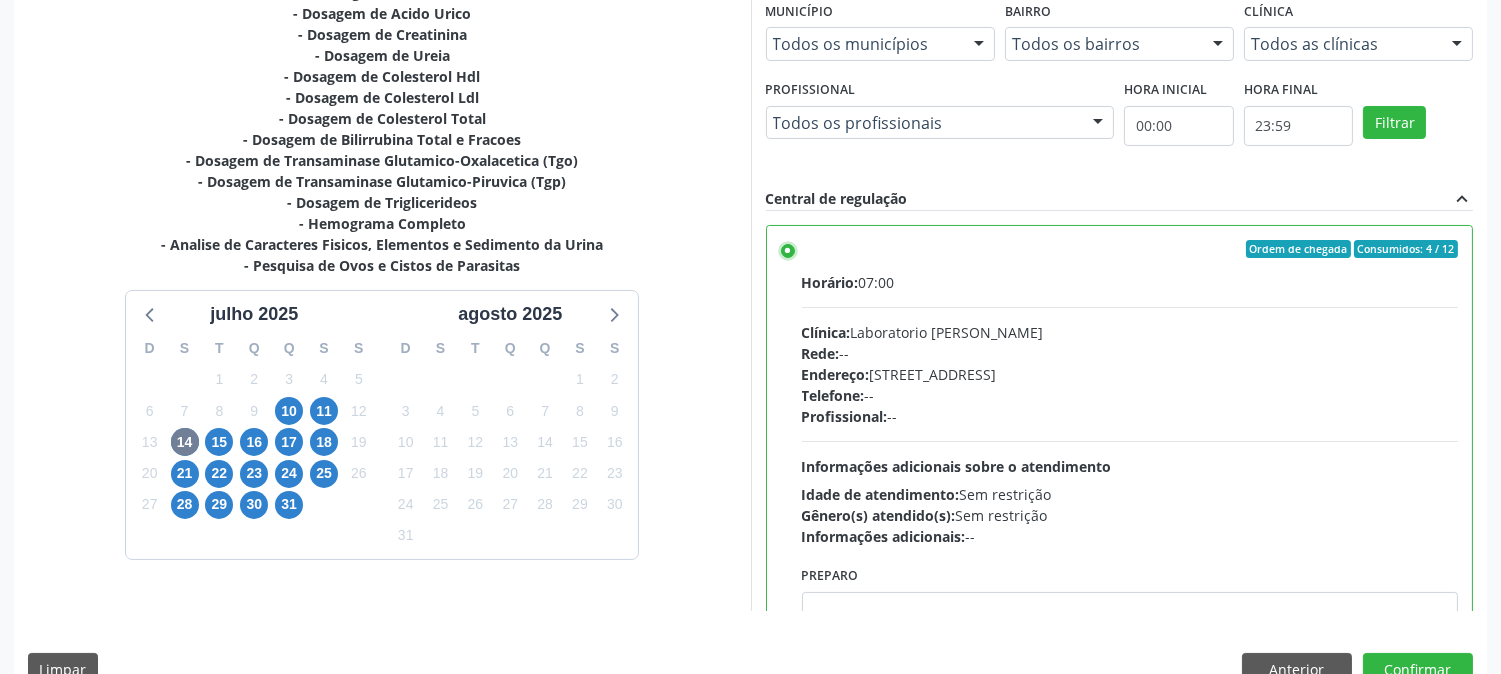 scroll, scrollTop: 520, scrollLeft: 0, axis: vertical 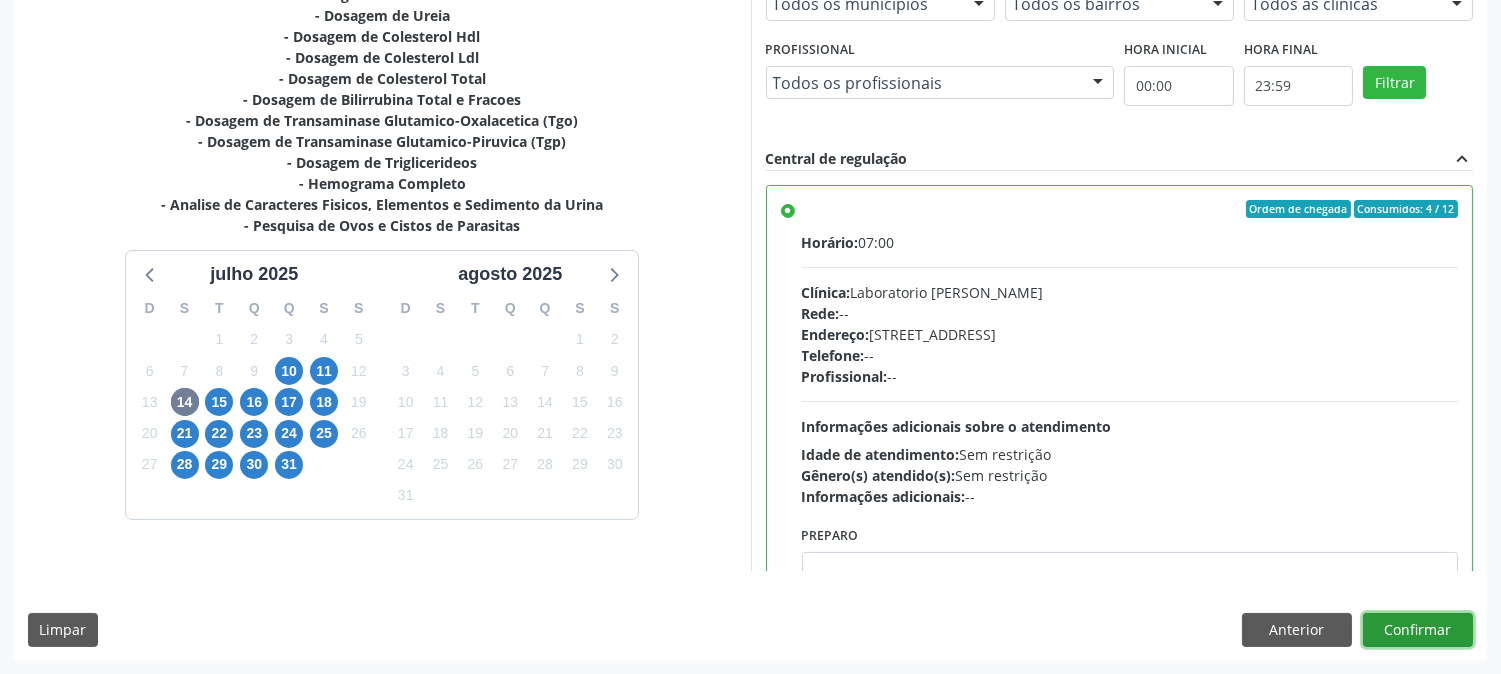 click on "Confirmar" at bounding box center (1418, 630) 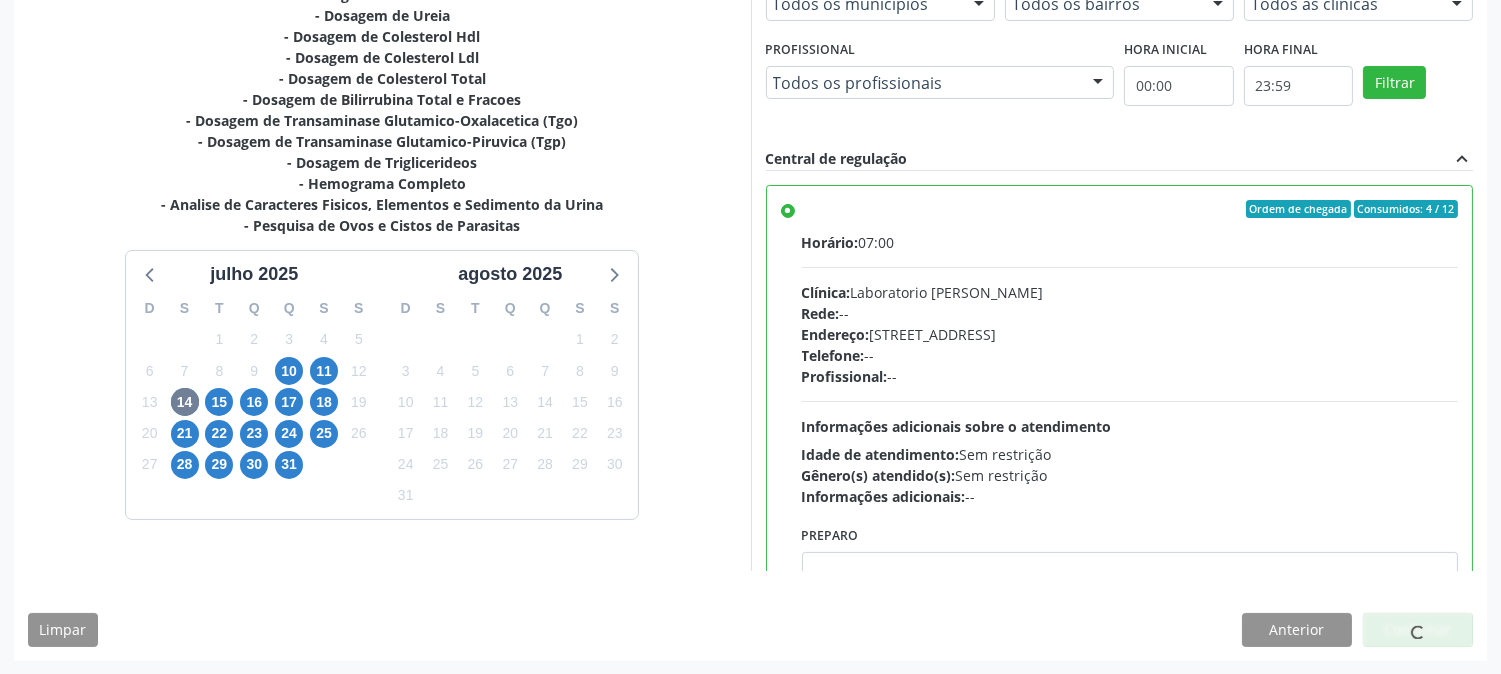 scroll, scrollTop: 0, scrollLeft: 0, axis: both 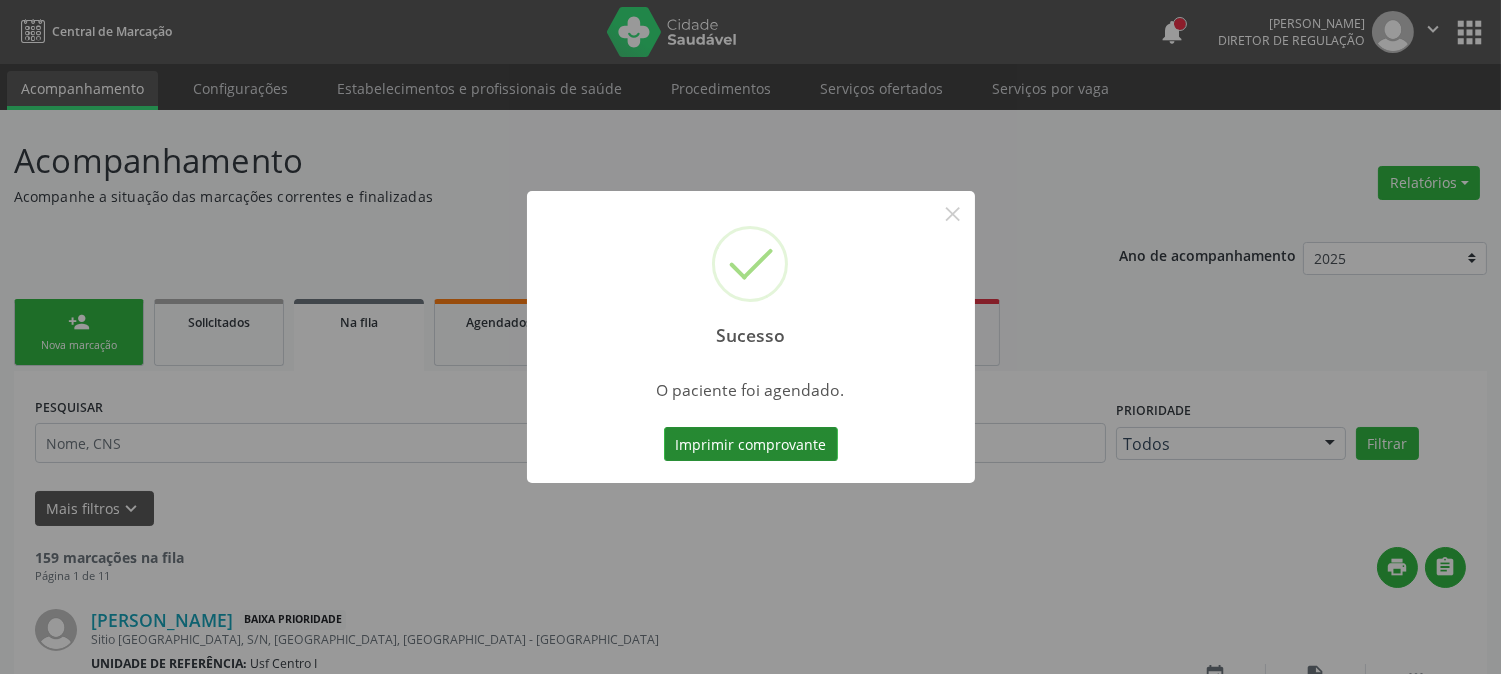click on "Imprimir comprovante" at bounding box center [751, 444] 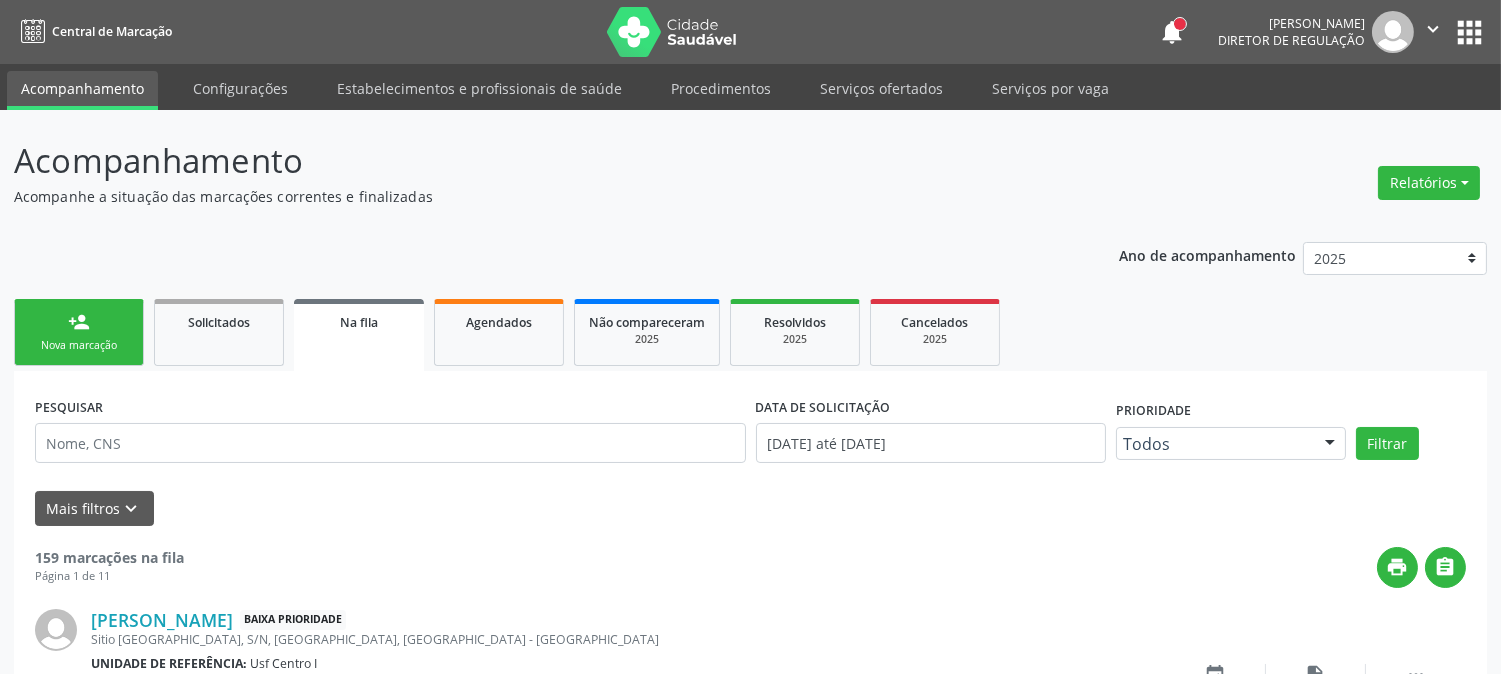 click on "Nova marcação" at bounding box center [79, 345] 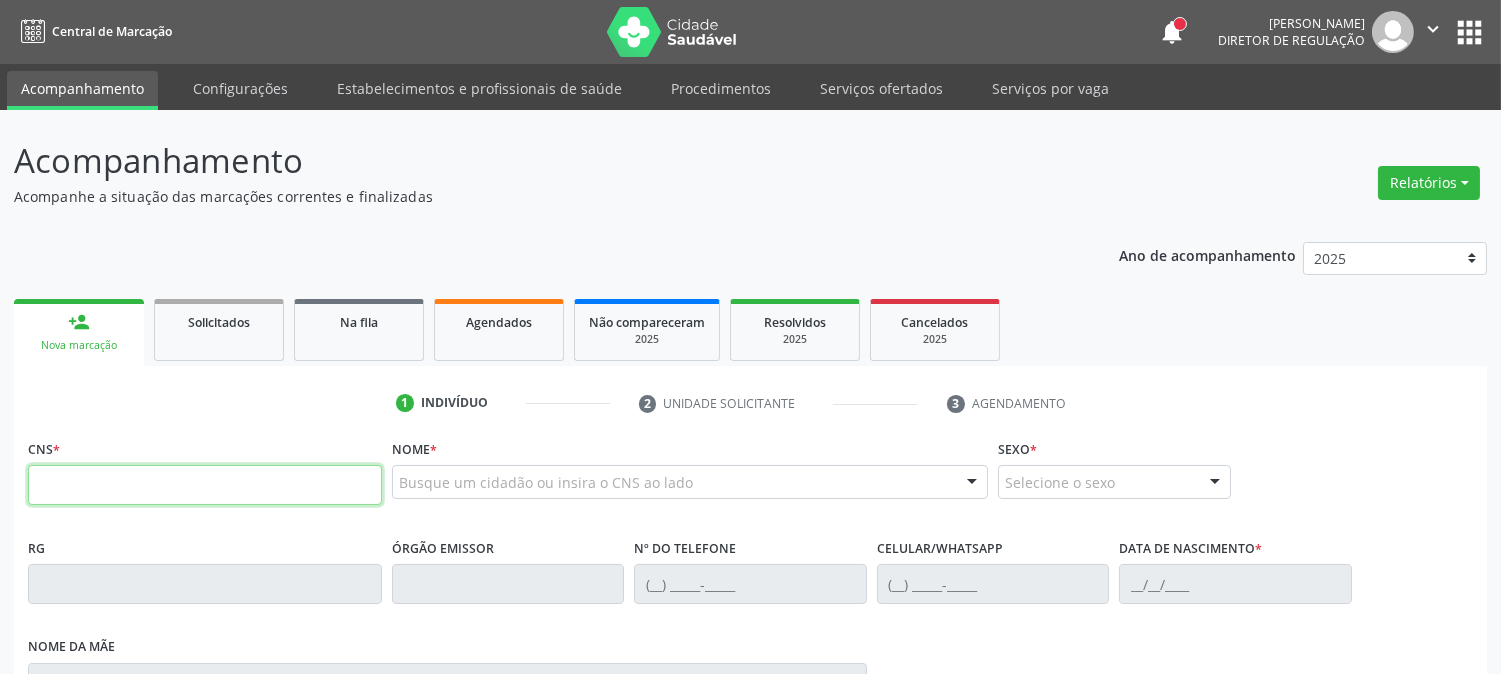 click at bounding box center (205, 485) 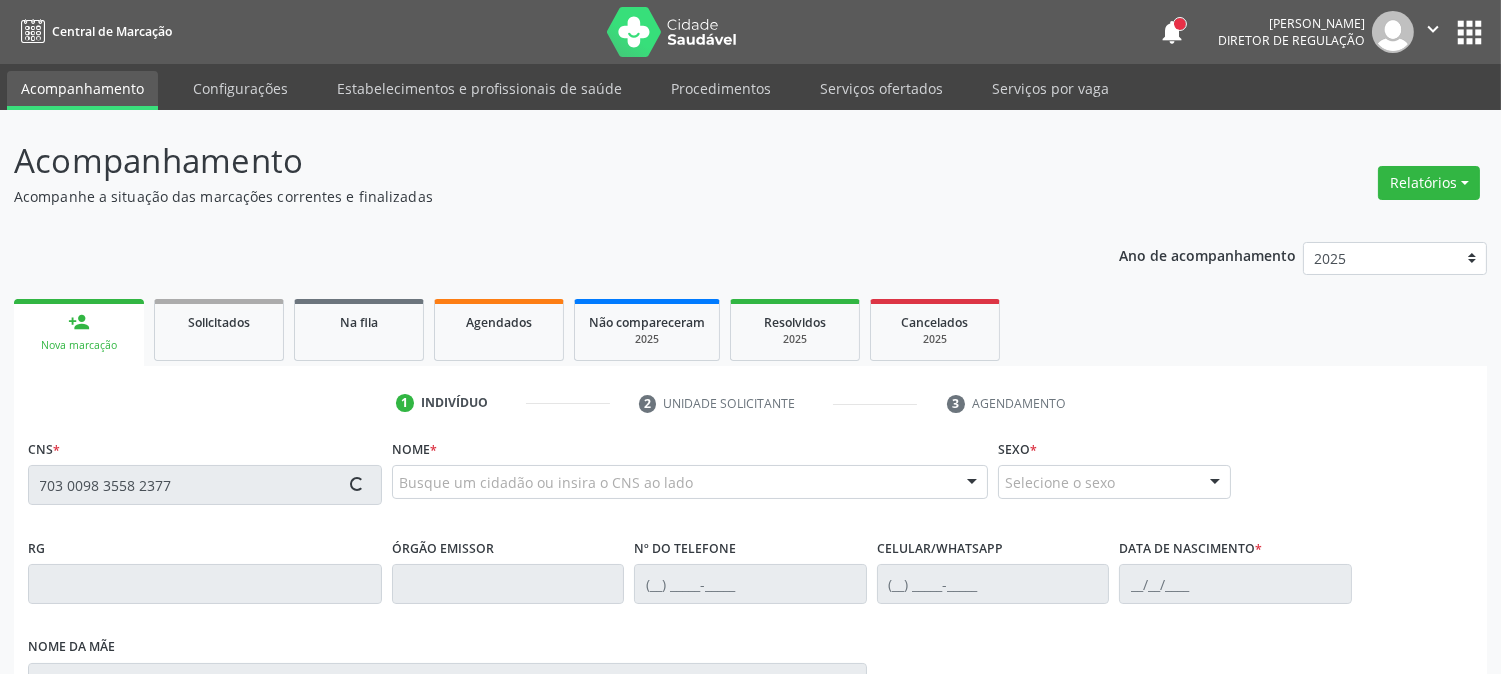 type on "703 0098 3558 2377" 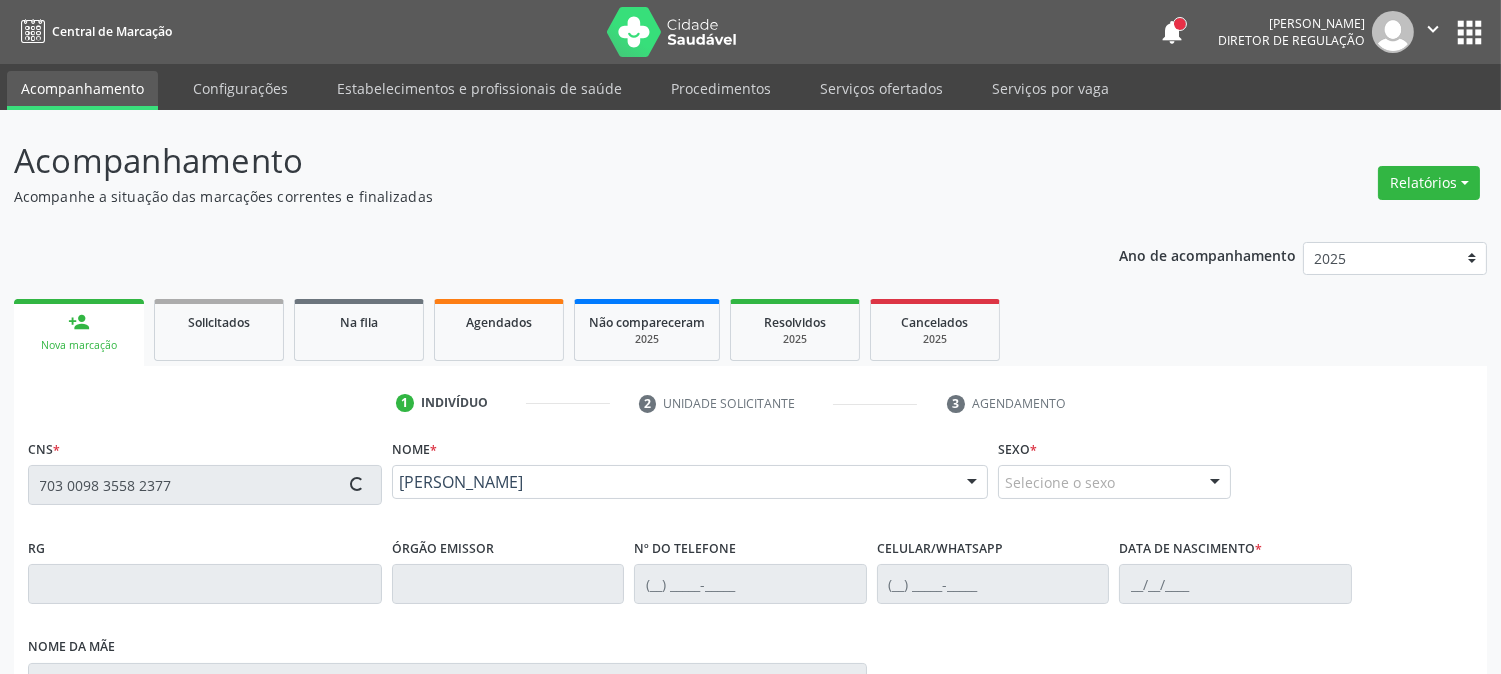 type on "[PHONE_NUMBER]" 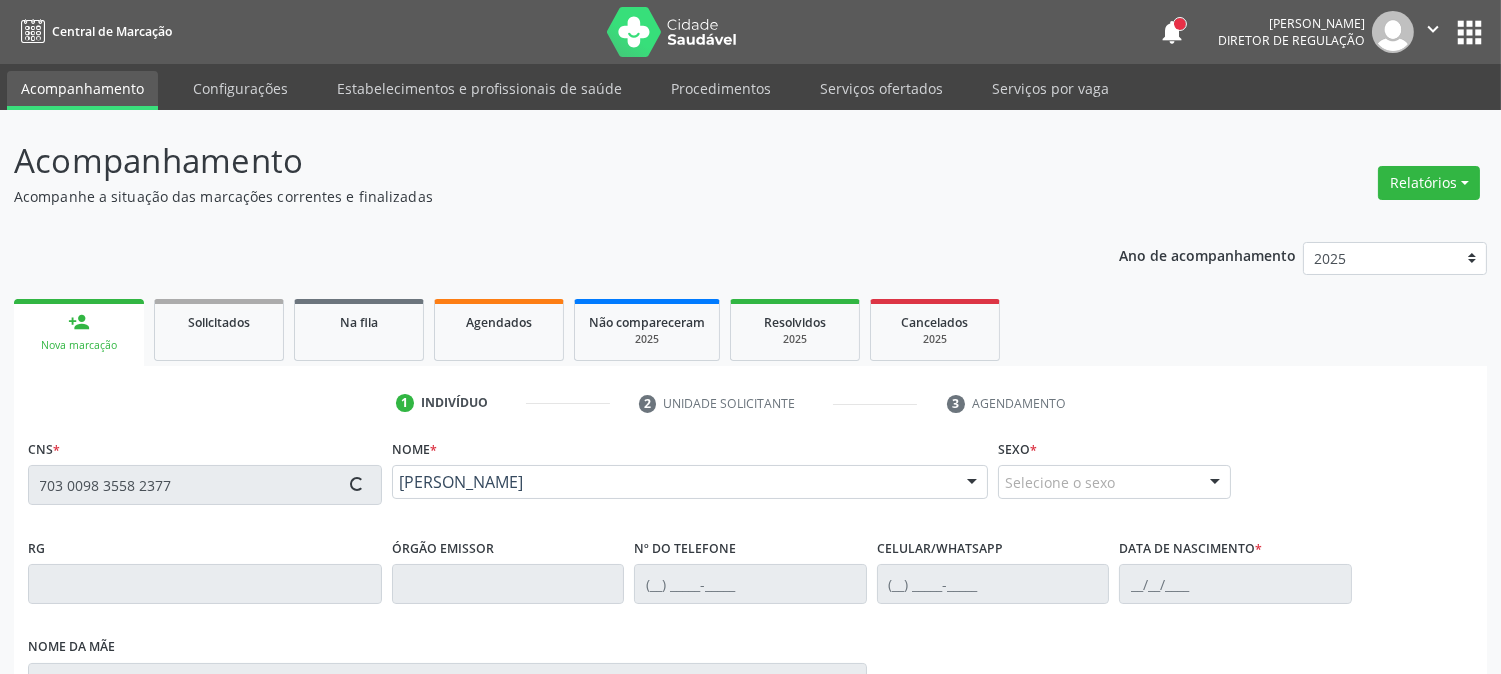 type on "[PHONE_NUMBER]" 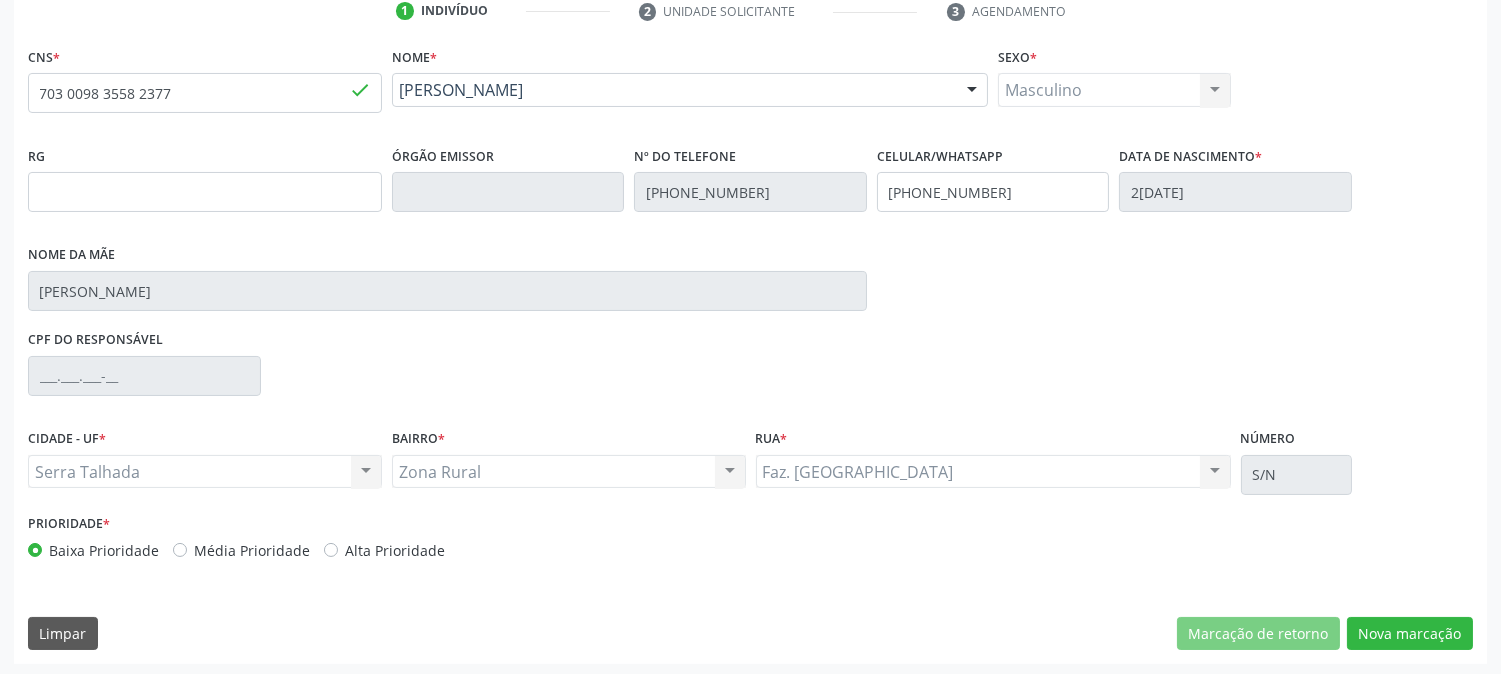 scroll, scrollTop: 395, scrollLeft: 0, axis: vertical 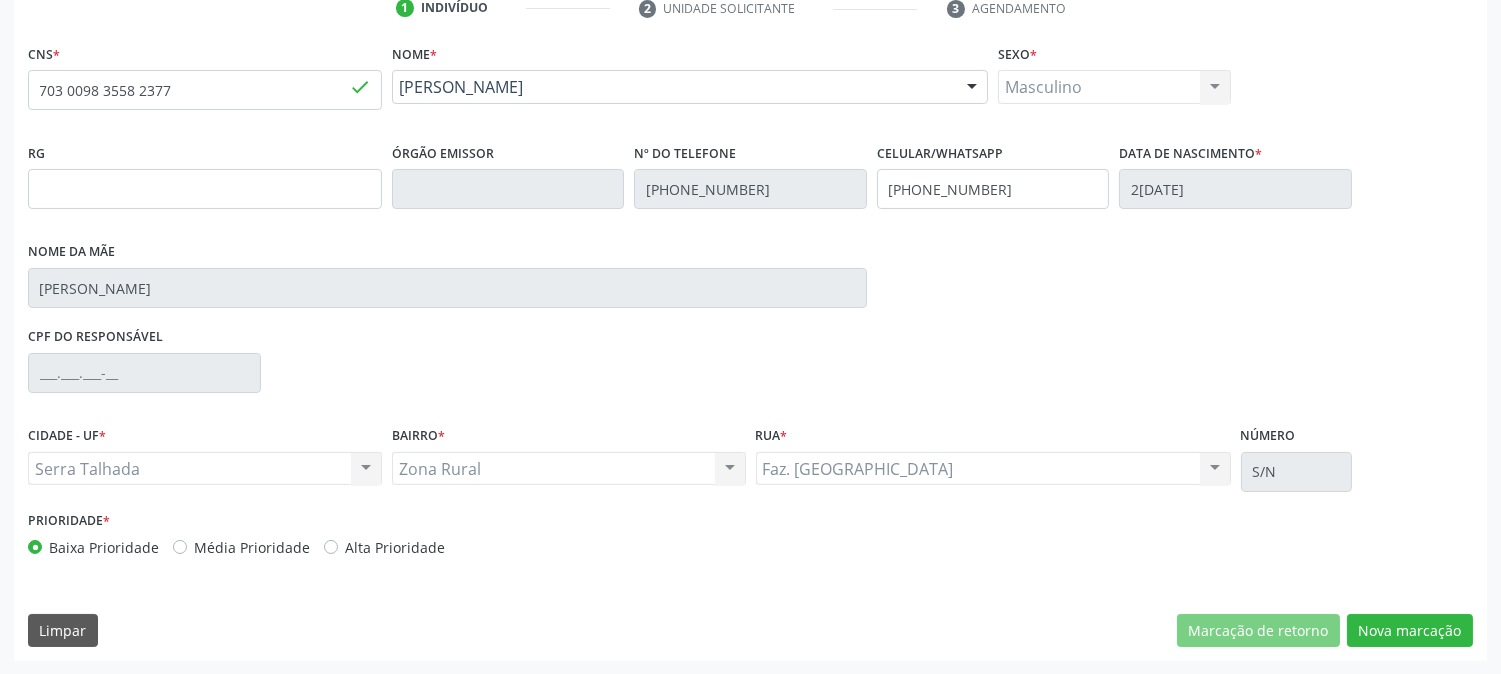 click on "Acompanhamento
Acompanhe a situação das marcações correntes e finalizadas
Relatórios
Acompanhamento
Consolidado
Agendamentos
Procedimentos realizados
Ano de acompanhamento
2025 2024
person_add
Nova marcação
Solicitados   Na fila   Agendados   Não compareceram
2025
Resolvidos
2025
Cancelados
2025
1
Indivíduo
2
Unidade solicitante
3
Agendamento
CNS
*
703 0098 3558 2377       done
Nome
*
Josenon dos Santos
Josenon dos Santos
CNS:
703 0098 3558 2377
CPF:    --   Nascimento:
27/09/1947
Nenhum resultado encontrado para: "   "
Digite o nome ou CNS para buscar um indivíduo
Sexo
*" at bounding box center (750, 195) 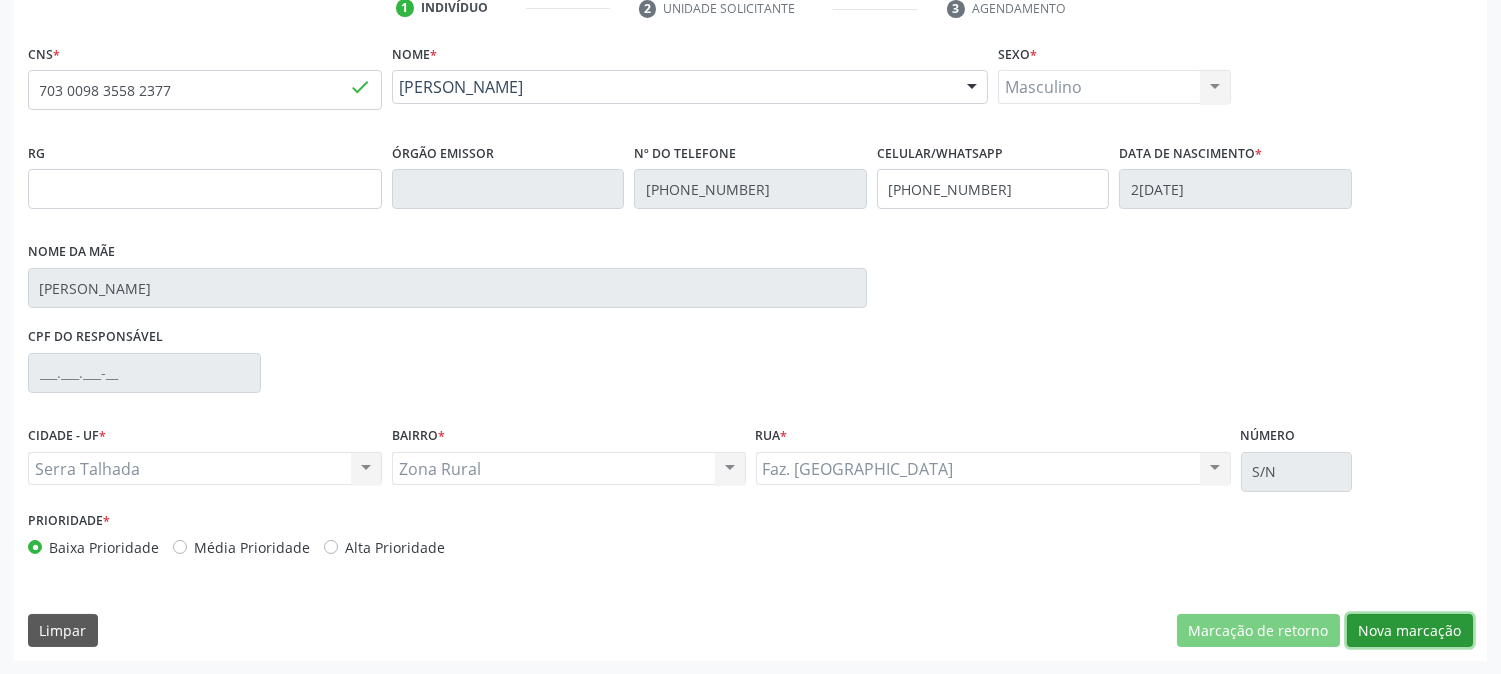 click on "Nova marcação" at bounding box center [1410, 631] 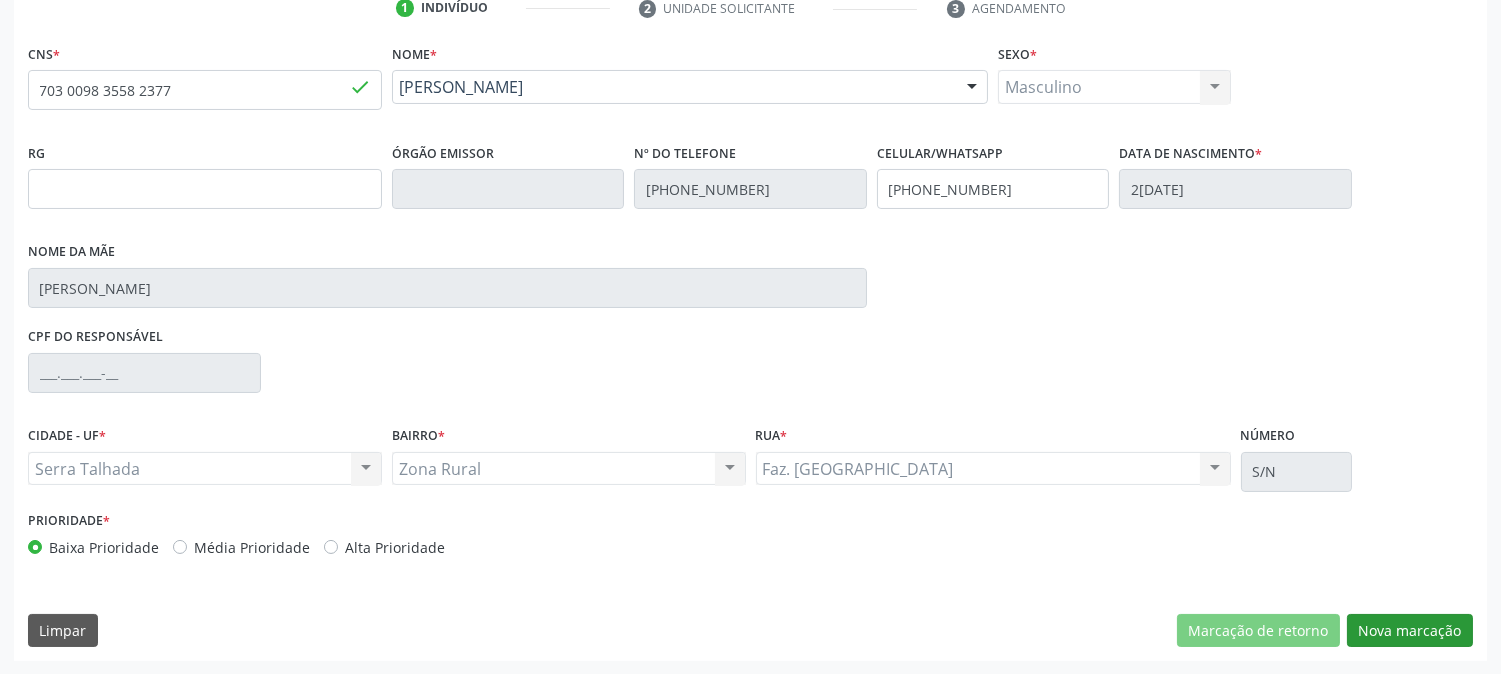 scroll, scrollTop: 231, scrollLeft: 0, axis: vertical 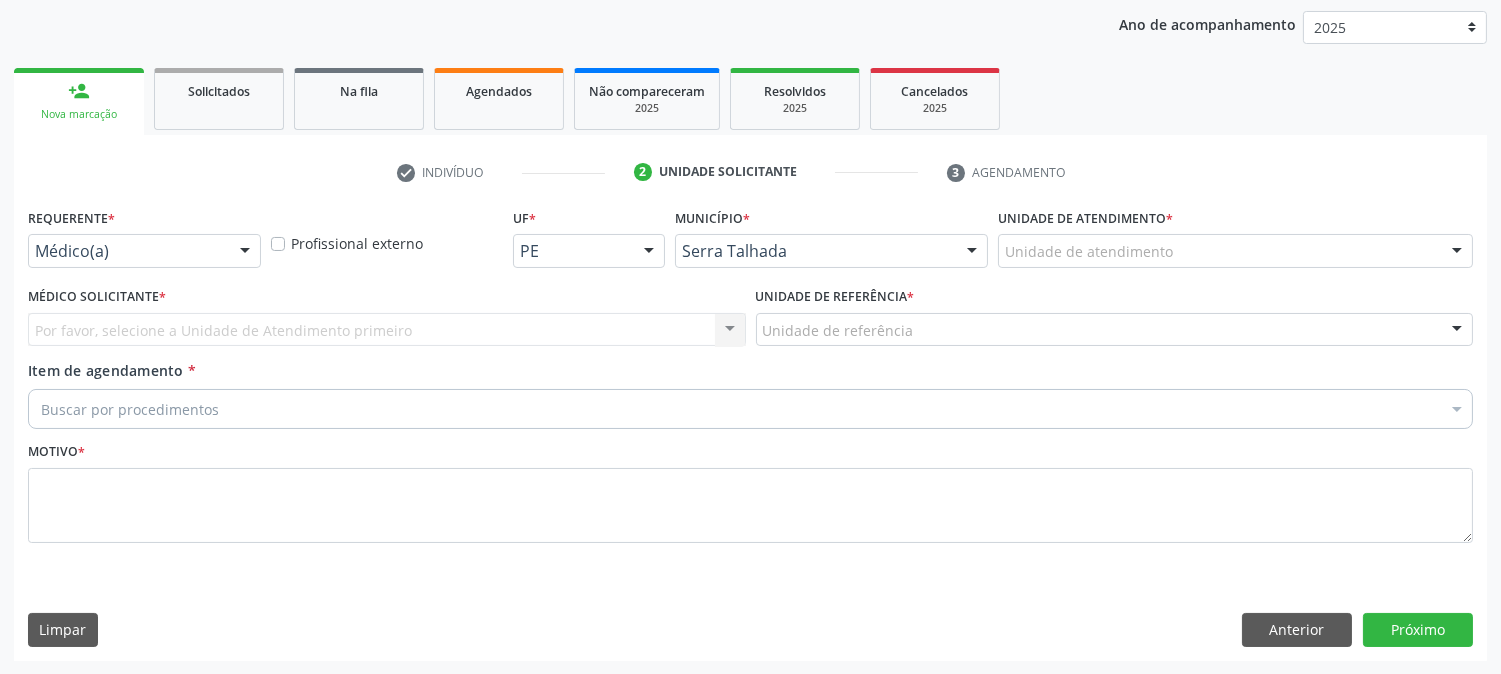 click on "Por favor, selecione a Unidade de Atendimento primeiro
Nenhum resultado encontrado para: "   "
Não há nenhuma opção para ser exibida." at bounding box center [387, 330] 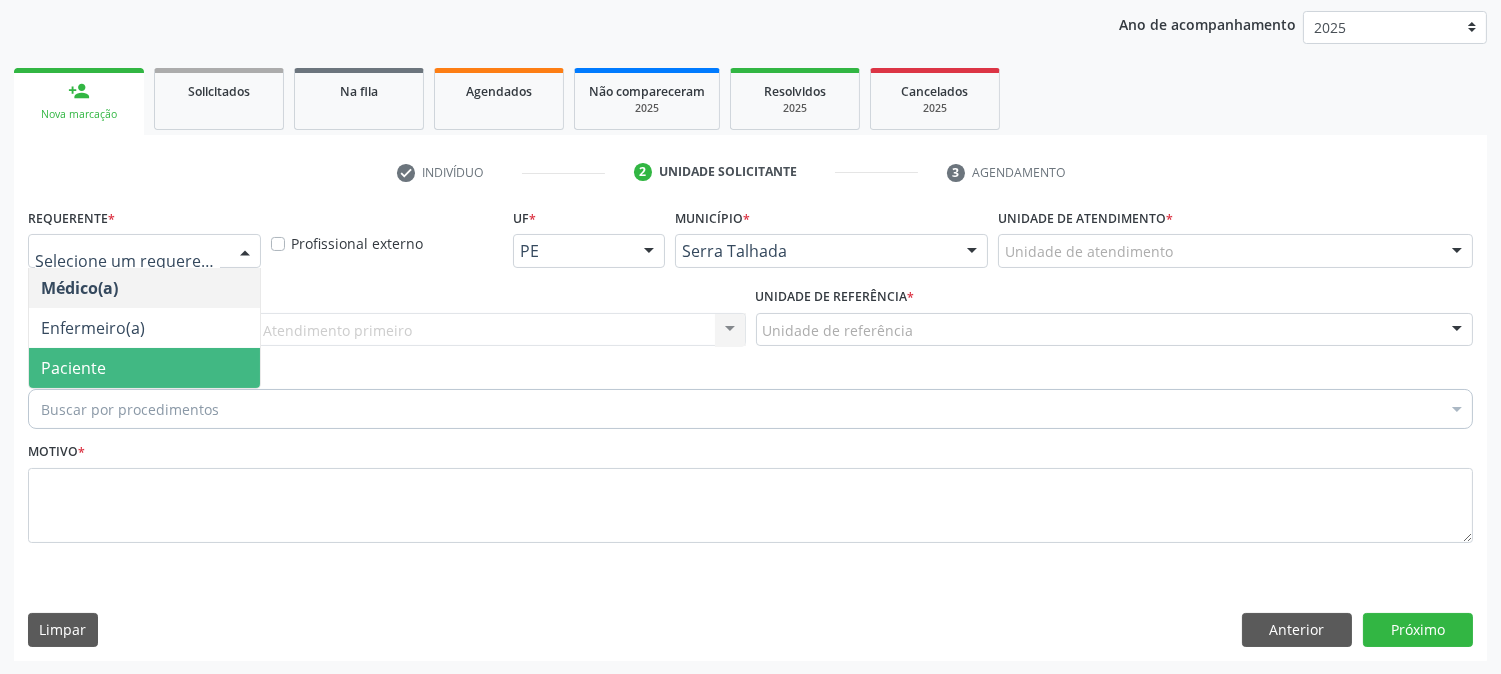 click on "Paciente" at bounding box center (144, 368) 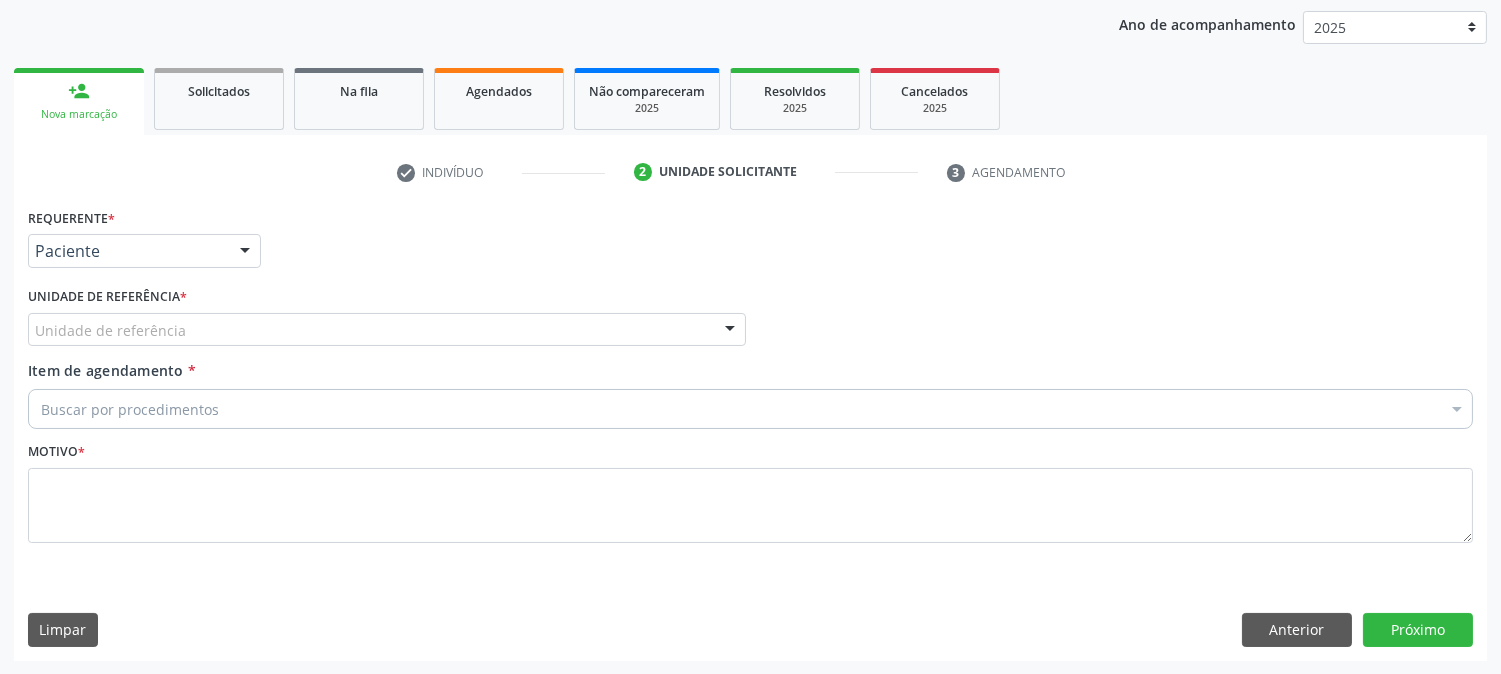 click on "Unidade de referência" at bounding box center [387, 330] 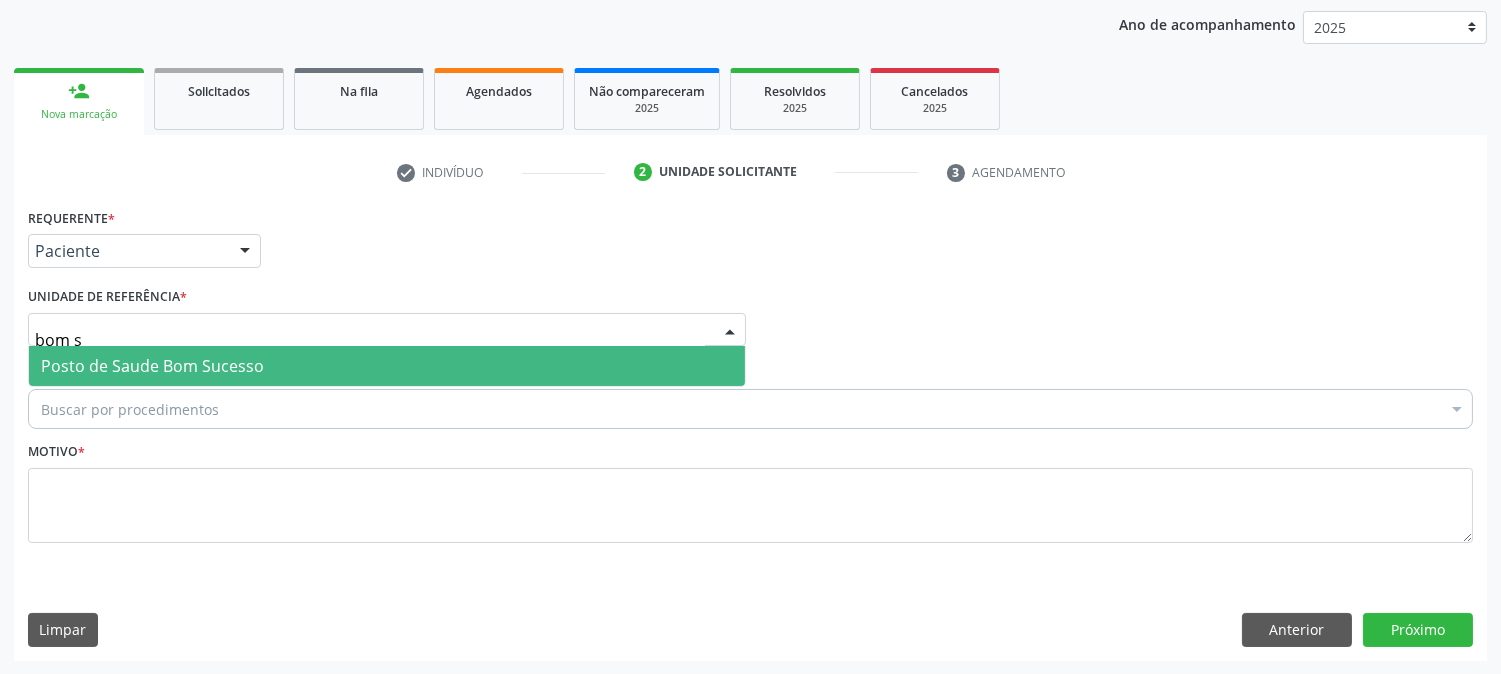 type on "bom su" 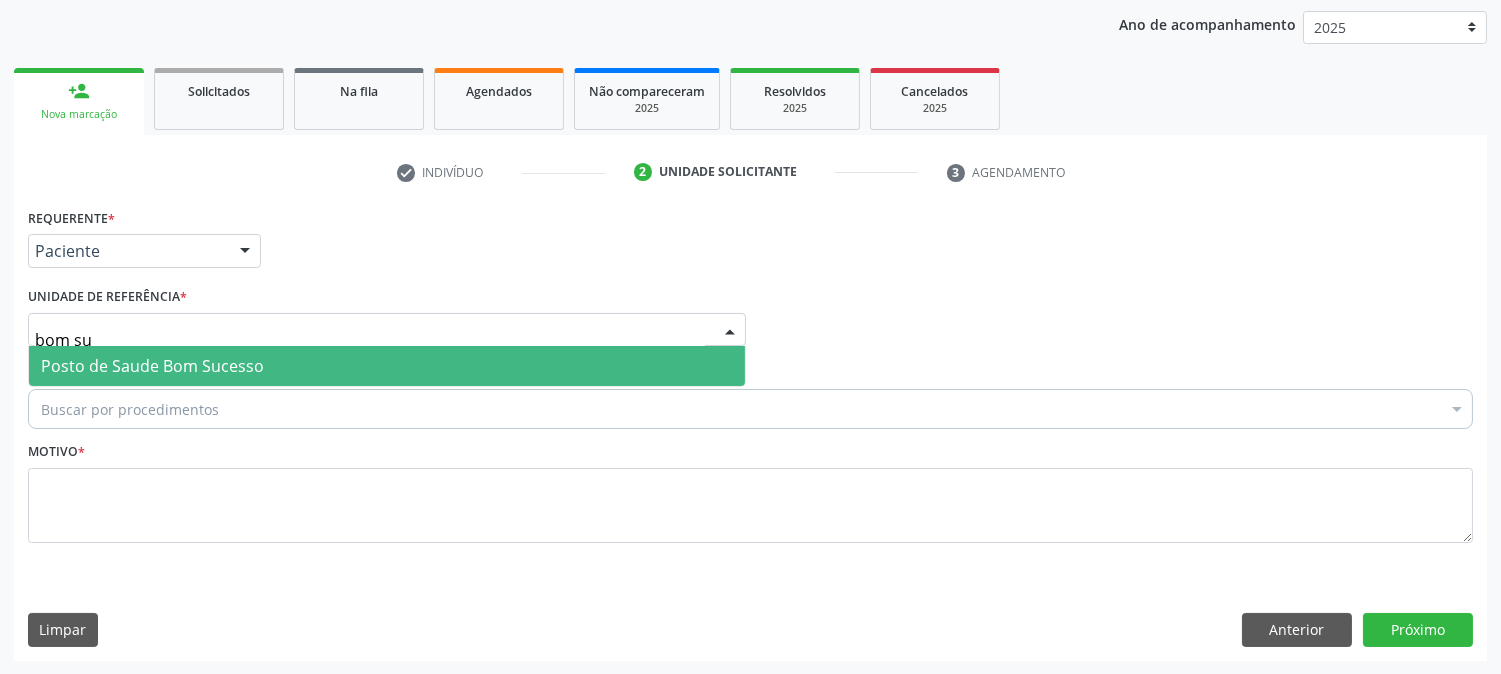 click on "Posto de Saude Bom Sucesso" at bounding box center [387, 366] 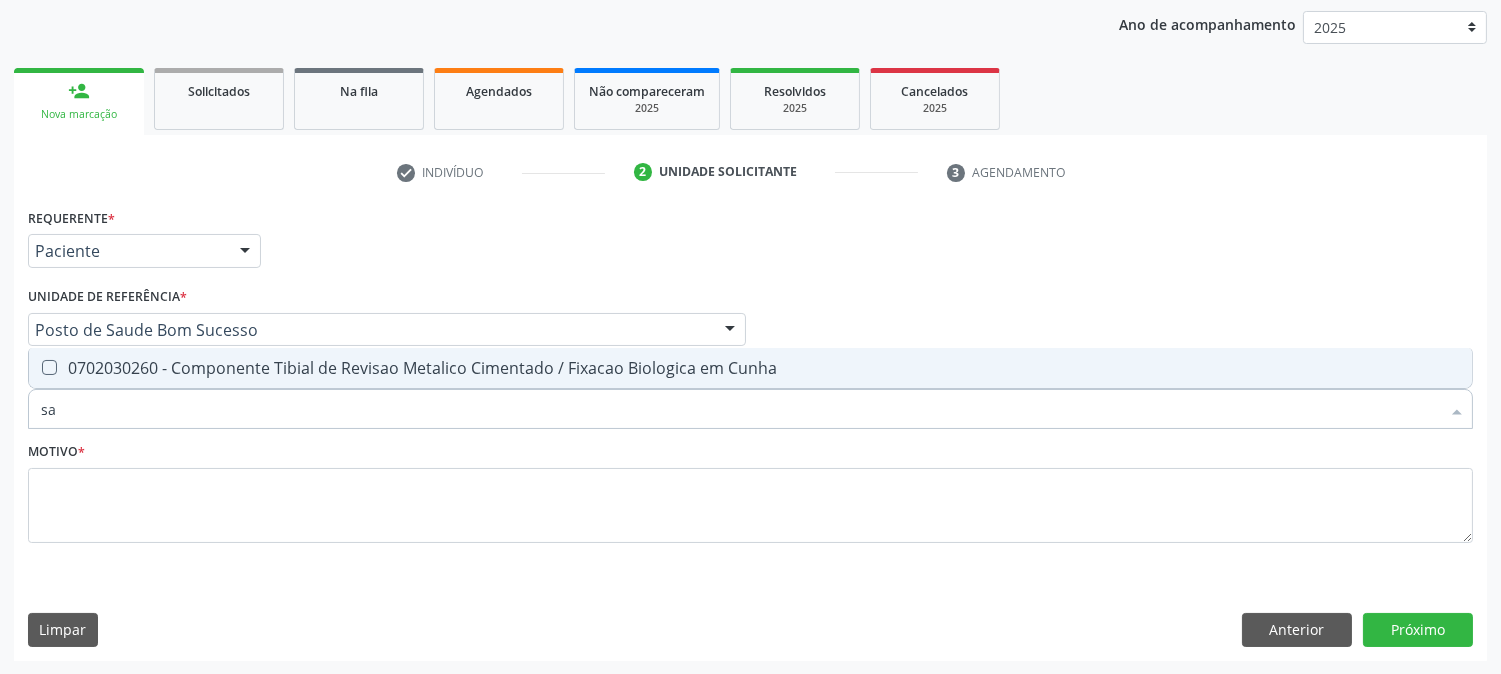 type on "s" 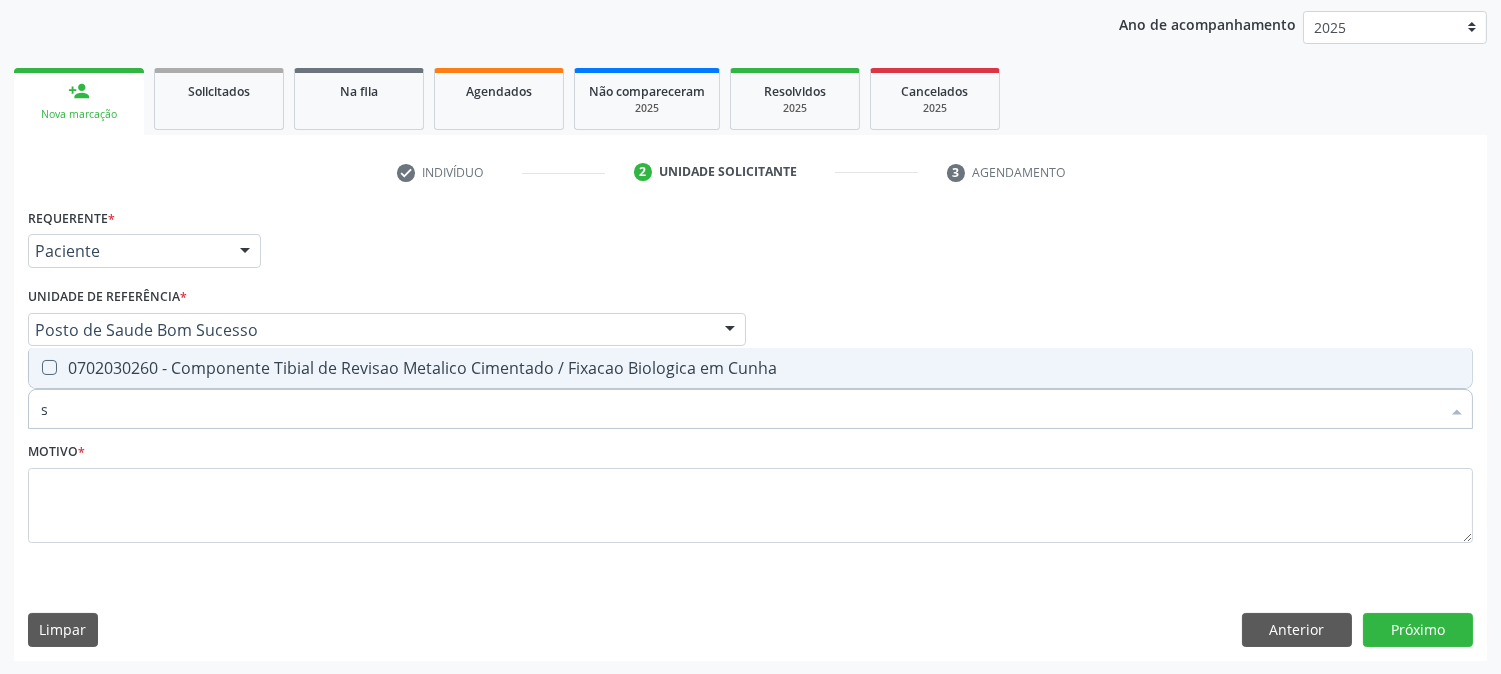 type 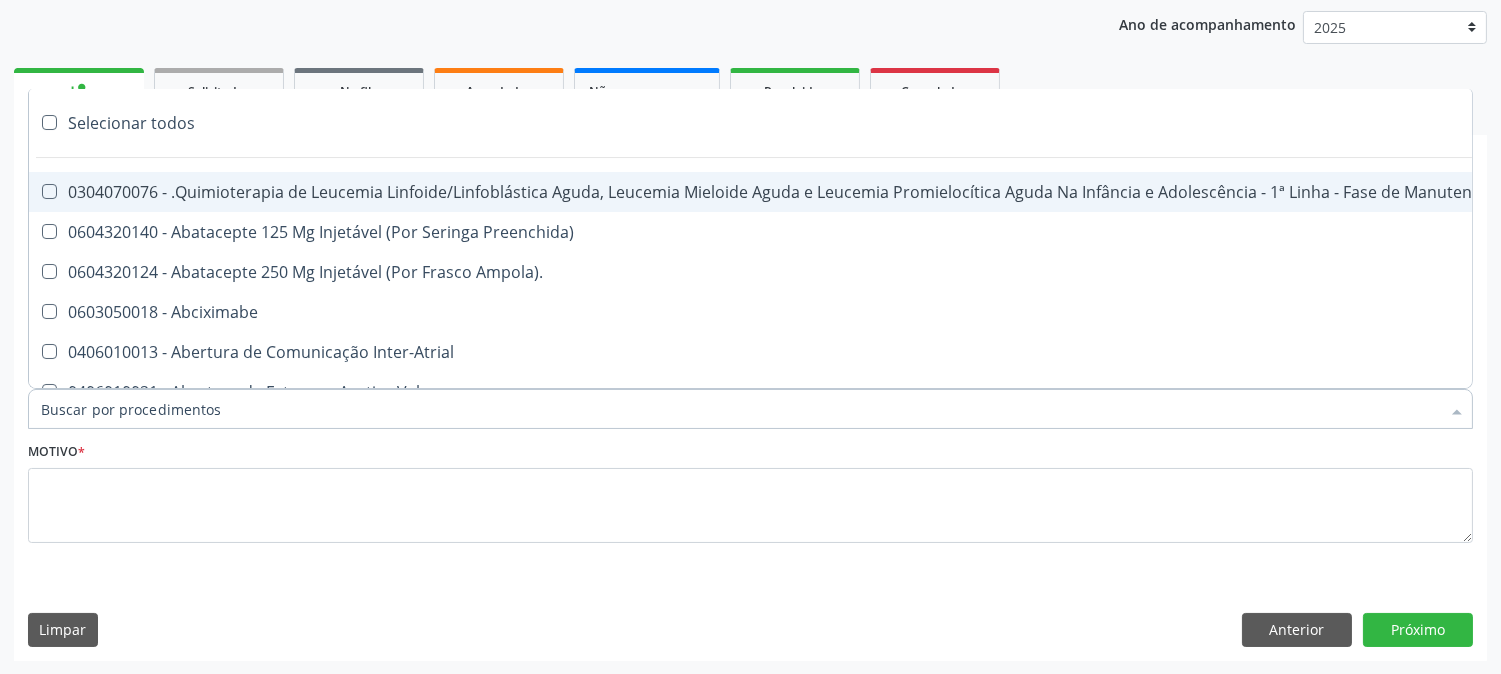 click on "Motivo
*" at bounding box center (750, 490) 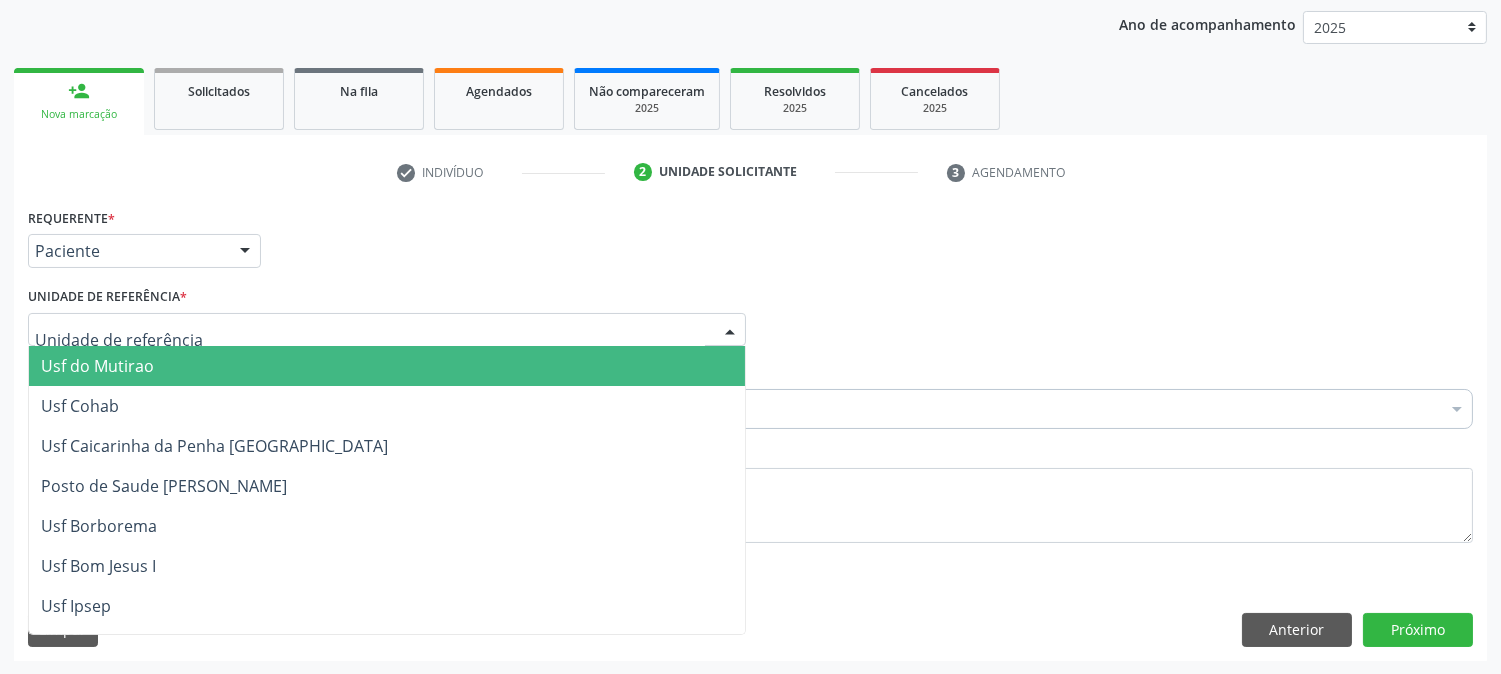 click at bounding box center (387, 330) 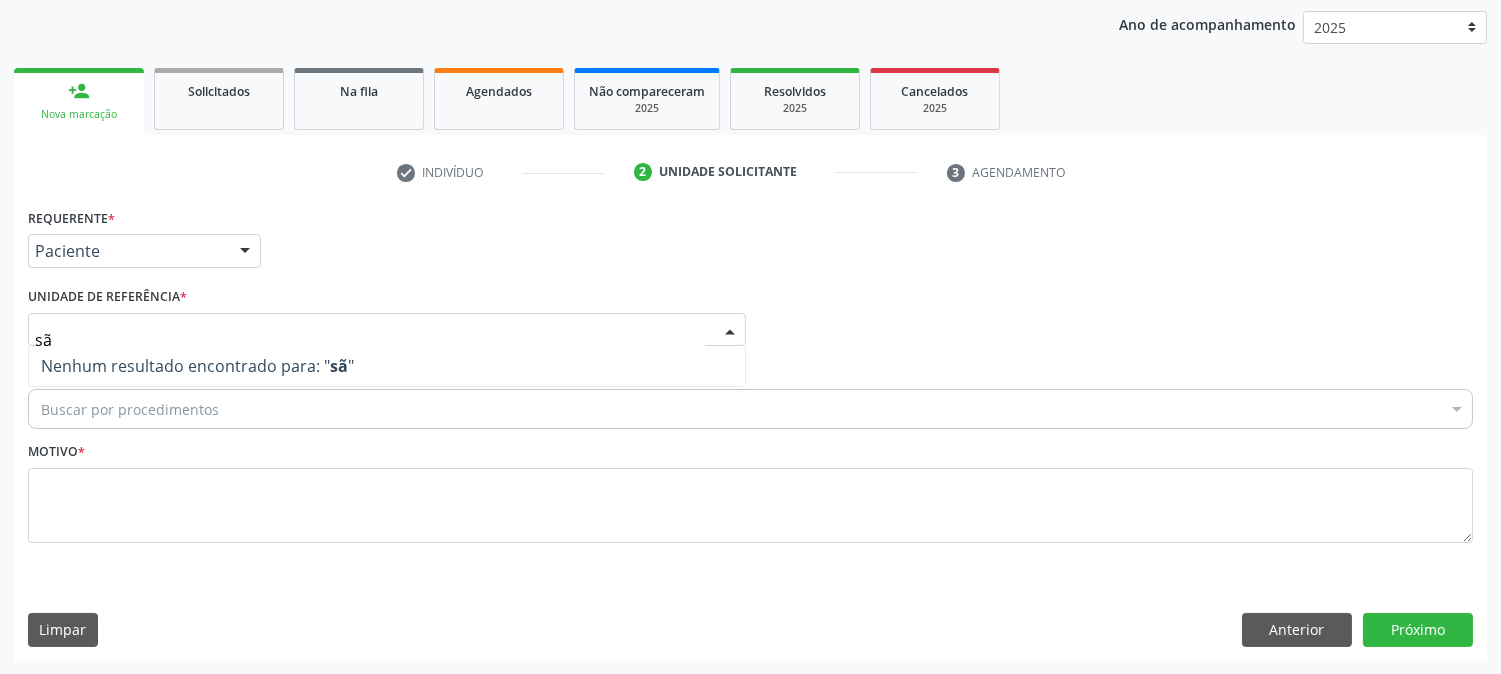 type on "s" 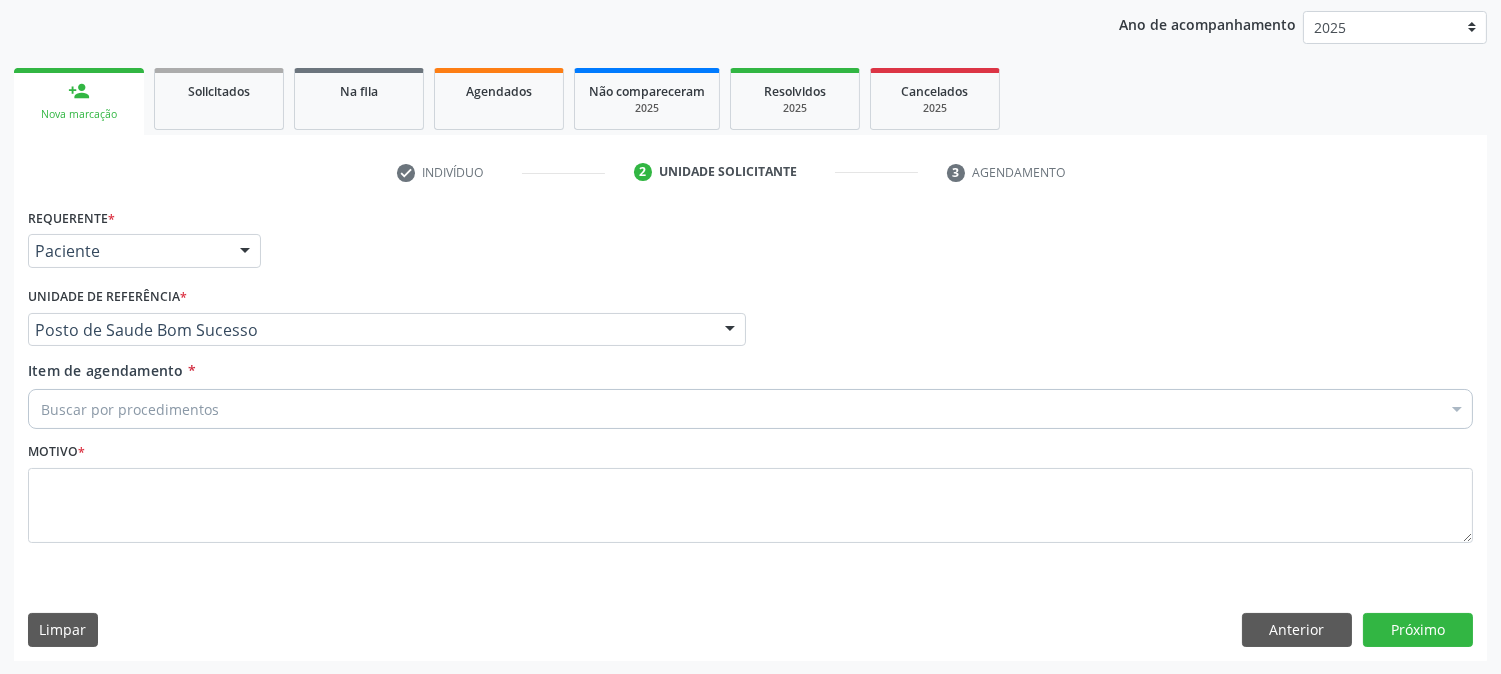 click on "Posto de Saude Bom Sucesso" at bounding box center (387, 330) 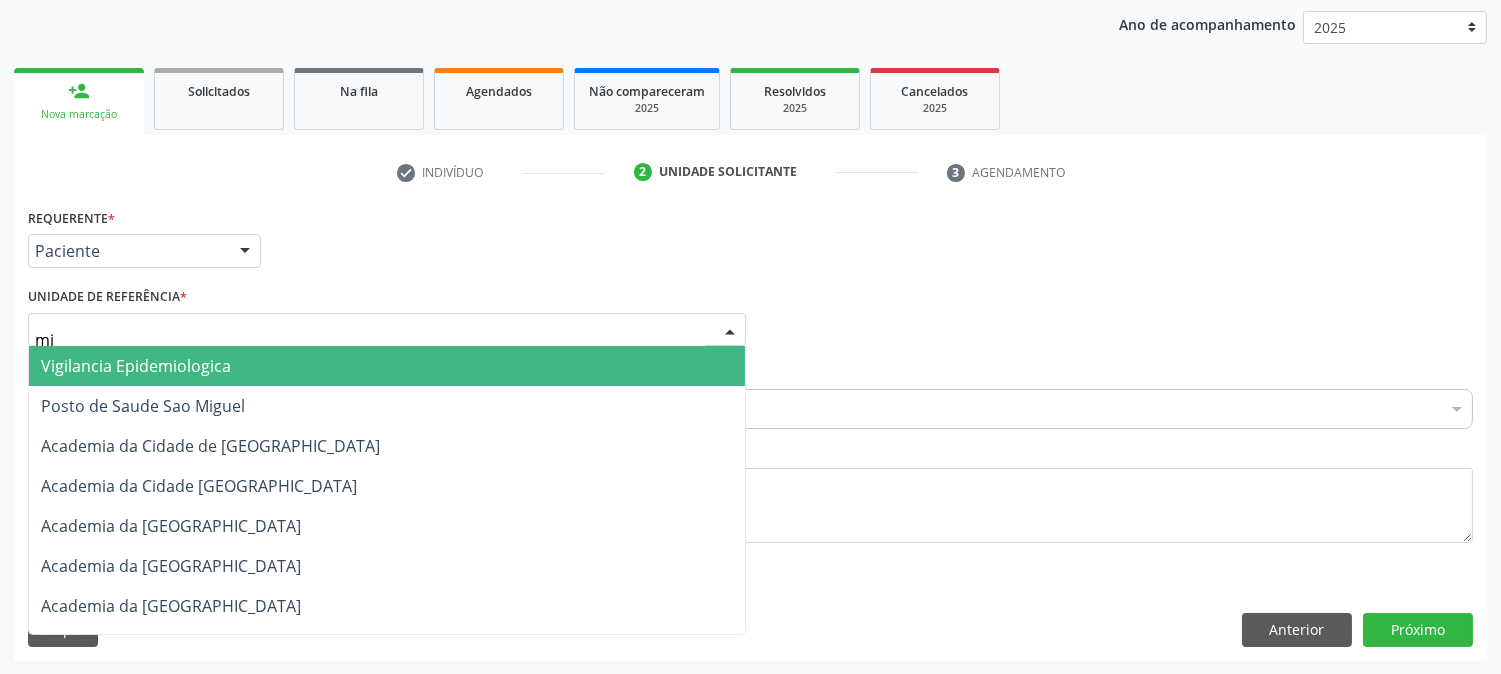 type on "mig" 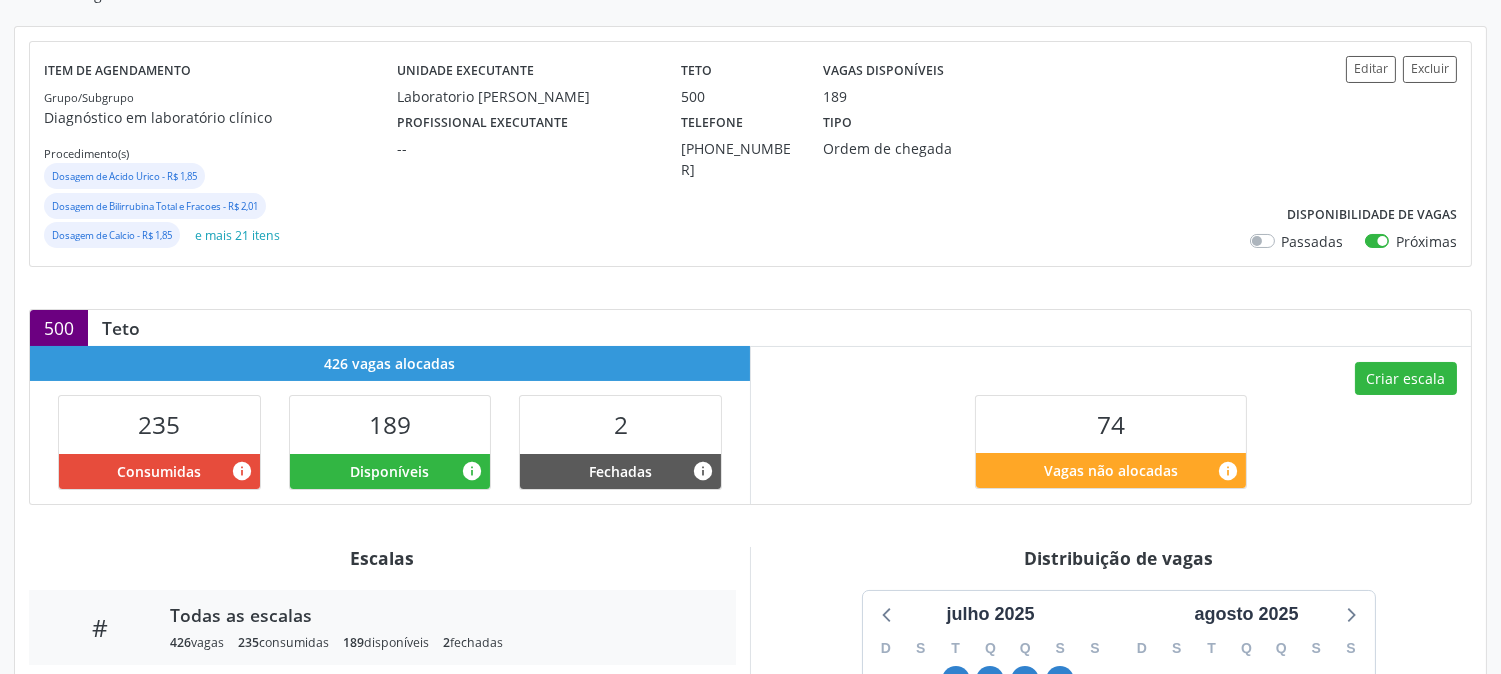 scroll, scrollTop: 444, scrollLeft: 0, axis: vertical 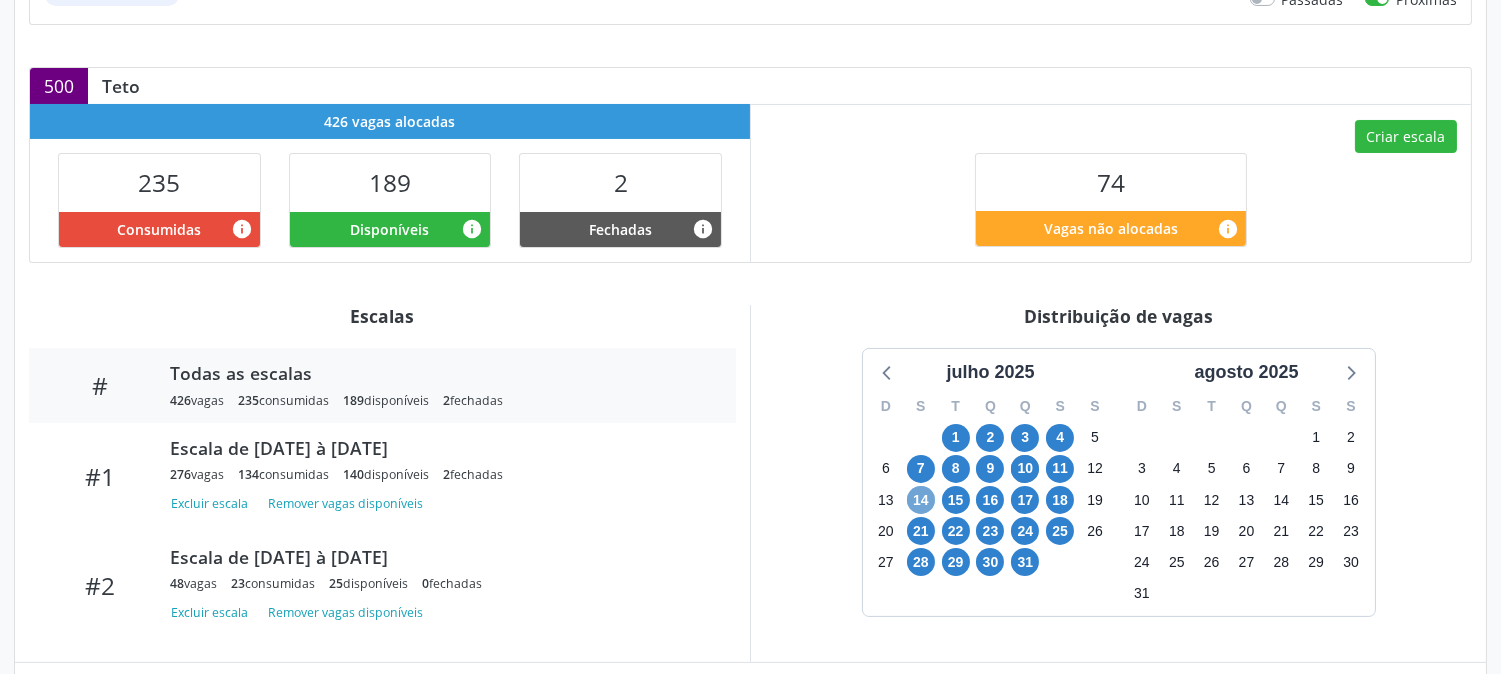 click on "14" at bounding box center (921, 500) 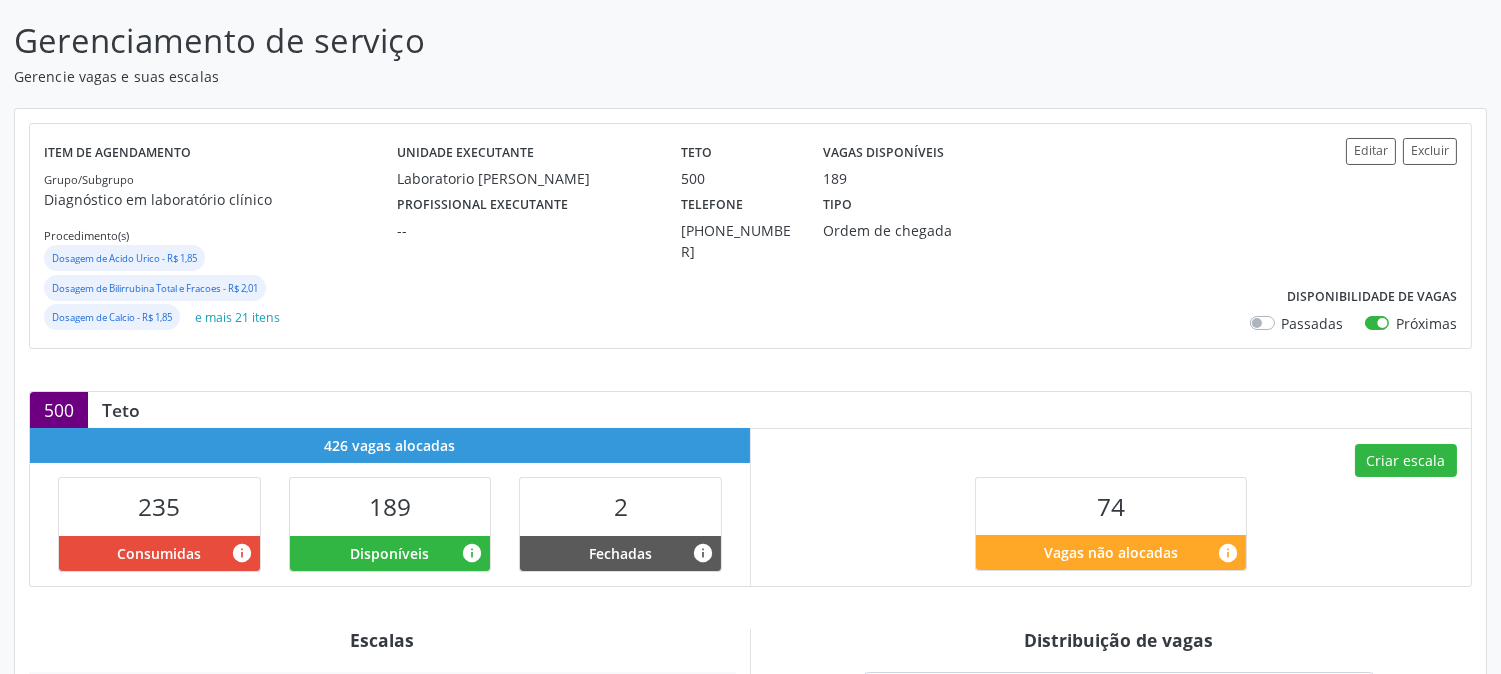 scroll, scrollTop: 111, scrollLeft: 0, axis: vertical 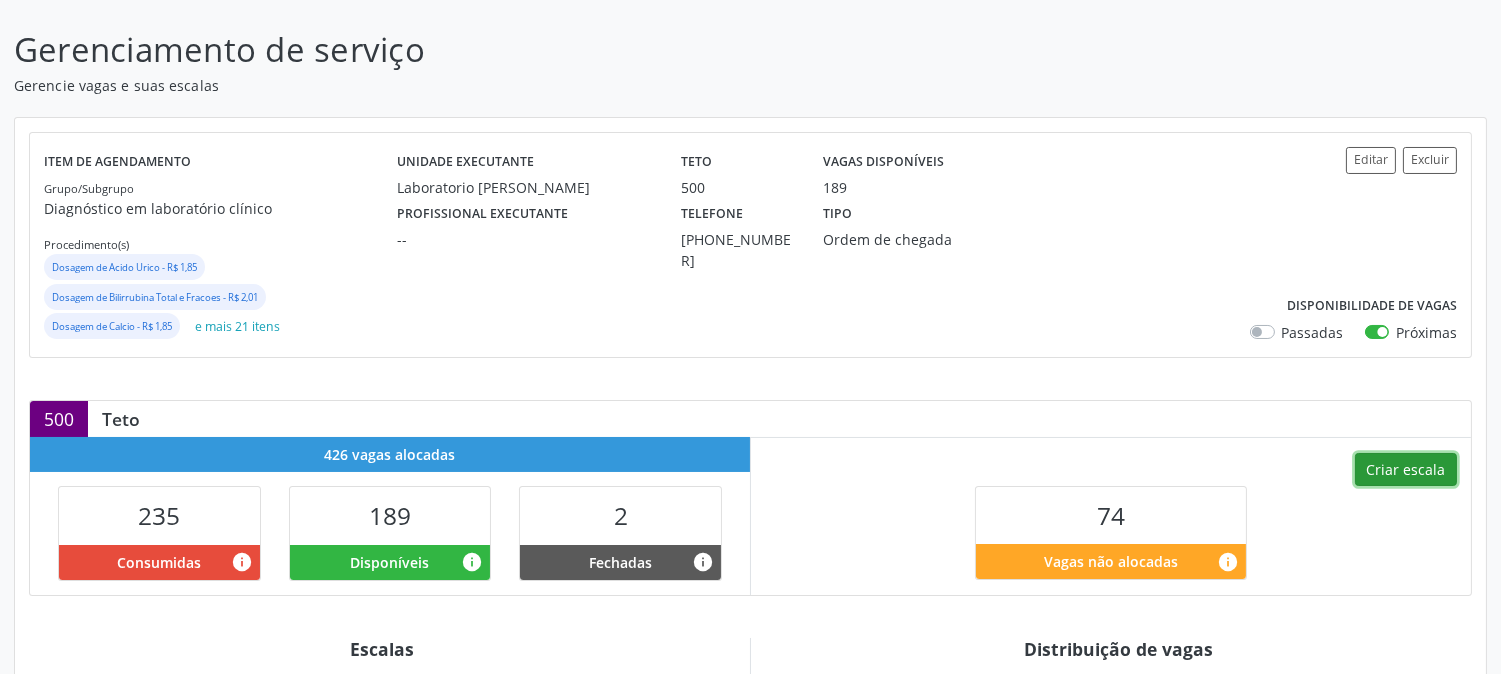 click on "Criar escala" at bounding box center (1406, 470) 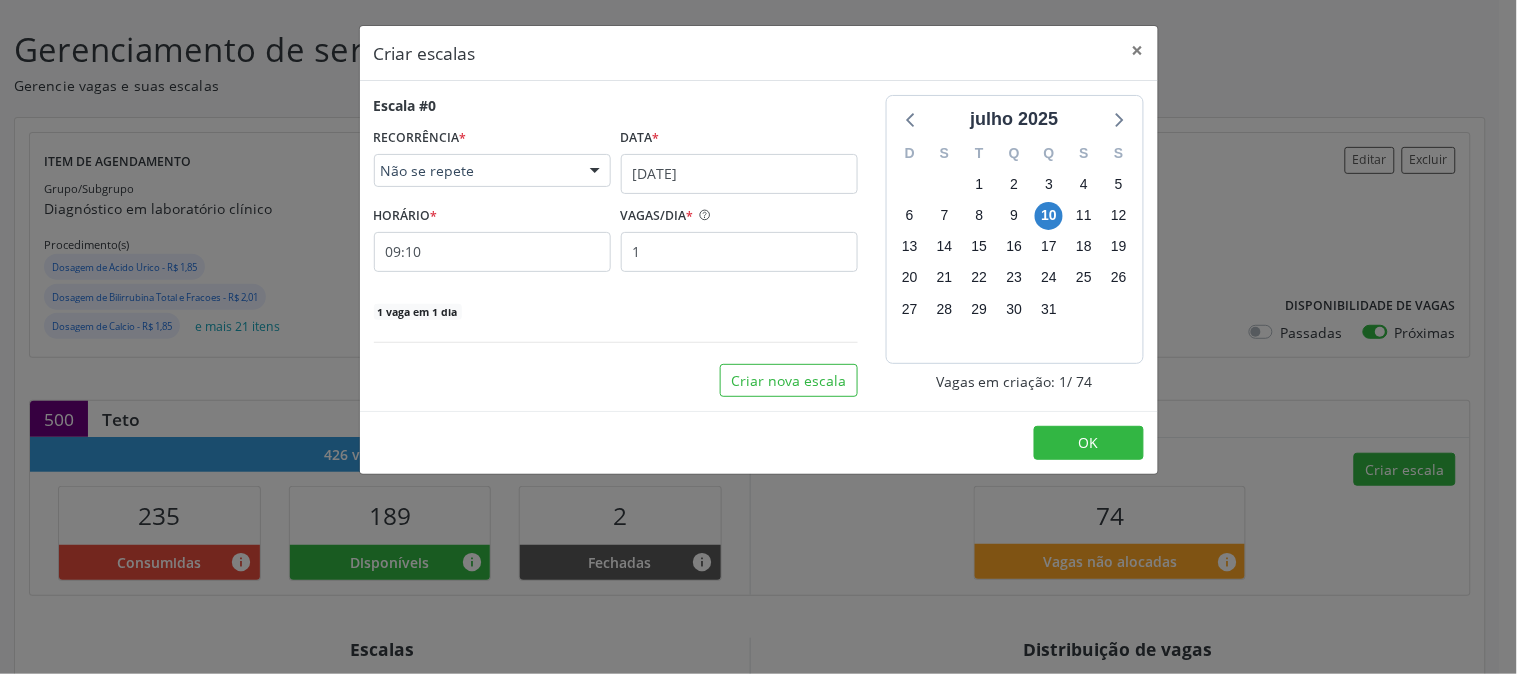click on "Criar escalas ×
Escala #0
RECORRÊNCIA
*
Não se repete         Não se repete   Diário/Semanal   Mensal
Nenhum resultado encontrado para: "   "
Não há nenhuma opção para ser exibida.
Data
*
[DATE]
HORÁRIO
*
09:10
VAGAS/DIA
*
1
1 vaga em 1 dia
Criar nova escala
[DATE] D S T Q Q S S 29 30 1 2 3 4 5 6 7 8 9 10 11 12 13 14 15 16 17 18 19 20 21 22 23 24 25 26 27 28 29 30 31 1 2 3 4 5 6 7 8 9
Vagas em criação: 1
/ 74 OK" at bounding box center (758, 337) 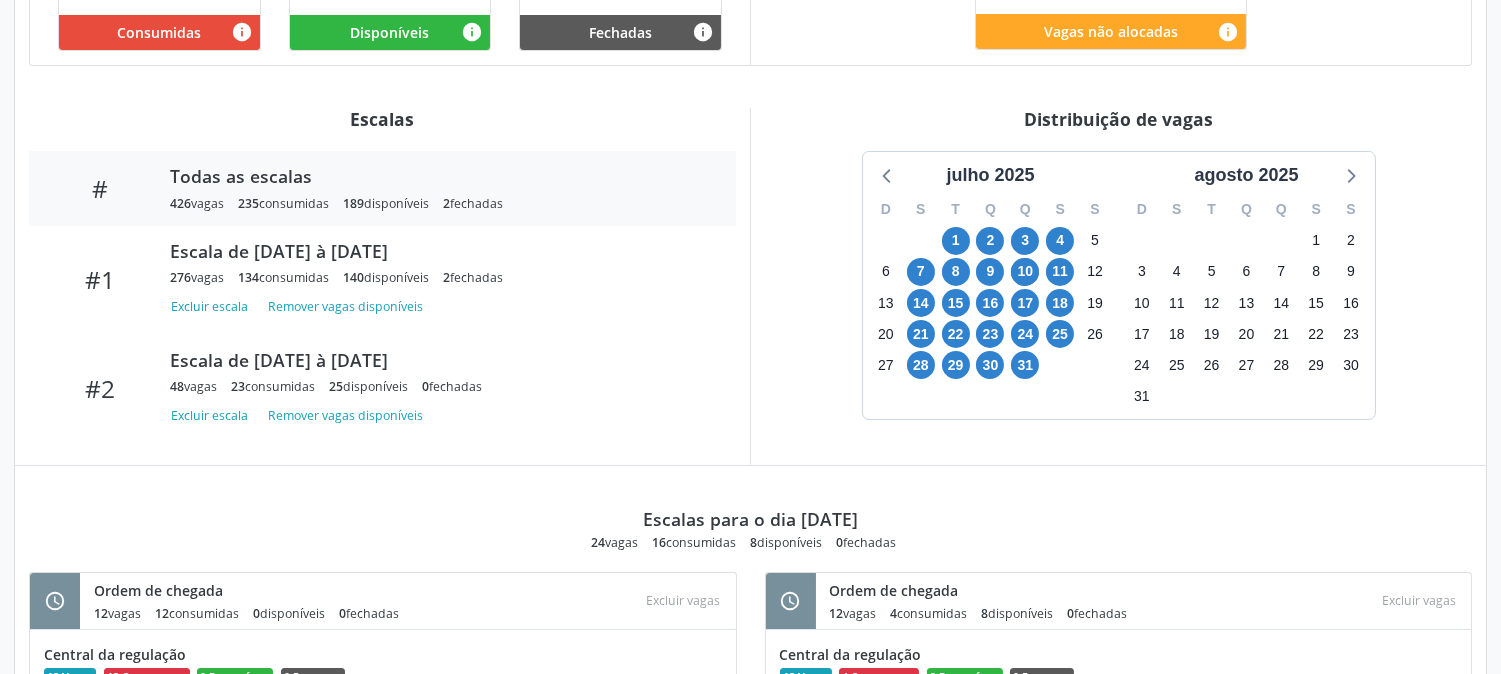 scroll, scrollTop: 666, scrollLeft: 0, axis: vertical 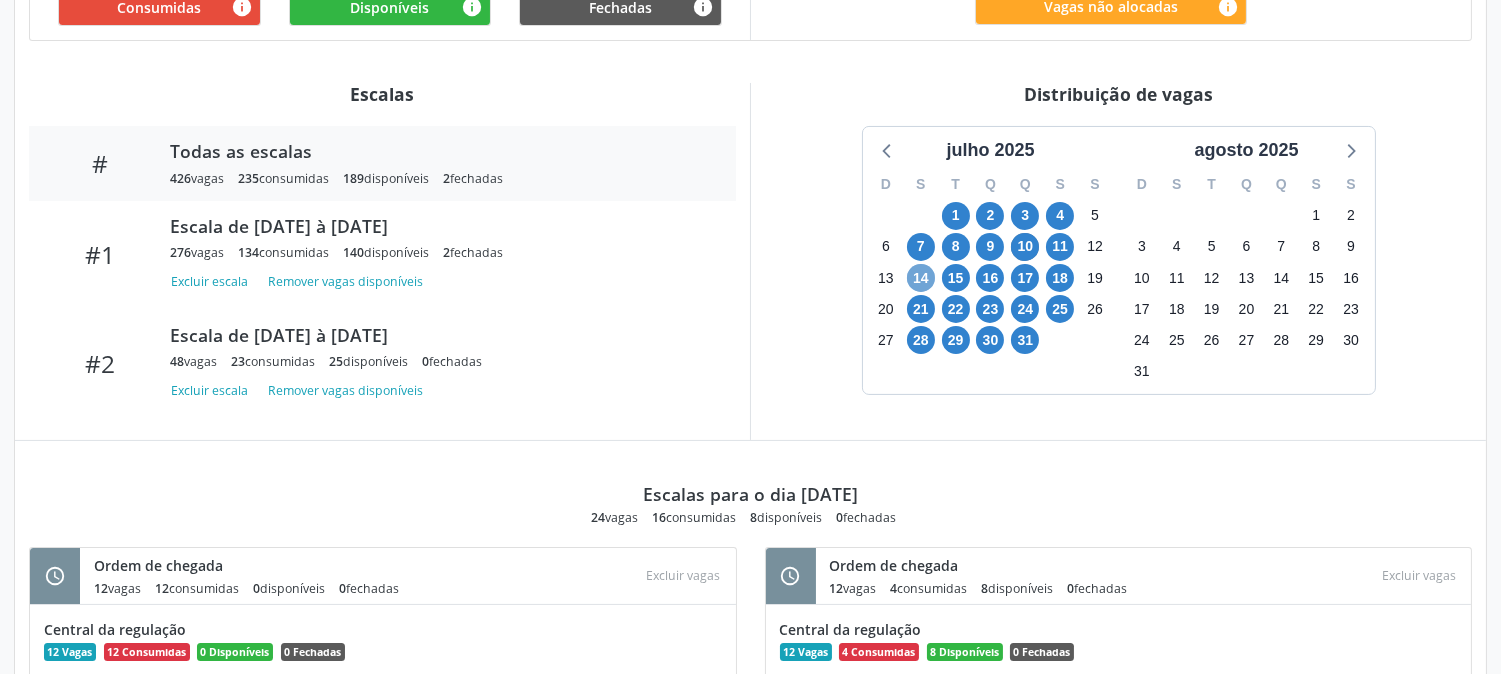 click on "14" at bounding box center (921, 278) 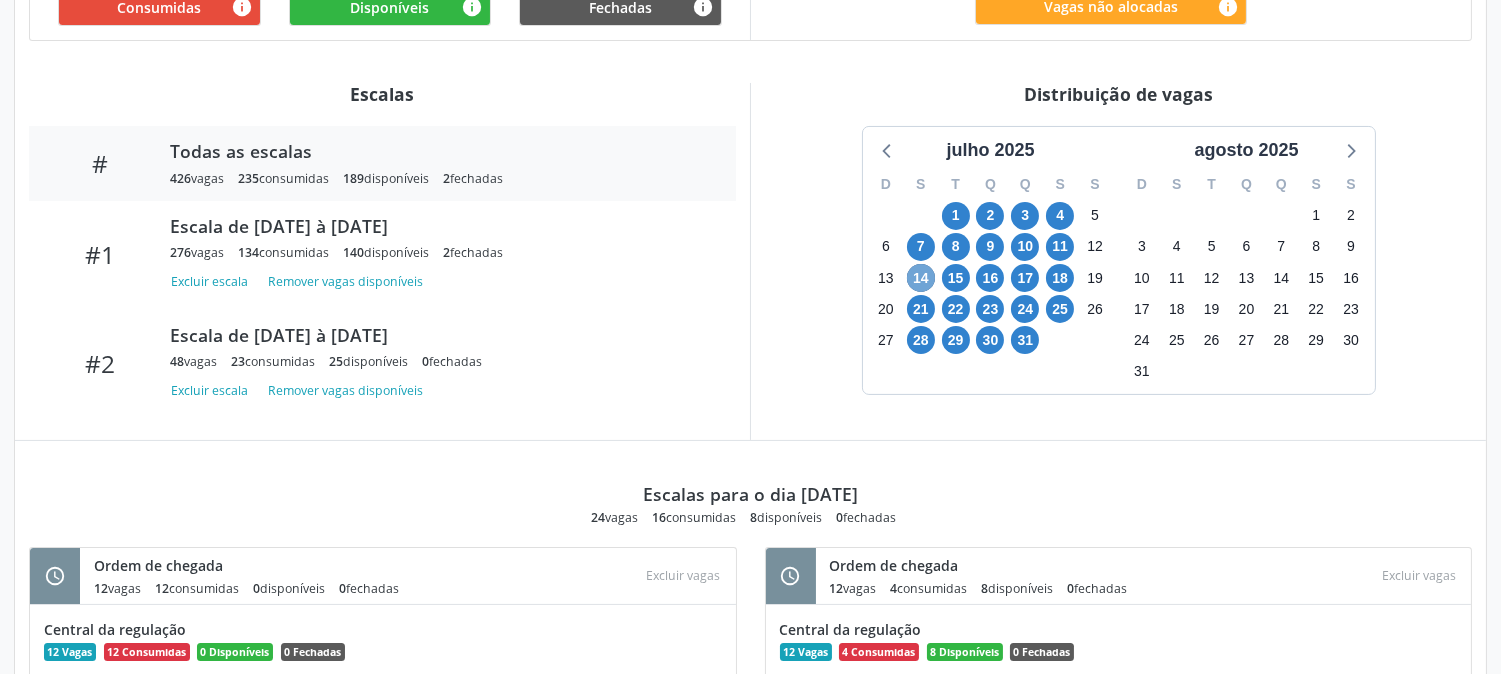 click on "14" at bounding box center (921, 278) 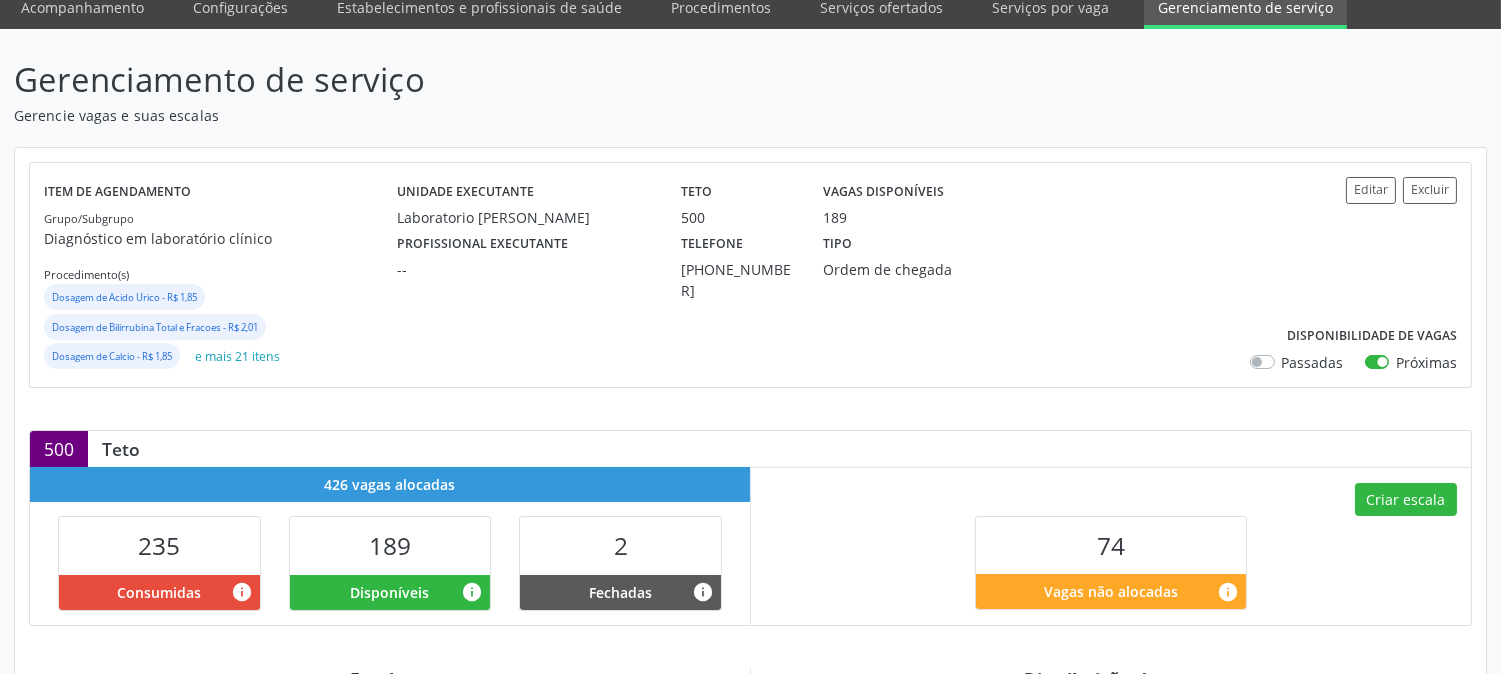 scroll, scrollTop: 0, scrollLeft: 0, axis: both 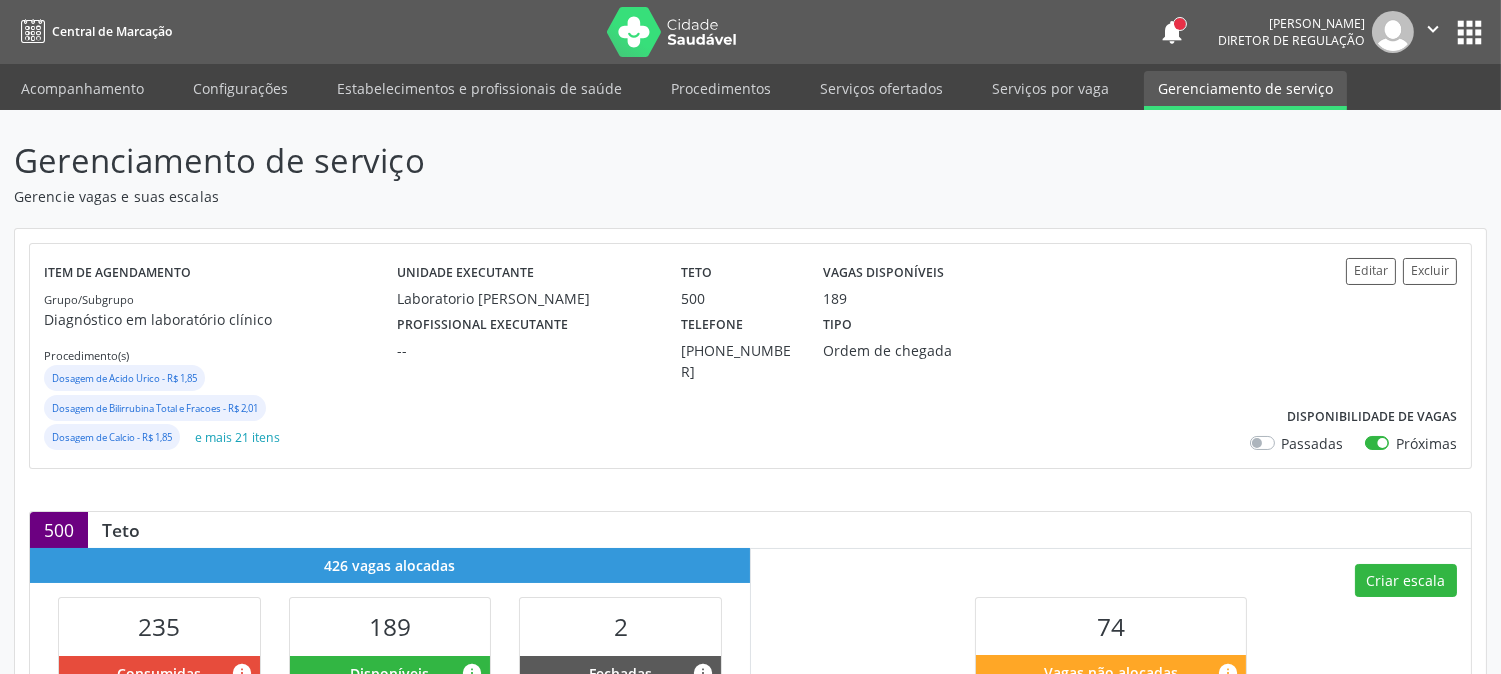 click on "apps" at bounding box center [1469, 32] 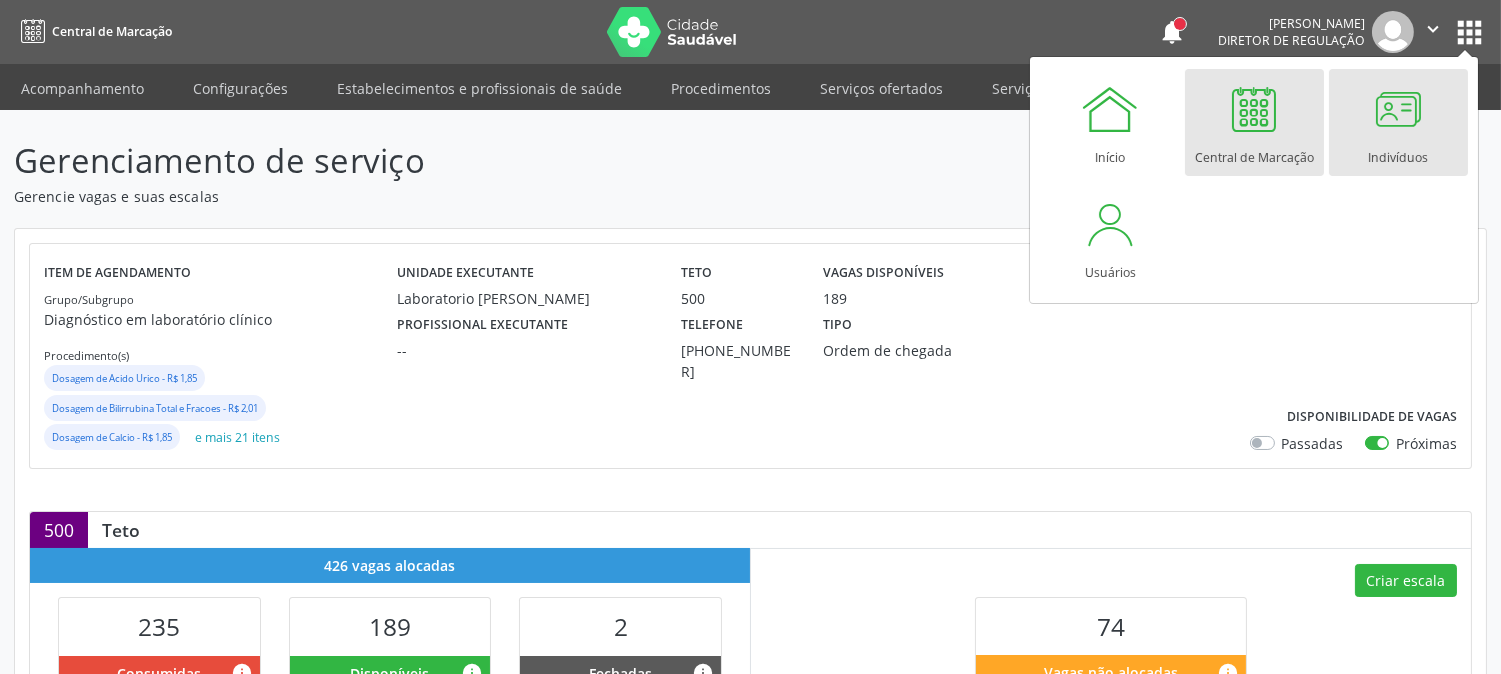 click at bounding box center (1398, 109) 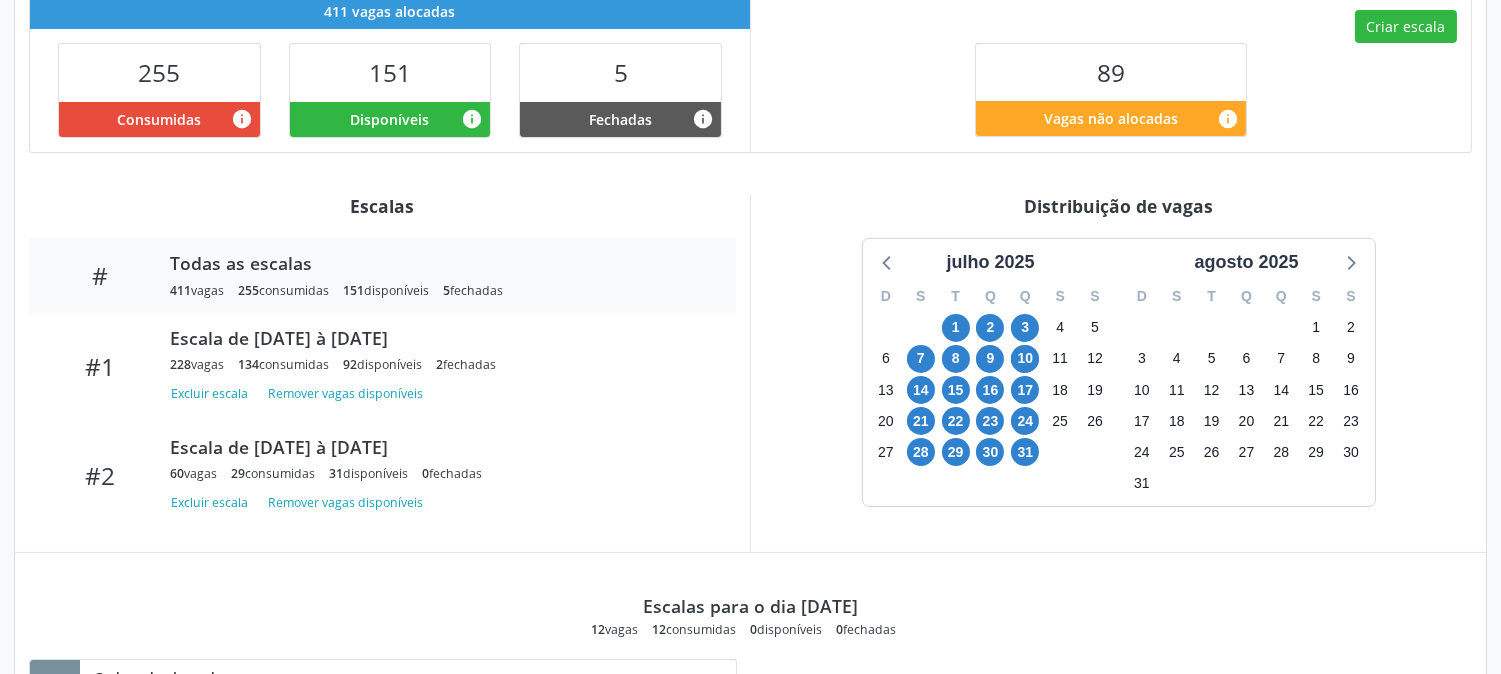 scroll, scrollTop: 555, scrollLeft: 0, axis: vertical 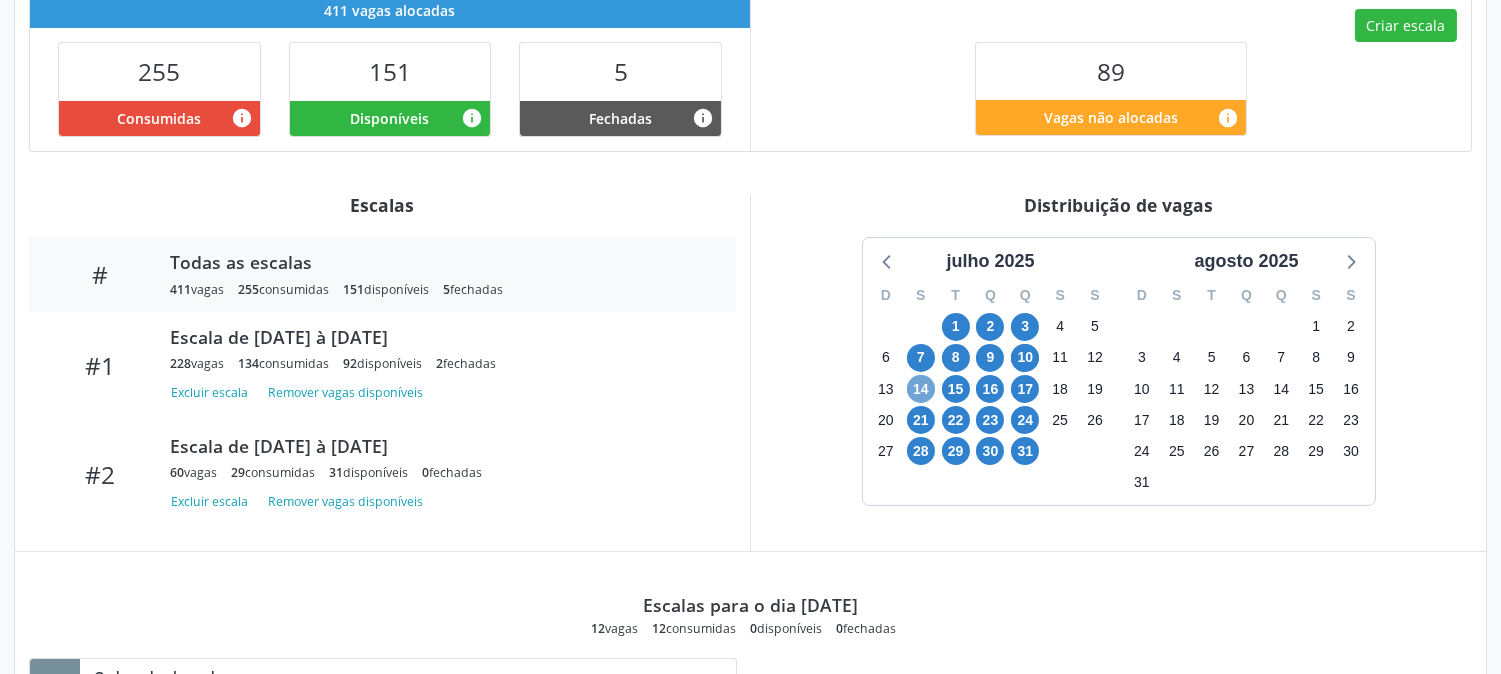 click on "14" at bounding box center [921, 389] 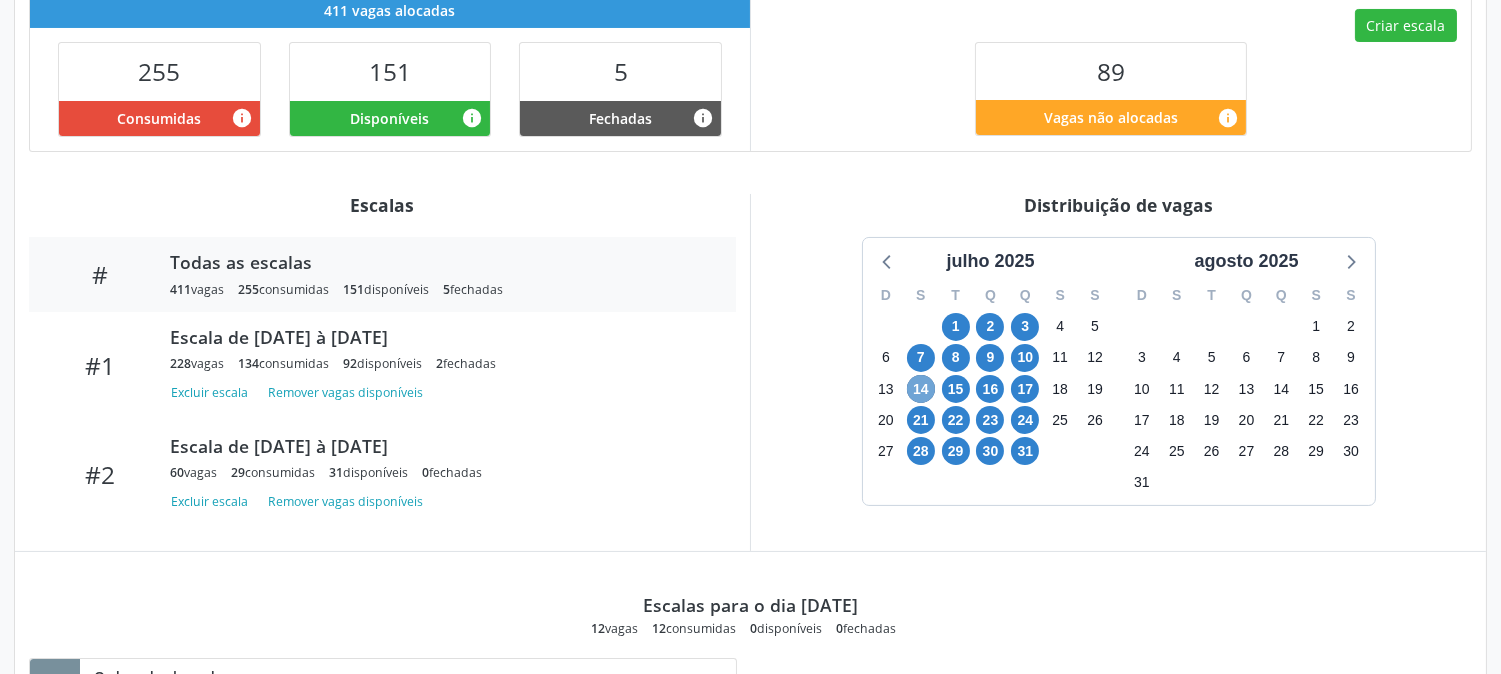 click on "14" at bounding box center (921, 389) 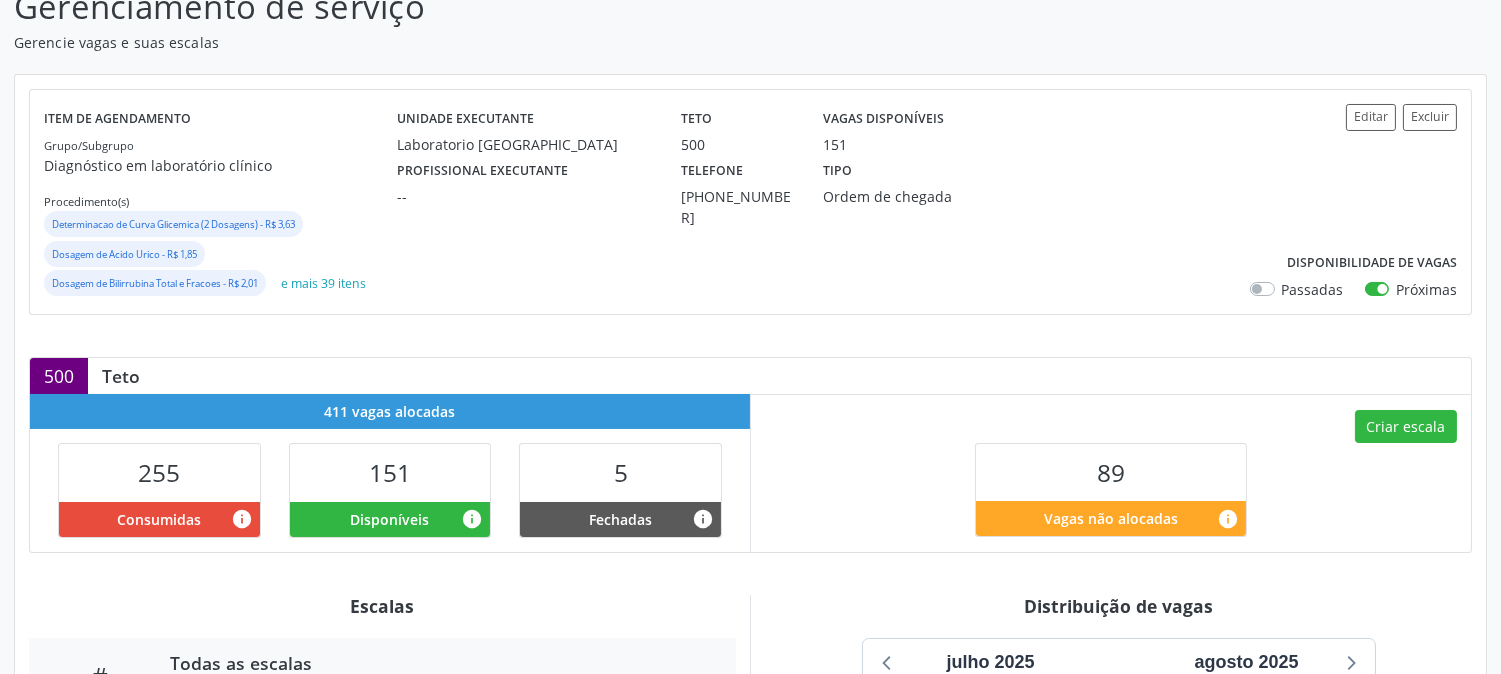 scroll, scrollTop: 102, scrollLeft: 0, axis: vertical 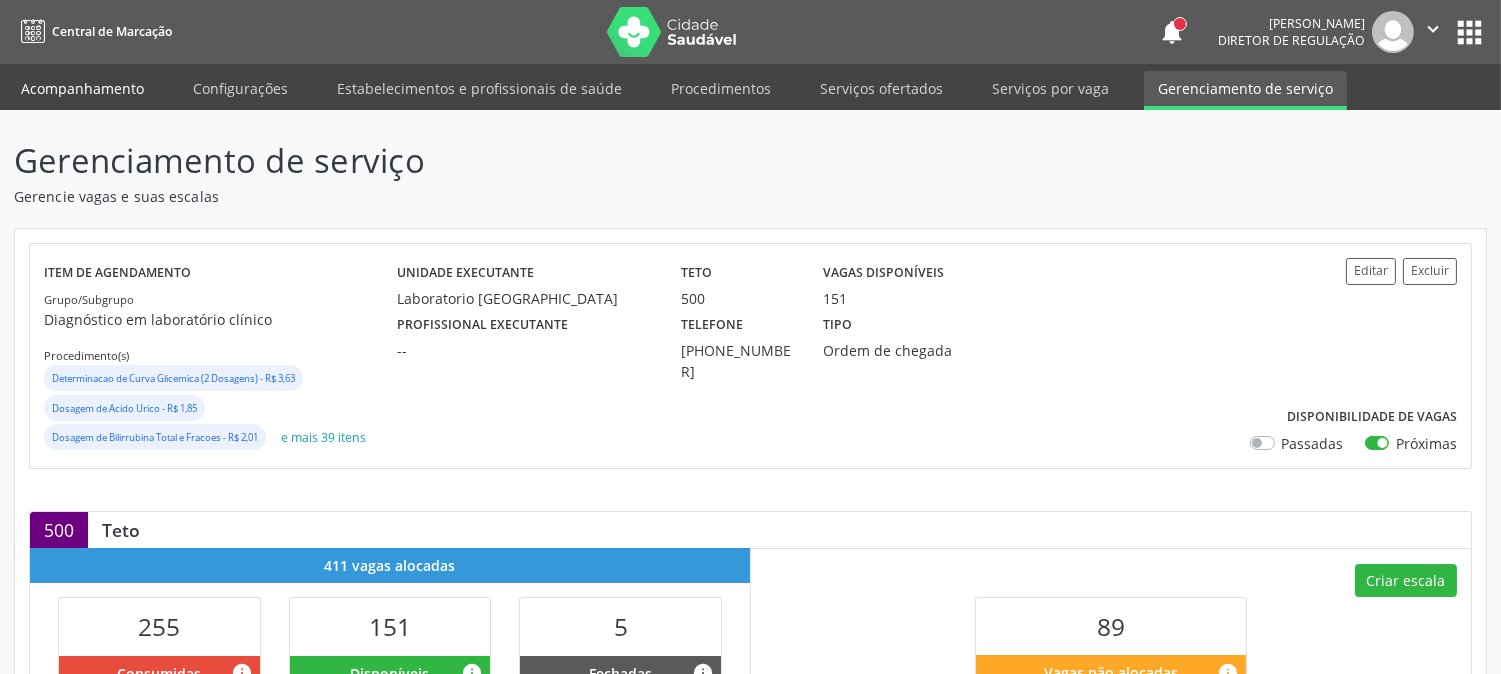 click on "Acompanhamento" at bounding box center [82, 88] 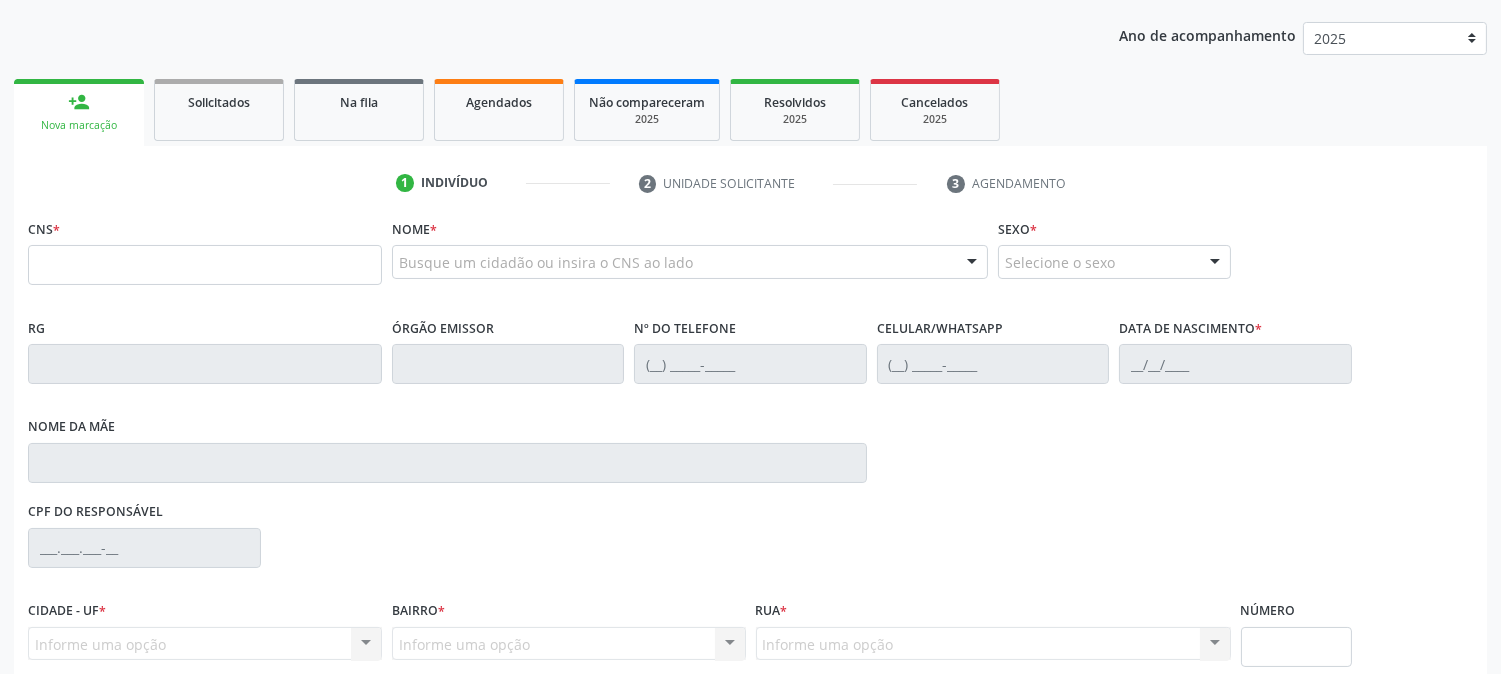scroll, scrollTop: 222, scrollLeft: 0, axis: vertical 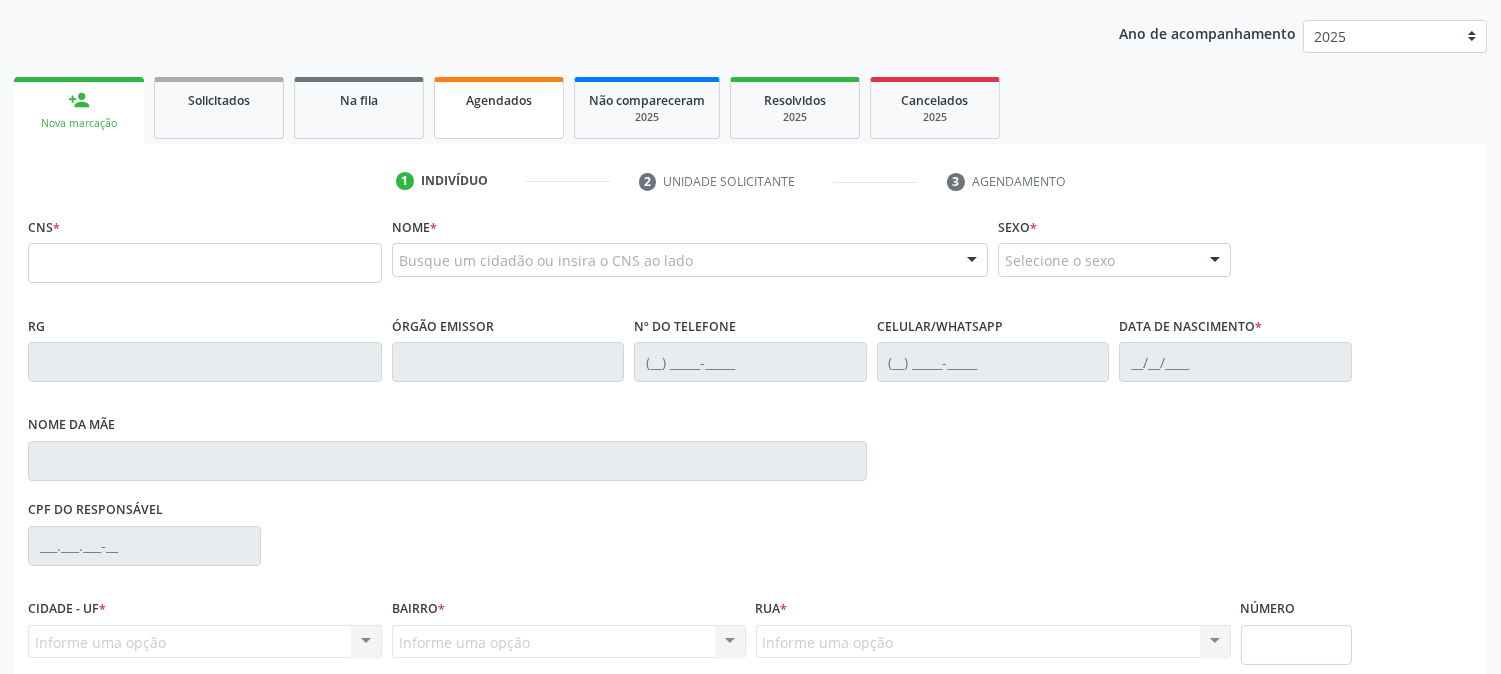 click on "Agendados" at bounding box center (499, 108) 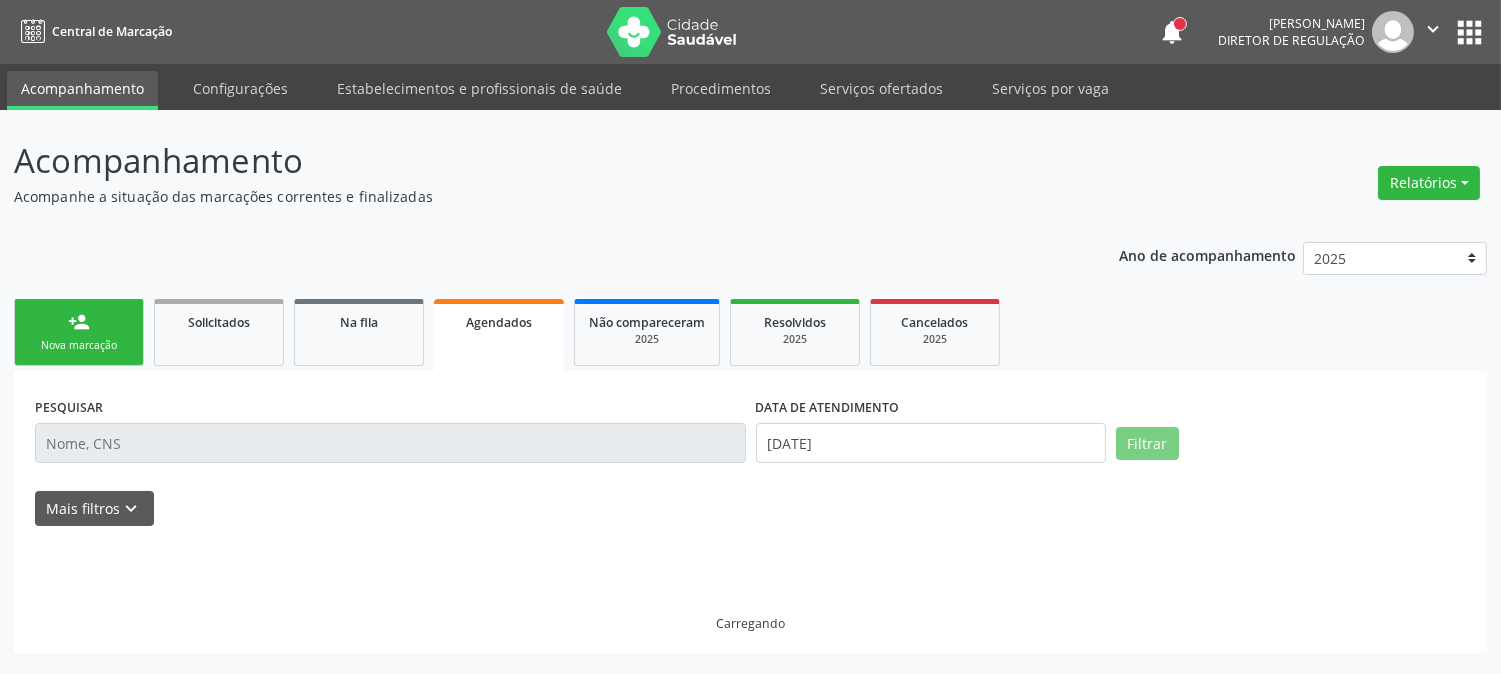 scroll, scrollTop: 0, scrollLeft: 0, axis: both 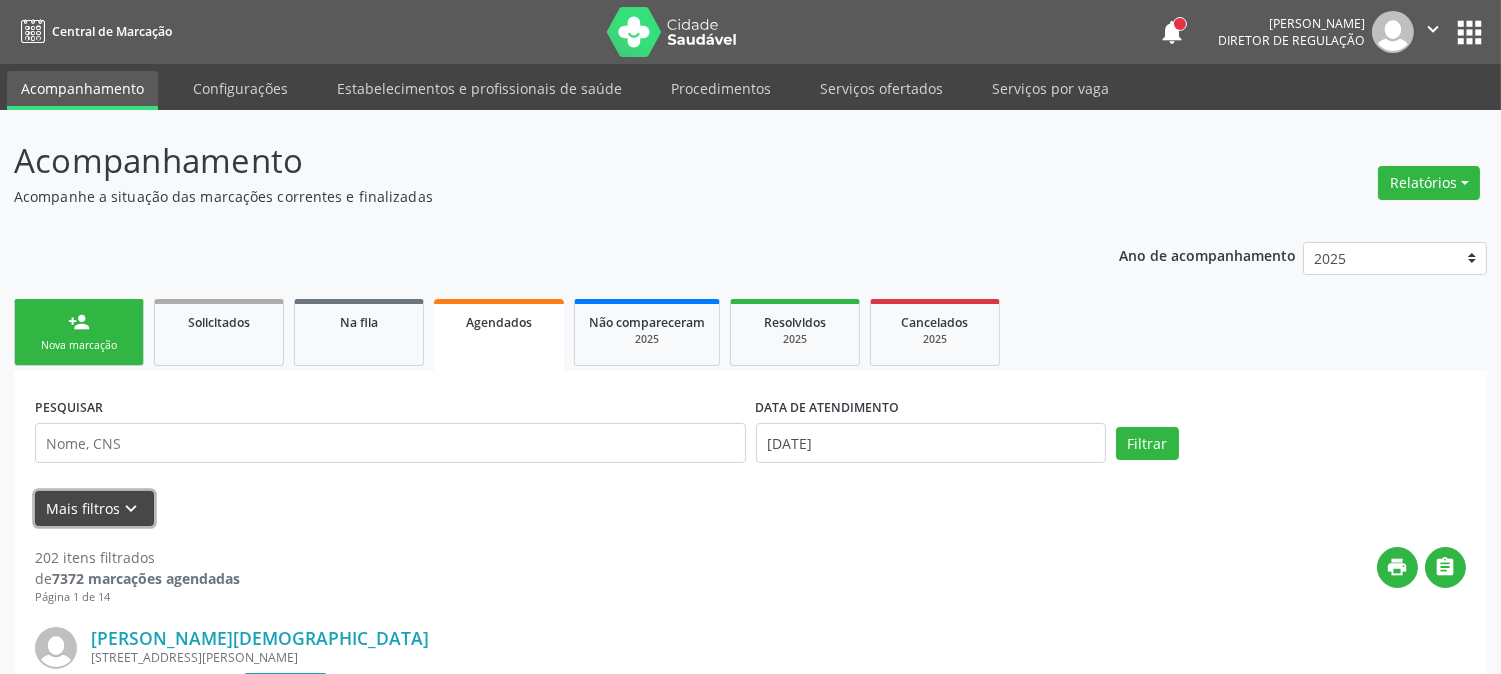 click on "keyboard_arrow_down" at bounding box center [132, 509] 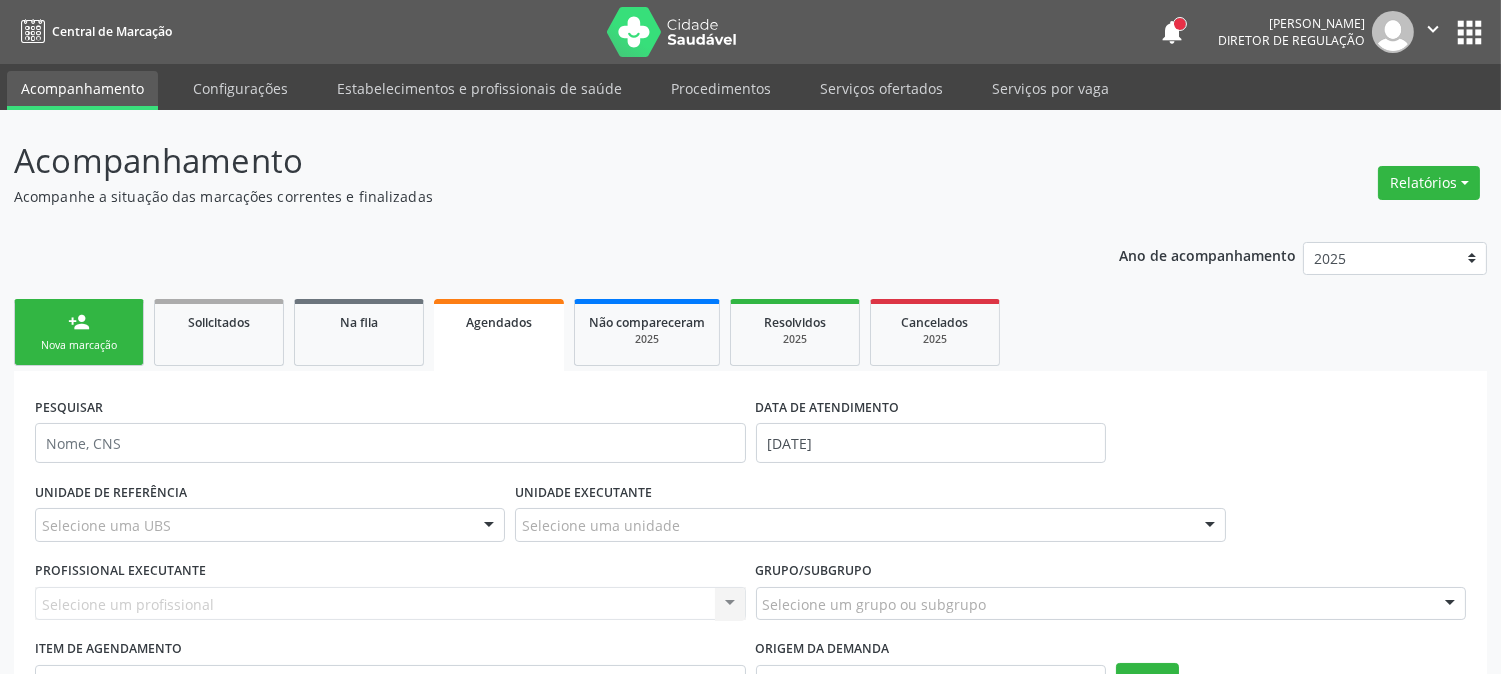 scroll, scrollTop: 222, scrollLeft: 0, axis: vertical 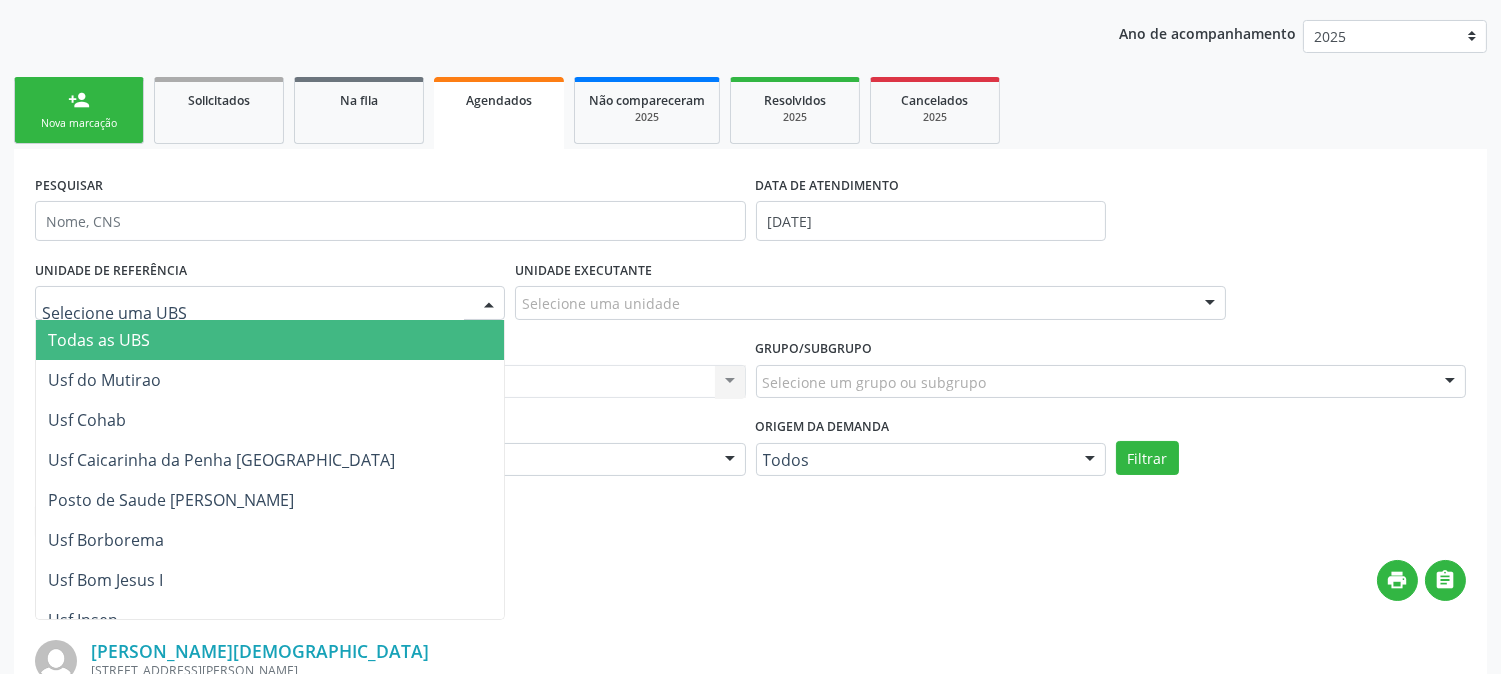 click at bounding box center (270, 303) 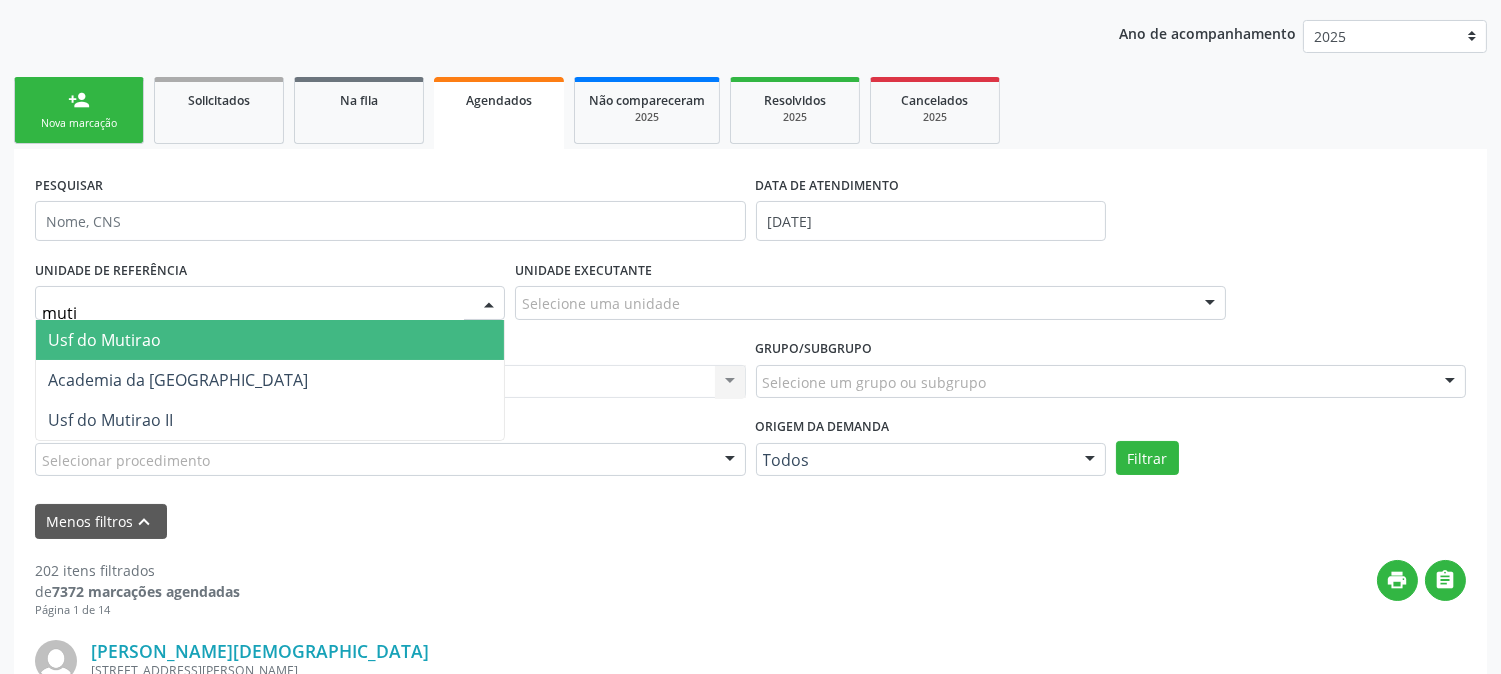 type on "mutir" 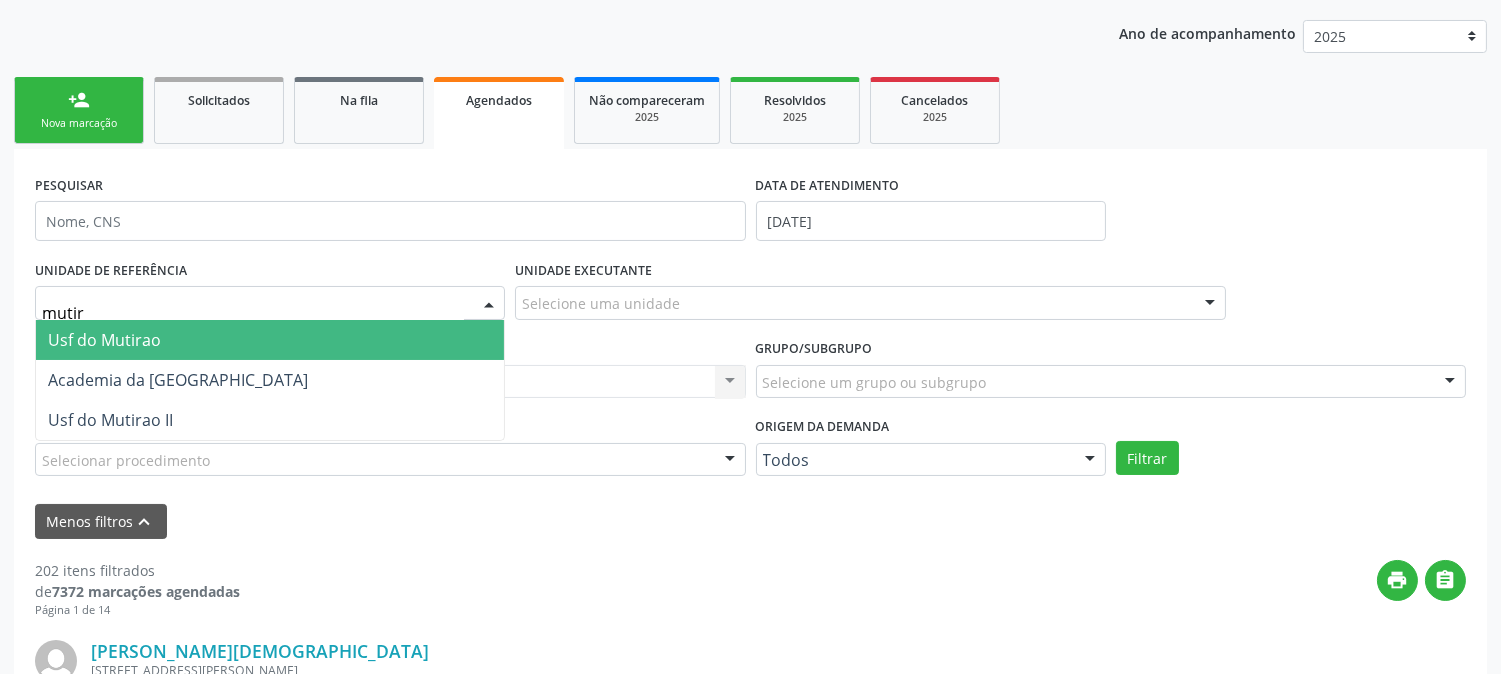 click on "Usf do Mutirao" at bounding box center (270, 340) 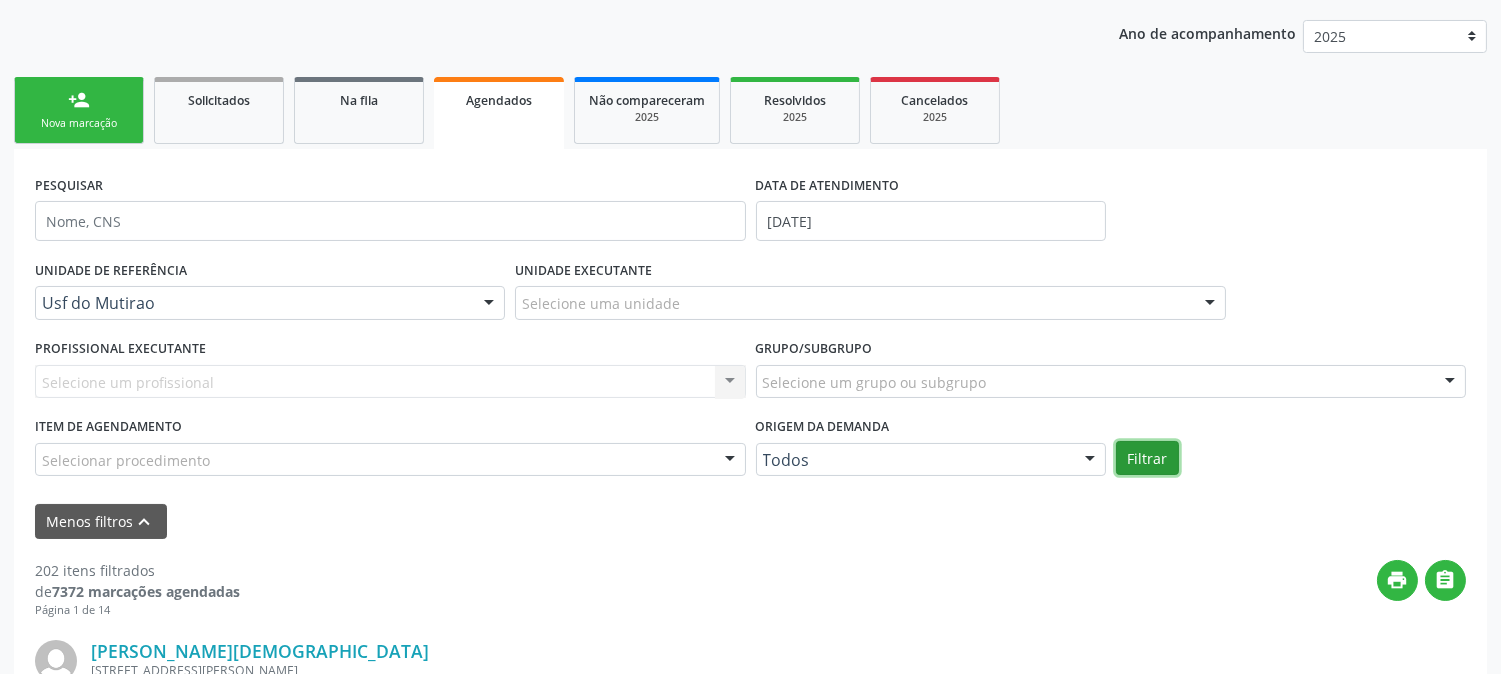 click on "Filtrar" at bounding box center (1147, 458) 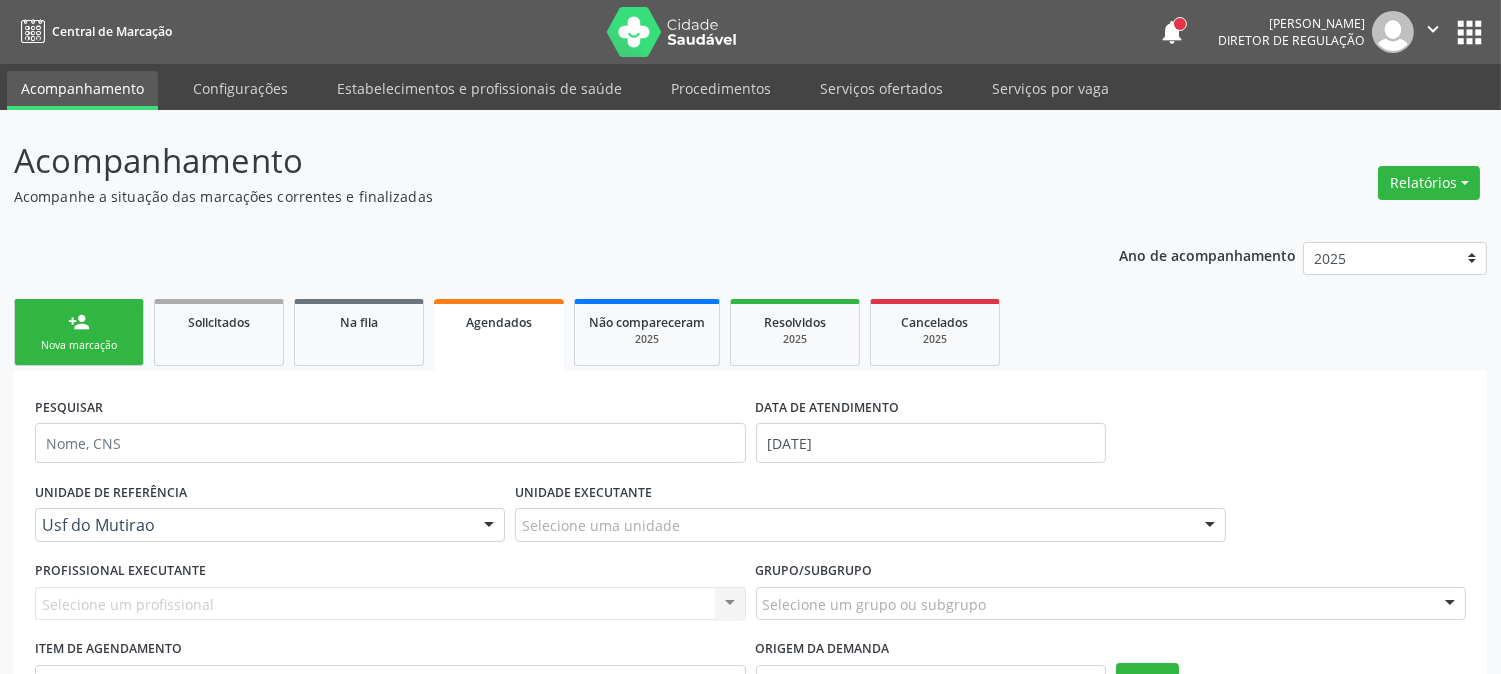scroll, scrollTop: 111, scrollLeft: 0, axis: vertical 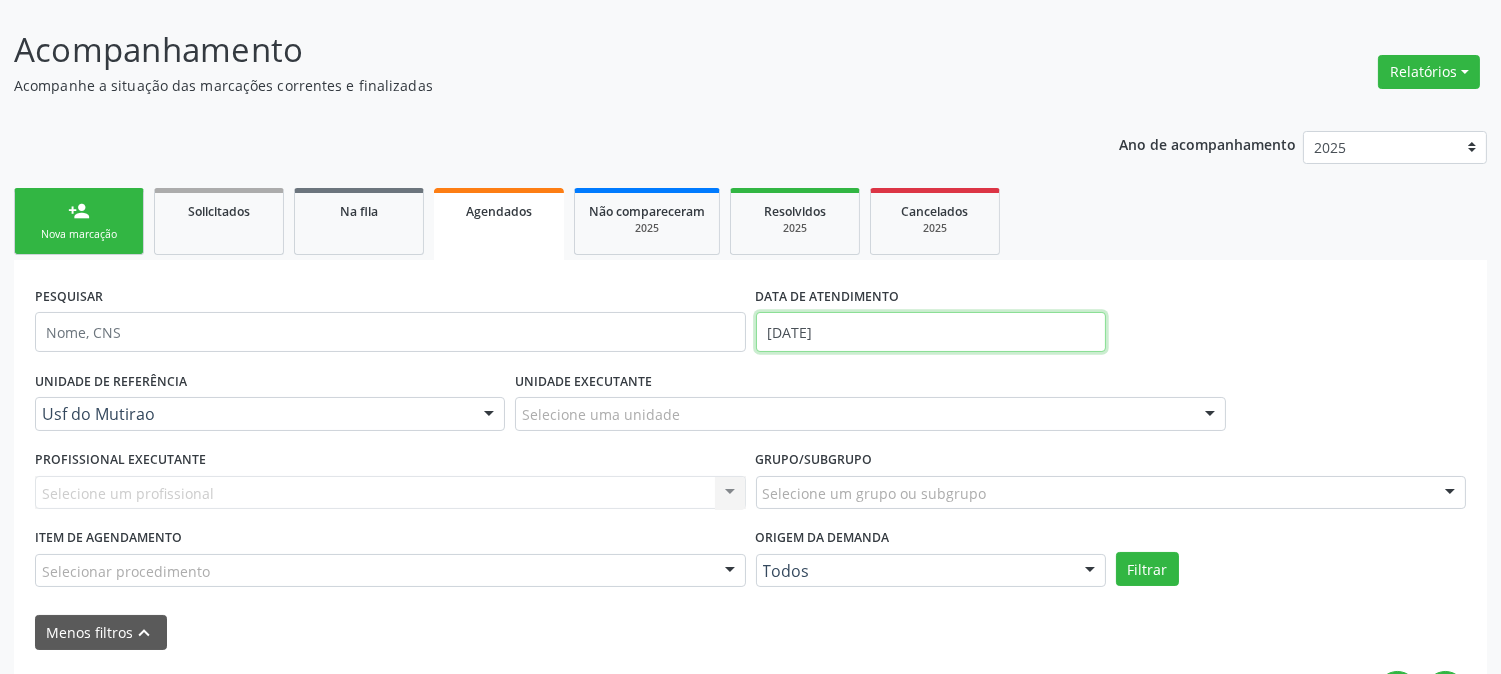 click on "[DATE]" at bounding box center [931, 332] 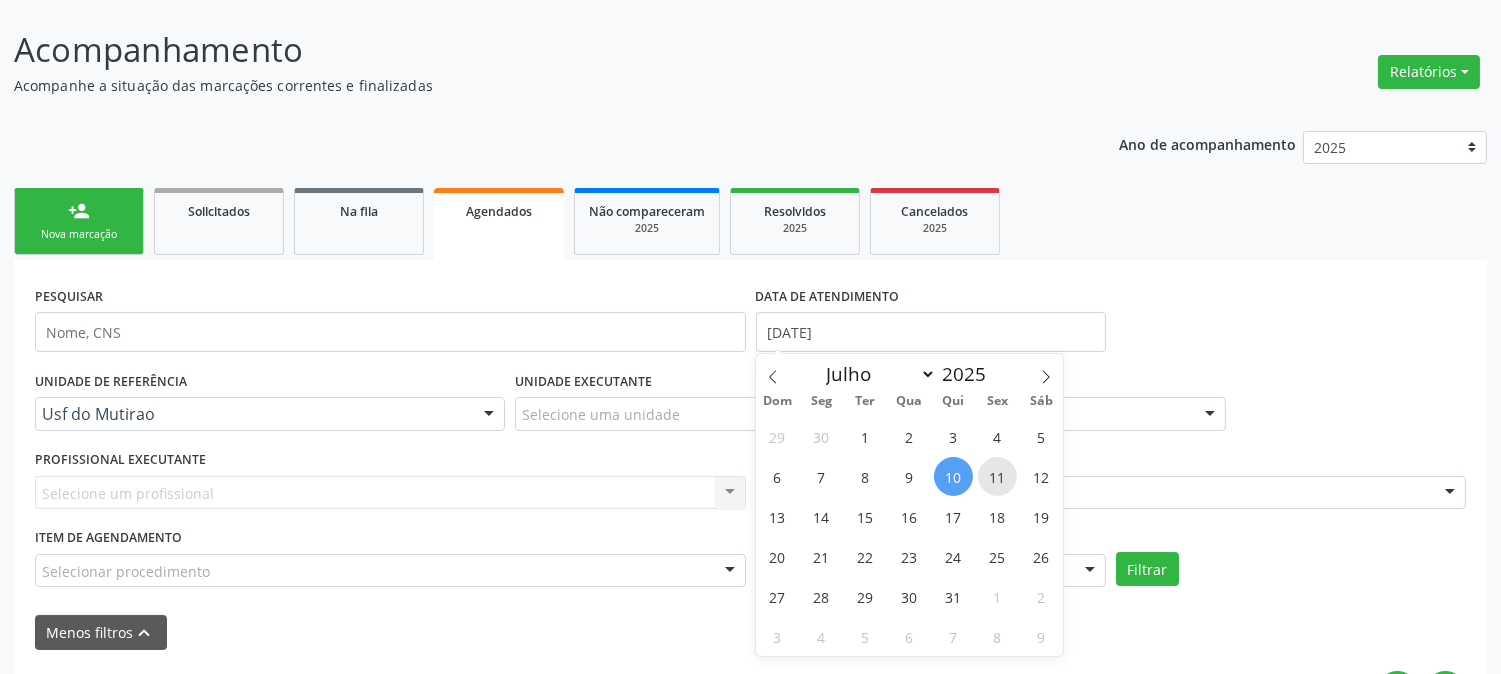click on "11" at bounding box center (997, 476) 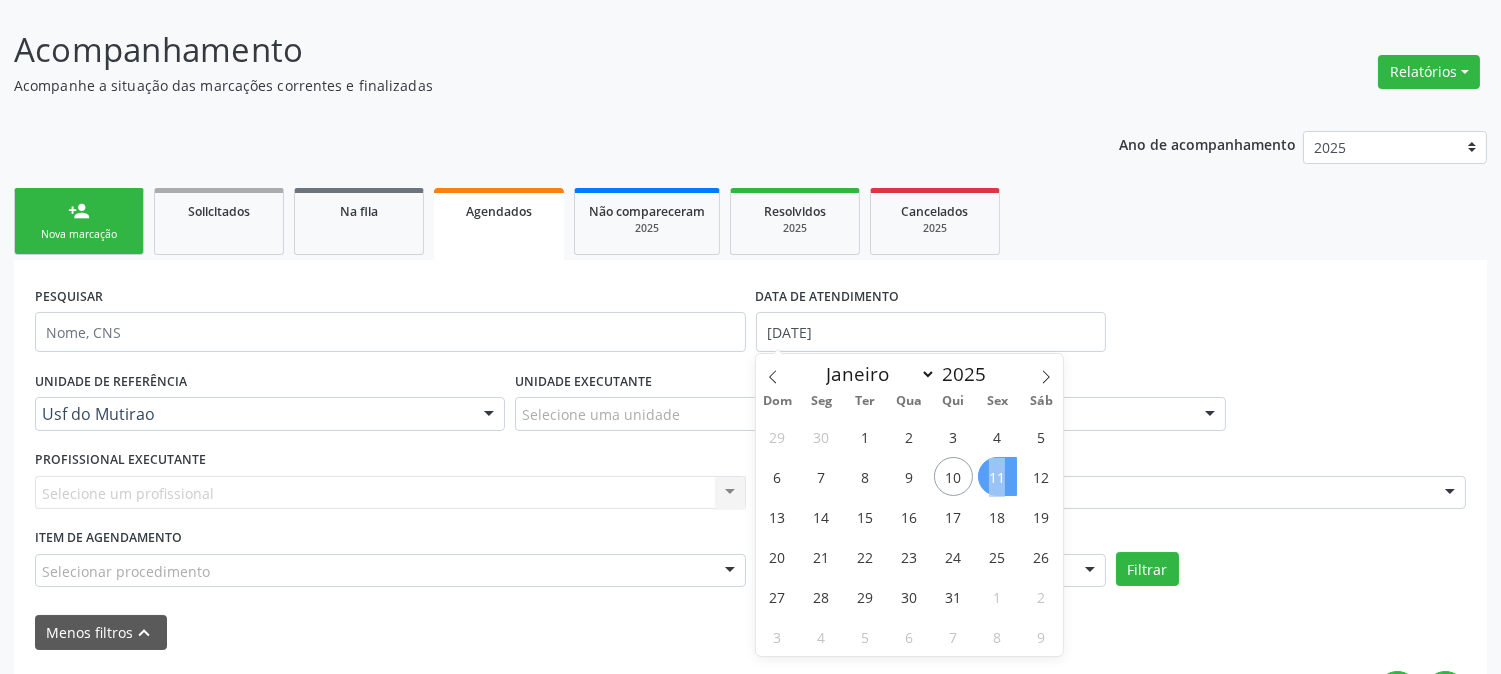 click on "11" at bounding box center [997, 476] 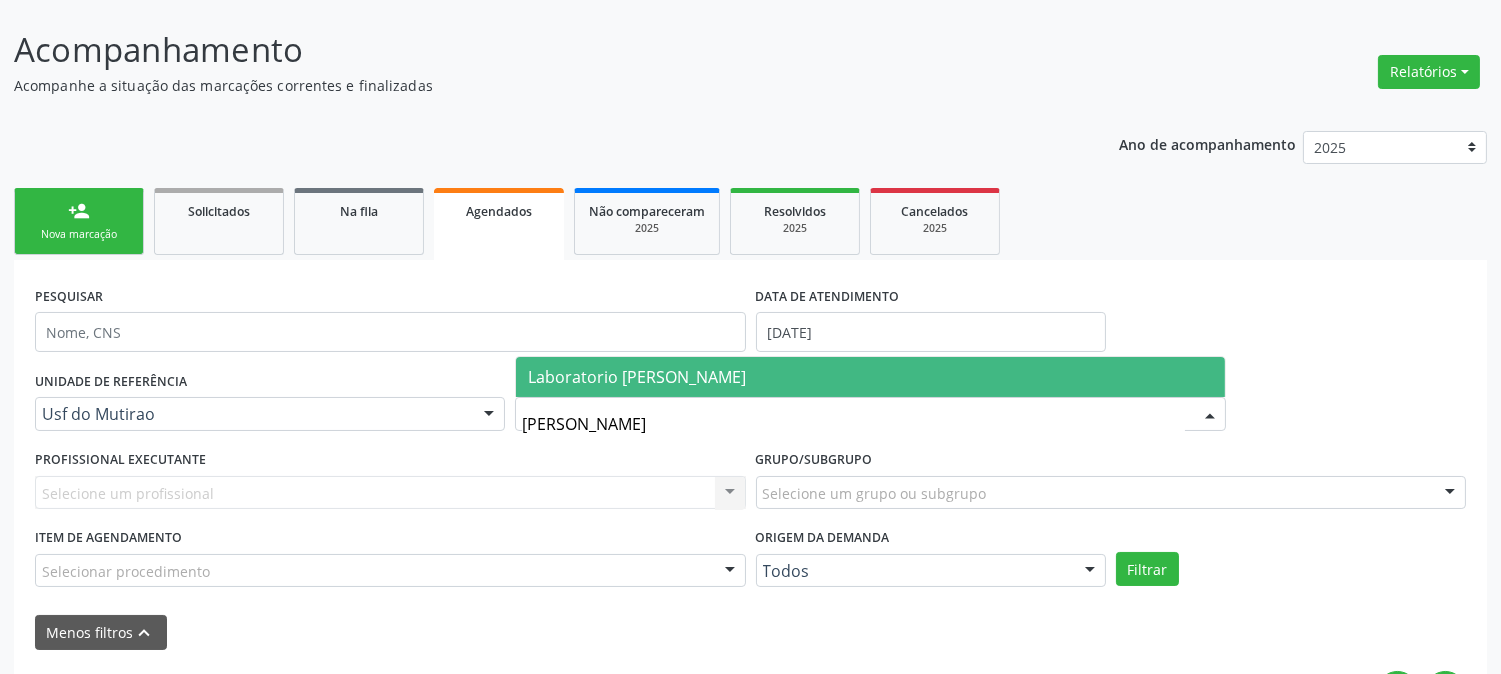type on "paulo" 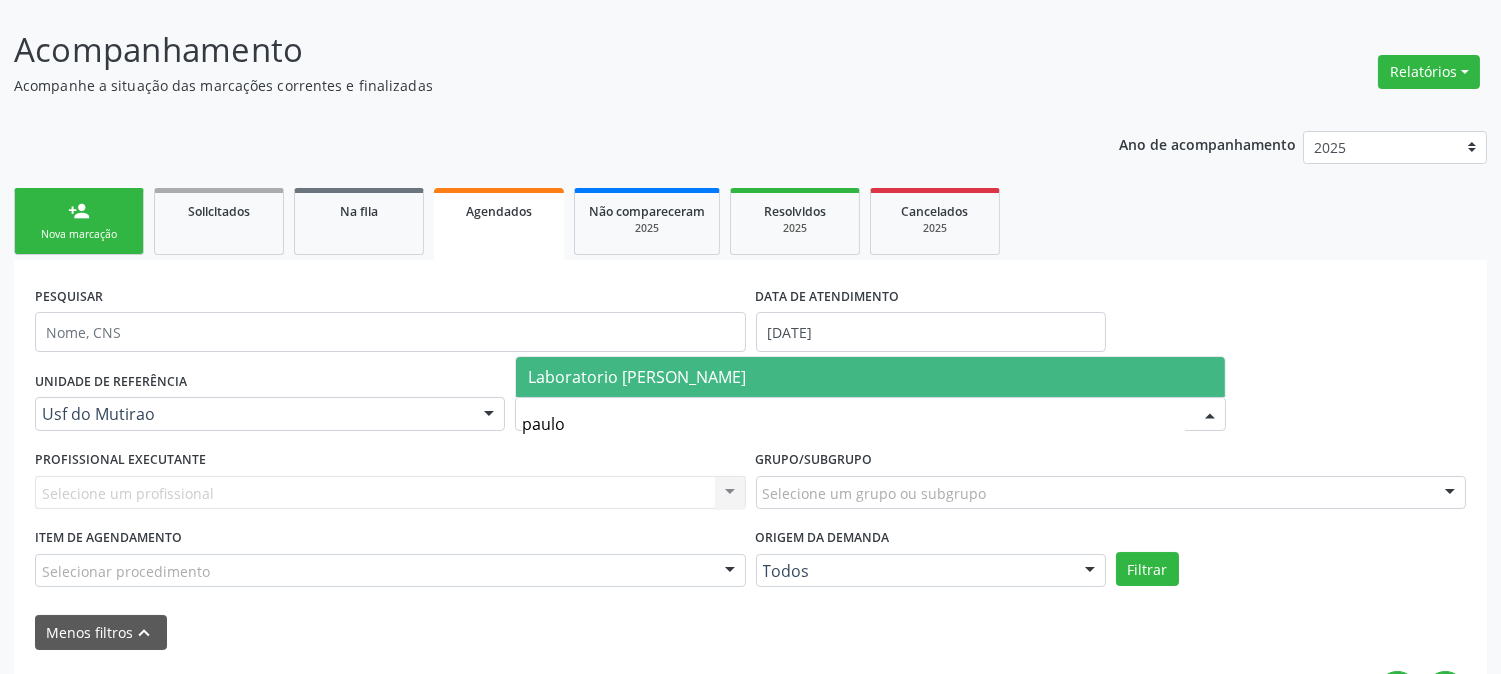 click on "Laboratorio [PERSON_NAME]" at bounding box center (637, 377) 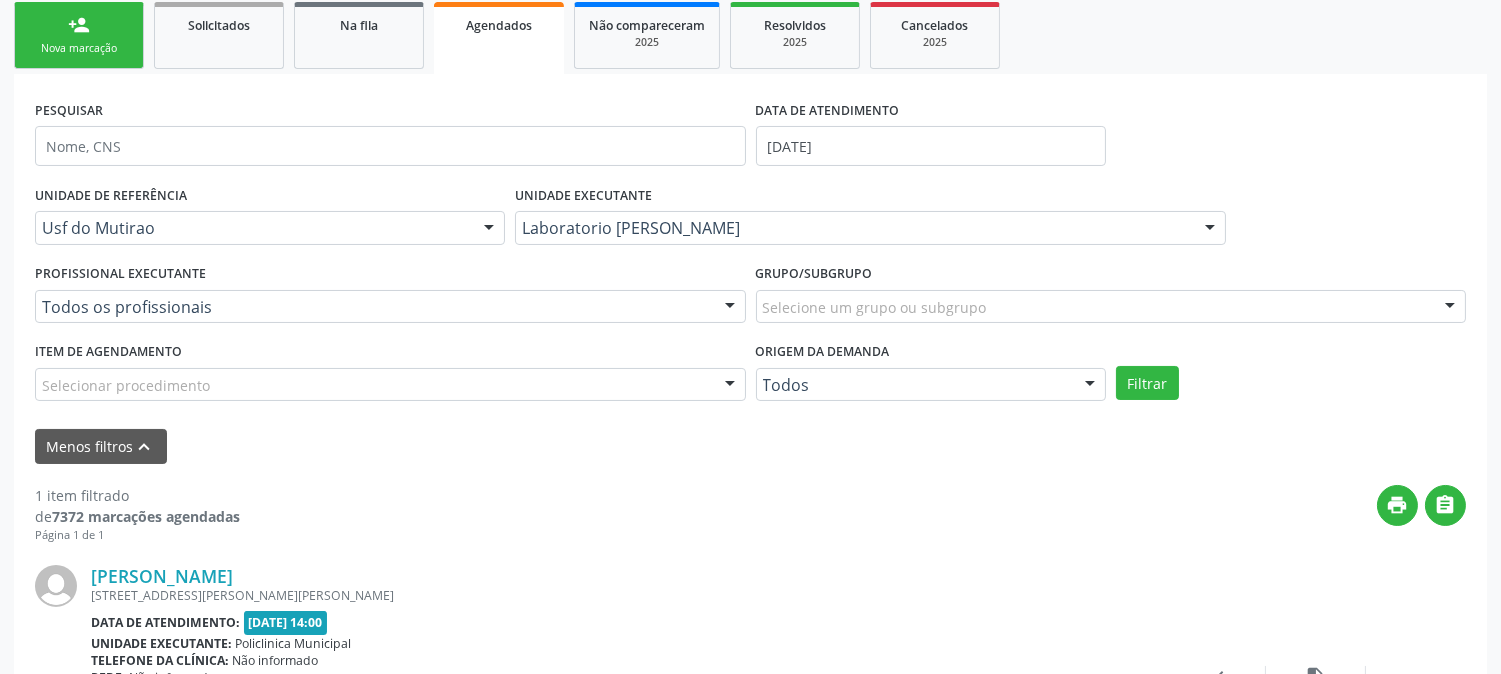 scroll, scrollTop: 333, scrollLeft: 0, axis: vertical 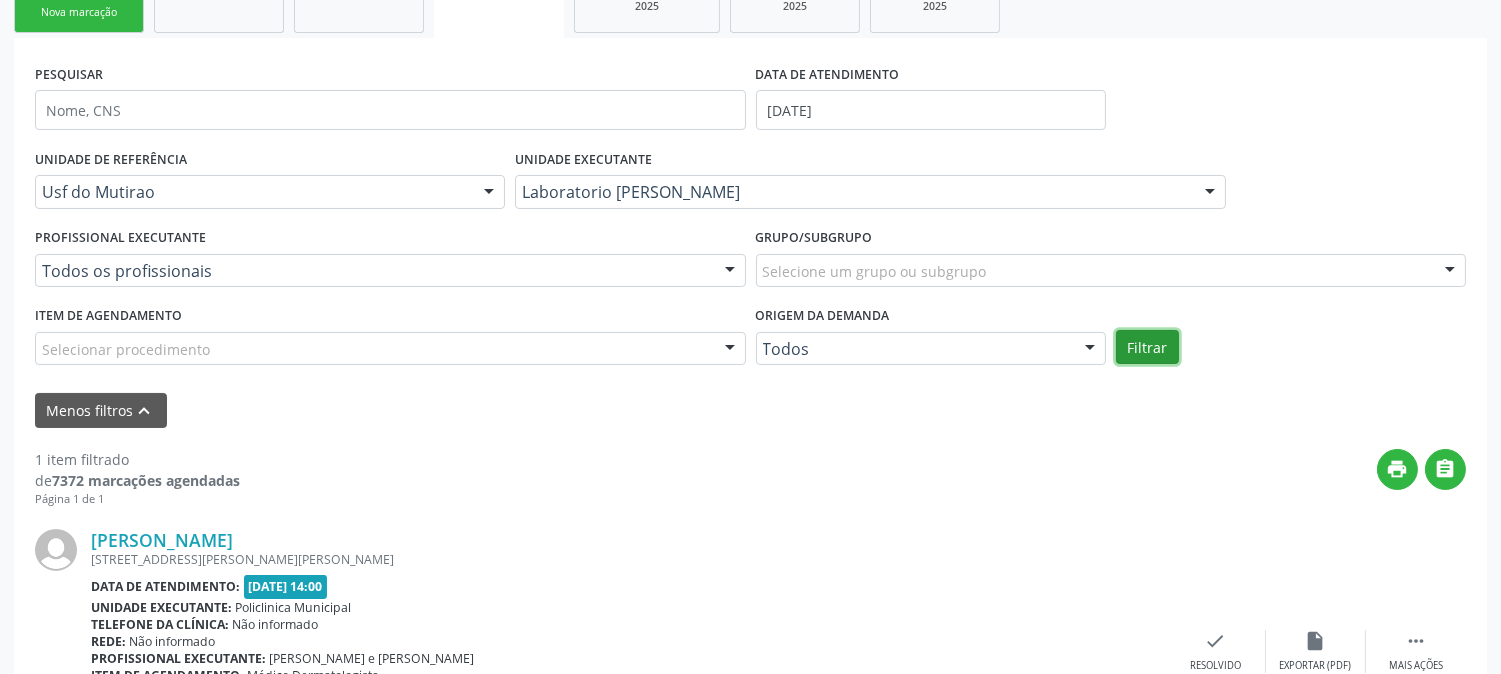 click on "Filtrar" at bounding box center (1147, 347) 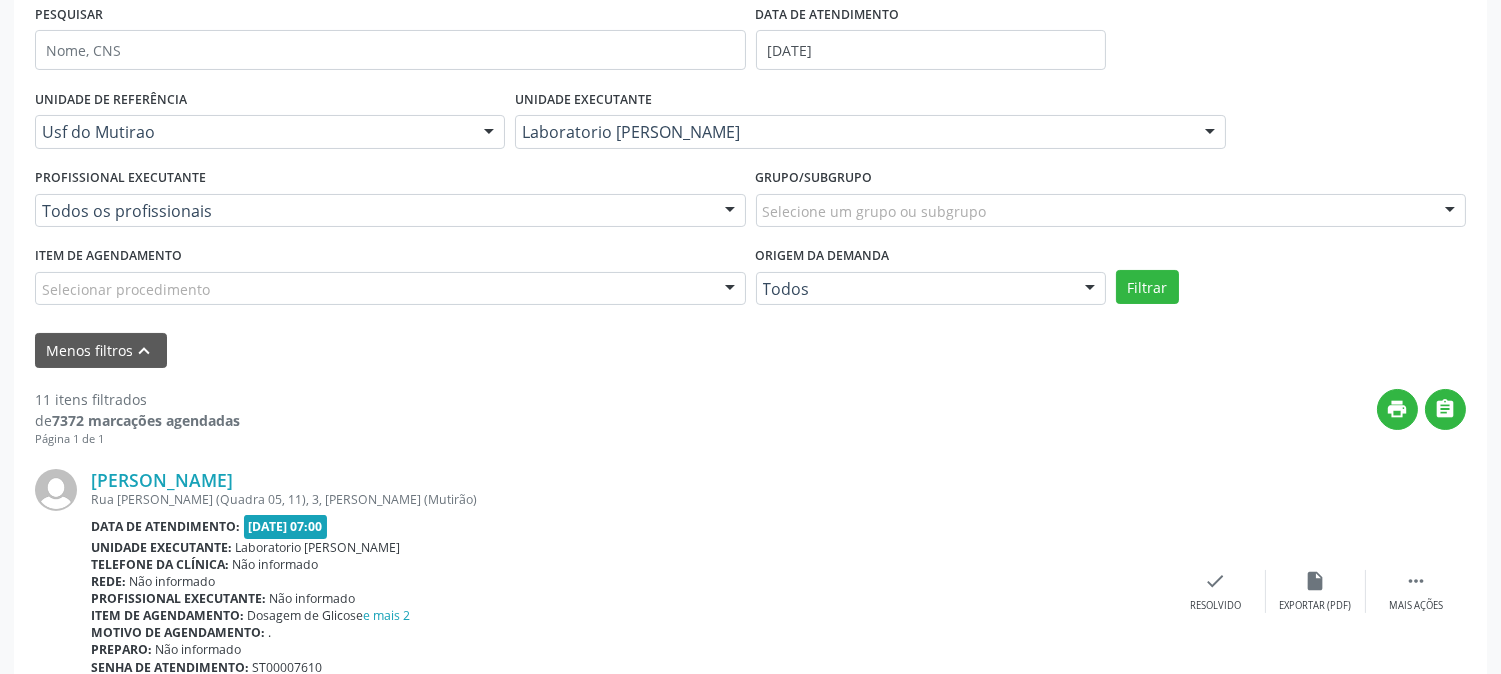 scroll, scrollTop: 444, scrollLeft: 0, axis: vertical 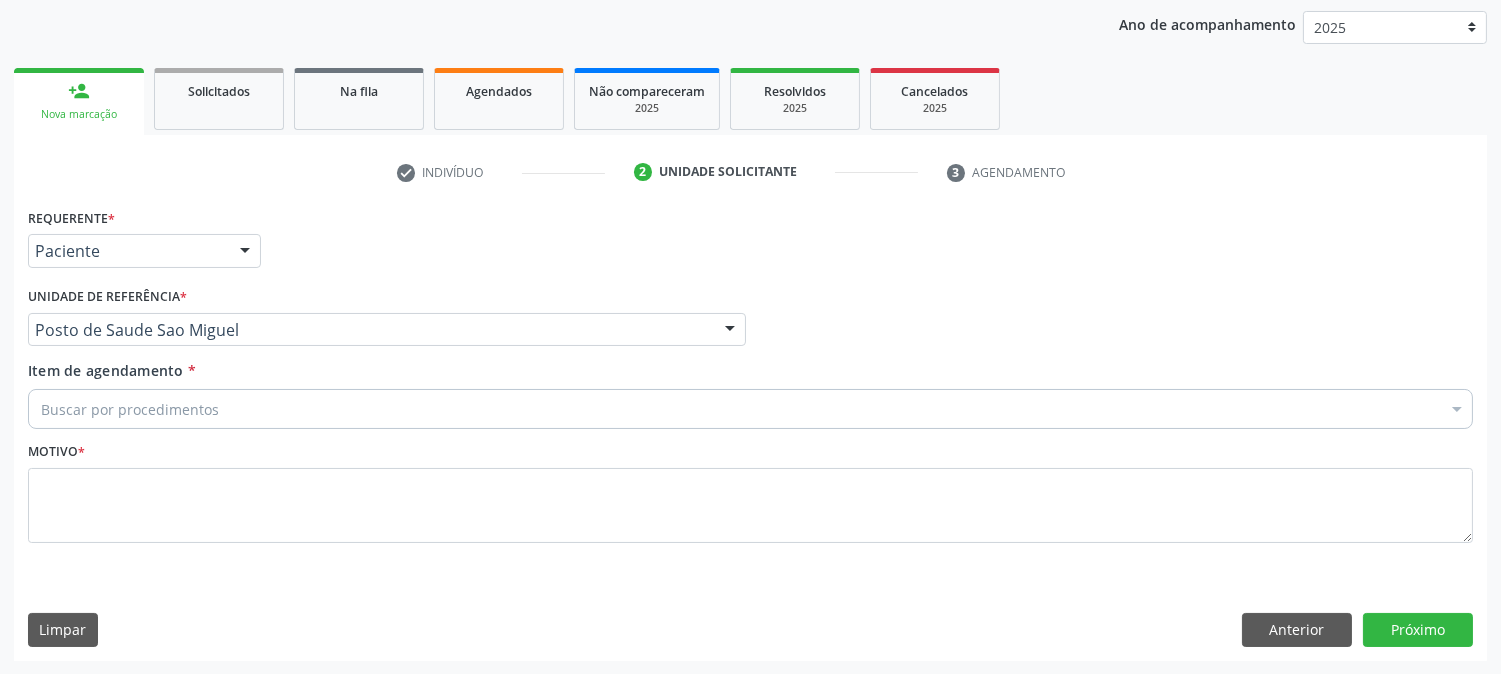 click on "Buscar por procedimentos" at bounding box center (750, 409) 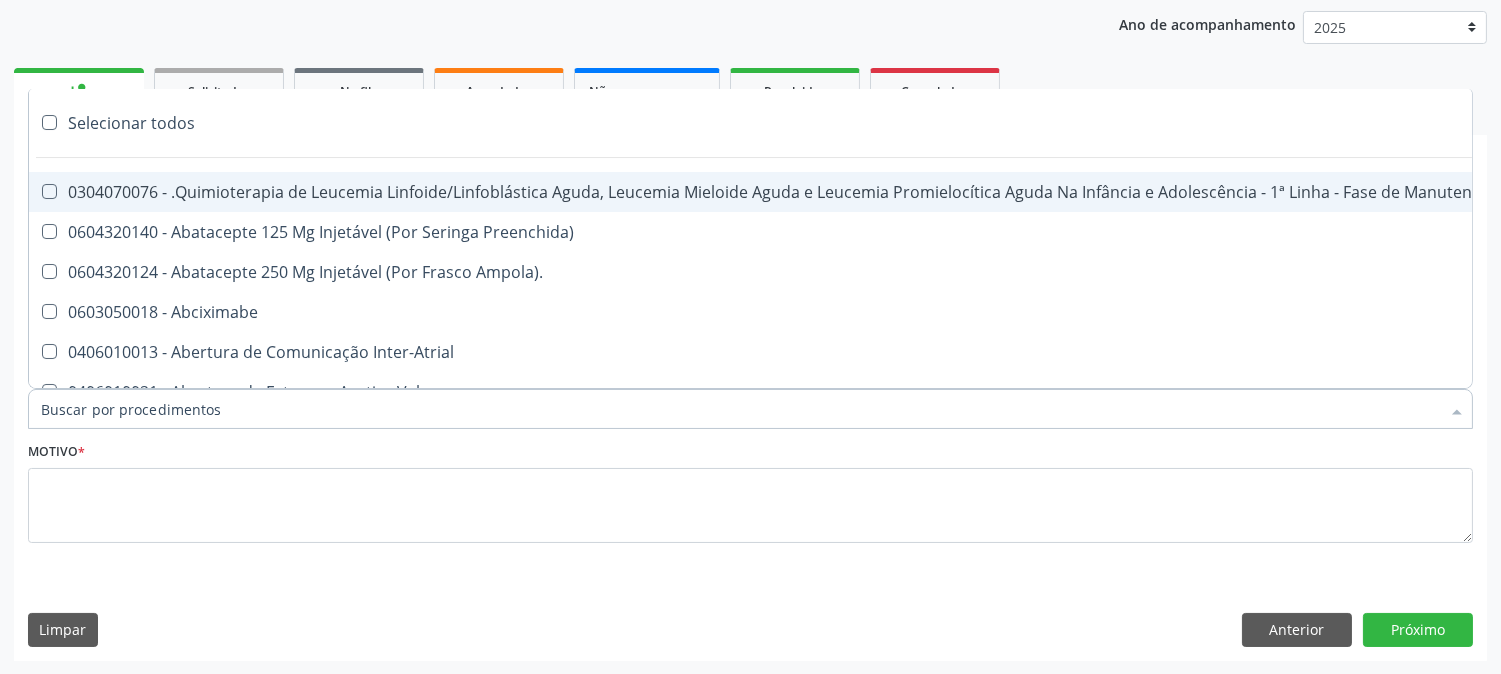 click on "Motivo
*" at bounding box center (750, 490) 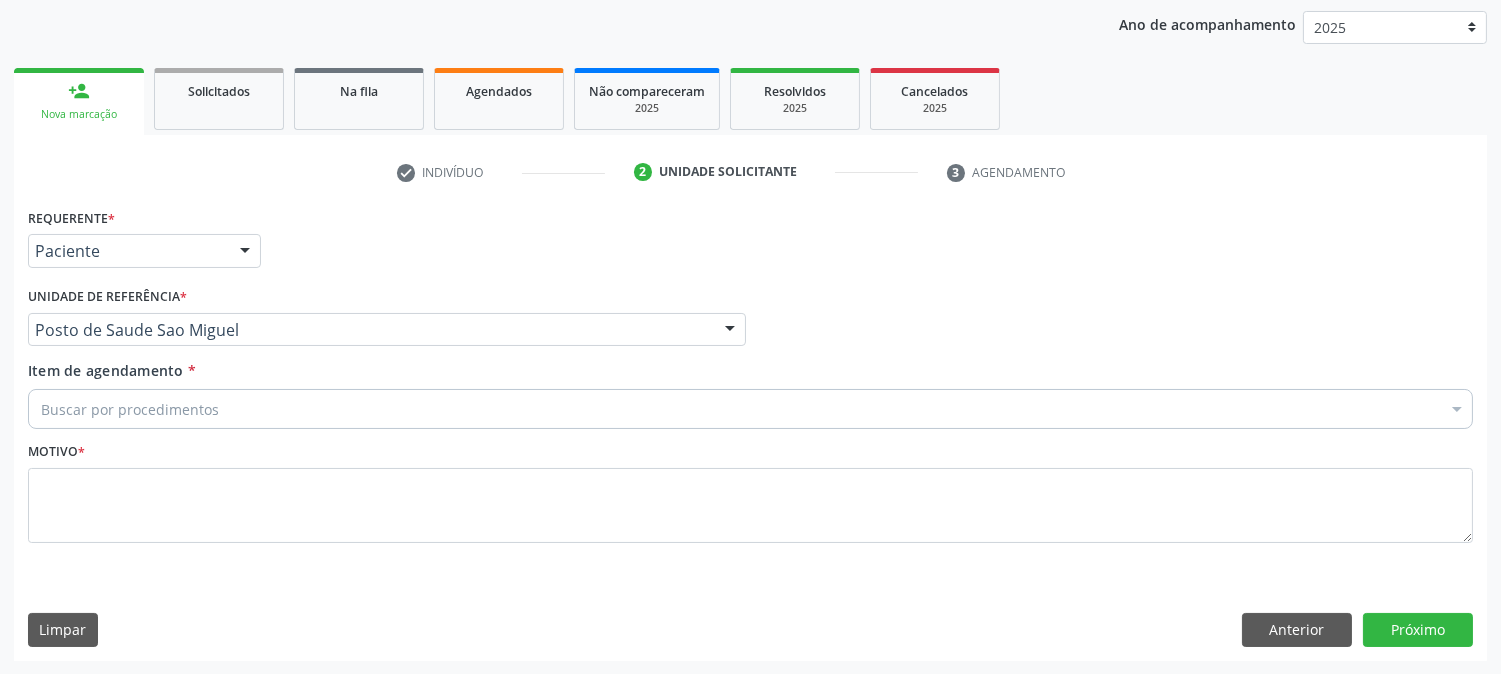 click on "Buscar por procedimentos" at bounding box center (750, 409) 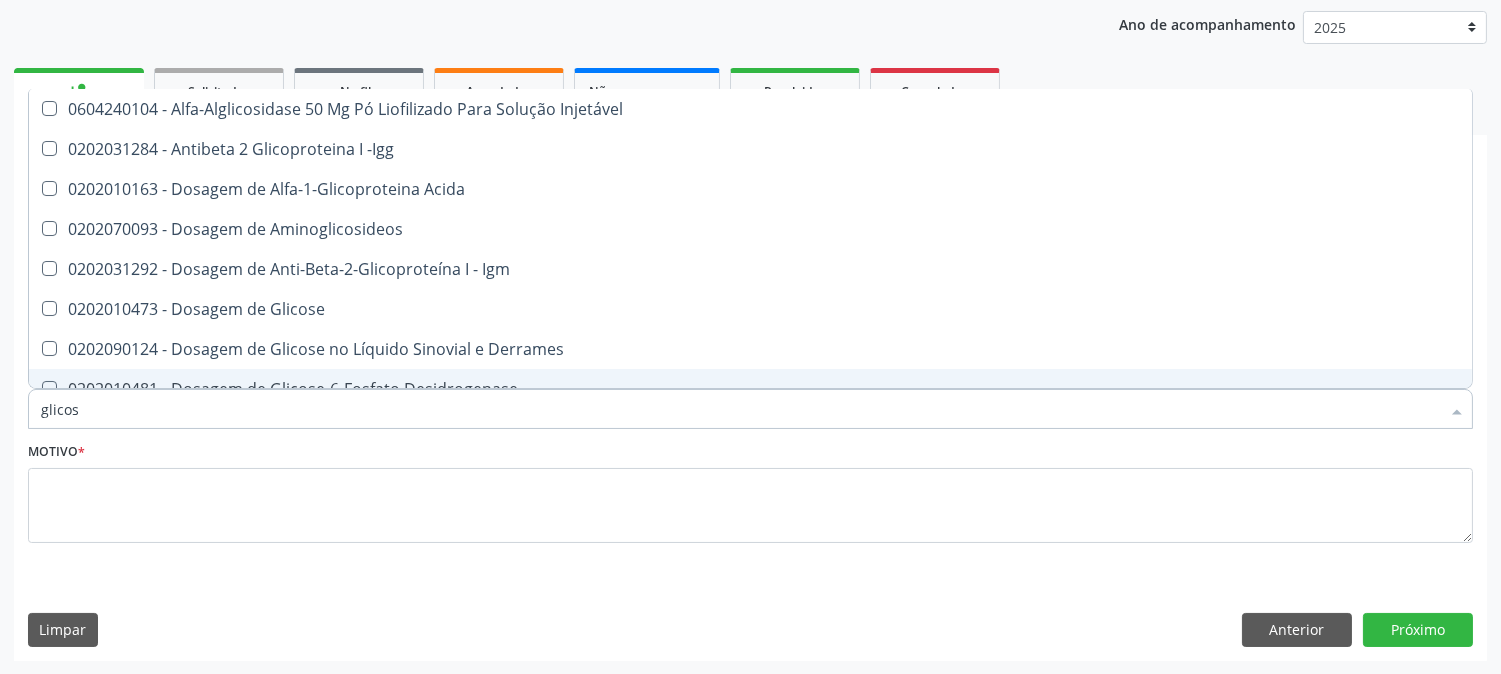 type on "glicose" 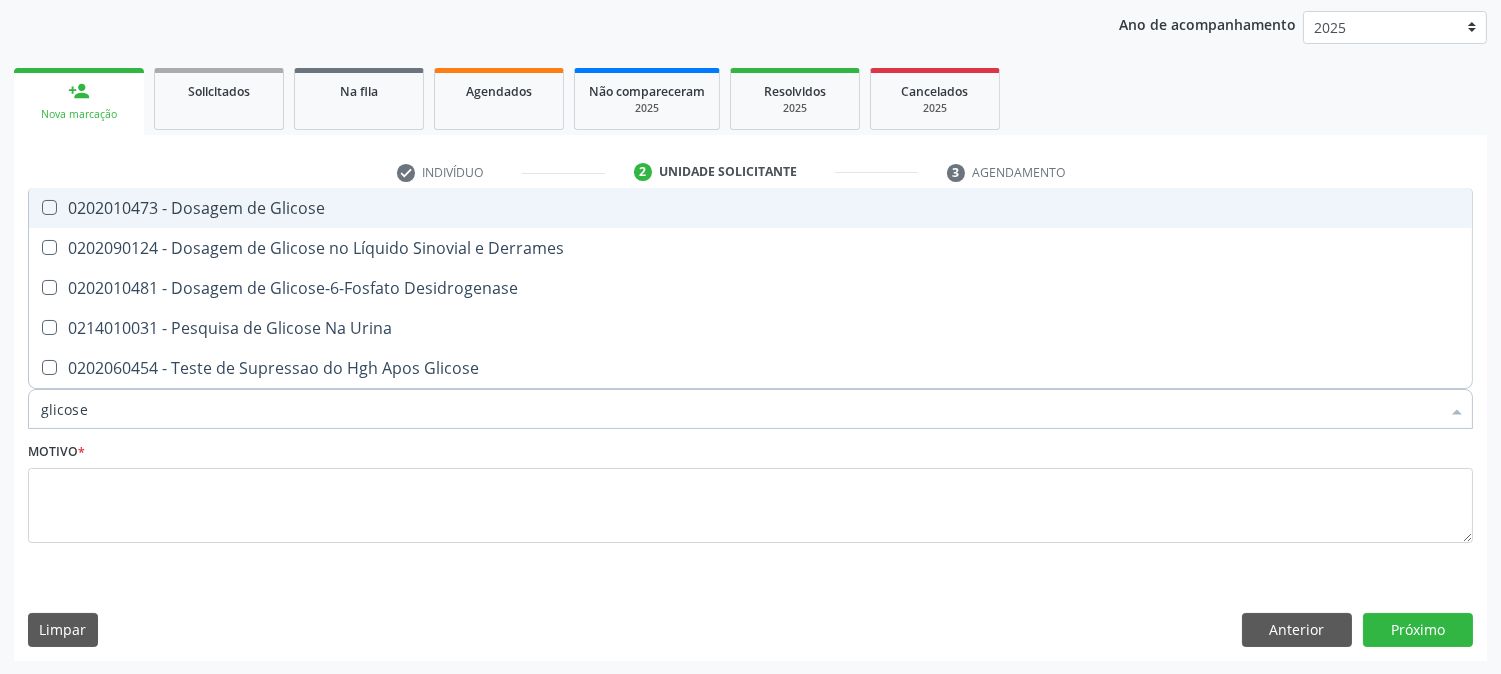 click on "0202010473 - Dosagem de Glicose" at bounding box center [750, 208] 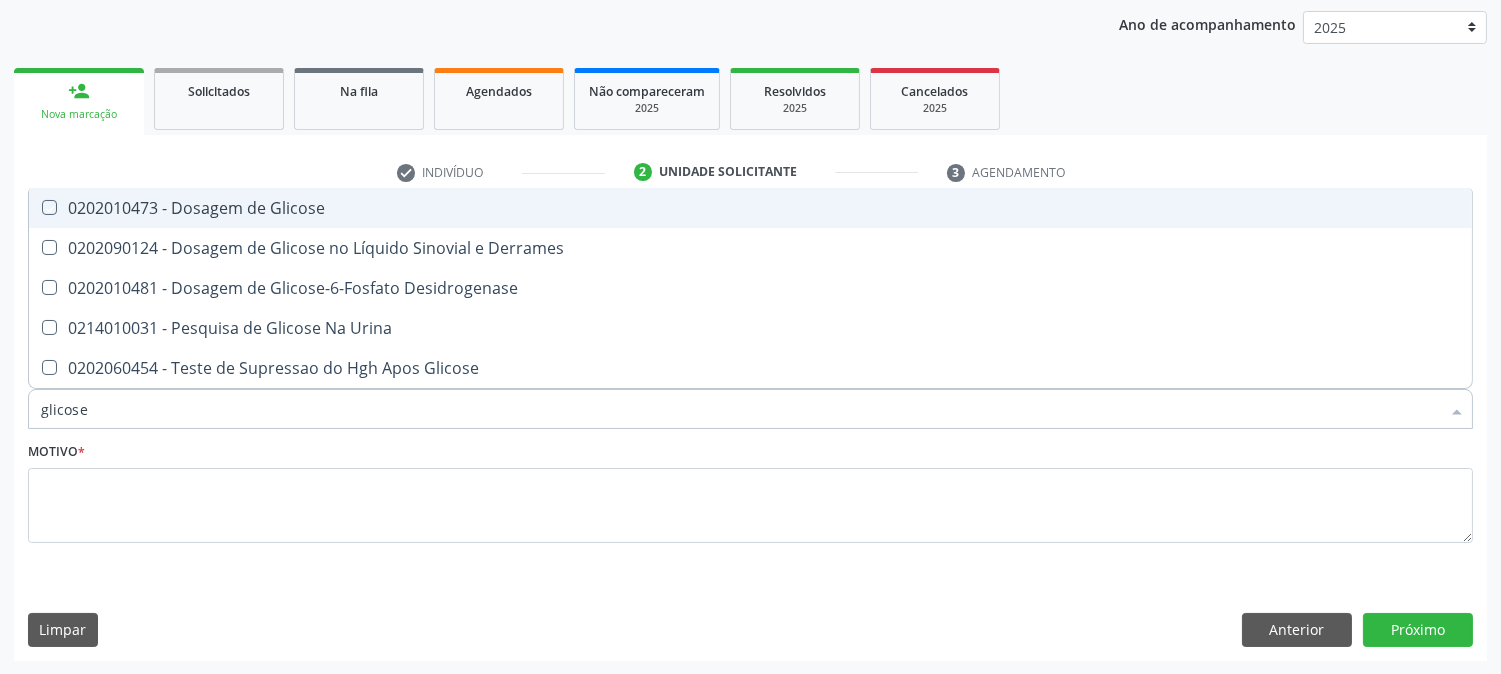 checkbox on "true" 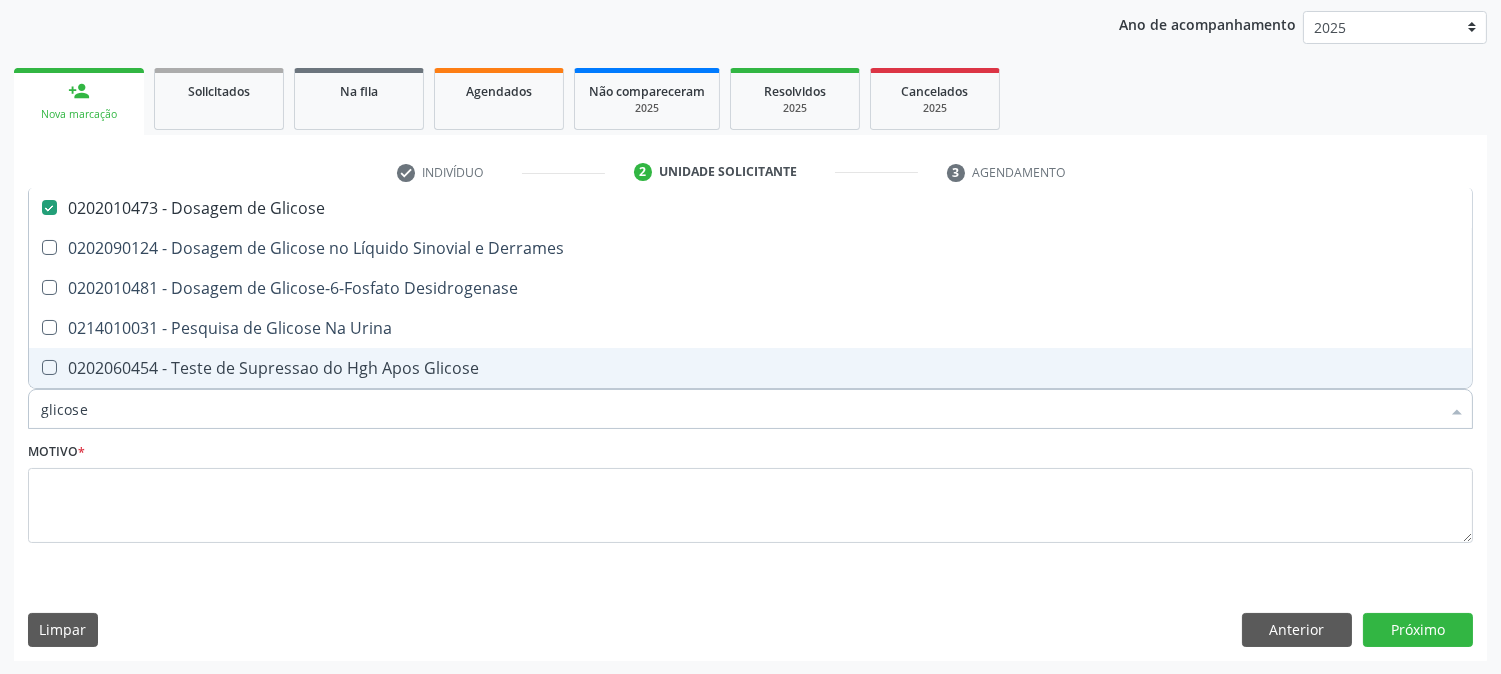 click on "glicose" at bounding box center [740, 409] 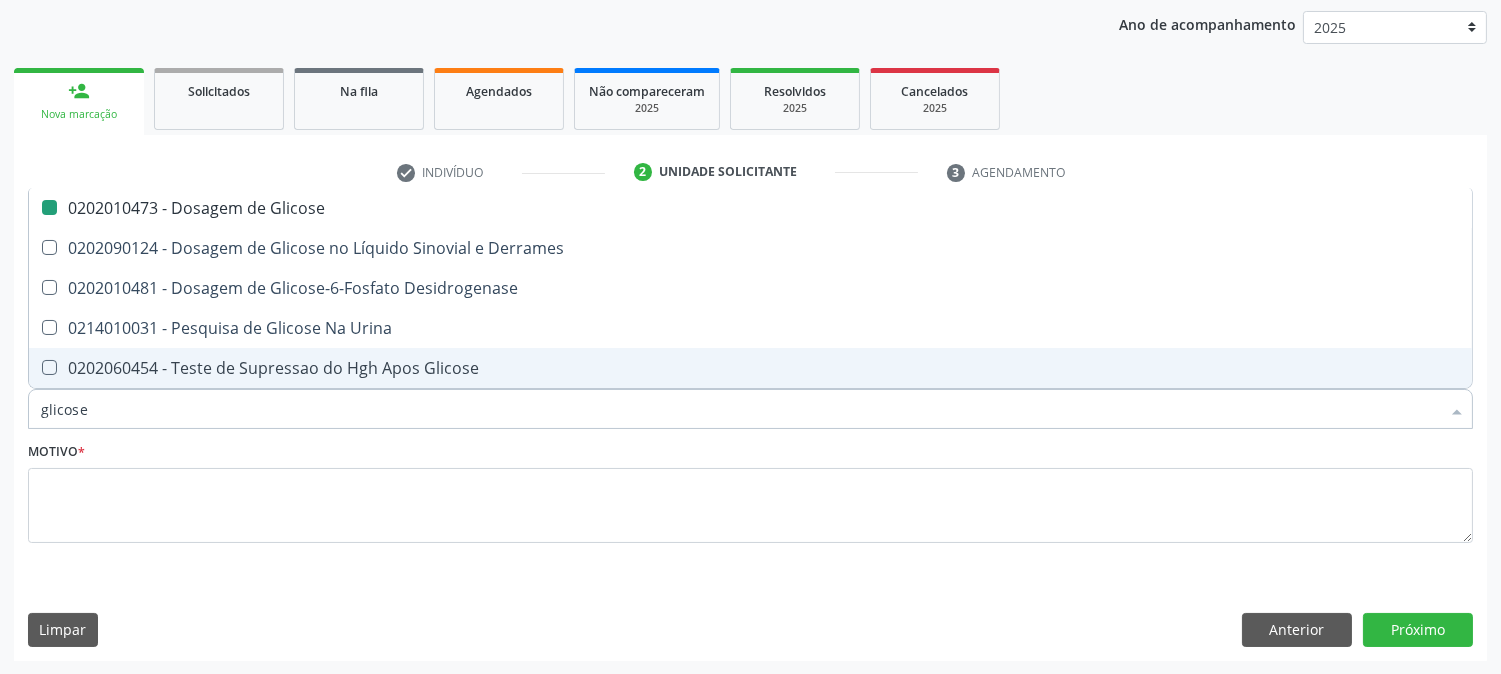 type on "a" 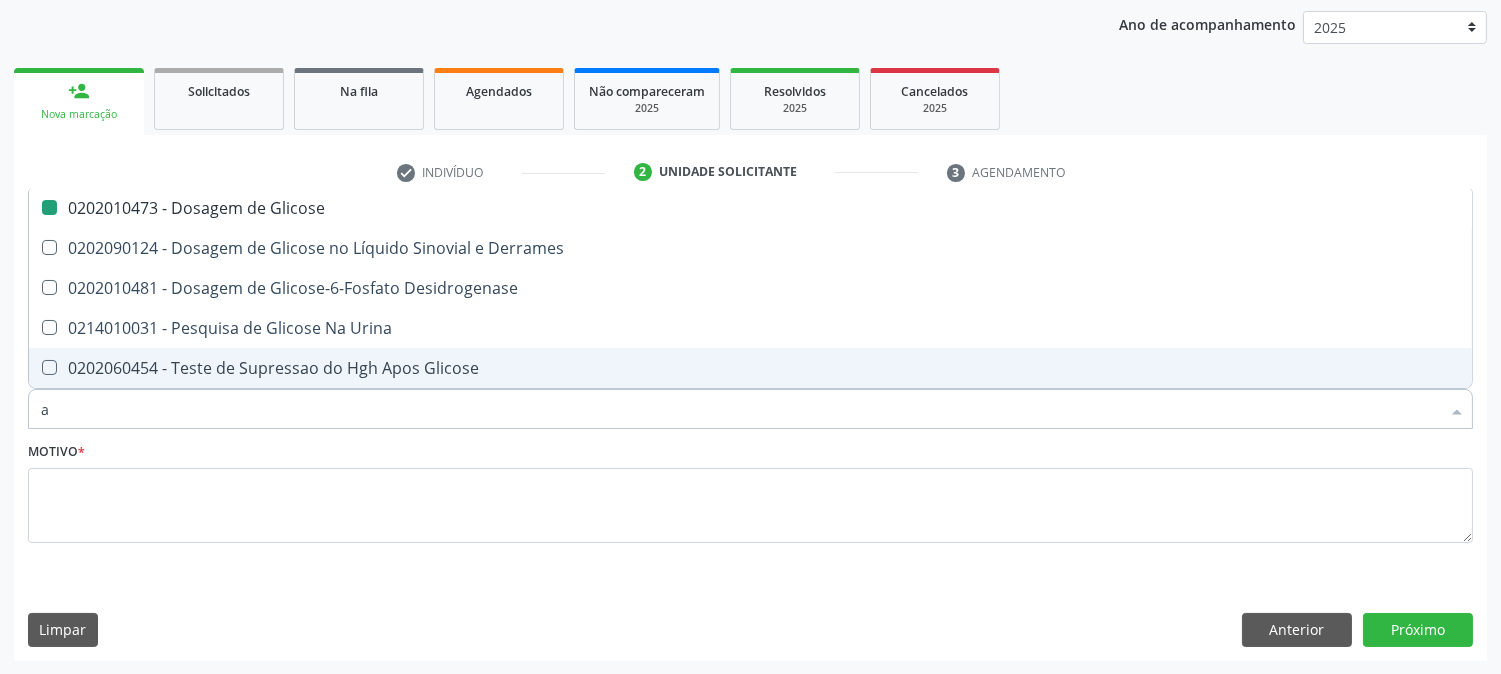 checkbox on "false" 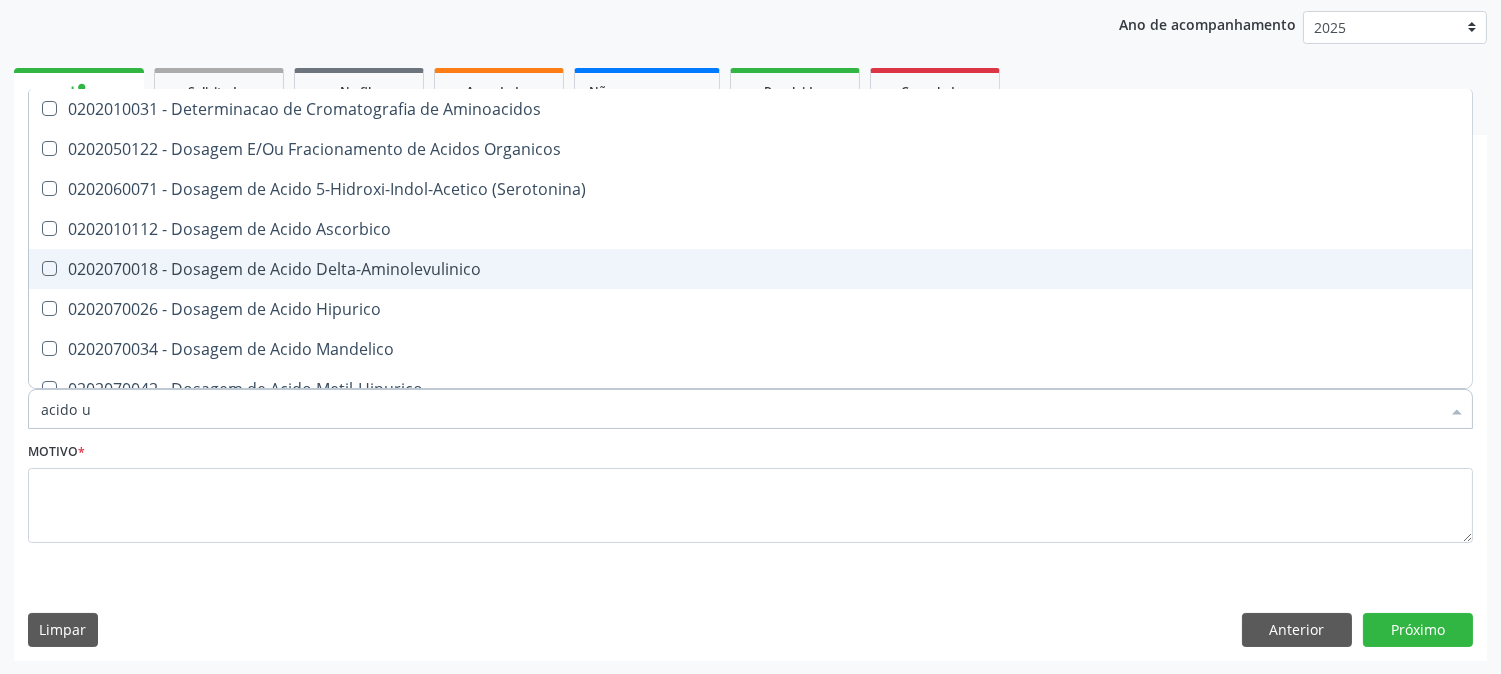 type on "acido ur" 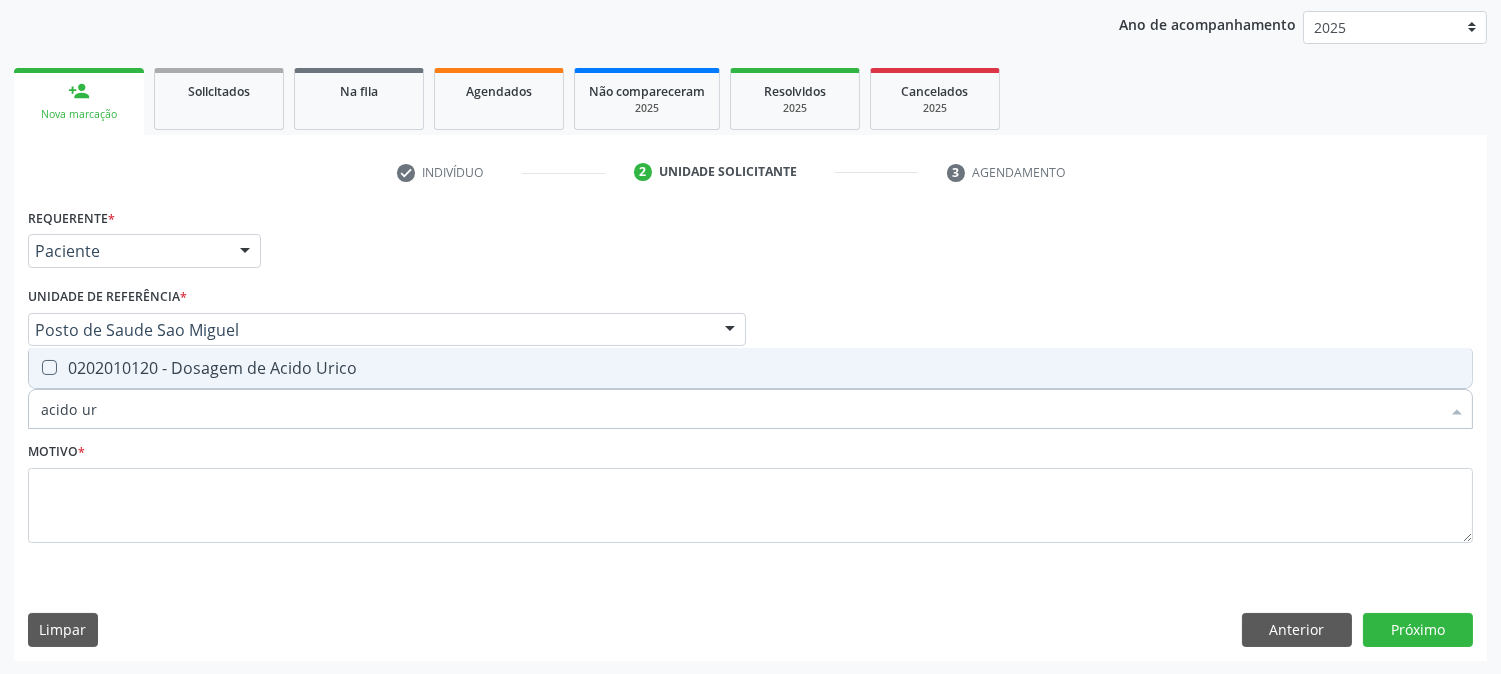 click on "0202010120 - Dosagem de Acido Urico" at bounding box center (750, 368) 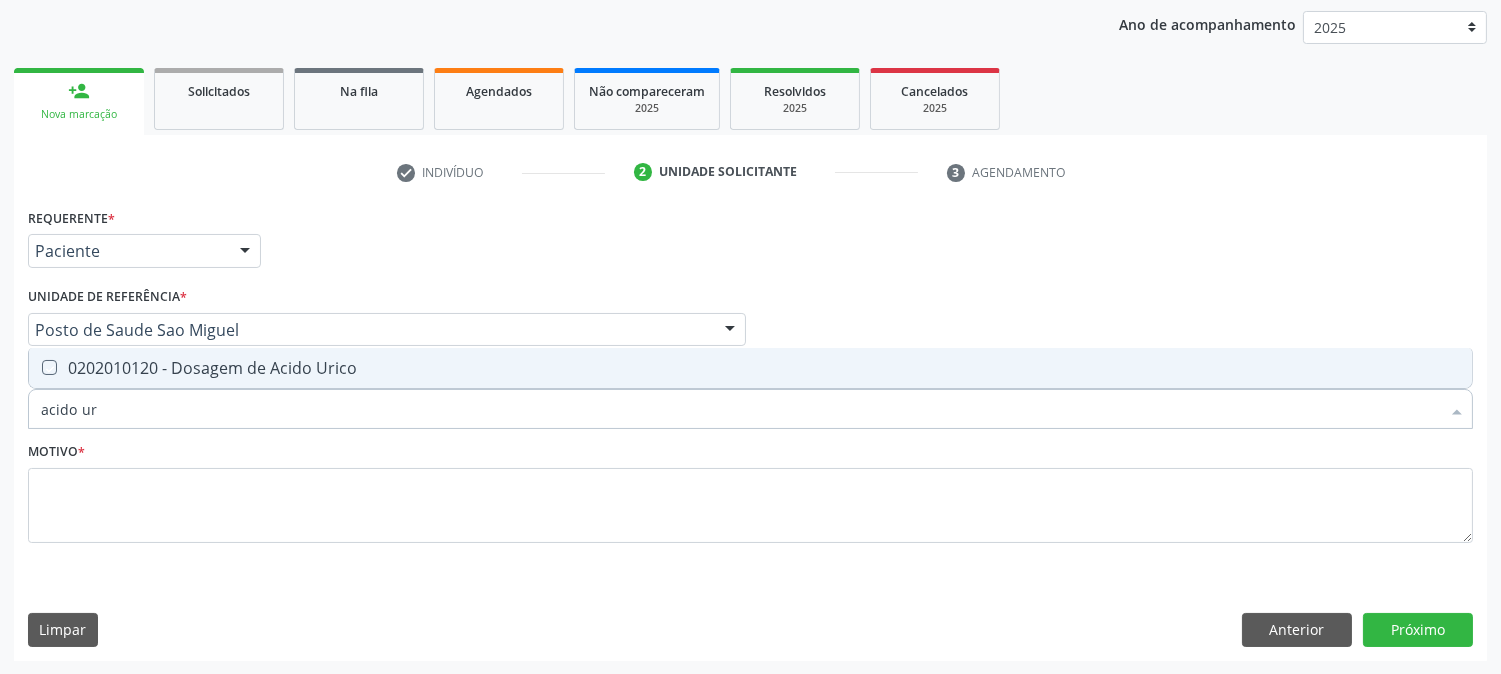 checkbox on "true" 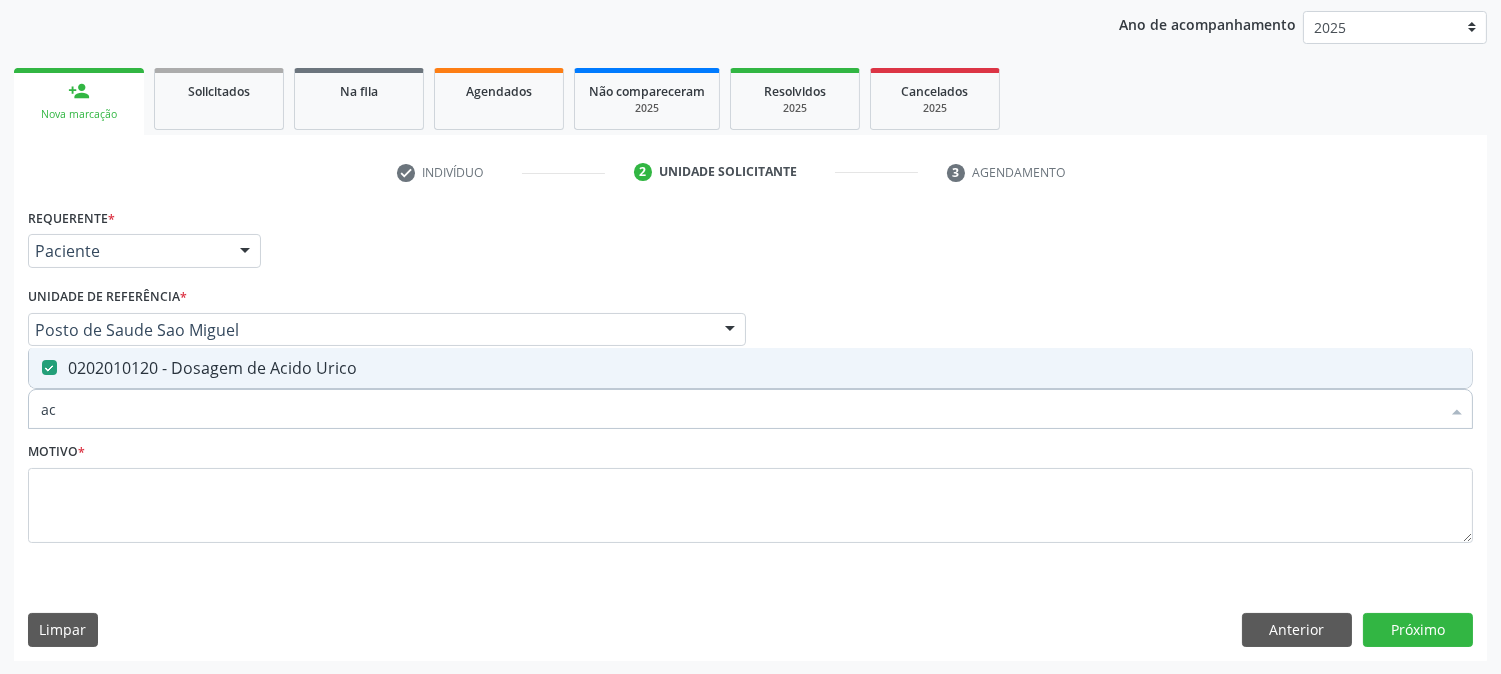 type on "a" 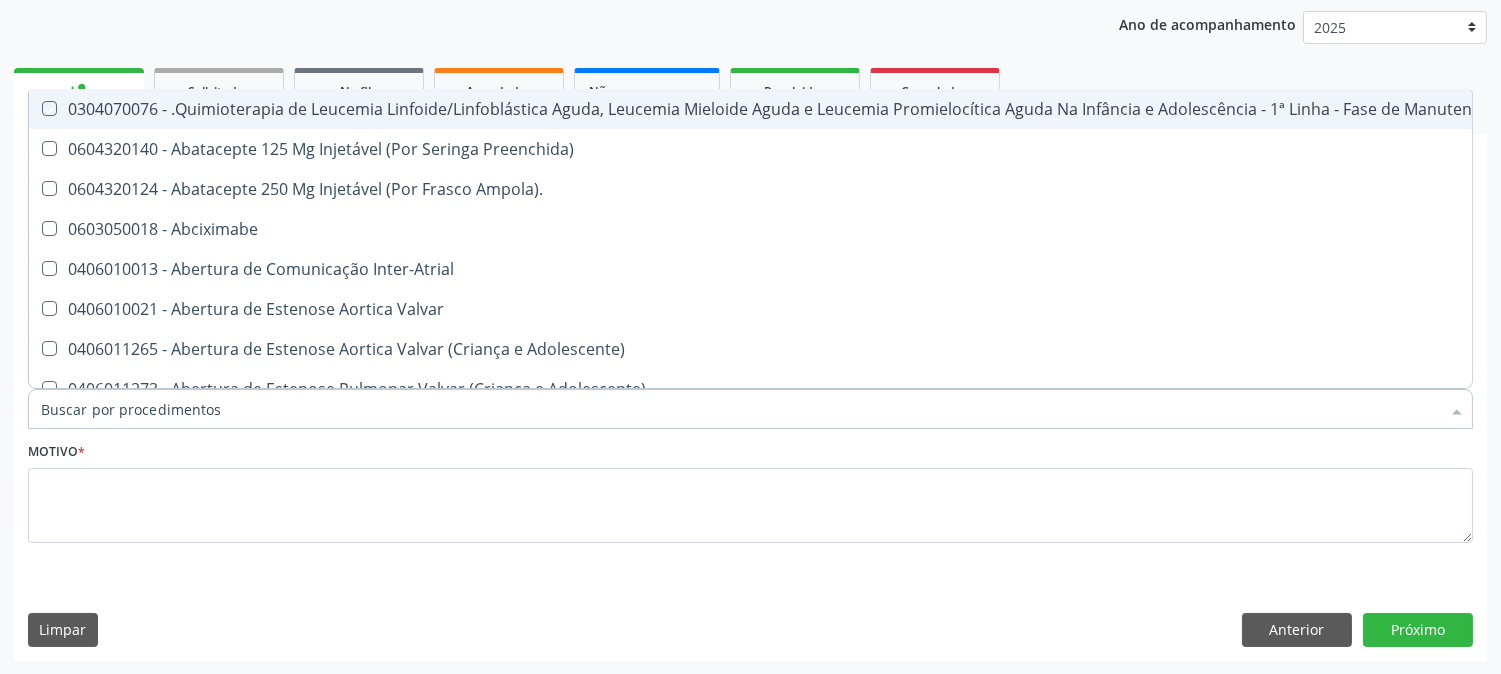 type on "c" 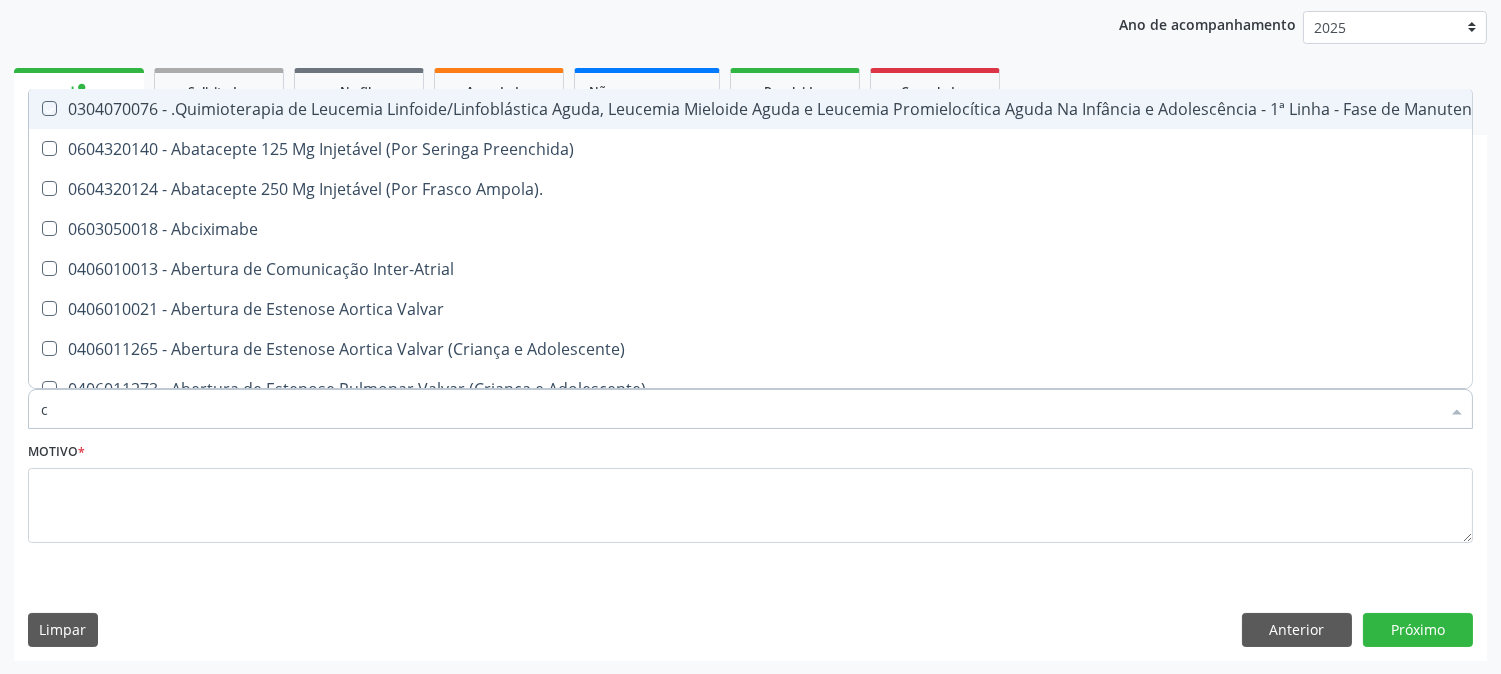 checkbox on "false" 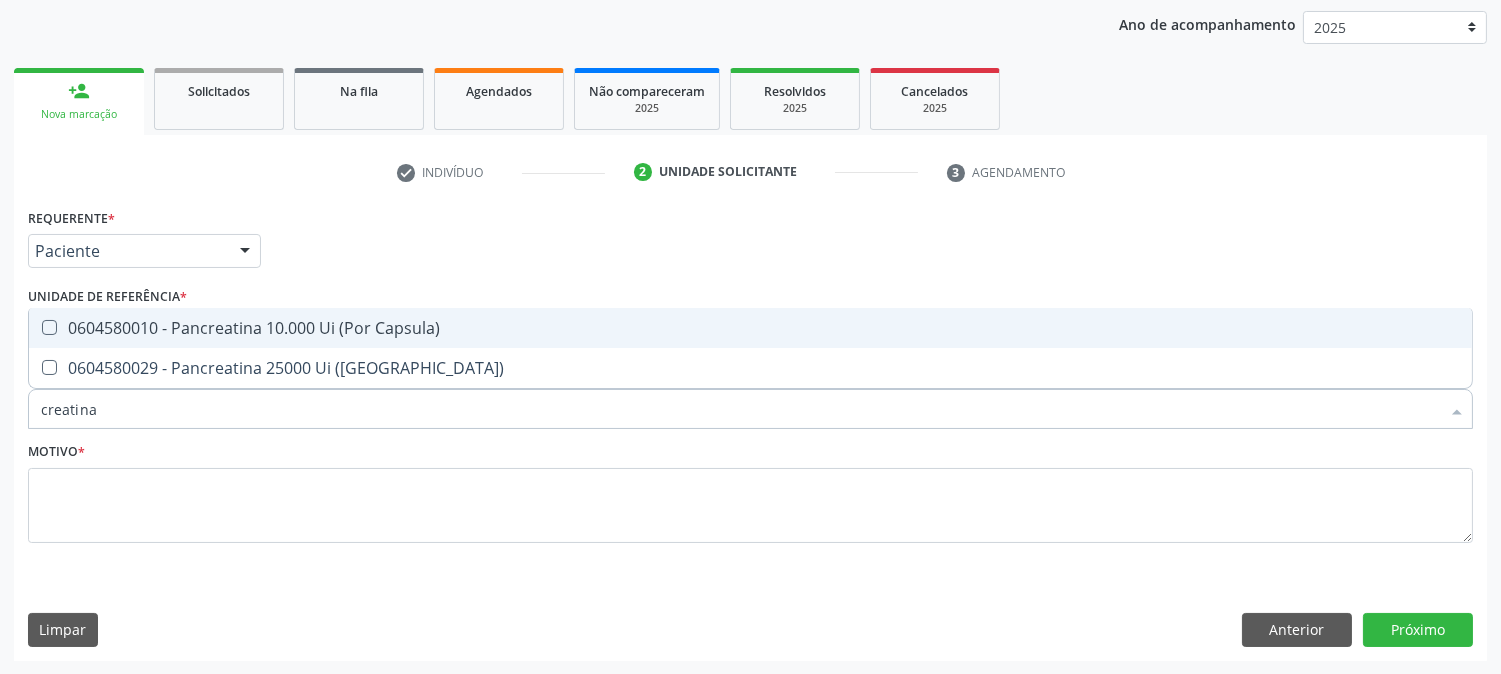type on "creatin" 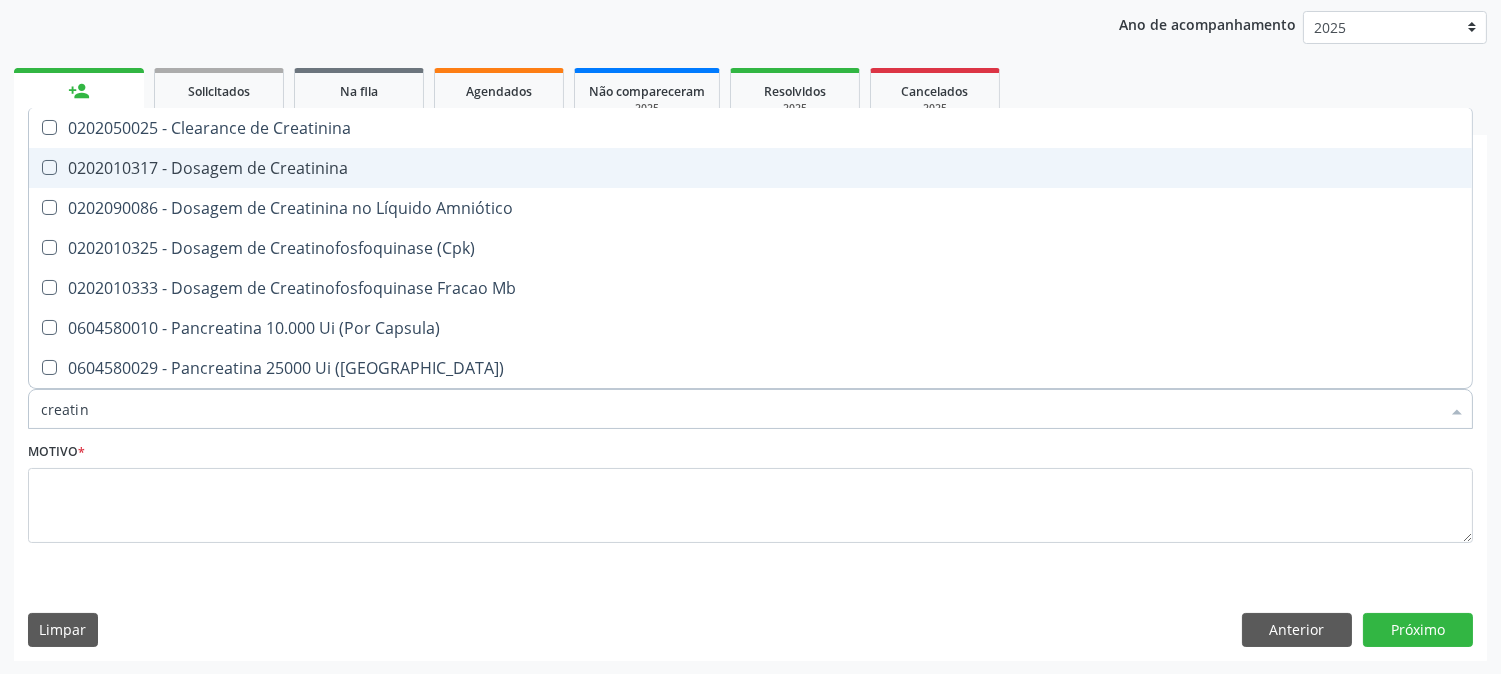 click on "0202010317 - Dosagem de Creatinina" at bounding box center (750, 168) 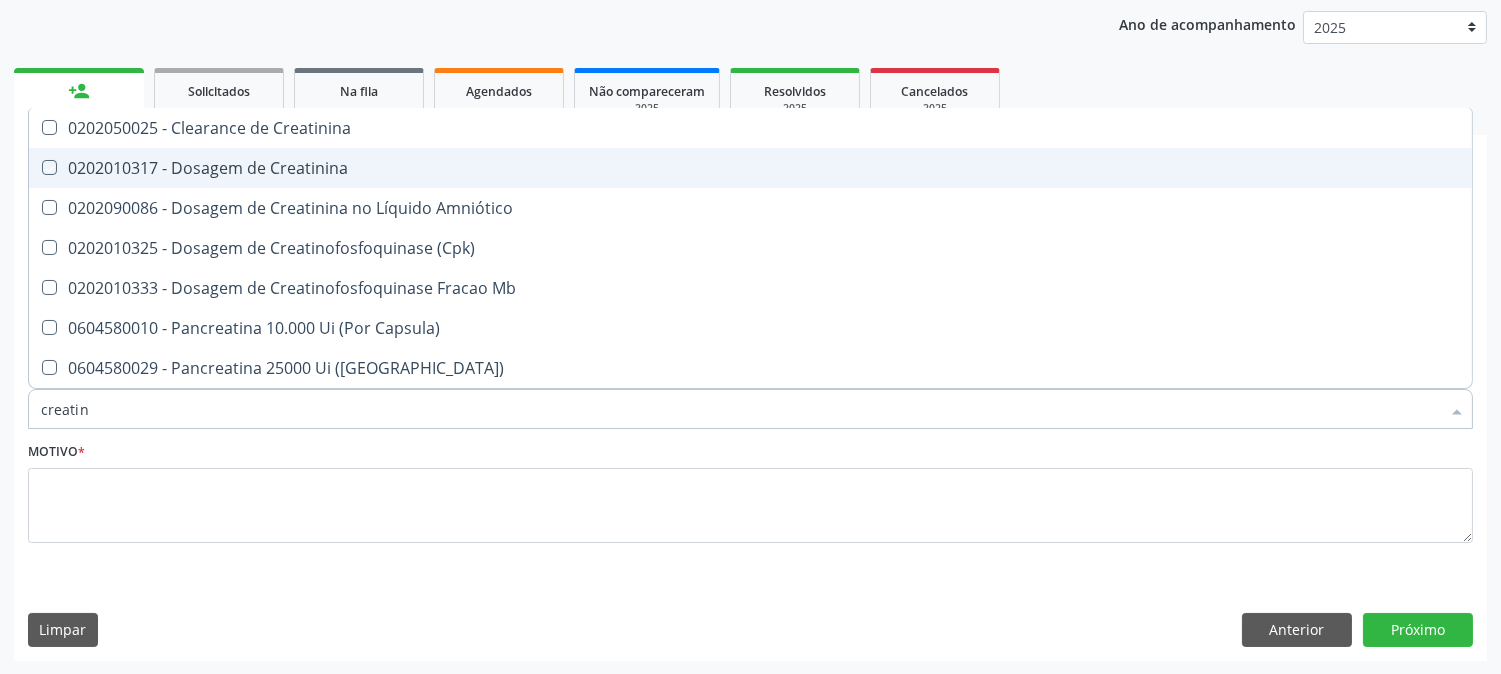 checkbox on "true" 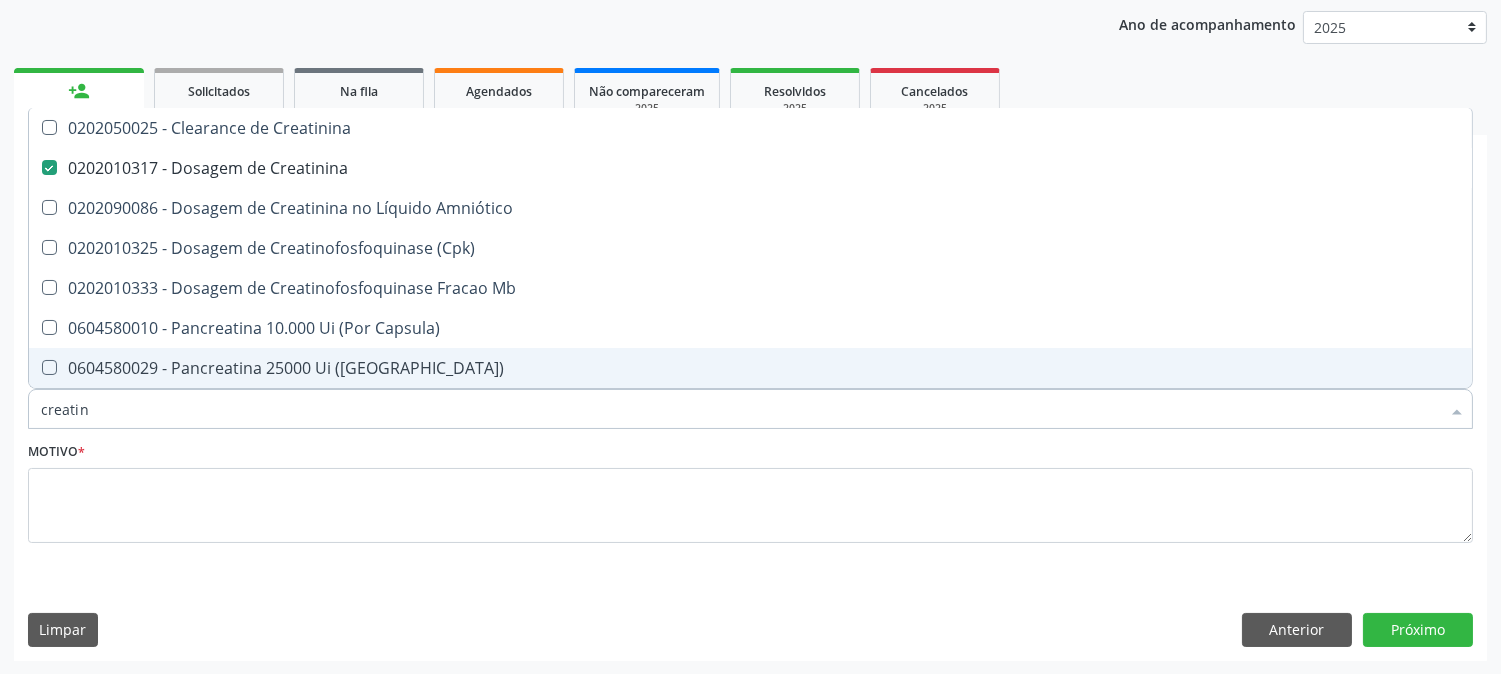 drag, startPoint x: 142, startPoint y: 412, endPoint x: 0, endPoint y: 383, distance: 144.93102 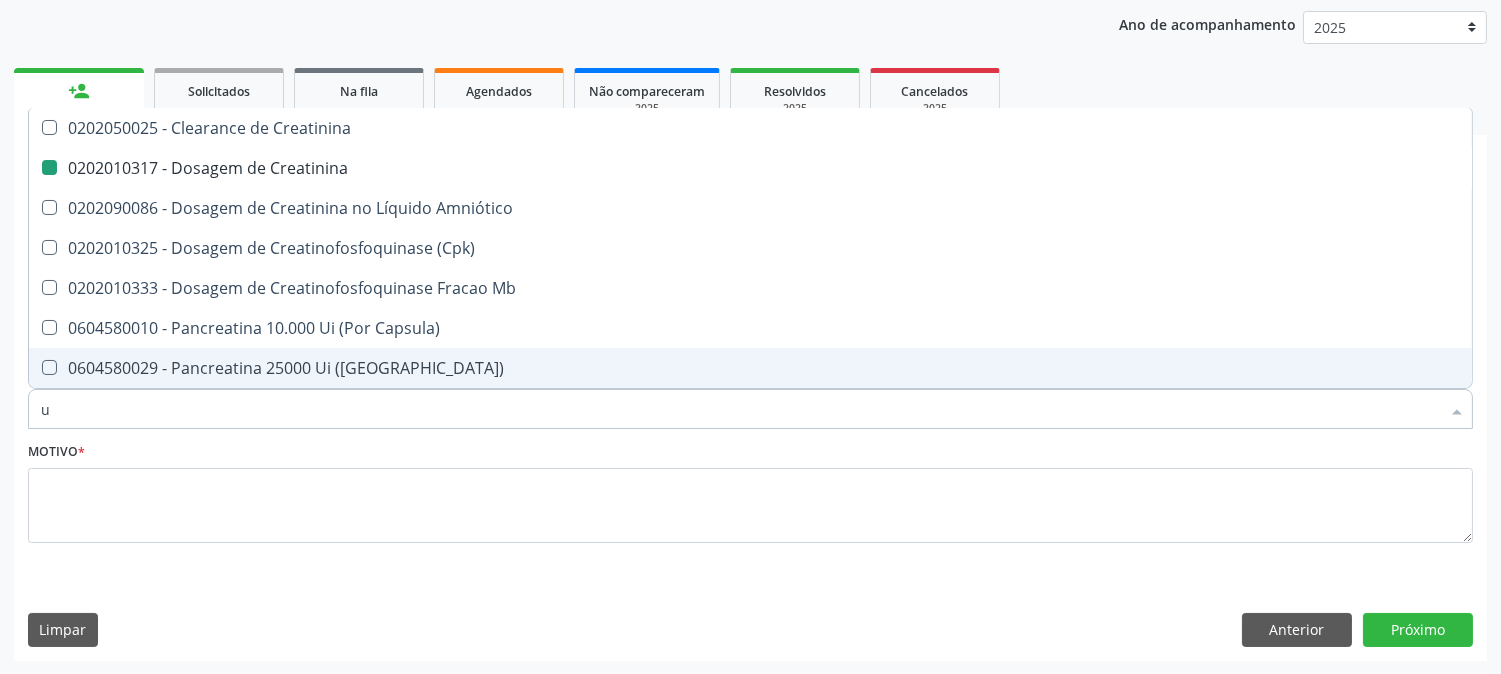 type on "ur" 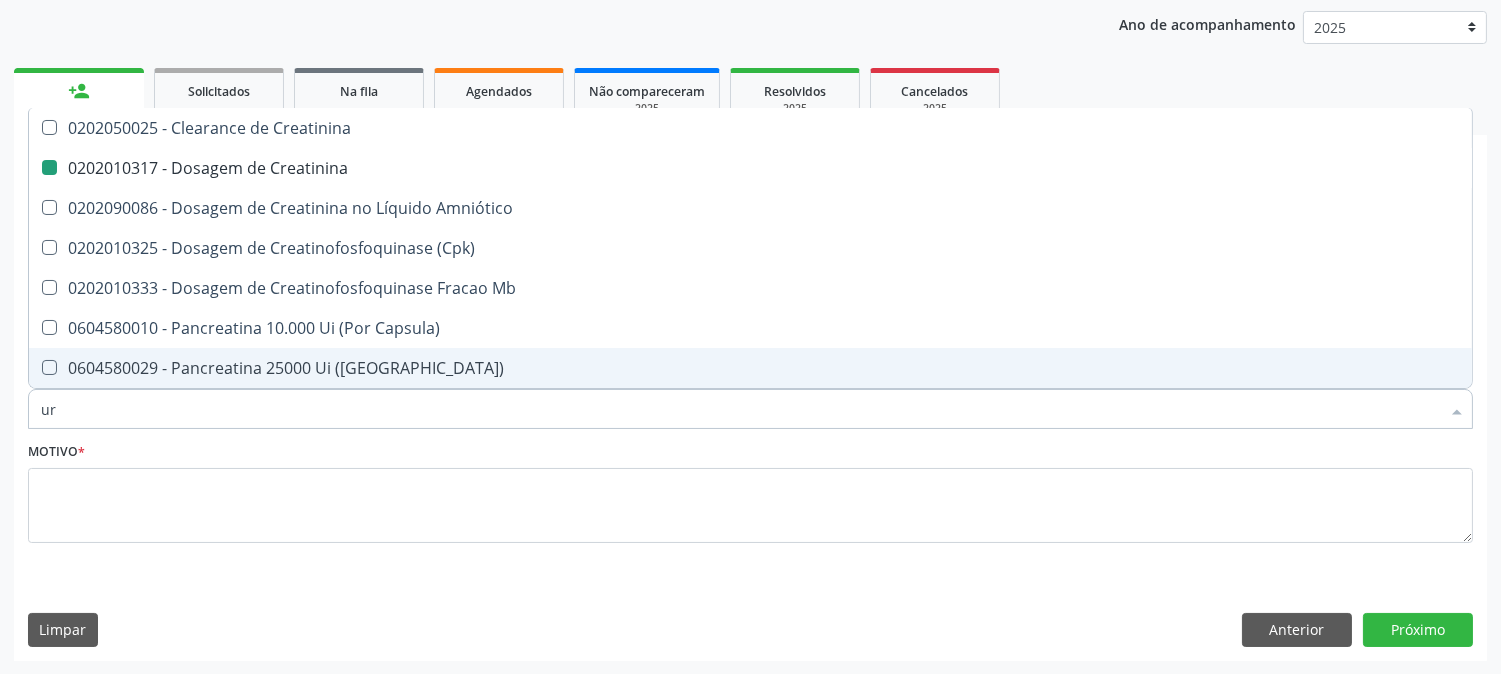 checkbox on "false" 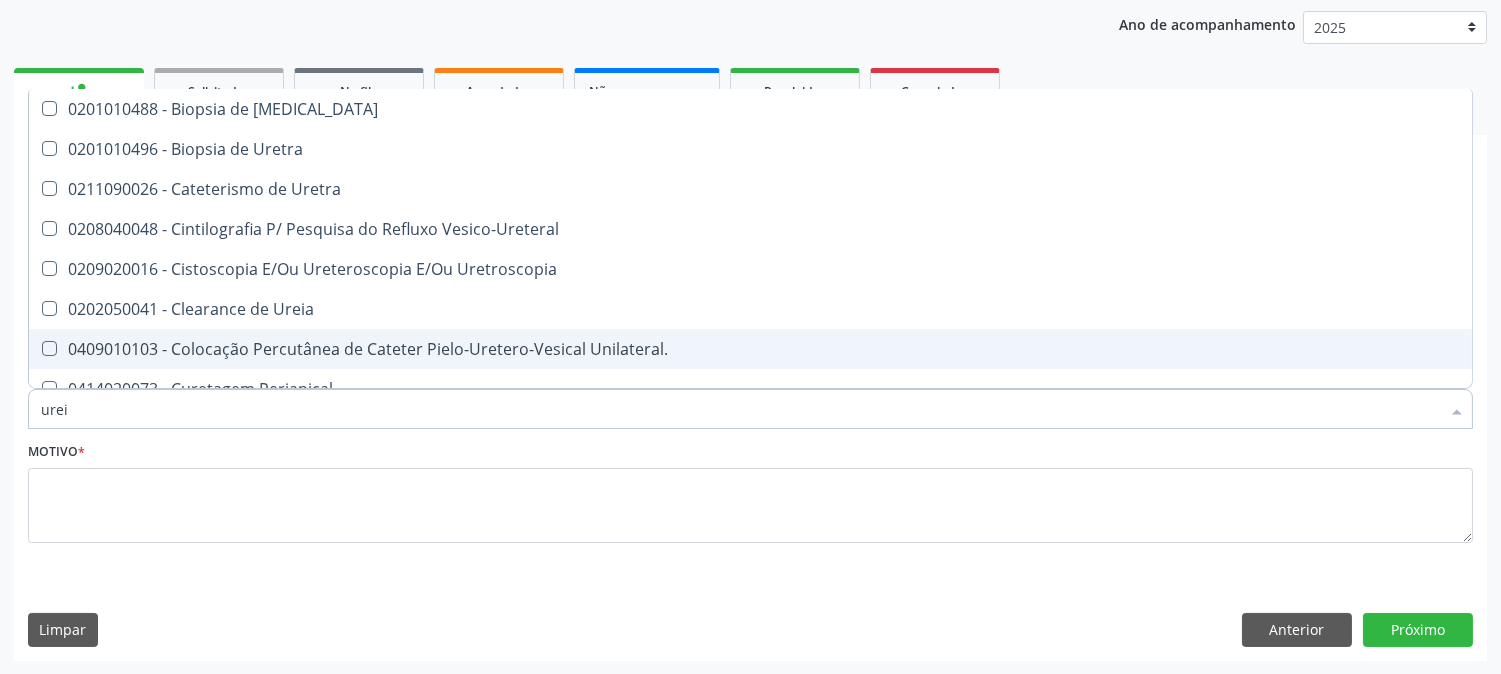 type on "ureia" 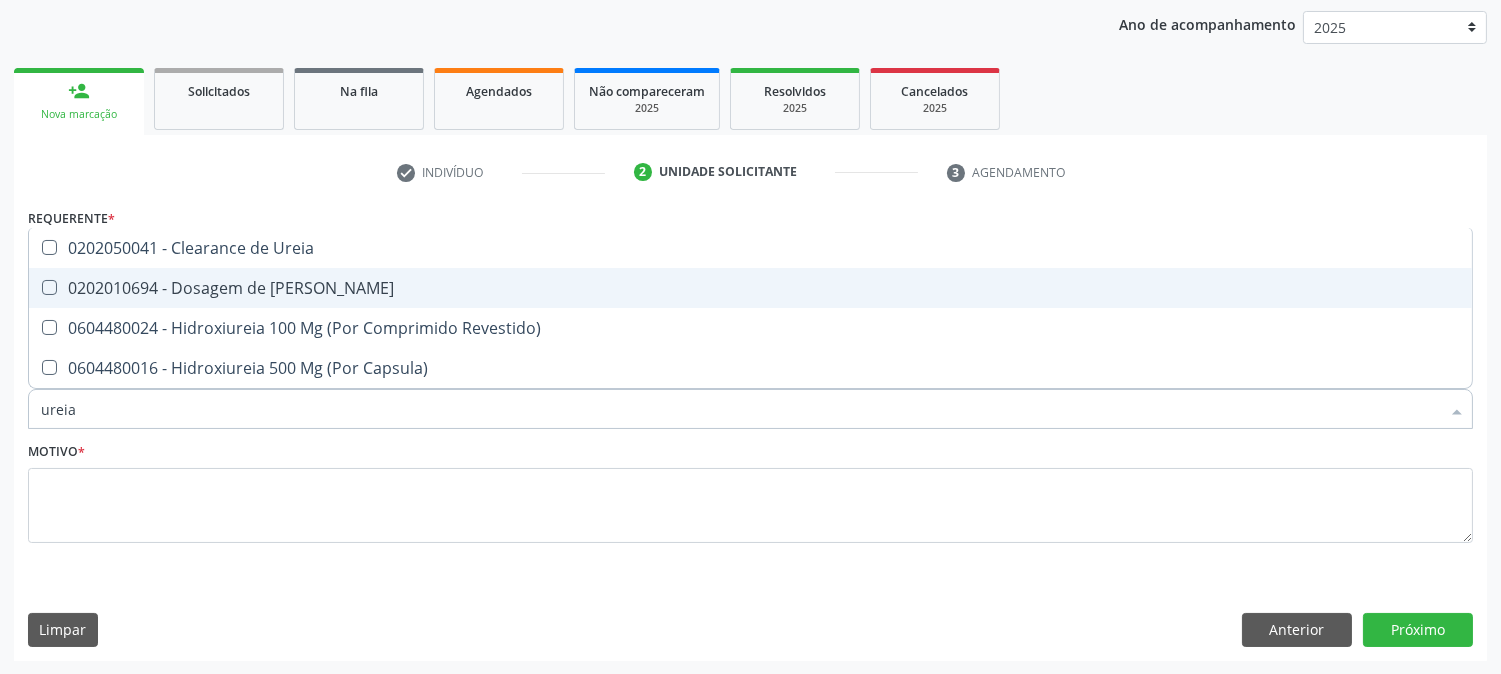 click on "0202010694 - Dosagem de [PERSON_NAME]" at bounding box center (750, 288) 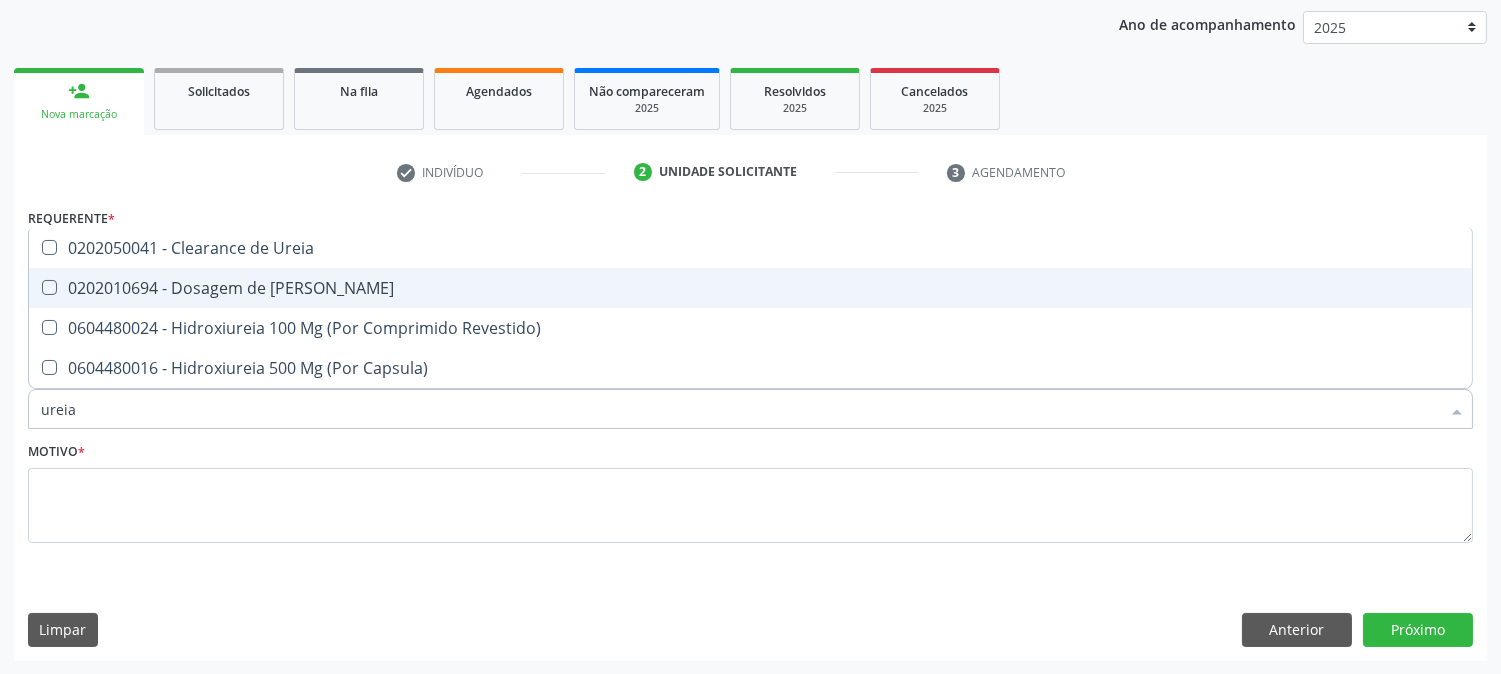 checkbox on "true" 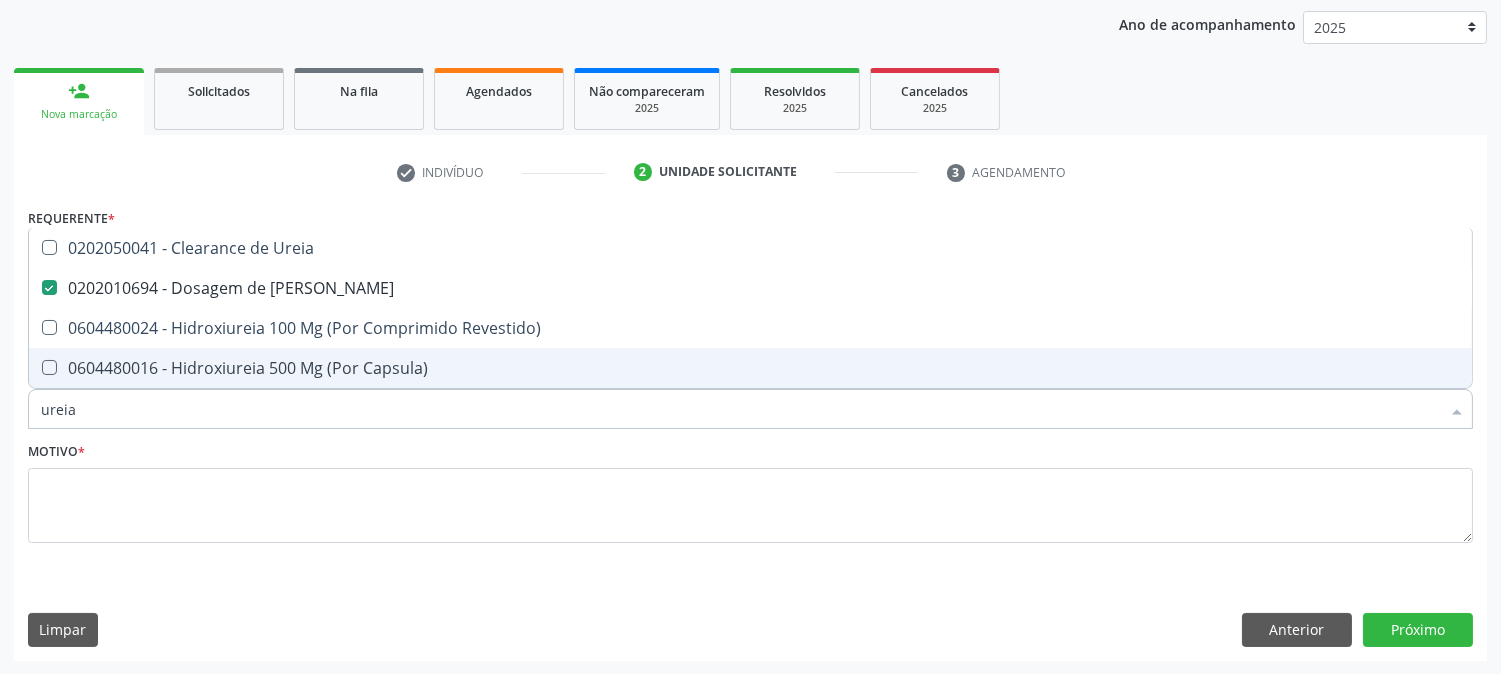 click on "ureia" at bounding box center [740, 409] 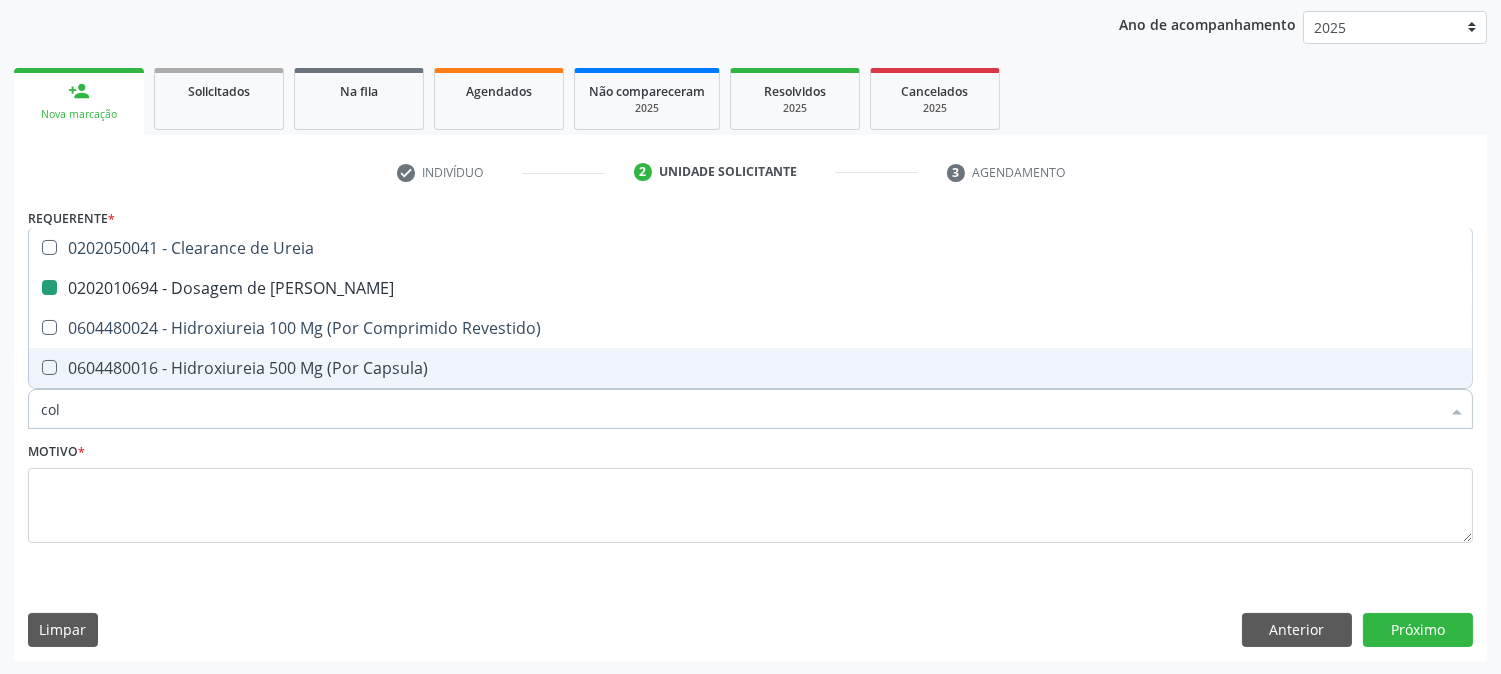 type on "cole" 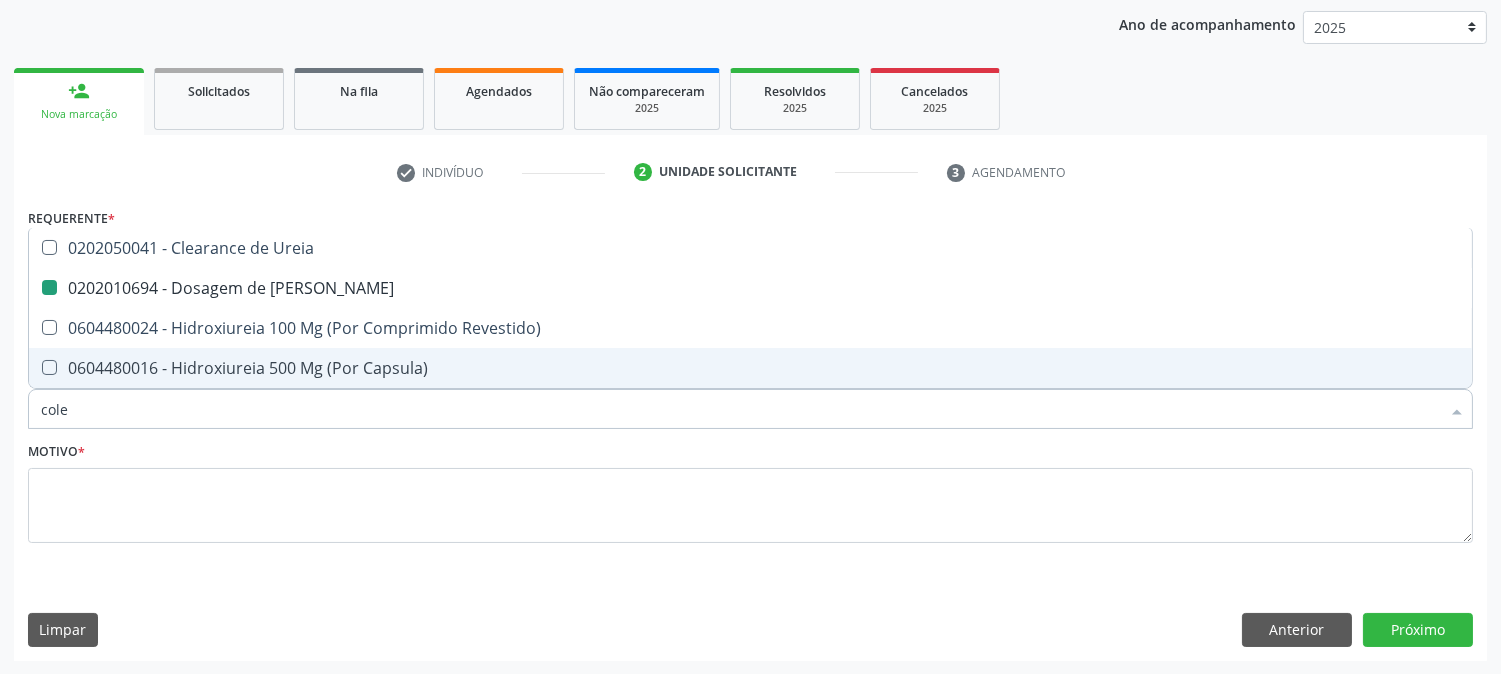 checkbox on "false" 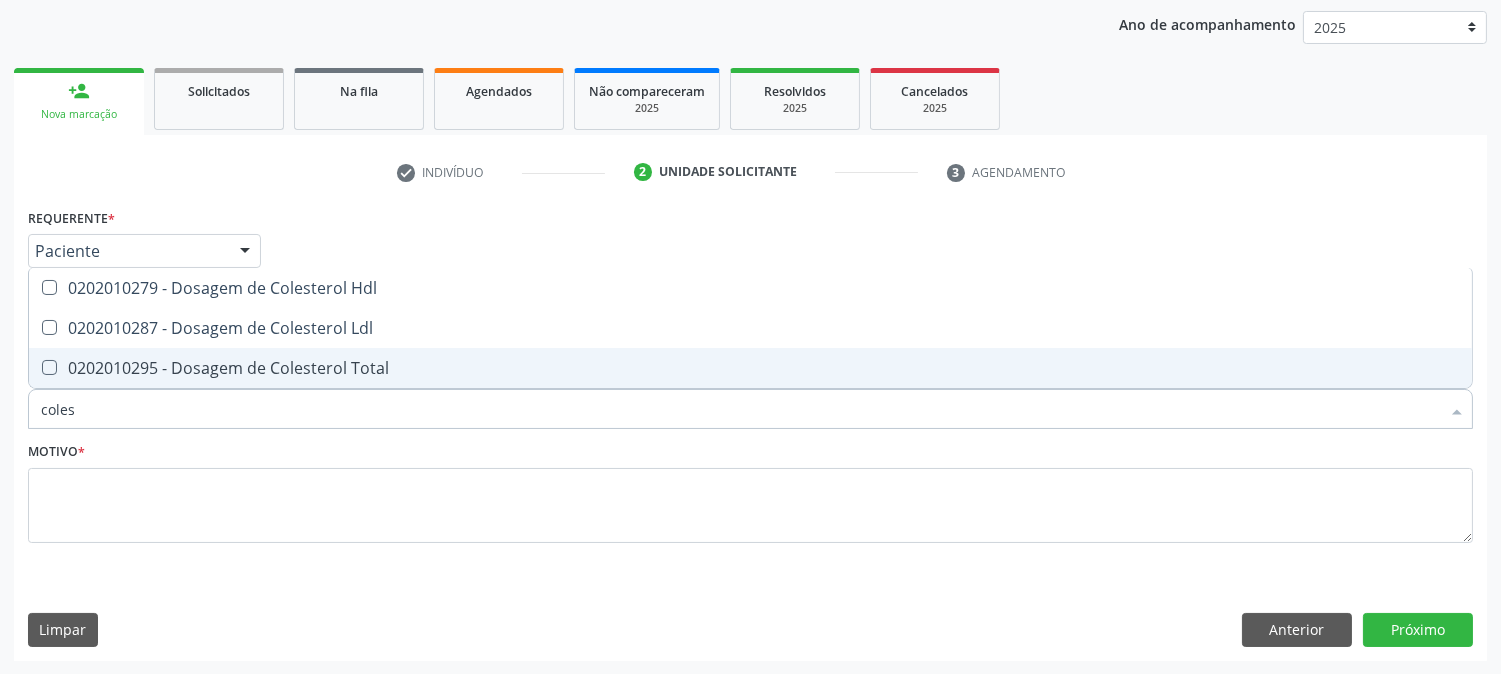 type on "colest" 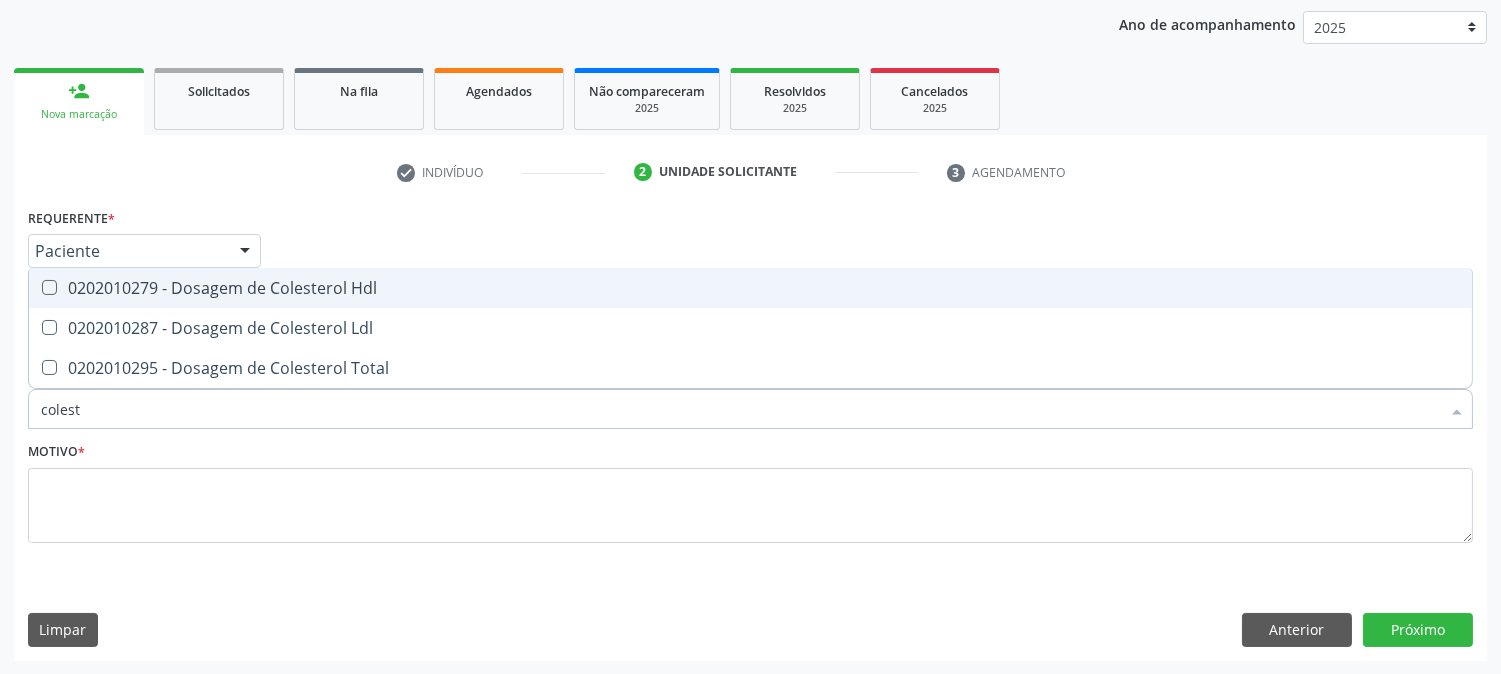 click on "0202010279 - Dosagem de Colesterol Hdl" at bounding box center (750, 288) 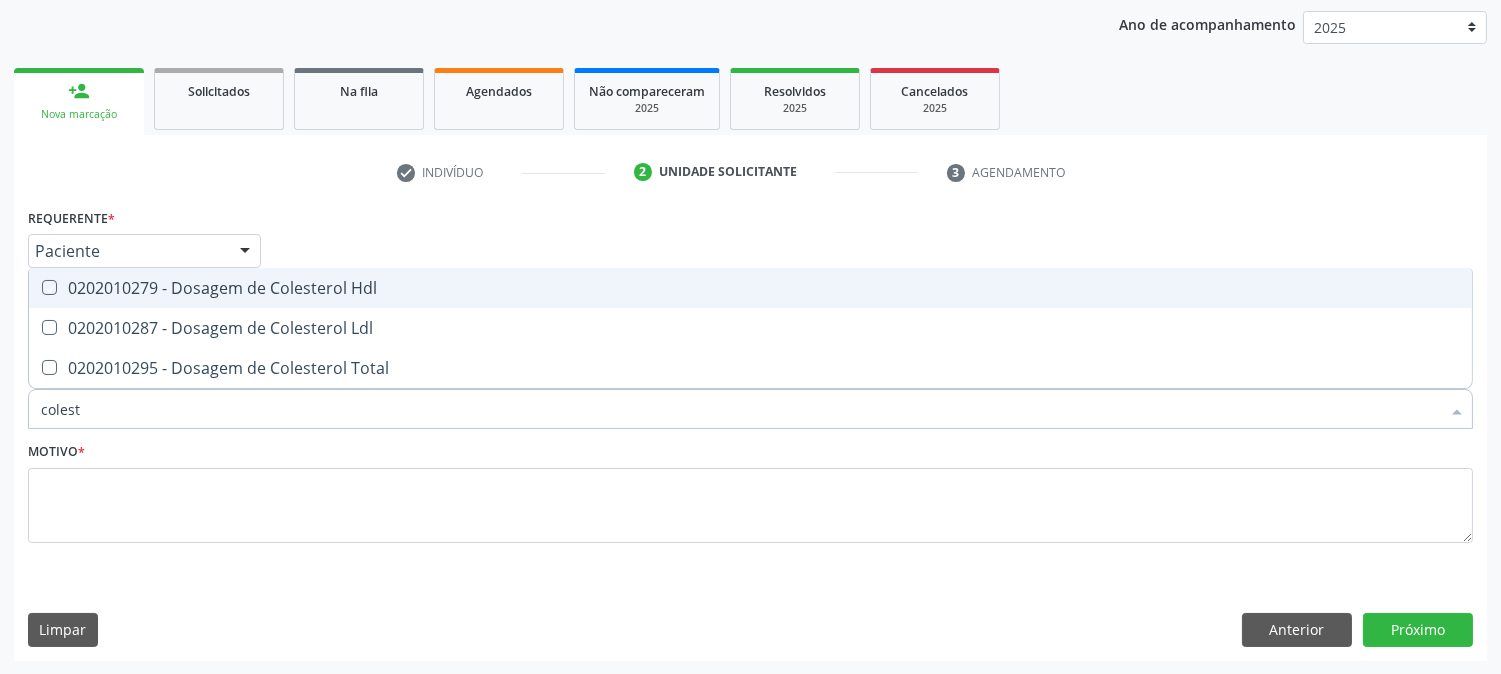 checkbox on "true" 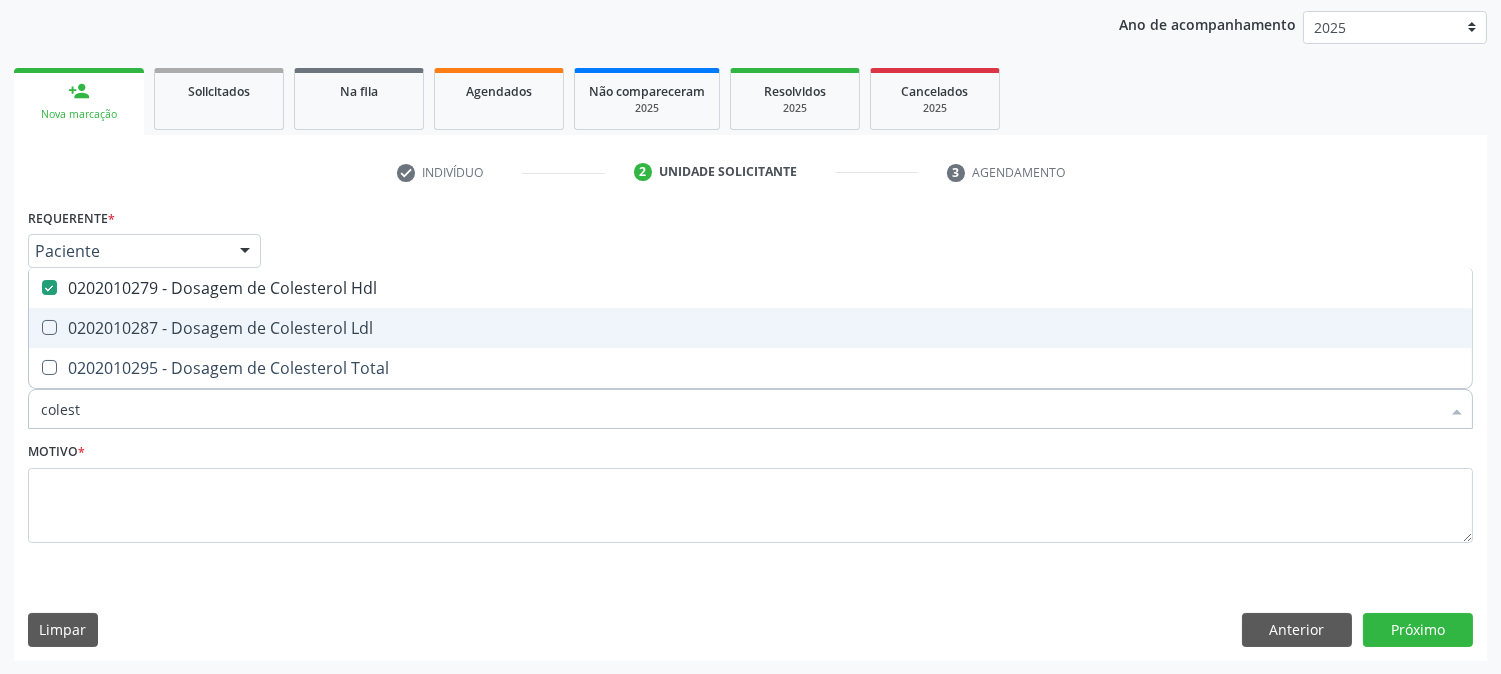 click on "0202010287 - Dosagem de Colesterol Ldl" at bounding box center (750, 328) 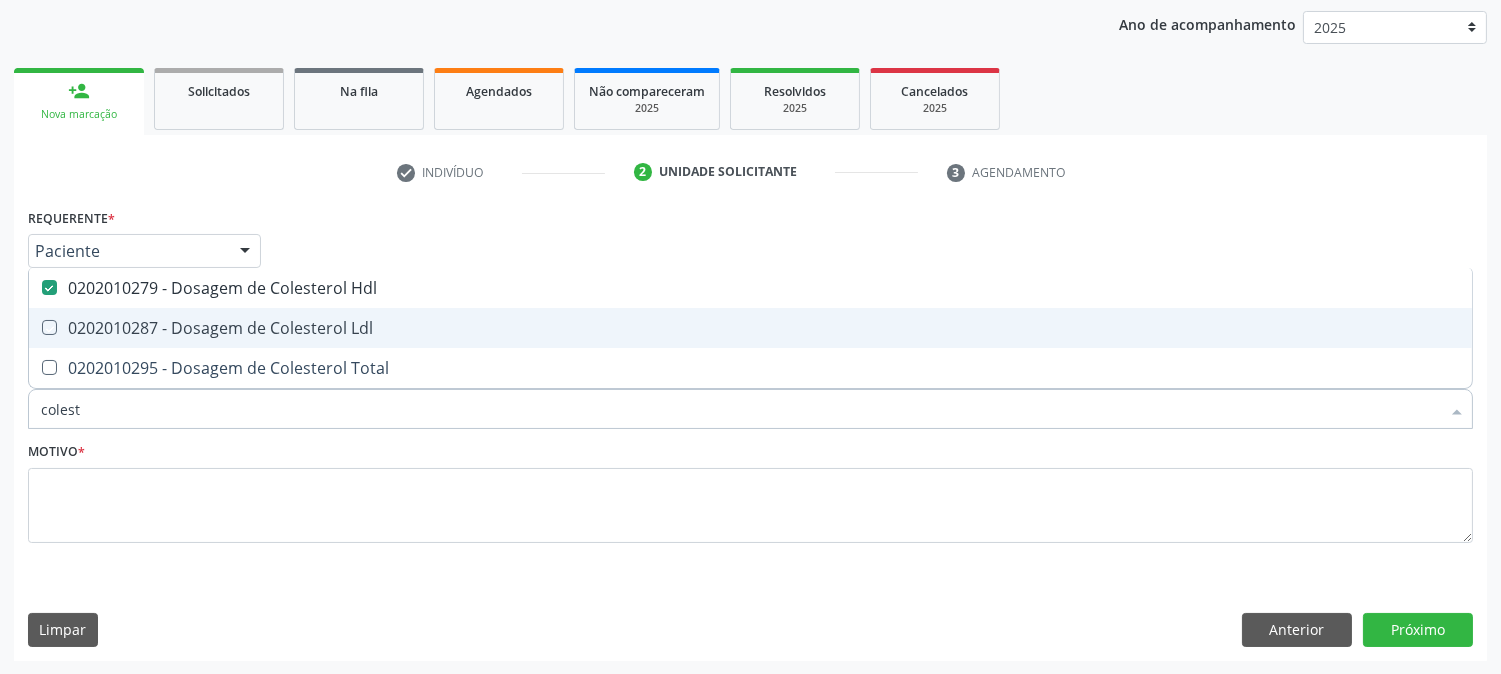 checkbox on "true" 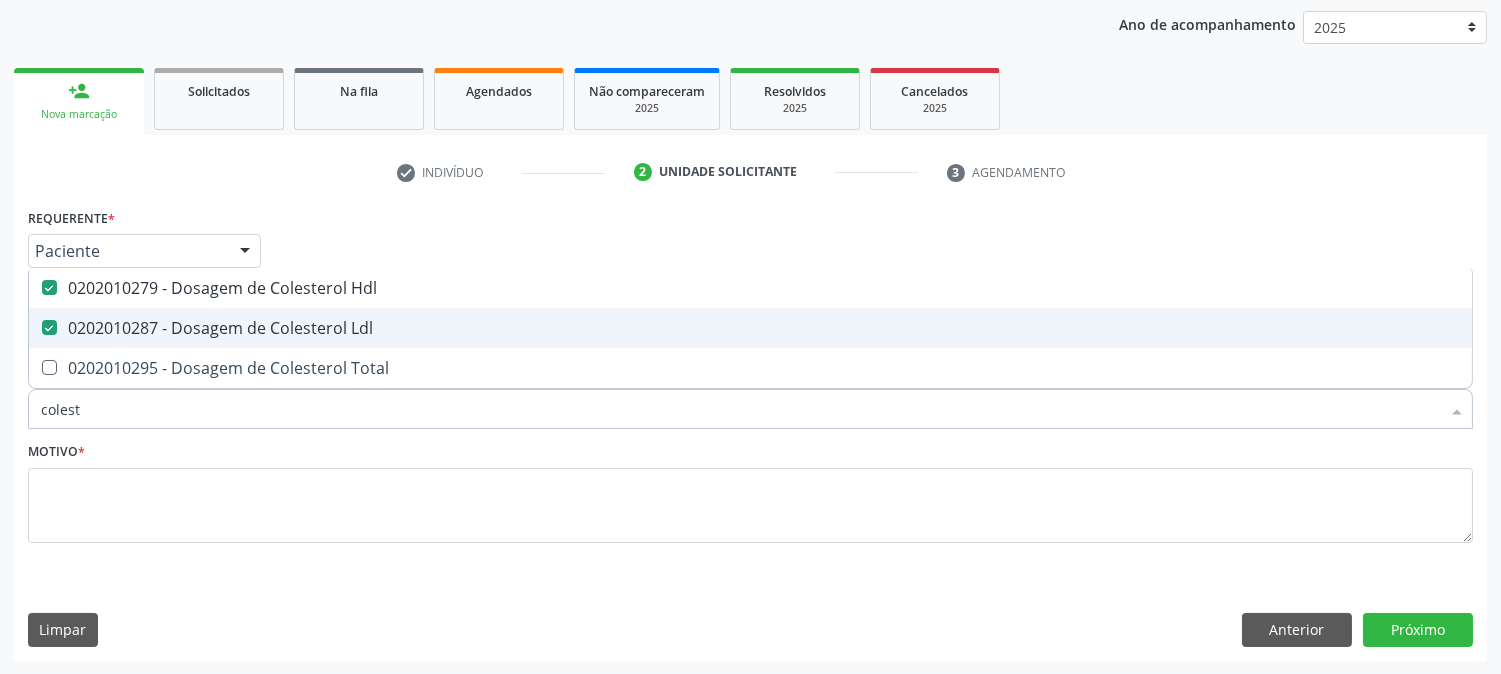 click on "0202010295 - Dosagem de Colesterol Total" at bounding box center [750, 368] 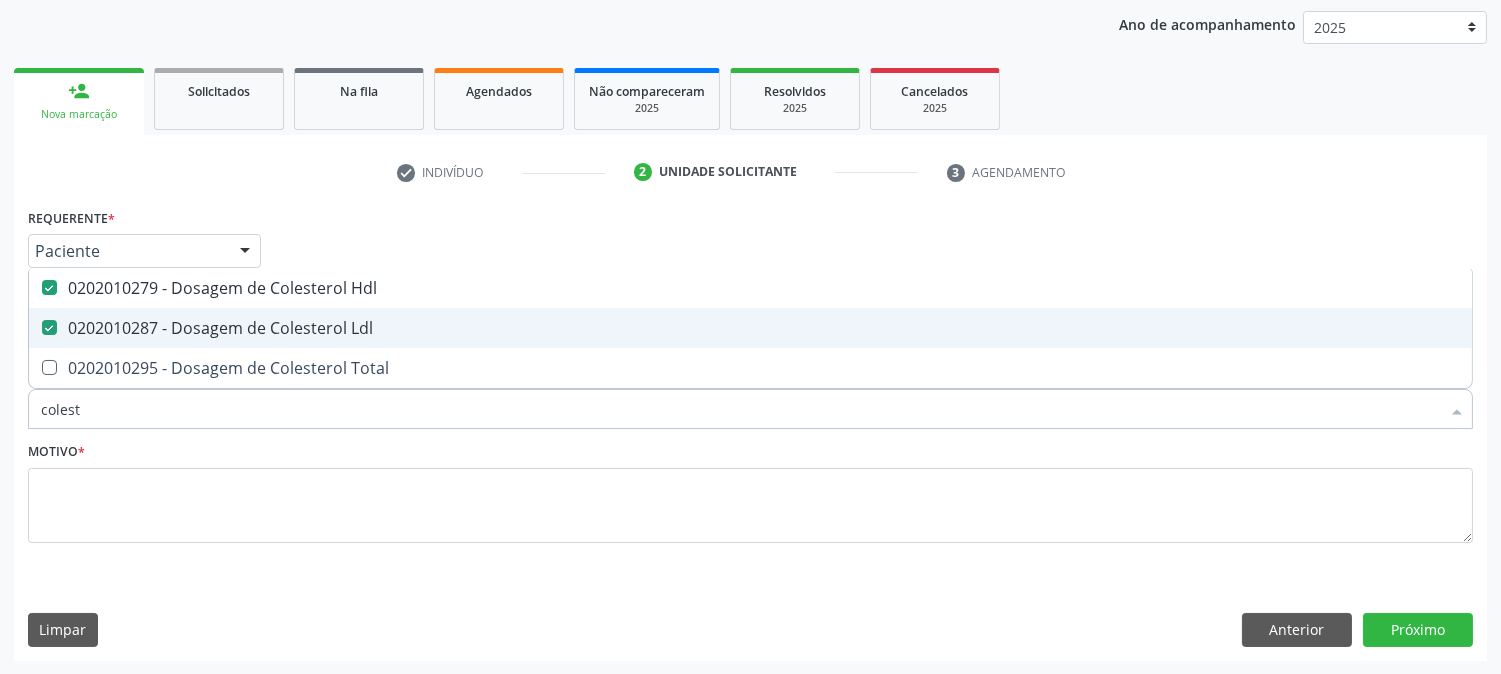 checkbox on "true" 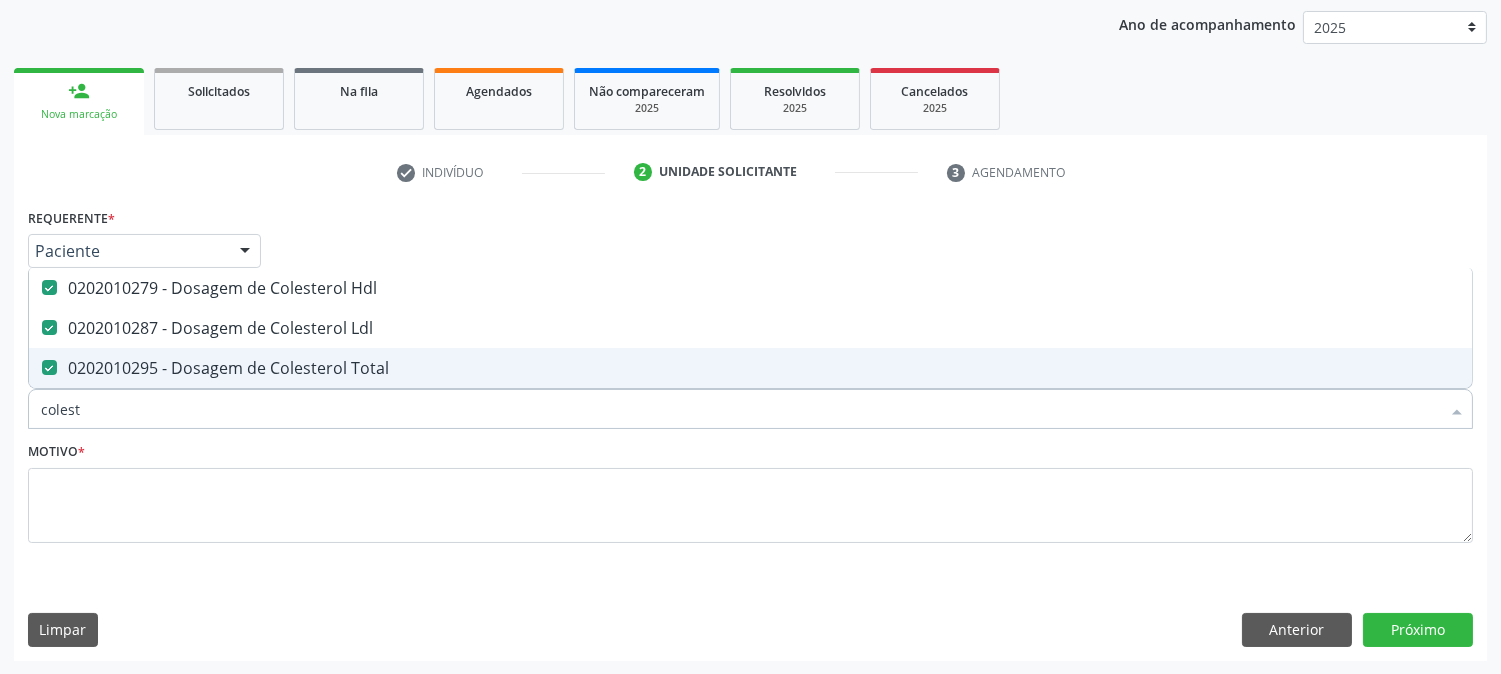 click on "colest" at bounding box center (740, 409) 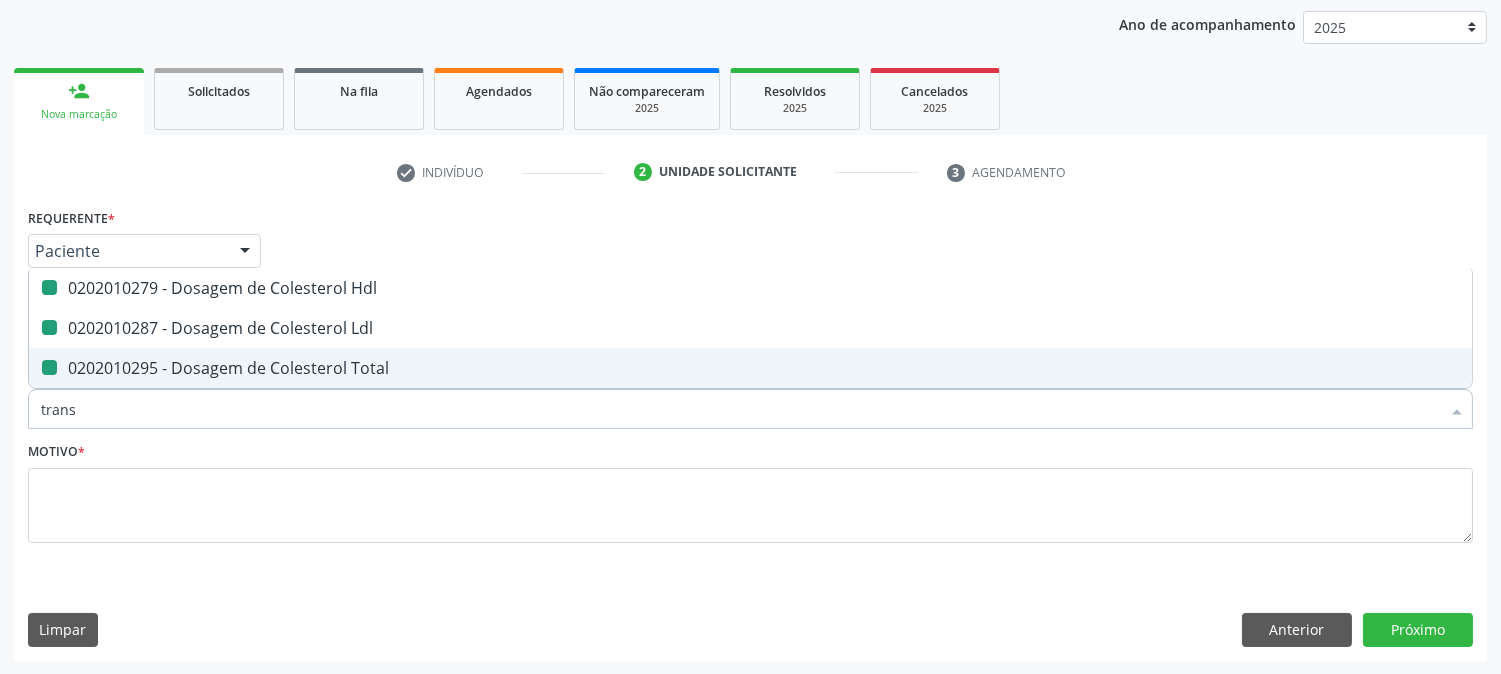 type on "transa" 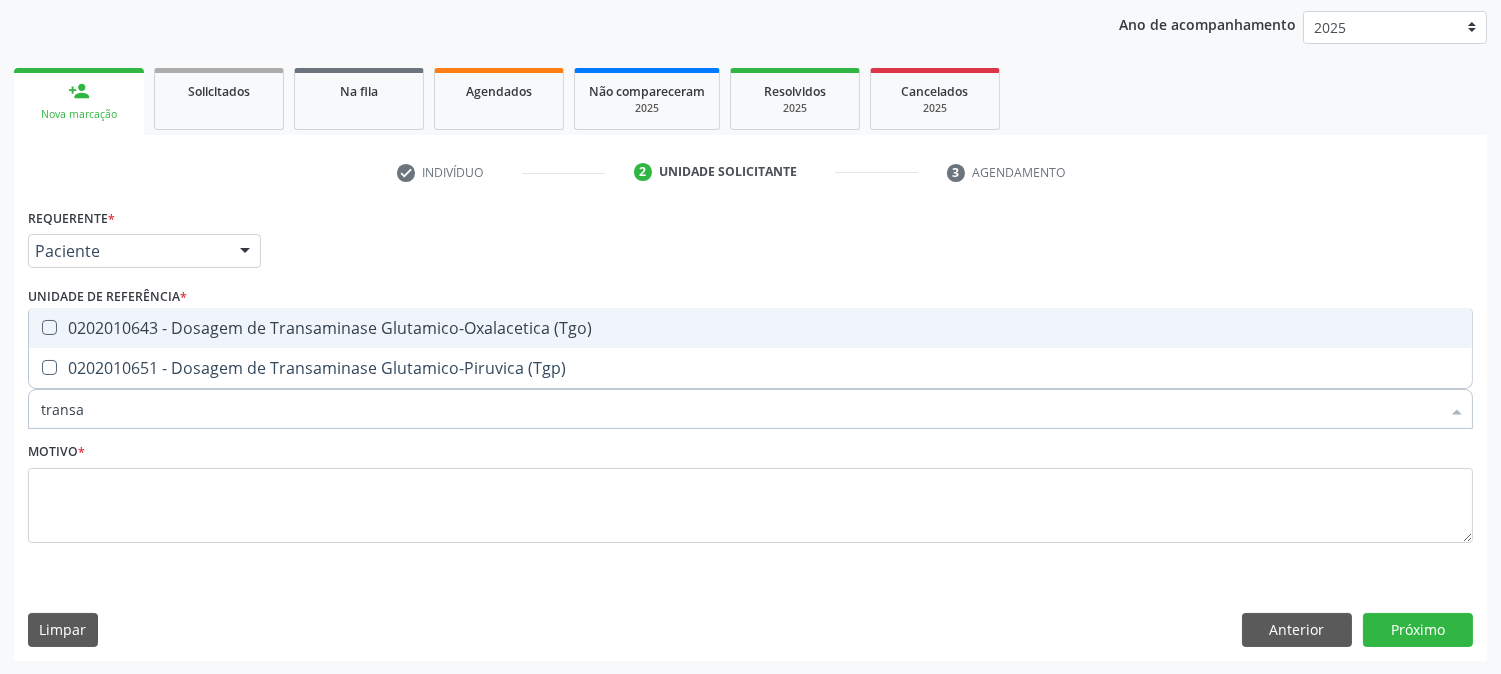 click on "0202010643 - Dosagem de Transaminase Glutamico-Oxalacetica (Tgo)" at bounding box center (750, 328) 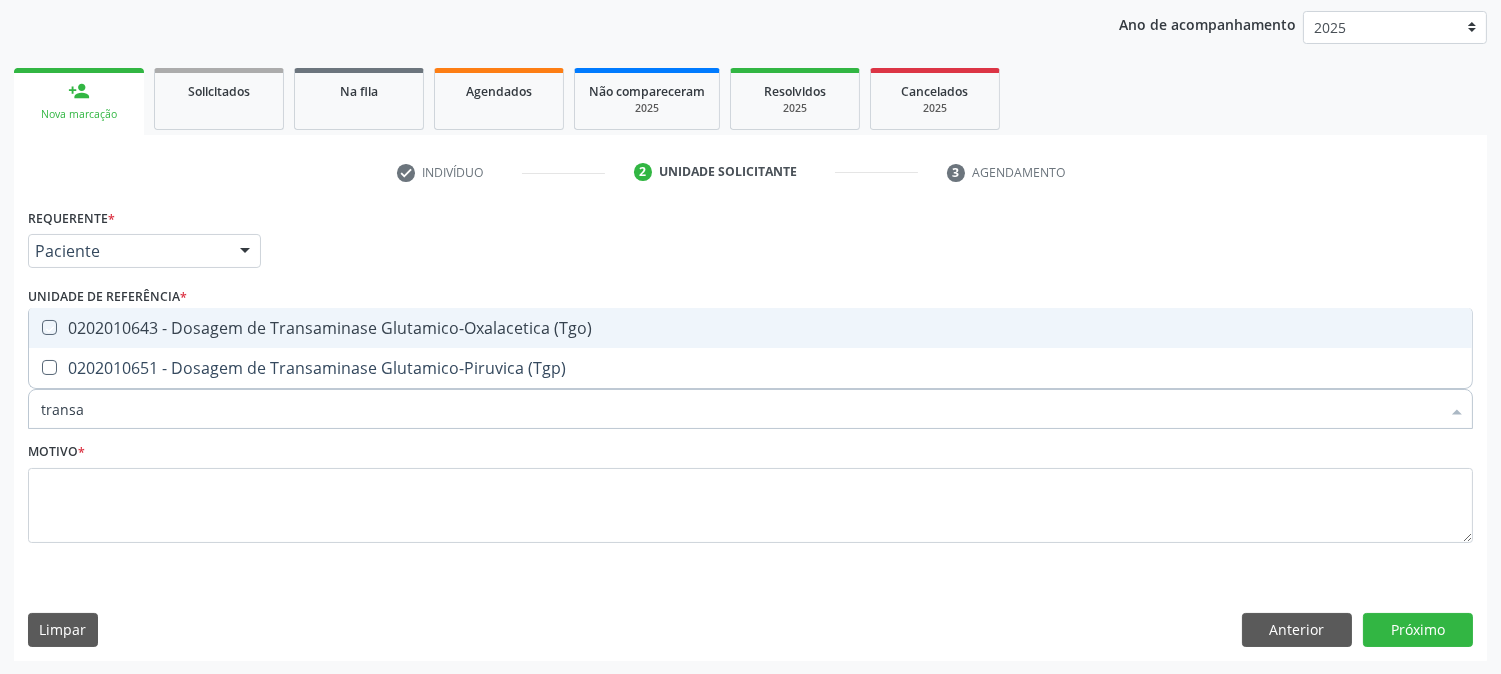 checkbox on "true" 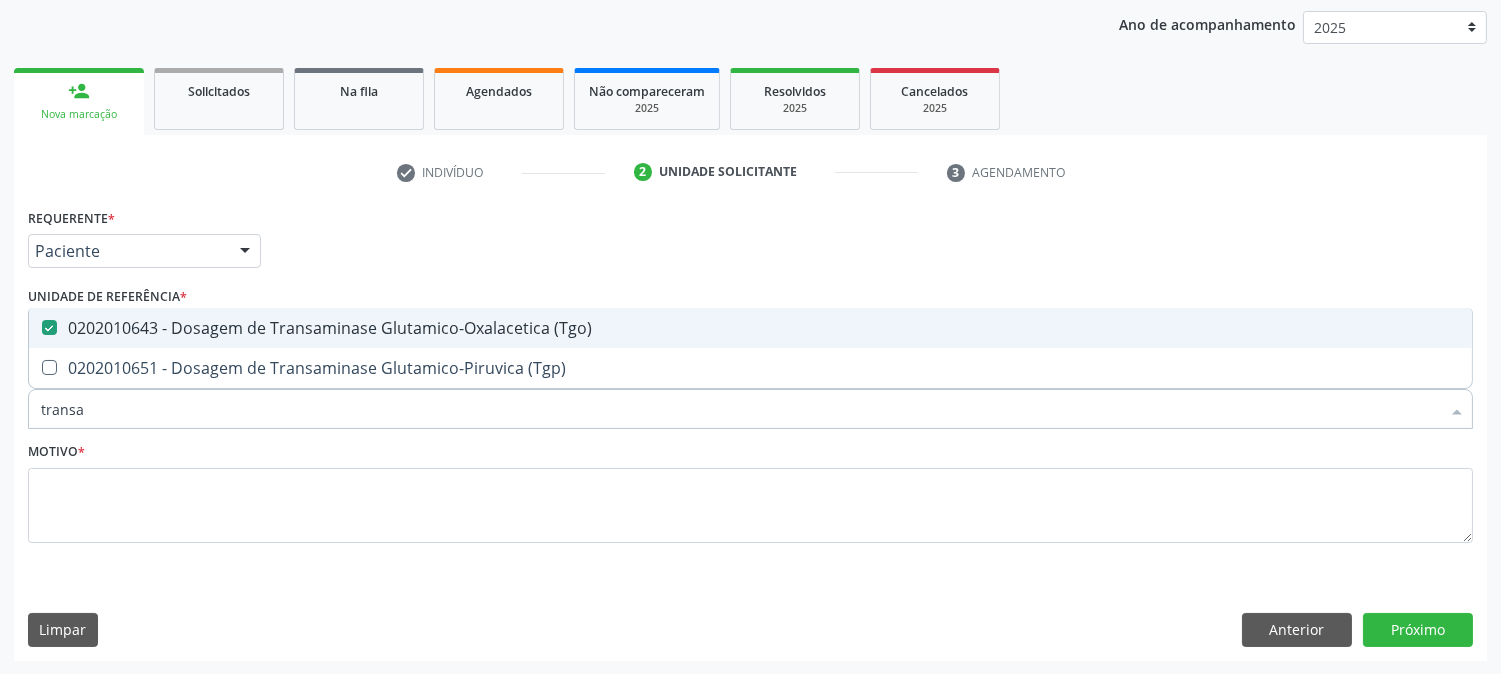 click on "0202010651 - Dosagem de Transaminase Glutamico-Piruvica (Tgp)" at bounding box center (750, 368) 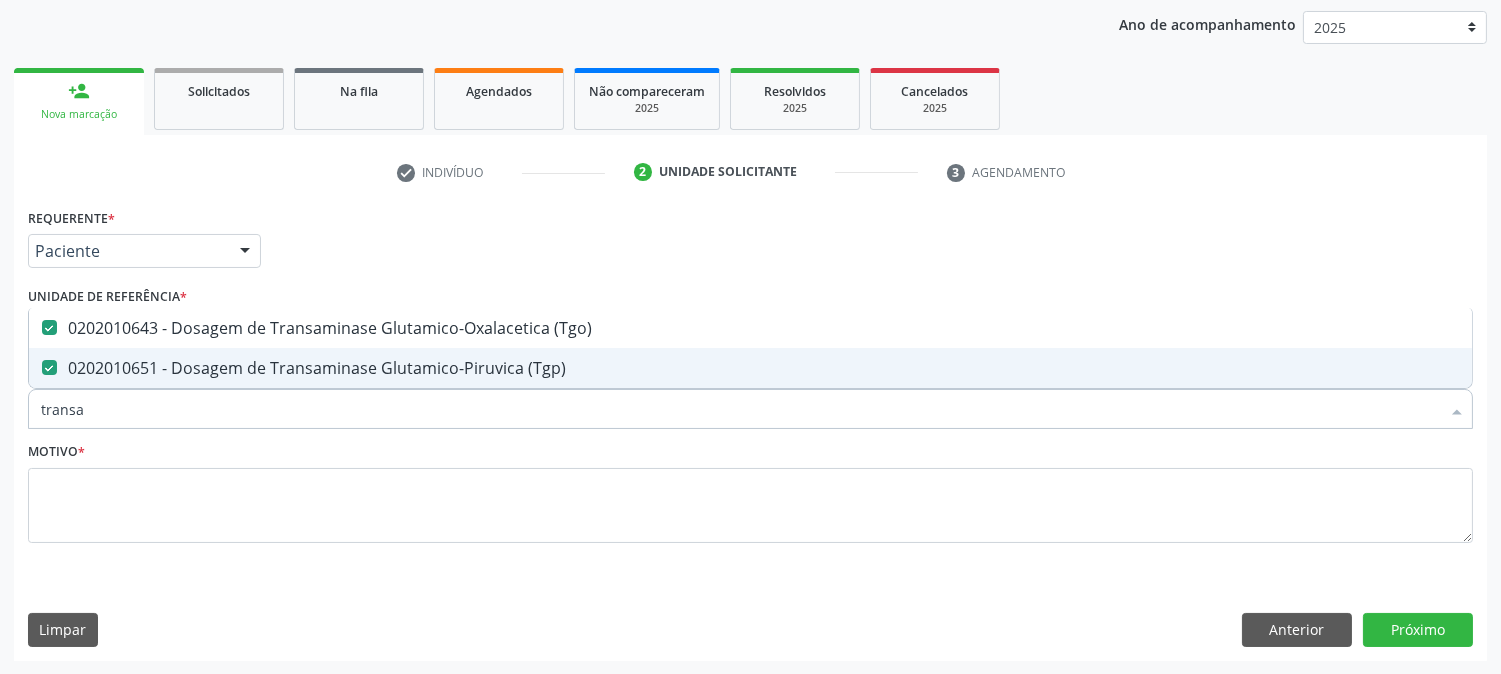 checkbox on "true" 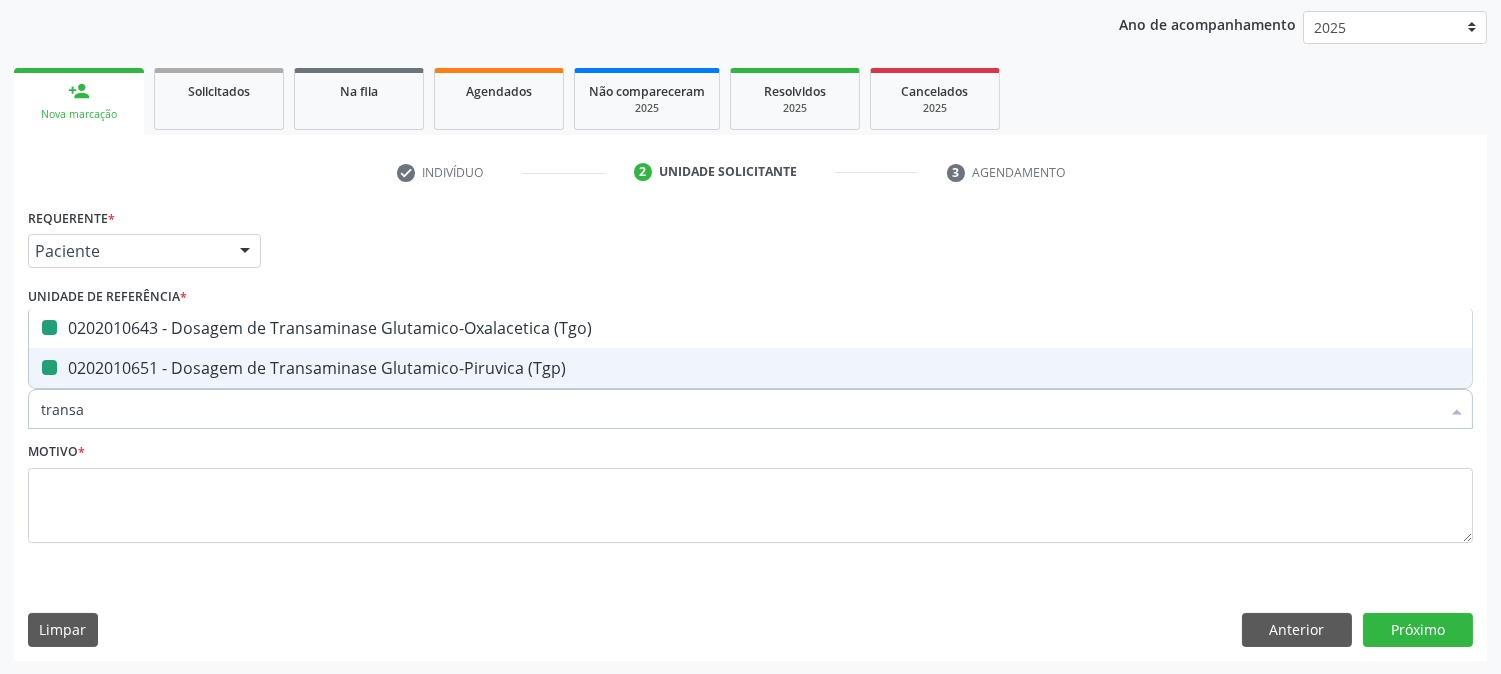 type on "b" 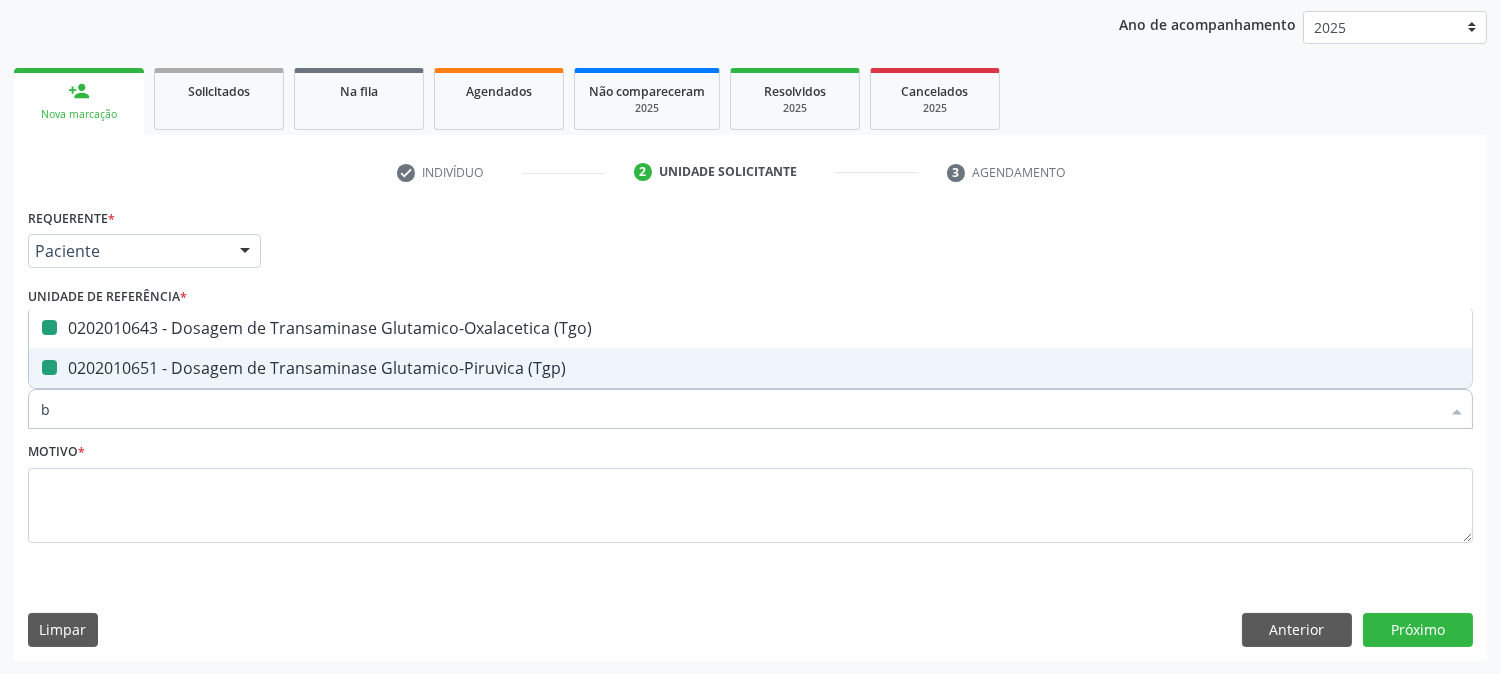 checkbox on "false" 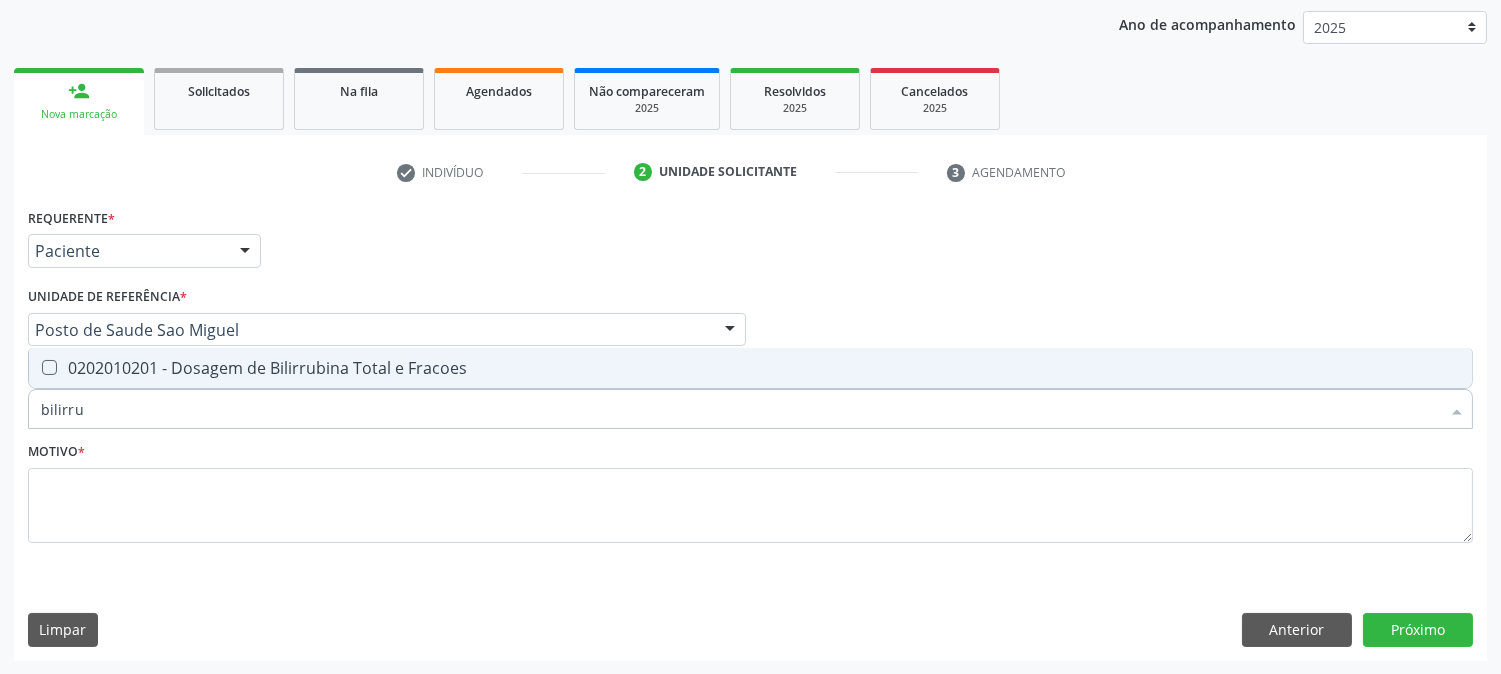 type on "bilirrub" 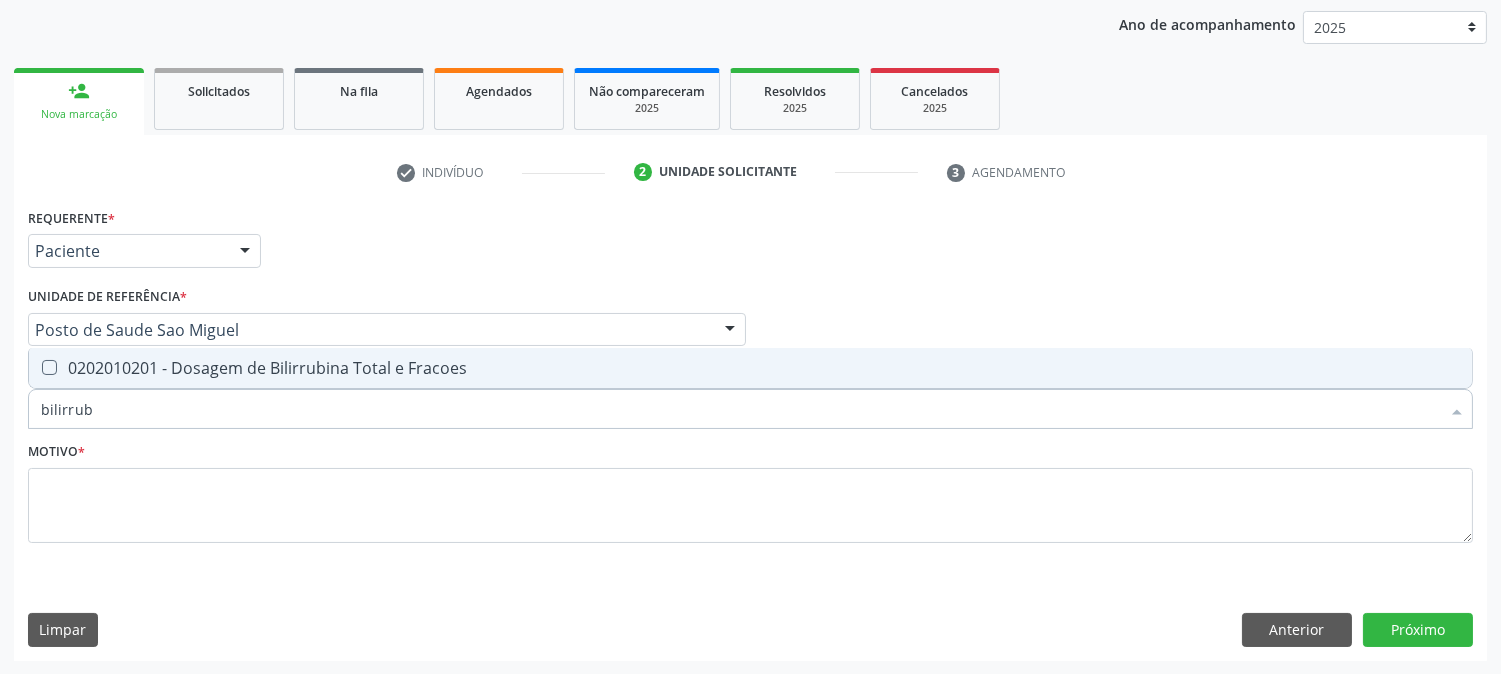 click on "0202010201 - Dosagem de Bilirrubina Total e Fracoes" at bounding box center [750, 368] 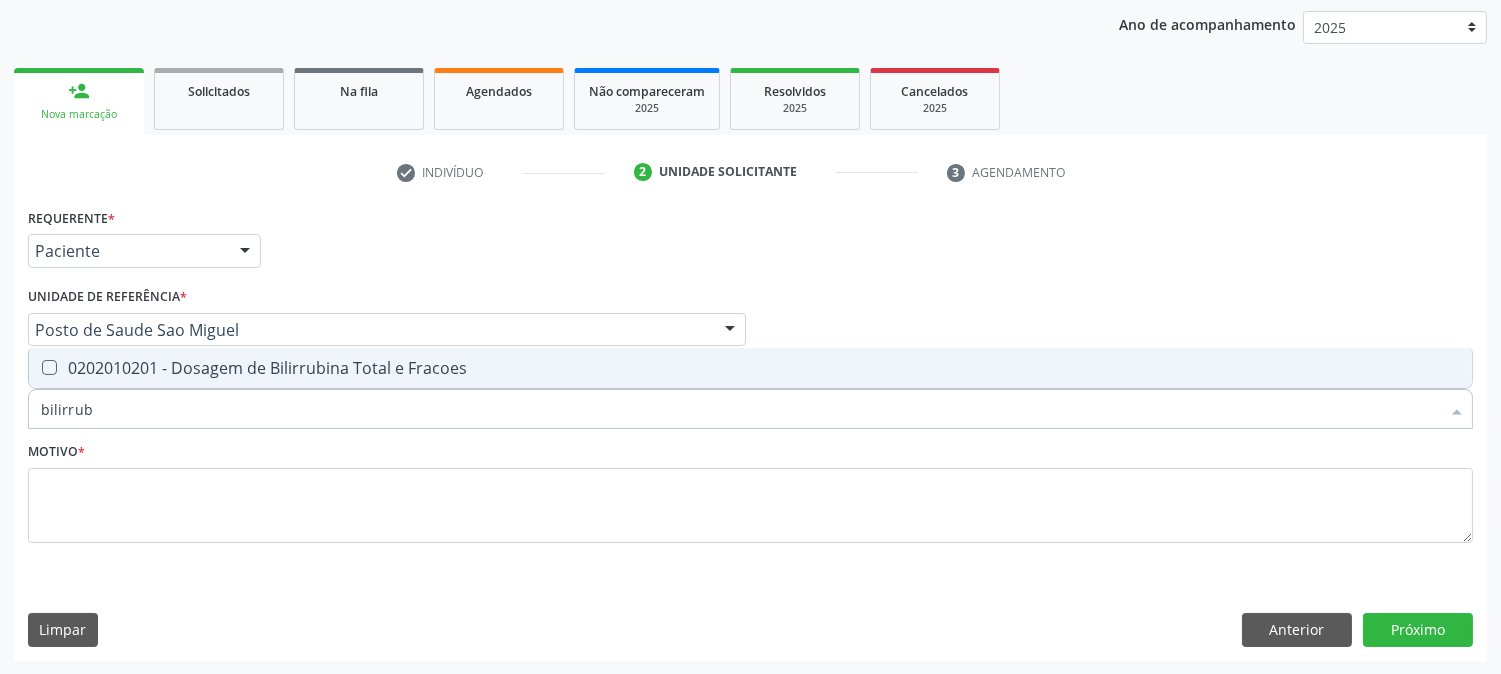 checkbox on "true" 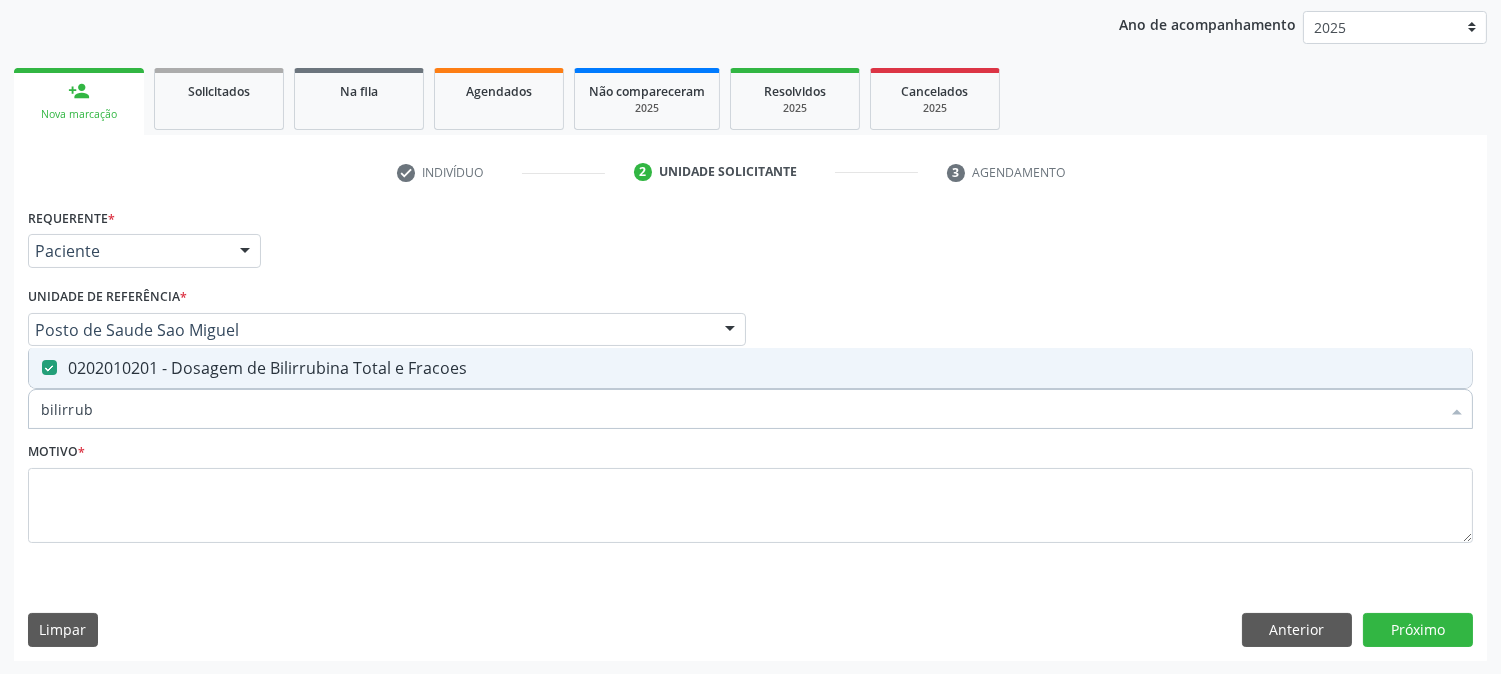 click on "bilirrub" at bounding box center [740, 409] 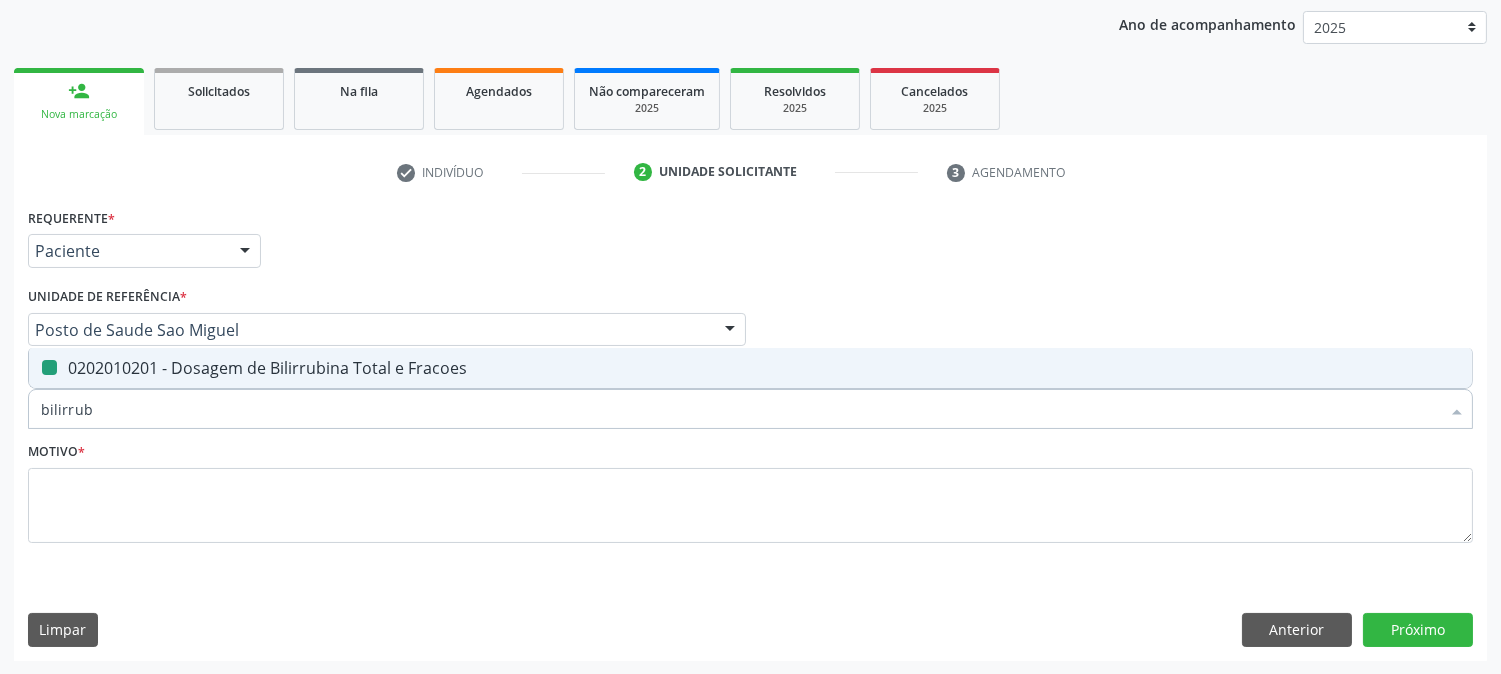 type 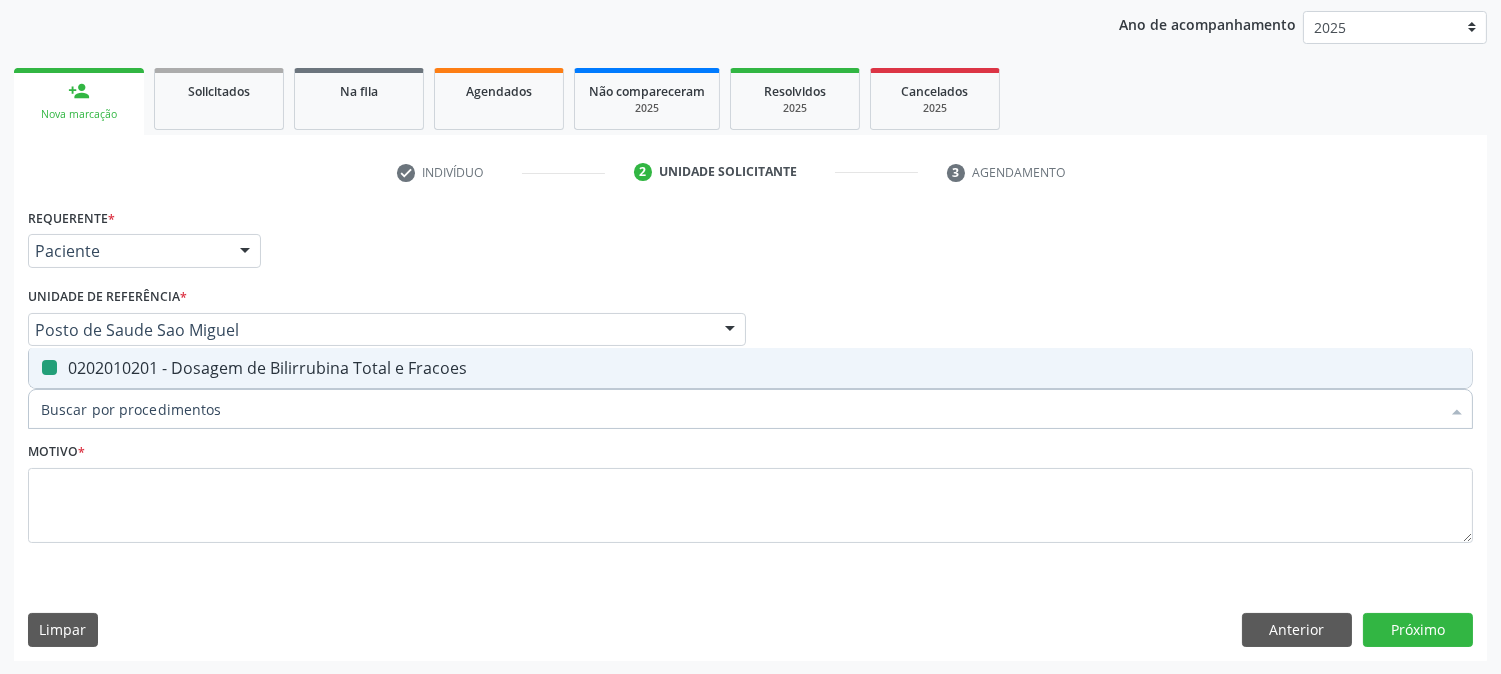 checkbox on "false" 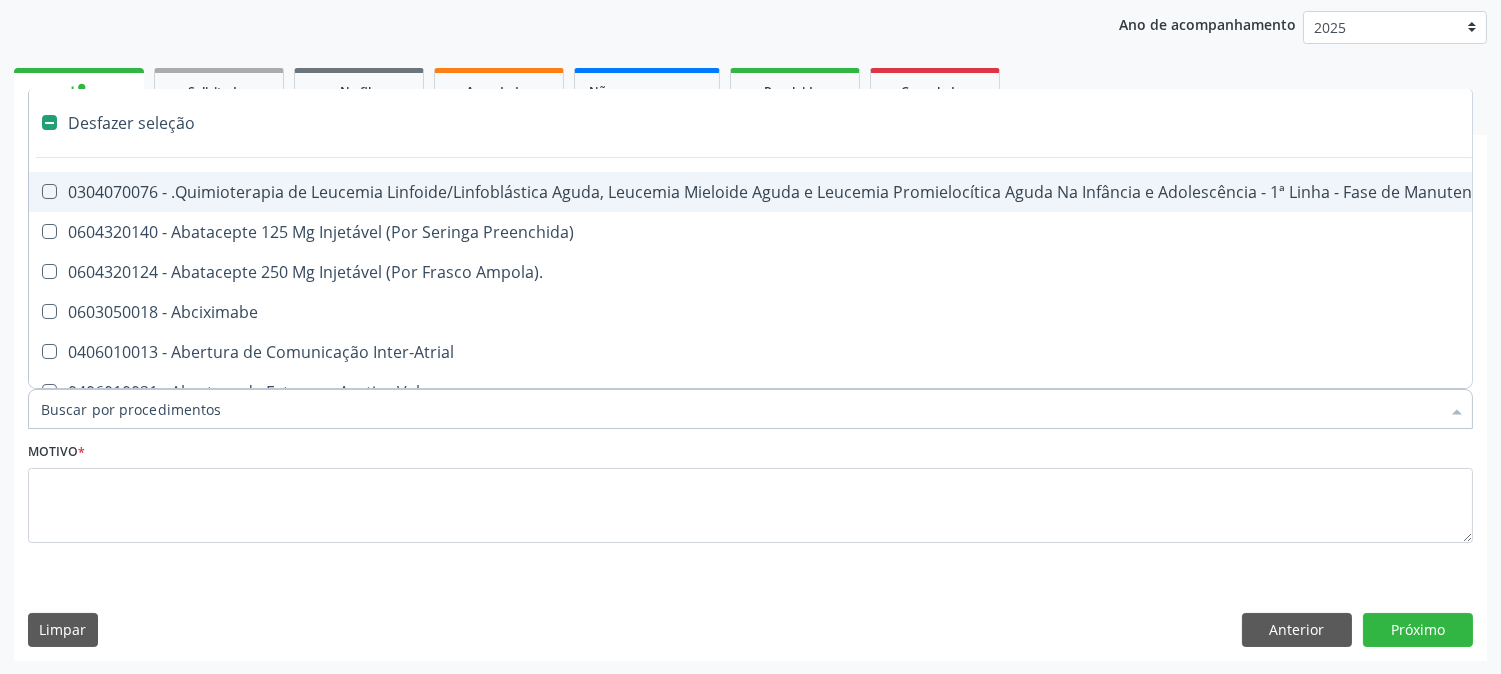 type on "g" 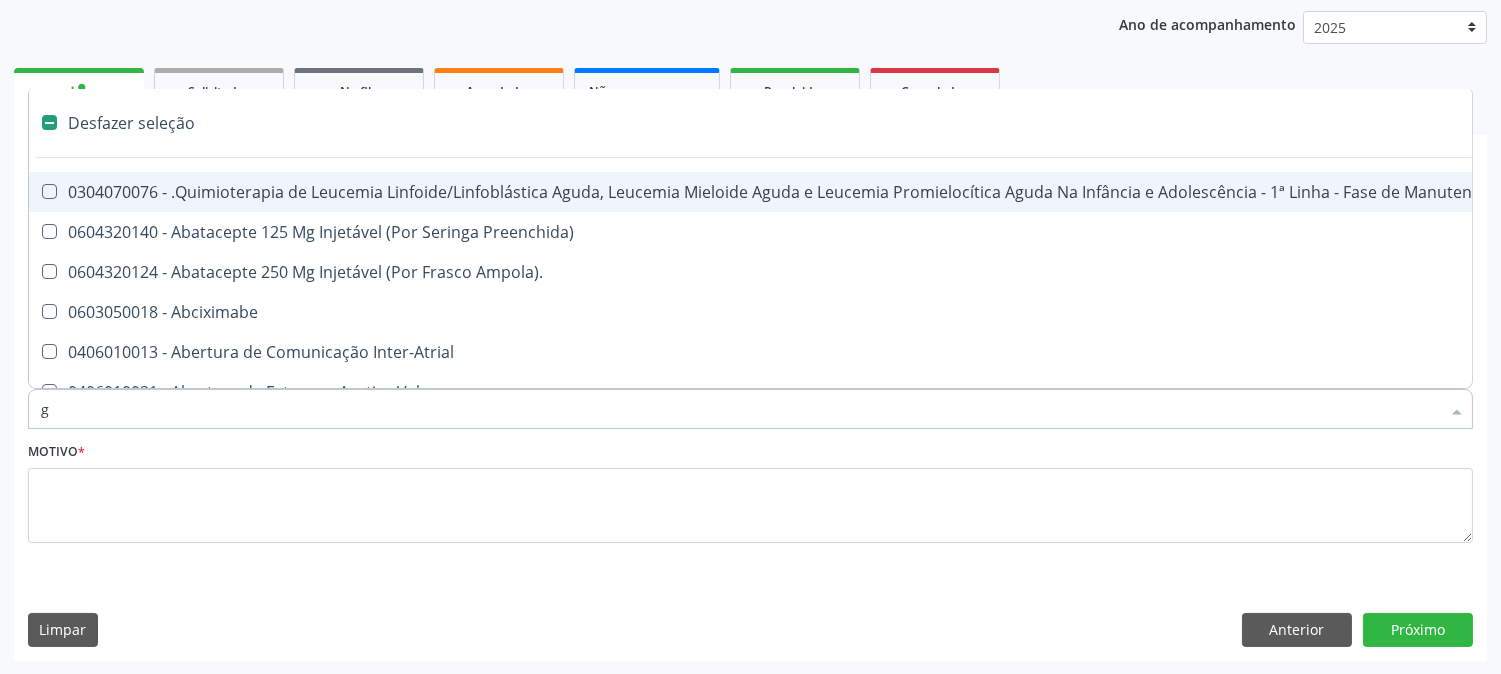 checkbox on "true" 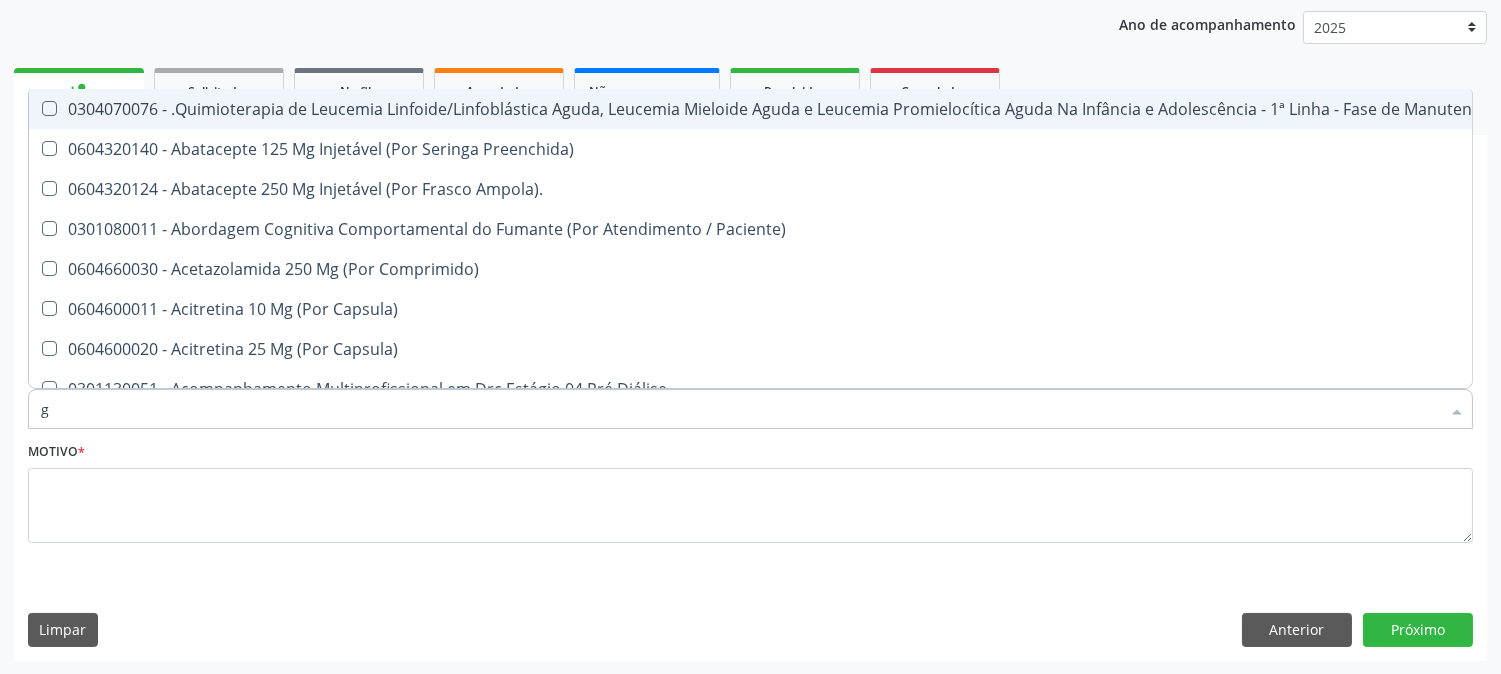 type on "gl" 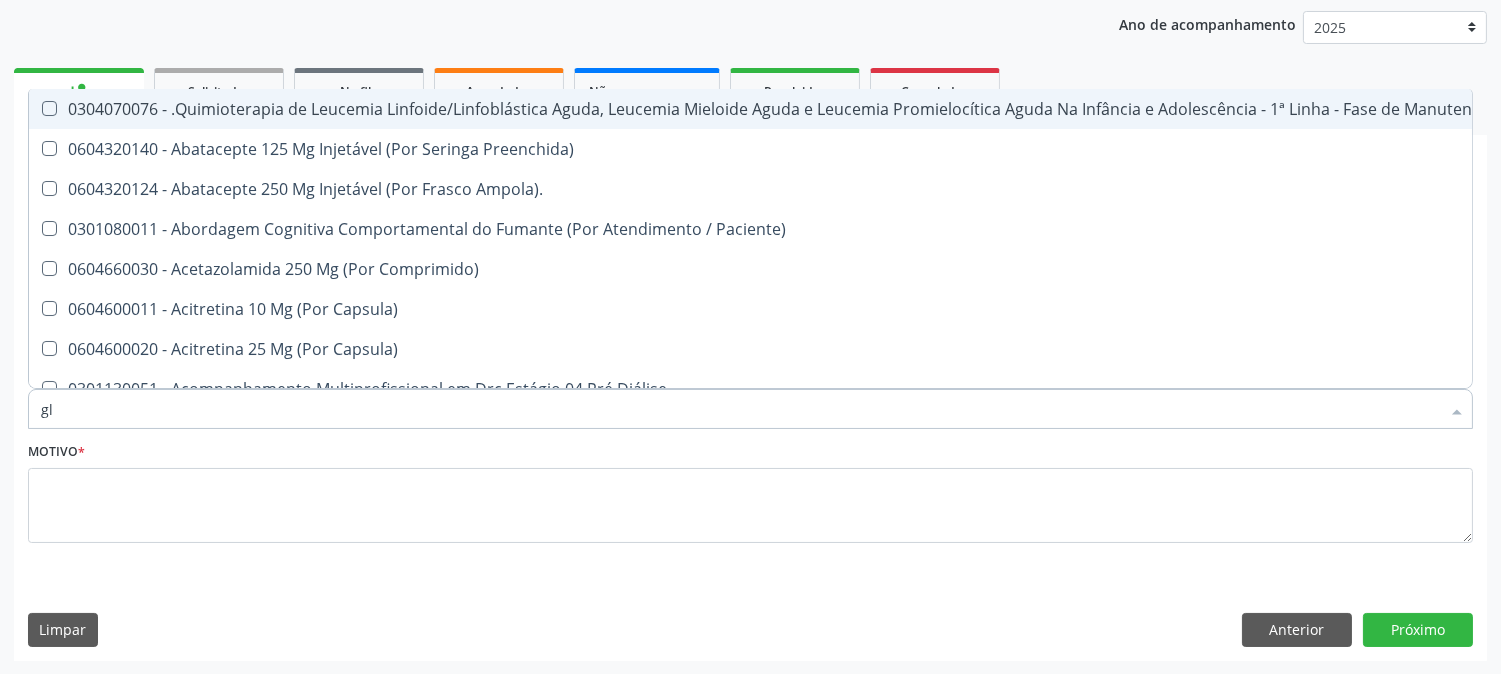 checkbox on "true" 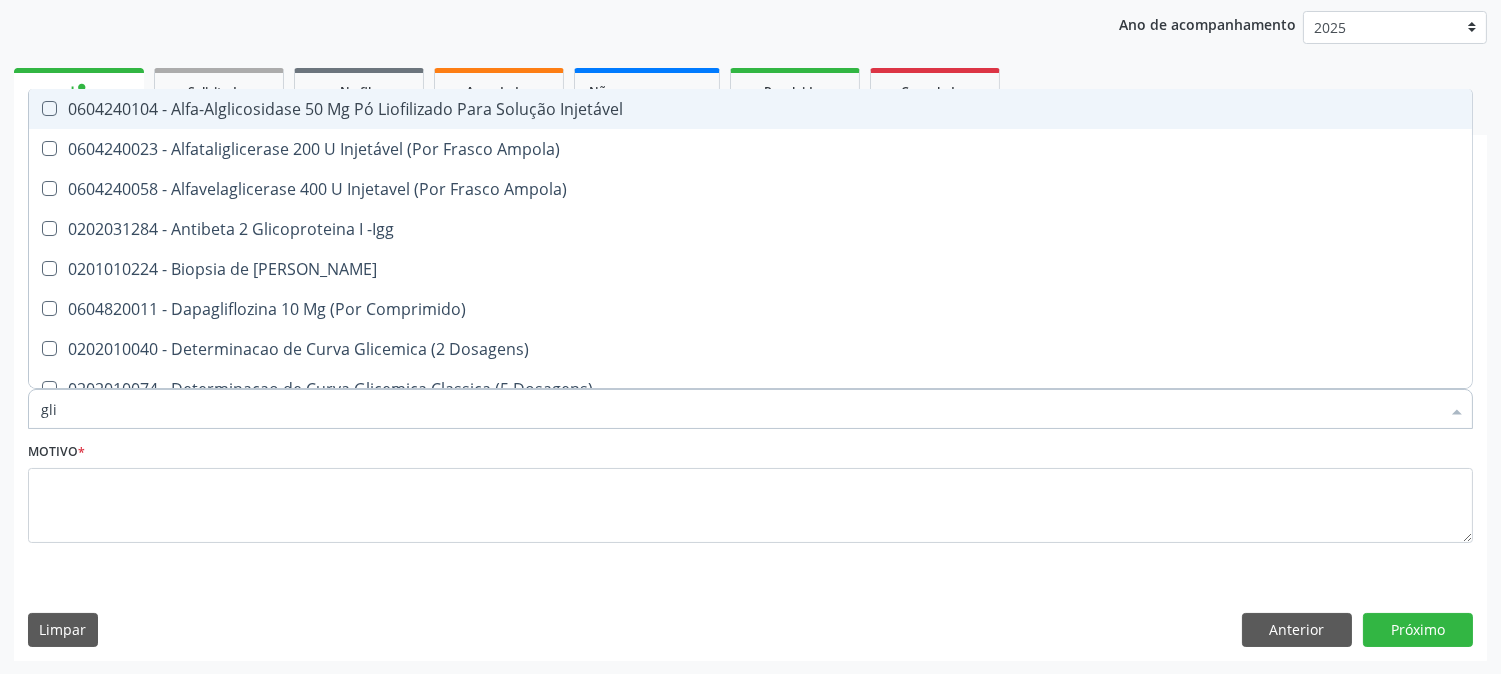 type on "glic" 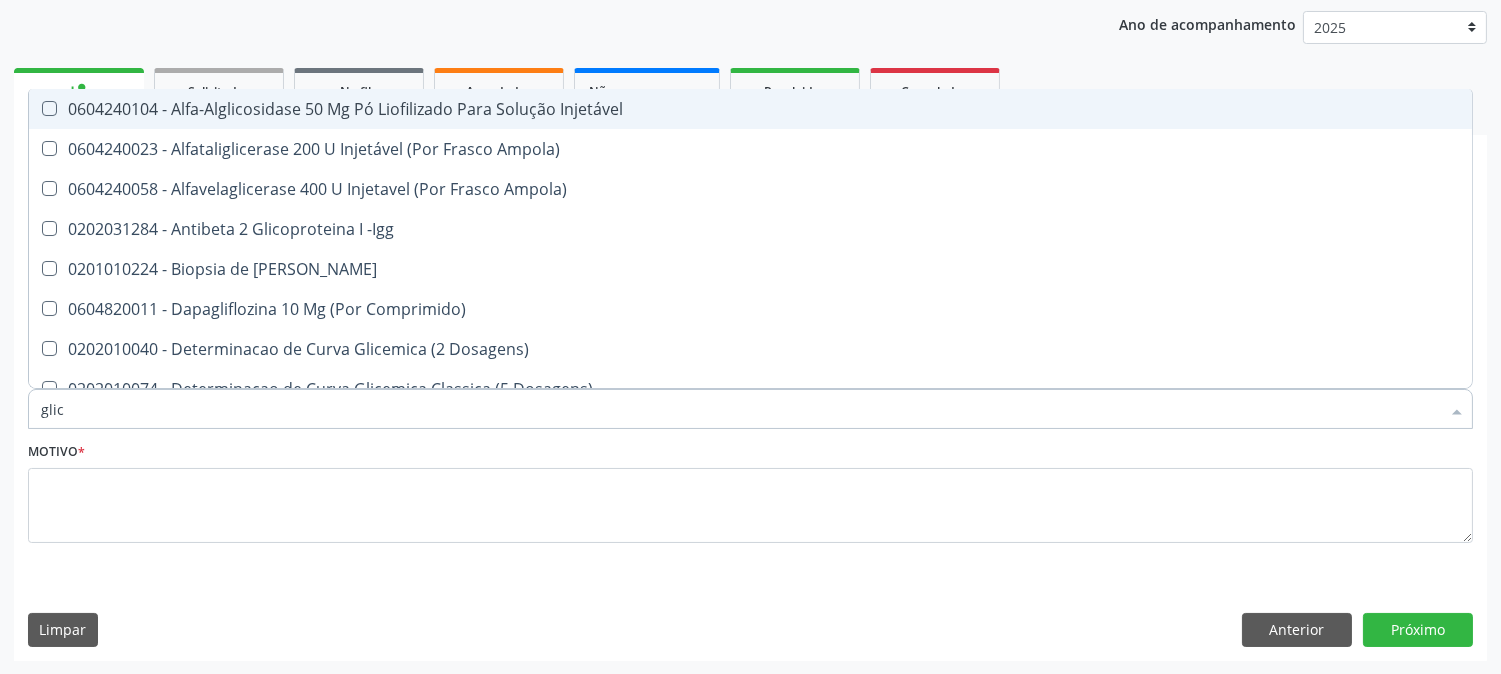 type on "glico" 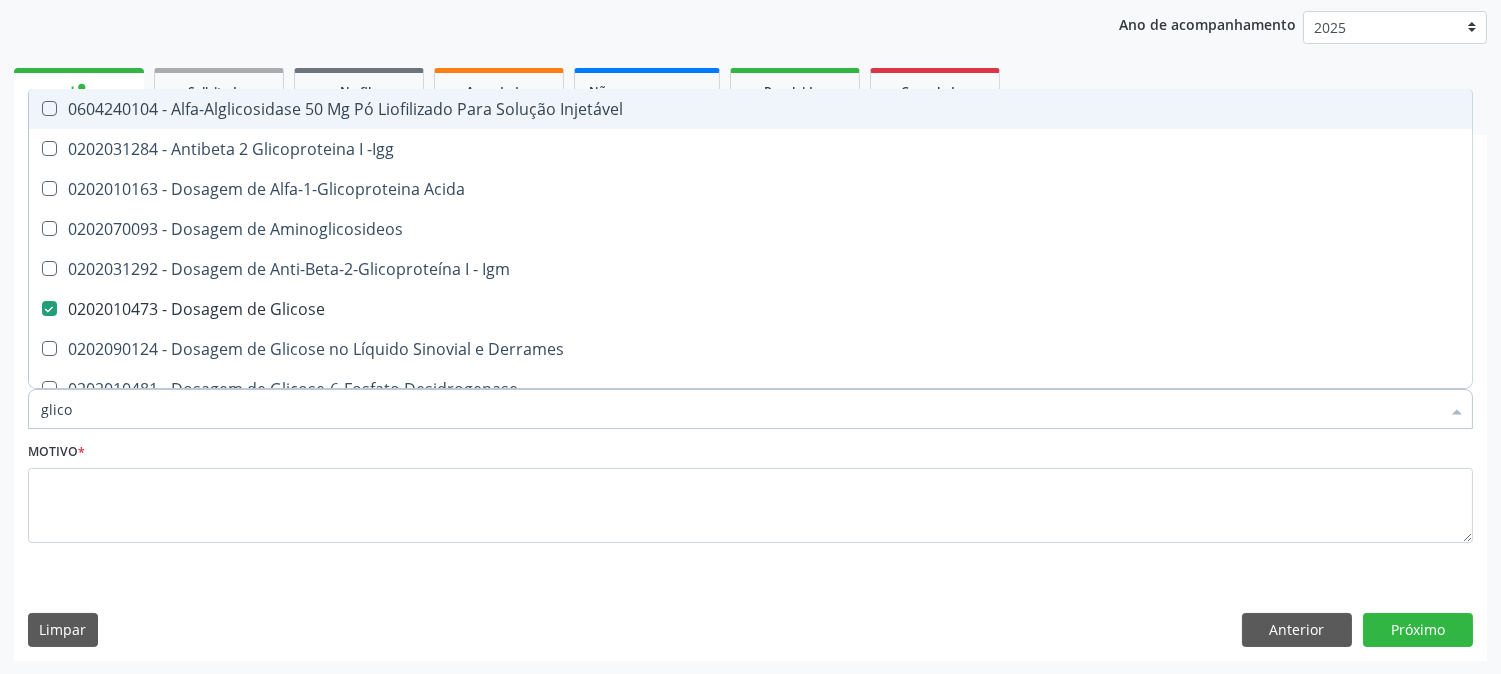 type on "glicos" 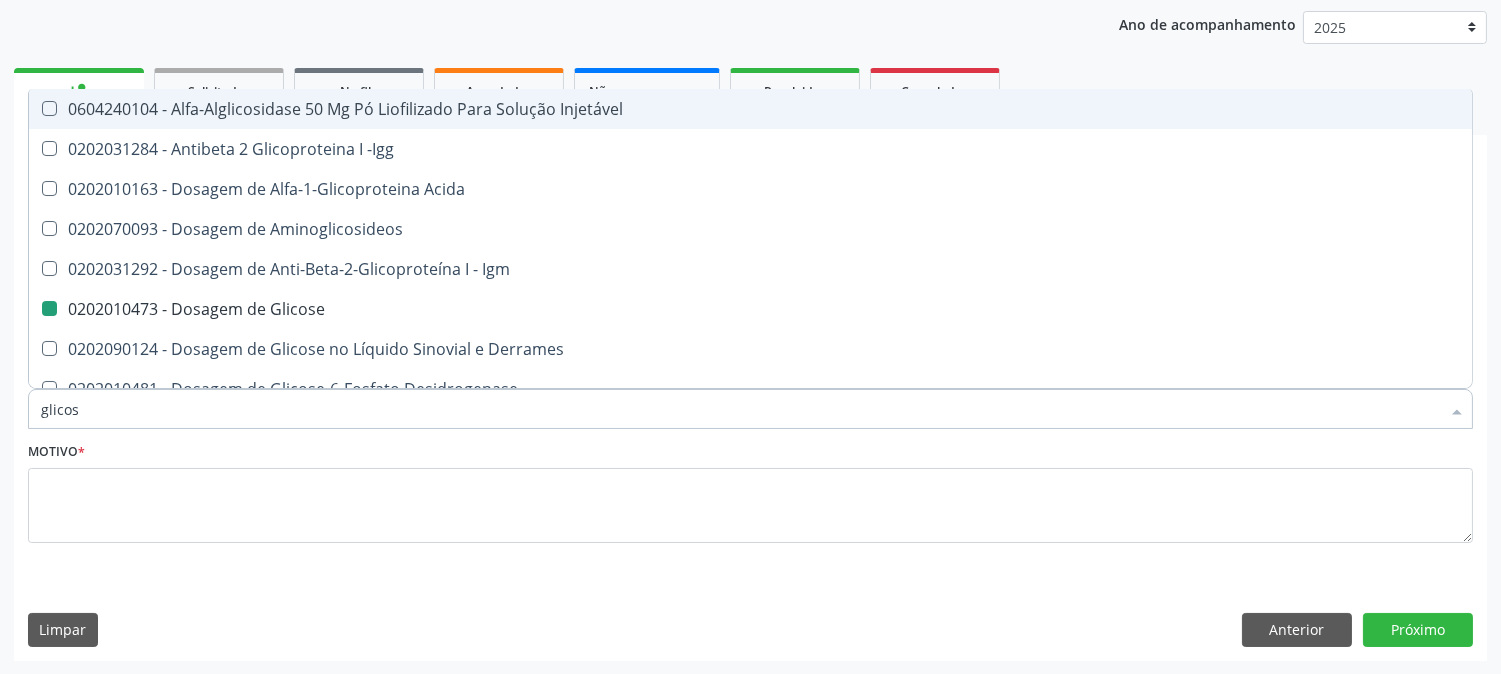type on "glicosi" 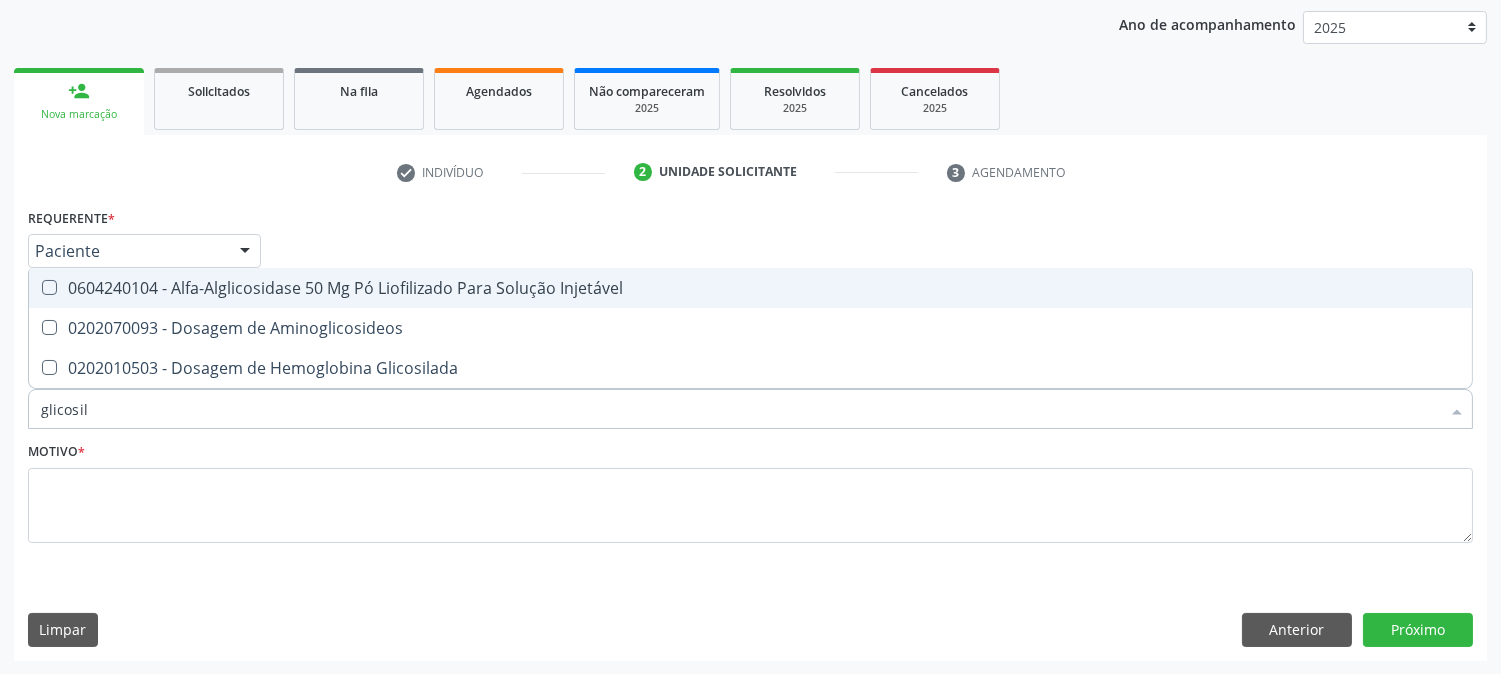 type on "glicosila" 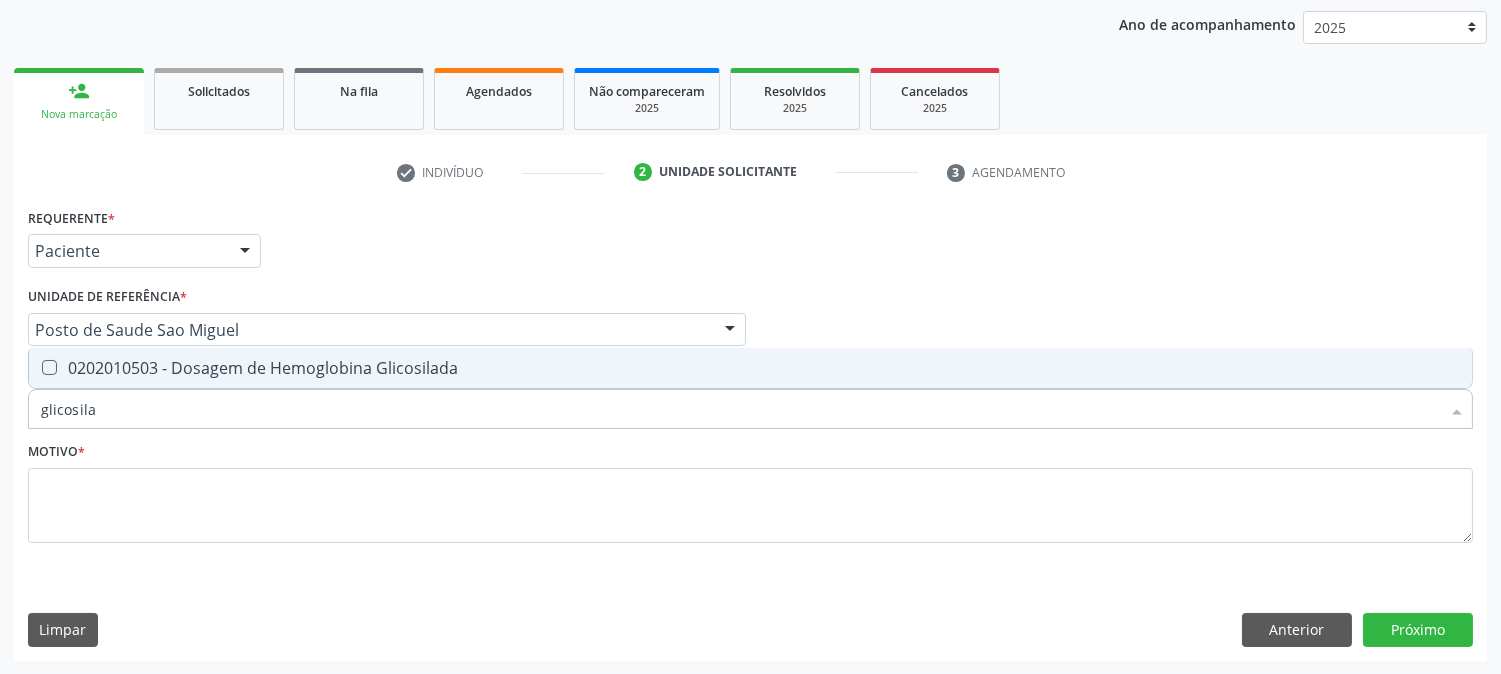 click on "0202010503 - Dosagem de Hemoglobina Glicosilada" at bounding box center (750, 368) 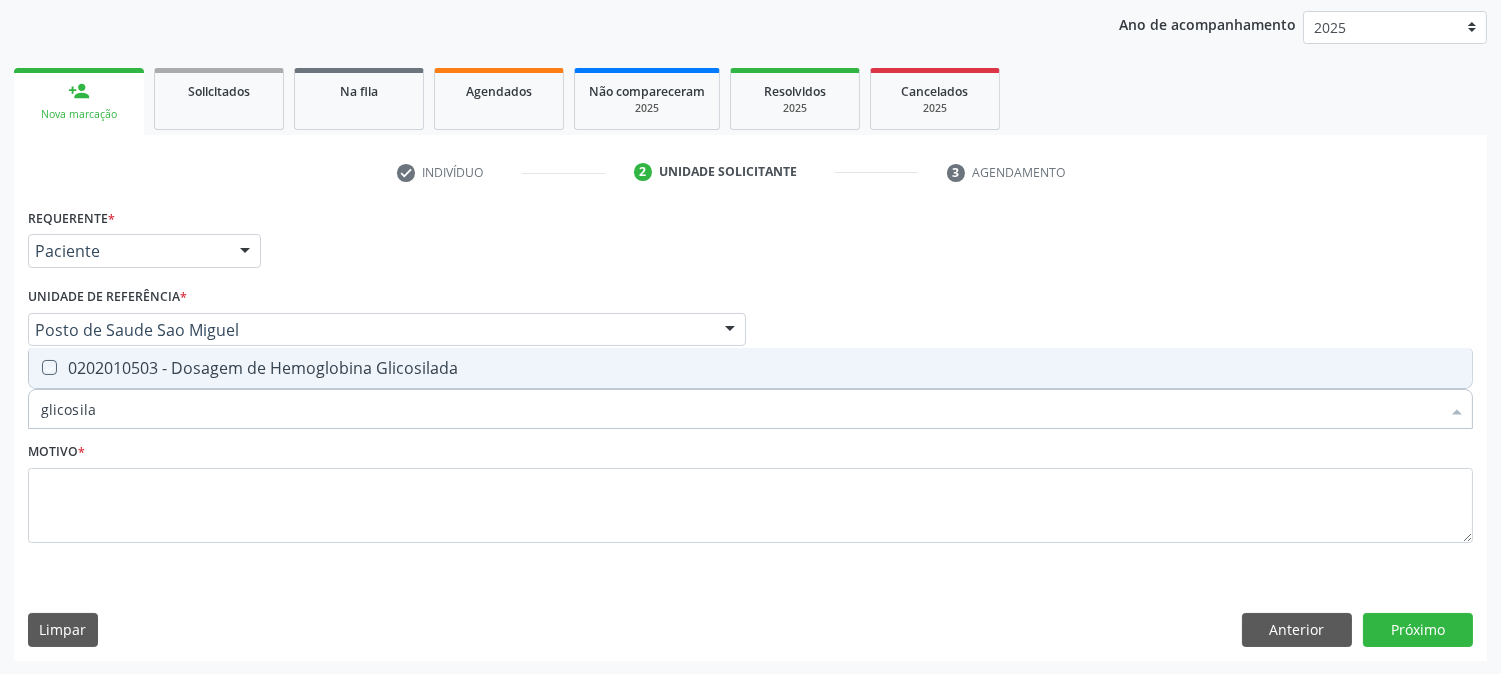 checkbox on "true" 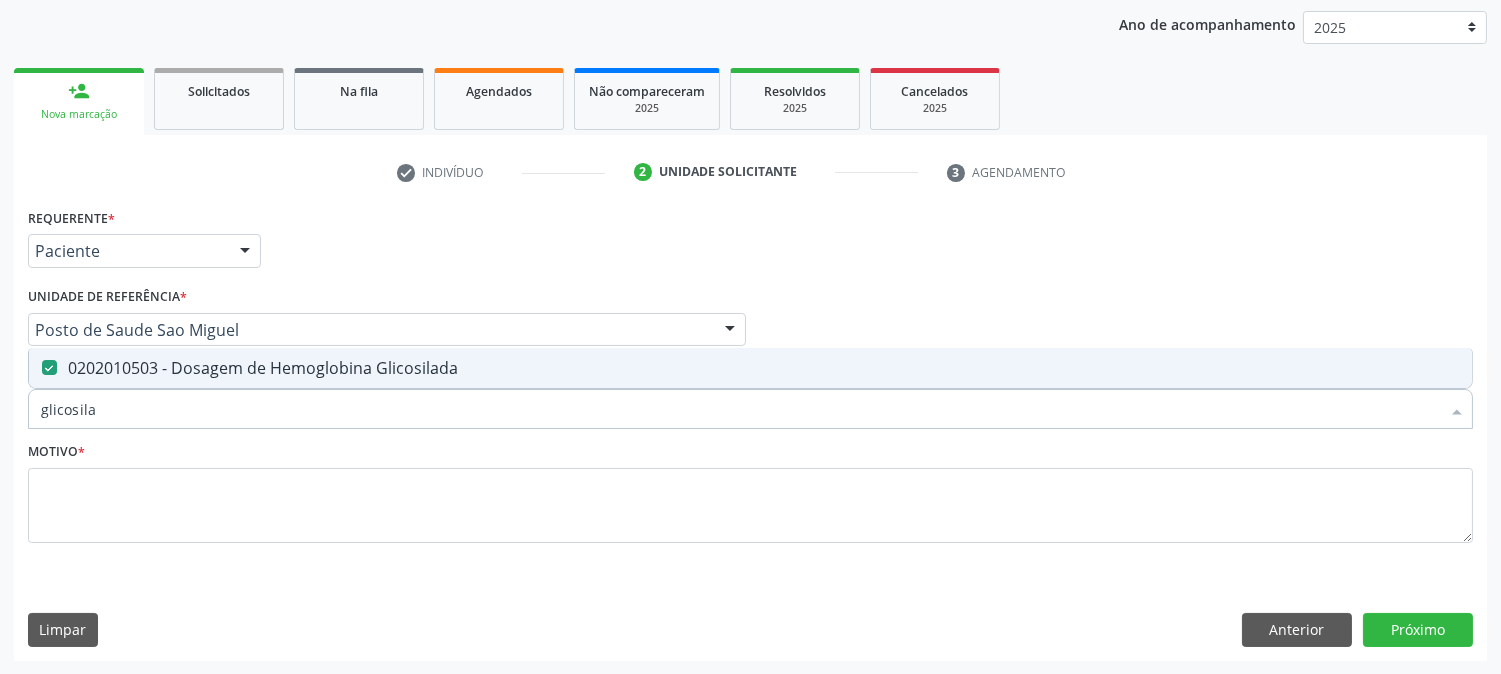type on "glicosila" 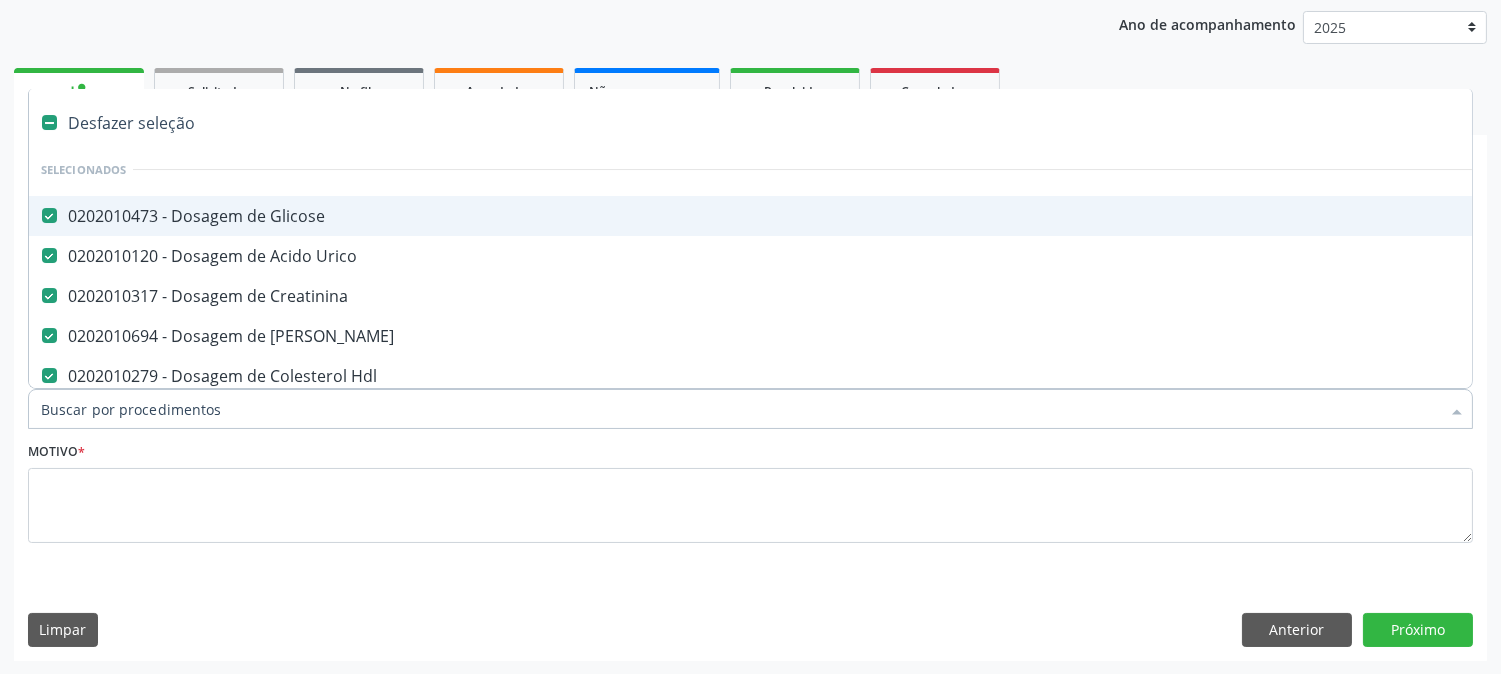 click at bounding box center (750, 409) 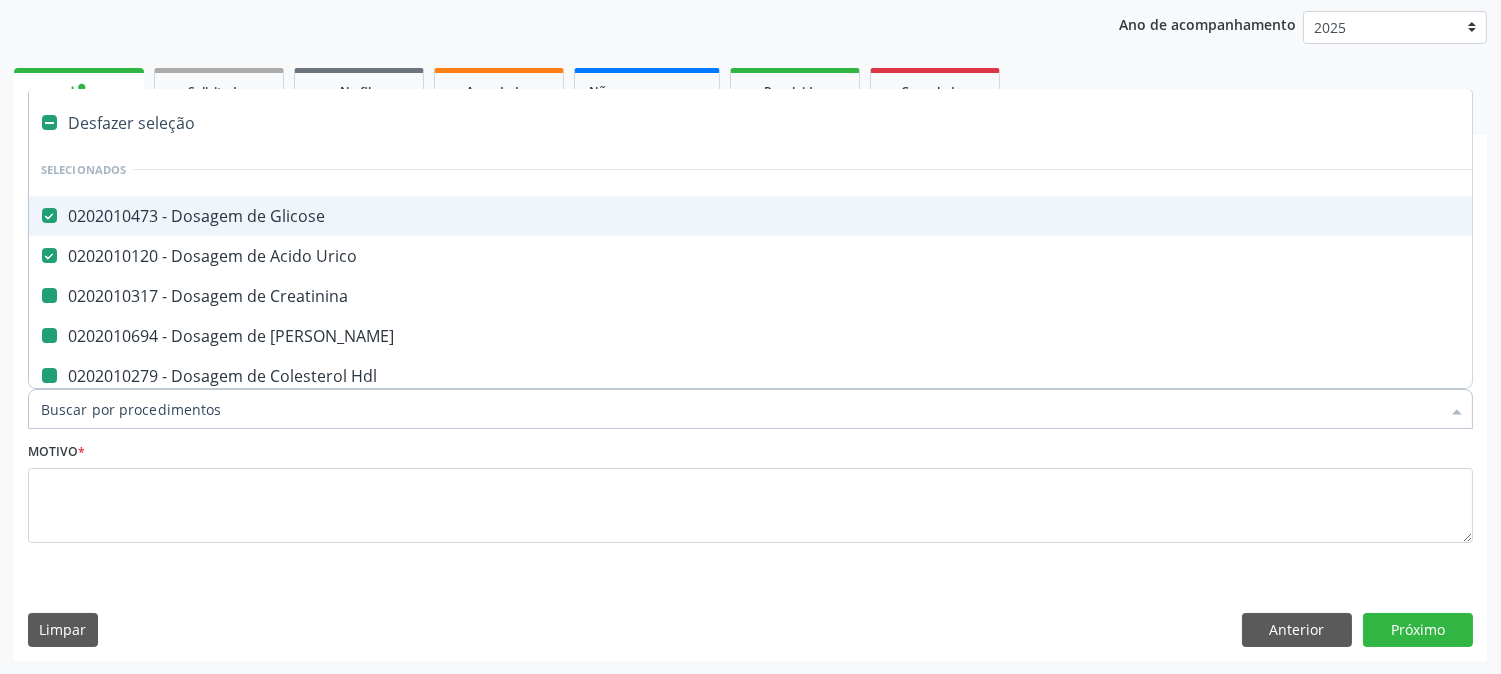 type on "p" 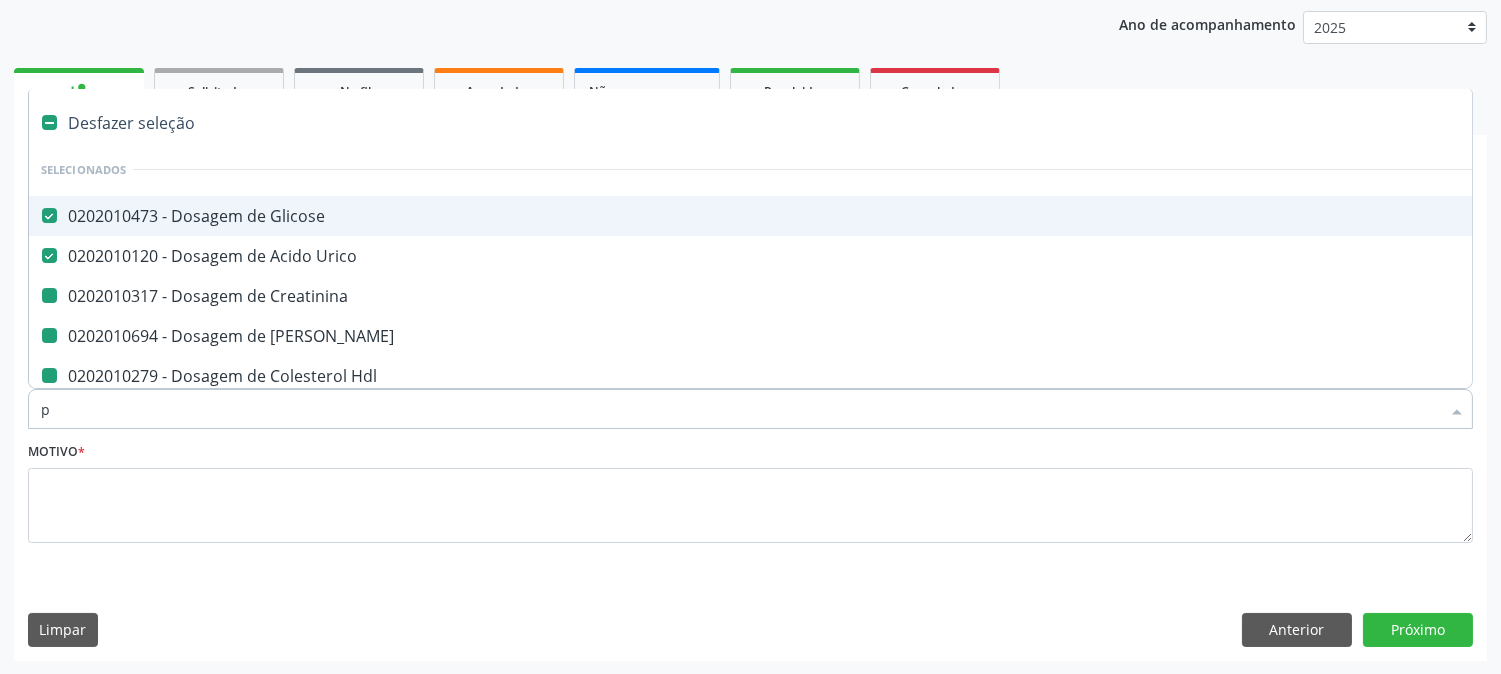 checkbox on "false" 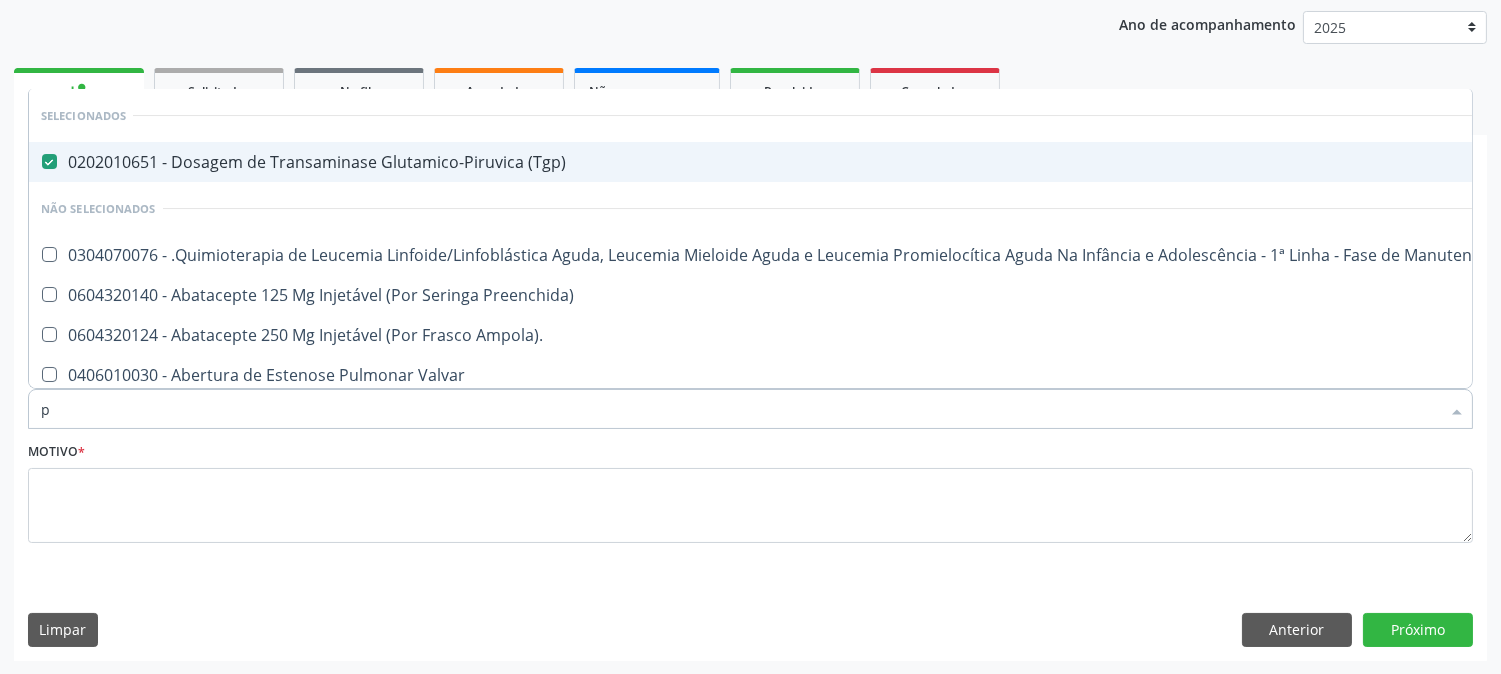 type 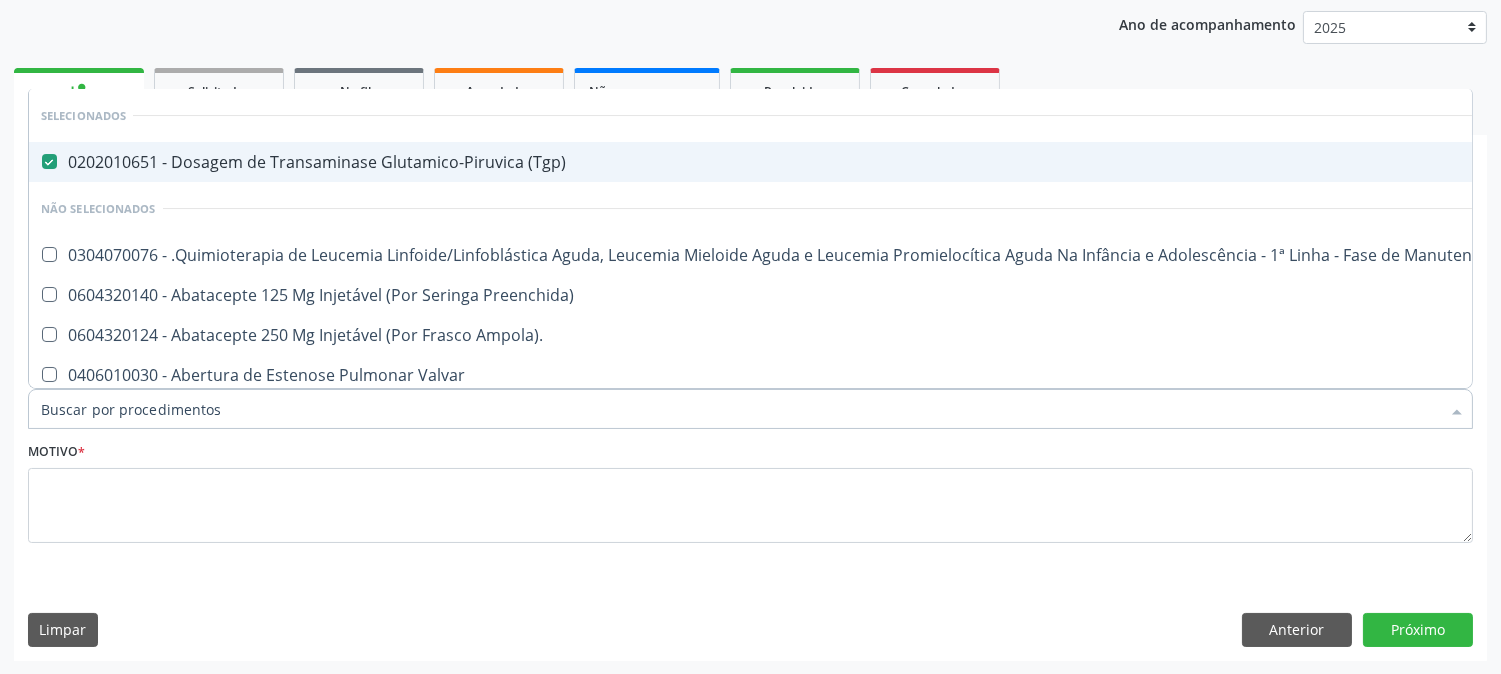 checkbox on "true" 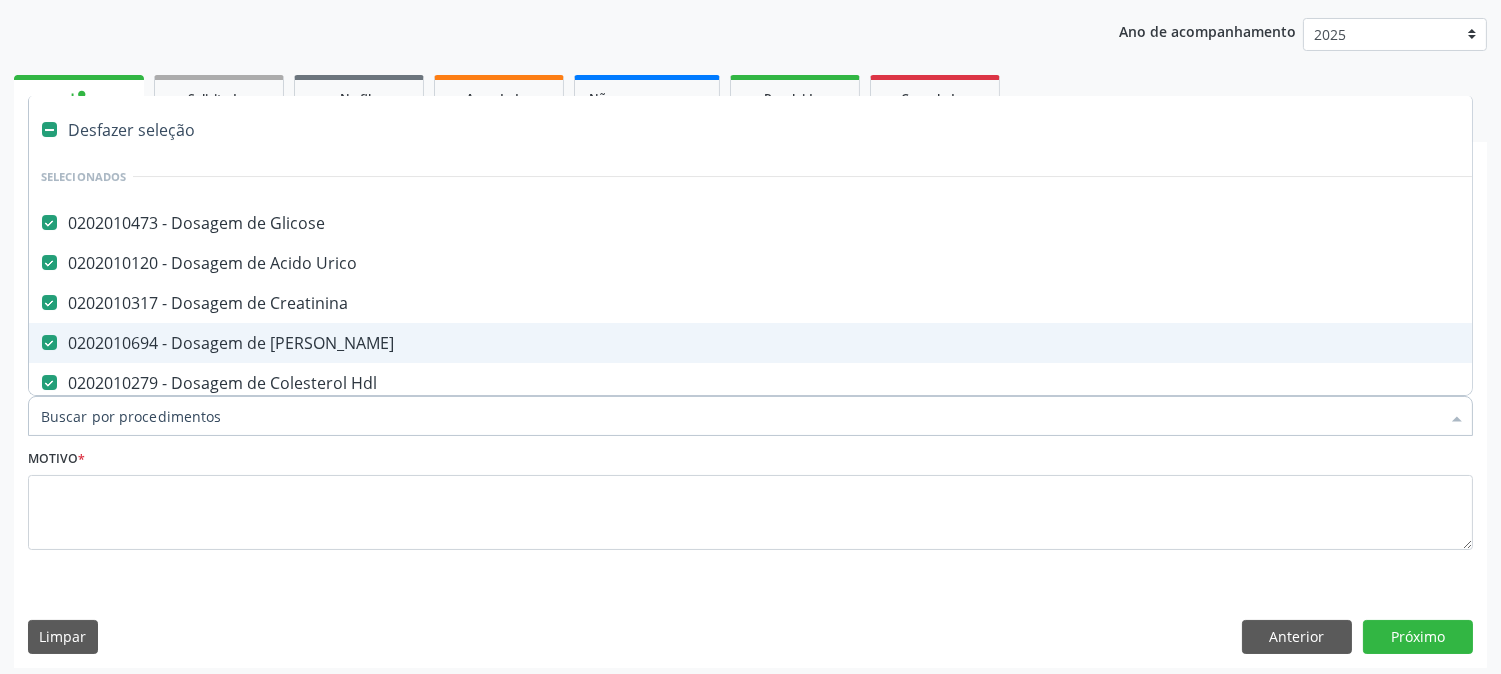 scroll, scrollTop: 231, scrollLeft: 0, axis: vertical 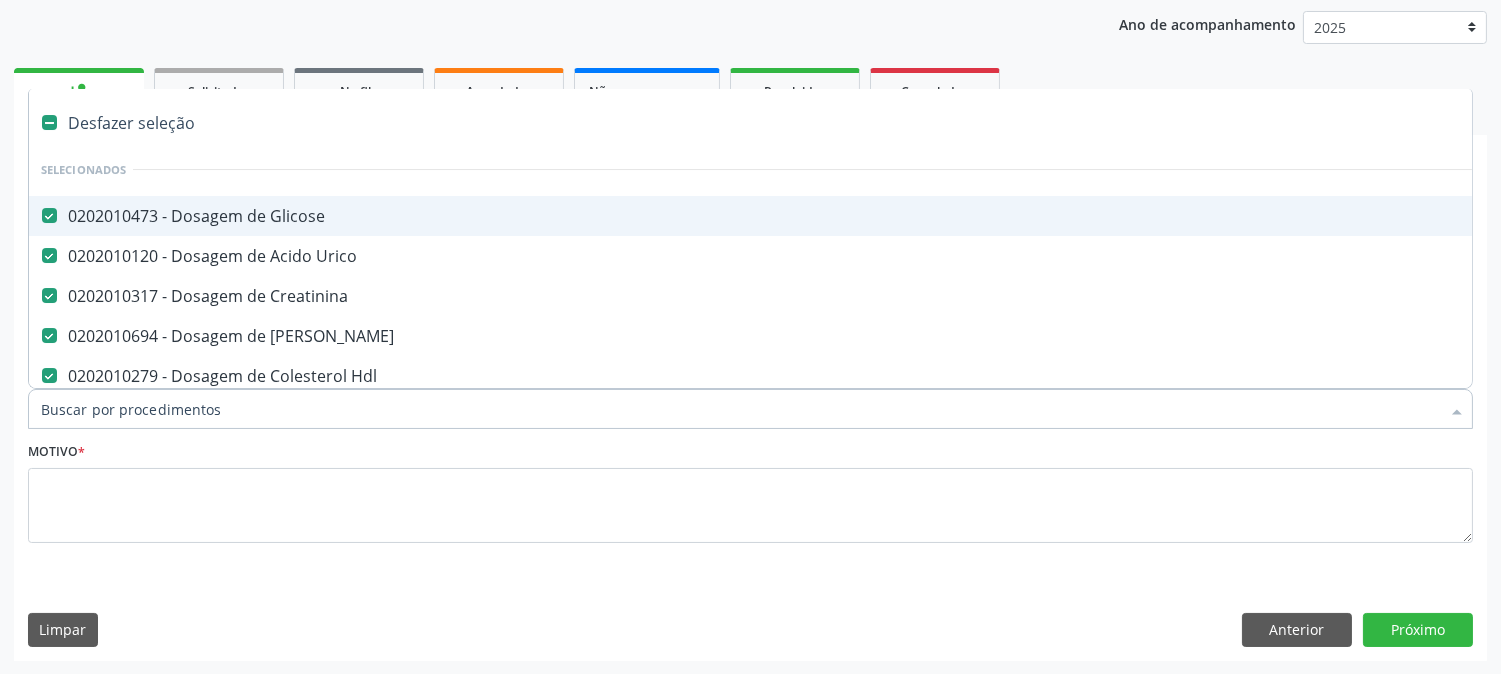 click on "0202010473 - Dosagem de Glicose" at bounding box center [819, 216] 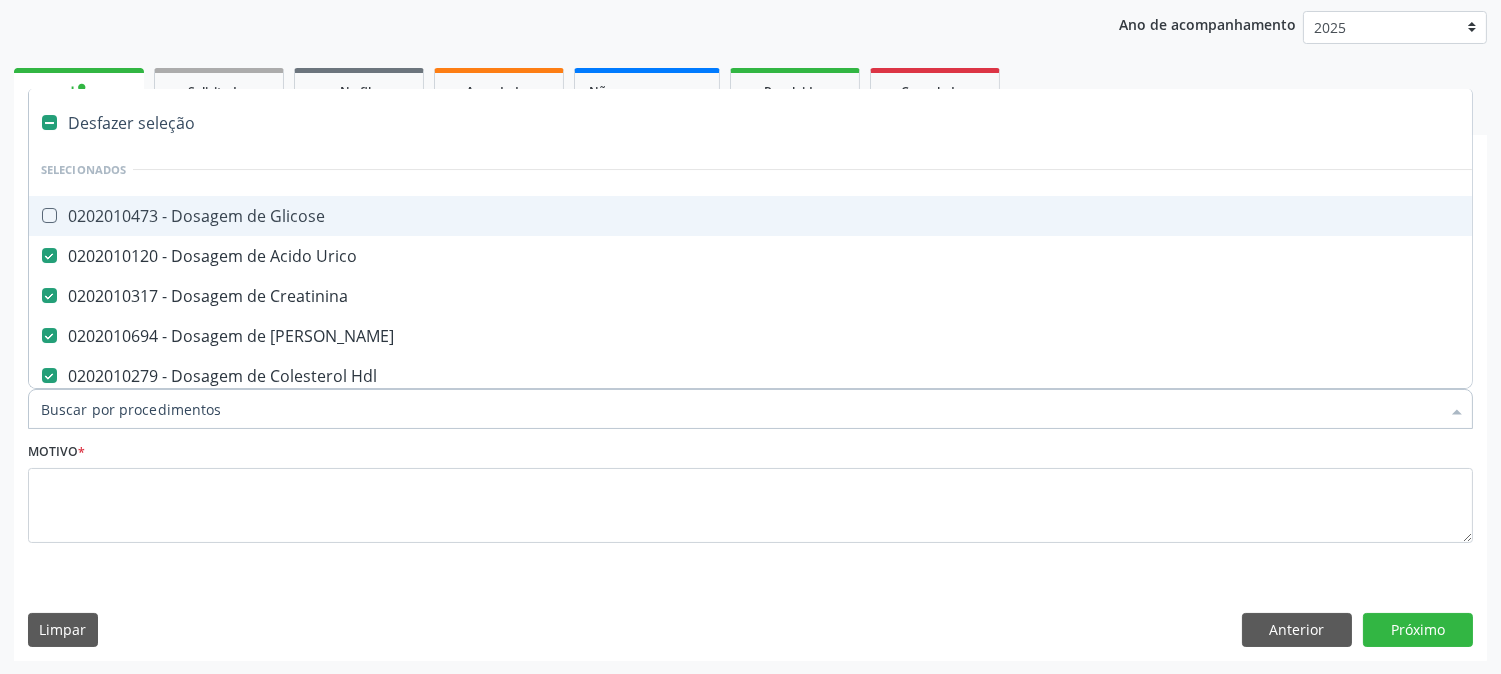 click on "0202010473 - Dosagem de Glicose" at bounding box center (819, 216) 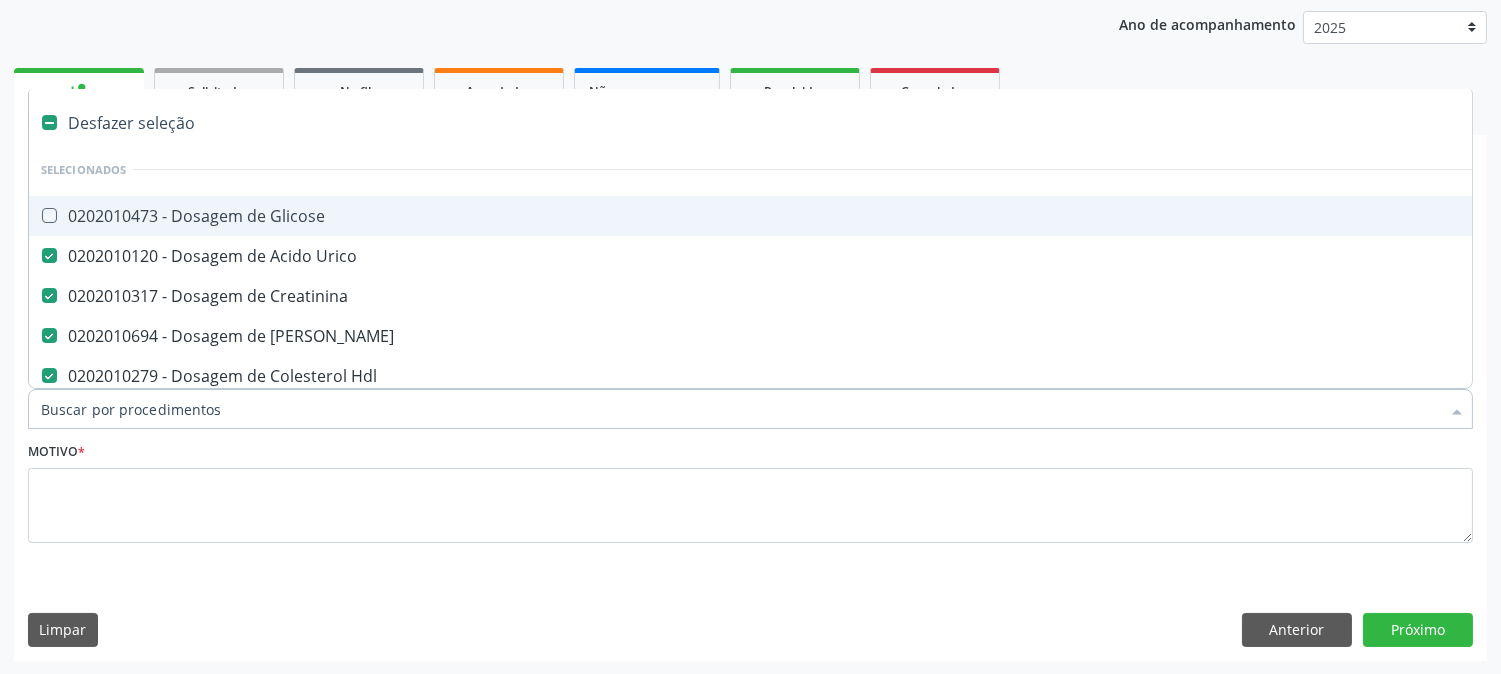 checkbox on "true" 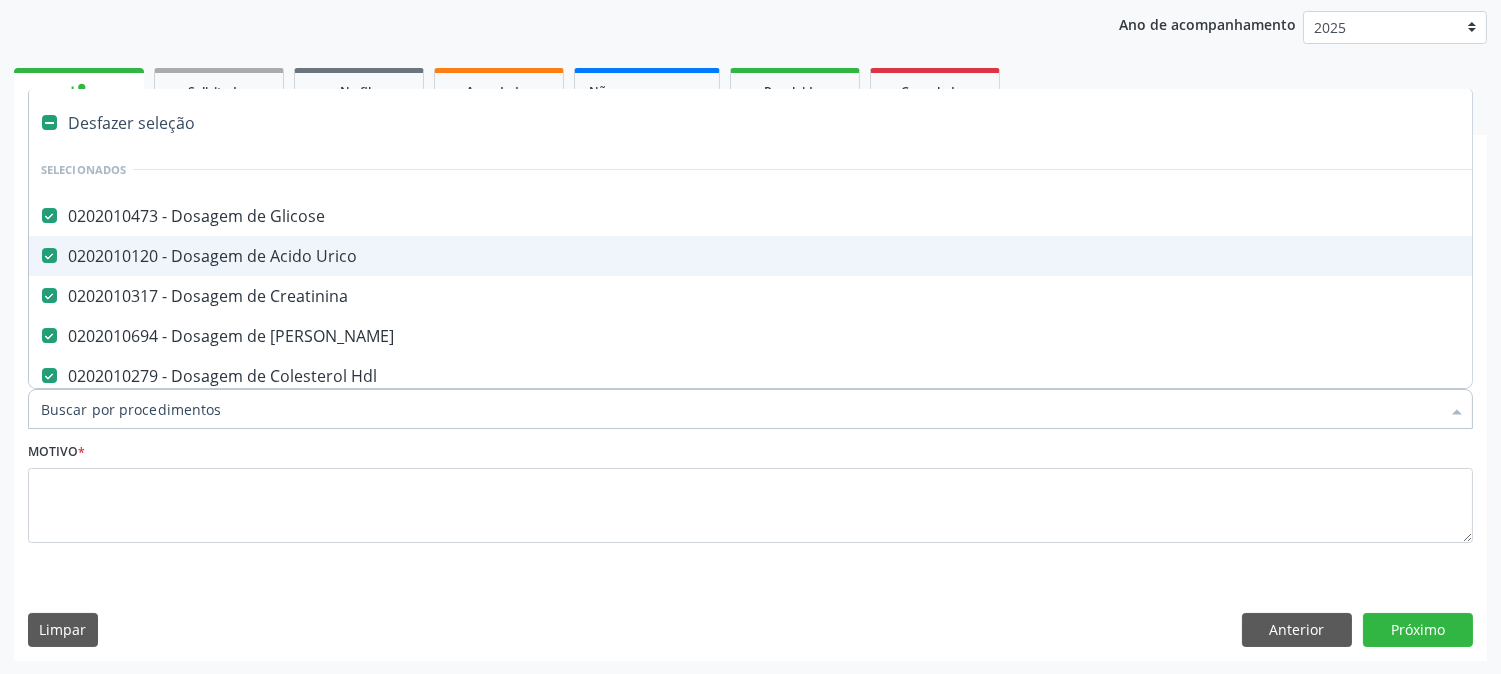 click on "0202010120 - Dosagem de Acido Urico" at bounding box center (819, 256) 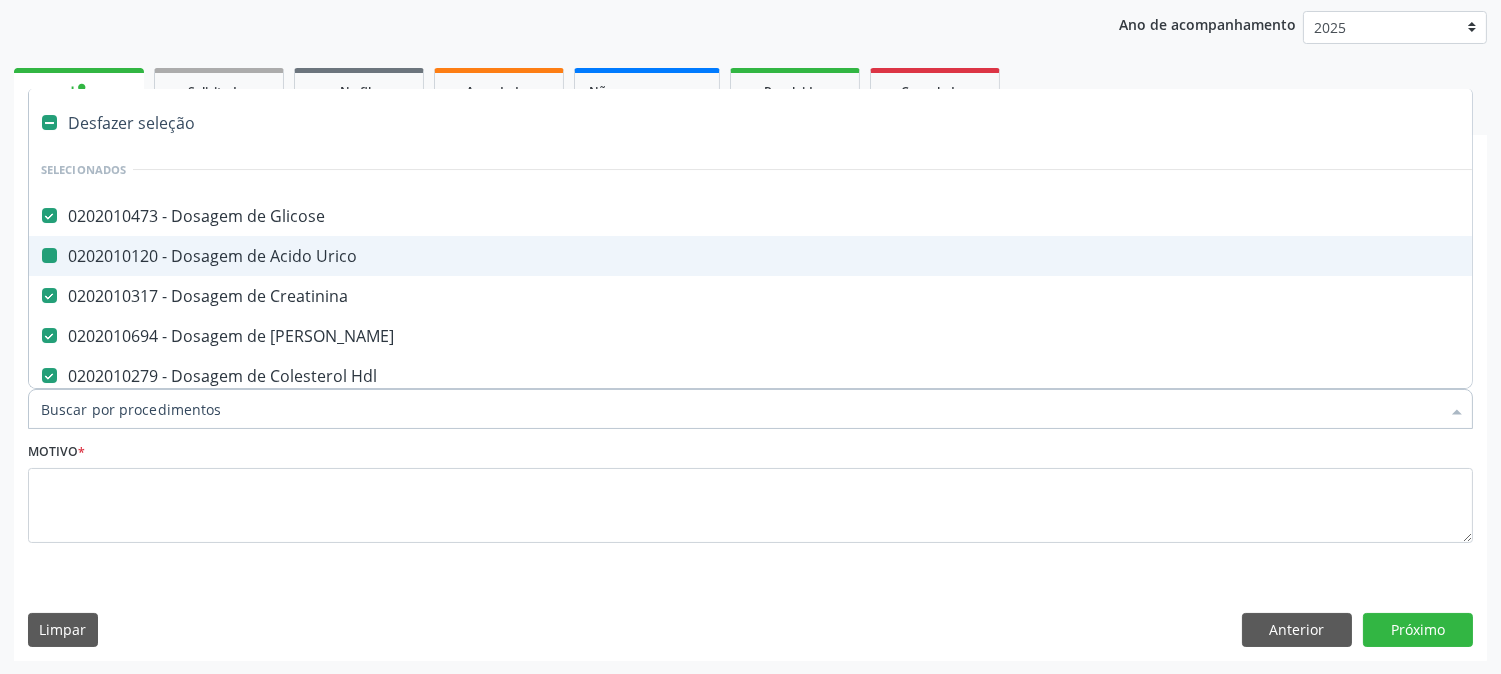 checkbox on "false" 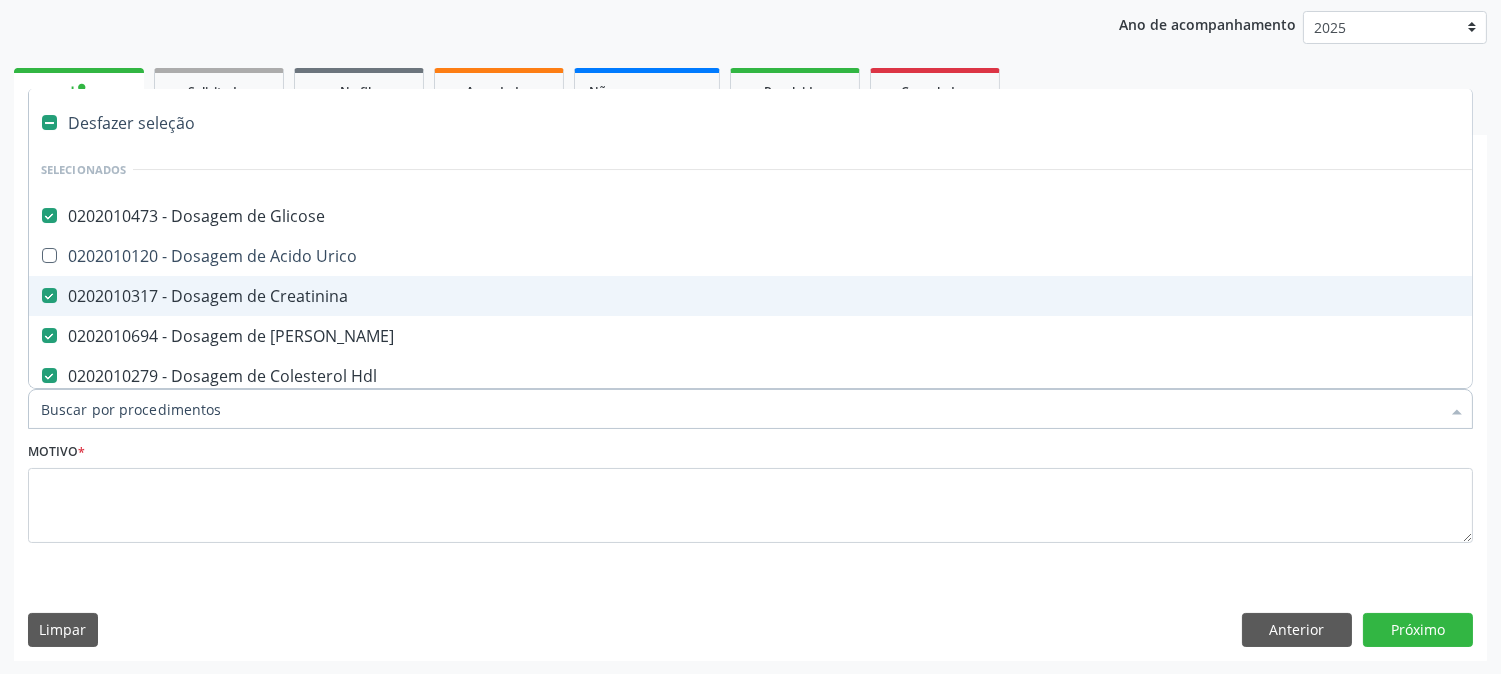 click on "0202010317 - Dosagem de Creatinina" at bounding box center [819, 296] 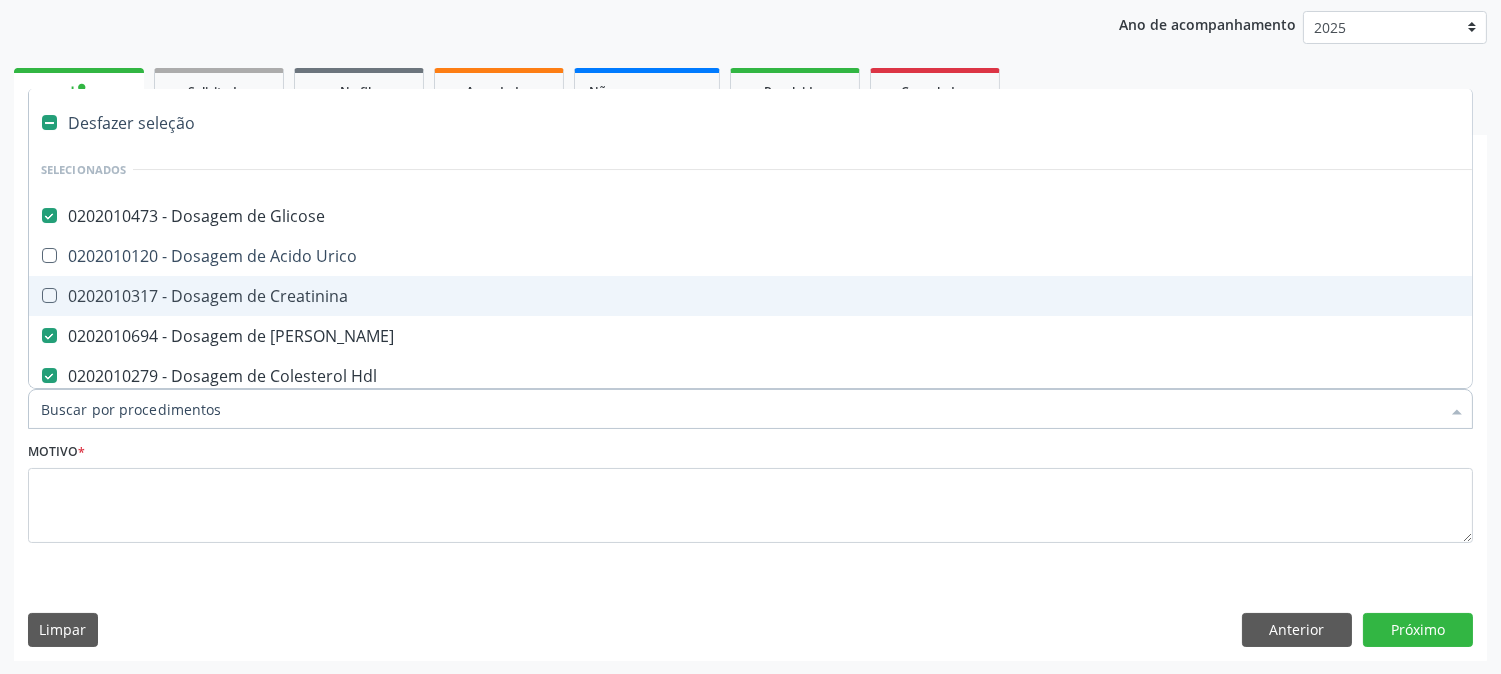 click on "0202010317 - Dosagem de Creatinina" at bounding box center [819, 296] 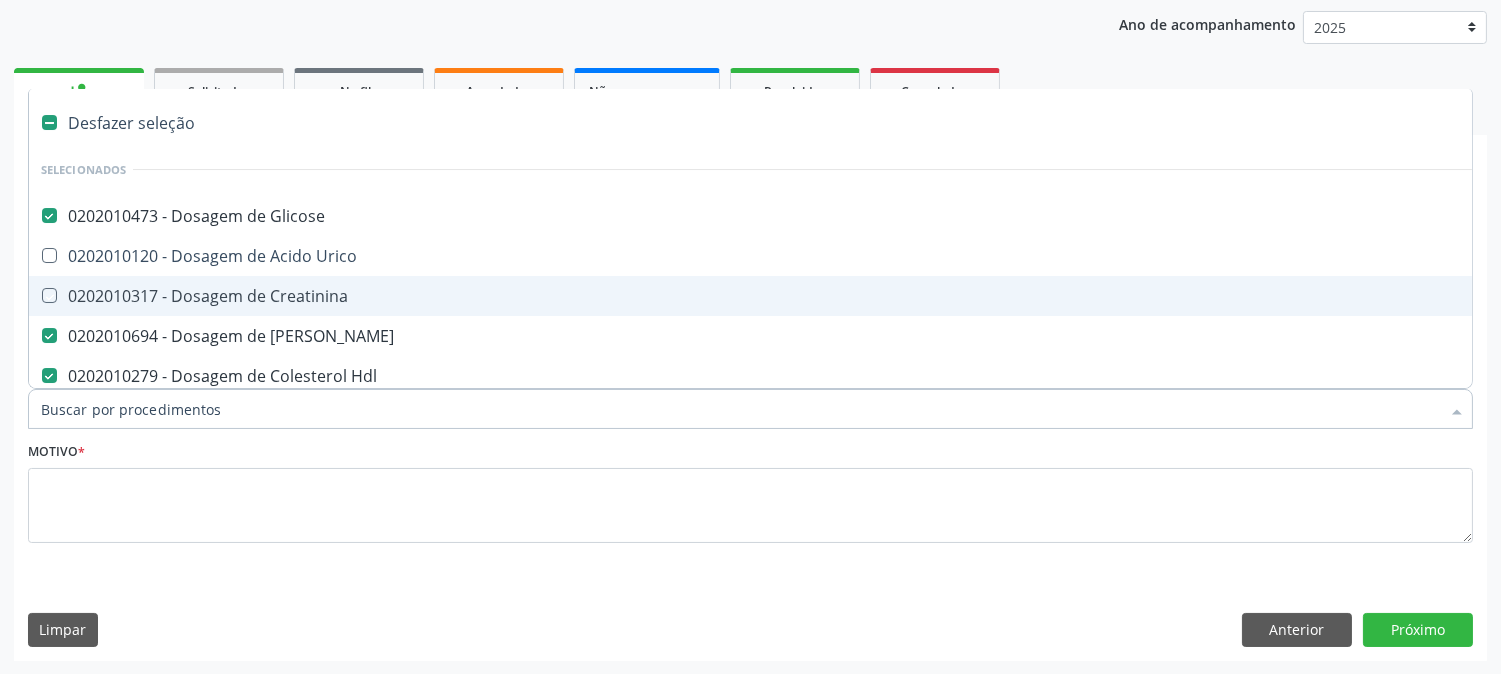 checkbox on "true" 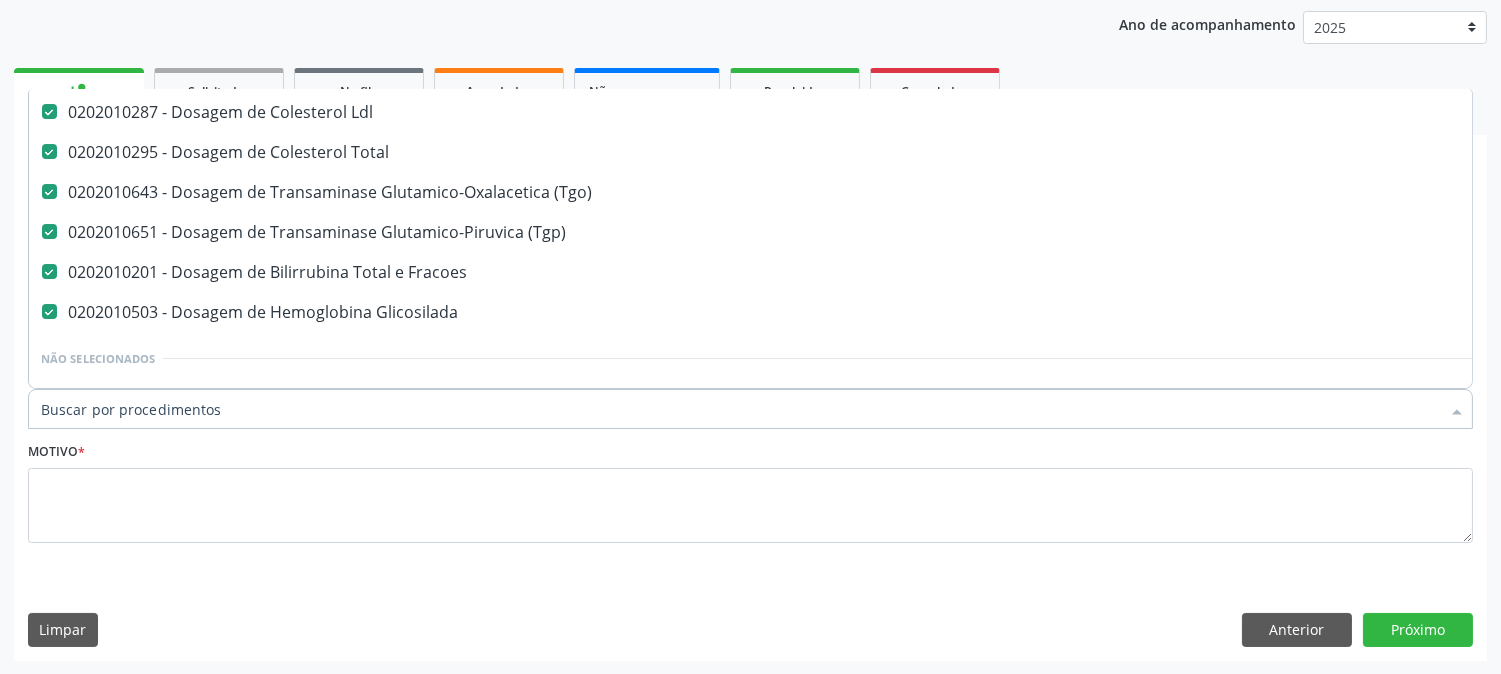 scroll, scrollTop: 333, scrollLeft: 0, axis: vertical 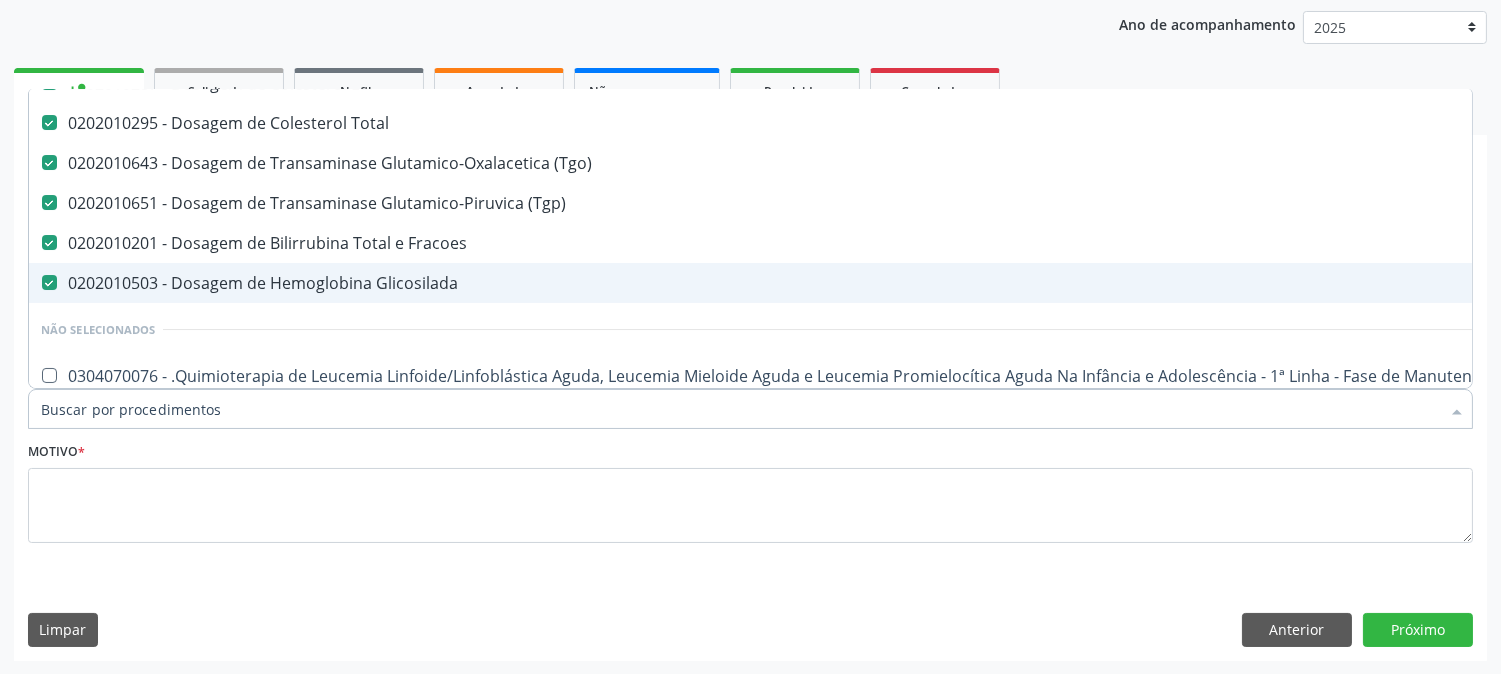 click on "0202010503 - Dosagem de Hemoglobina Glicosilada" at bounding box center [819, 283] 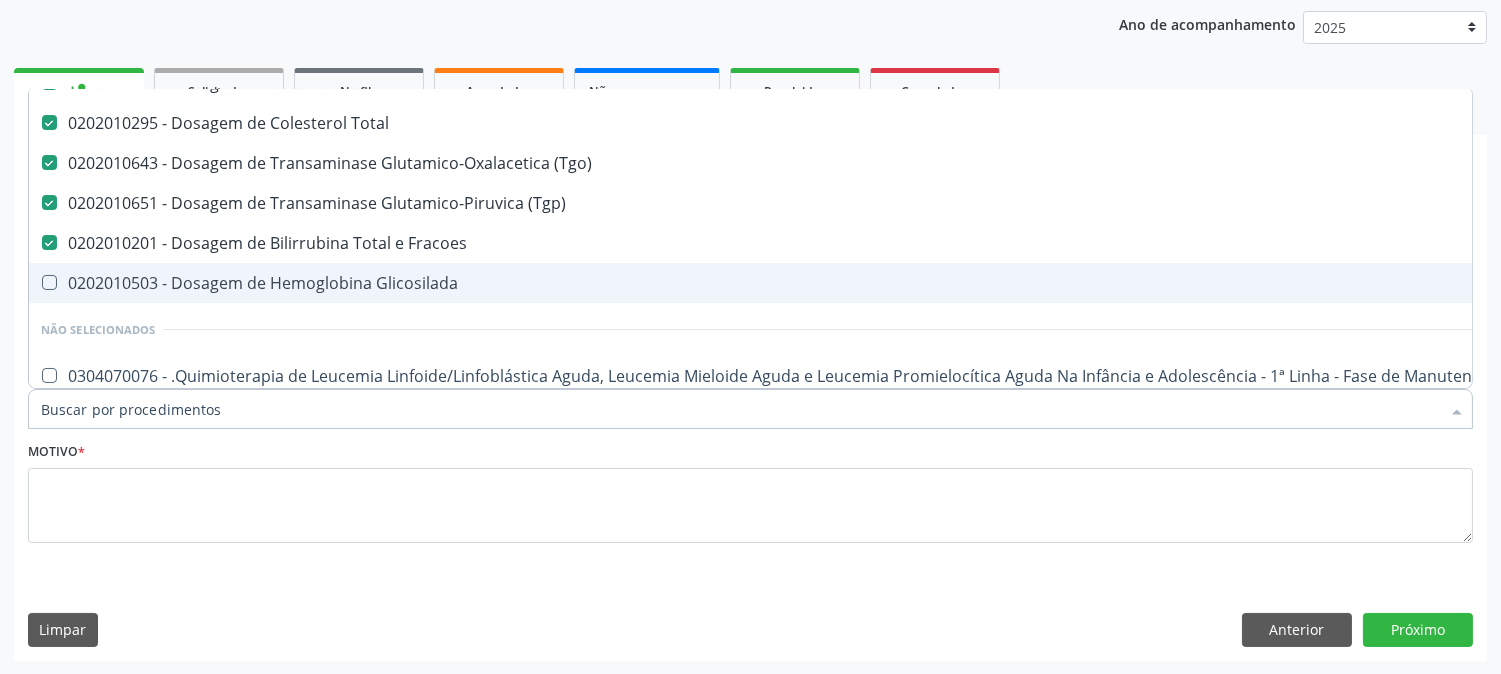 click on "0202010503 - Dosagem de Hemoglobina Glicosilada" at bounding box center (819, 283) 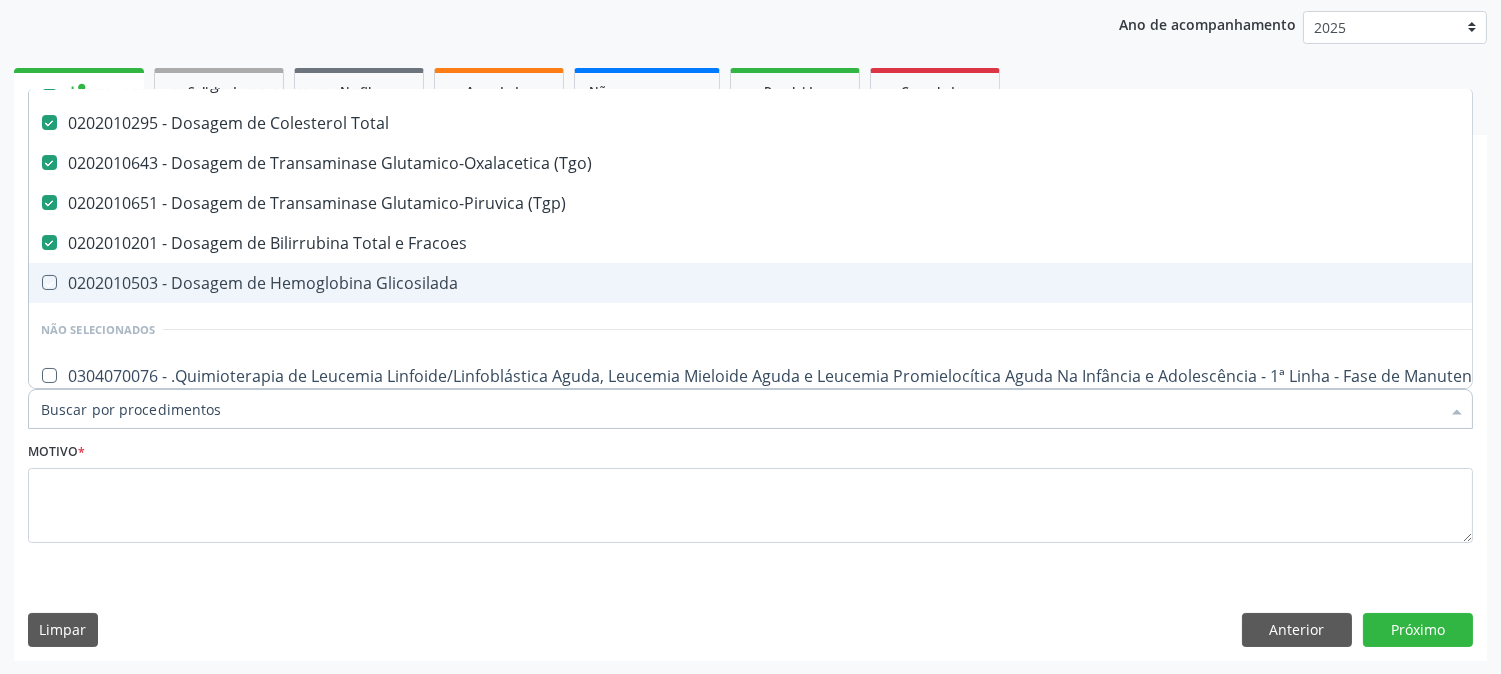 checkbox on "true" 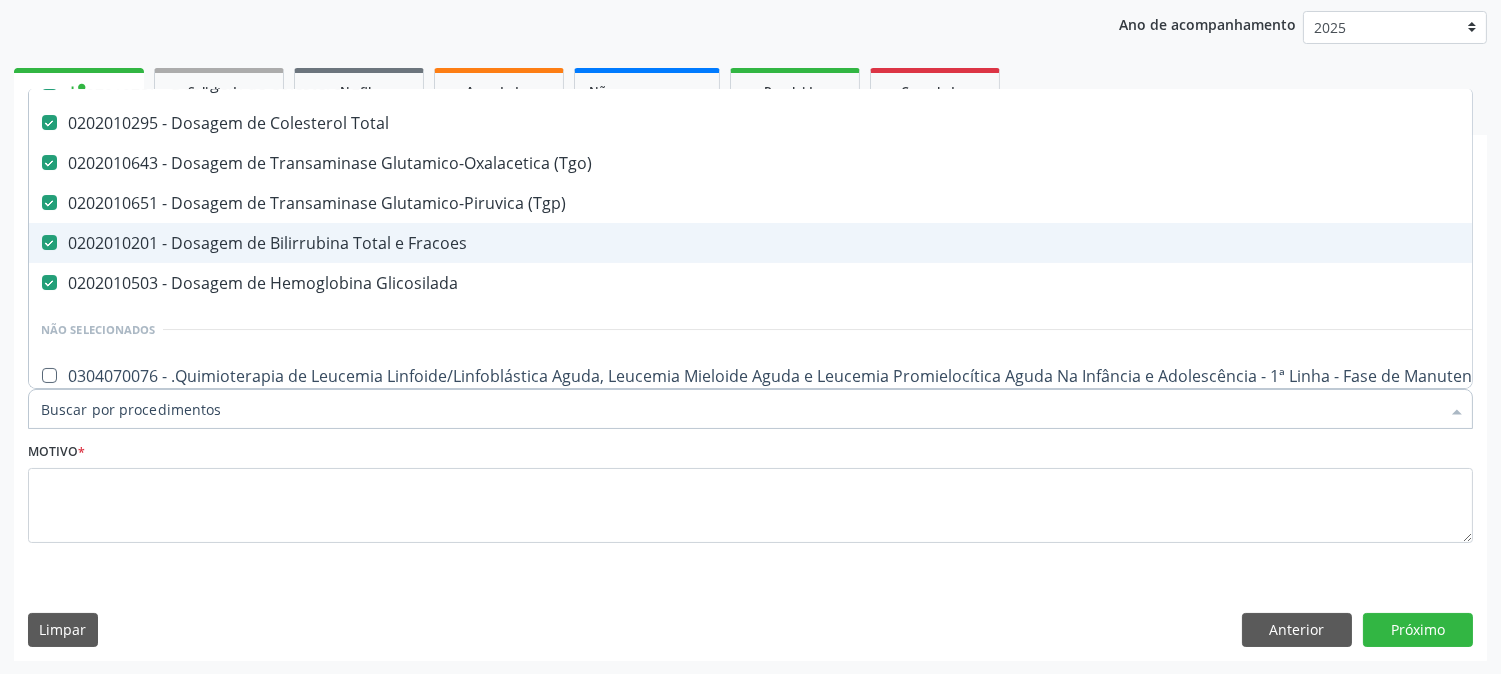 click on "0202010201 - Dosagem de Bilirrubina Total e Fracoes" at bounding box center [819, 243] 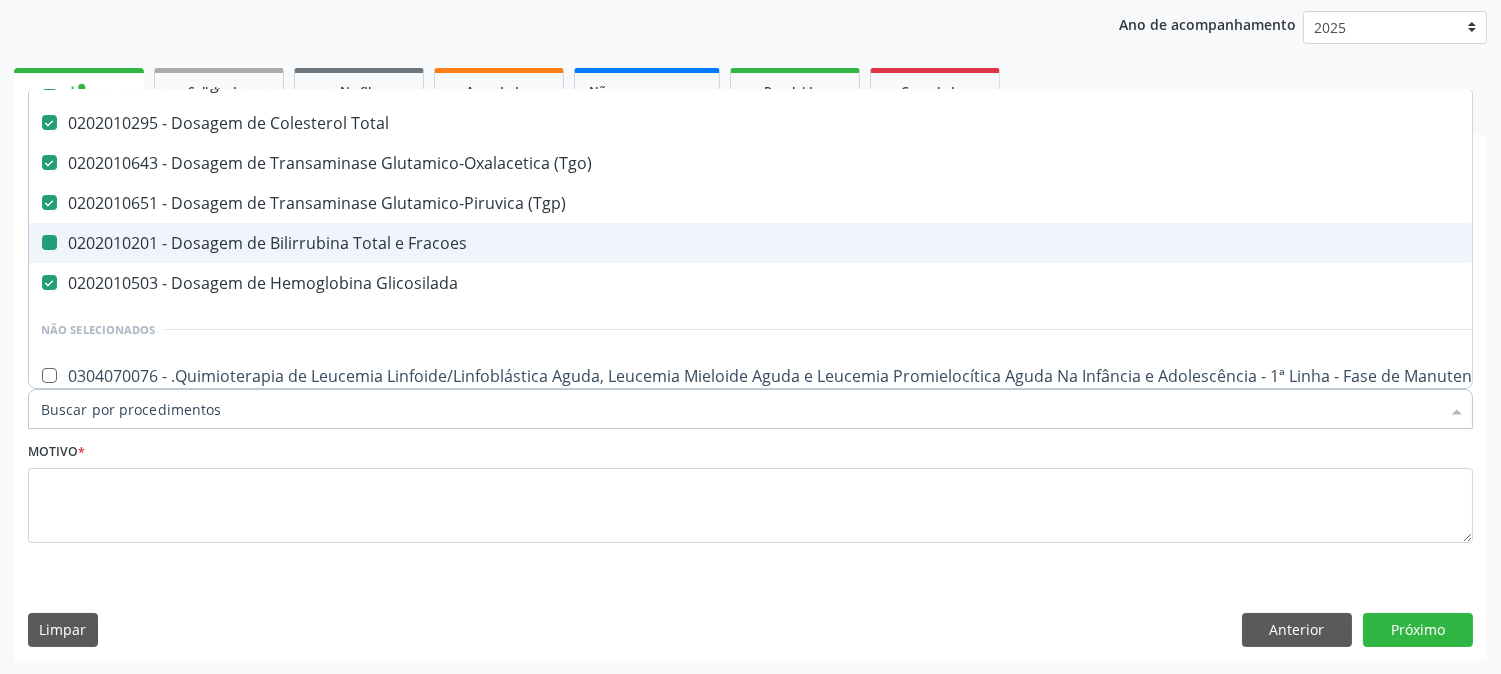 checkbox on "false" 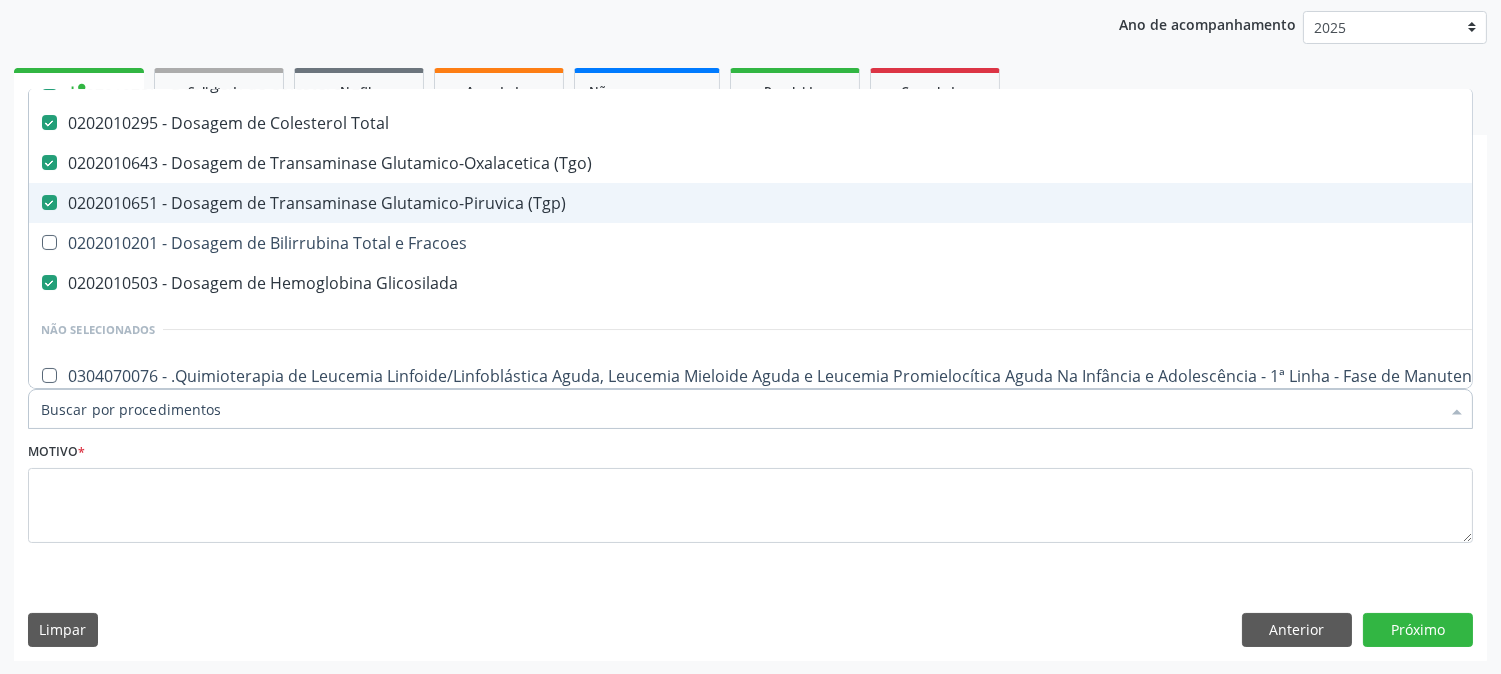 click on "0202010651 - Dosagem de Transaminase Glutamico-Piruvica (Tgp)" at bounding box center [819, 203] 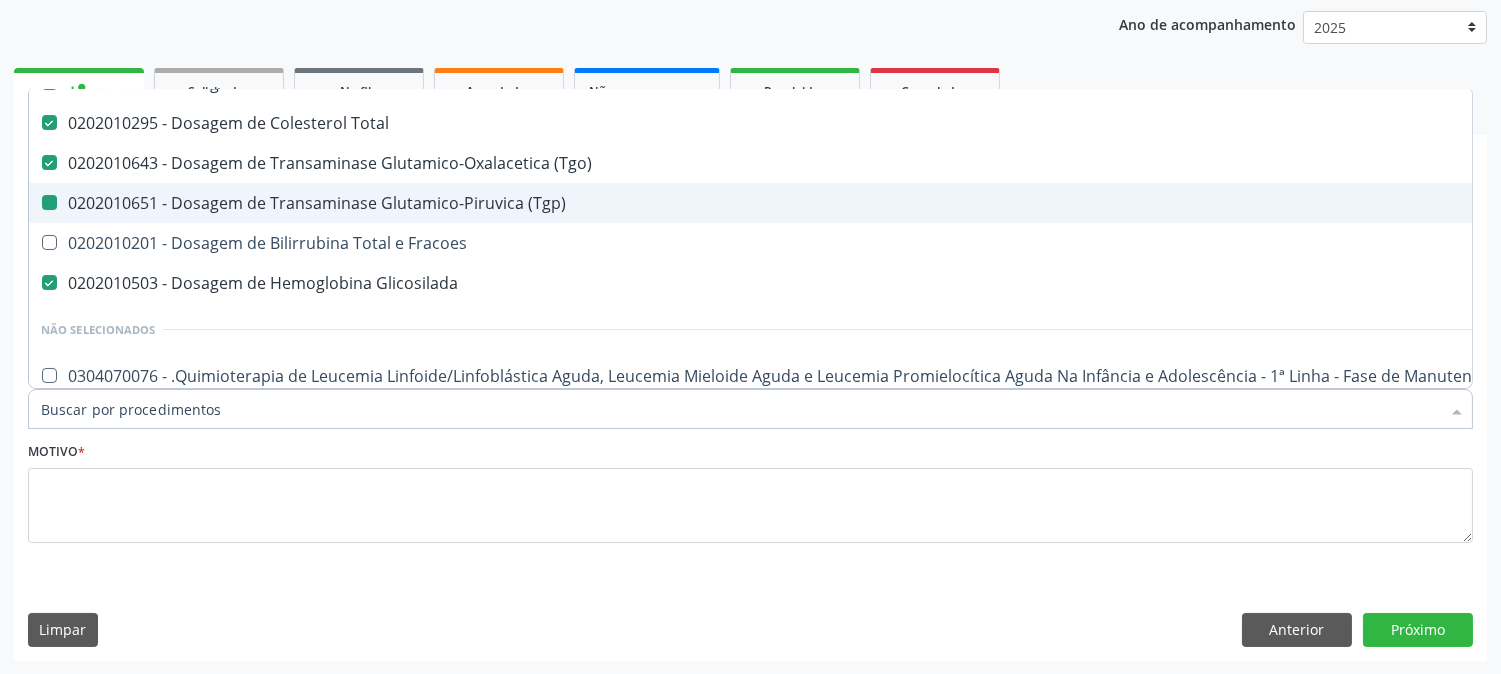 checkbox on "false" 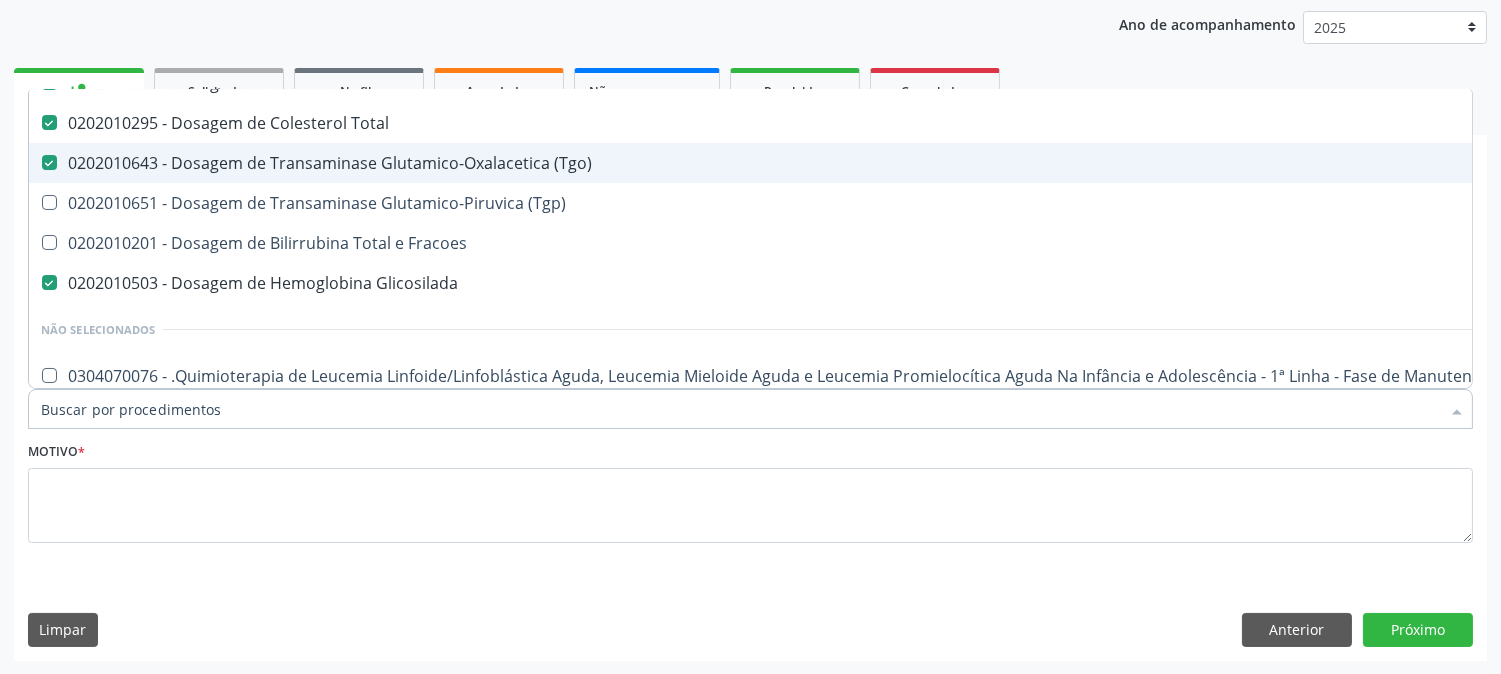 click on "0202010643 - Dosagem de Transaminase Glutamico-Oxalacetica (Tgo)" at bounding box center (819, 163) 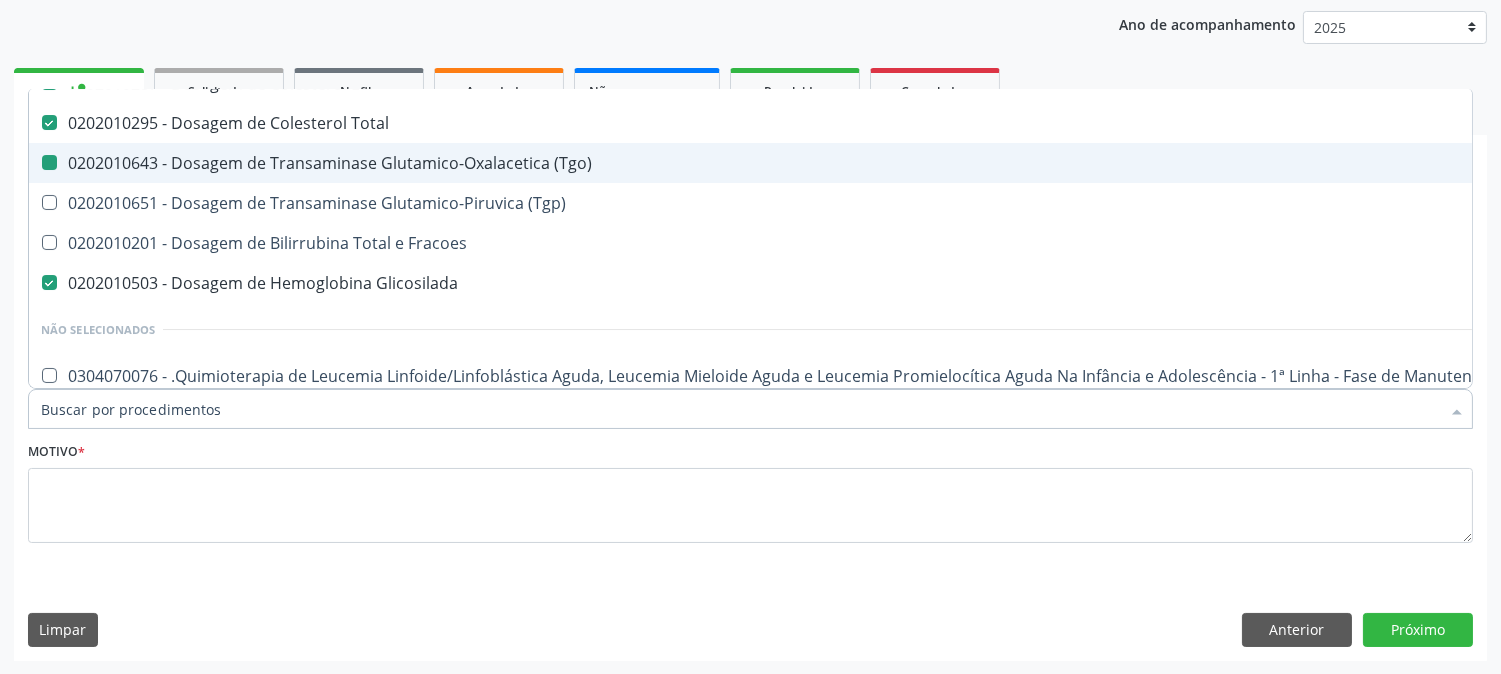 checkbox on "false" 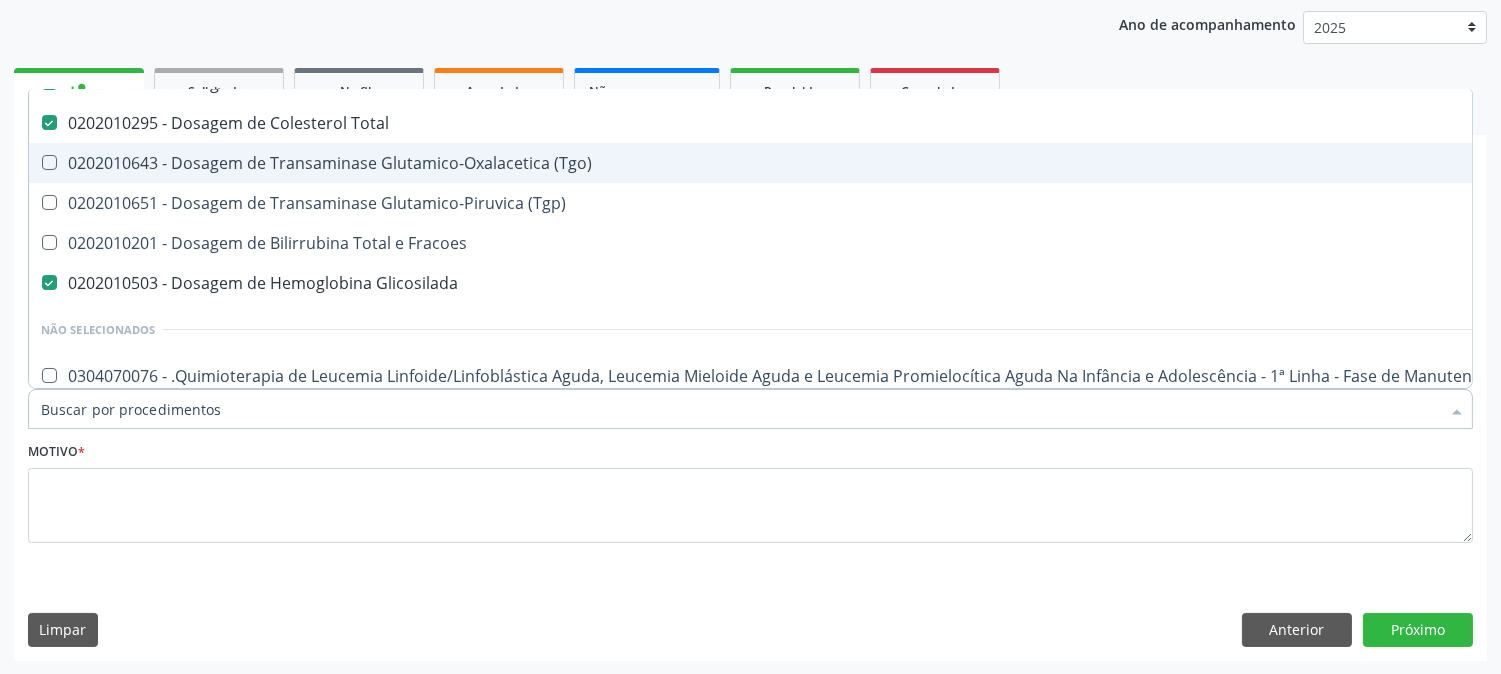 scroll, scrollTop: 222, scrollLeft: 0, axis: vertical 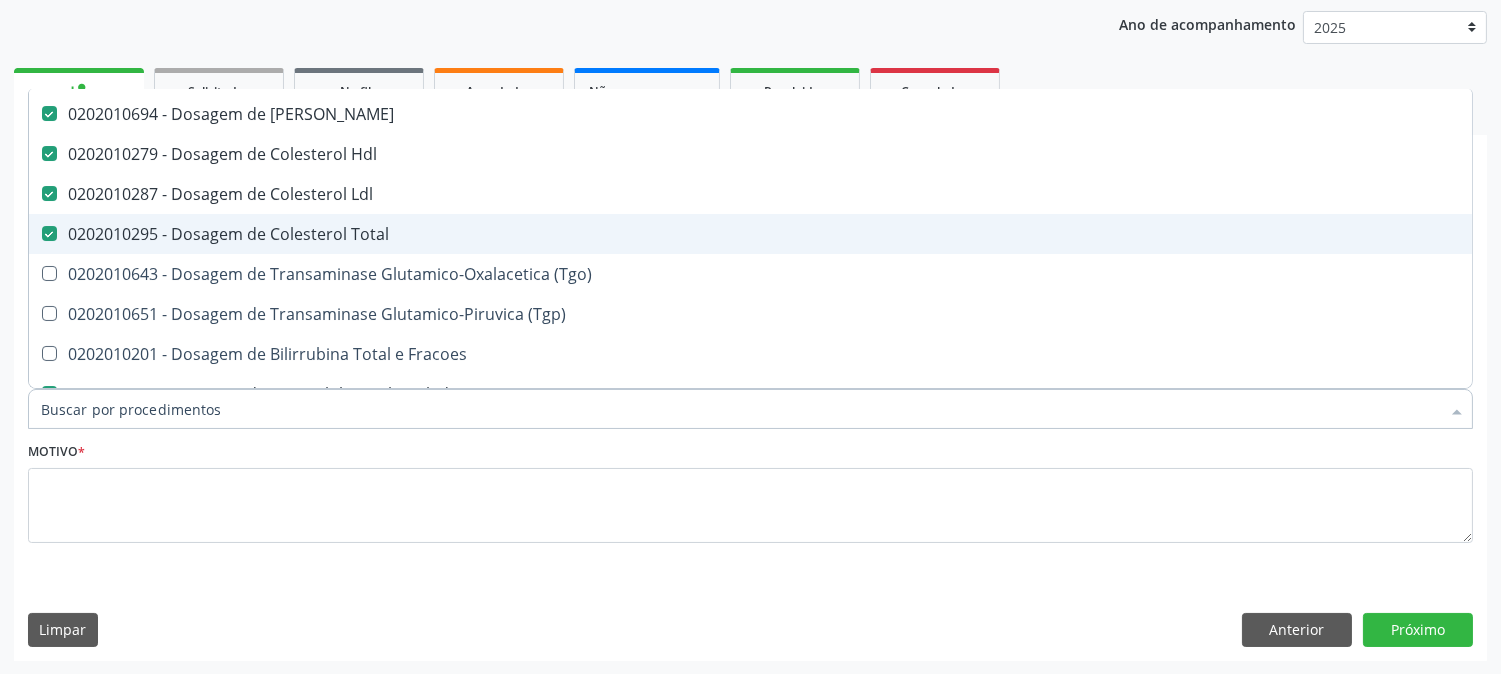 click on "0202010295 - Dosagem de Colesterol Total" at bounding box center (819, 234) 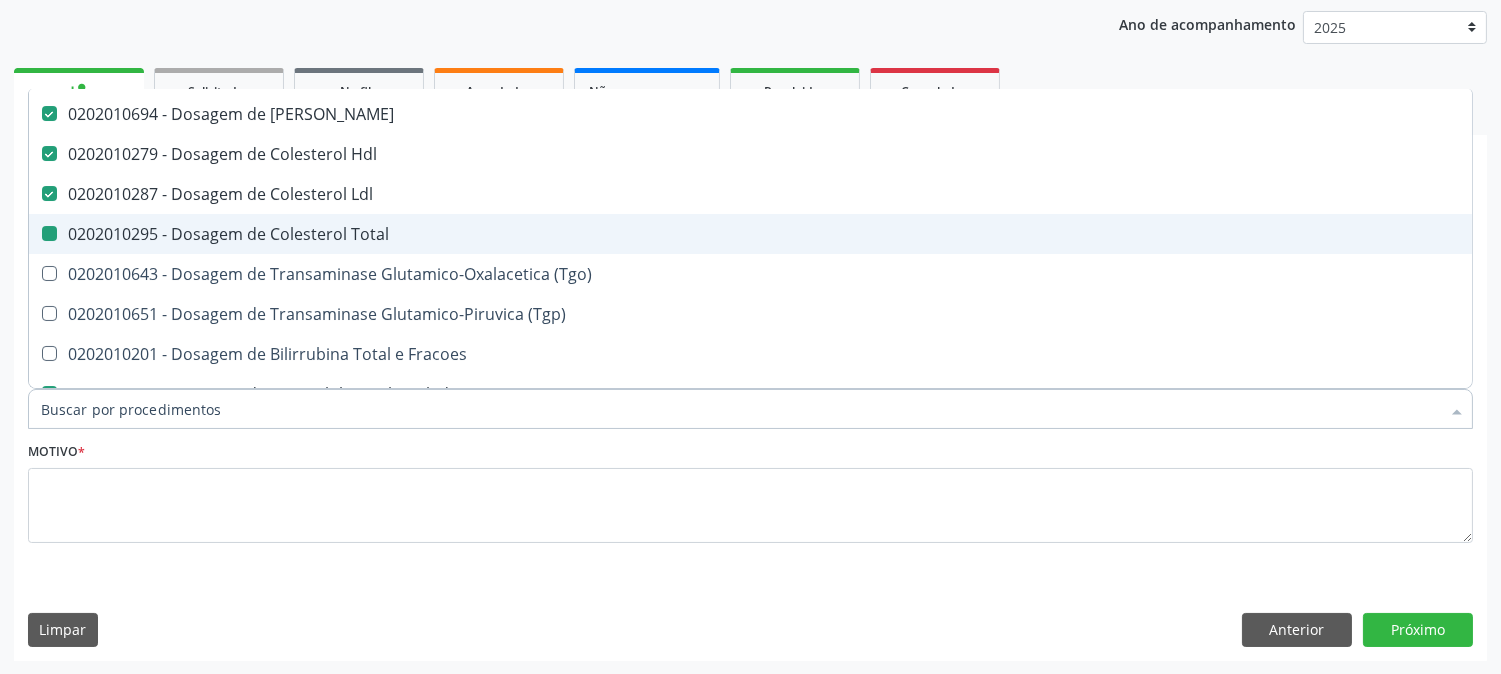 checkbox on "false" 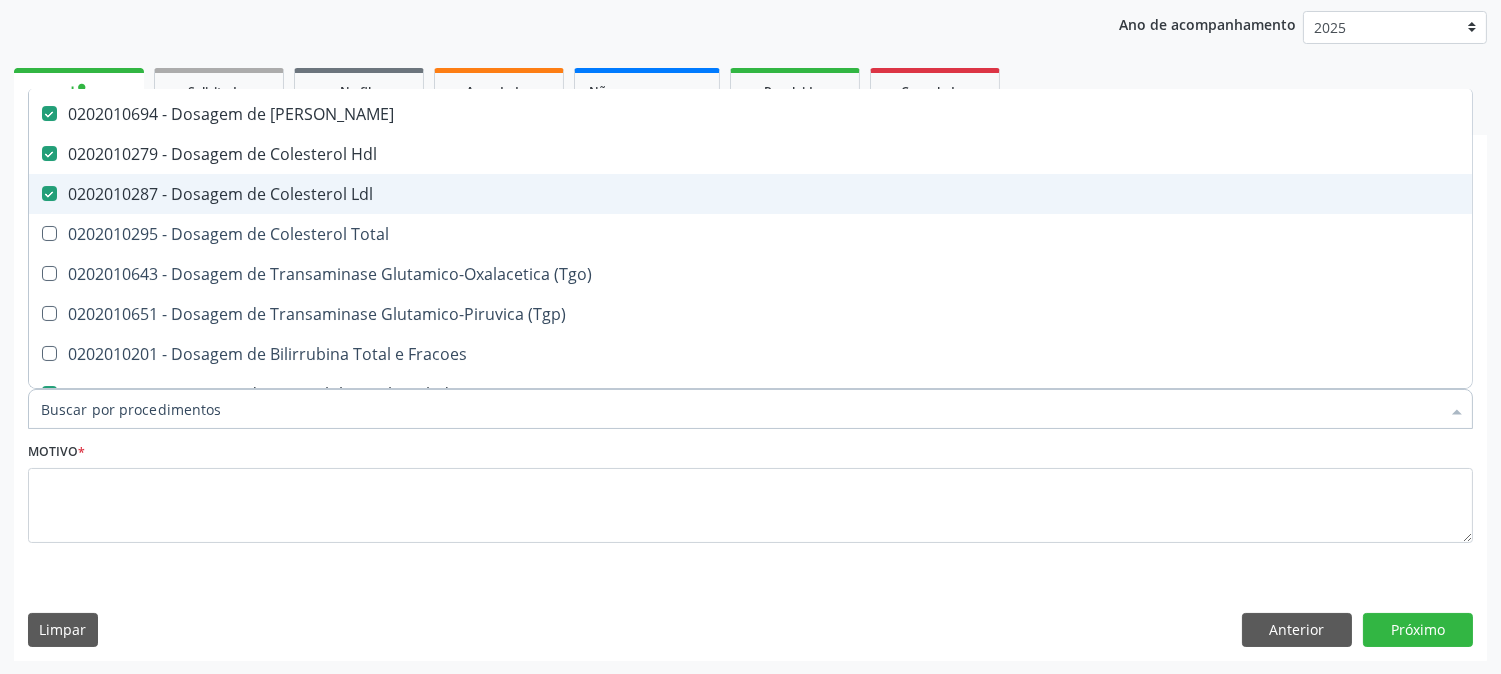 click on "0202010287 - Dosagem de Colesterol Ldl" at bounding box center (819, 194) 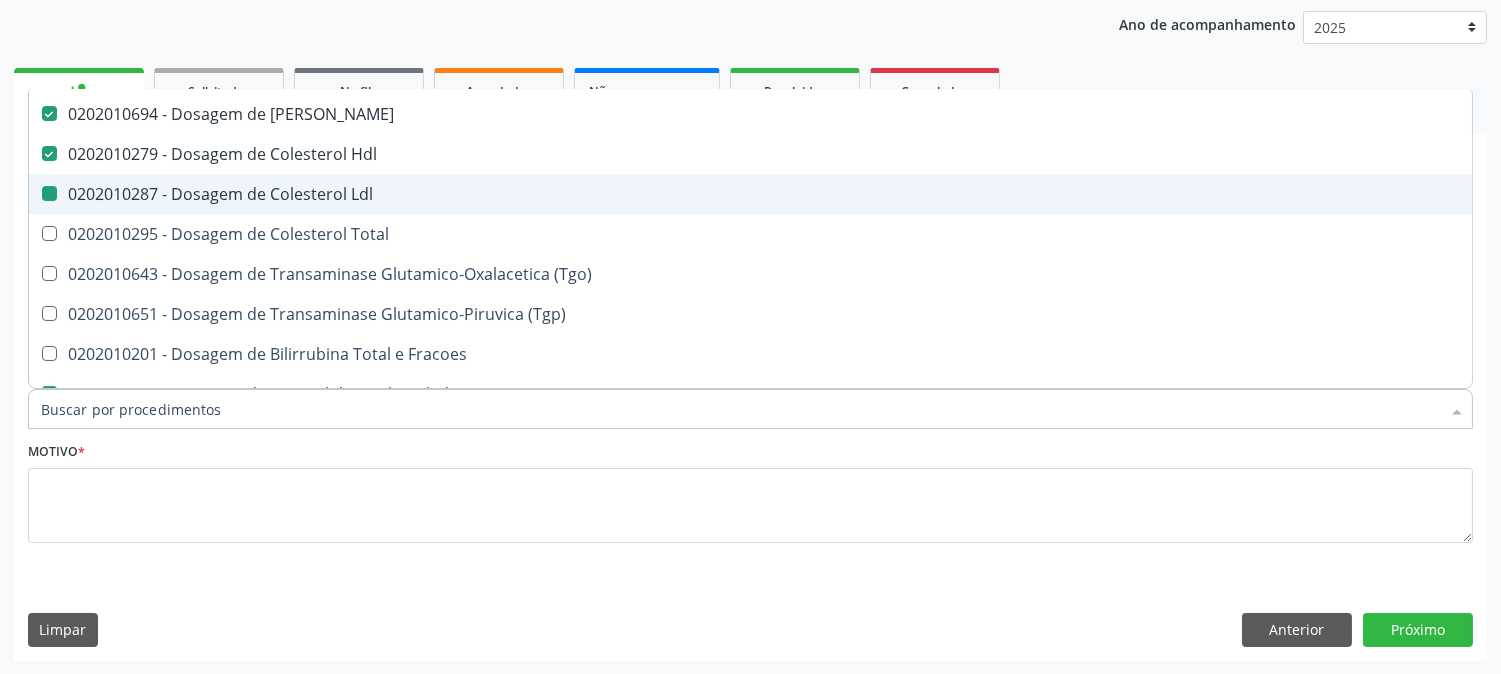 checkbox on "false" 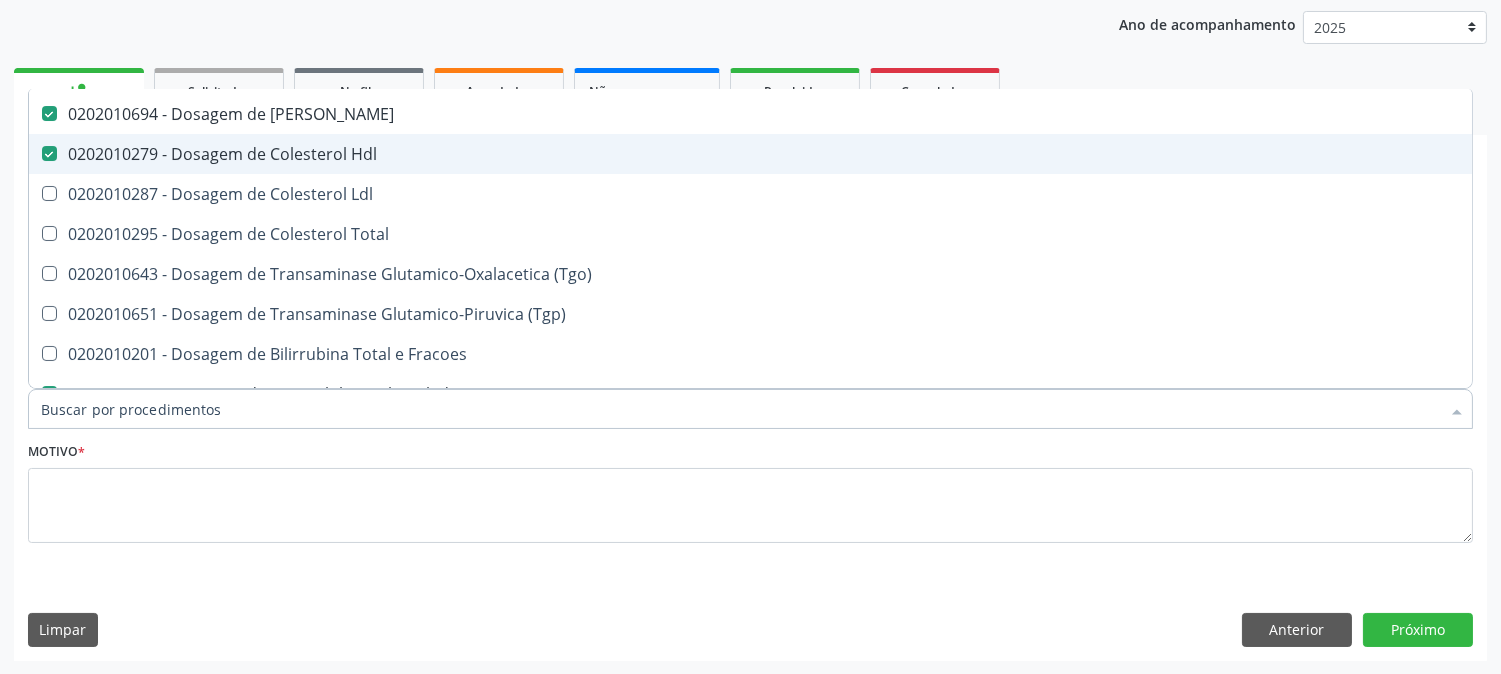 click on "0202010279 - Dosagem de Colesterol Hdl" at bounding box center (819, 154) 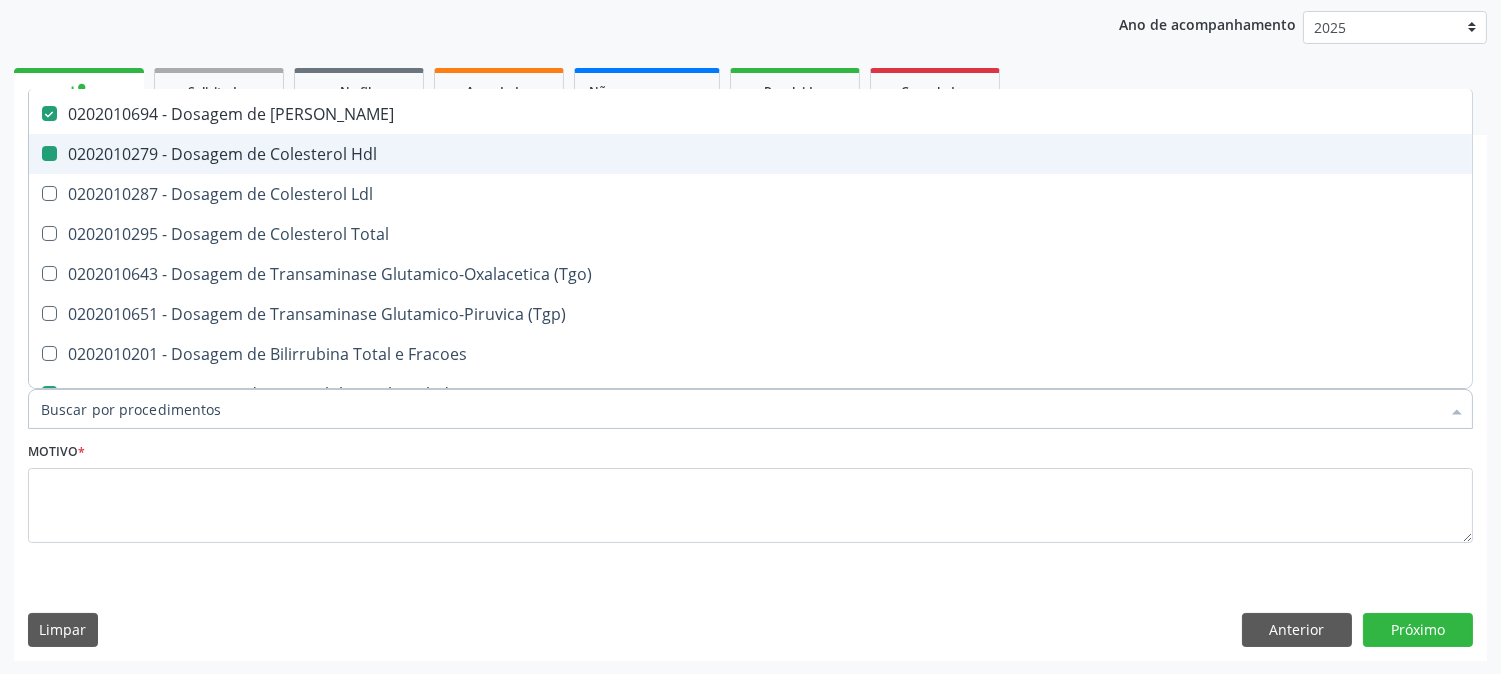 checkbox on "false" 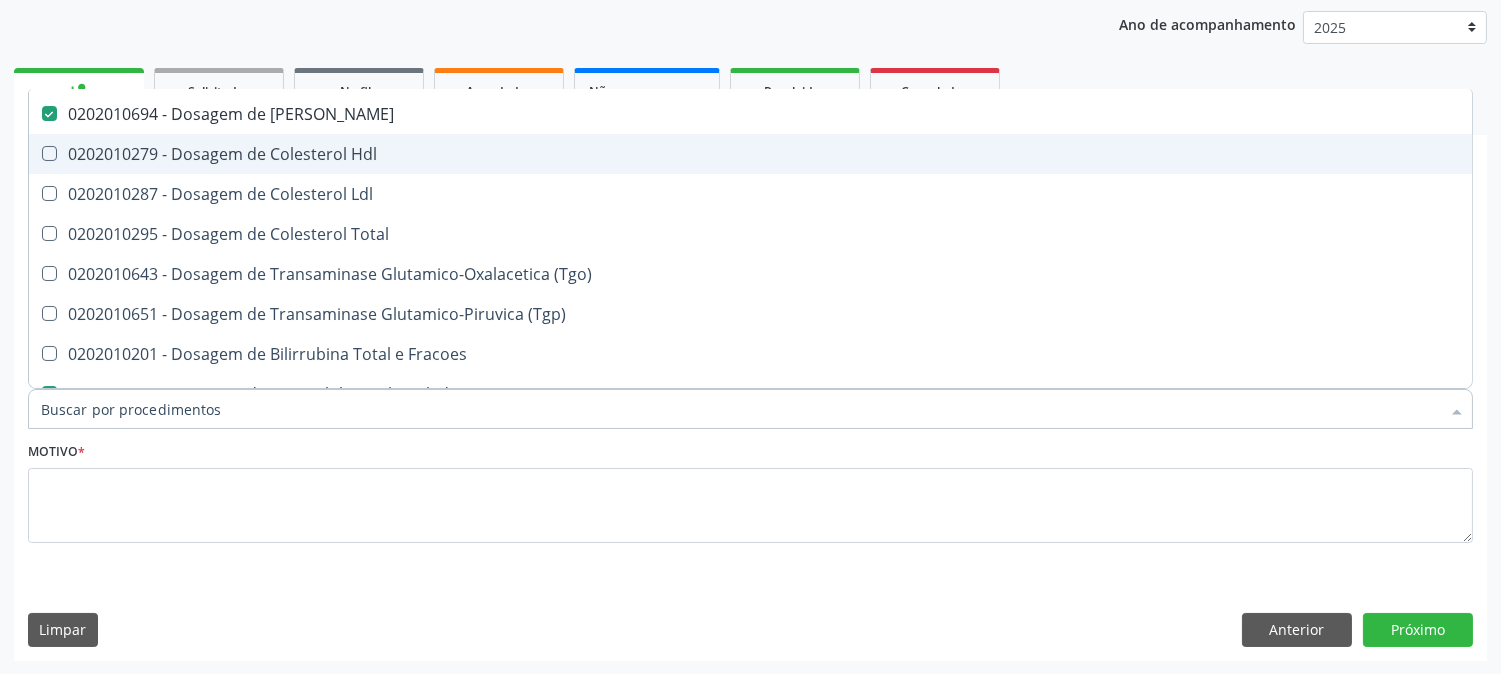 scroll, scrollTop: 111, scrollLeft: 0, axis: vertical 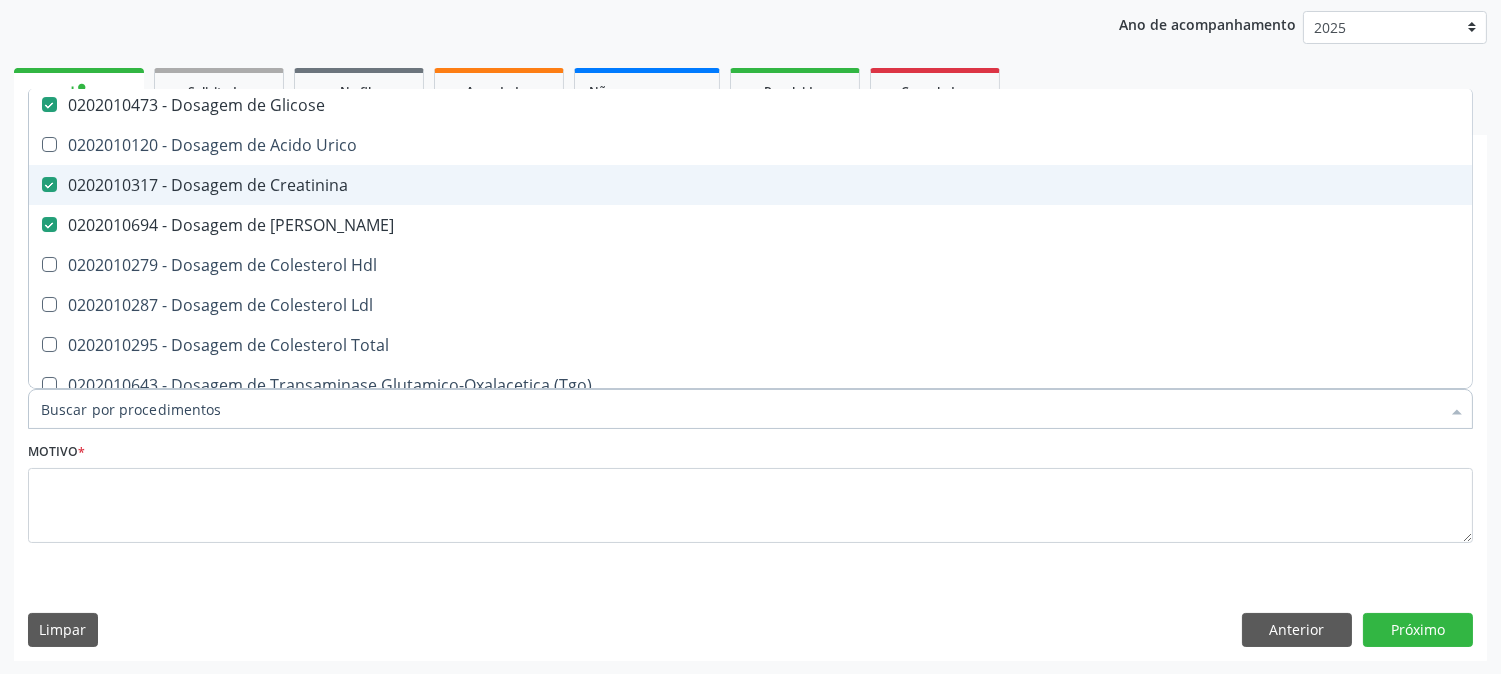 click on "0202010317 - Dosagem de Creatinina" at bounding box center (819, 185) 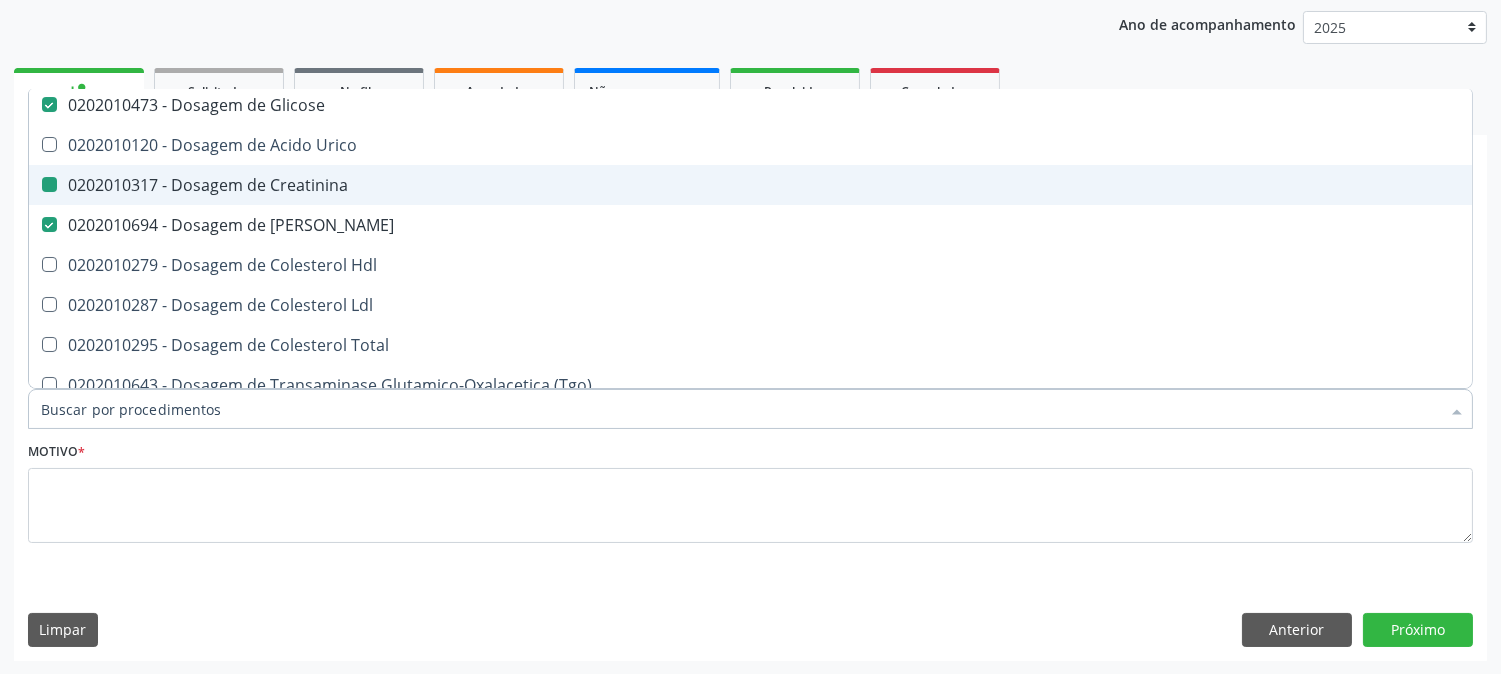 checkbox on "false" 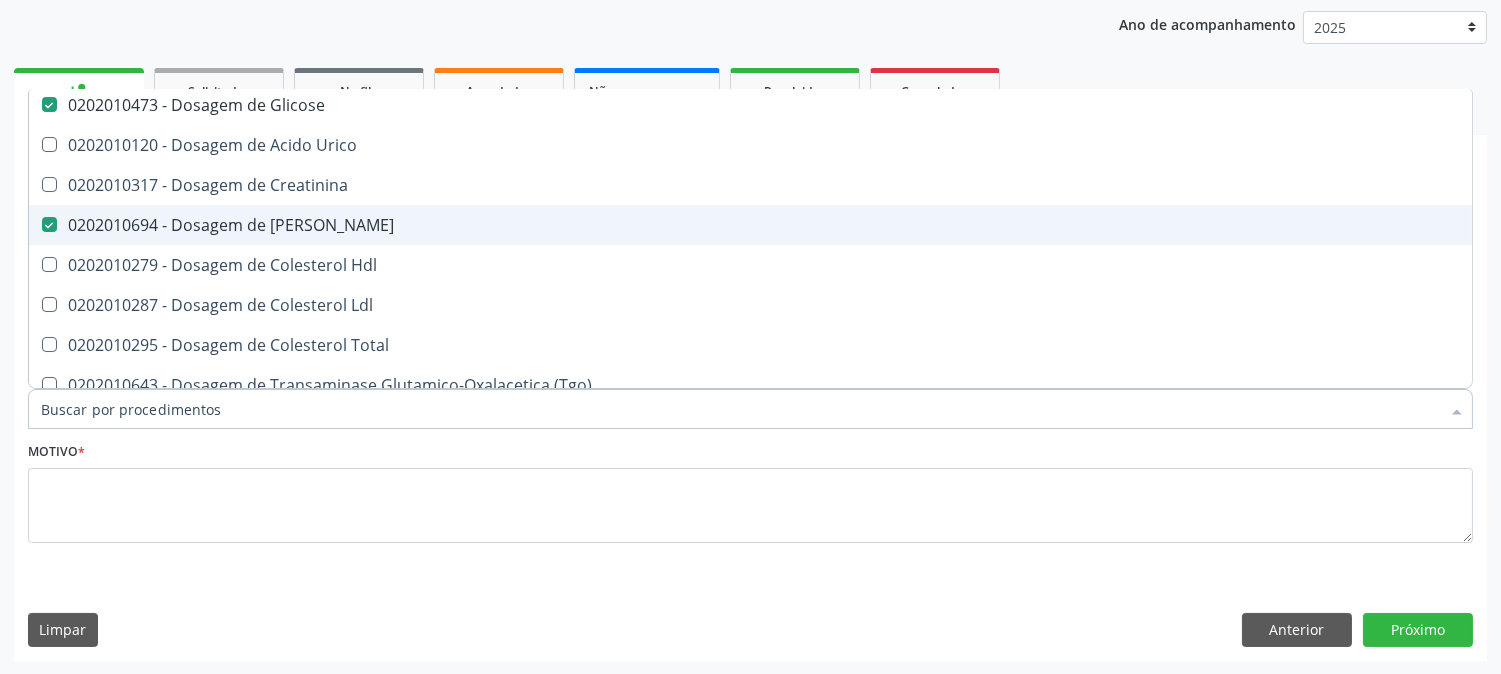 click on "0202010694 - Dosagem de [PERSON_NAME]" at bounding box center (819, 225) 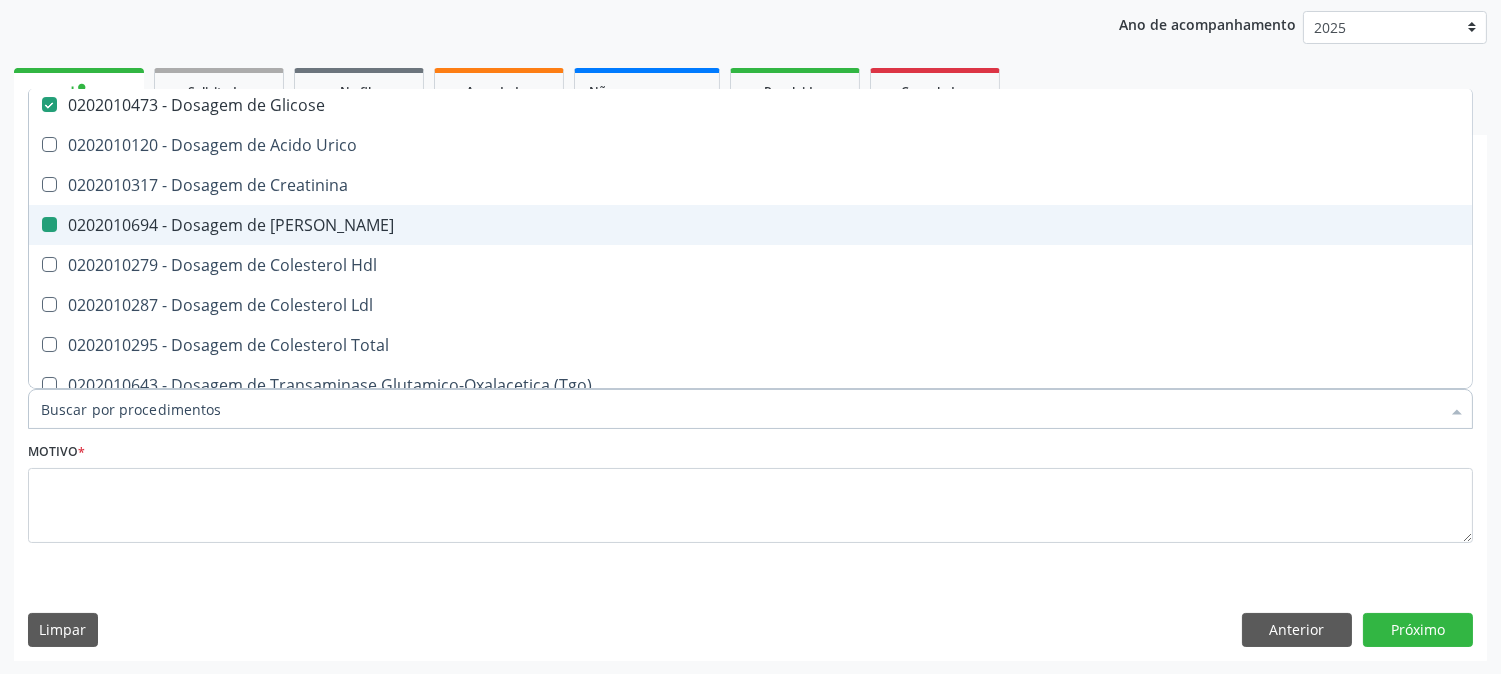 checkbox on "false" 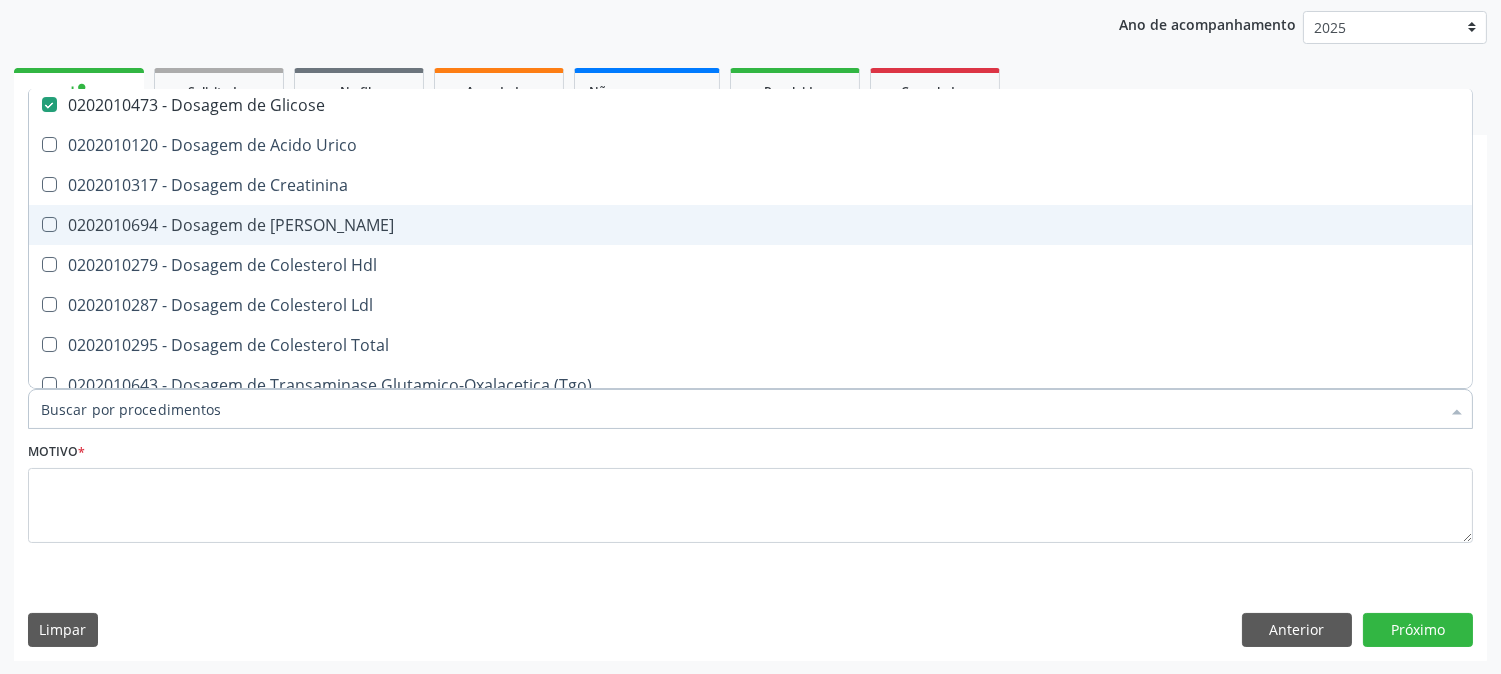scroll, scrollTop: 0, scrollLeft: 0, axis: both 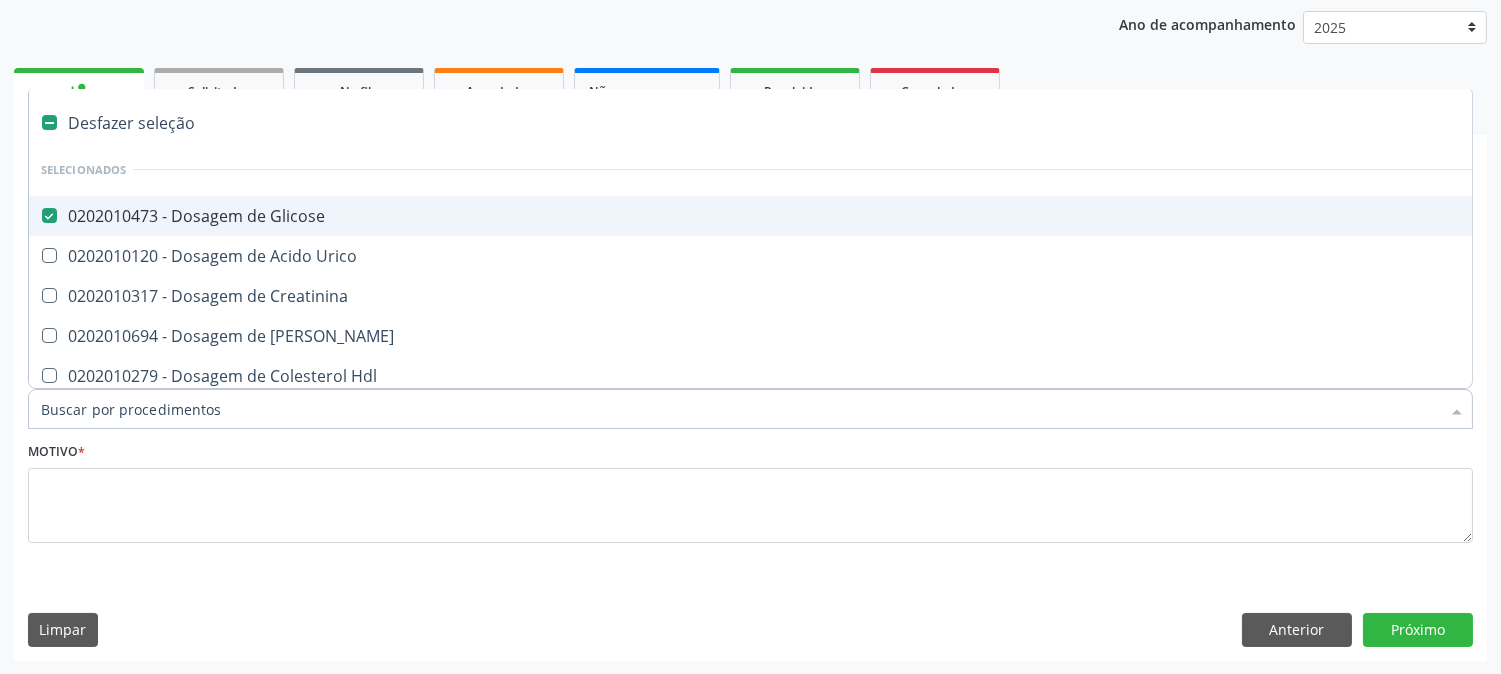 click on "0202010473 - Dosagem de Glicose" at bounding box center [819, 216] 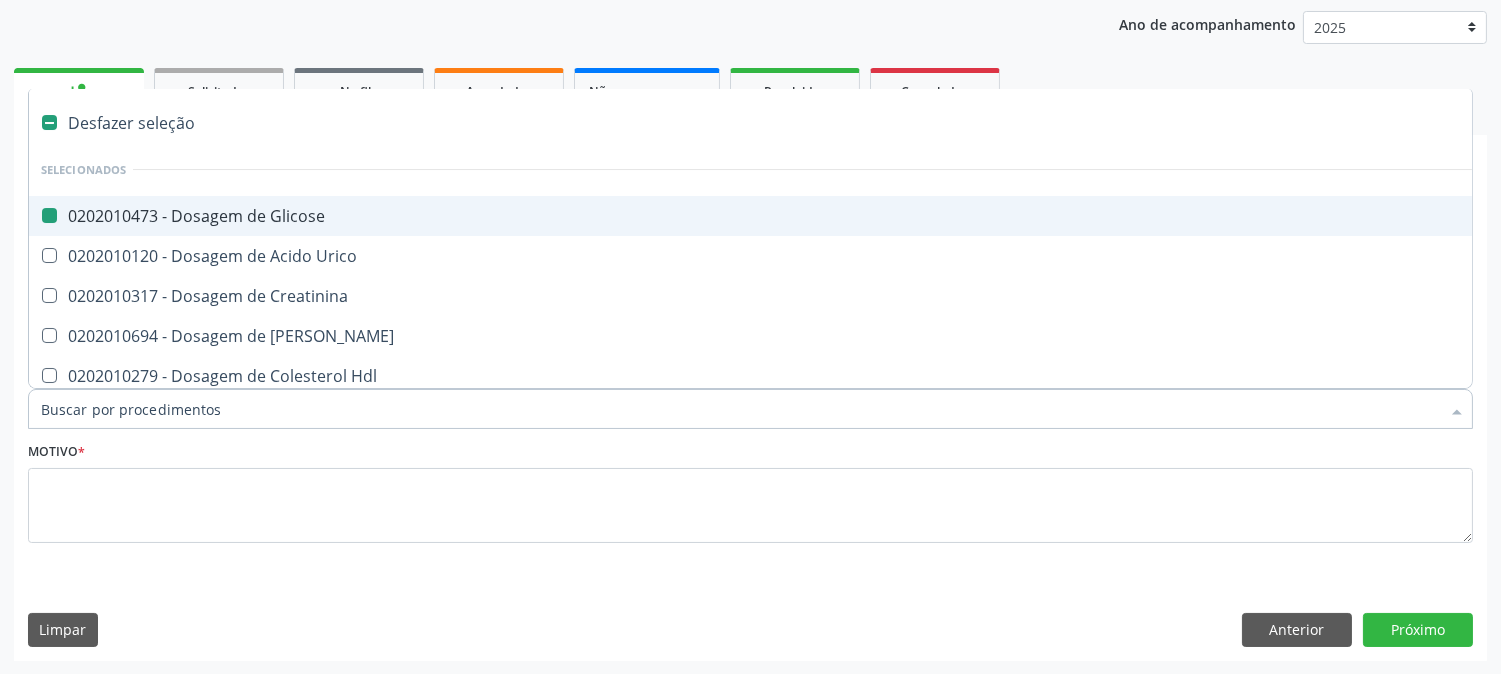 checkbox on "false" 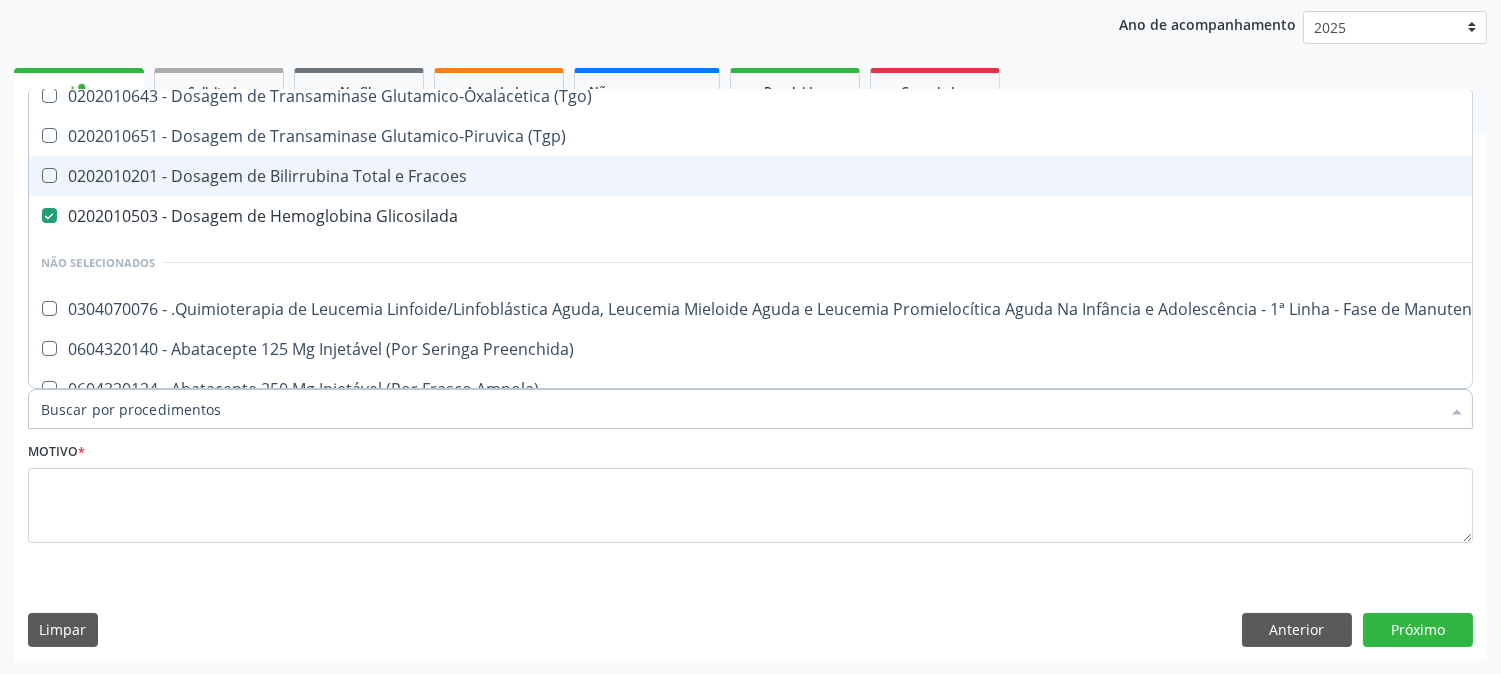 scroll, scrollTop: 444, scrollLeft: 0, axis: vertical 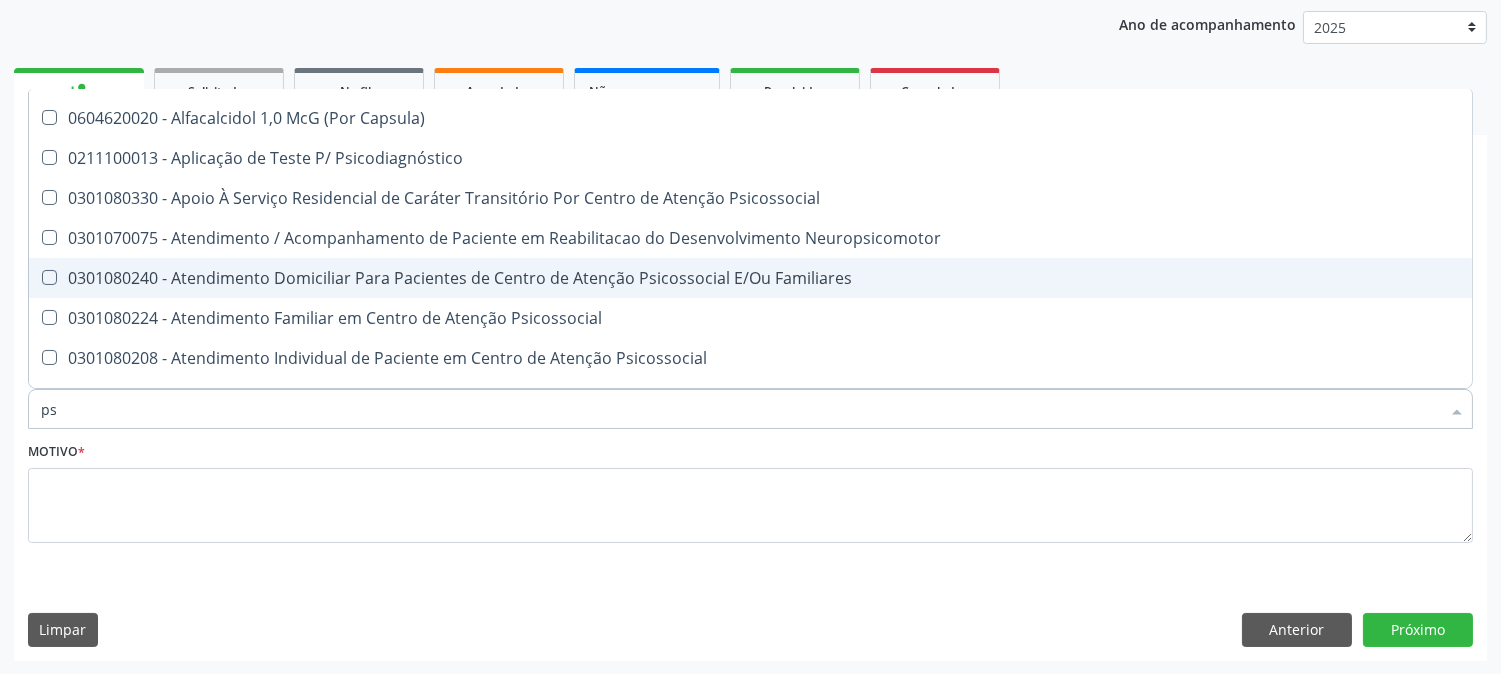type on "psa" 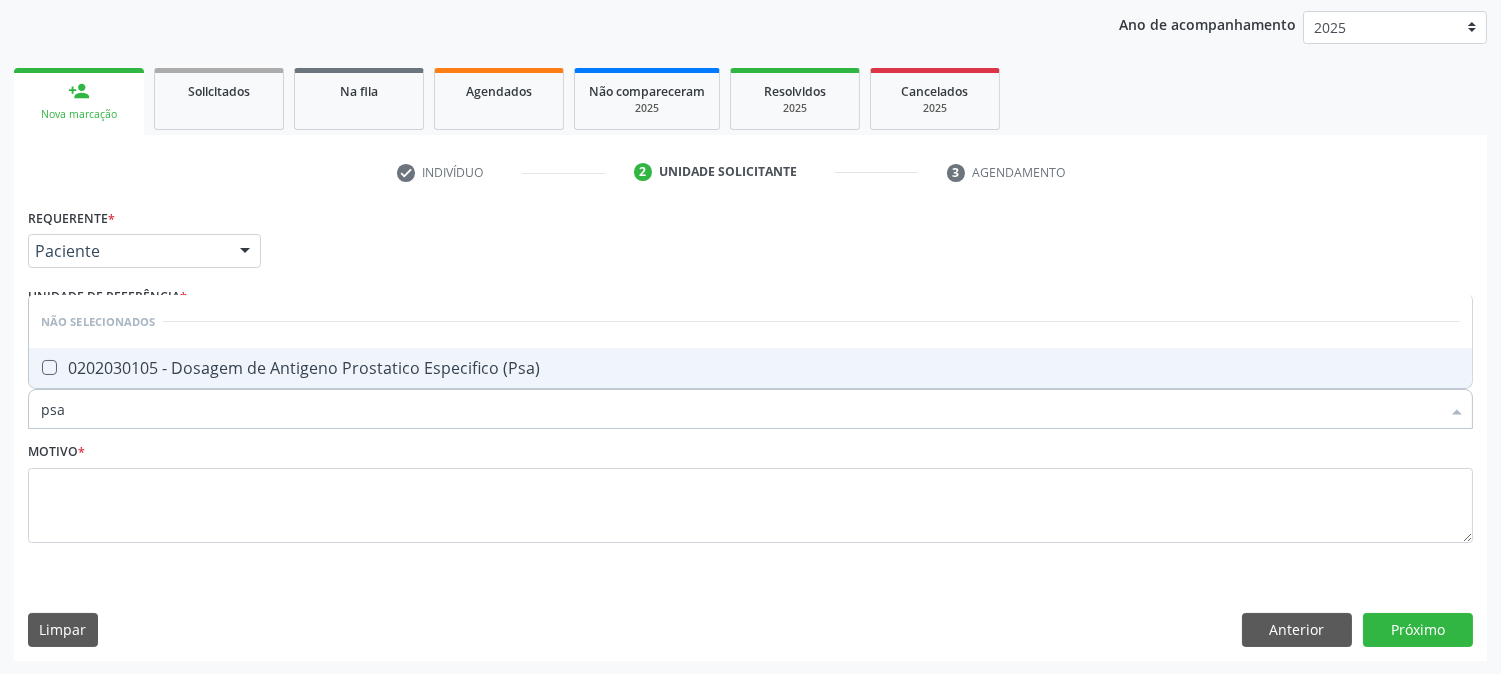 scroll, scrollTop: 0, scrollLeft: 0, axis: both 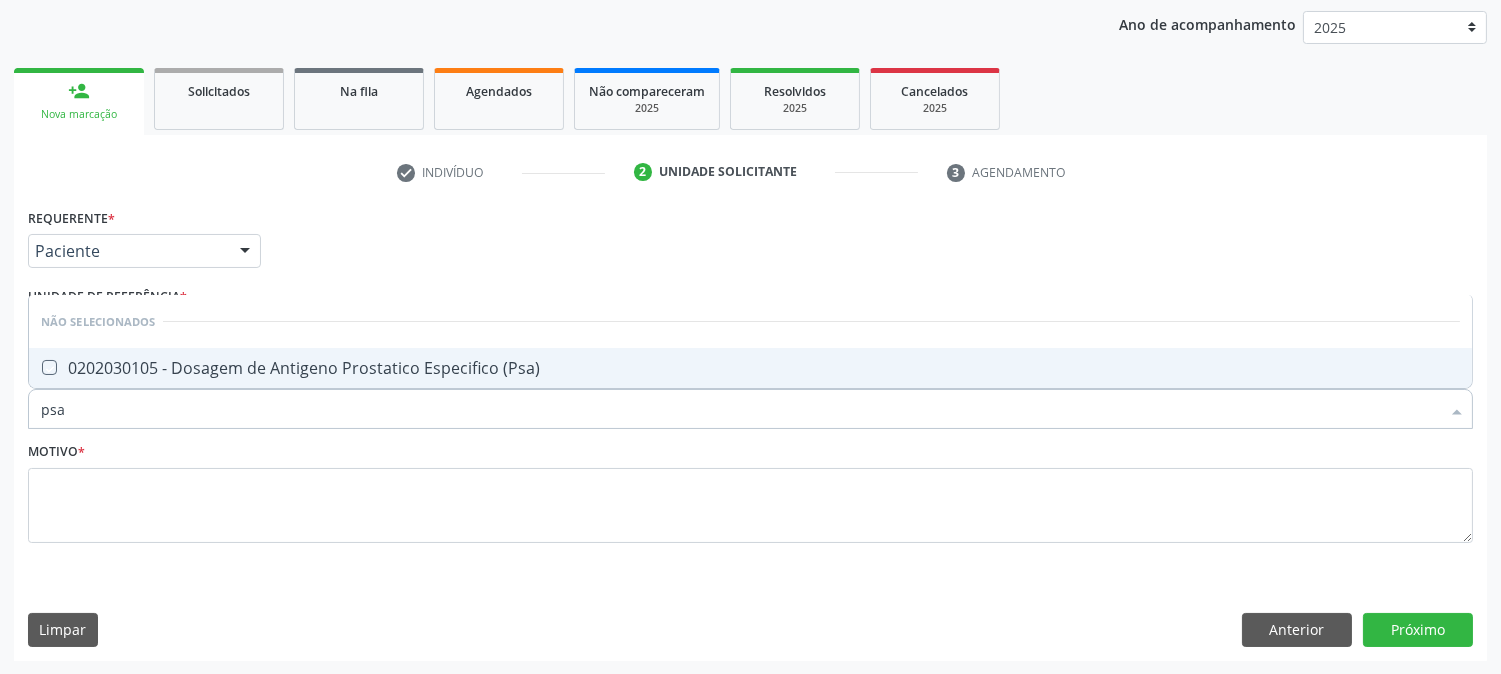 checkbox on "true" 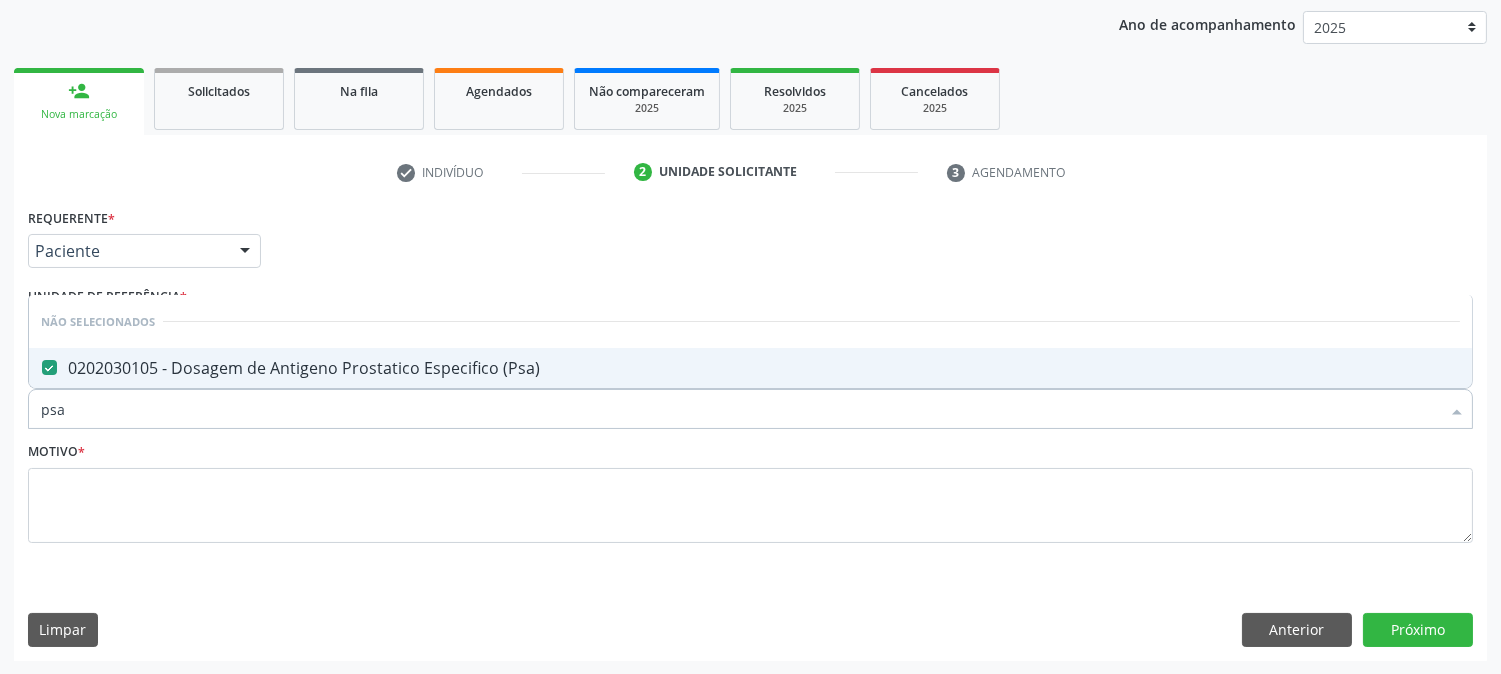 click on "psa" at bounding box center [740, 409] 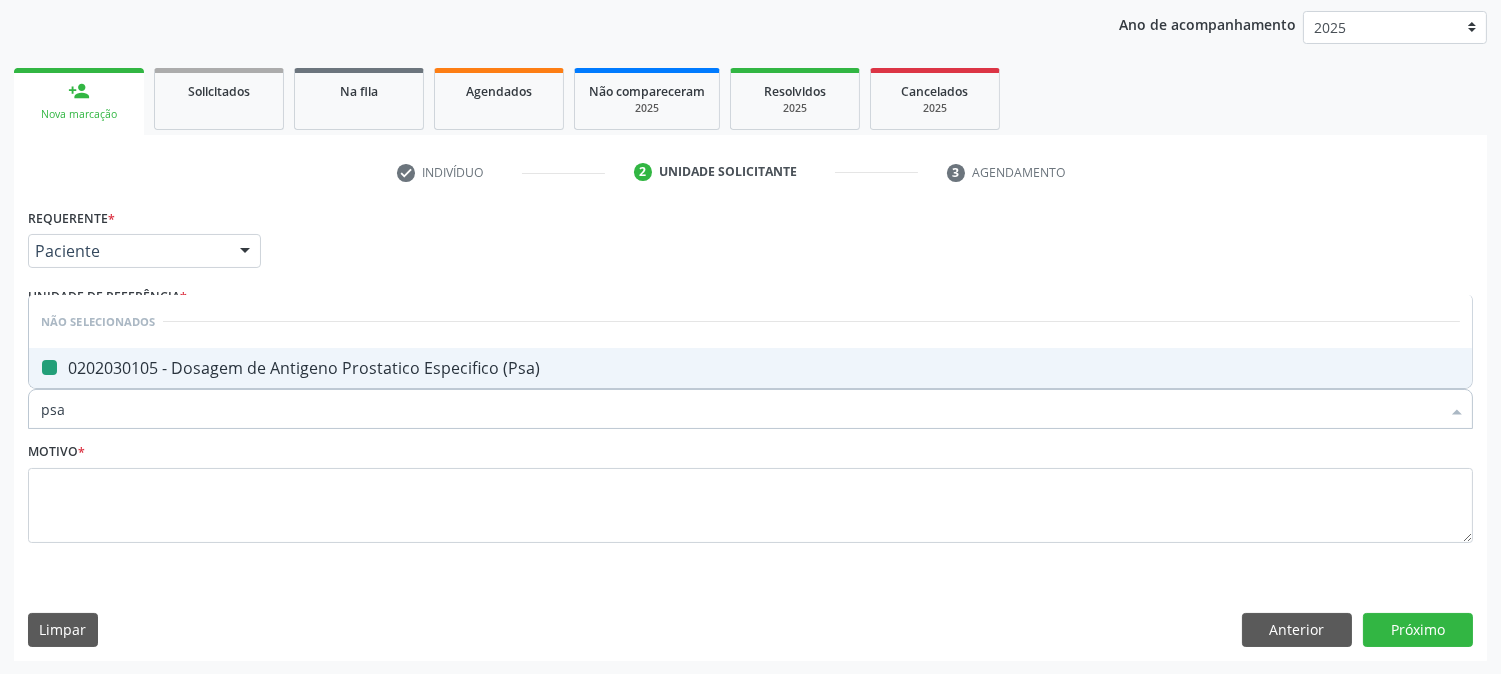 type on "t" 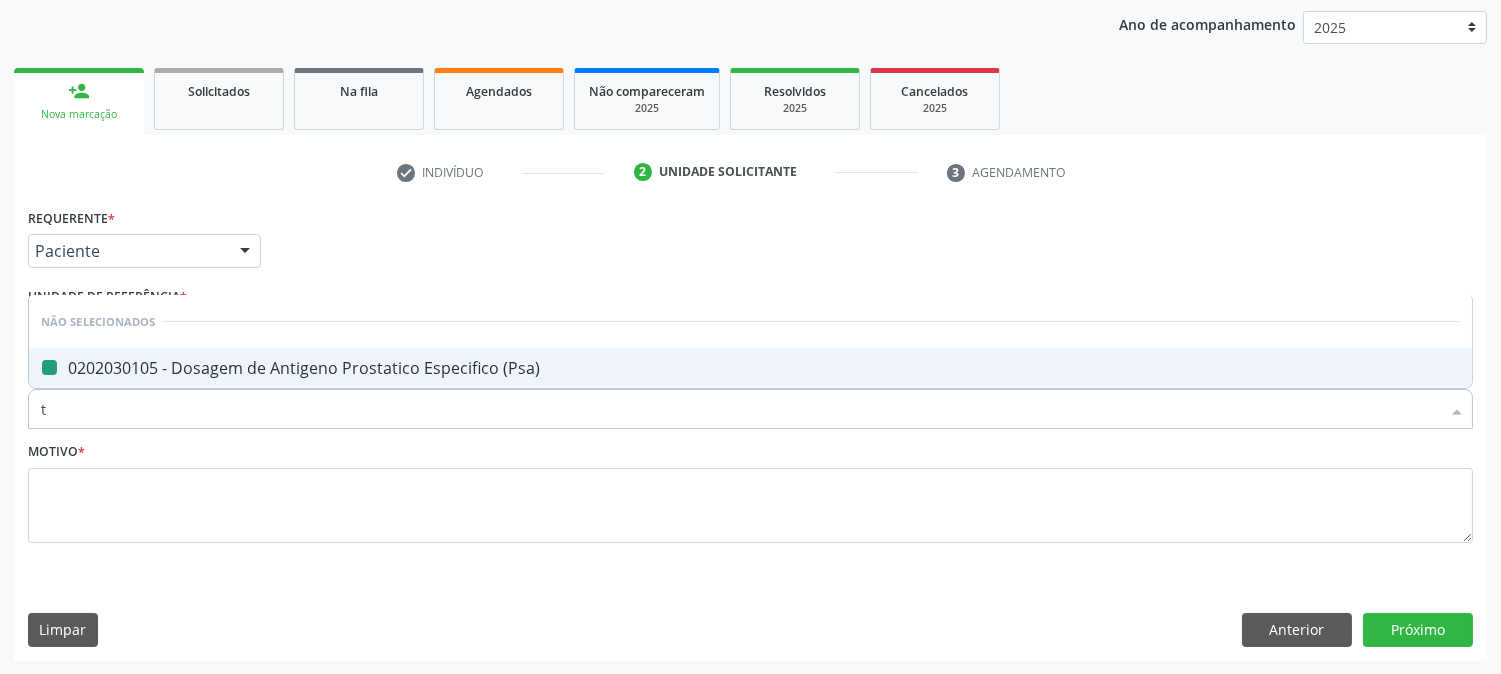 checkbox on "false" 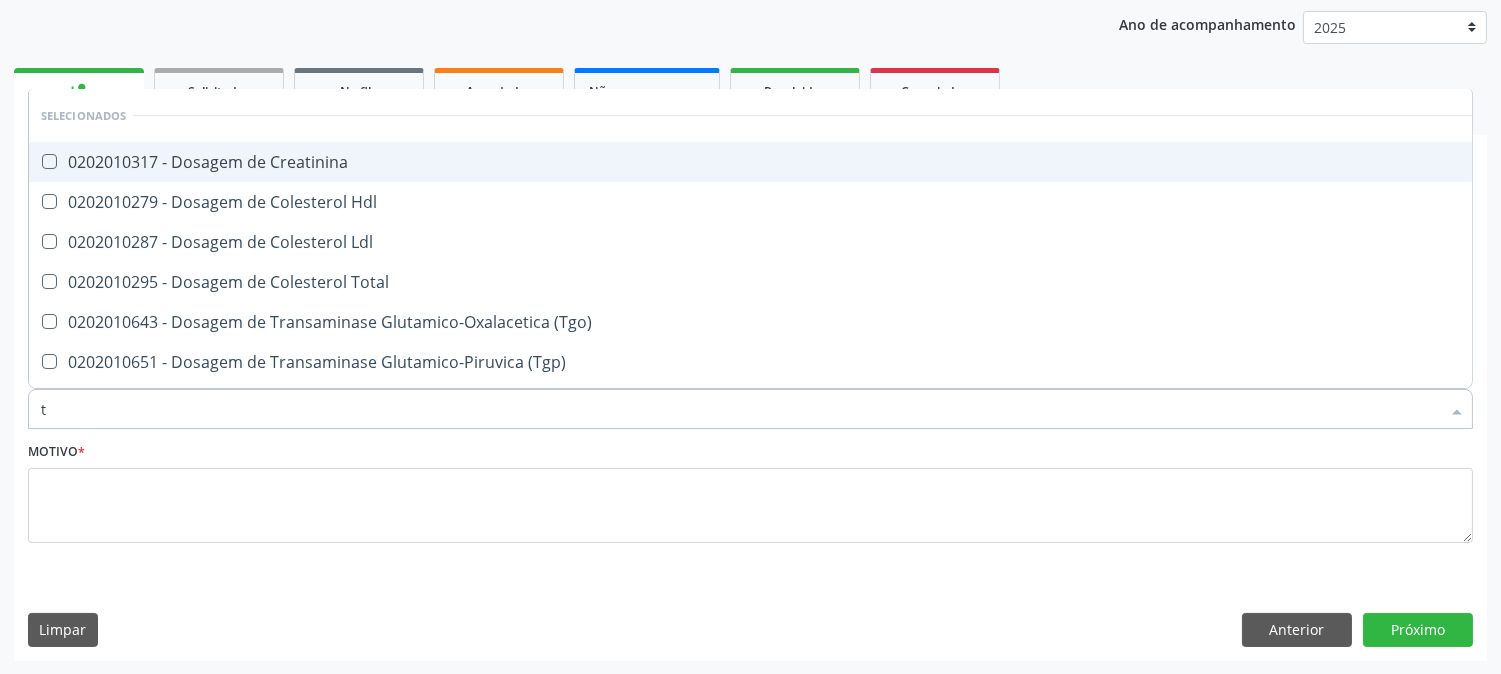 type on "[MEDICAL_DATA]" 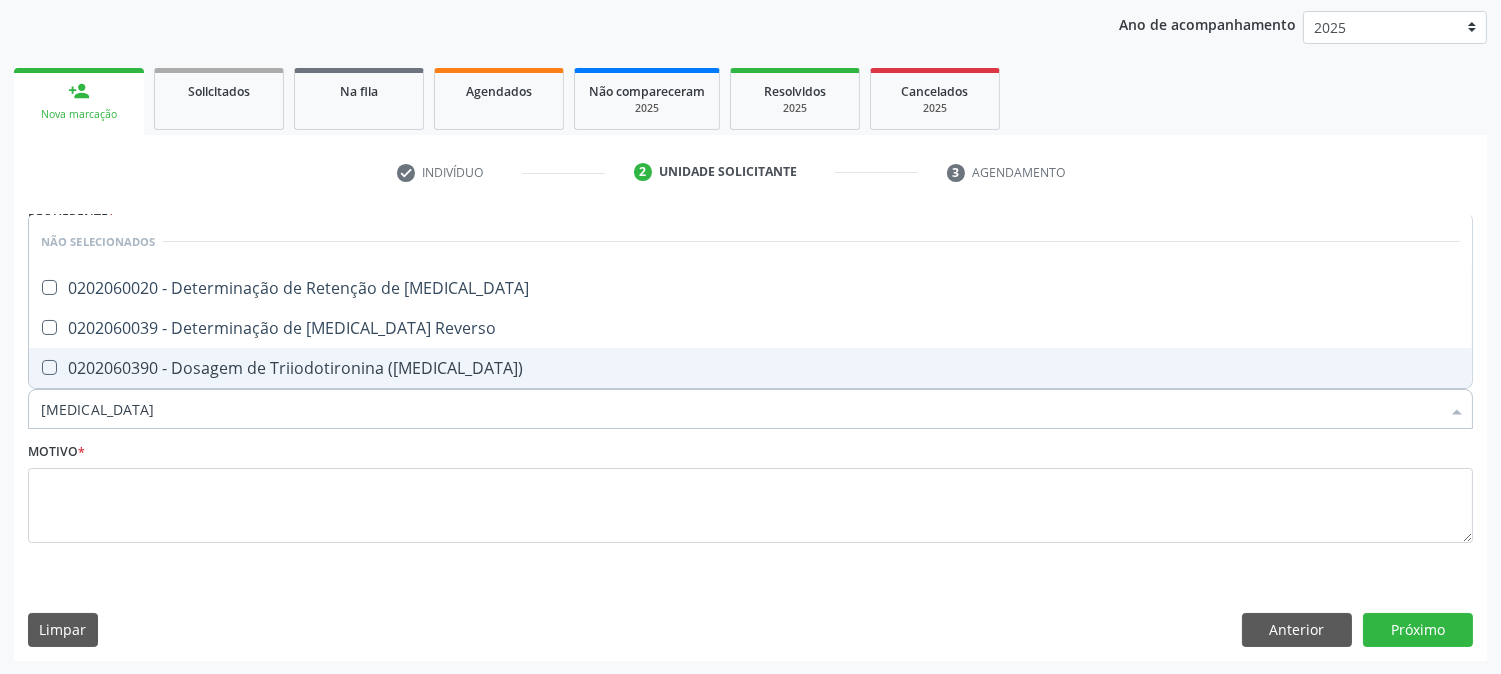 click on "0202060390 - Dosagem de Triiodotironina ([MEDICAL_DATA])" at bounding box center [750, 368] 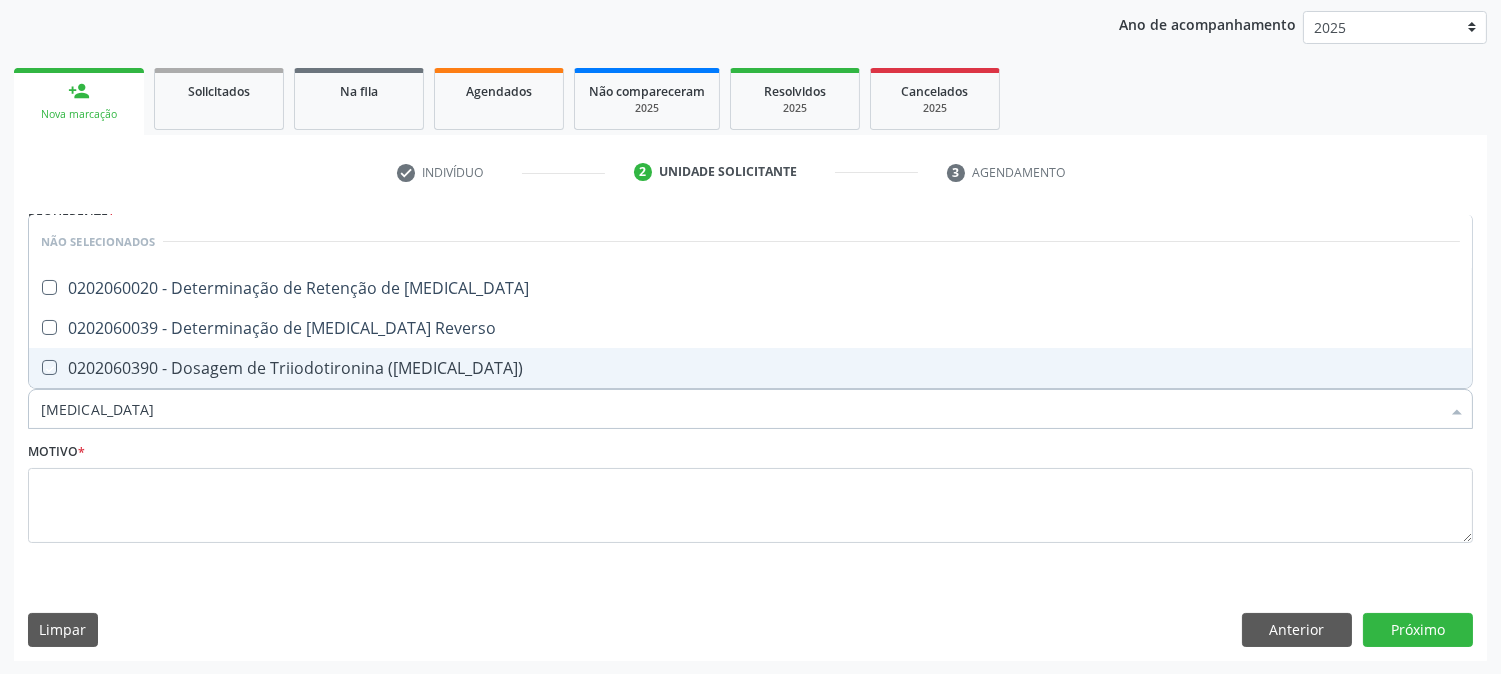 checkbox on "true" 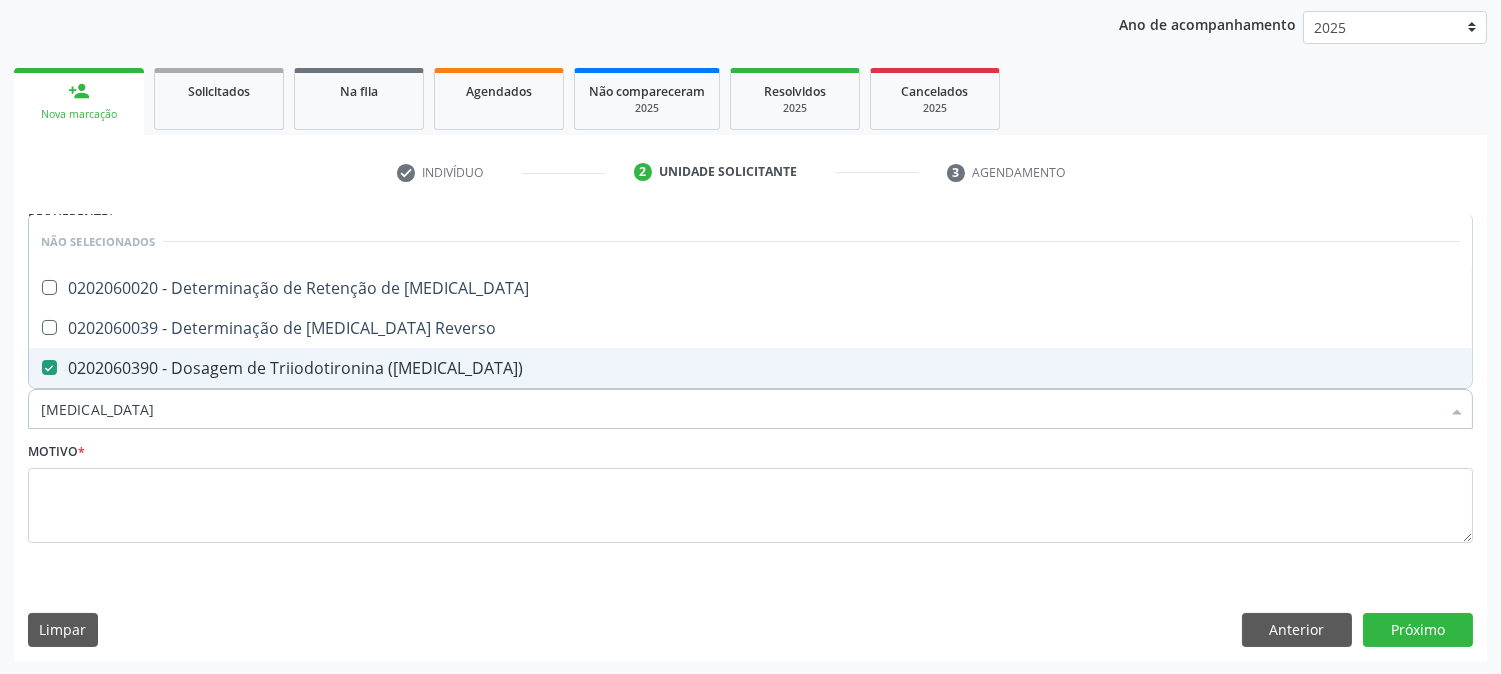 type on "t" 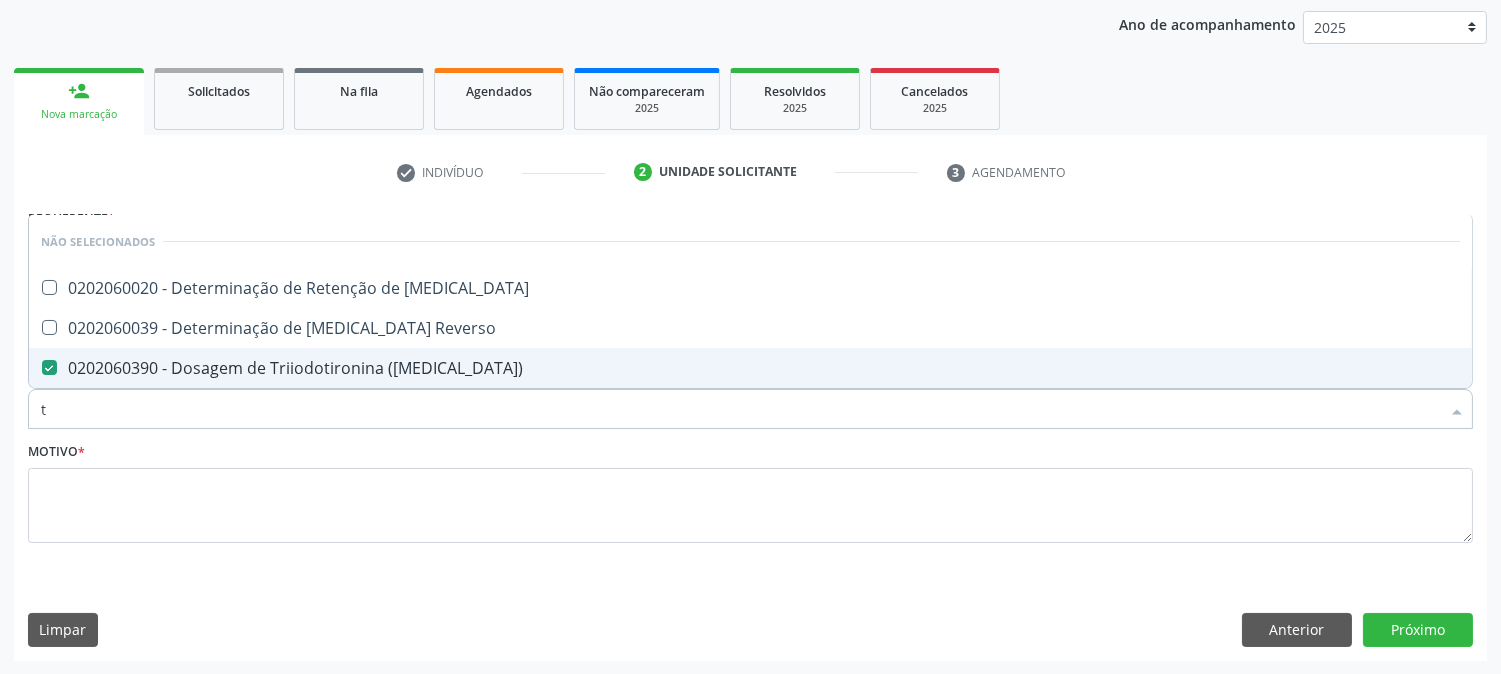 checkbox on "false" 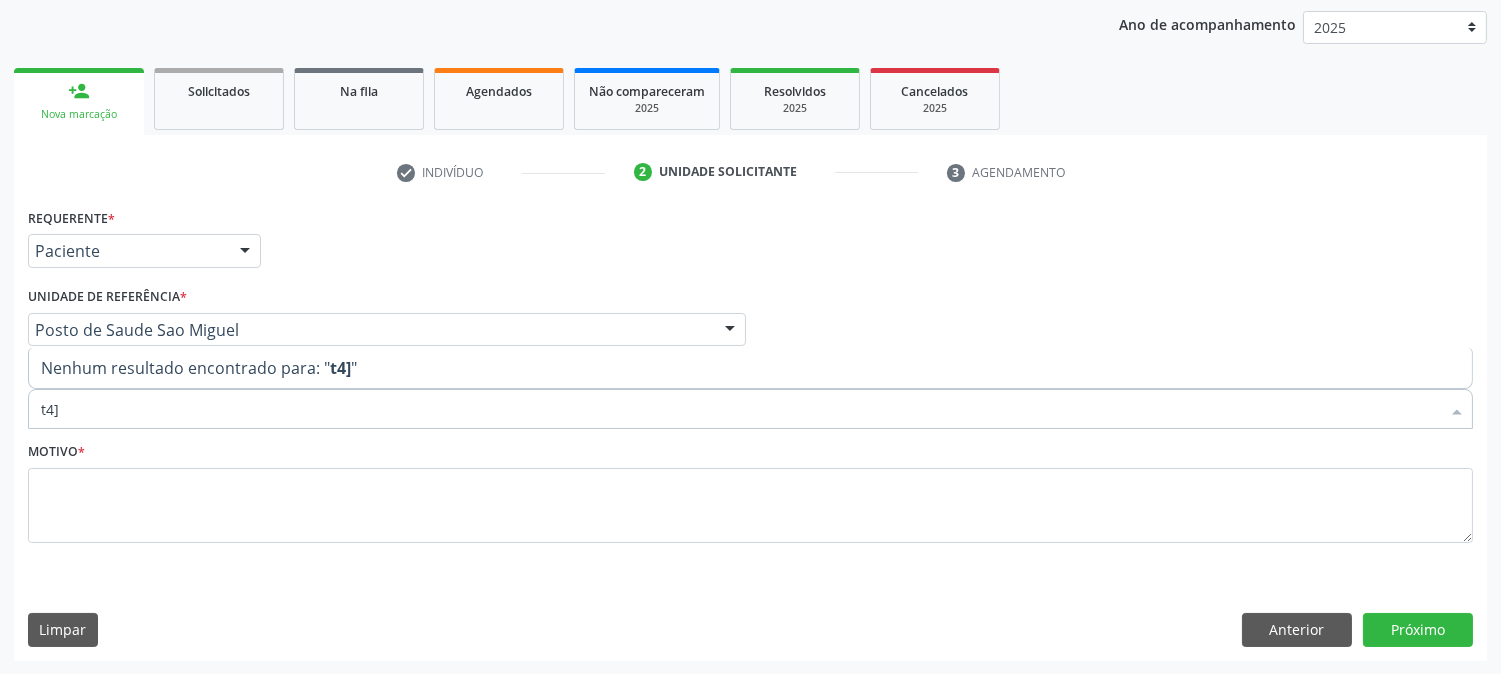 type on "t4" 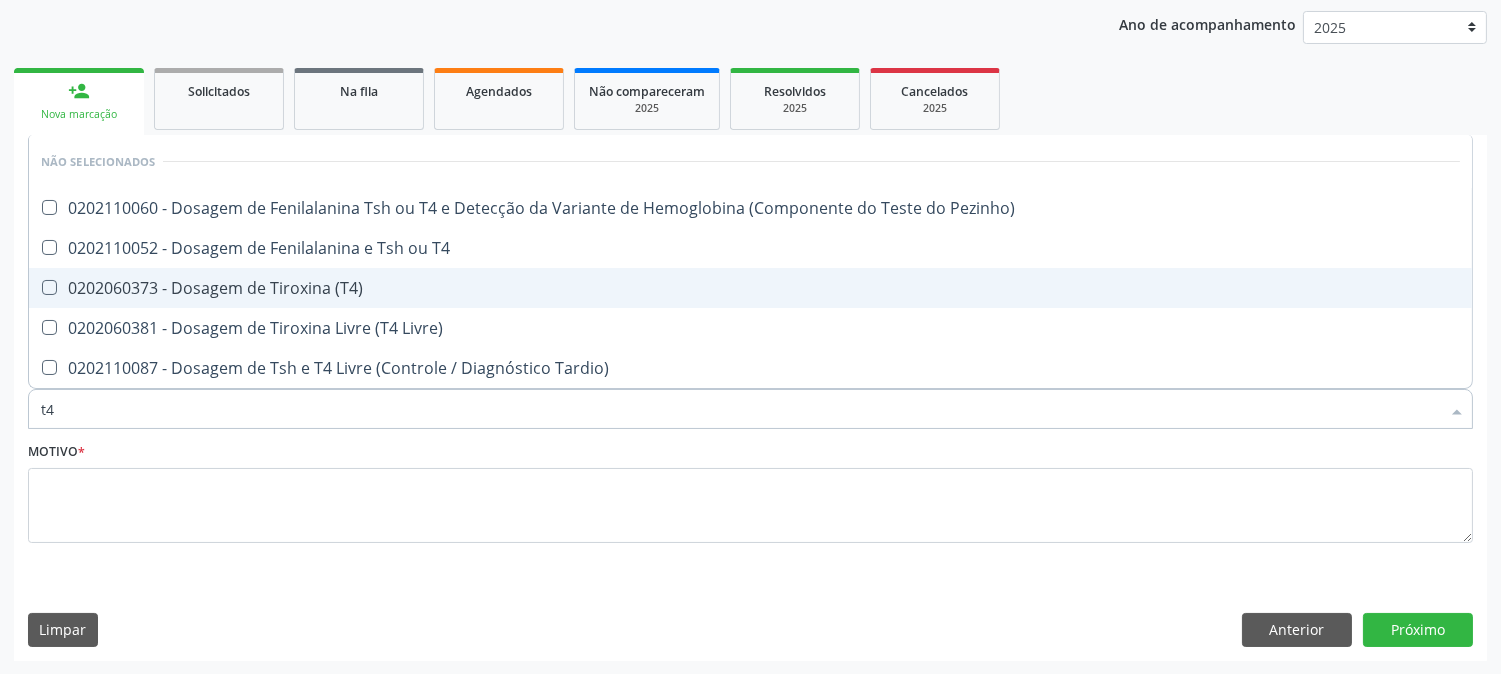 click on "0202060373 - Dosagem de Tiroxina (T4)" at bounding box center (750, 288) 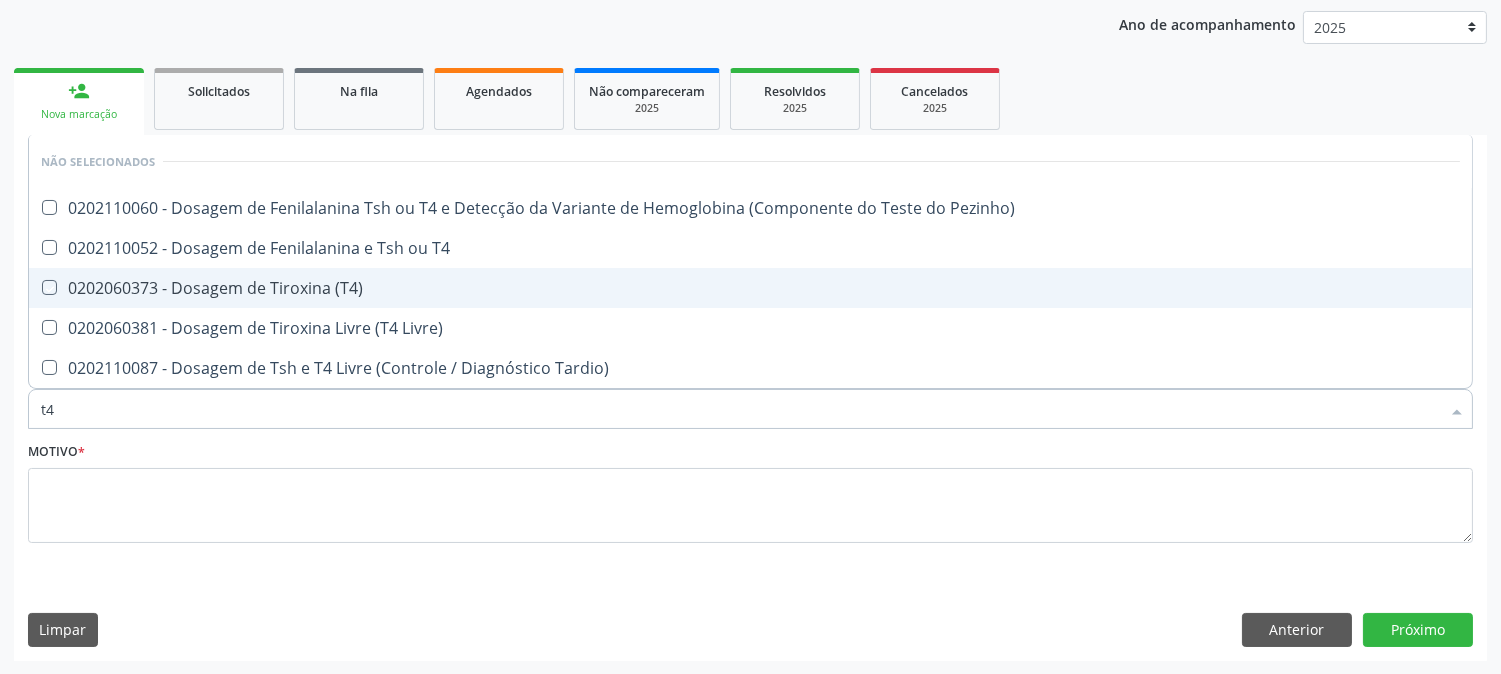 checkbox on "true" 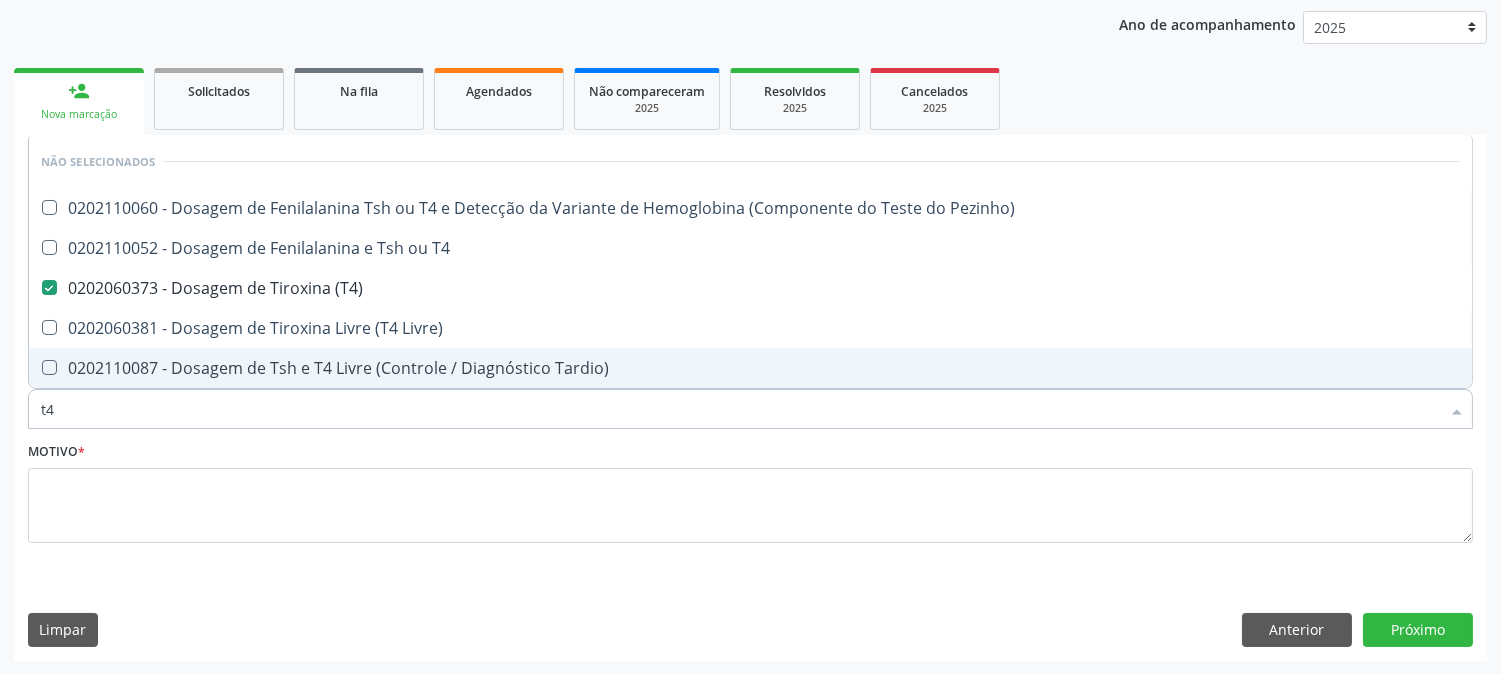 click on "t4" at bounding box center [740, 409] 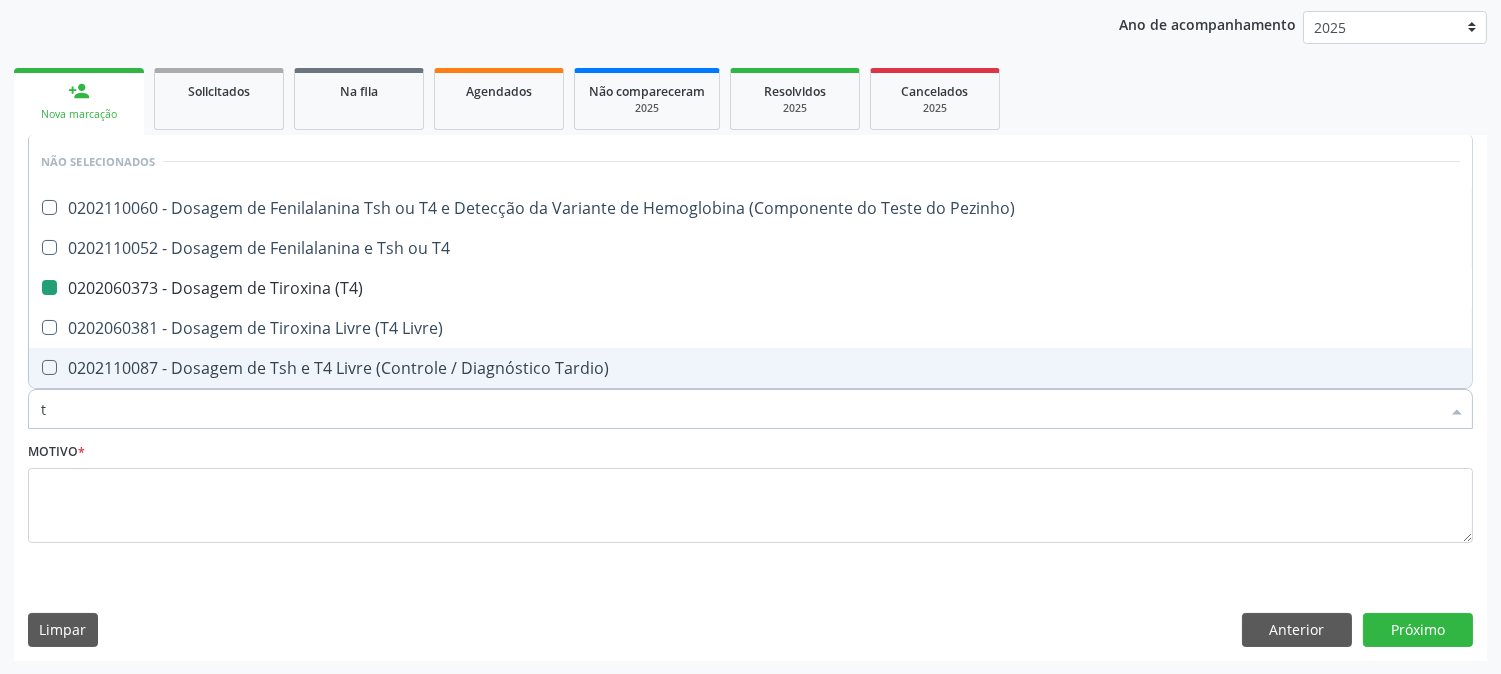 type on "ts" 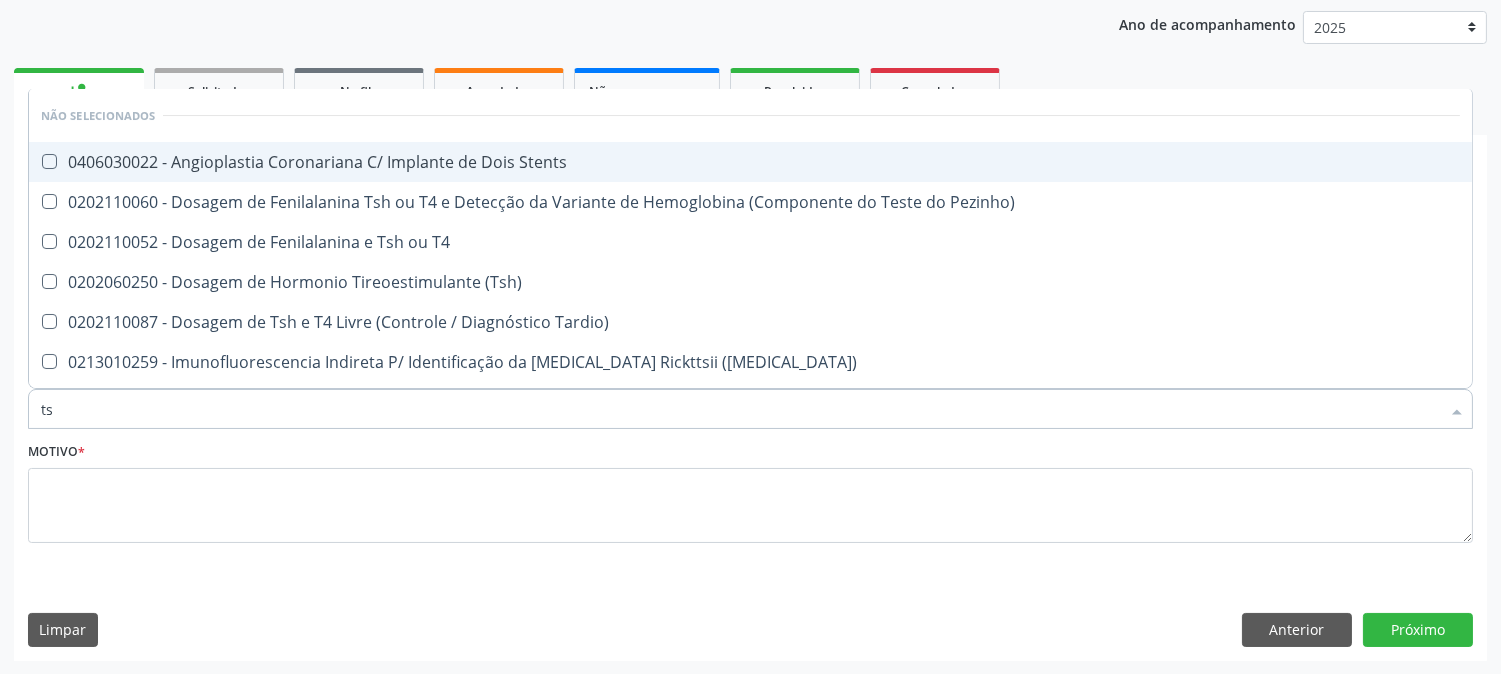 type on "tsh" 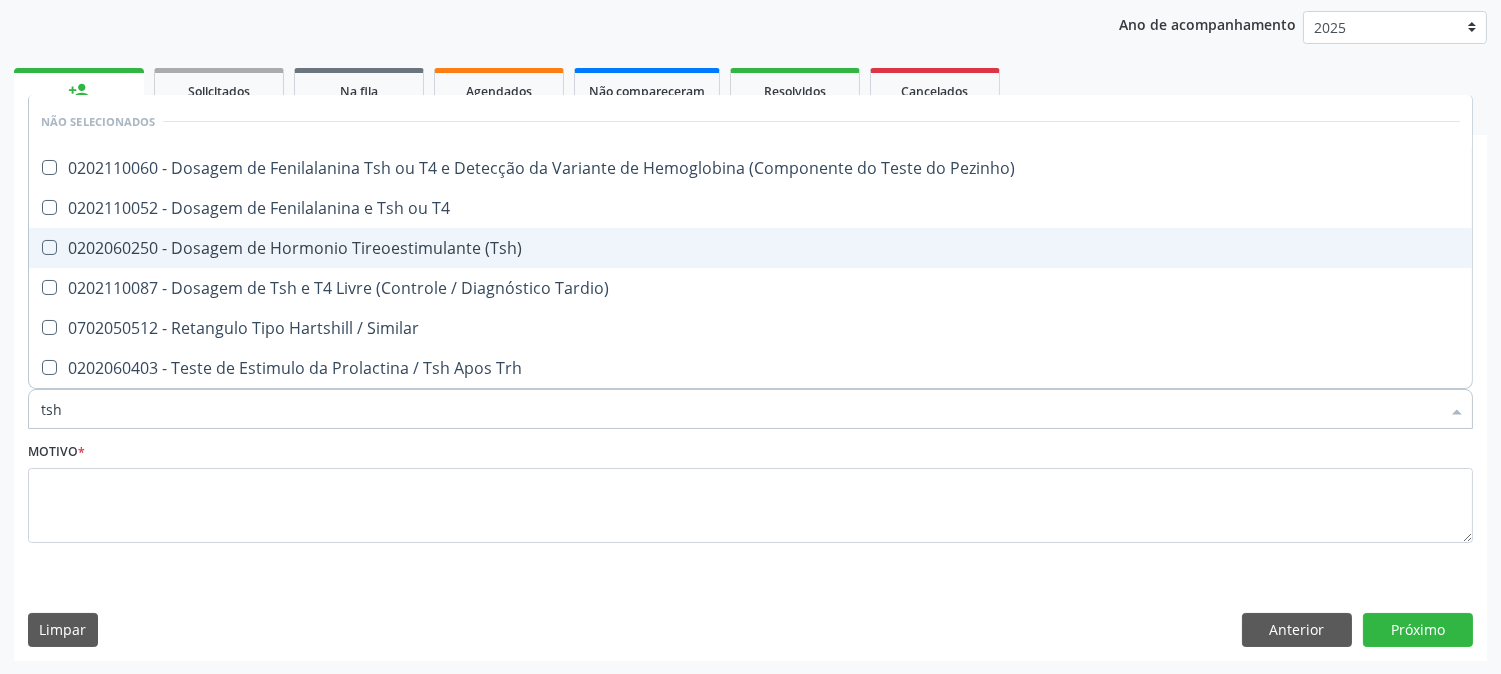 click on "0202060250 - Dosagem de Hormonio Tireoestimulante (Tsh)" at bounding box center (750, 248) 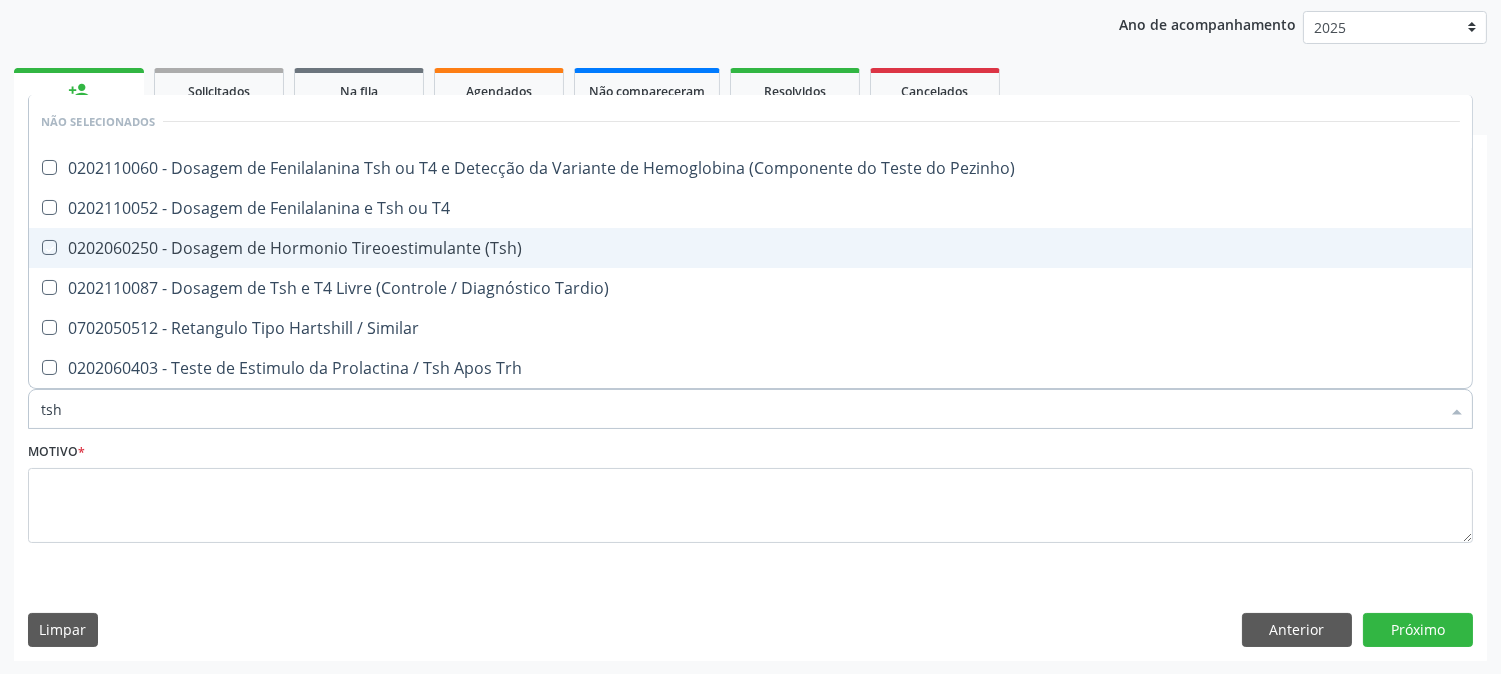 checkbox on "true" 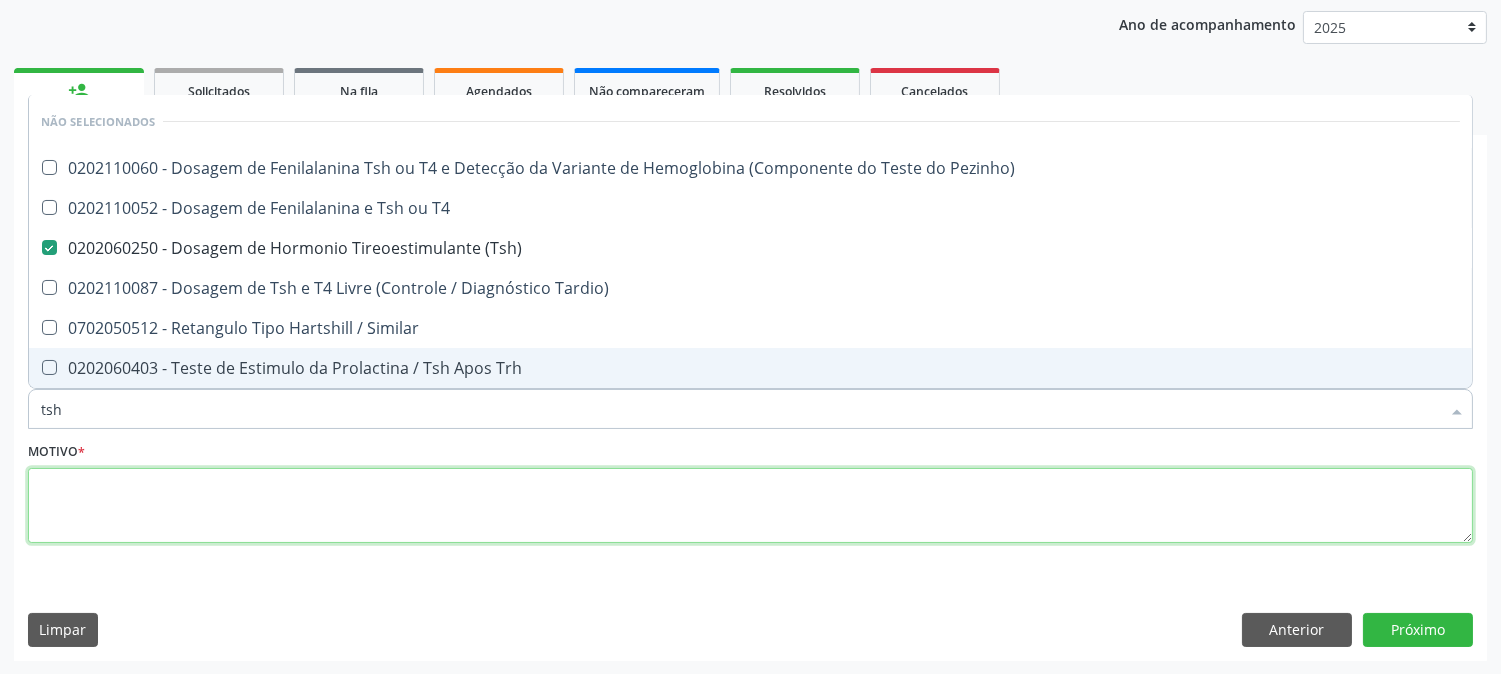 click at bounding box center (750, 506) 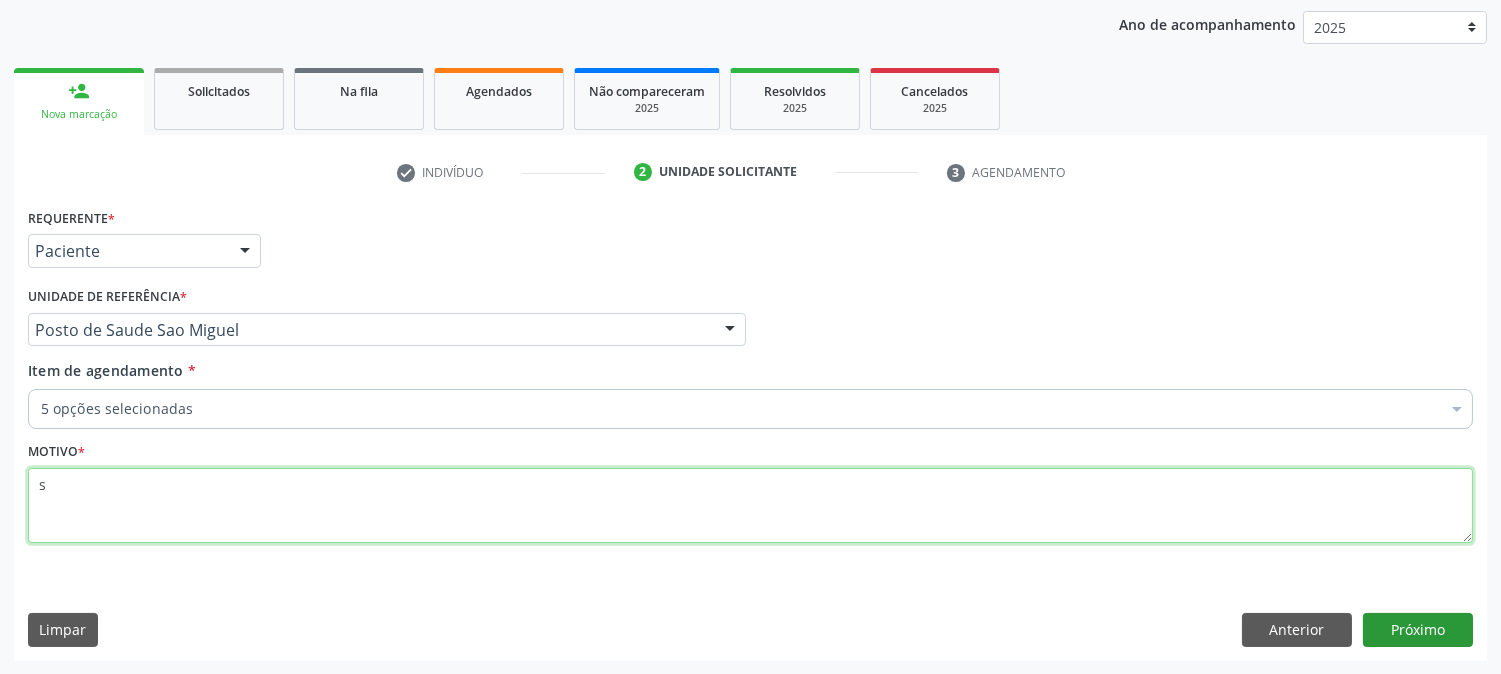 type on "s" 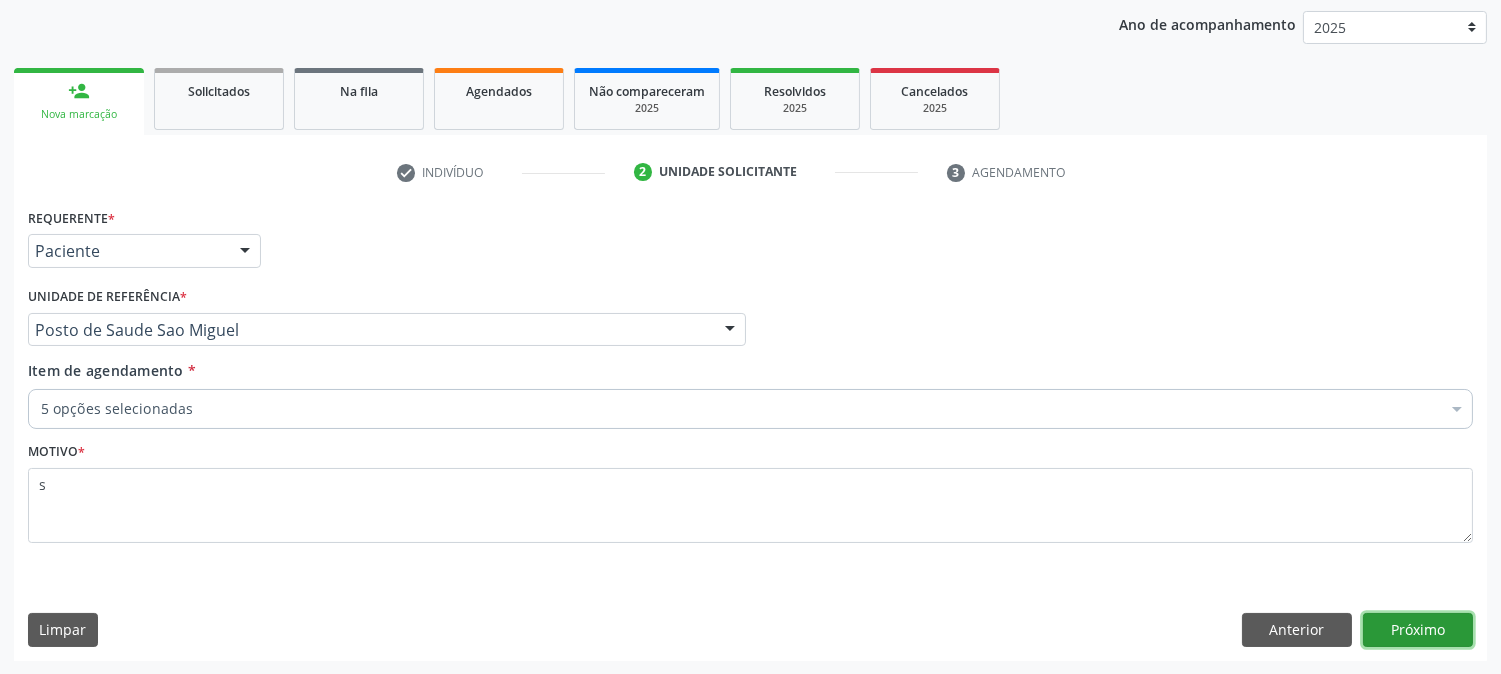 click on "Próximo" at bounding box center (1418, 630) 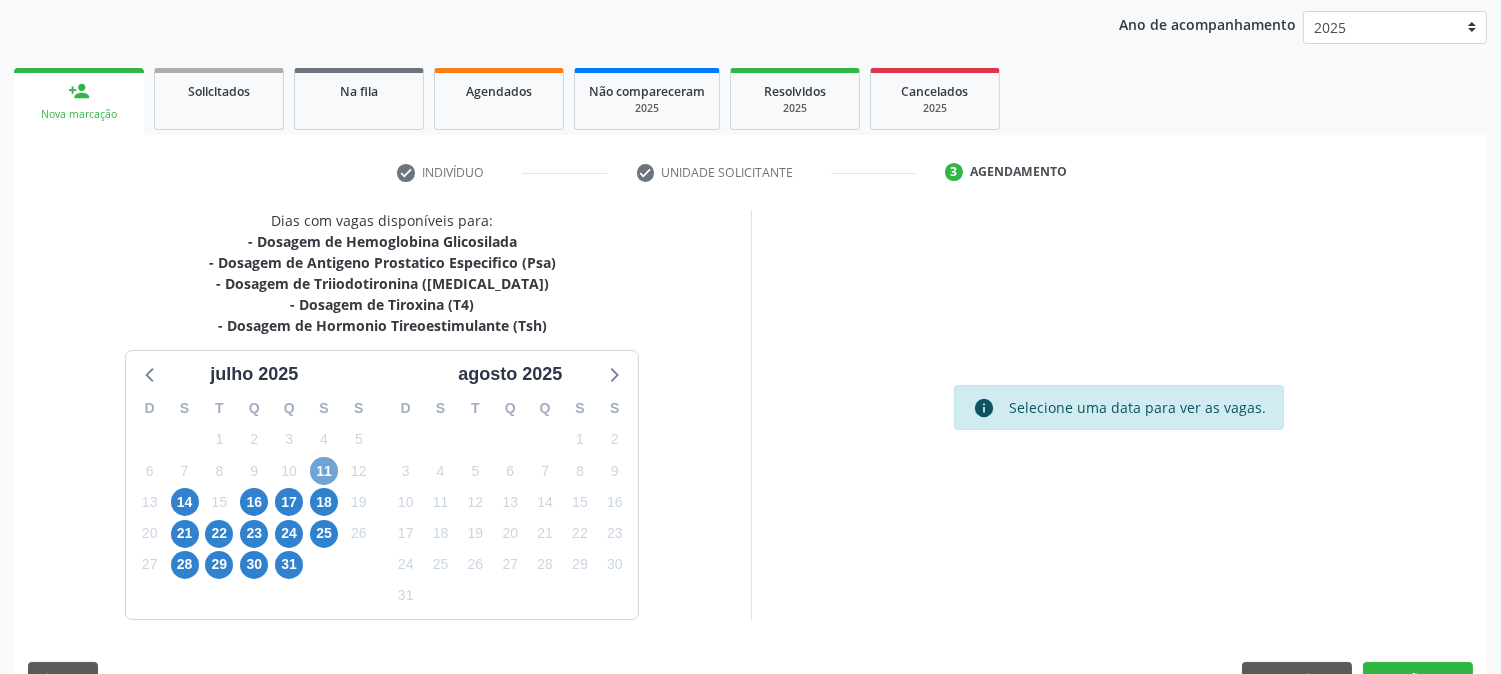 click on "11" at bounding box center (324, 471) 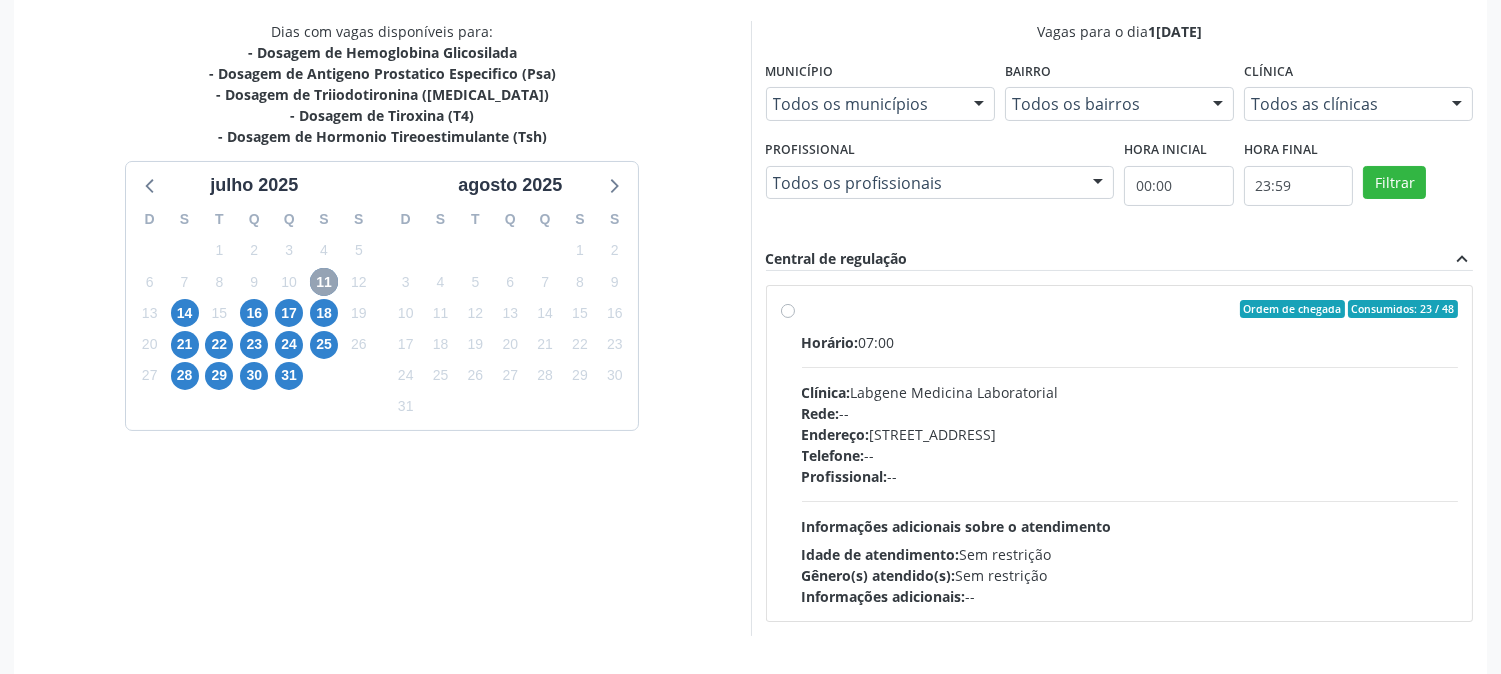 scroll, scrollTop: 453, scrollLeft: 0, axis: vertical 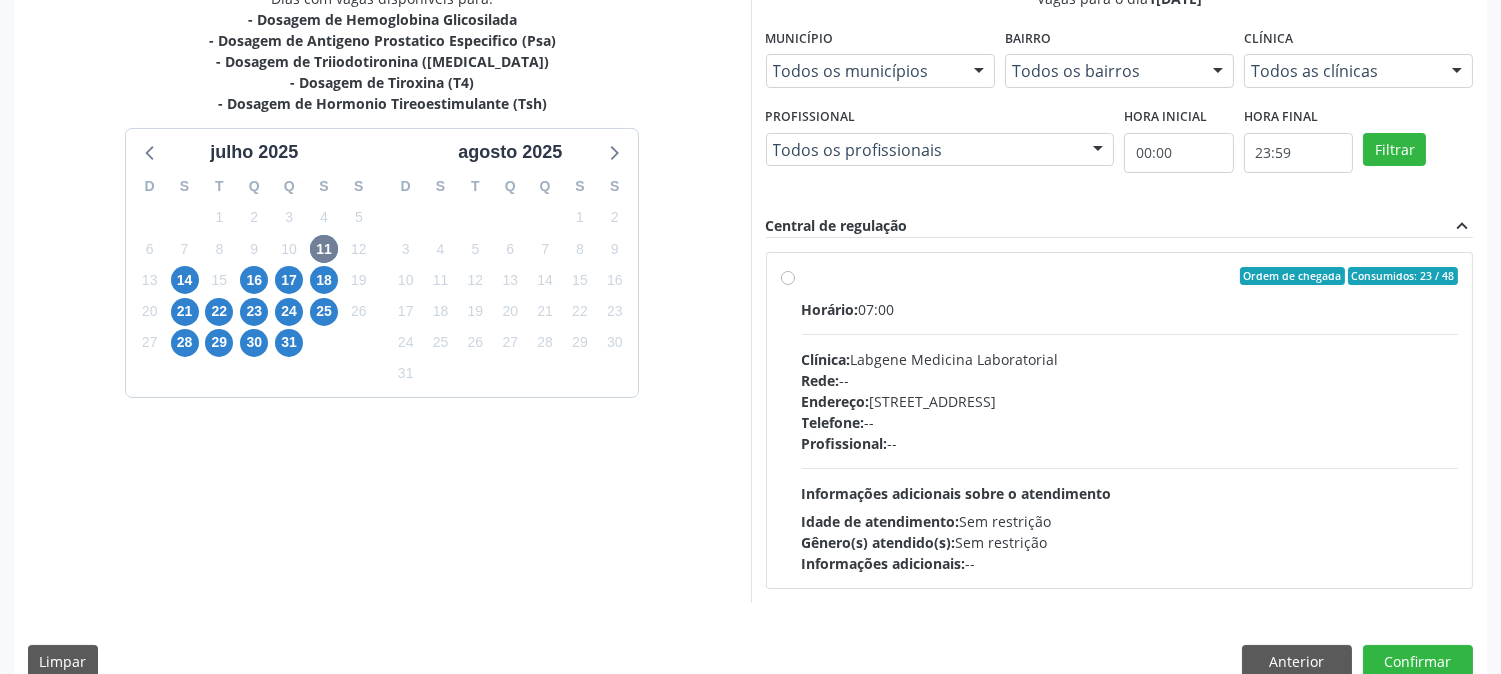click at bounding box center (1130, 334) 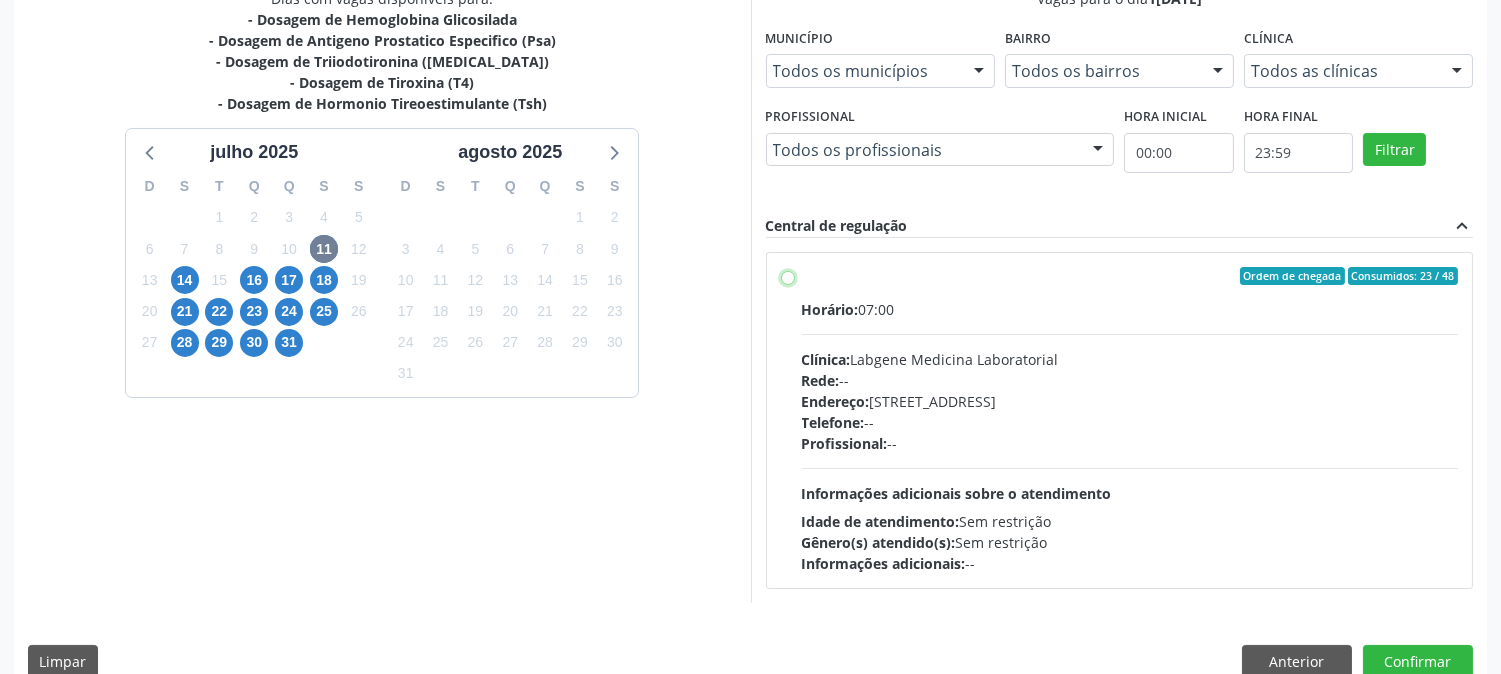 click on "Ordem de chegada
Consumidos: 23 / 48
Horário:   07:00
Clínica:  Labgene Medicina Laboratorial
Rede:
--
Endereço:   [STREET_ADDRESS]
Telefone:   --
Profissional:
--
Informações adicionais sobre o atendimento
Idade de atendimento:
Sem restrição
Gênero(s) atendido(s):
Sem restrição
Informações adicionais:
--" at bounding box center (788, 276) 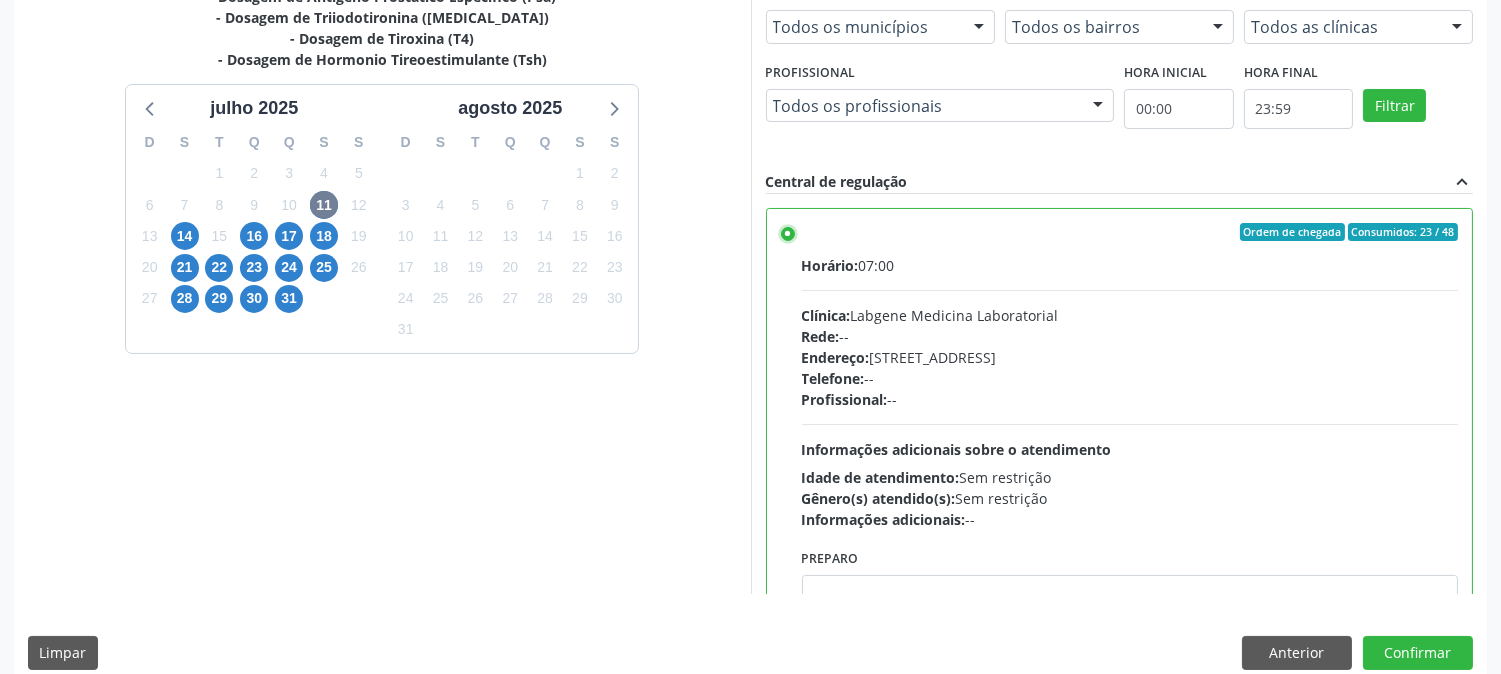 scroll, scrollTop: 520, scrollLeft: 0, axis: vertical 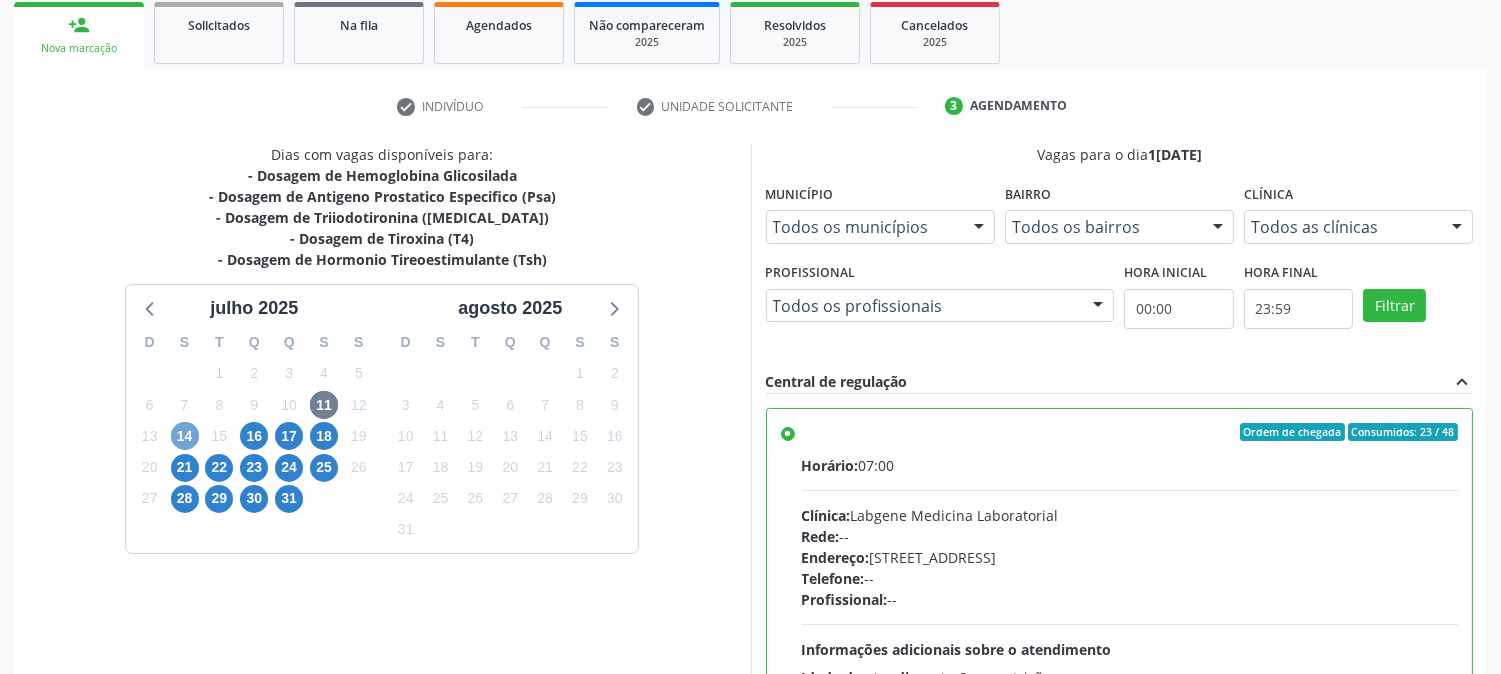 click on "14" at bounding box center [185, 436] 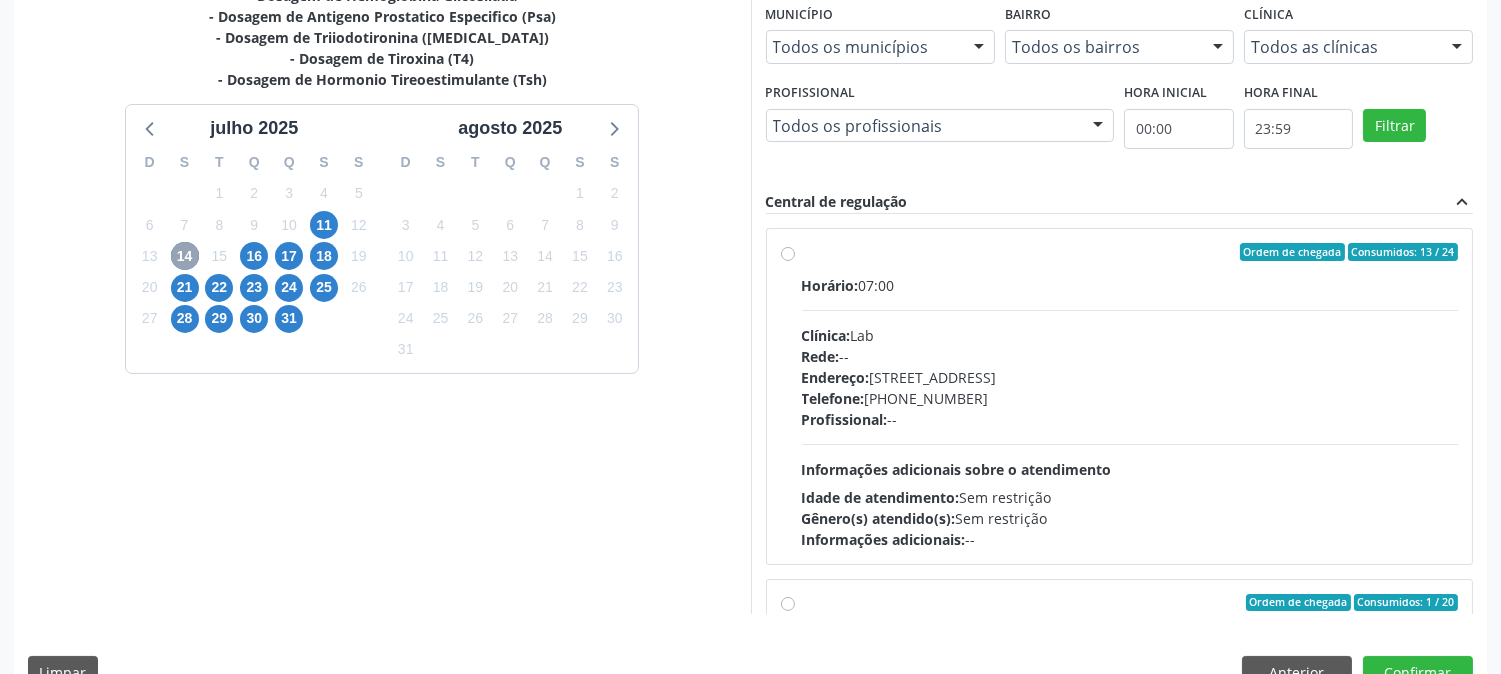 scroll, scrollTop: 520, scrollLeft: 0, axis: vertical 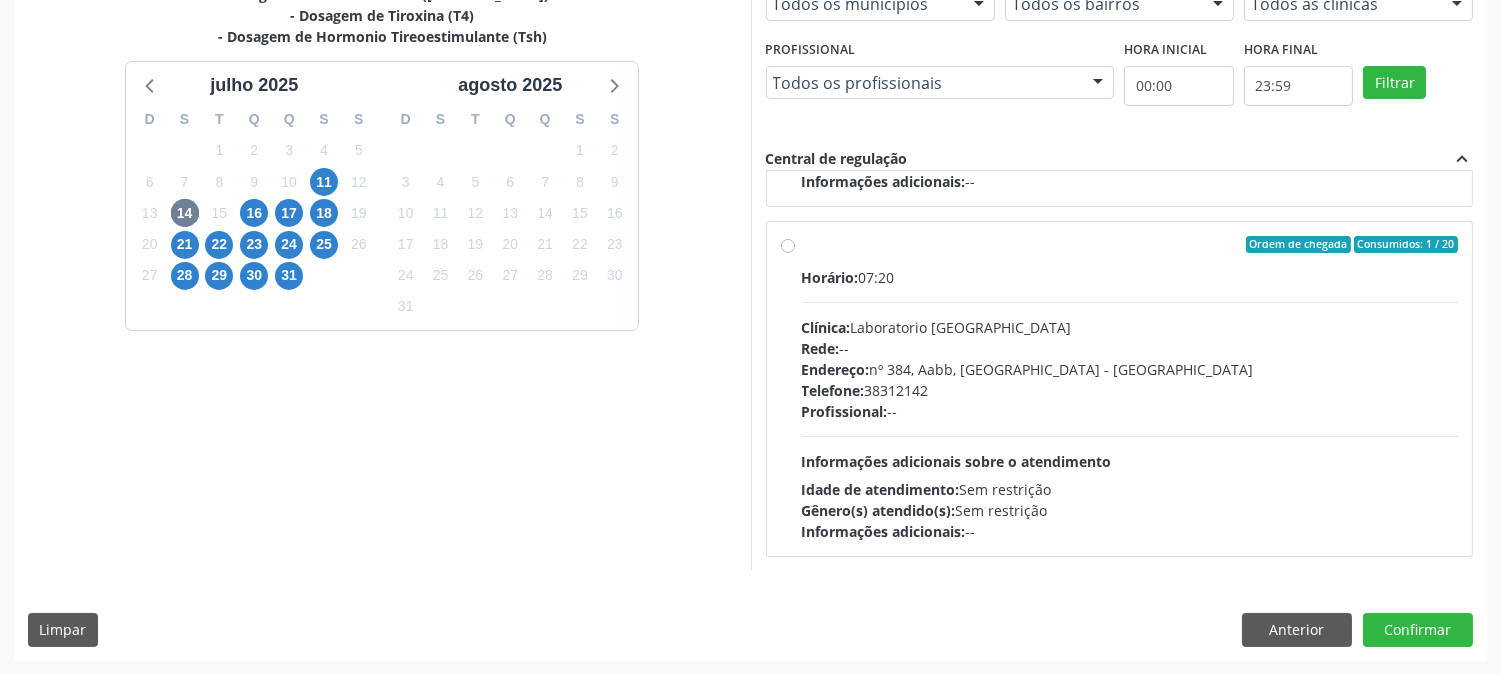 click on "Rede:
--" at bounding box center (1130, 348) 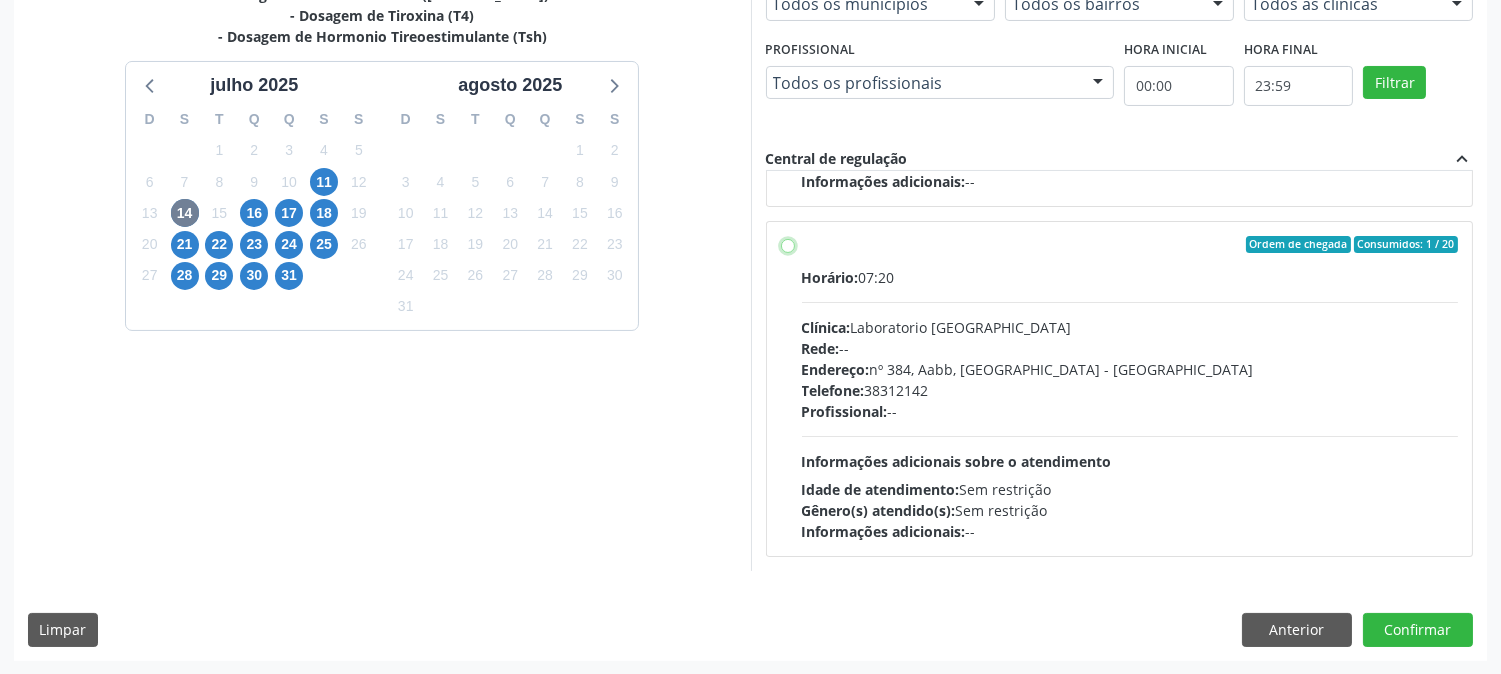 click on "Ordem de chegada
Consumidos: 1 / 20
Horário:   07:20
Clínica:  Laboratorio [GEOGRAPHIC_DATA]
Rede:
--
Endereço:   [STREET_ADDRESS]
Telefone:   [PHONE_NUMBER]
Profissional:
--
Informações adicionais sobre o atendimento
Idade de atendimento:
Sem restrição
Gênero(s) atendido(s):
Sem restrição
Informações adicionais:
--" at bounding box center (788, 245) 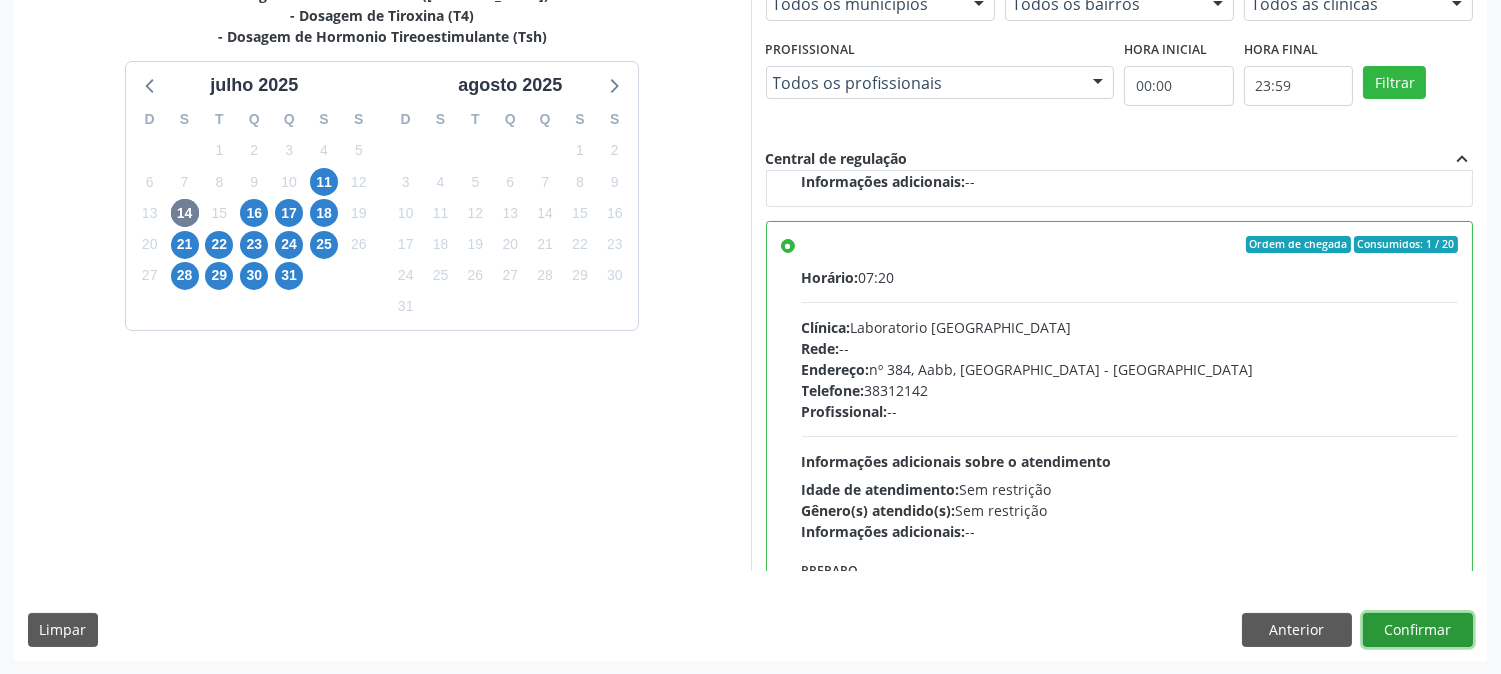 click on "Confirmar" at bounding box center [1418, 630] 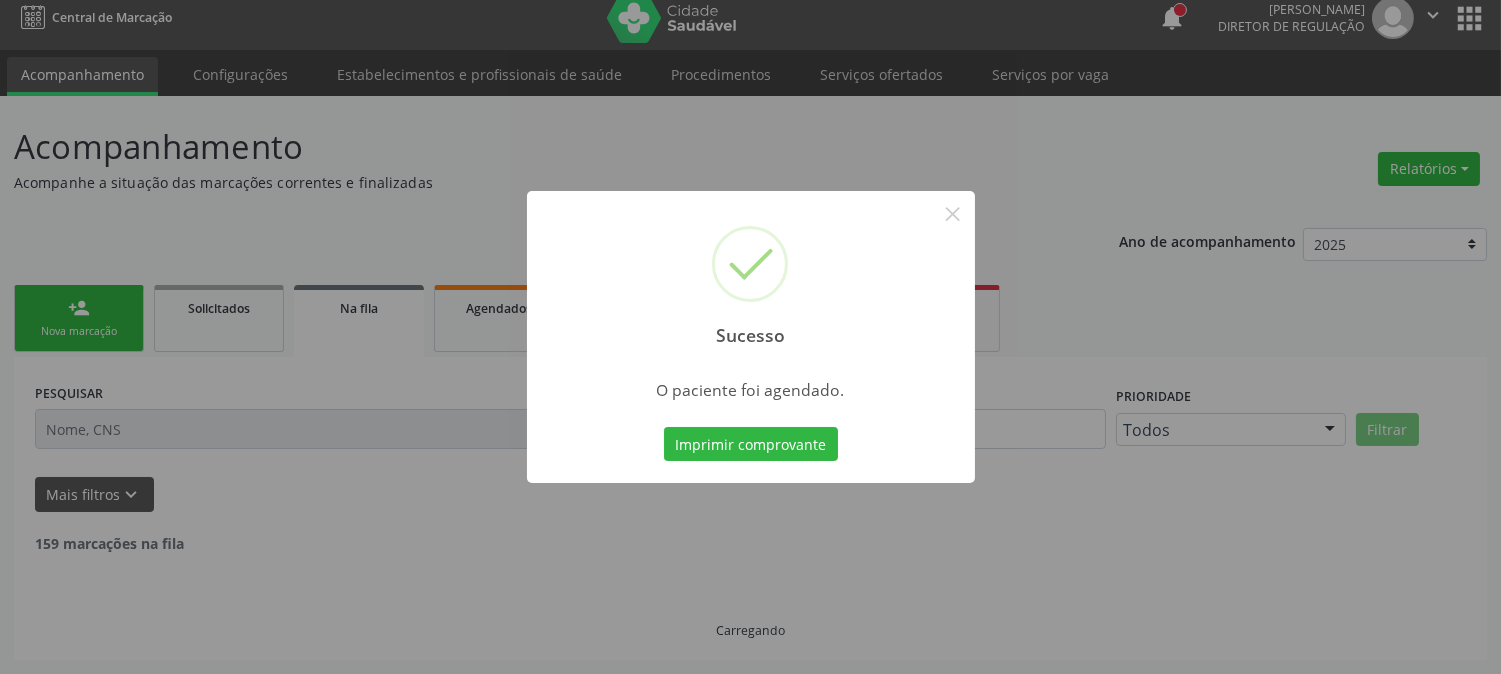 scroll, scrollTop: 0, scrollLeft: 0, axis: both 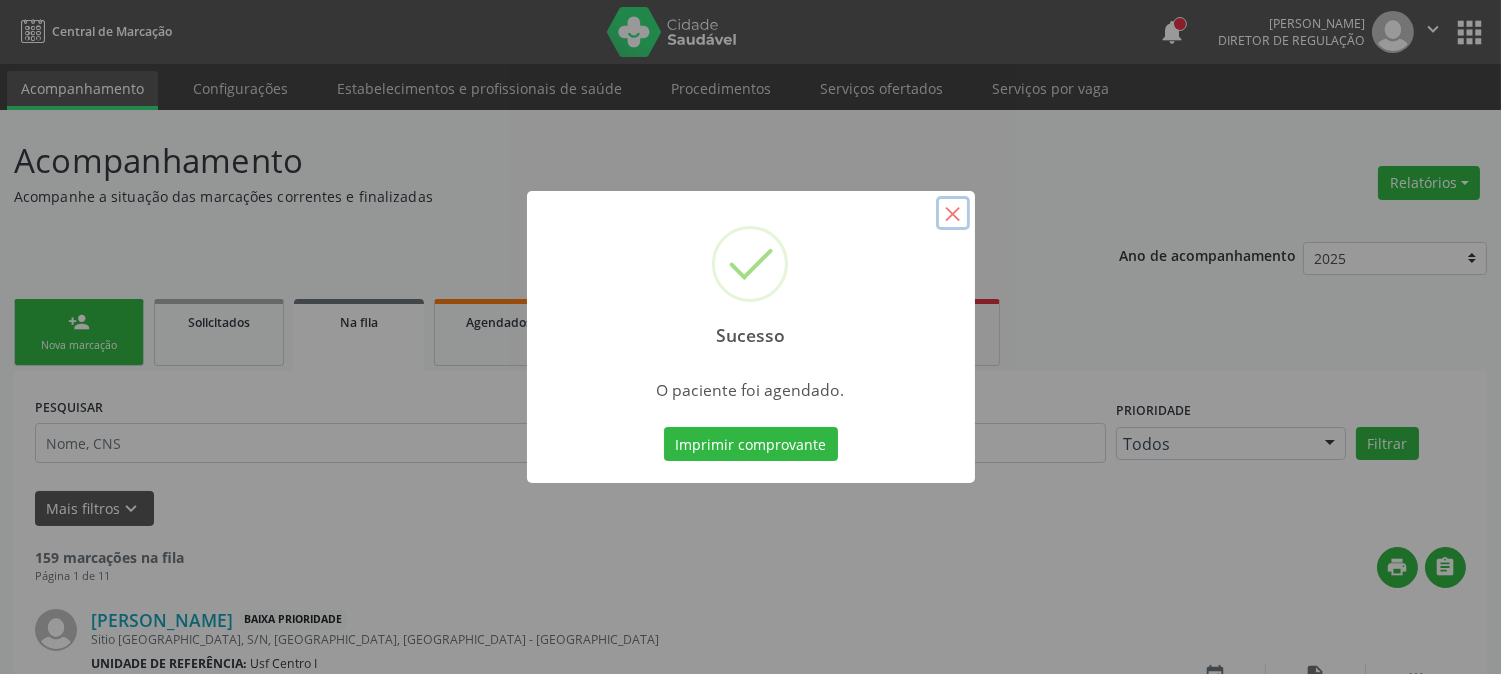click on "×" at bounding box center [953, 213] 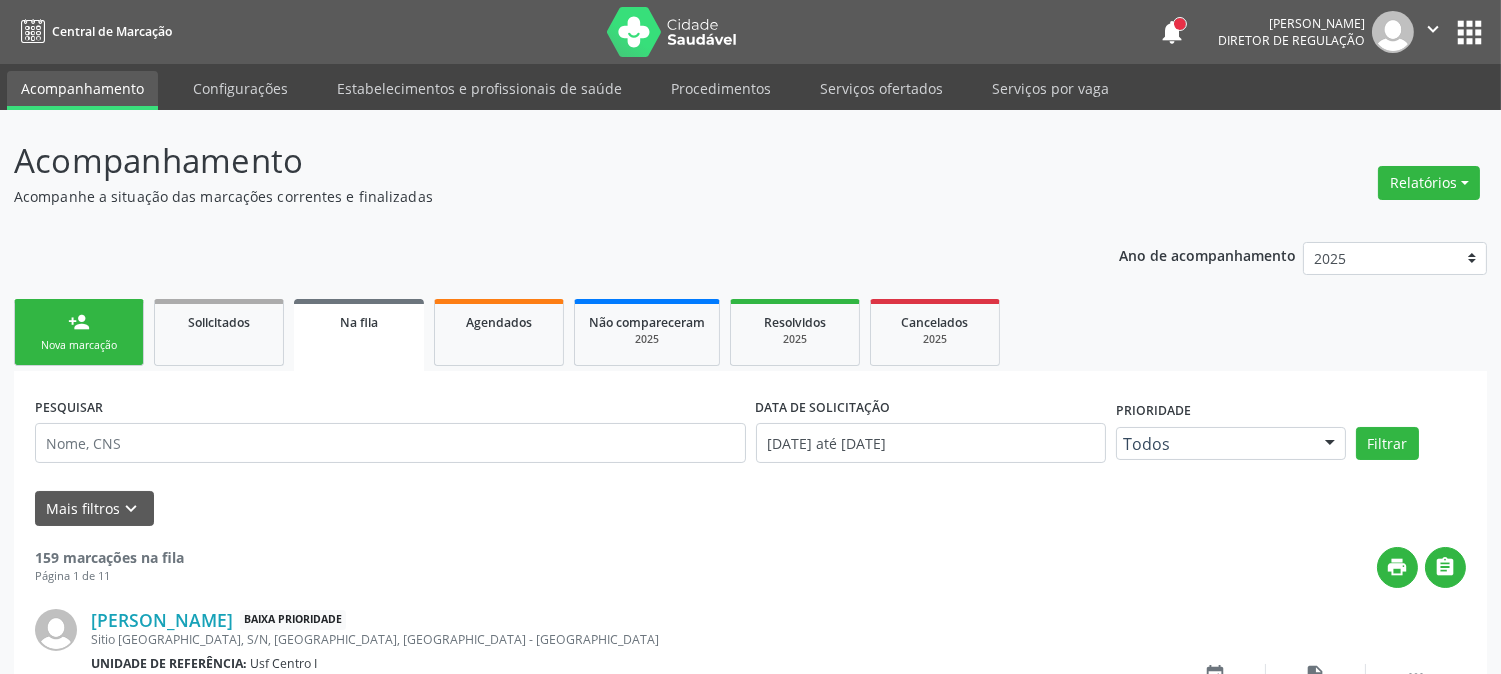 click on "person_add
Nova marcação" at bounding box center [79, 332] 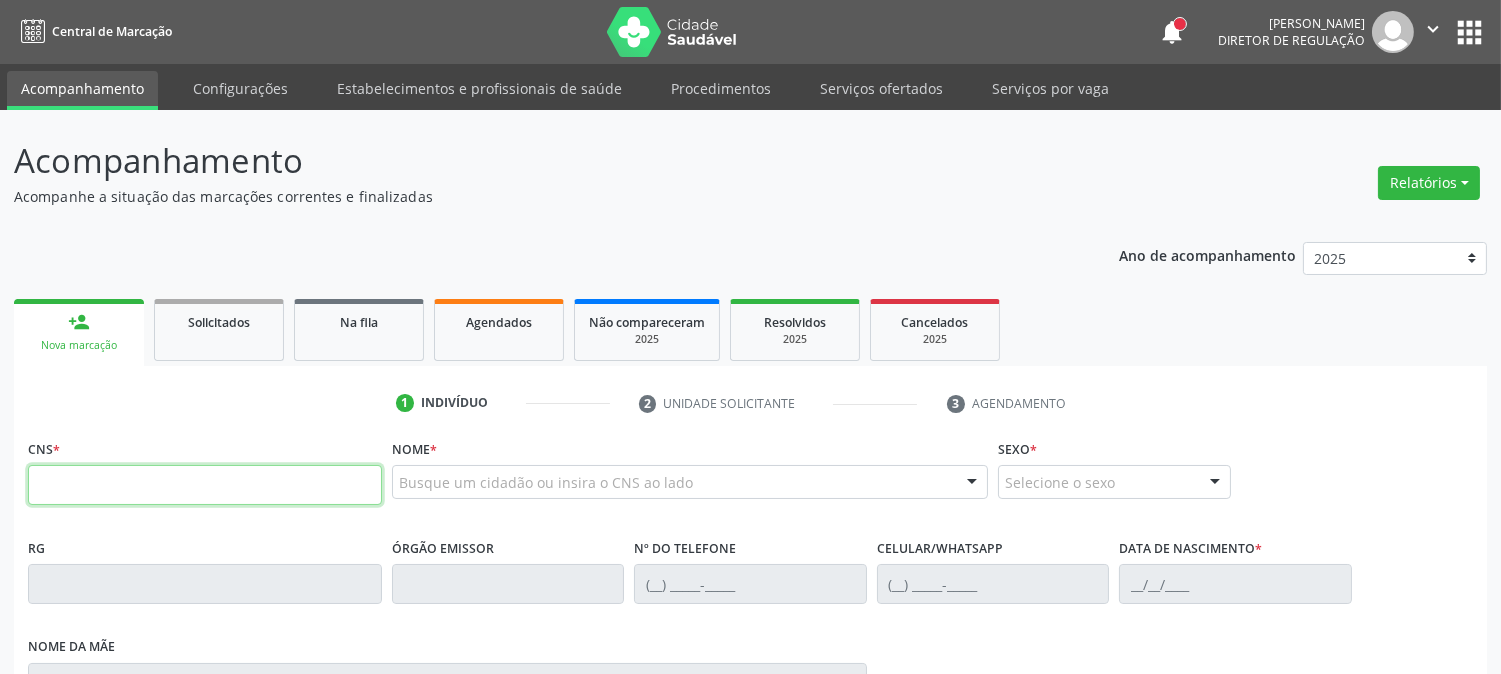 click at bounding box center [205, 485] 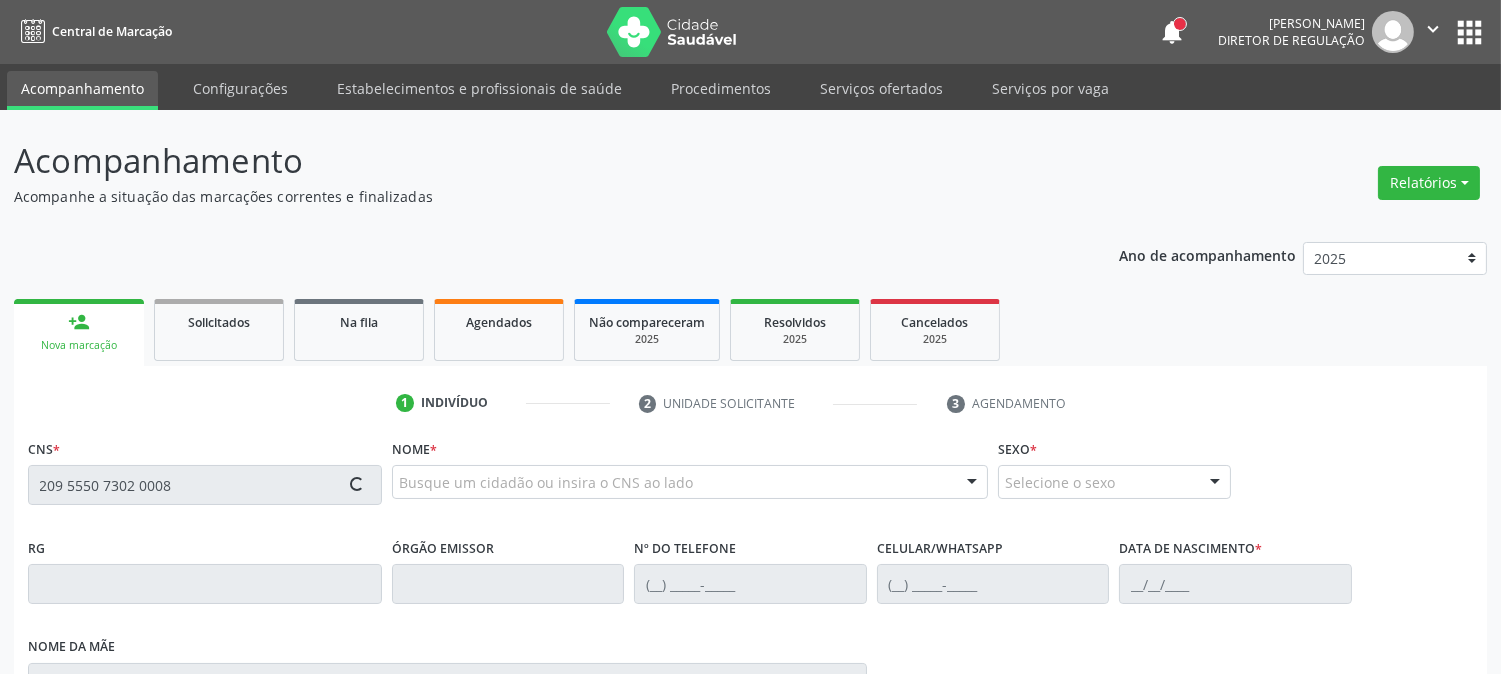 type on "209 5550 7302 0008" 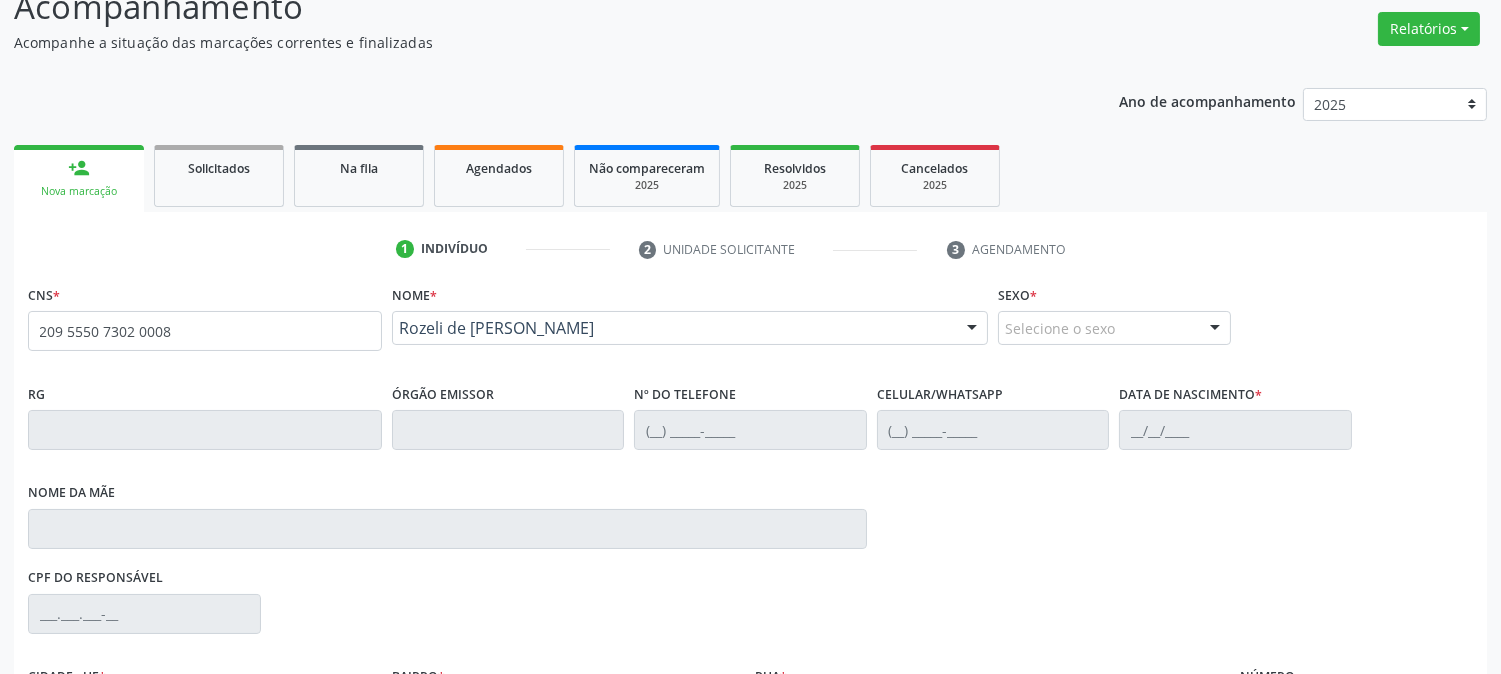 scroll, scrollTop: 222, scrollLeft: 0, axis: vertical 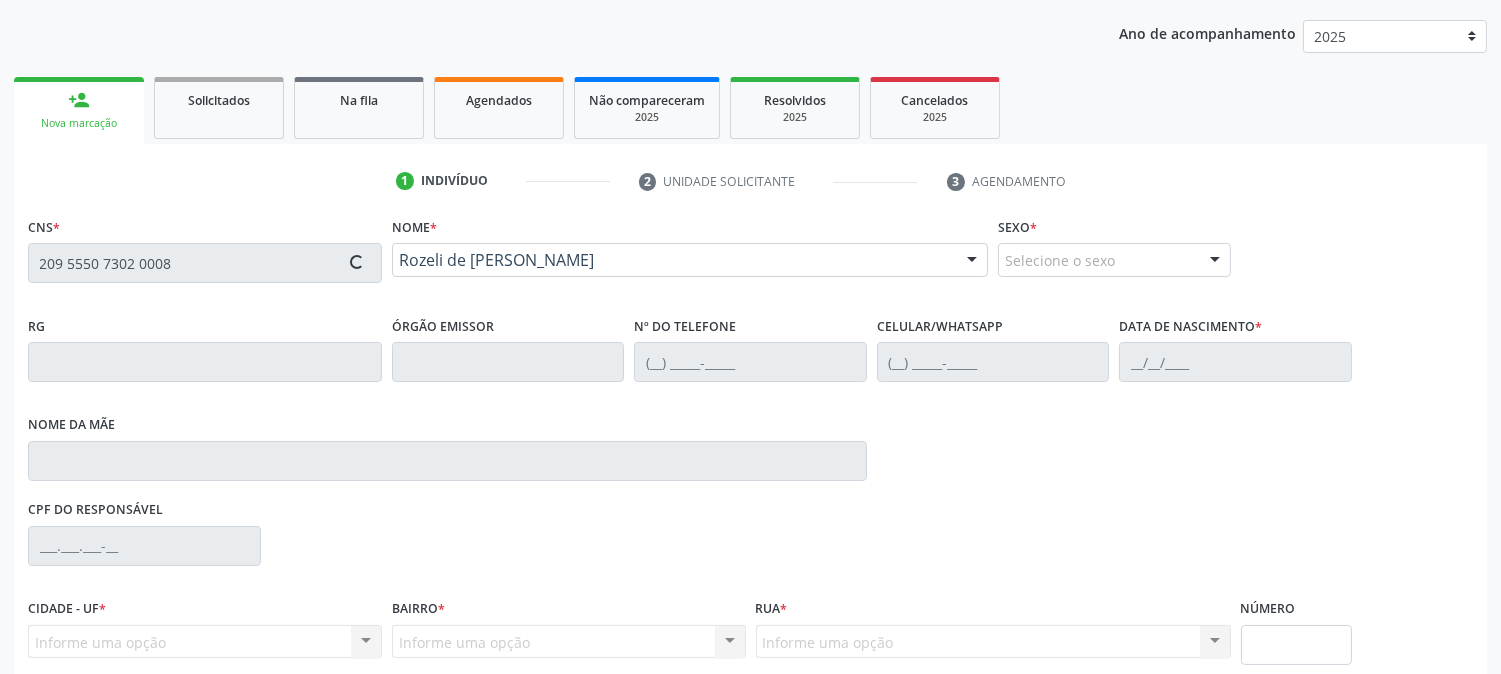 type on "[PHONE_NUMBER]" 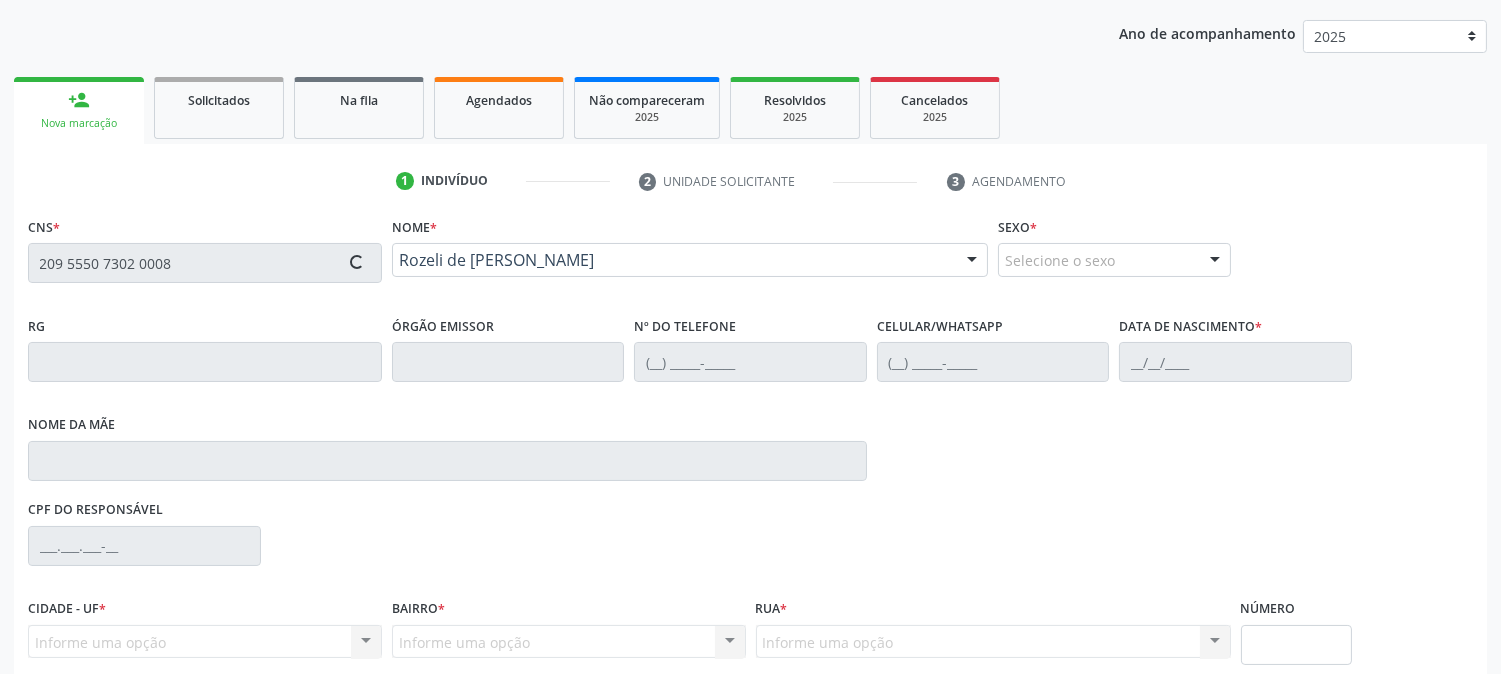 type on "1[DATE]" 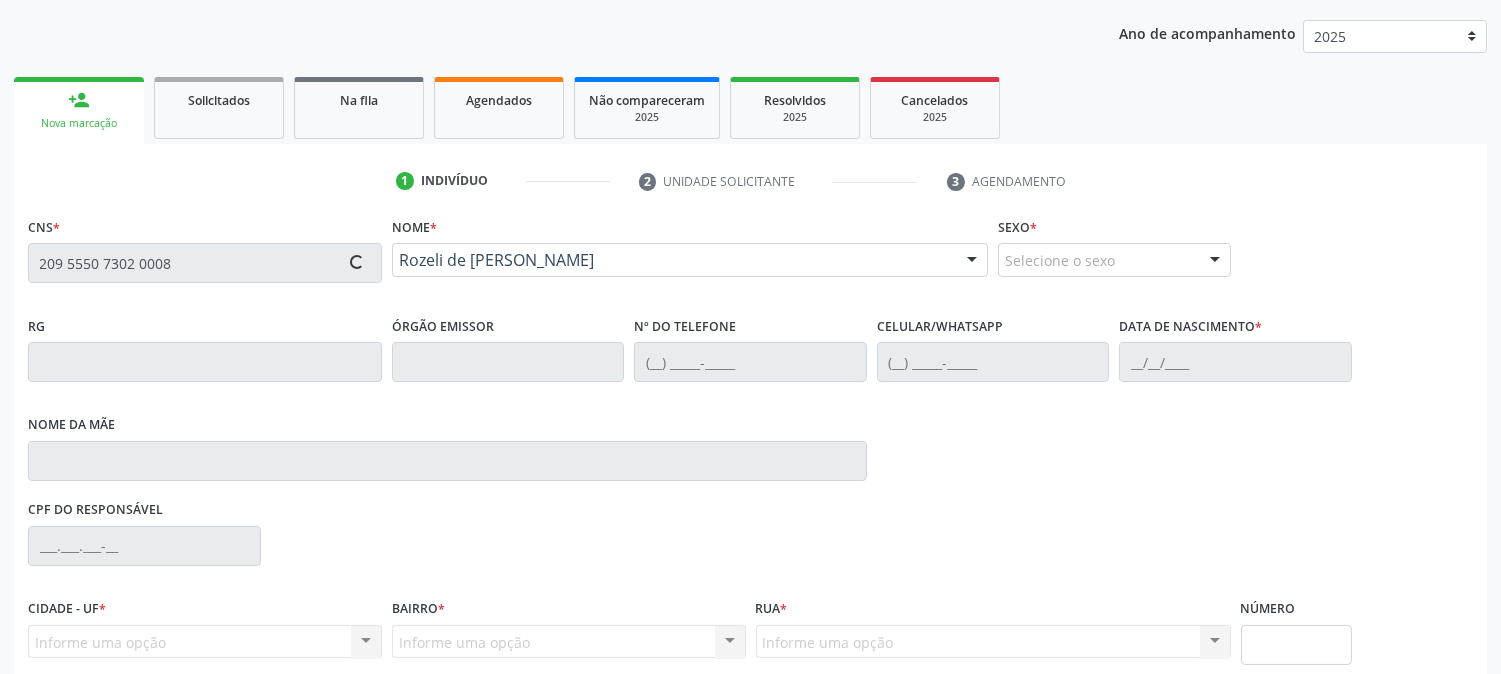 type on "S/N" 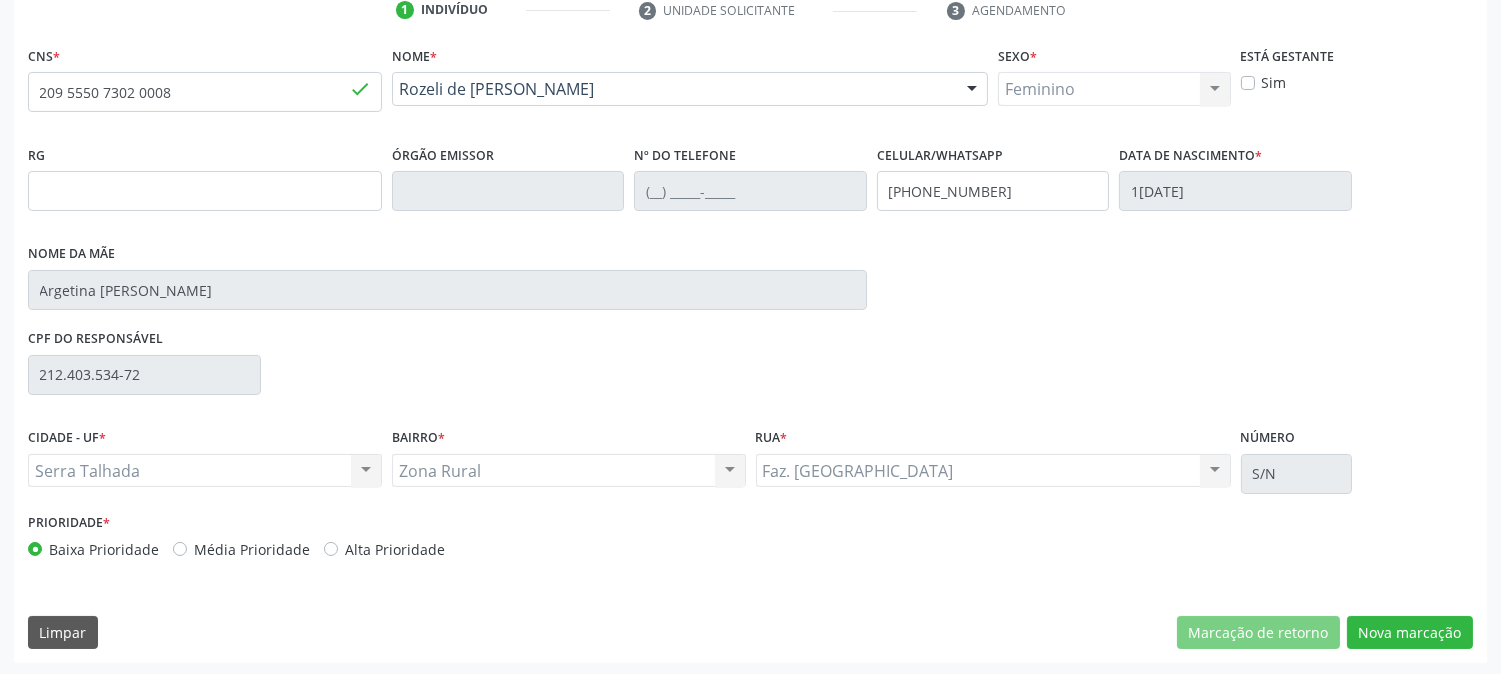 scroll, scrollTop: 395, scrollLeft: 0, axis: vertical 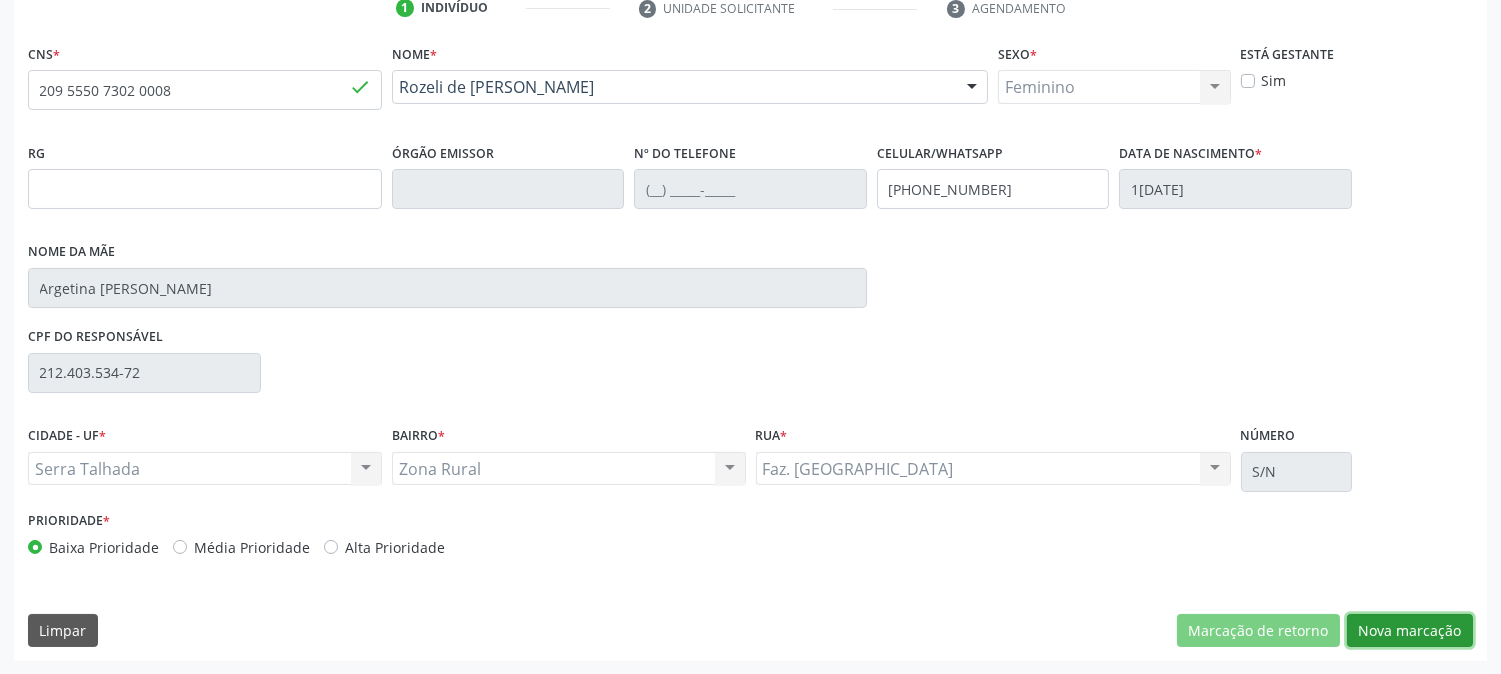 click on "Nova marcação" at bounding box center [1410, 631] 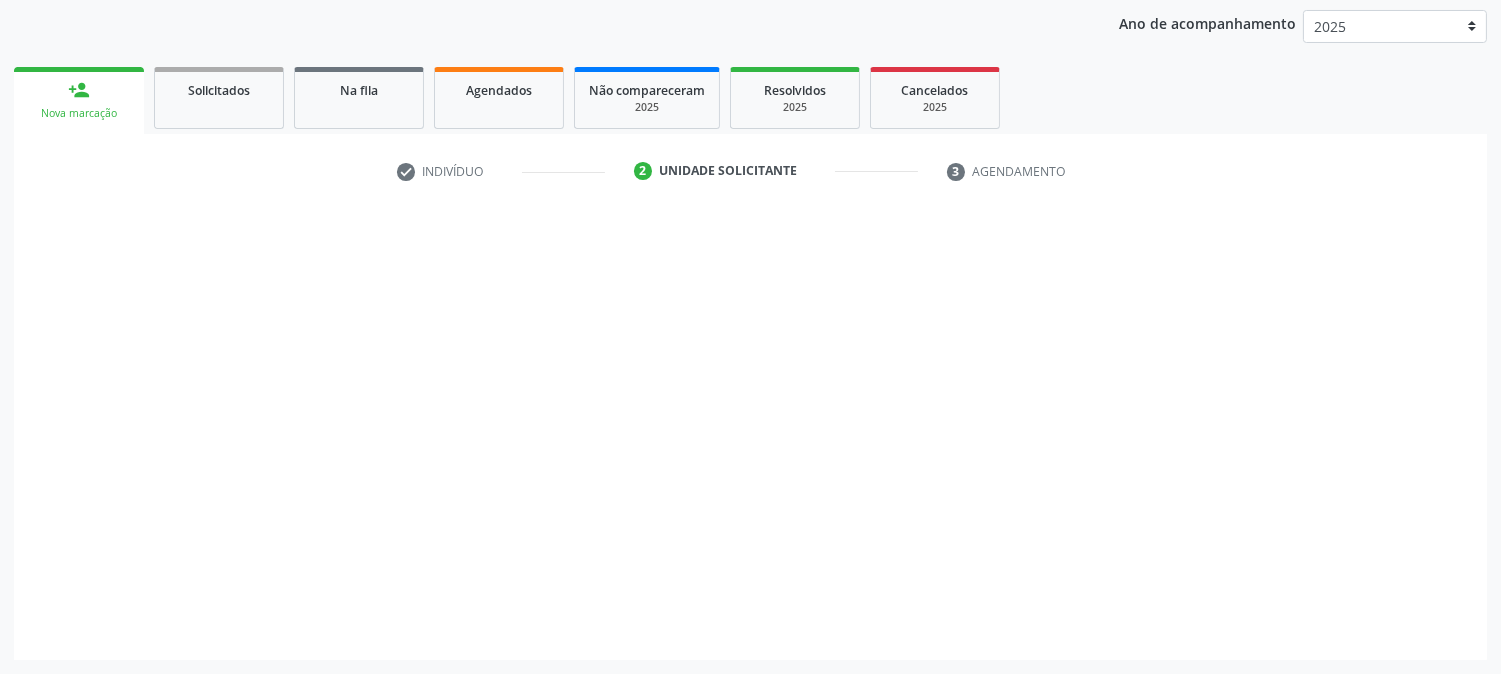 scroll, scrollTop: 231, scrollLeft: 0, axis: vertical 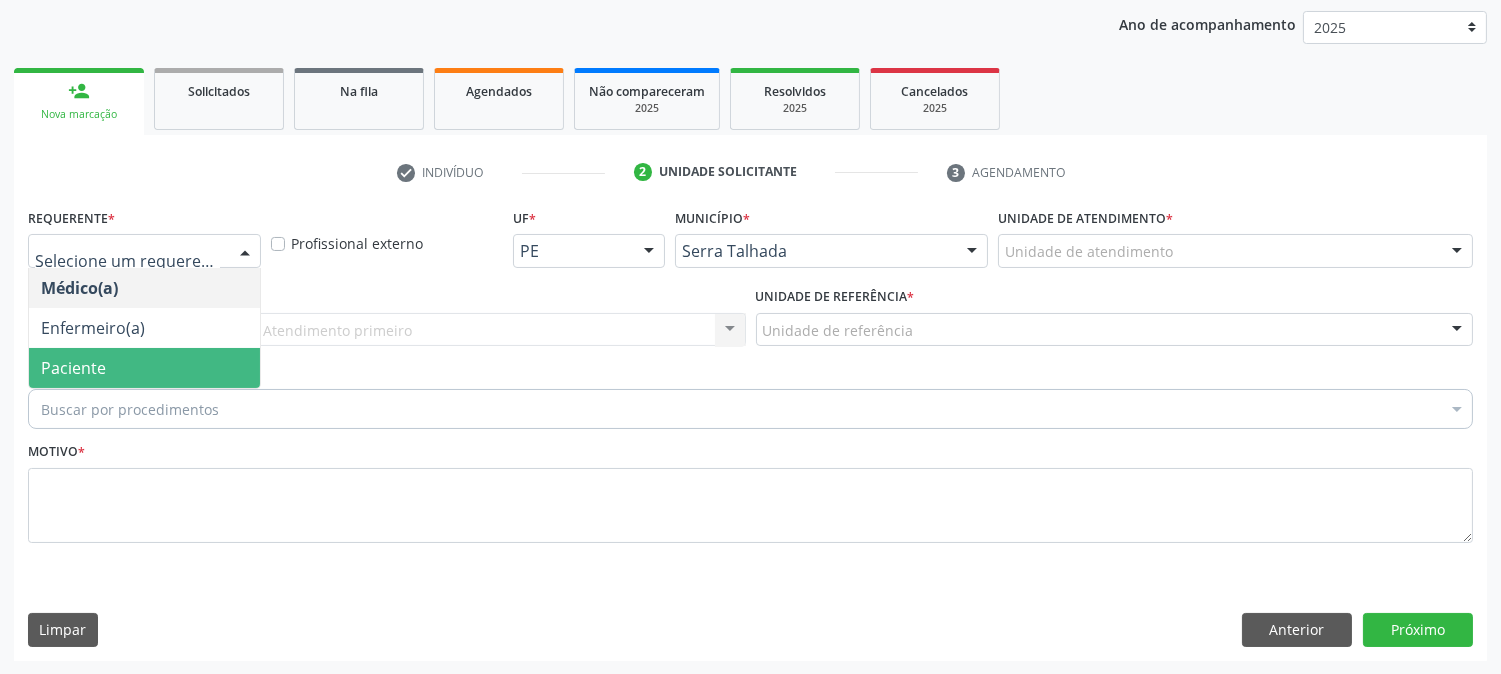 click on "Paciente" at bounding box center [73, 368] 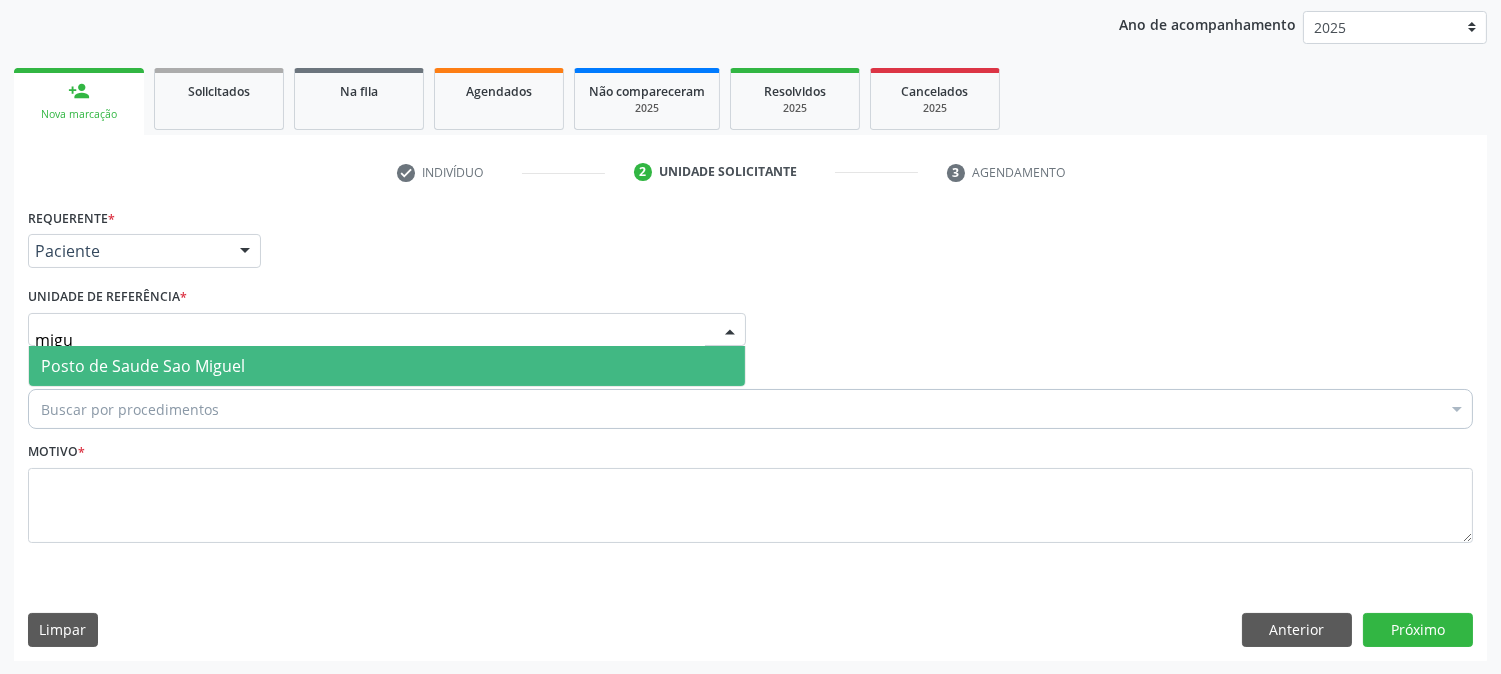 type on "migue" 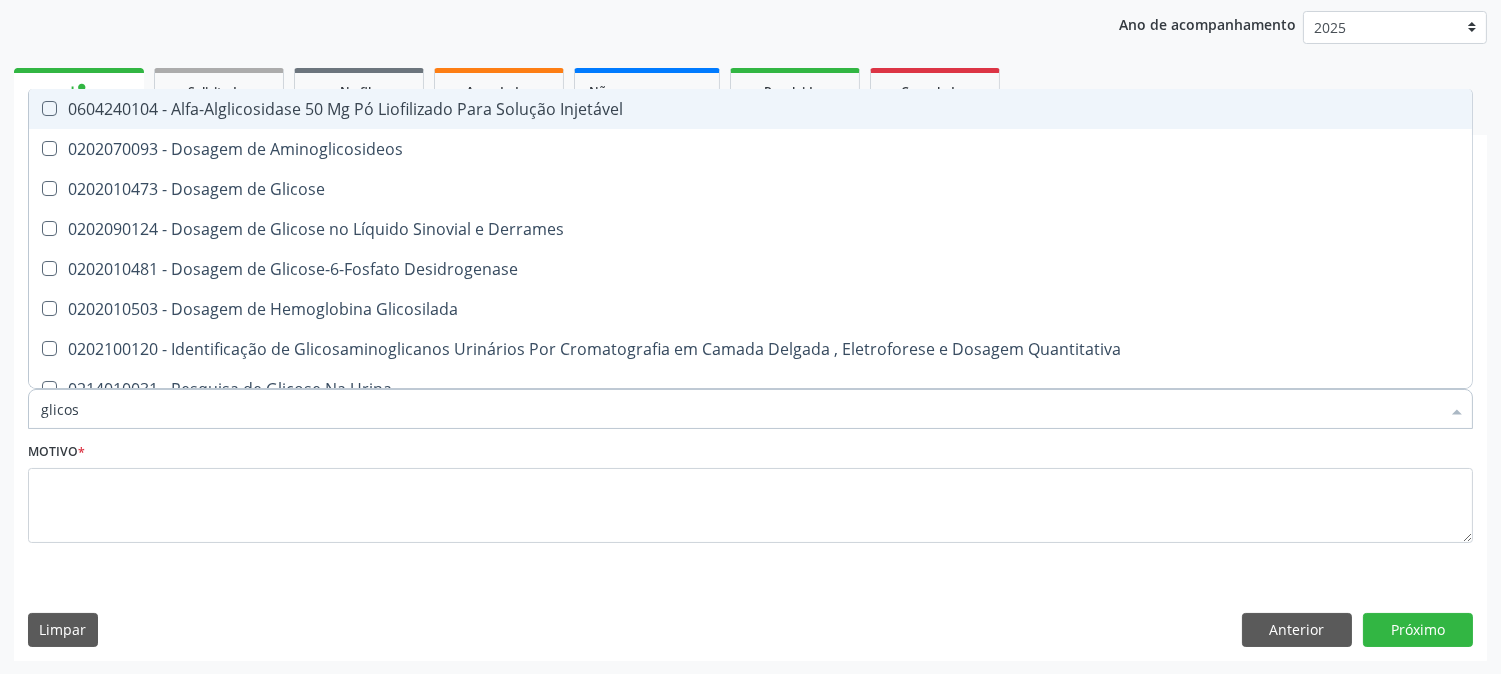 type on "glicose" 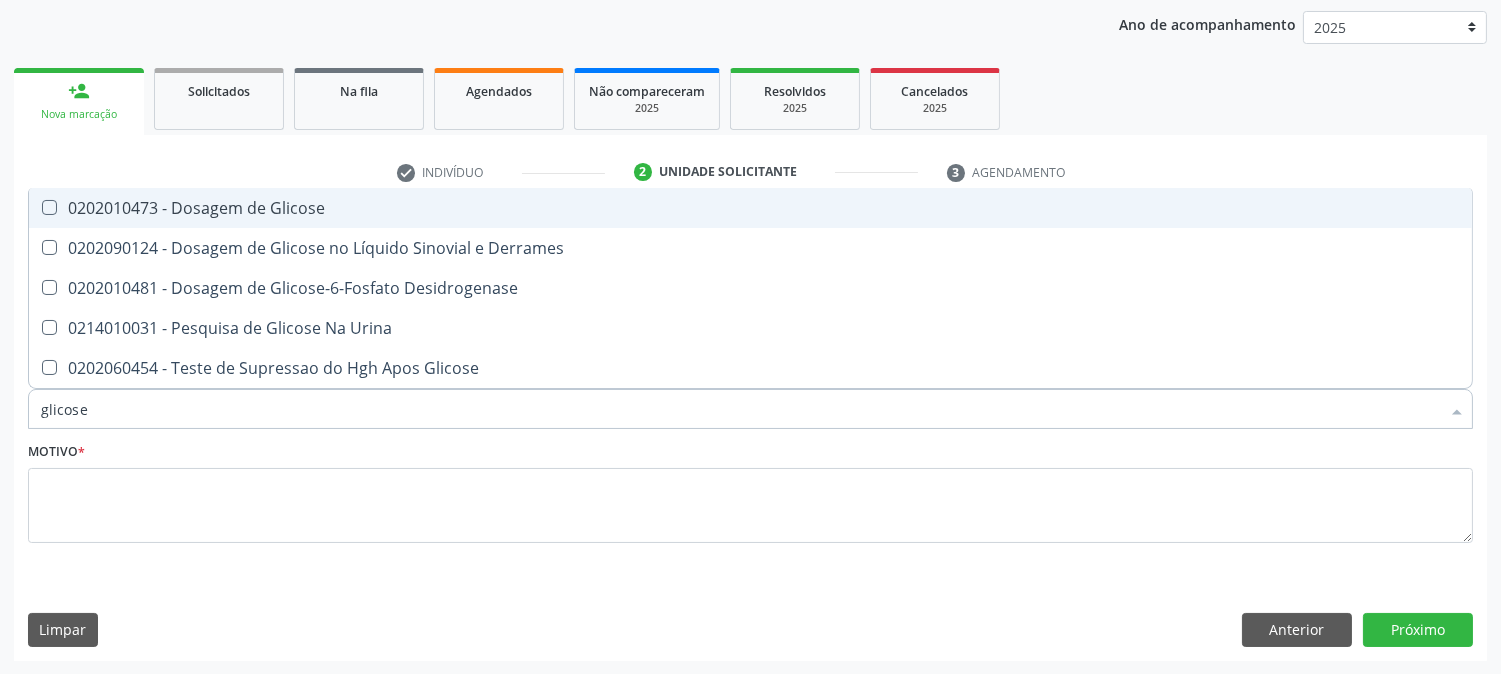 click on "0202010473 - Dosagem de Glicose" at bounding box center [750, 208] 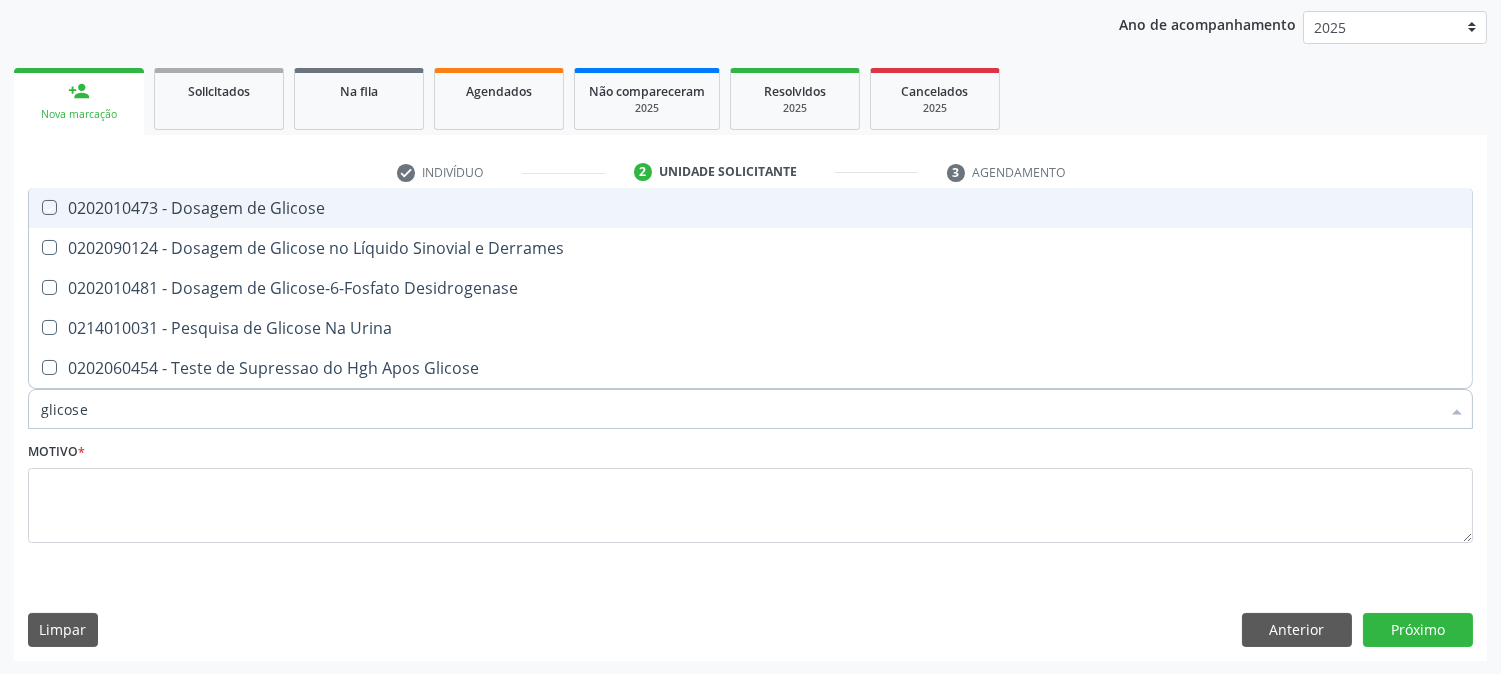 checkbox on "true" 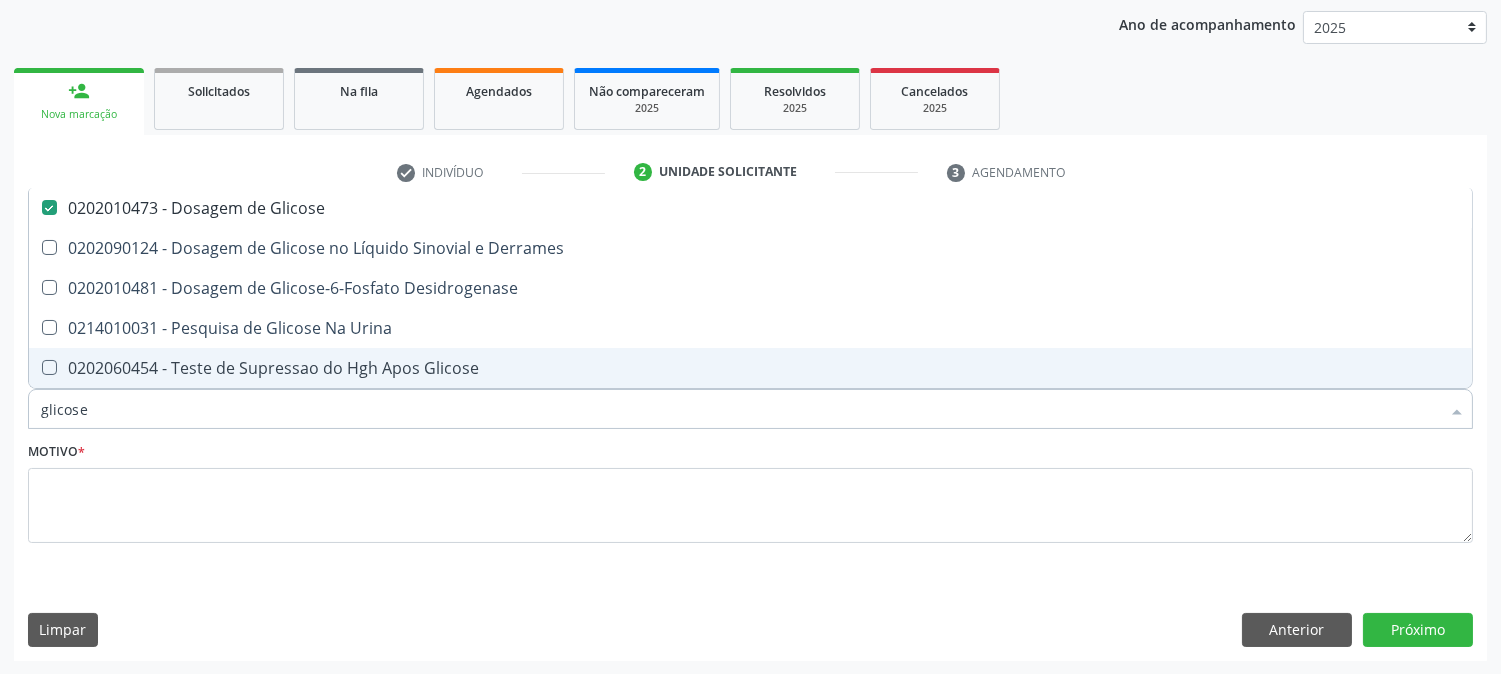 click on "glicose" at bounding box center (740, 409) 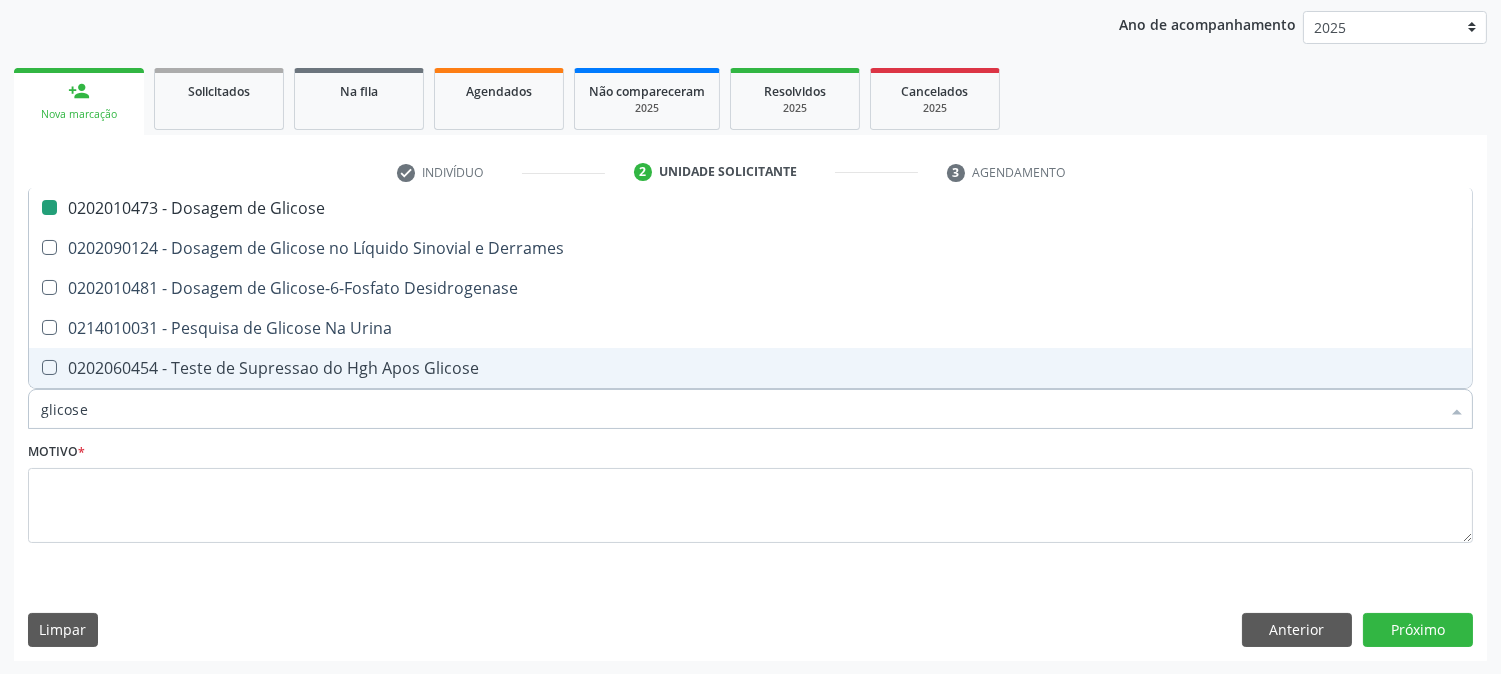 type on "a" 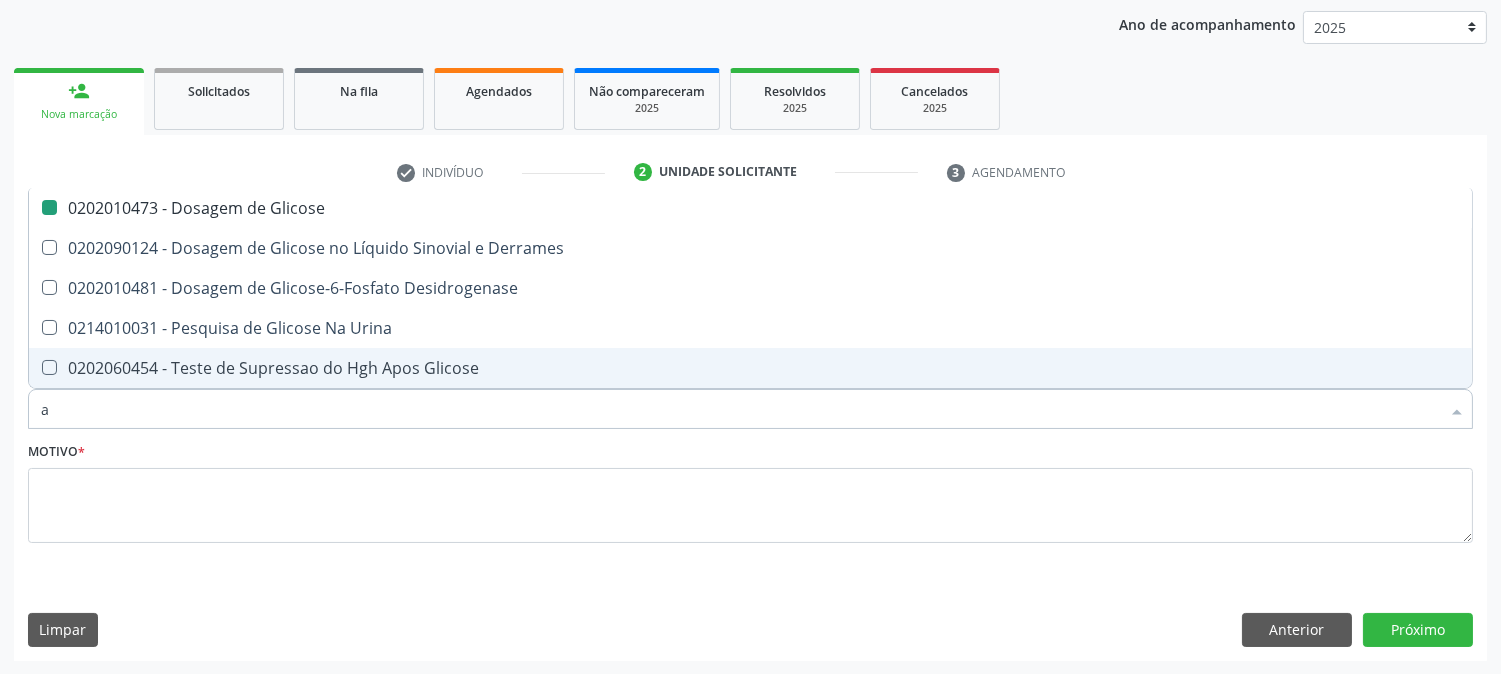 checkbox on "false" 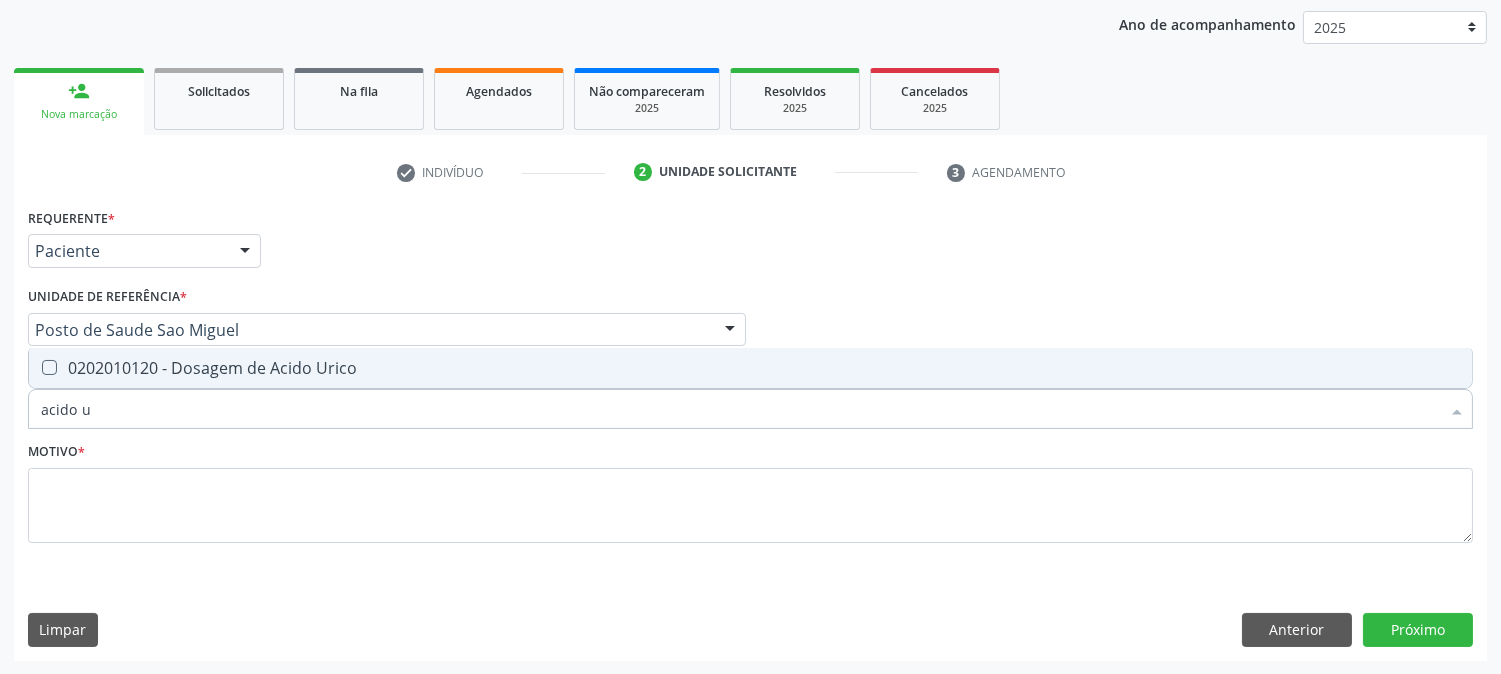 type on "acido ur" 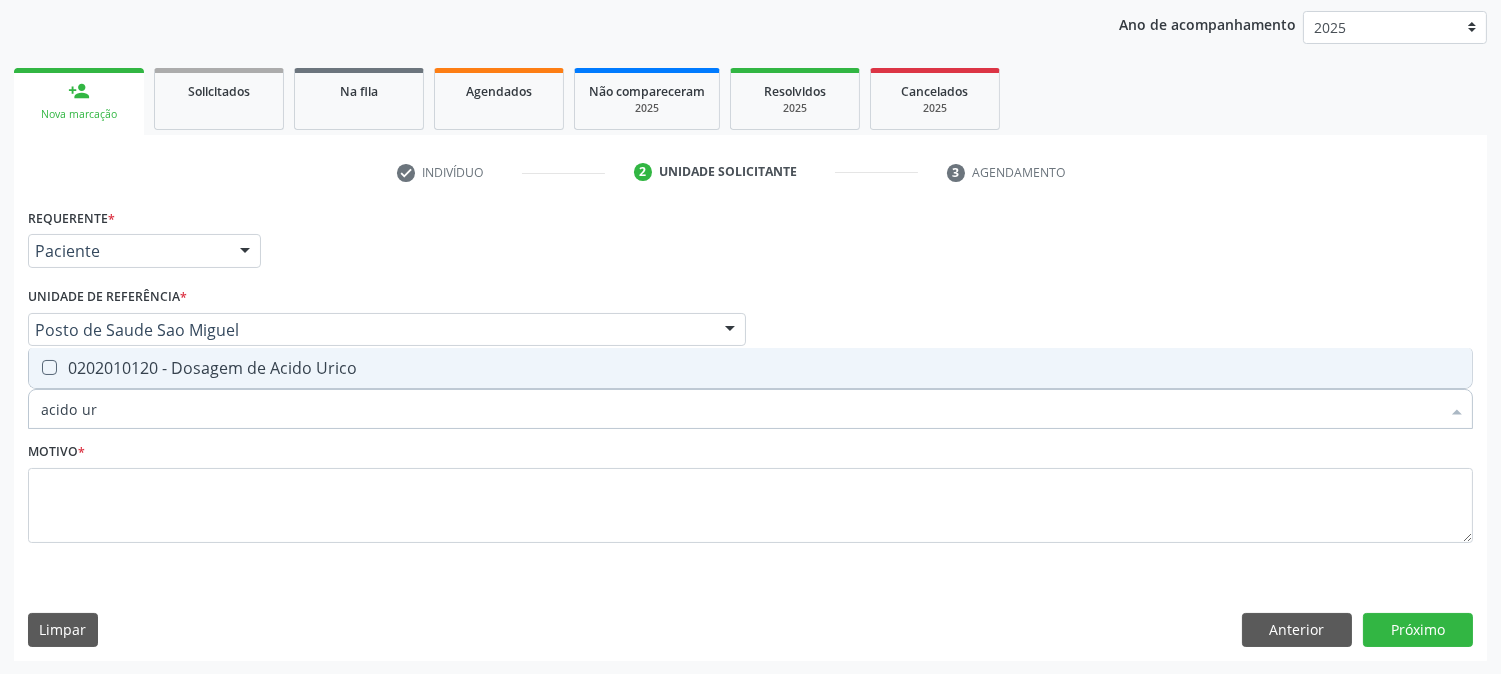 click on "0202010120 - Dosagem de Acido Urico" at bounding box center (750, 368) 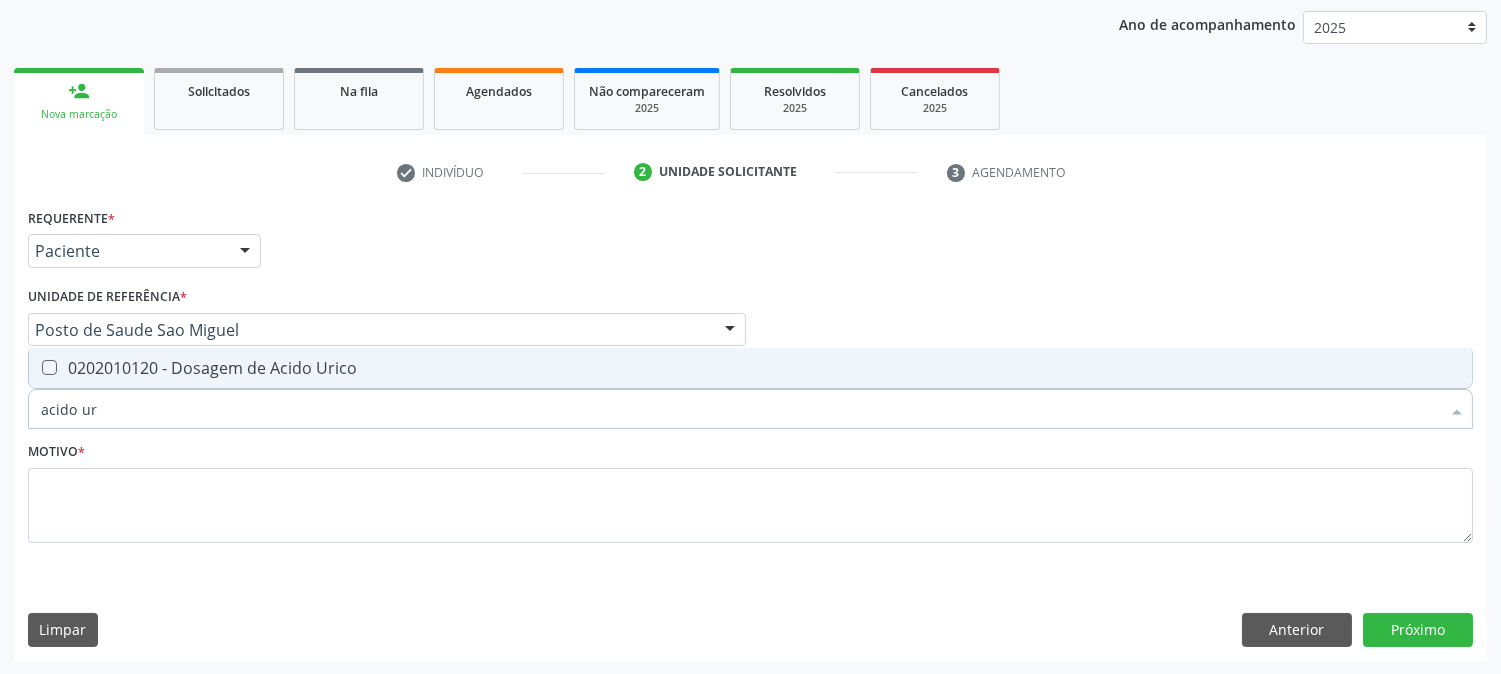 checkbox on "true" 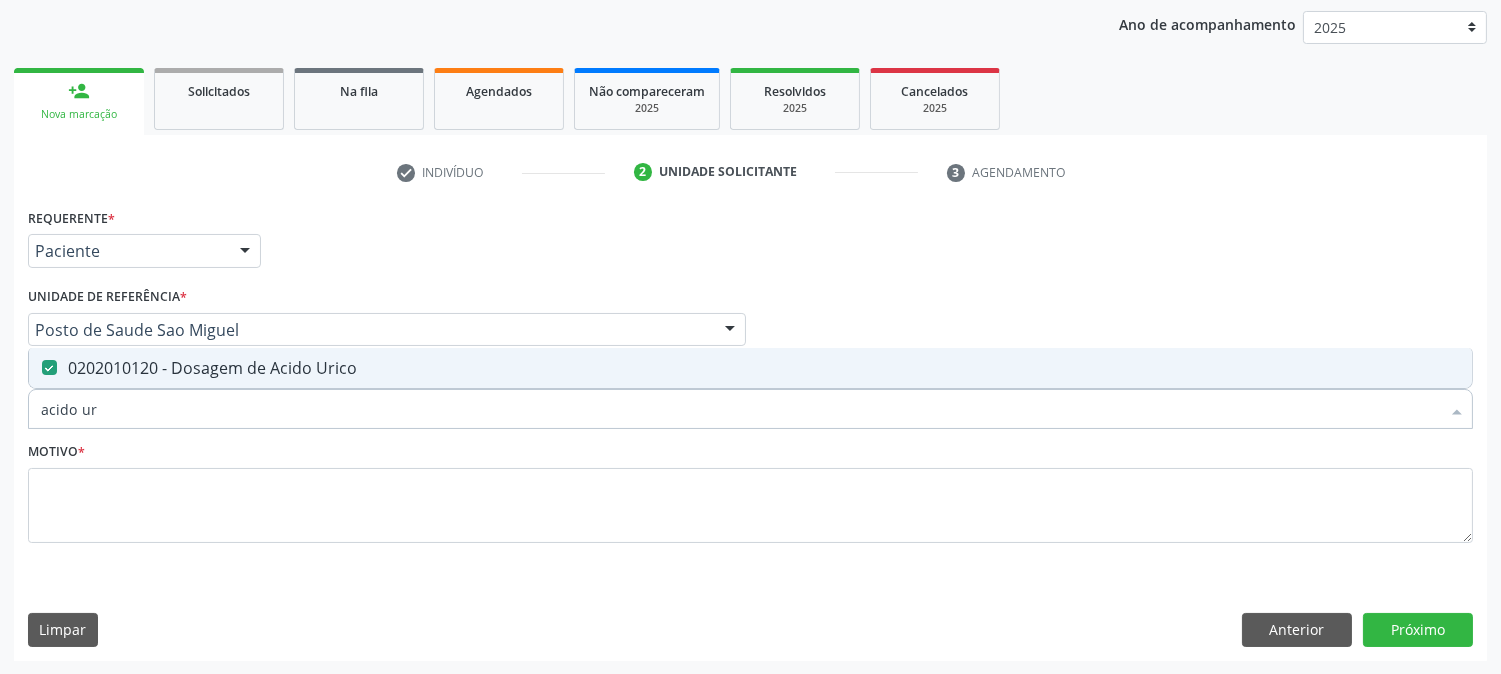drag, startPoint x: 137, startPoint y: 413, endPoint x: 0, endPoint y: 393, distance: 138.45216 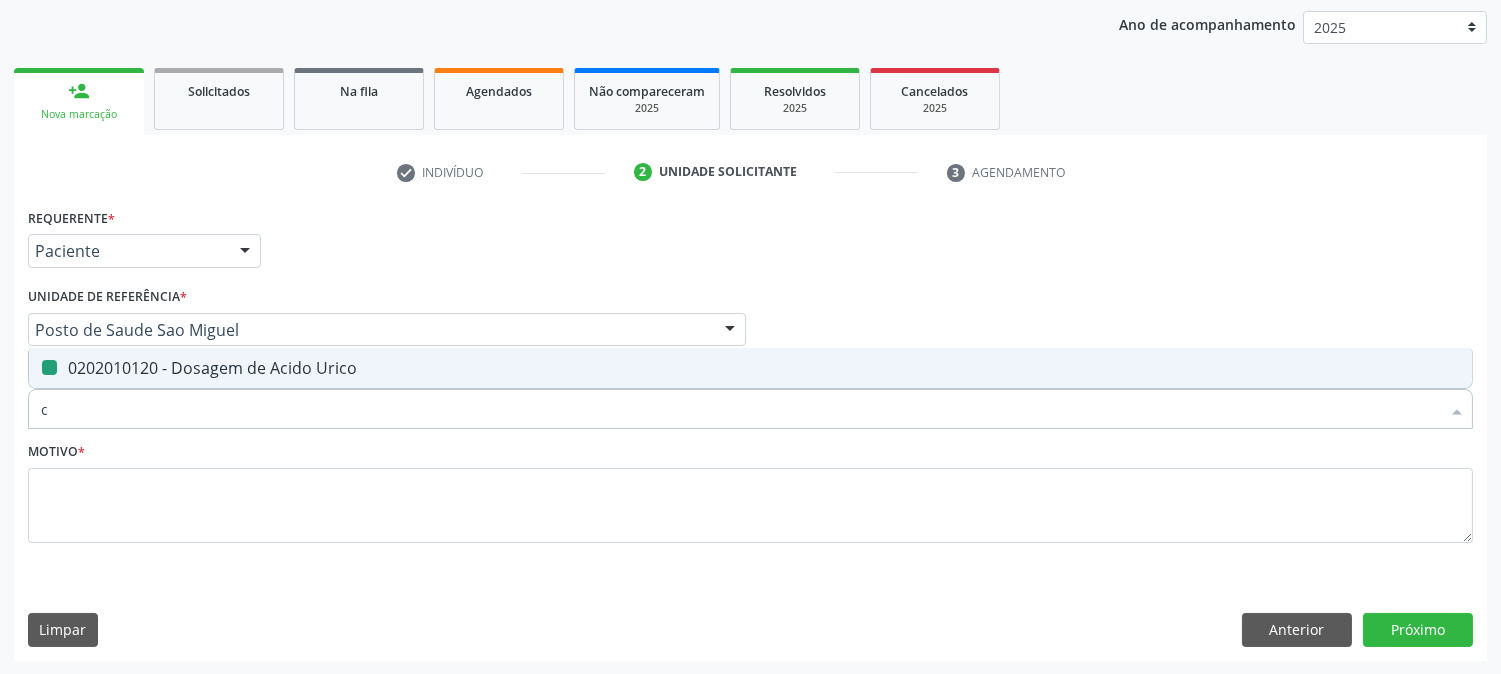 type on "cr" 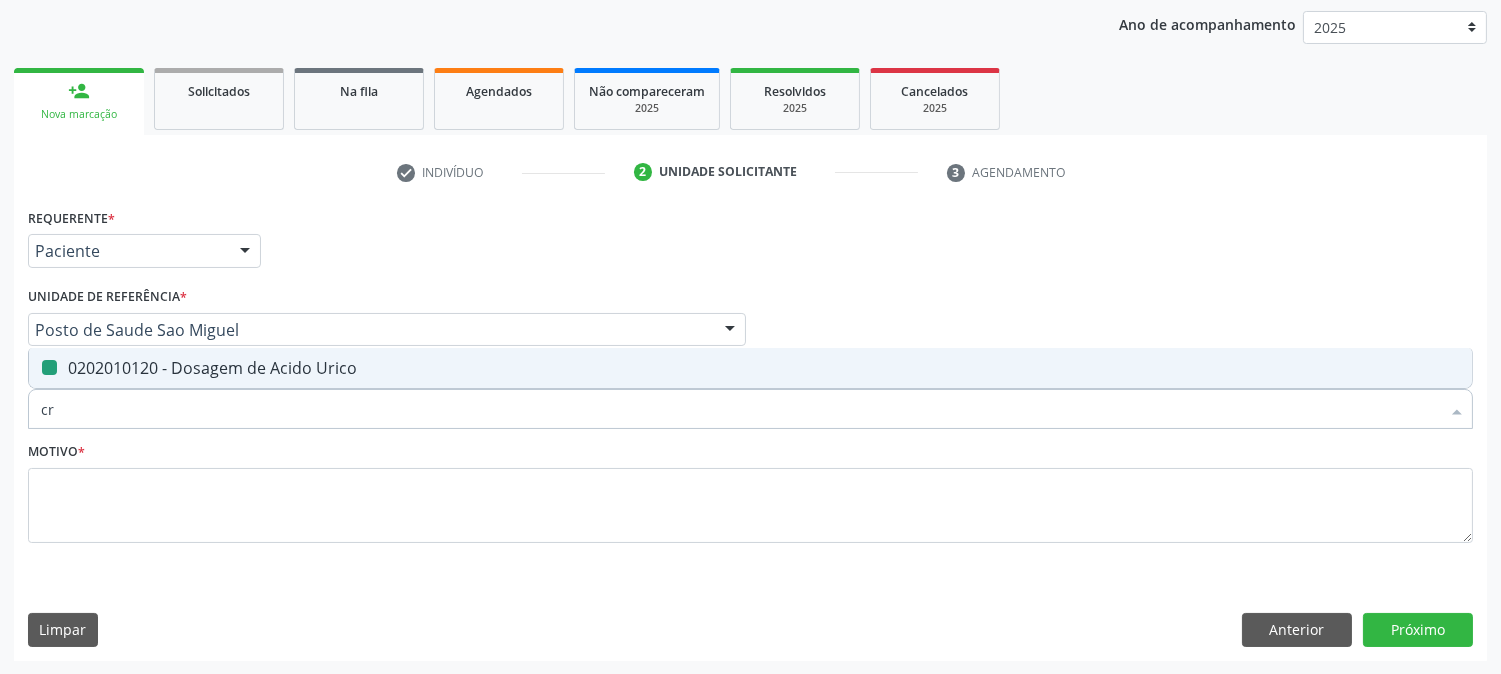 checkbox on "false" 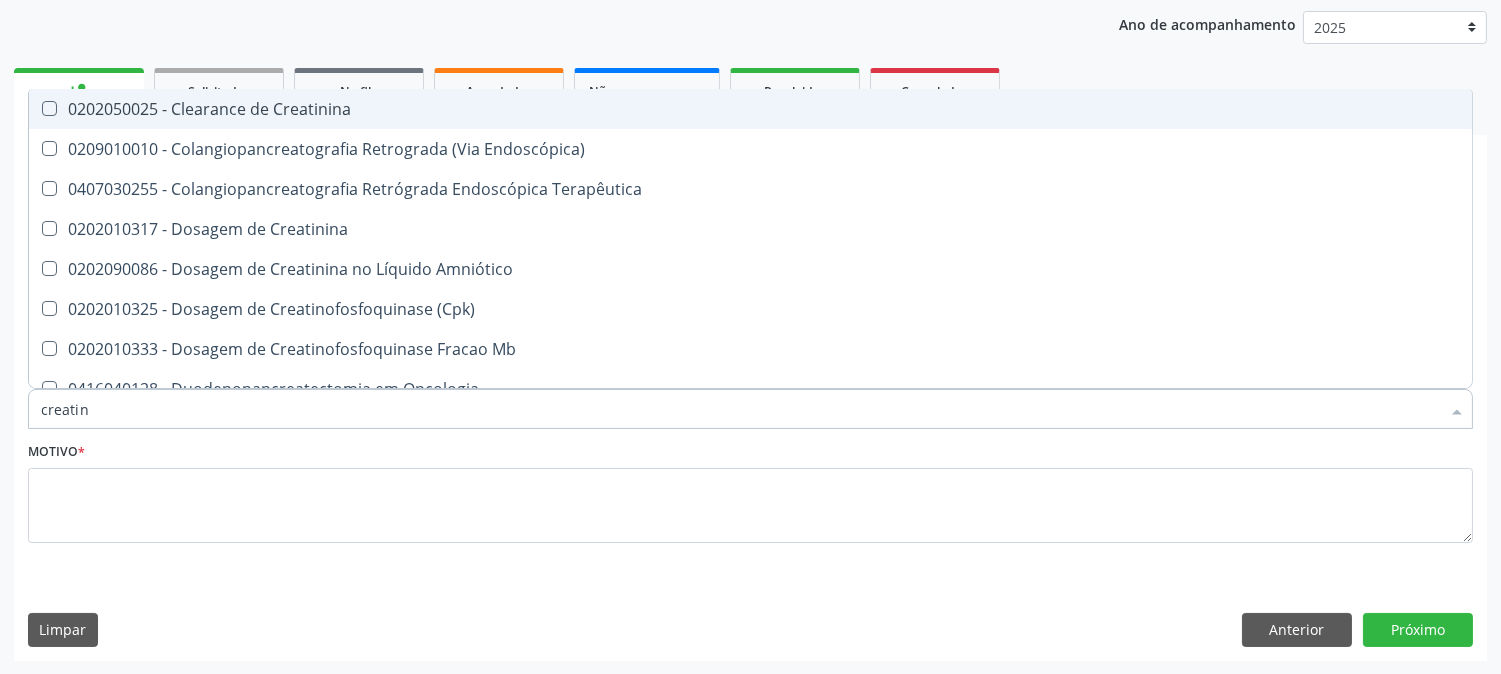 type on "creatini" 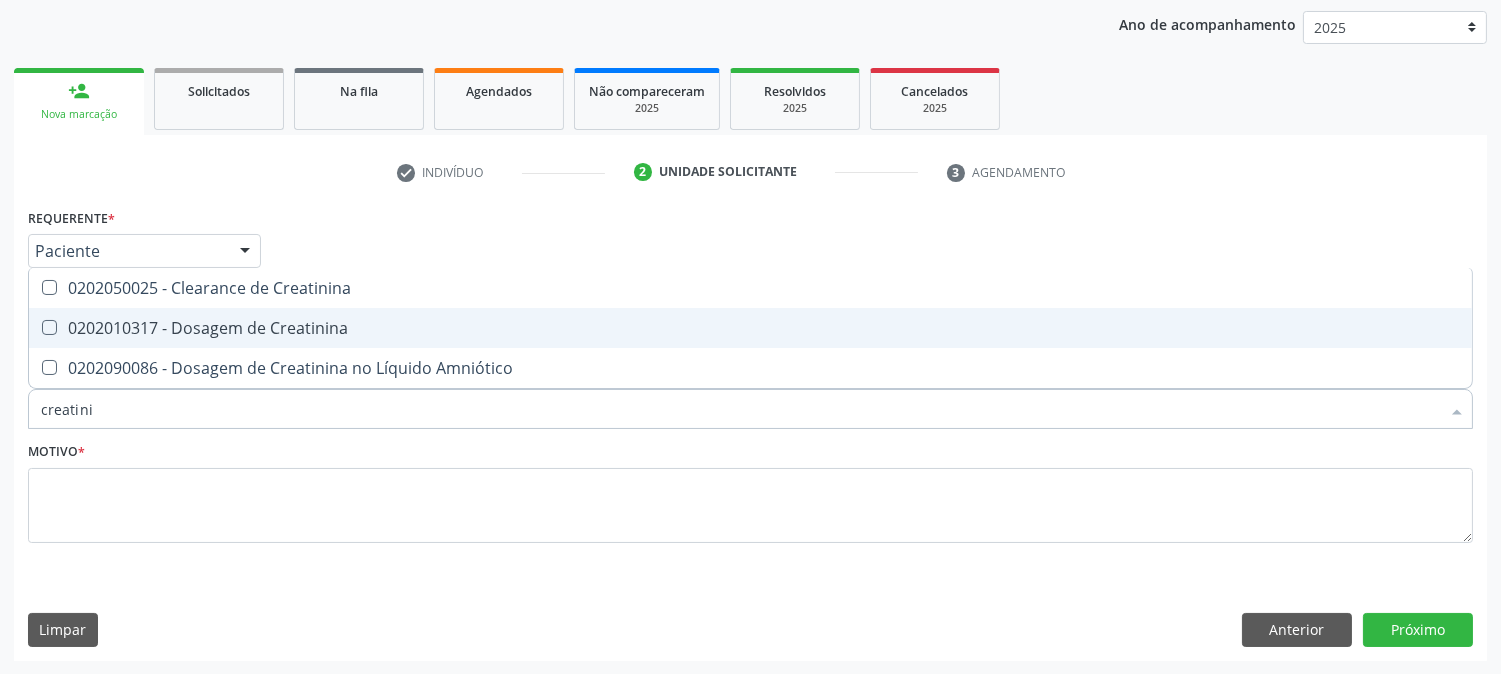 click on "0202010317 - Dosagem de Creatinina" at bounding box center [750, 328] 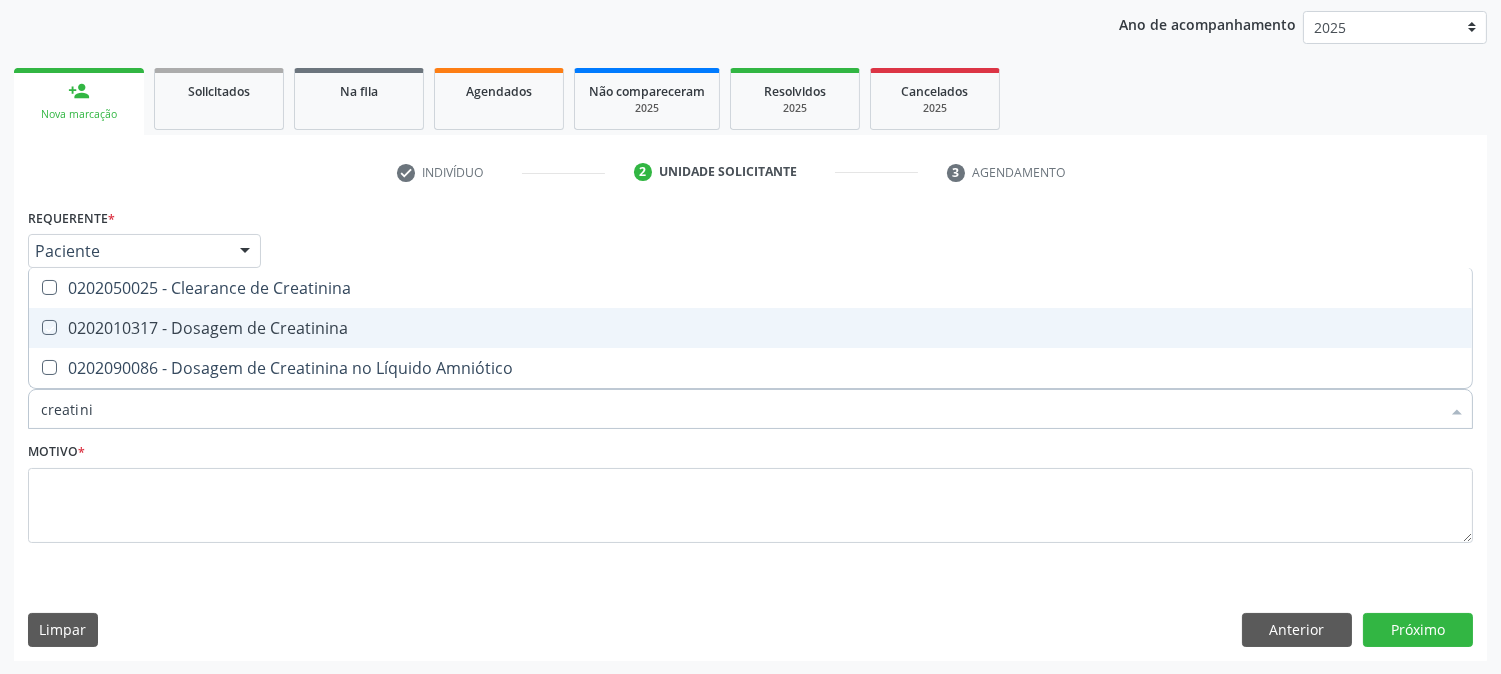checkbox on "true" 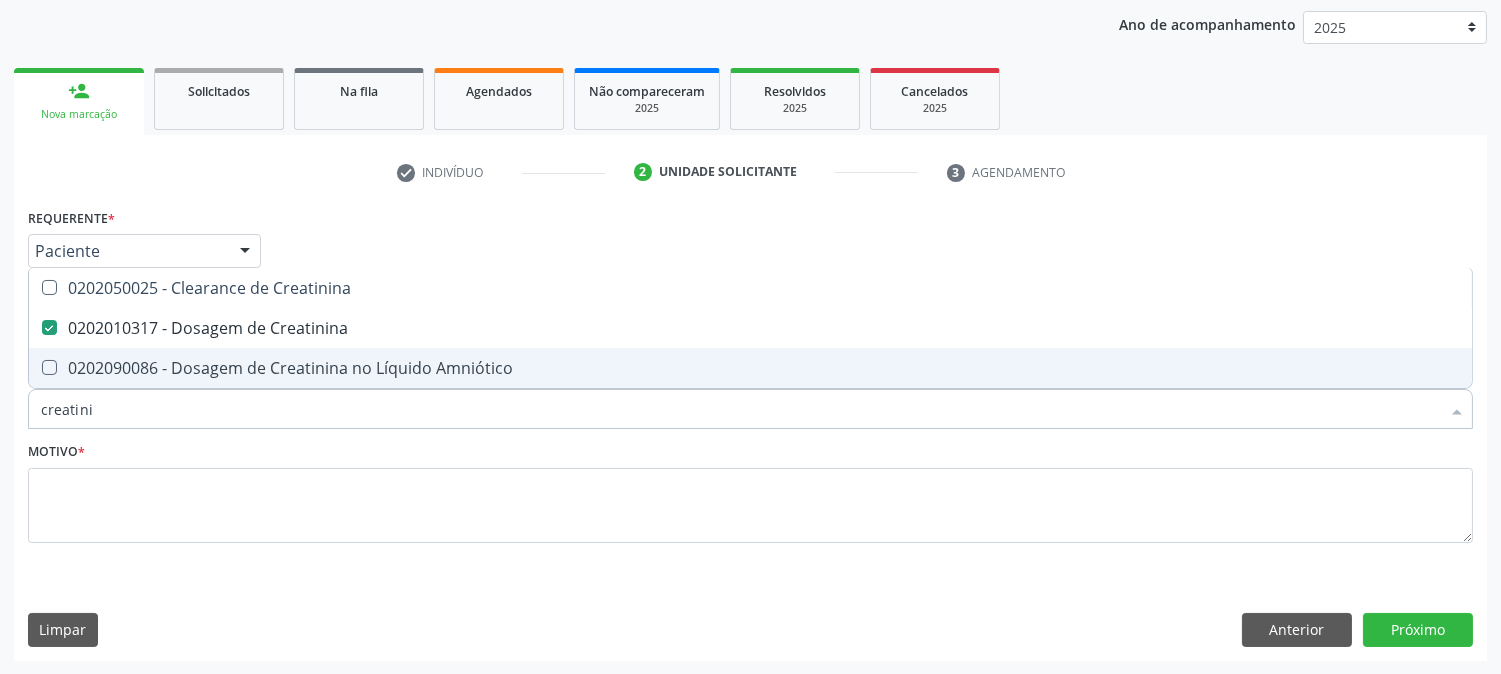 click on "creatini" at bounding box center (740, 409) 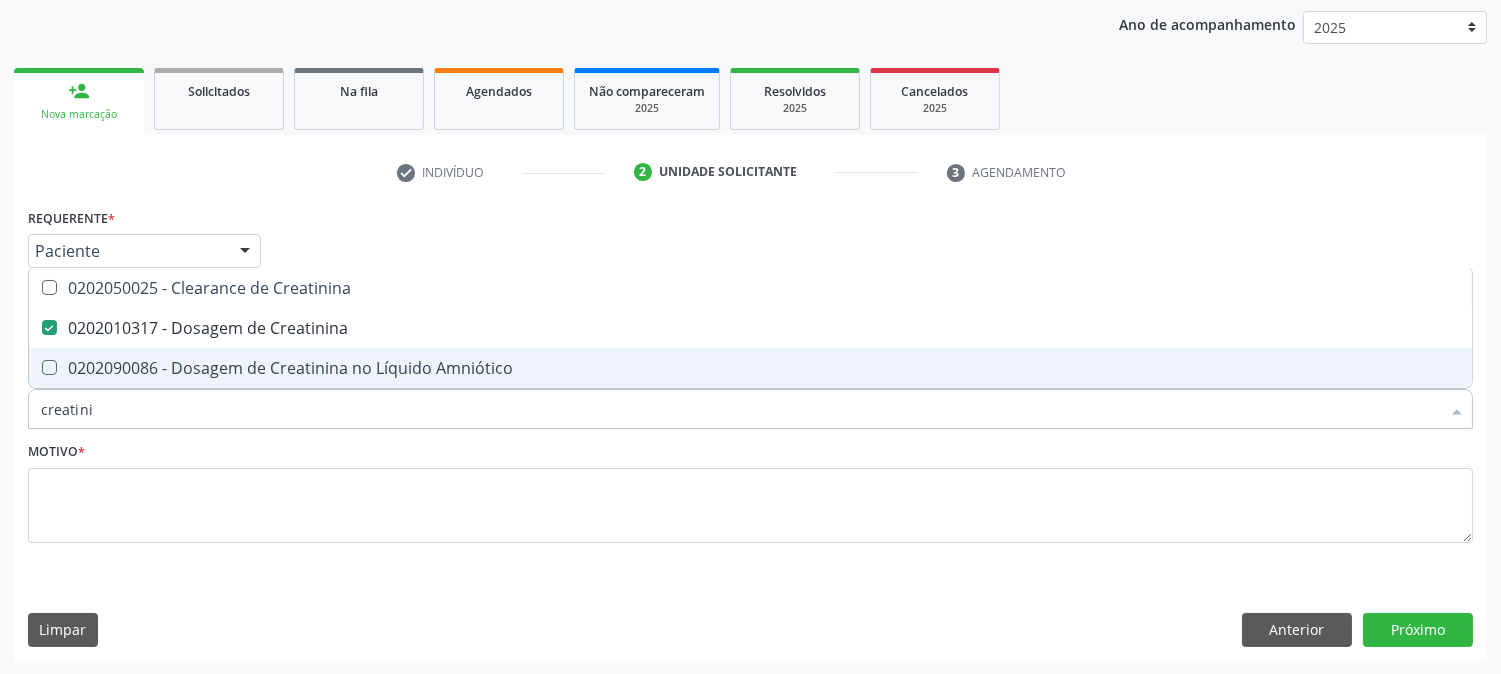 click on "creatini" at bounding box center (740, 409) 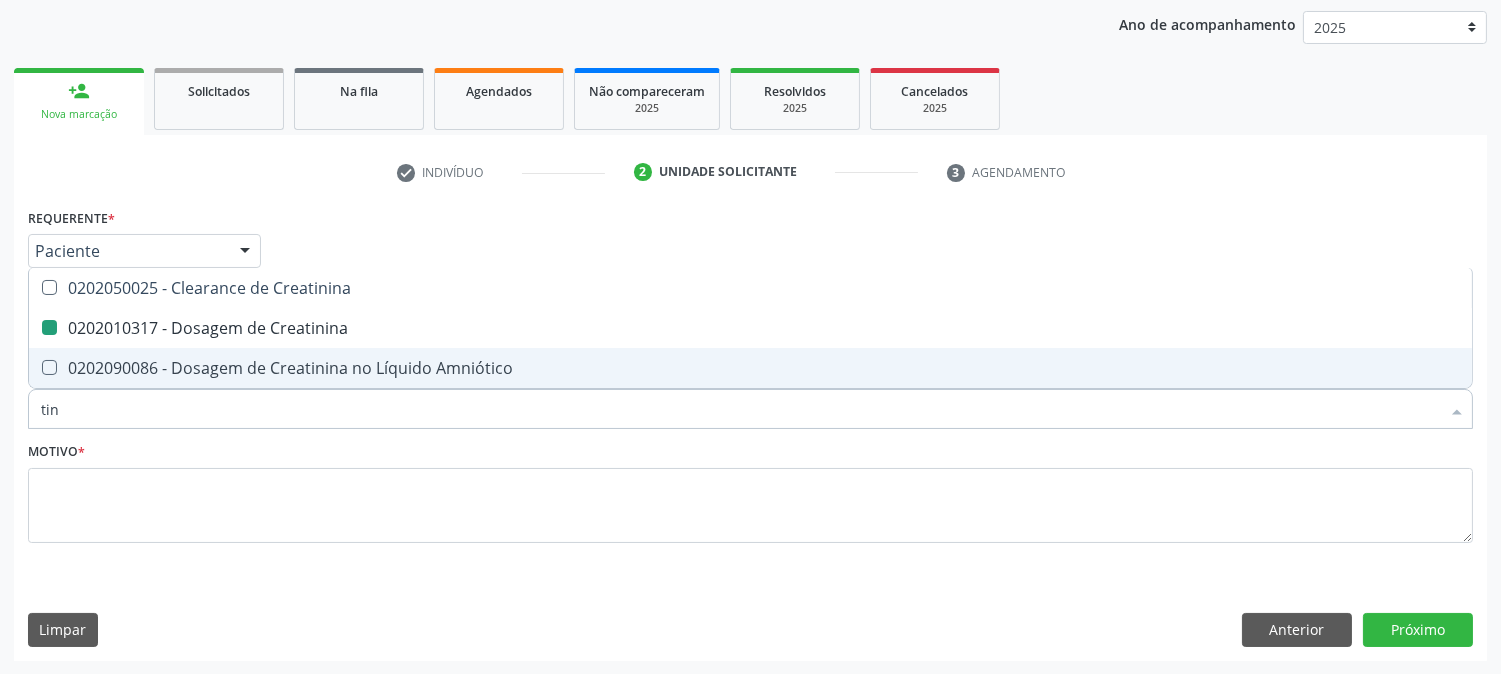 type on "tini" 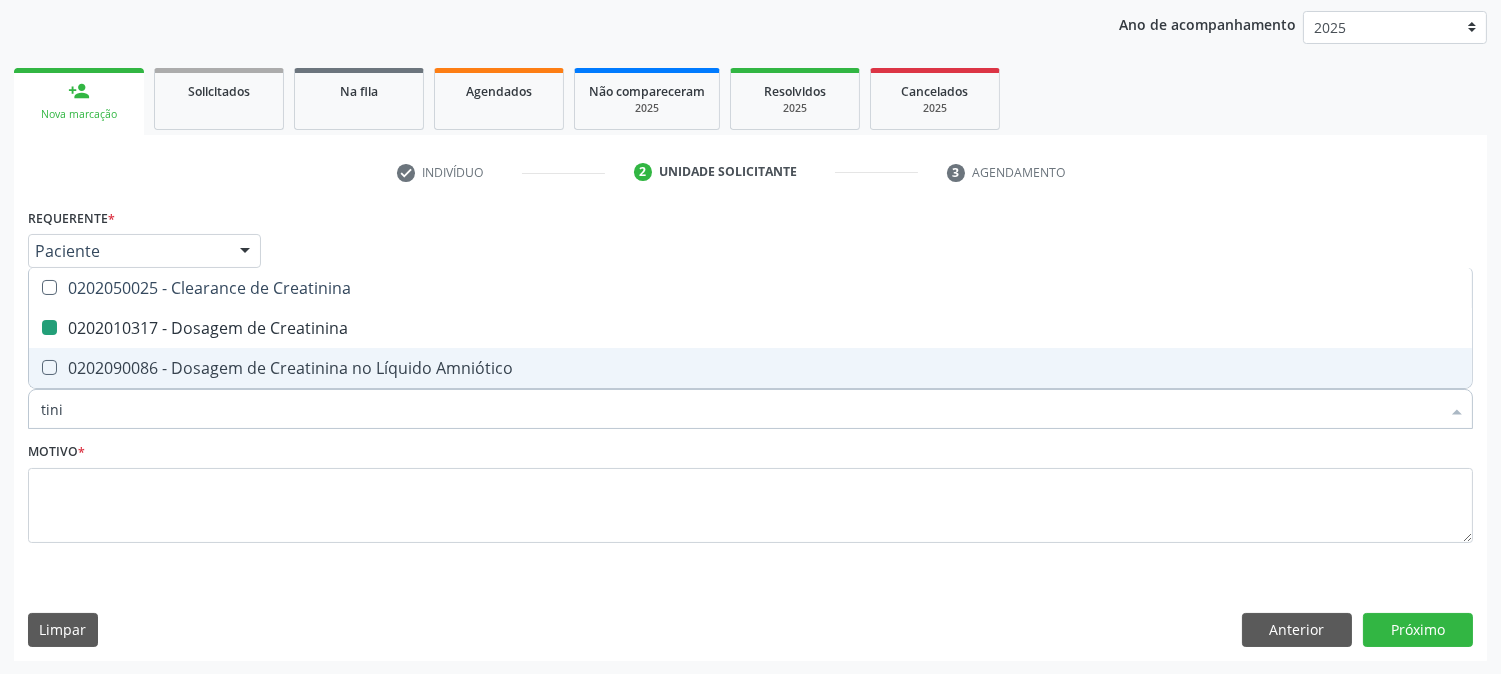 checkbox on "false" 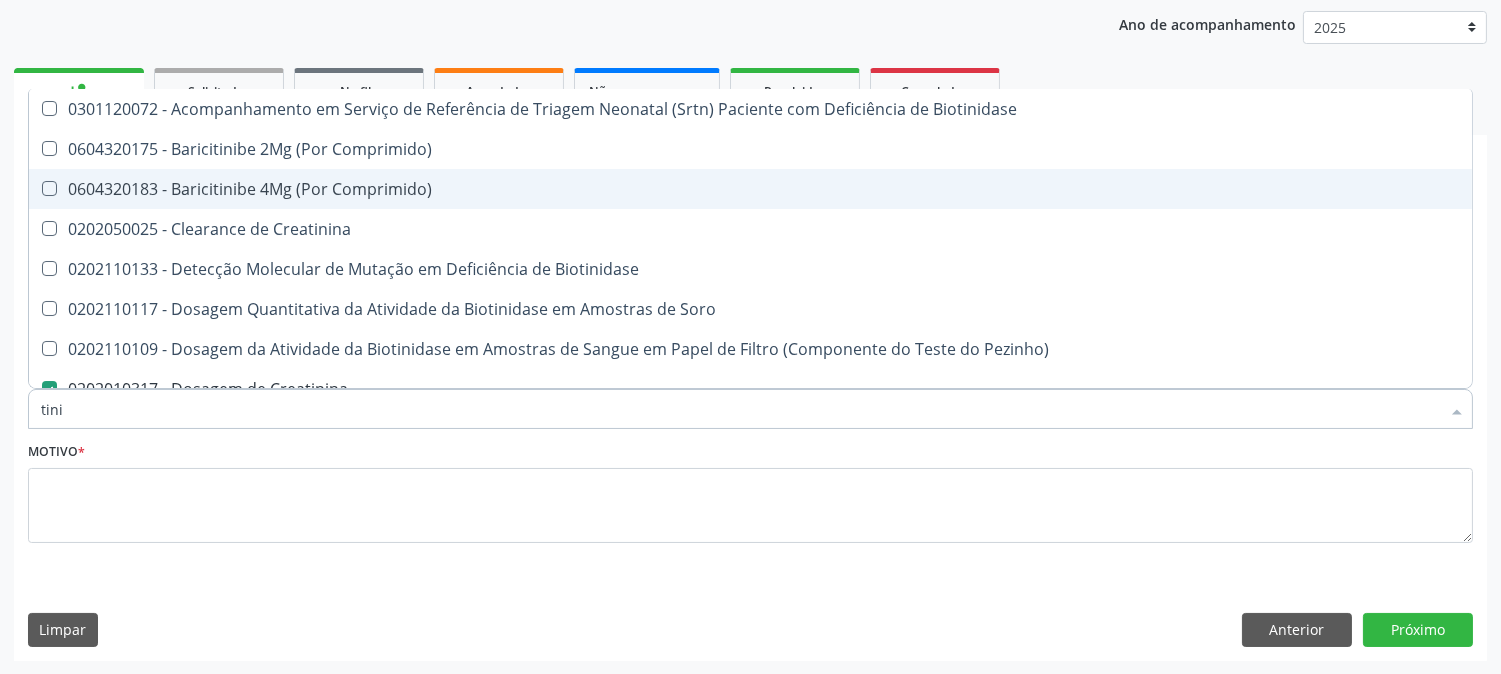 type on "tinin" 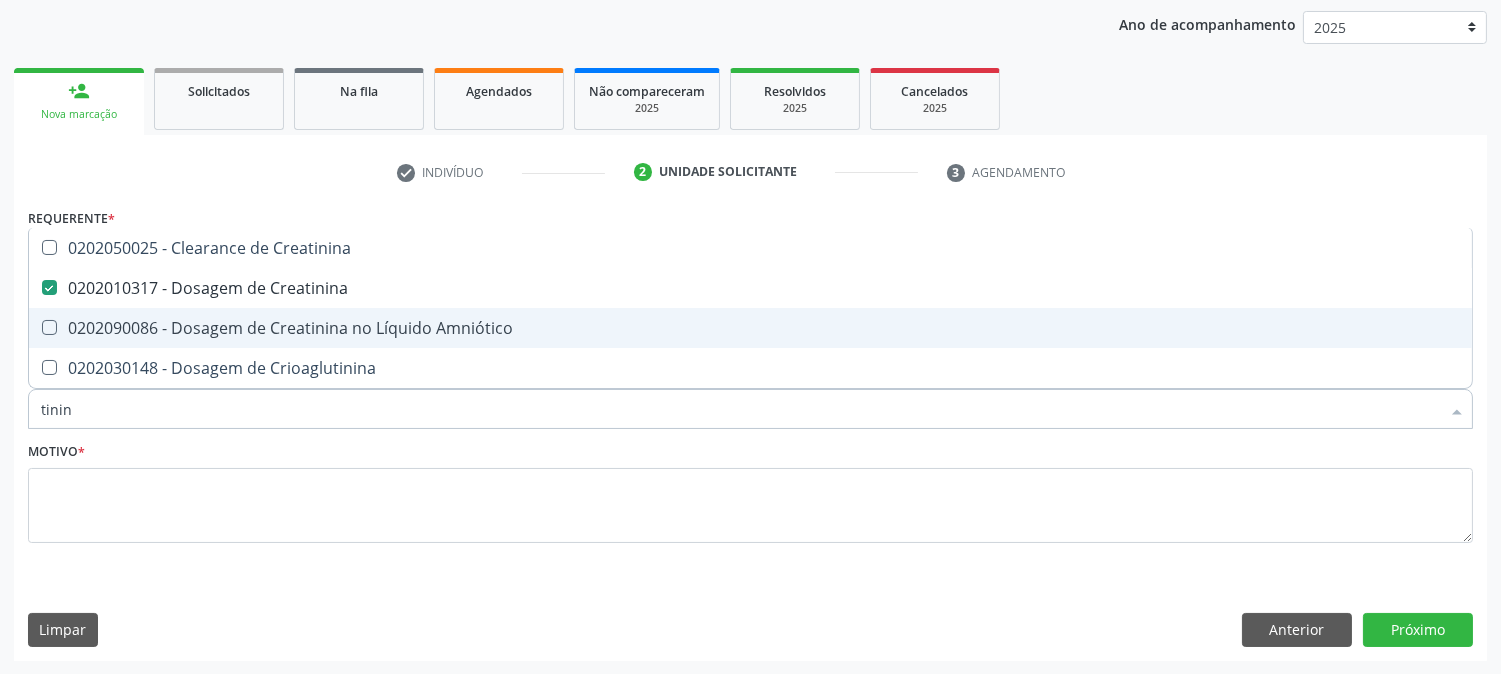 click on "tinin" at bounding box center (740, 409) 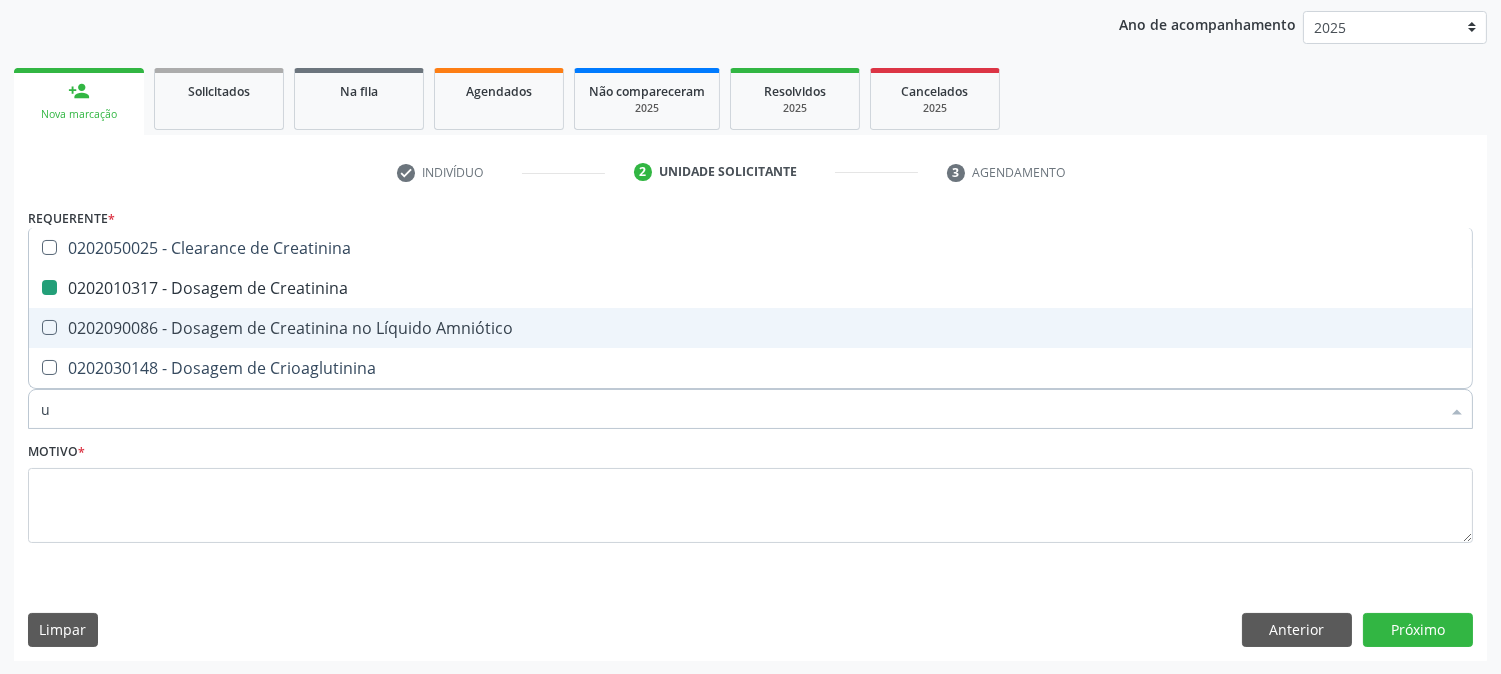 type on "ur" 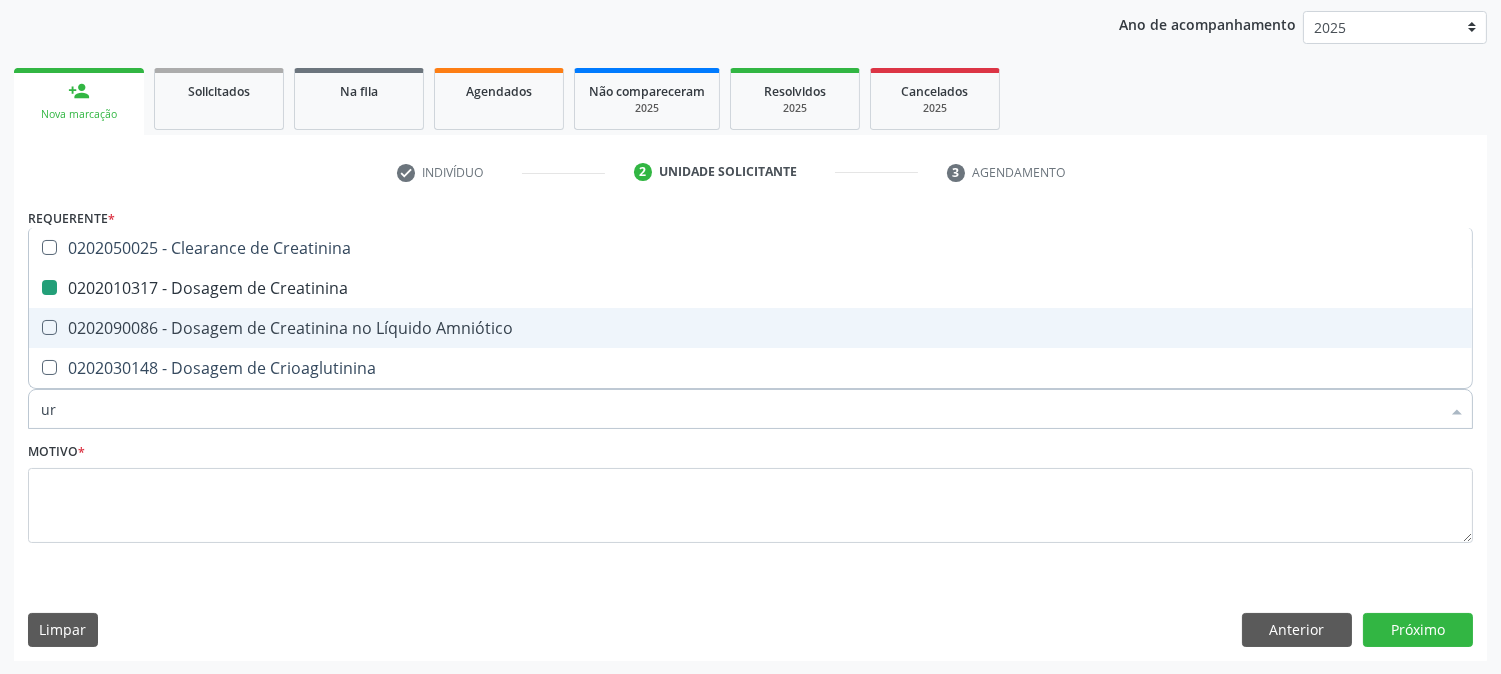 checkbox on "false" 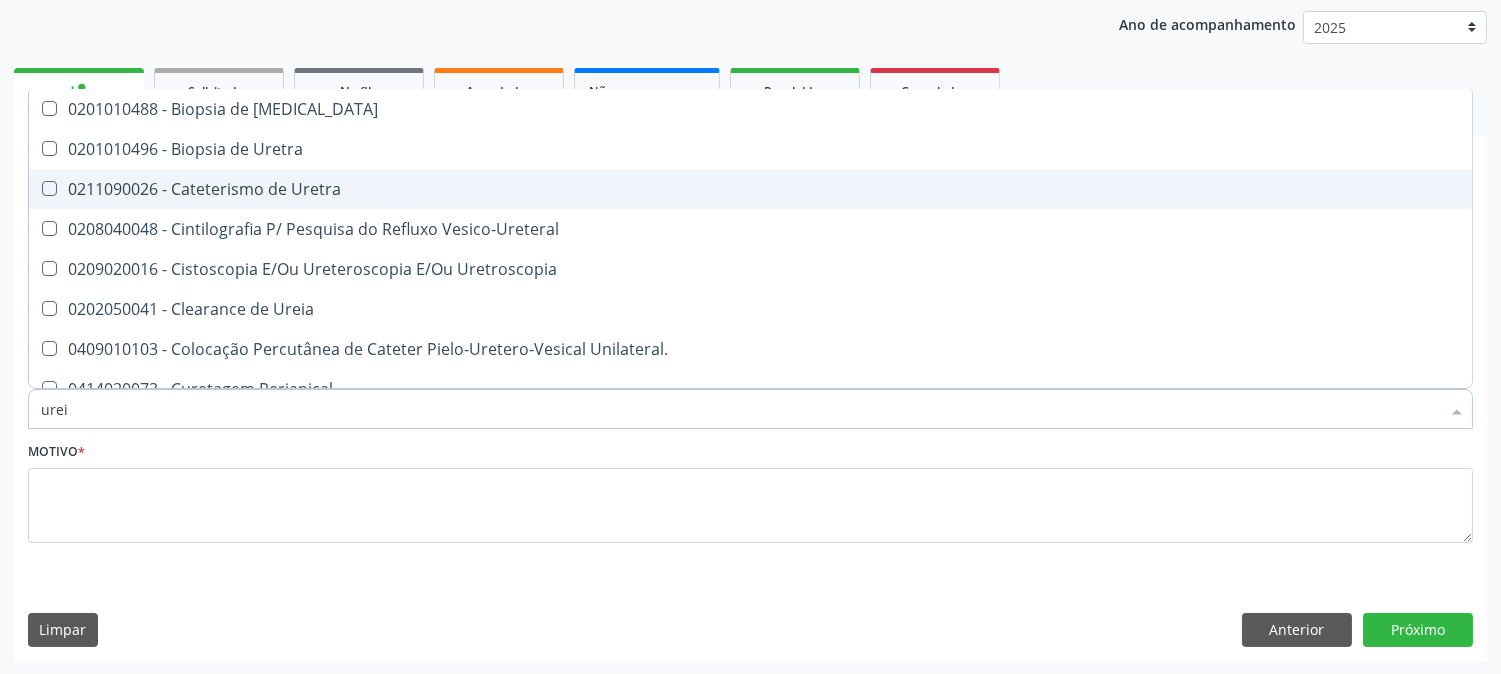 type on "ureia" 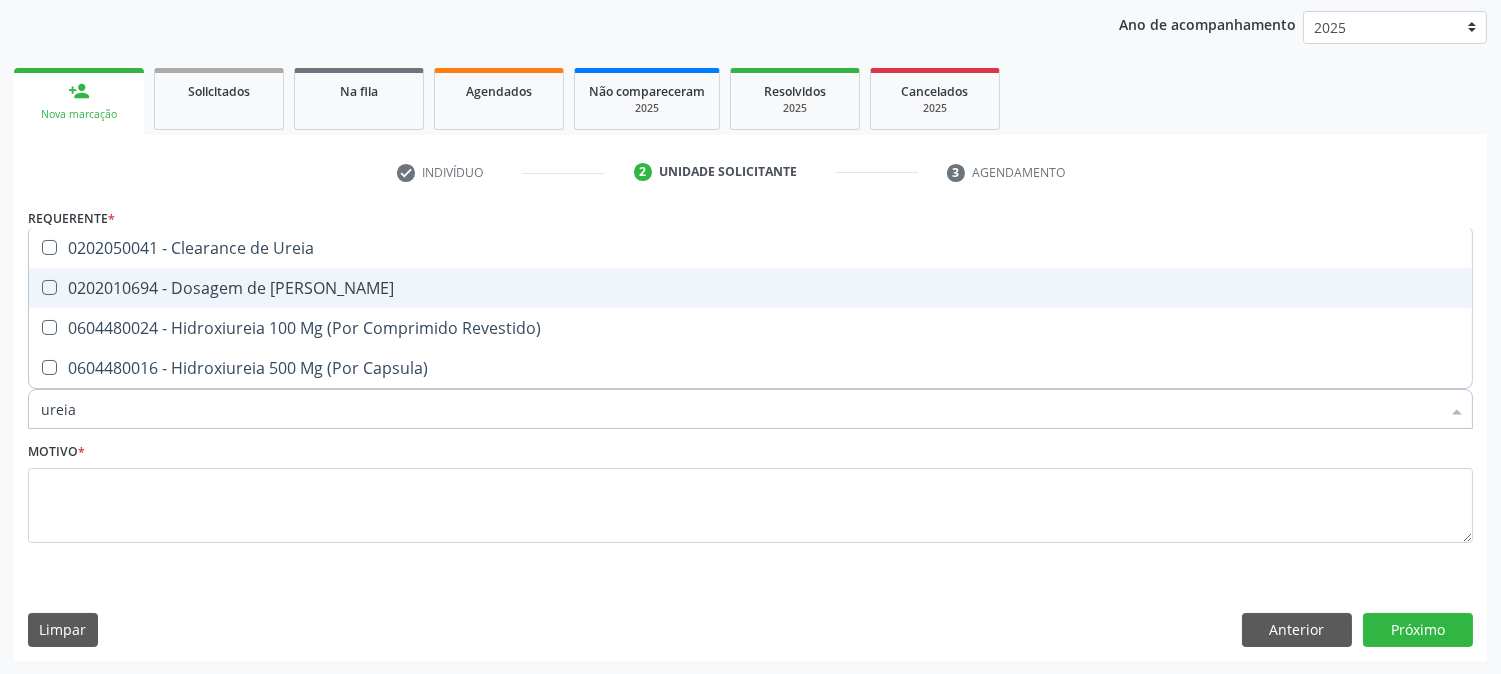 click on "0202010694 - Dosagem de [PERSON_NAME]" at bounding box center (750, 288) 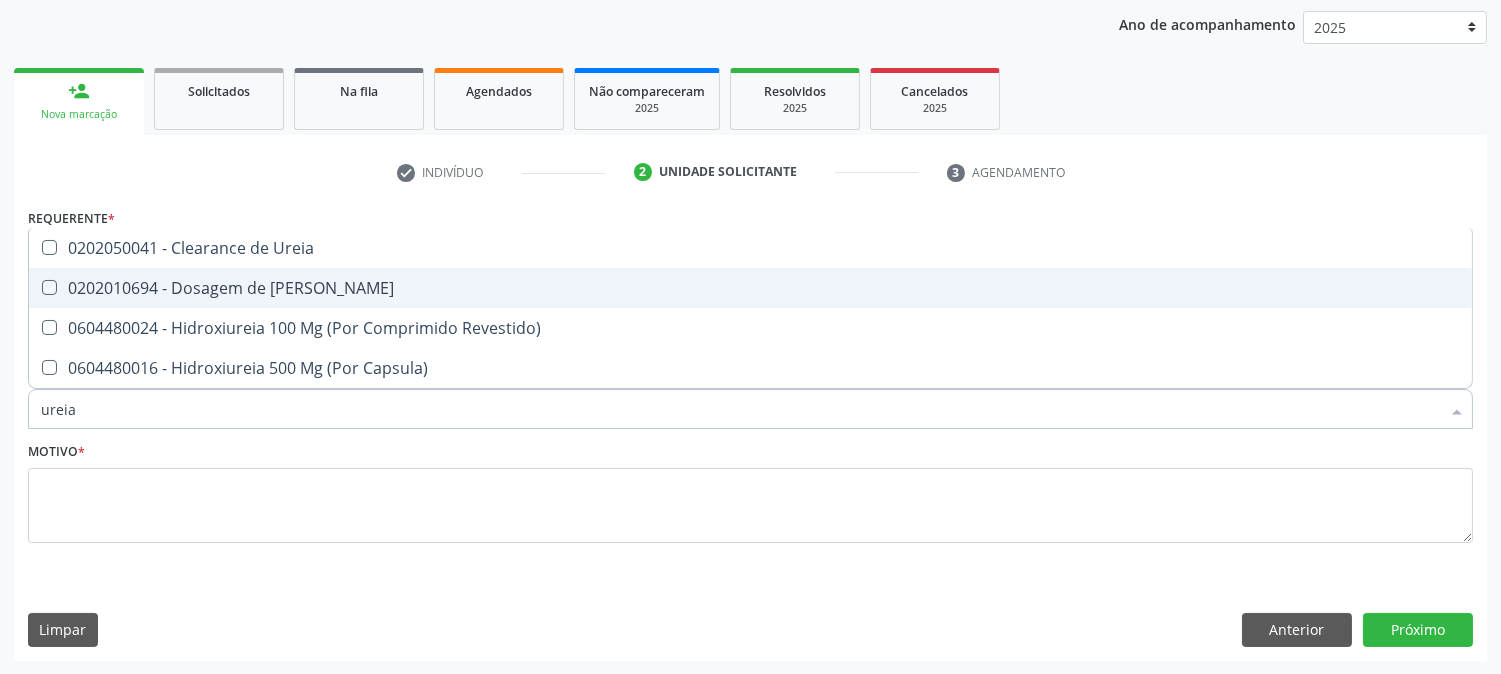checkbox on "true" 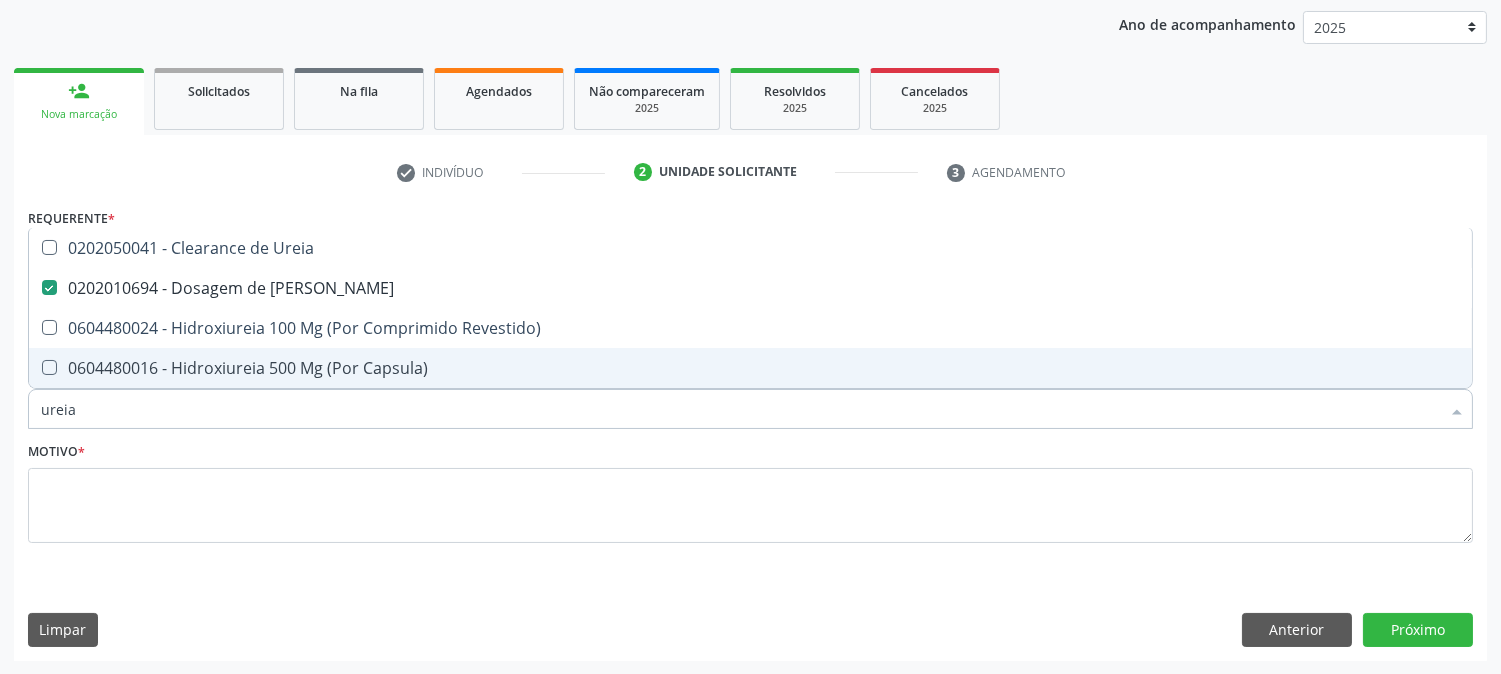 click on "ureia" at bounding box center [740, 409] 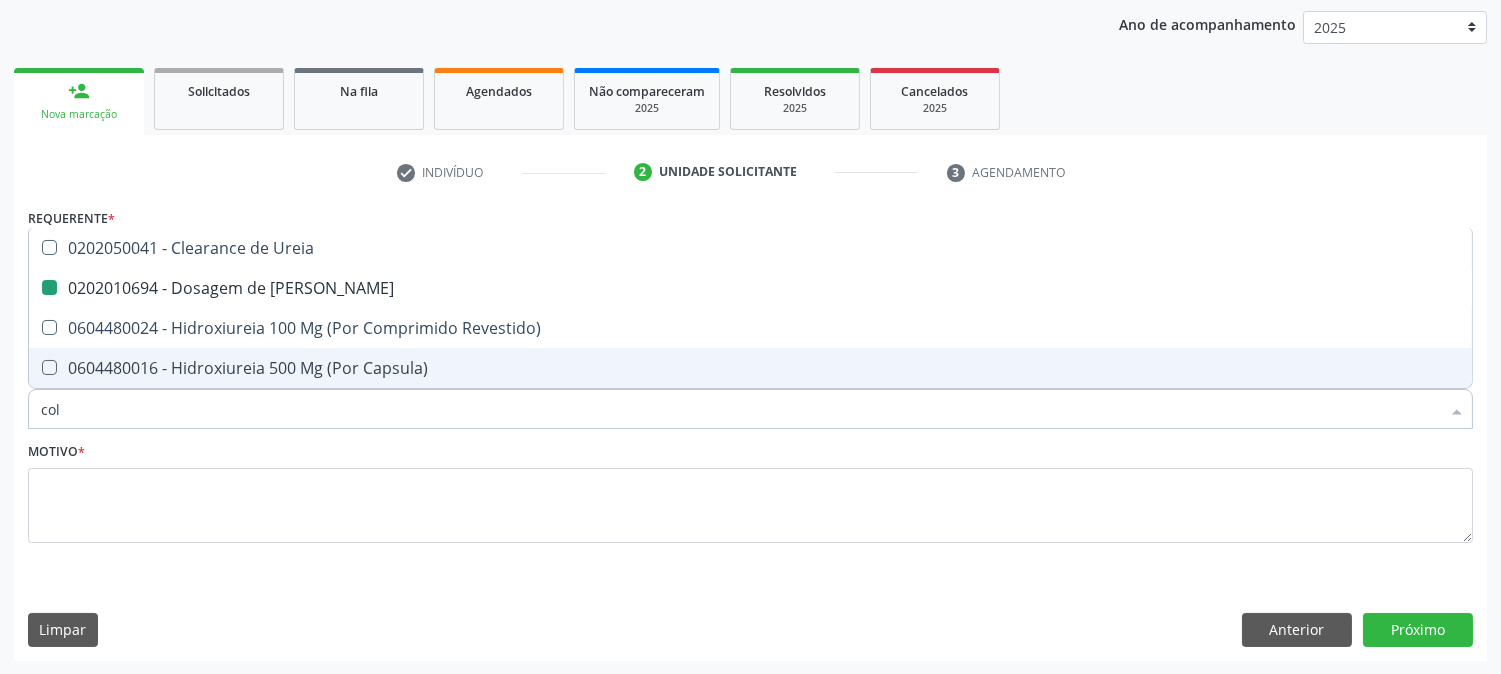 type on "cole" 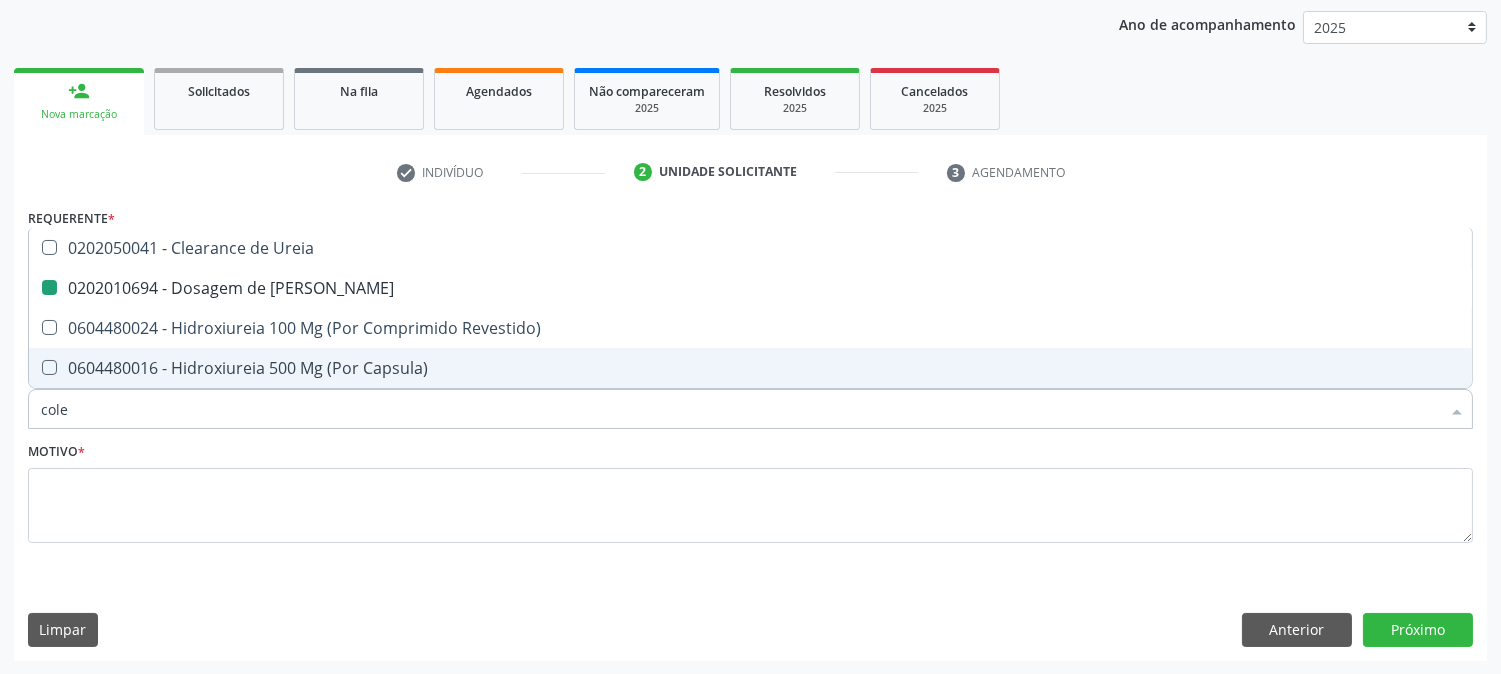 checkbox on "false" 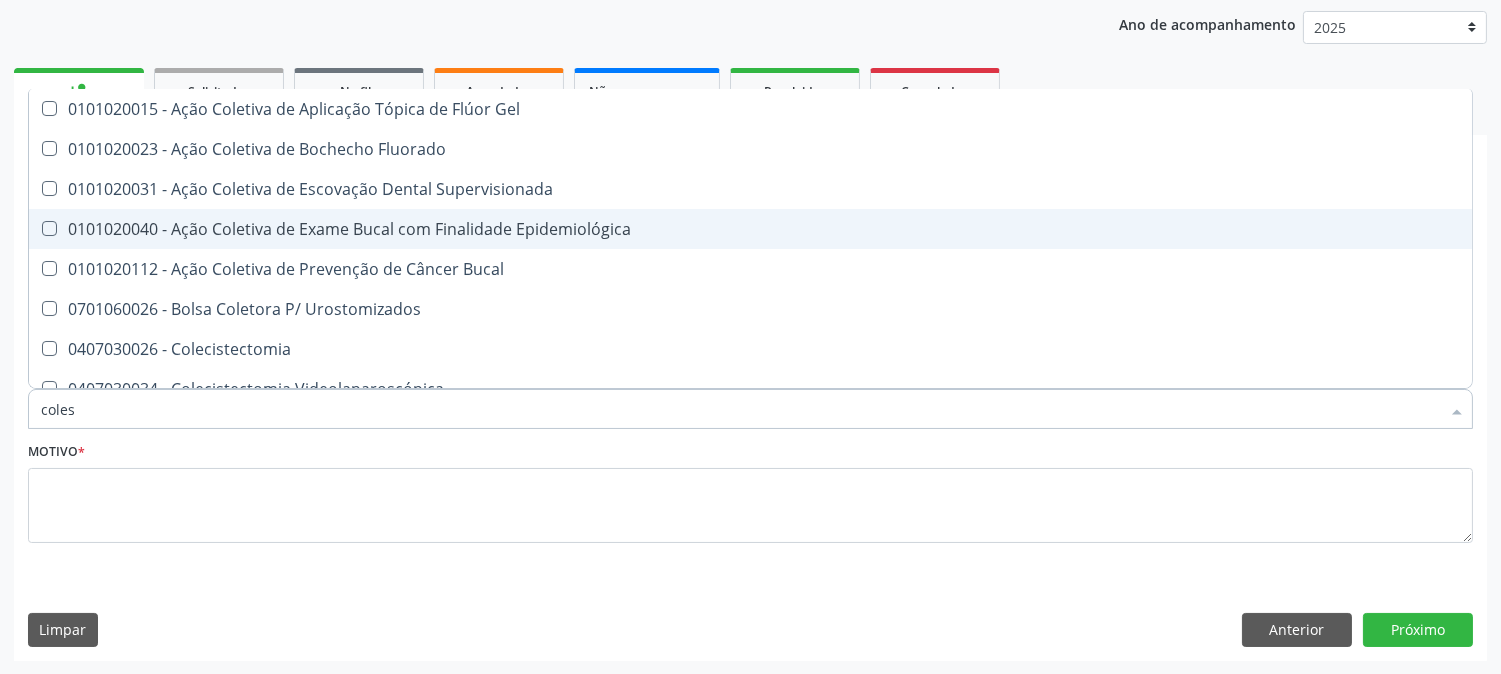 type on "colest" 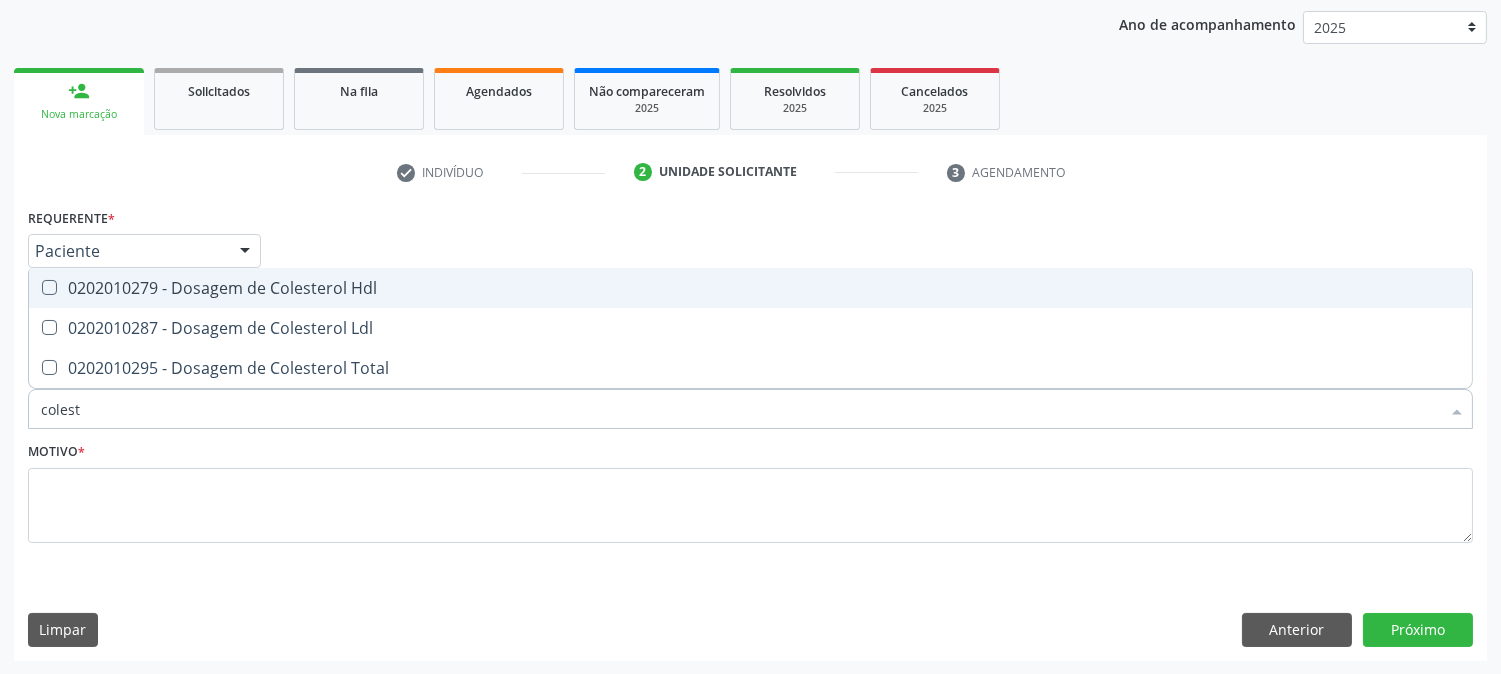 click on "0202010279 - Dosagem de Colesterol Hdl" at bounding box center [750, 288] 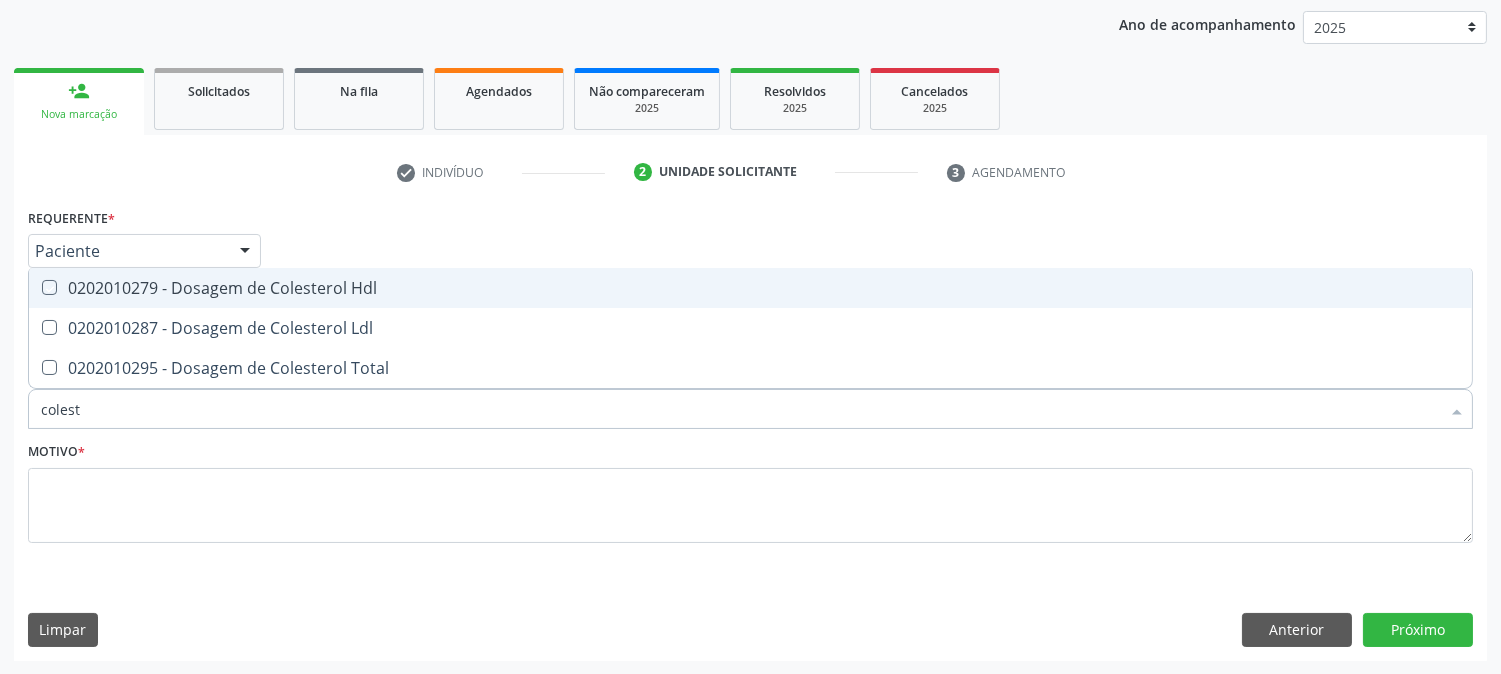 checkbox on "true" 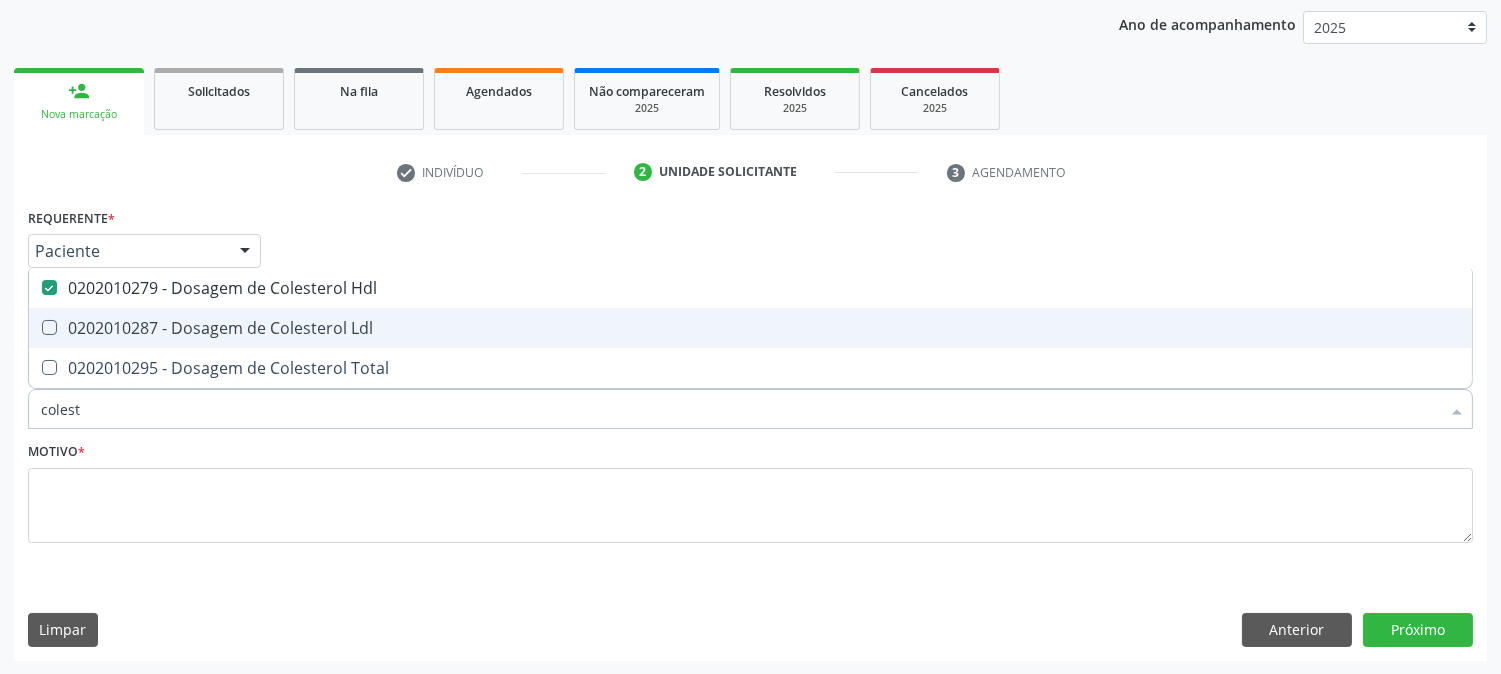 click on "0202010287 - Dosagem de Colesterol Ldl" at bounding box center (750, 328) 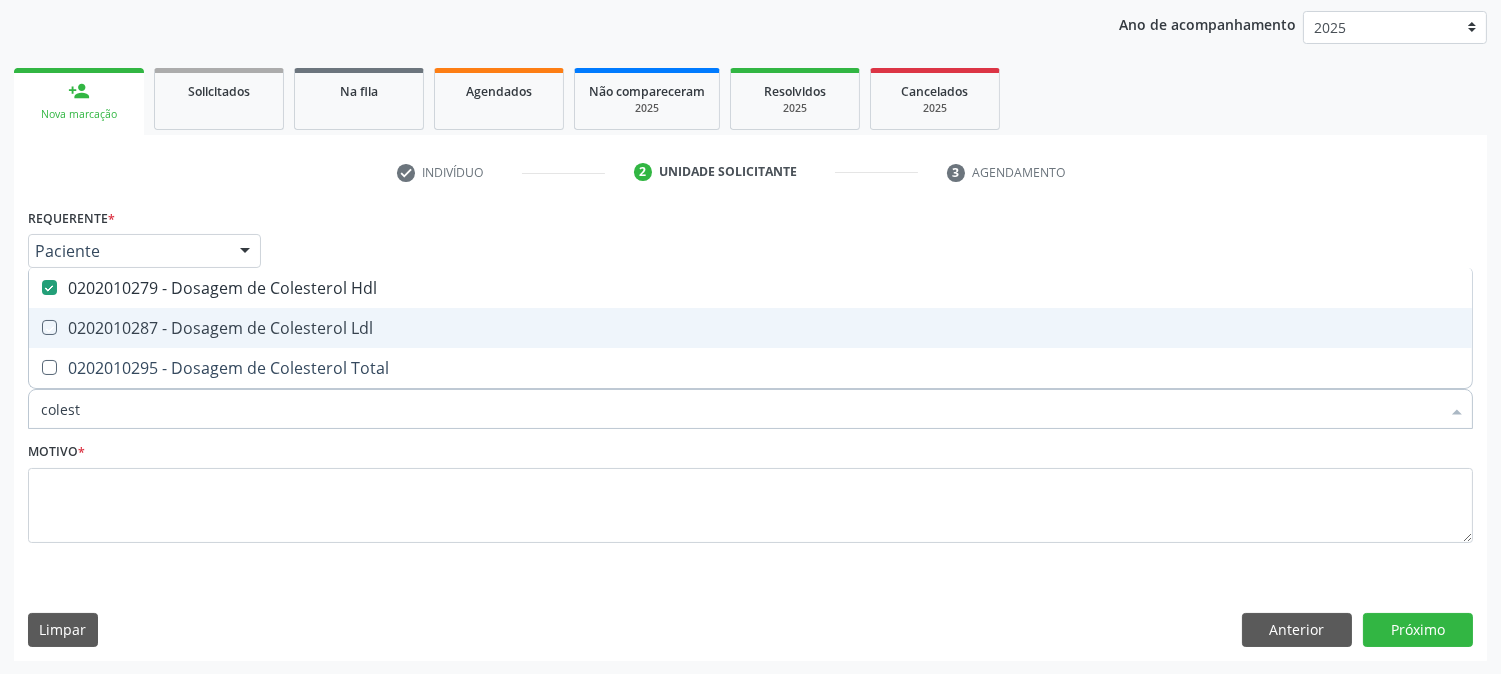 checkbox on "true" 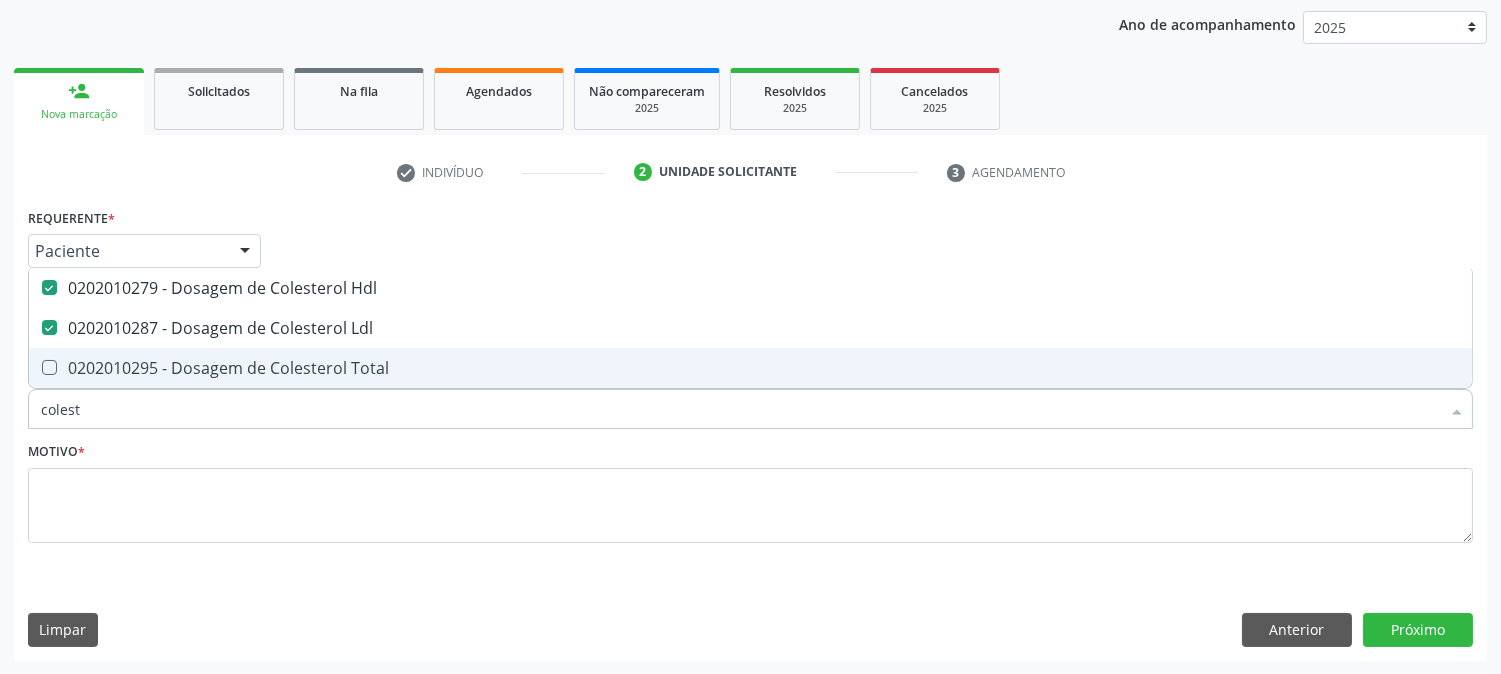 click on "0202010295 - Dosagem de Colesterol Total" at bounding box center (750, 368) 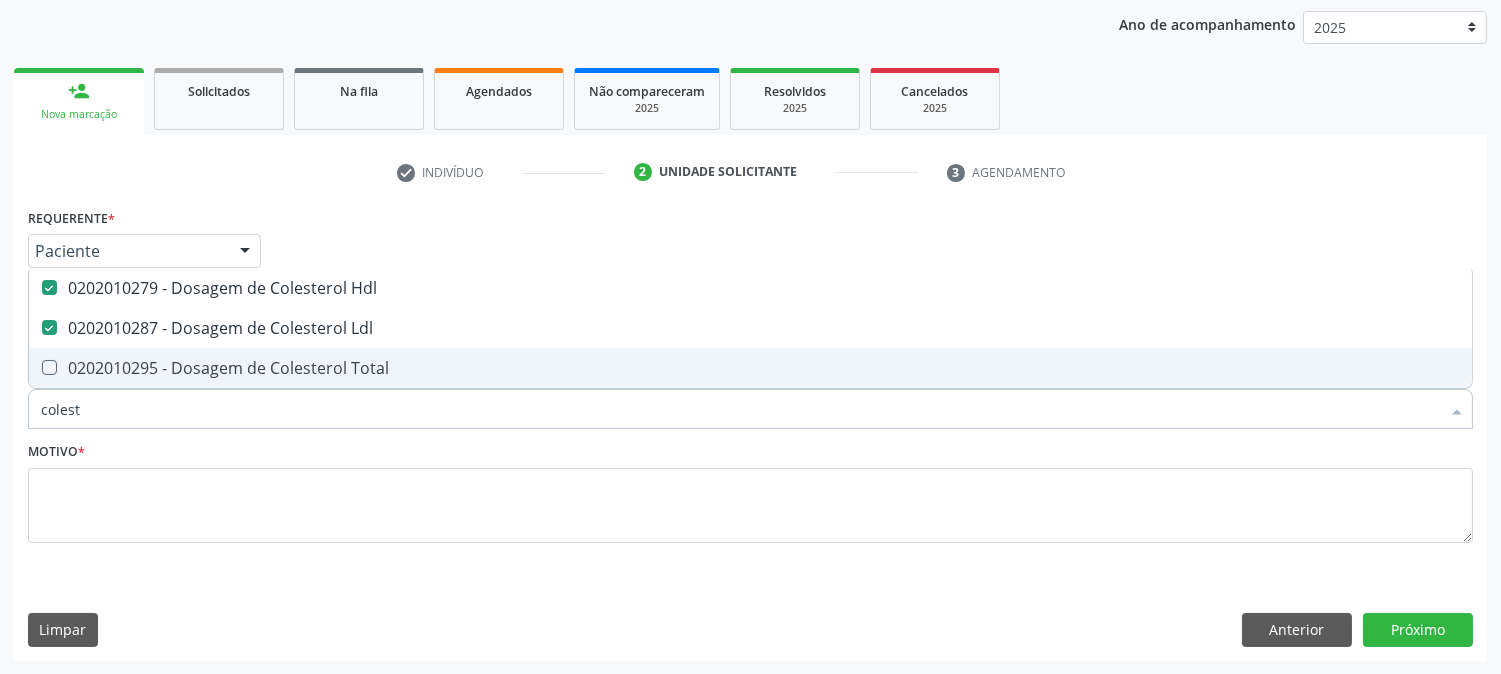 checkbox on "true" 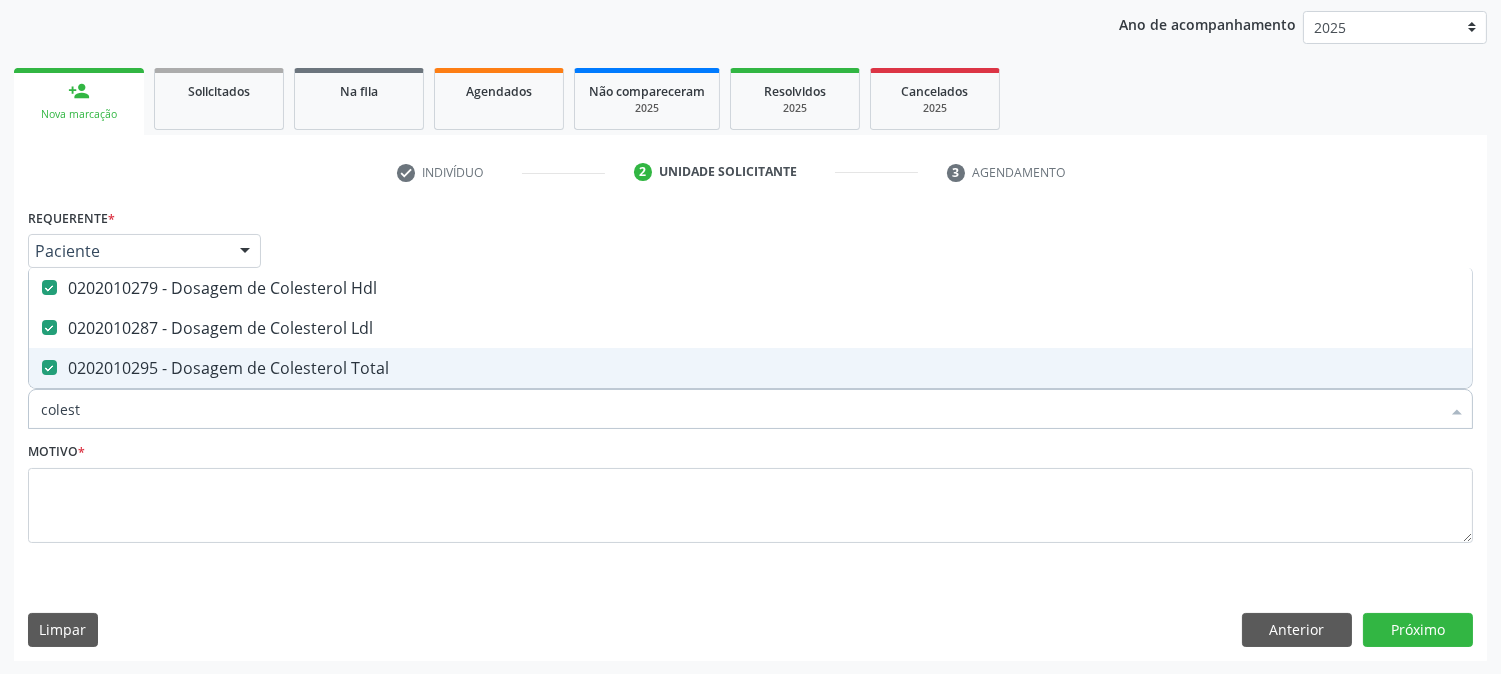 click on "colest" at bounding box center [740, 409] 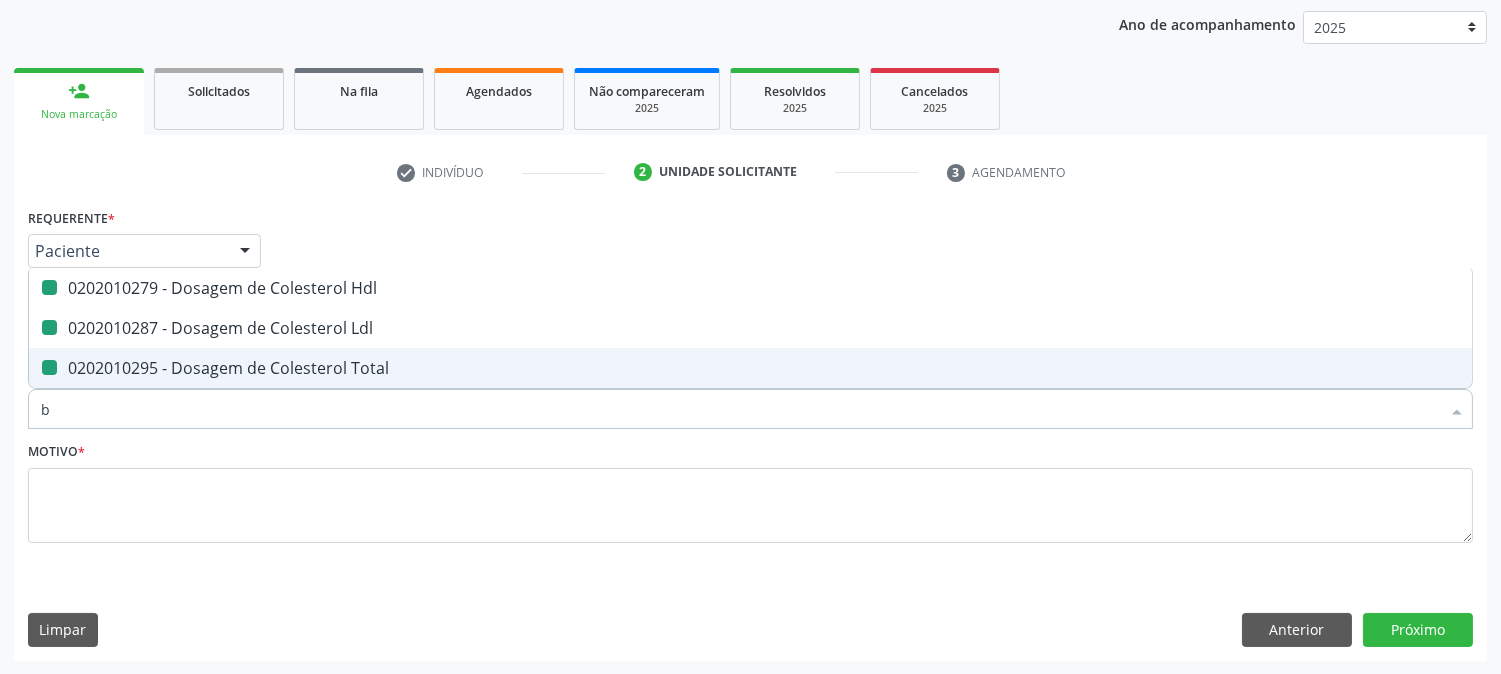 type on "bi" 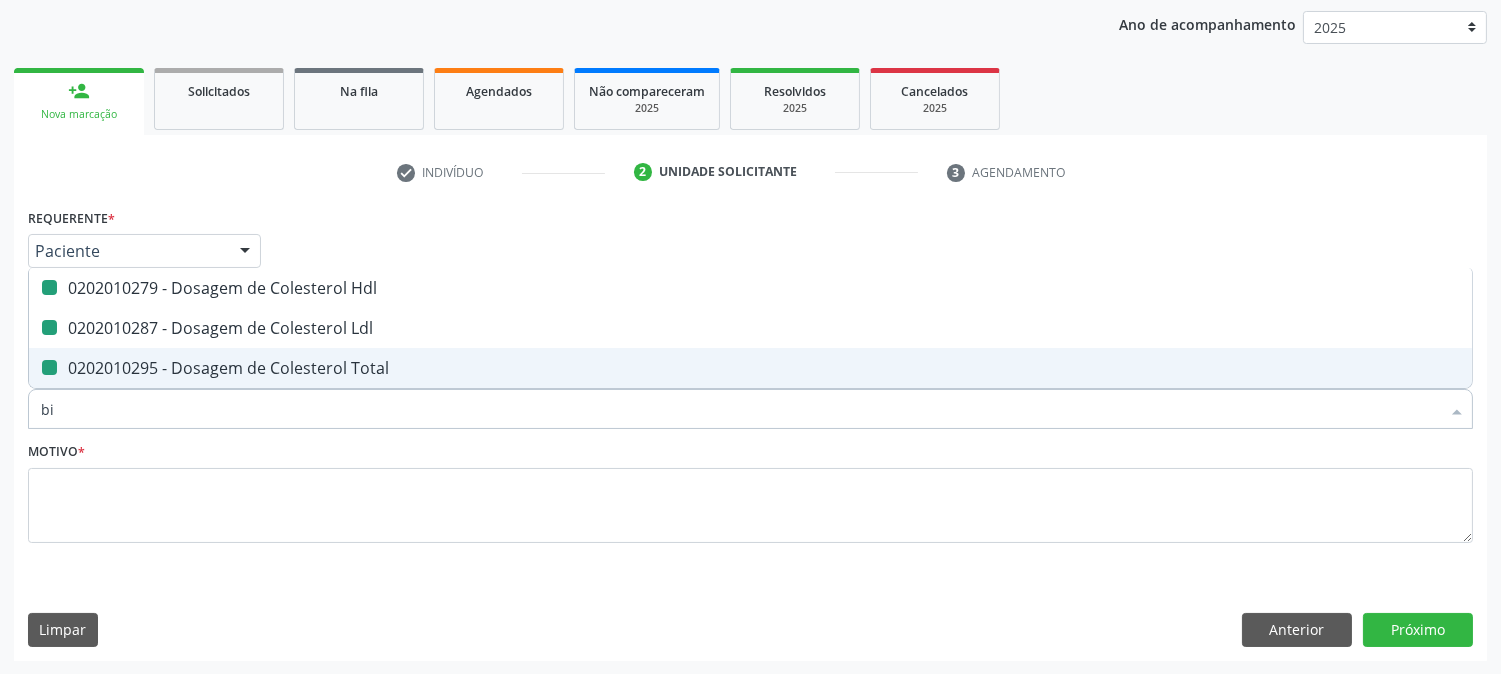 checkbox on "false" 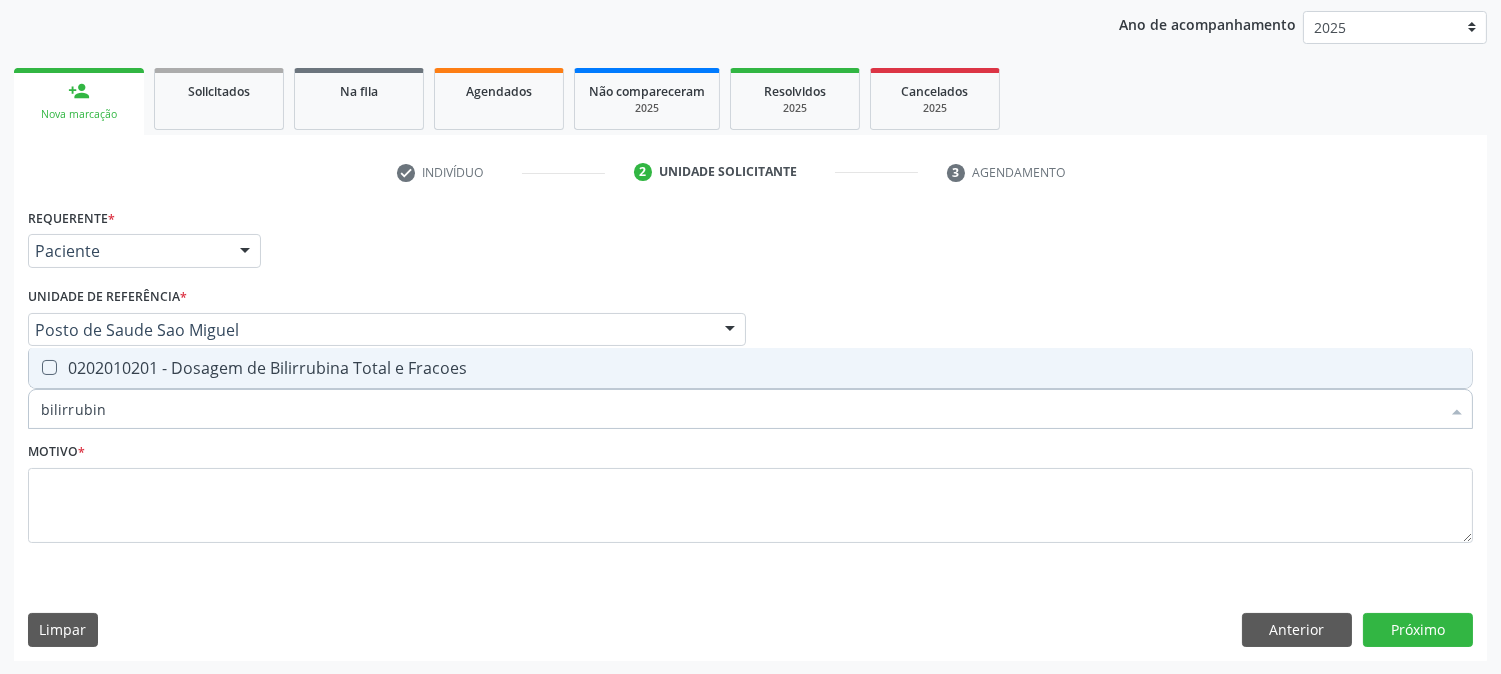 type on "bilirrubina" 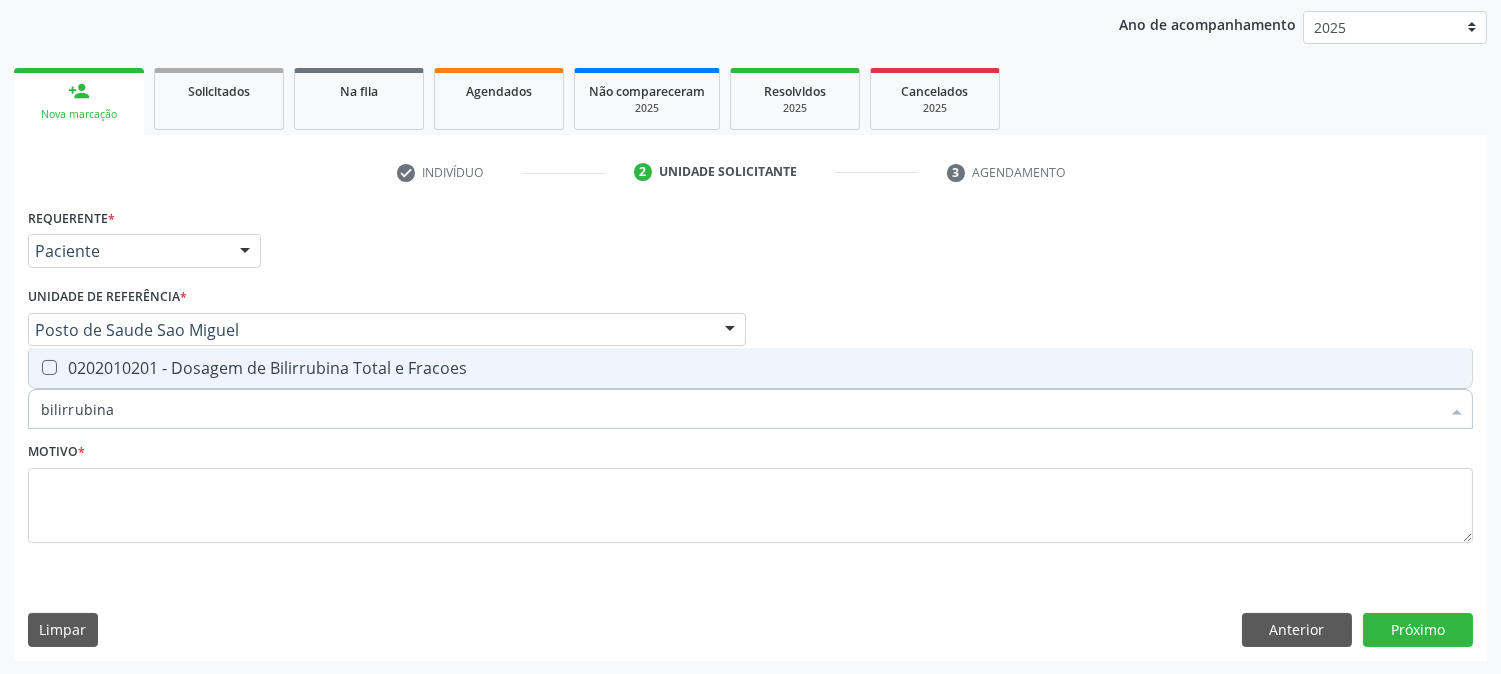 click on "bilirrubina" at bounding box center (740, 409) 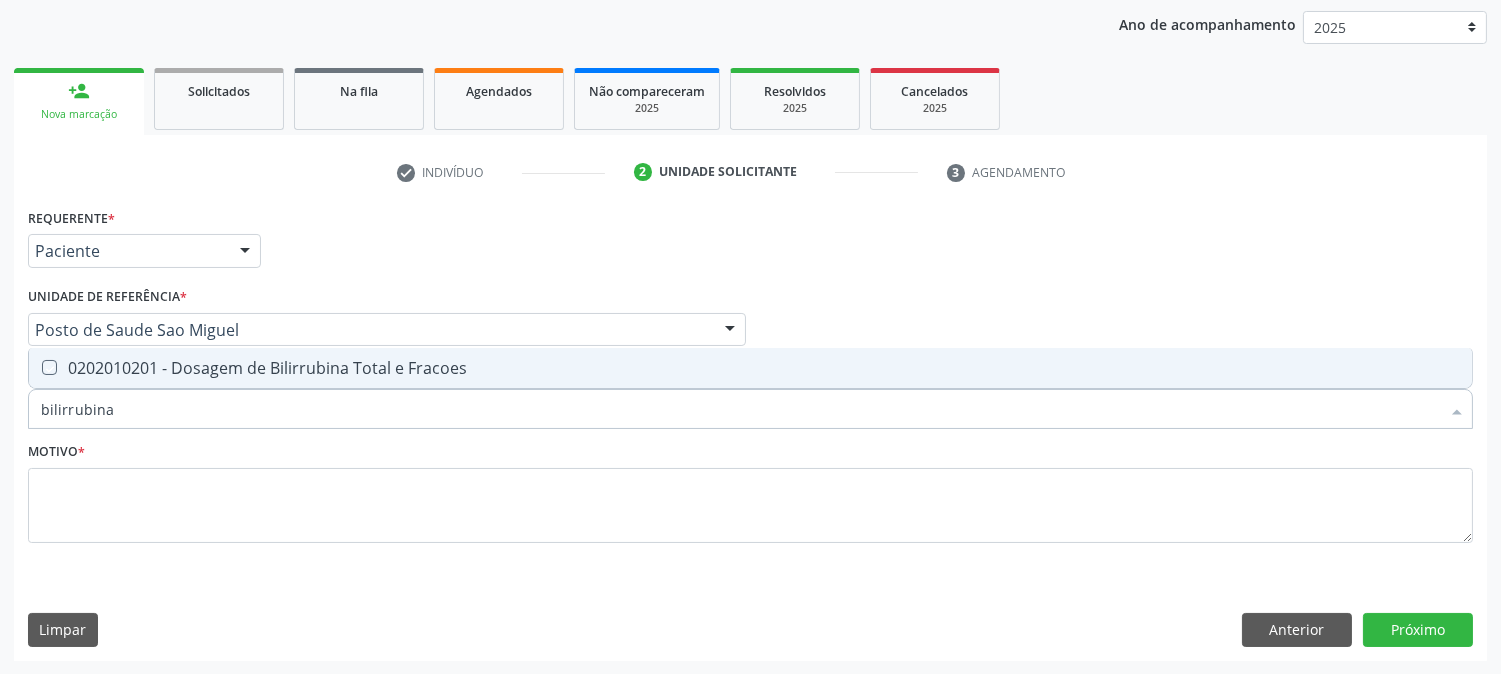 checkbox on "true" 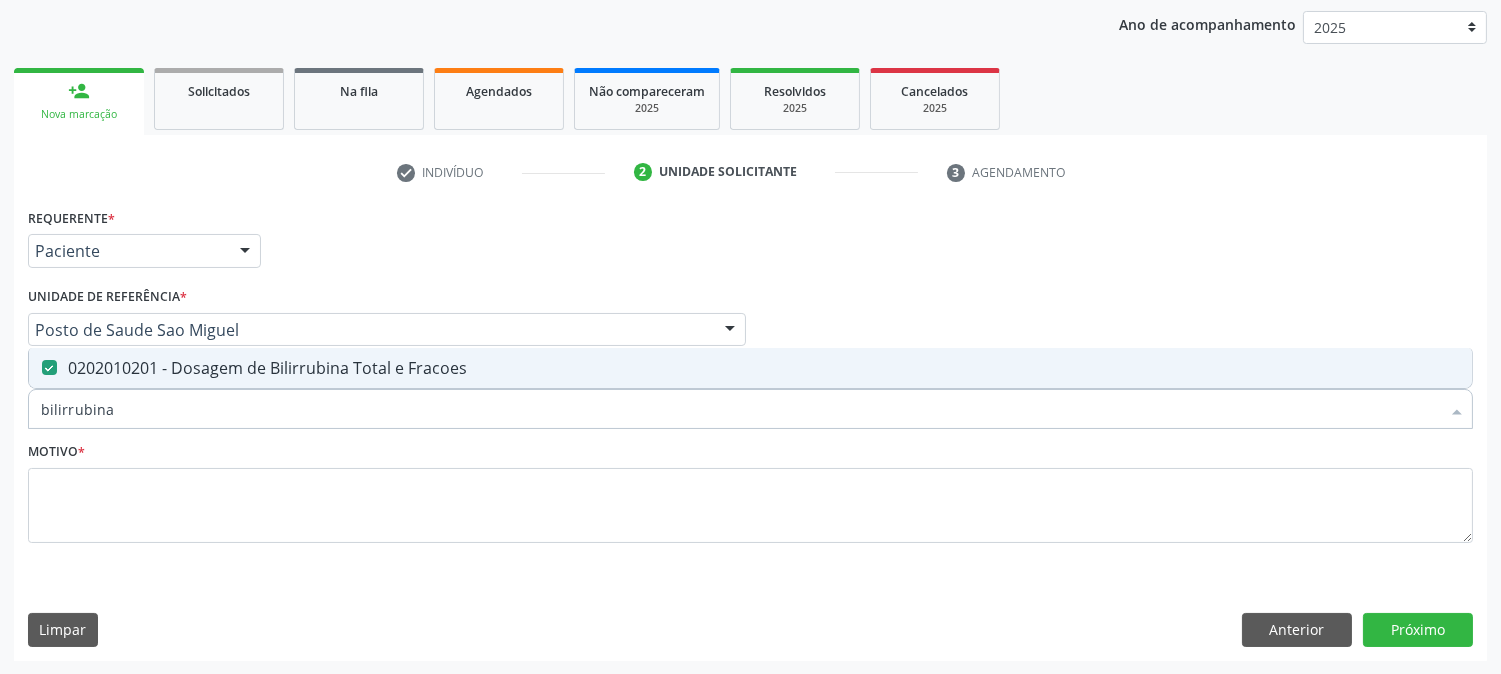 click on "bilirrubina" at bounding box center [740, 409] 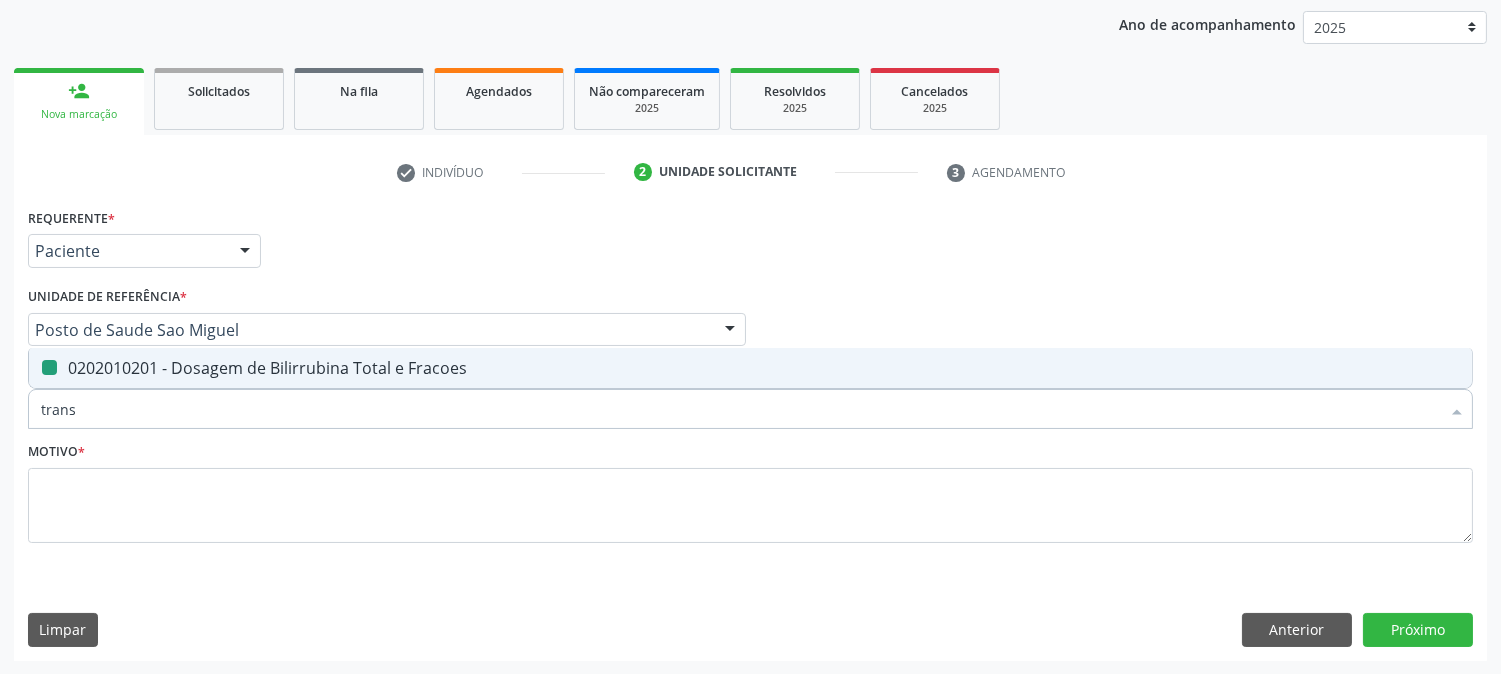 type on "transa" 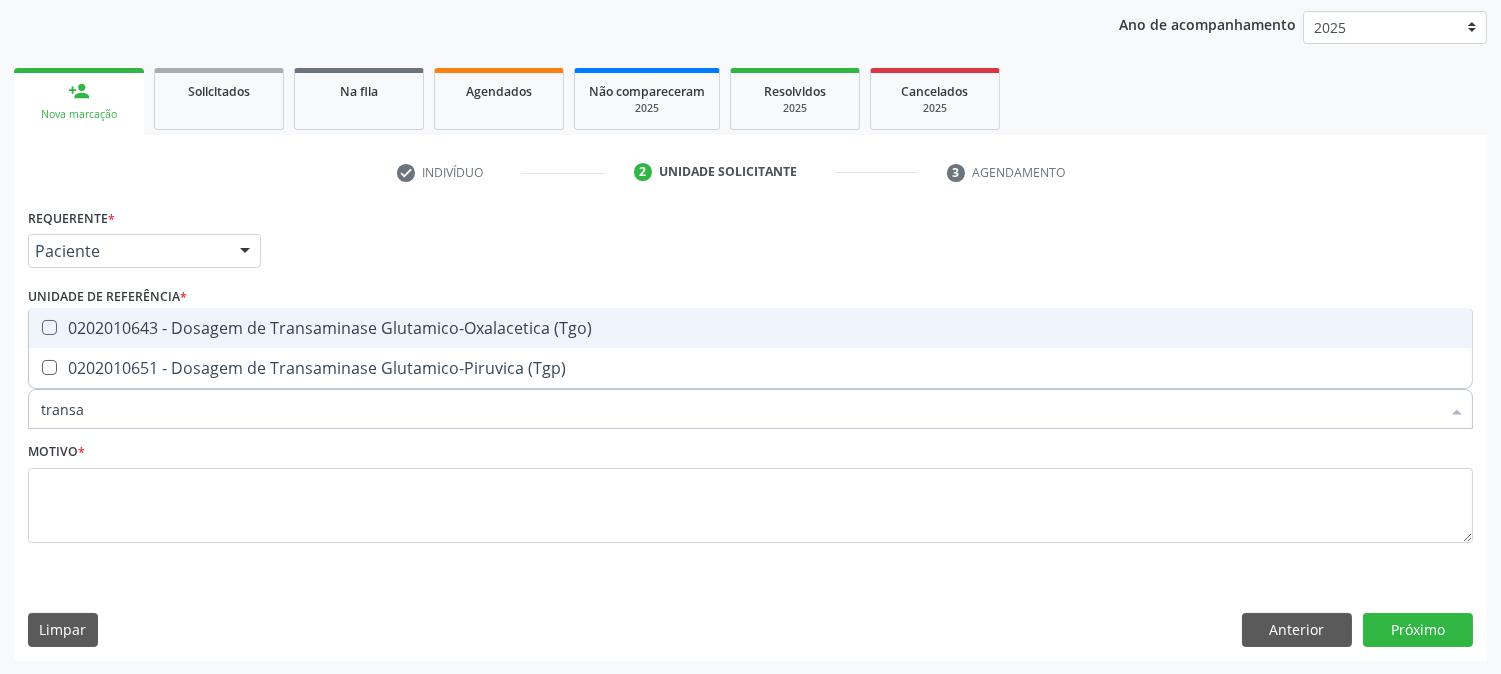 click on "0202010643 - Dosagem de Transaminase Glutamico-Oxalacetica (Tgo)" at bounding box center (750, 328) 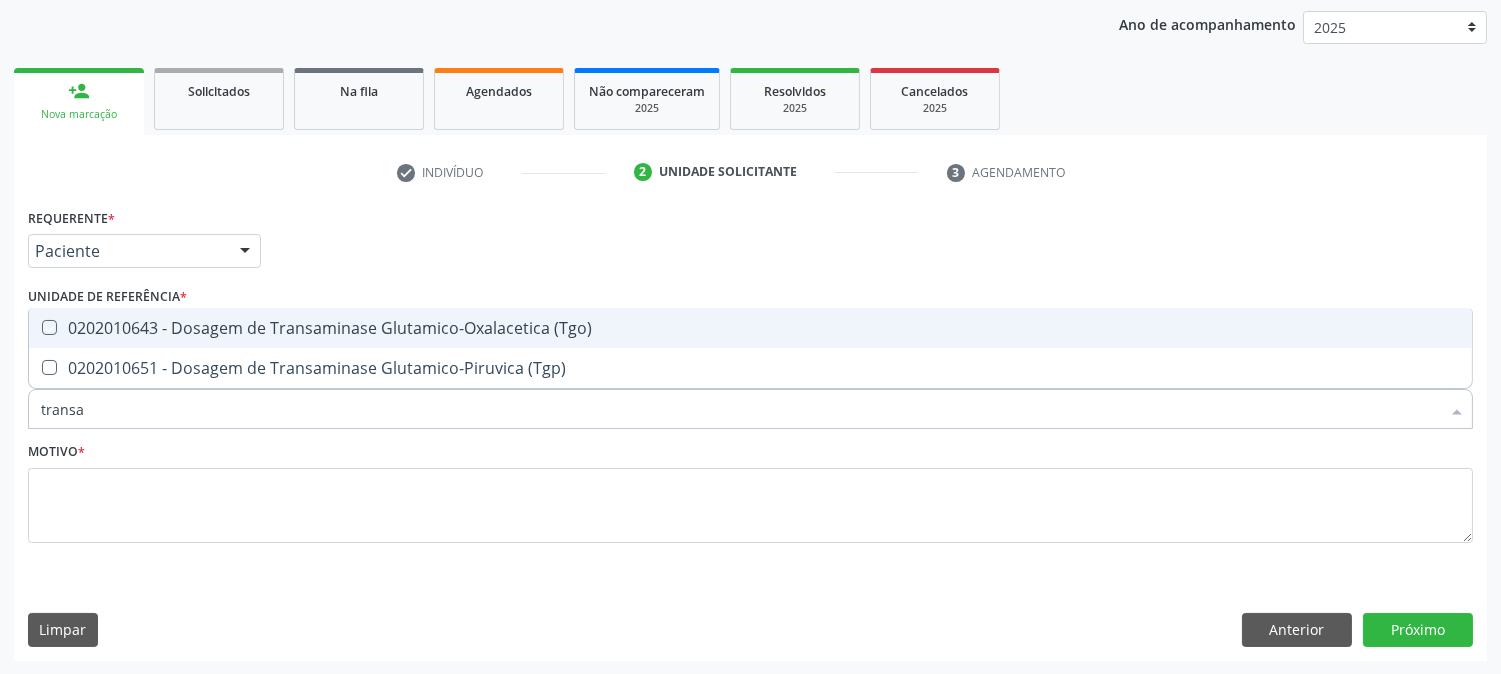 checkbox on "true" 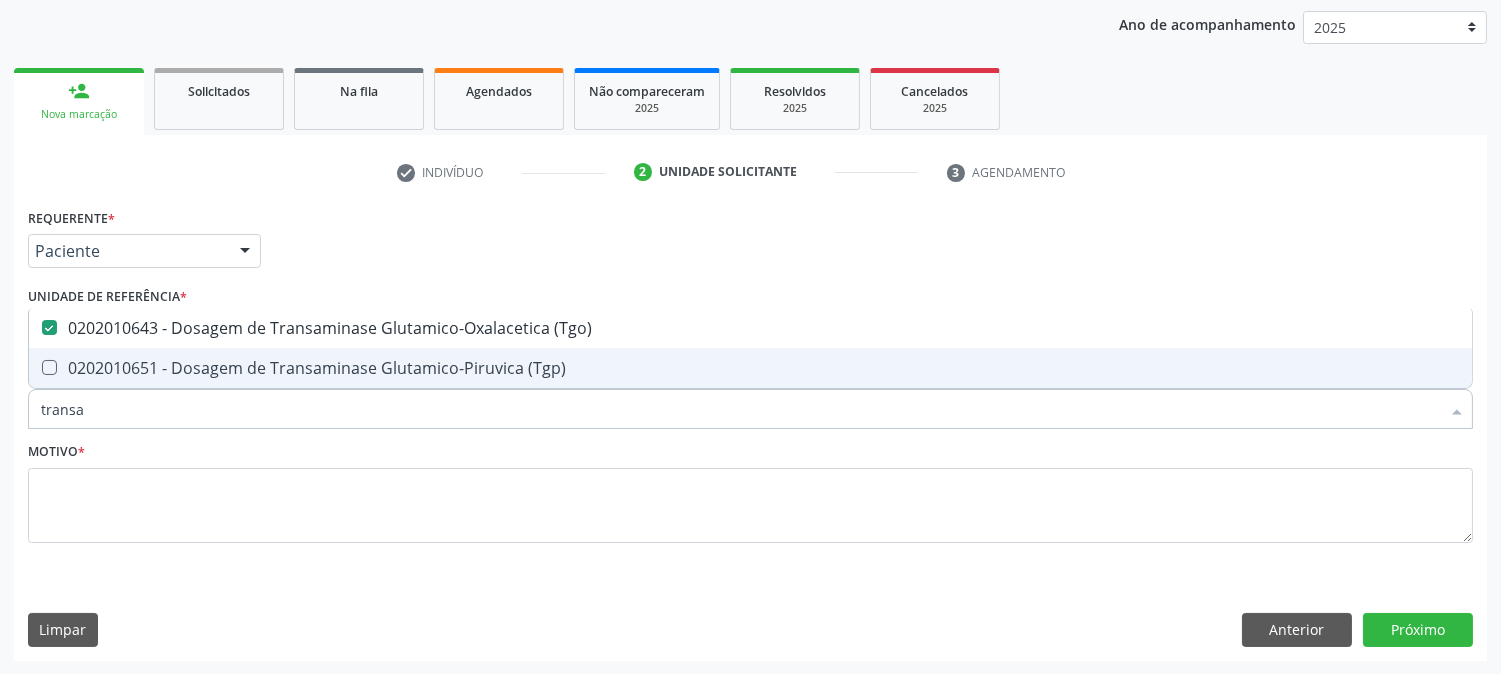 click on "0202010651 - Dosagem de Transaminase Glutamico-Piruvica (Tgp)" at bounding box center (750, 368) 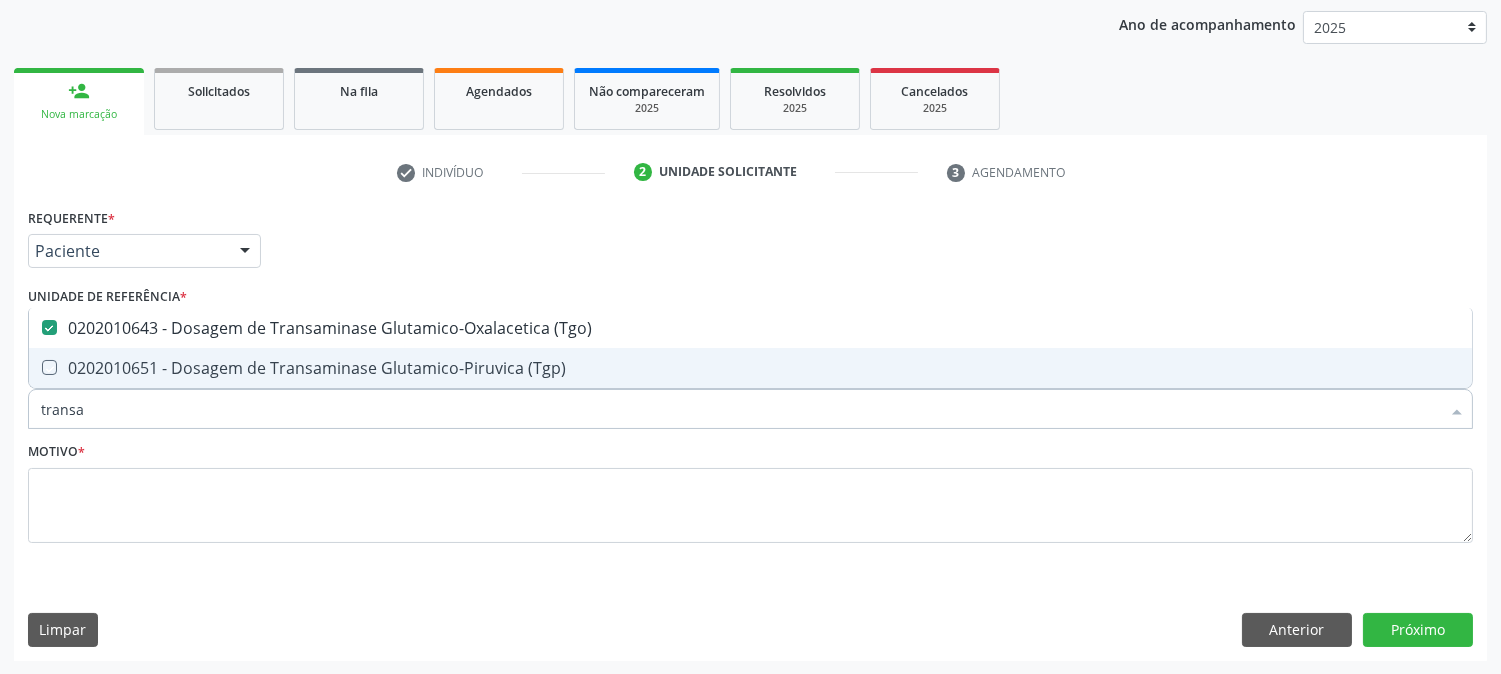 checkbox on "true" 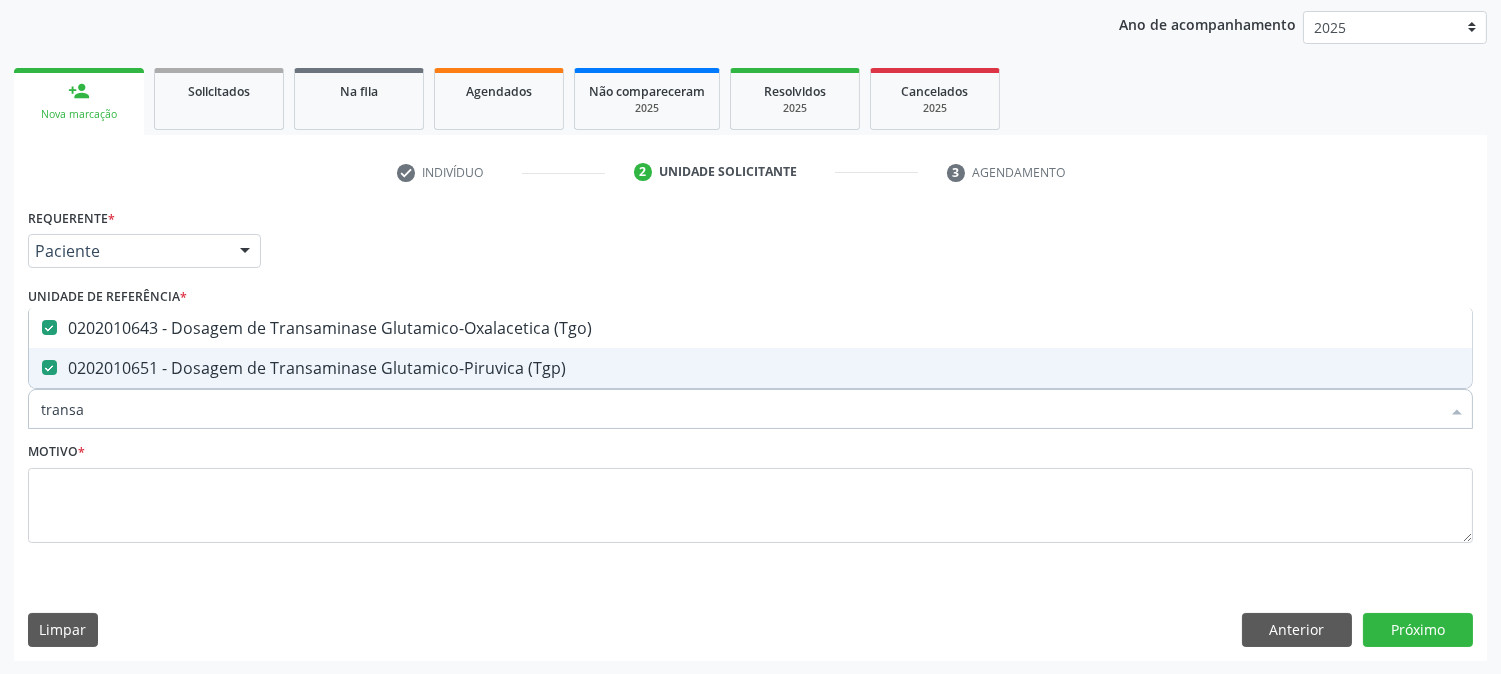 click on "transa" at bounding box center [740, 409] 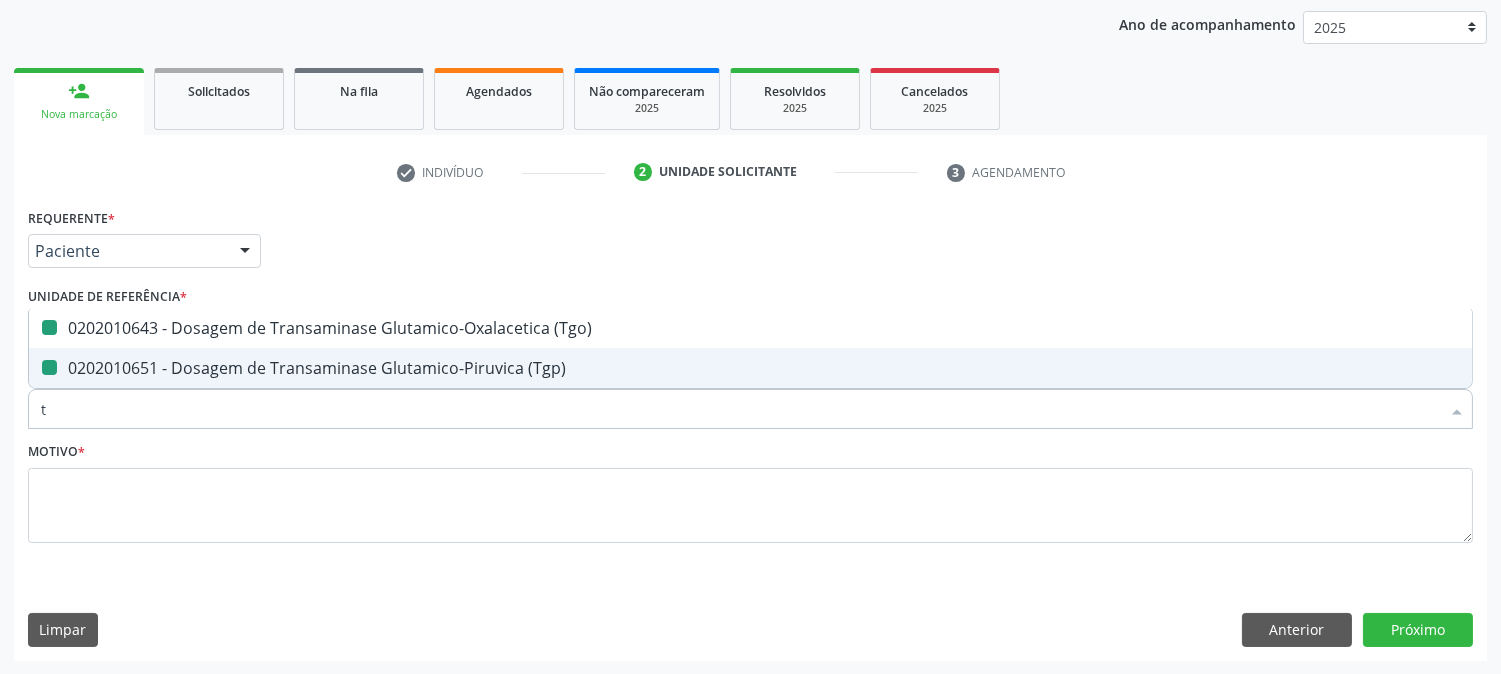 type on "tr" 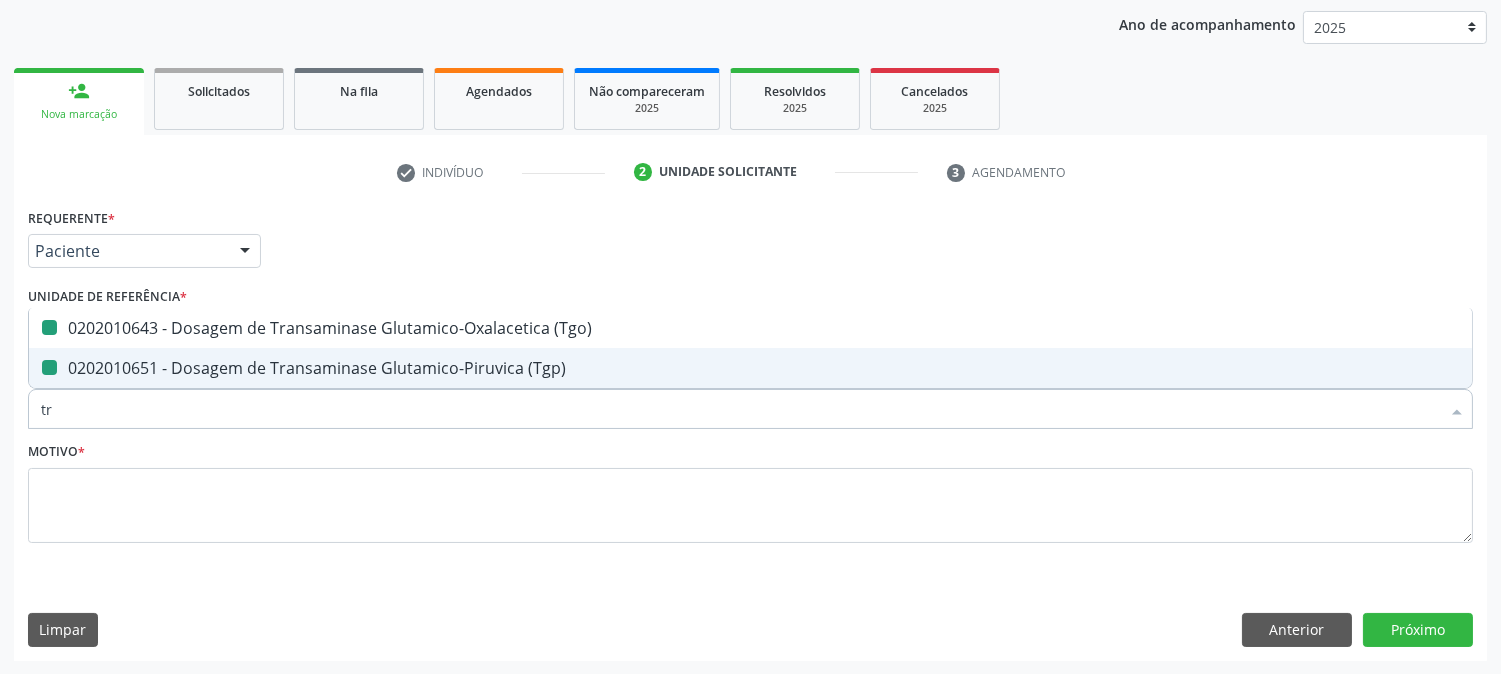 checkbox on "false" 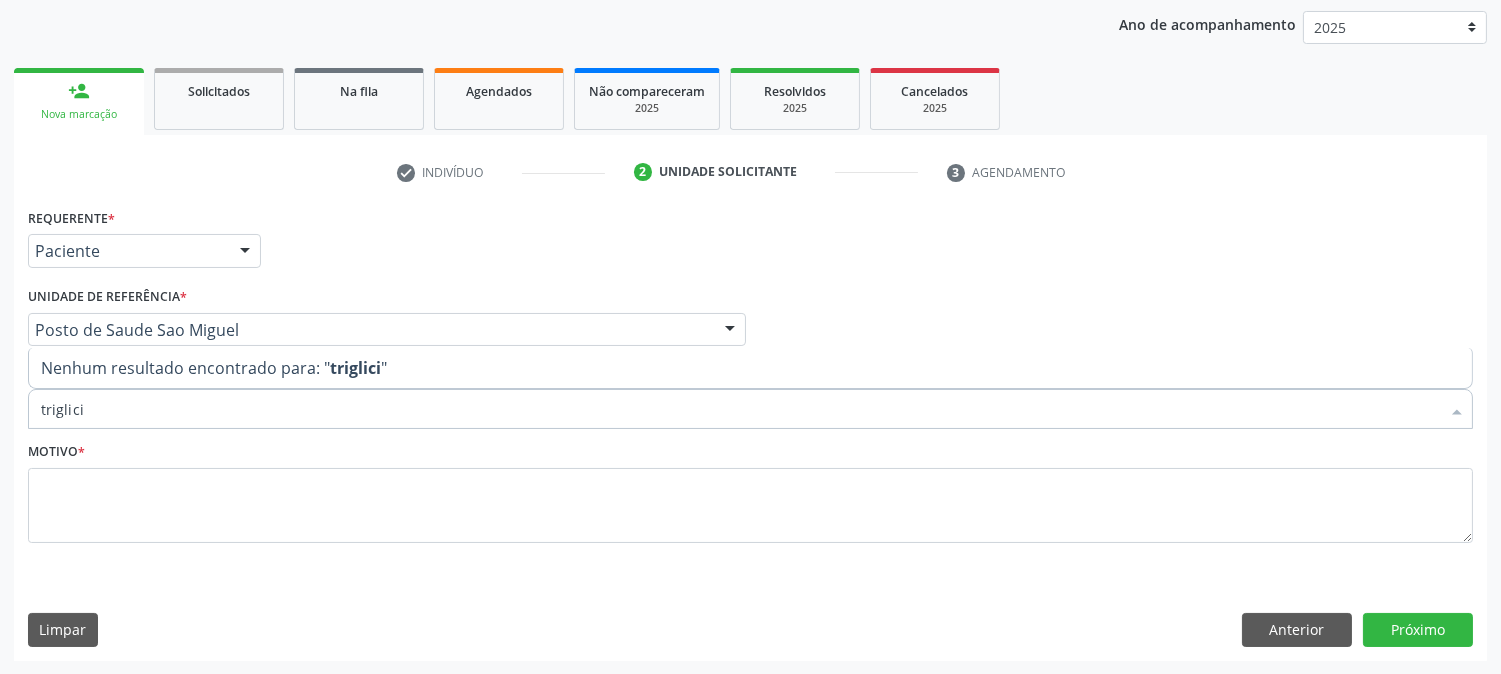 type on "triglic" 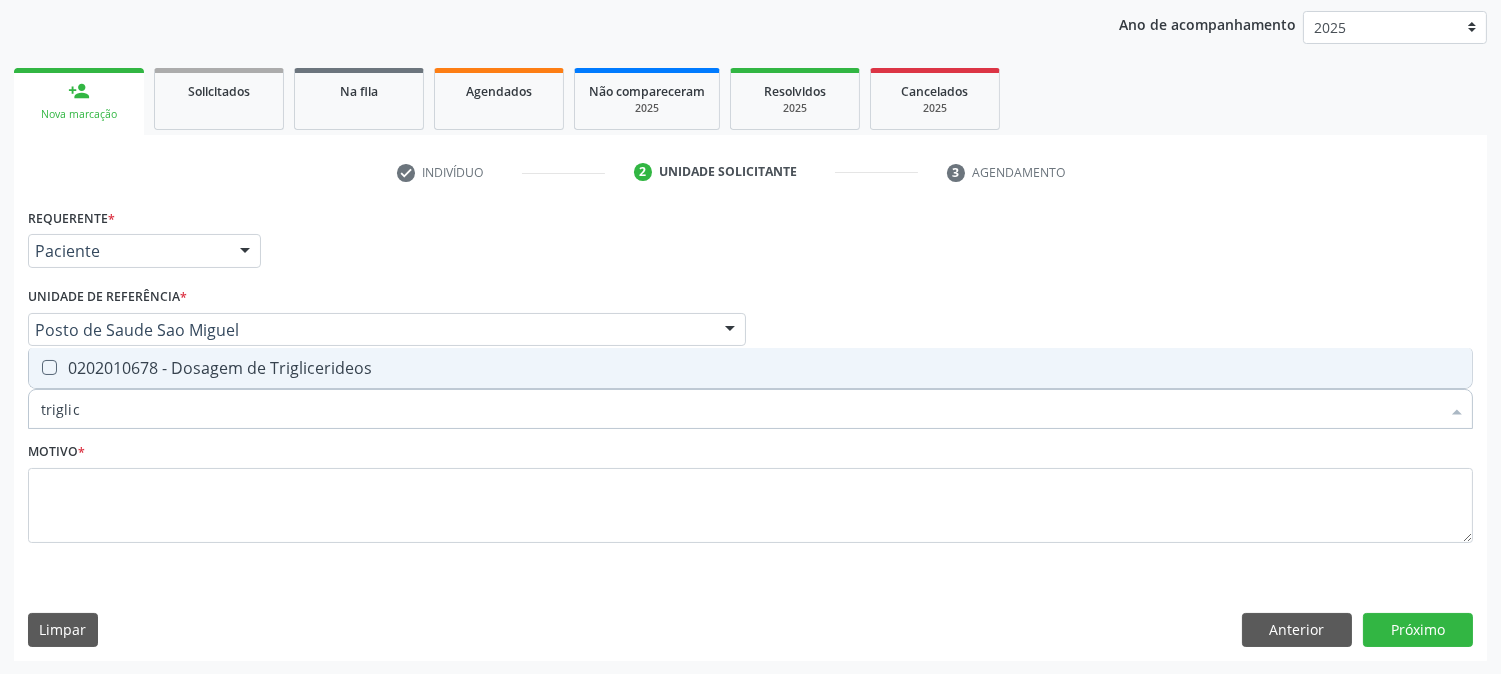 click on "0202010678 - Dosagem de Triglicerideos" at bounding box center [750, 368] 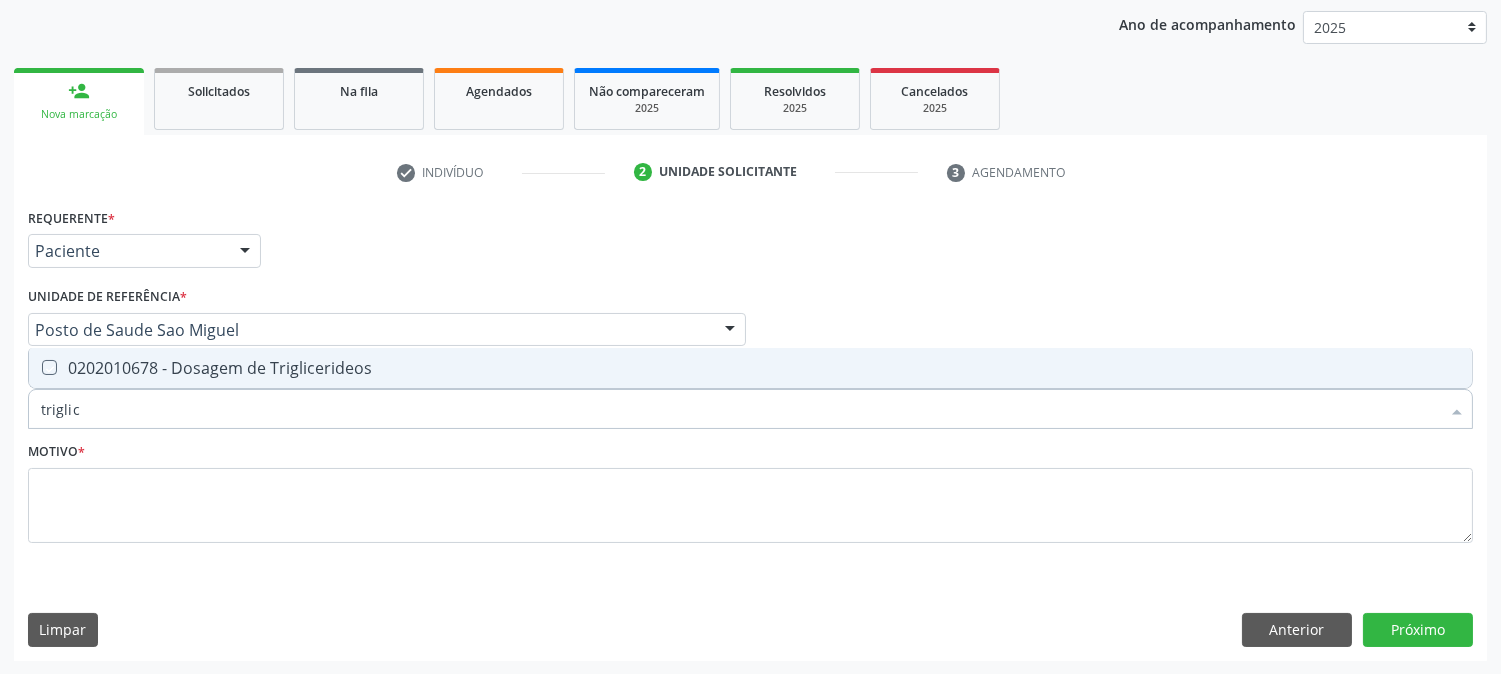 checkbox on "true" 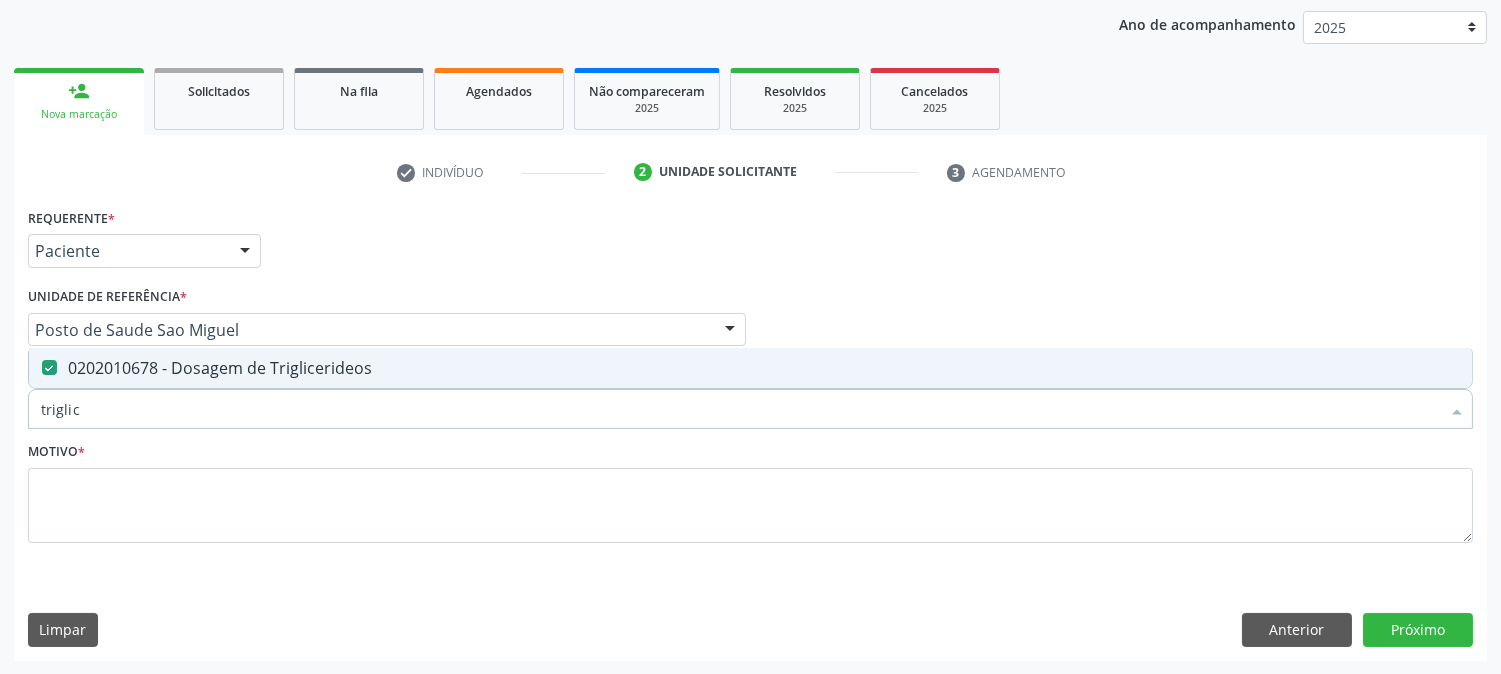 click on "triglic" at bounding box center [740, 409] 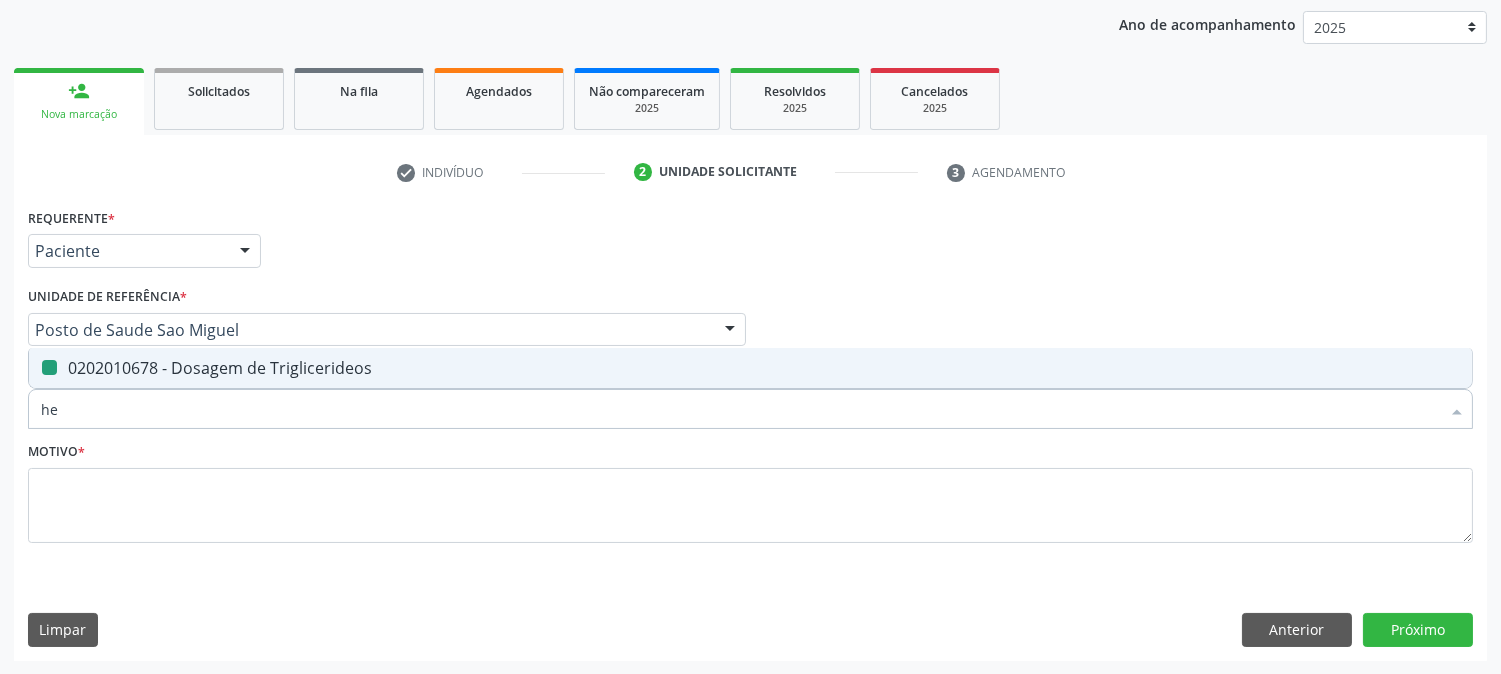 type on "hem" 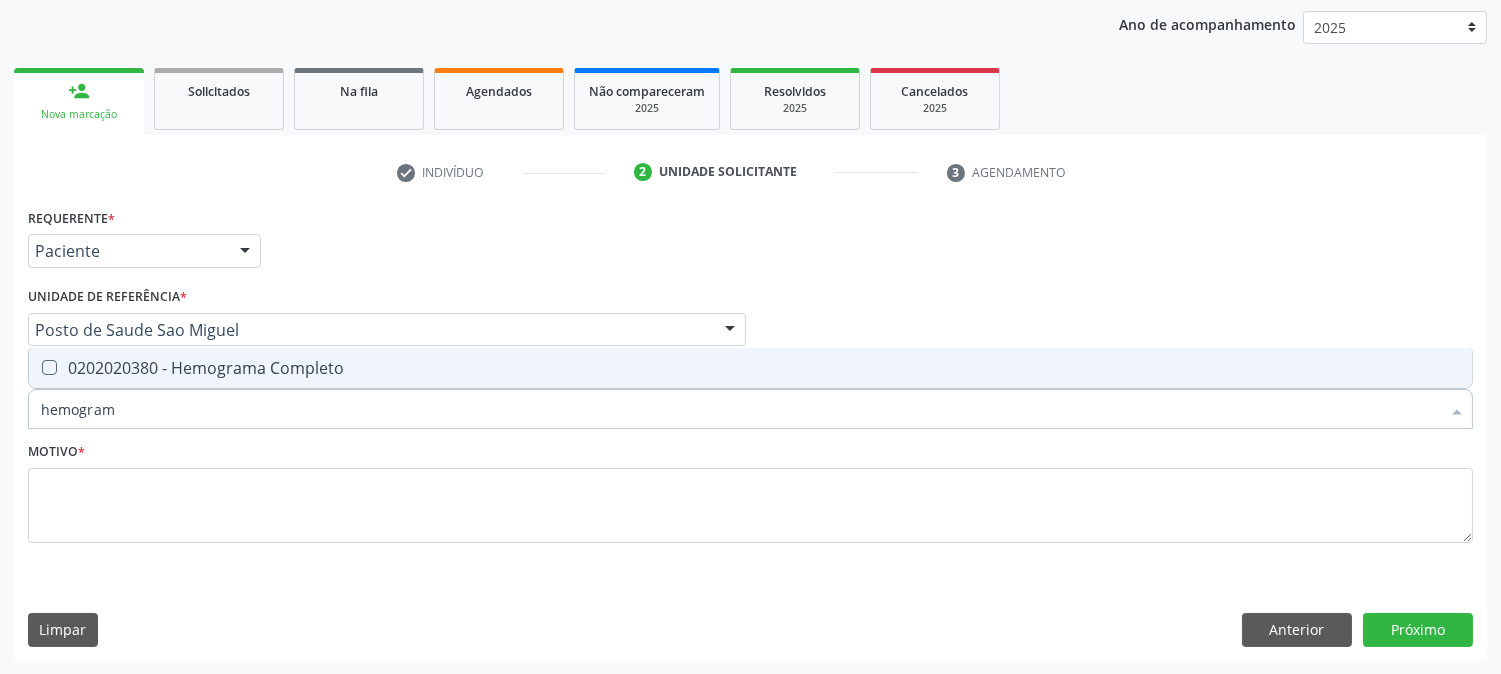type on "hemograma" 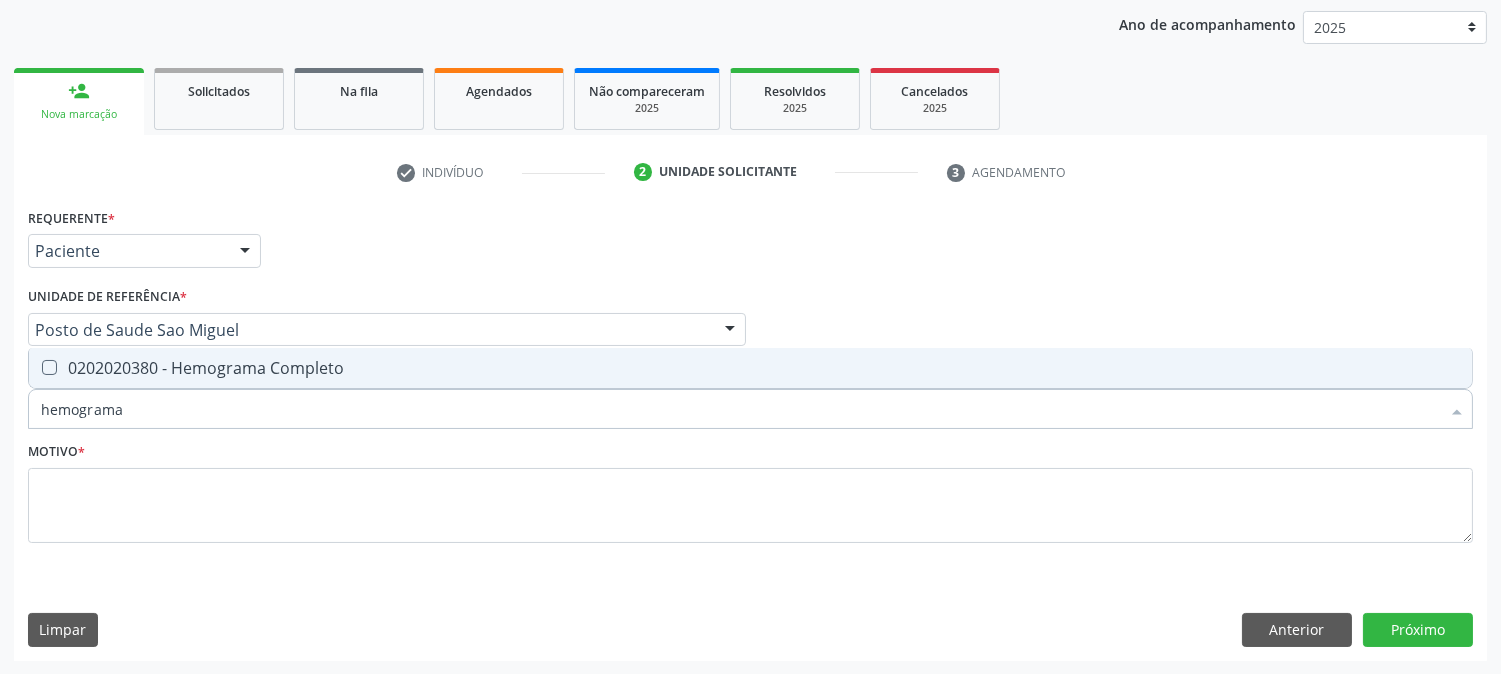 click on "0202020380 - Hemograma Completo" at bounding box center [750, 368] 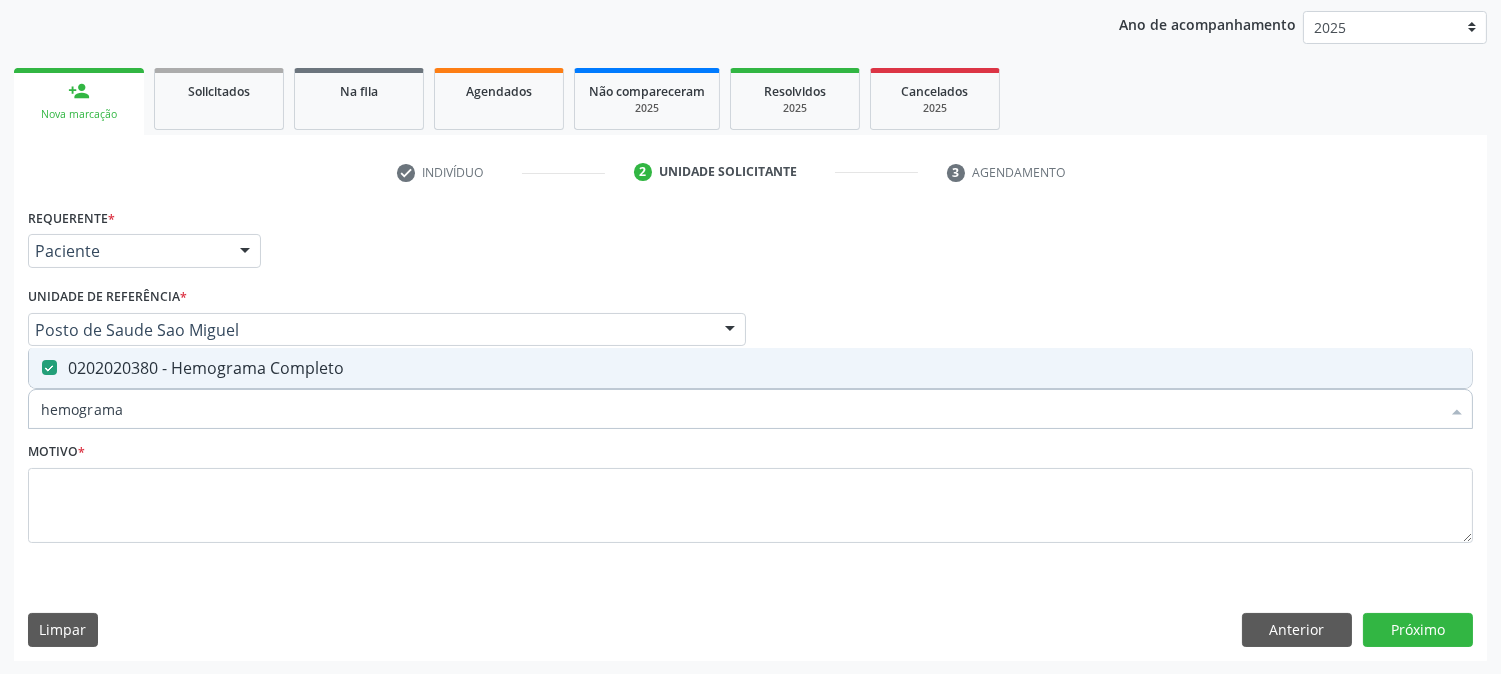 checkbox on "true" 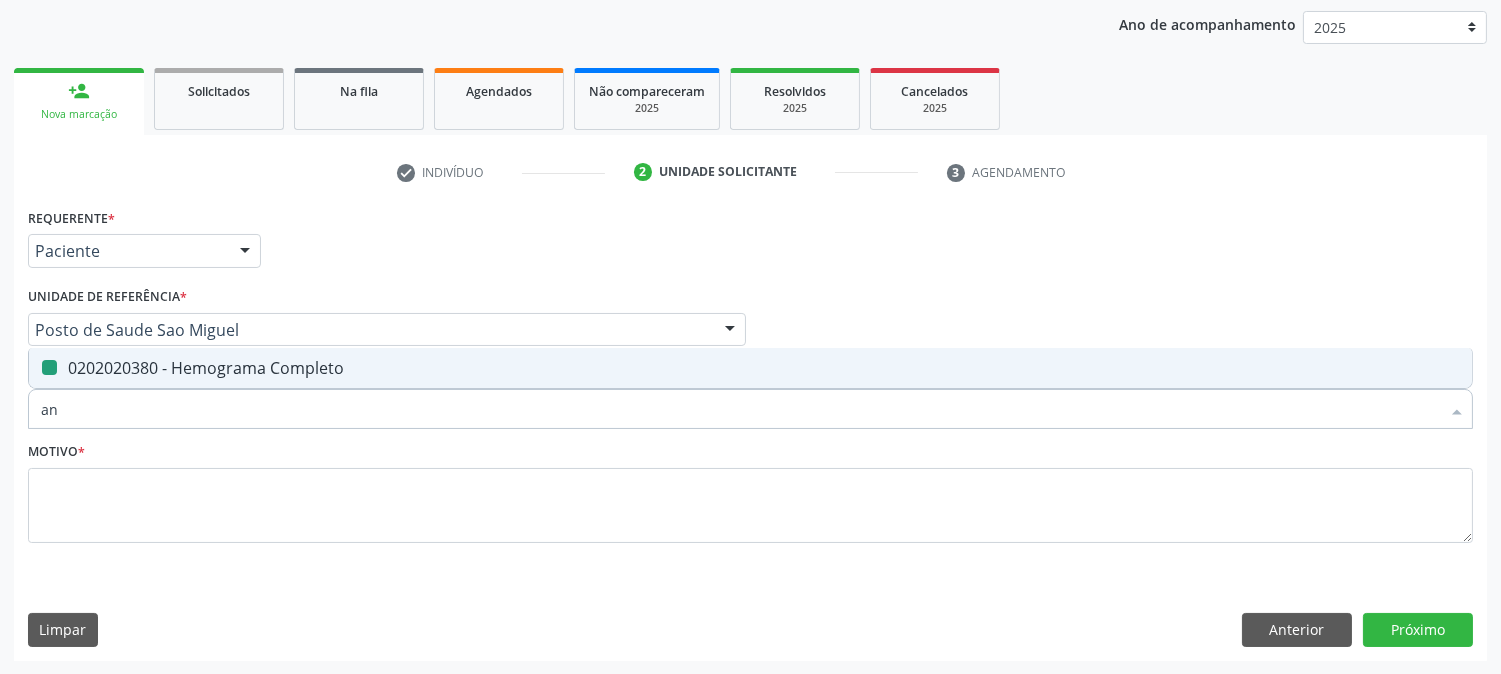 type on "ana" 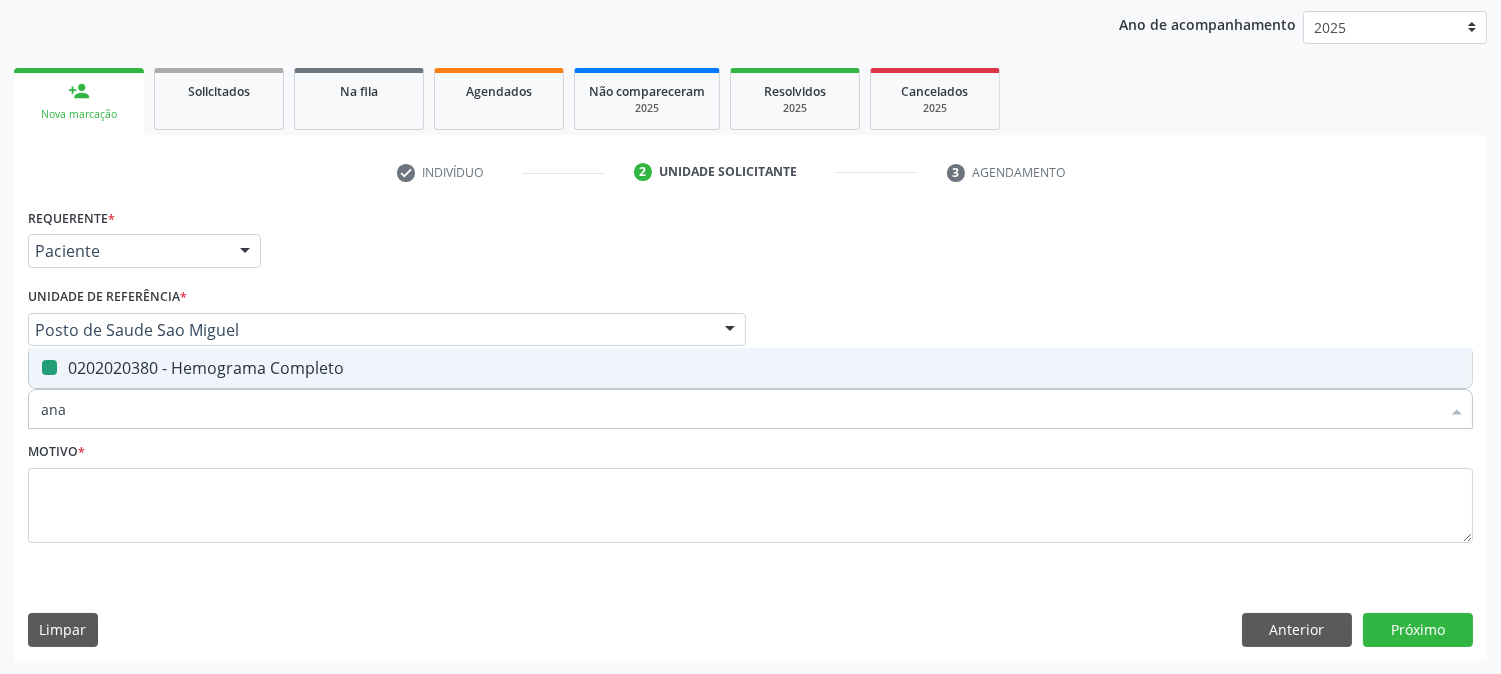 checkbox on "false" 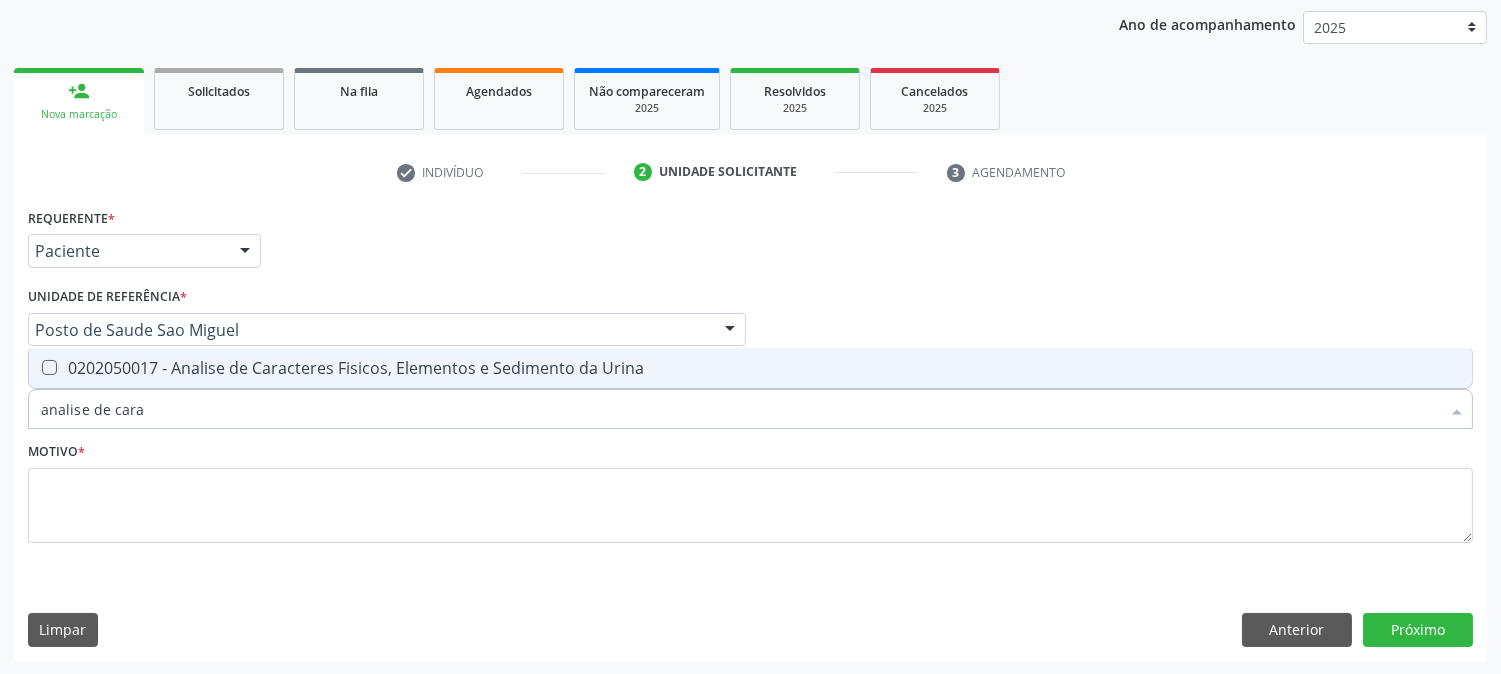 type on "analise de [MEDICAL_DATA]" 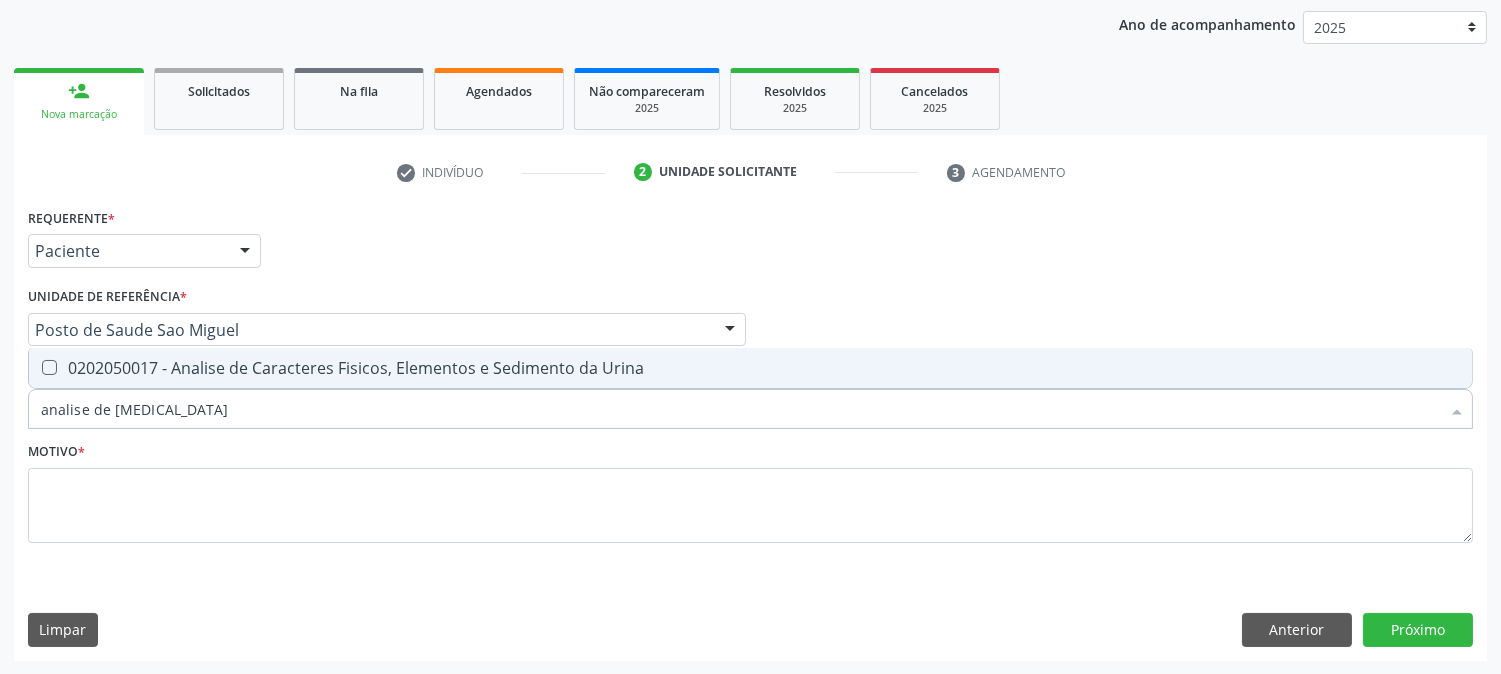 click on "0202050017 - Analise de Caracteres Fisicos, Elementos e Sedimento da Urina" at bounding box center (750, 368) 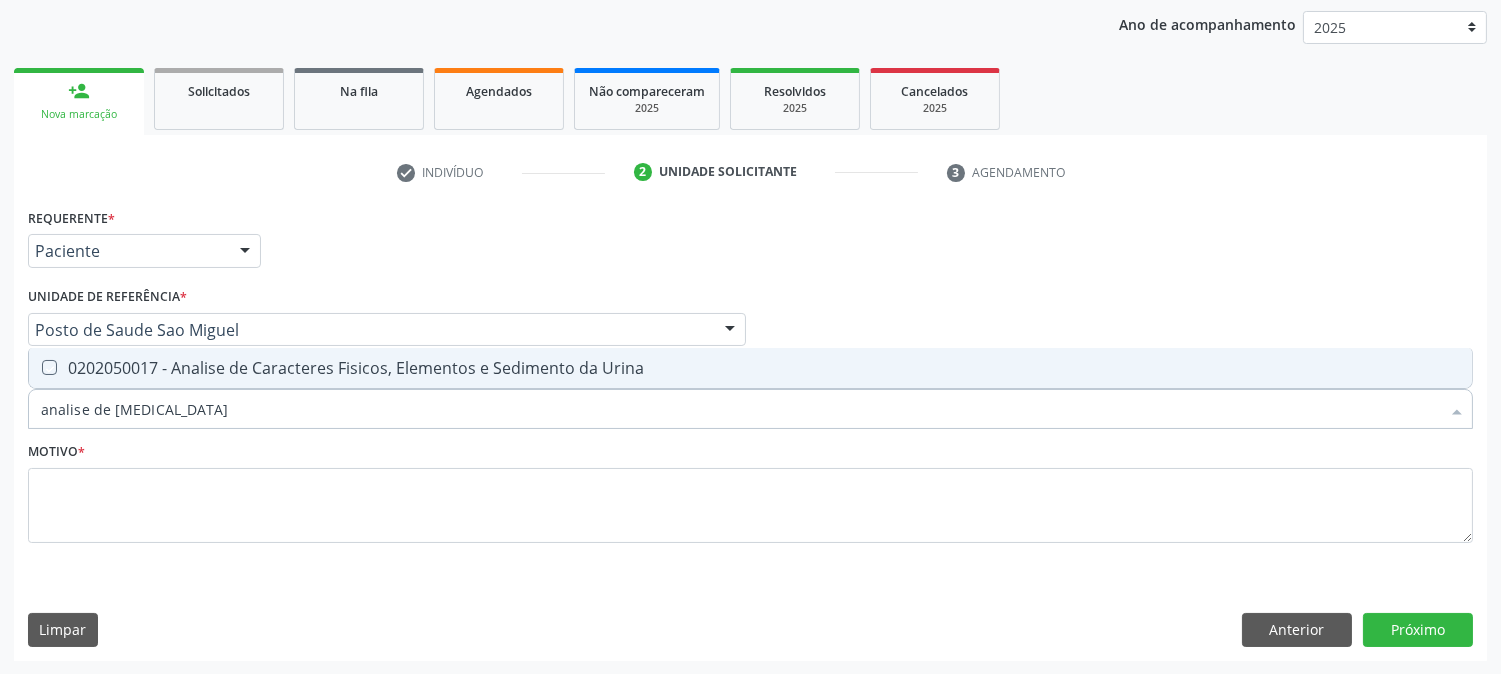 checkbox on "true" 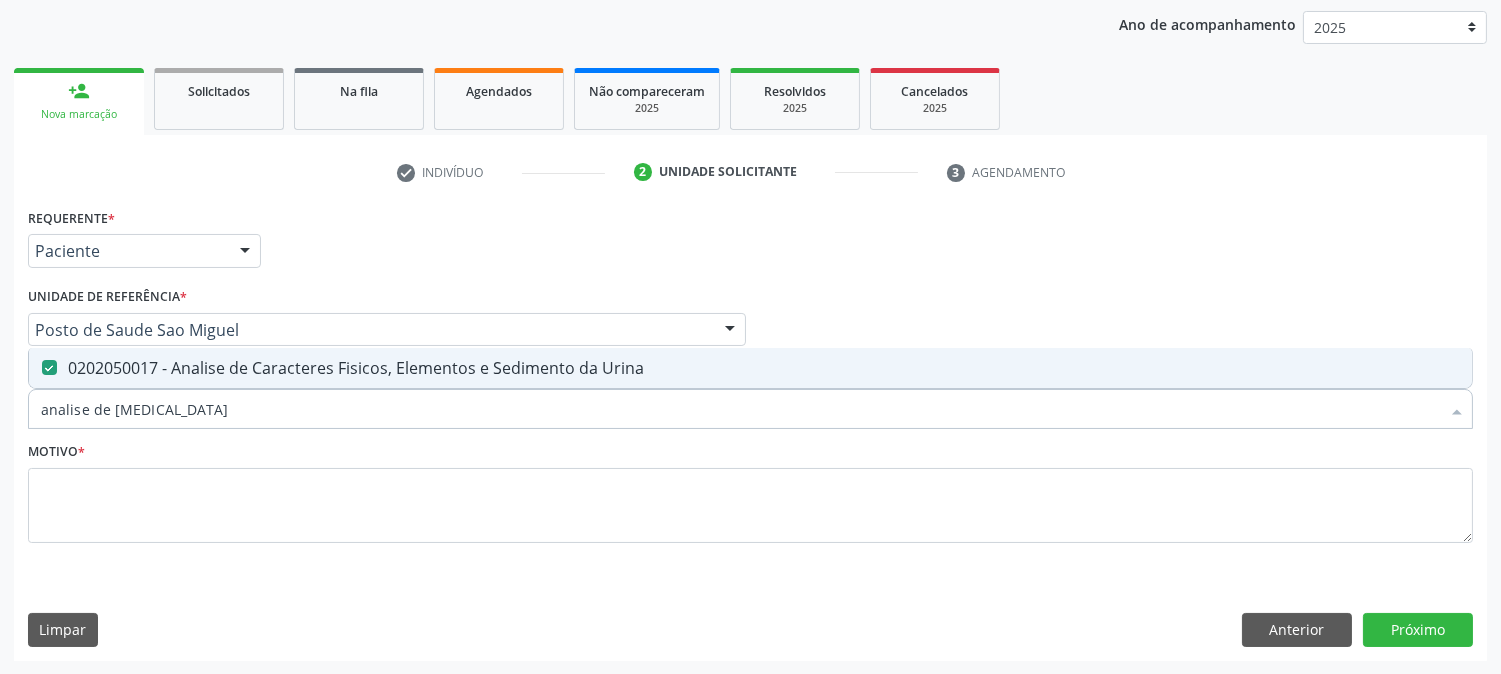 click on "analise de [MEDICAL_DATA]" at bounding box center (740, 409) 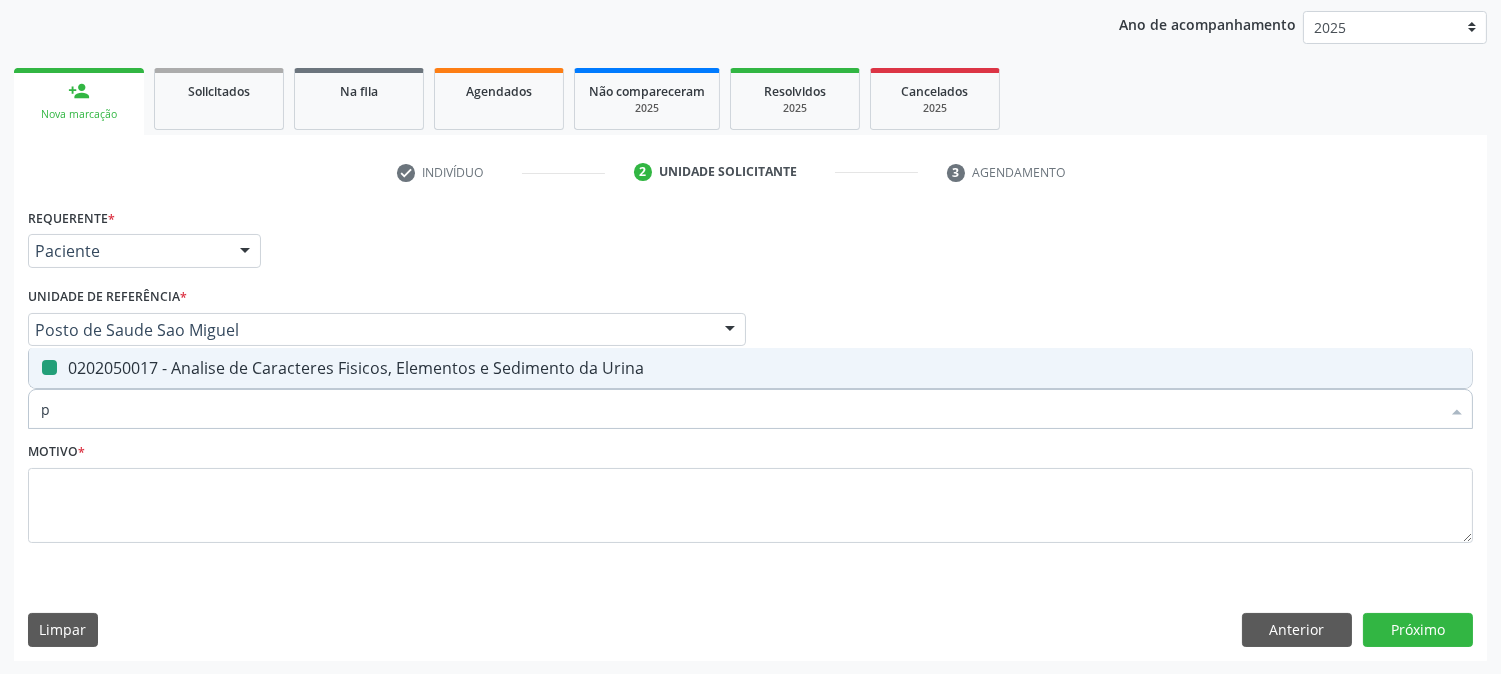 type on "pe" 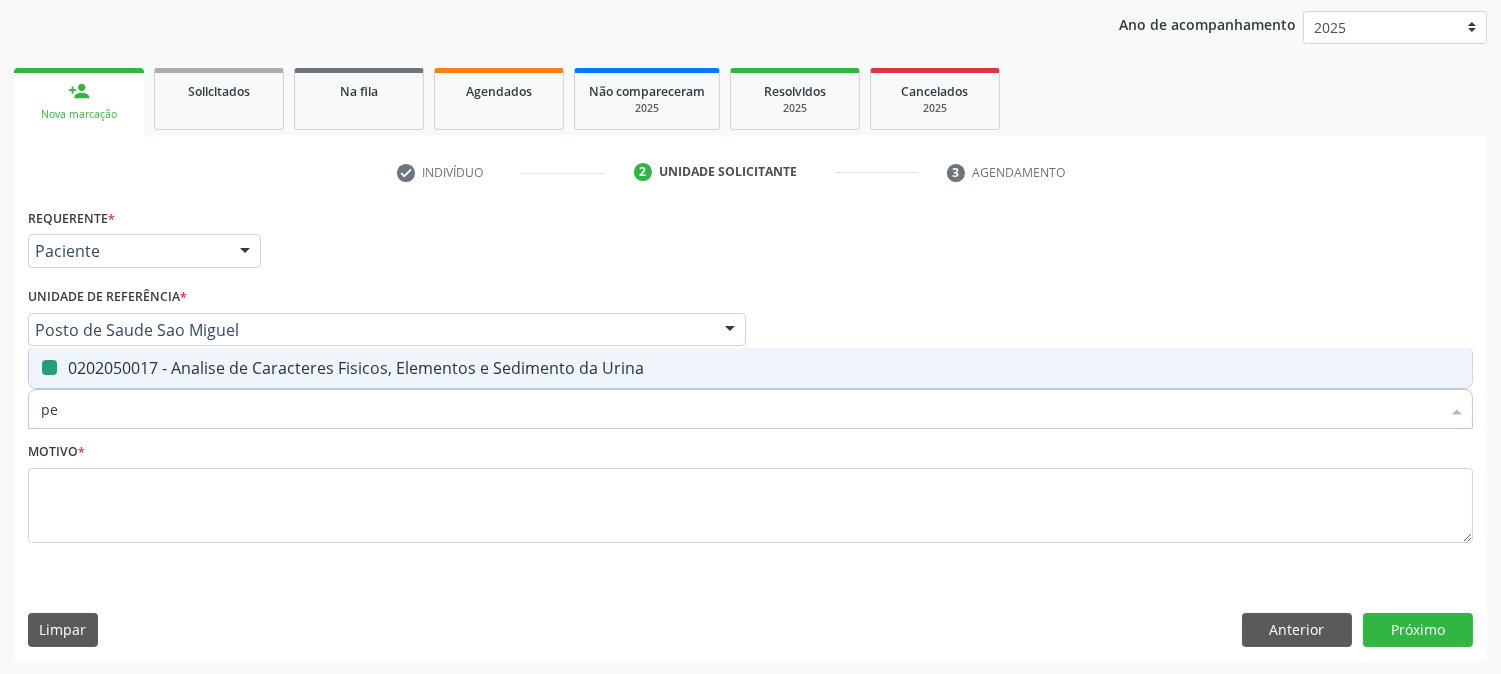 checkbox on "false" 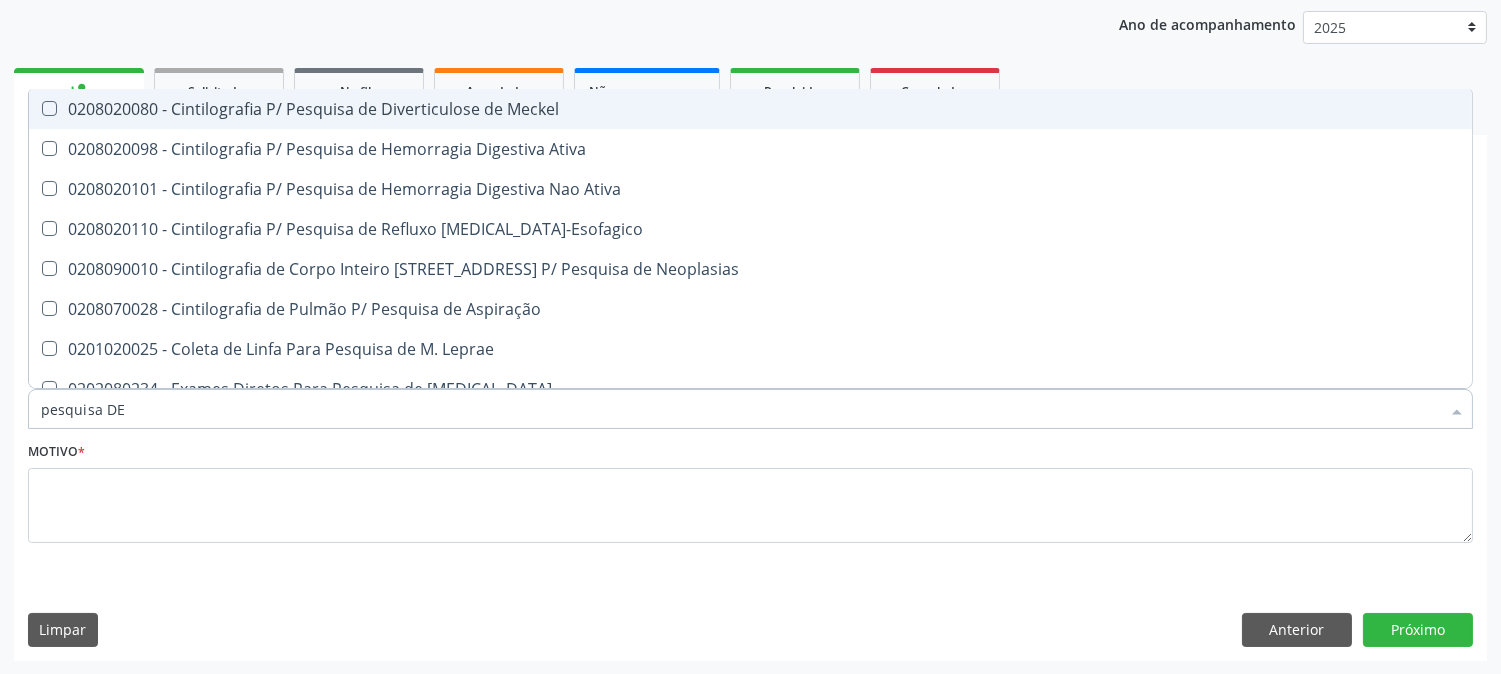 type on "pesquisa DE O" 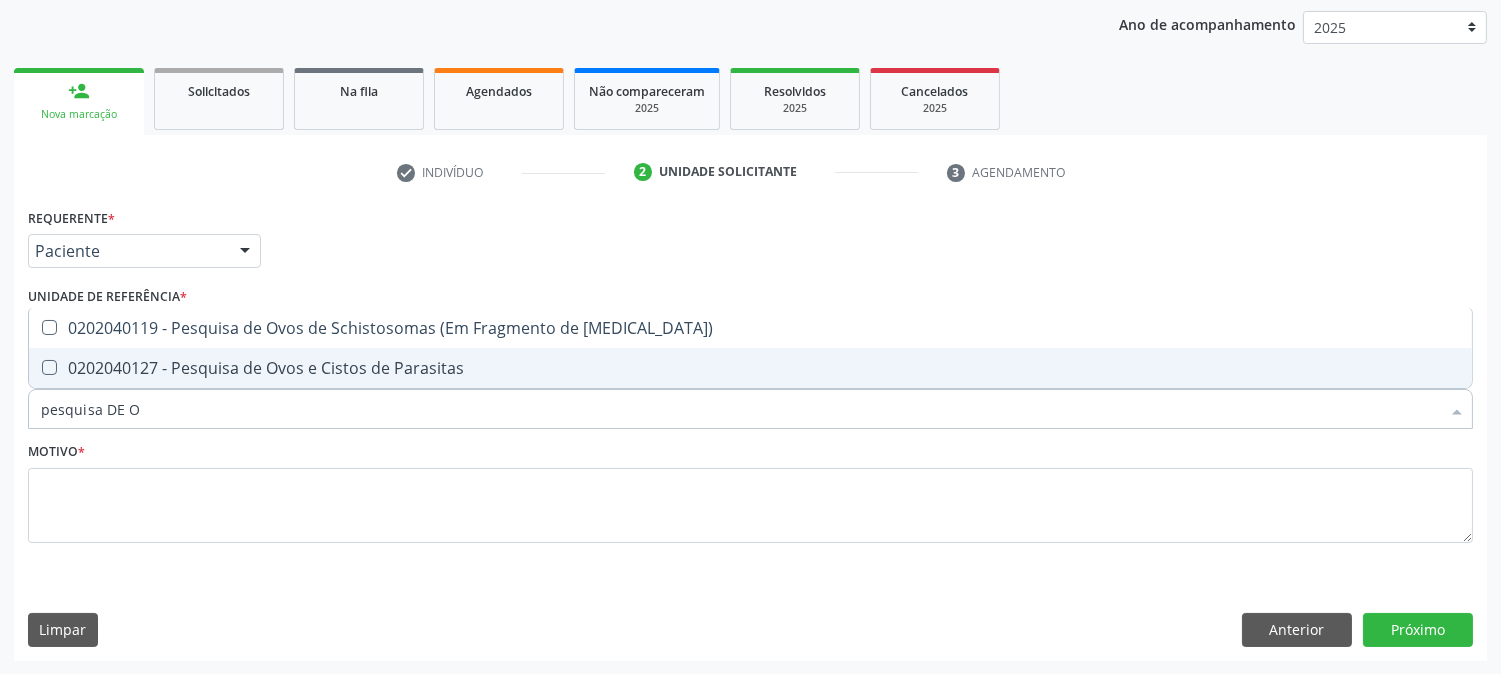 click on "0202040127 - Pesquisa de Ovos e Cistos de Parasitas" at bounding box center [750, 368] 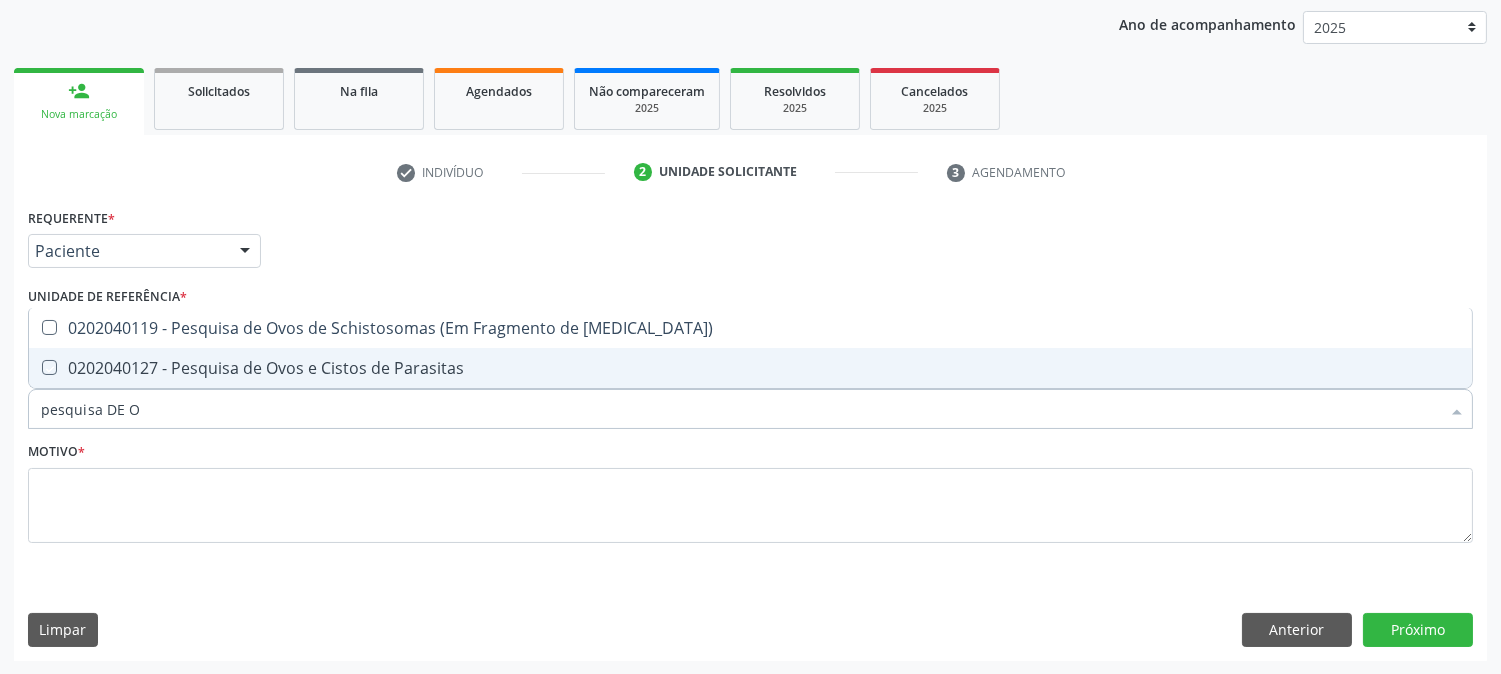 checkbox on "true" 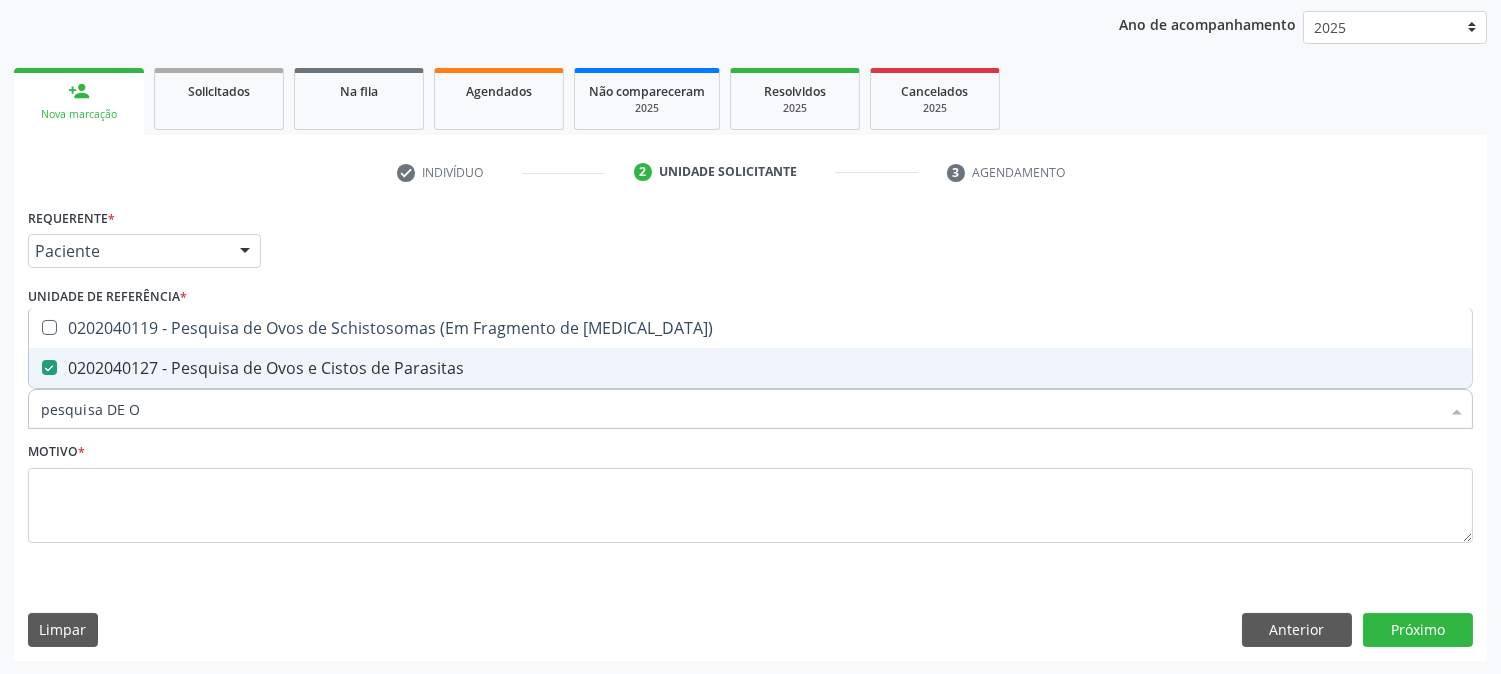 drag, startPoint x: 238, startPoint y: 424, endPoint x: 0, endPoint y: 424, distance: 238 